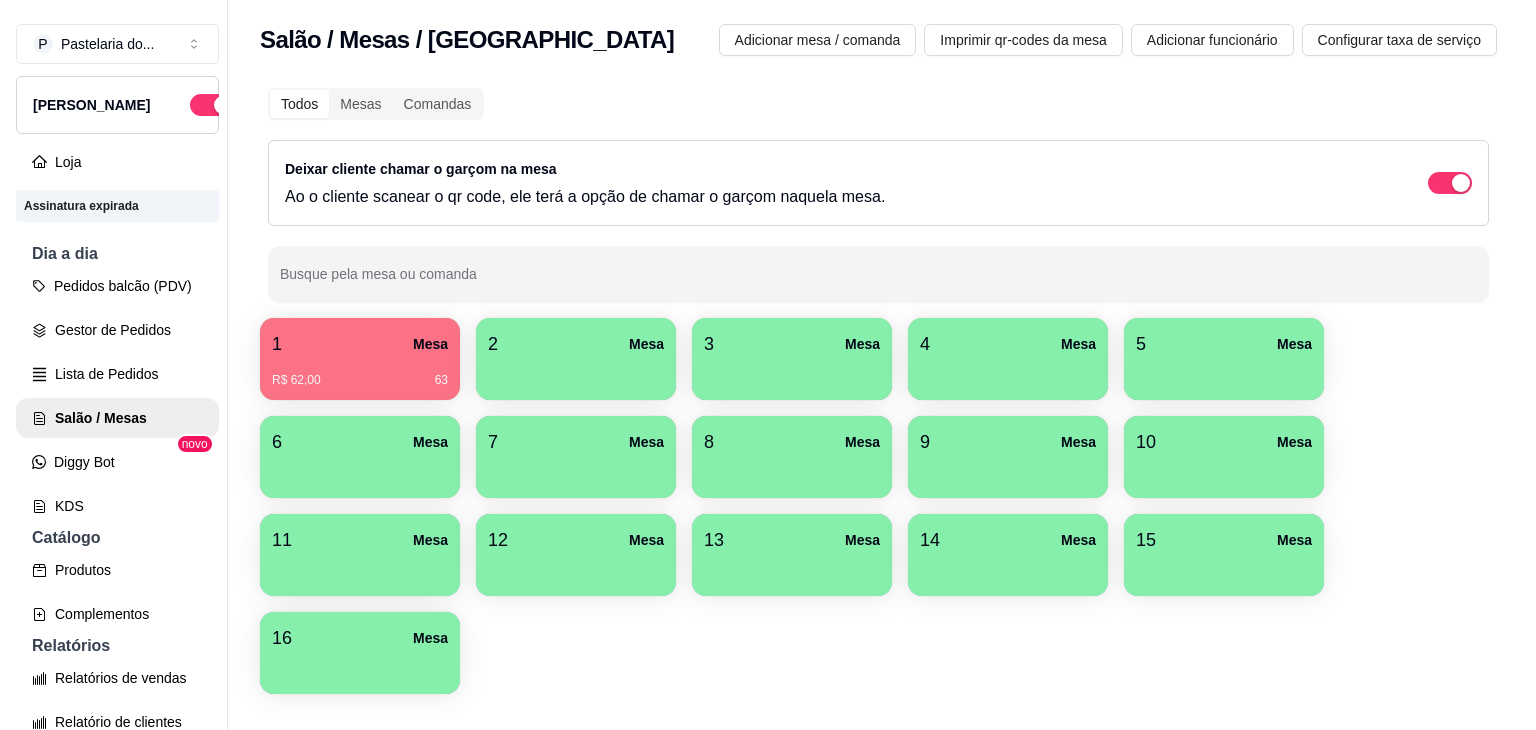 scroll, scrollTop: 0, scrollLeft: 0, axis: both 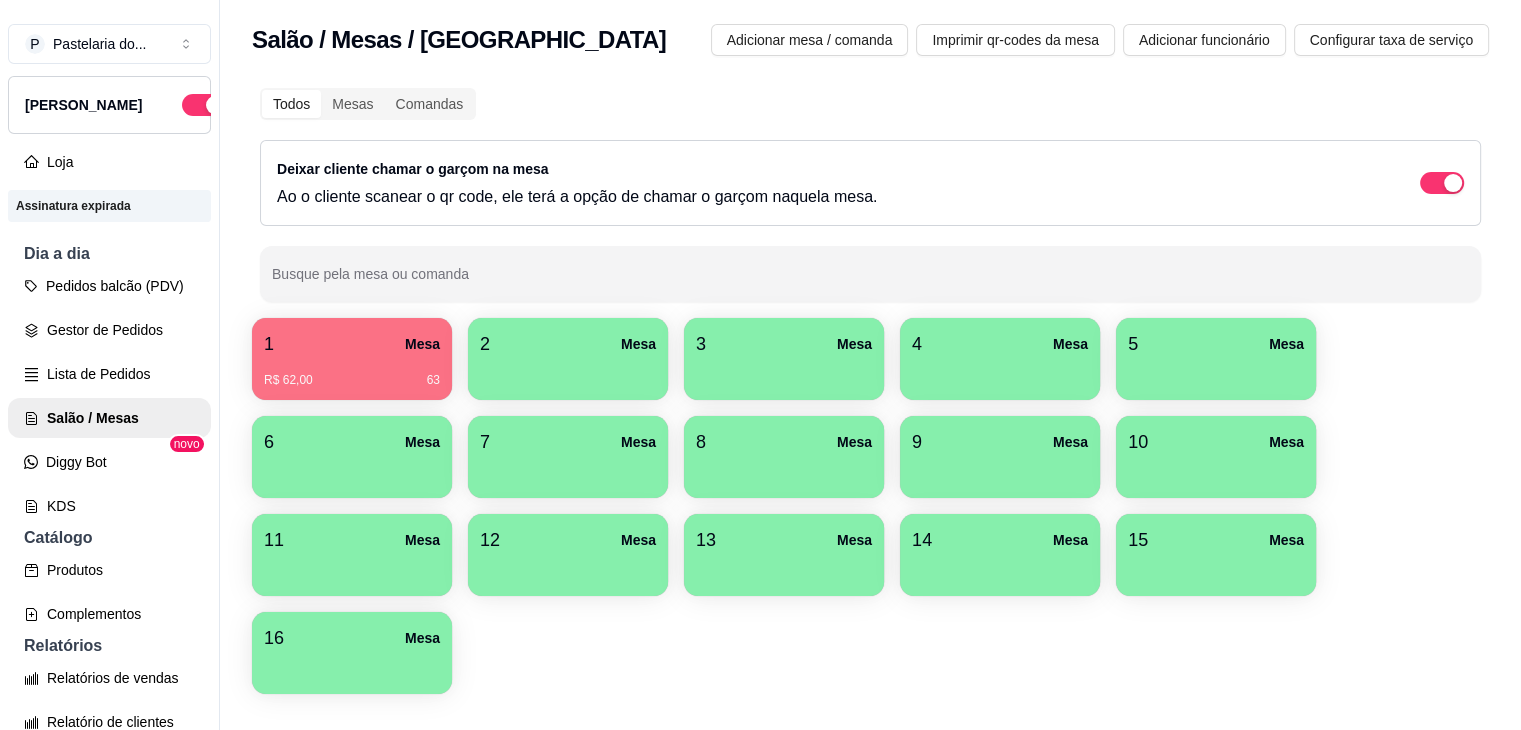 click on "R$ 62,00 63" at bounding box center [352, 373] 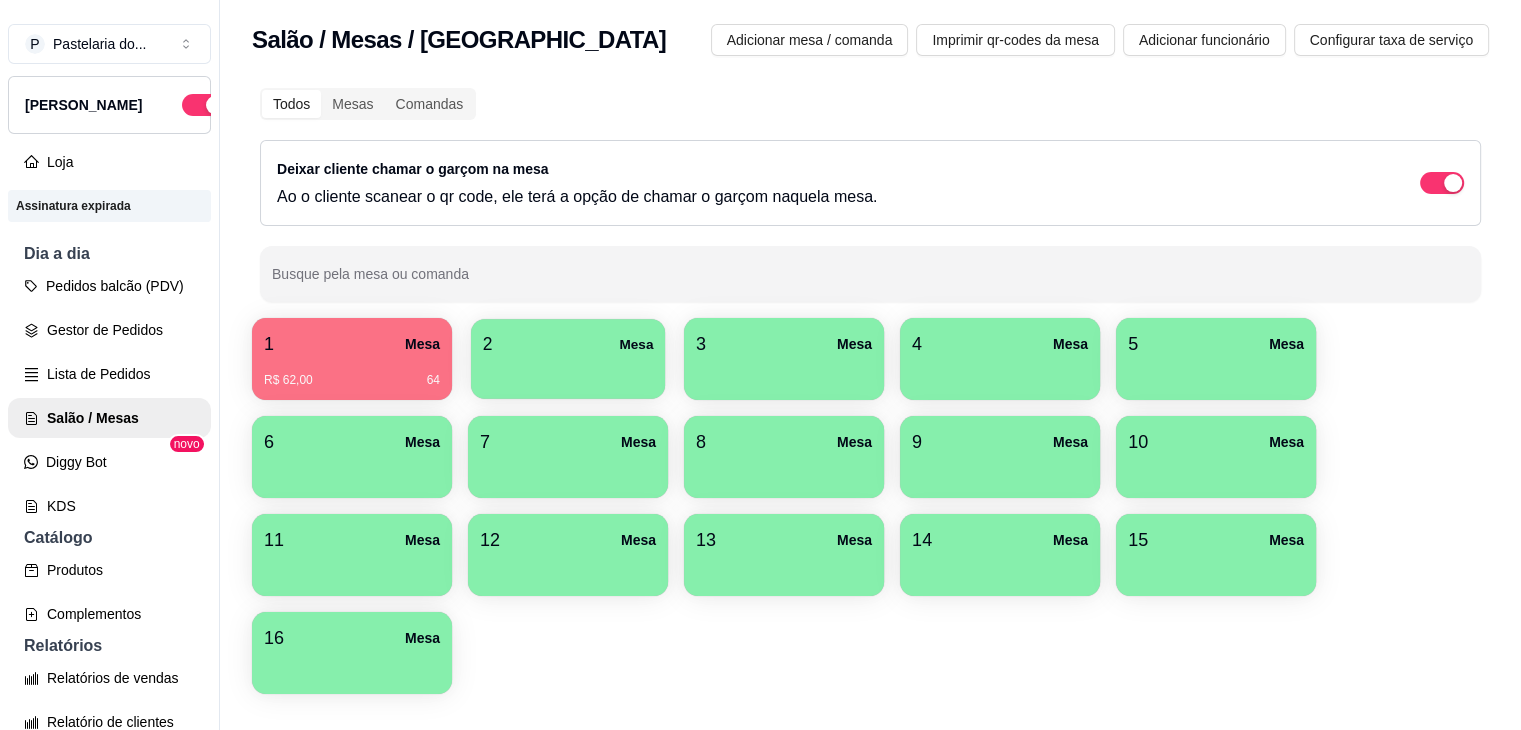 click at bounding box center [568, 372] 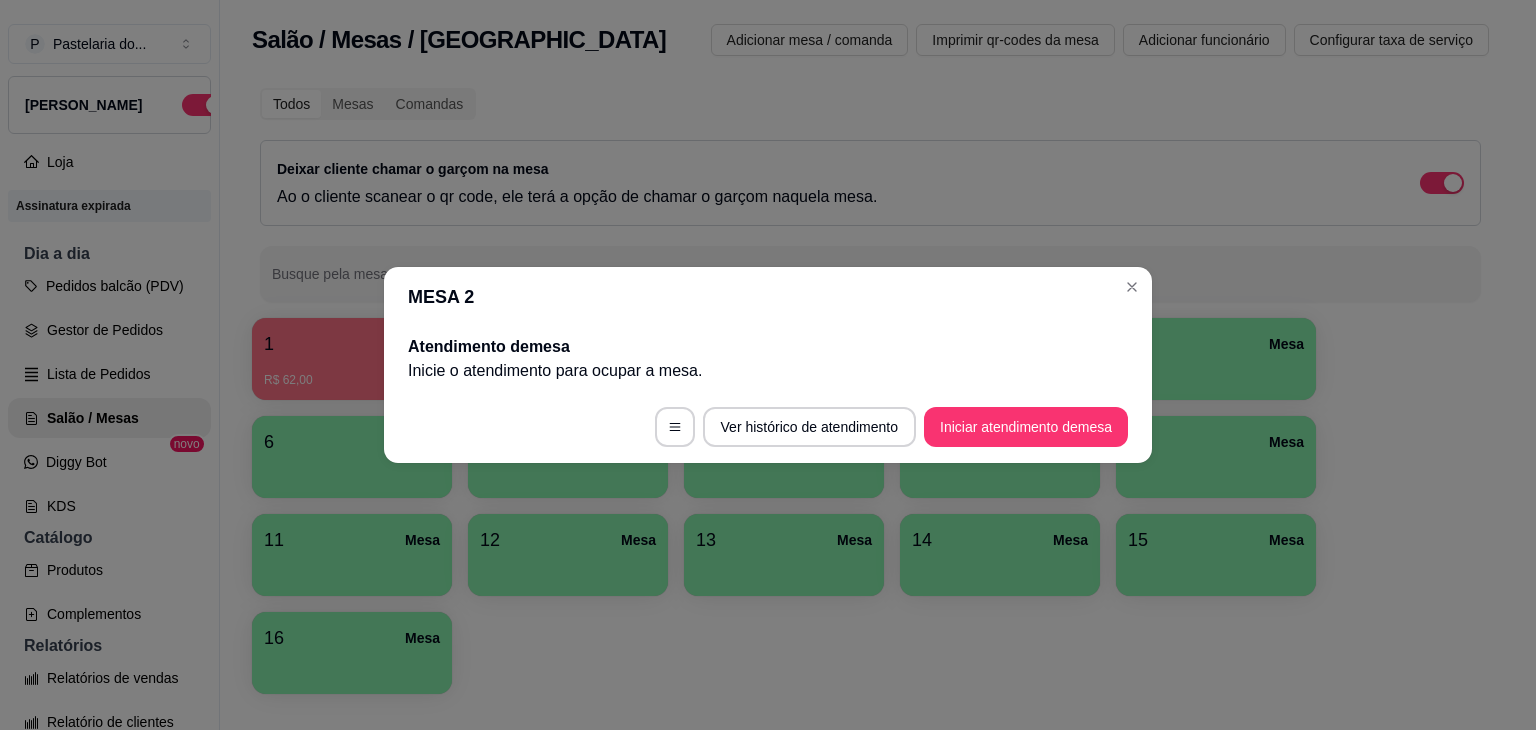 click on "Ver histórico de atendimento Iniciar atendimento de  mesa" at bounding box center [768, 427] 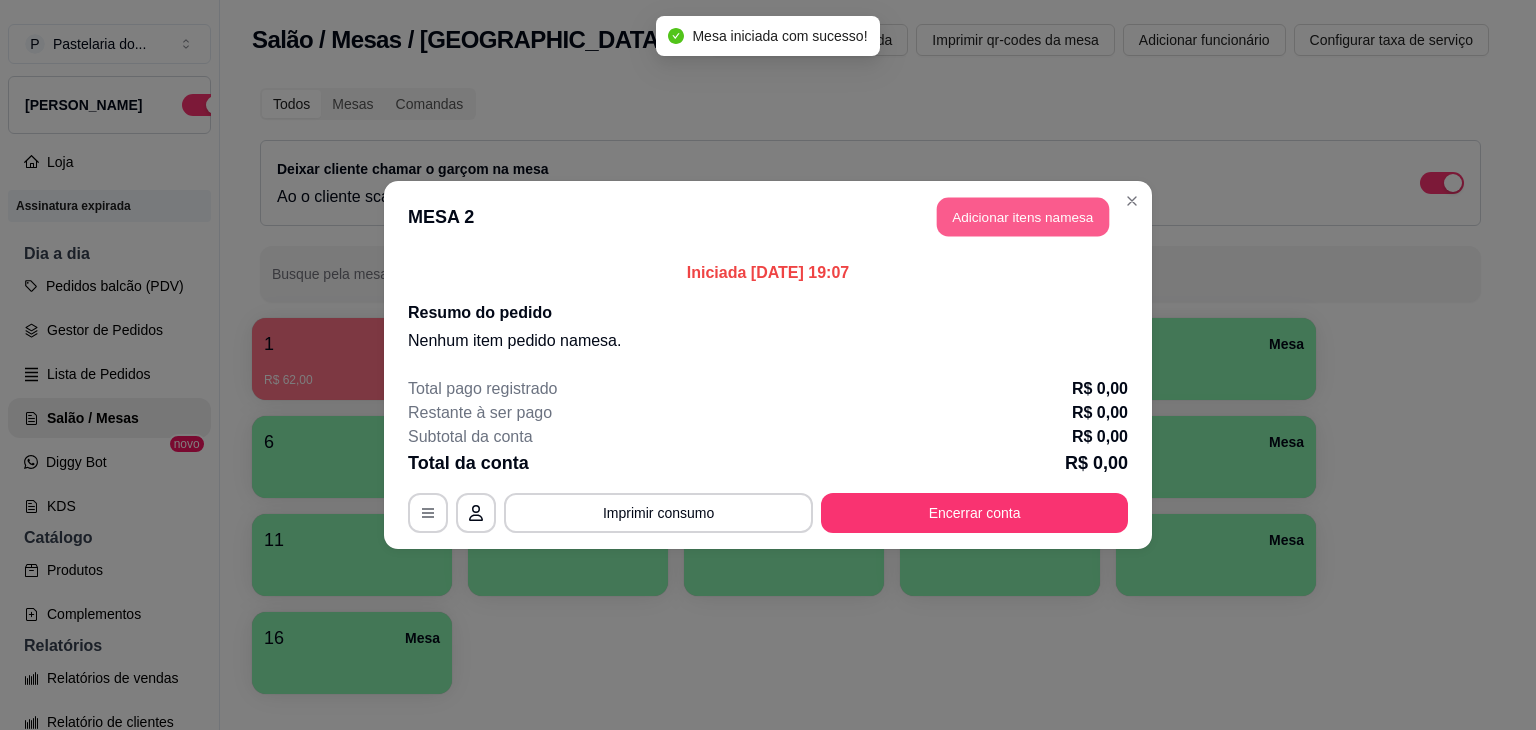 click on "Adicionar itens na  mesa" at bounding box center (1023, 217) 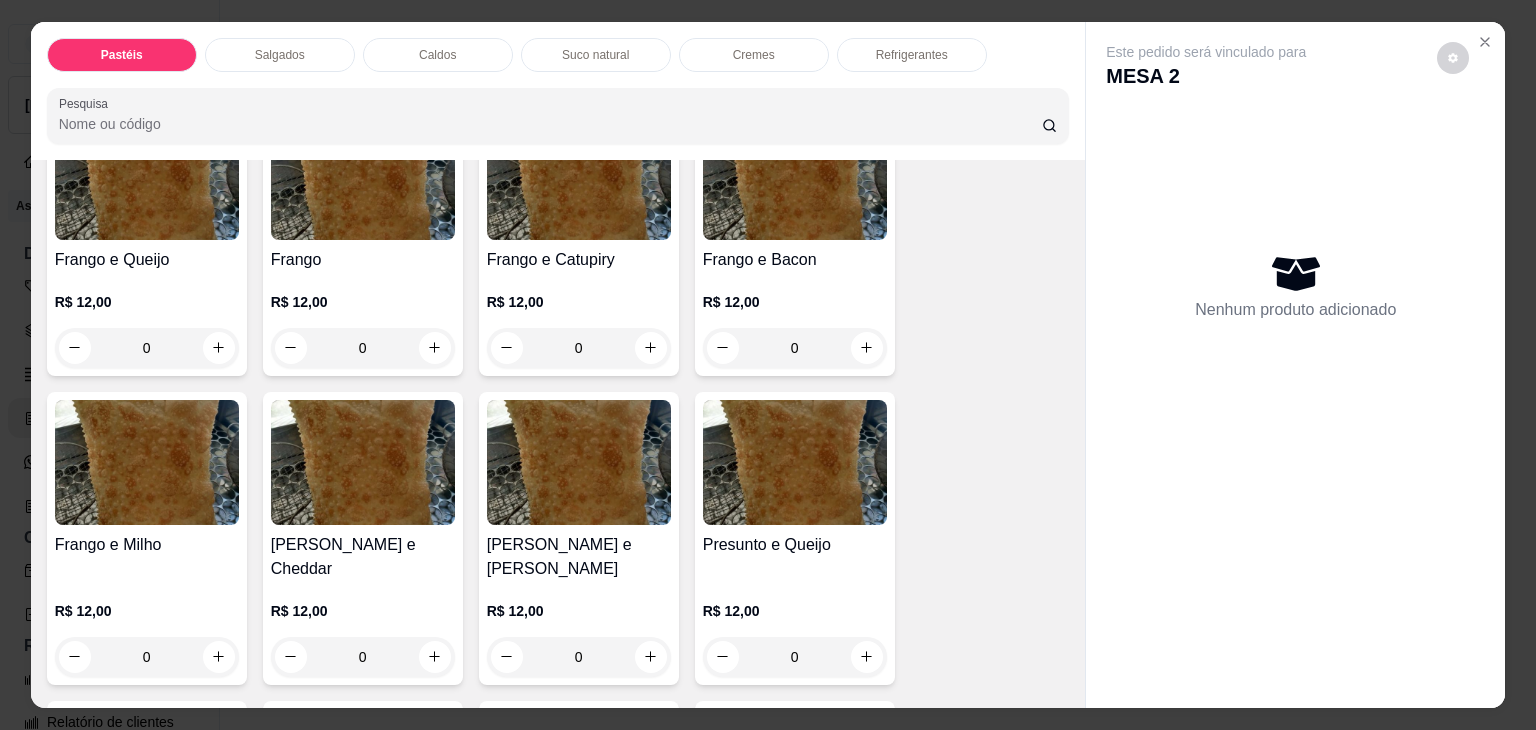 scroll, scrollTop: 800, scrollLeft: 0, axis: vertical 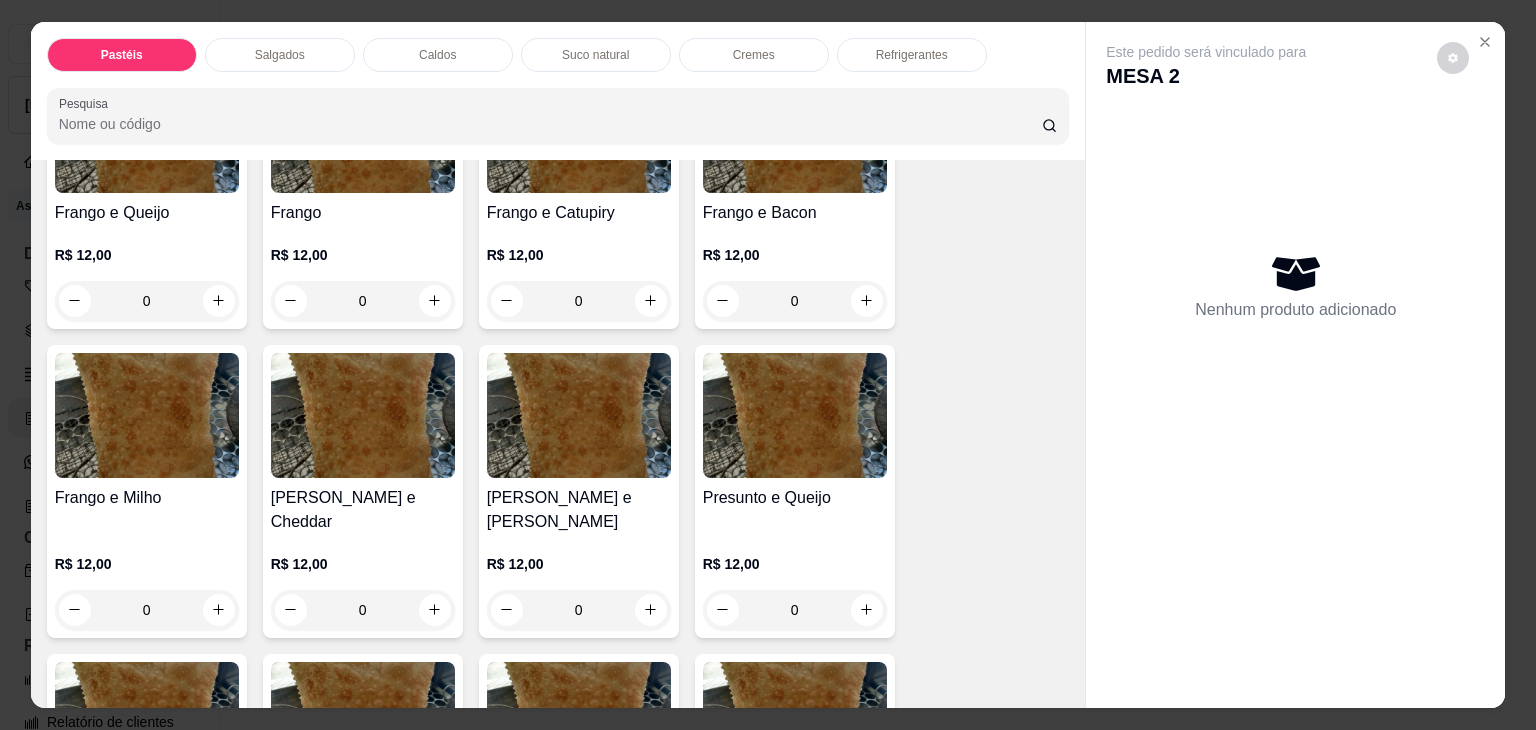 click on "0" at bounding box center [579, 610] 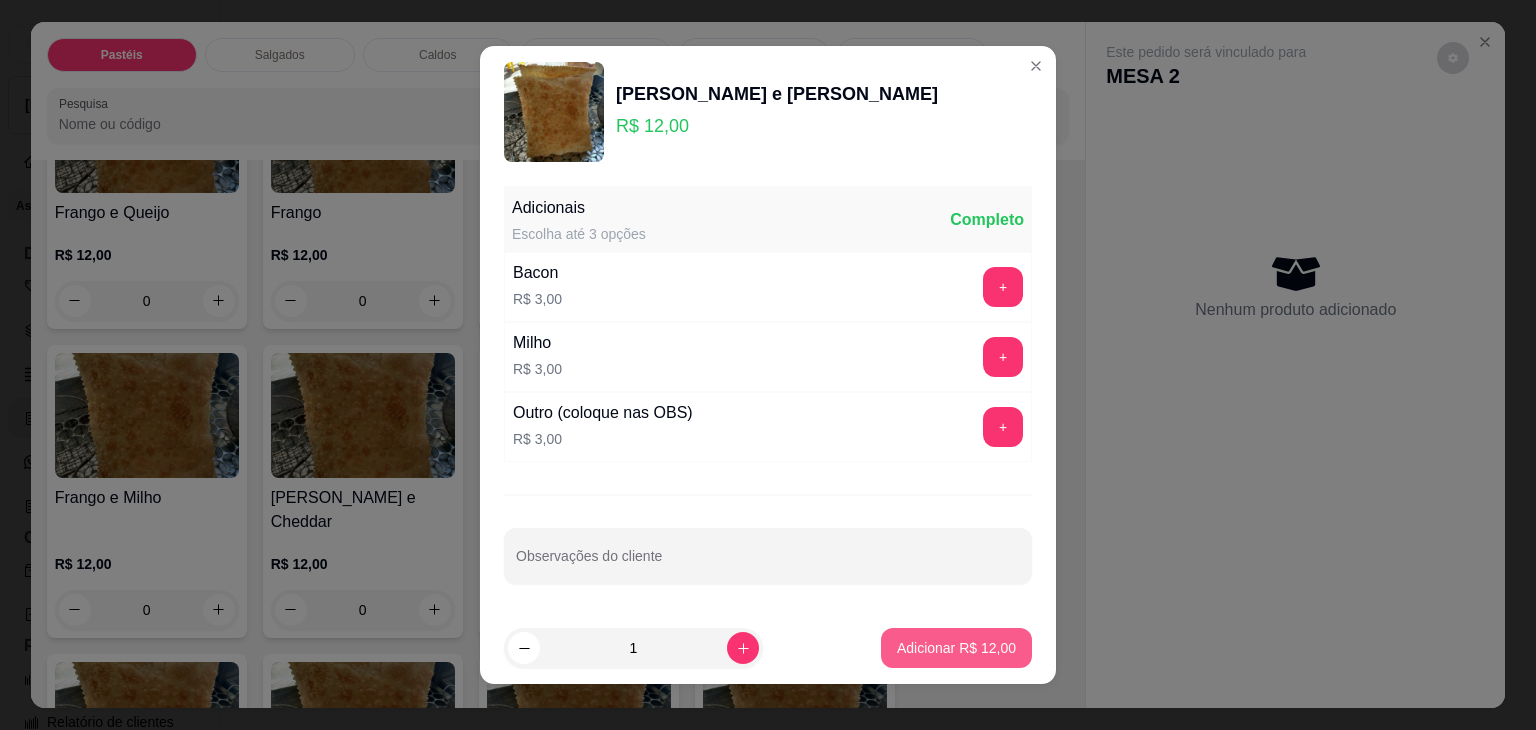 click on "Adicionar   R$ 12,00" at bounding box center (956, 648) 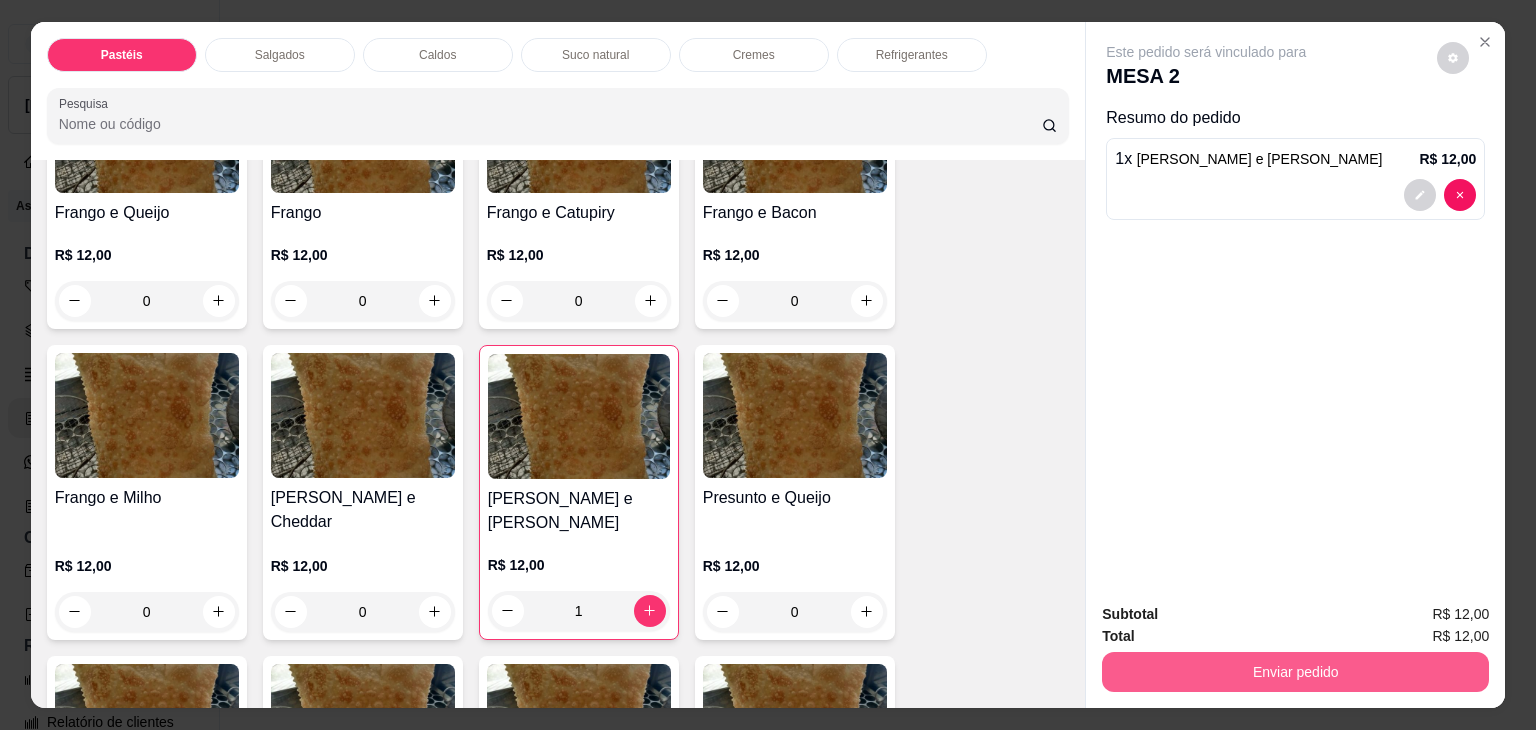 click on "Enviar pedido" at bounding box center (1295, 672) 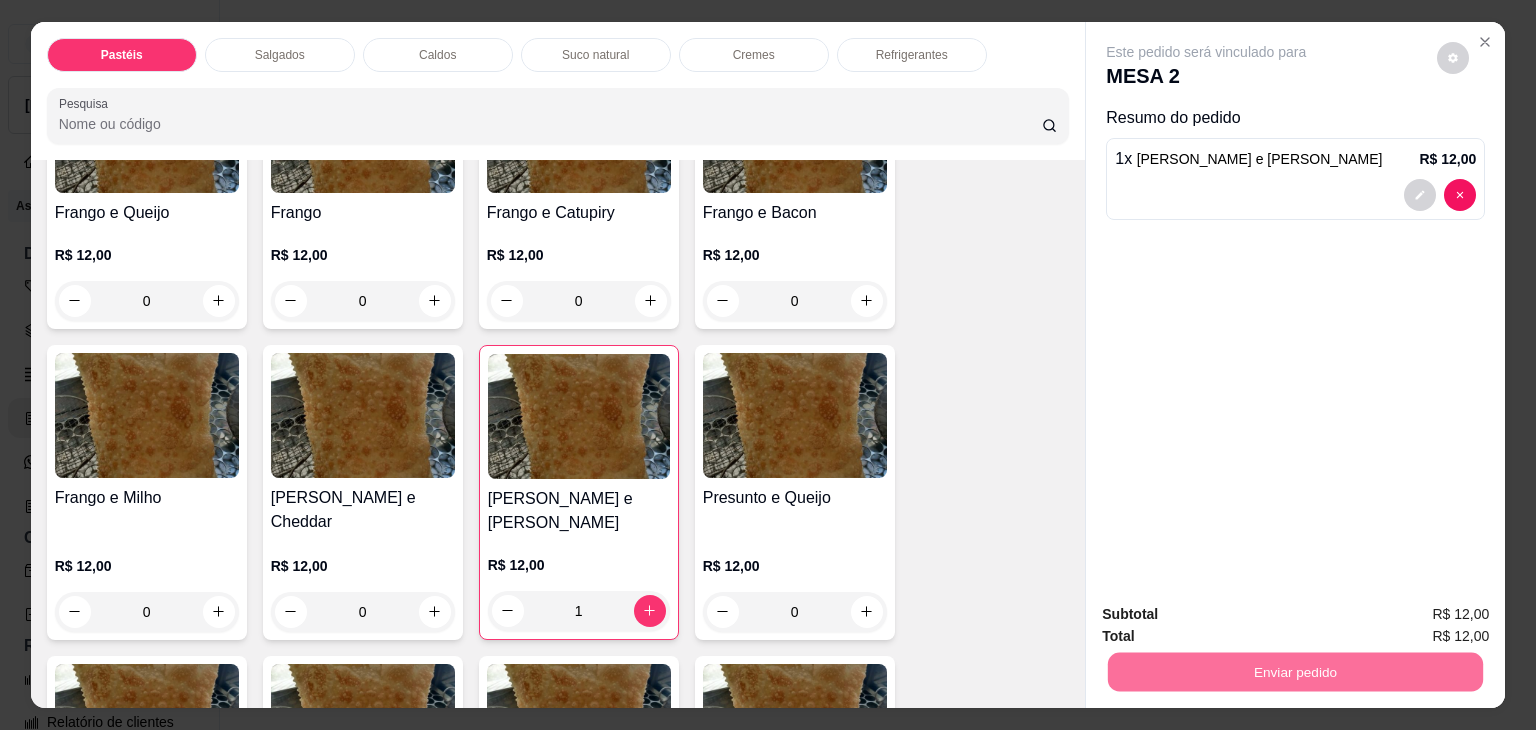 click on "Não registrar e enviar pedido" at bounding box center (1229, 615) 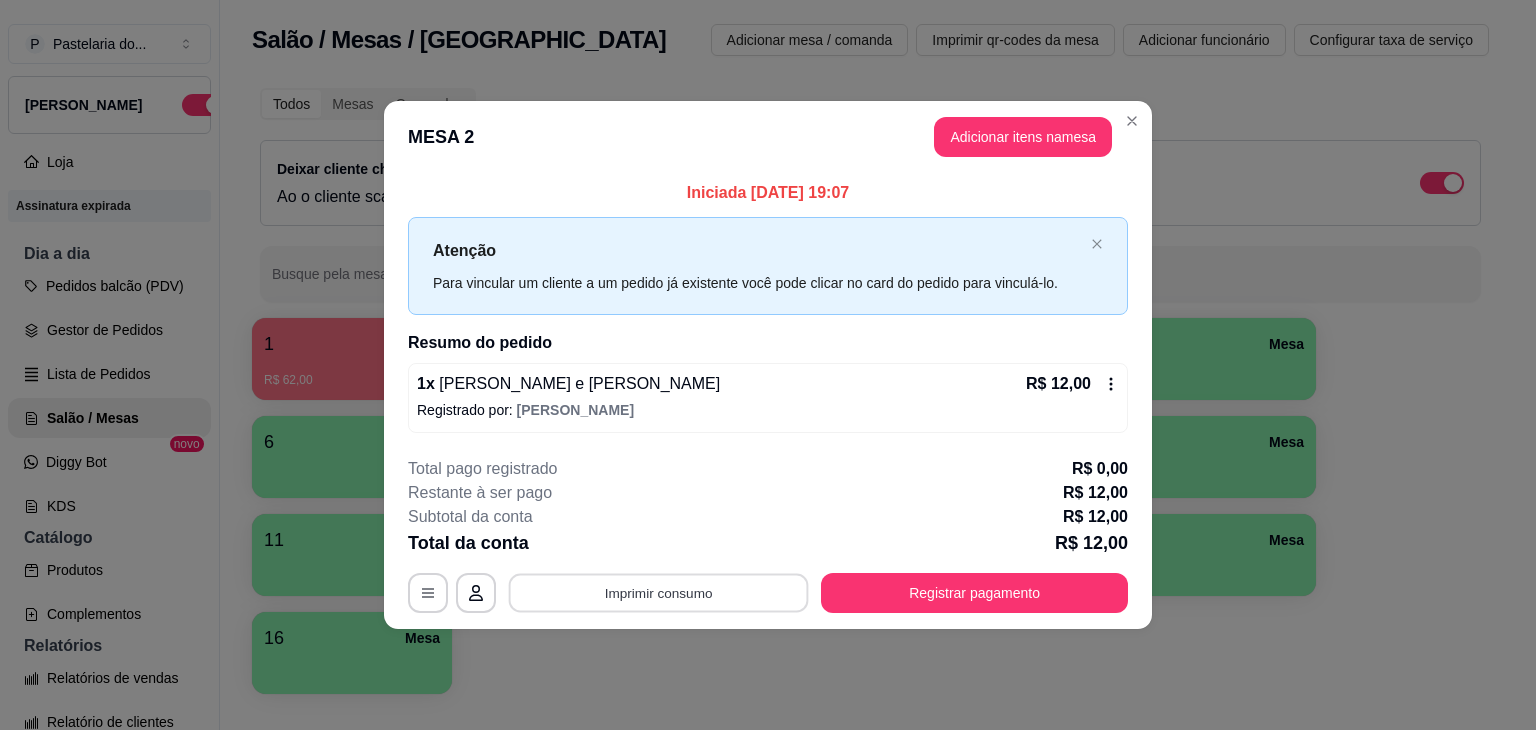 click on "Imprimir consumo" at bounding box center (659, 592) 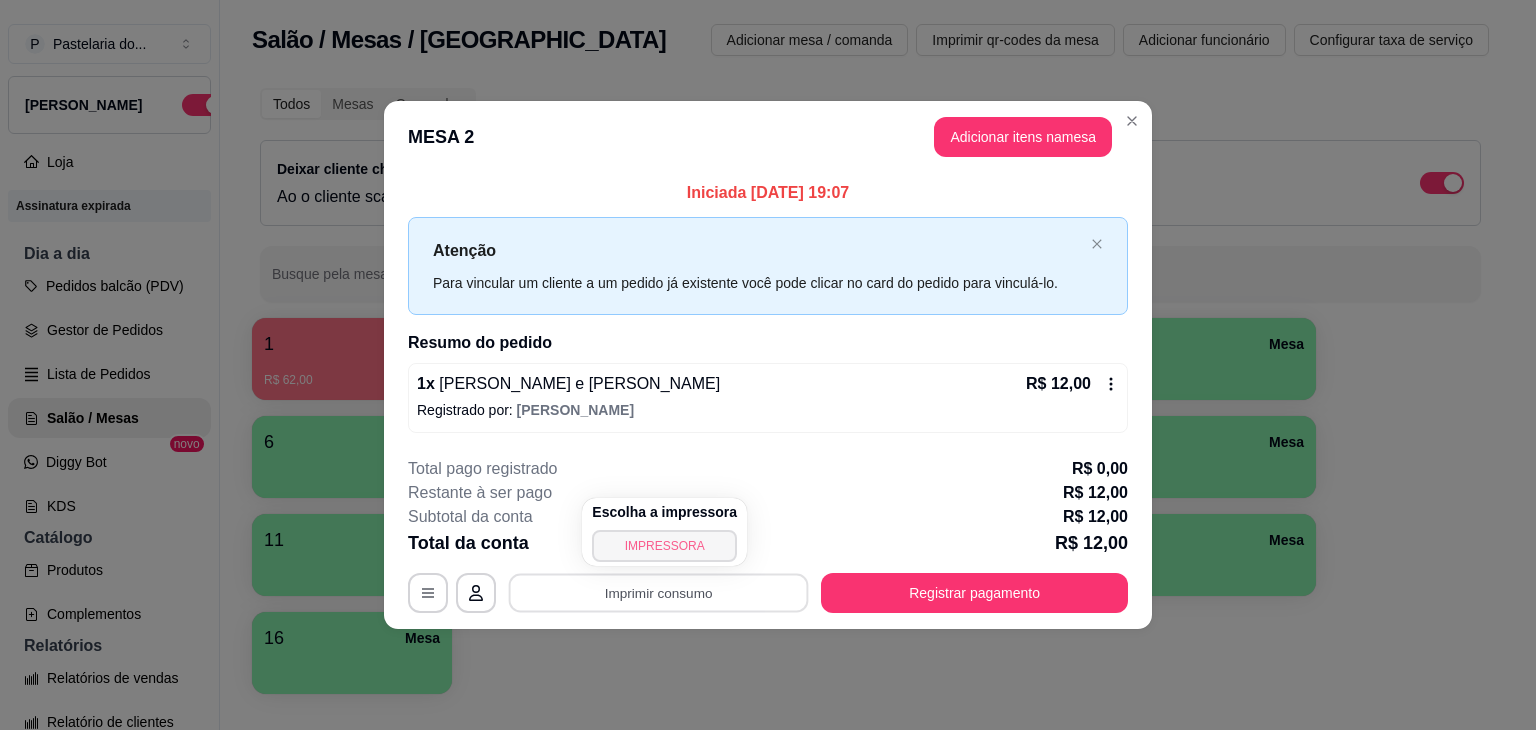 click on "Escolha a impressora IMPRESSORA" at bounding box center [664, 532] 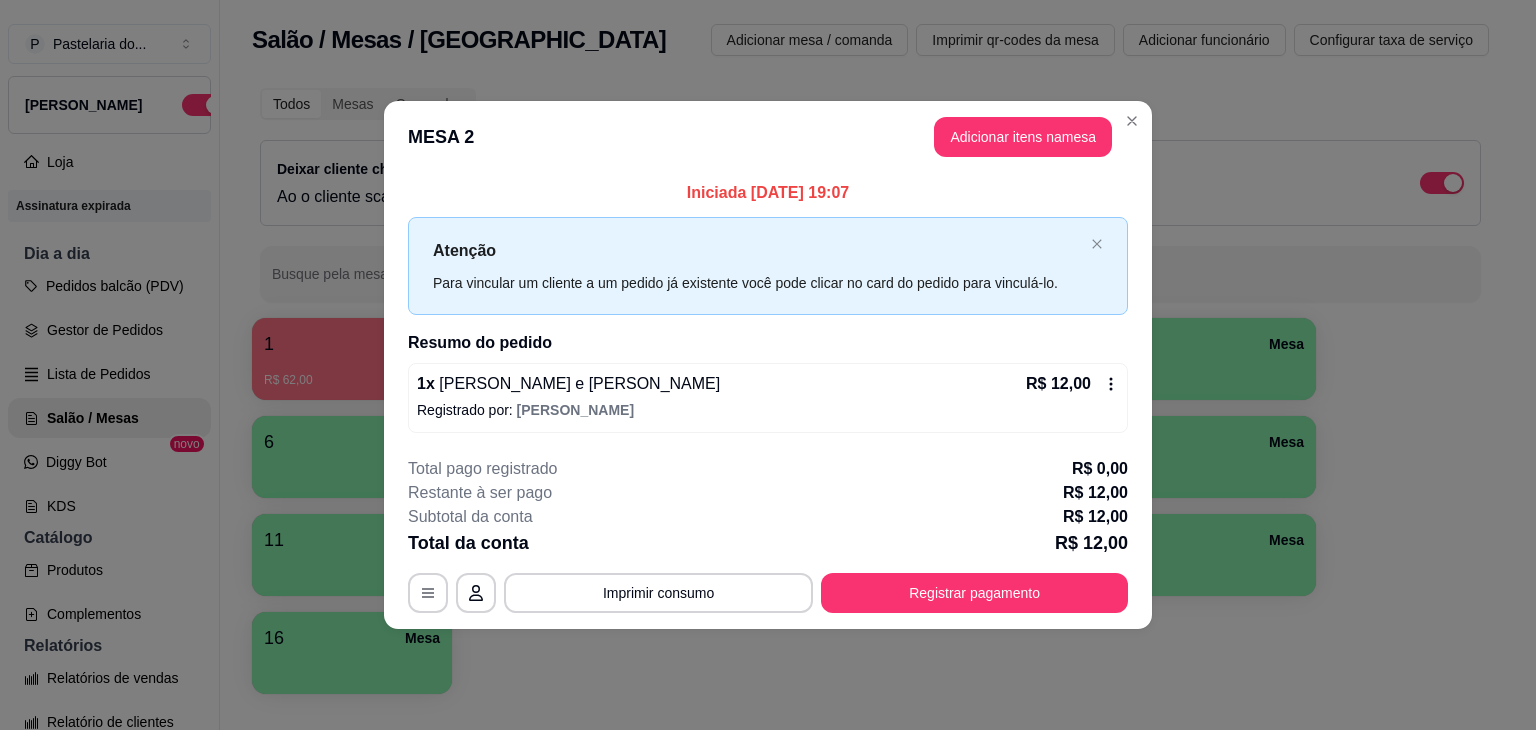 click on "Imprimir consumo" at bounding box center [658, 593] 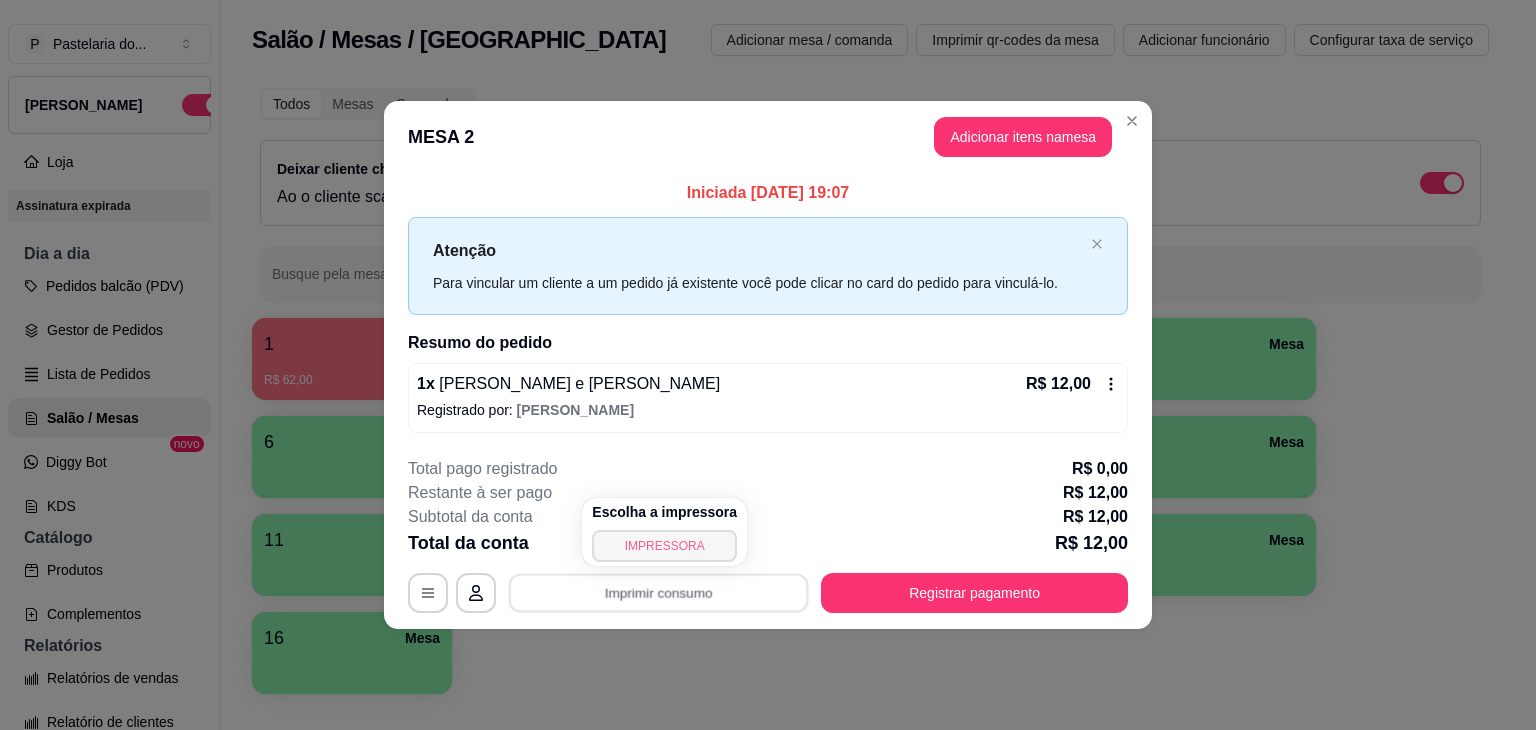 click on "IMPRESSORA" at bounding box center (664, 546) 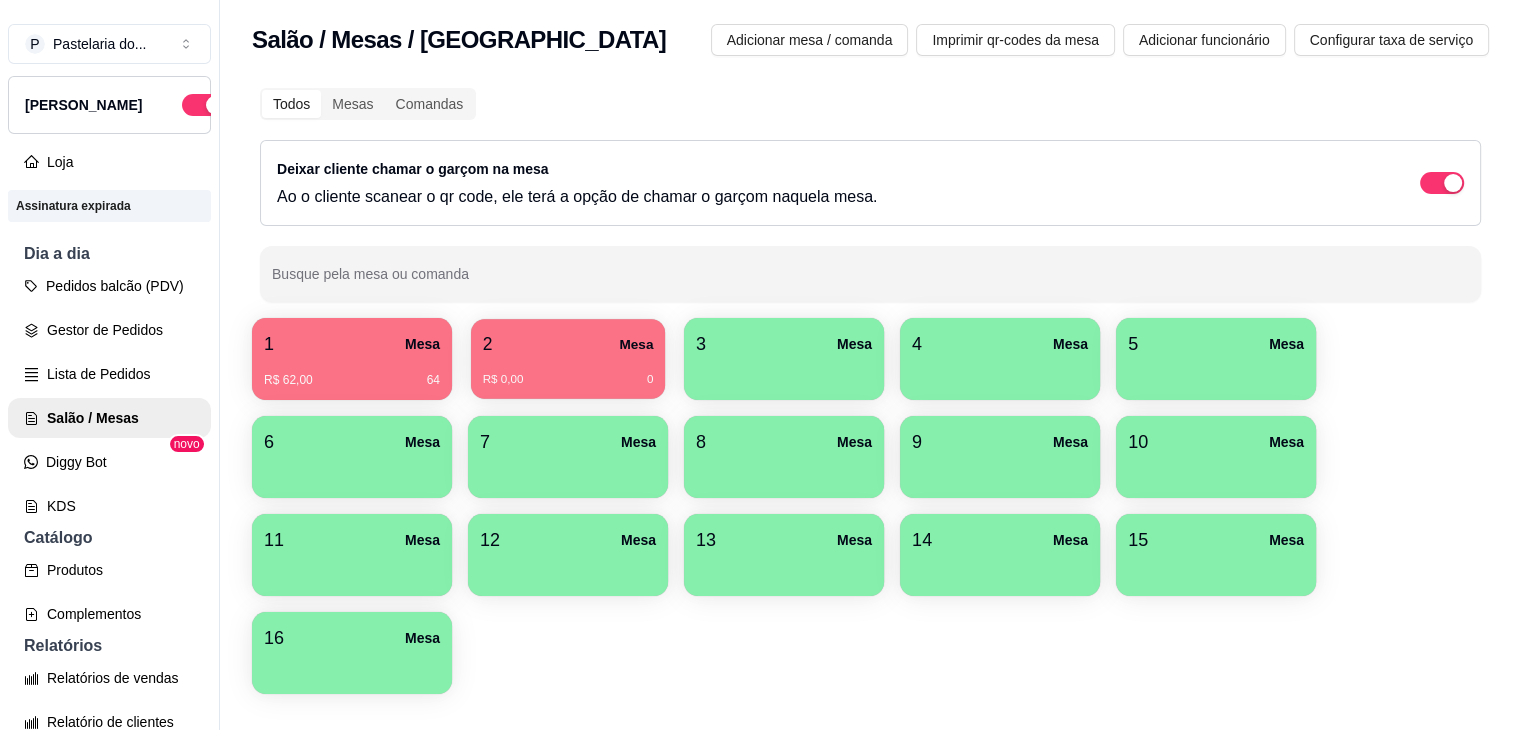 click on "2 Mesa" at bounding box center (568, 344) 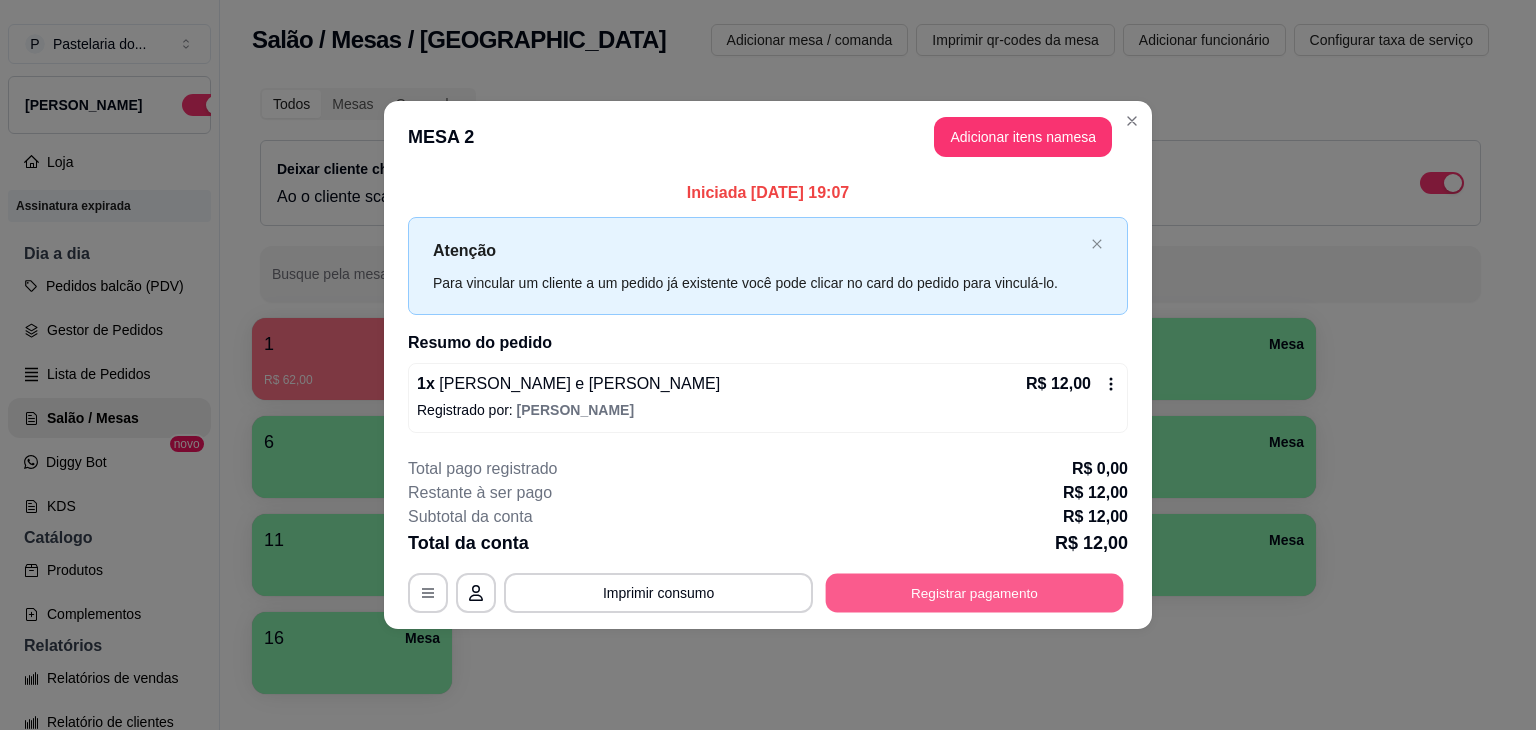 click on "Registrar pagamento" at bounding box center [975, 592] 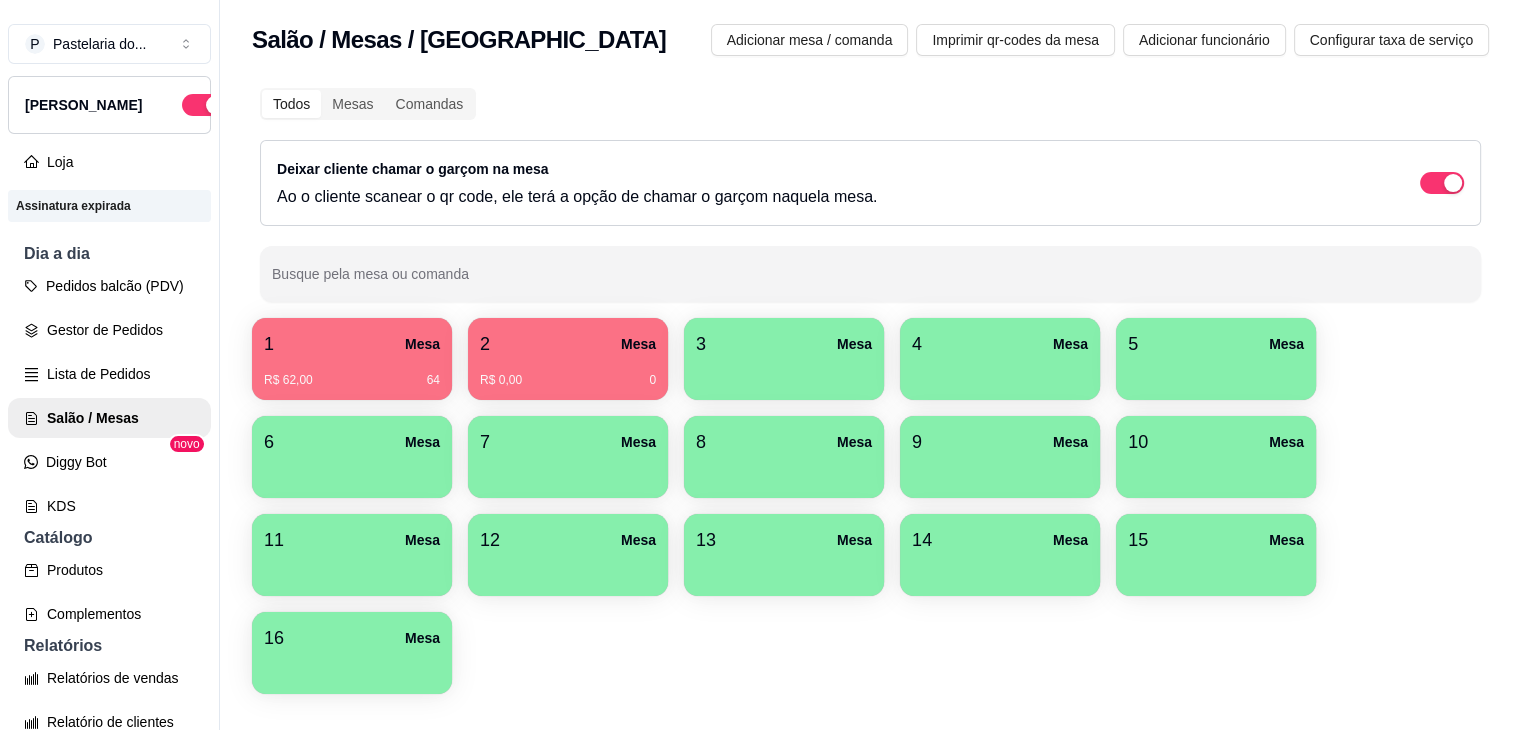 click on "R$ 62,00 64" at bounding box center (352, 373) 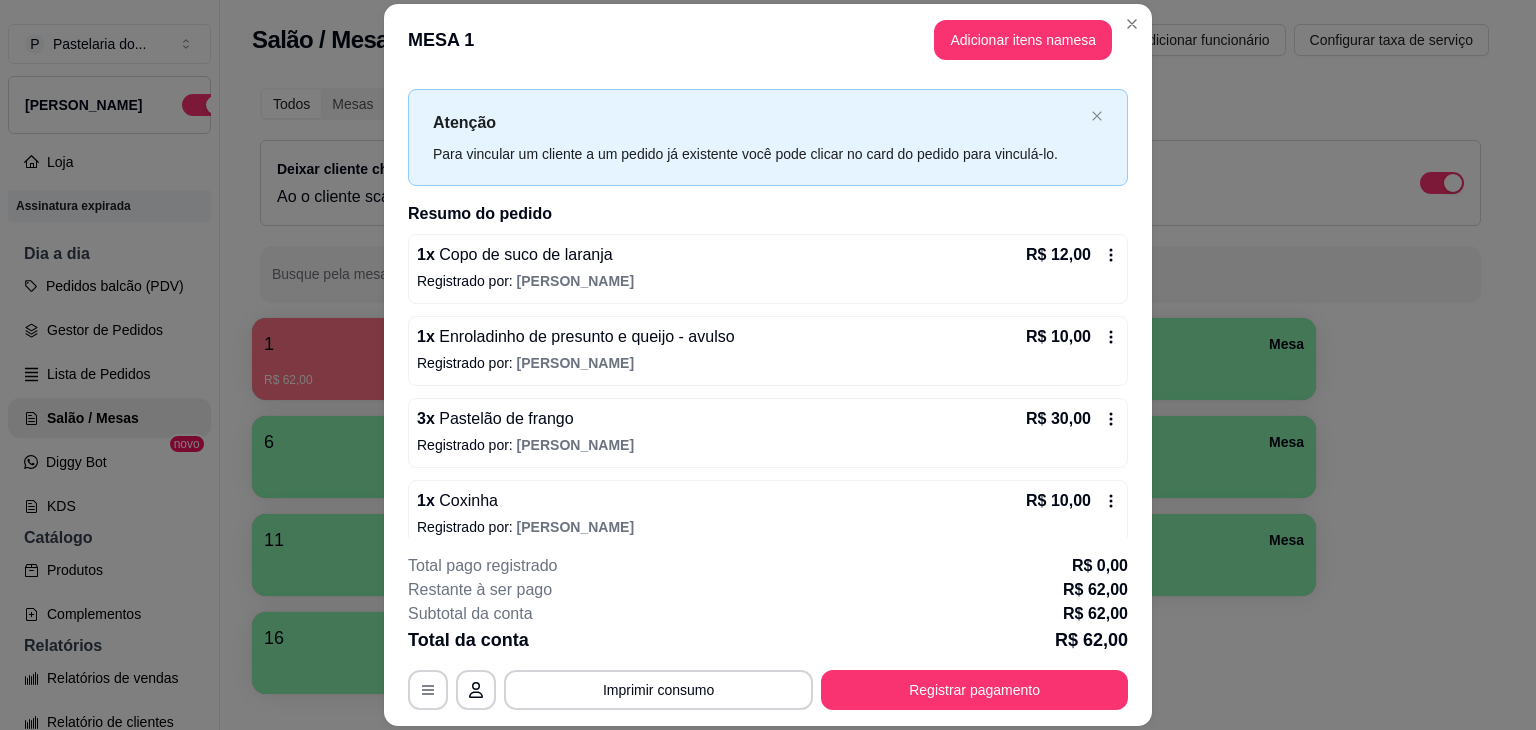 scroll, scrollTop: 48, scrollLeft: 0, axis: vertical 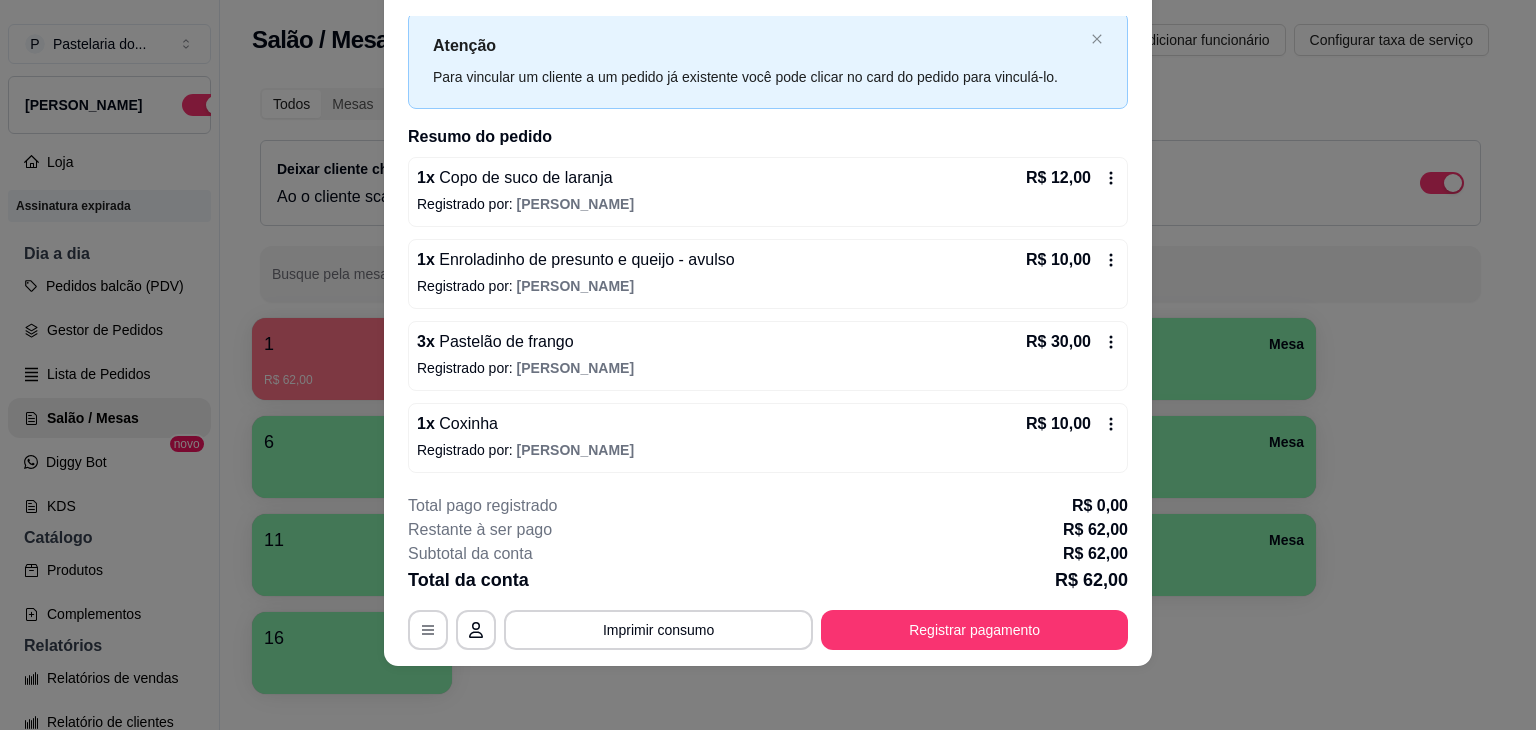 click on "Registrar pagamento" at bounding box center [974, 630] 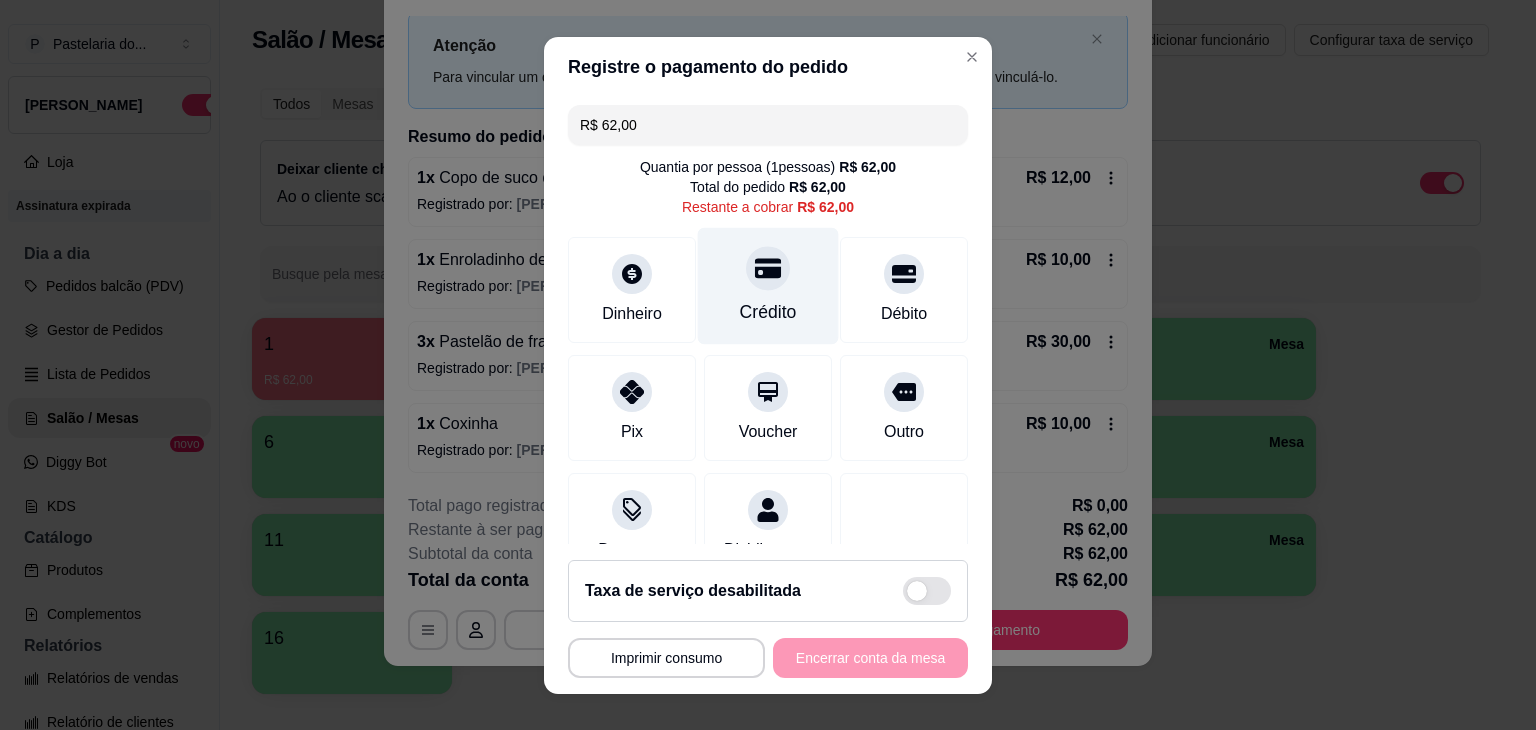 click on "Crédito" at bounding box center [768, 285] 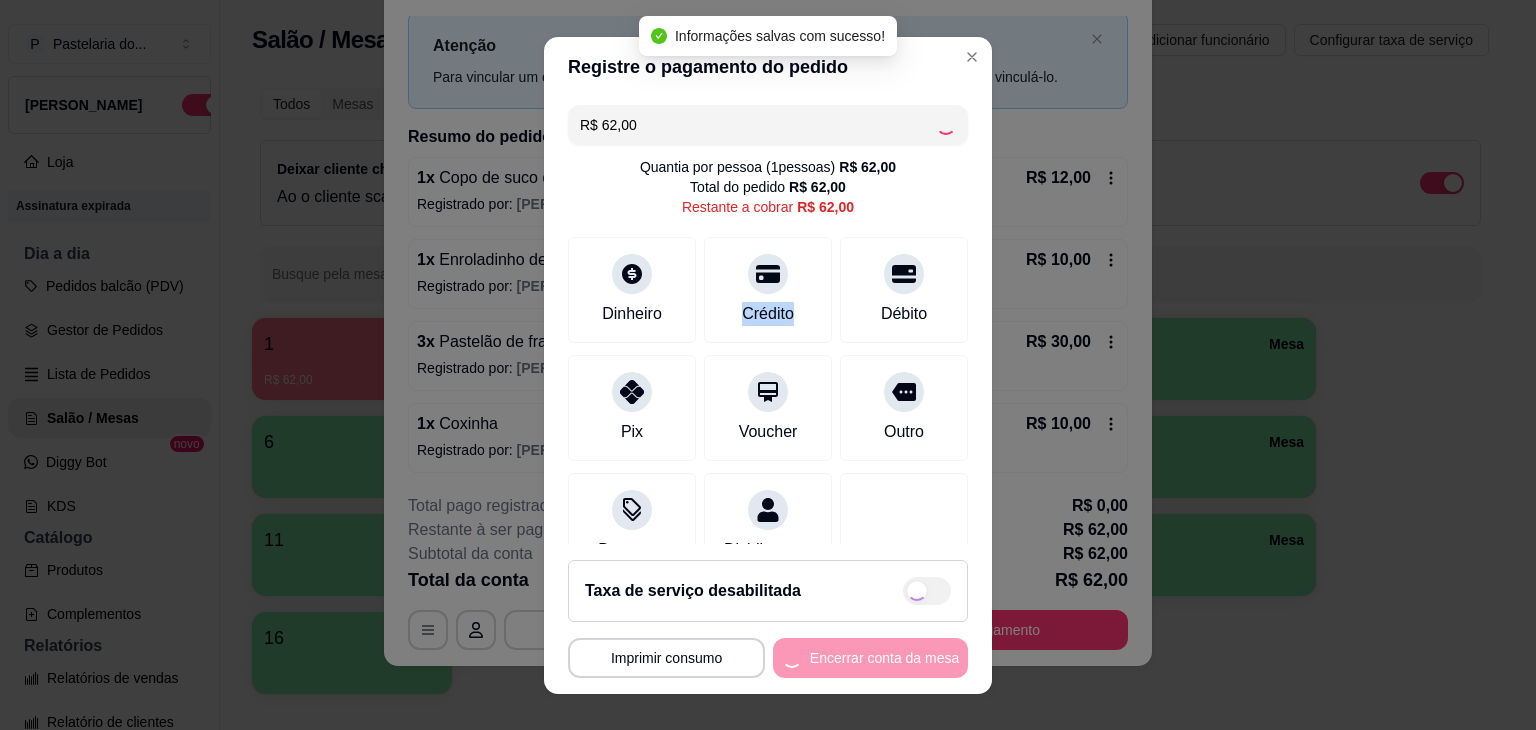 type on "R$ 0,00" 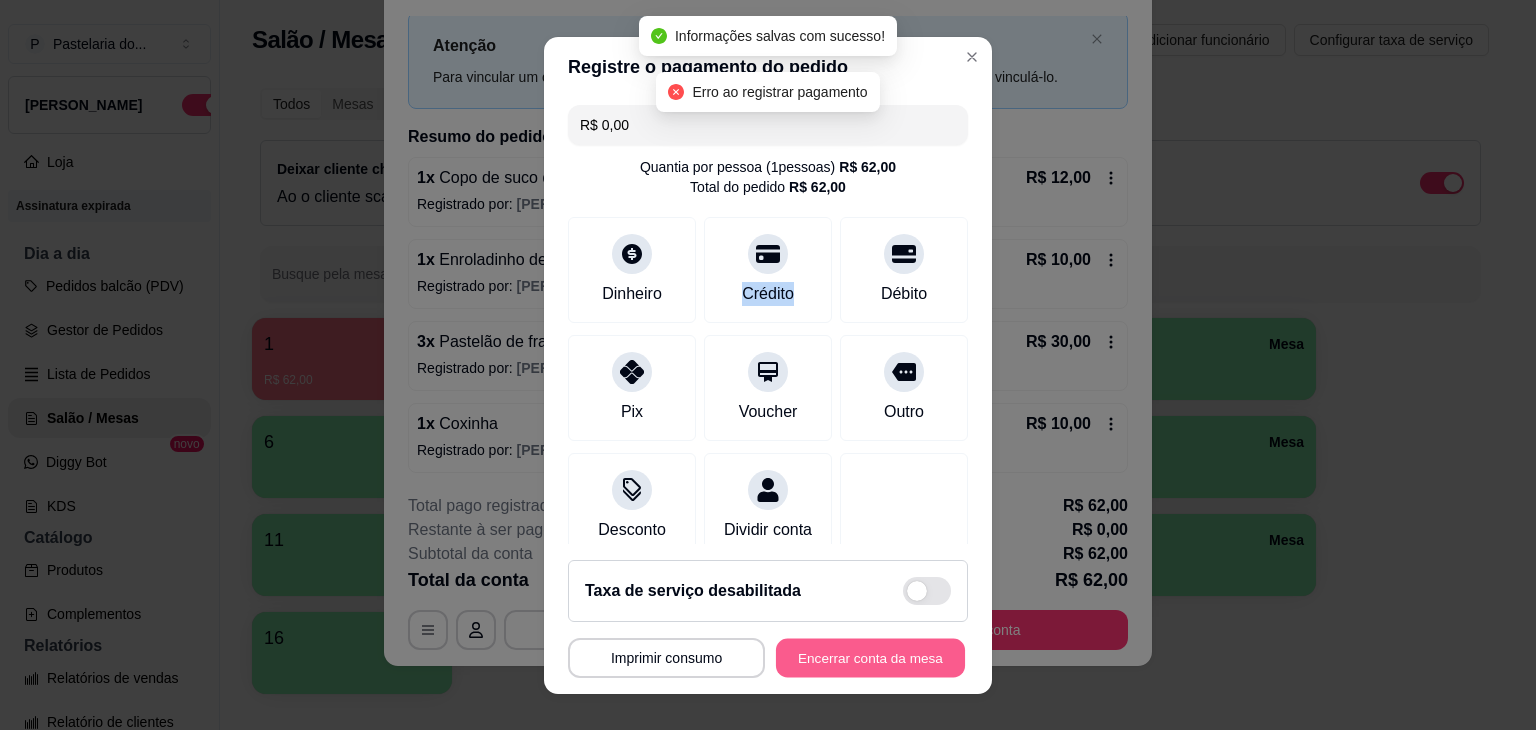 click on "Encerrar conta da mesa" at bounding box center [870, 657] 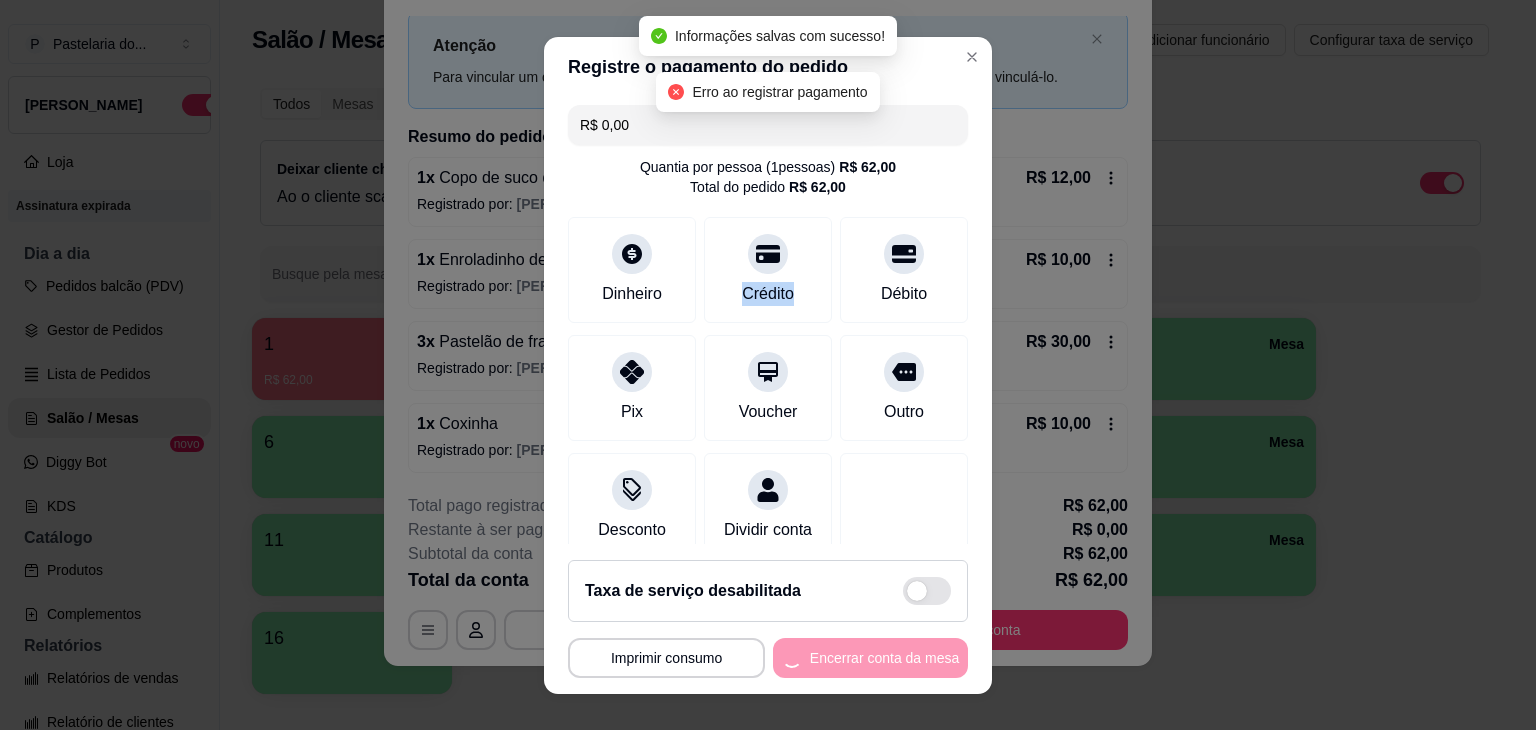 scroll, scrollTop: 0, scrollLeft: 0, axis: both 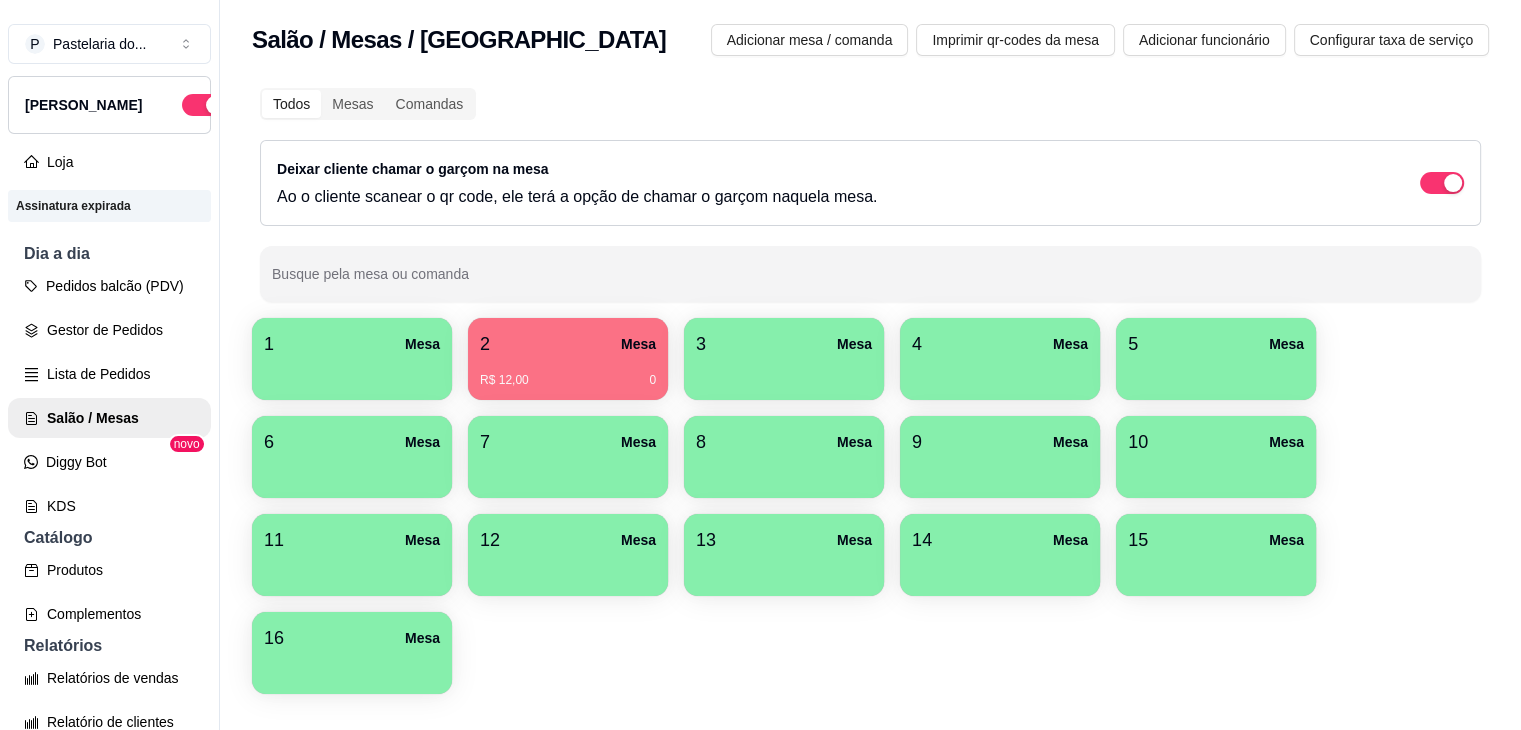 click on "2 Mesa" at bounding box center (568, 344) 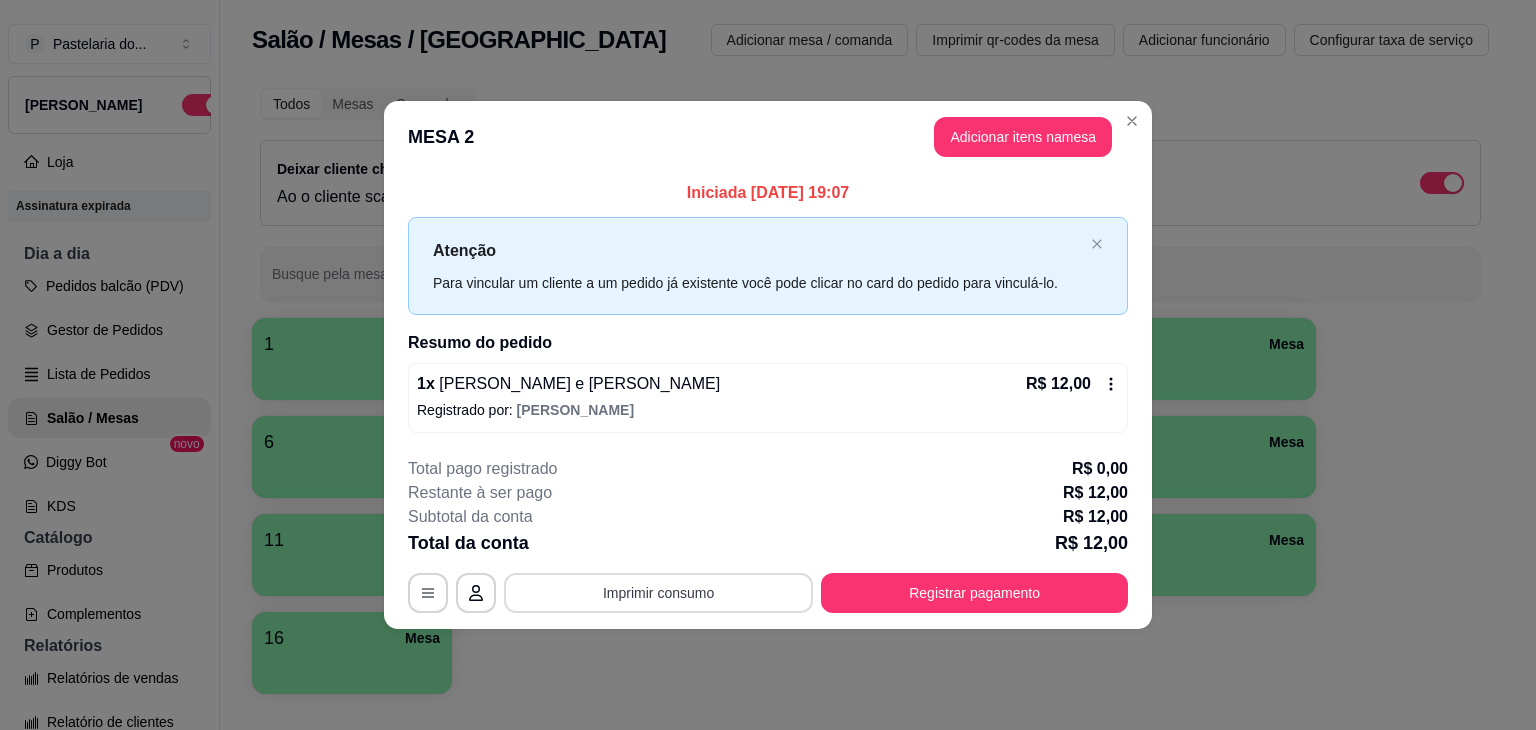 click on "Imprimir consumo" at bounding box center [658, 593] 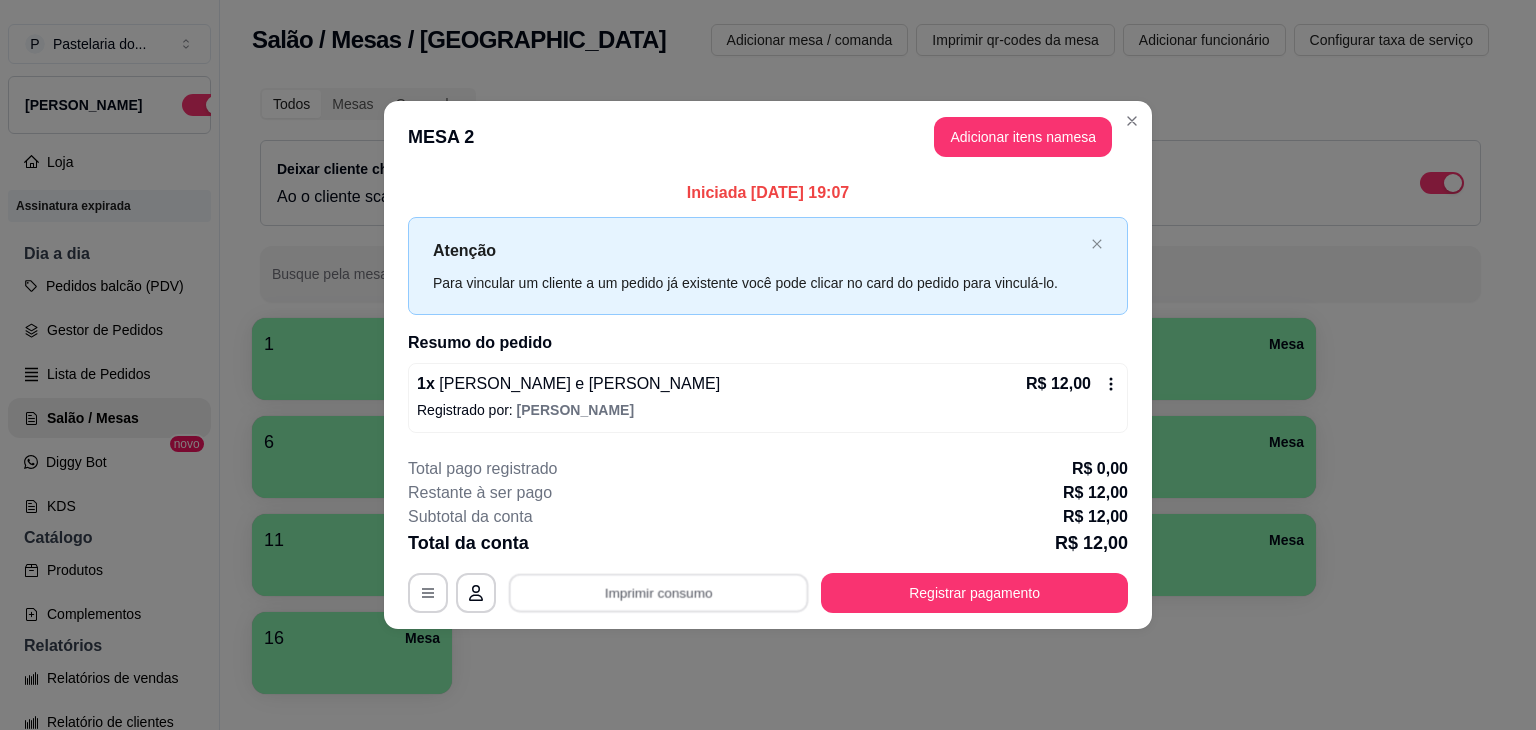 click on "**********" at bounding box center (768, 535) 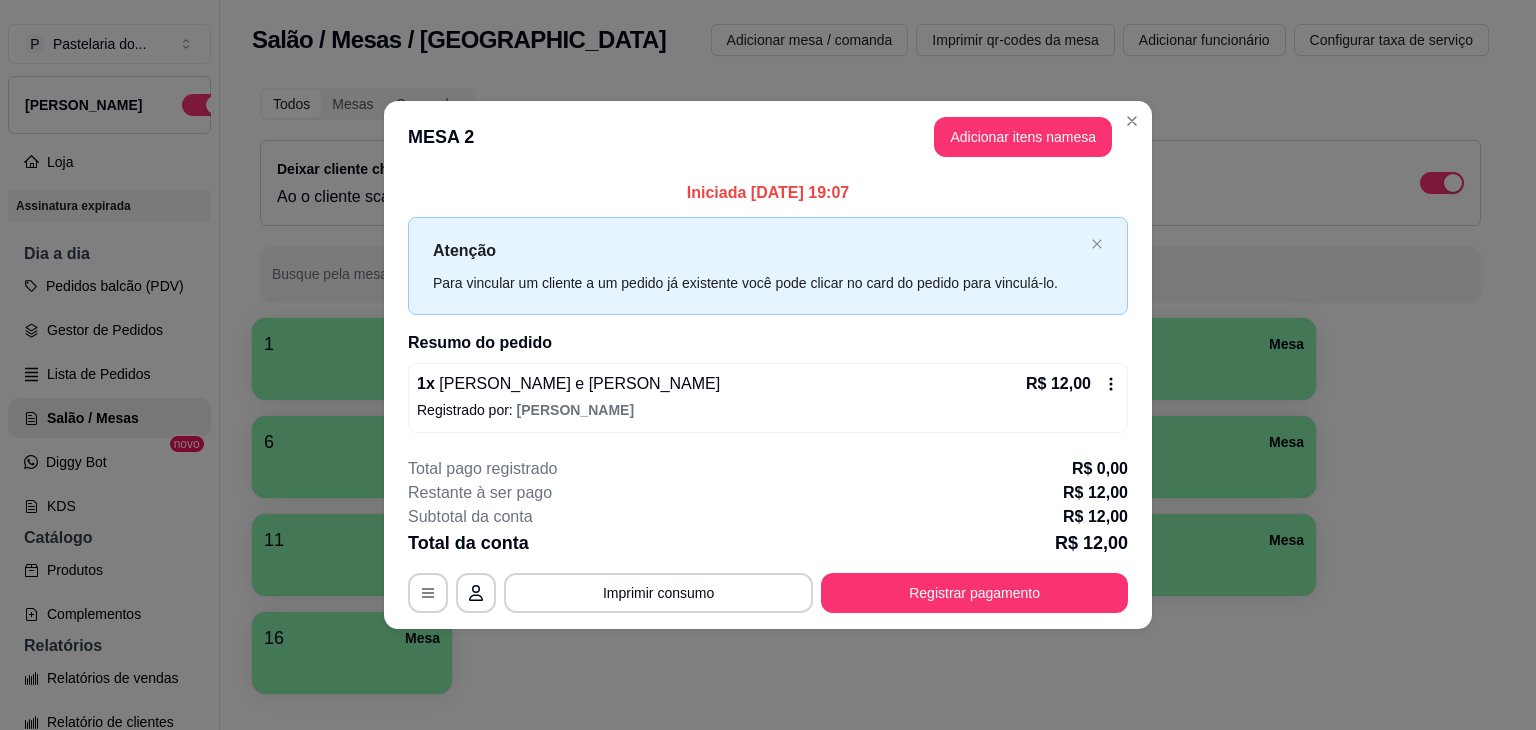 click on "Total da conta R$ 12,00" at bounding box center (768, 543) 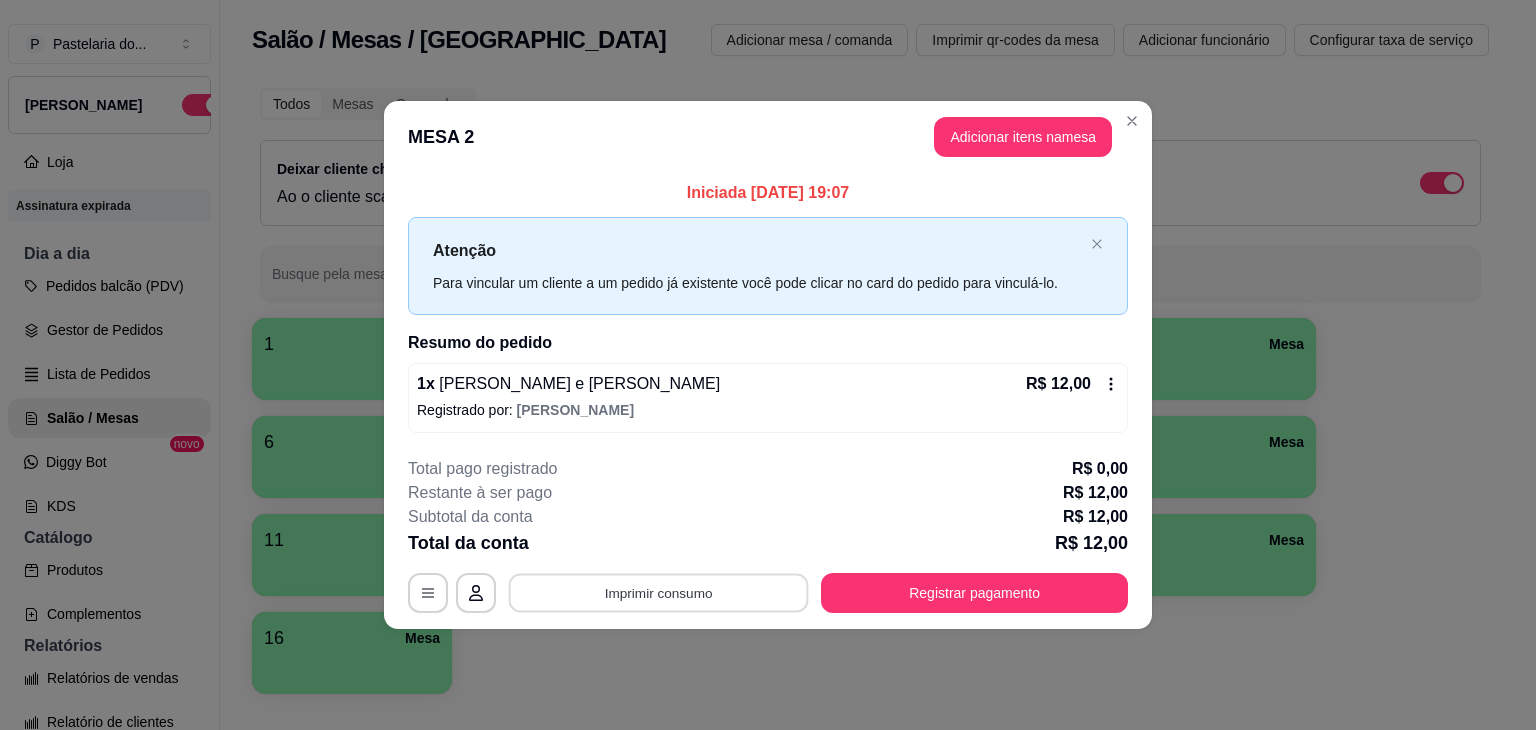 click on "**********" at bounding box center [768, 593] 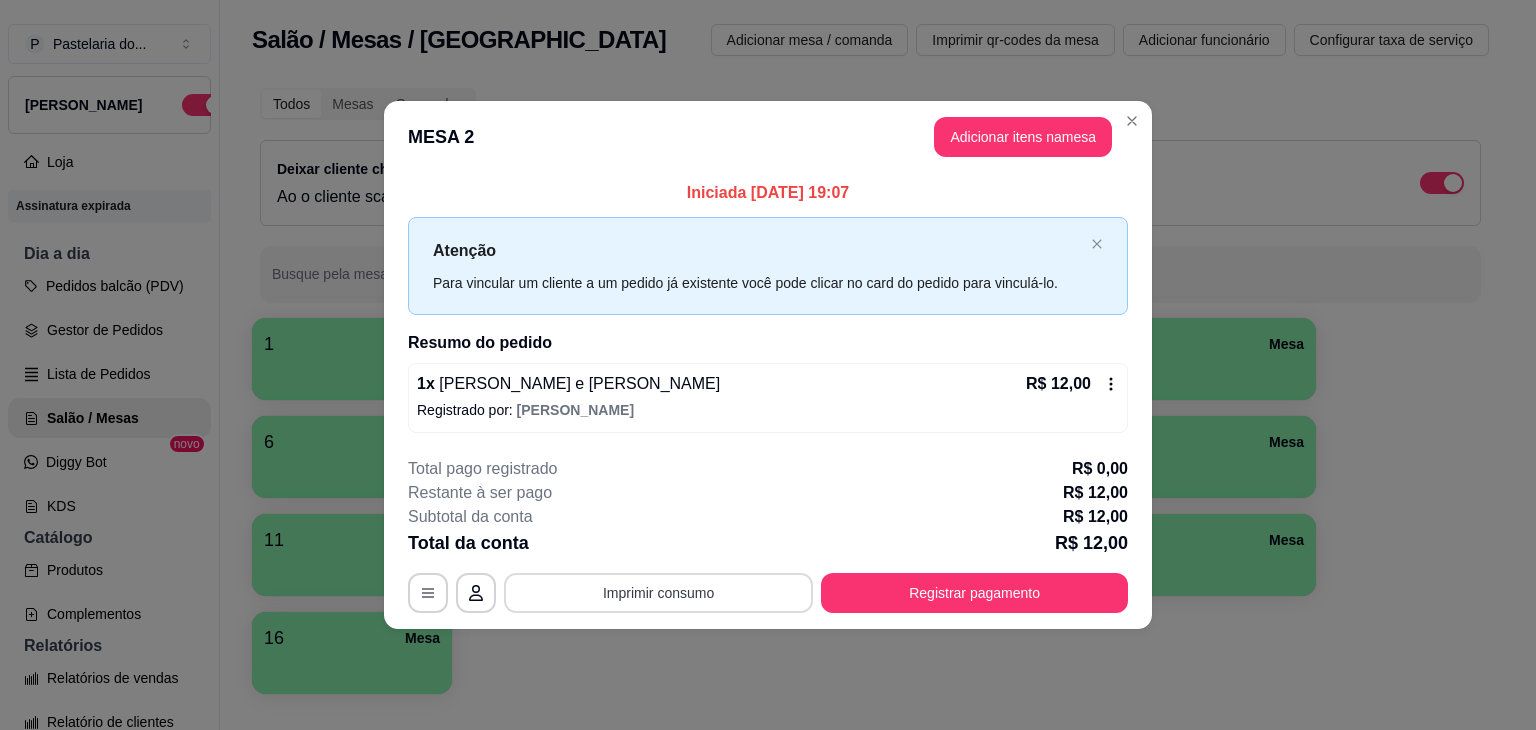 click on "Imprimir consumo" at bounding box center (658, 593) 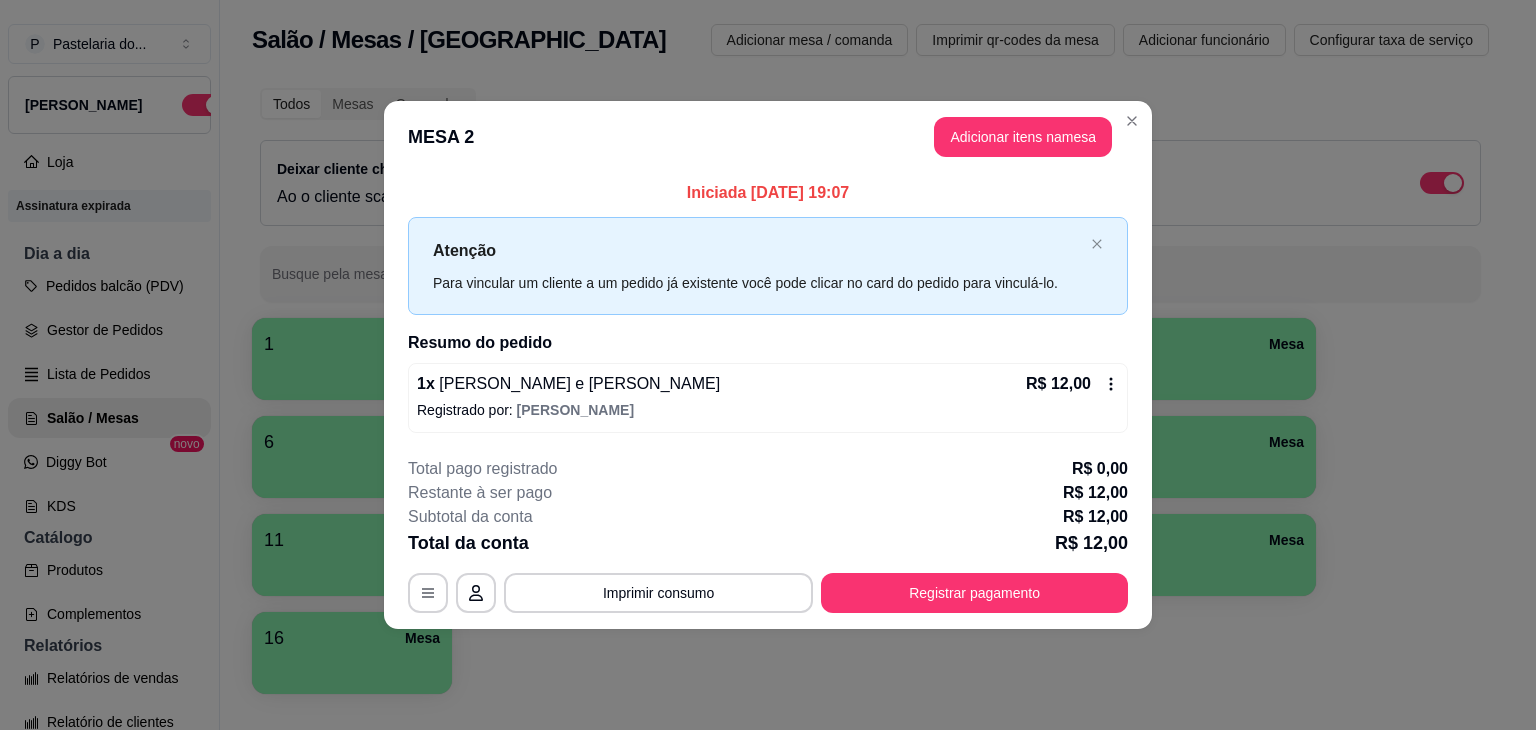 click on "Total da conta R$ 12,00" at bounding box center [768, 543] 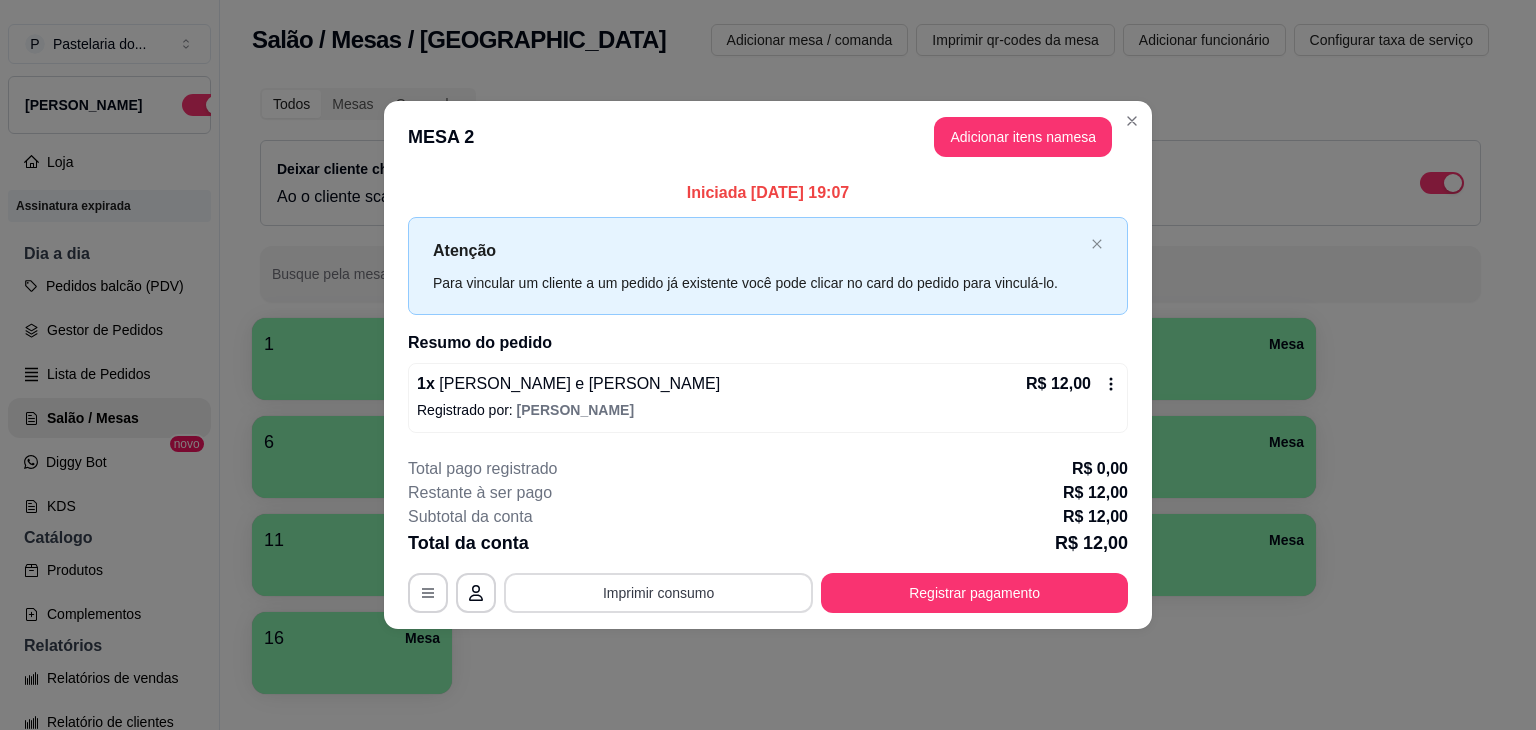 click on "Imprimir consumo" at bounding box center [658, 593] 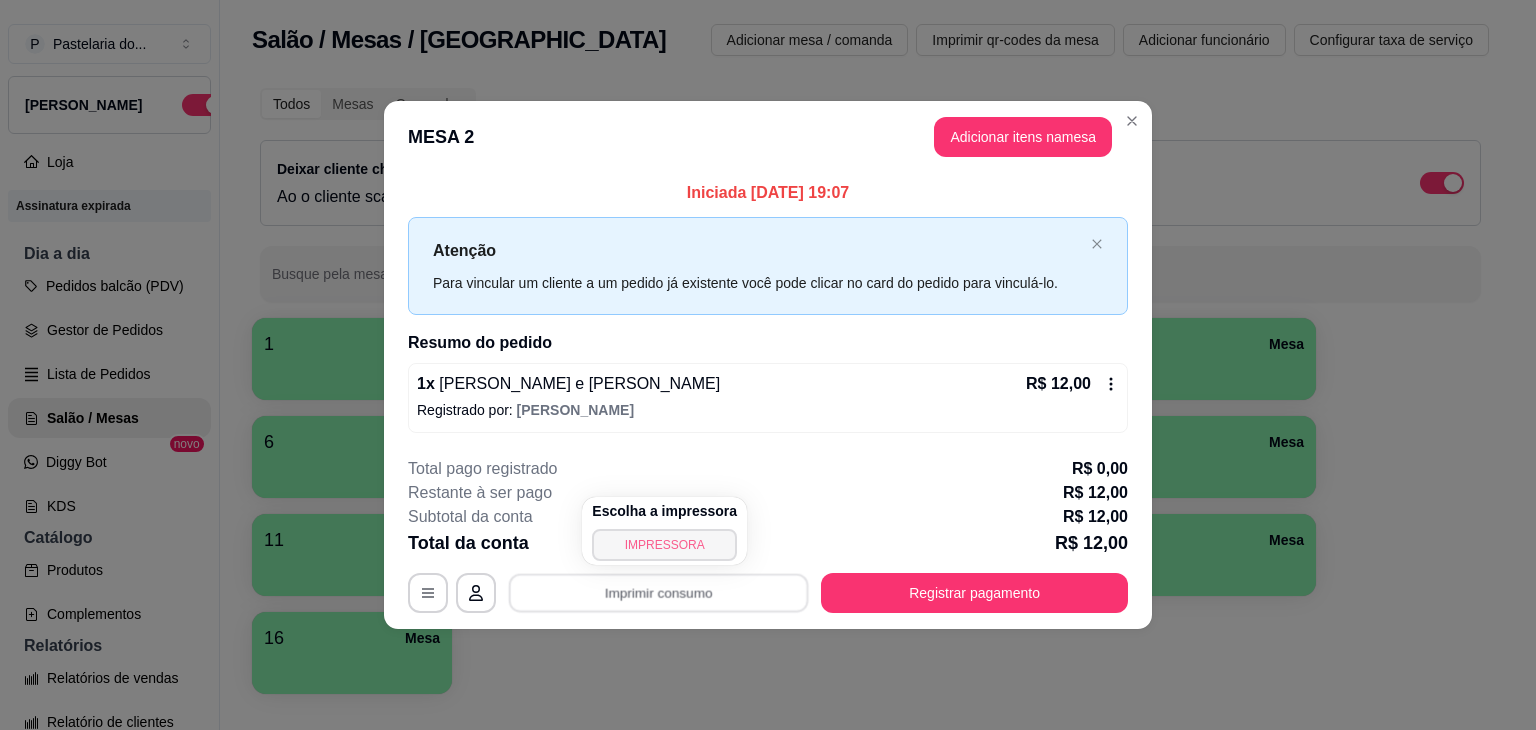 click on "IMPRESSORA" at bounding box center [664, 545] 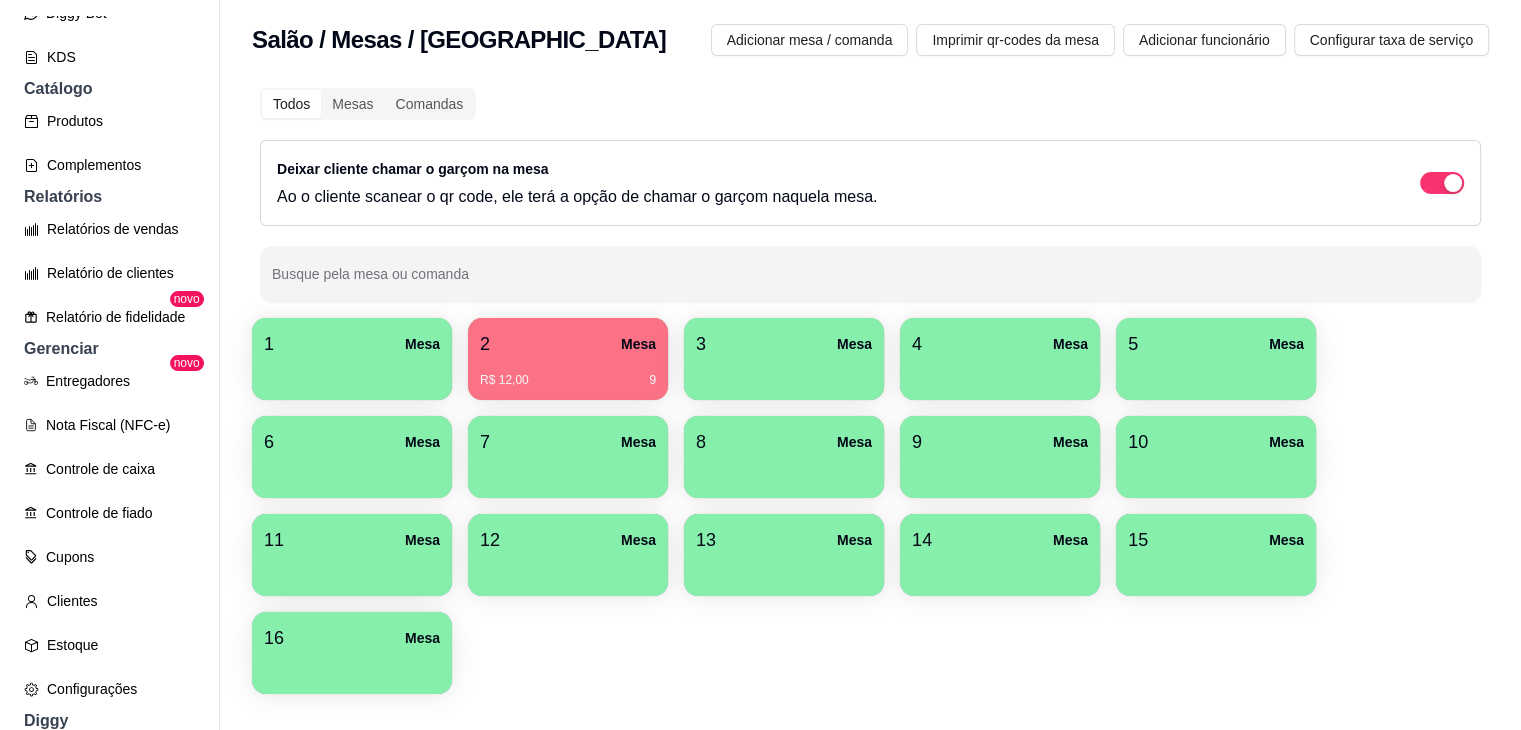 scroll, scrollTop: 640, scrollLeft: 0, axis: vertical 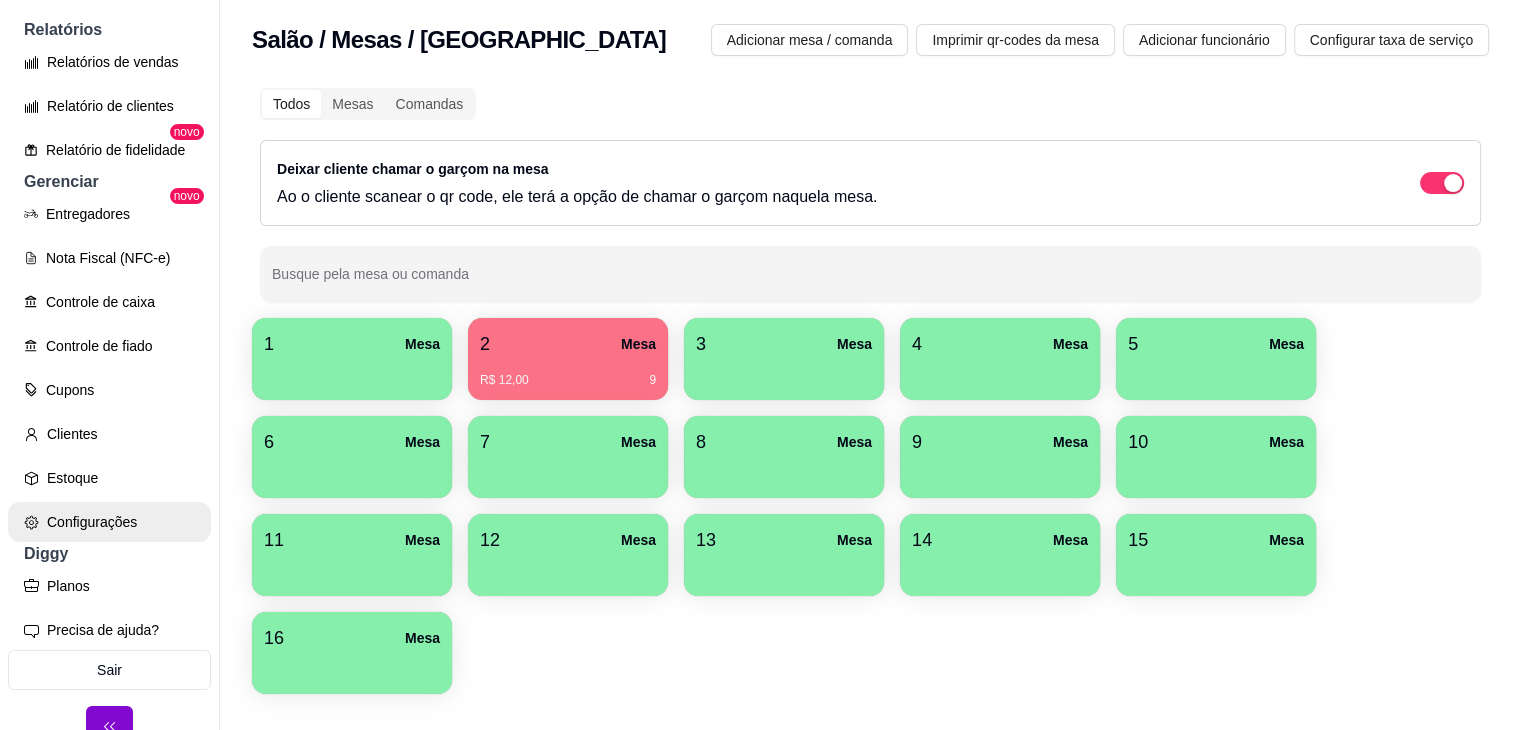 click on "Configurações" at bounding box center [109, 522] 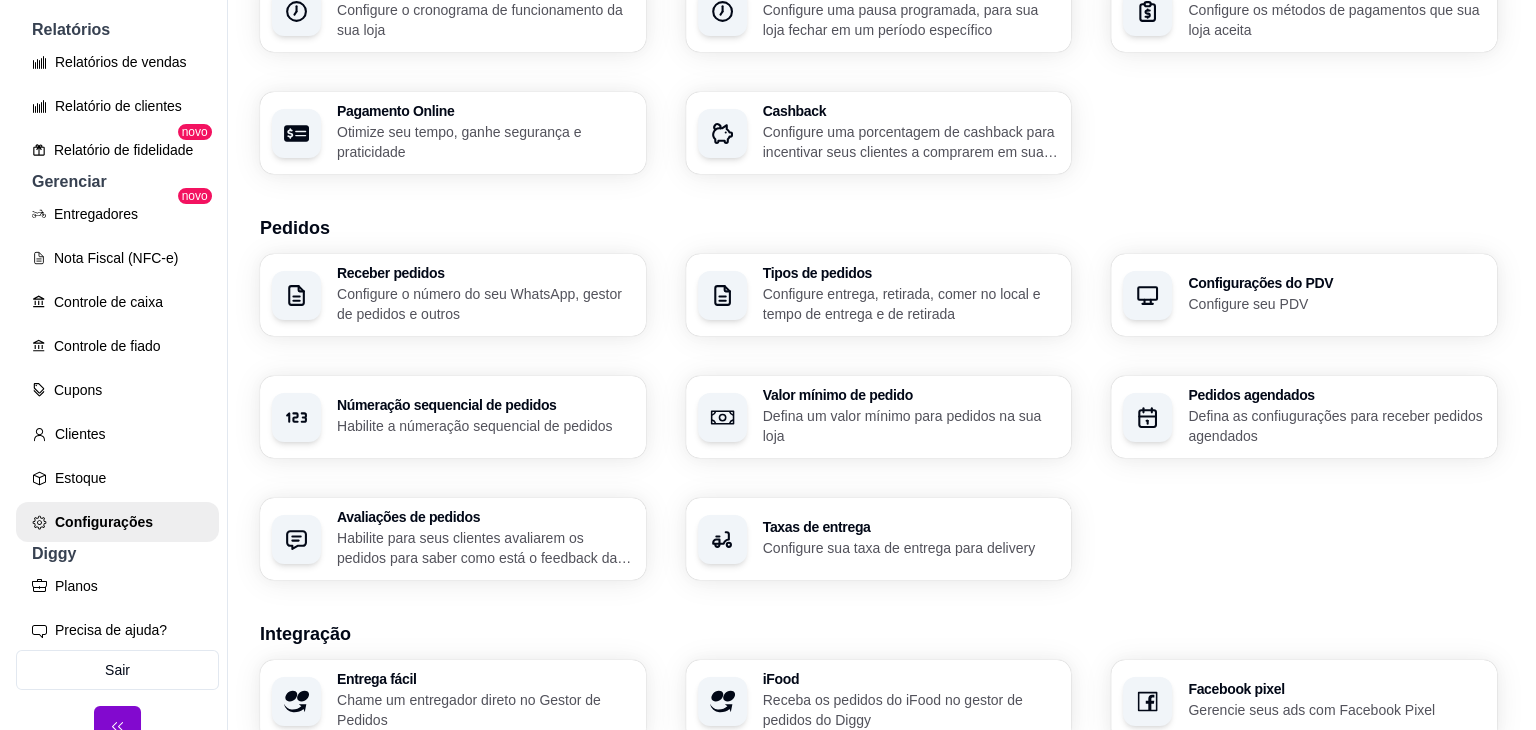 scroll, scrollTop: 685, scrollLeft: 0, axis: vertical 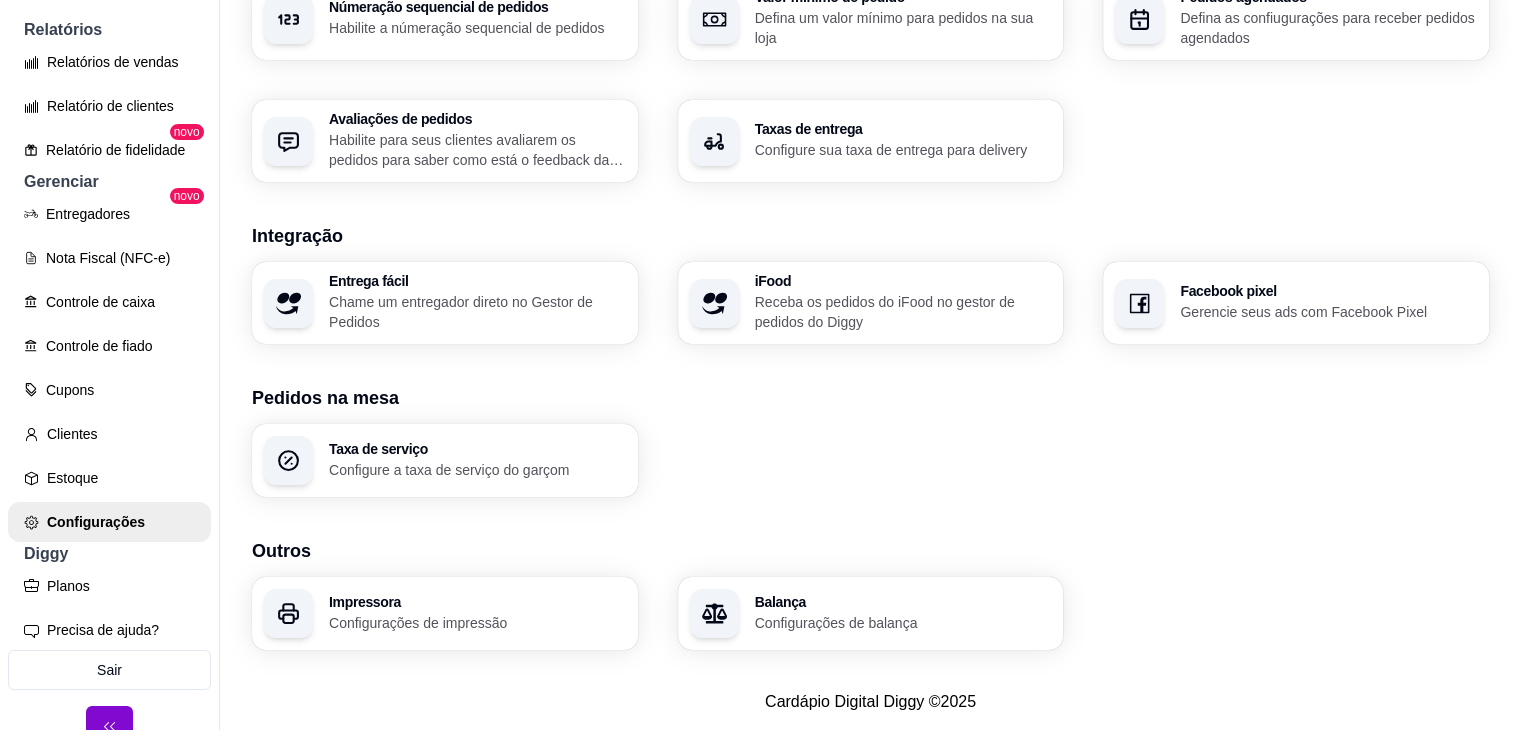 click on "Impressora Configurações de impressão" at bounding box center (445, 613) 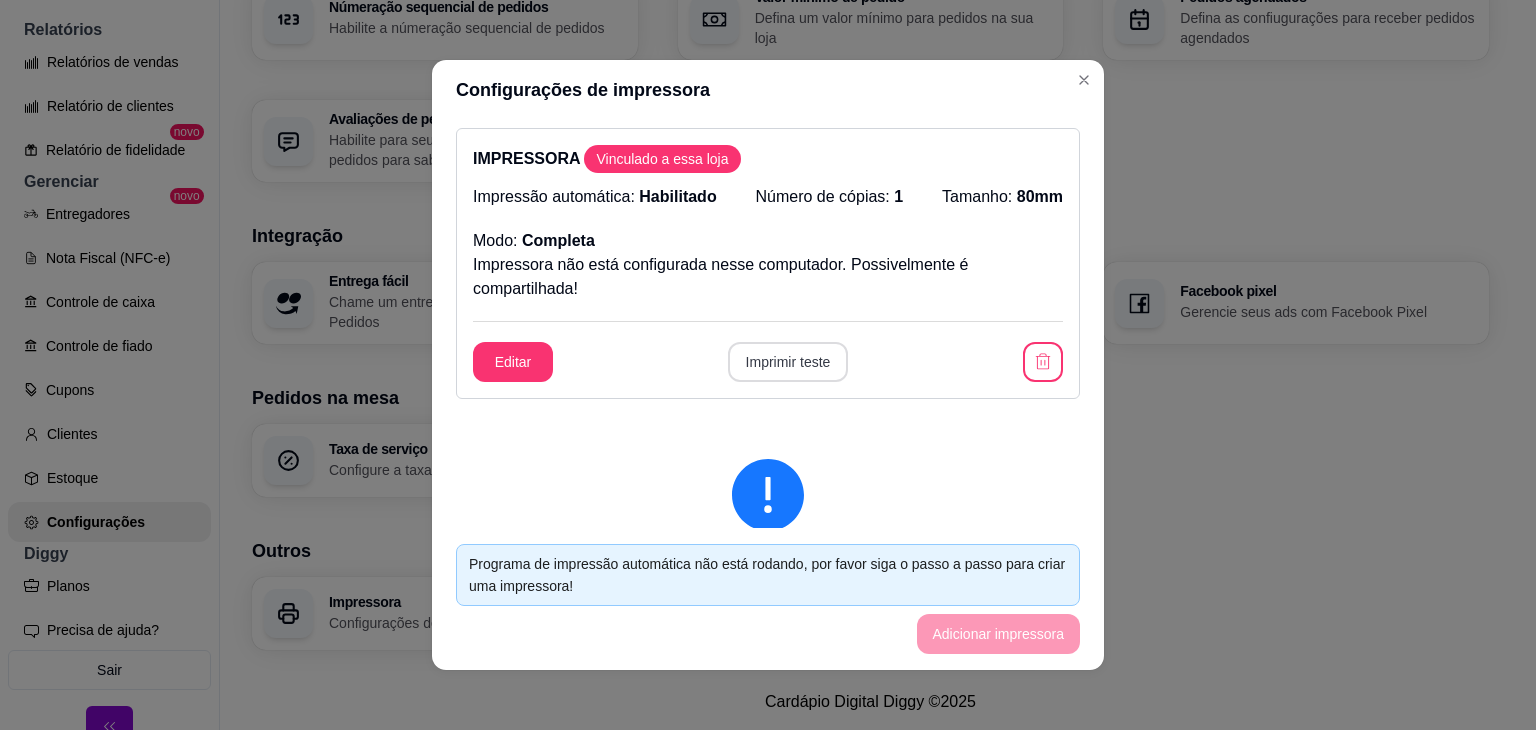 click on "Imprimir teste" at bounding box center (788, 362) 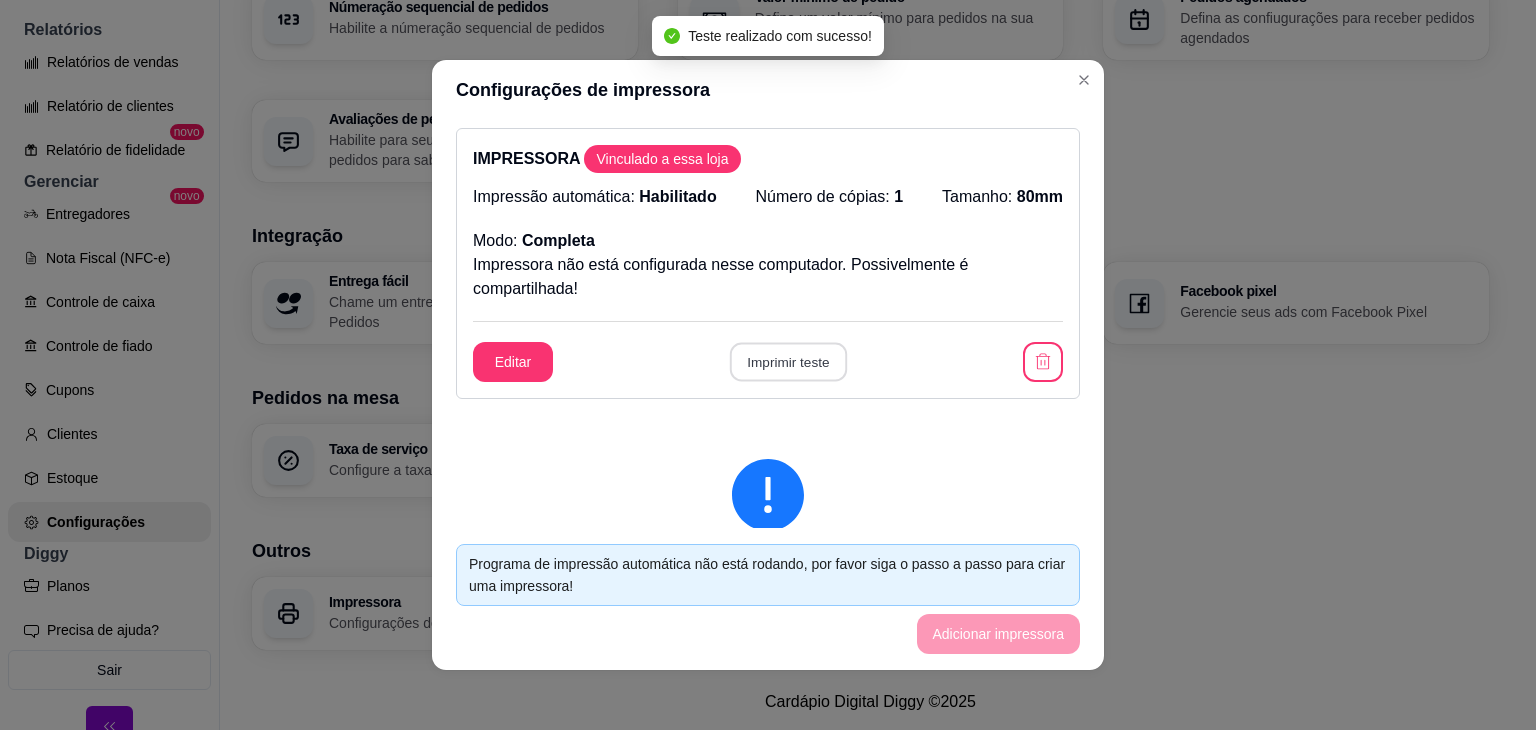 click on "Imprimir teste" at bounding box center [787, 362] 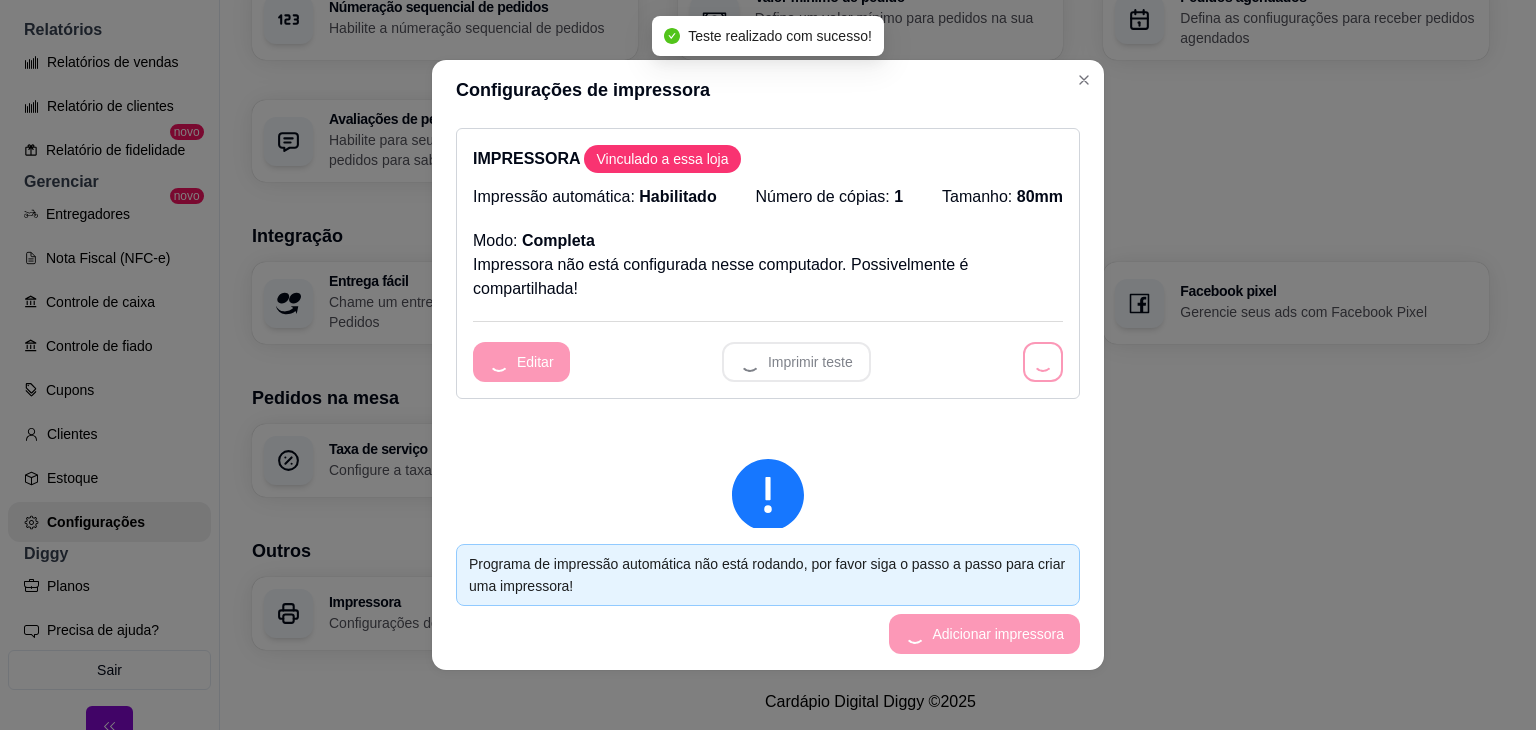click on "Editar Imprimir teste" at bounding box center [768, 362] 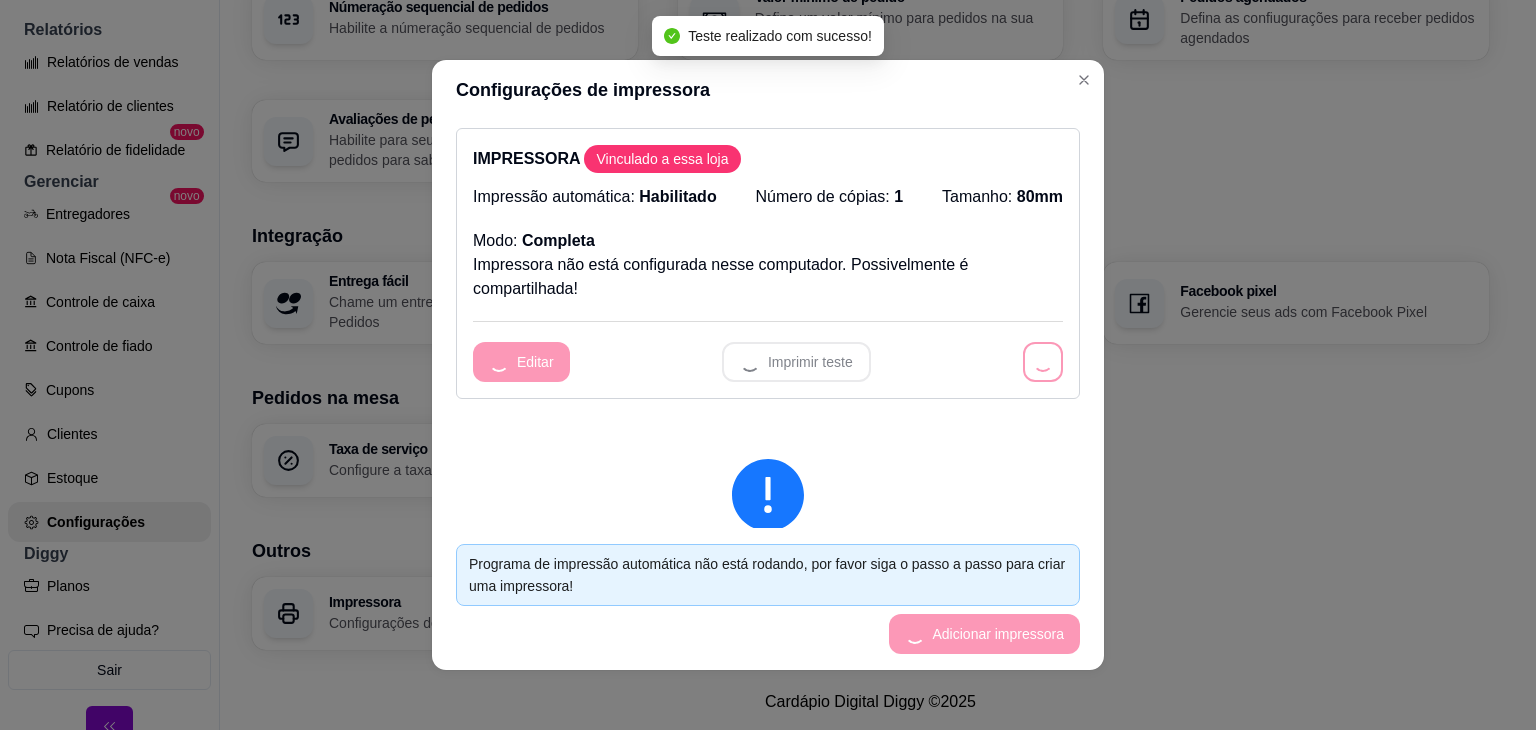 click on "Editar Imprimir teste" at bounding box center [768, 362] 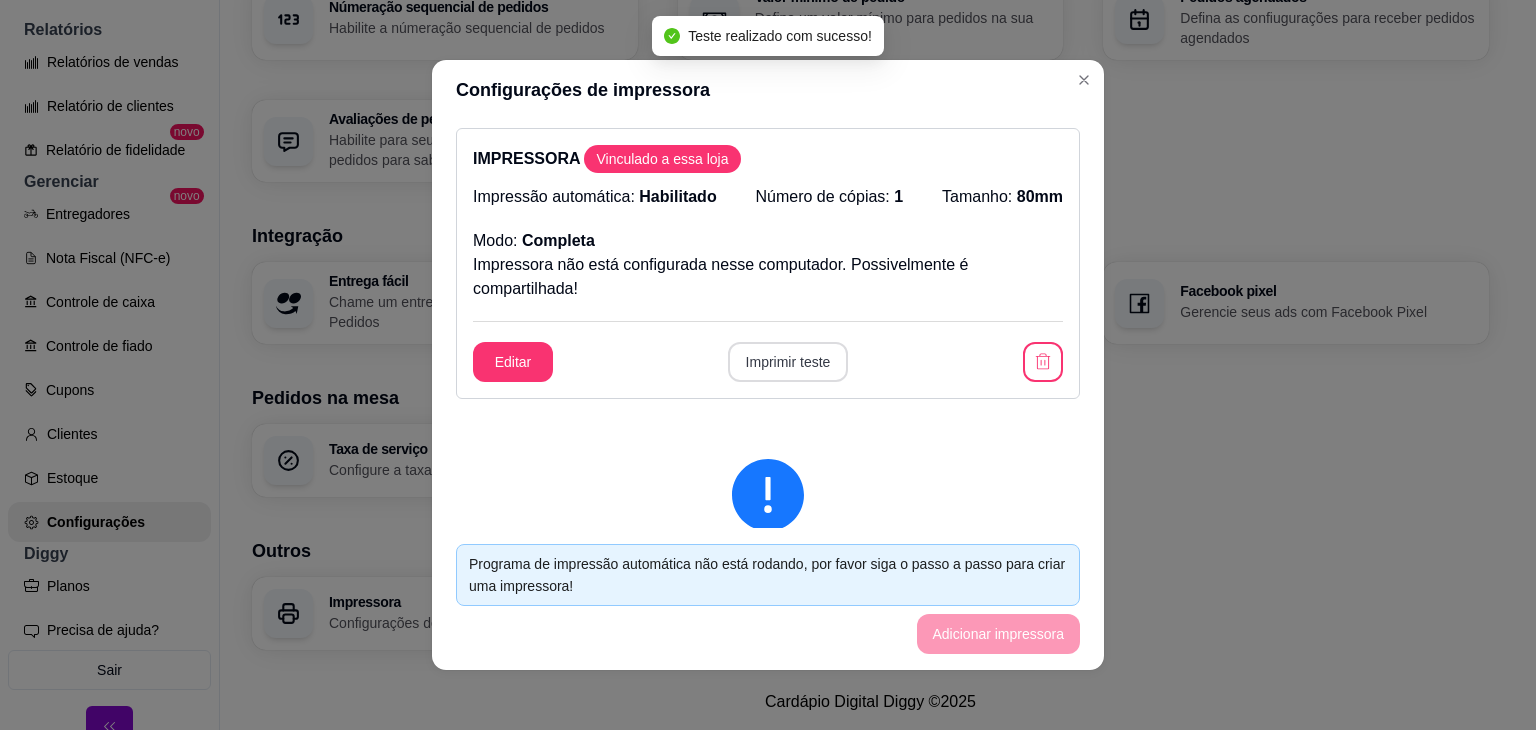 click on "P Pastelaria do ... Loja Aberta Loja Assinatura expirada   Dia a dia Pedidos balcão (PDV) Gestor de Pedidos Lista de Pedidos Salão / Mesas Diggy Bot novo KDS Catálogo Produtos Complementos Relatórios Relatórios de vendas Relatório de clientes Relatório de fidelidade novo Gerenciar Entregadores novo Nota Fiscal (NFC-e) Controle de caixa Controle de fiado Cupons Clientes Estoque Configurações Diggy Planos Precisa de ajuda? Sair Configurações Loja Informações da loja Principais informações da sua loja como endereço, nome e mais Customize o menu Altere as cores e interface do menu Usuários Gerencie os usuários da sua loja Horário de funcionamento Configure o cronograma de funcionamento da sua loja Pausa programada Configure uma pausa programada, para sua loja fechar em um período específico Pagamentos Configure os métodos de pagamentos que sua loja aceita Pagamento Online Otimize seu tempo, ganhe segurança e praticidade Cashback Pedidos Receber pedidos Tipos de pedidos Configure seu PDV" at bounding box center (768, 365) 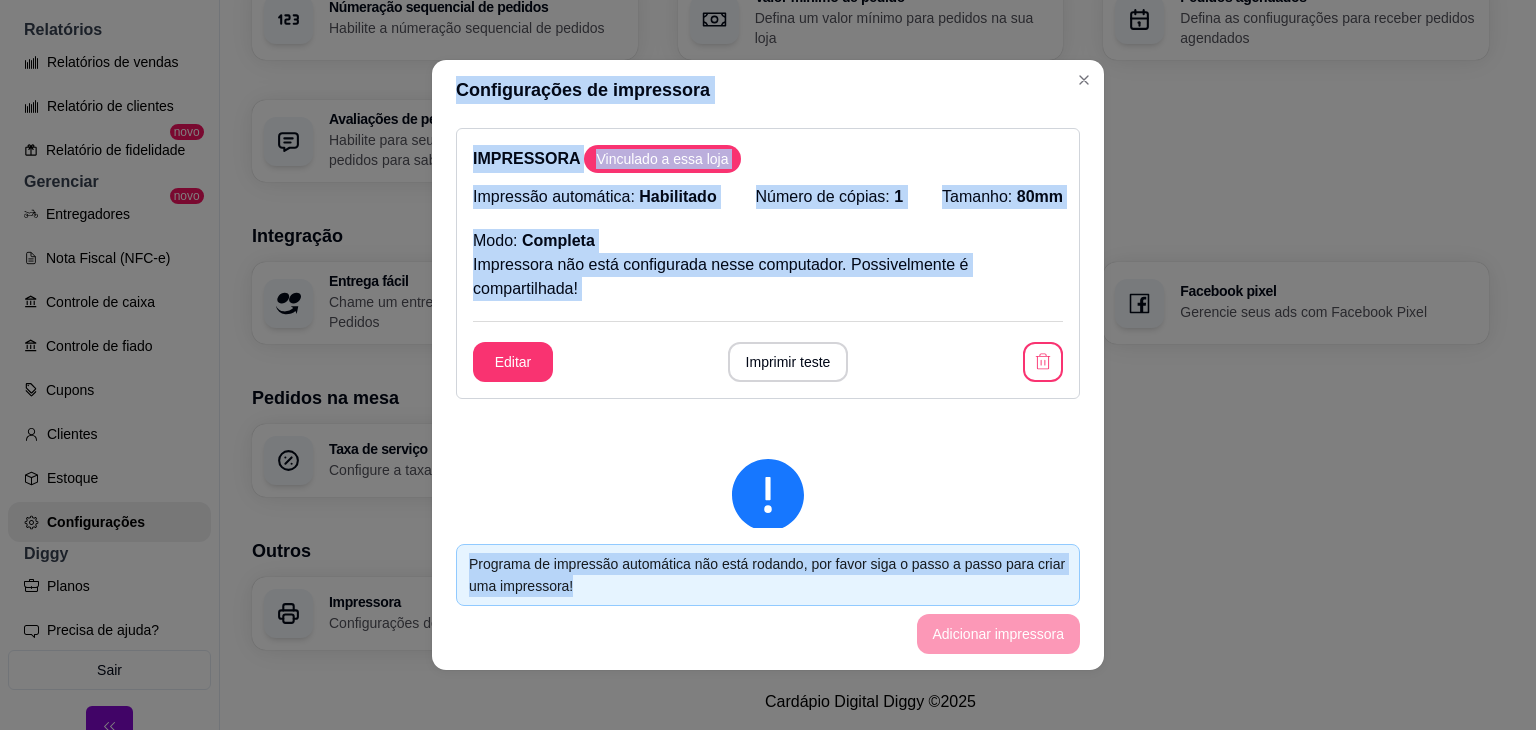 click on "IMPRESSORA   Vinculado a essa loja Impressão automática:   Habilitado Número de cópias:   1 Tamanho:   80mm Modo:   Completa Impressora não está configurada nesse computador. Possivelmente é compartilhada! Editar Imprimir teste" at bounding box center (768, 263) 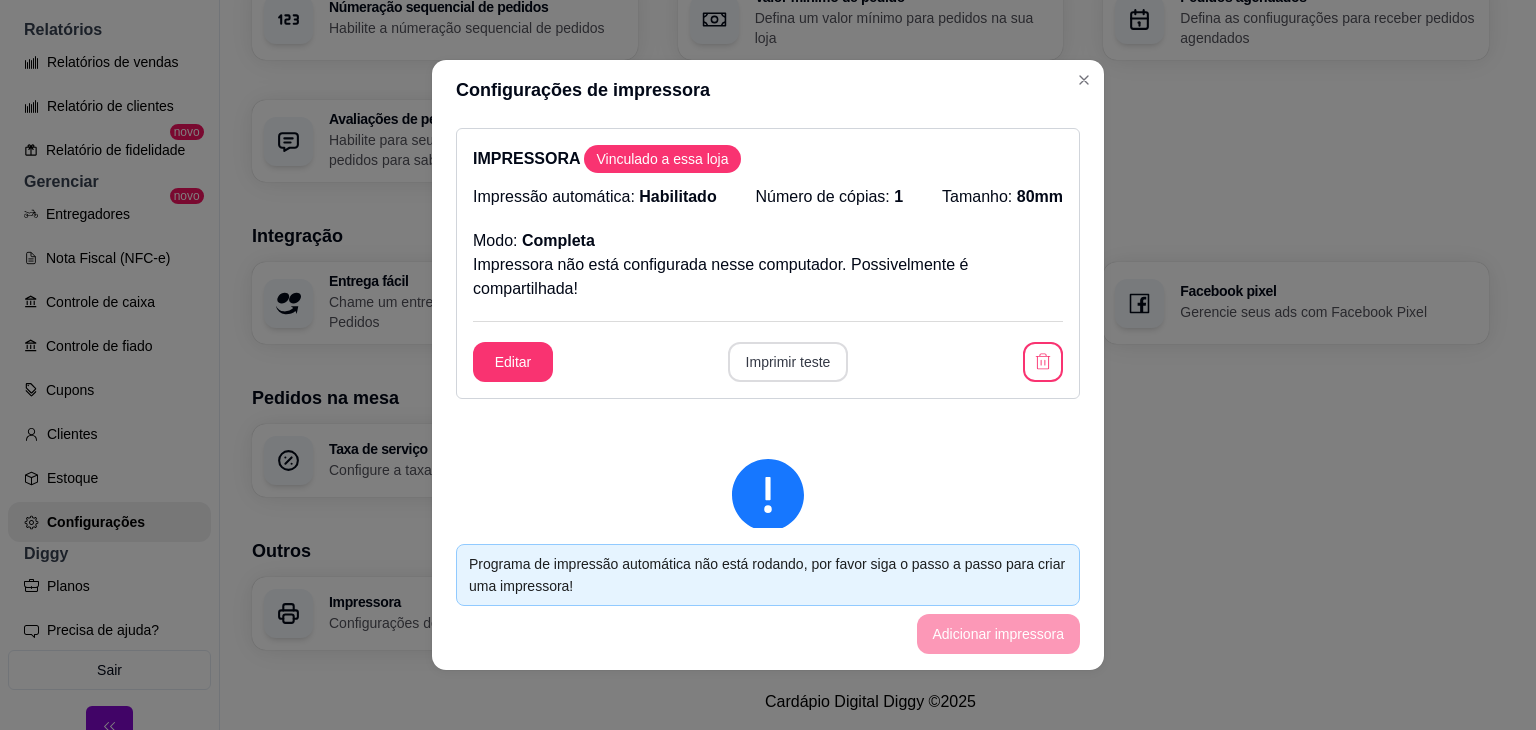 click on "Imprimir teste" at bounding box center (788, 362) 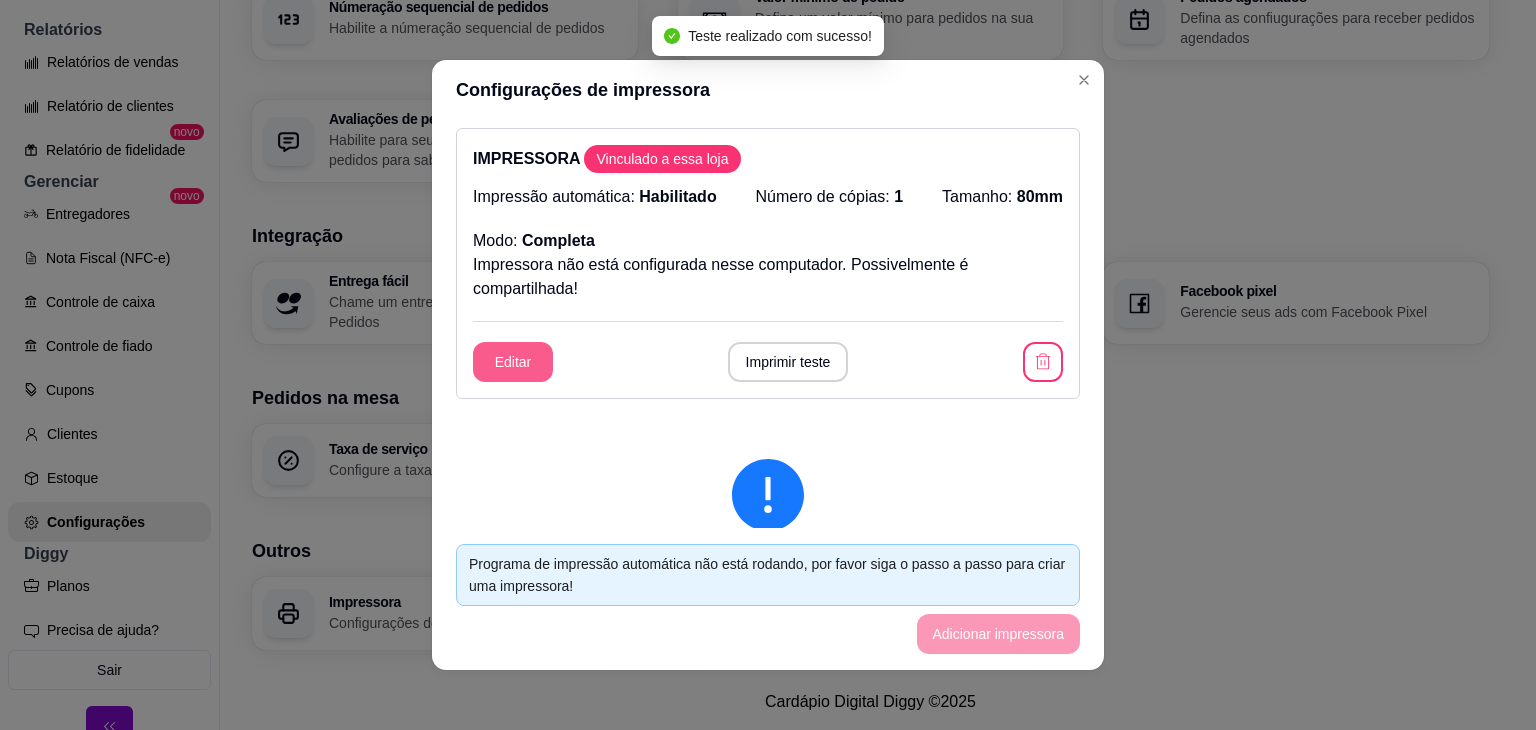 click on "Editar" at bounding box center (513, 362) 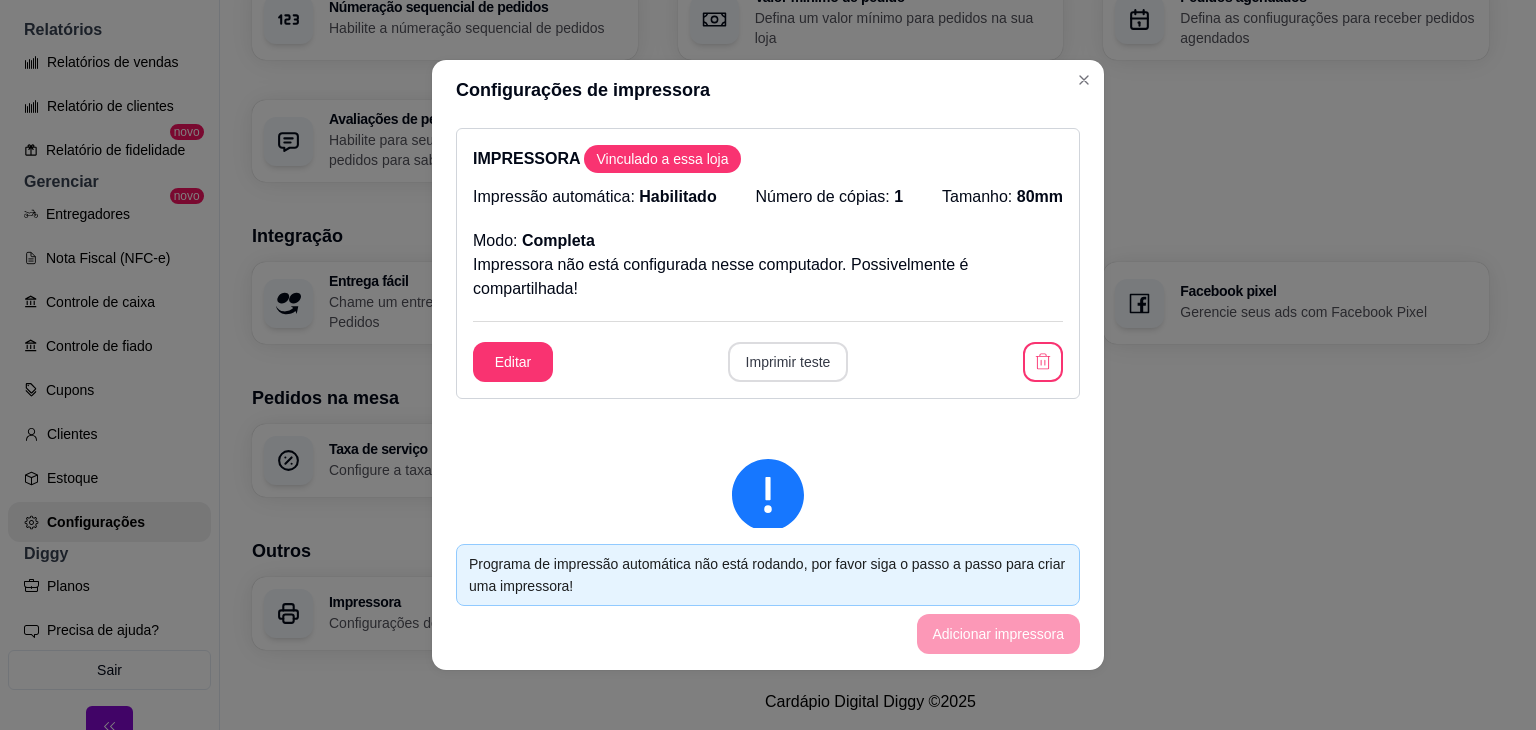 click on "Imprimir teste" at bounding box center (788, 362) 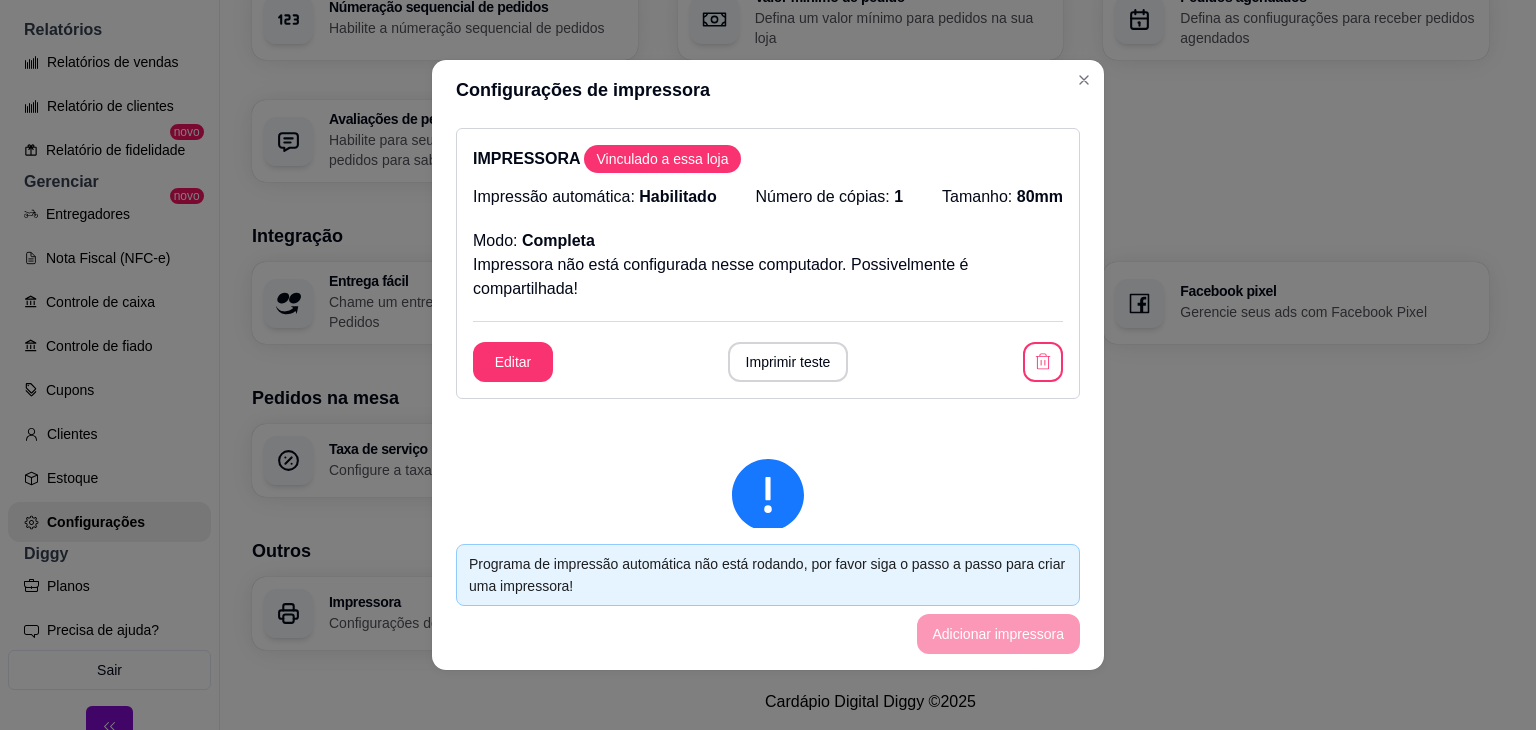 click on "IMPRESSORA   Vinculado a essa loja Impressão automática:   Habilitado Número de cópias:   1 Tamanho:   80mm Modo:   Completa Impressora não está configurada nesse computador. Possivelmente é compartilhada! Editar Imprimir teste" at bounding box center (768, 263) 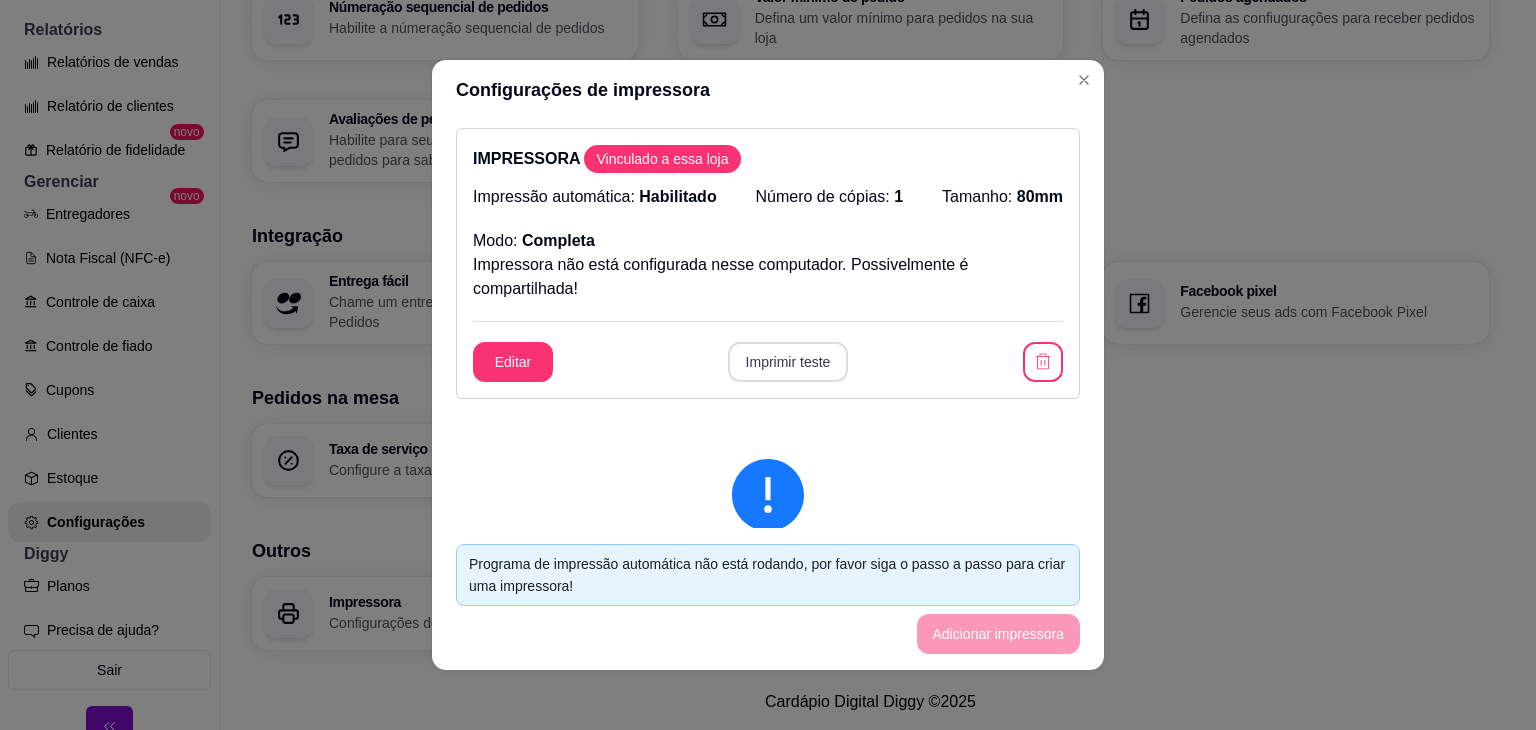 click on "Imprimir teste" at bounding box center [788, 362] 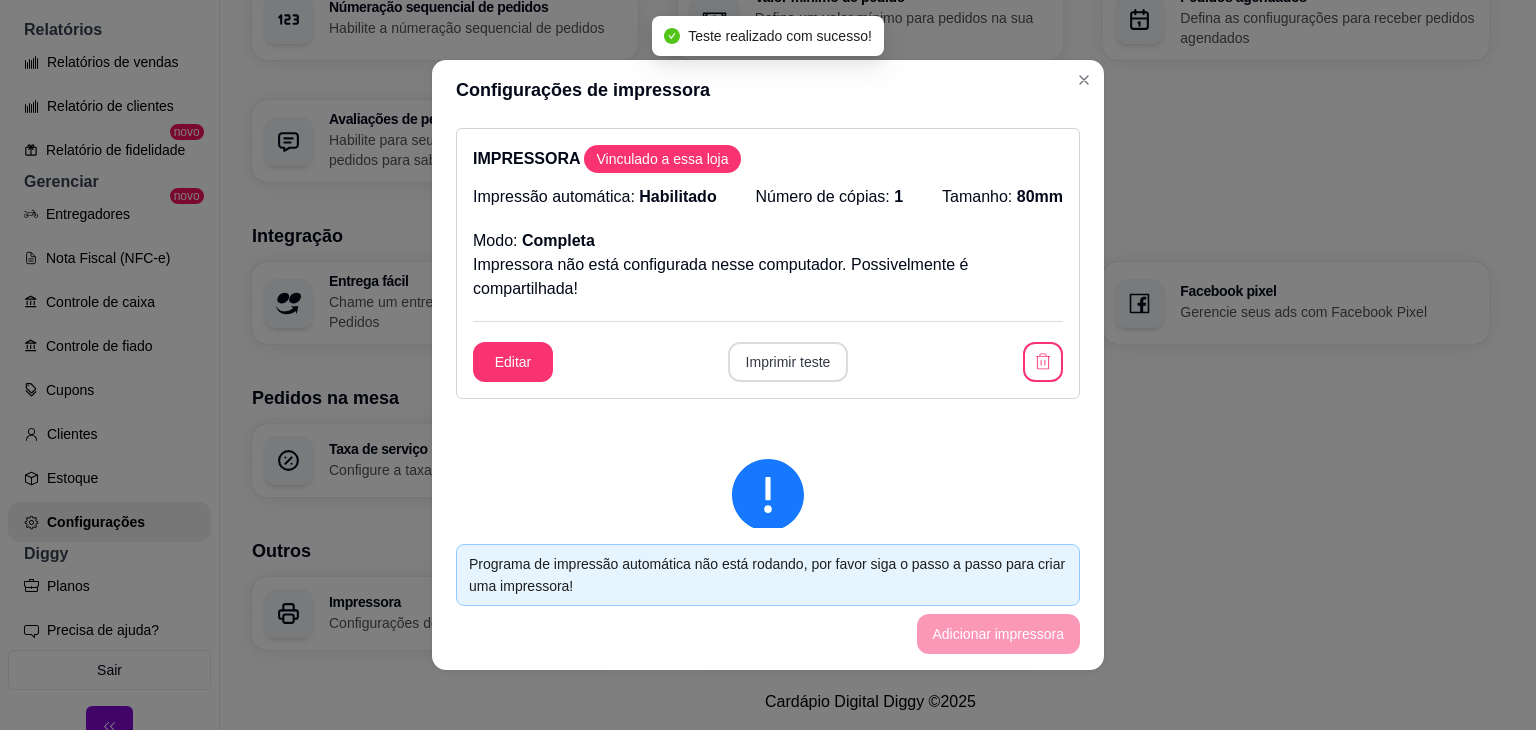 click on "Imprimir teste" at bounding box center [788, 362] 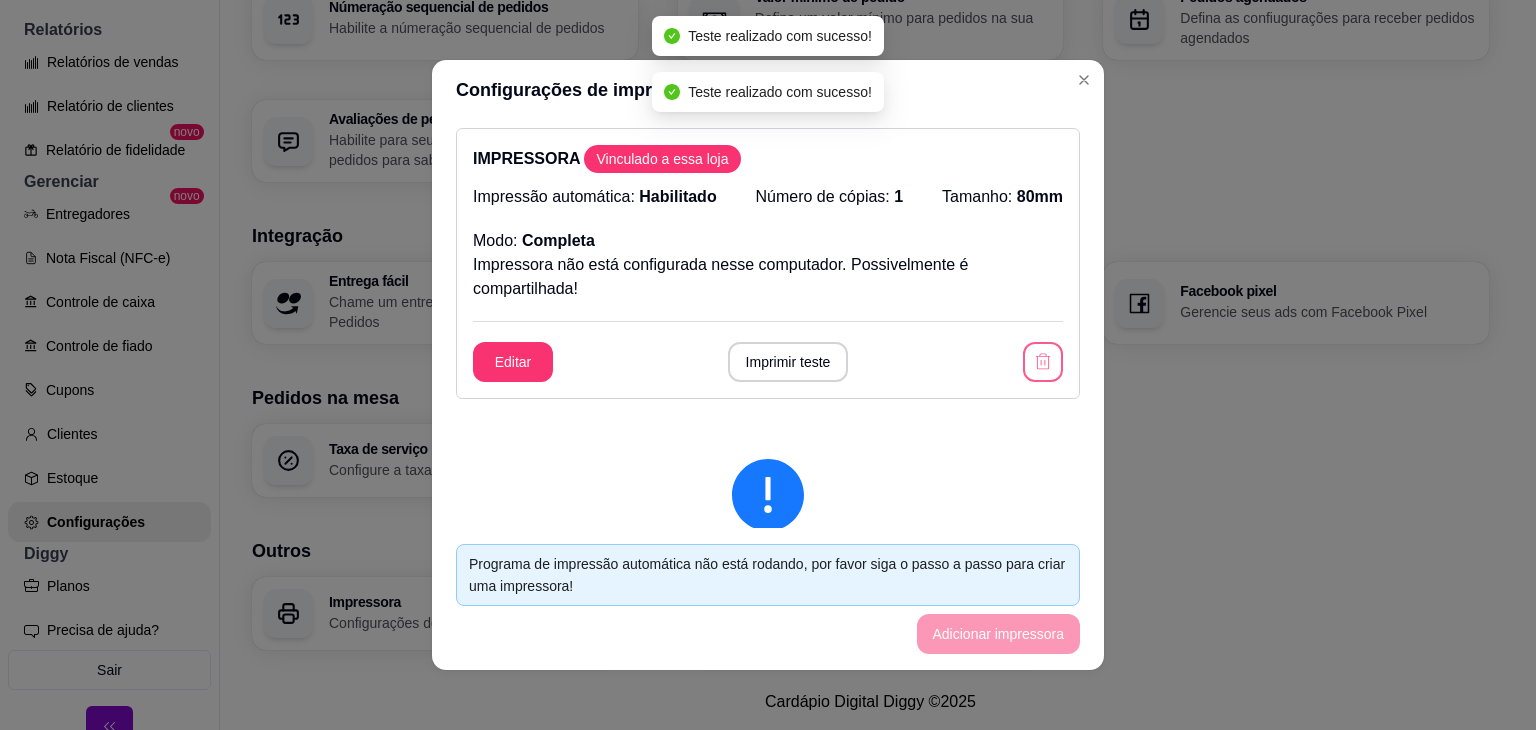 click 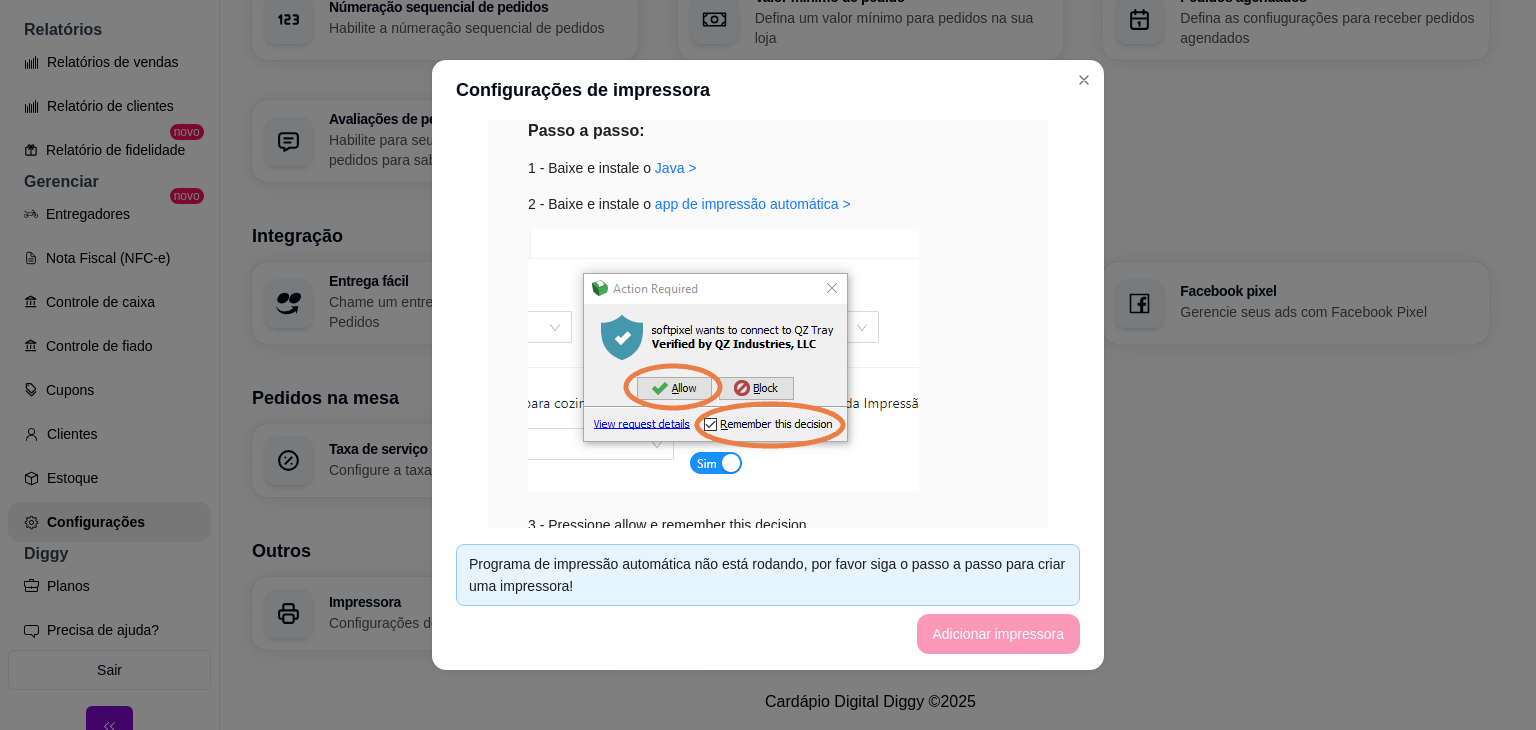 scroll, scrollTop: 402, scrollLeft: 0, axis: vertical 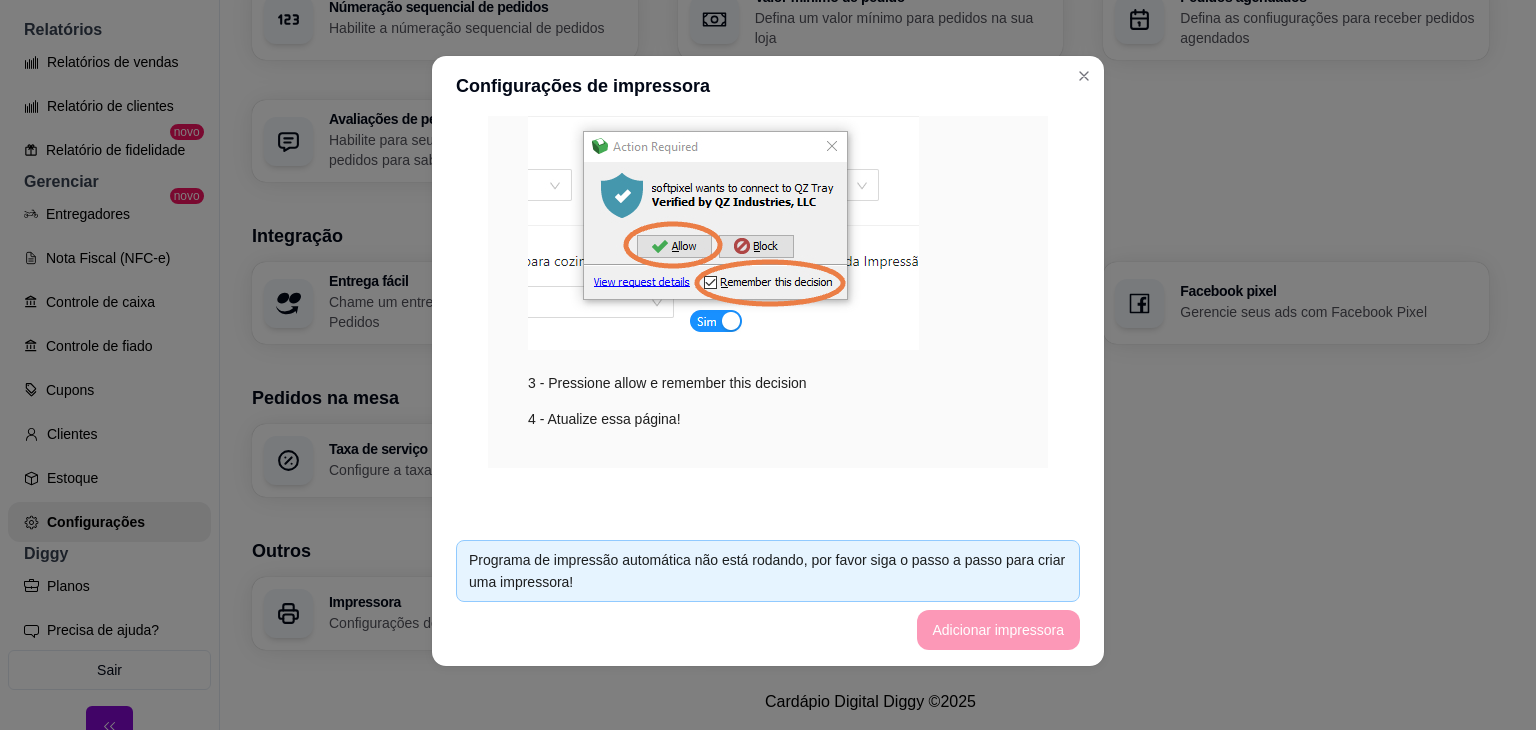 click on "Programa de impressão automática não está rodando, por favor siga o passo a passo para criar uma impressora! Adicionar impressora" at bounding box center (768, 595) 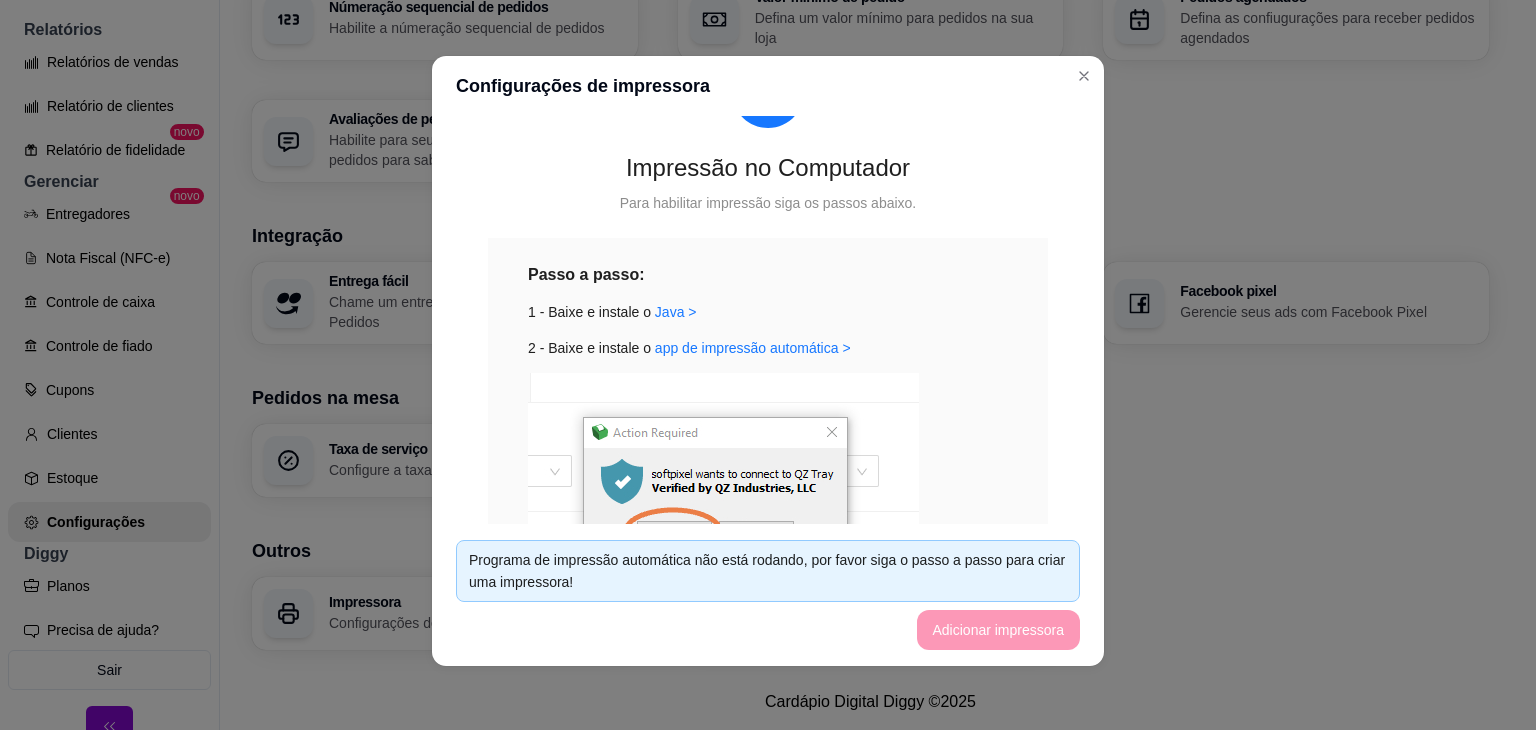 scroll, scrollTop: 0, scrollLeft: 0, axis: both 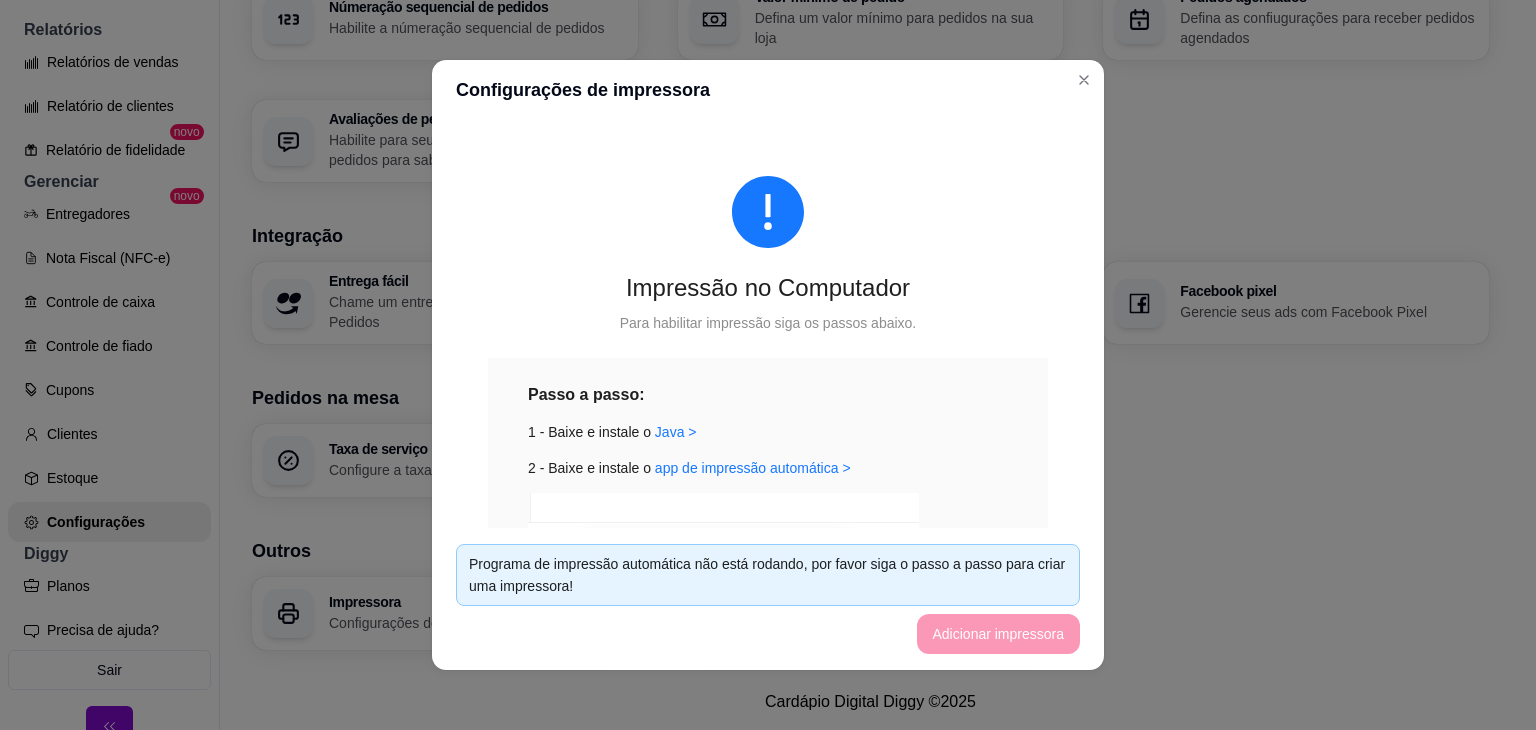 click on "Programa de impressão automática não está rodando, por favor siga o passo a passo para criar uma impressora!" at bounding box center (768, 575) 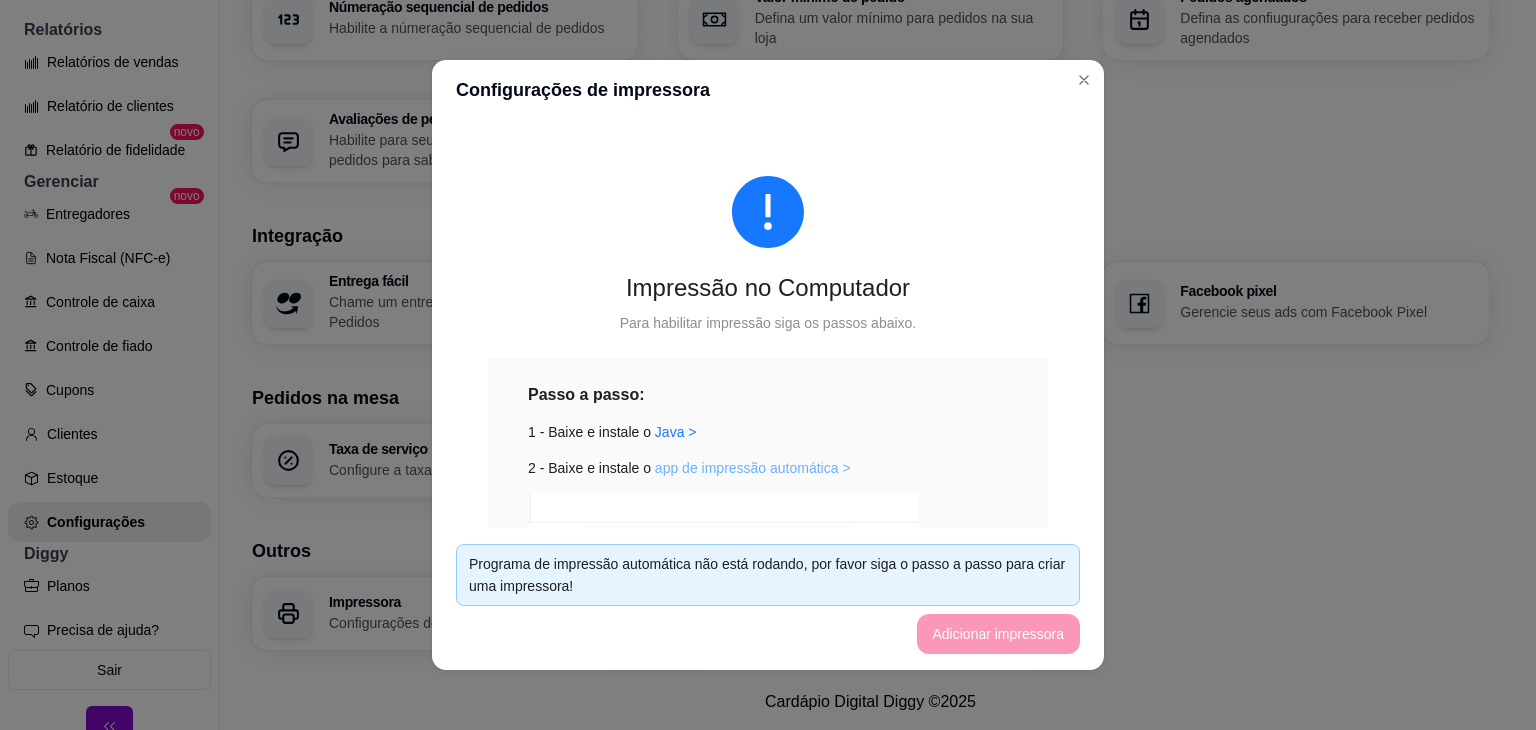 click on "app de impressão automática >" at bounding box center [753, 468] 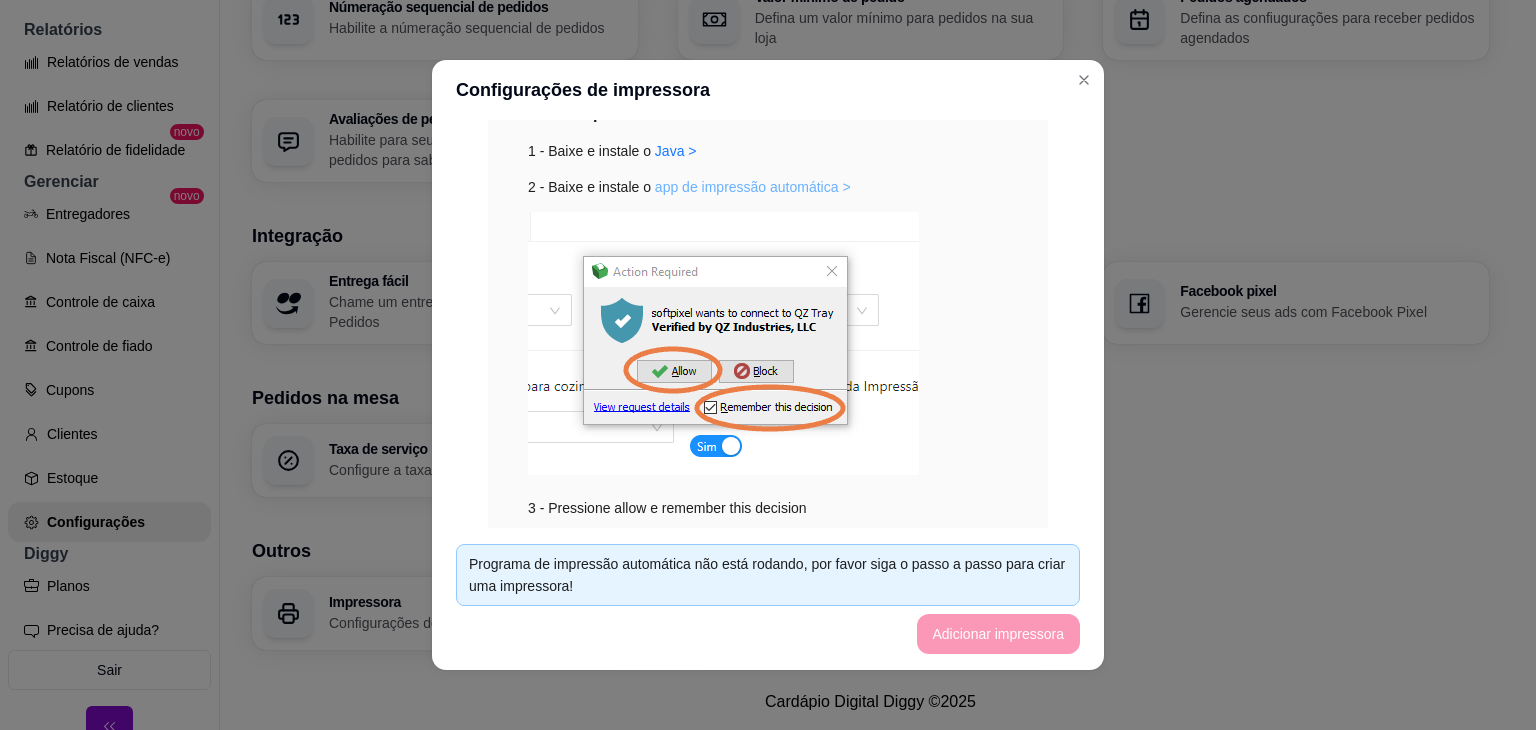scroll, scrollTop: 402, scrollLeft: 0, axis: vertical 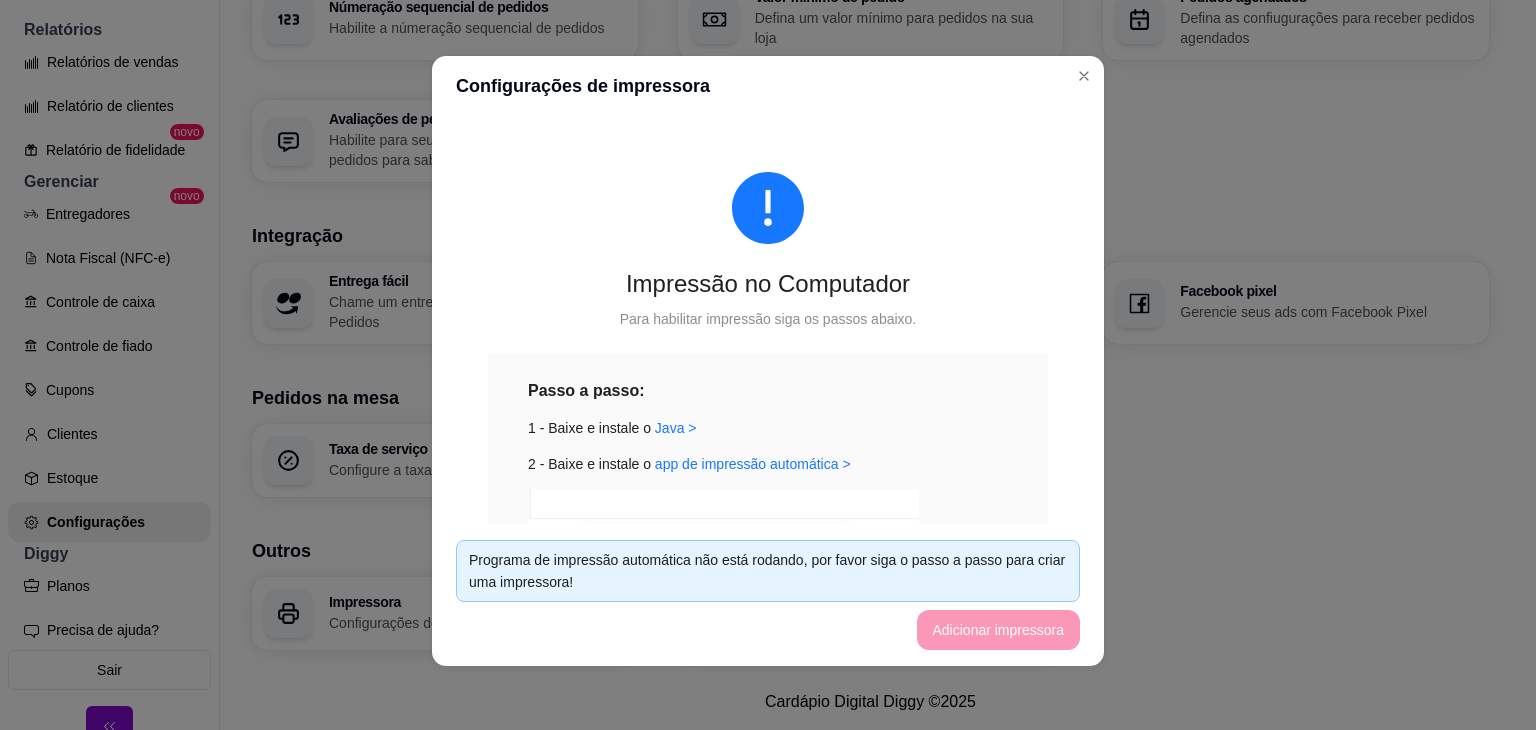 click on "1 - Baixe e instale o   Java >" at bounding box center [768, 428] 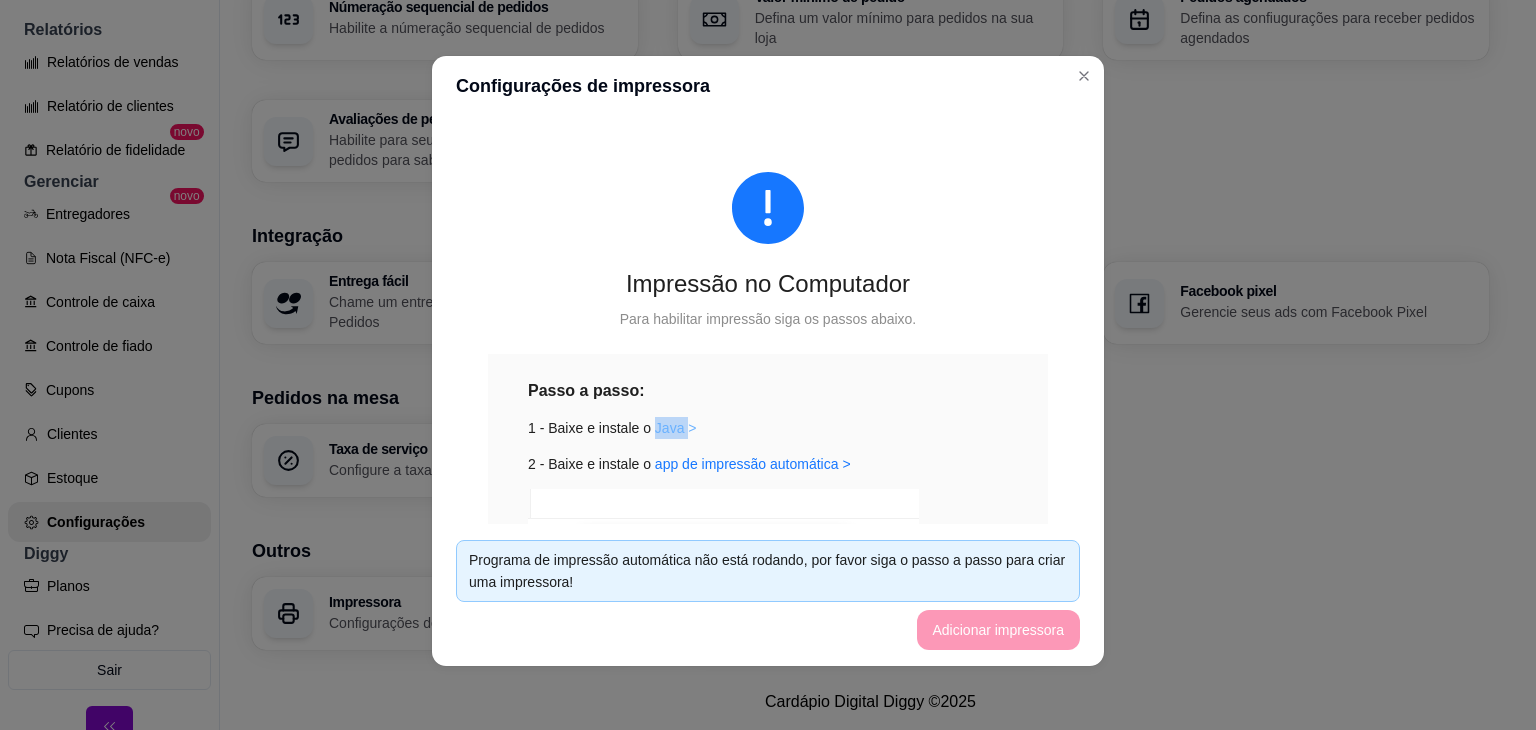click on "Java >" at bounding box center (676, 428) 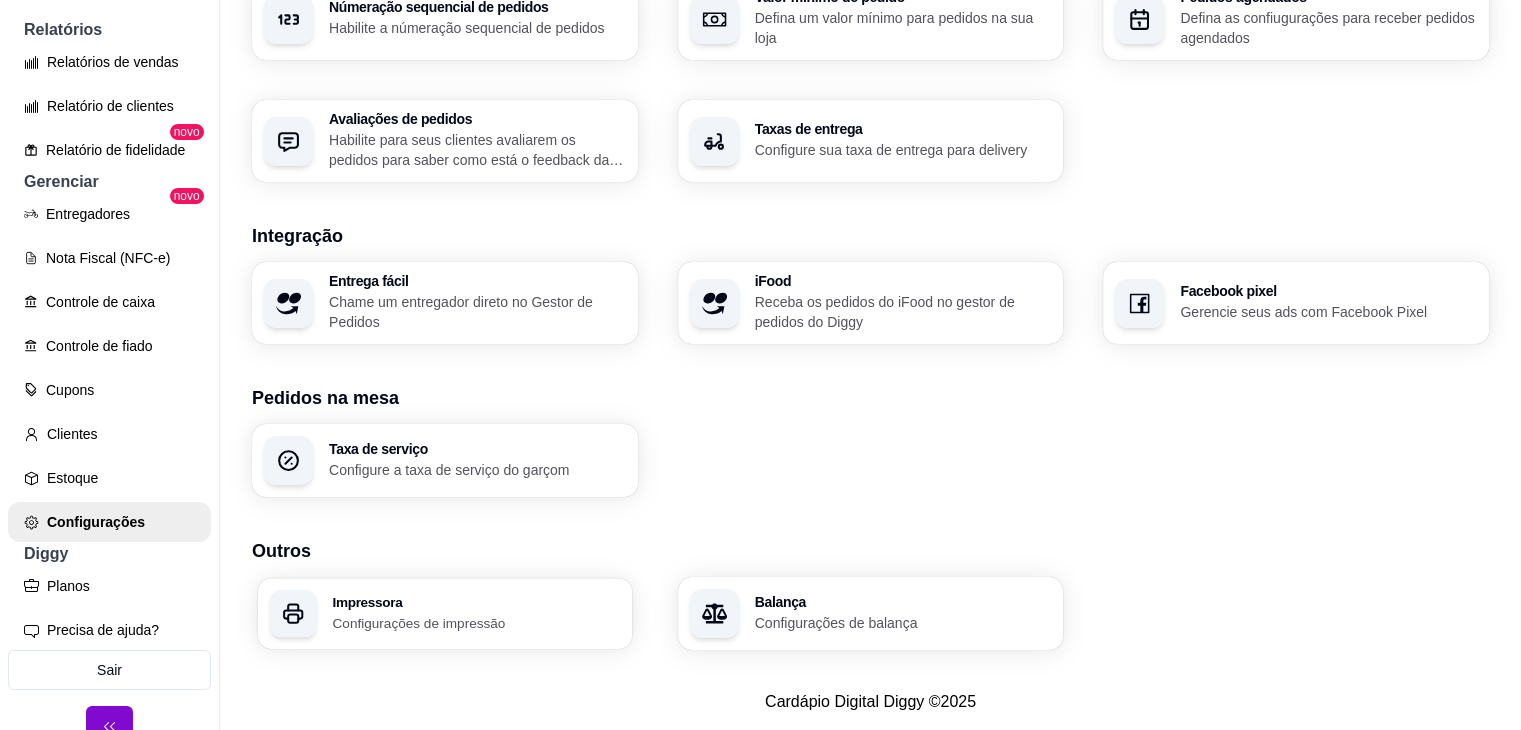 click on "Impressora" at bounding box center (476, 602) 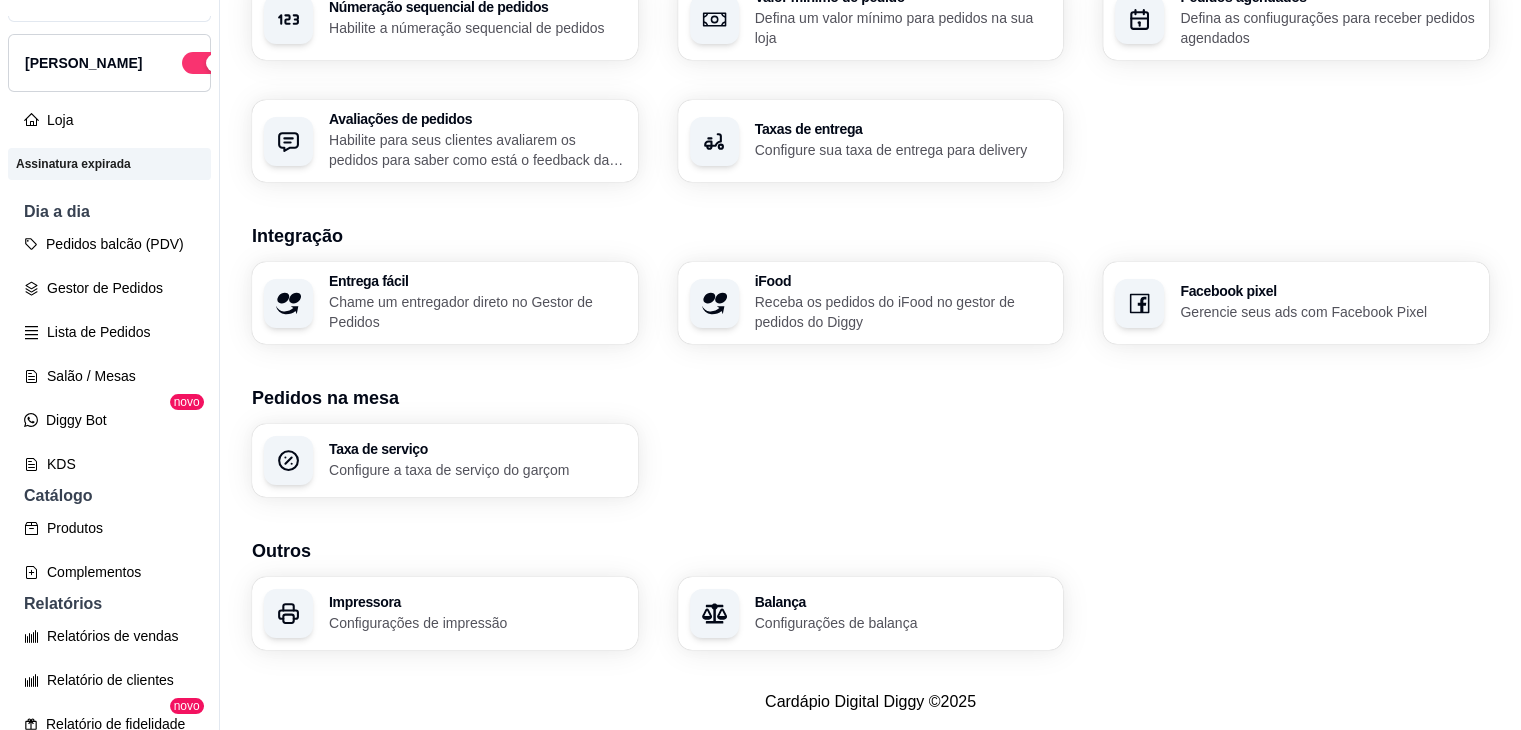 scroll, scrollTop: 40, scrollLeft: 0, axis: vertical 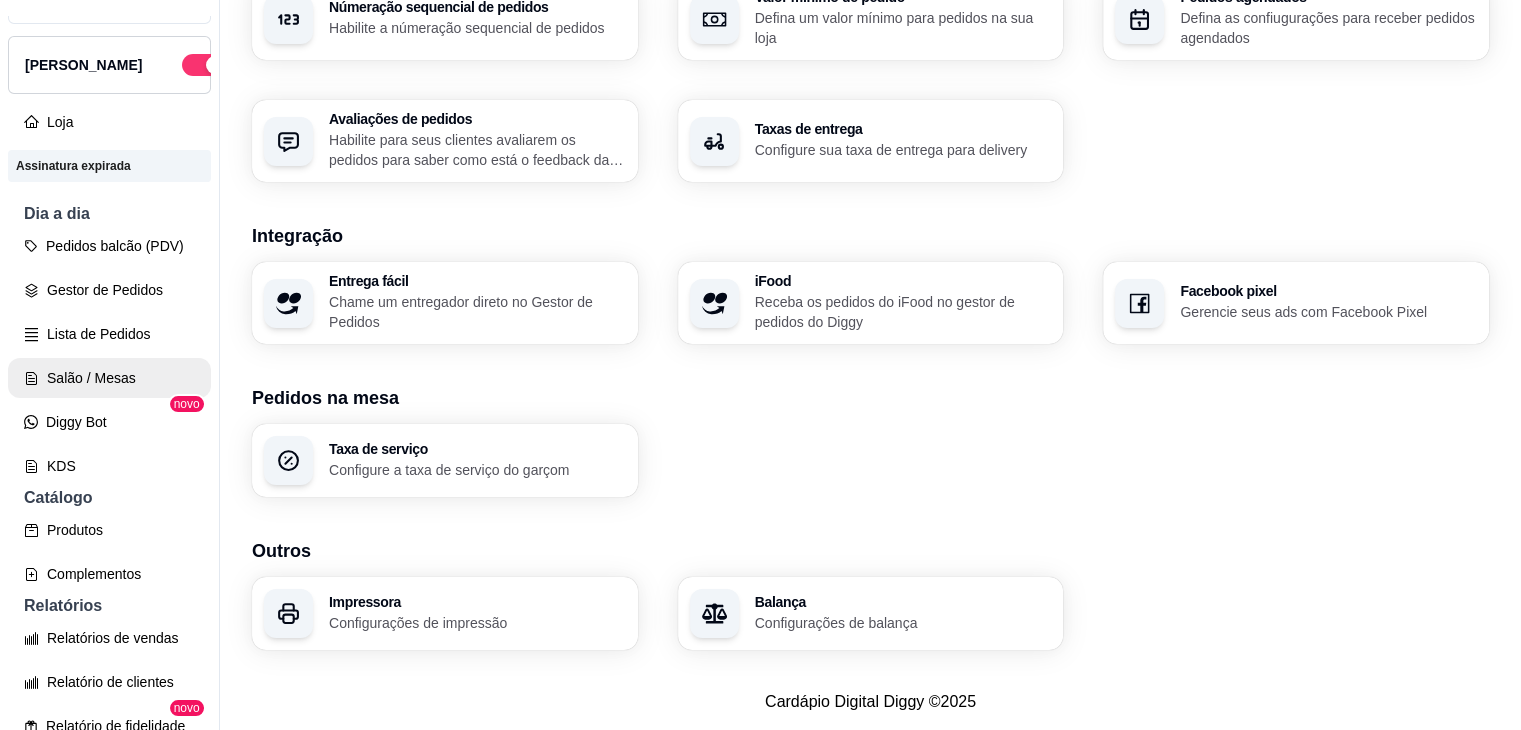 click on "Salão / Mesas" at bounding box center [109, 378] 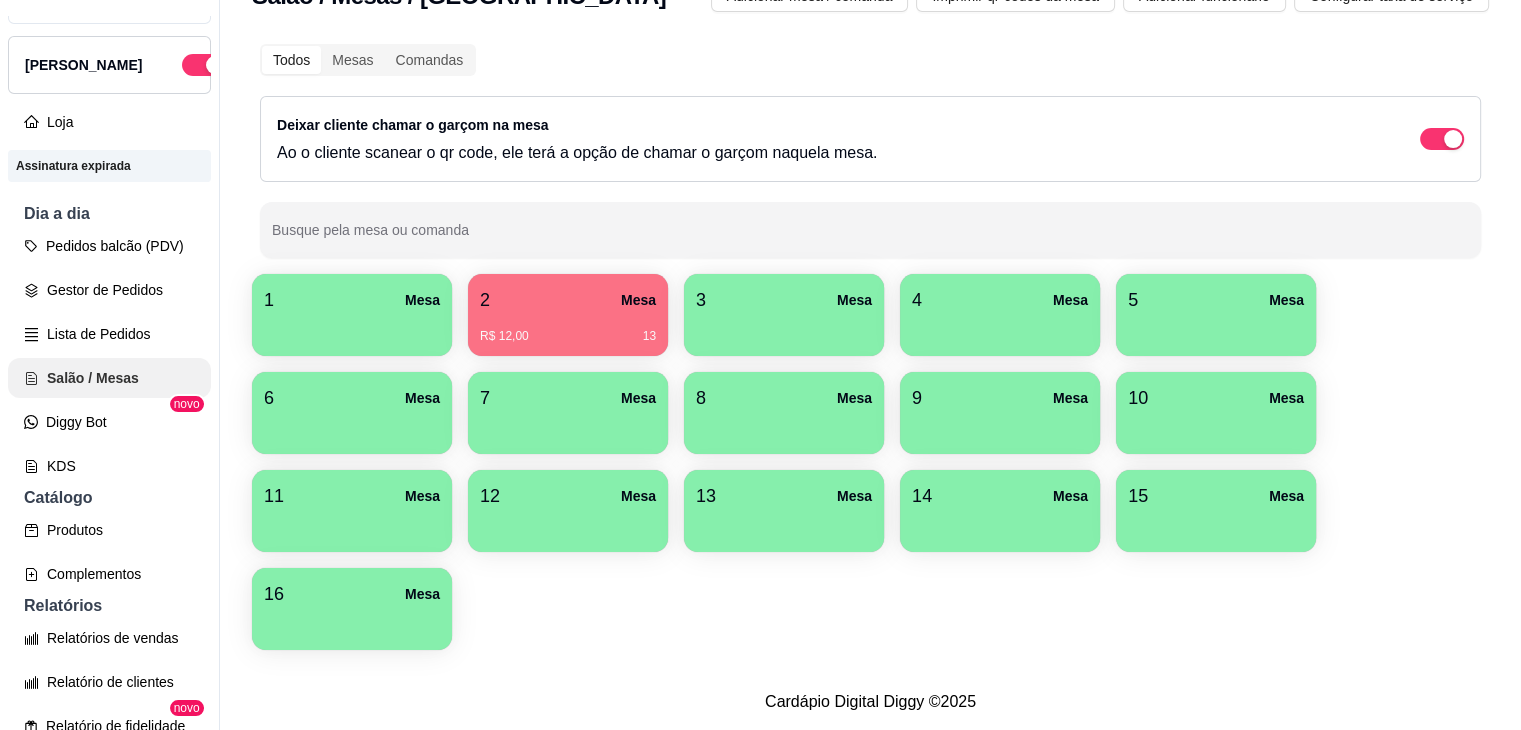 scroll, scrollTop: 0, scrollLeft: 0, axis: both 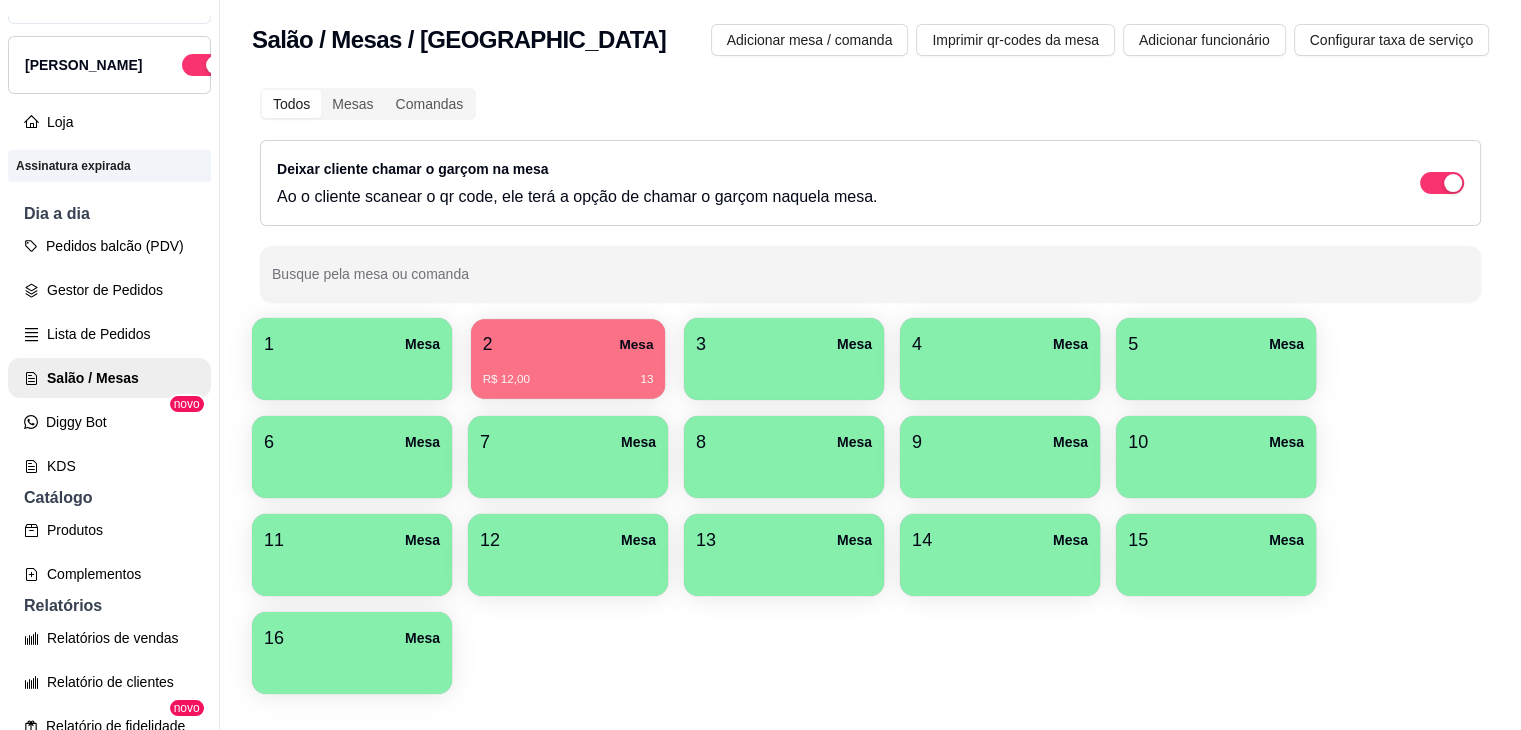 click on "R$ 12,00 13" at bounding box center [568, 380] 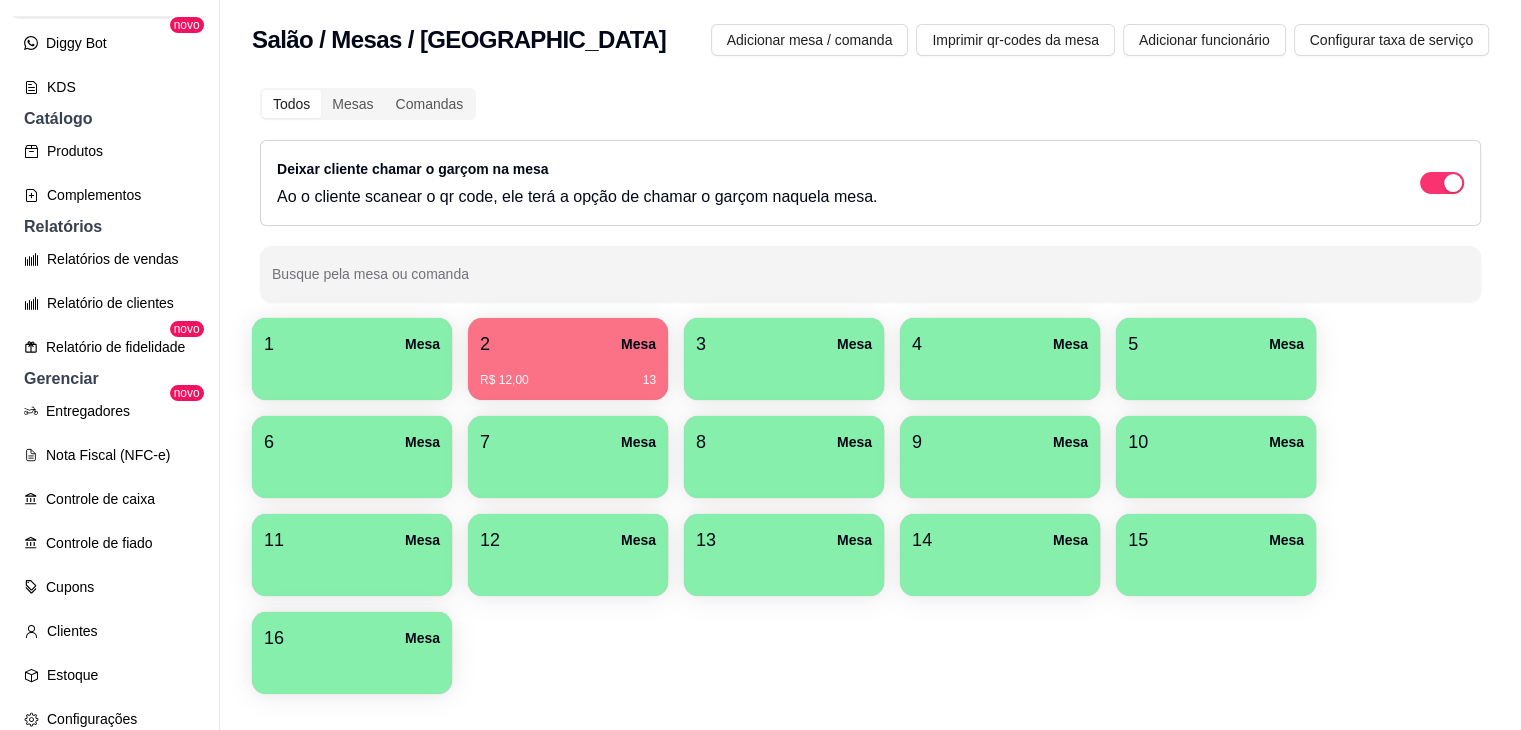 scroll, scrollTop: 640, scrollLeft: 0, axis: vertical 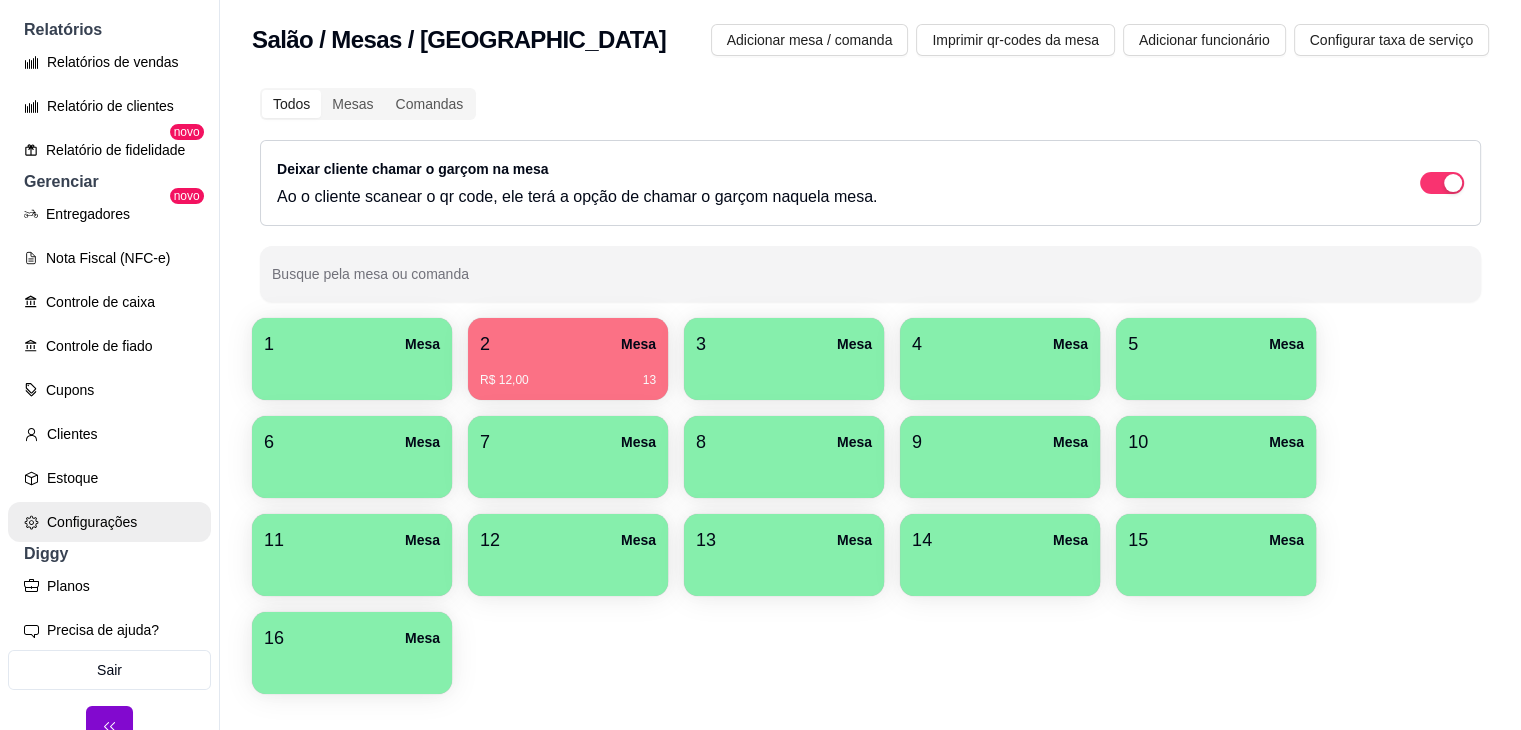 click on "Configurações" at bounding box center [109, 522] 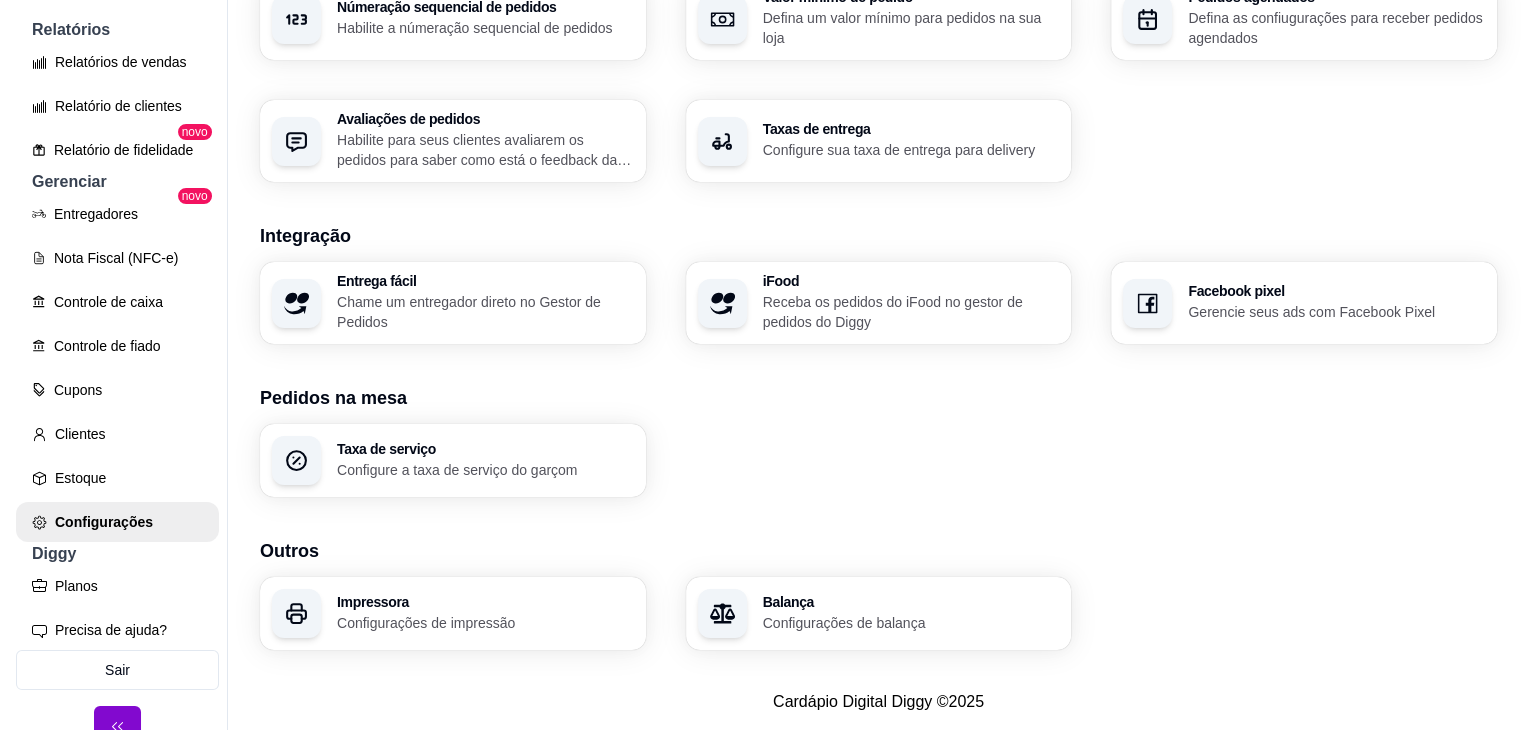 scroll, scrollTop: 685, scrollLeft: 0, axis: vertical 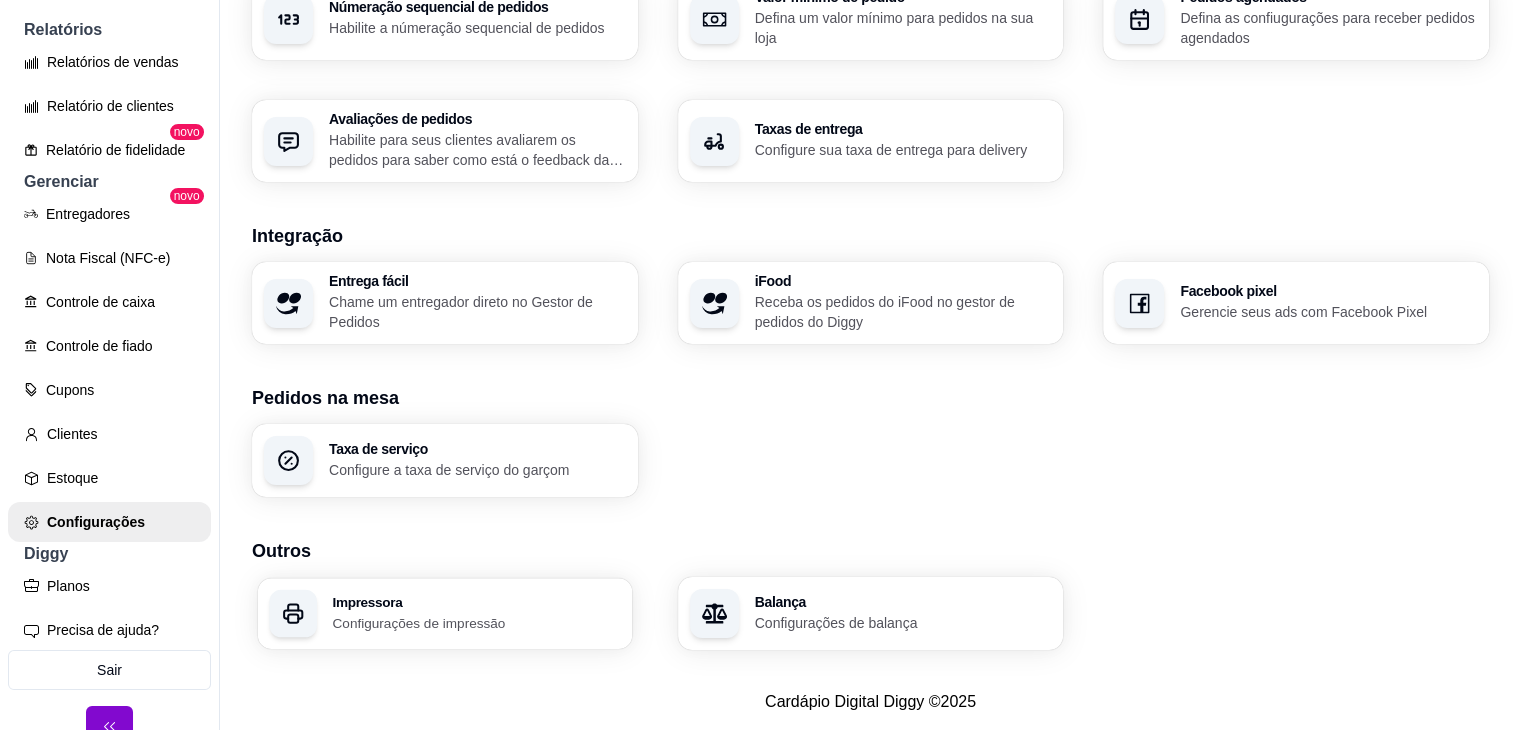 click on "Configurações de impressão" at bounding box center (476, 622) 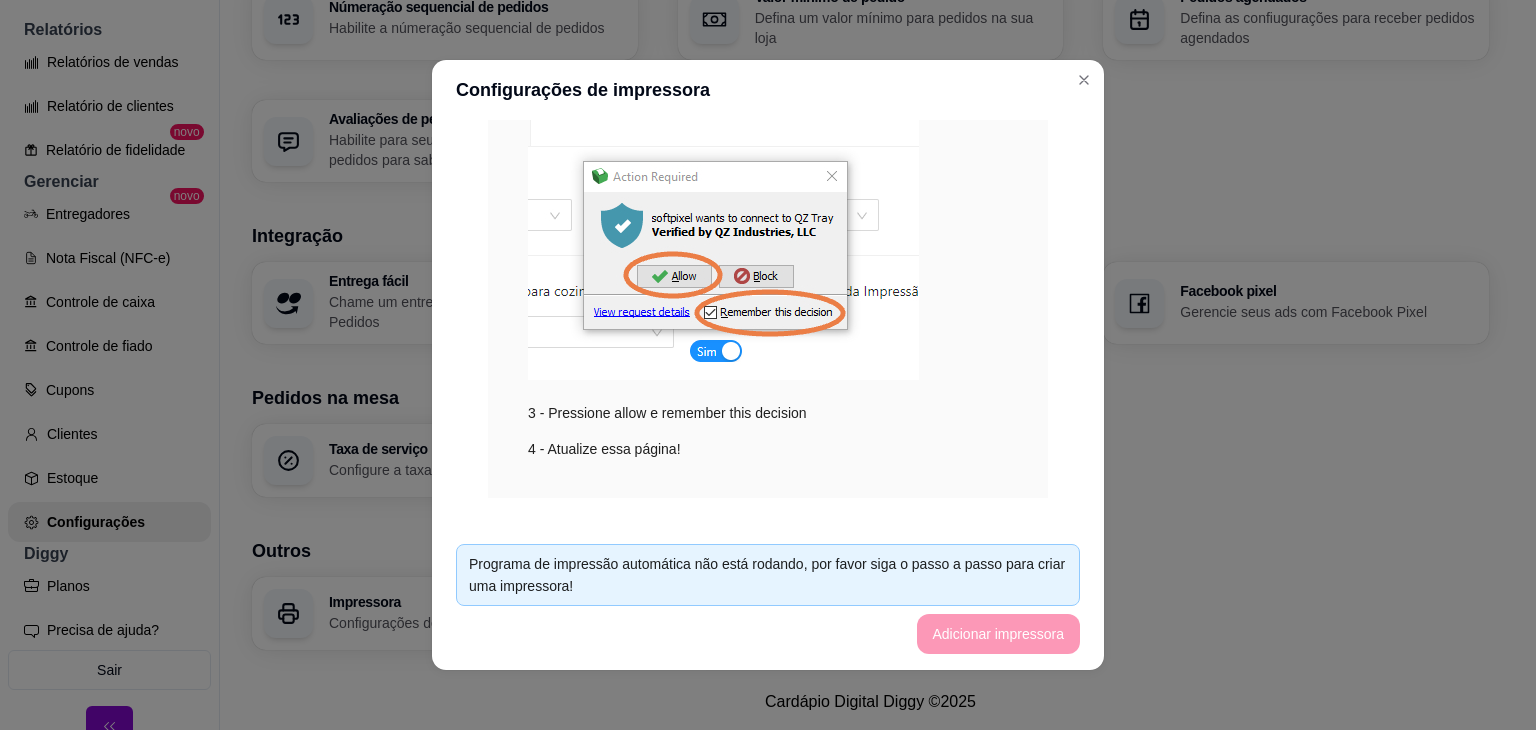 scroll, scrollTop: 402, scrollLeft: 0, axis: vertical 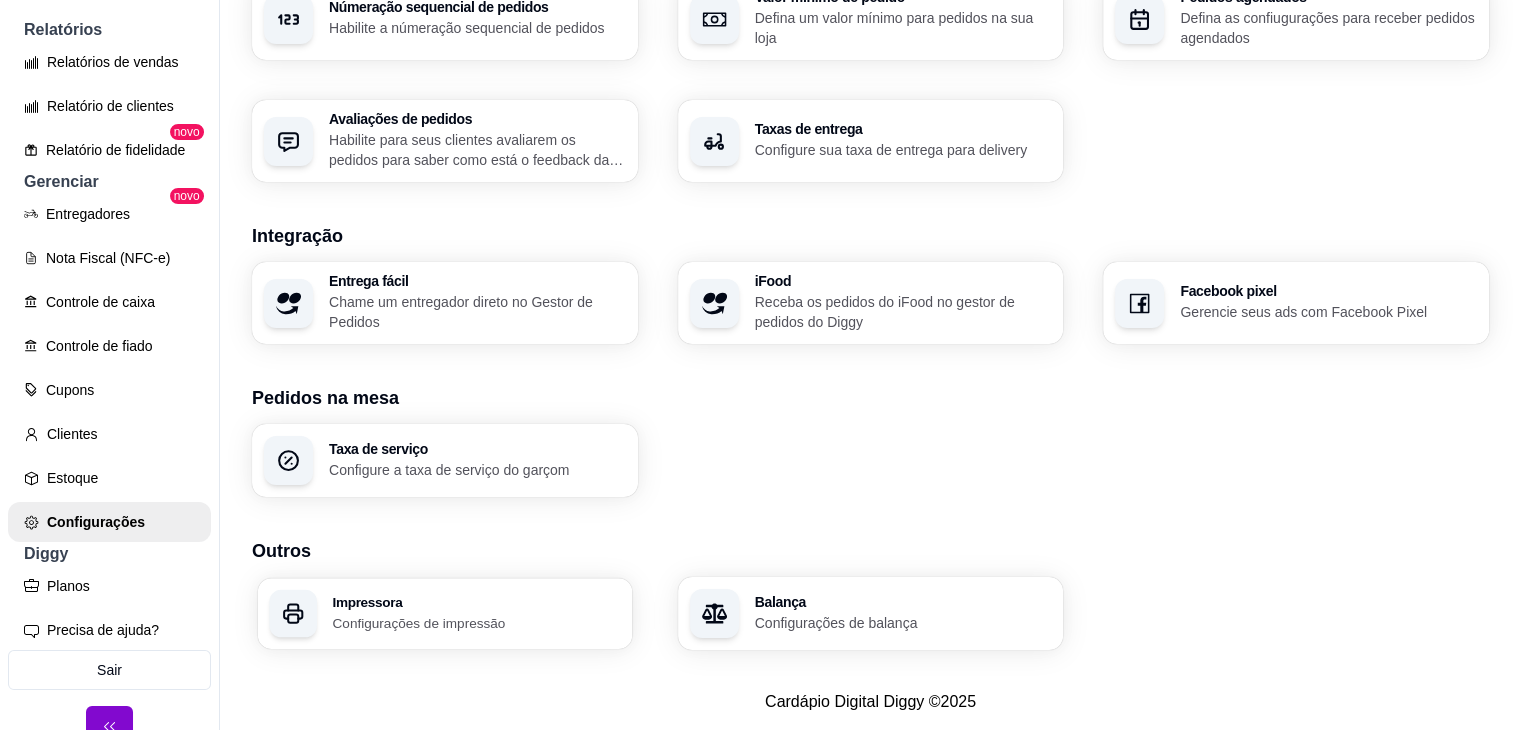 click on "Configurações de impressão" at bounding box center (476, 622) 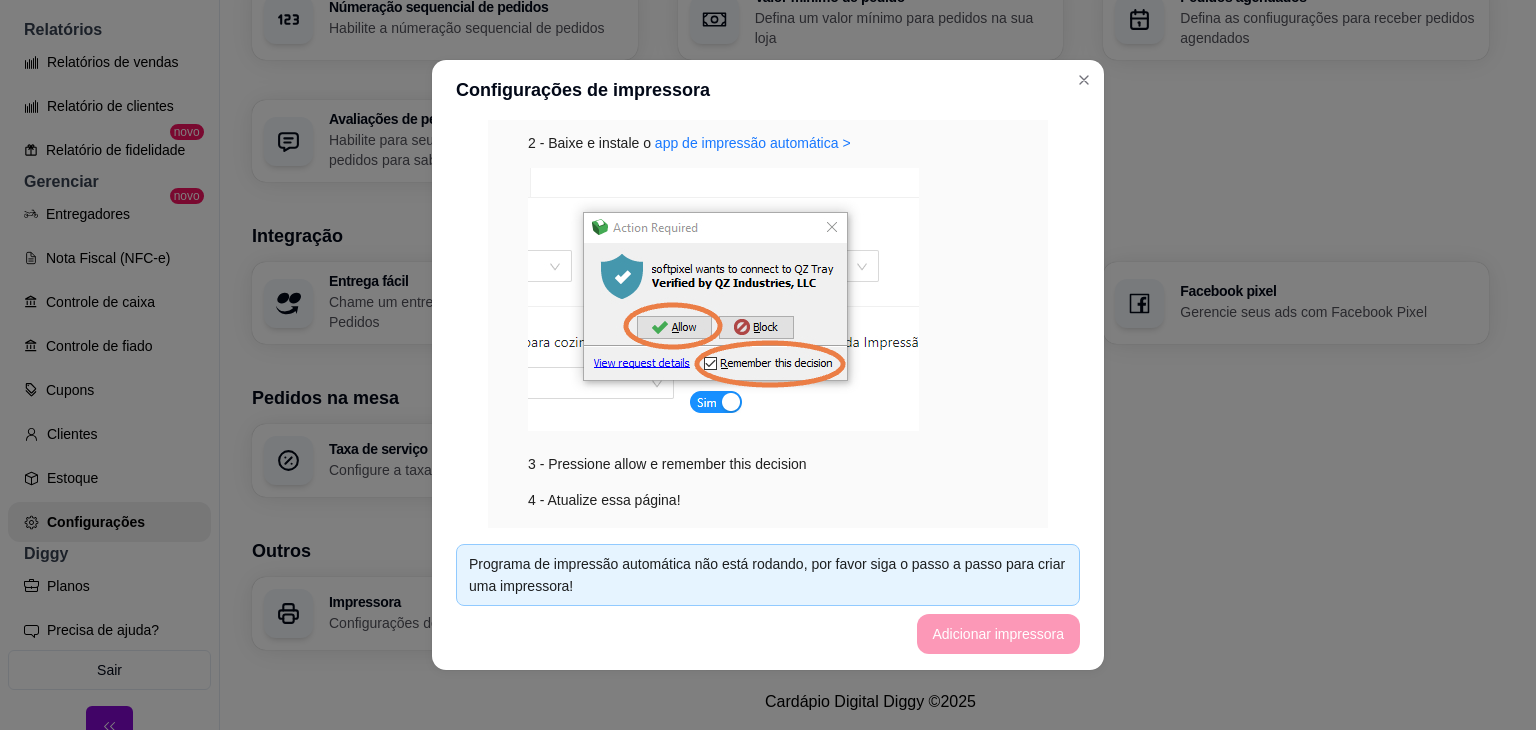 scroll, scrollTop: 402, scrollLeft: 0, axis: vertical 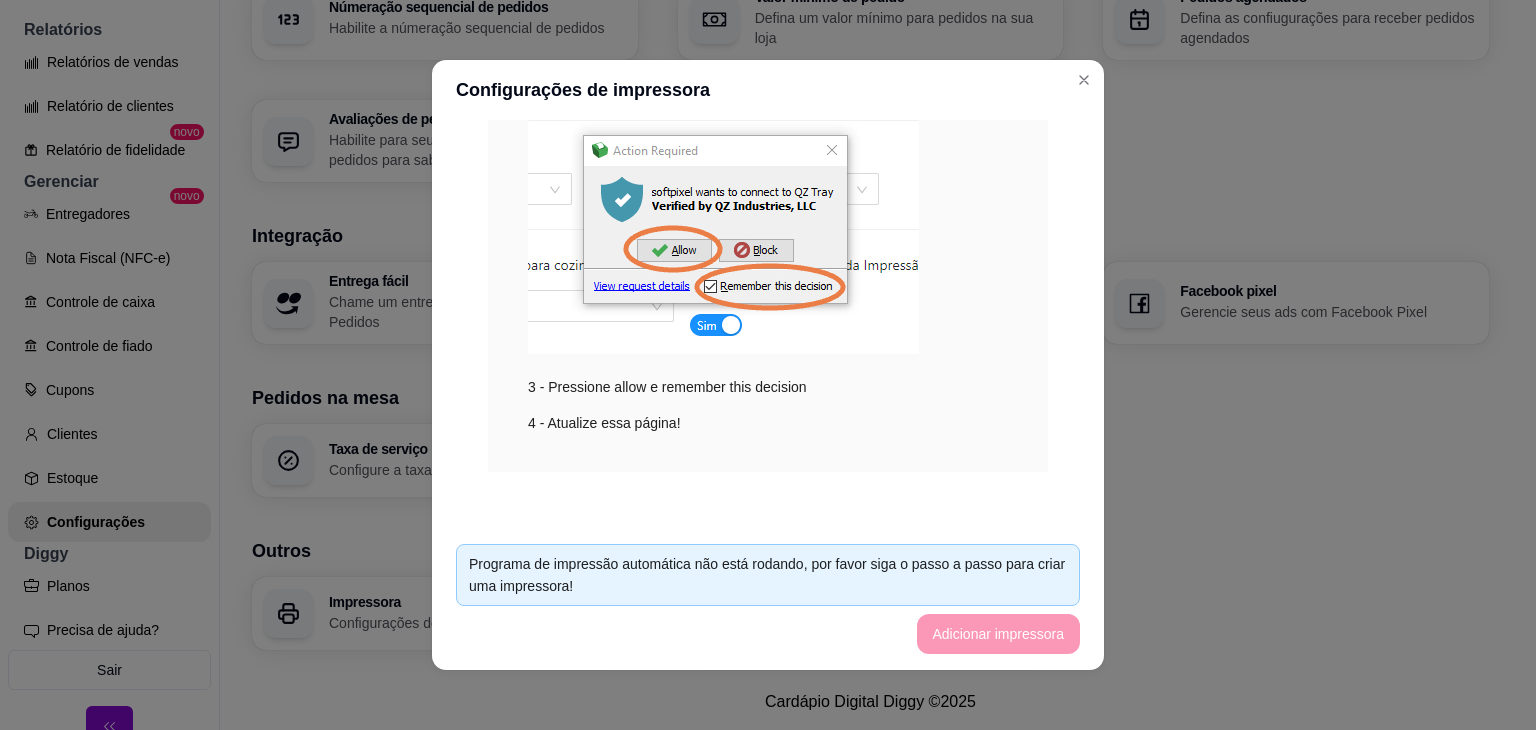 click on "Programa de impressão automática não está rodando, por favor siga o passo a passo para criar uma impressora!" at bounding box center (768, 575) 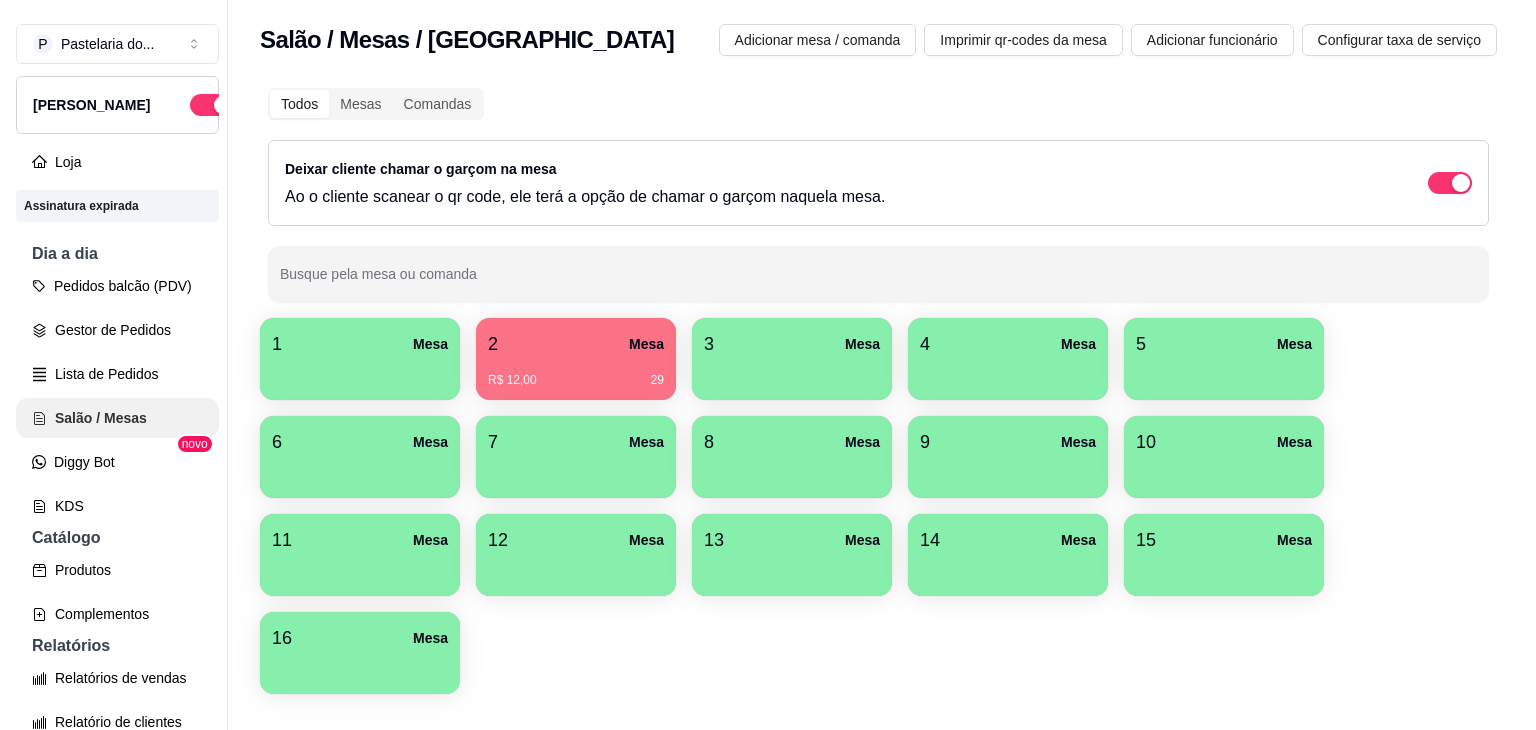 scroll, scrollTop: 0, scrollLeft: 0, axis: both 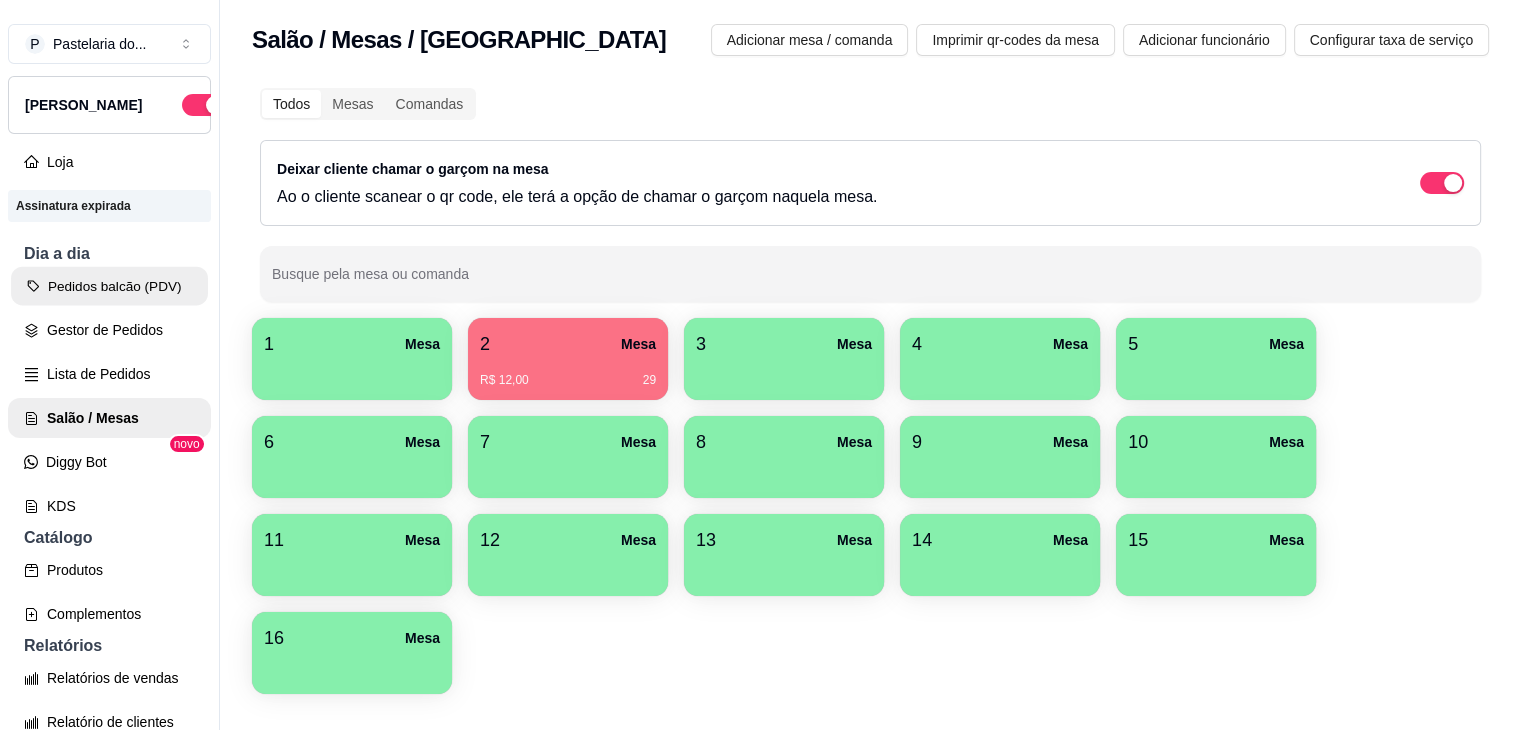 click on "Pedidos balcão (PDV)" at bounding box center (109, 286) 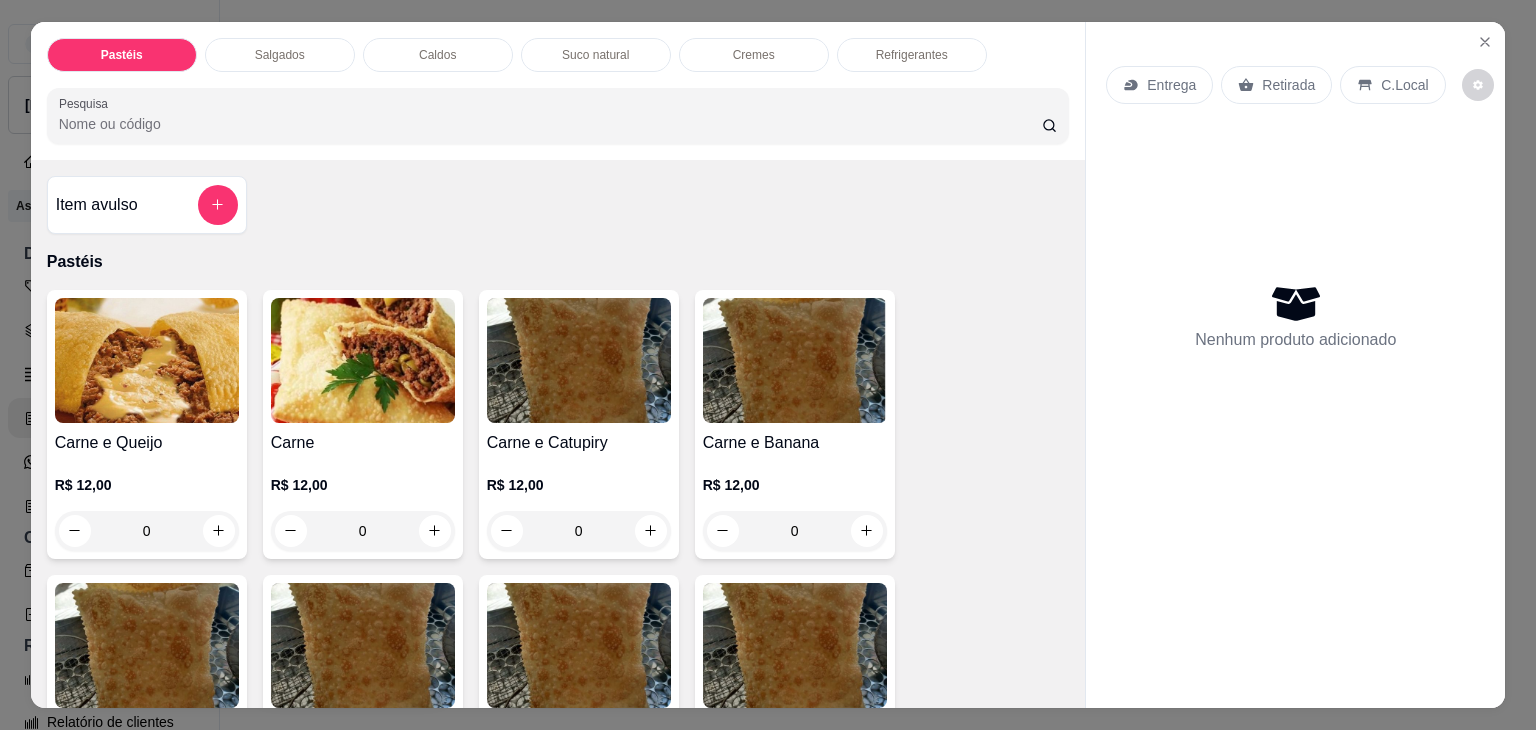 click on "Salgados" at bounding box center (280, 55) 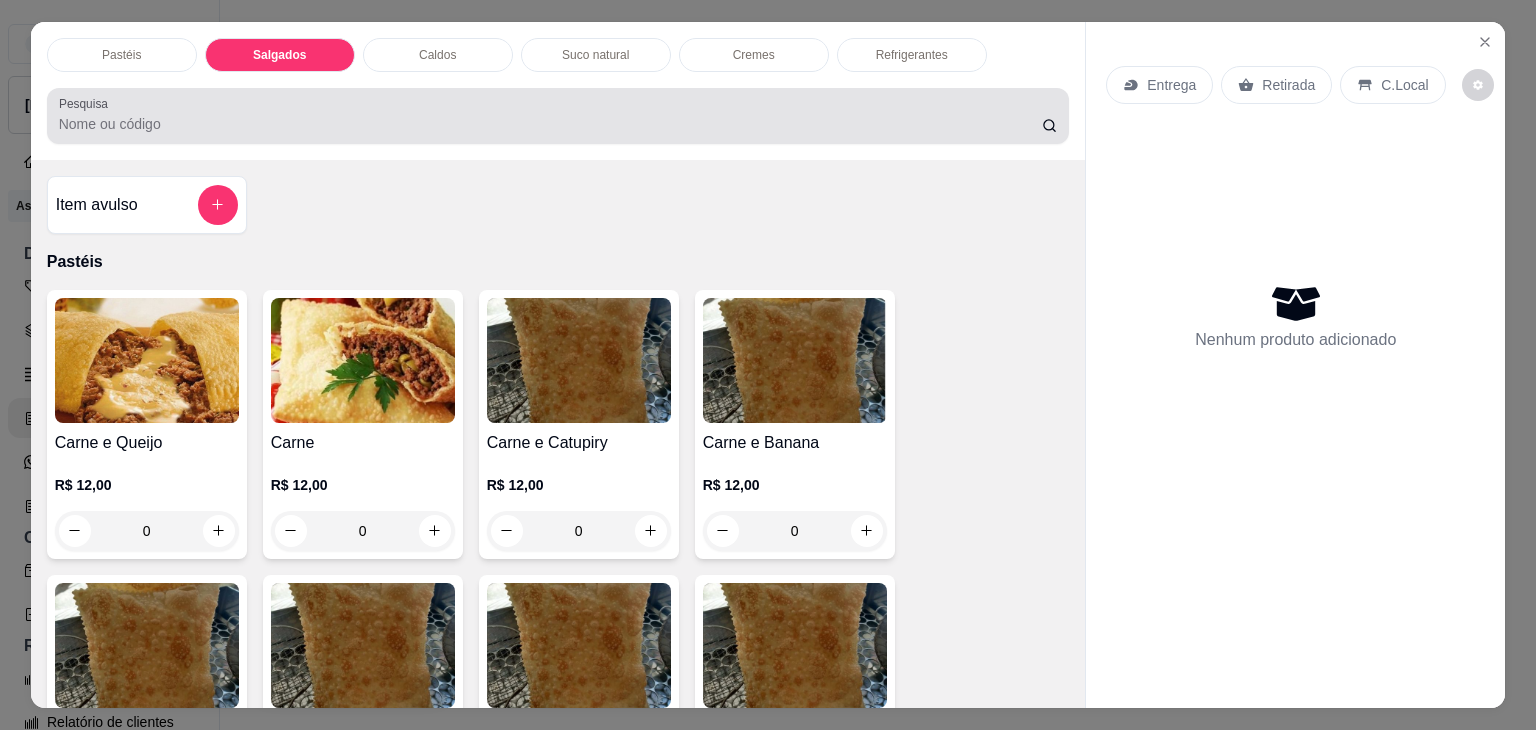 scroll, scrollTop: 2124, scrollLeft: 0, axis: vertical 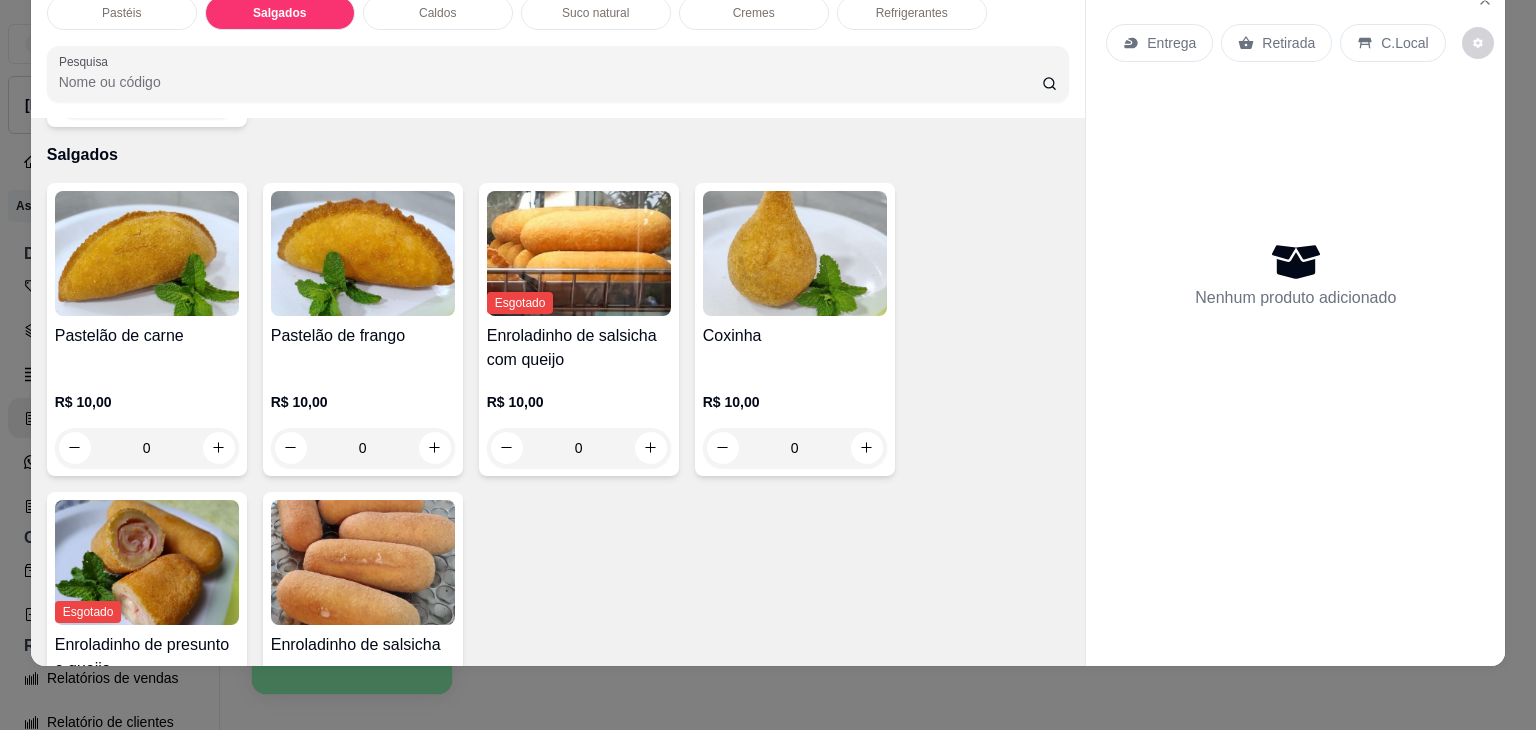 click at bounding box center [147, 253] 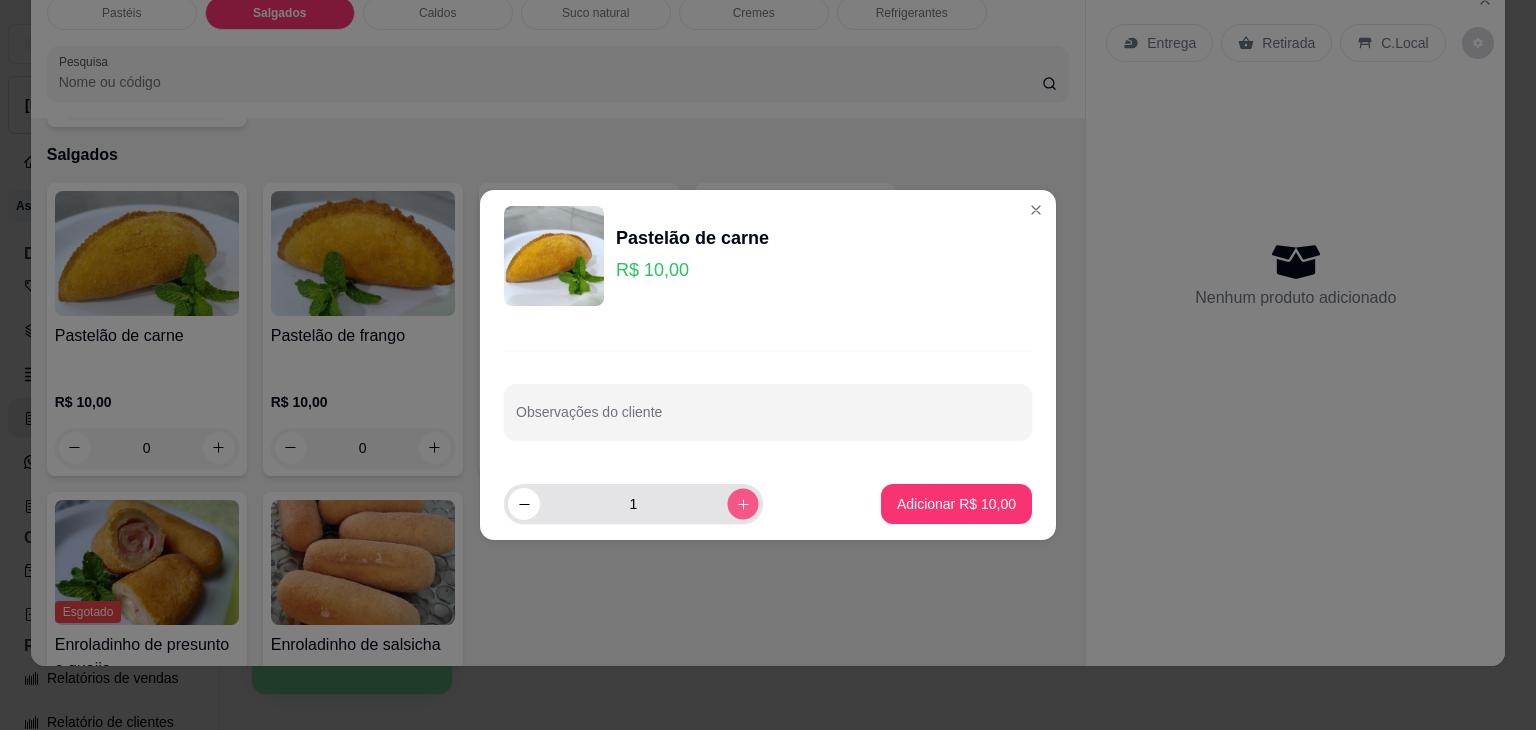 click 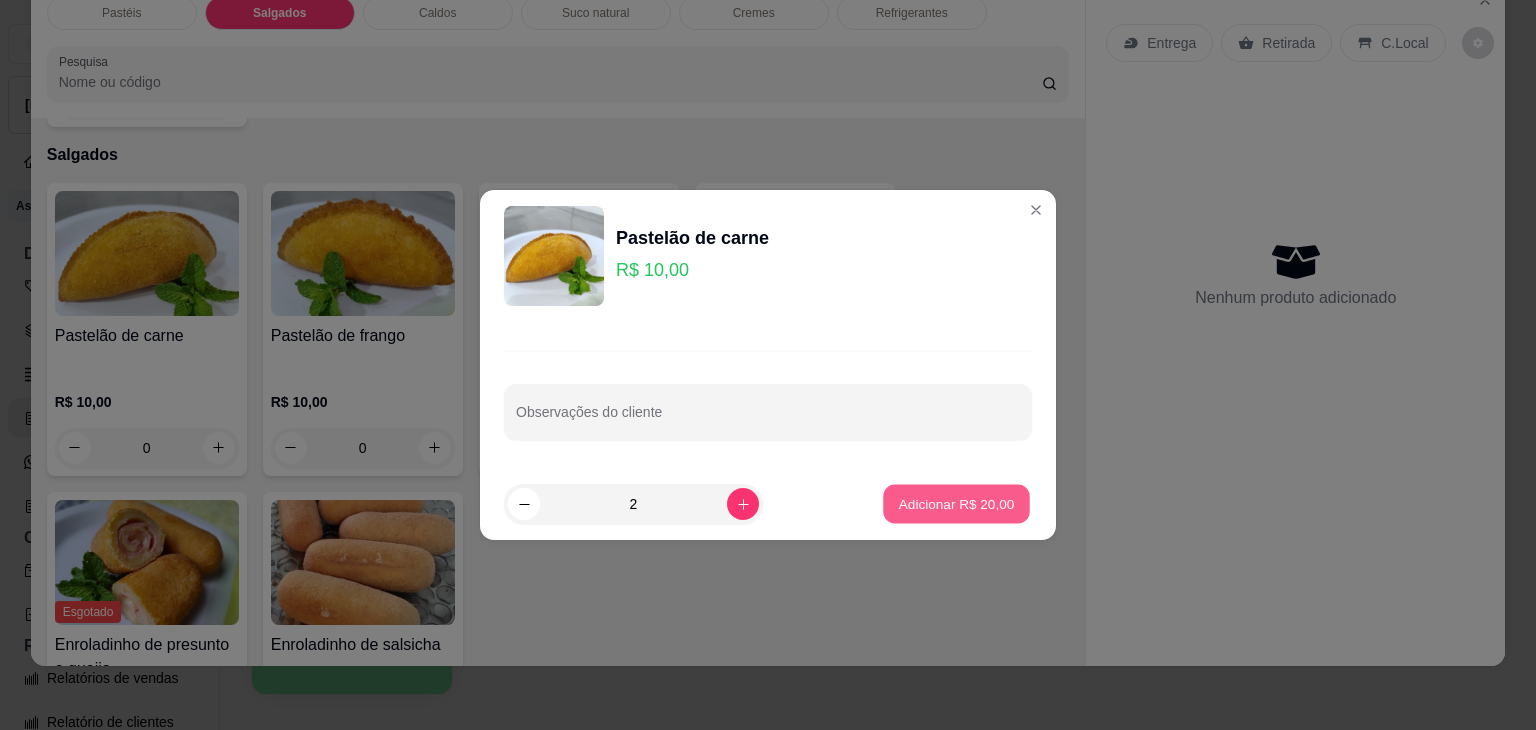 click on "Adicionar   R$ 20,00" at bounding box center (956, 504) 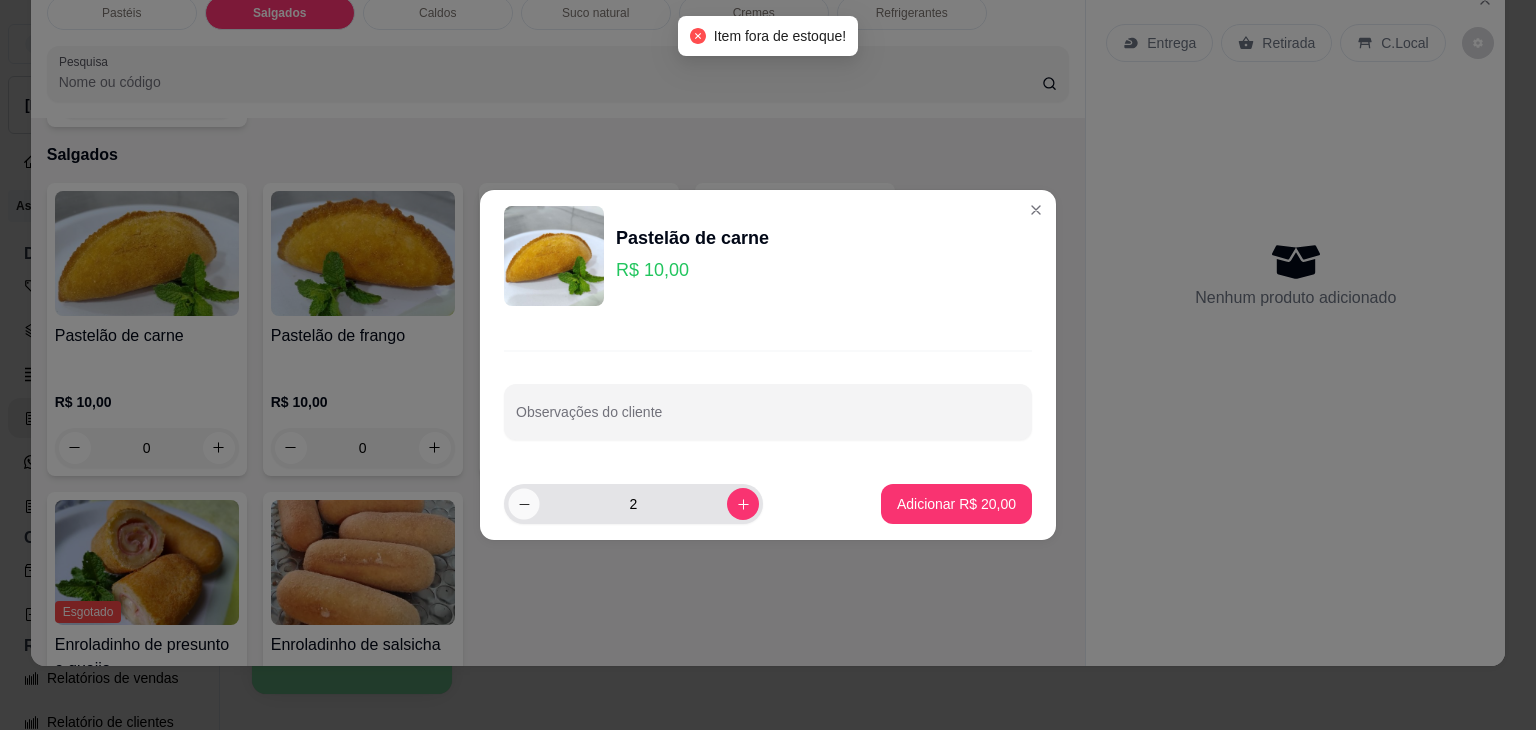 click at bounding box center [523, 503] 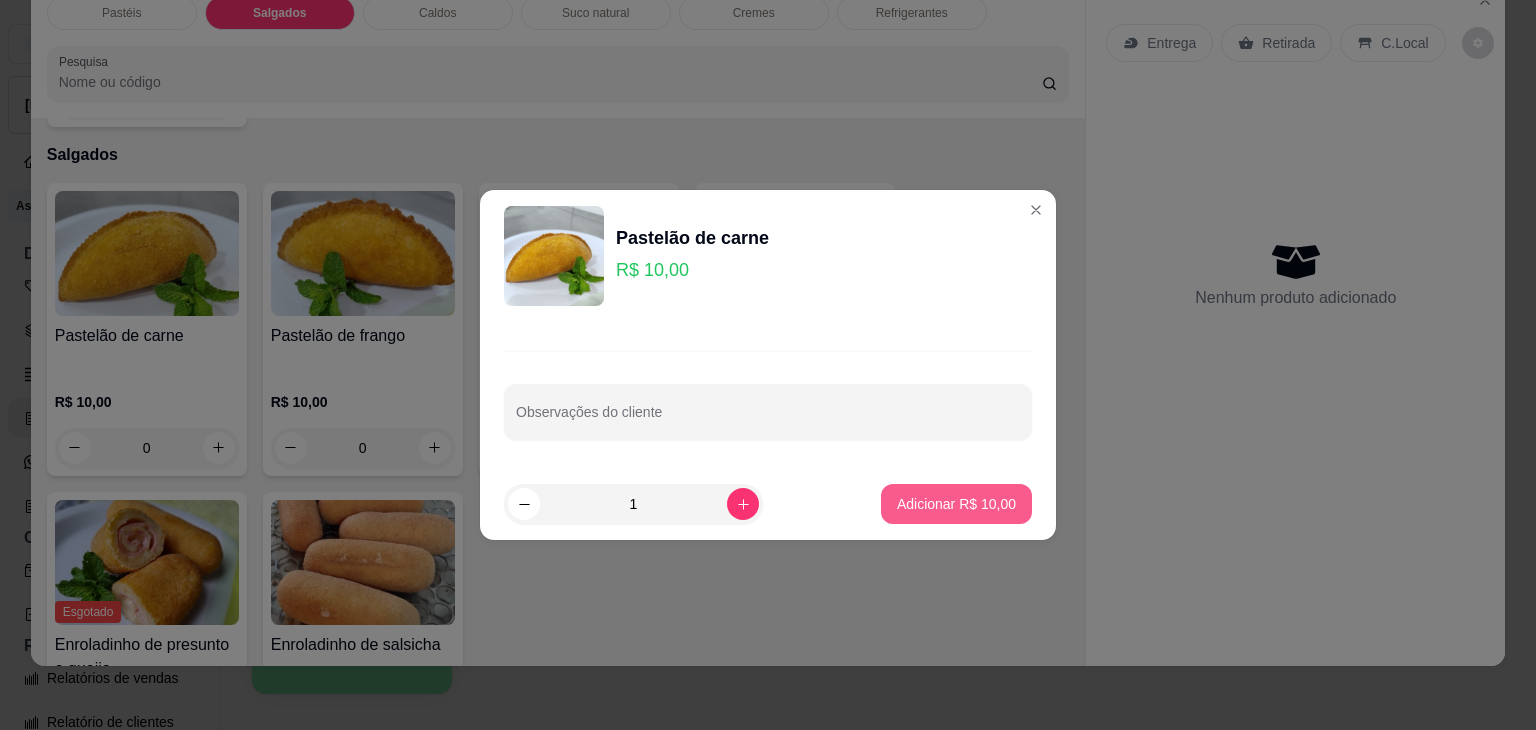 click on "Adicionar   R$ 10,00" at bounding box center [956, 504] 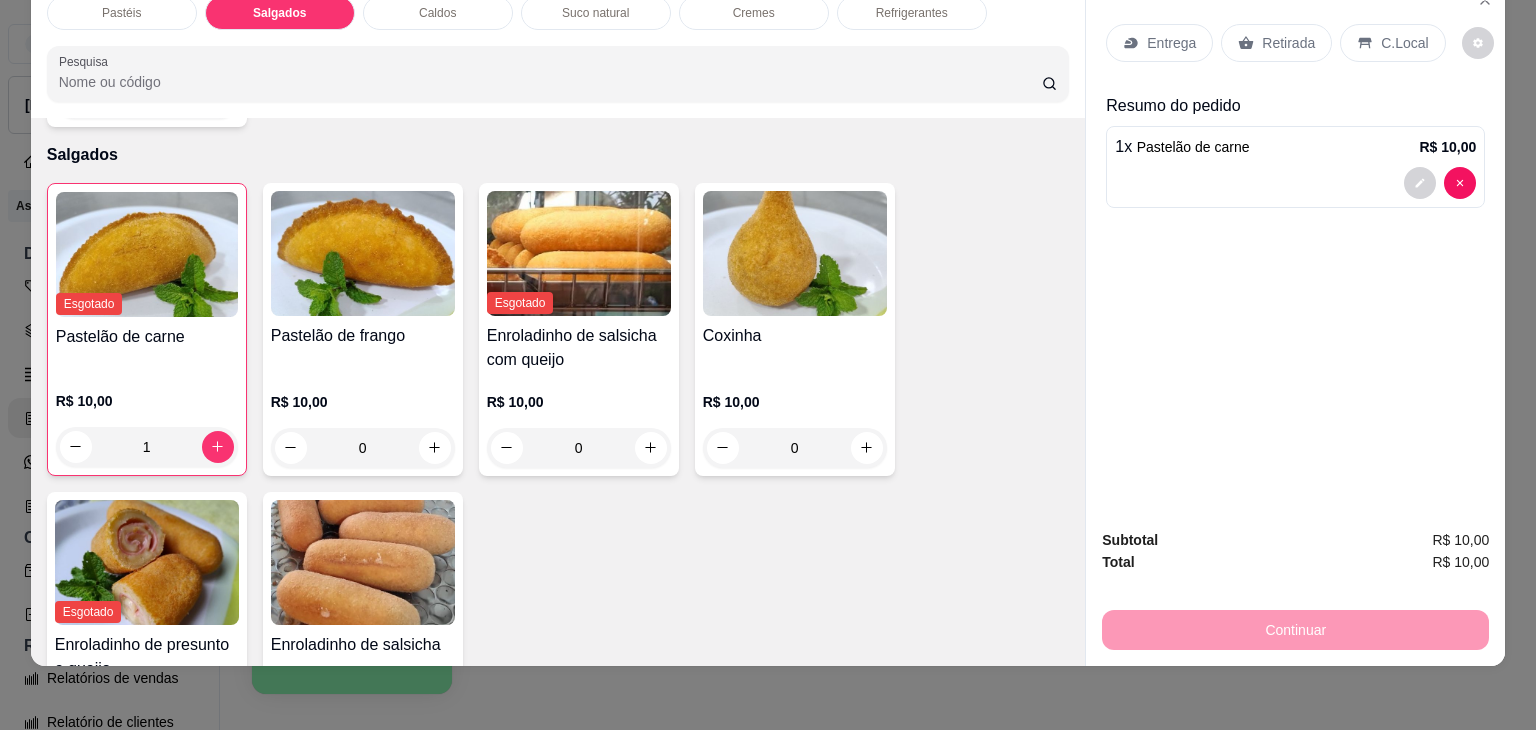 click on "Pastelão de frango" at bounding box center [363, 348] 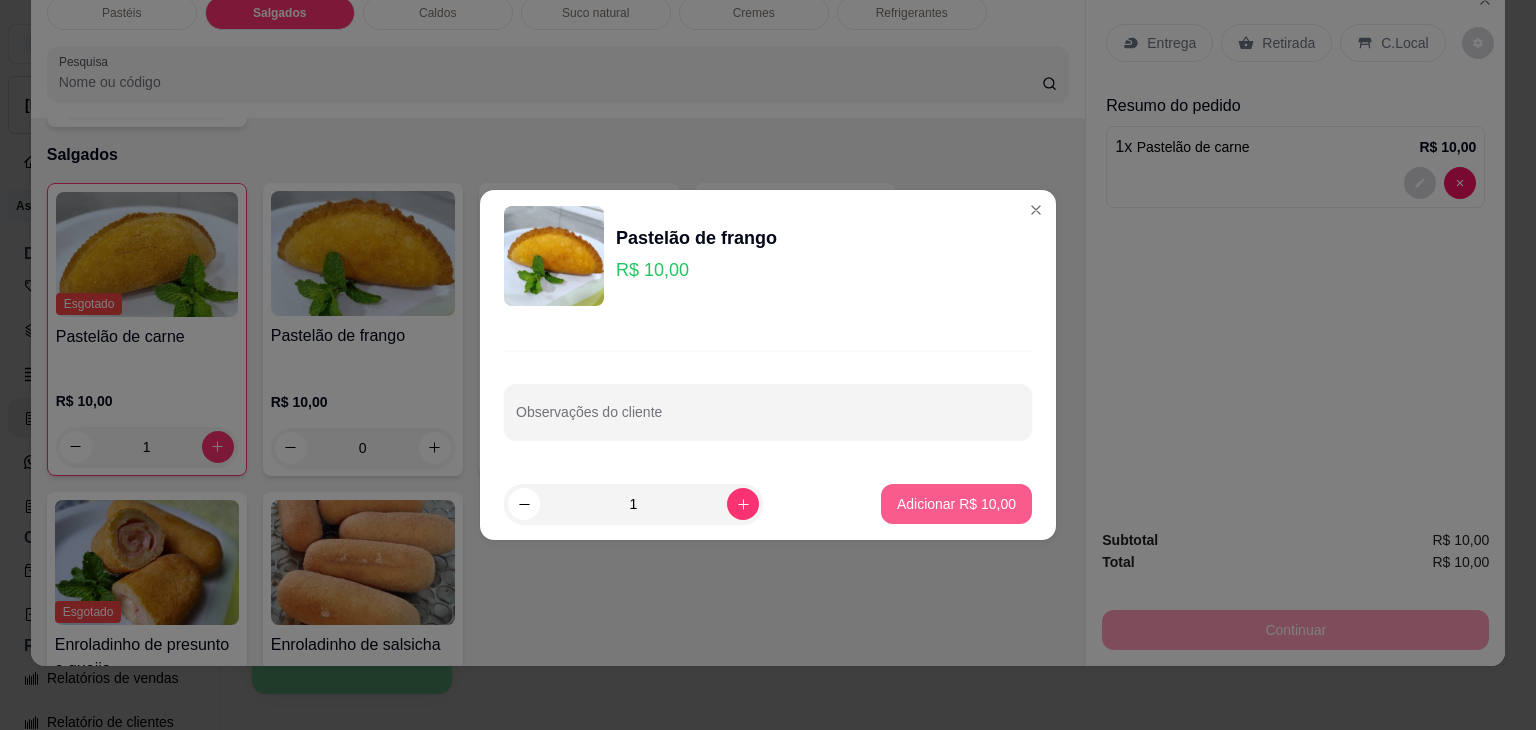 click on "Adicionar   R$ 10,00" at bounding box center [956, 504] 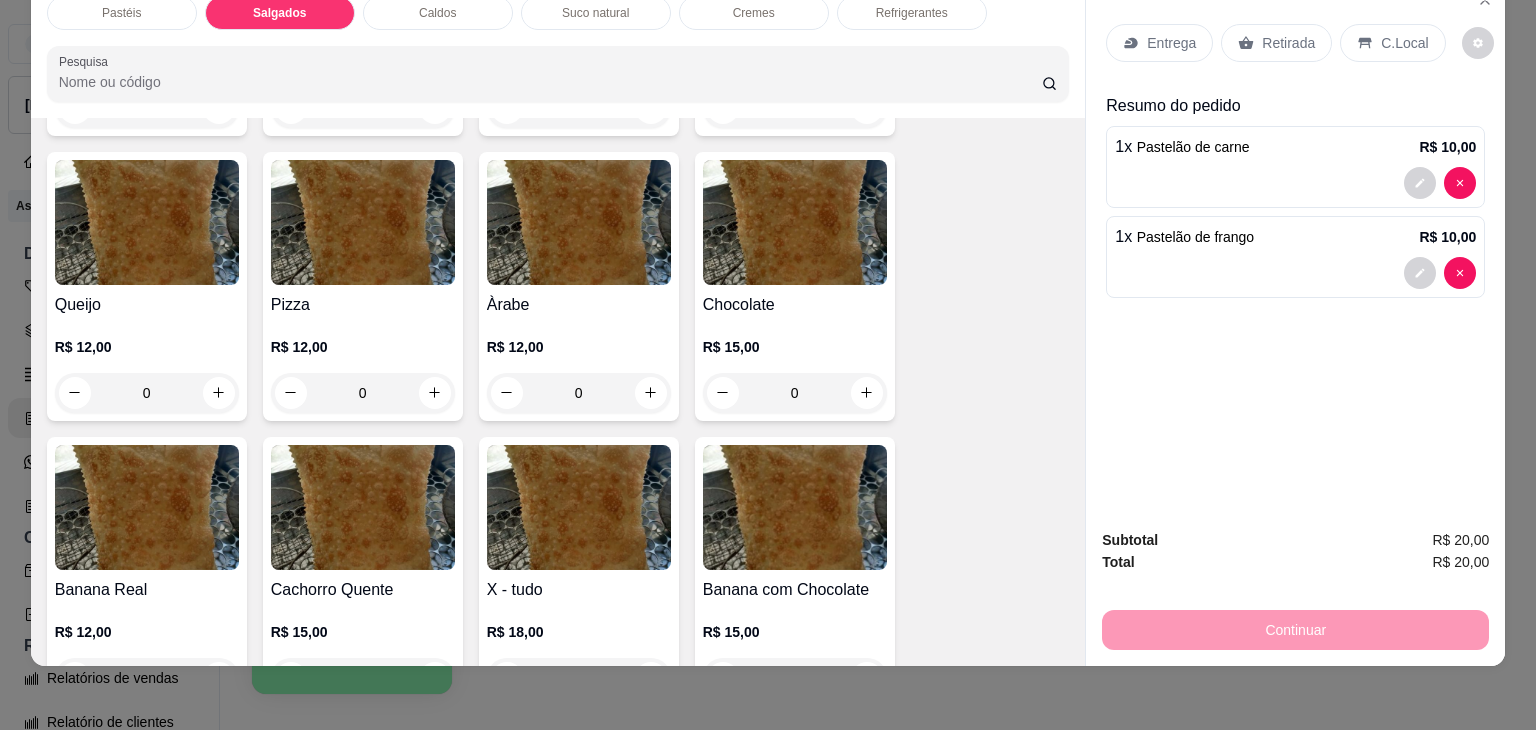 scroll, scrollTop: 1024, scrollLeft: 0, axis: vertical 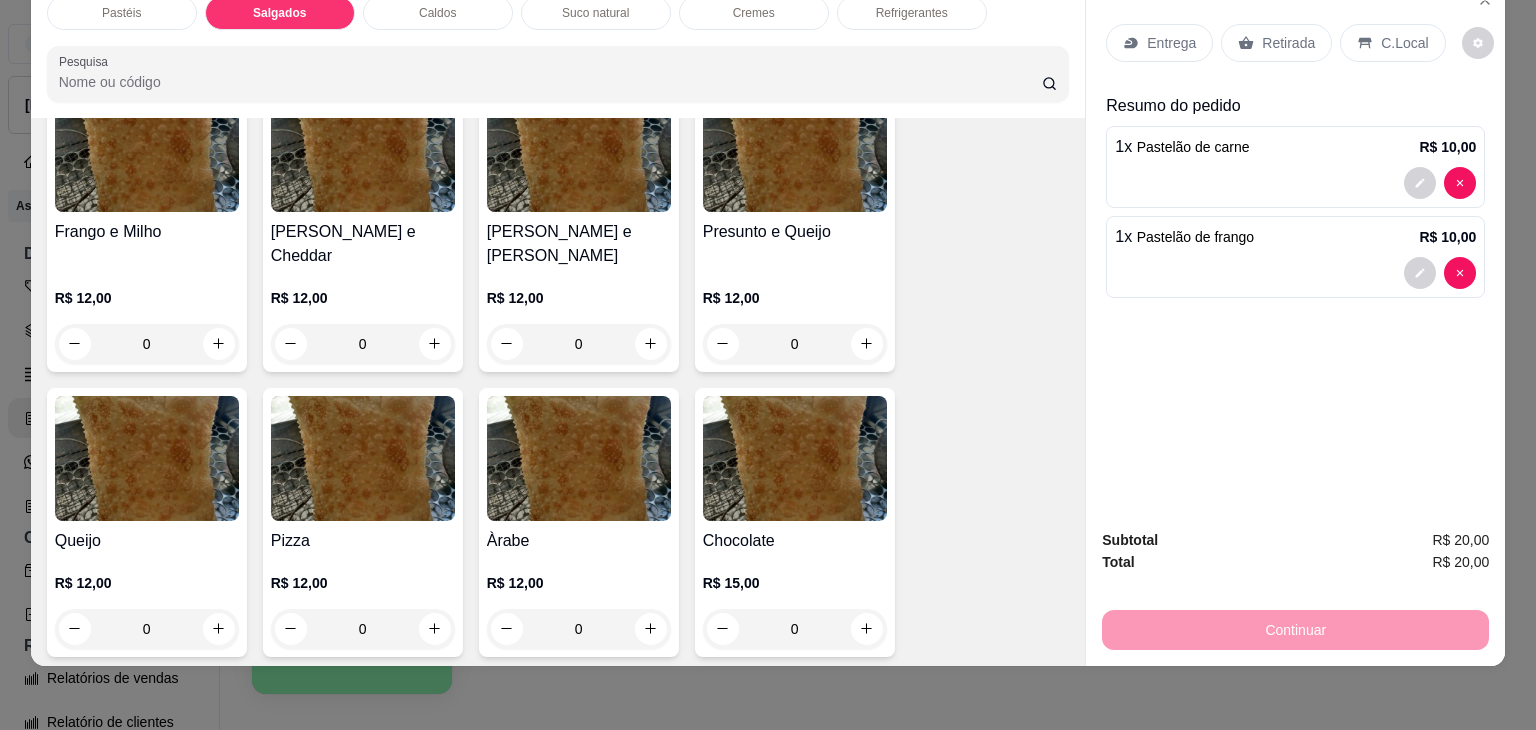 click at bounding box center [147, 458] 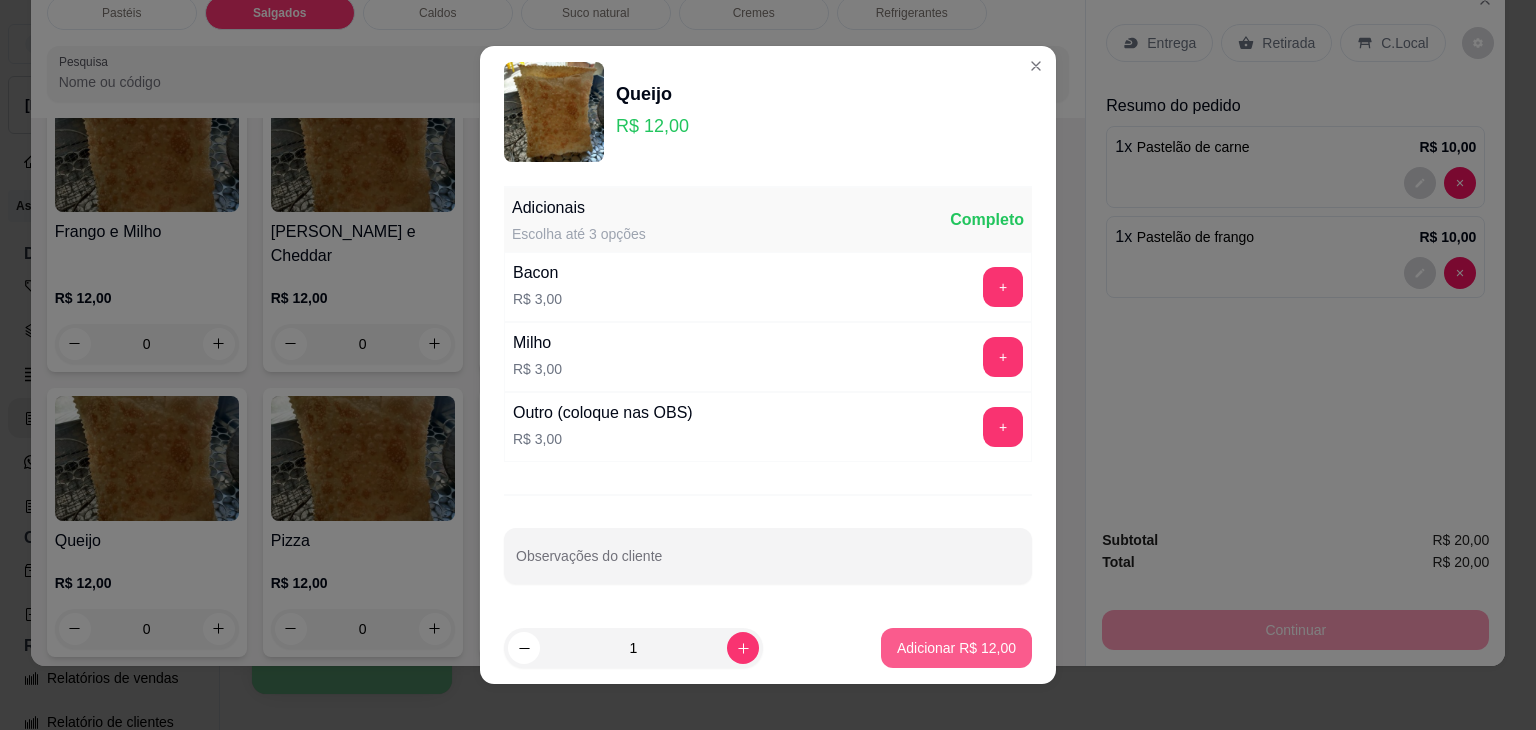 click on "Adicionar   R$ 12,00" at bounding box center (956, 648) 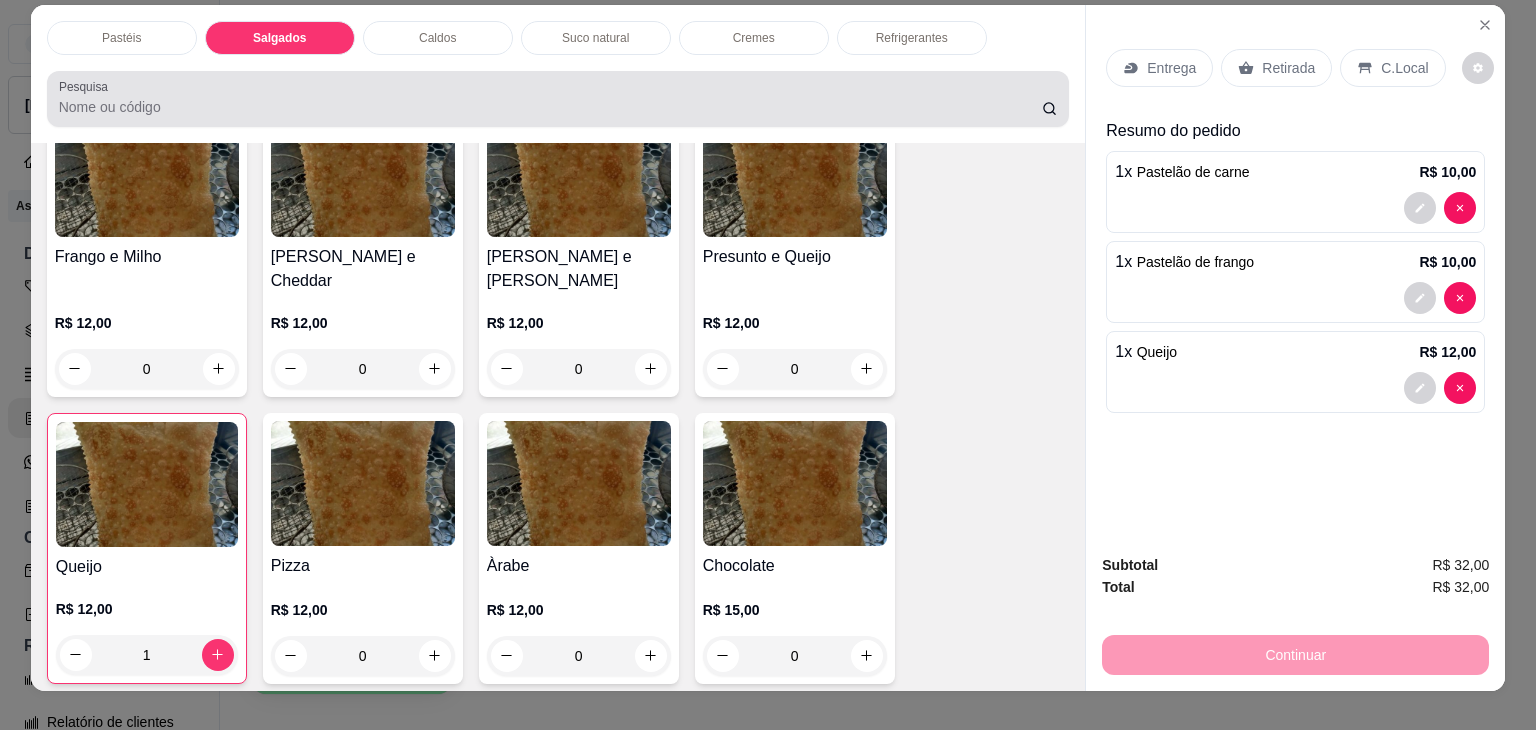 scroll, scrollTop: 0, scrollLeft: 0, axis: both 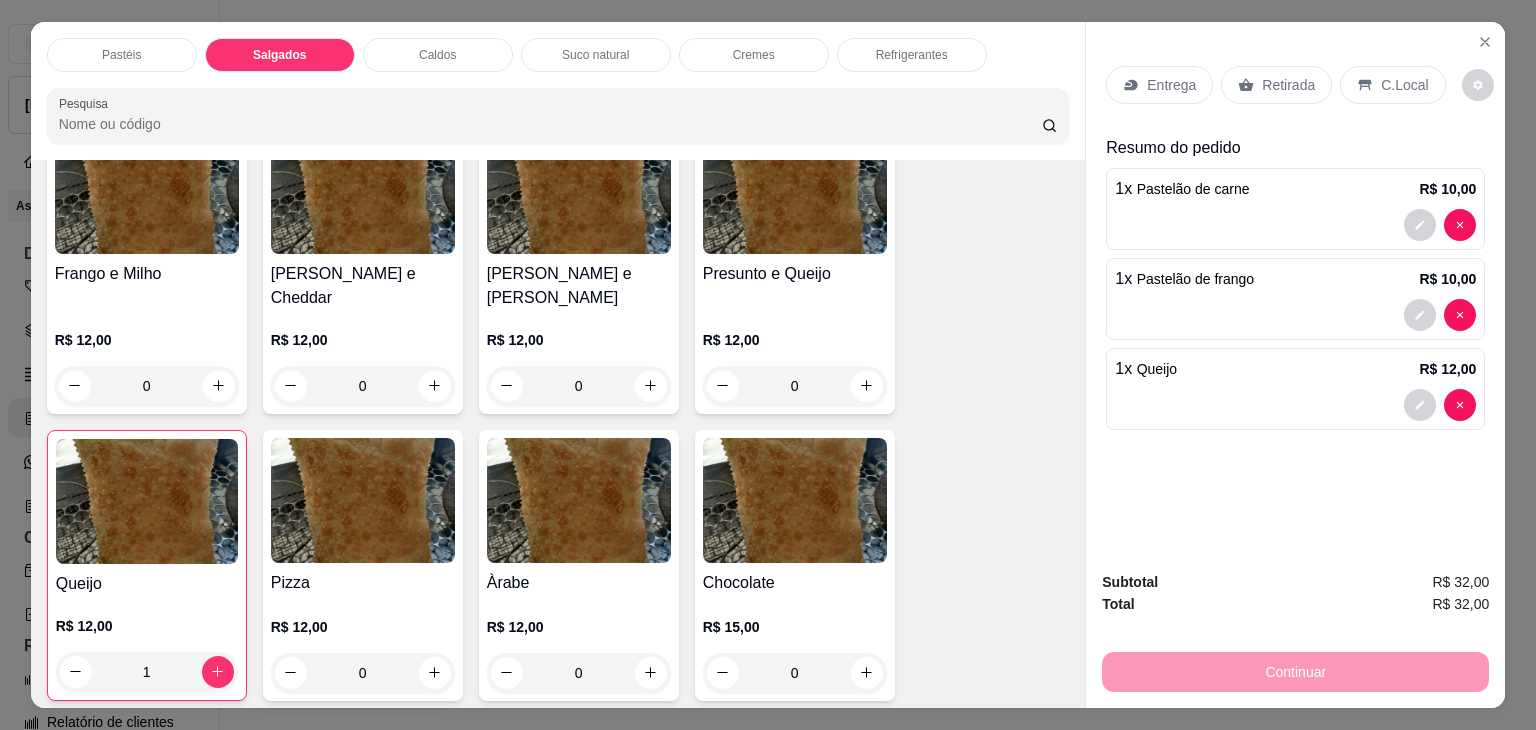 click on "Caldos" at bounding box center [438, 55] 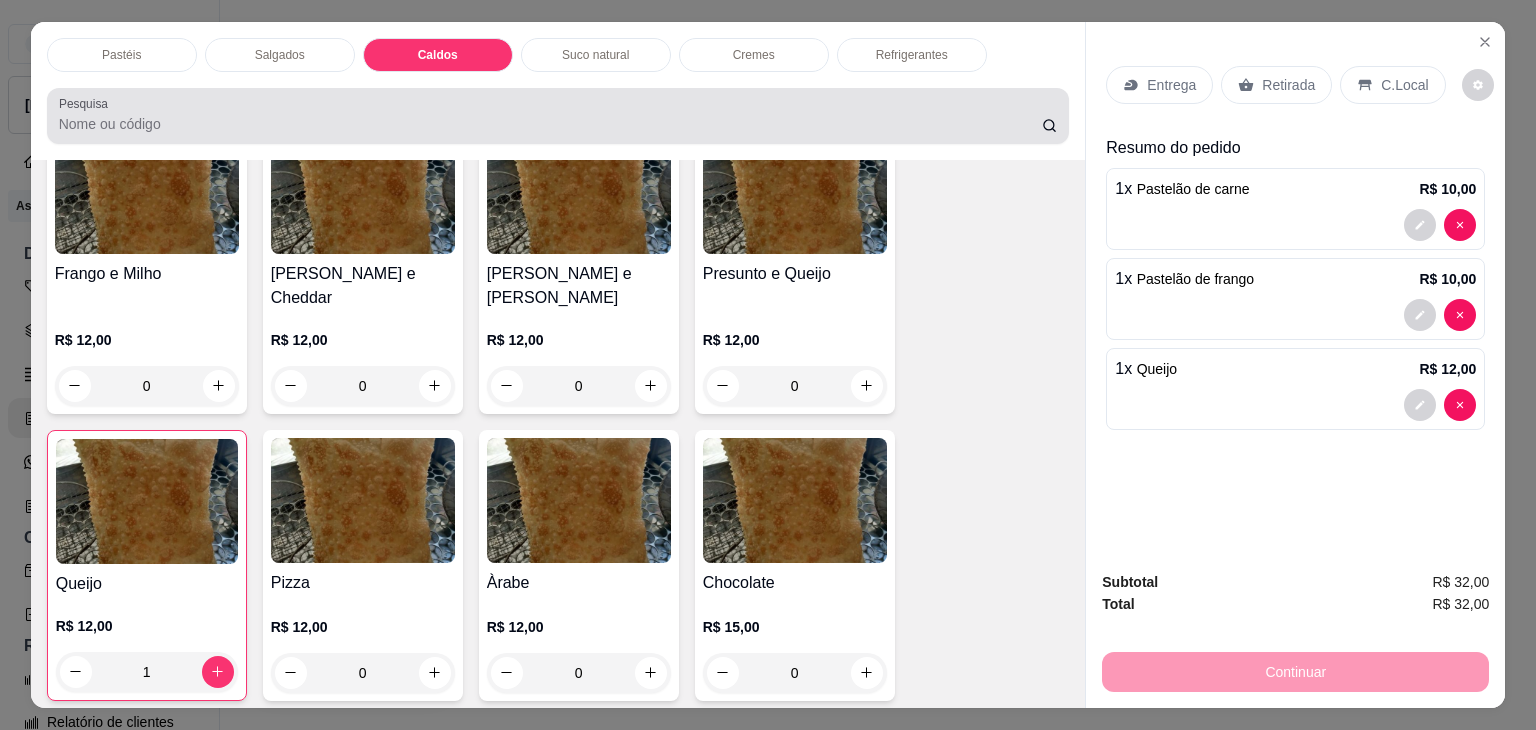 scroll, scrollTop: 2784, scrollLeft: 0, axis: vertical 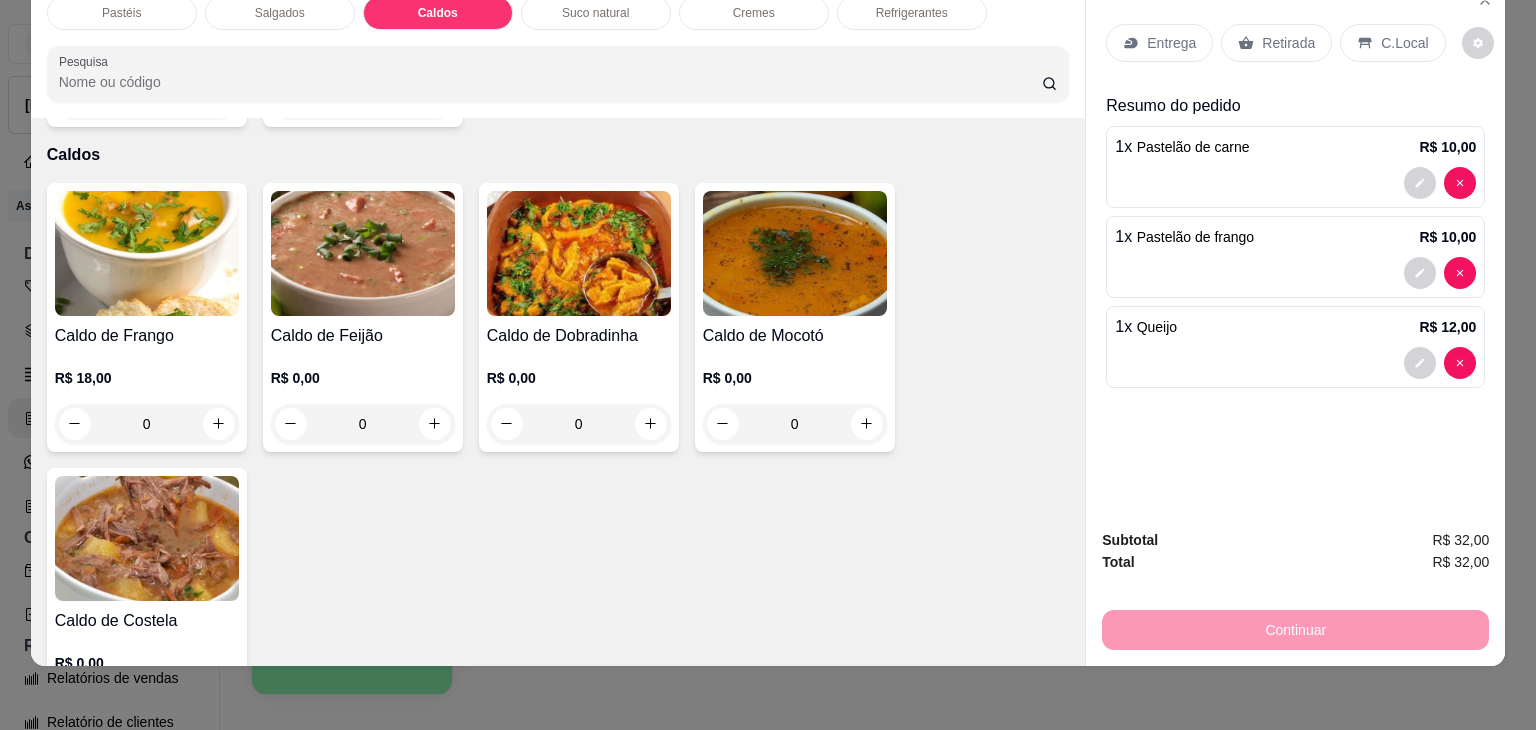 click at bounding box center [147, 253] 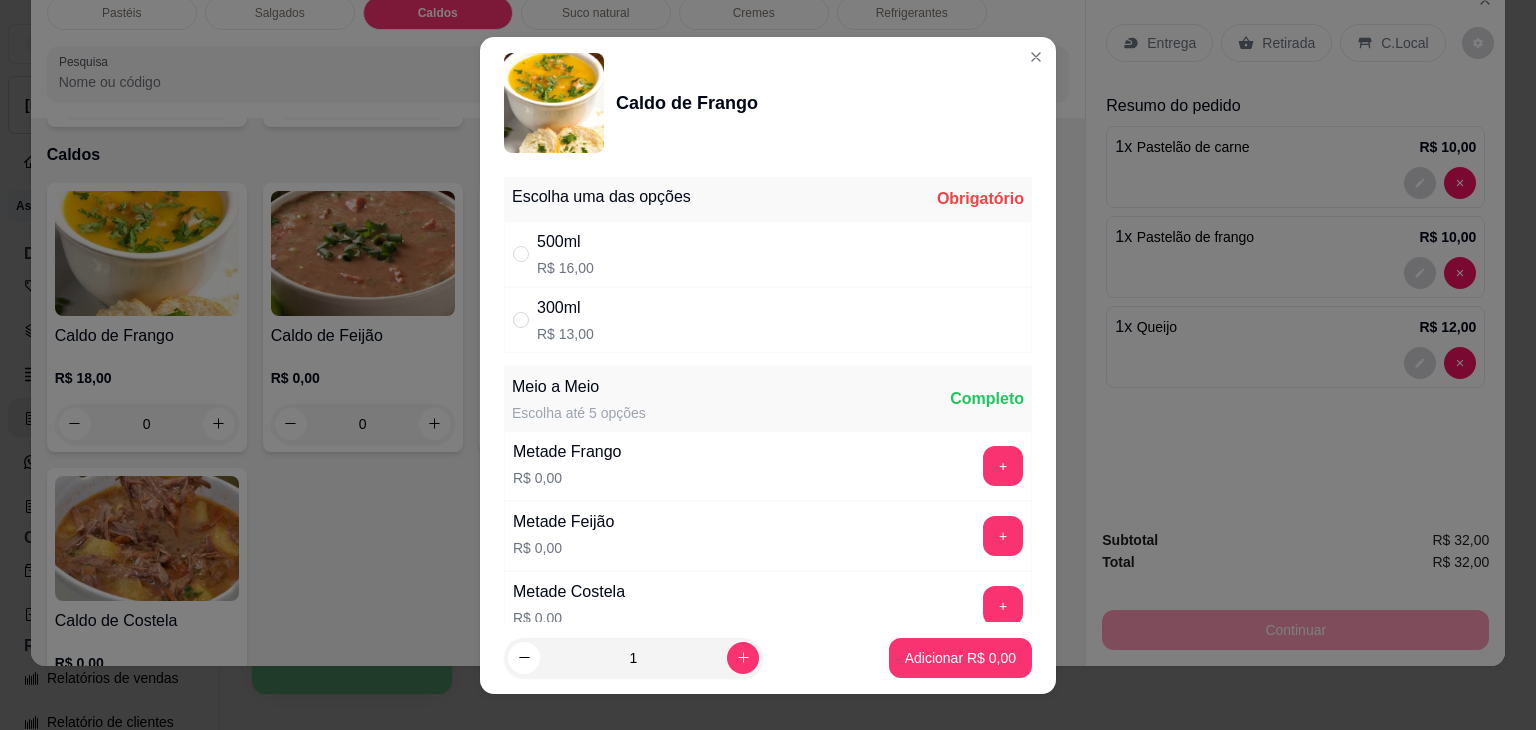 click on "300ml R$ 13,00" at bounding box center (768, 320) 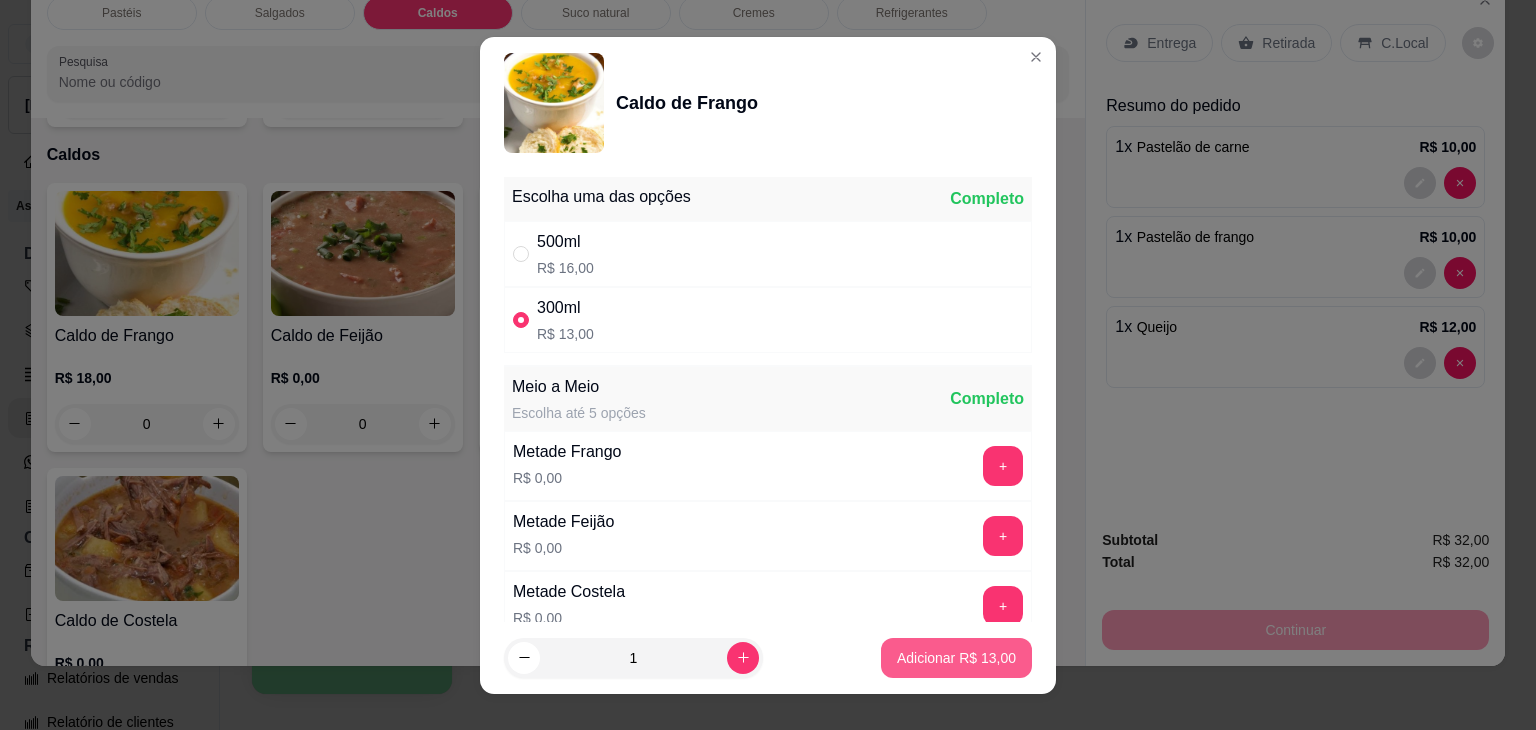 click on "Adicionar   R$ 13,00" at bounding box center [956, 658] 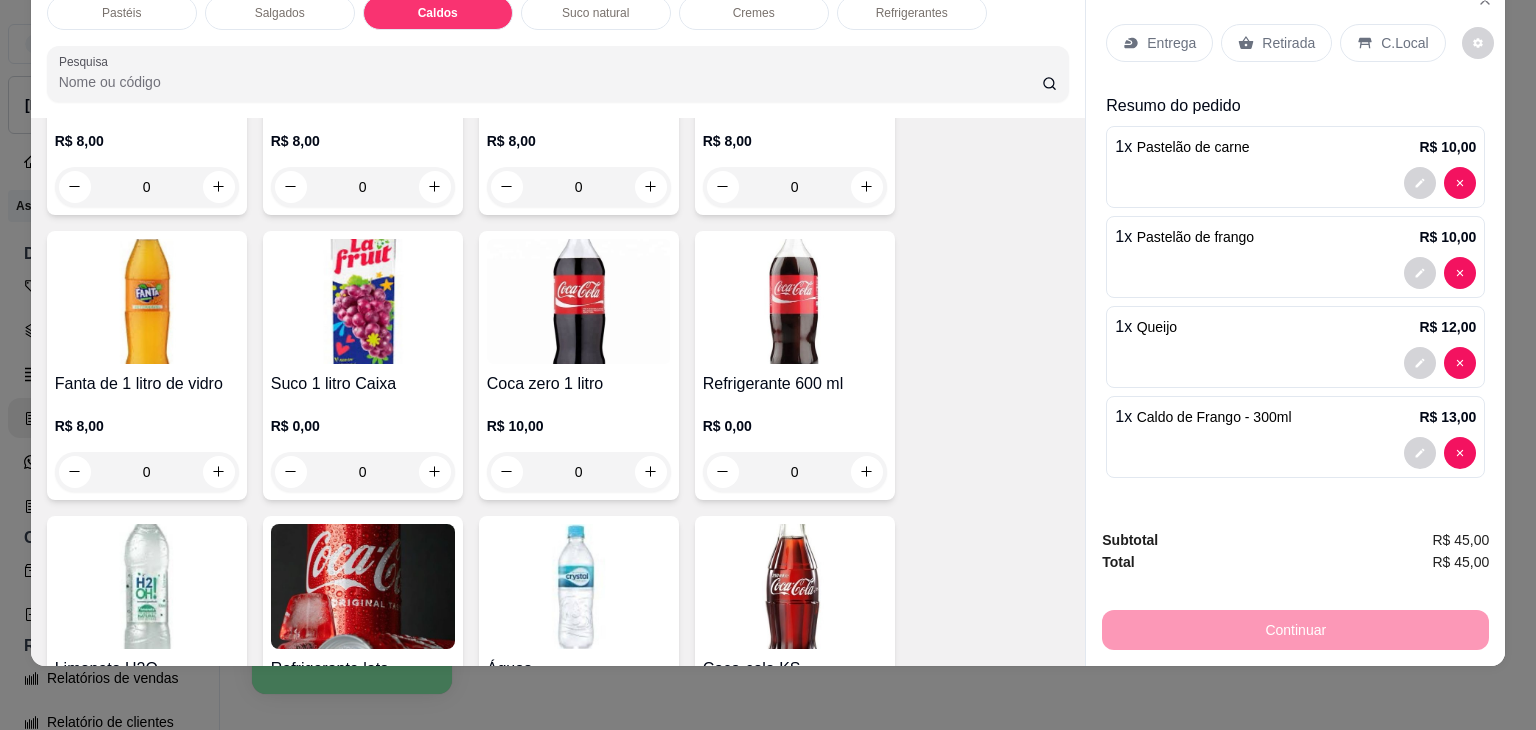 scroll, scrollTop: 5484, scrollLeft: 0, axis: vertical 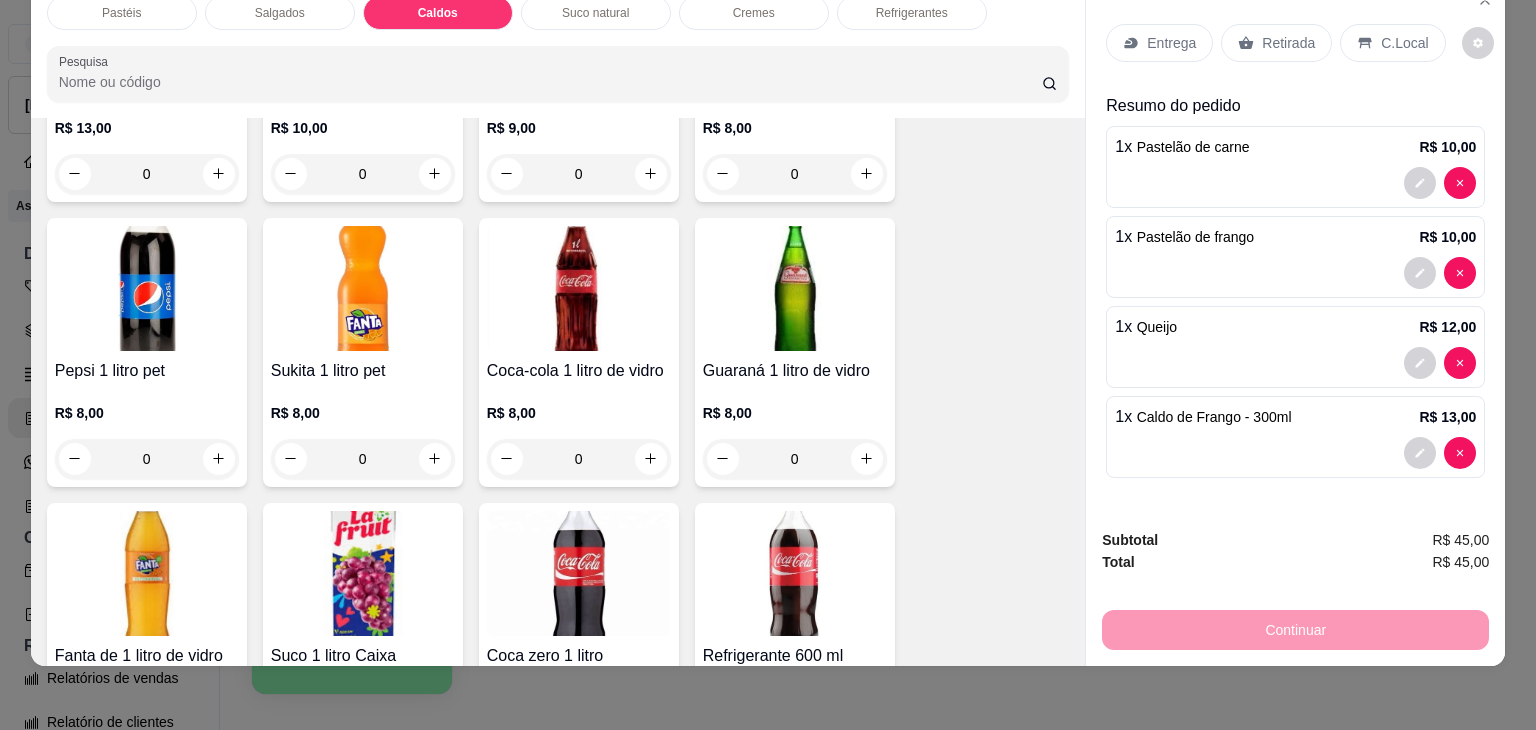 click at bounding box center [579, 288] 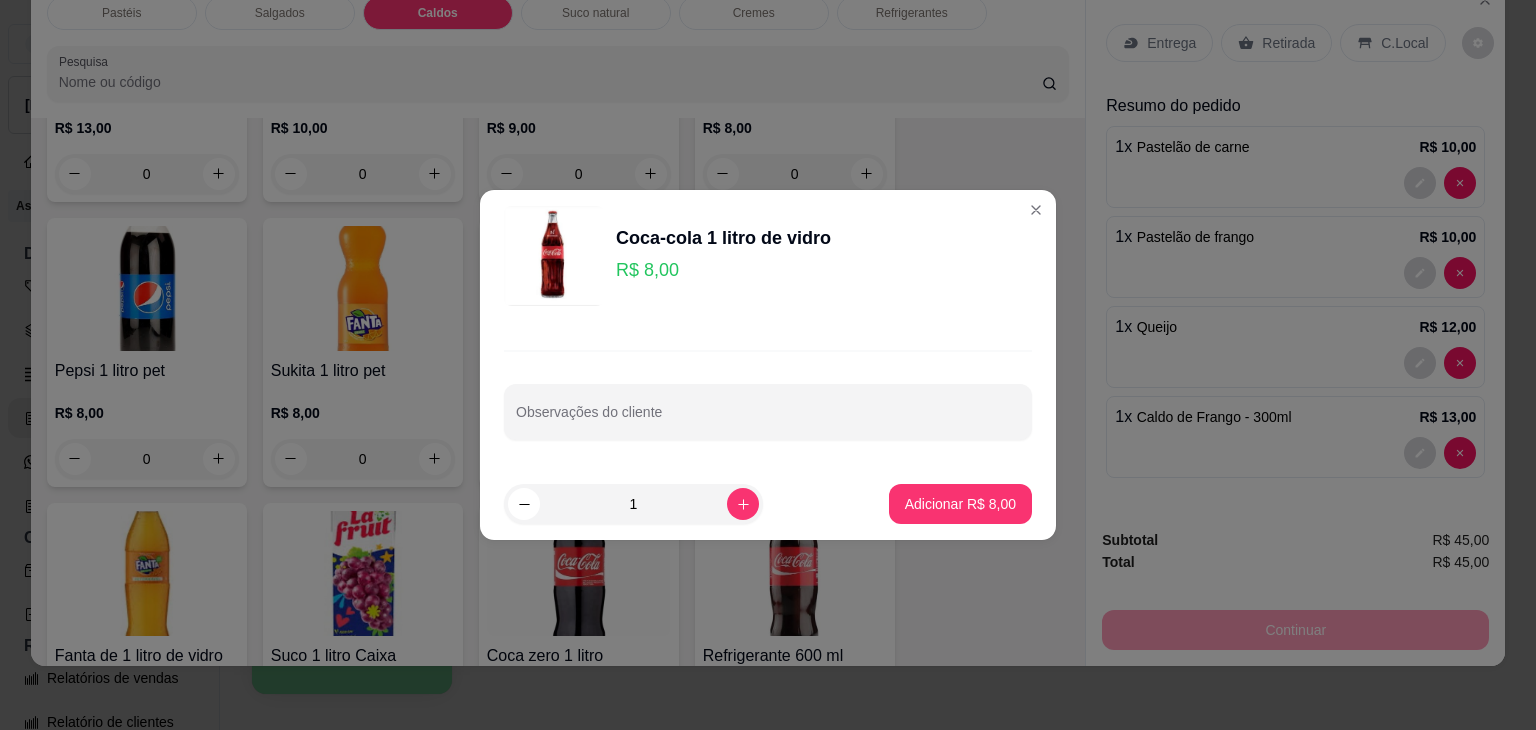 click on "Adicionar   R$ 8,00" at bounding box center [960, 504] 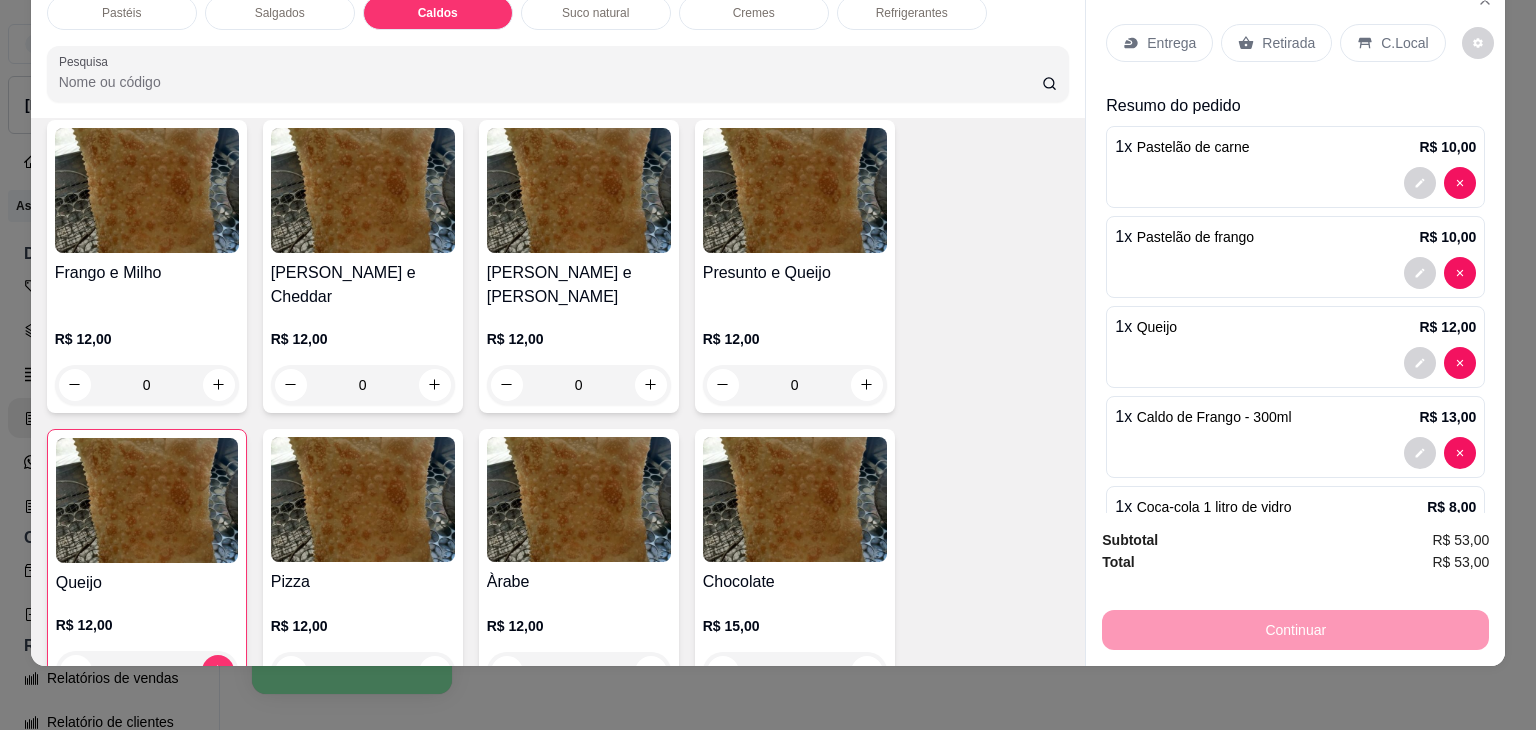 scroll, scrollTop: 884, scrollLeft: 0, axis: vertical 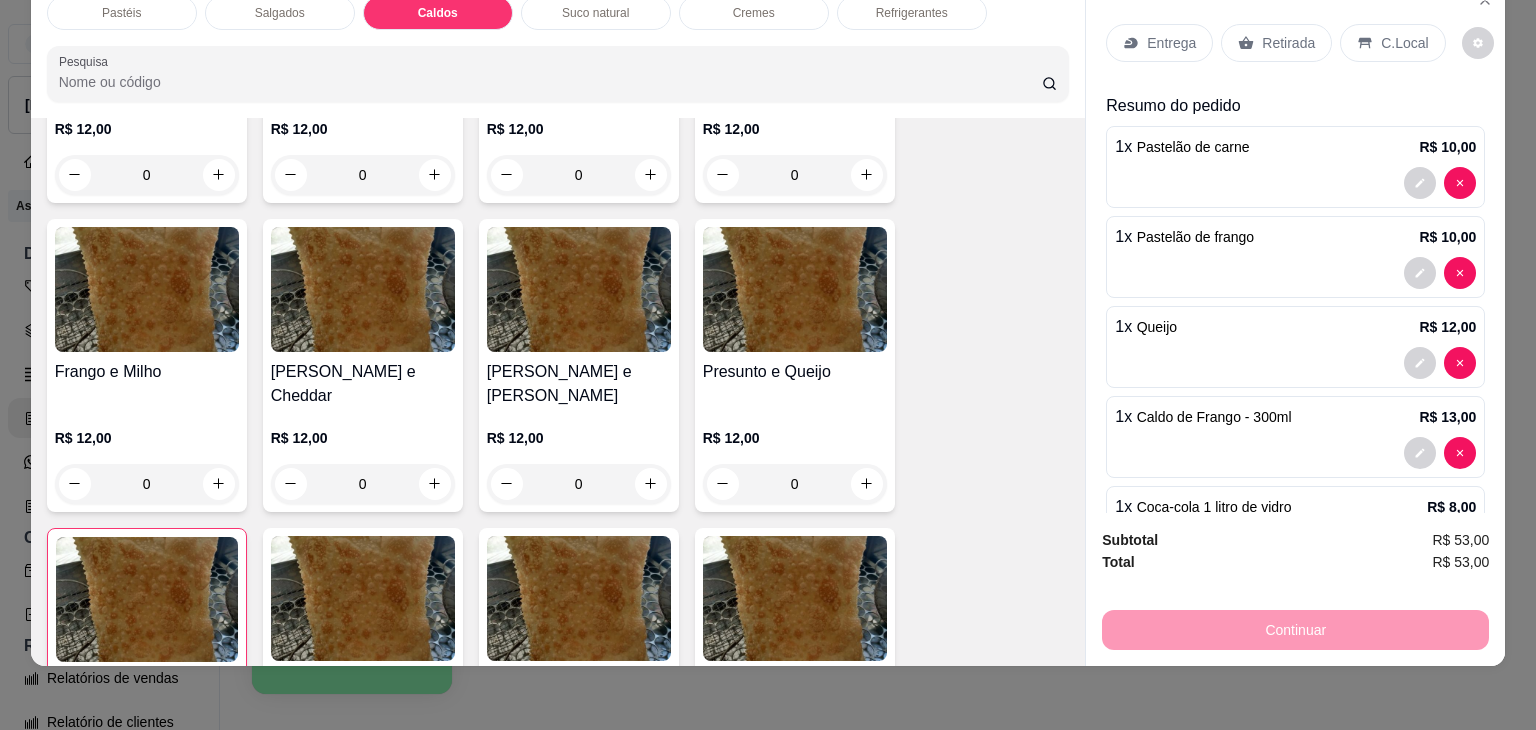 click at bounding box center (795, 289) 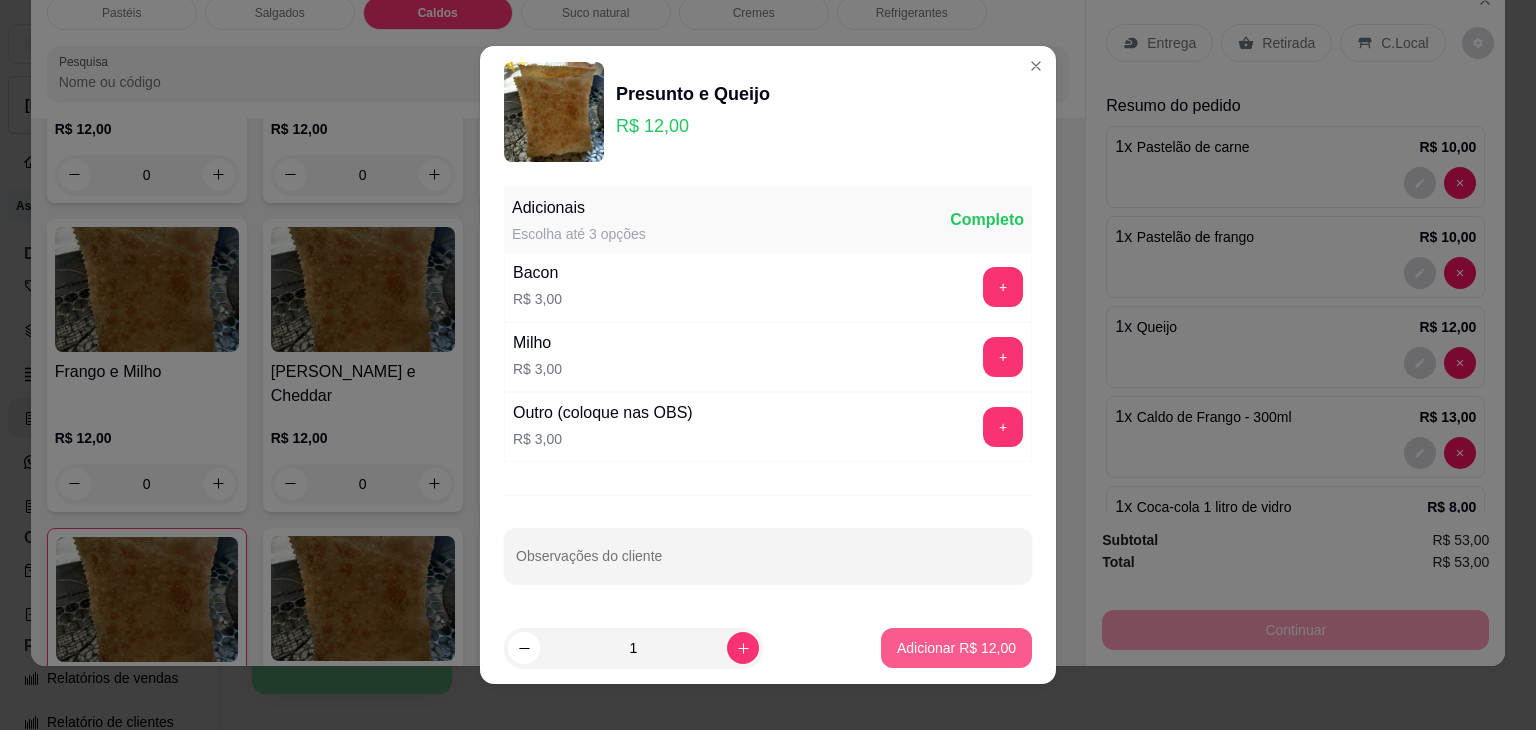 click on "Adicionar   R$ 12,00" at bounding box center (956, 648) 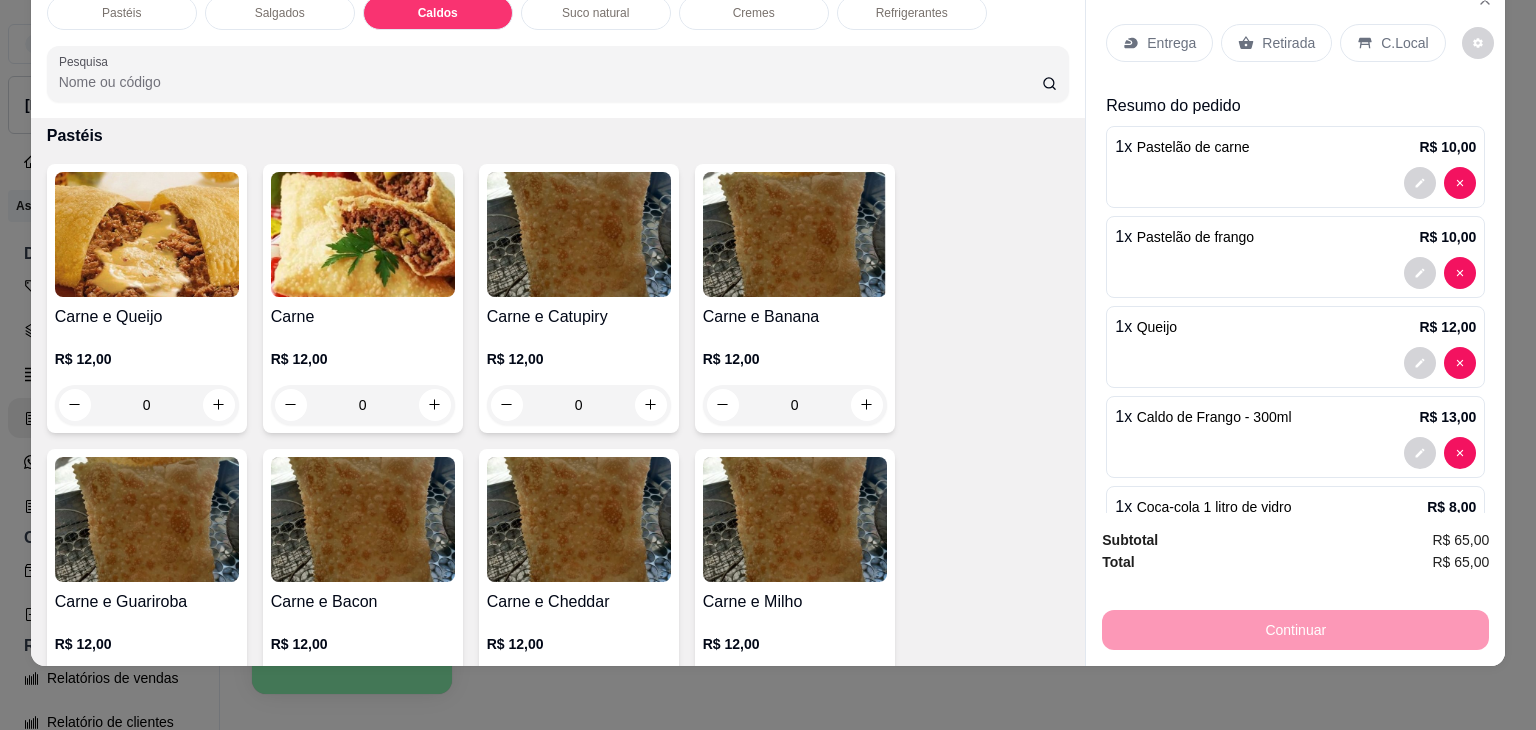 scroll, scrollTop: 0, scrollLeft: 0, axis: both 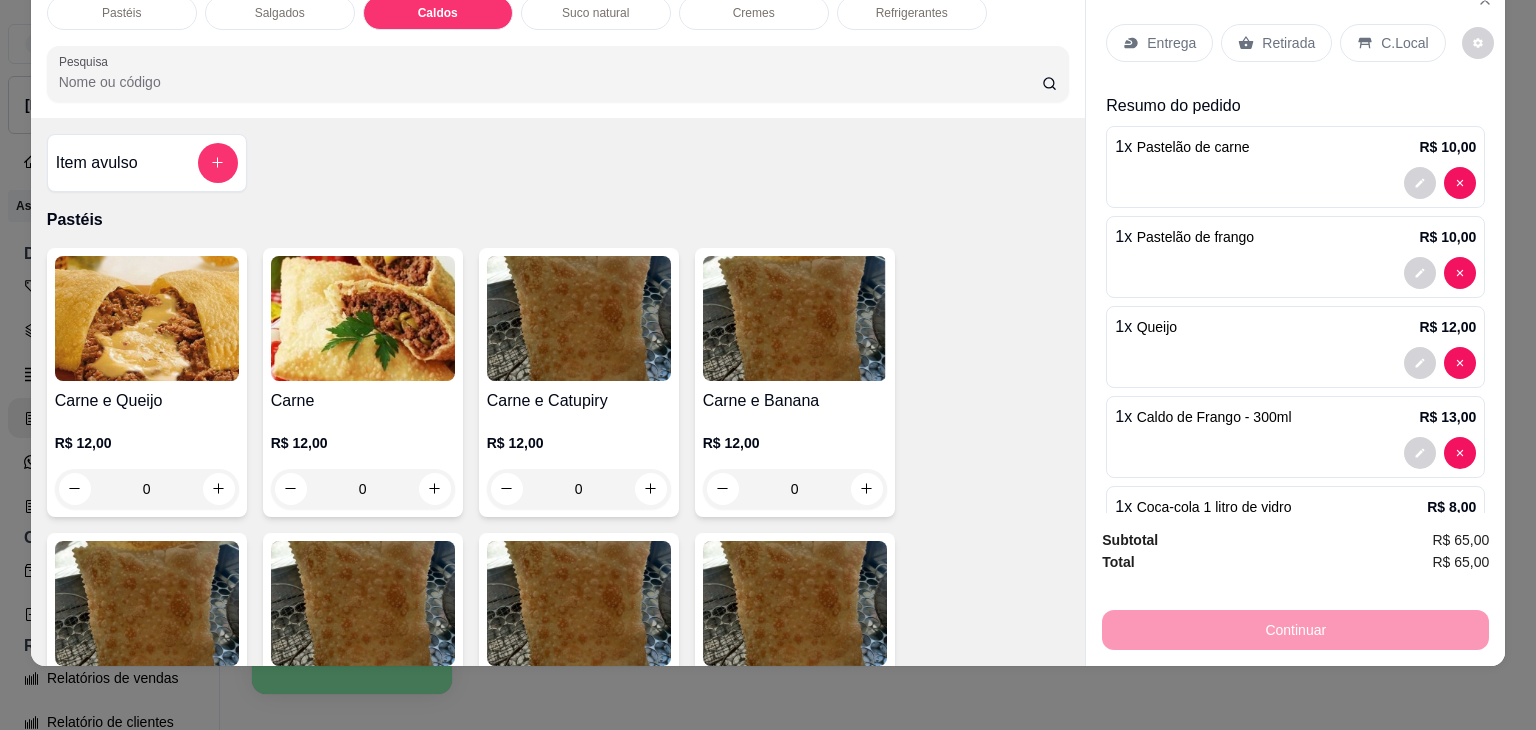 click at bounding box center (363, 318) 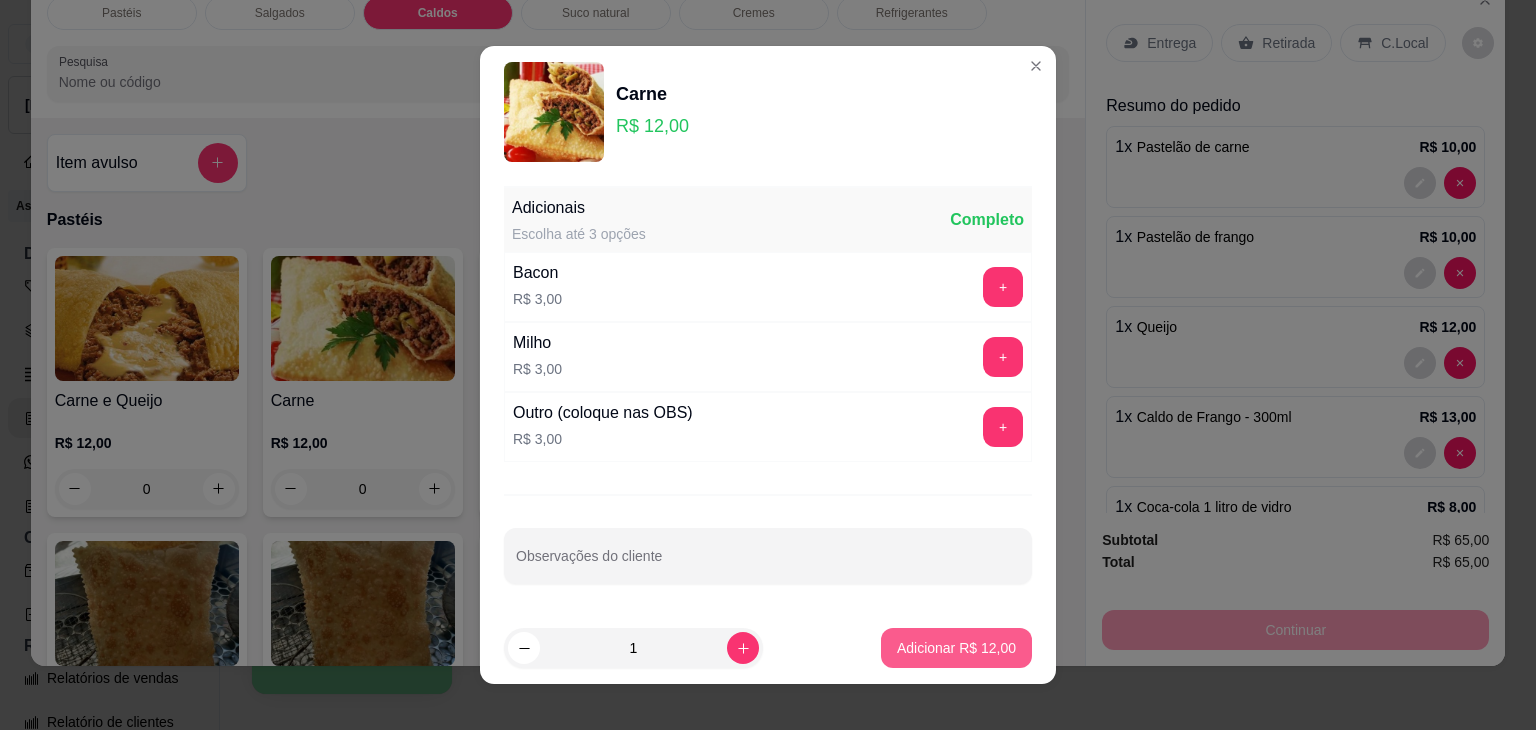click on "Adicionar   R$ 12,00" at bounding box center (956, 648) 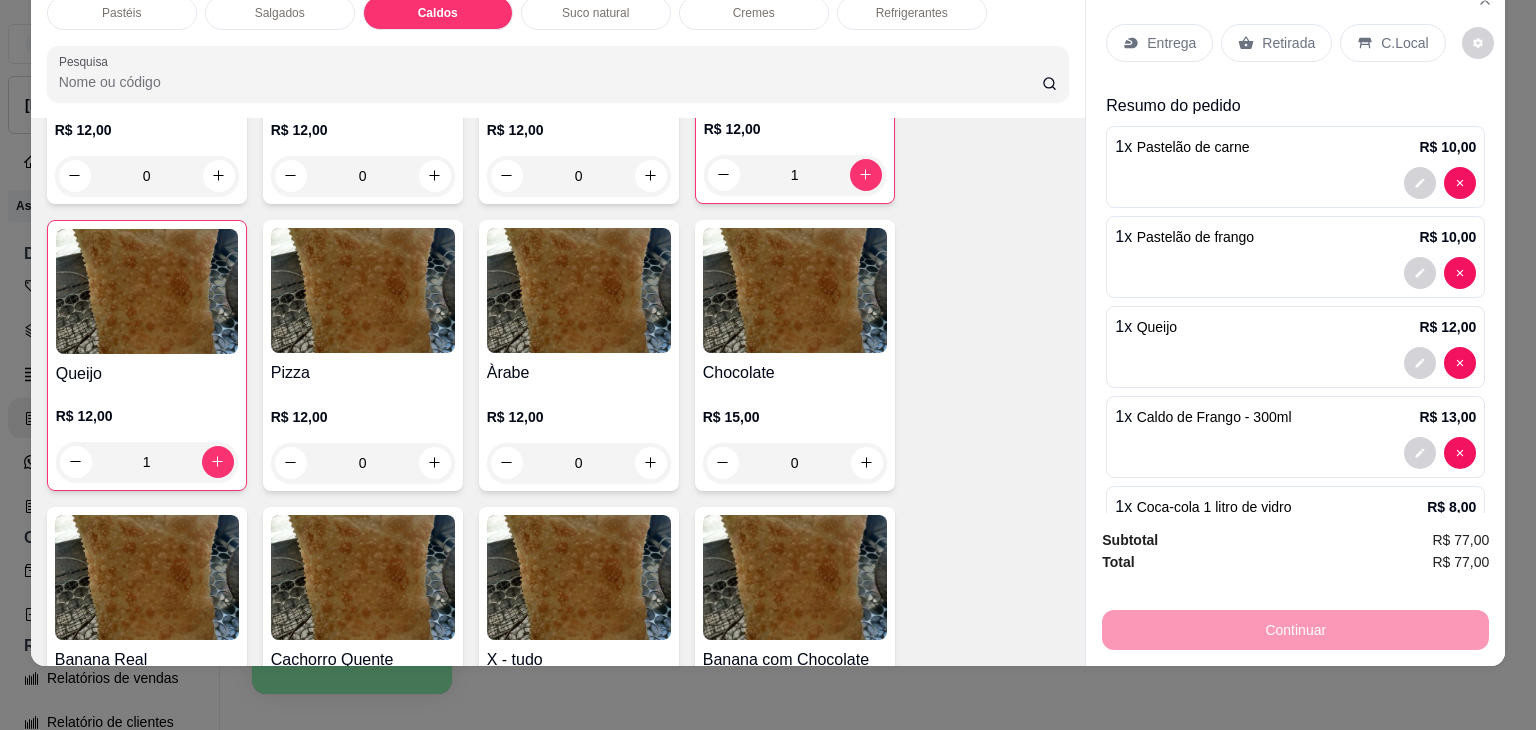 scroll, scrollTop: 1200, scrollLeft: 0, axis: vertical 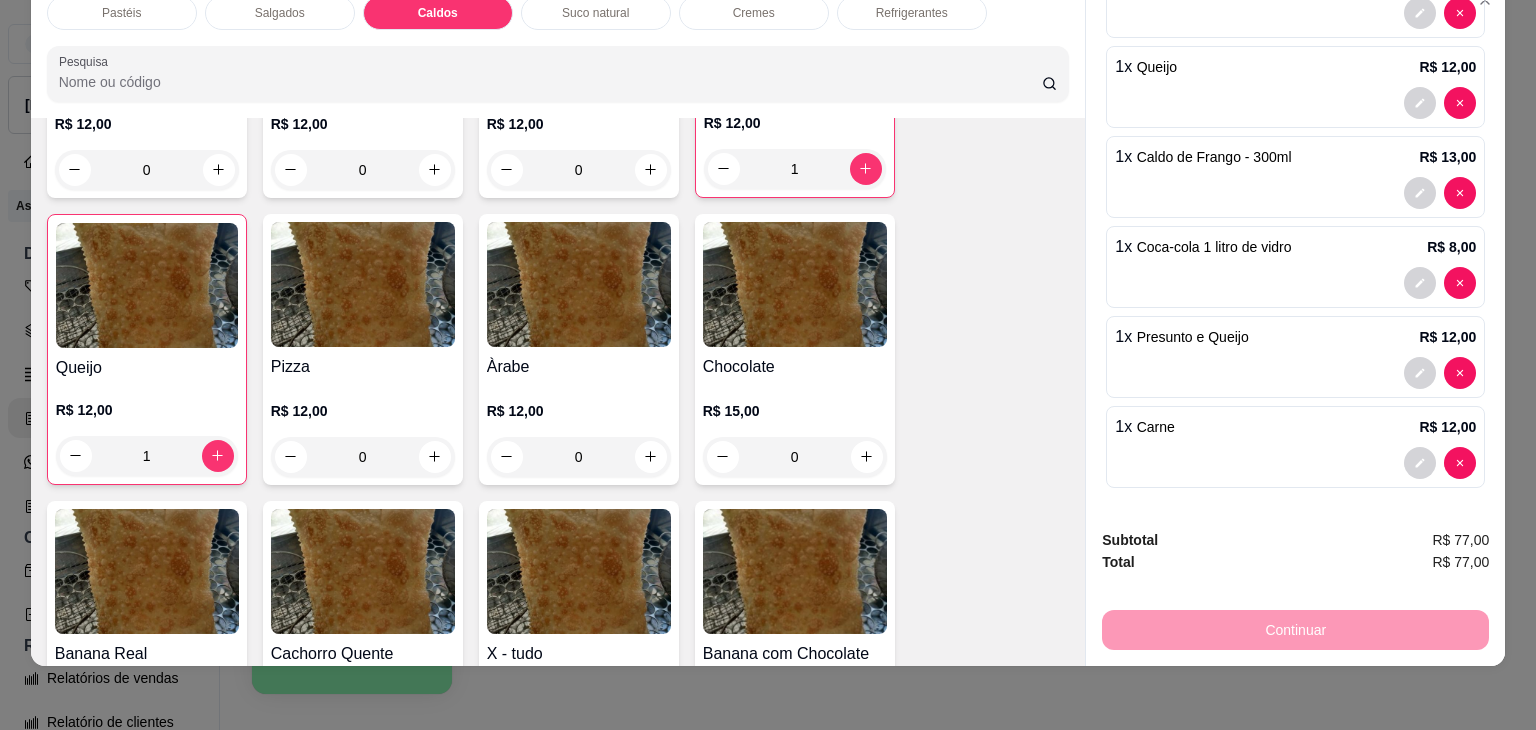 click on "Queijo" at bounding box center [147, 368] 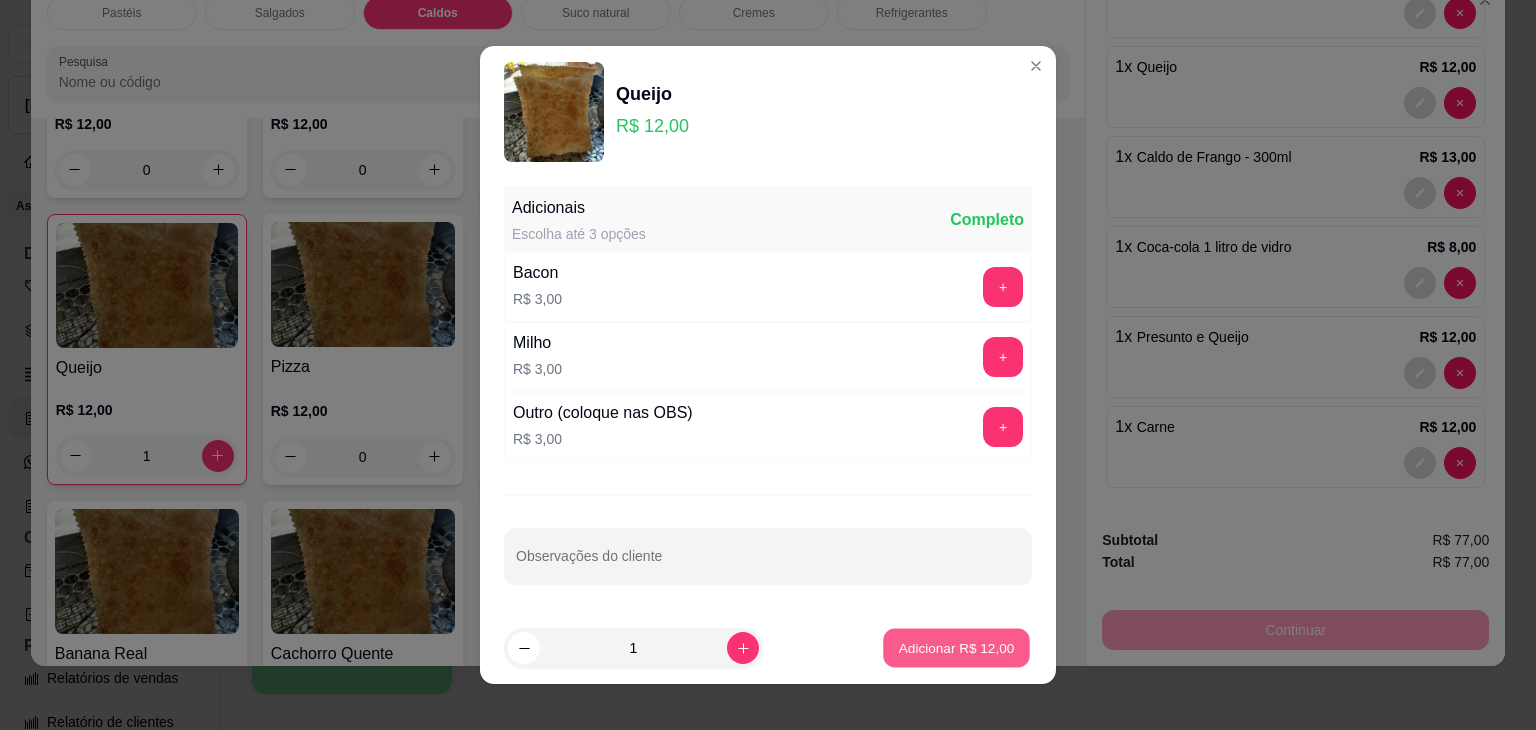 click on "Adicionar   R$ 12,00" at bounding box center (956, 648) 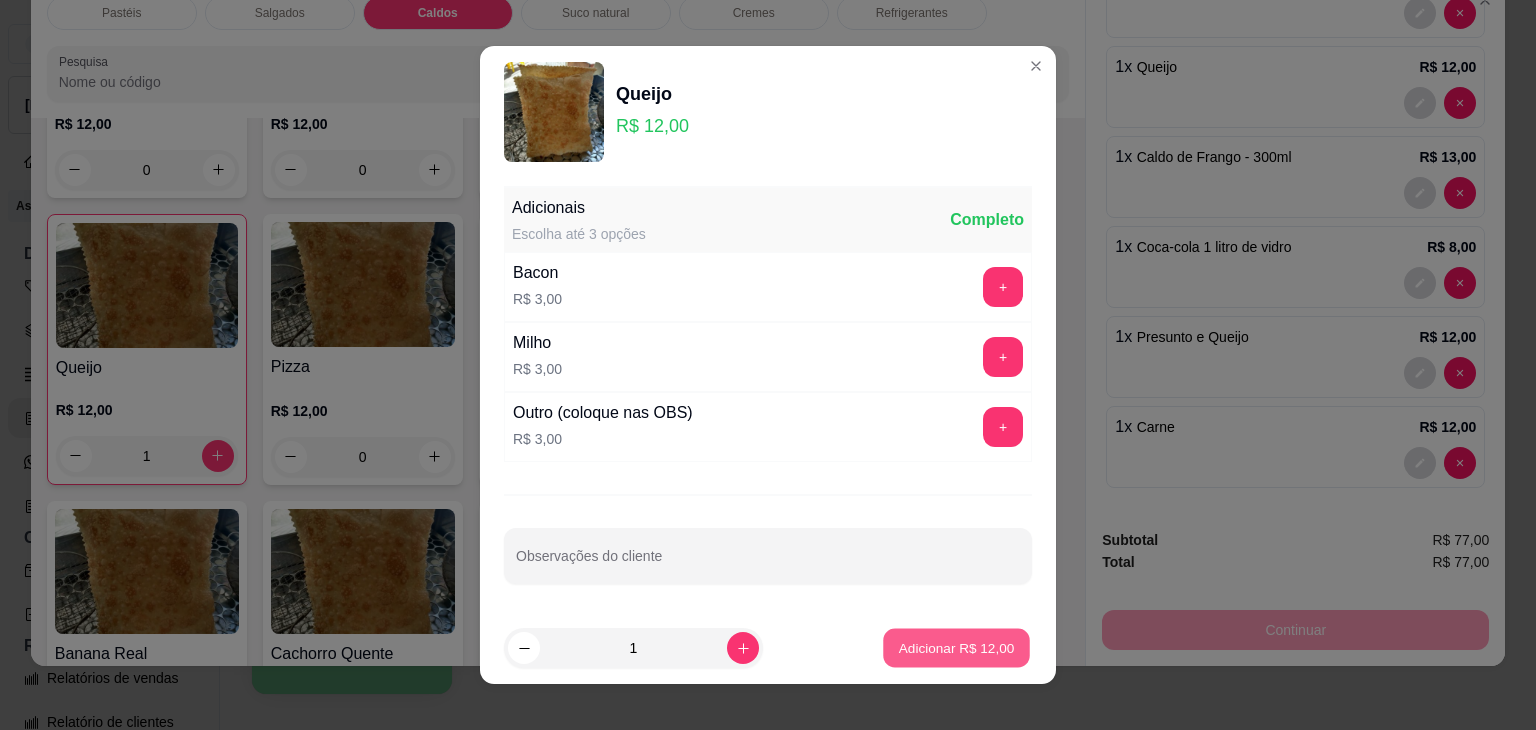 type on "2" 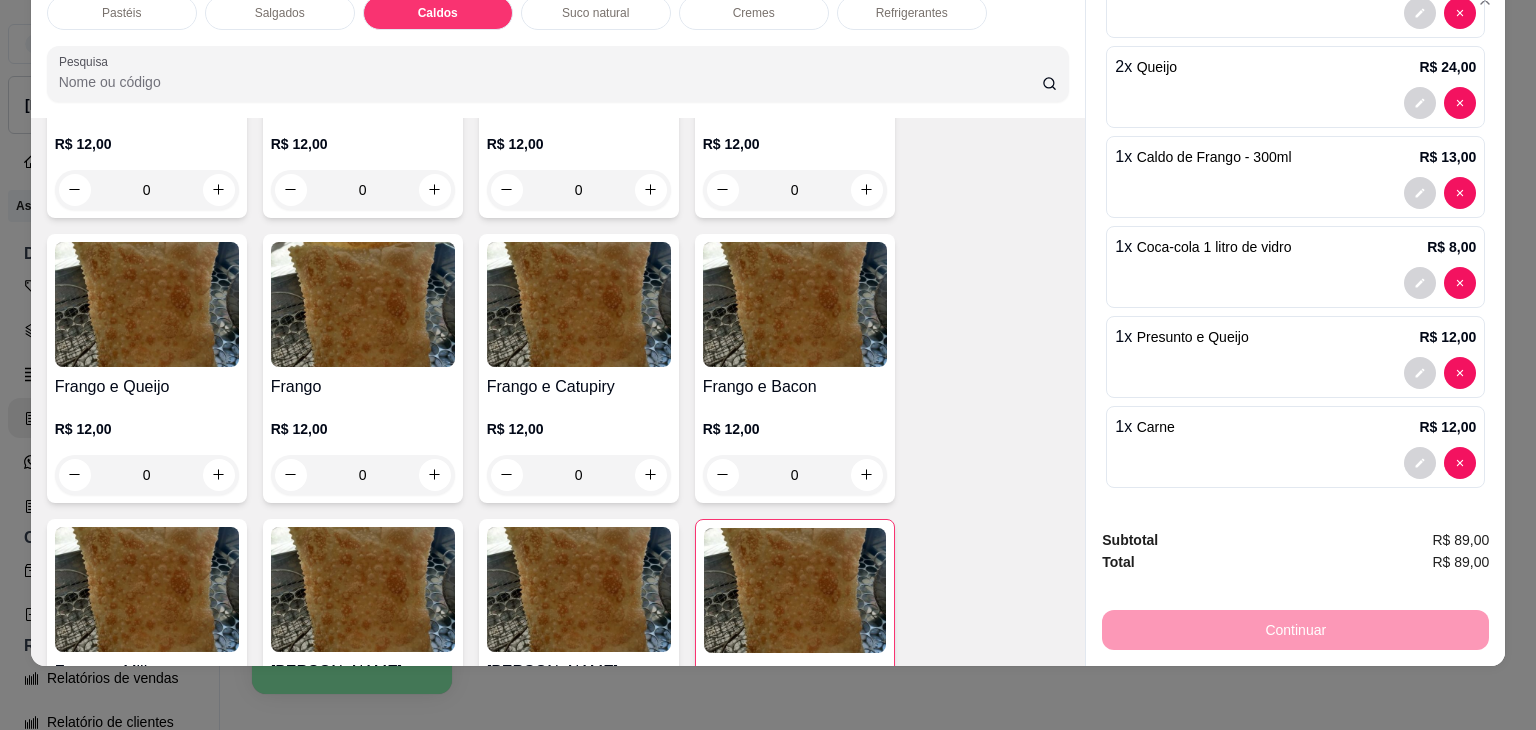 scroll, scrollTop: 500, scrollLeft: 0, axis: vertical 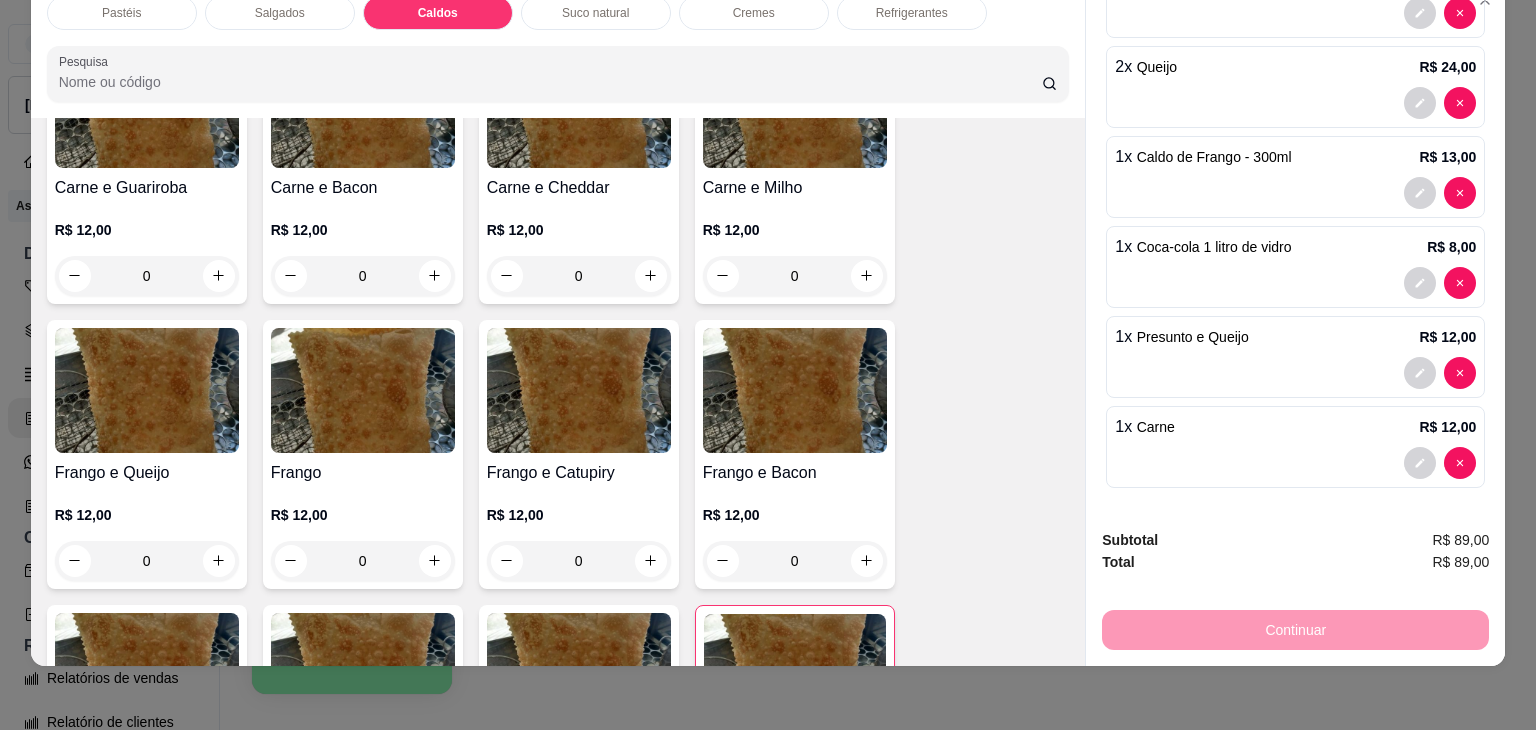 click at bounding box center (147, 390) 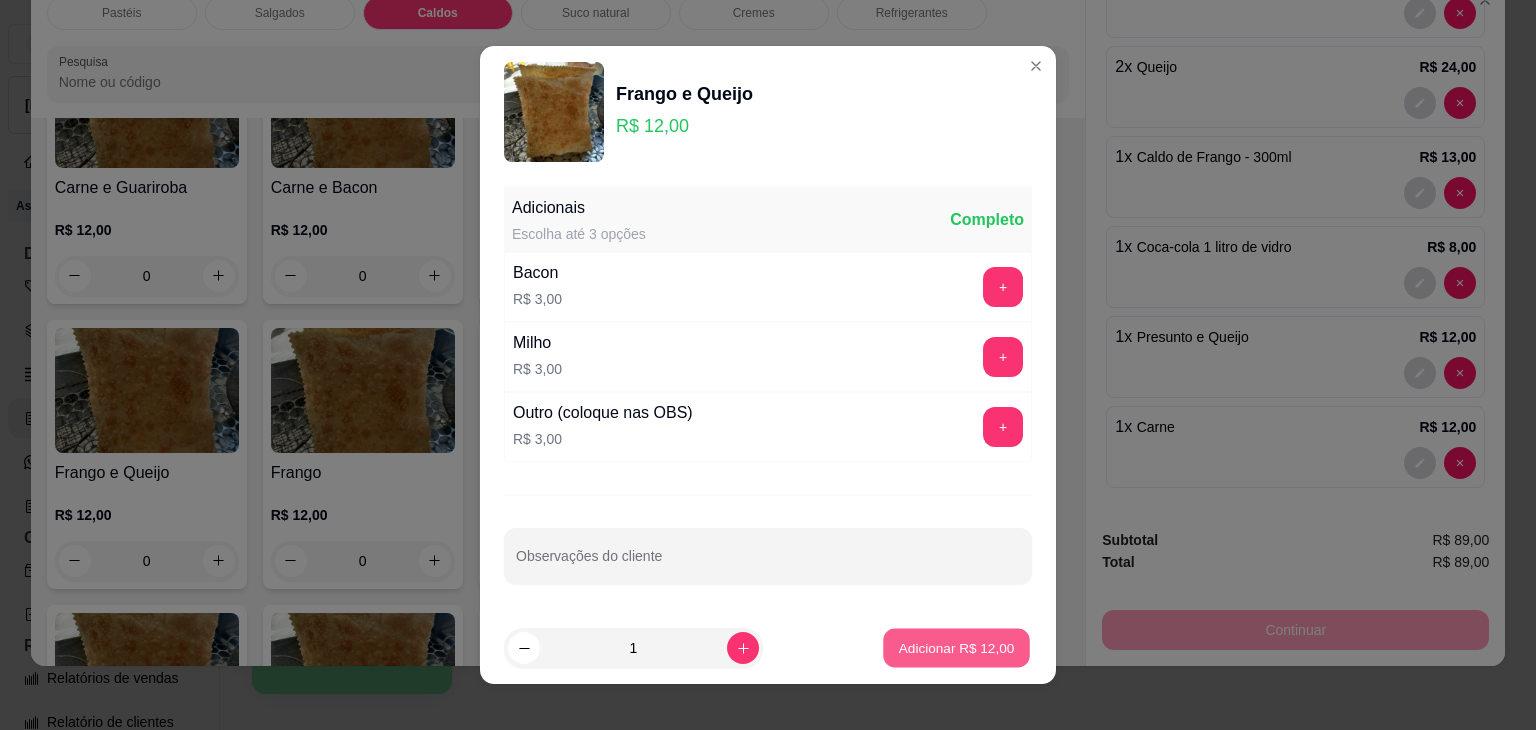 click on "Adicionar   R$ 12,00" at bounding box center (956, 648) 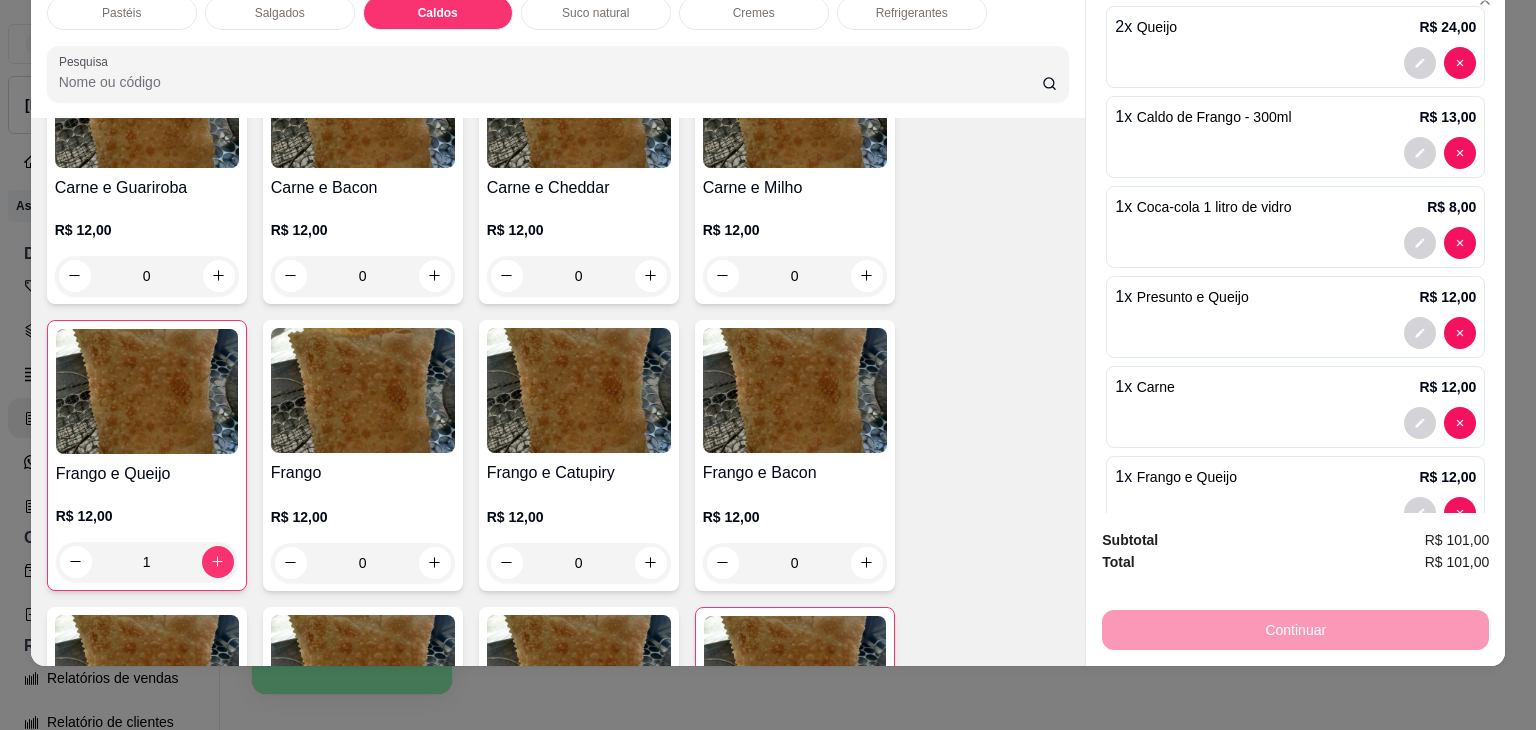 scroll, scrollTop: 349, scrollLeft: 0, axis: vertical 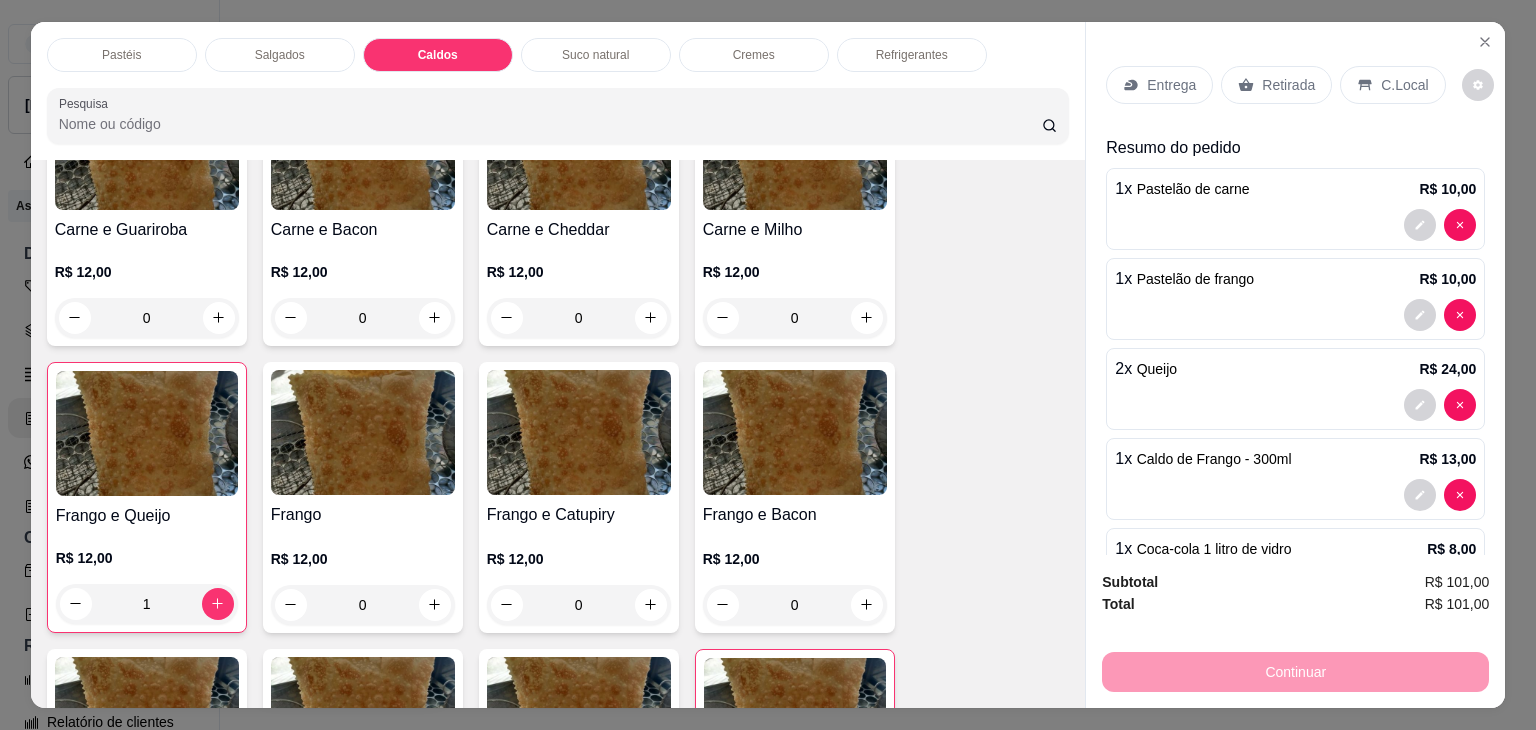 click on "Retirada" at bounding box center (1288, 85) 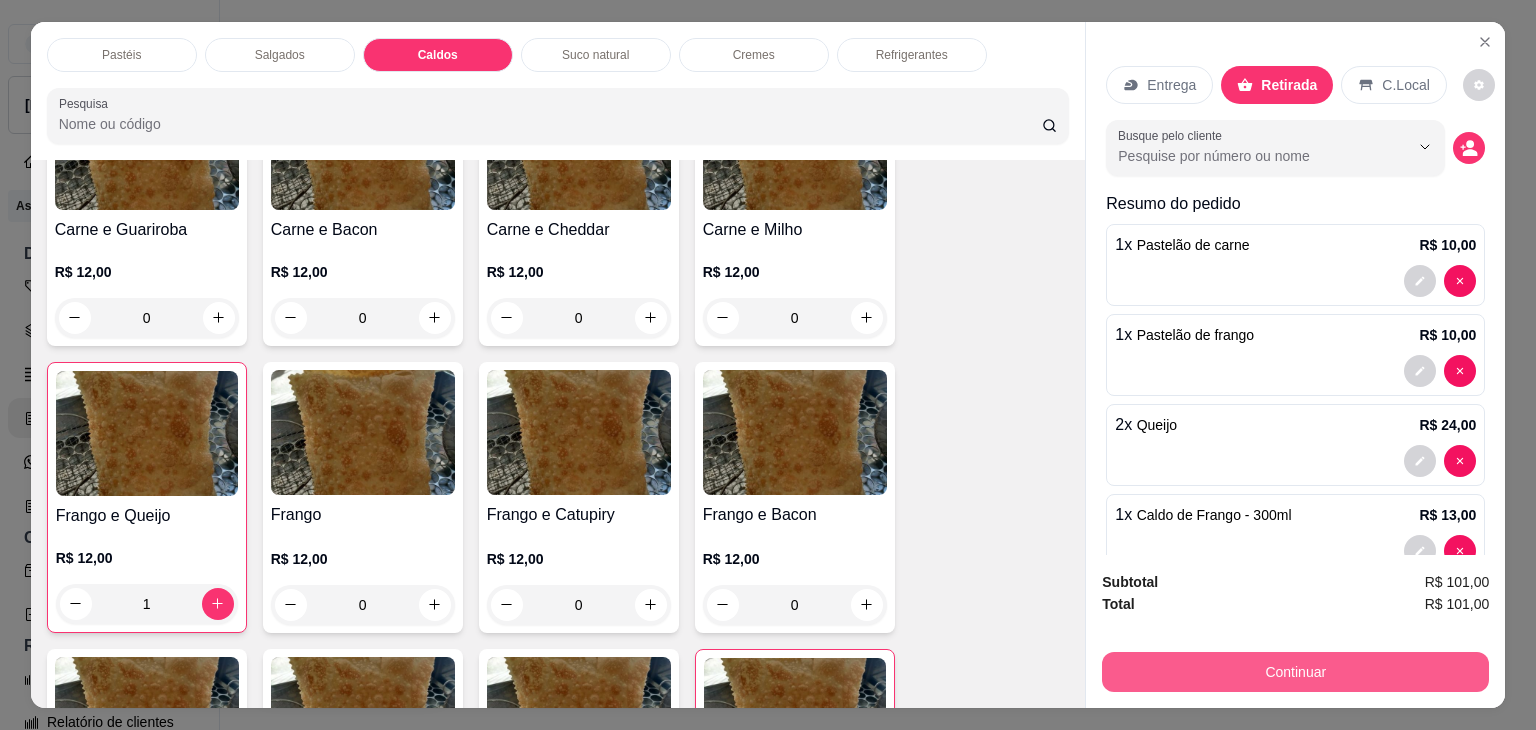 click on "Continuar" at bounding box center (1295, 672) 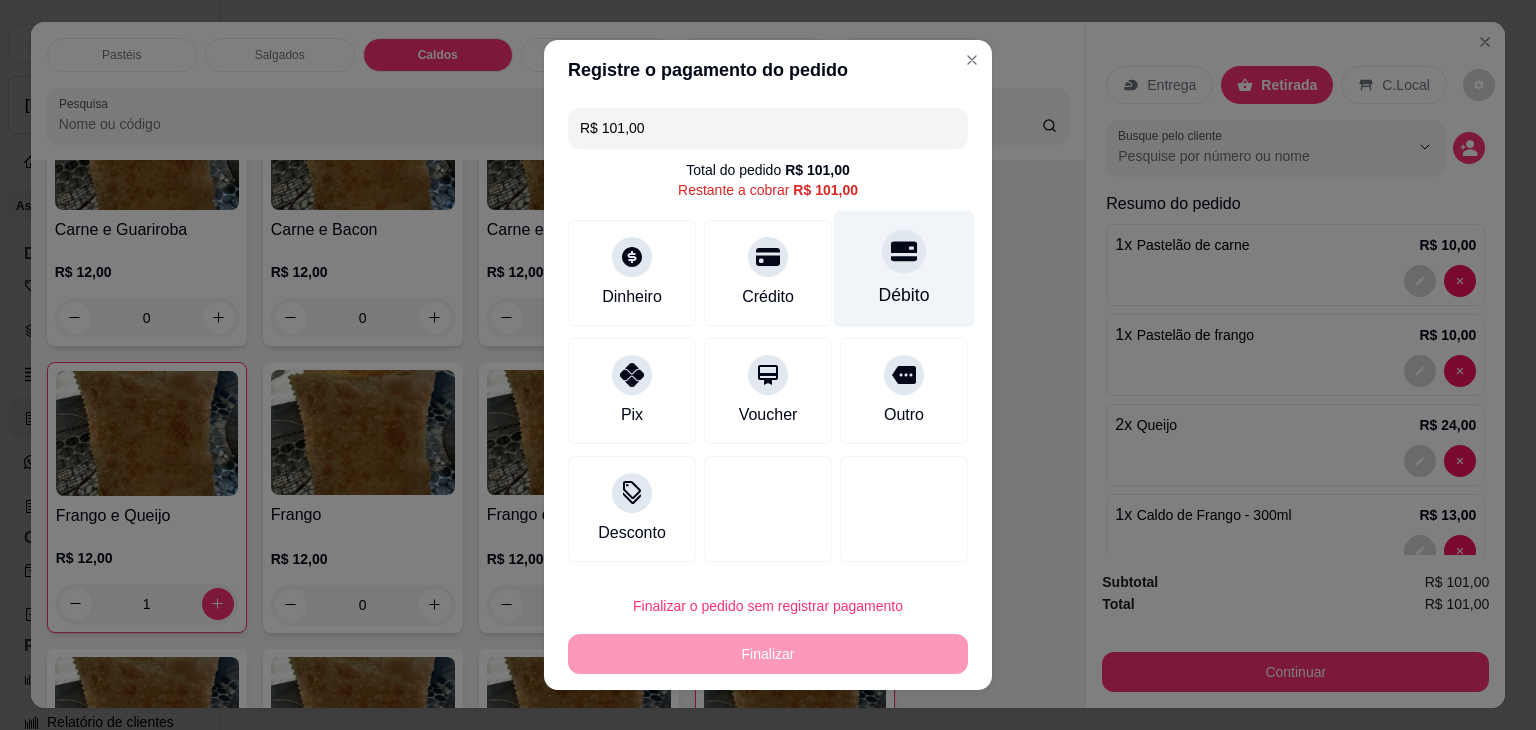 click on "Débito" at bounding box center (904, 269) 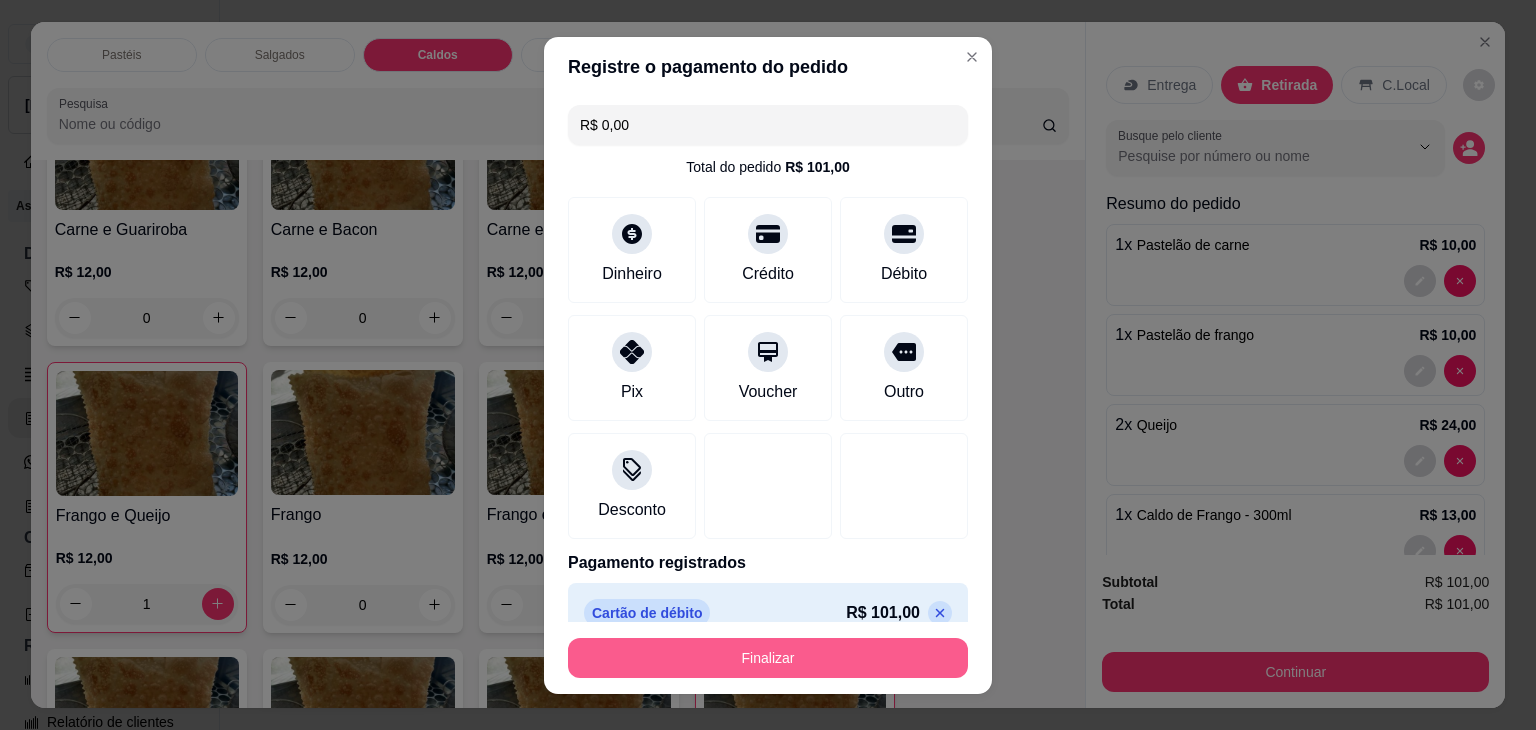 click on "Finalizar" at bounding box center (768, 658) 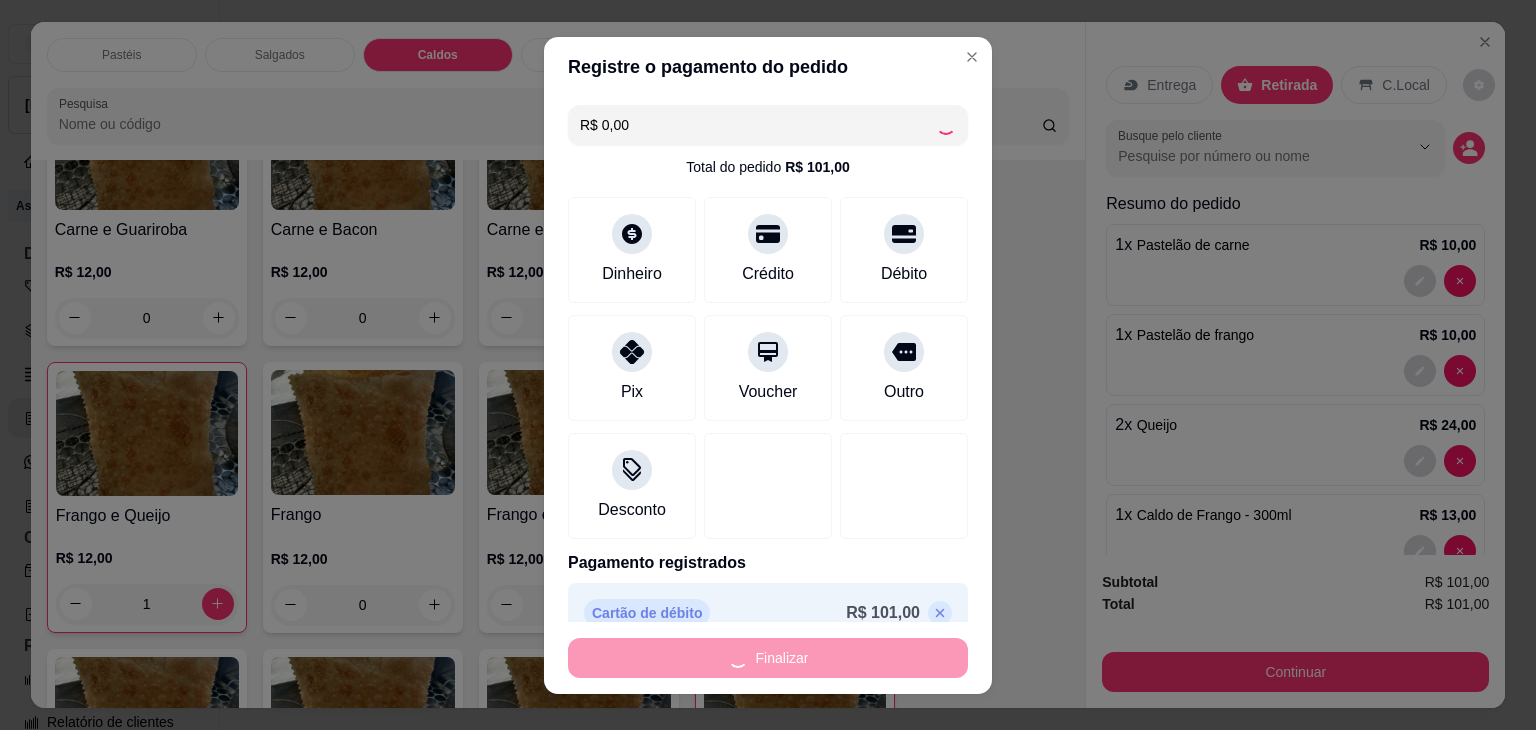 type on "0" 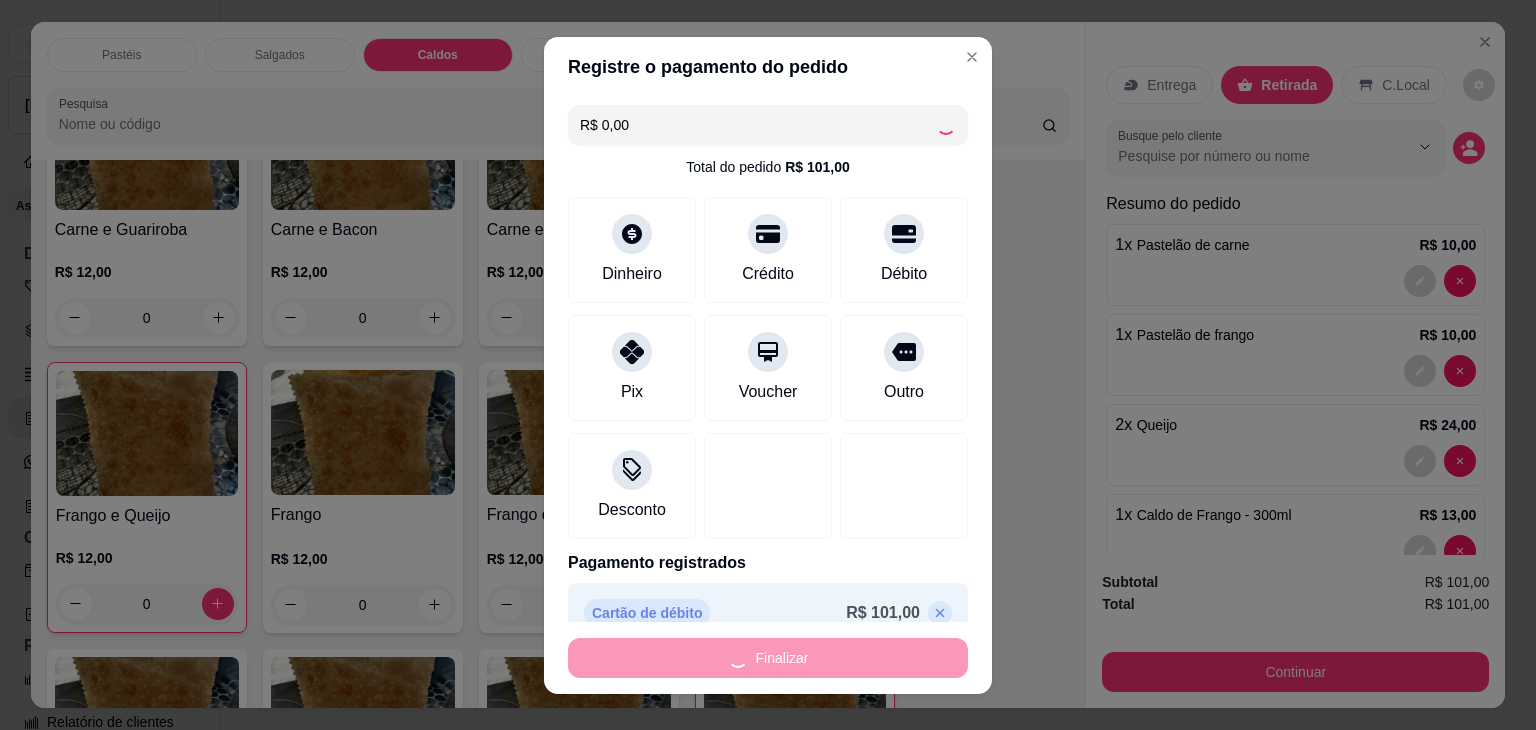 type on "-R$ 101,00" 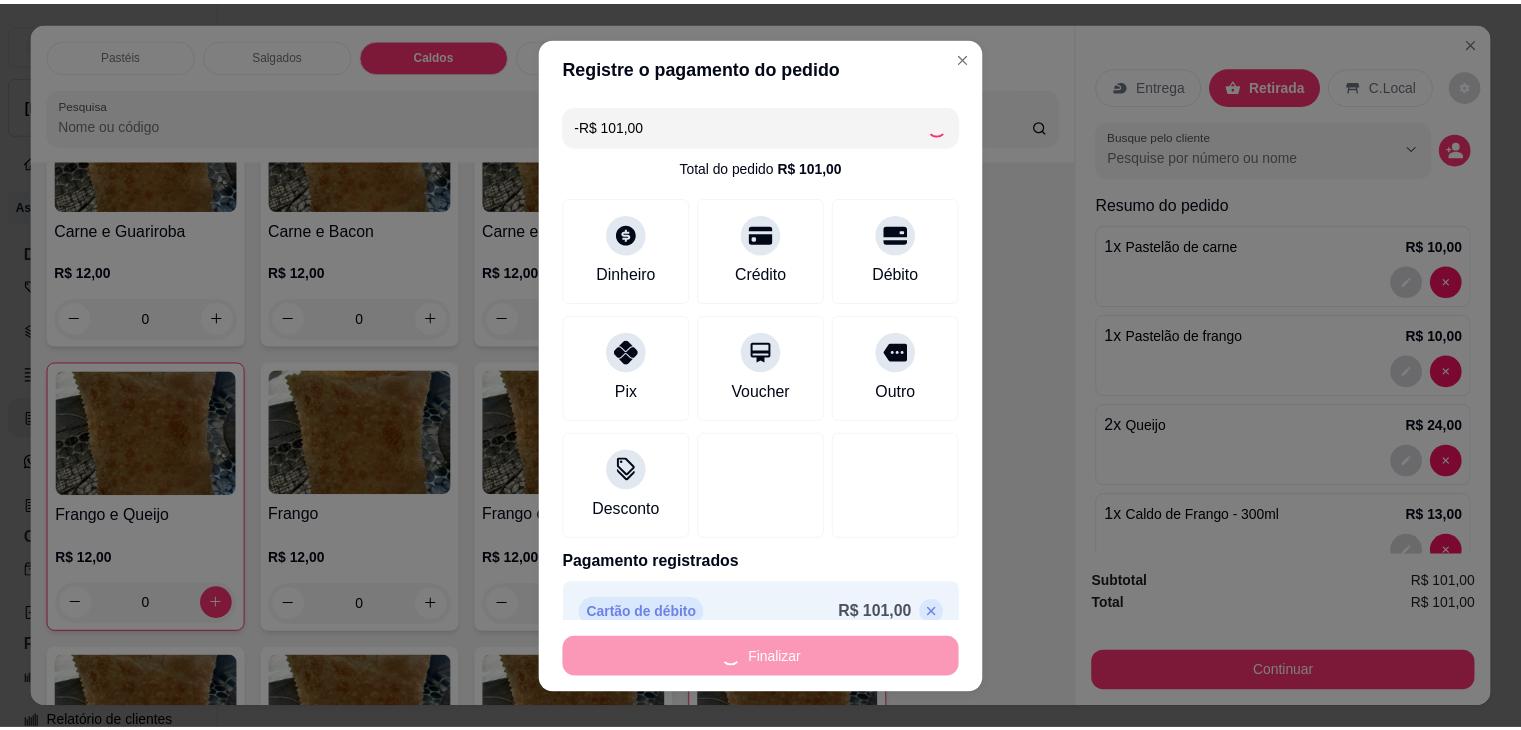 scroll, scrollTop: 498, scrollLeft: 0, axis: vertical 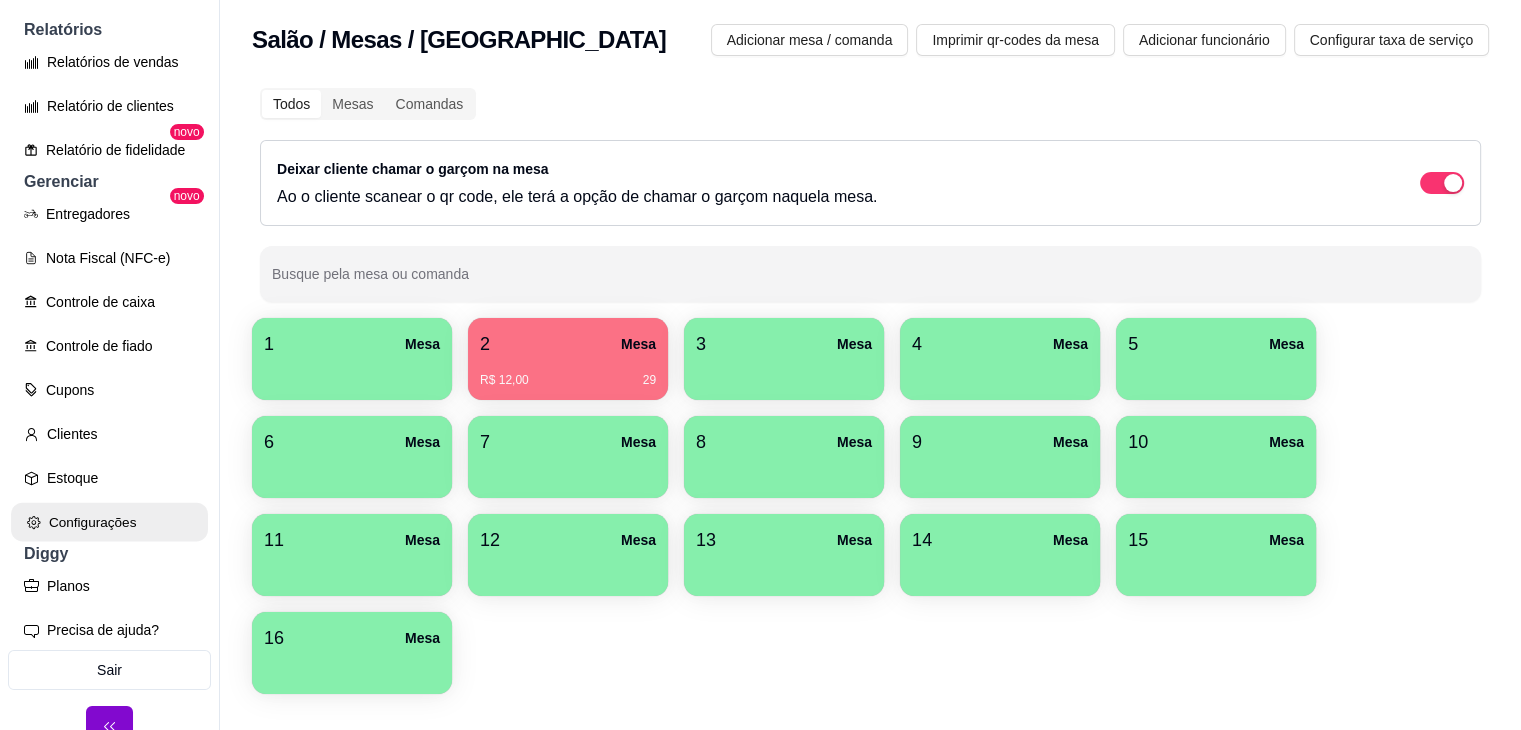 click on "Configurações" at bounding box center [109, 522] 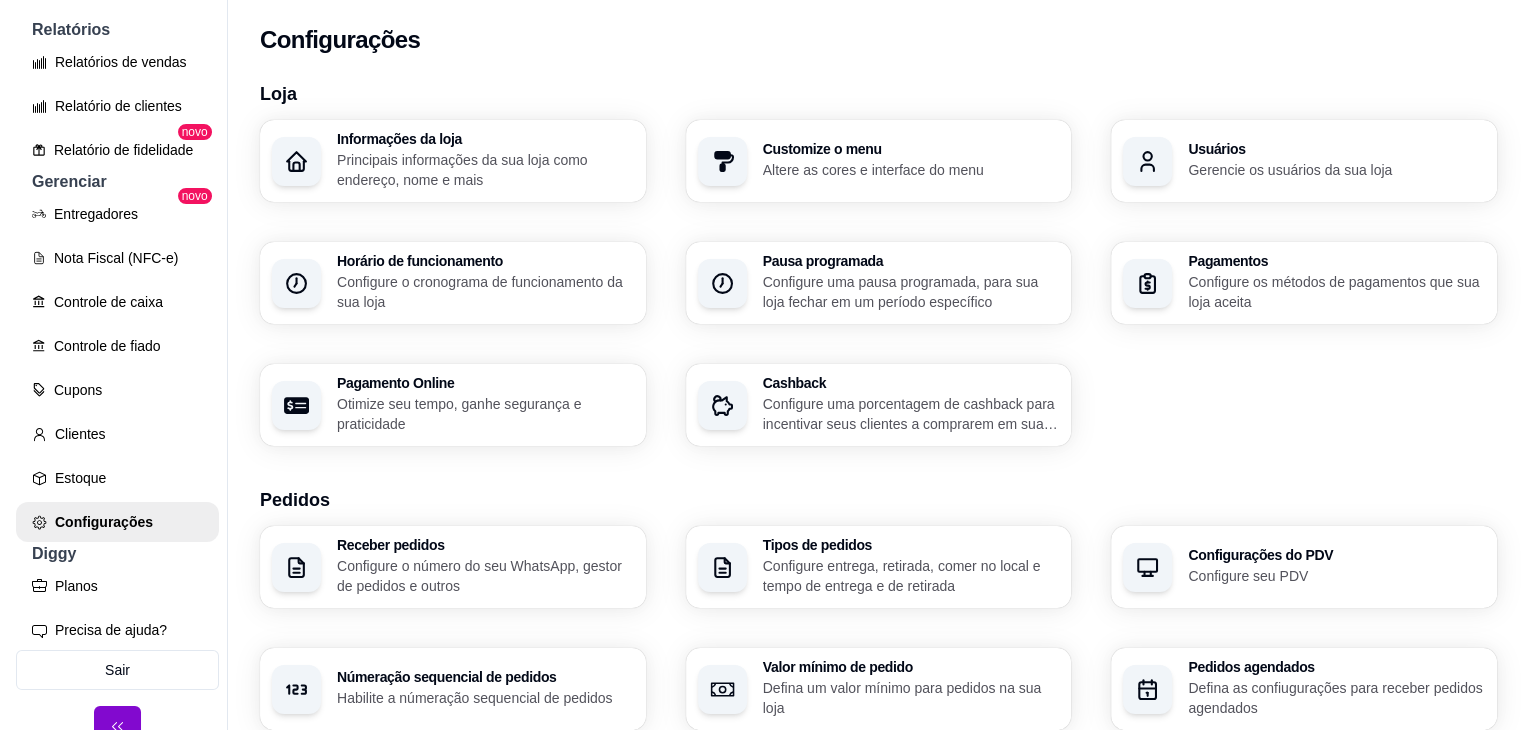 scroll, scrollTop: 685, scrollLeft: 0, axis: vertical 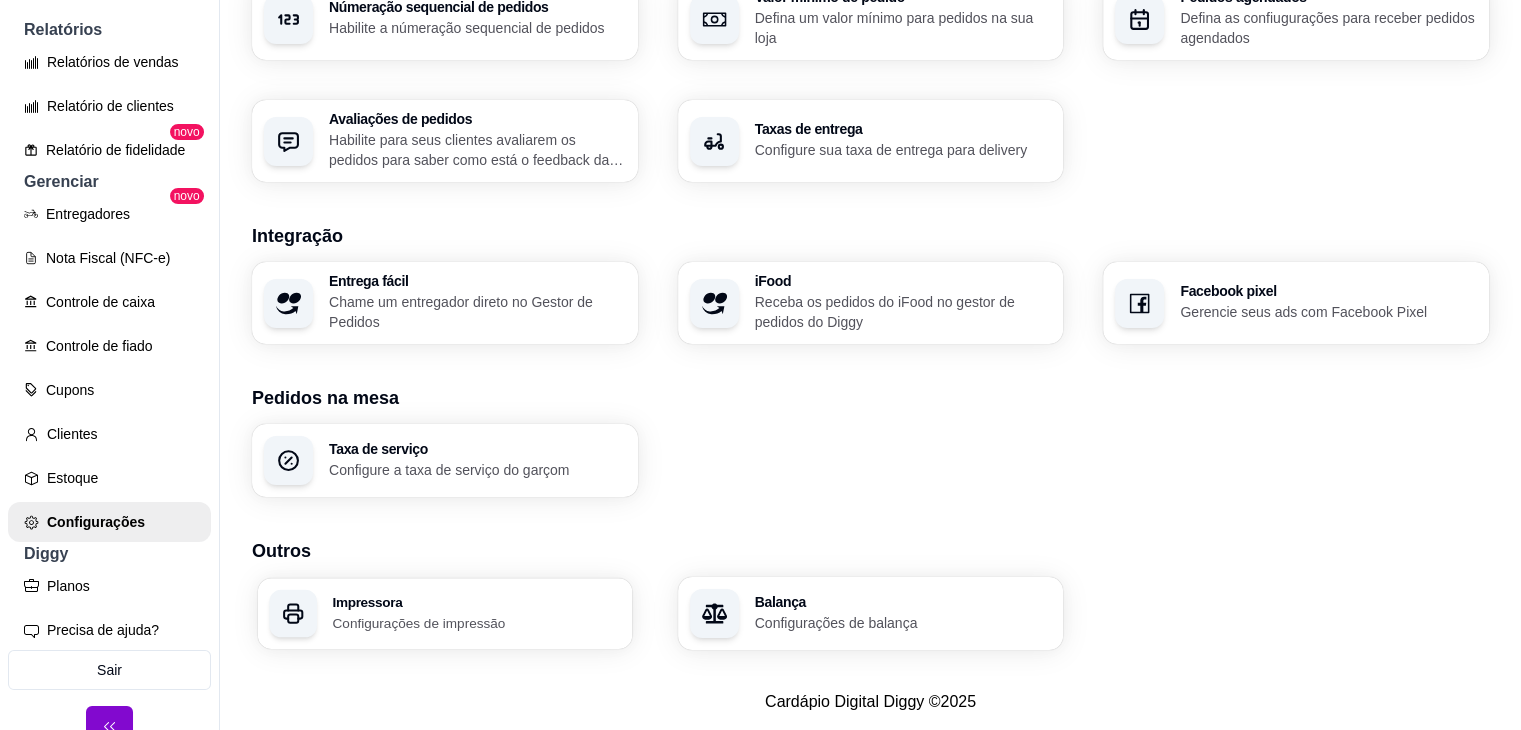 click on "Impressora Configurações de impressão" at bounding box center [476, 613] 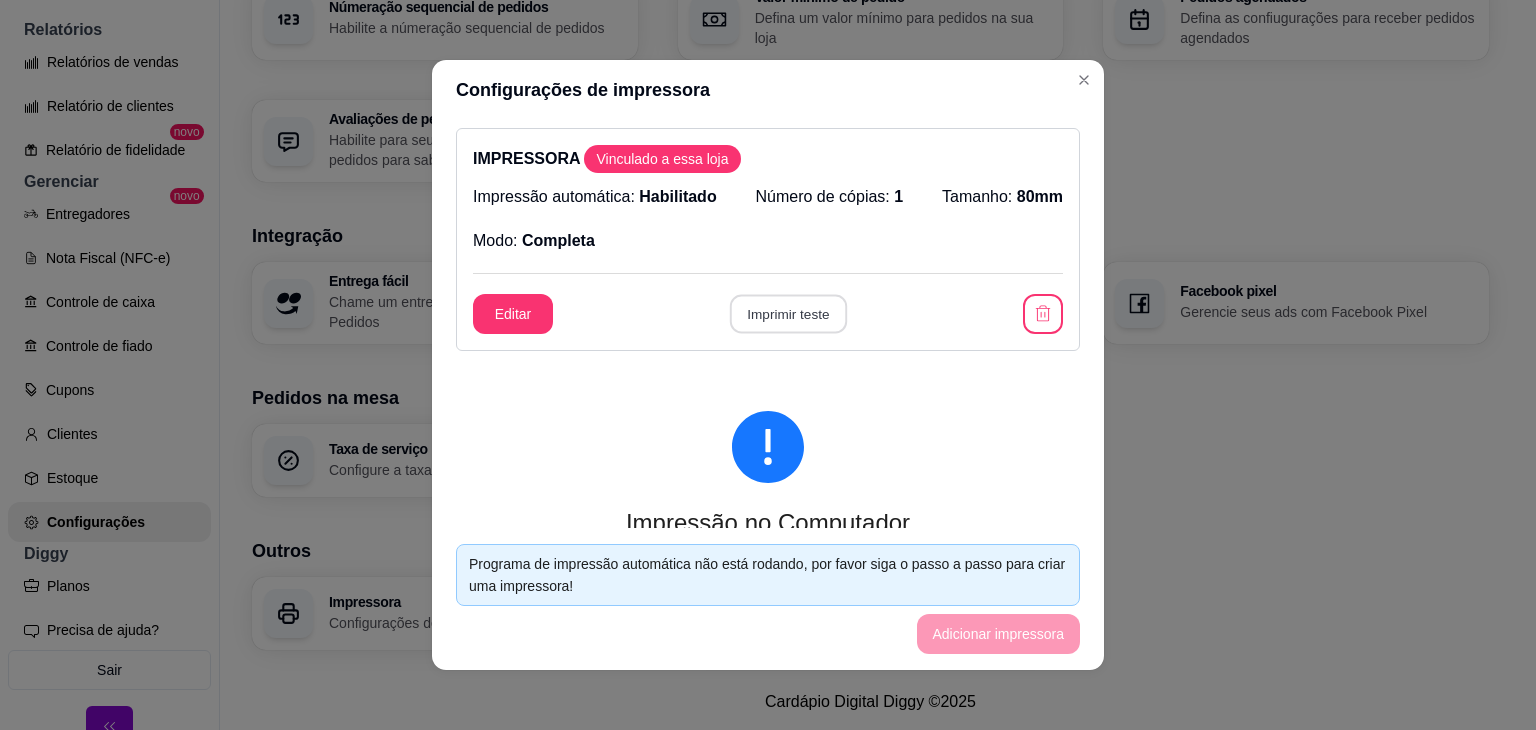 click on "Imprimir teste" at bounding box center [787, 314] 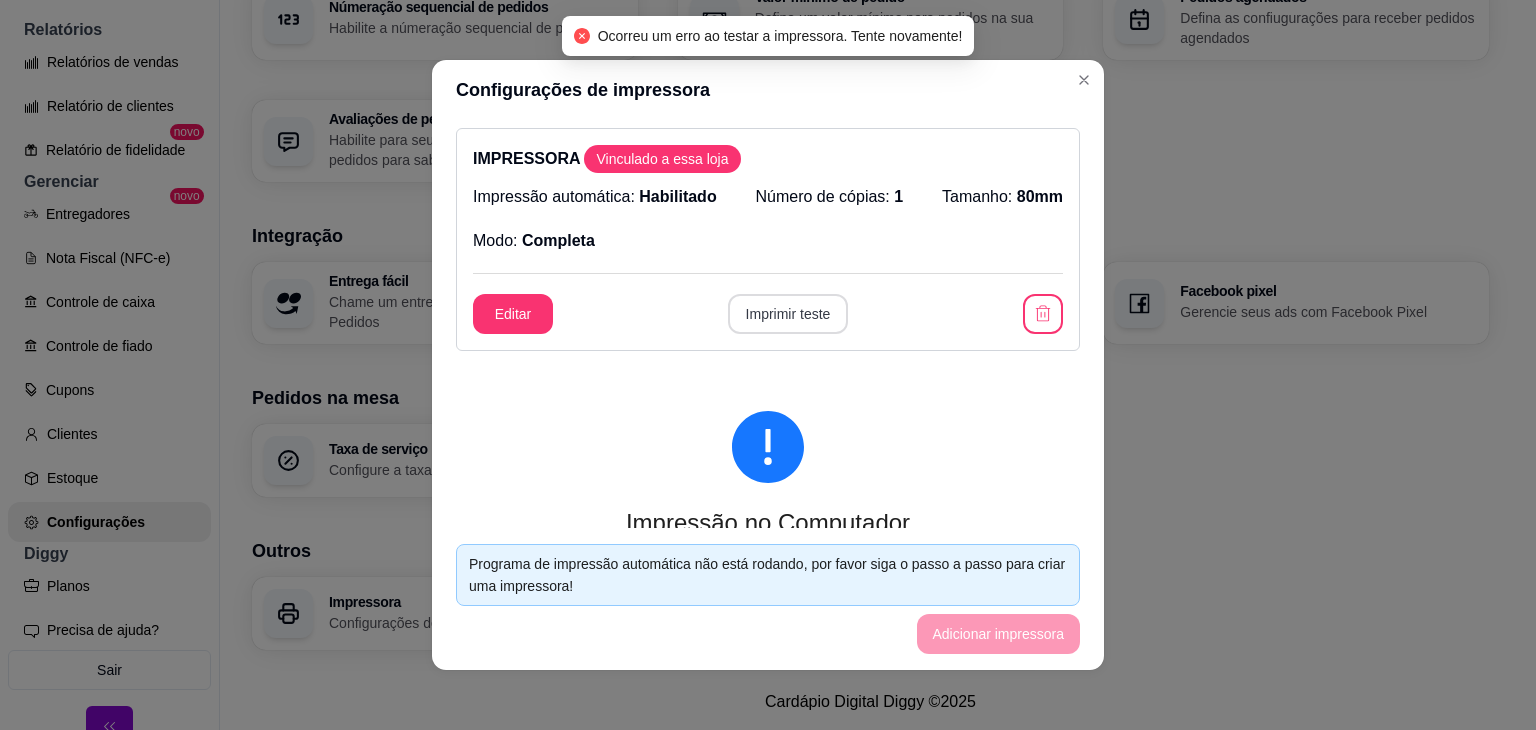 click on "Imprimir teste" at bounding box center [788, 314] 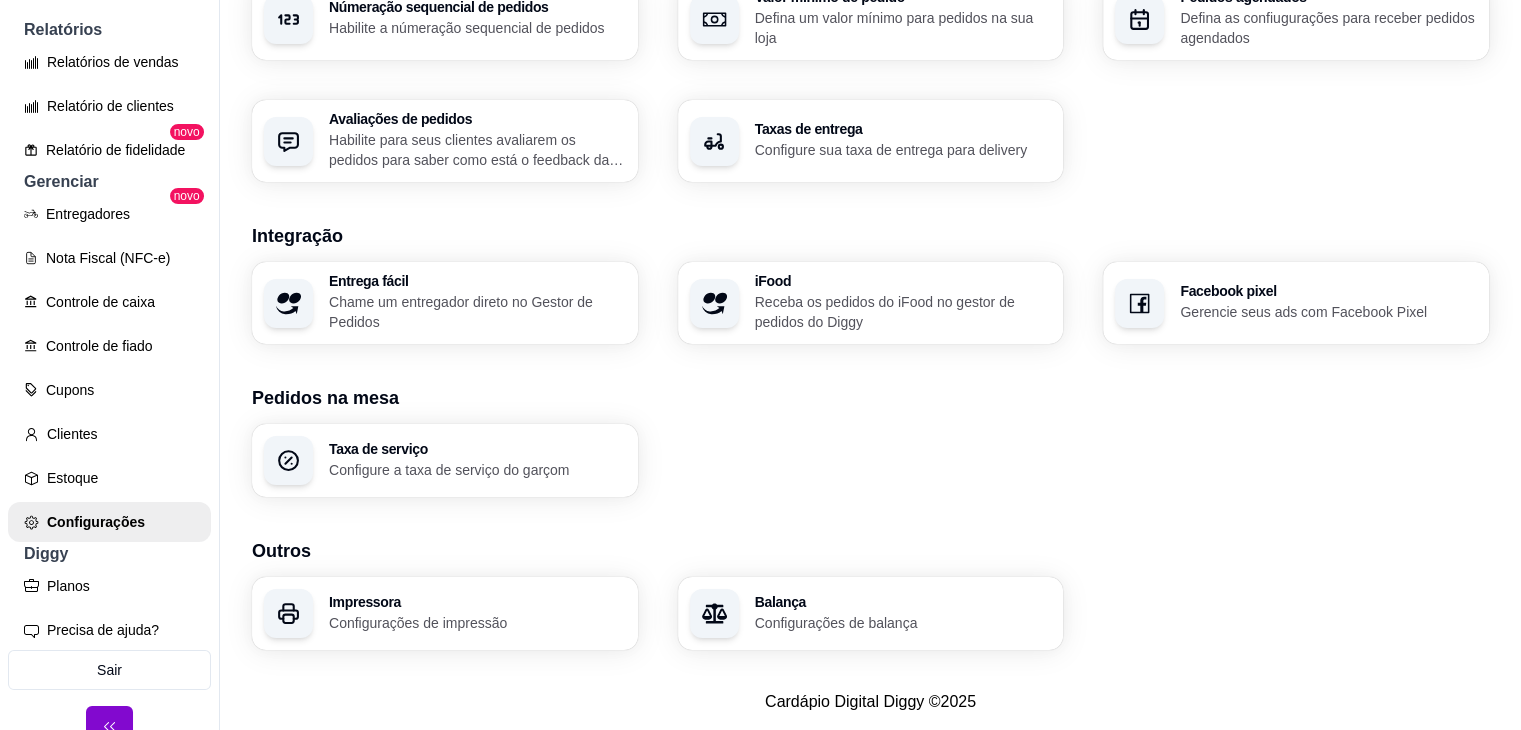 drag, startPoint x: 984, startPoint y: 726, endPoint x: 1003, endPoint y: 544, distance: 182.98907 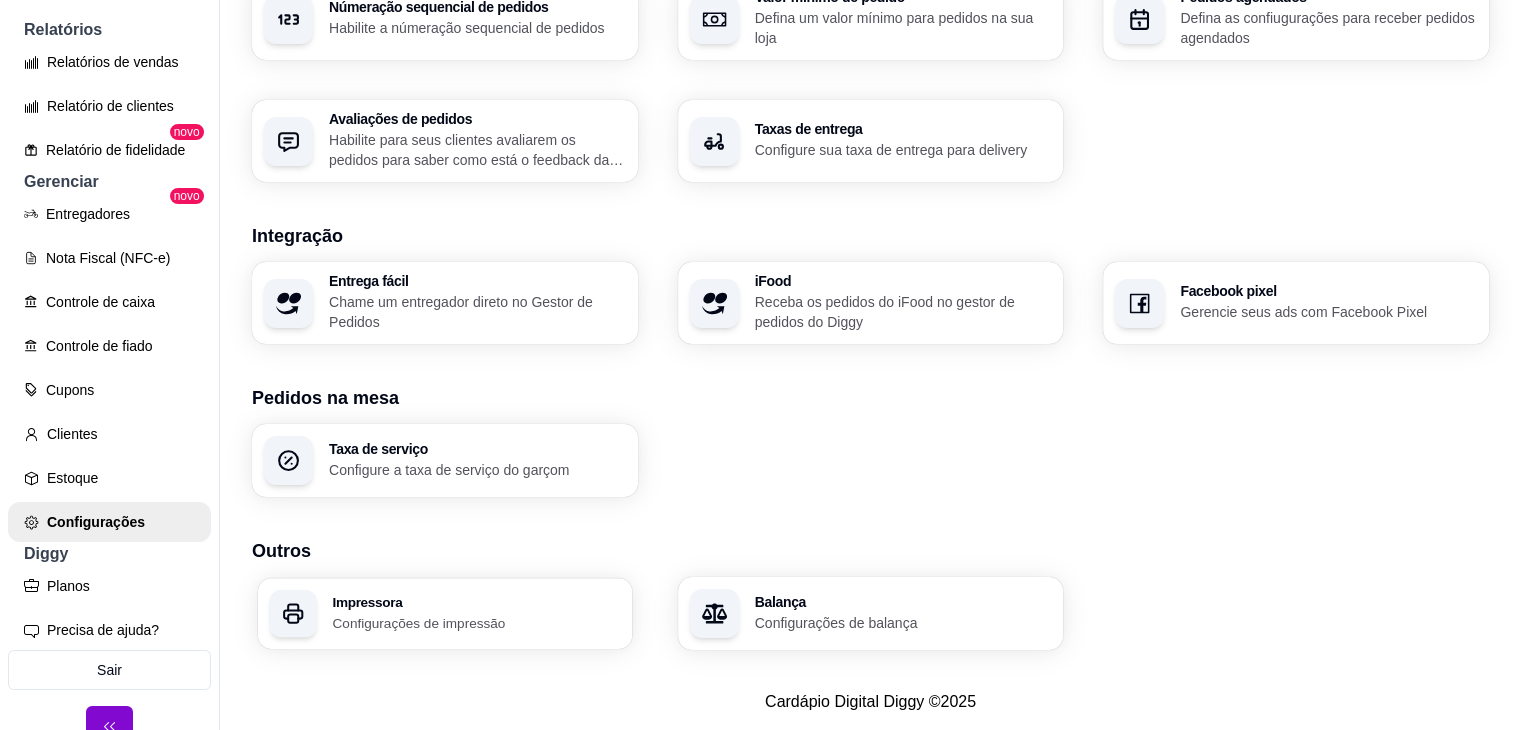 click on "Configurações de impressão" at bounding box center [476, 622] 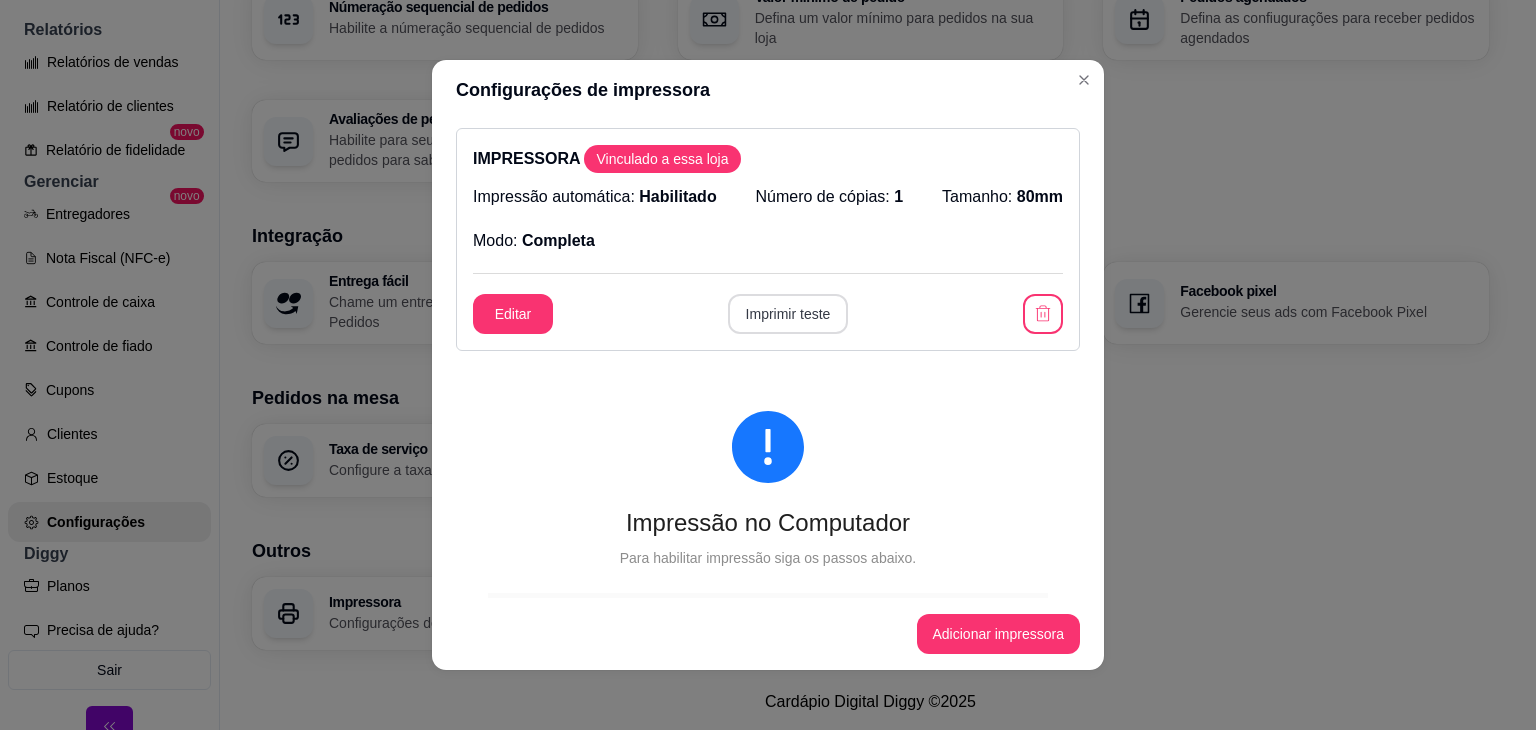 click on "Imprimir teste" at bounding box center (788, 314) 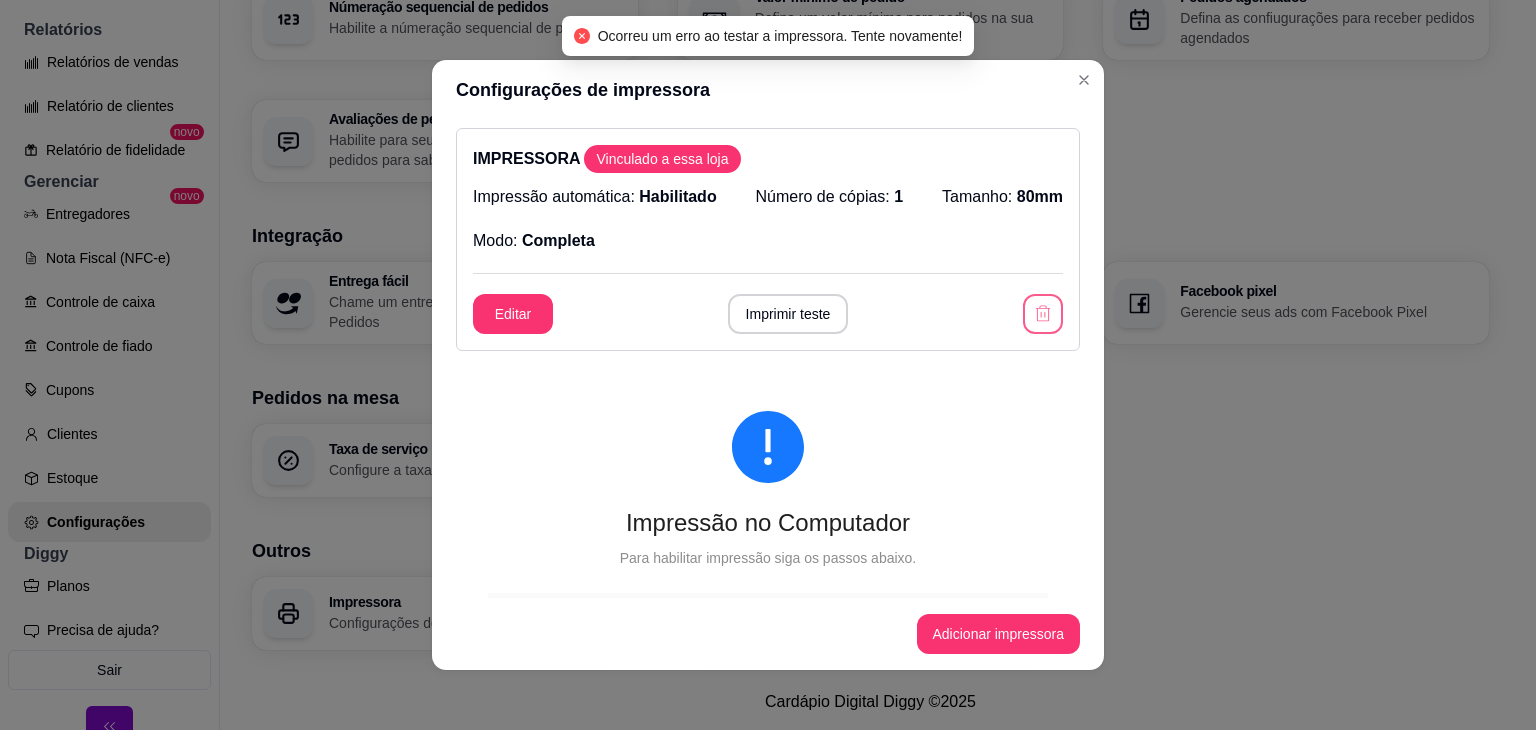 click 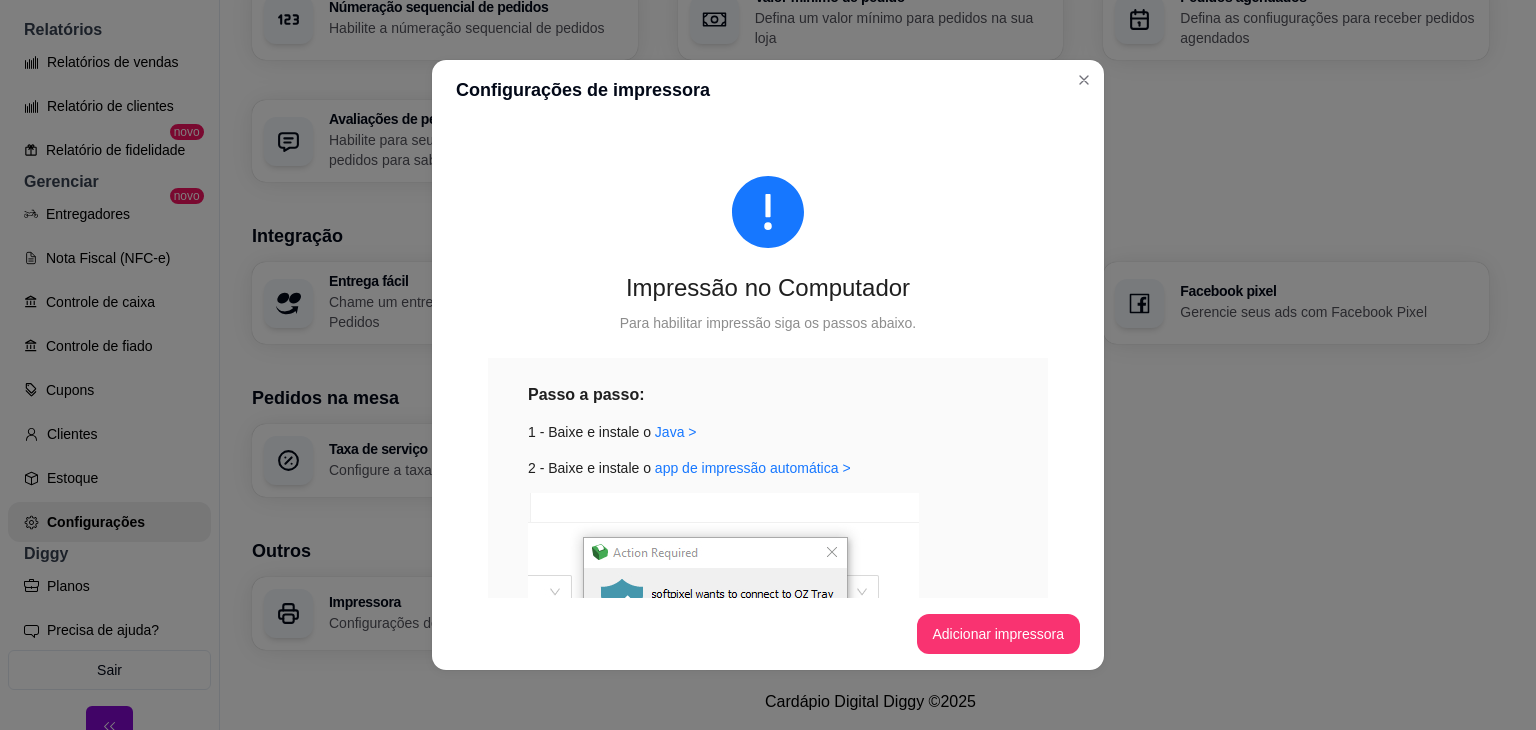 click on "Adicionar impressora" at bounding box center (768, 634) 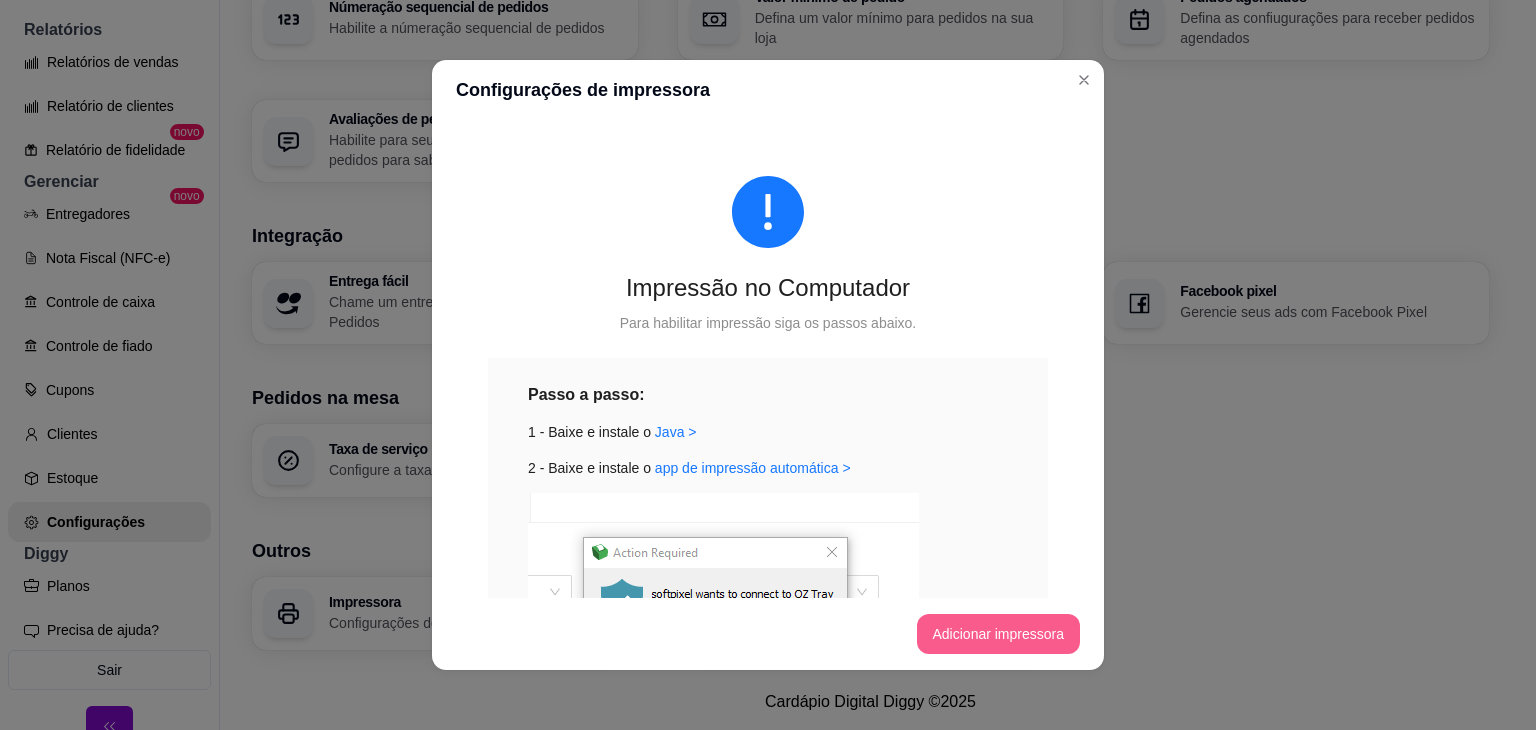 click on "Adicionar impressora" at bounding box center (999, 634) 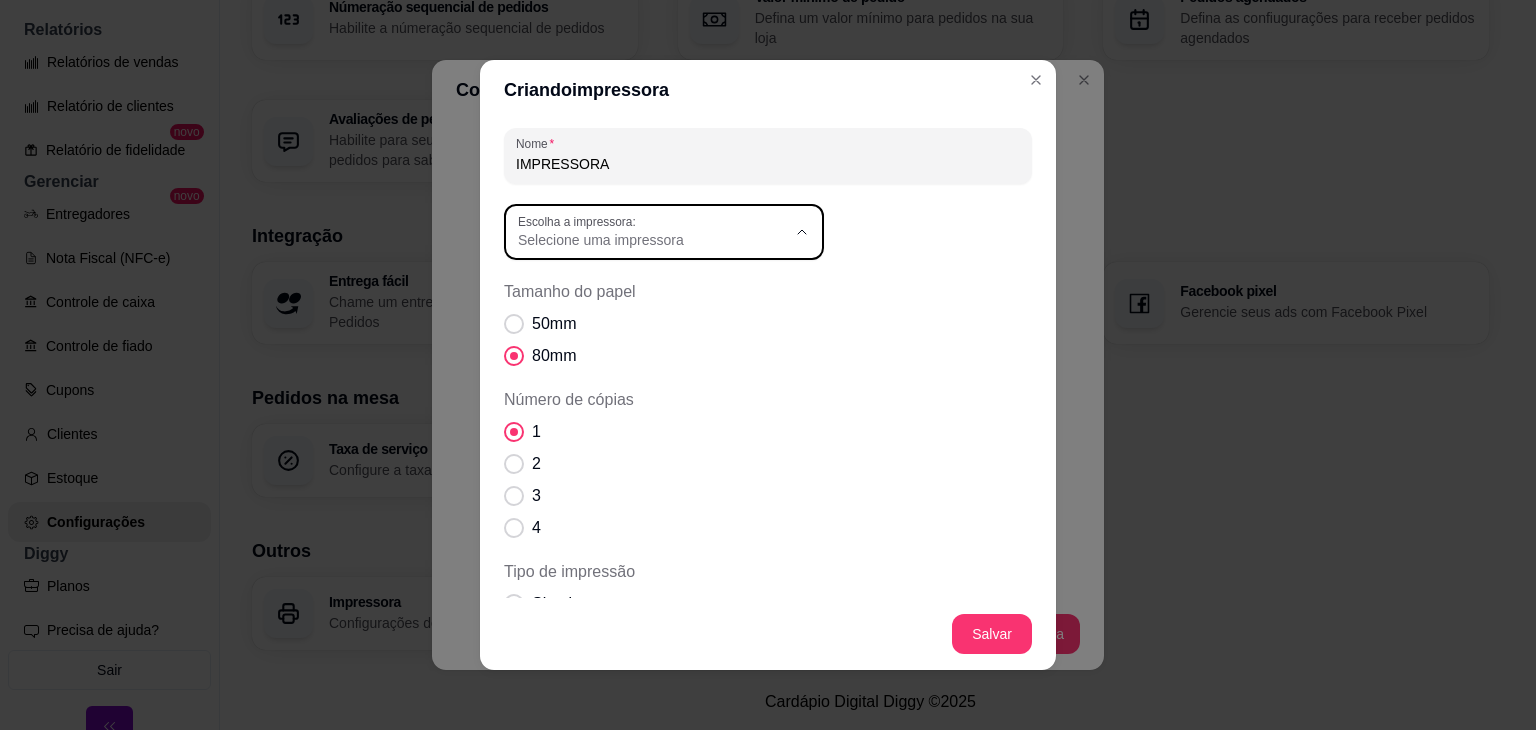 click on "Selecione uma impressora" at bounding box center (652, 240) 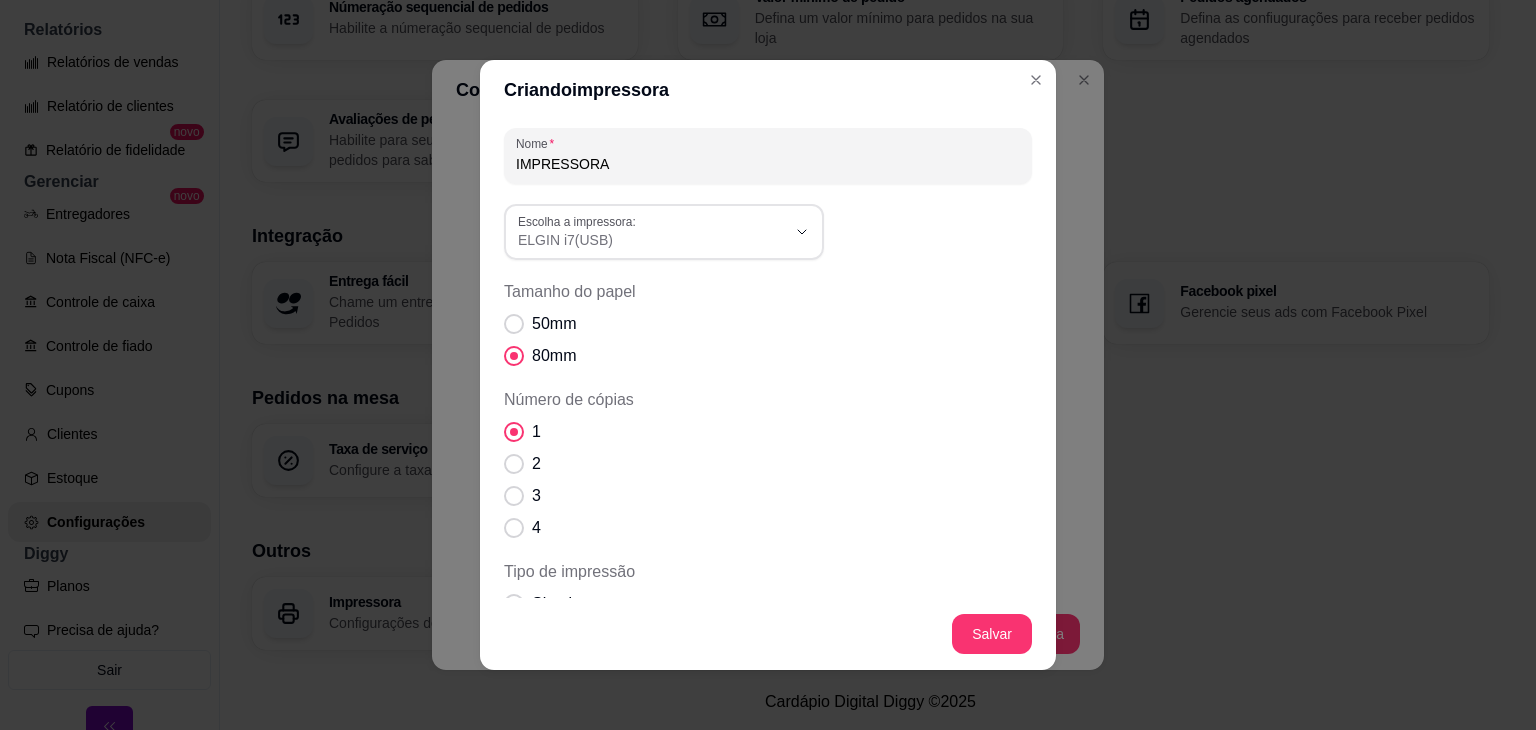 type on "ELGIN i7(USB)" 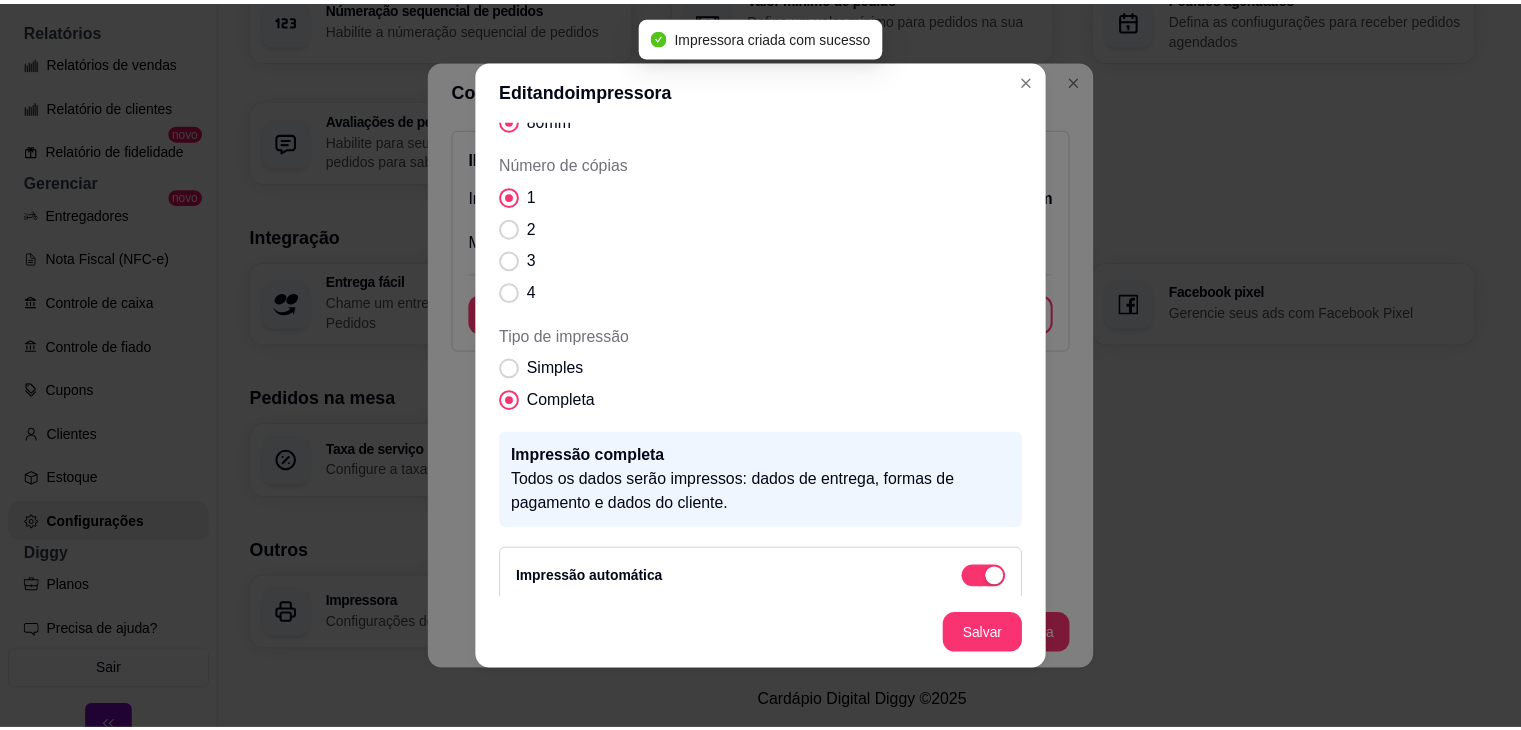 scroll, scrollTop: 176, scrollLeft: 0, axis: vertical 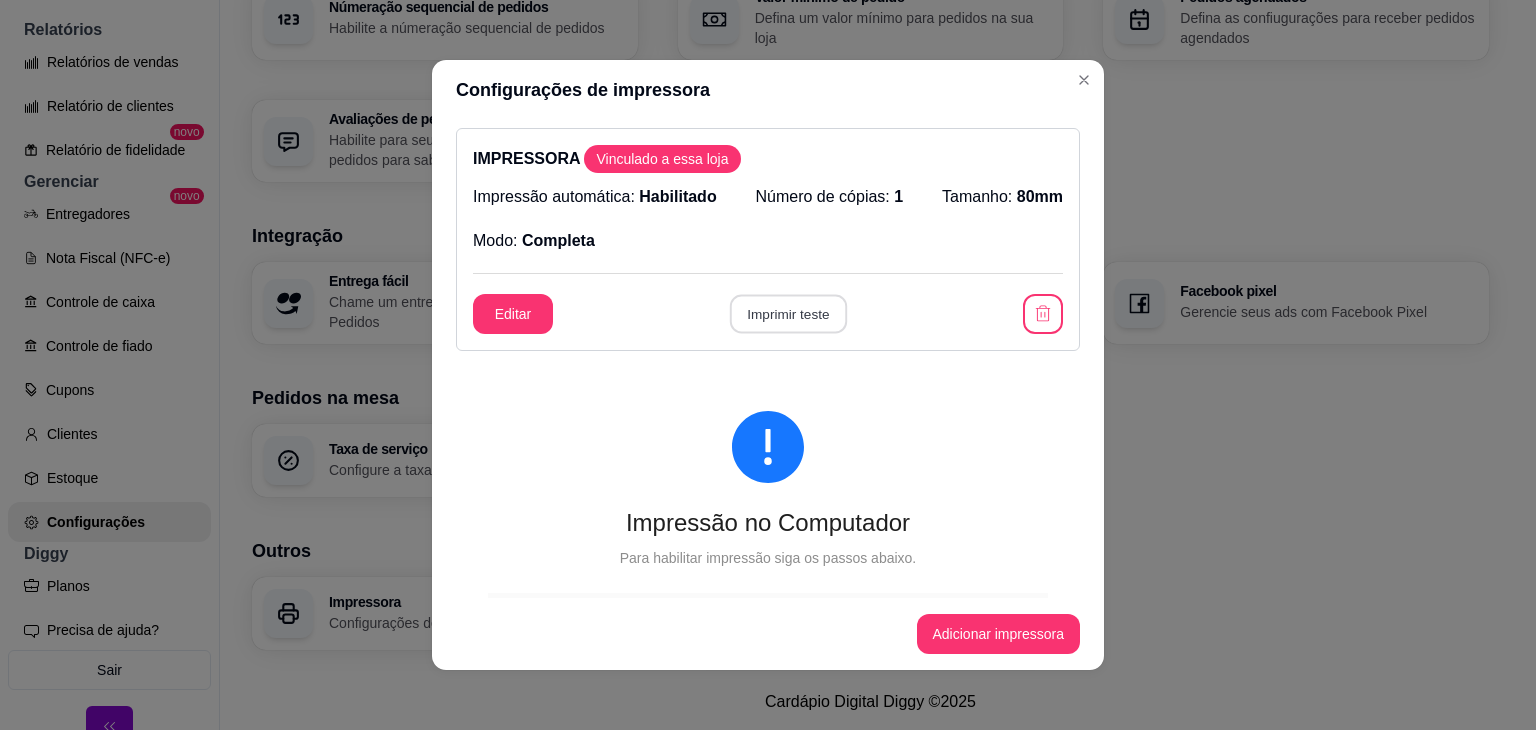 click on "Imprimir teste" at bounding box center (787, 314) 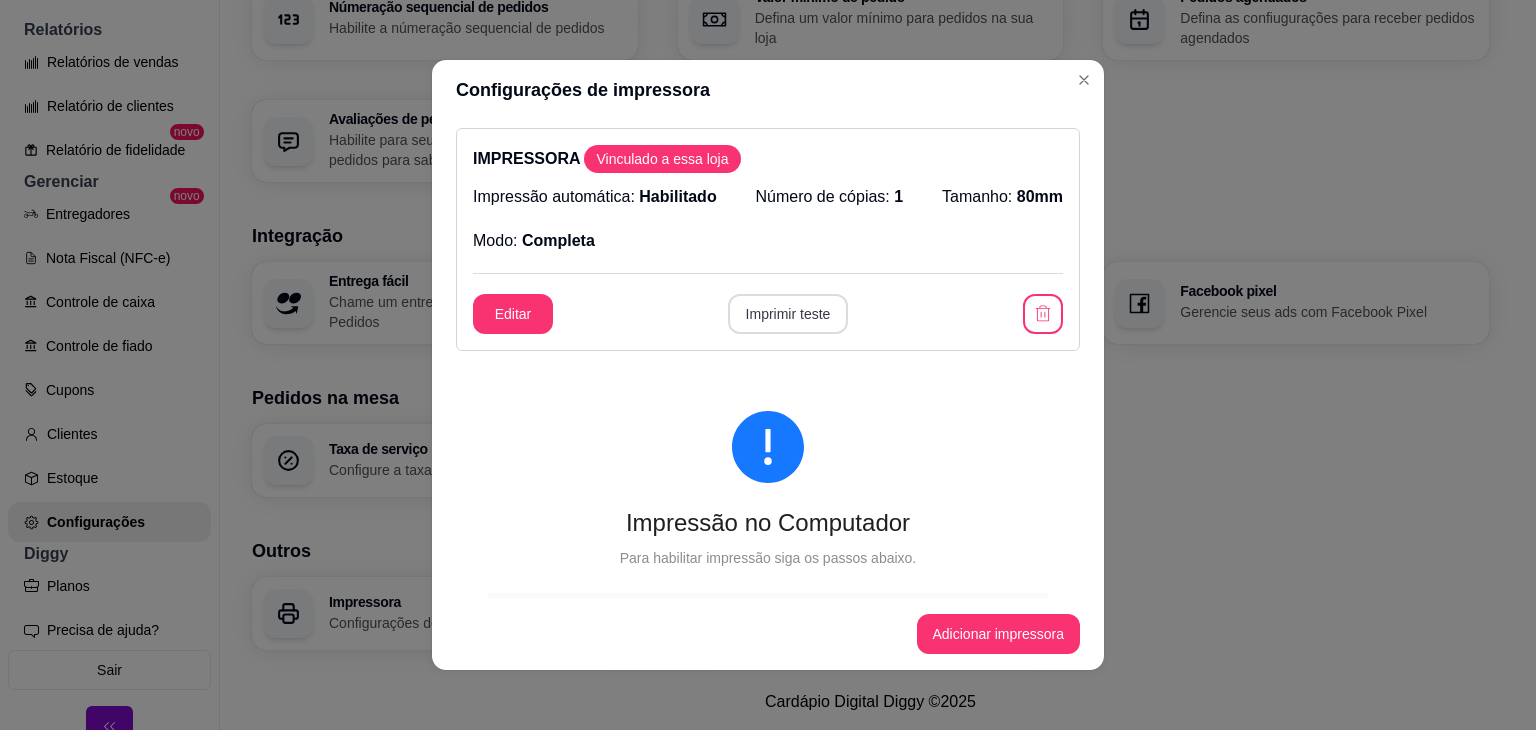 click on "Imprimir teste" at bounding box center (788, 314) 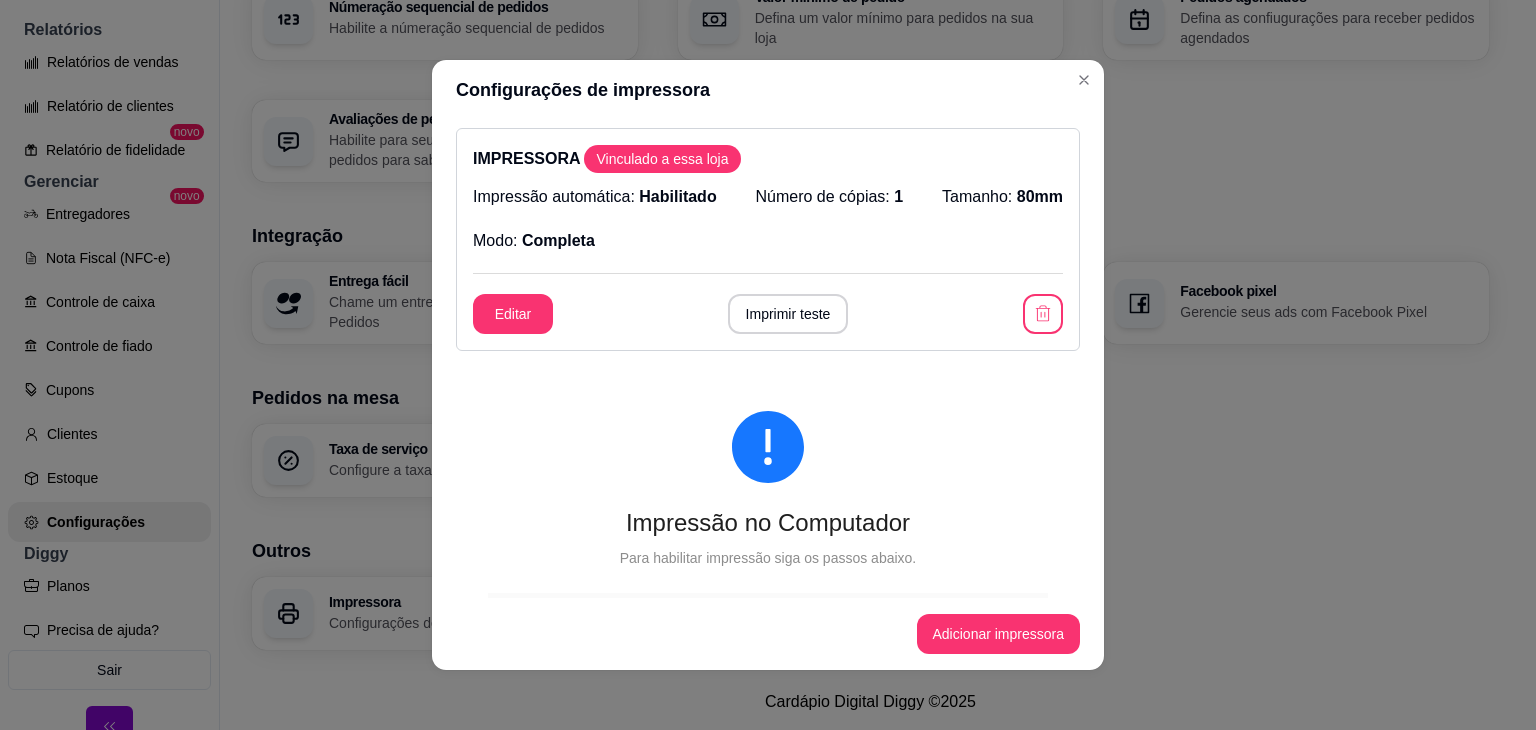 drag, startPoint x: 770, startPoint y: 326, endPoint x: 446, endPoint y: 272, distance: 328.46918 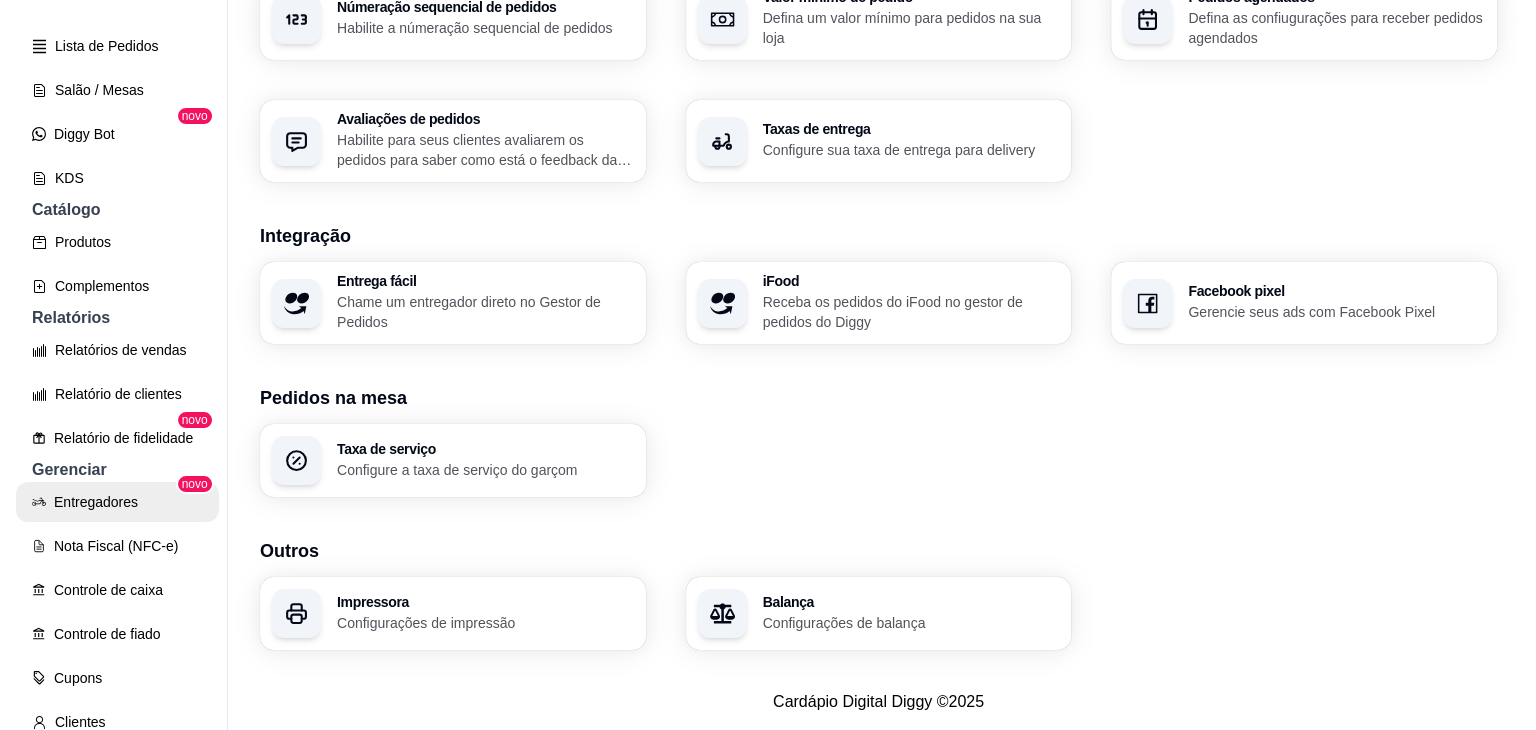 scroll, scrollTop: 0, scrollLeft: 0, axis: both 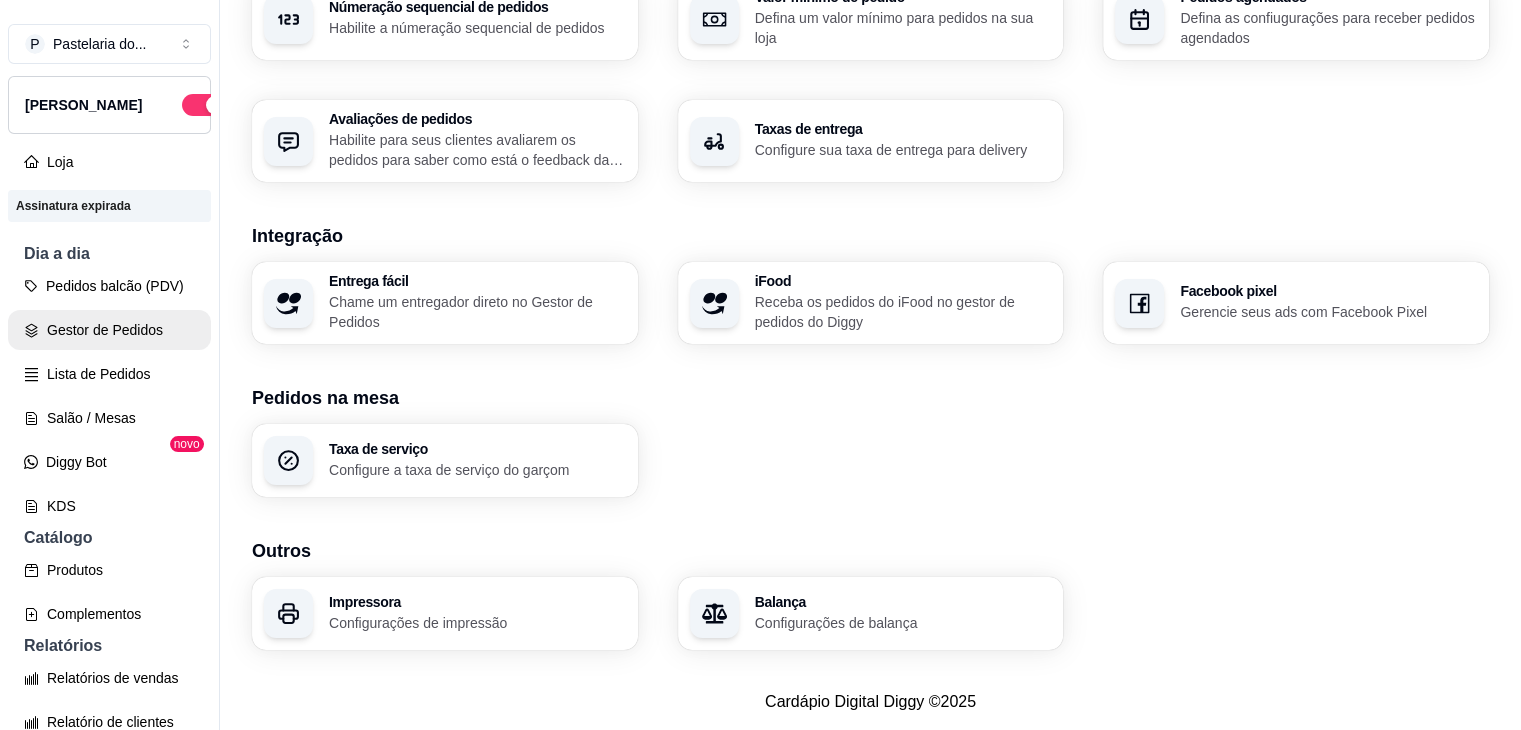 click on "Gestor de Pedidos" at bounding box center (109, 330) 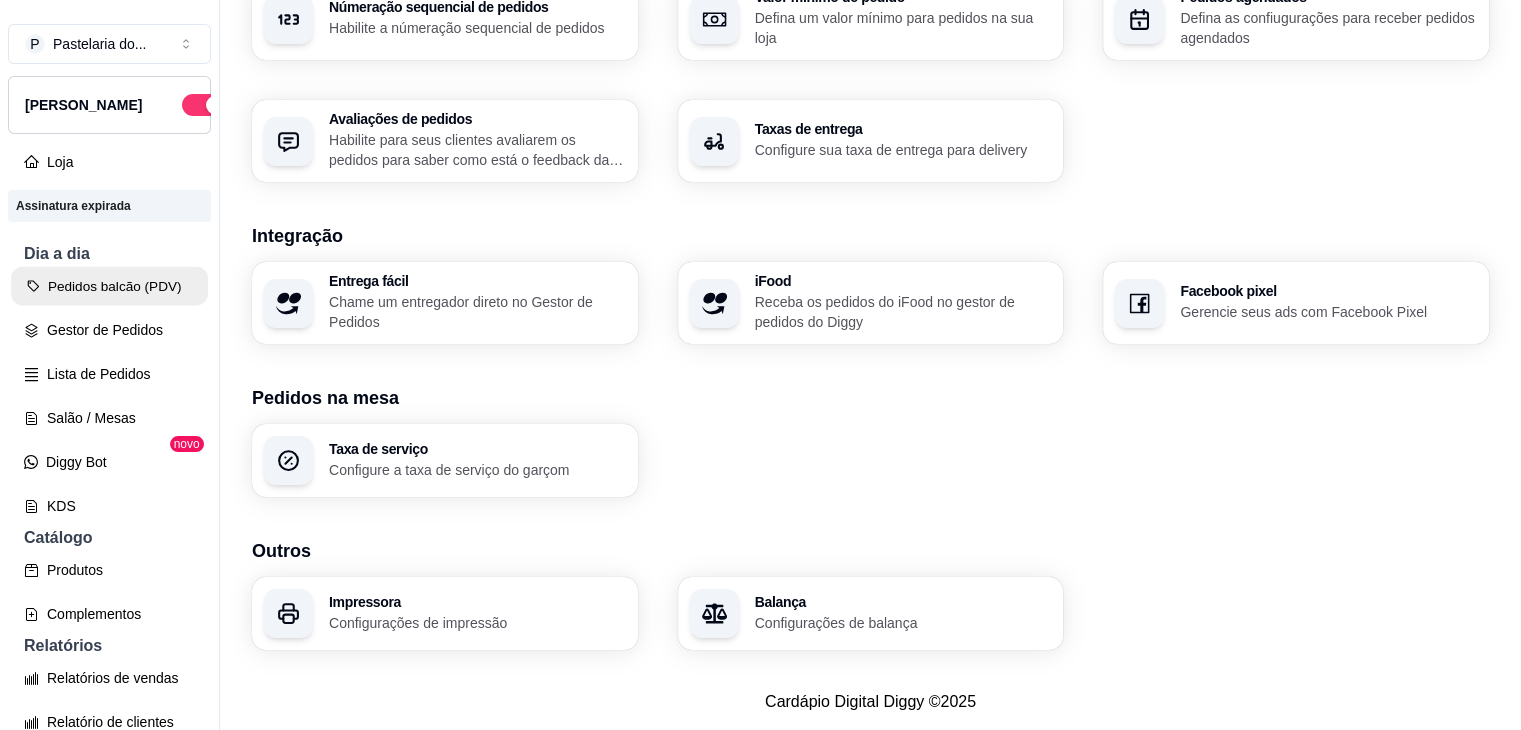 click on "Pedidos balcão (PDV)" at bounding box center (109, 286) 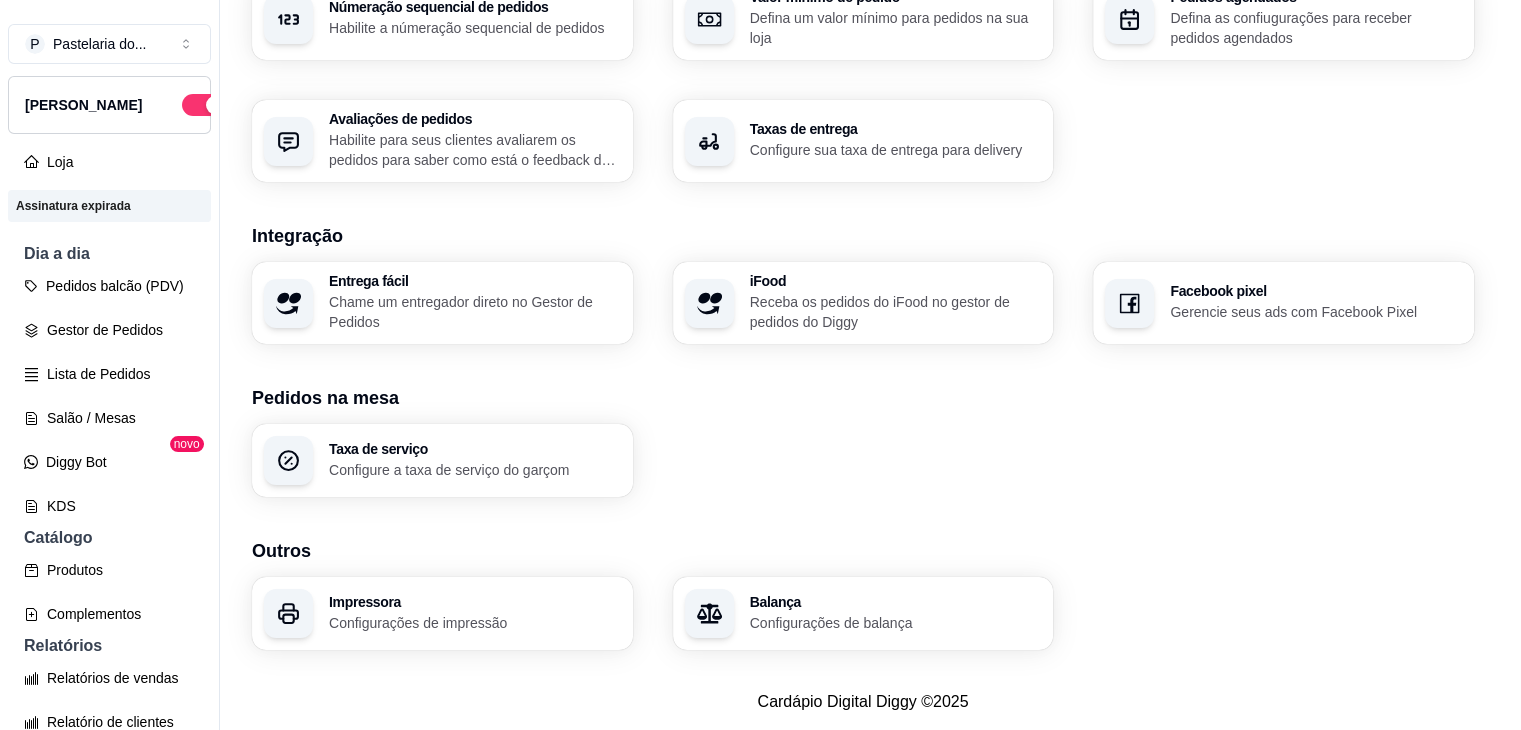 click at bounding box center [139, 360] 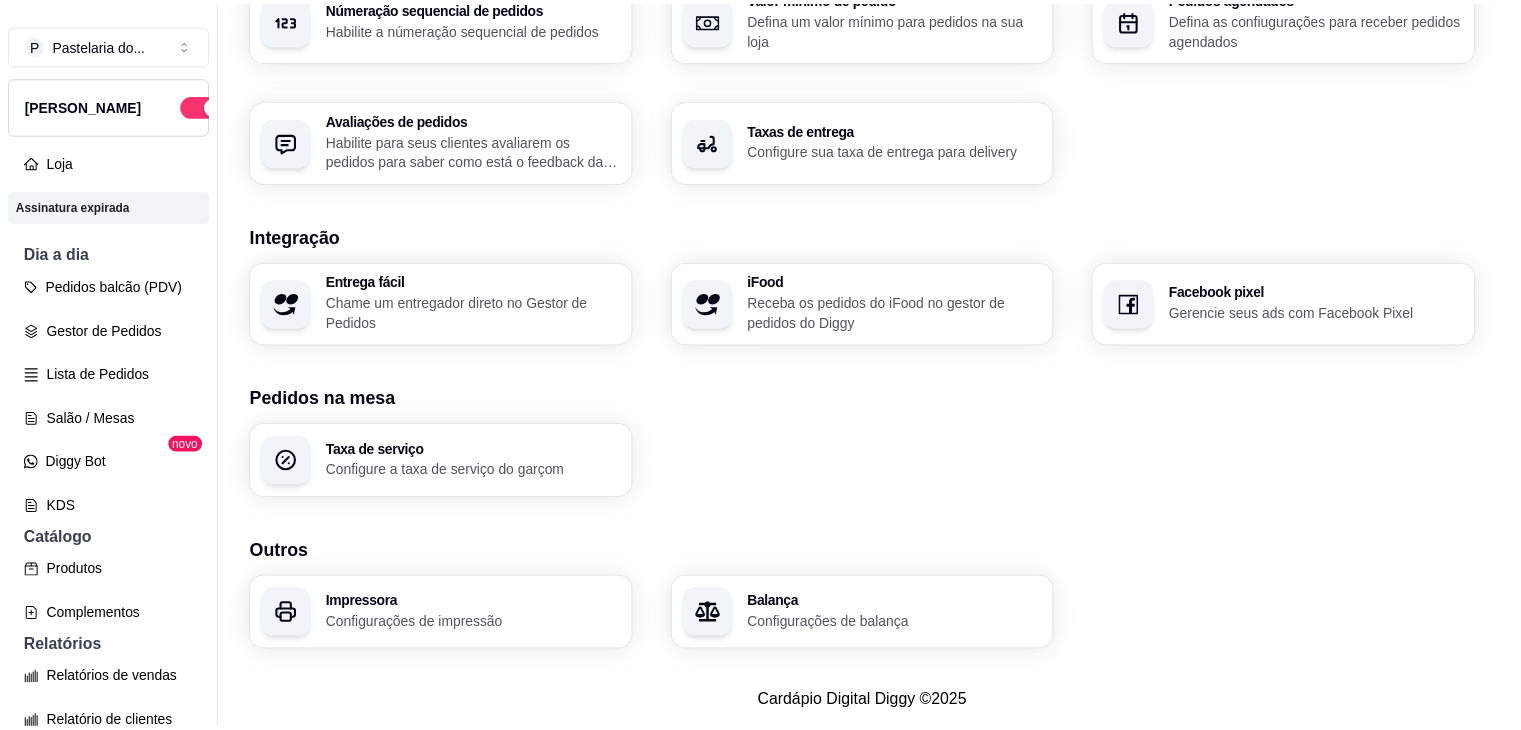 scroll, scrollTop: 0, scrollLeft: 0, axis: both 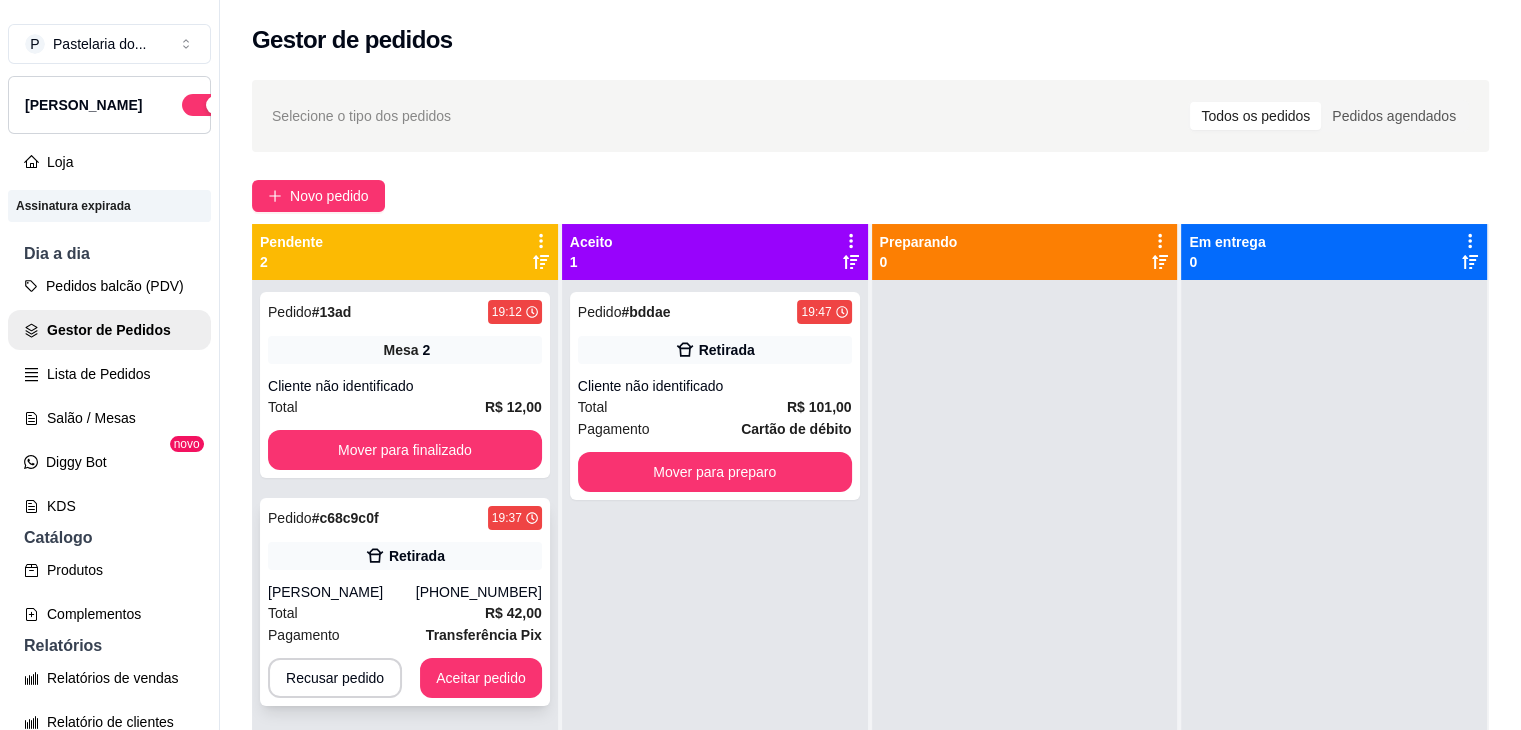 click on "Retirada" at bounding box center [405, 556] 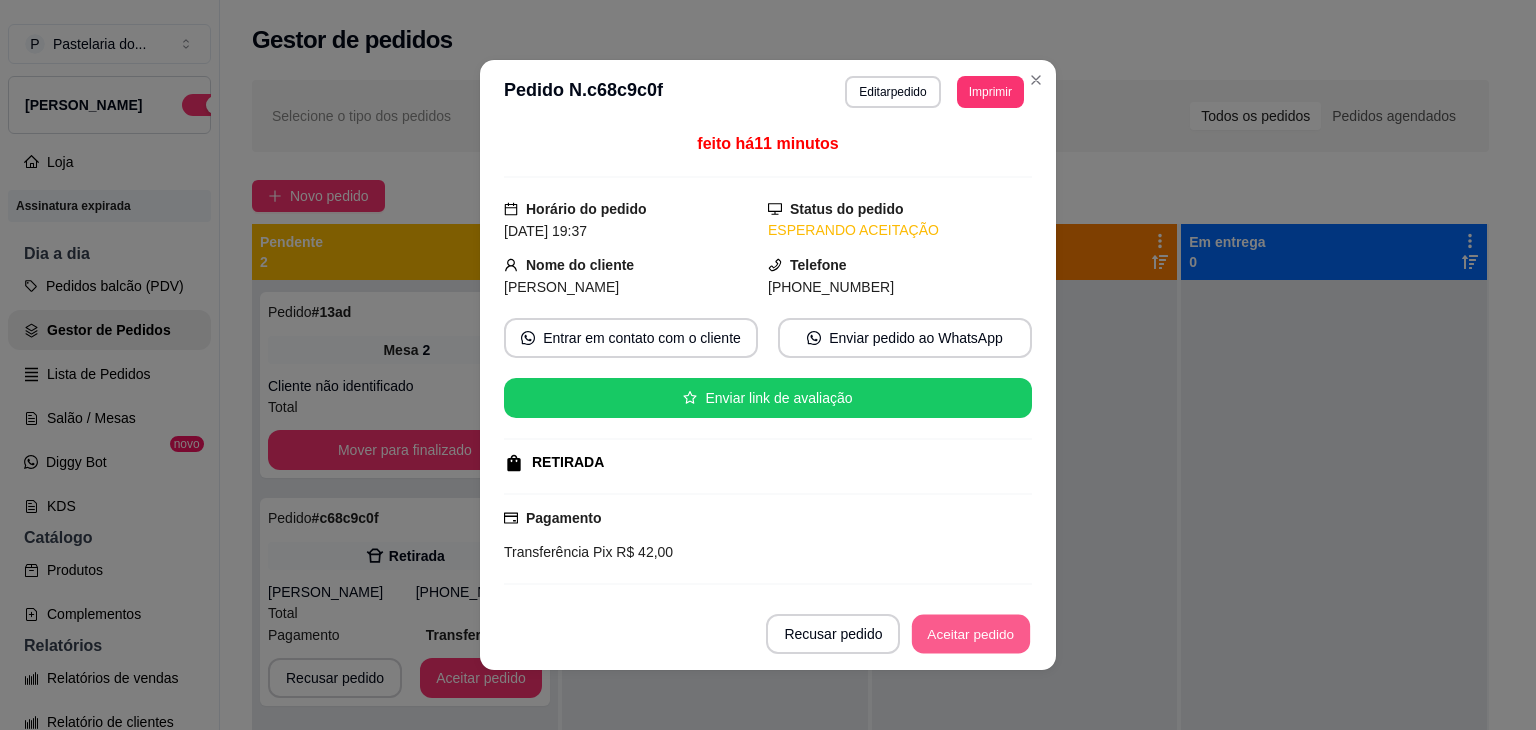 click on "Aceitar pedido" at bounding box center [971, 634] 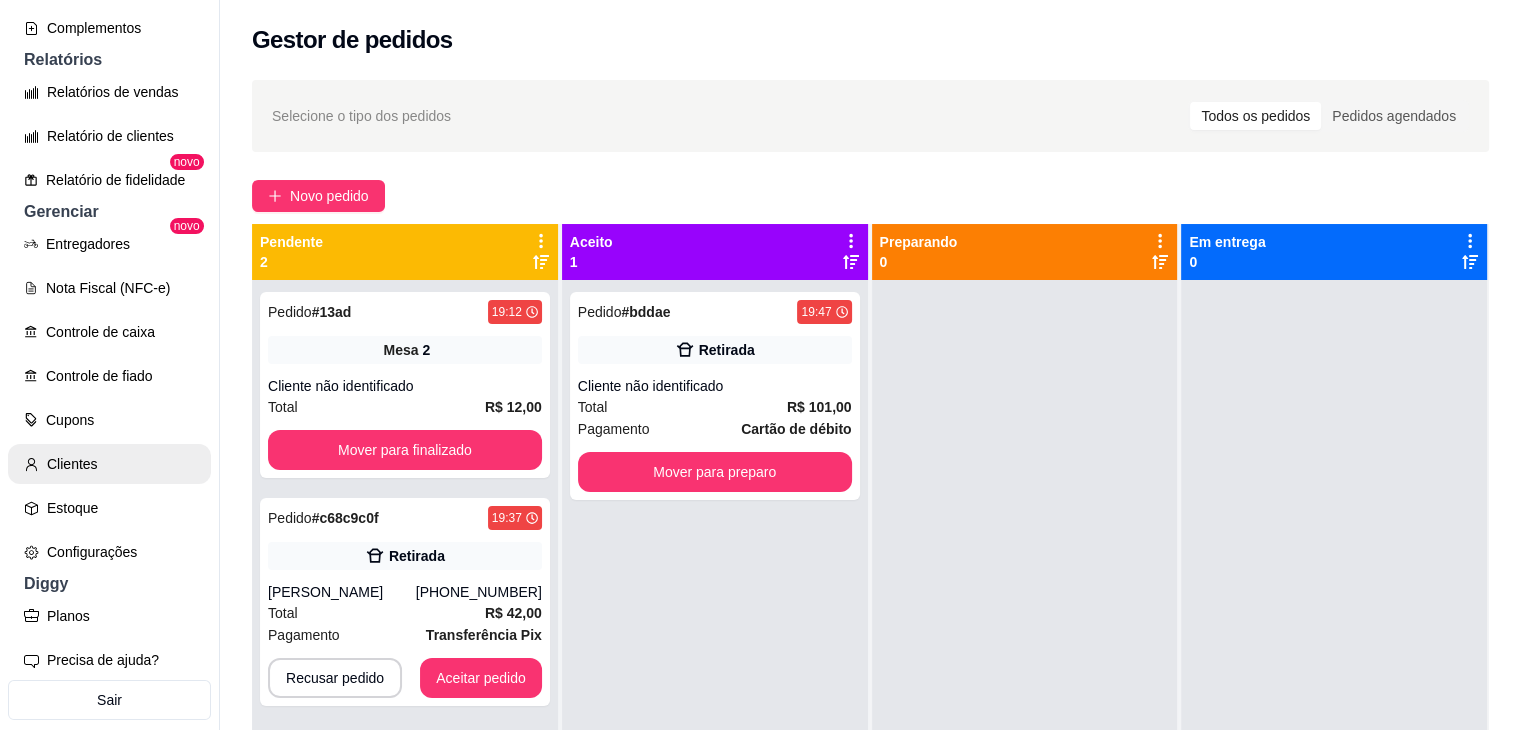 scroll, scrollTop: 640, scrollLeft: 0, axis: vertical 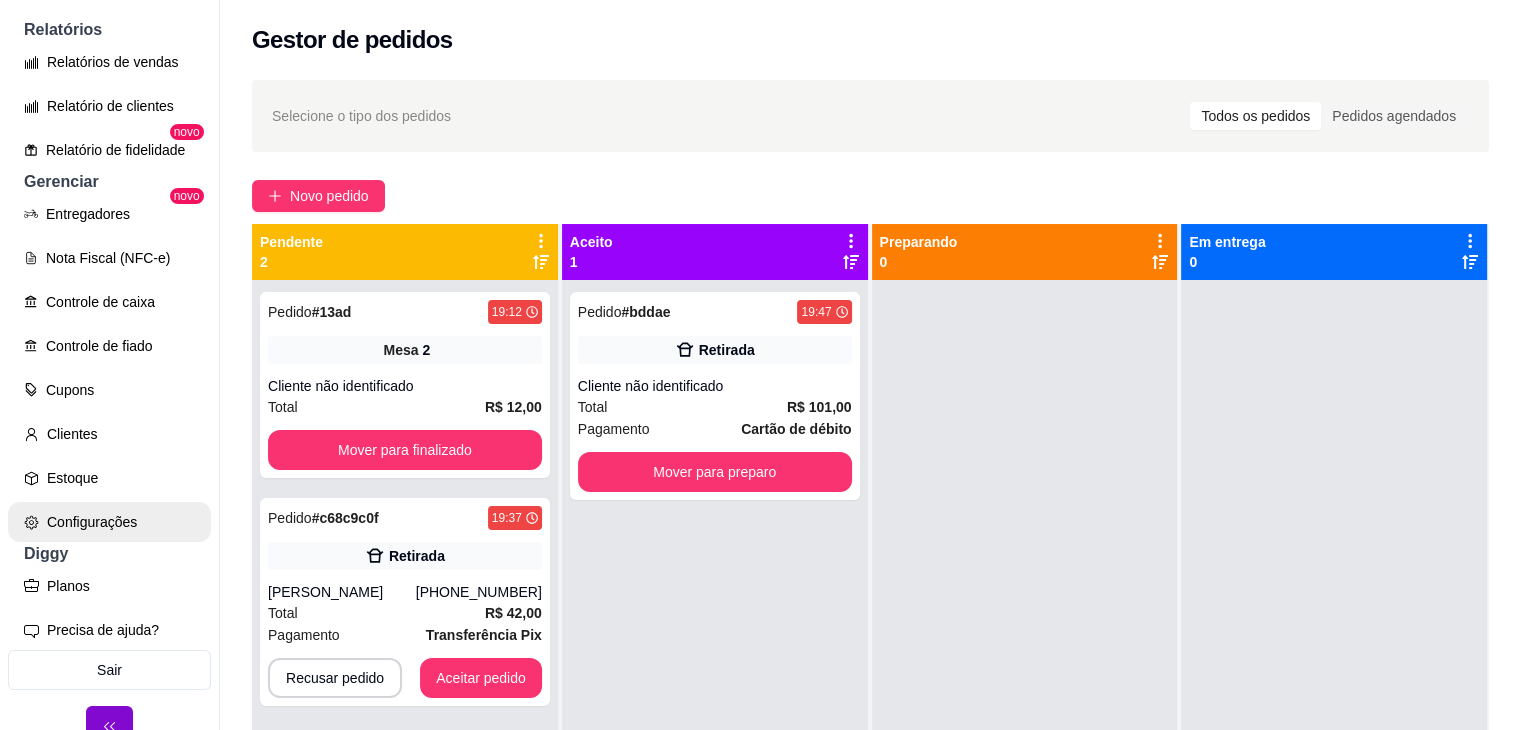 click on "Configurações" at bounding box center [109, 522] 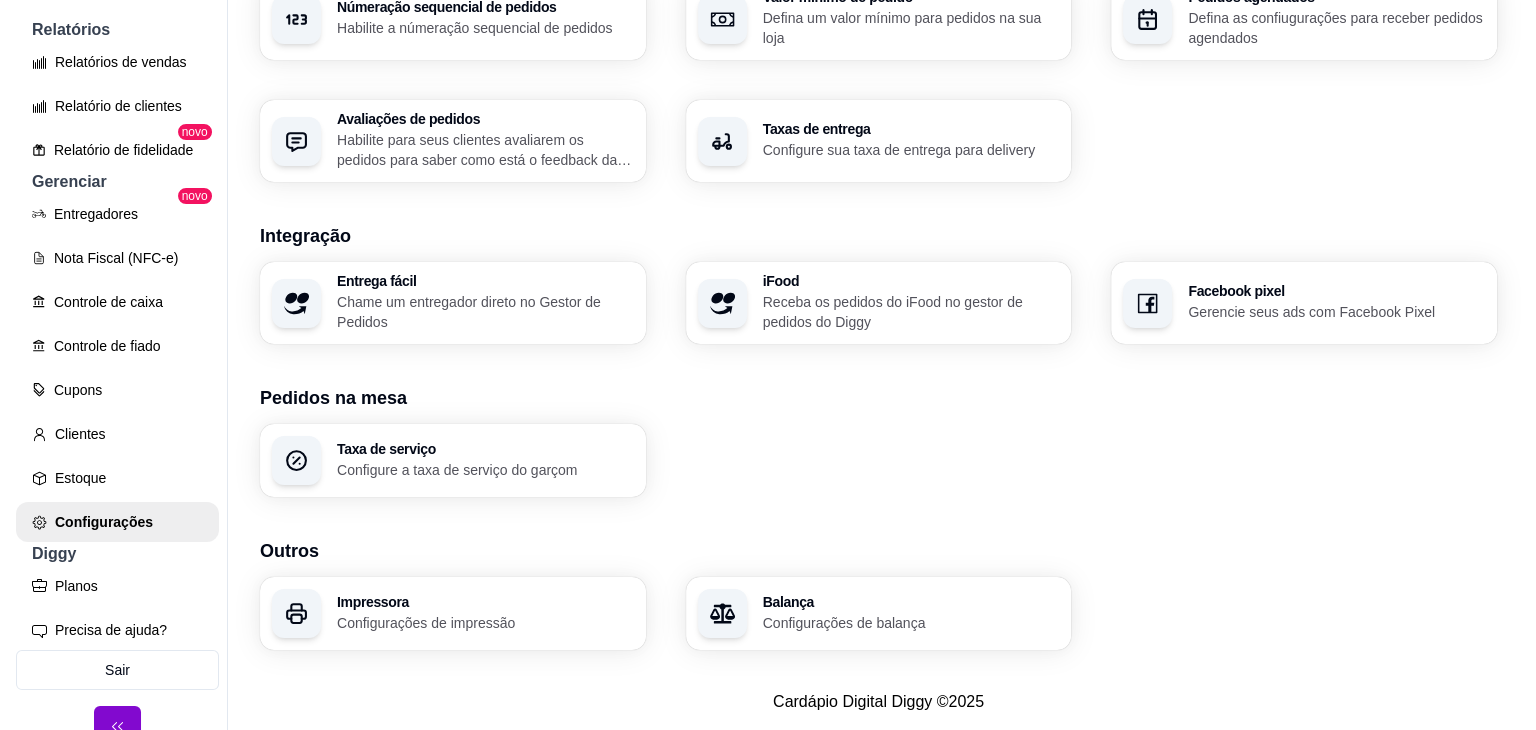 scroll, scrollTop: 685, scrollLeft: 0, axis: vertical 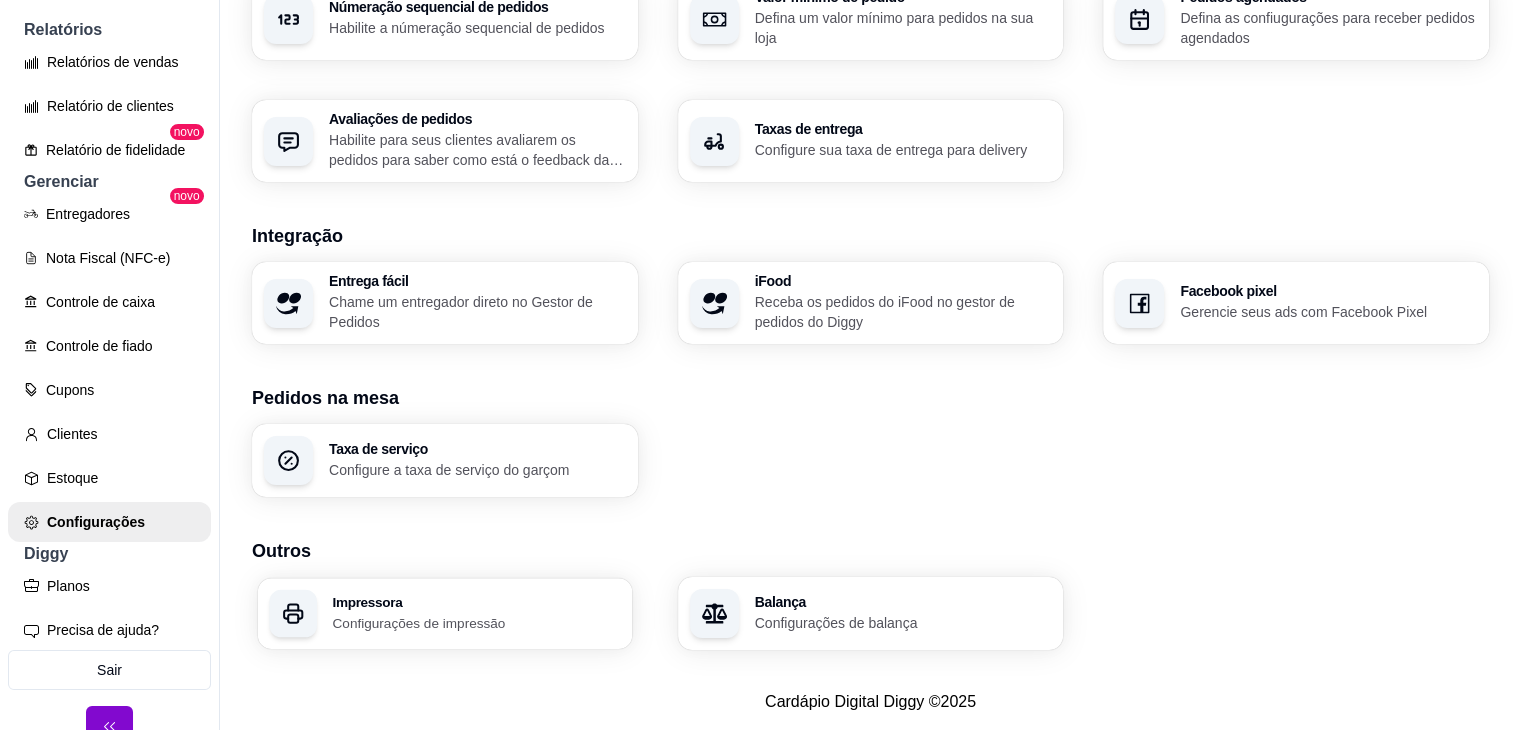 click on "Configurações de impressão" at bounding box center [476, 622] 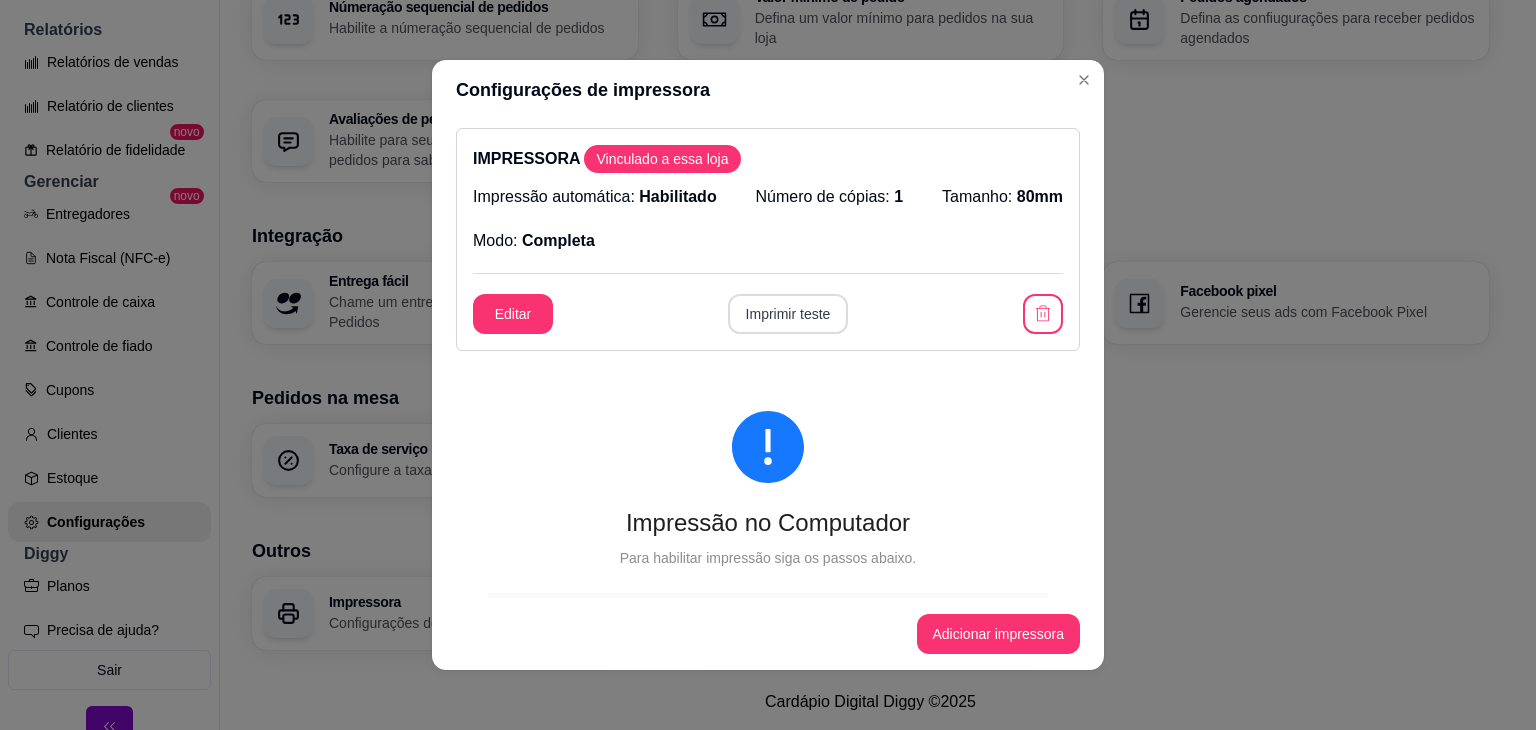click on "Imprimir teste" at bounding box center (788, 314) 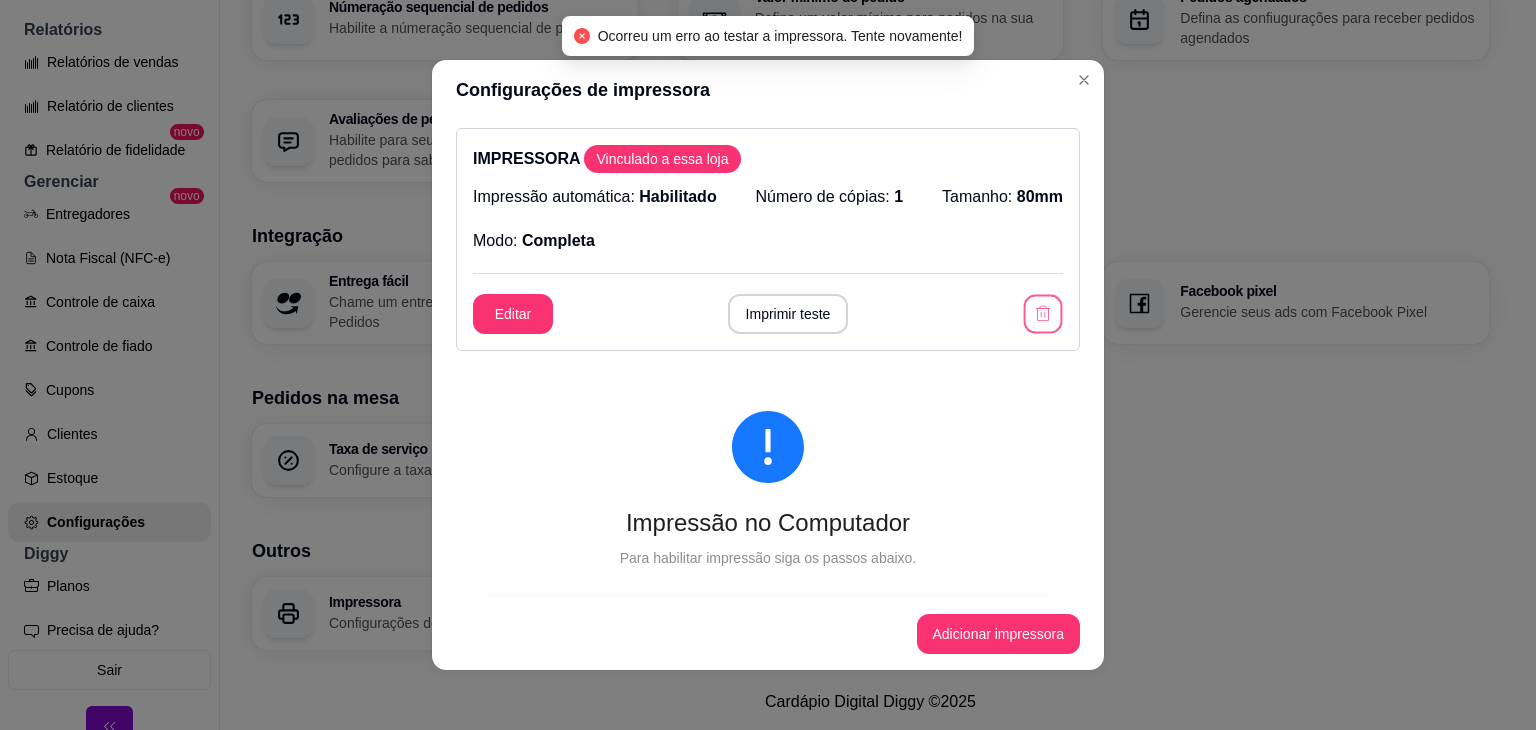 click 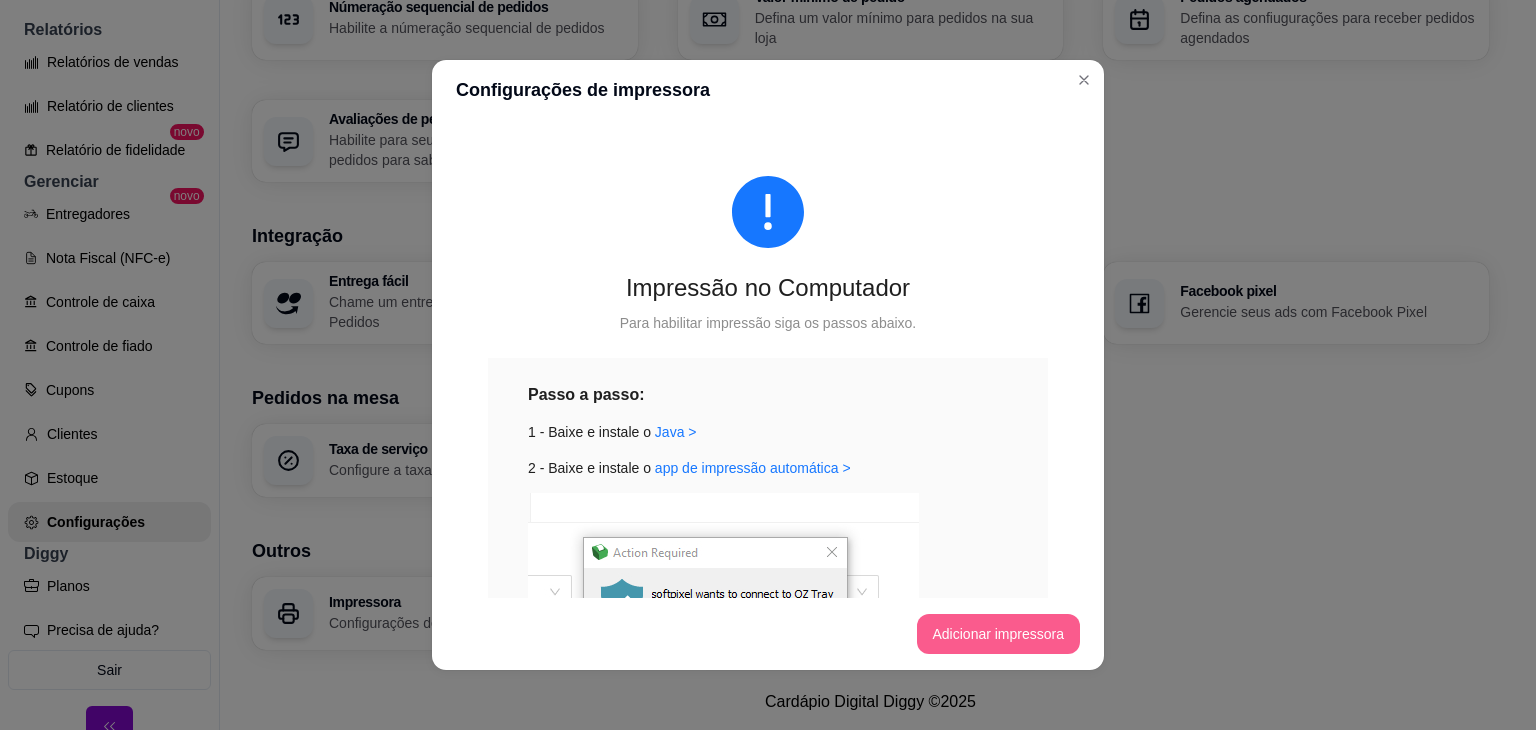 click on "Adicionar impressora" at bounding box center [999, 634] 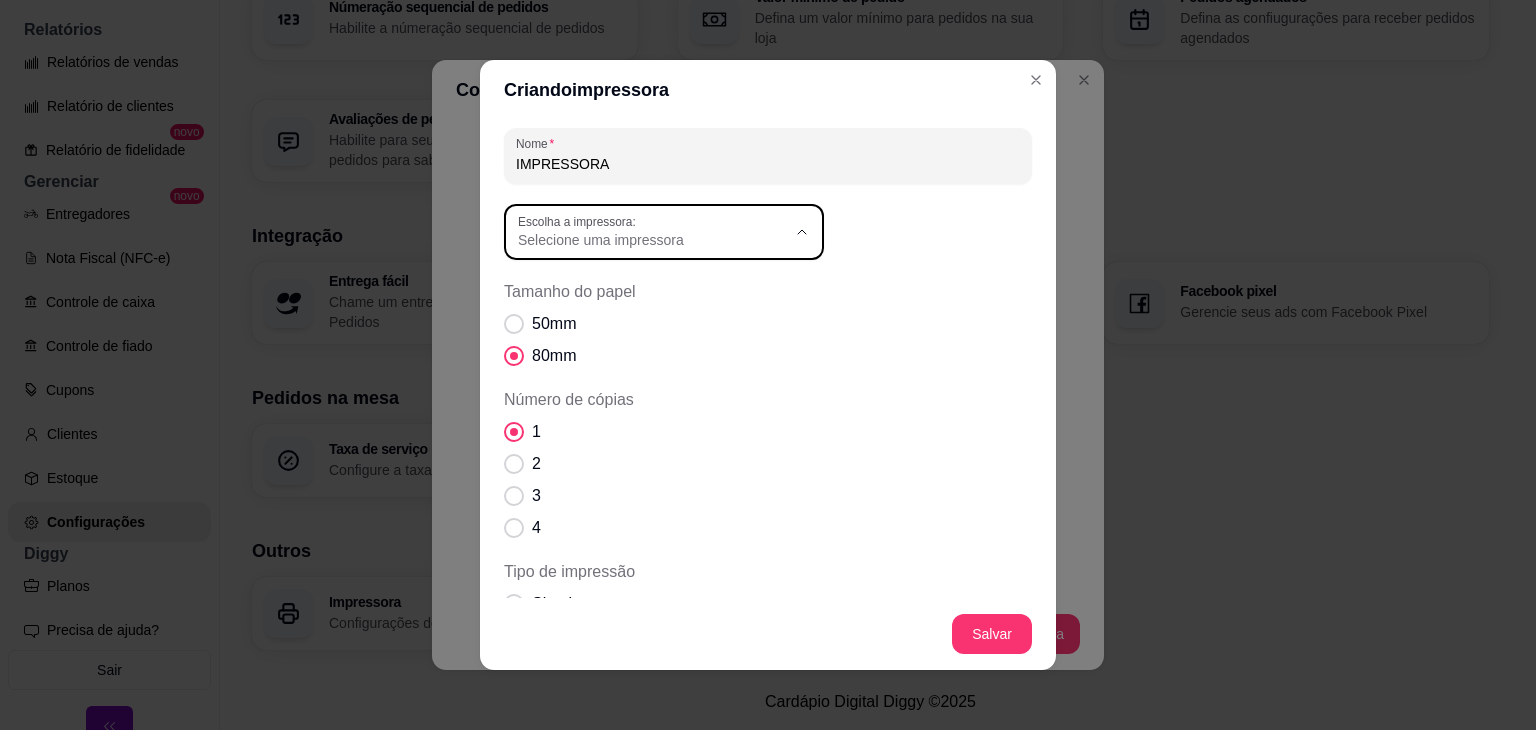 click on "Escolha a impressora: Selecione uma impressora" at bounding box center (664, 232) 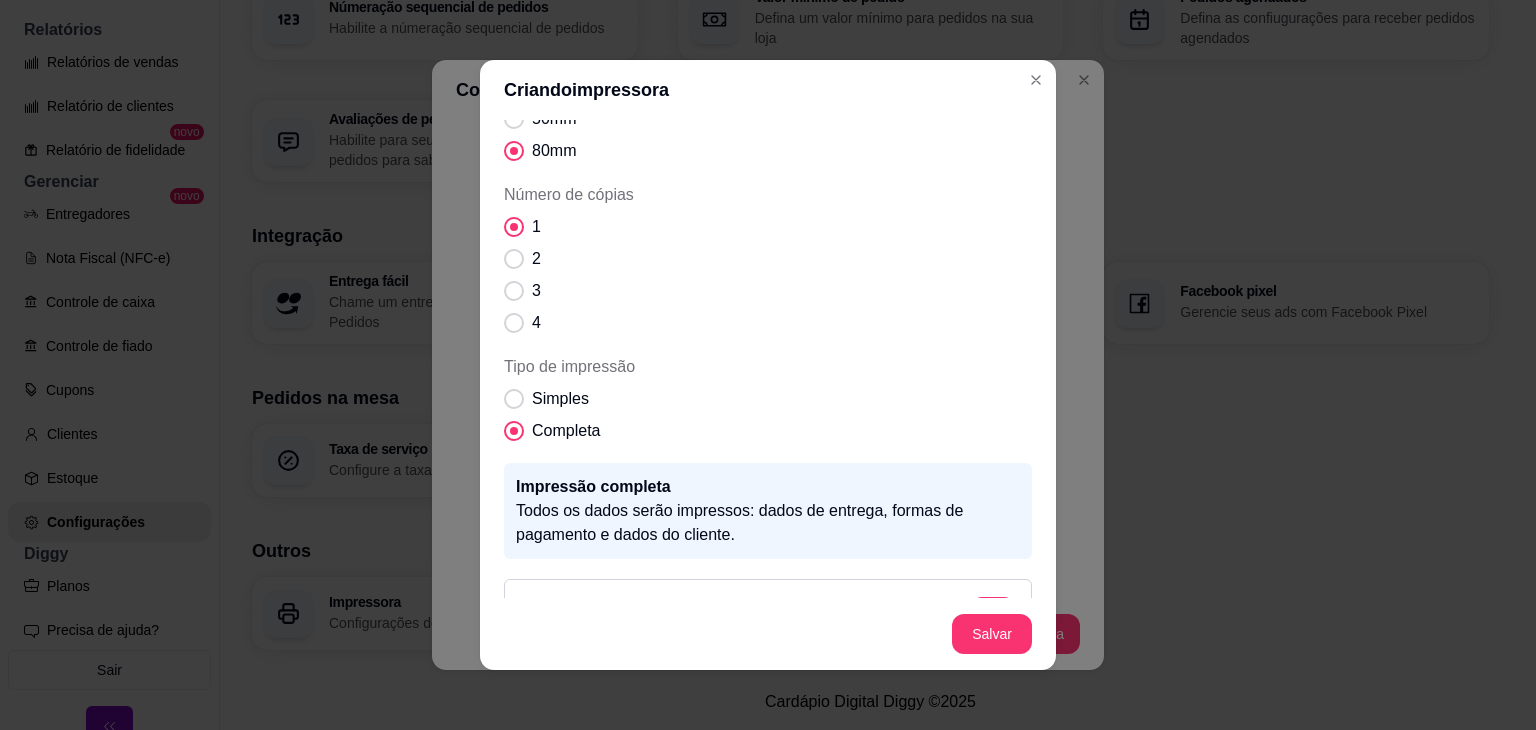 scroll, scrollTop: 252, scrollLeft: 0, axis: vertical 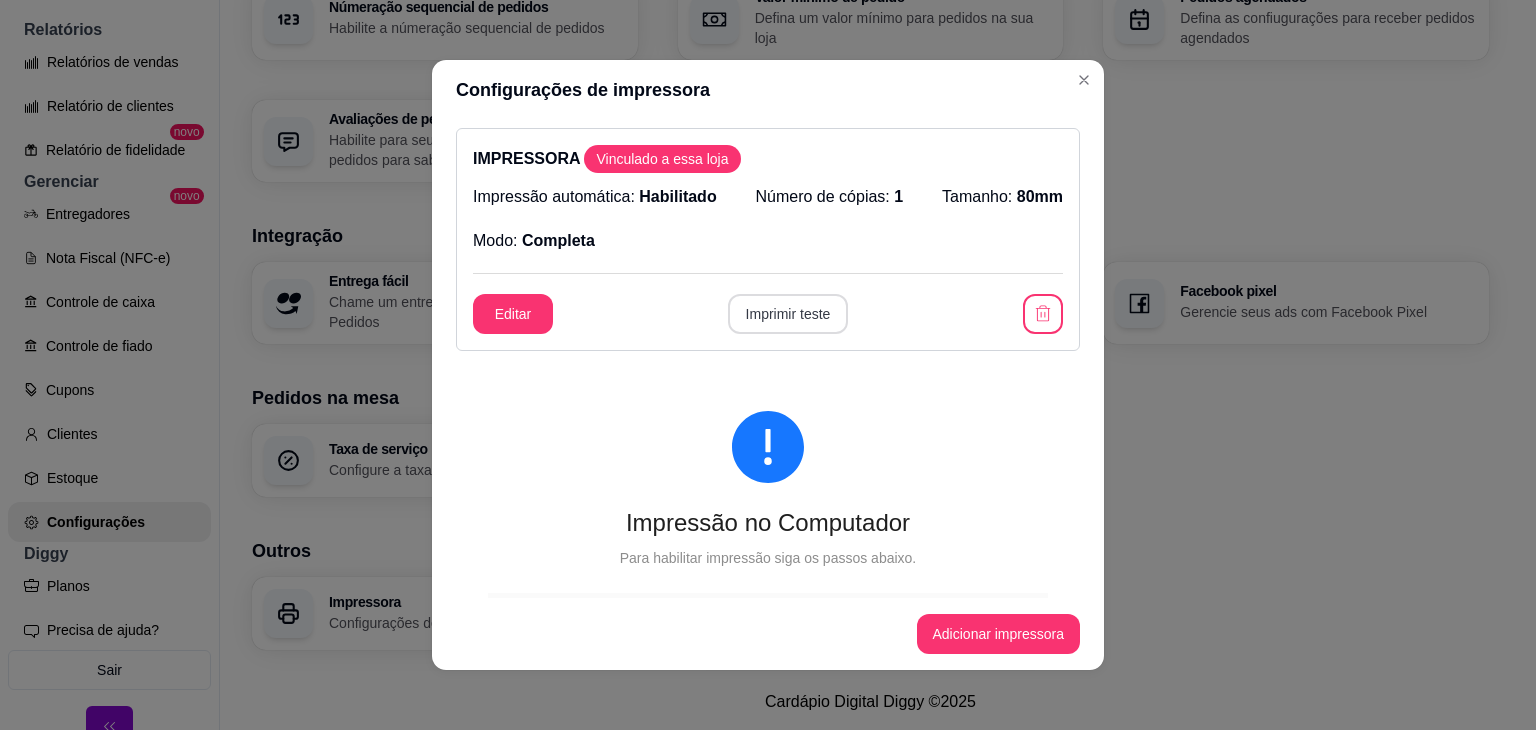 click on "Imprimir teste" at bounding box center [788, 314] 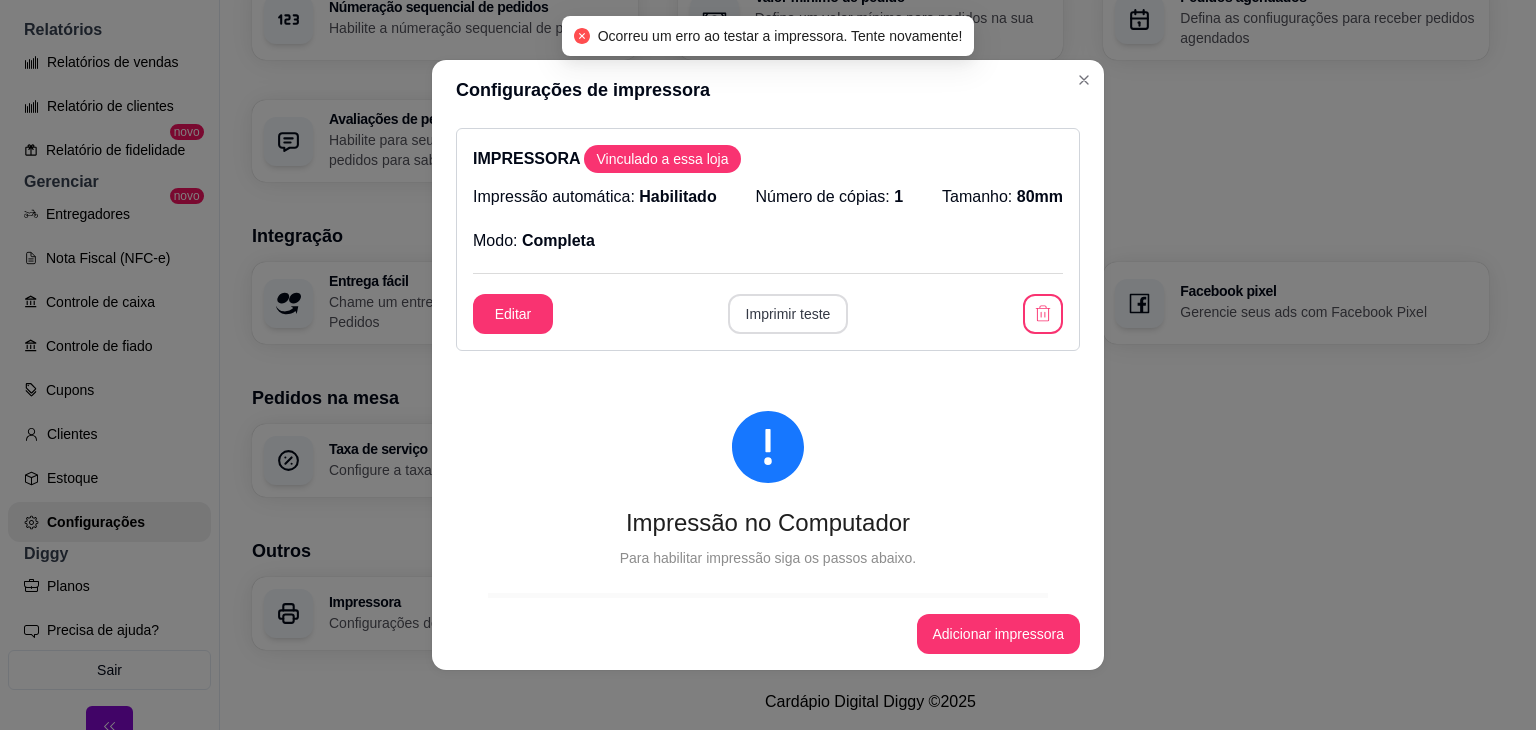click on "Imprimir teste" at bounding box center (788, 314) 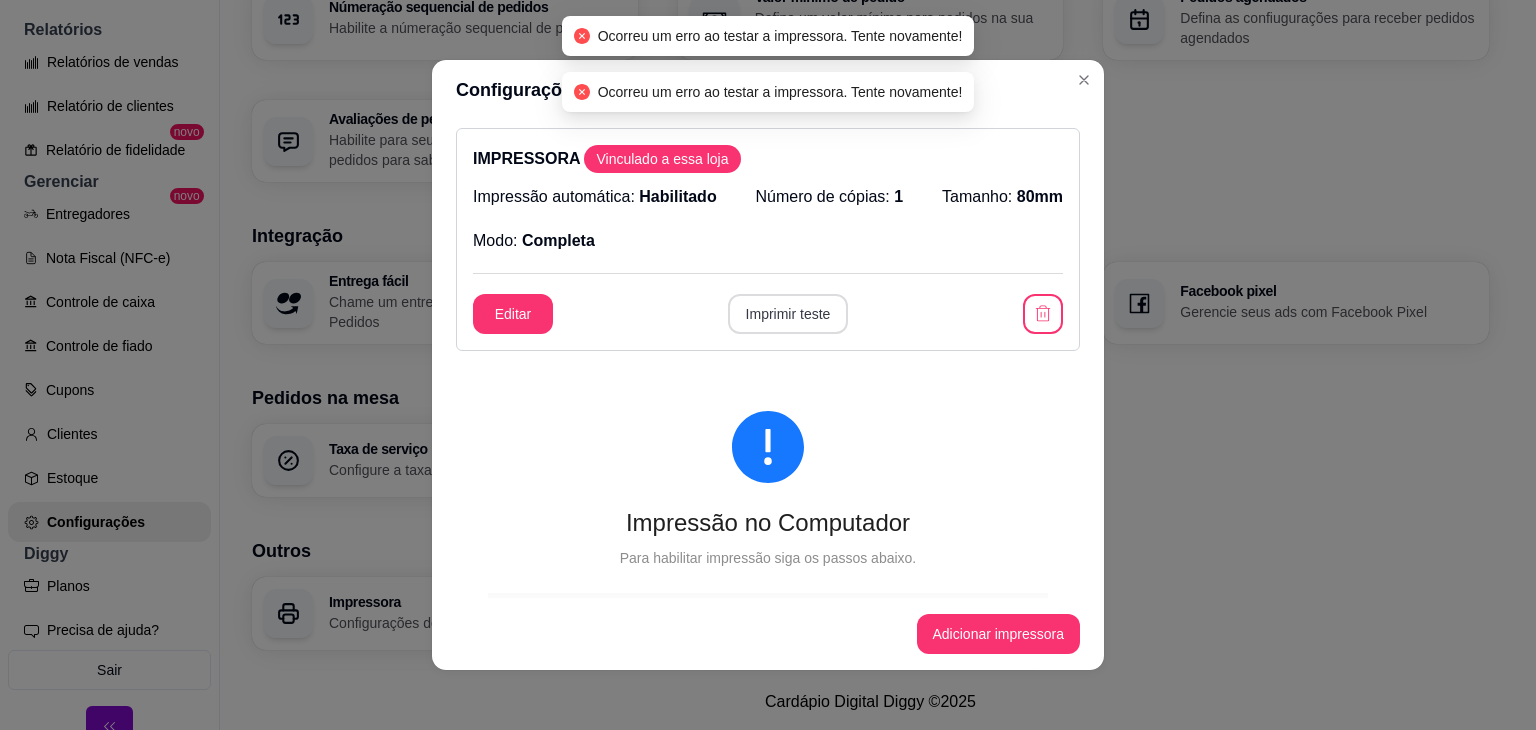 click on "Imprimir teste" at bounding box center (788, 314) 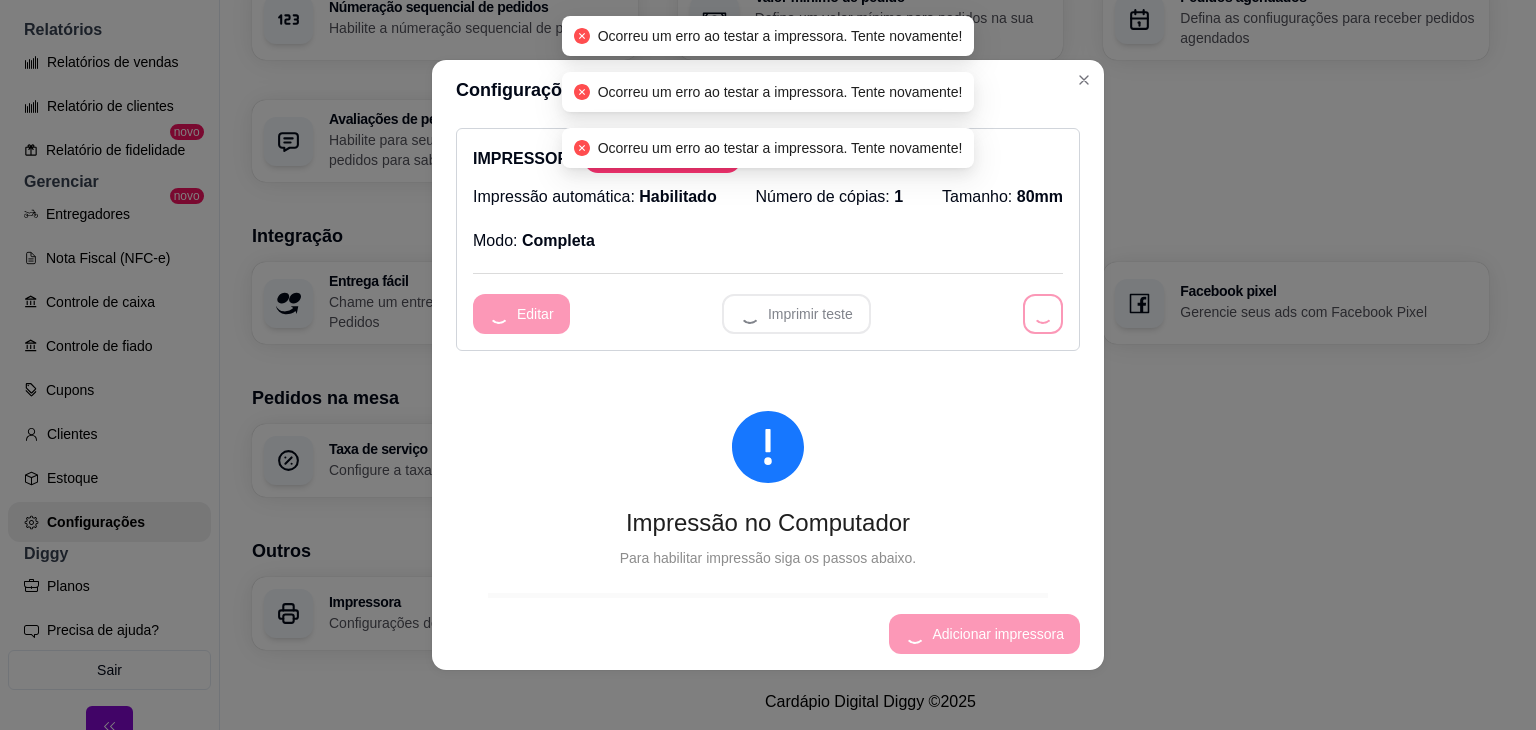 click on "Imprimir teste" at bounding box center (796, 314) 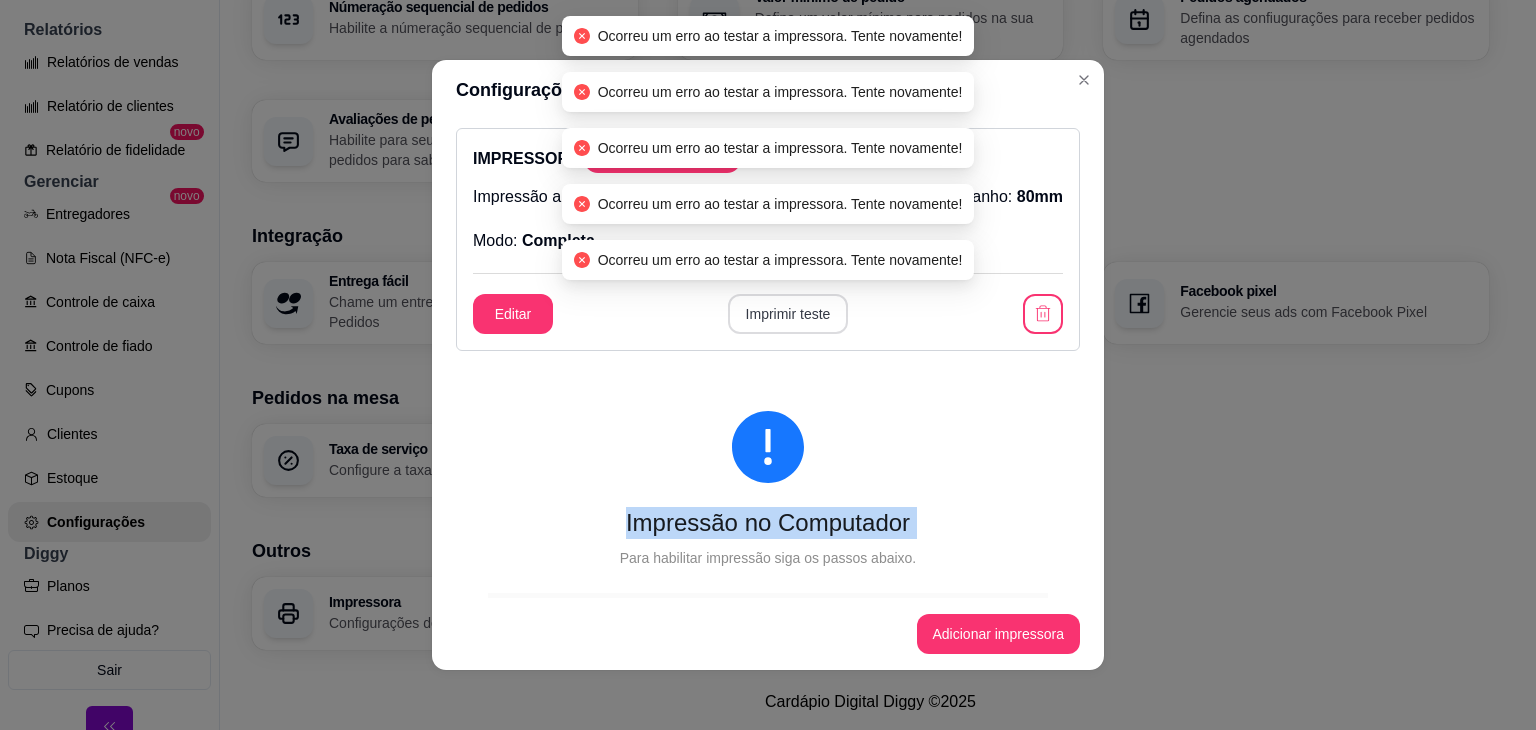 click on "Editar Imprimir teste" at bounding box center (768, 314) 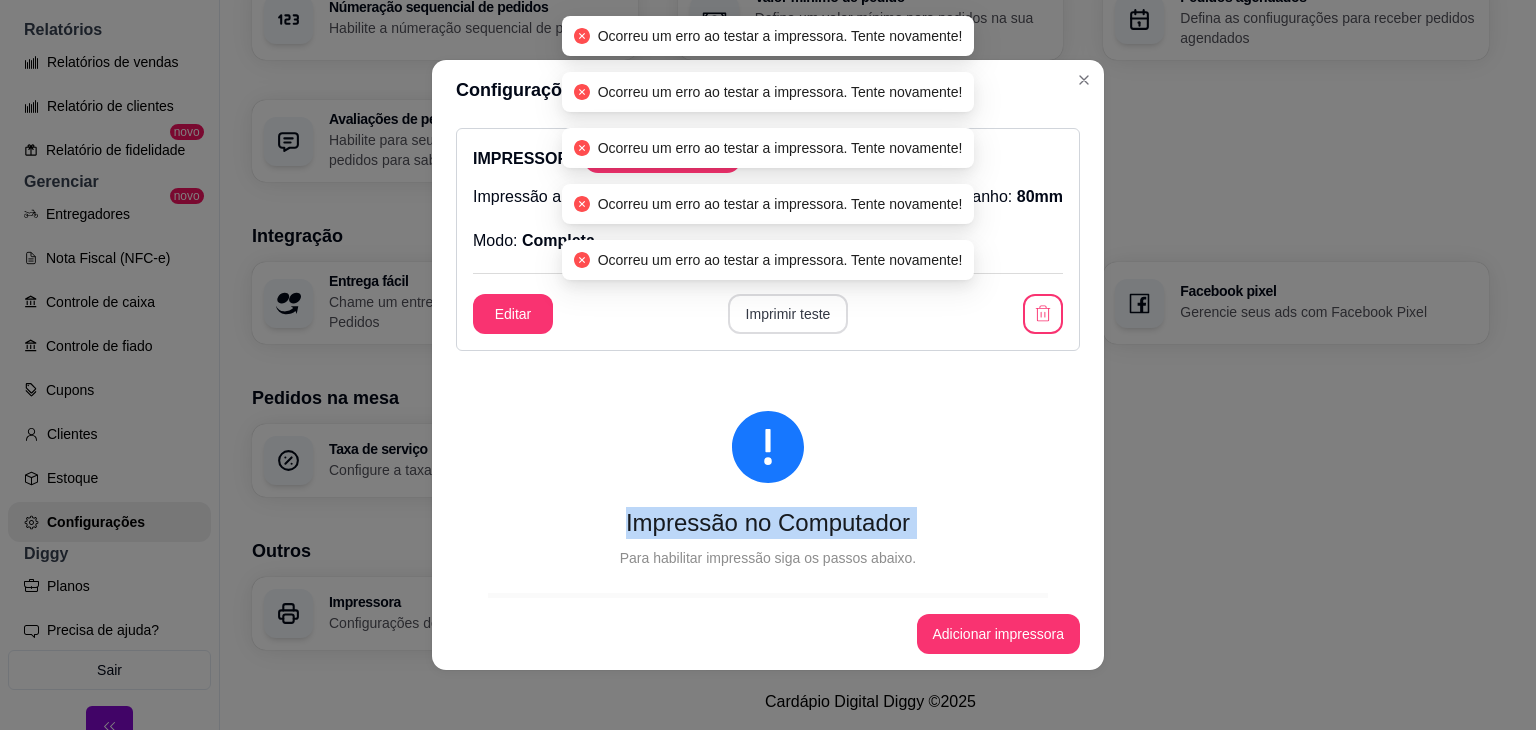 click on "Imprimir teste" at bounding box center (788, 314) 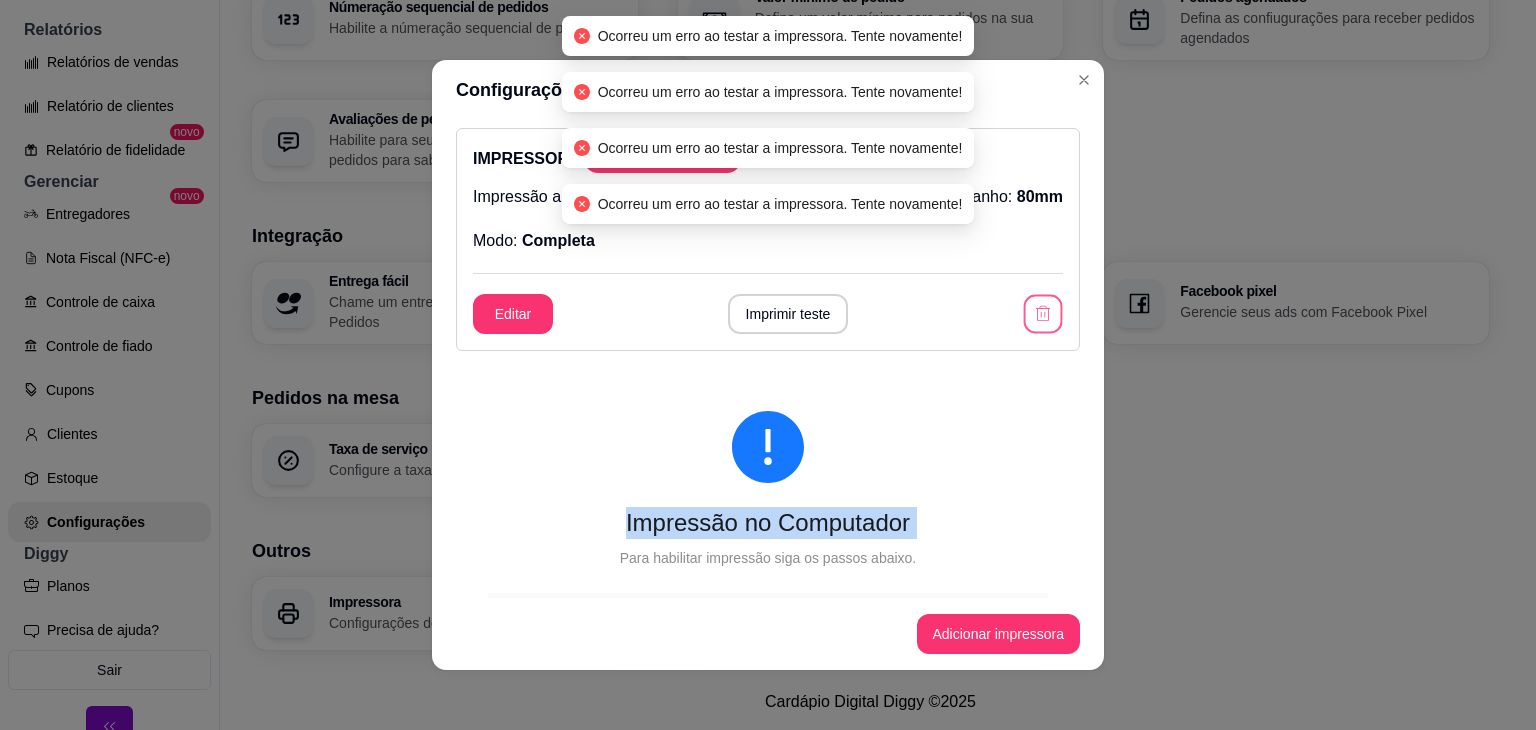 click at bounding box center [1043, 314] 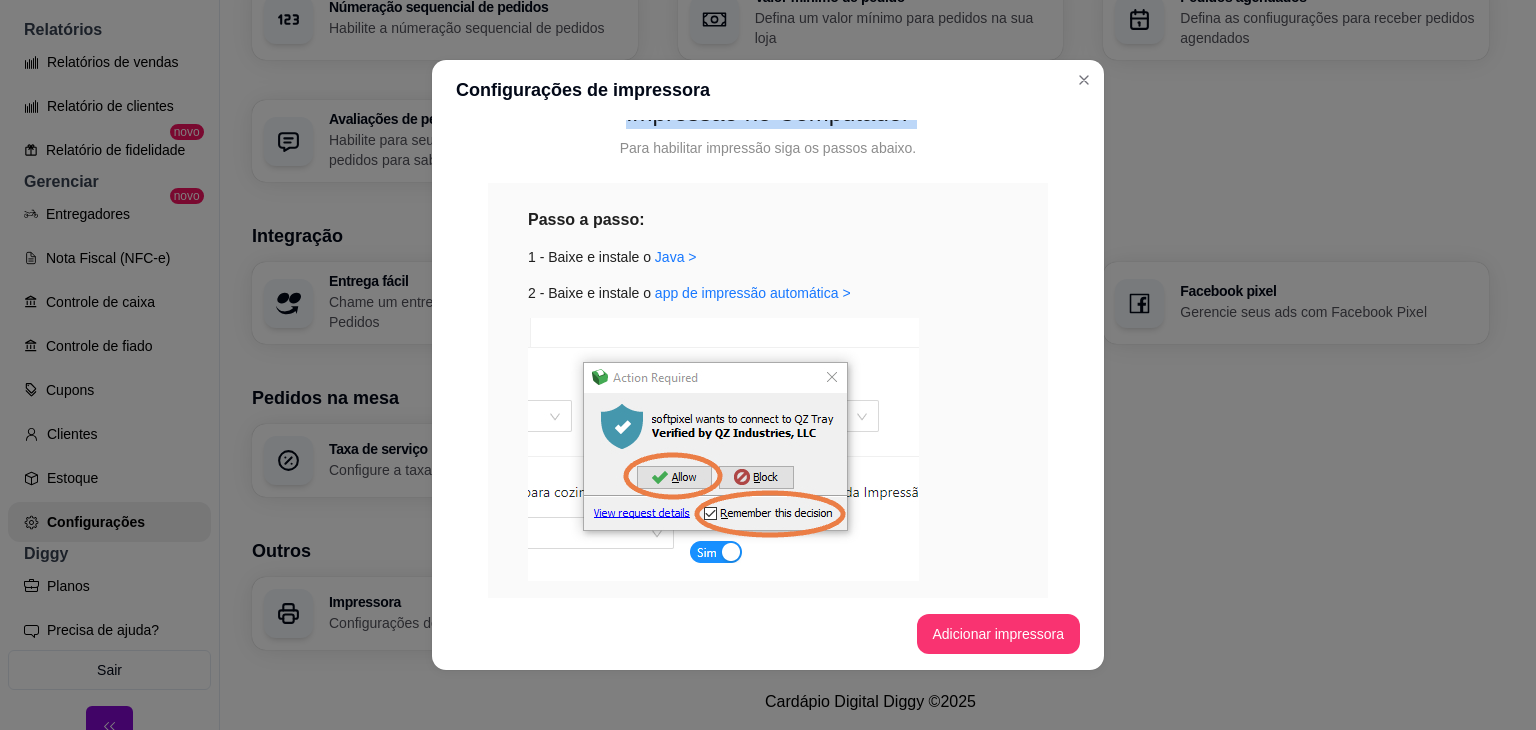 scroll, scrollTop: 332, scrollLeft: 0, axis: vertical 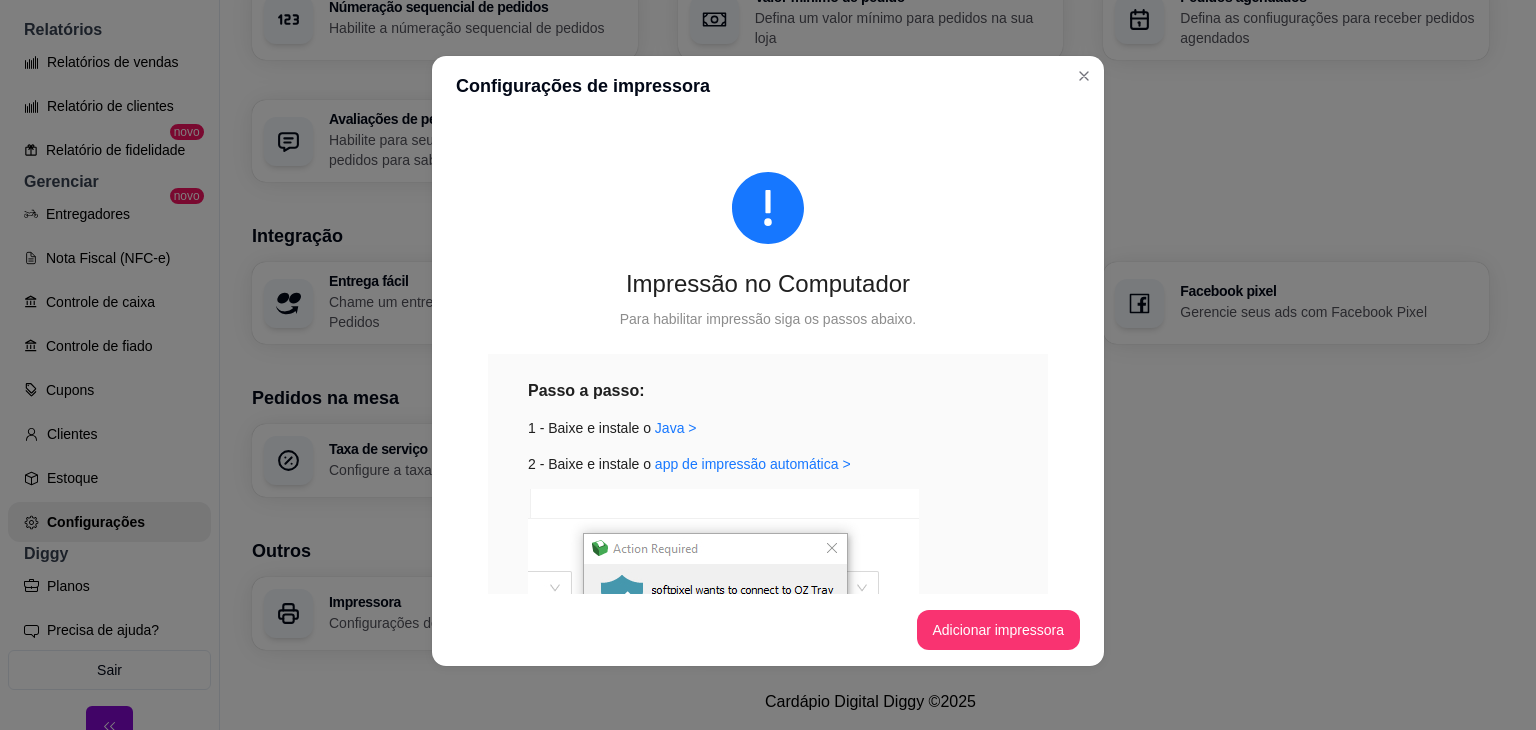 click on "Impressão no Computador Para habilitar impressão siga os passos abaixo. Passo a passo: 1 - Baixe e instale o   Java > 2 - Baixe e instale o   app de impressão automática >   3 - Pressione allow e remember this decision 4 - Atualize essa página!" at bounding box center (768, 521) 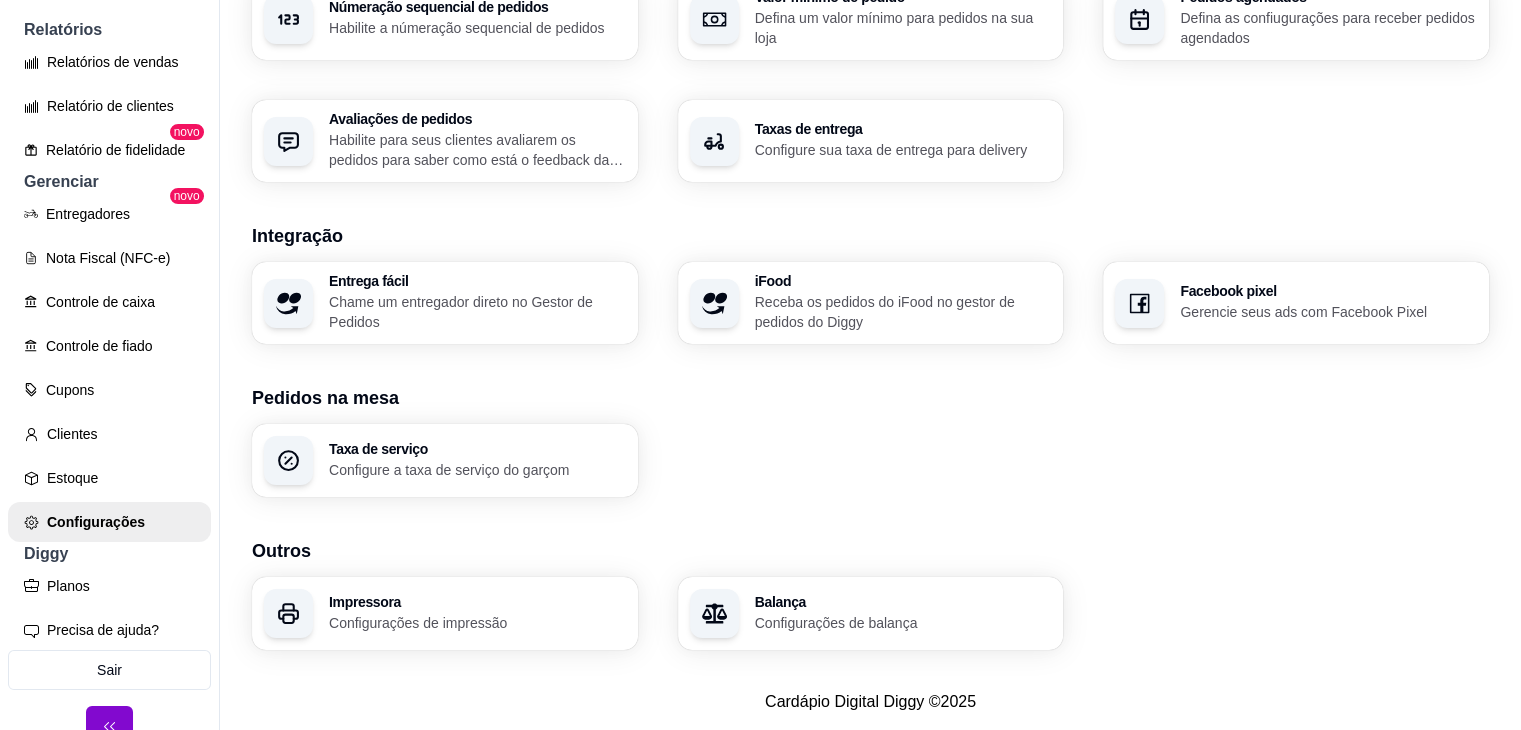click on "Impressora" at bounding box center [477, 602] 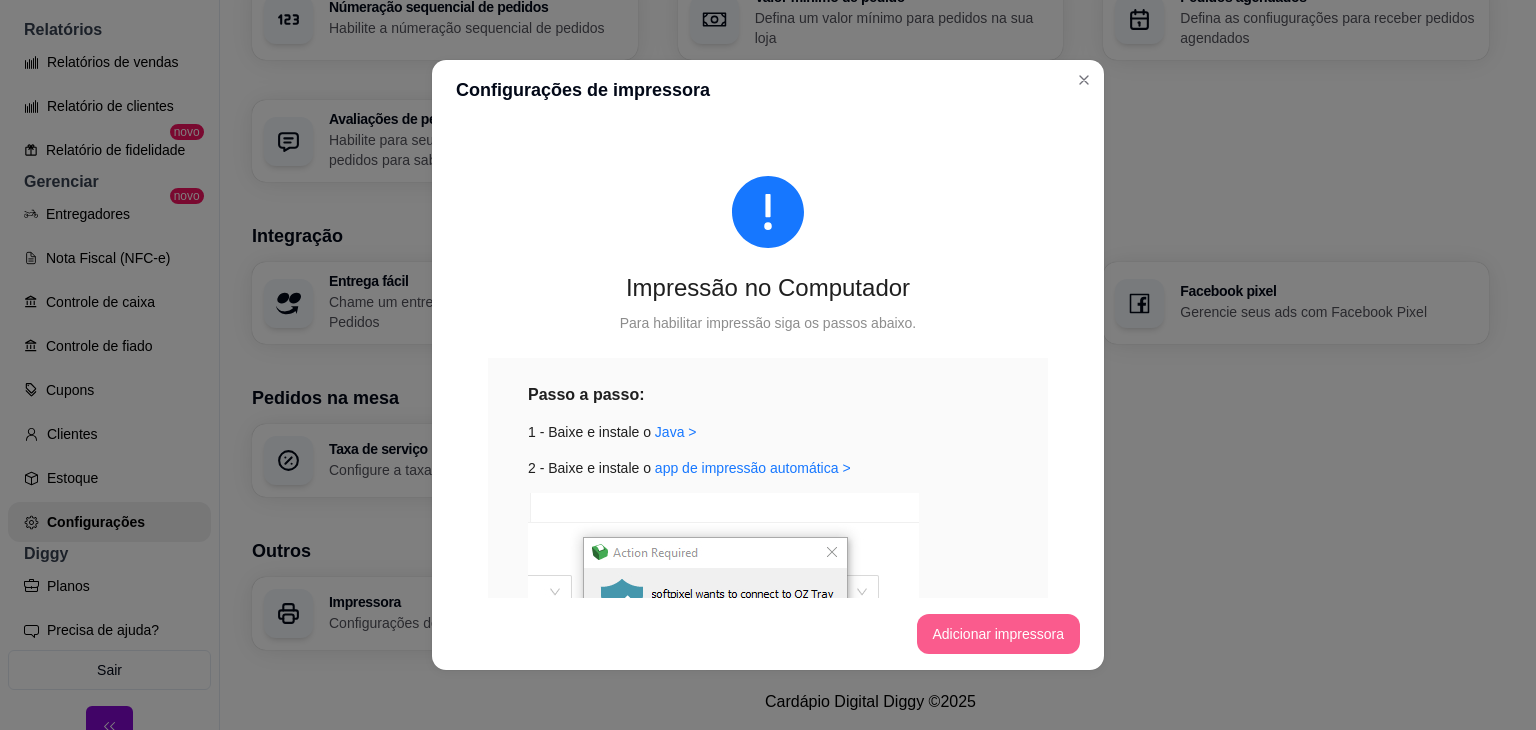 click on "Adicionar impressora" at bounding box center [768, 634] 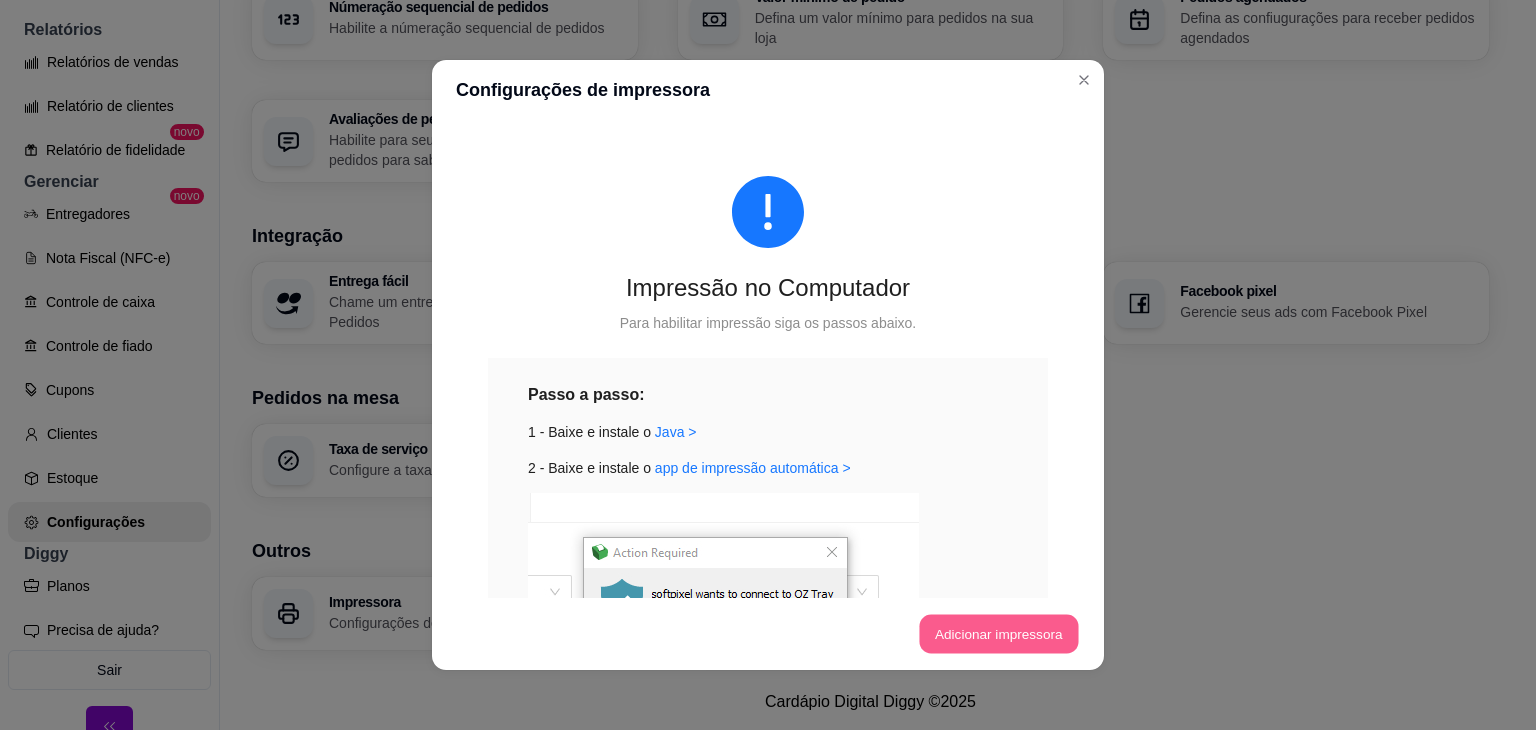 click on "Adicionar impressora" at bounding box center (998, 634) 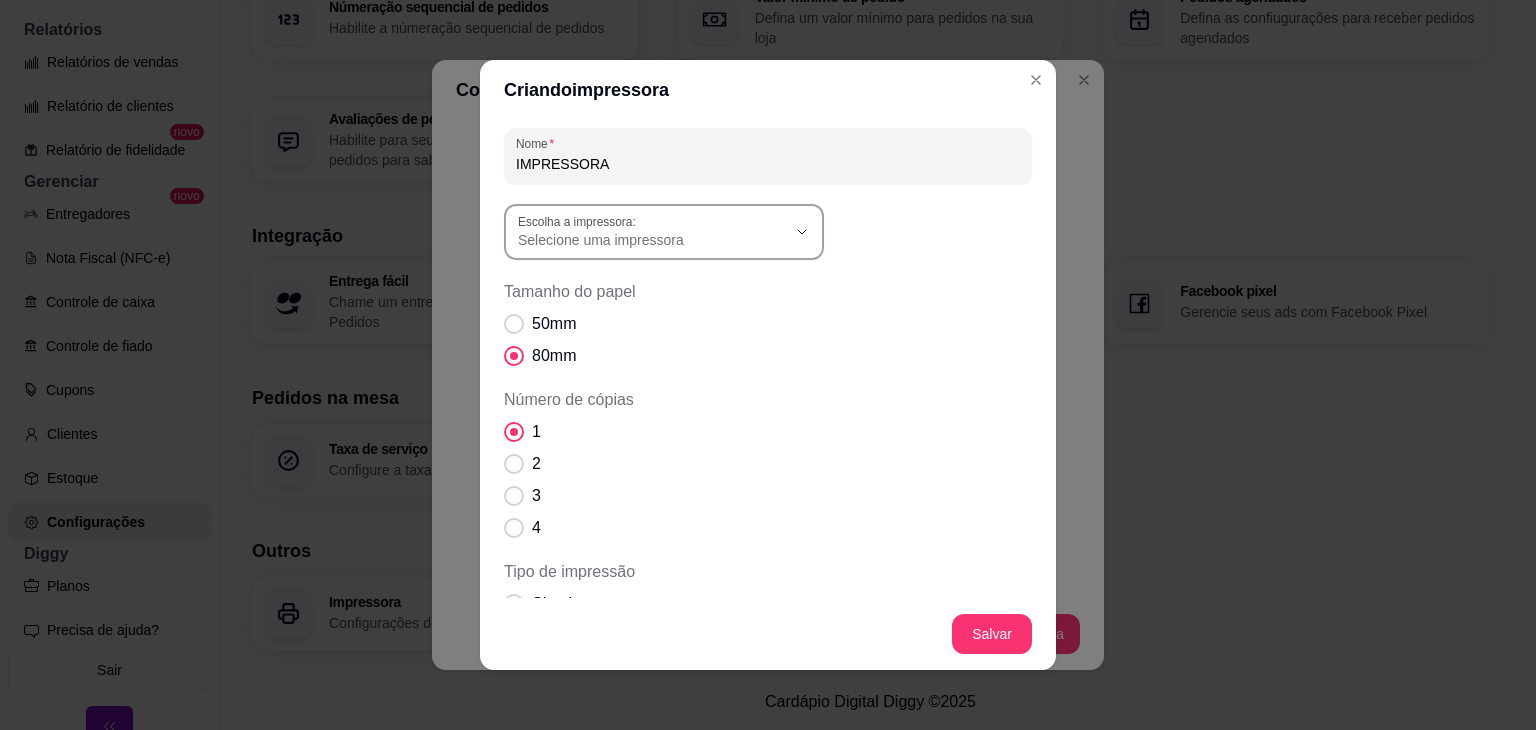 click on "Escolha a impressora:" at bounding box center [580, 221] 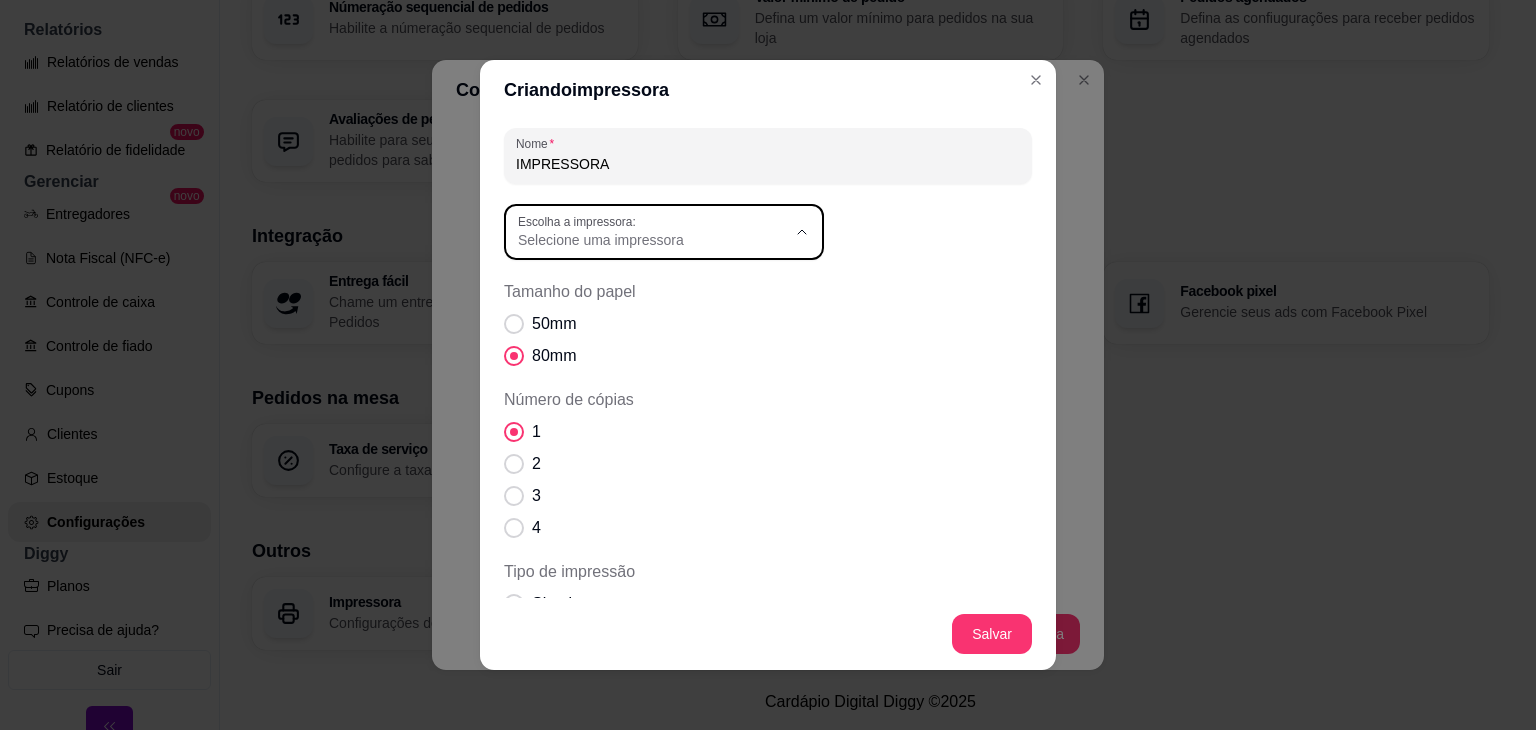 click on "ELGIN i7(USB)" at bounding box center [656, 288] 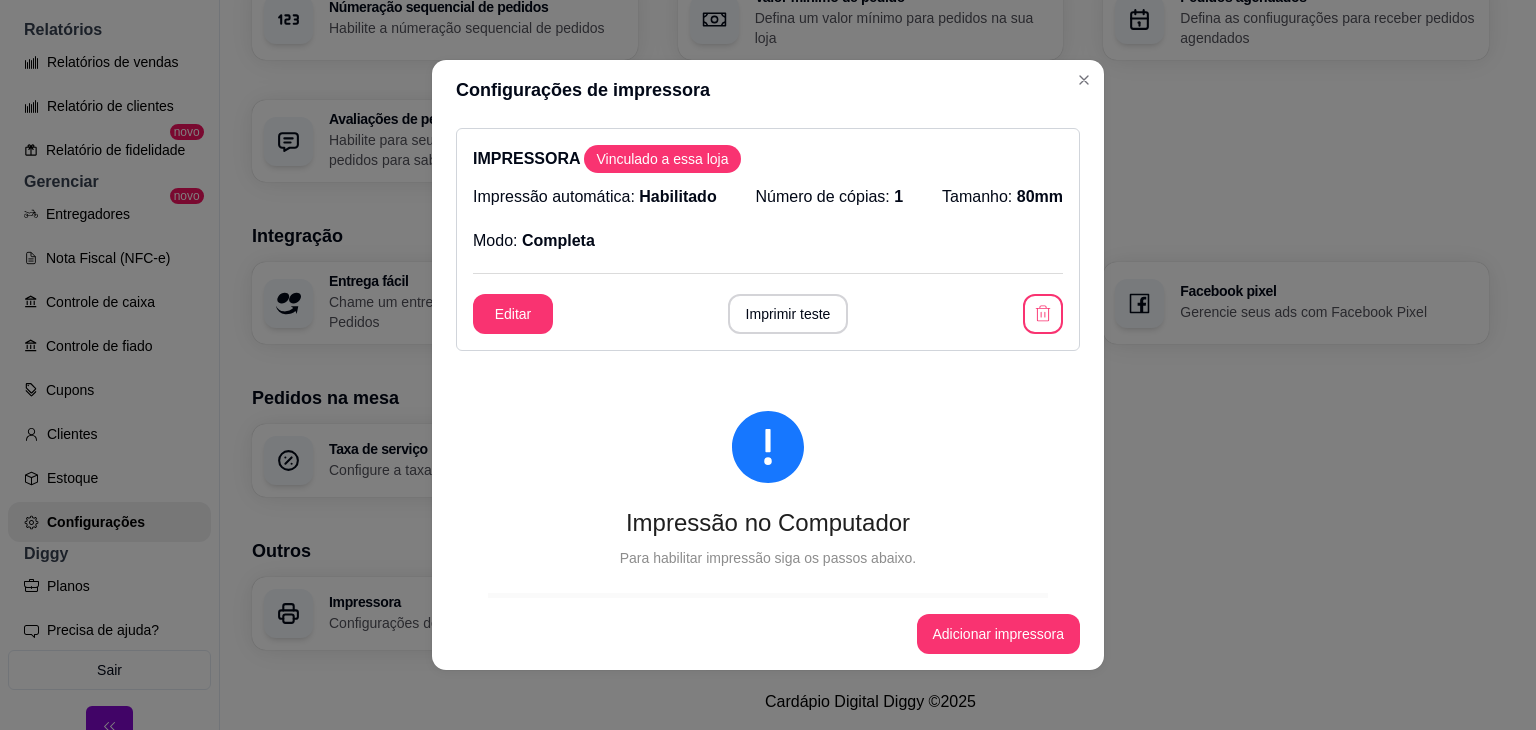 click on "Habilitado" at bounding box center [677, 196] 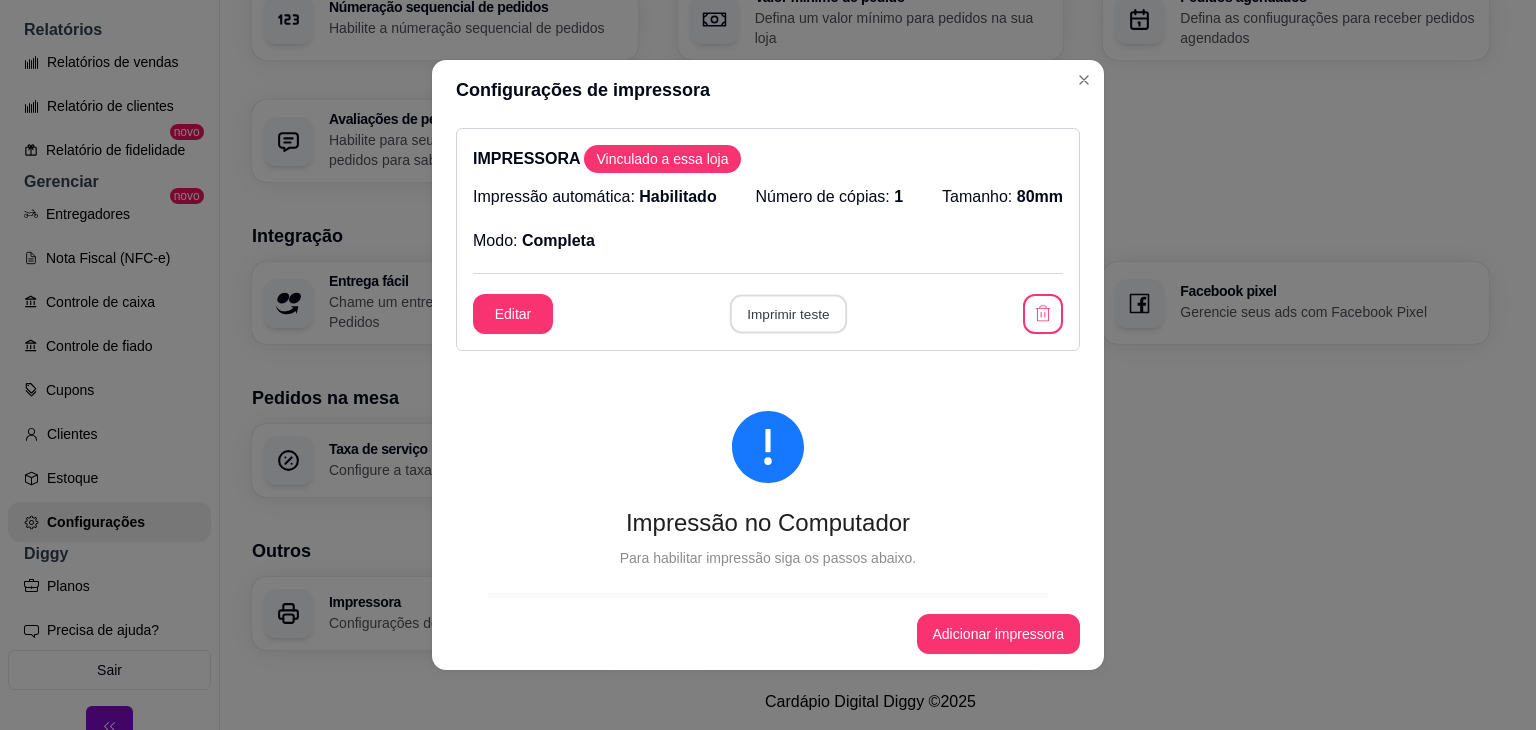 click on "Imprimir teste" at bounding box center (787, 314) 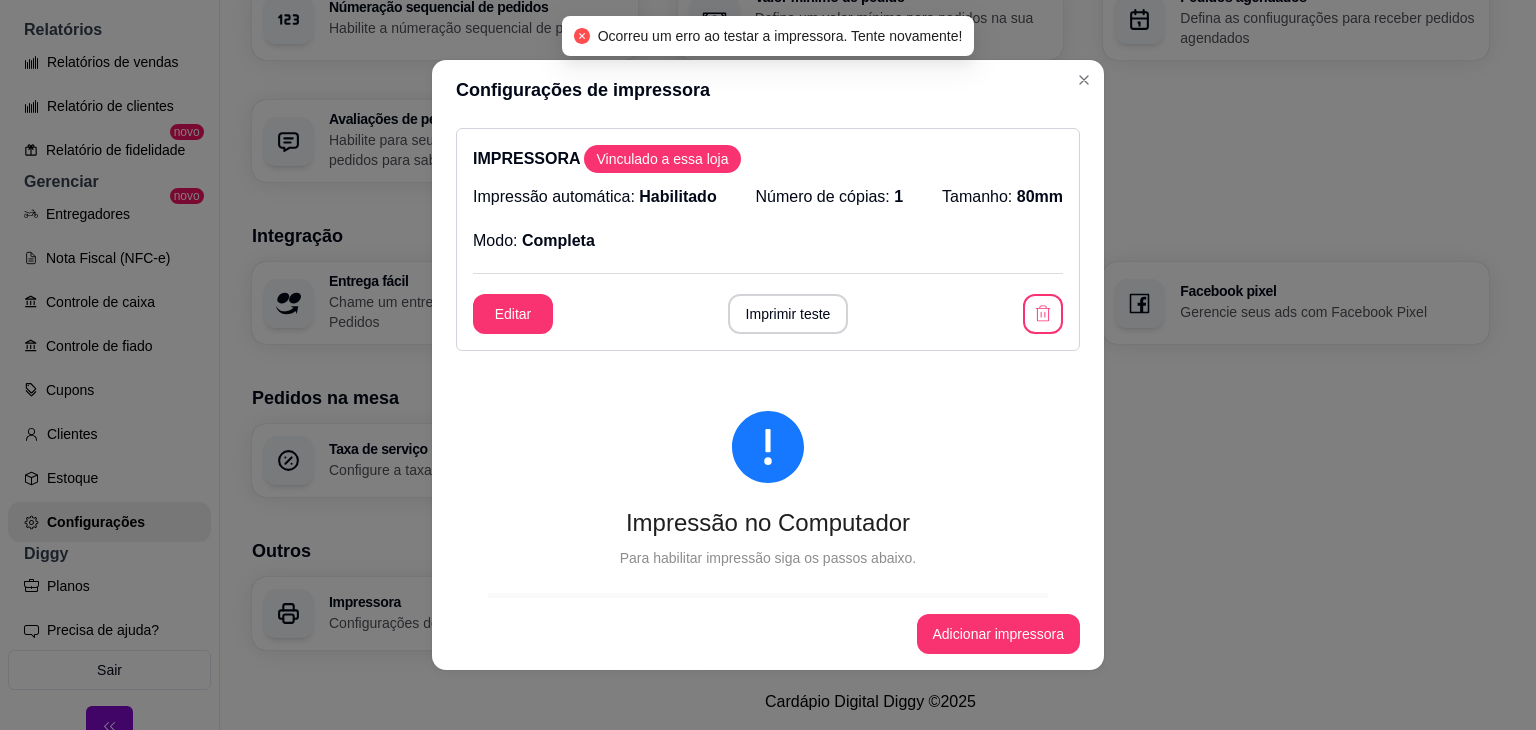 click on "IMPRESSORA   Vinculado a essa loja Impressão automática:   Habilitado Número de cópias:   1 Tamanho:   80mm Modo:   Completa Editar Imprimir teste" at bounding box center (768, 239) 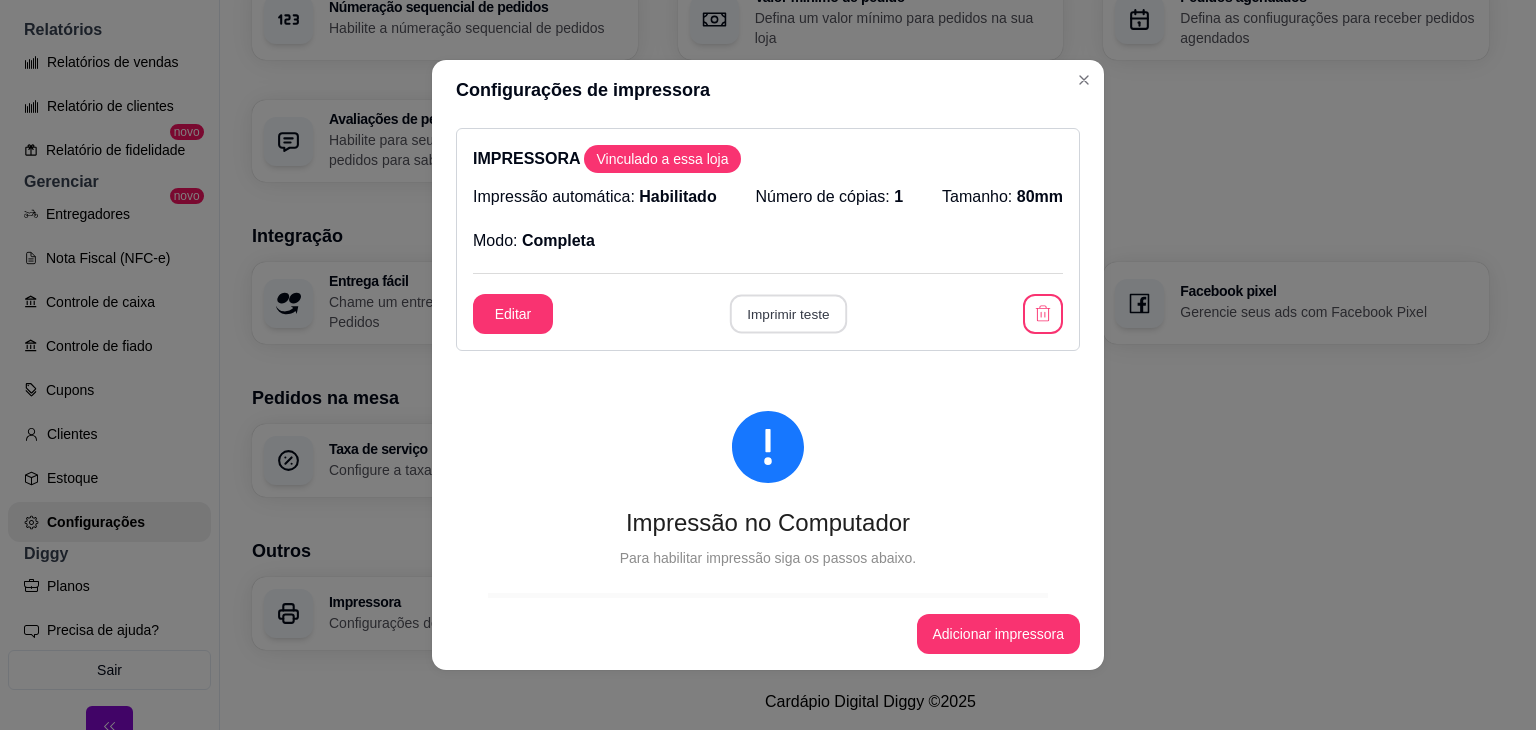 click on "Imprimir teste" at bounding box center (787, 314) 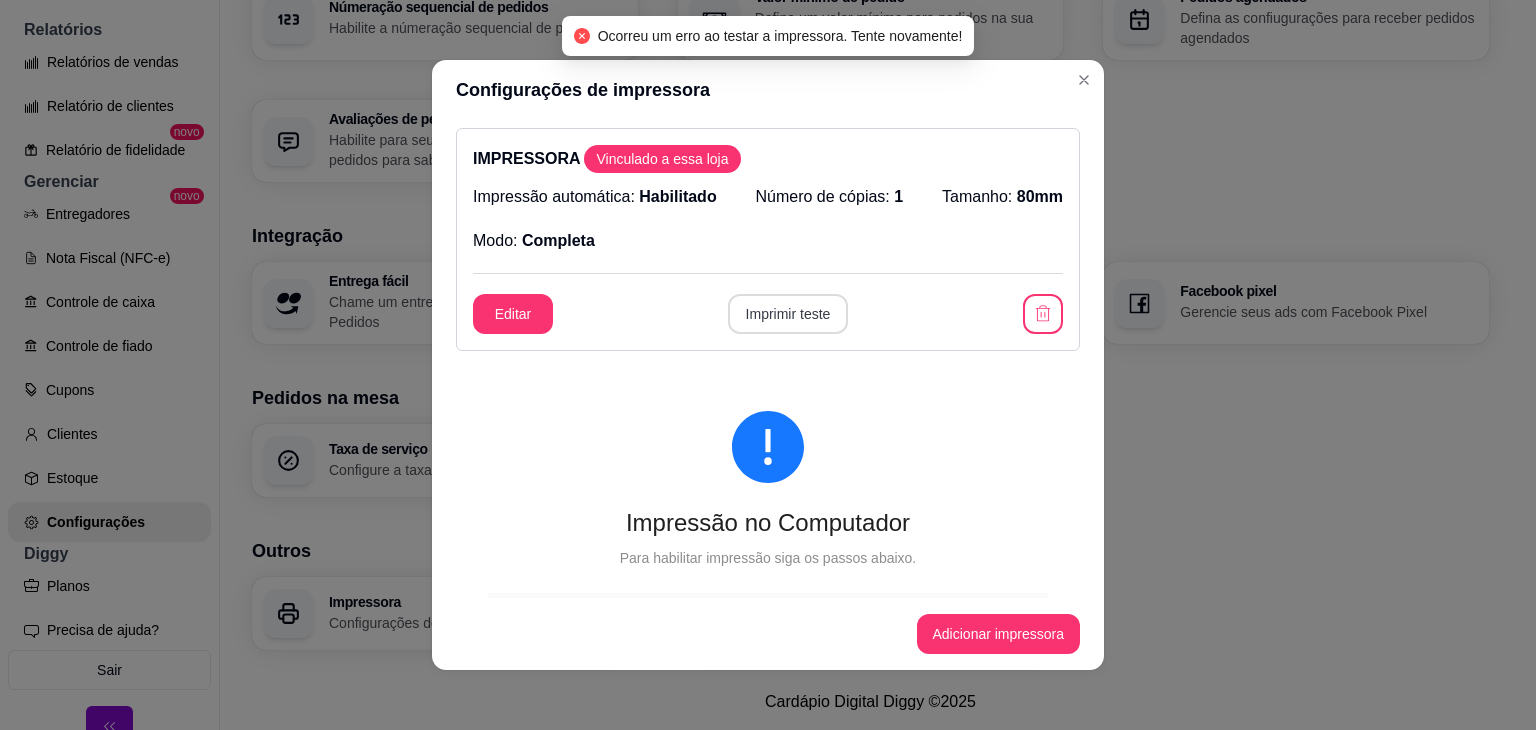 click on "Imprimir teste" at bounding box center (788, 314) 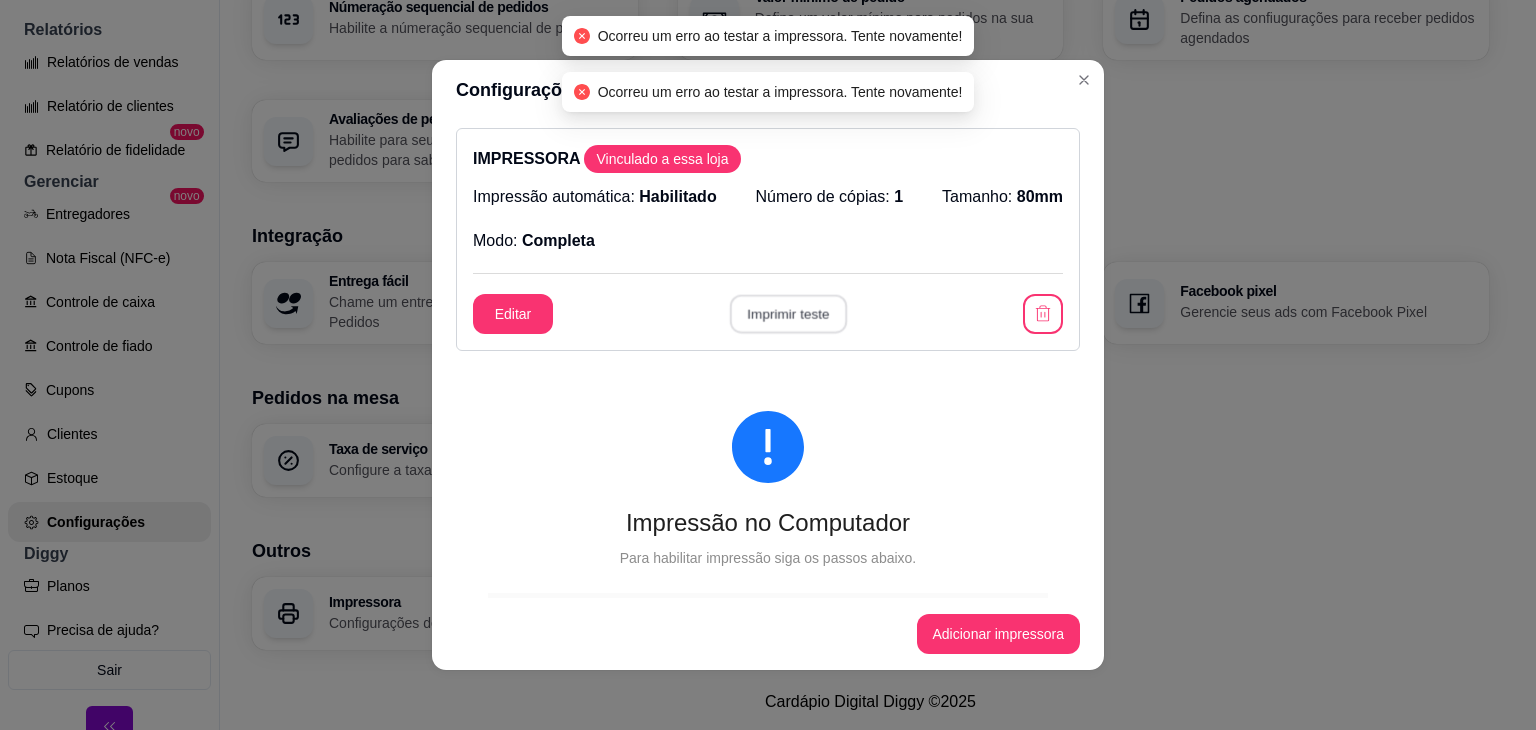 click on "Imprimir teste" at bounding box center [787, 314] 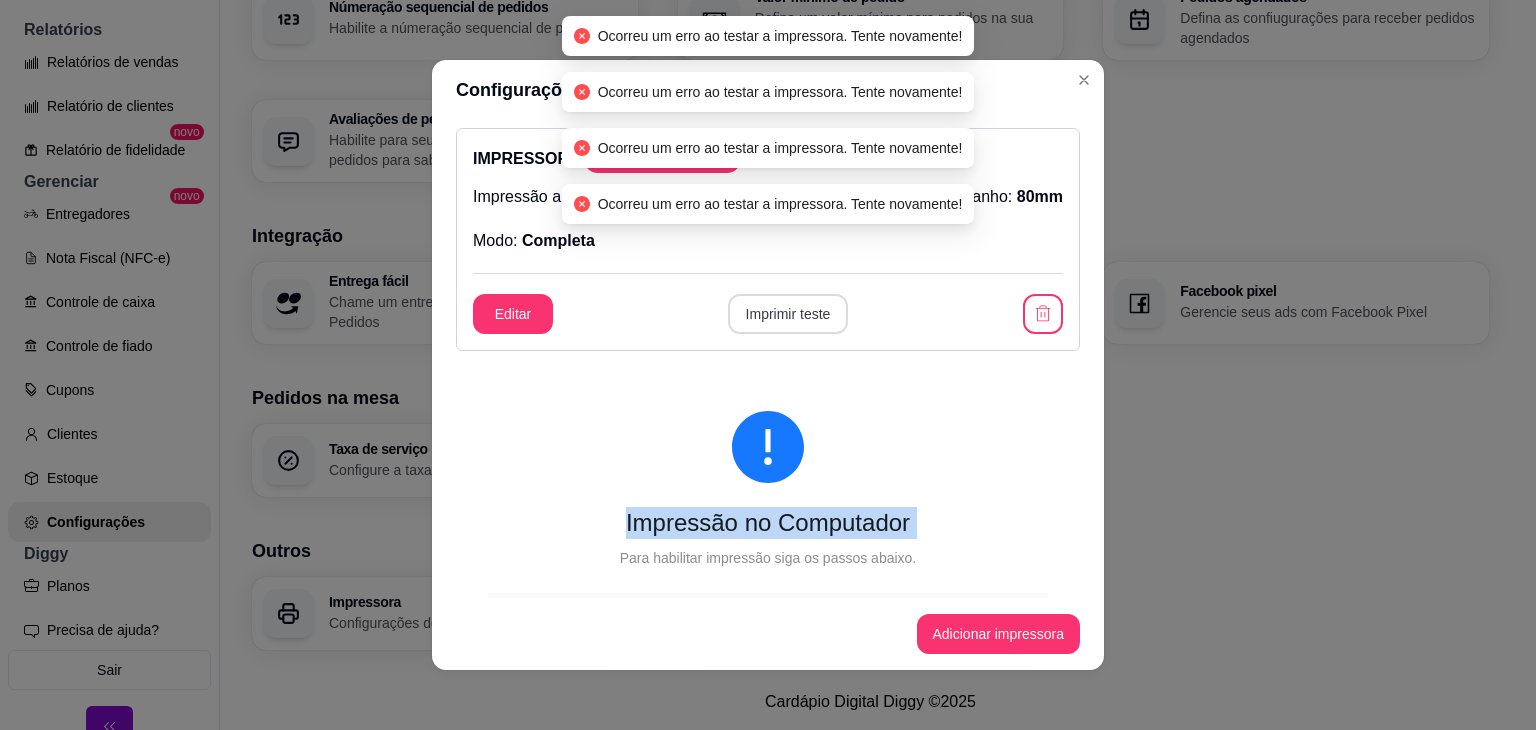 click on "Editar Imprimir teste" at bounding box center (768, 314) 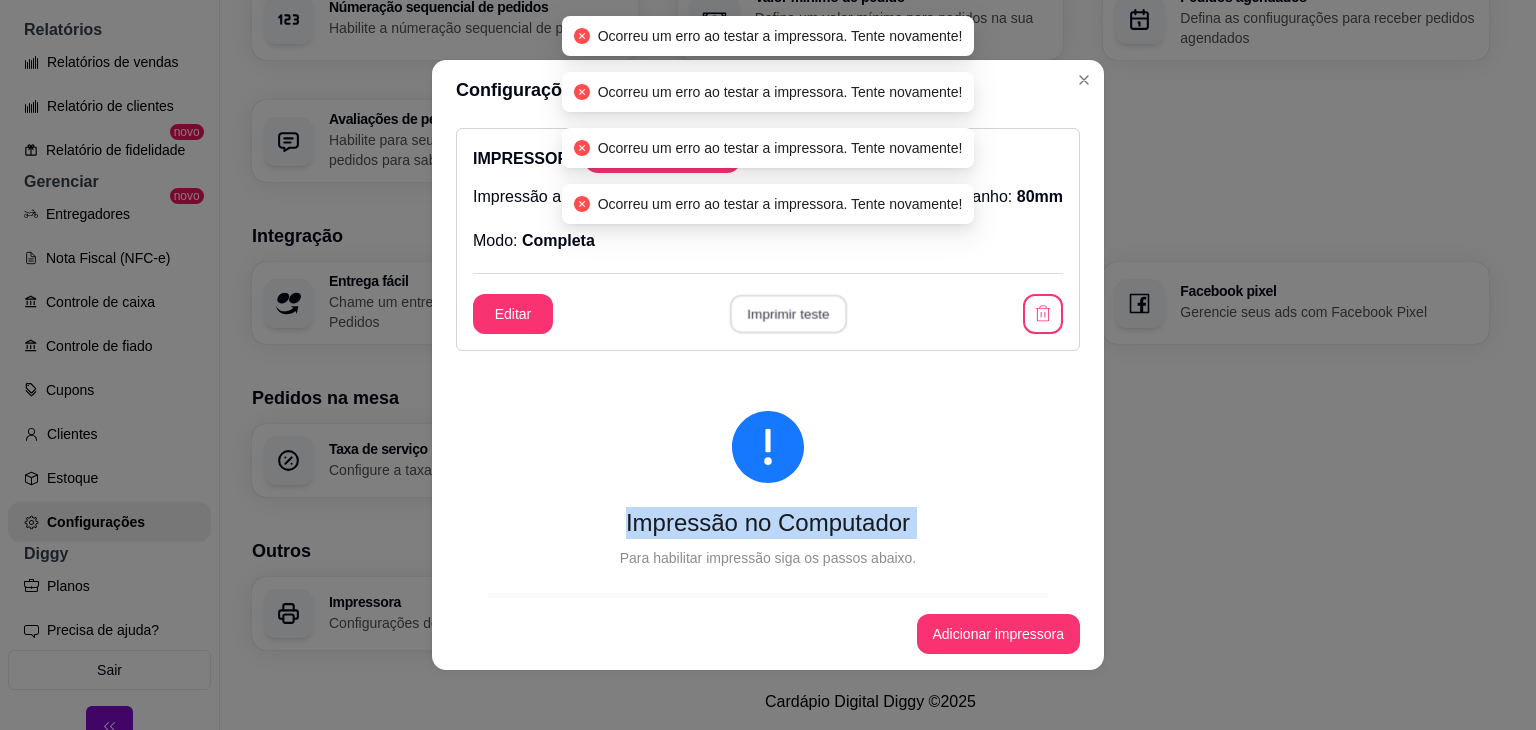 click on "Imprimir teste" at bounding box center [787, 314] 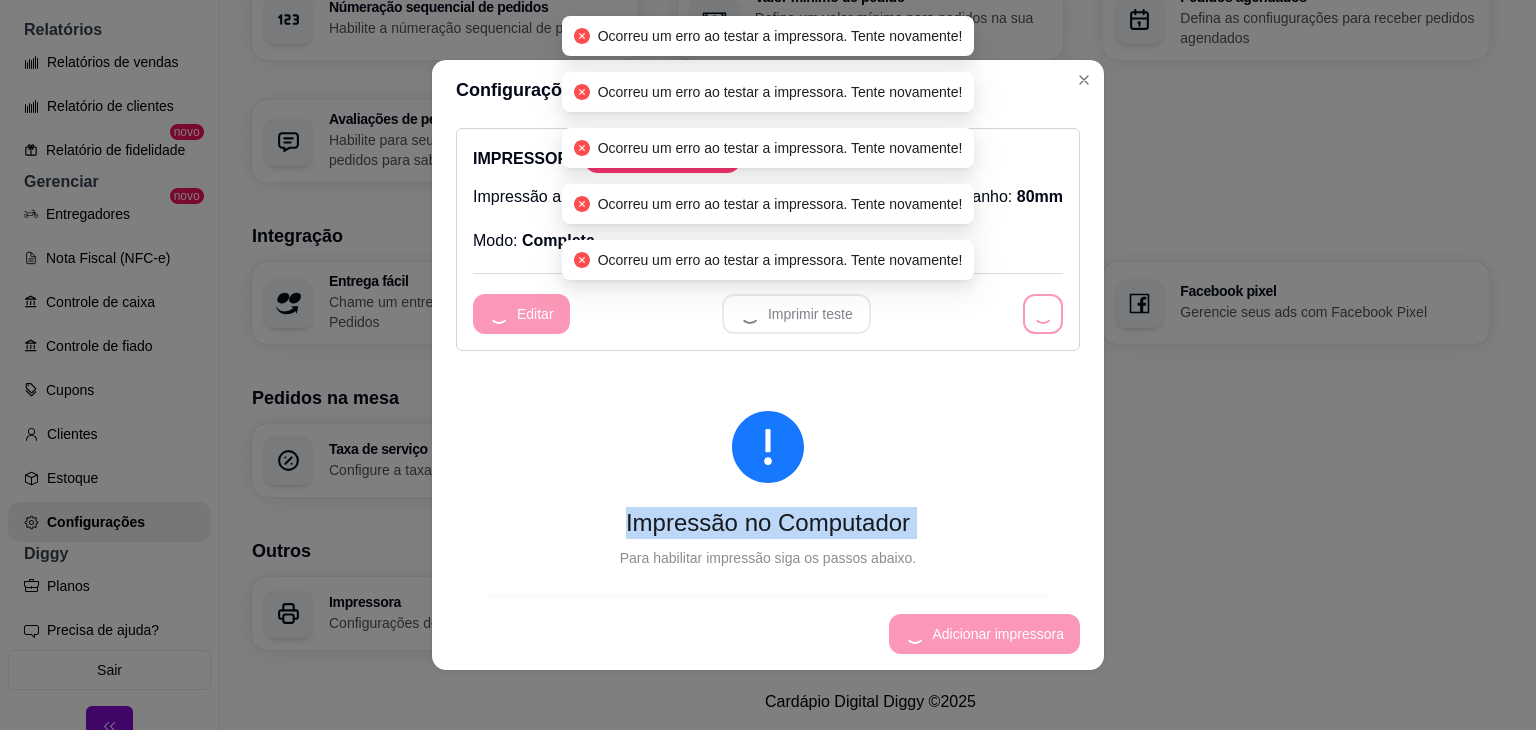 click on "Imprimir teste" at bounding box center [796, 314] 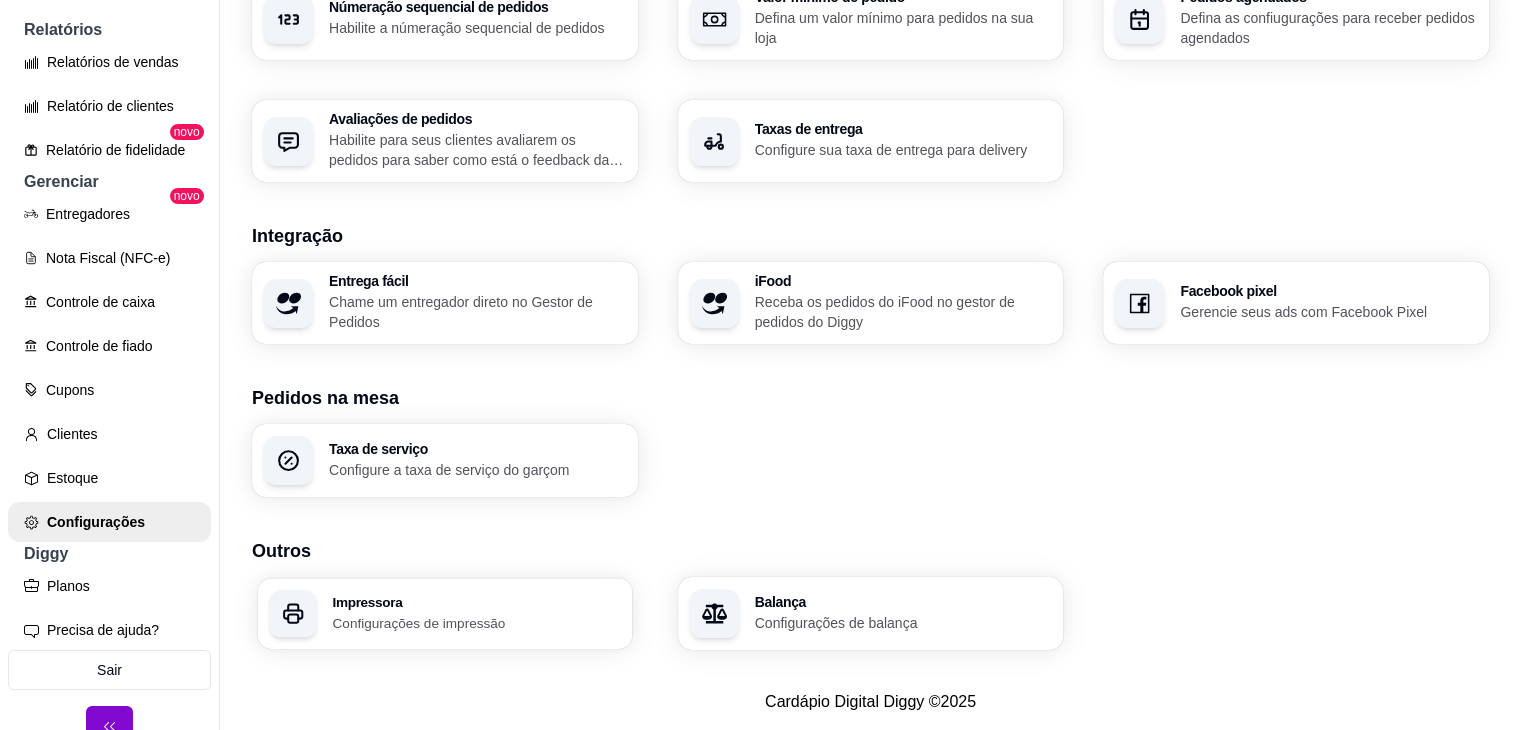 click on "Configurações de impressão" at bounding box center (476, 622) 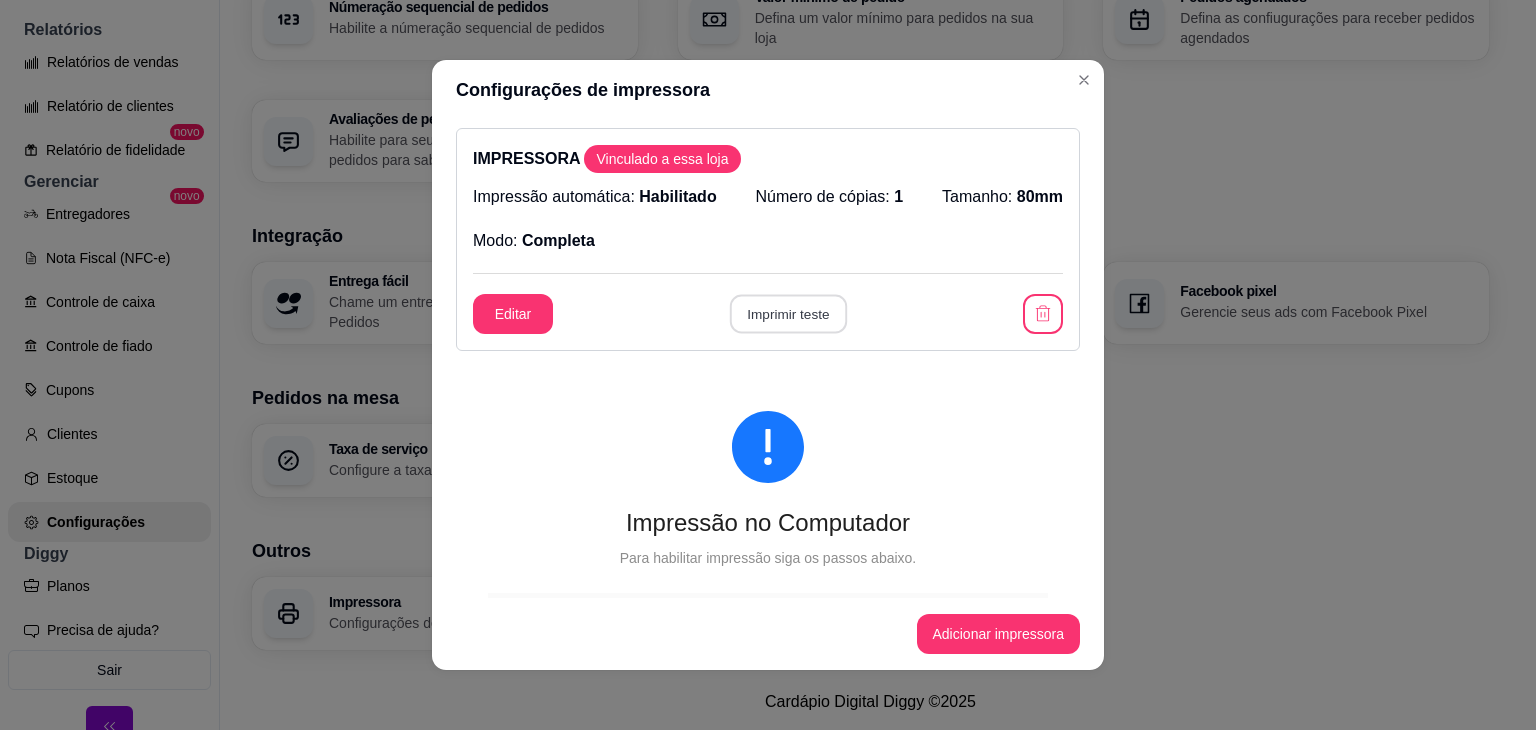 click on "Imprimir teste" at bounding box center [787, 314] 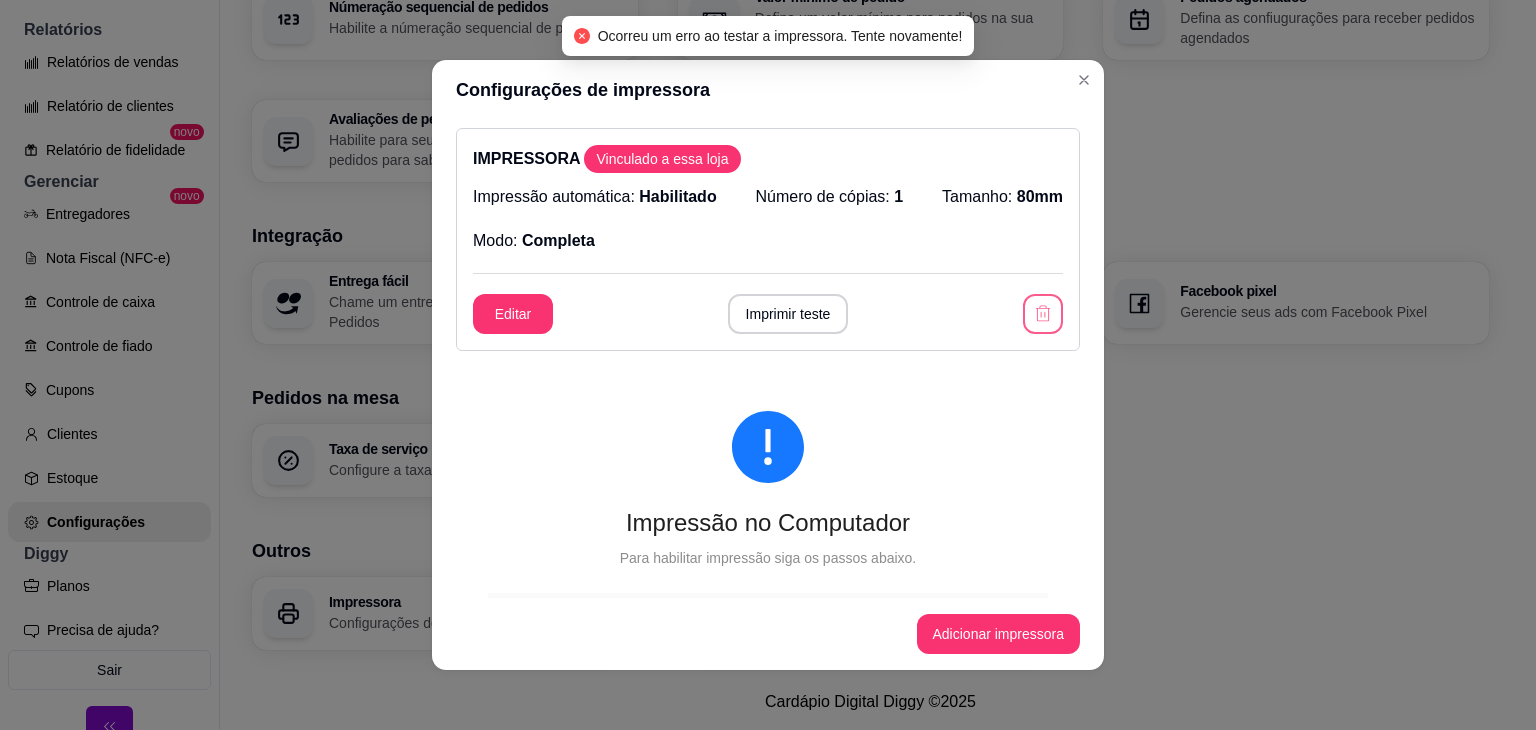 click 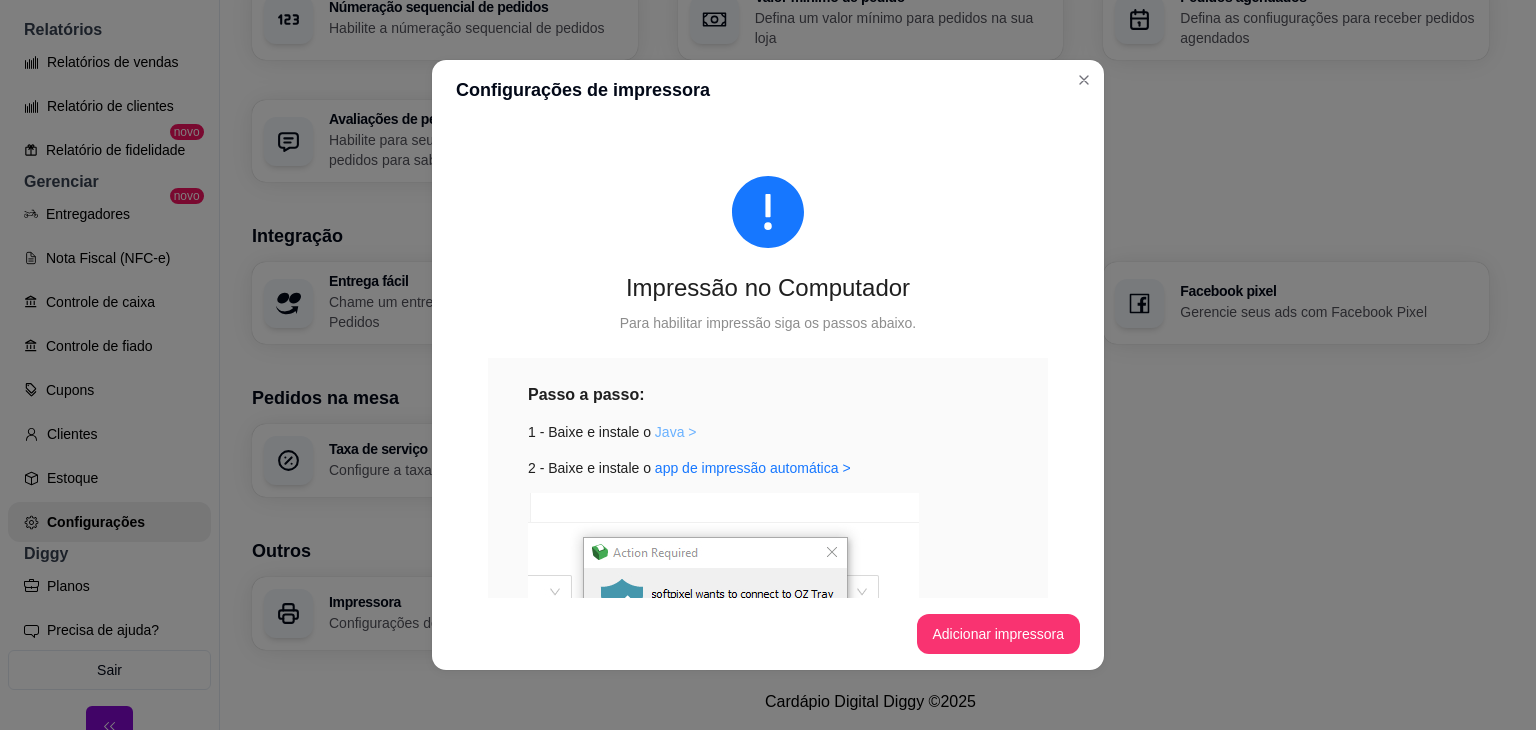 click on "Java >" at bounding box center (676, 432) 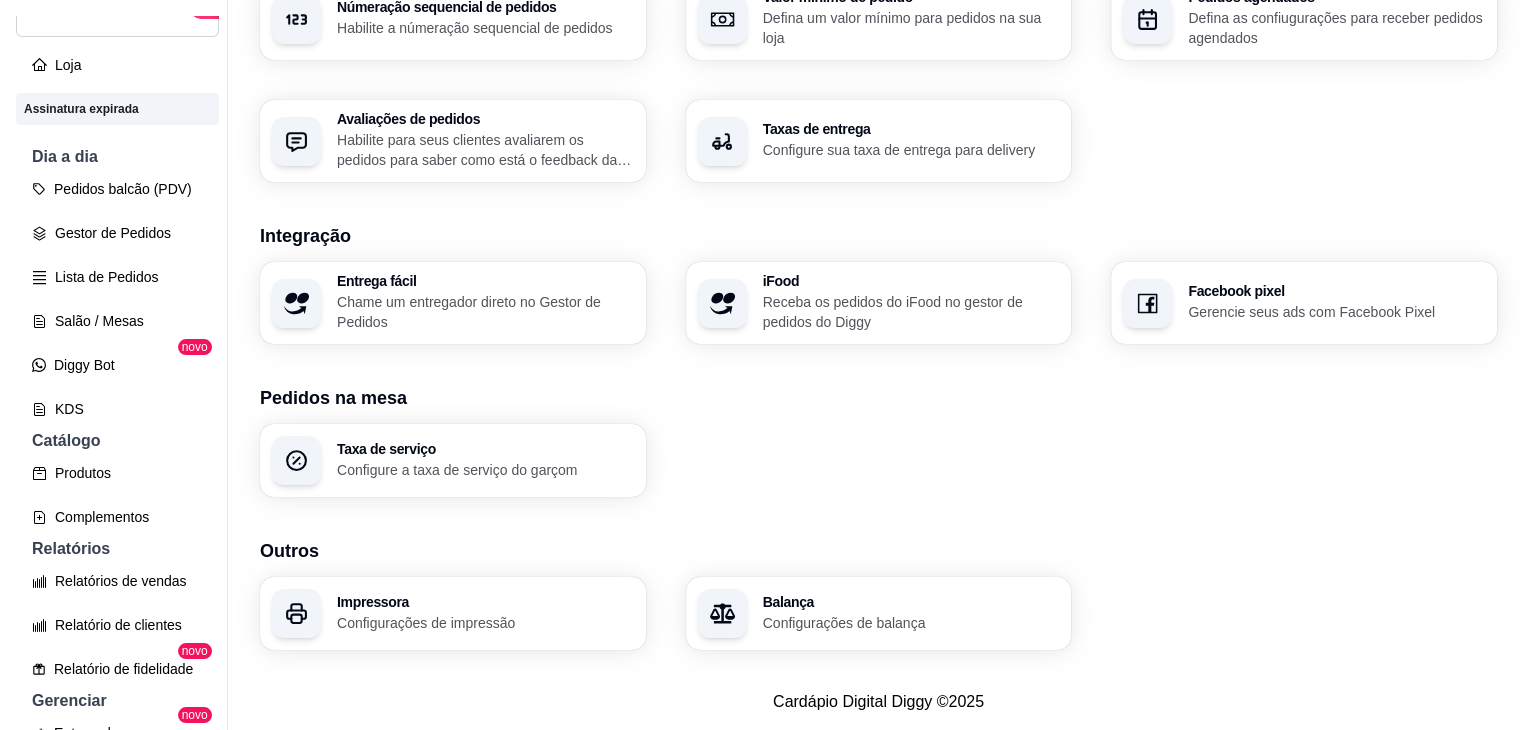 scroll, scrollTop: 0, scrollLeft: 0, axis: both 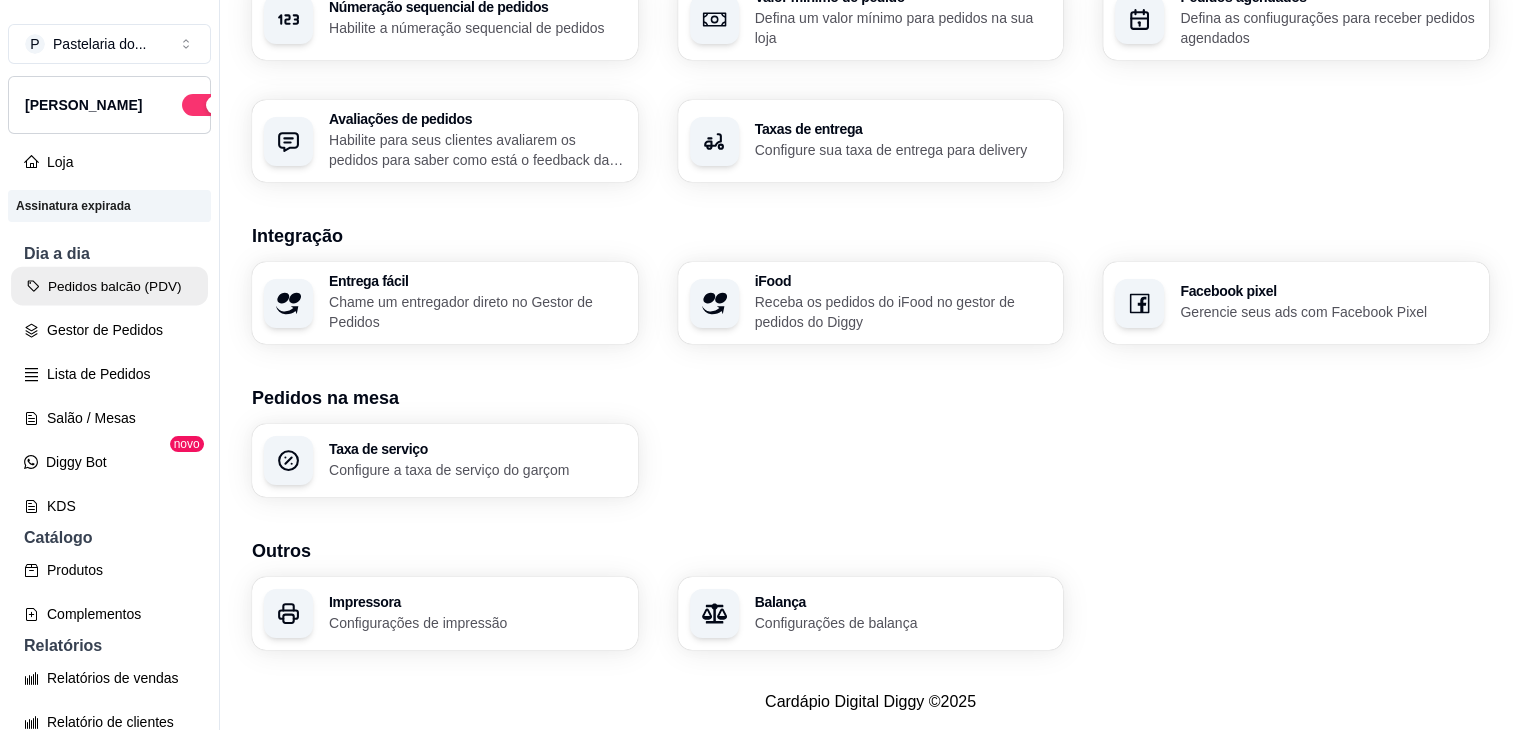 click on "Pedidos balcão (PDV)" at bounding box center (109, 286) 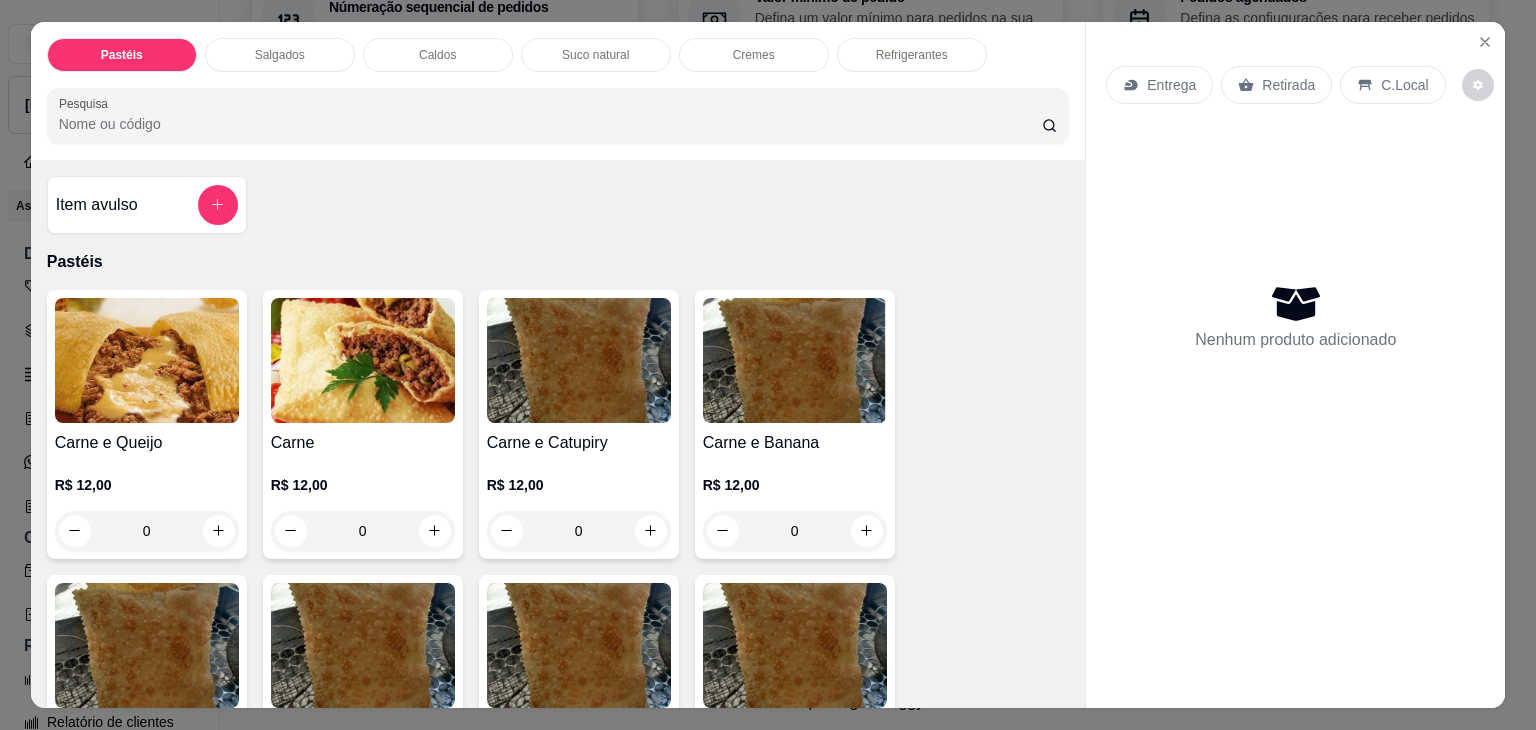 click on "Salgados" at bounding box center [280, 55] 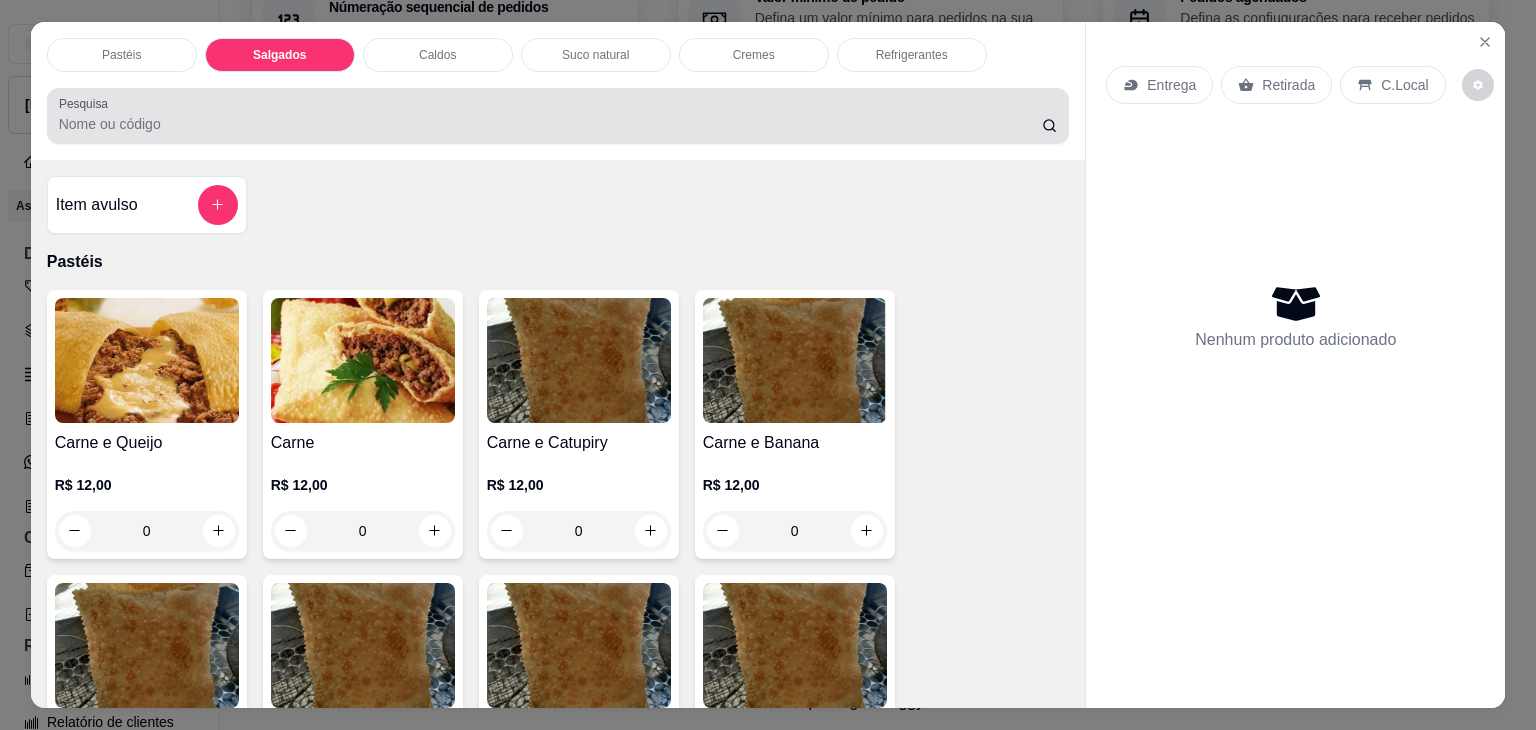 scroll, scrollTop: 2124, scrollLeft: 0, axis: vertical 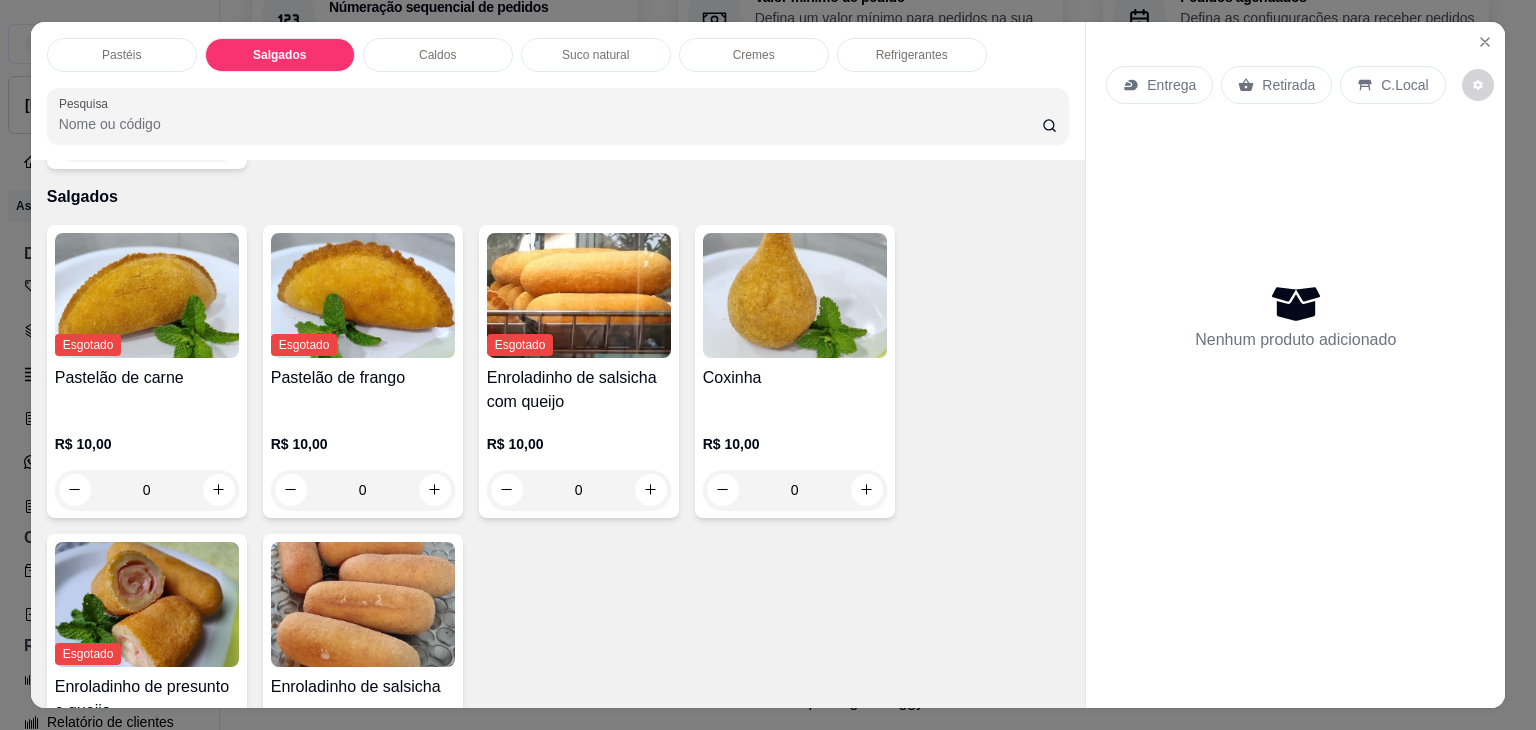 click on "Entrega Retirada C.Local Nenhum produto adicionado" at bounding box center [1295, 349] 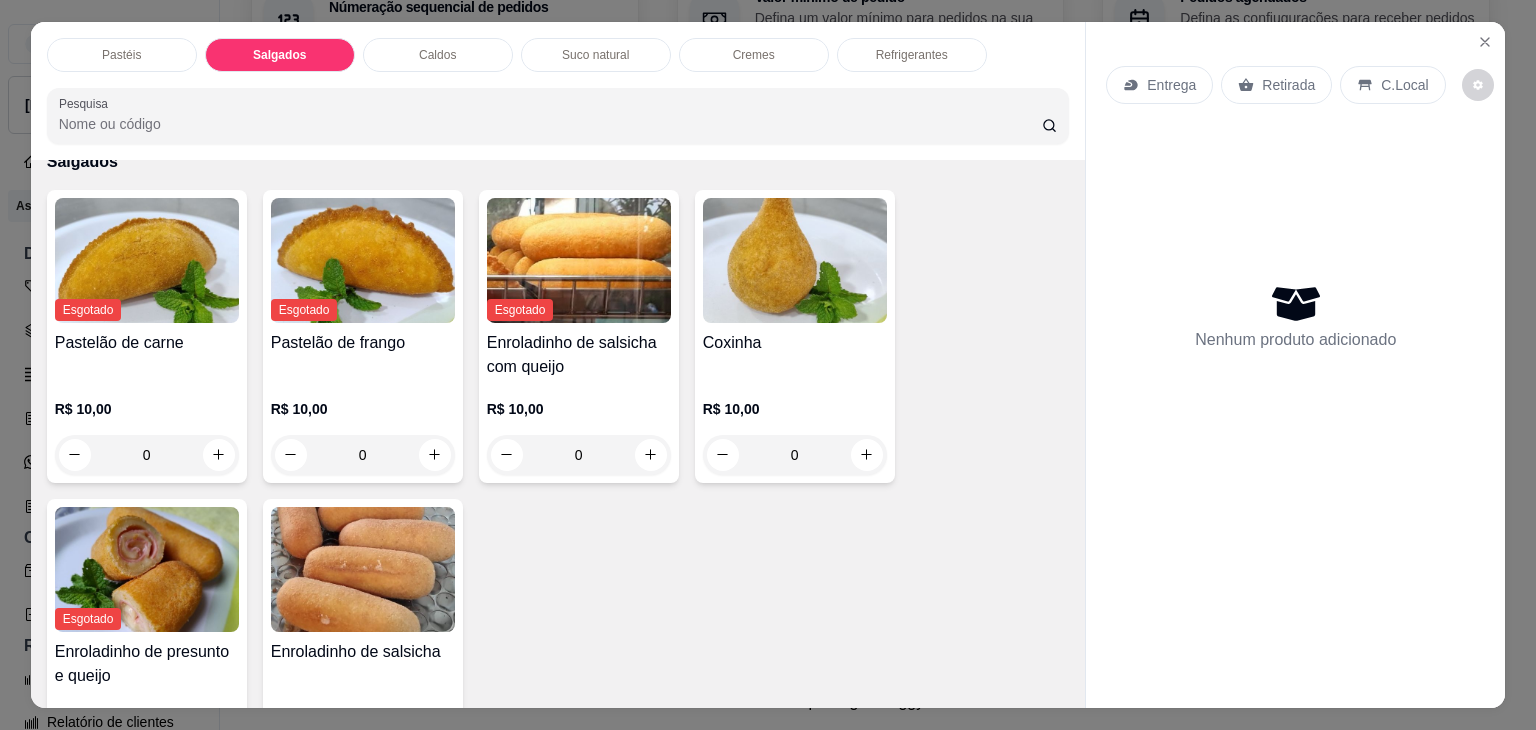 scroll, scrollTop: 2124, scrollLeft: 0, axis: vertical 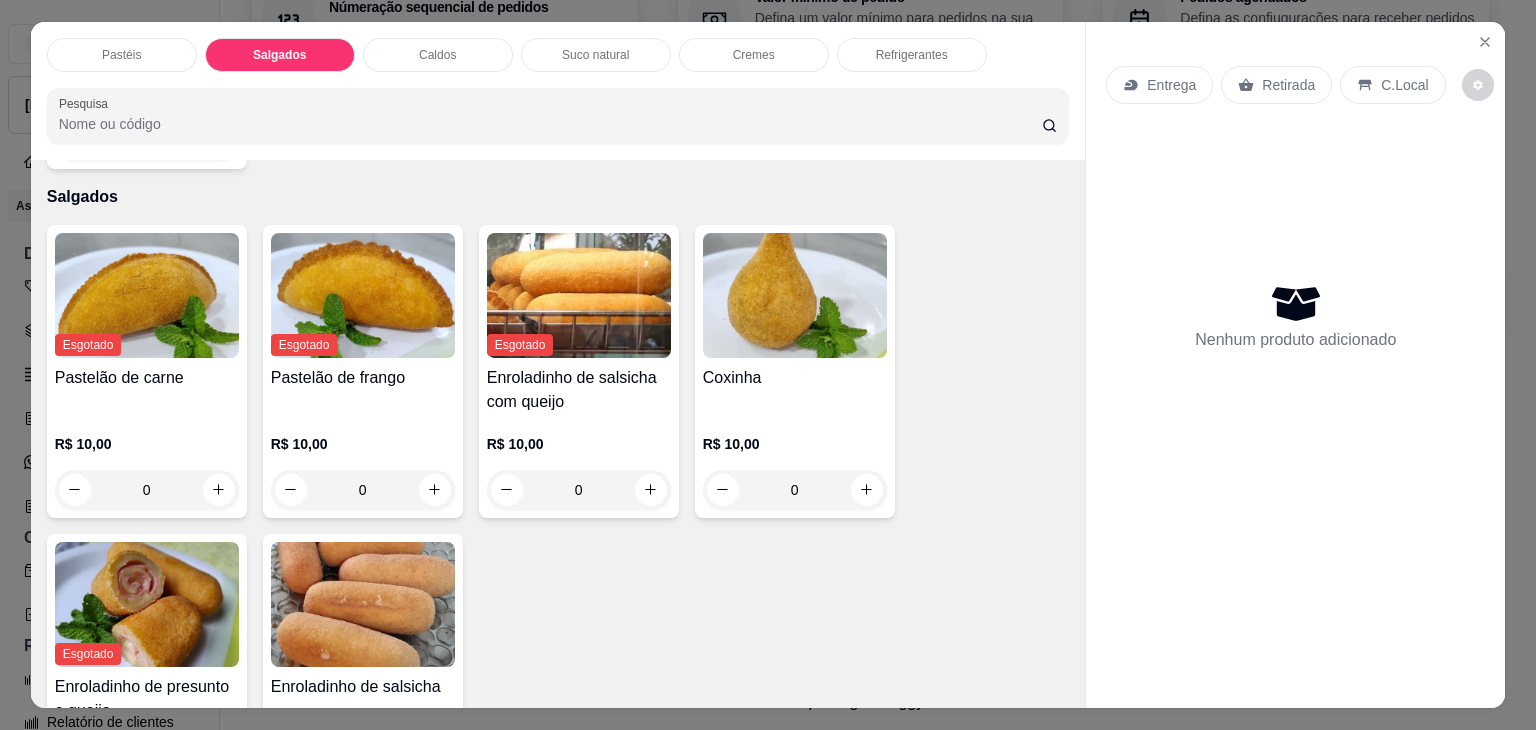 click at bounding box center (795, 295) 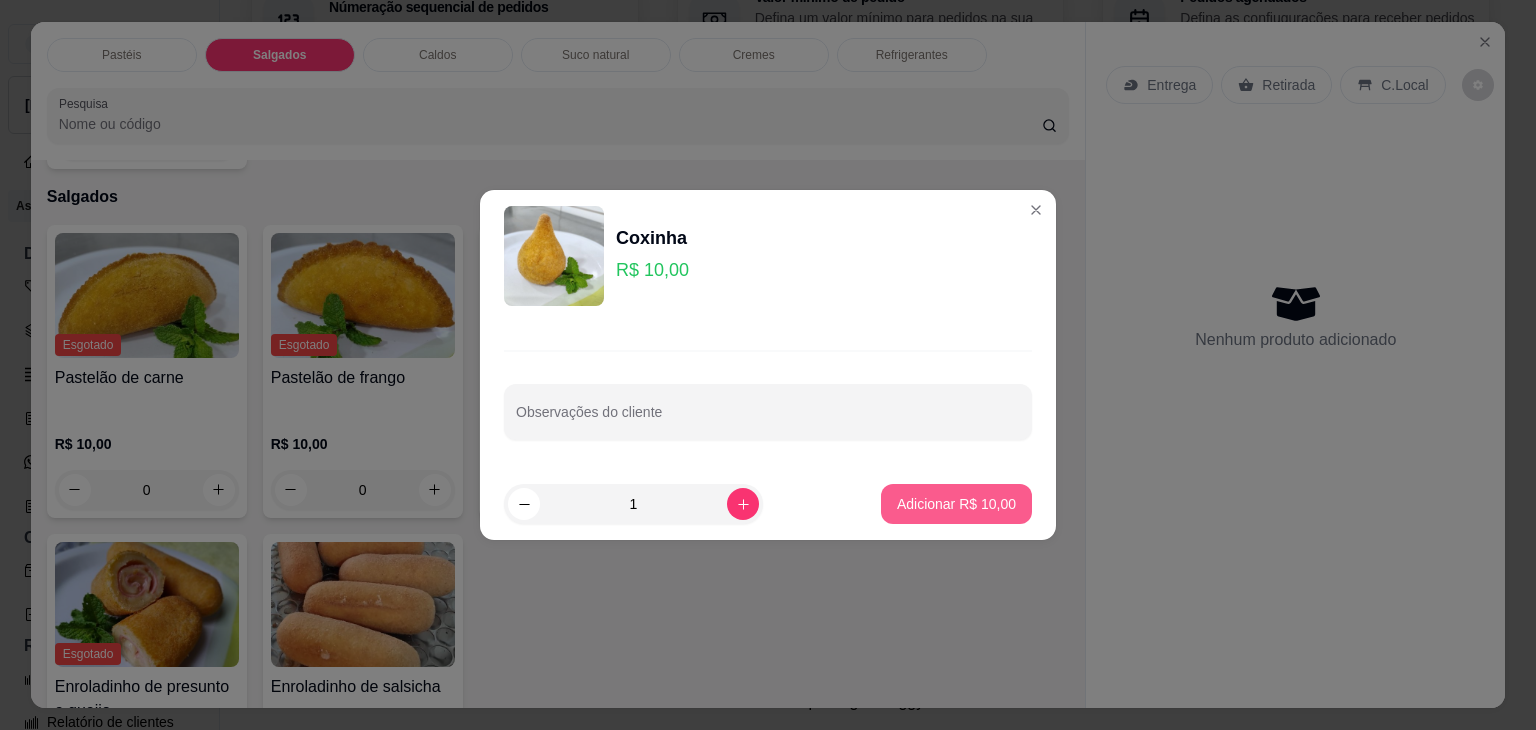 click on "Adicionar   R$ 10,00" at bounding box center [956, 504] 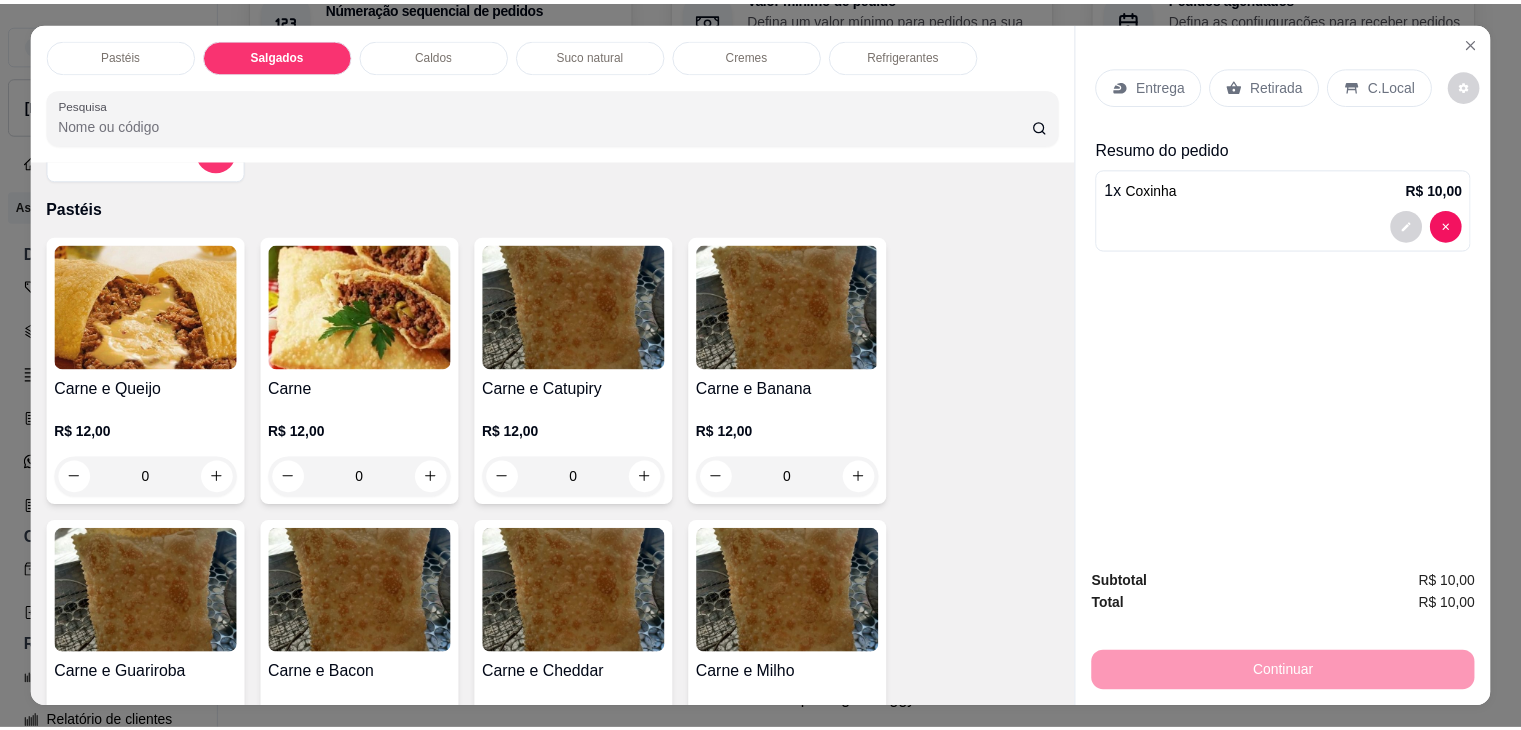scroll, scrollTop: 0, scrollLeft: 0, axis: both 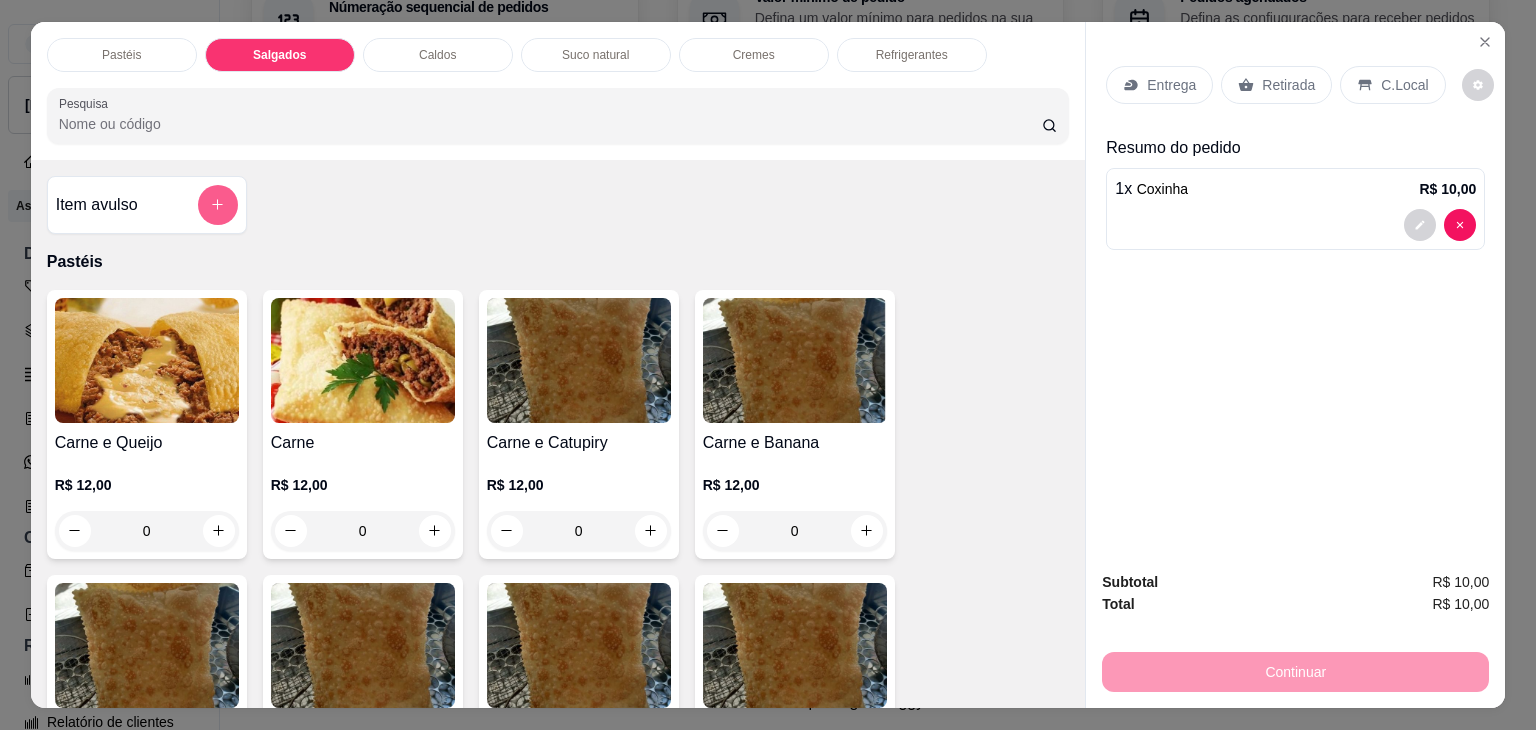 click at bounding box center (218, 205) 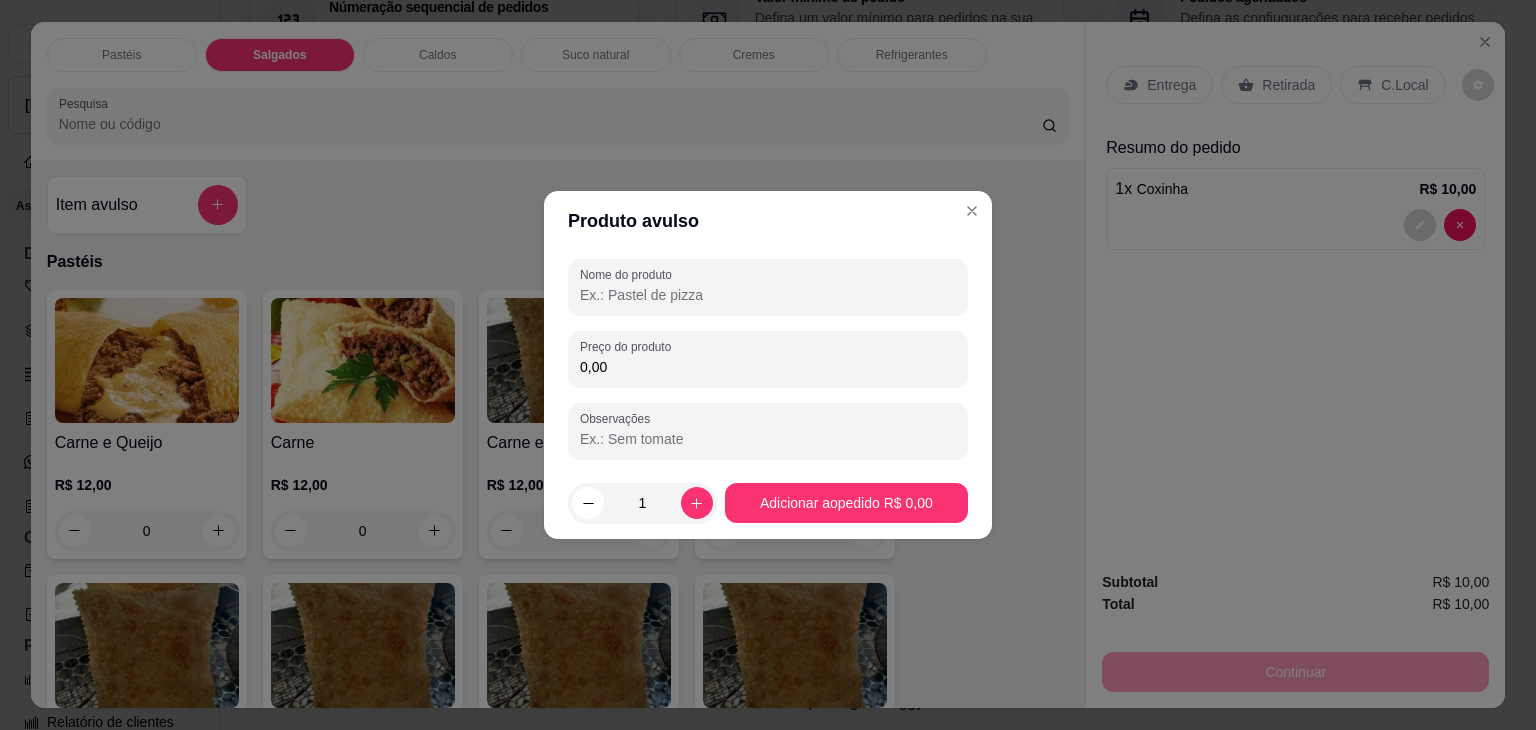 click on "Nome do produto" at bounding box center [768, 295] 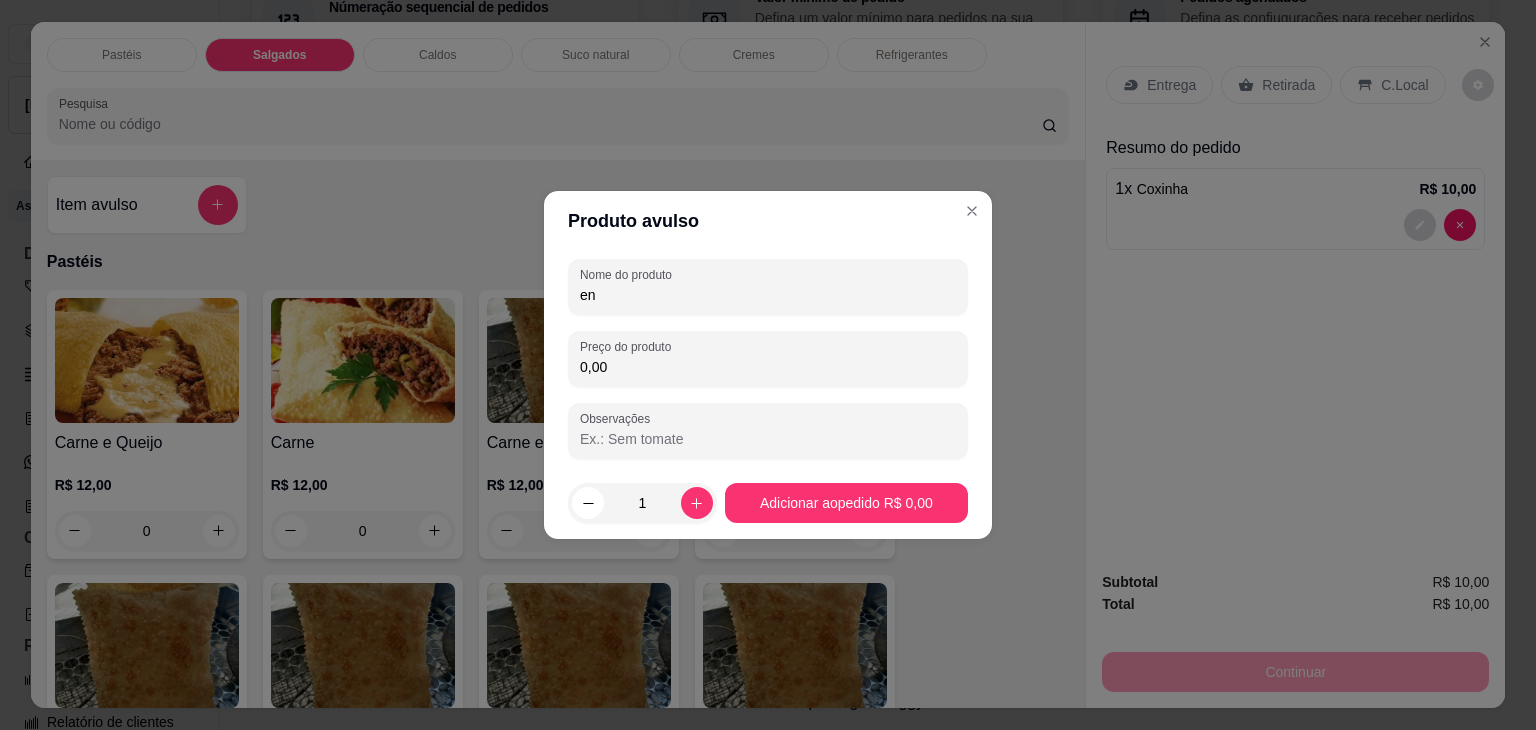 type on "e" 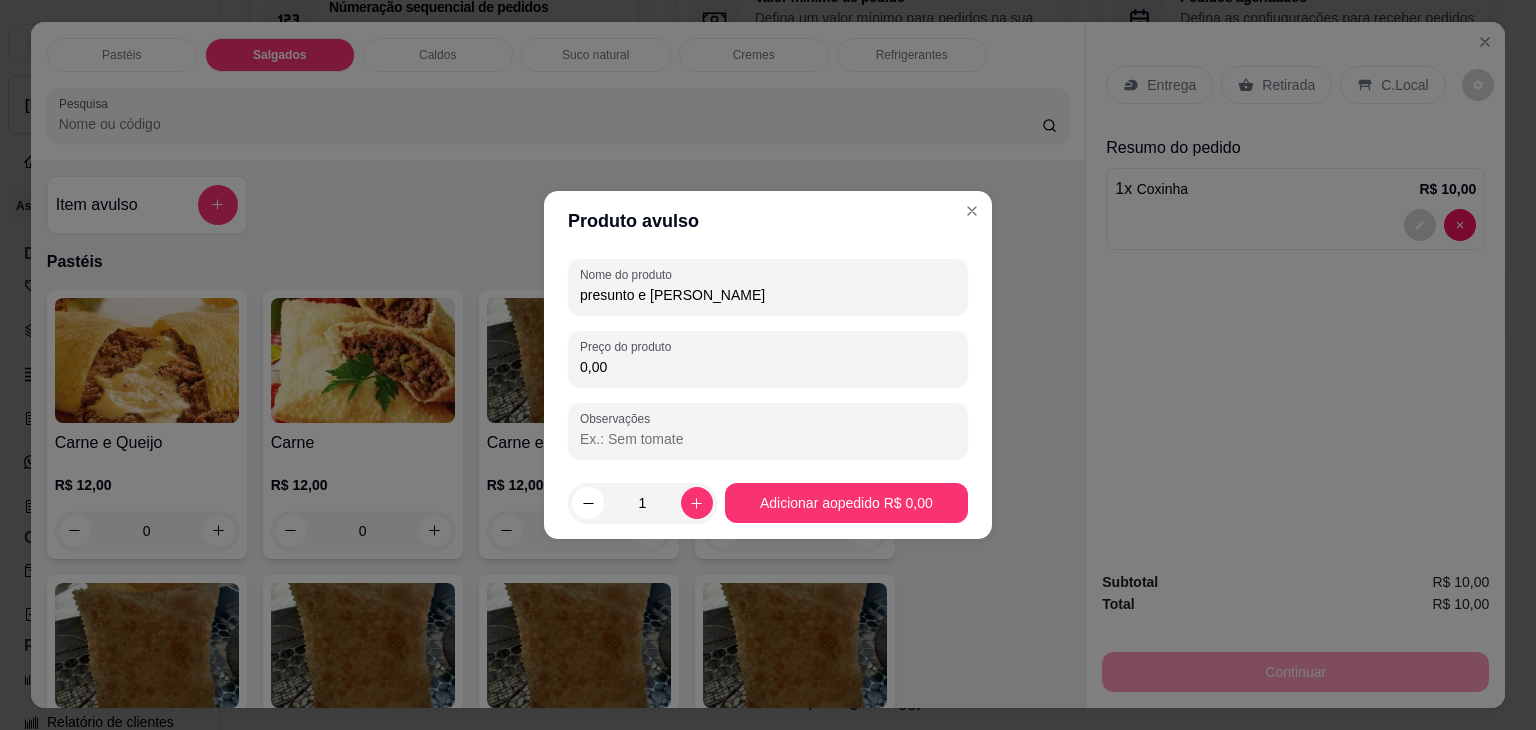 click on "presunto e queijo salgado" at bounding box center [768, 295] 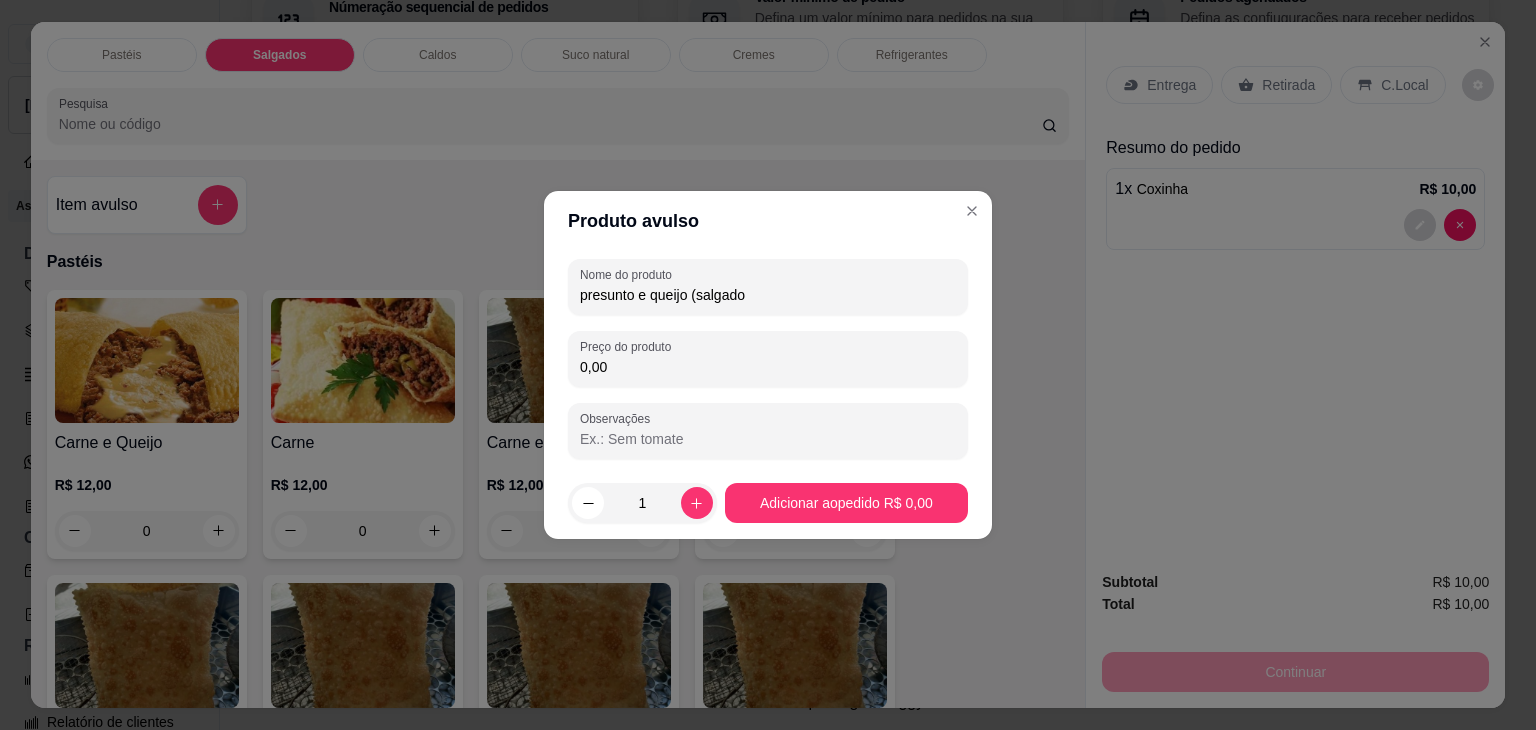 click on "presunto e queijo (salgado" at bounding box center (768, 295) 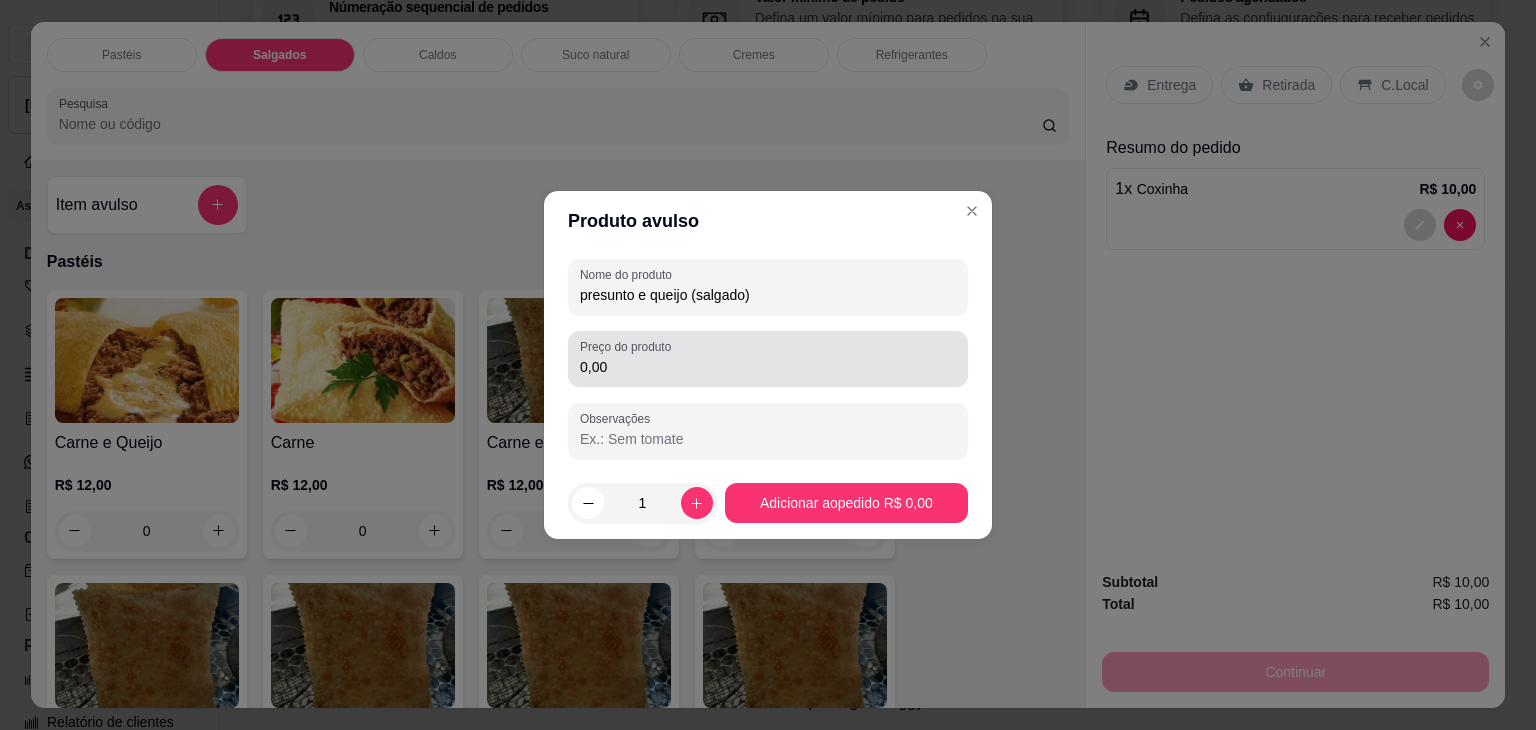 type on "presunto e queijo (salgado)" 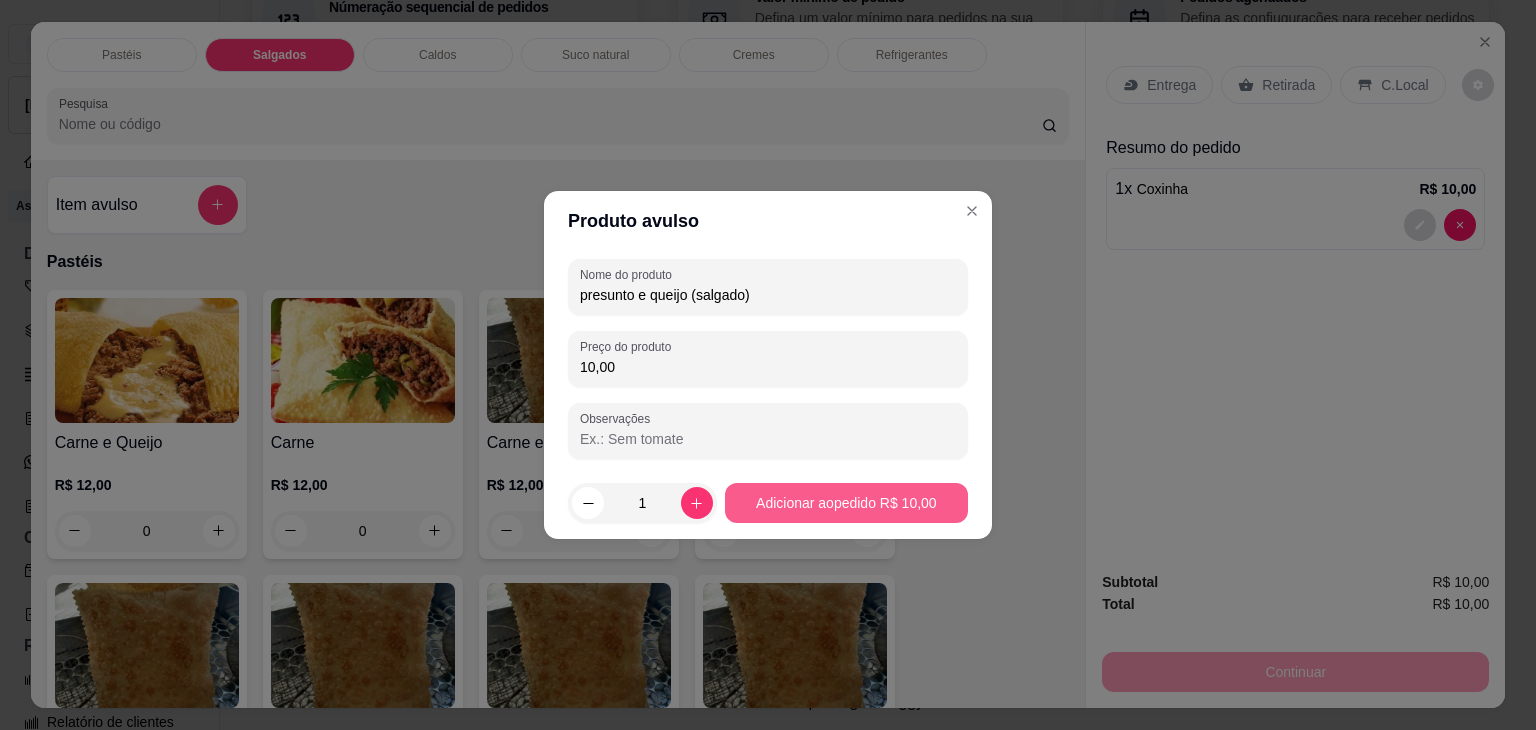 type on "10,00" 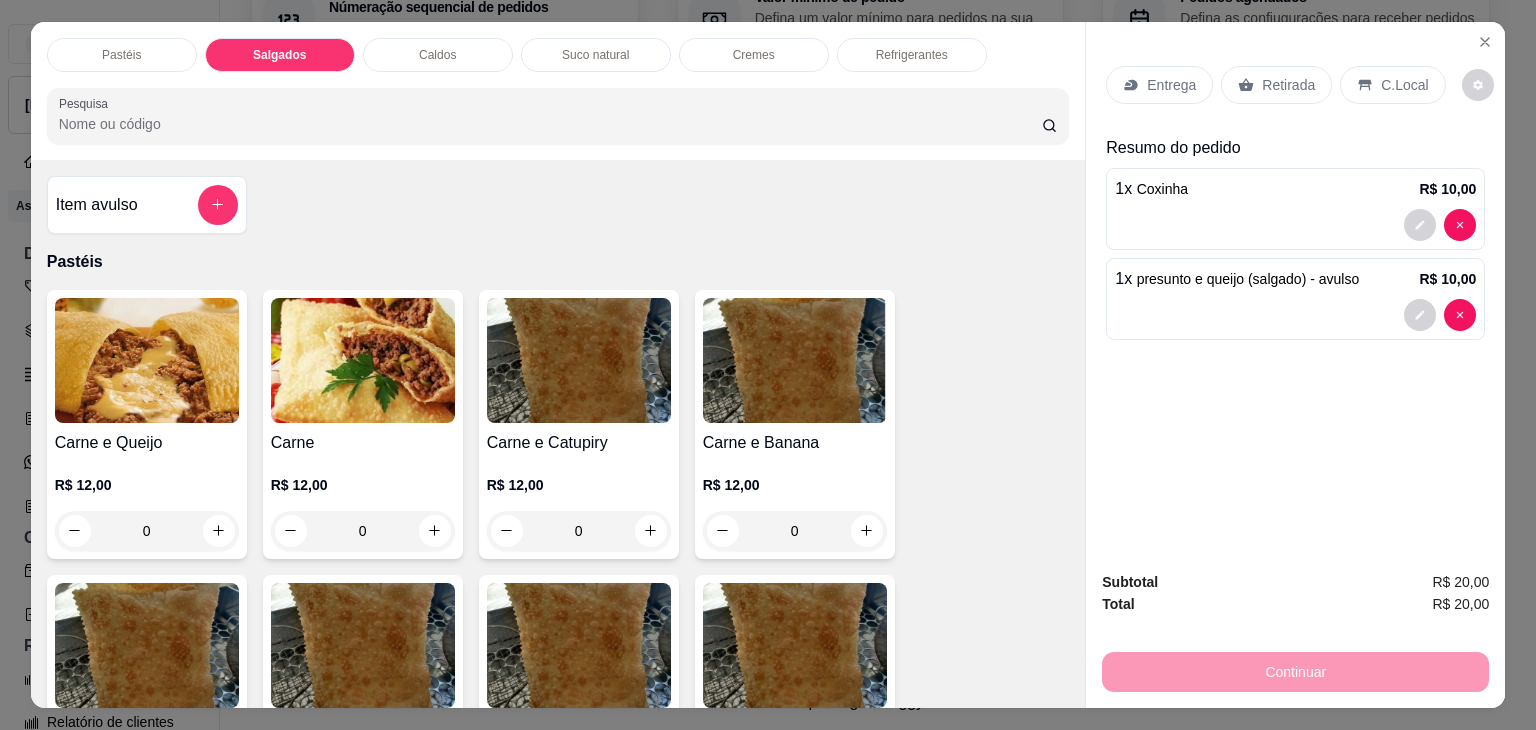 click on "Item avulso" at bounding box center [147, 205] 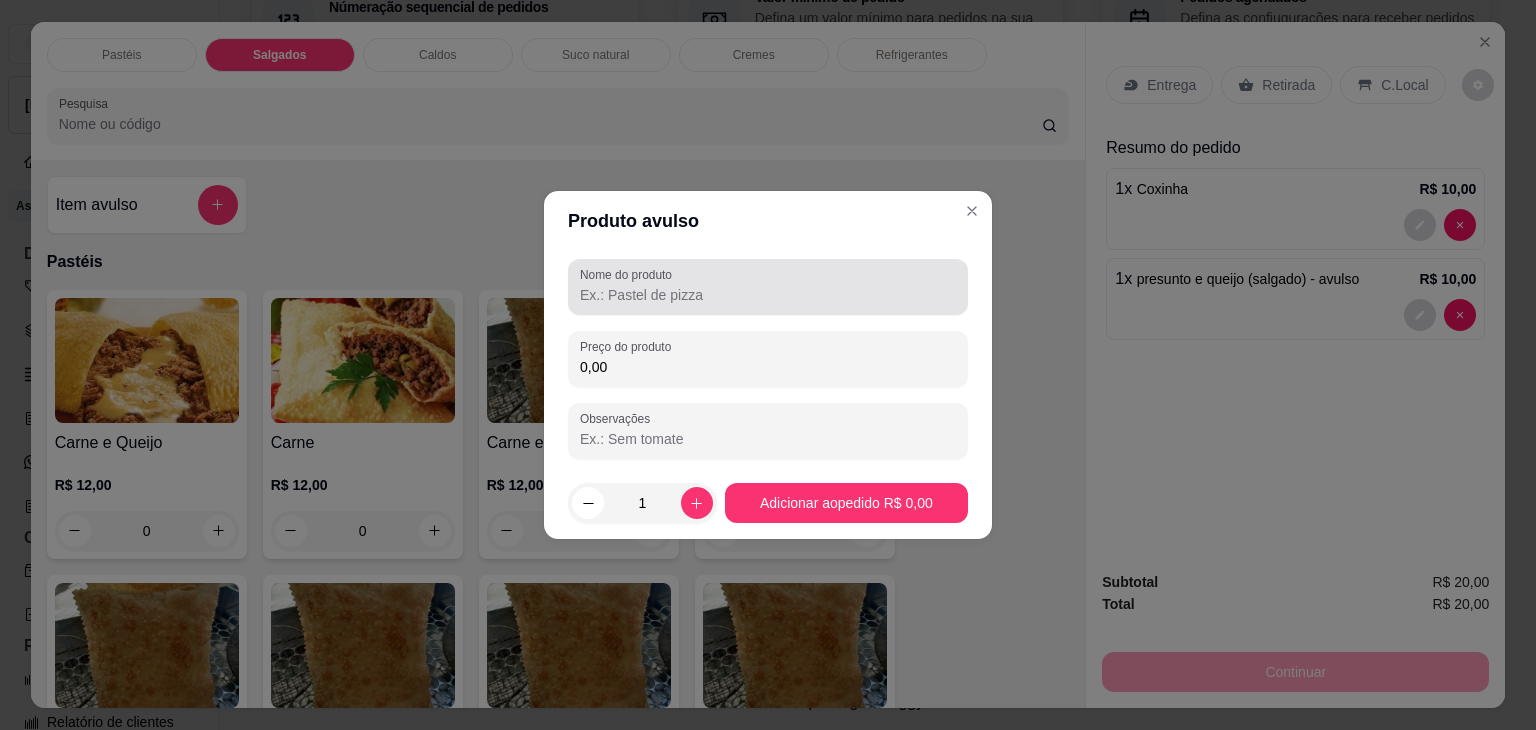 click on "Nome do produto" at bounding box center [768, 295] 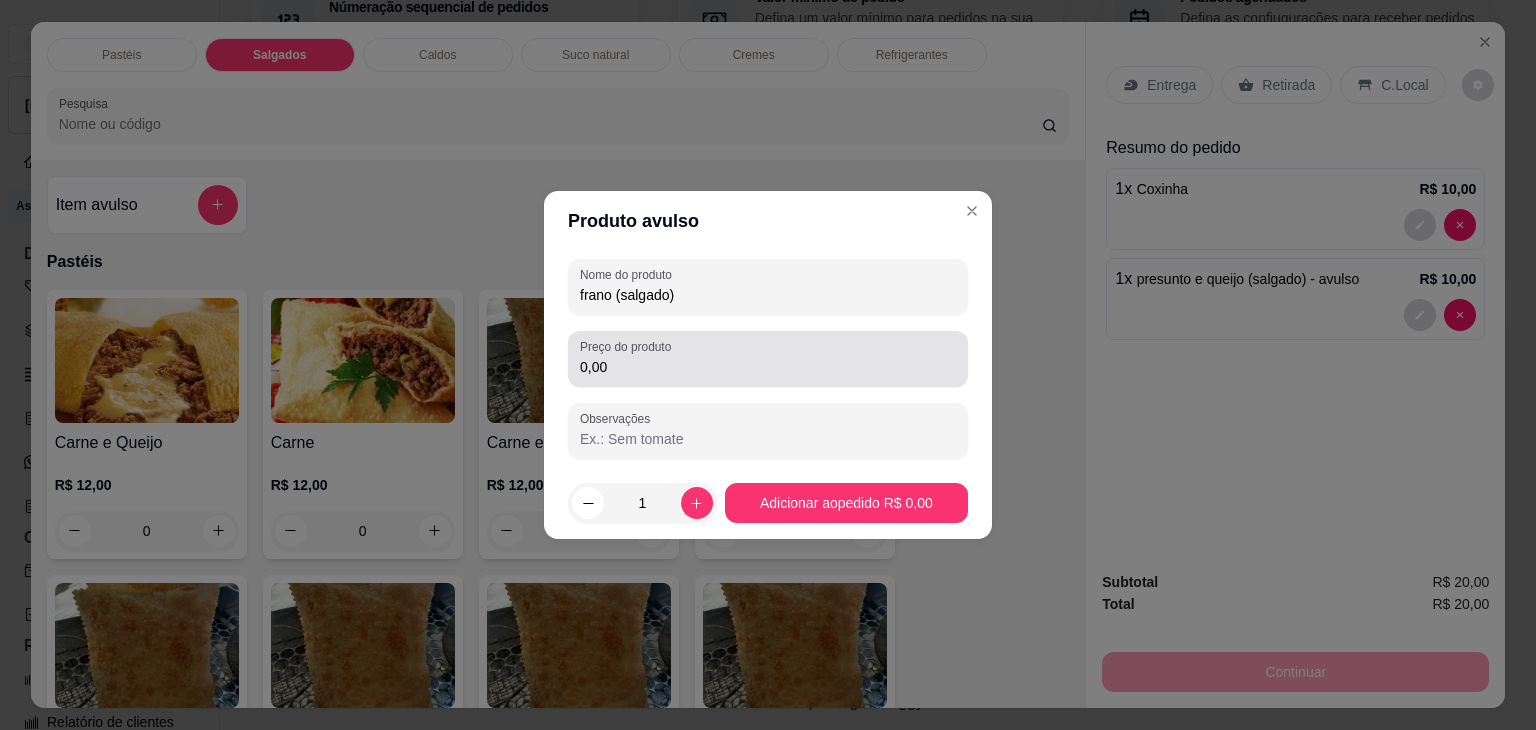 type on "frano (salgado)" 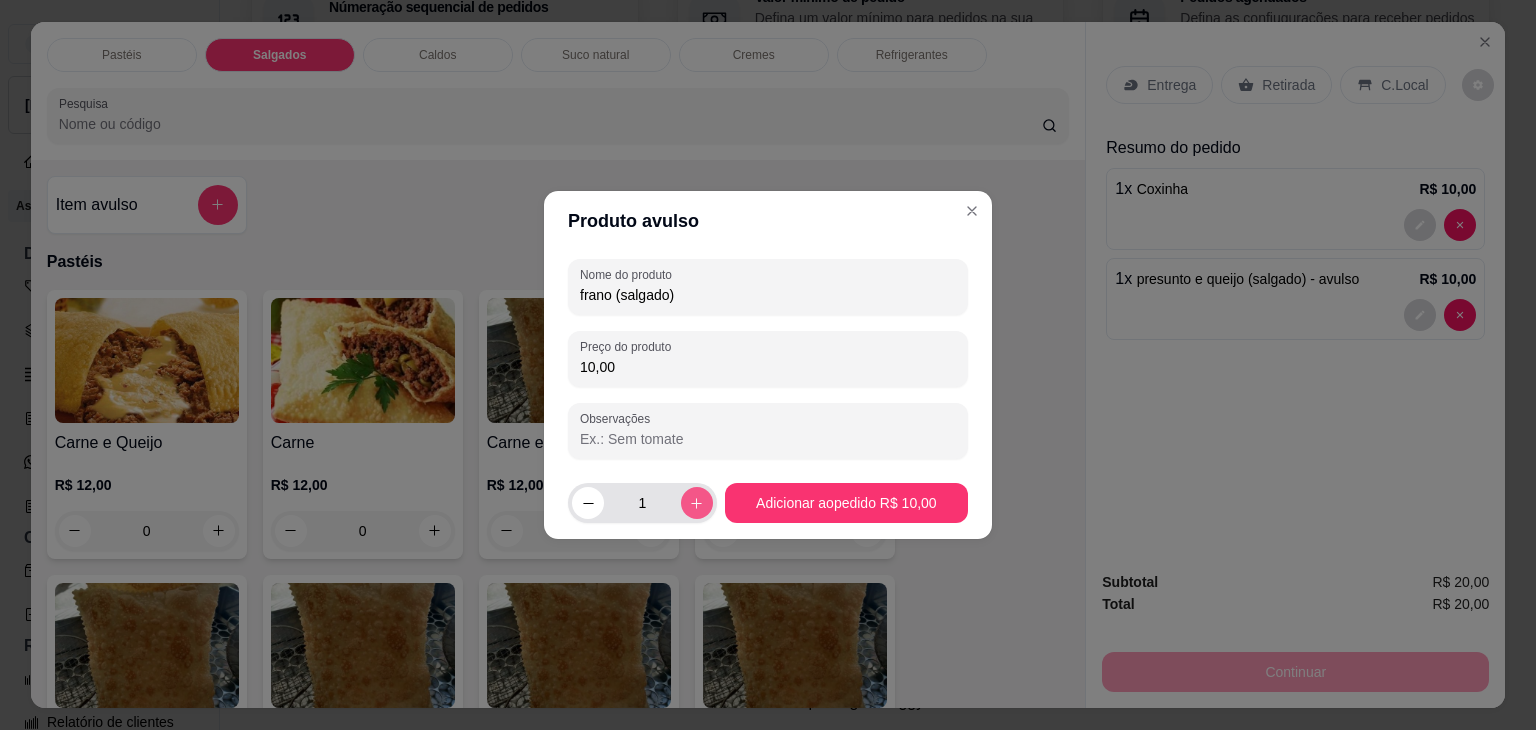 type on "10,00" 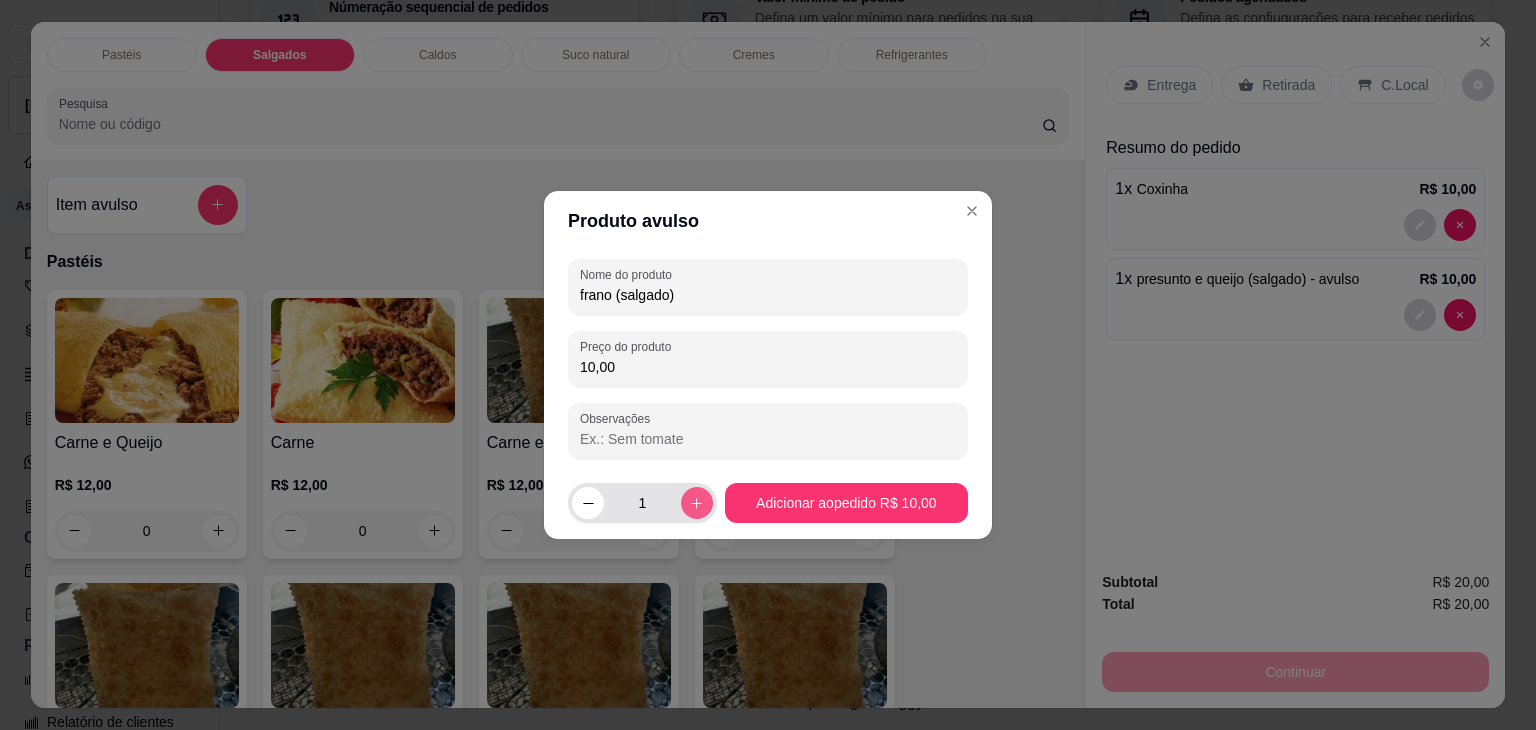 click at bounding box center [697, 503] 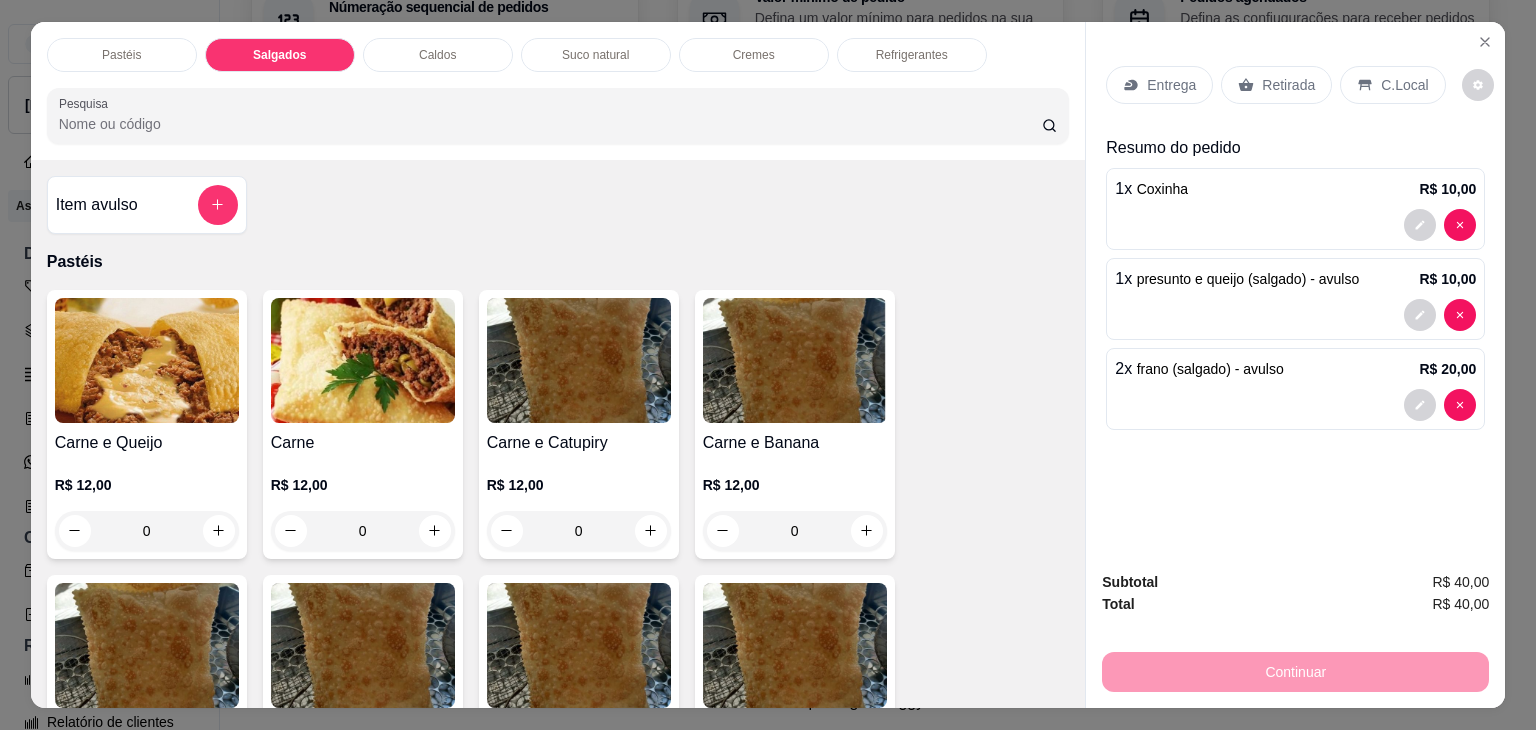 click on "Retirada" at bounding box center (1288, 85) 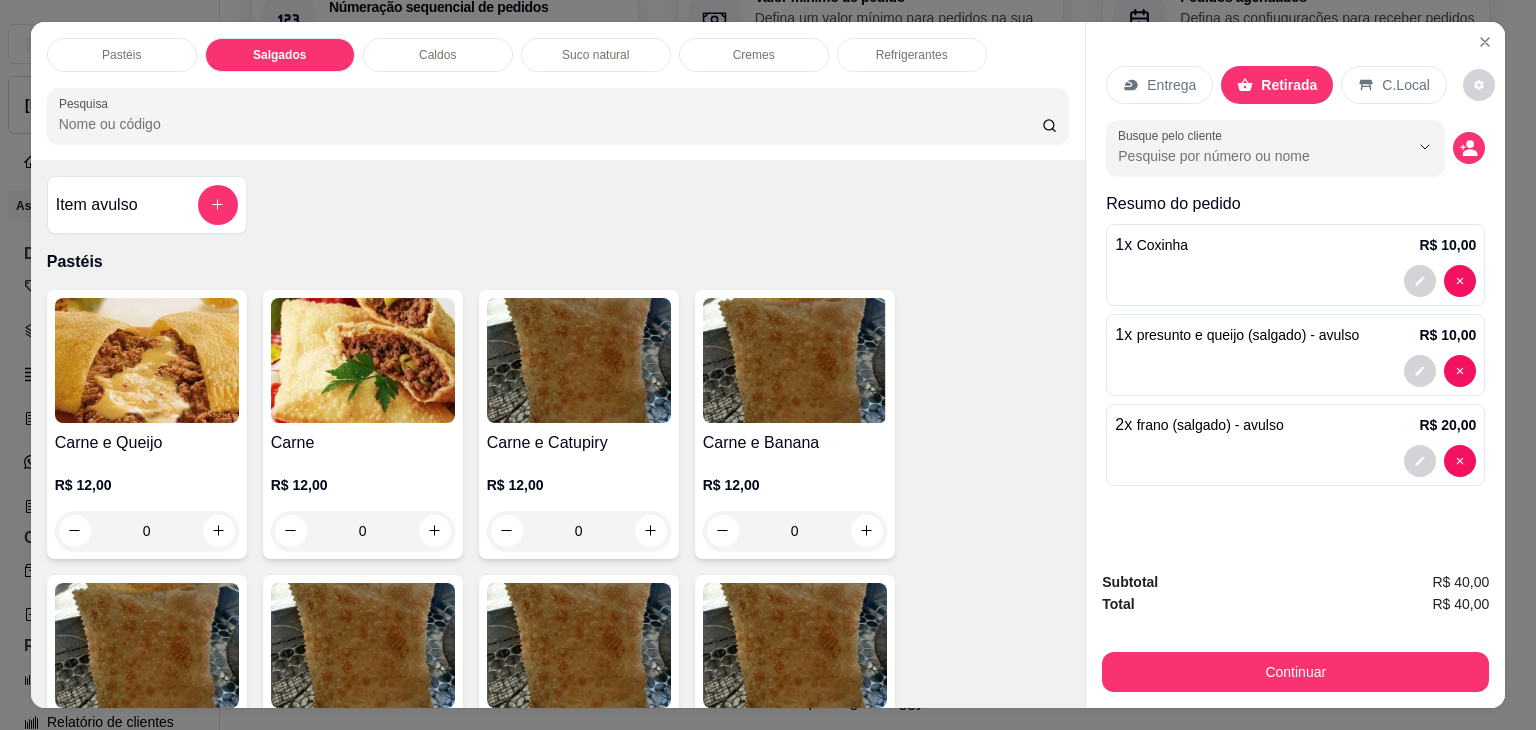 click on "Subtotal R$ 40,00 Total R$ 40,00 Continuar" at bounding box center (1295, 631) 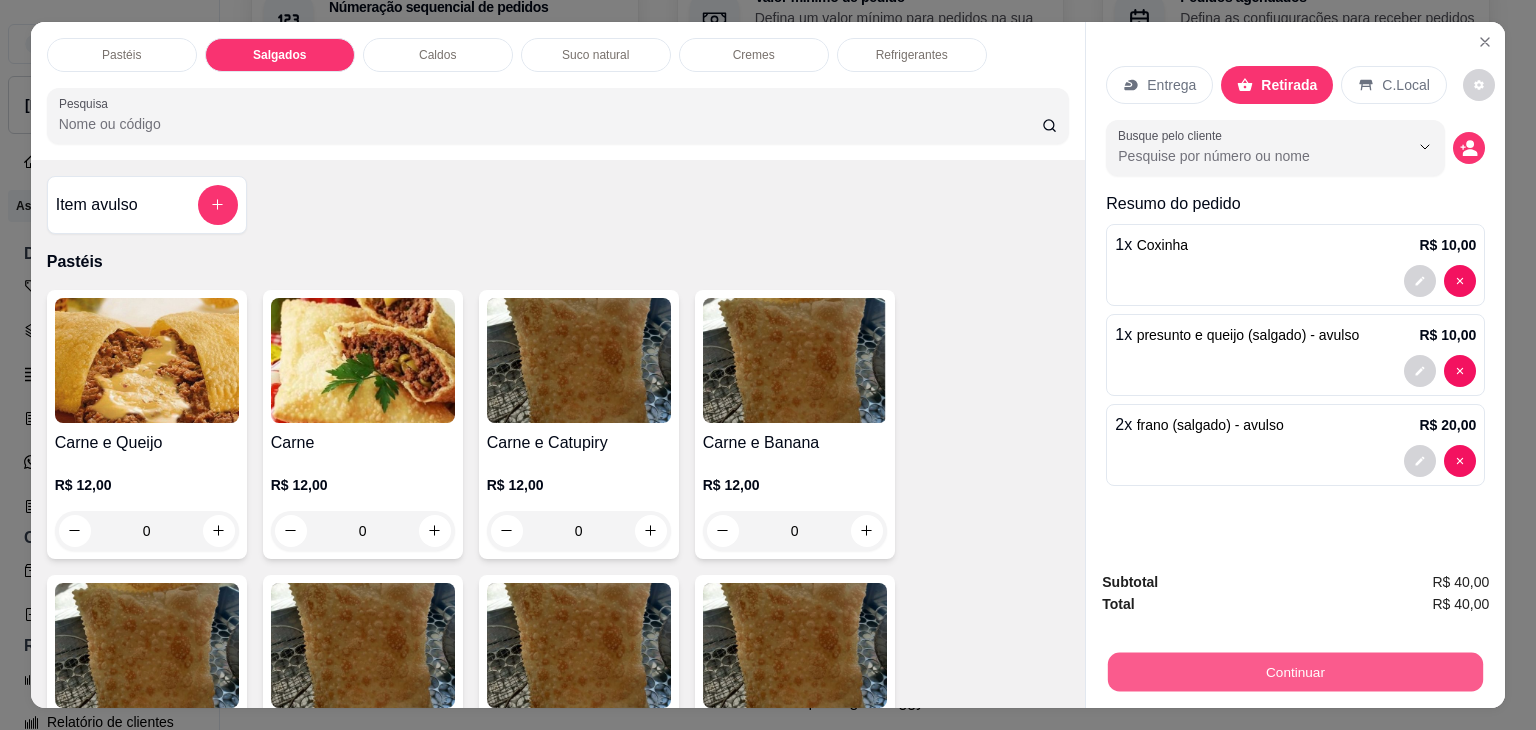 click on "Continuar" at bounding box center [1295, 672] 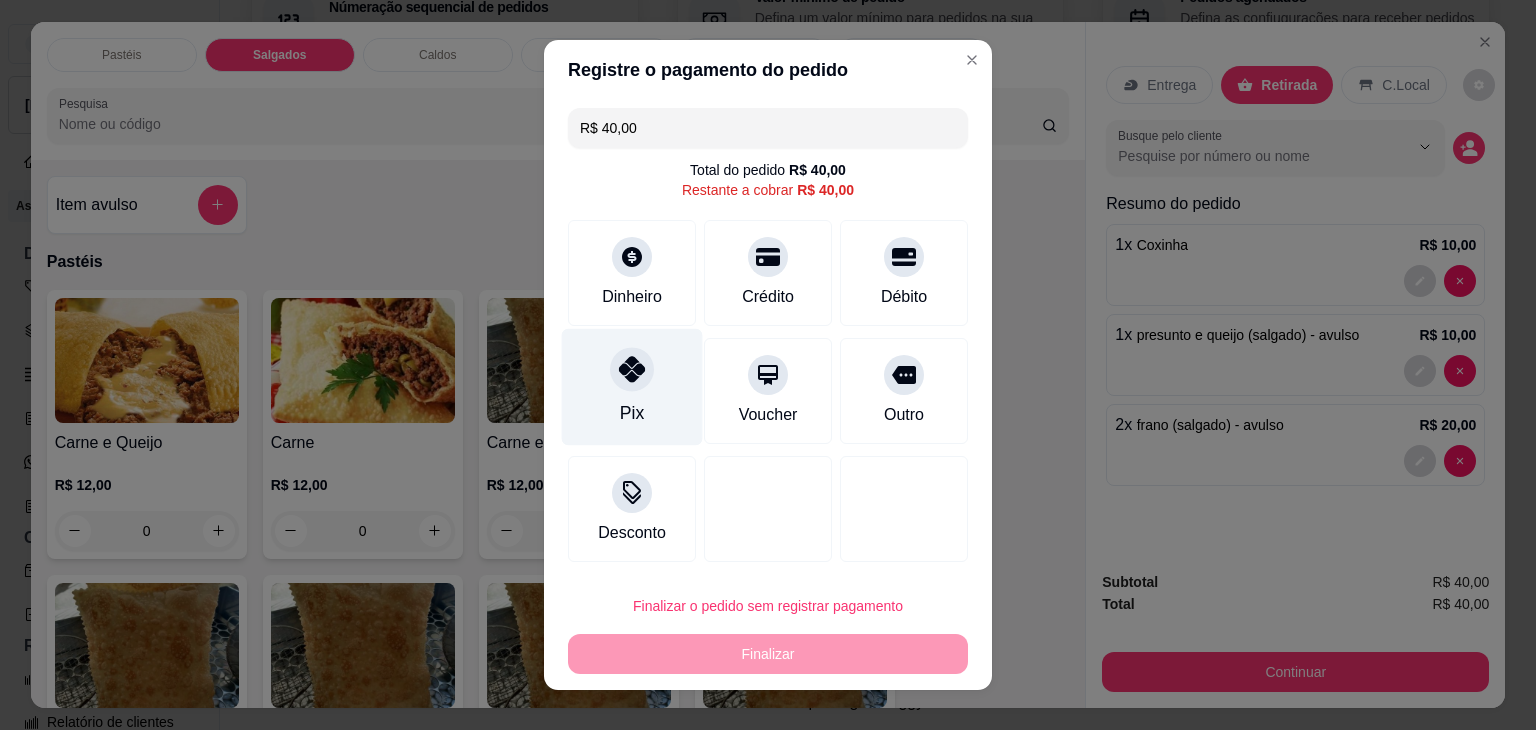 click on "Pix" at bounding box center (632, 387) 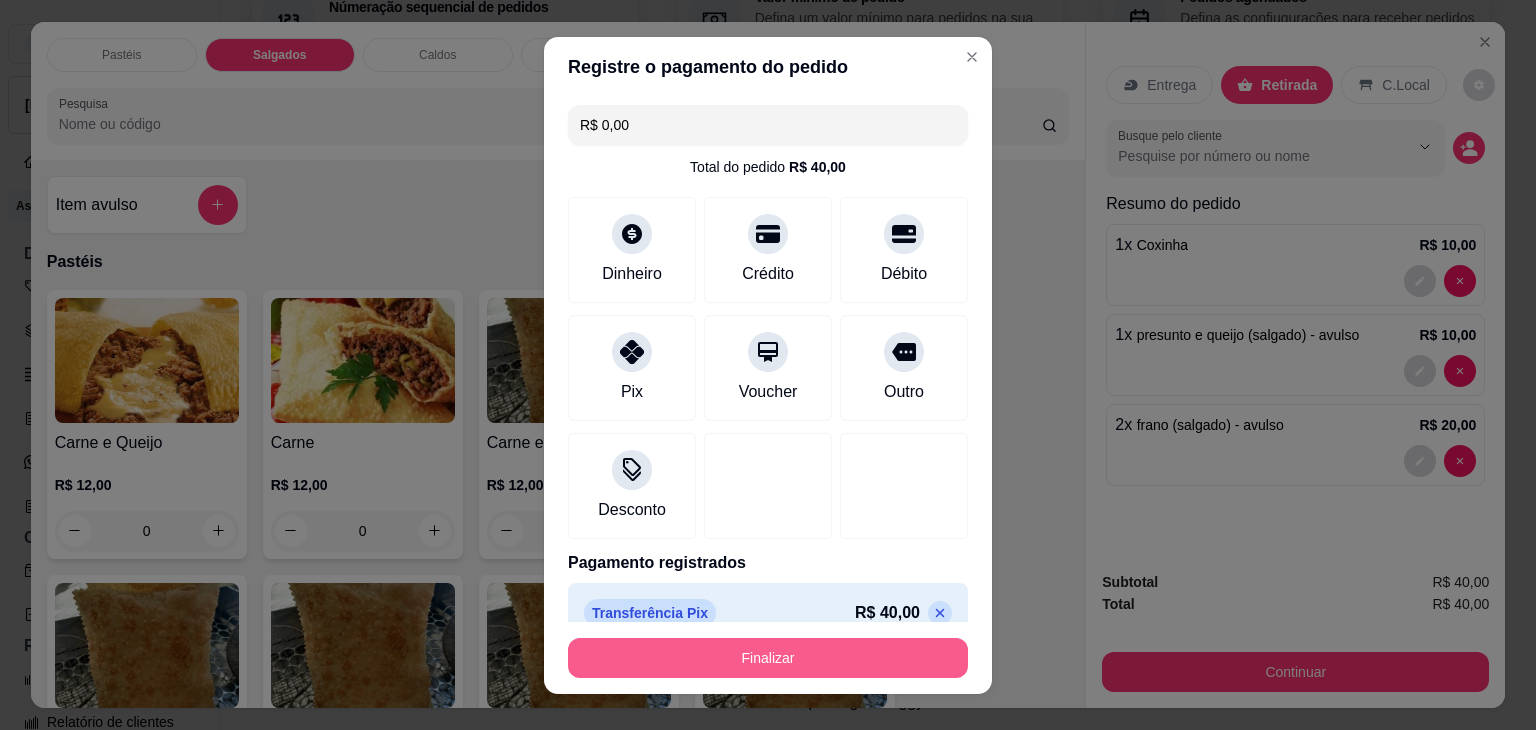 click on "Finalizar" at bounding box center (768, 658) 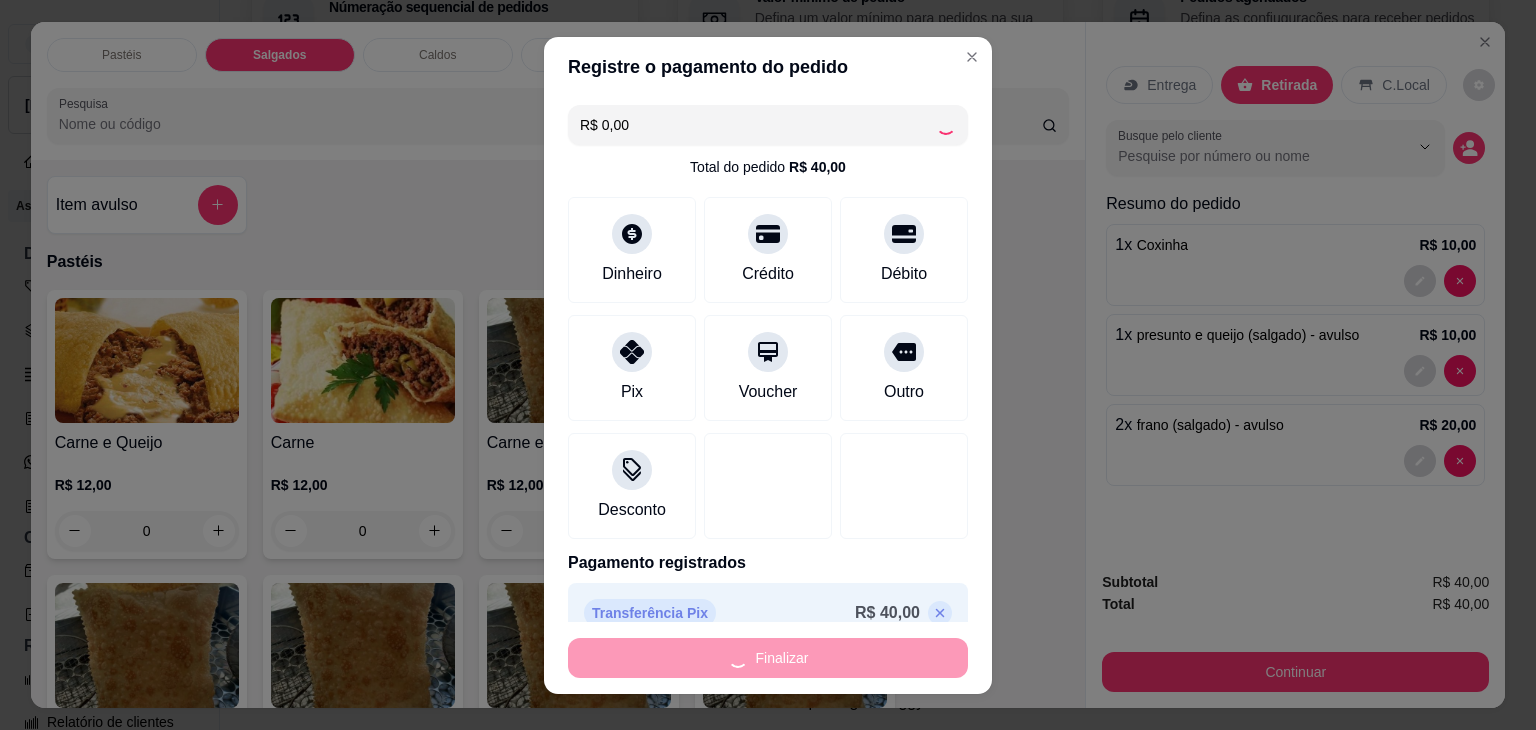 type on "0" 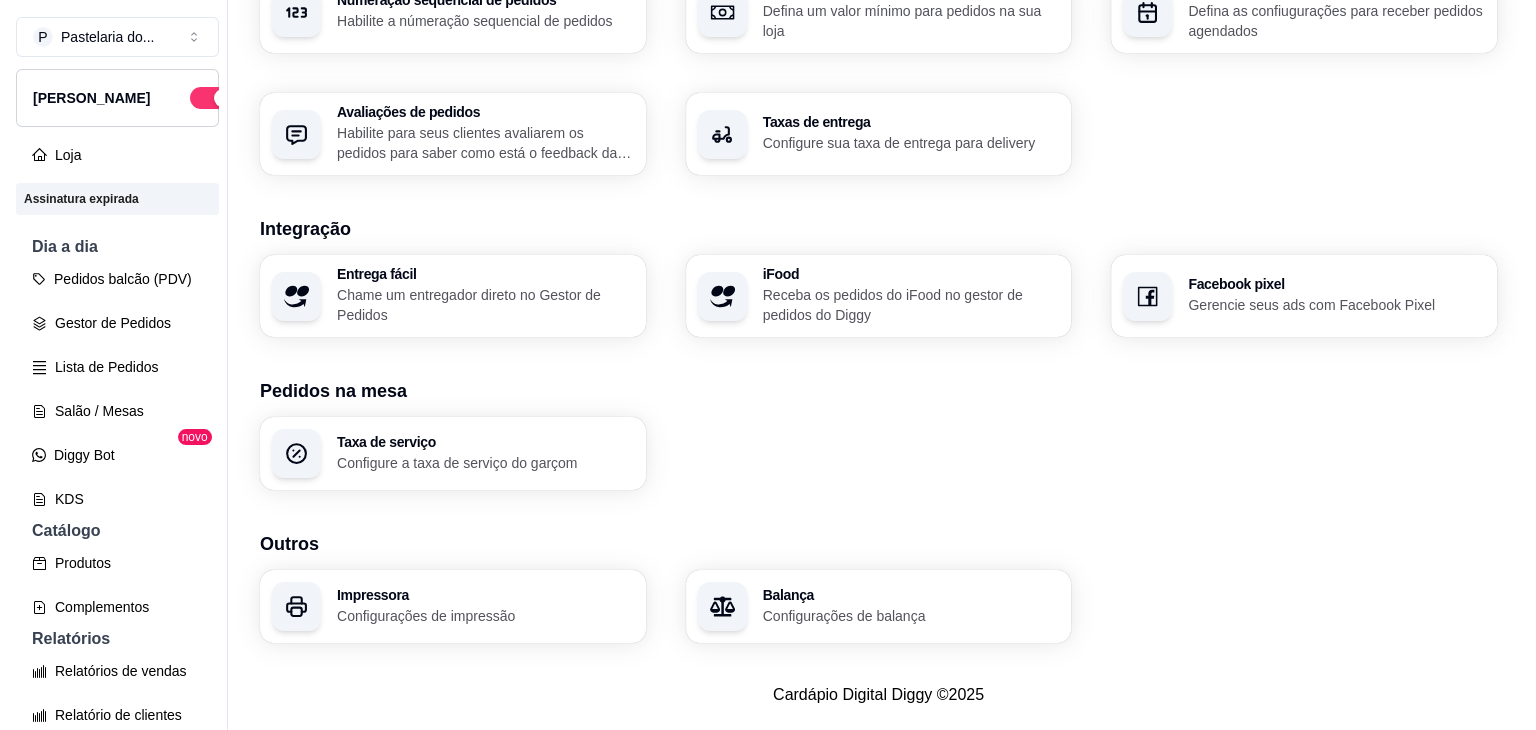 scroll, scrollTop: 32, scrollLeft: 0, axis: vertical 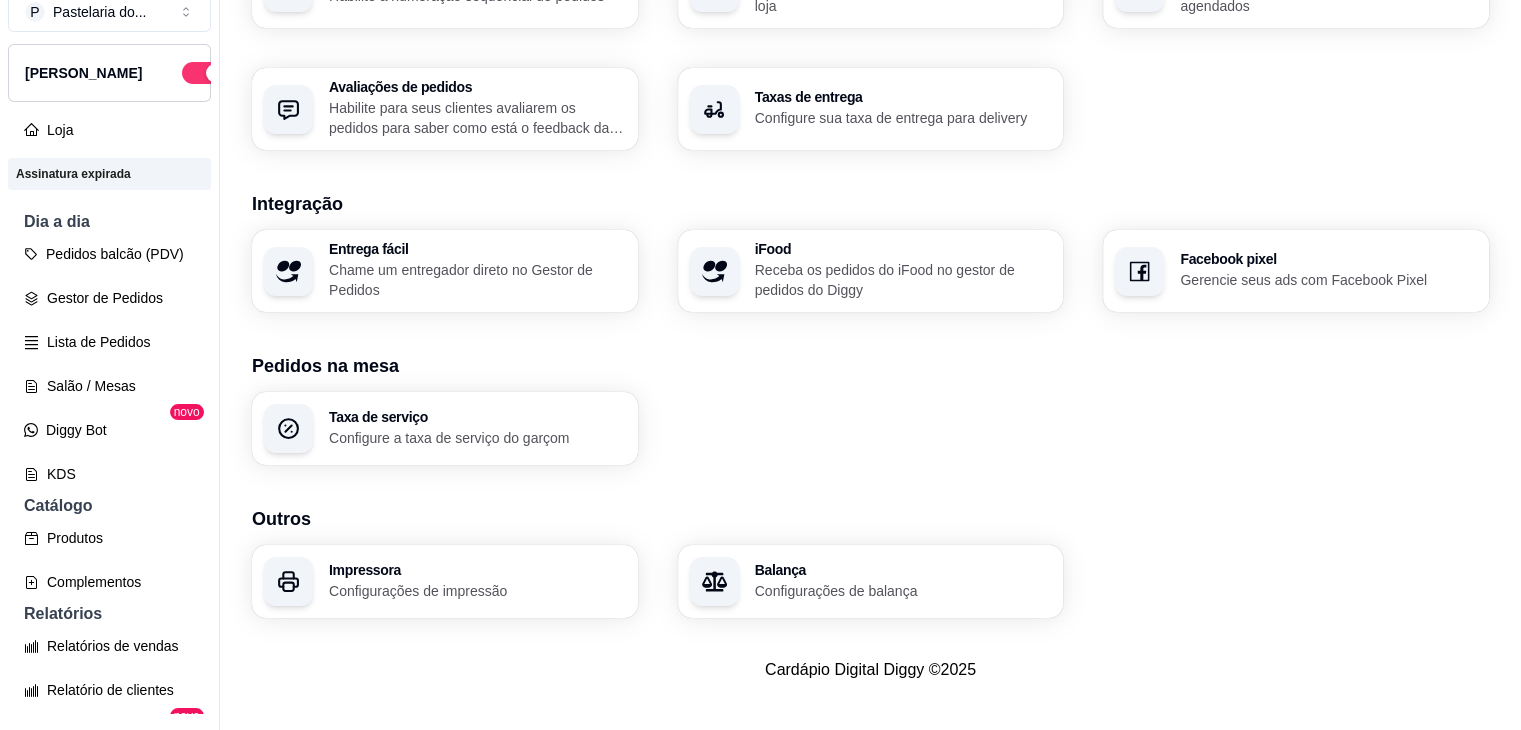 click on "Impressora Configurações de impressão" at bounding box center (445, 581) 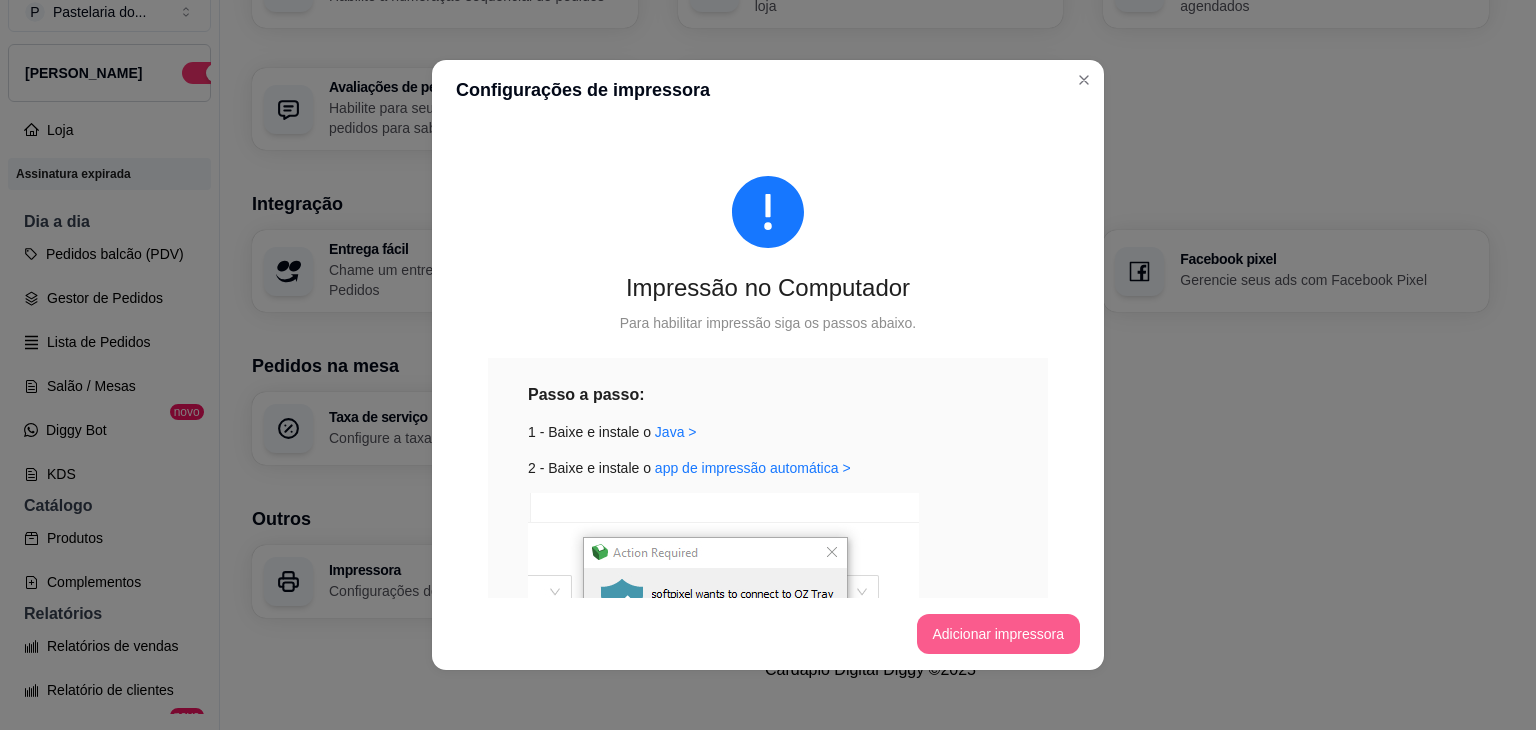 click on "Adicionar impressora" at bounding box center [999, 634] 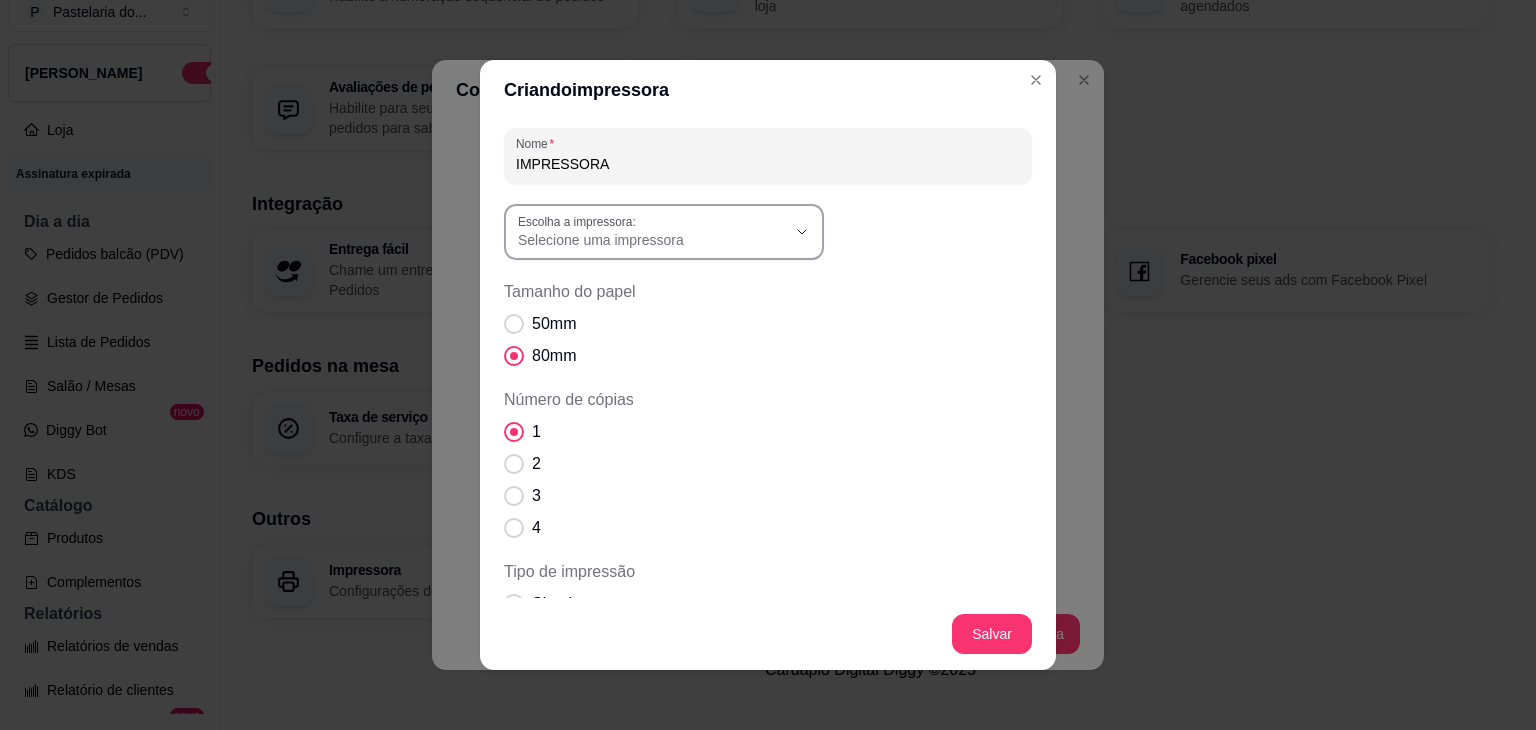 click on "Selecione uma impressora" at bounding box center [652, 240] 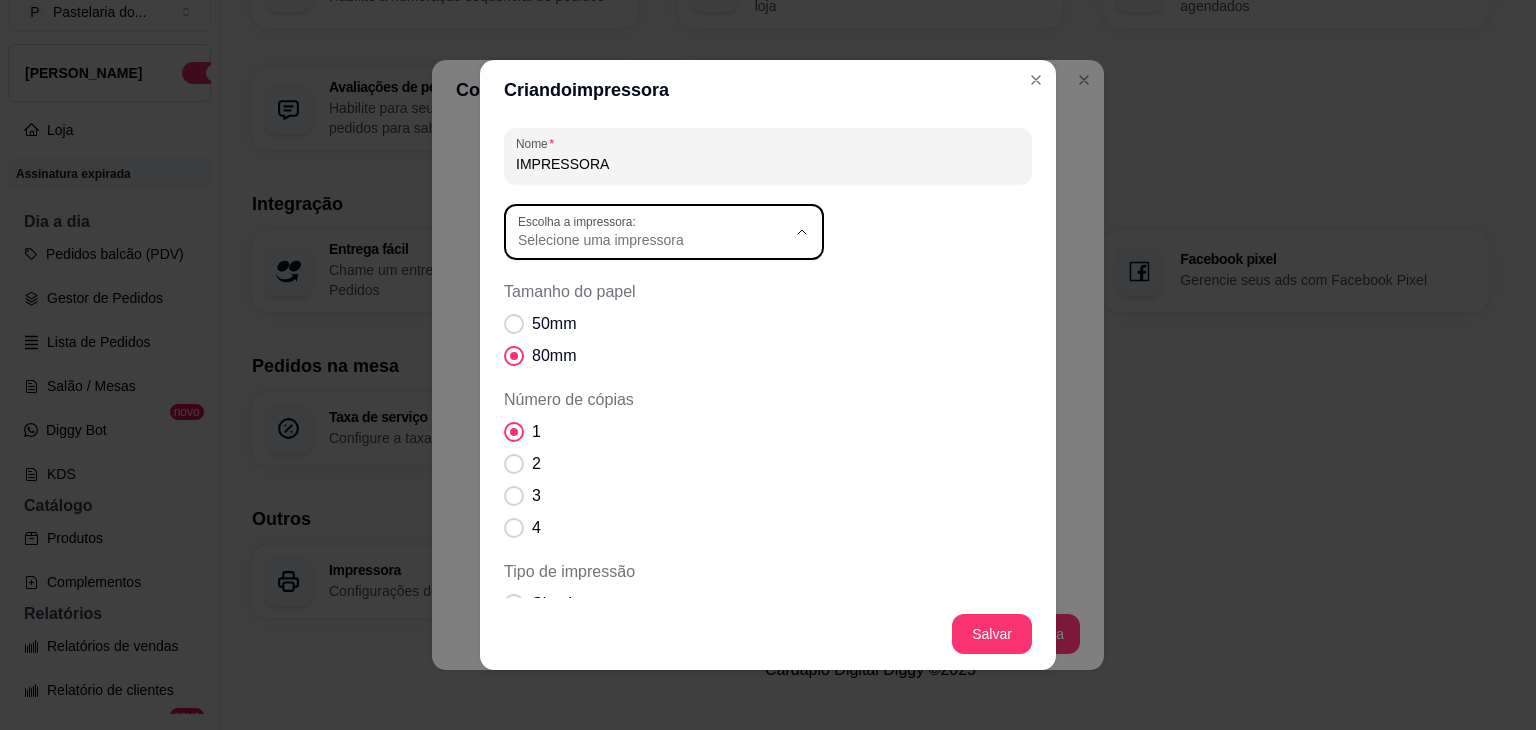 click on "ELGIN i7(USB) (Copiar 1)" at bounding box center [646, 320] 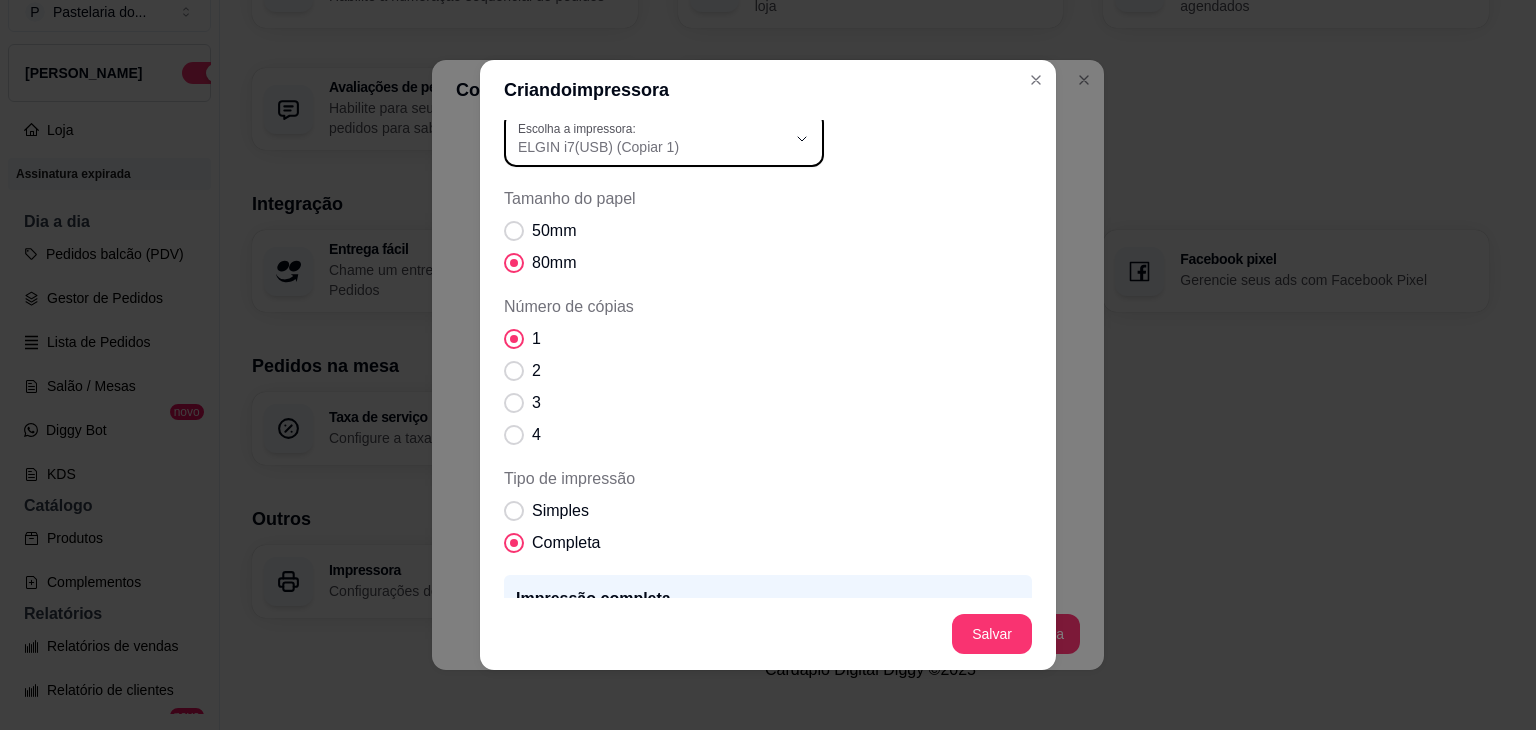 scroll, scrollTop: 252, scrollLeft: 0, axis: vertical 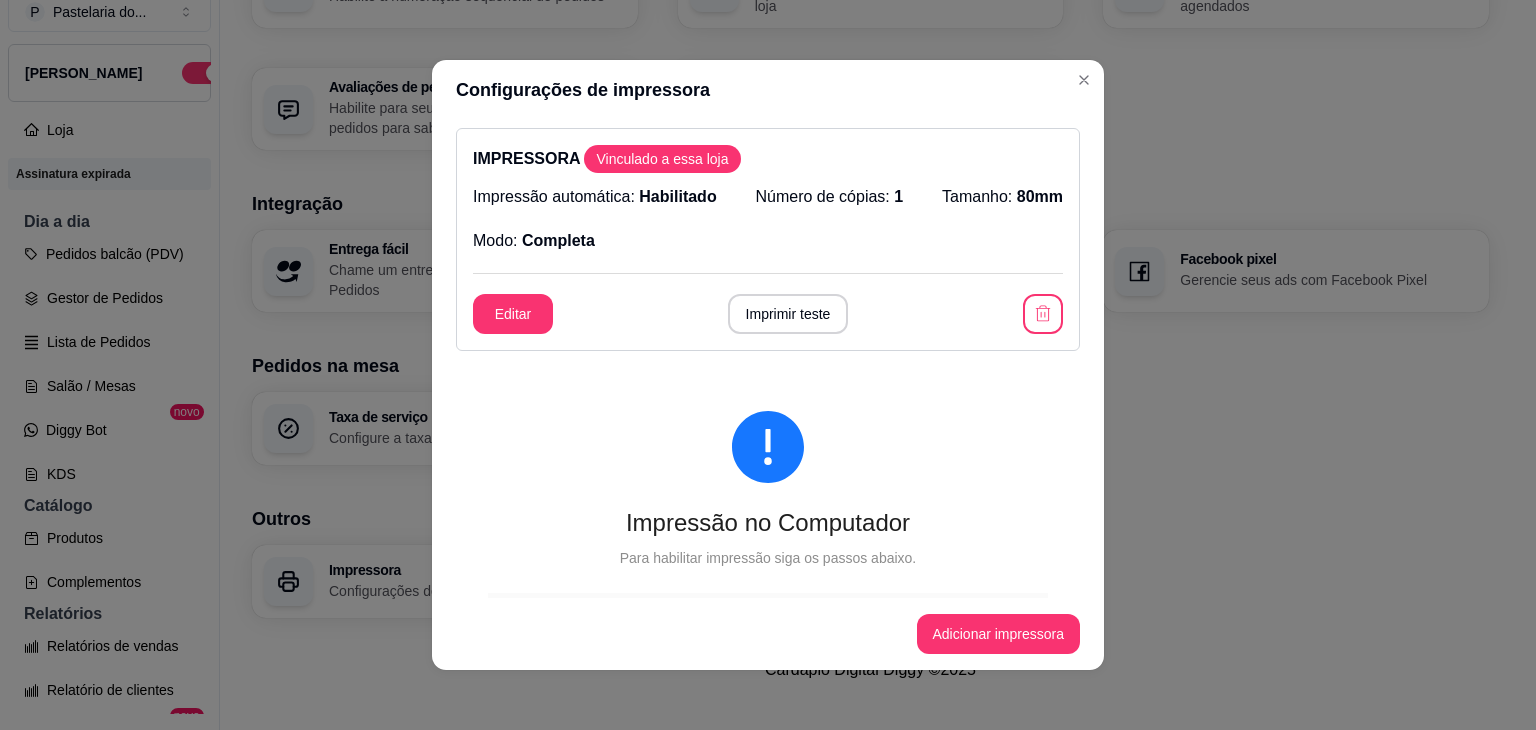 click on "Imprimir teste" at bounding box center [788, 314] 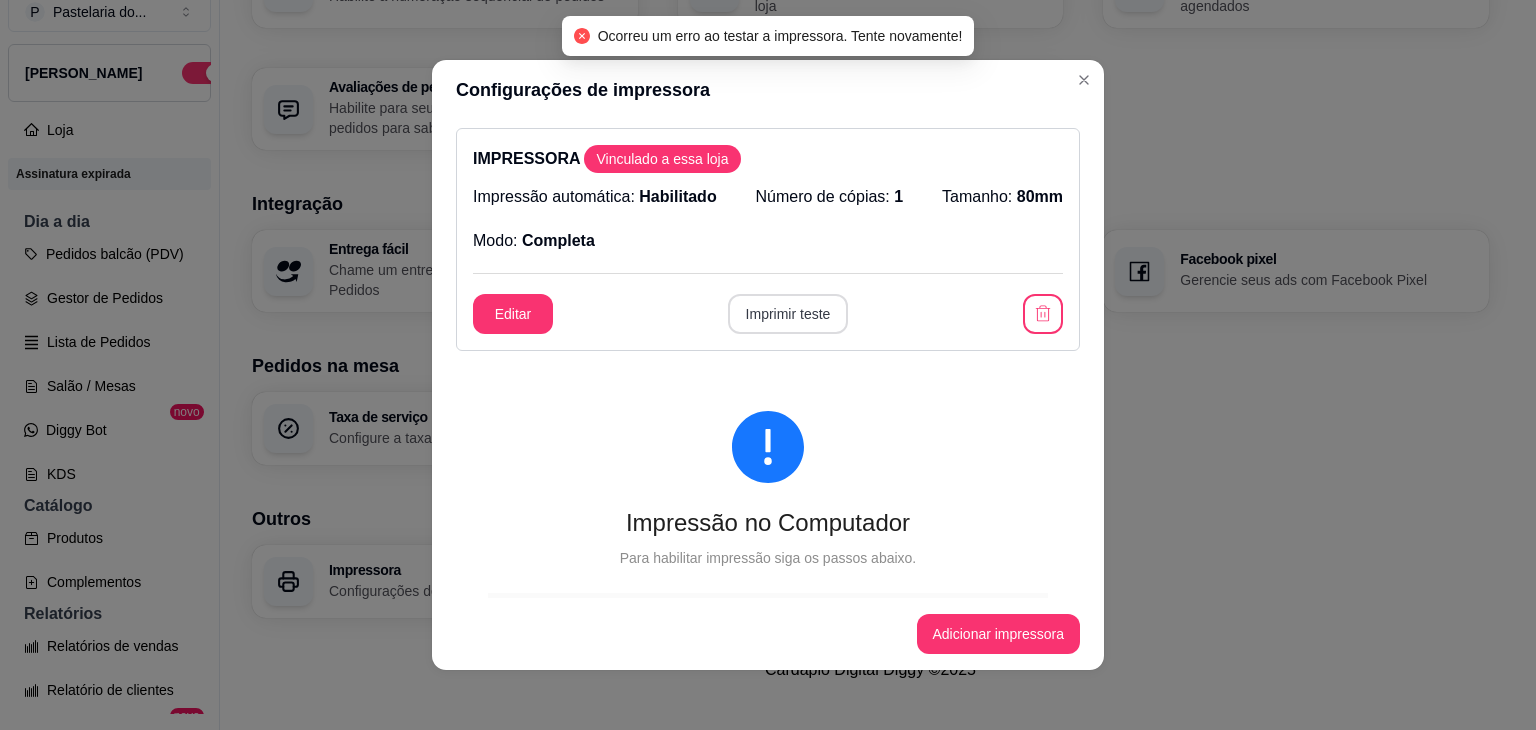 click on "Imprimir teste" at bounding box center [788, 314] 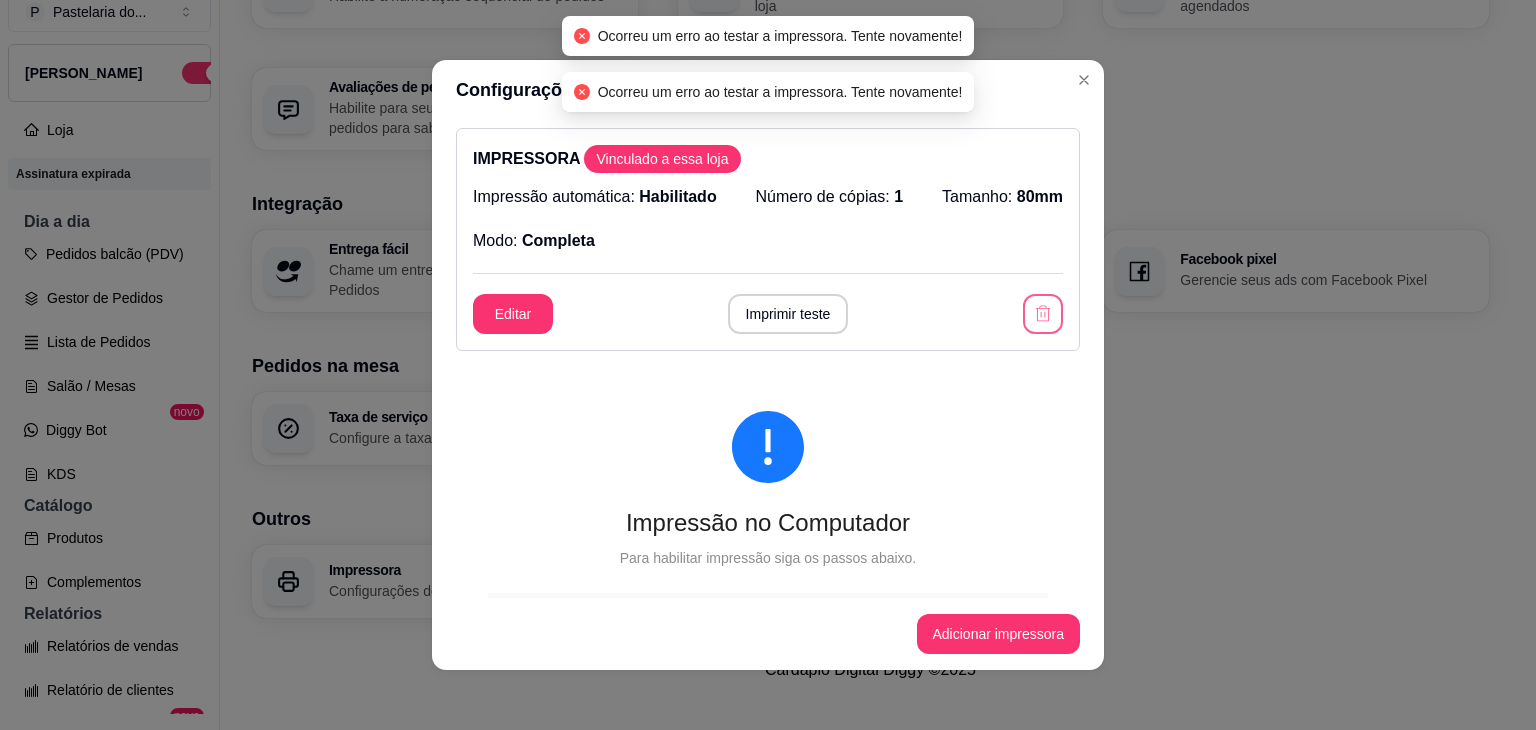 click 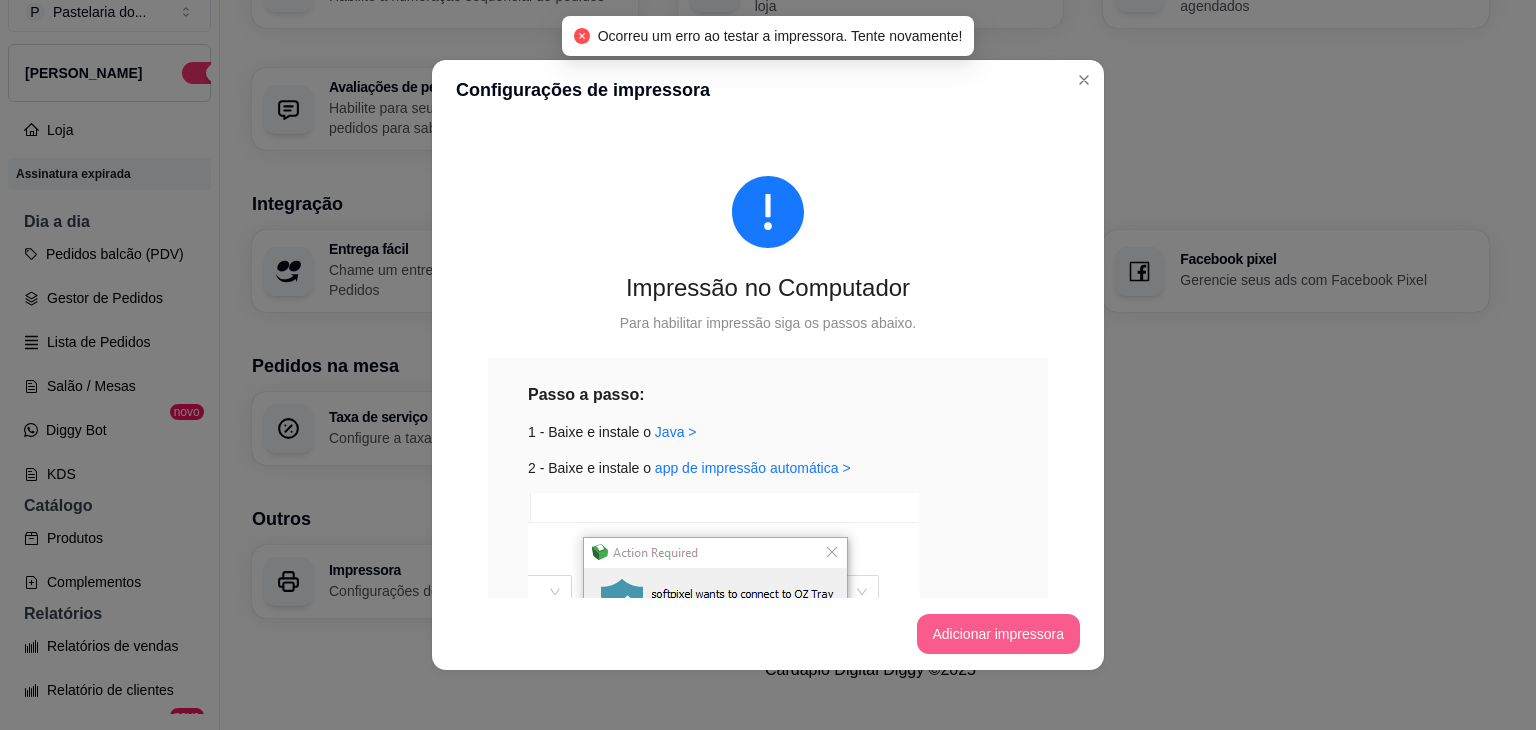 click on "Adicionar impressora" at bounding box center [999, 634] 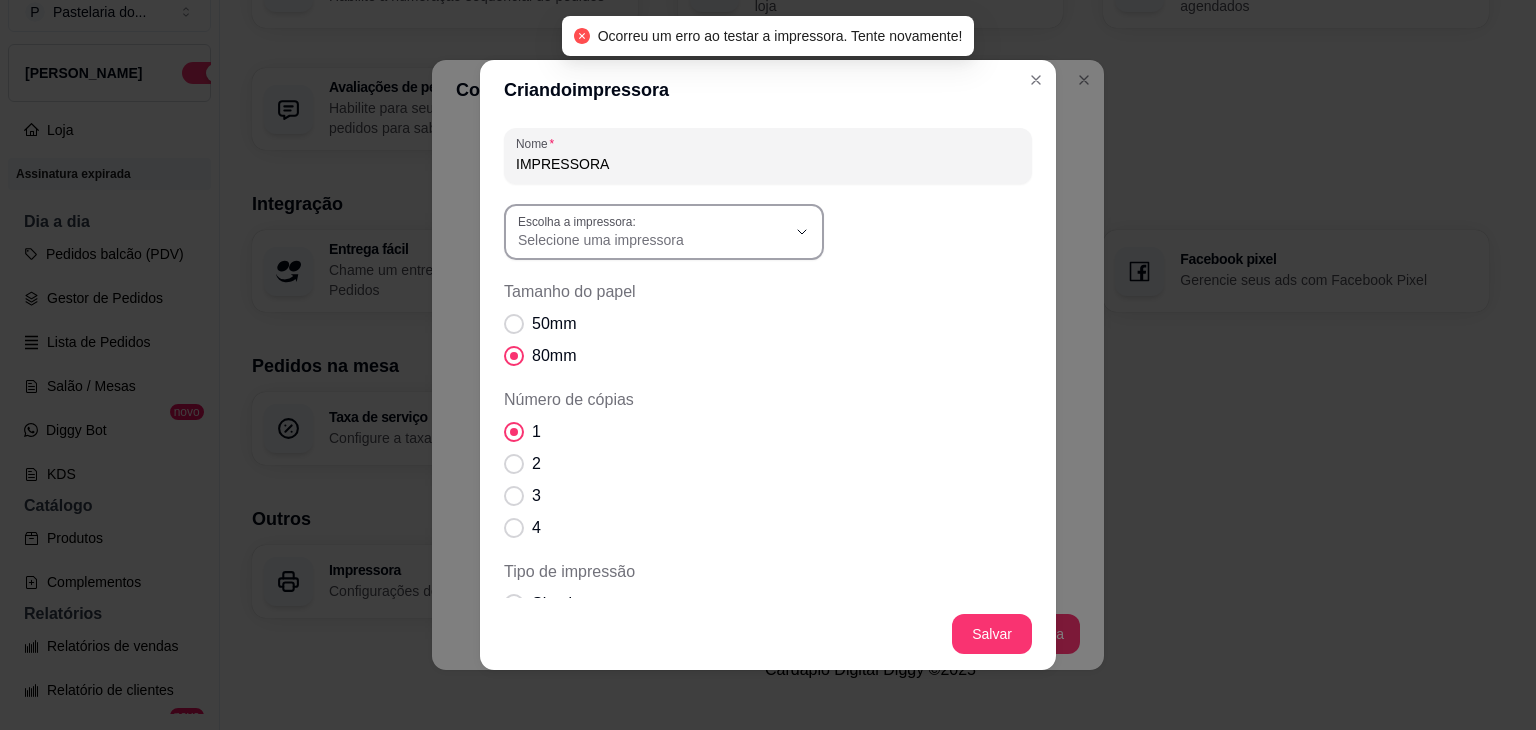 click on "Selecione uma impressora" at bounding box center [652, 240] 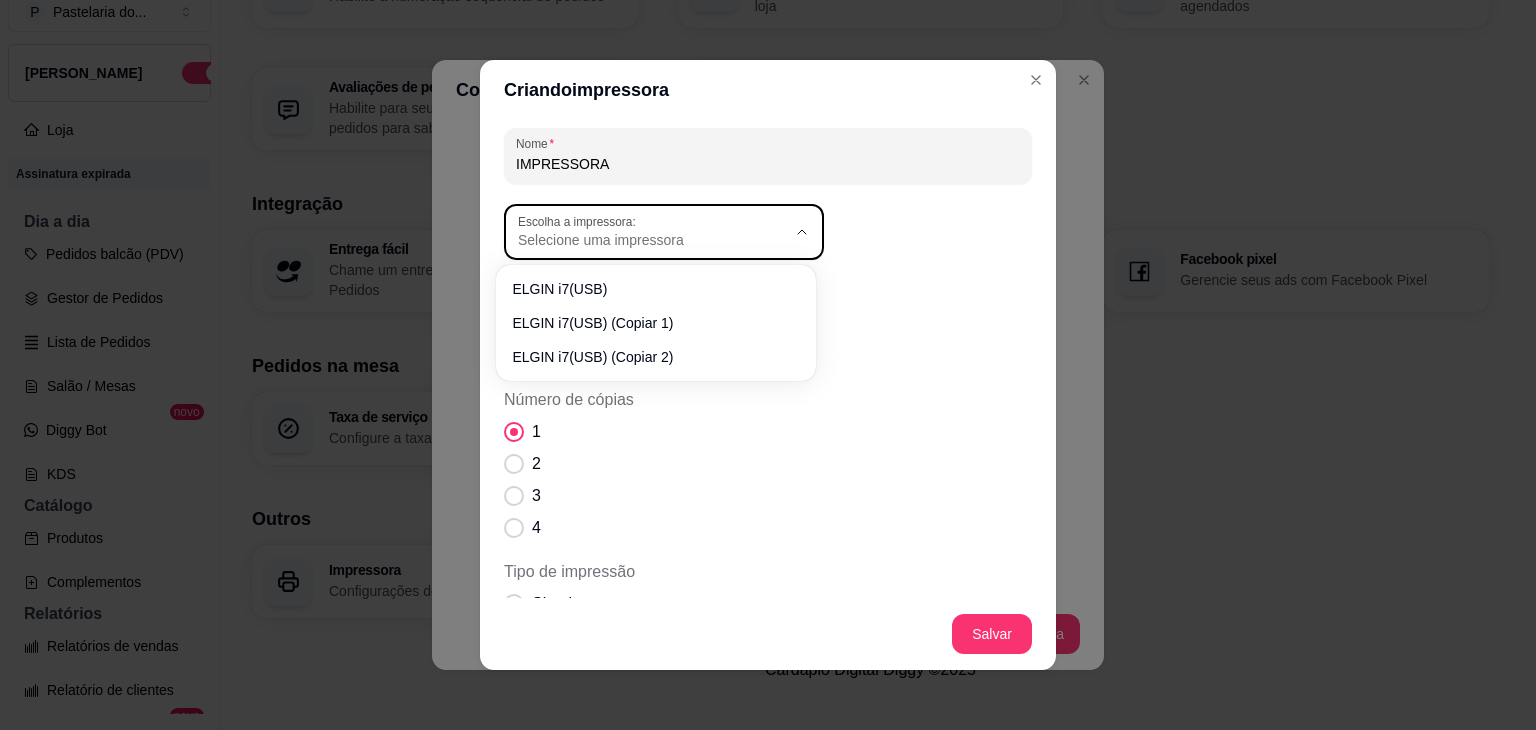 click on "ELGIN i7(USB) ELGIN i7(USB) (Copiar 1) ELGIN i7(USB) (Copiar 2)" at bounding box center (656, 323) 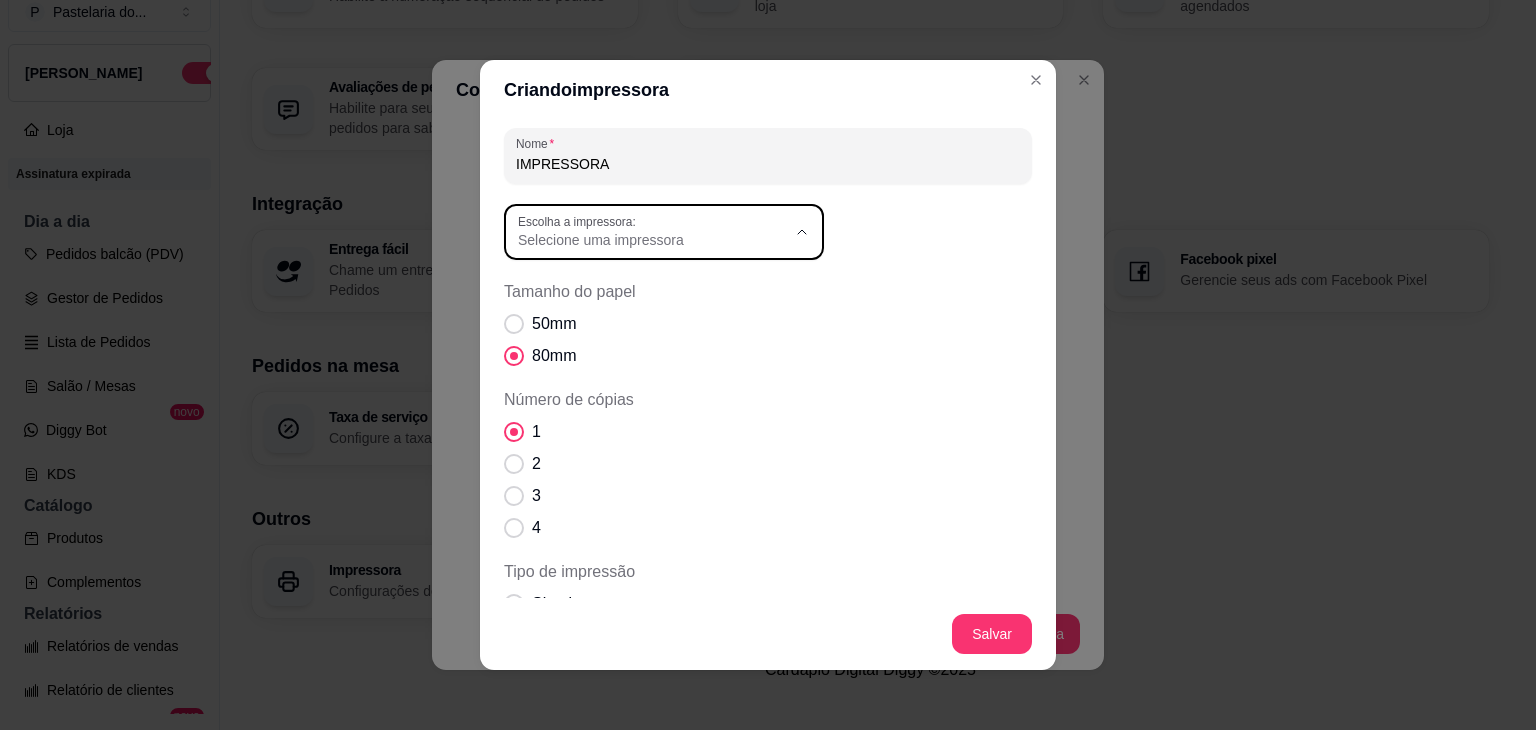click on "ELGIN i7(USB)" at bounding box center [646, 287] 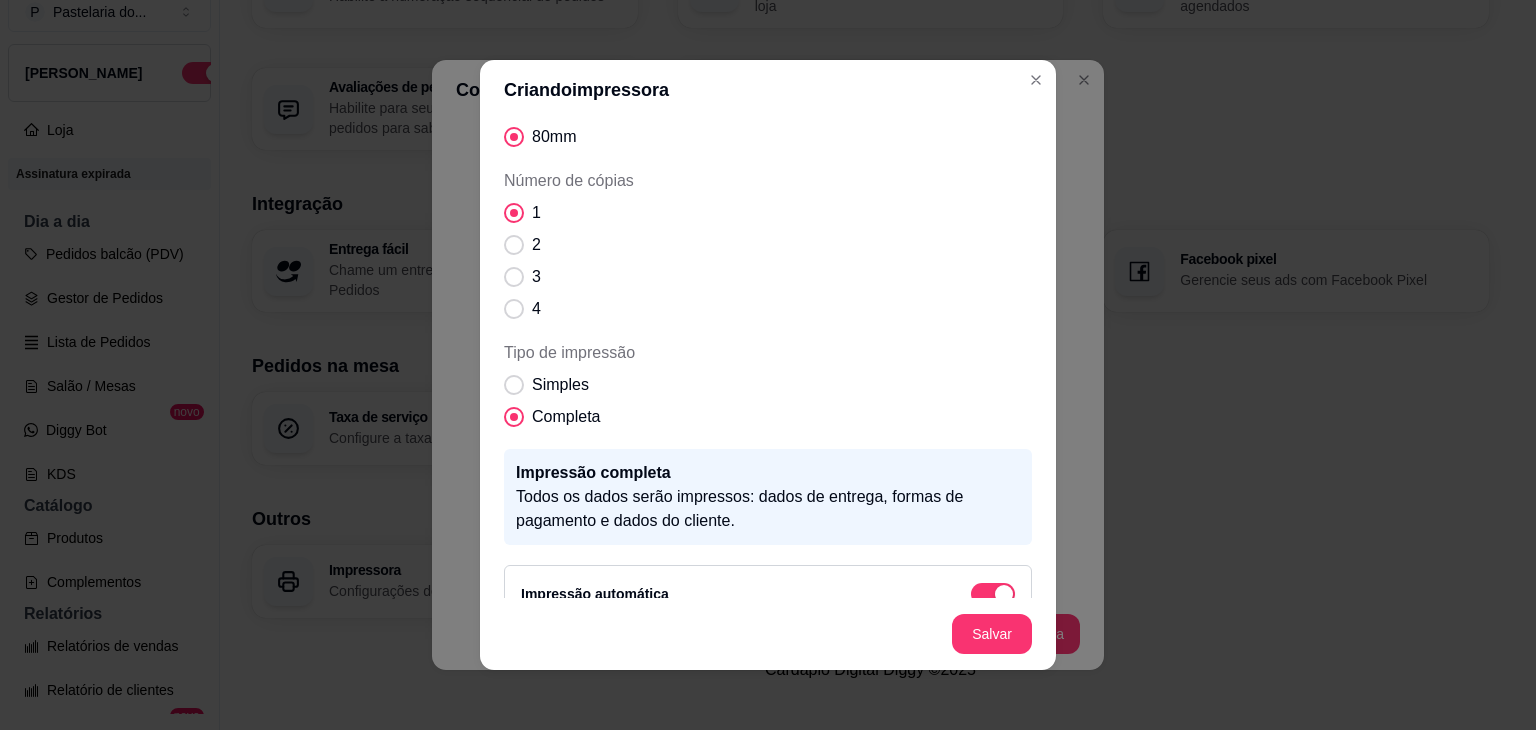 scroll, scrollTop: 252, scrollLeft: 0, axis: vertical 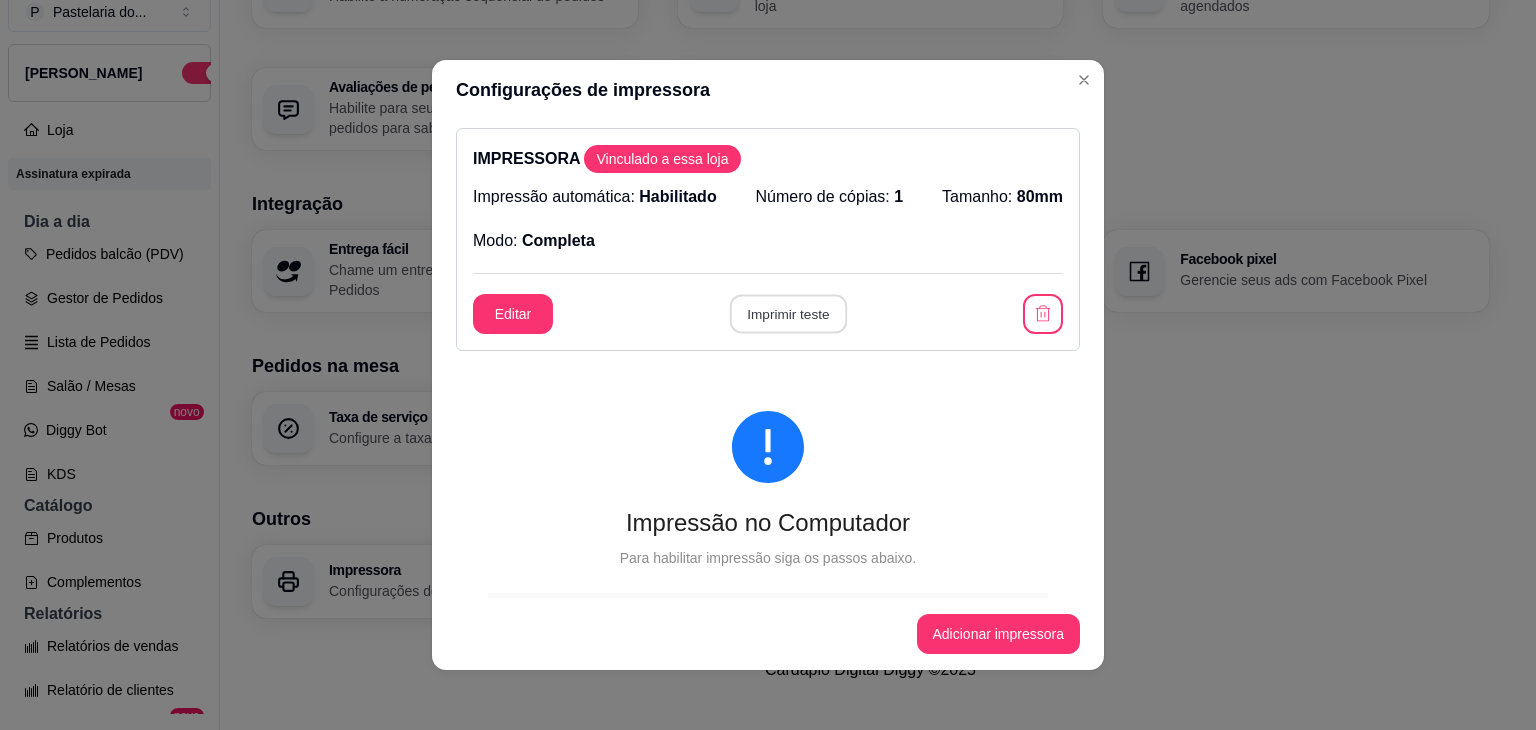 click on "Imprimir teste" at bounding box center (787, 314) 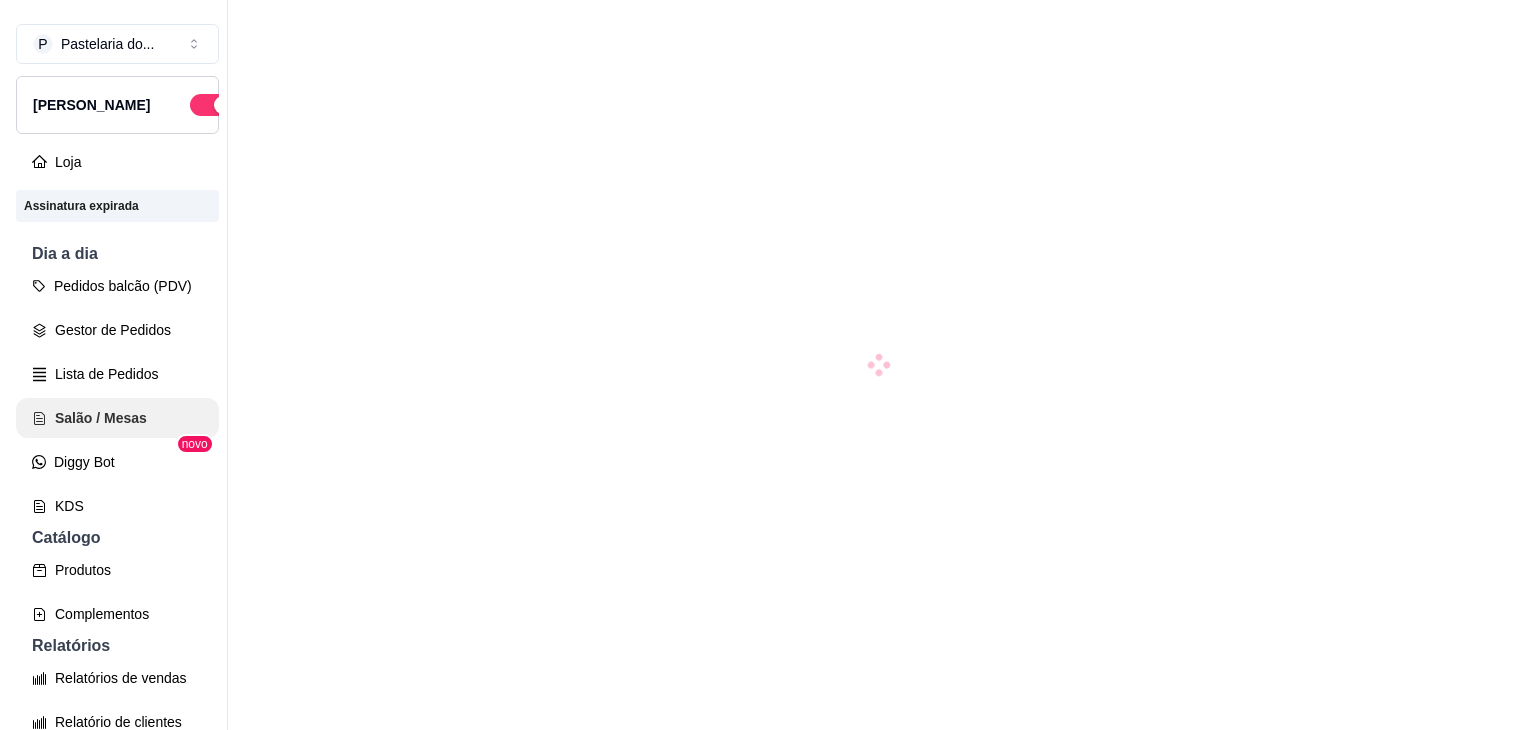 scroll, scrollTop: 0, scrollLeft: 0, axis: both 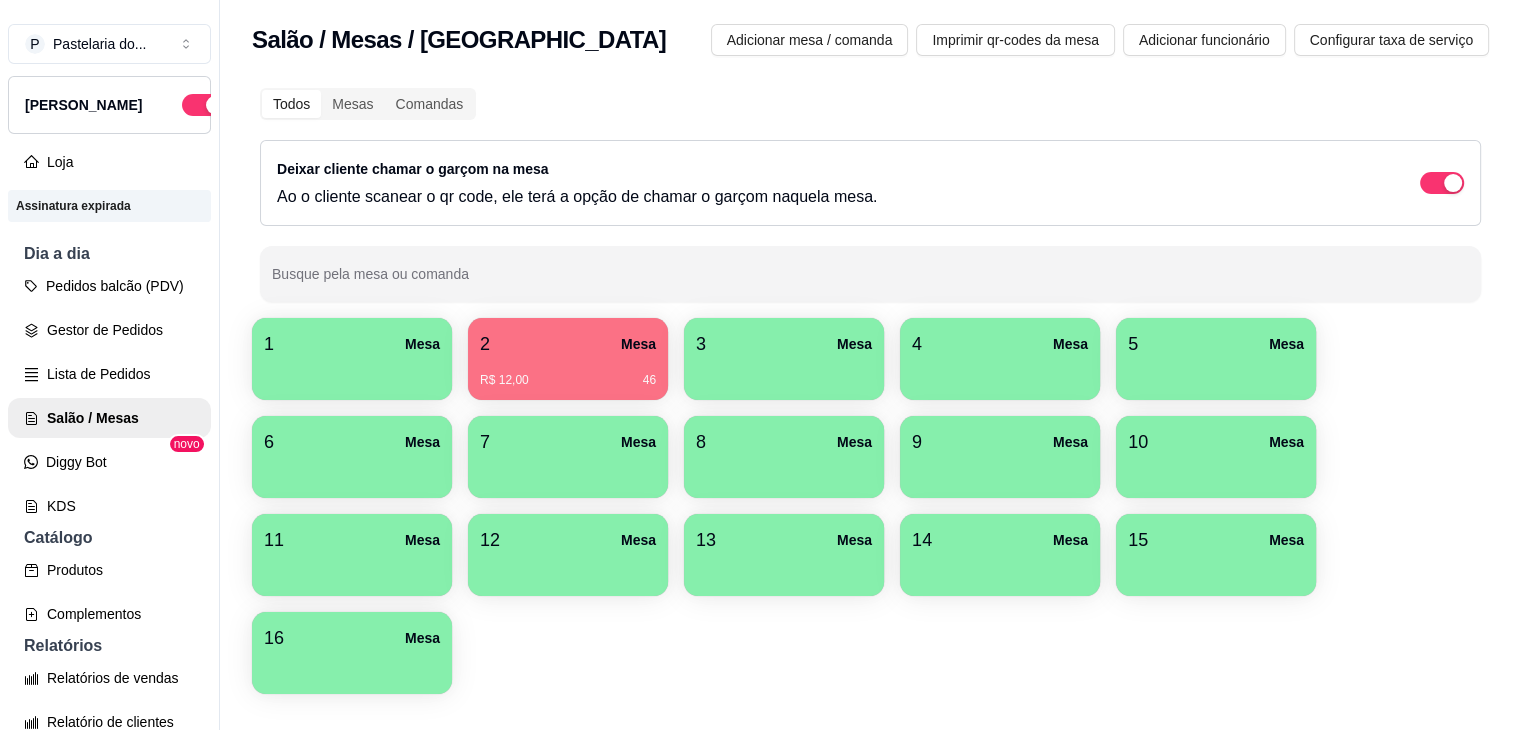 click on "13 Mesa" at bounding box center (784, 540) 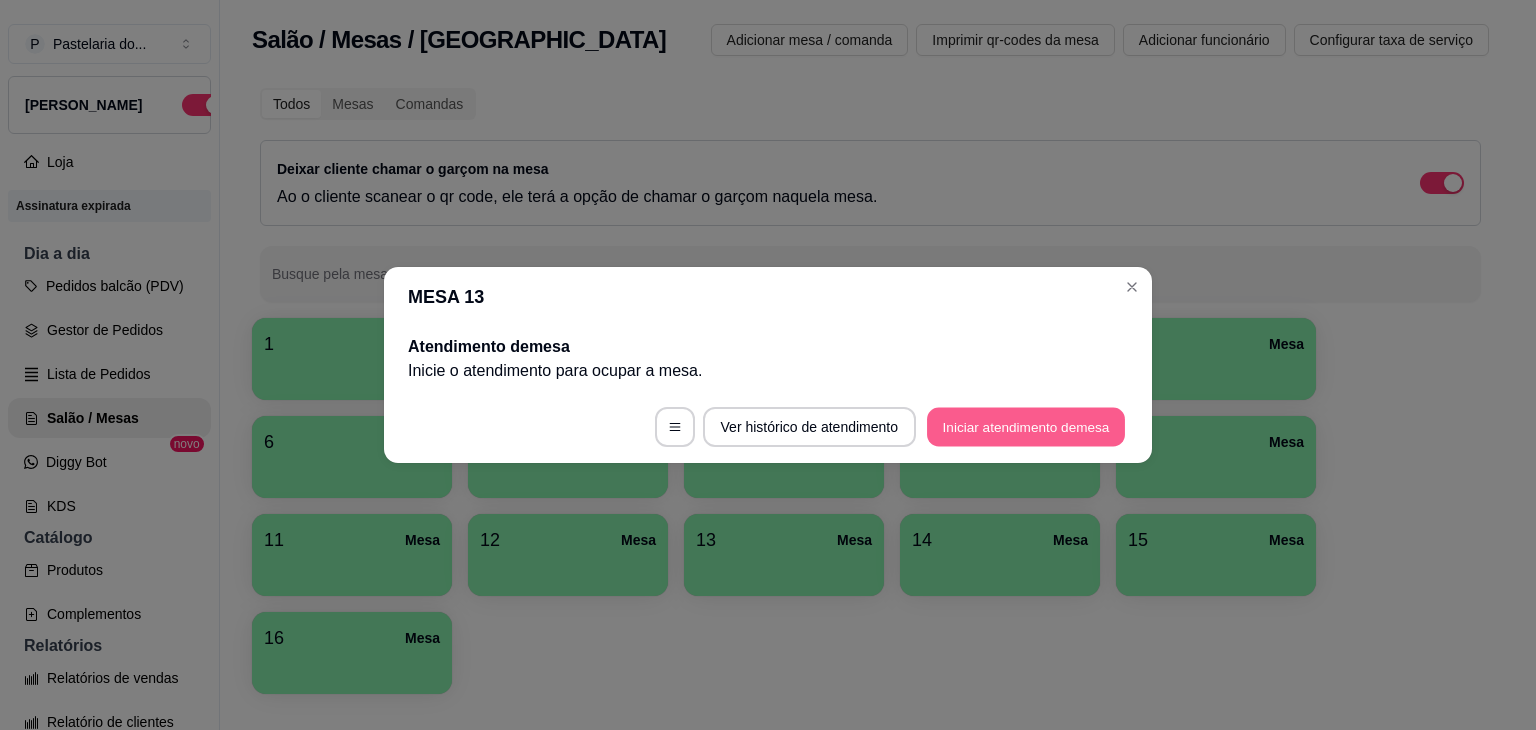 click on "Iniciar atendimento de  mesa" at bounding box center [1026, 427] 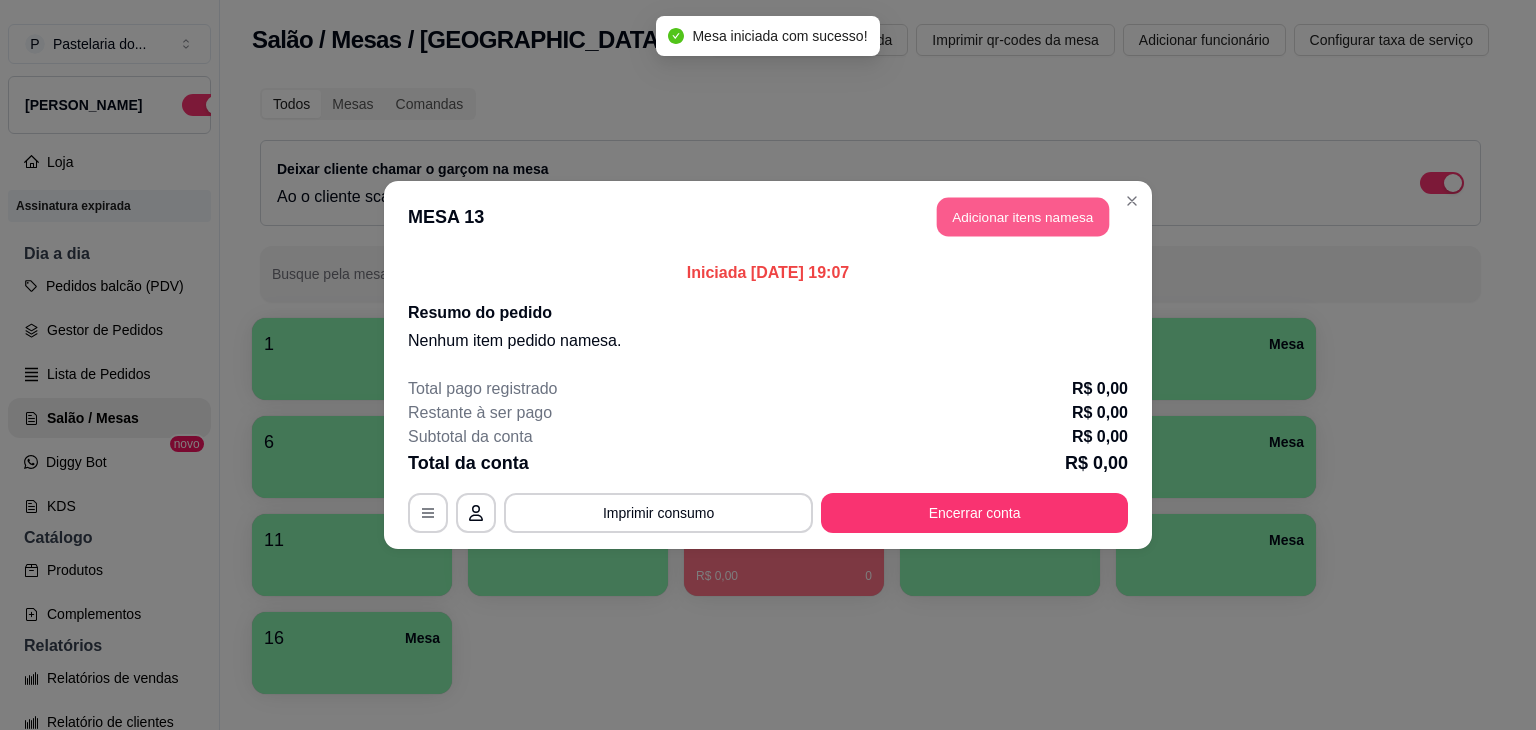 click on "Adicionar itens na  mesa" at bounding box center (1023, 217) 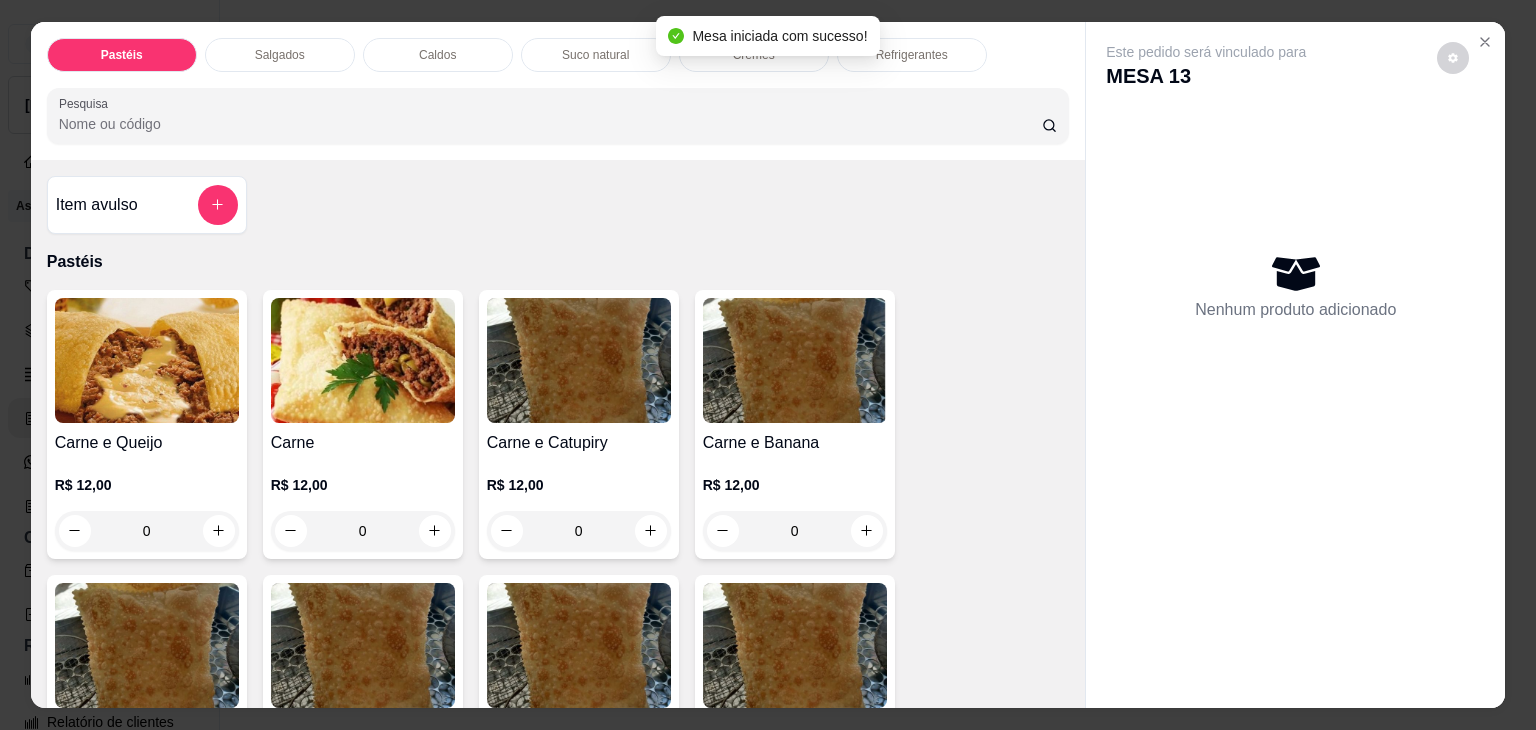 click at bounding box center (147, 360) 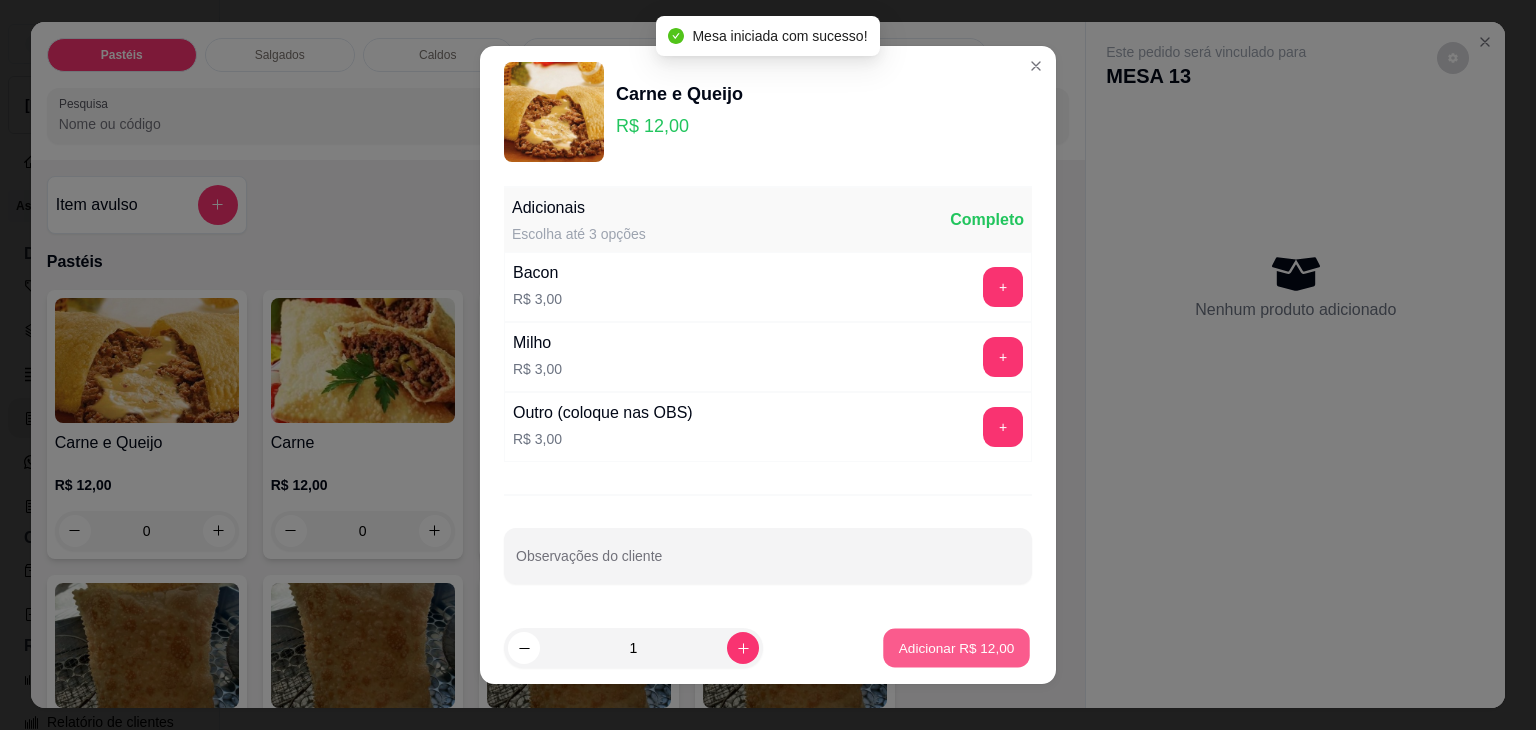 click on "Adicionar   R$ 12,00" at bounding box center (956, 648) 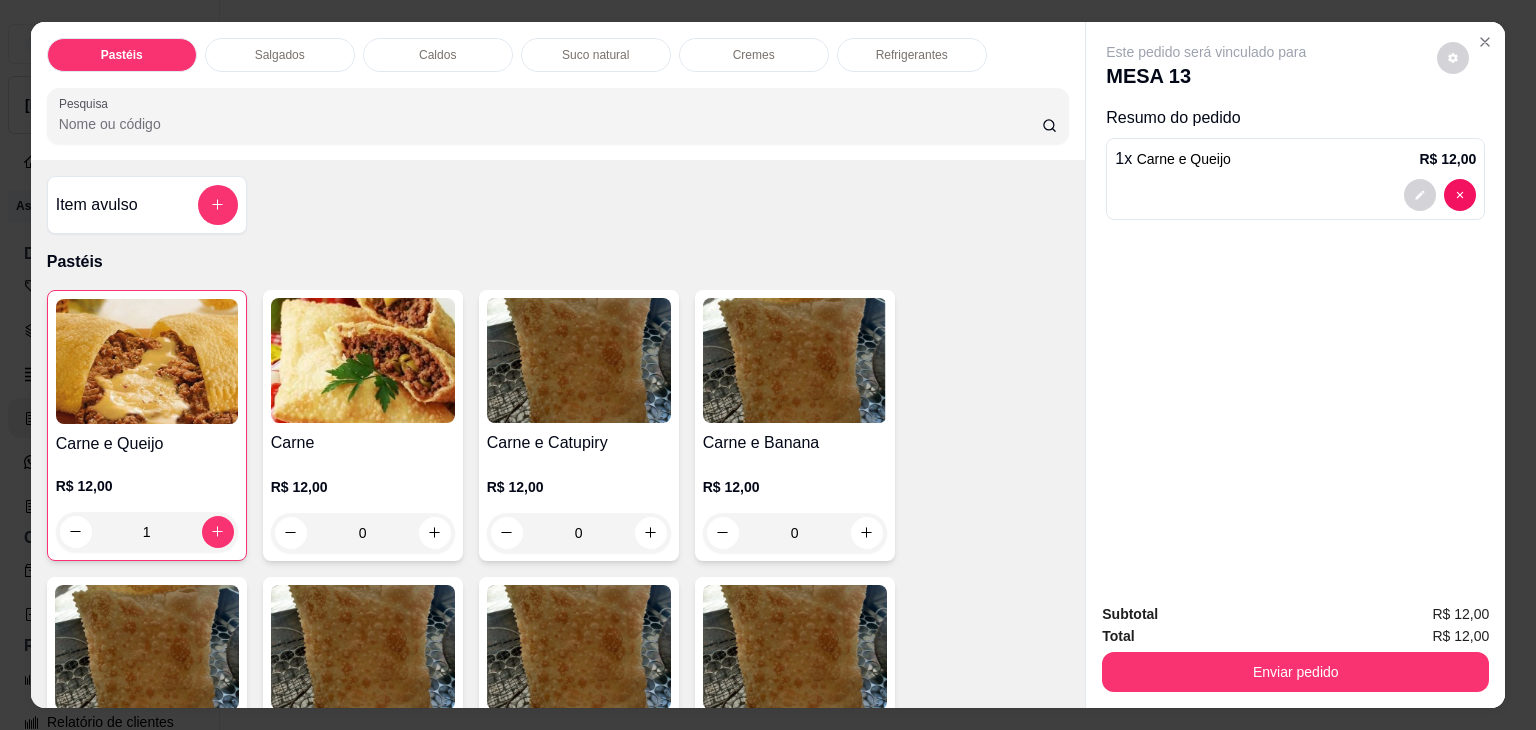 click on "Caldos" at bounding box center (438, 55) 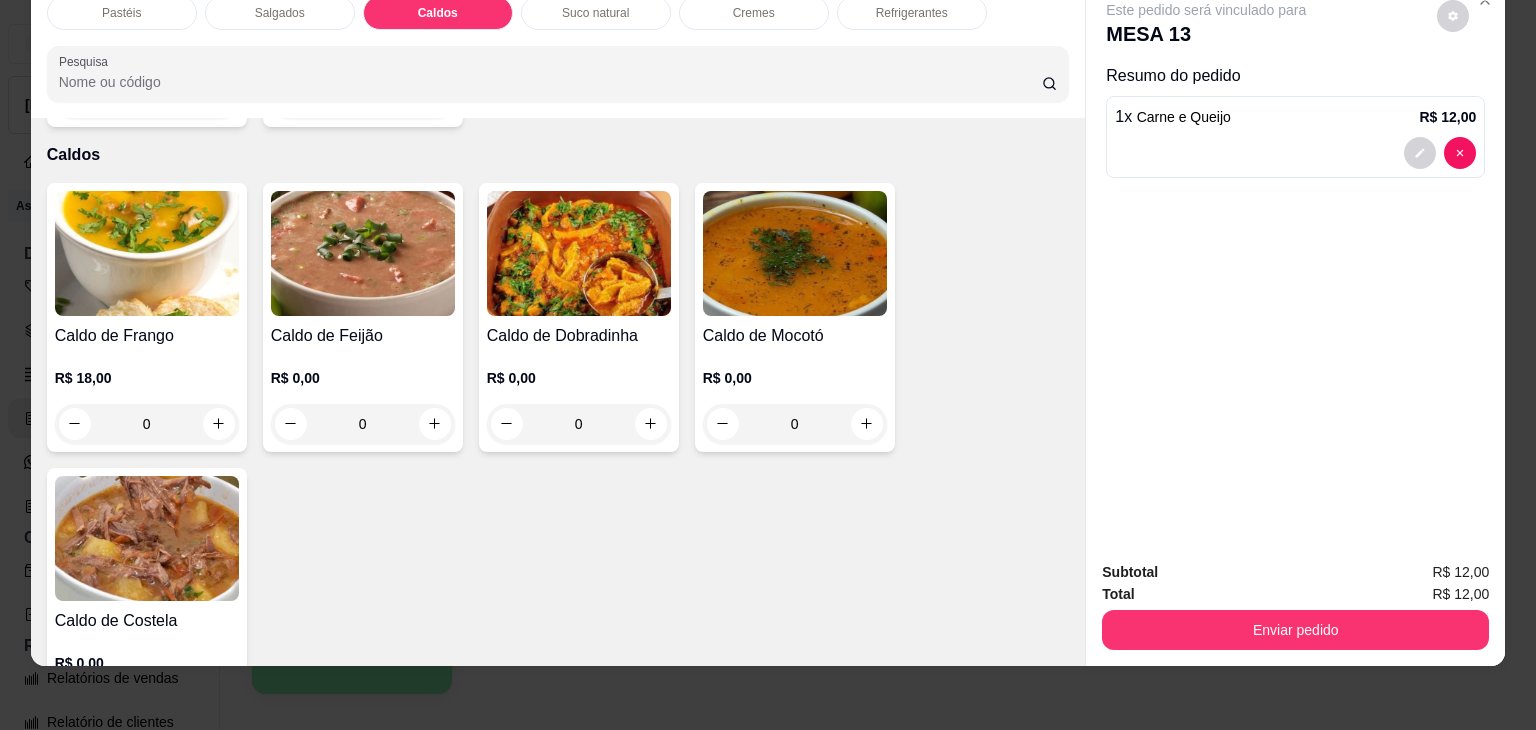 click at bounding box center [579, 253] 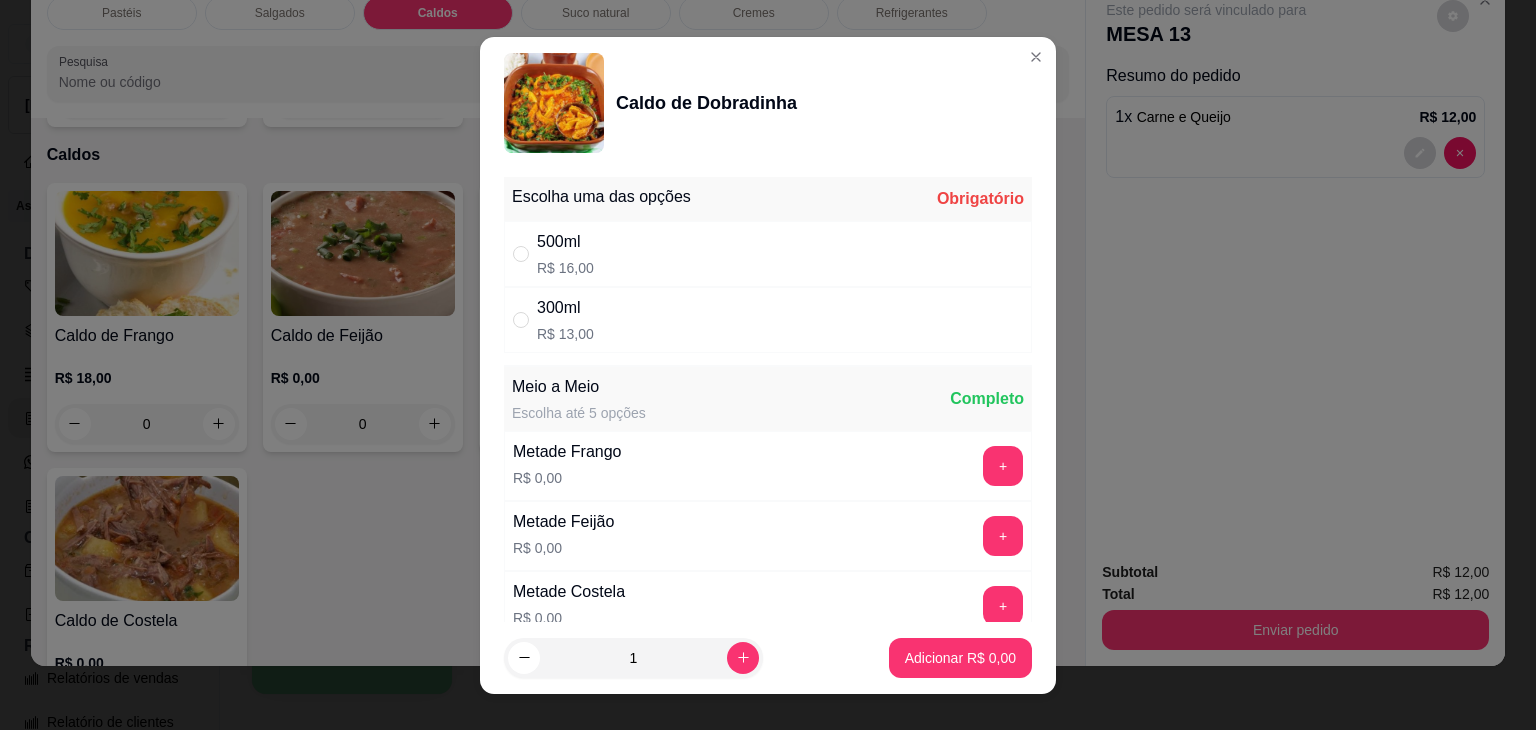 click on "500ml R$ 16,00" at bounding box center [768, 254] 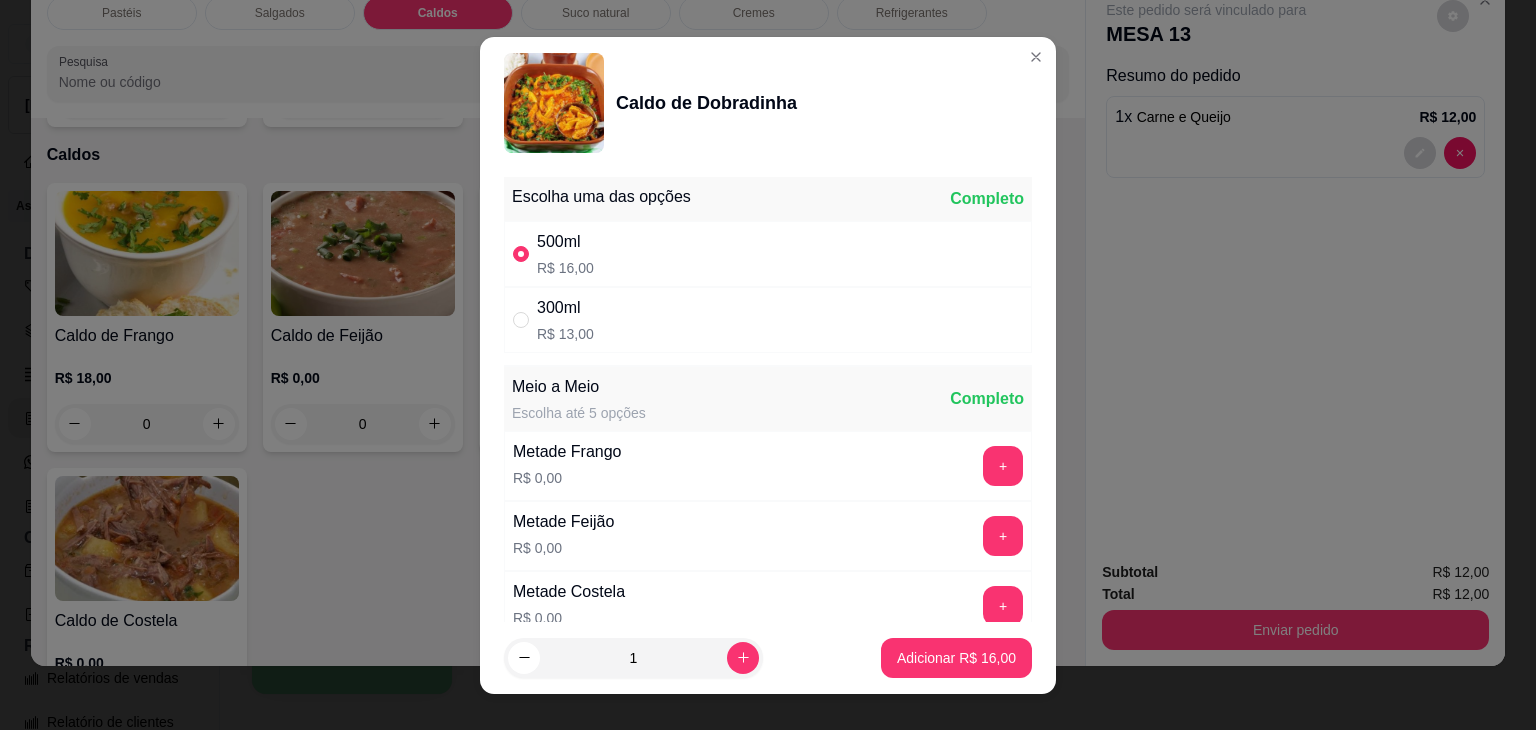 click on "300ml R$ 13,00" at bounding box center (768, 320) 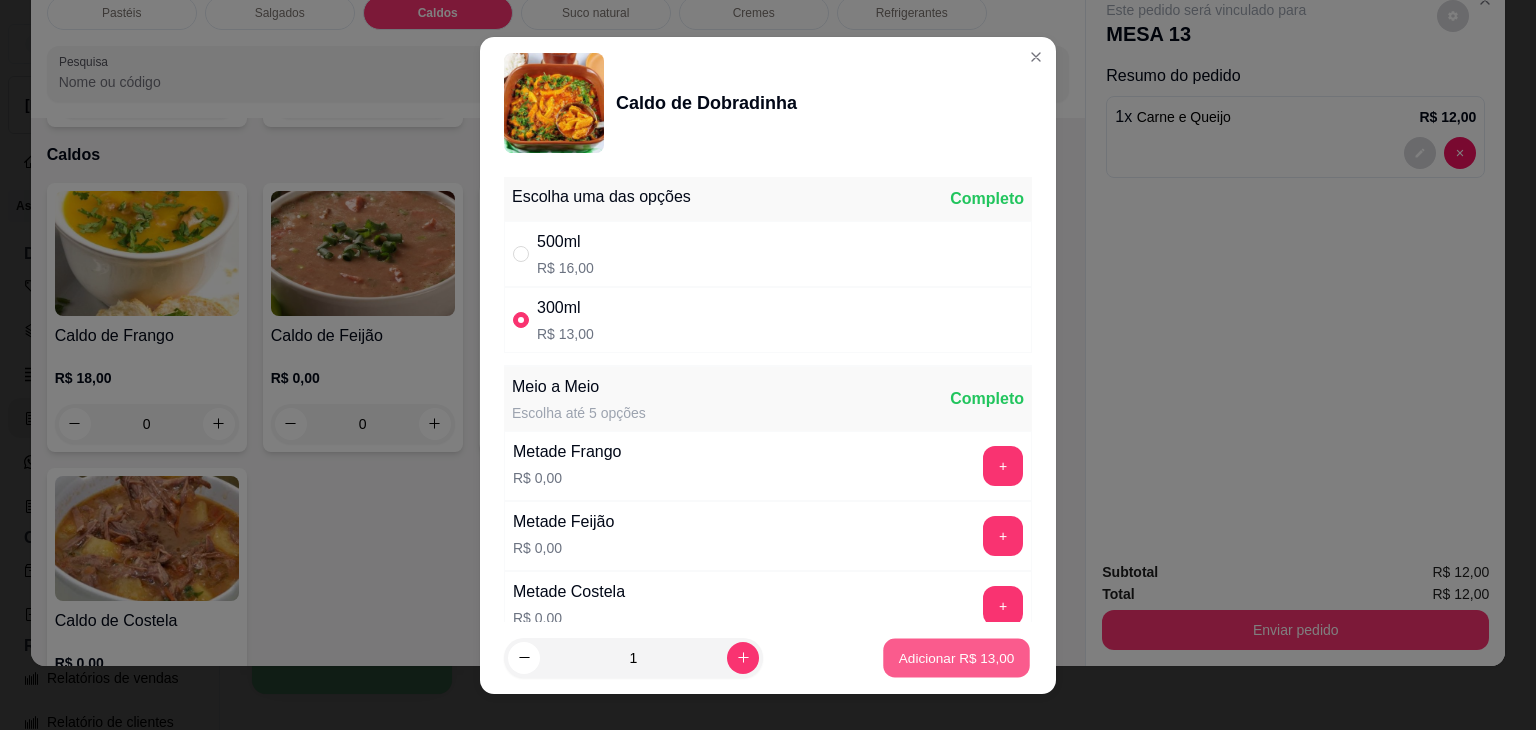 click on "Adicionar   R$ 13,00" at bounding box center (957, 657) 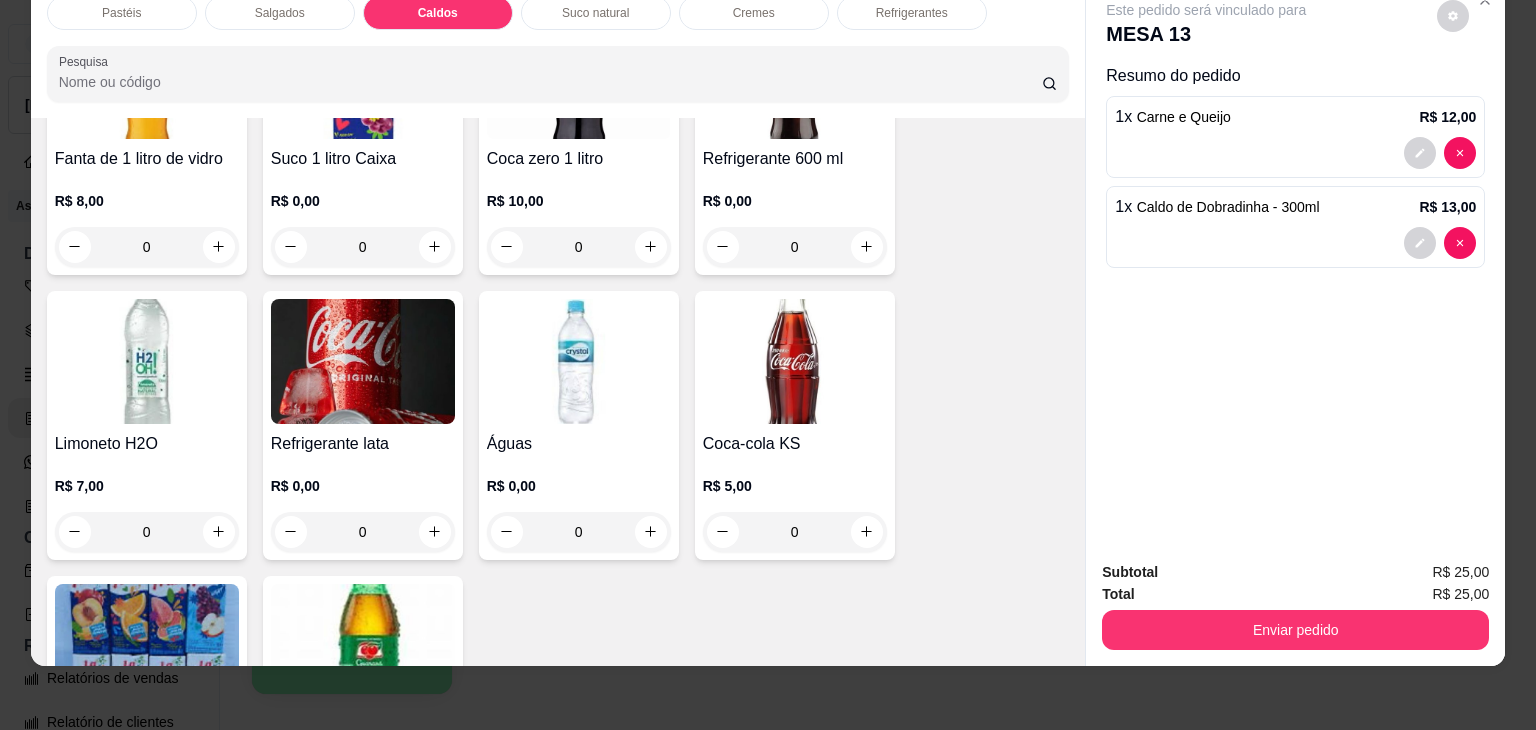 scroll, scrollTop: 5984, scrollLeft: 0, axis: vertical 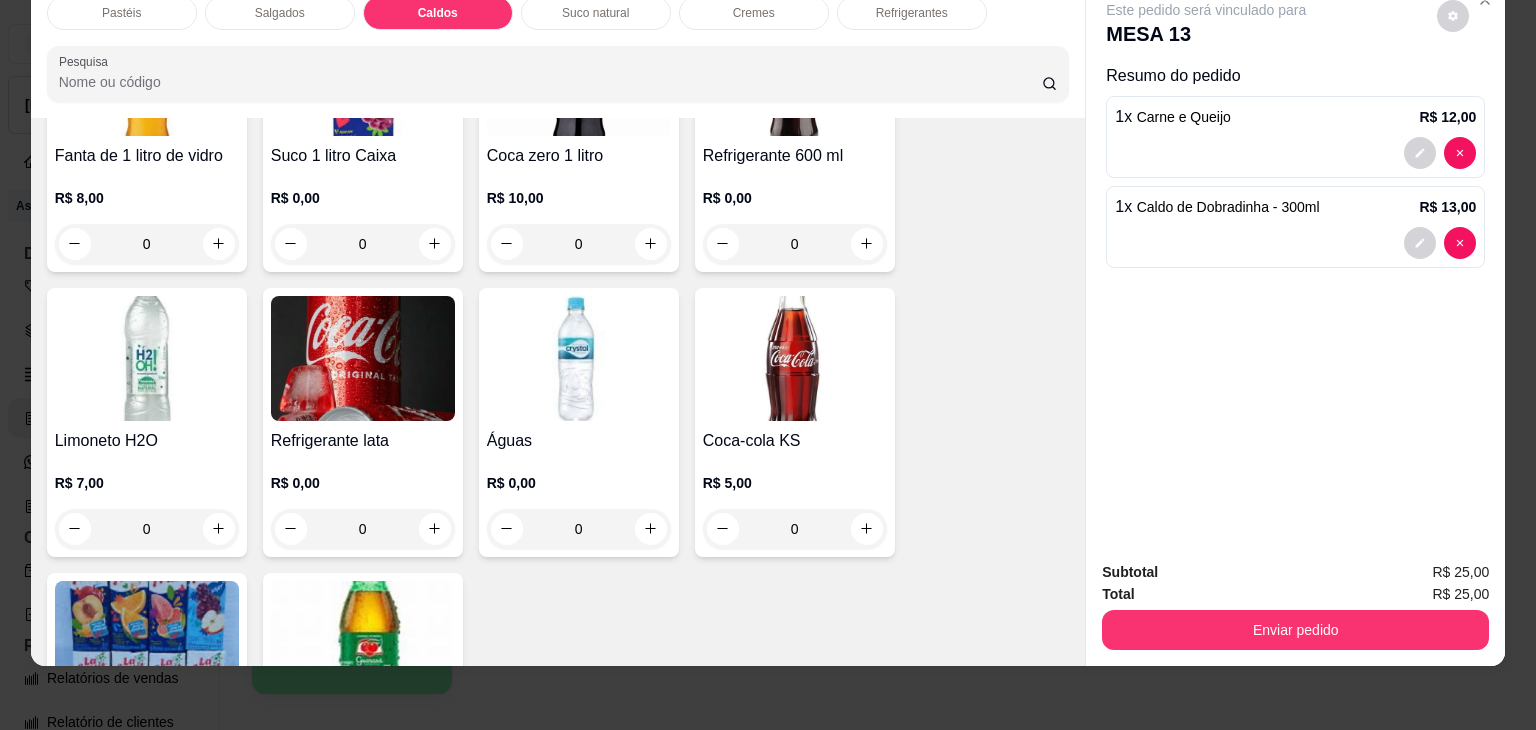 click on "Refrigerante lata   R$ 0,00 0" at bounding box center (363, 422) 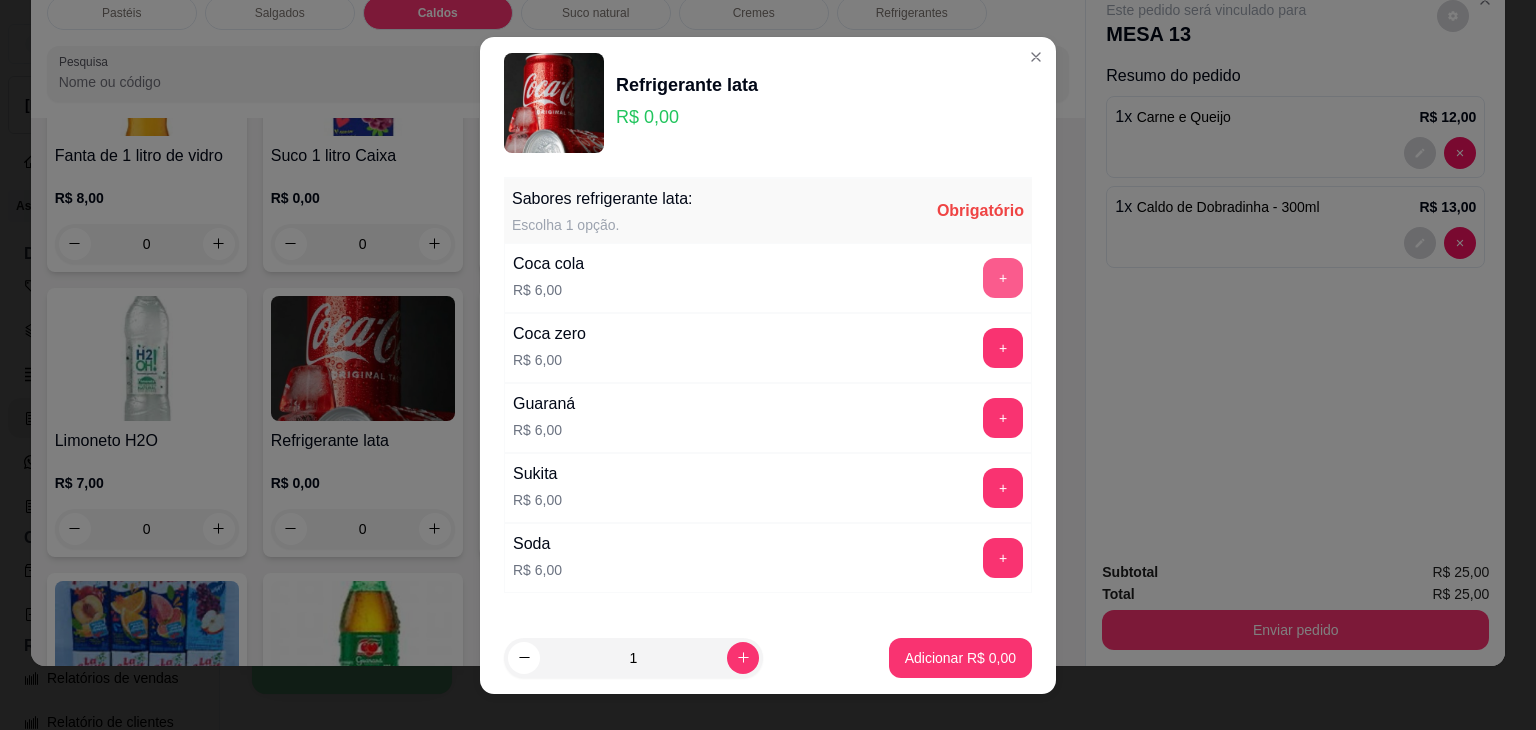 click on "+" at bounding box center (1003, 278) 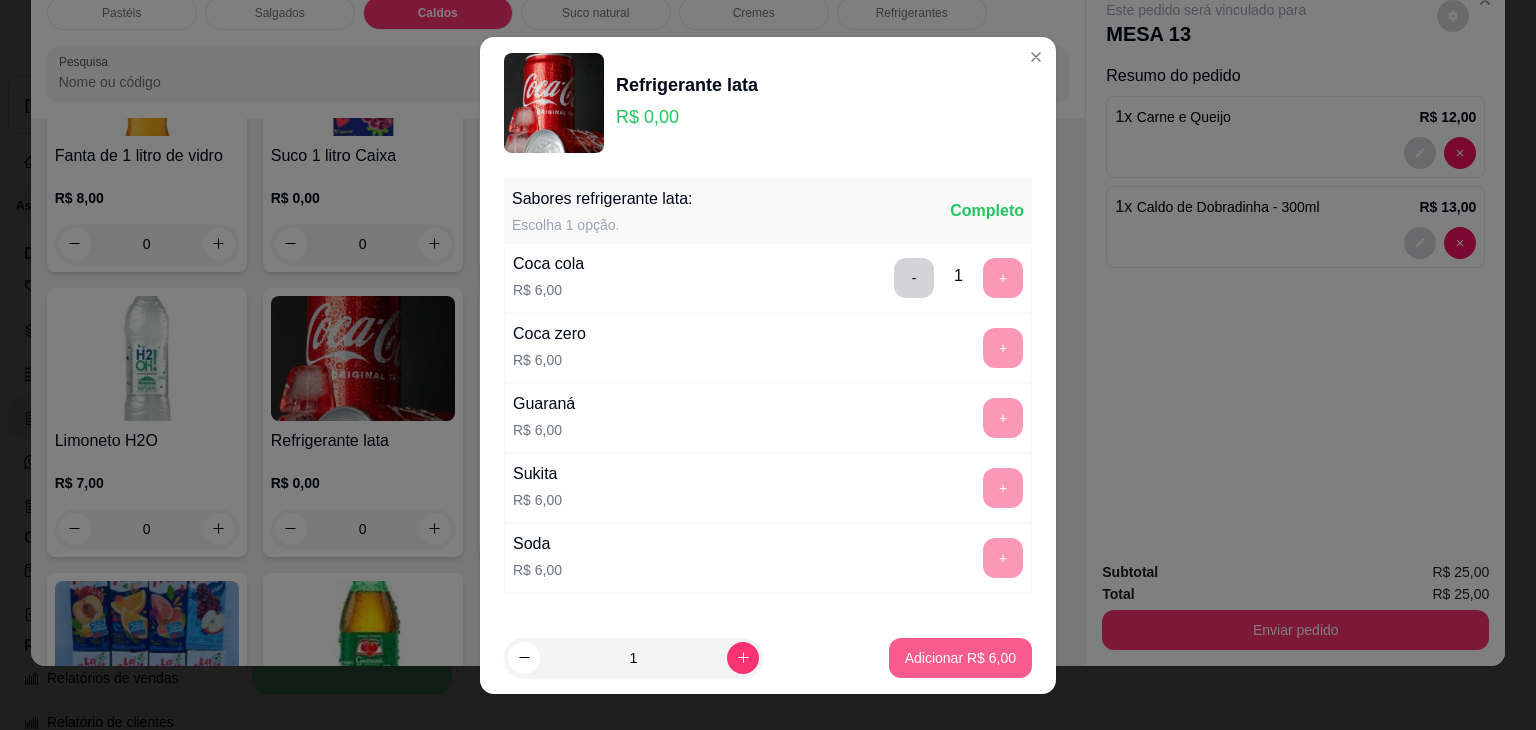 click on "Adicionar   R$ 6,00" at bounding box center (960, 658) 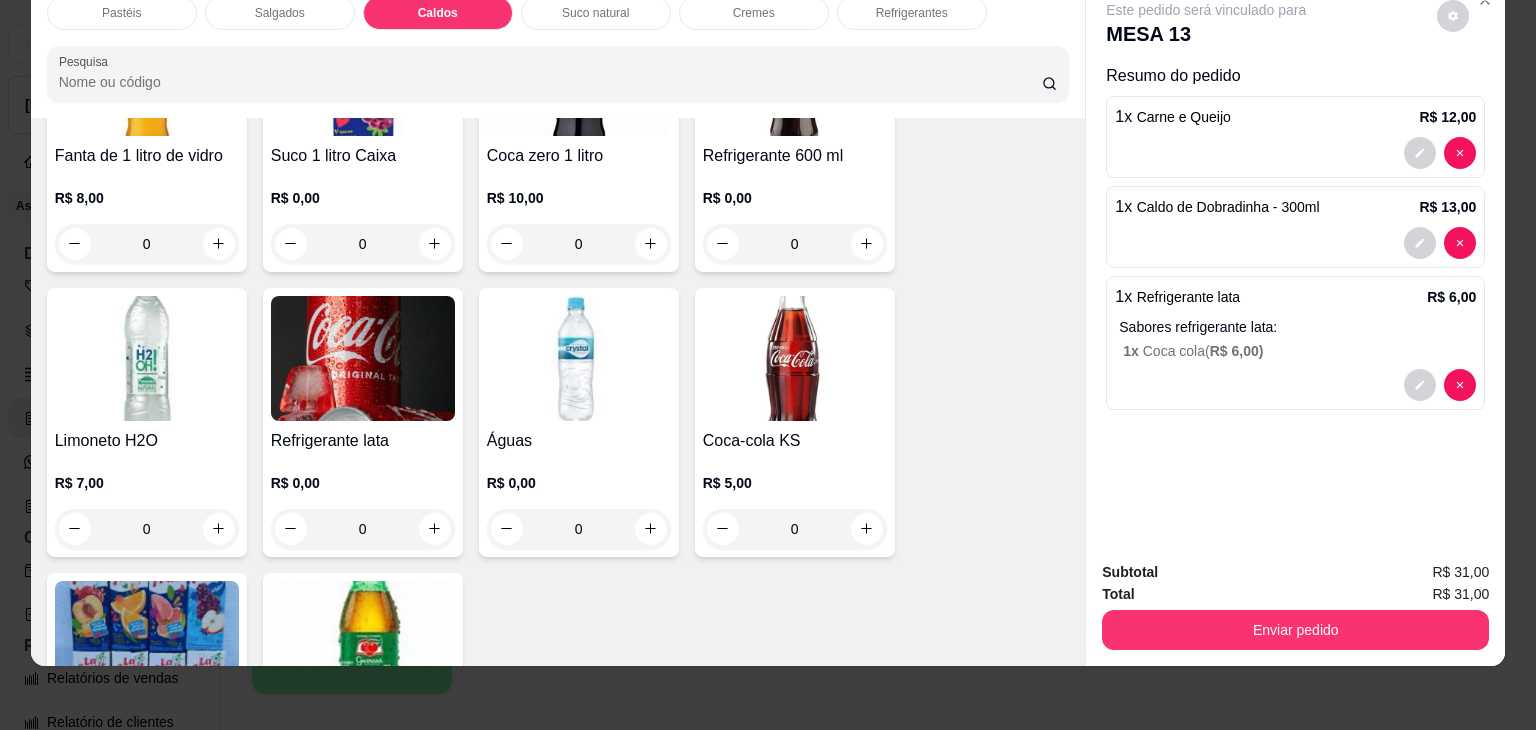 click on "Refrigerante lata" at bounding box center [363, 441] 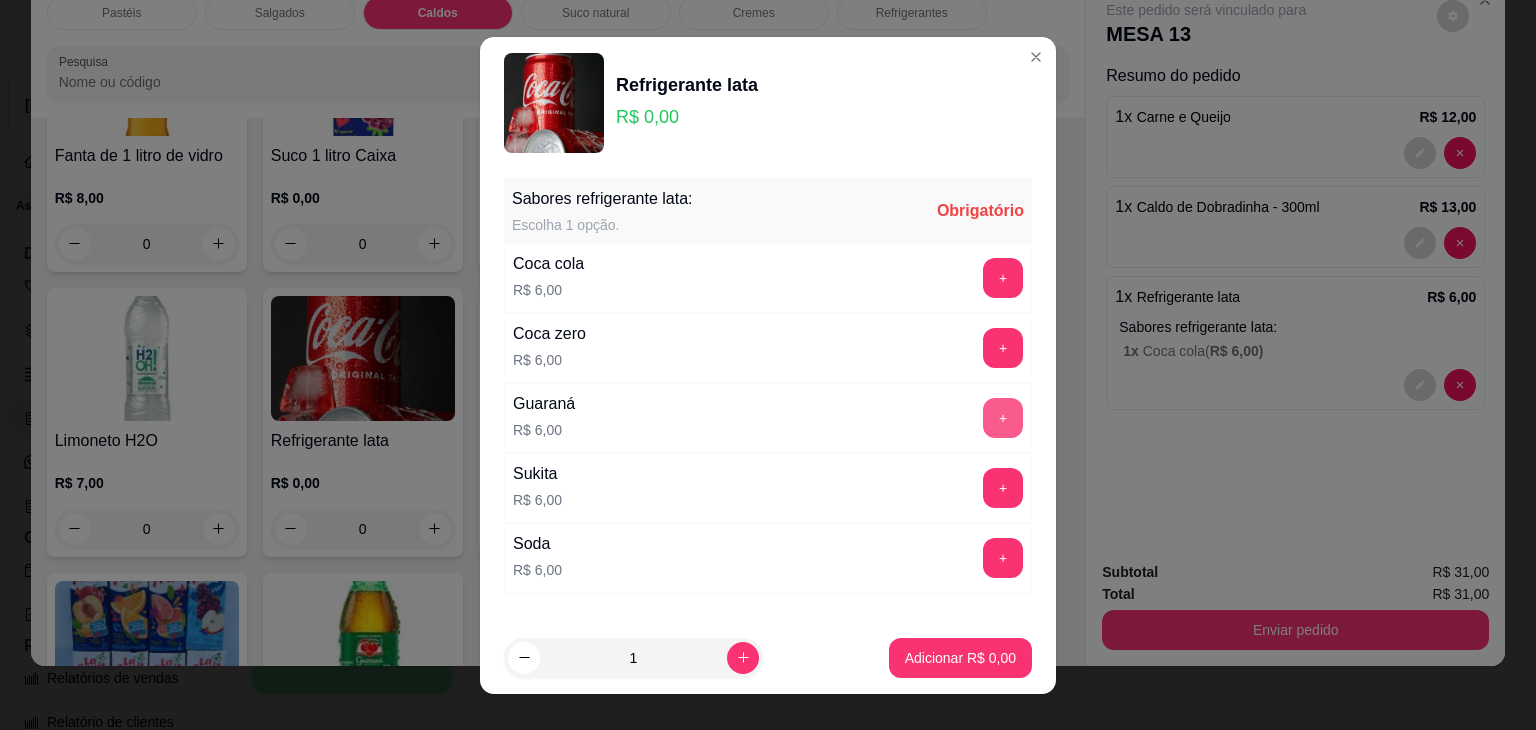click on "+" at bounding box center (1003, 418) 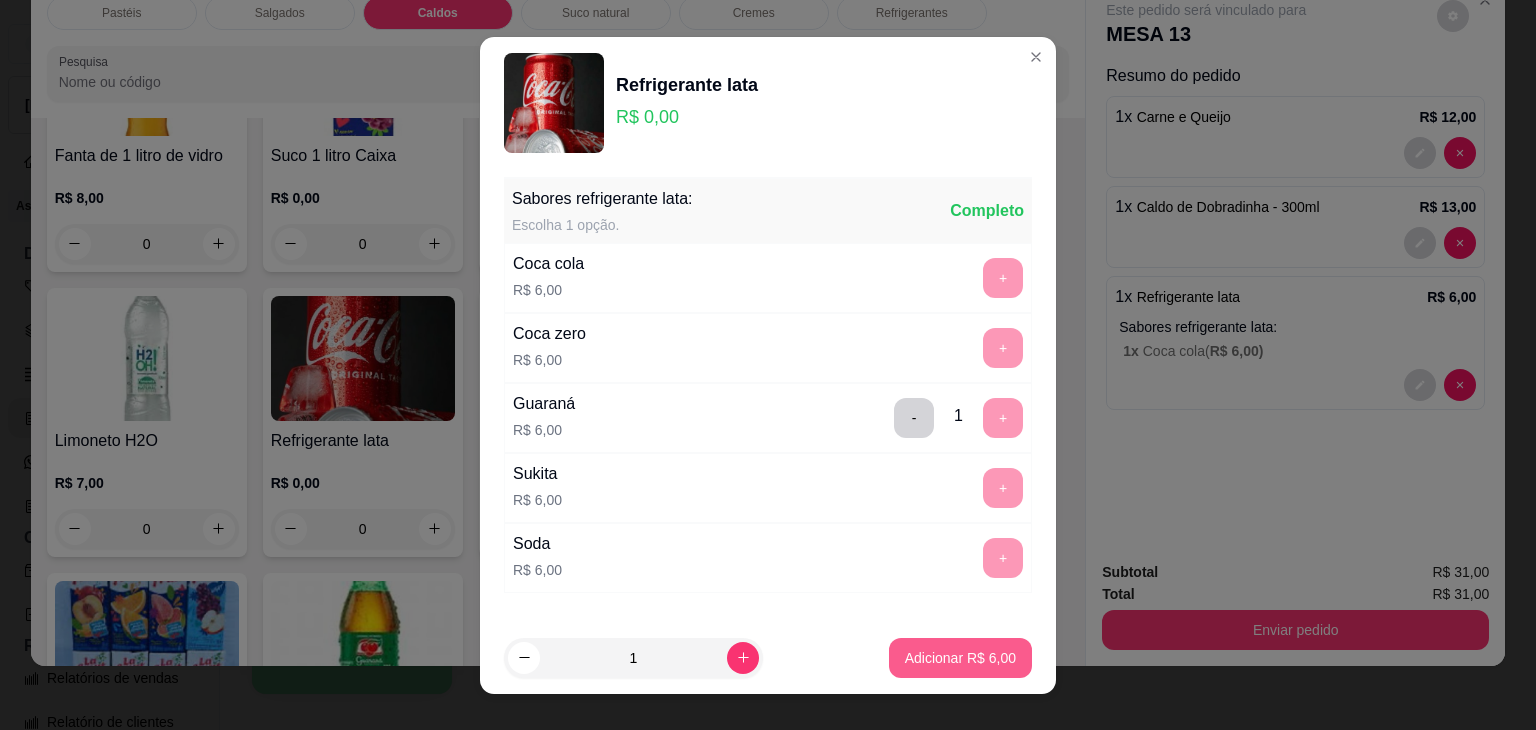 click on "Adicionar   R$ 6,00" at bounding box center [960, 658] 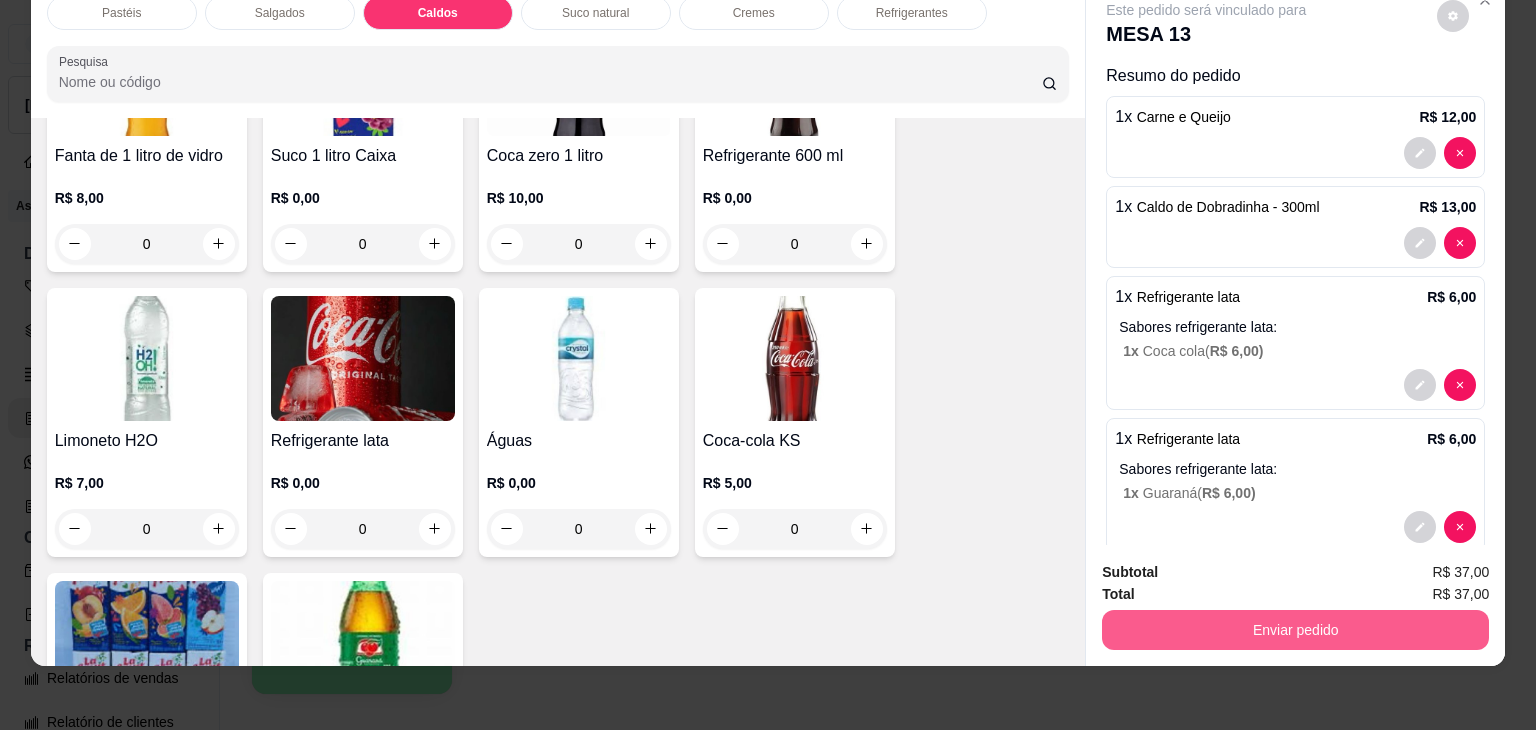 click on "Enviar pedido" at bounding box center (1295, 630) 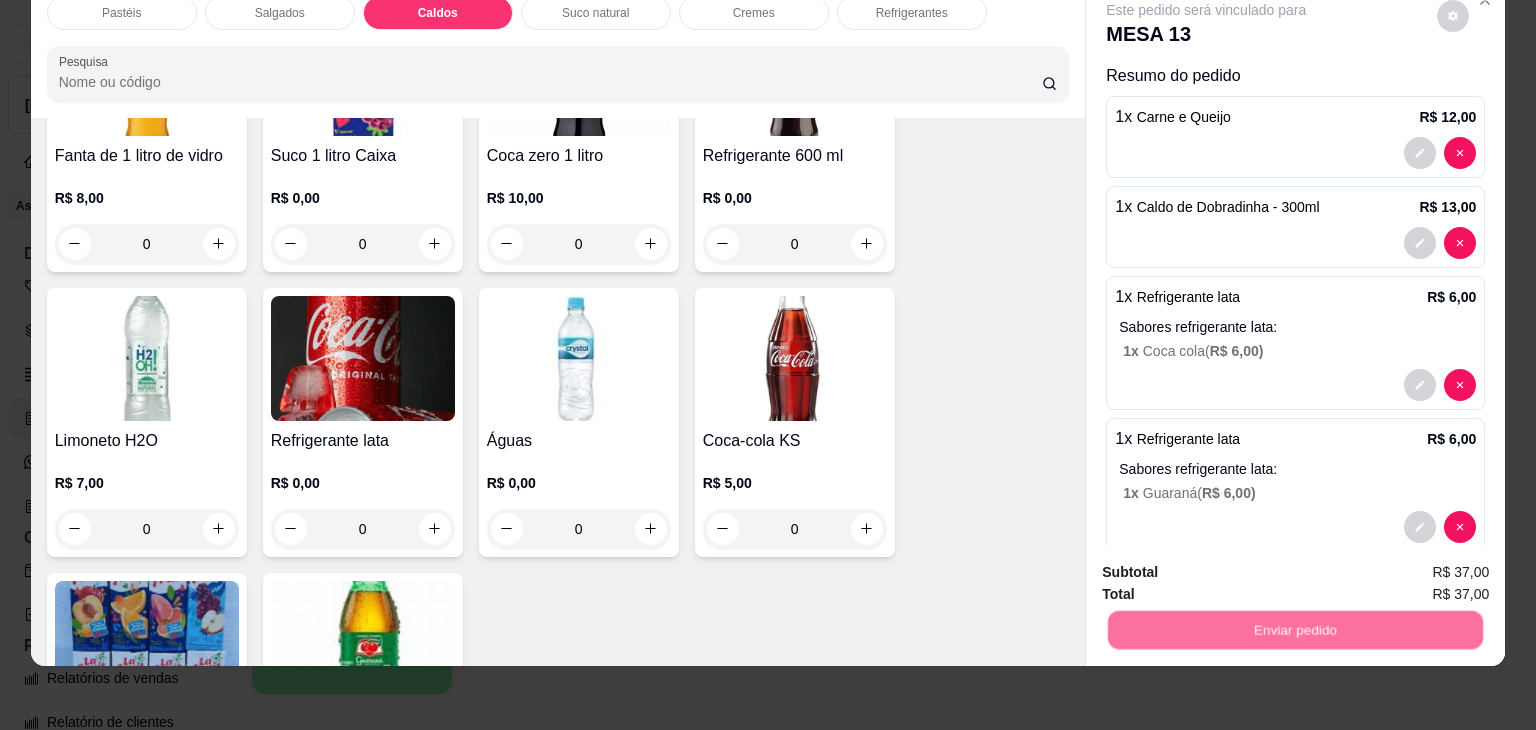 click on "Não registrar e enviar pedido" at bounding box center (1229, 564) 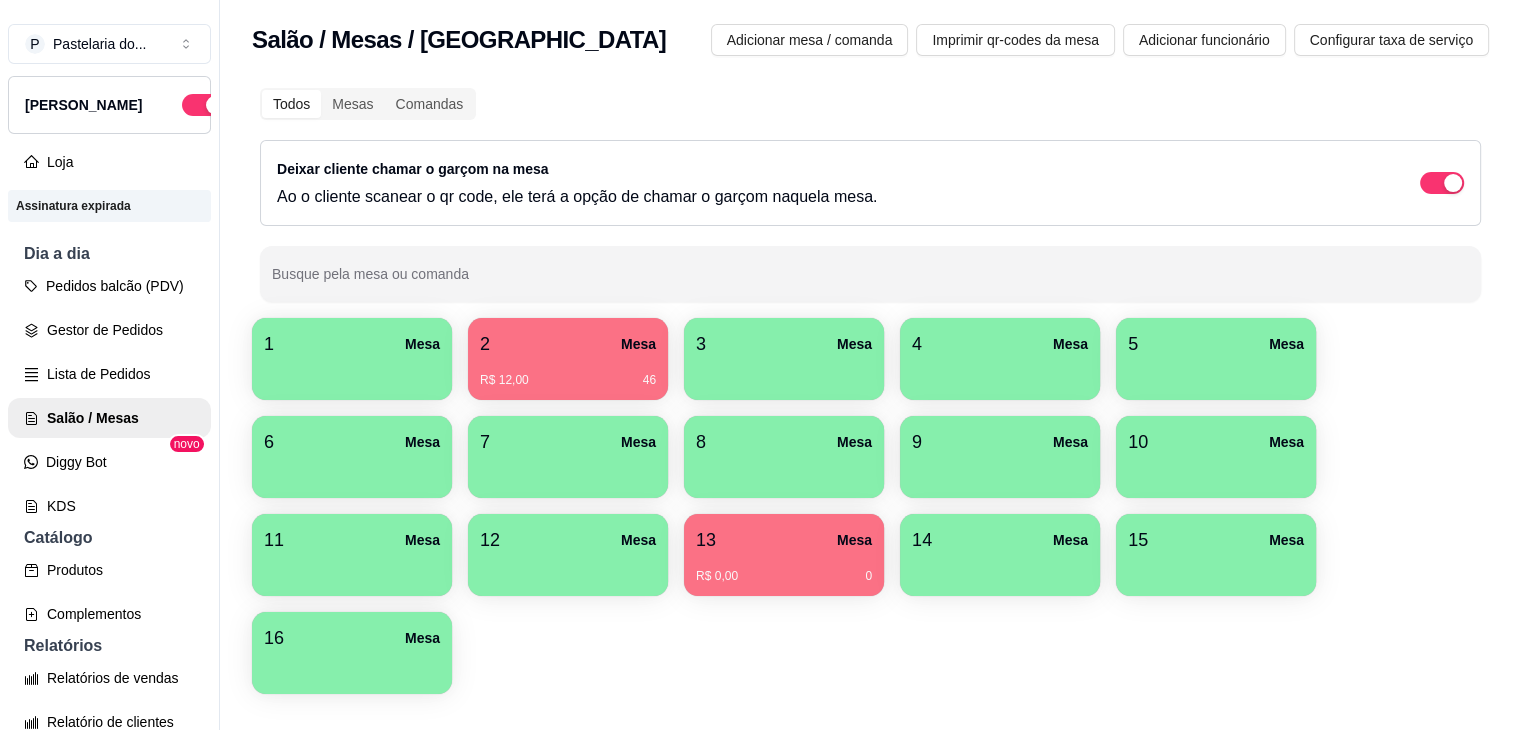 click on "2 Mesa" at bounding box center (568, 344) 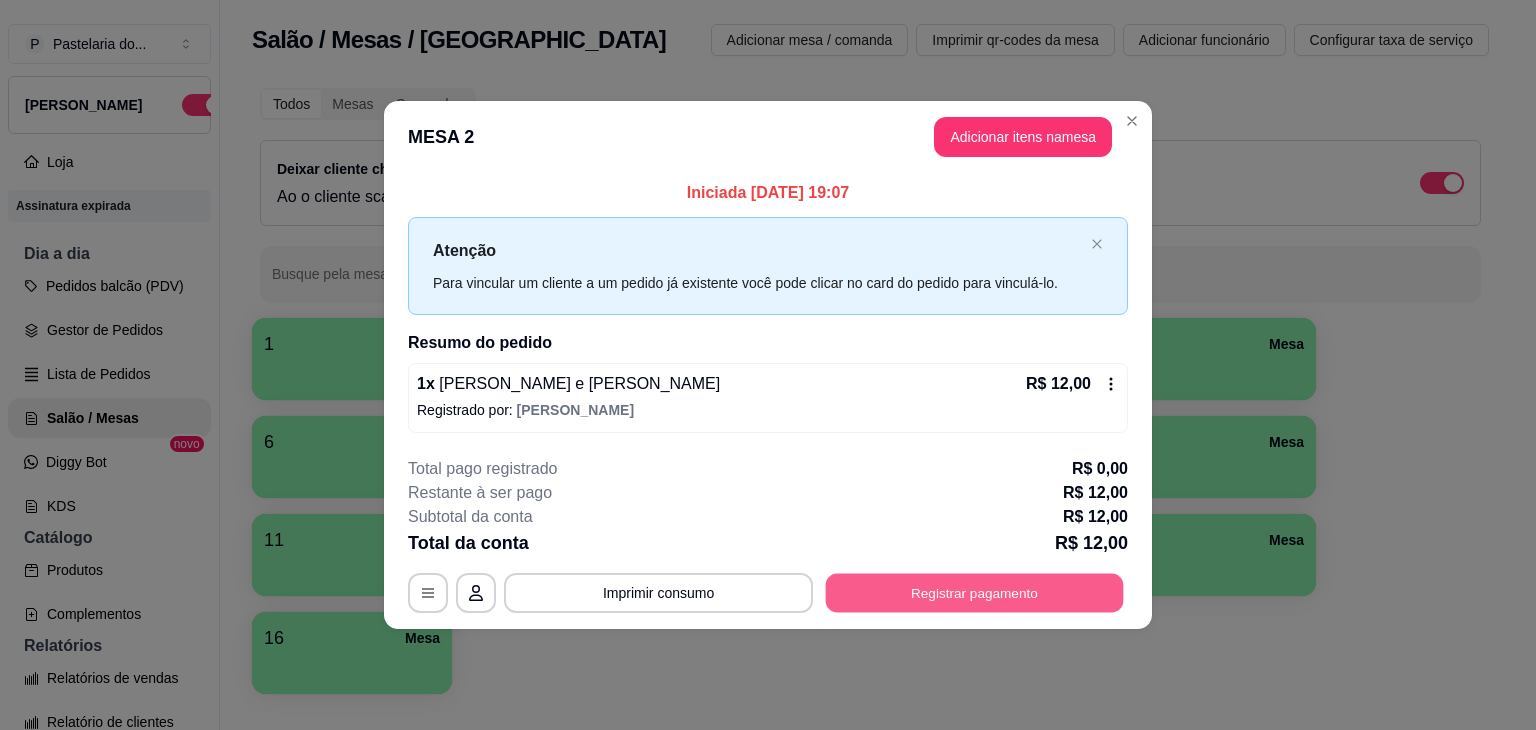 click on "Registrar pagamento" at bounding box center [975, 592] 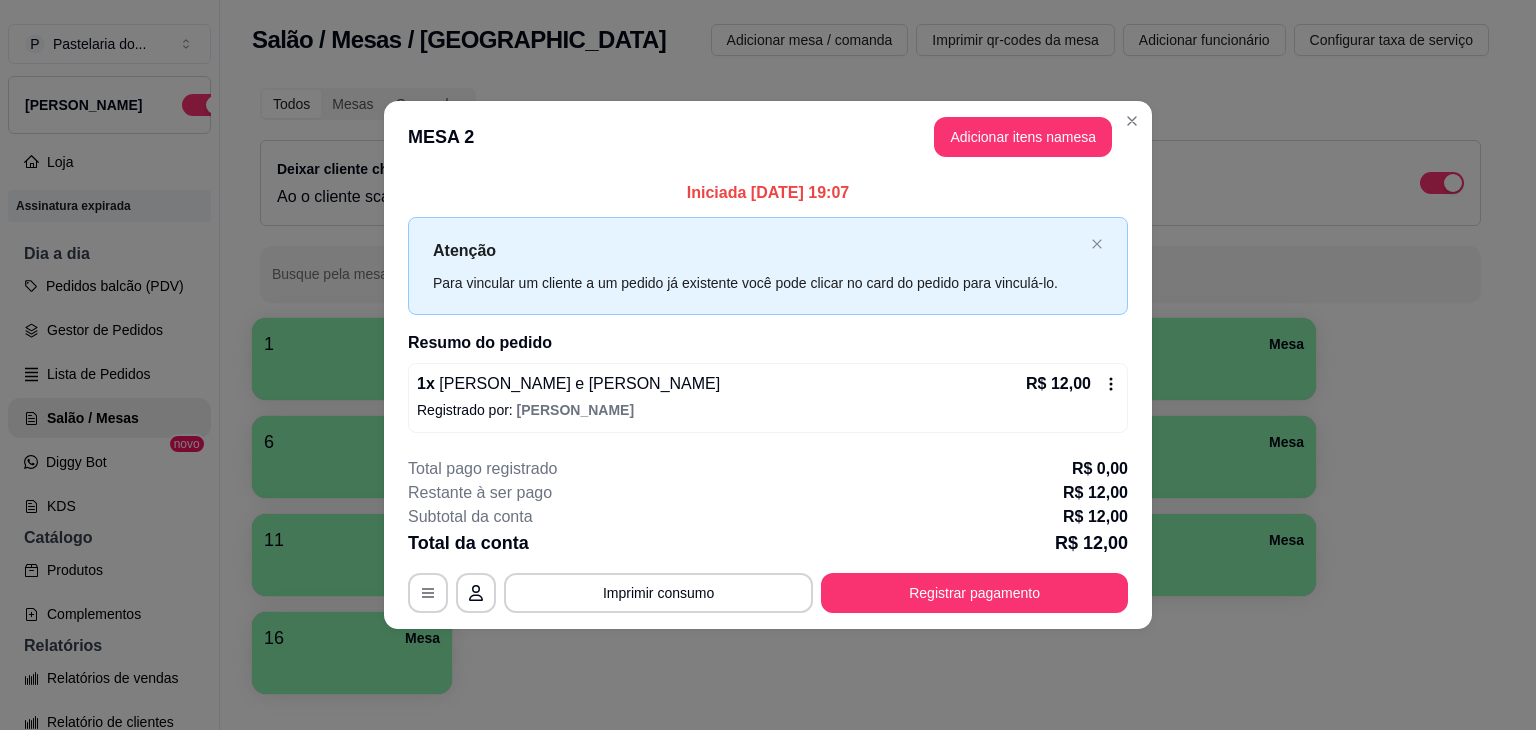 click on "Dinheiro" at bounding box center [632, 285] 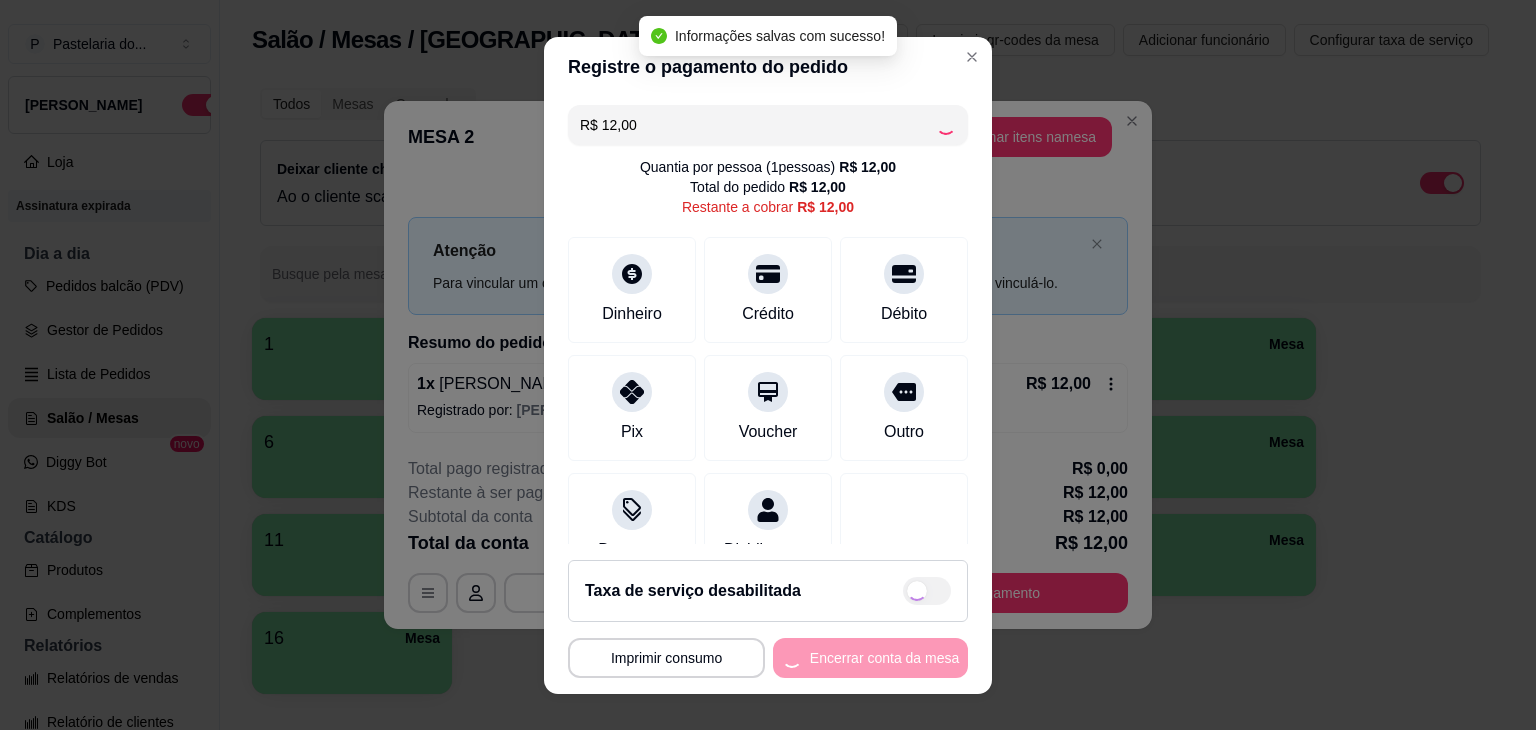 type on "R$ 0,00" 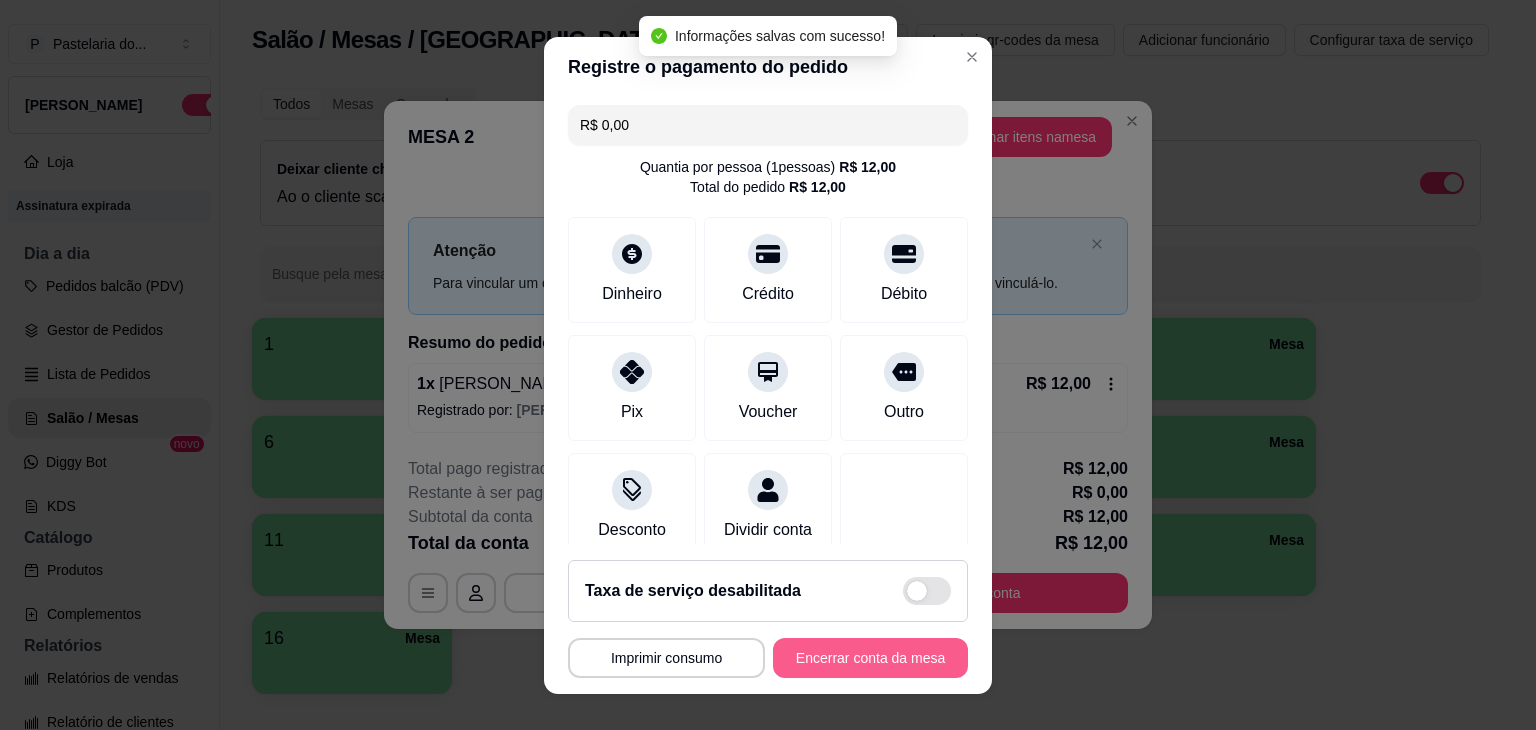 click on "Encerrar conta da mesa" at bounding box center [870, 658] 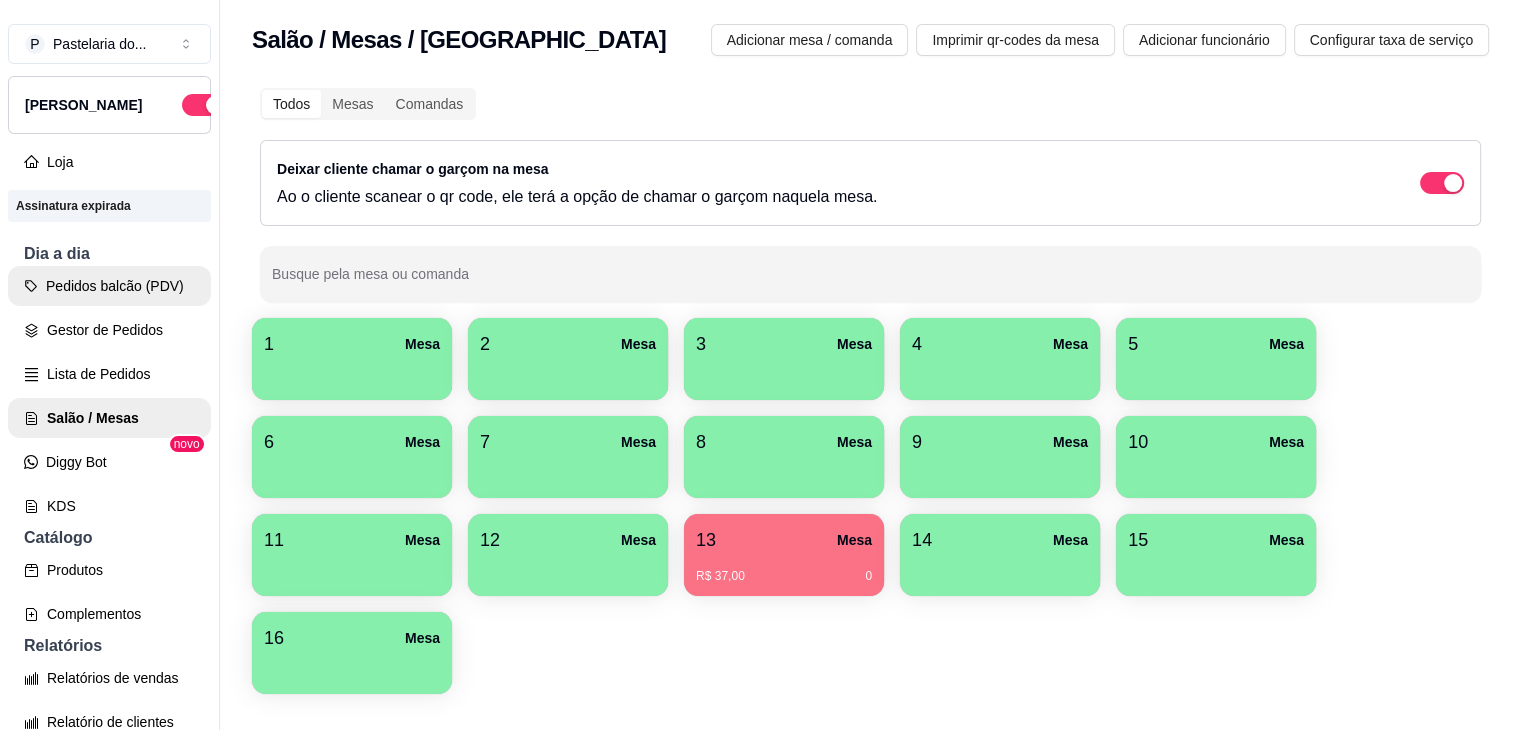 click on "Pedidos balcão (PDV)" at bounding box center [109, 286] 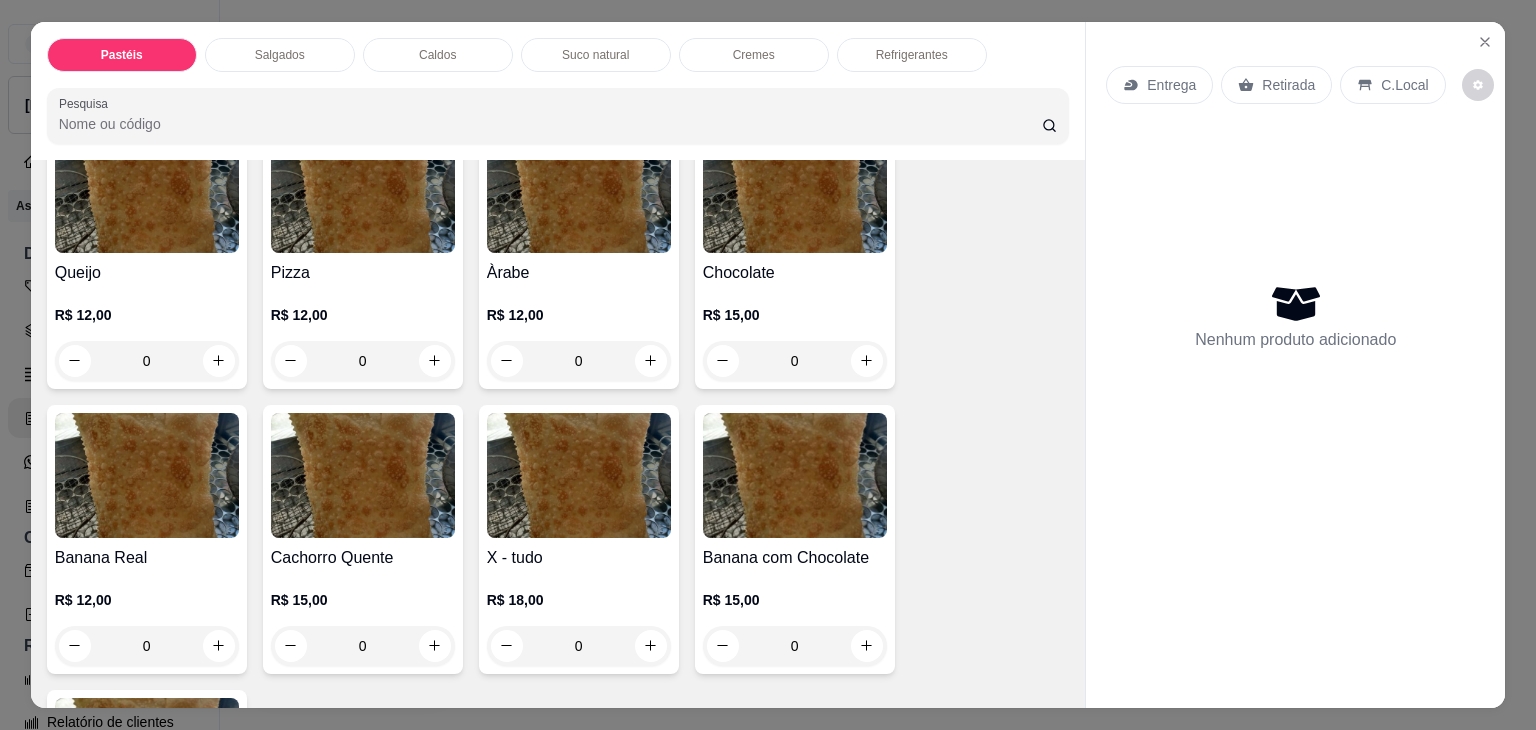 scroll, scrollTop: 1300, scrollLeft: 0, axis: vertical 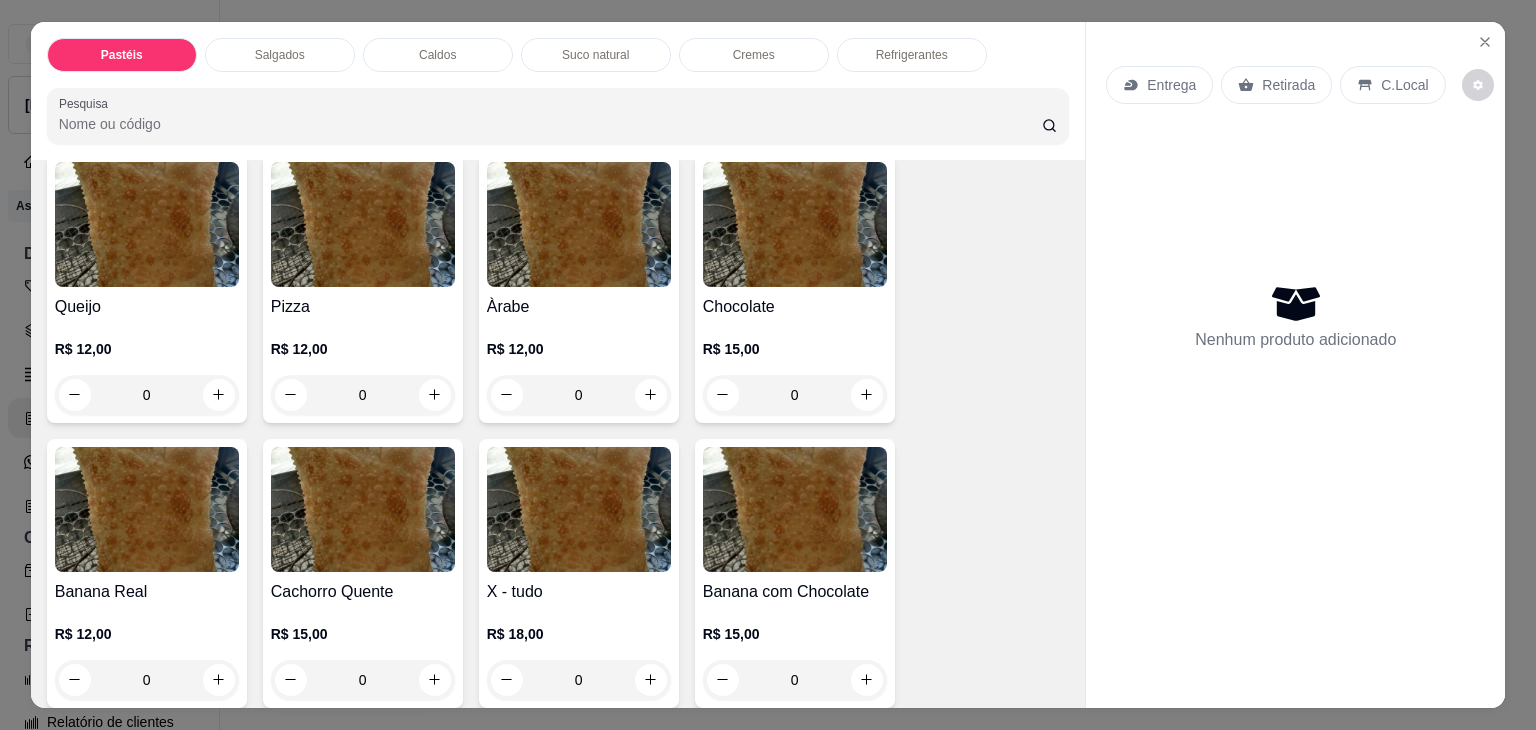 click on "Queijo    R$ 12,00 0" at bounding box center (147, 288) 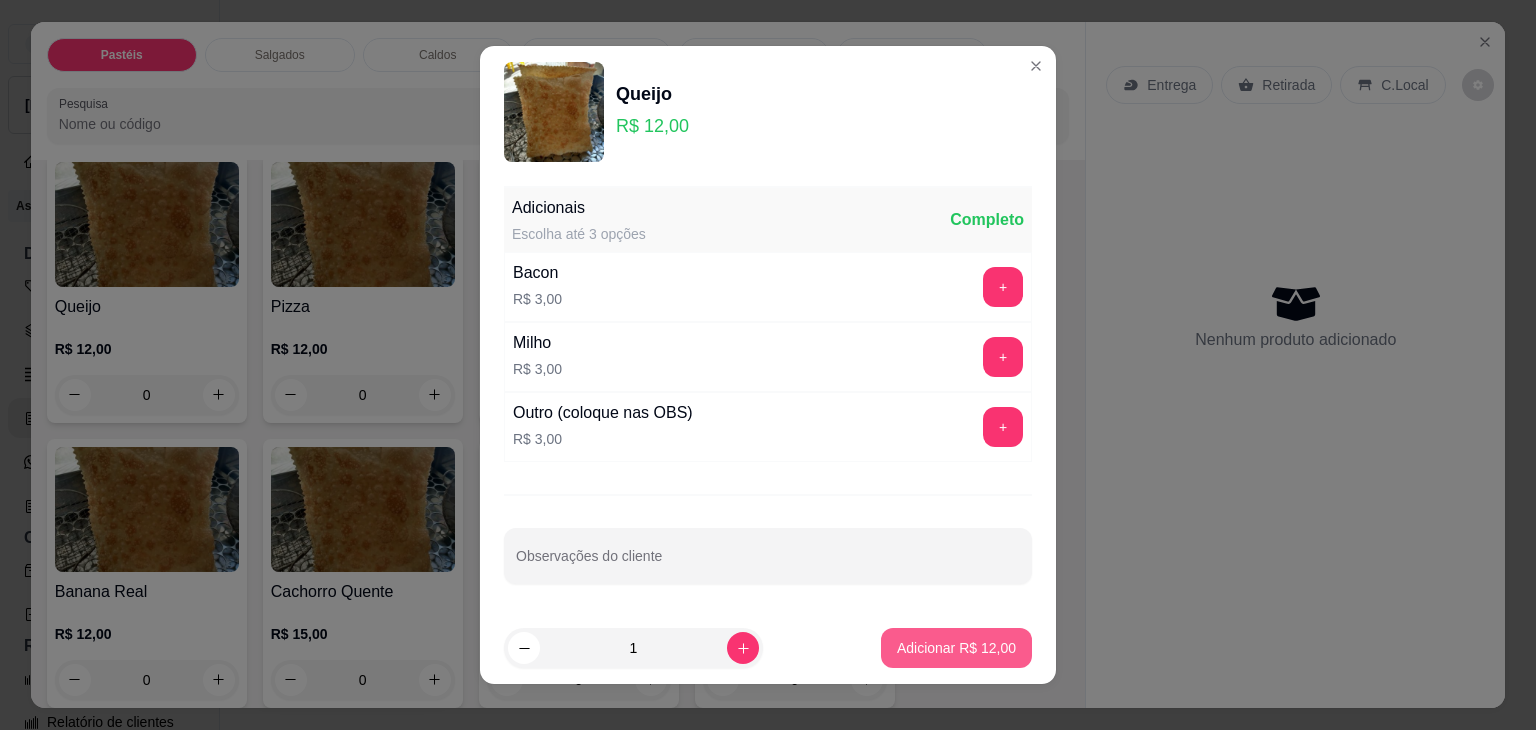 click on "Adicionar   R$ 12,00" at bounding box center (956, 648) 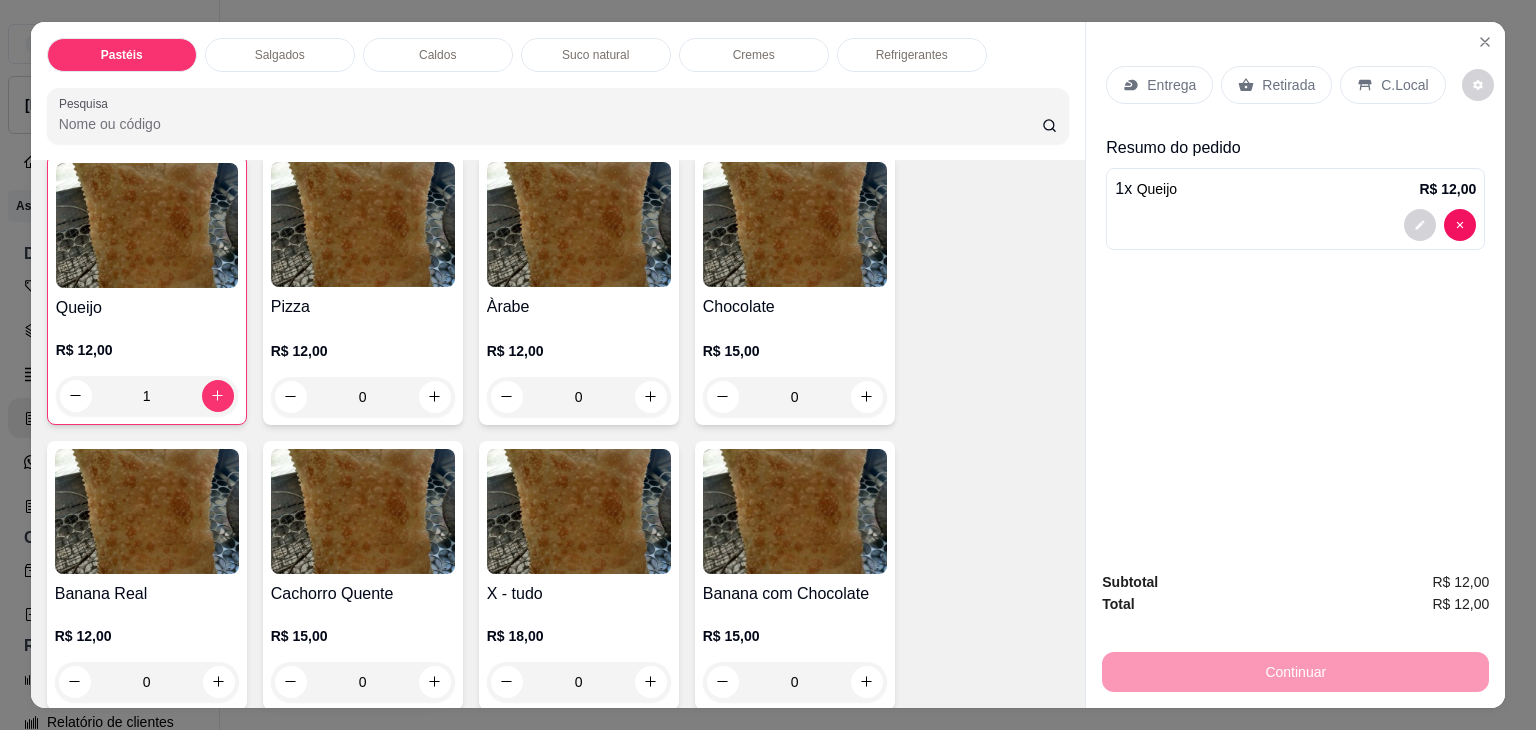 scroll, scrollTop: 1300, scrollLeft: 0, axis: vertical 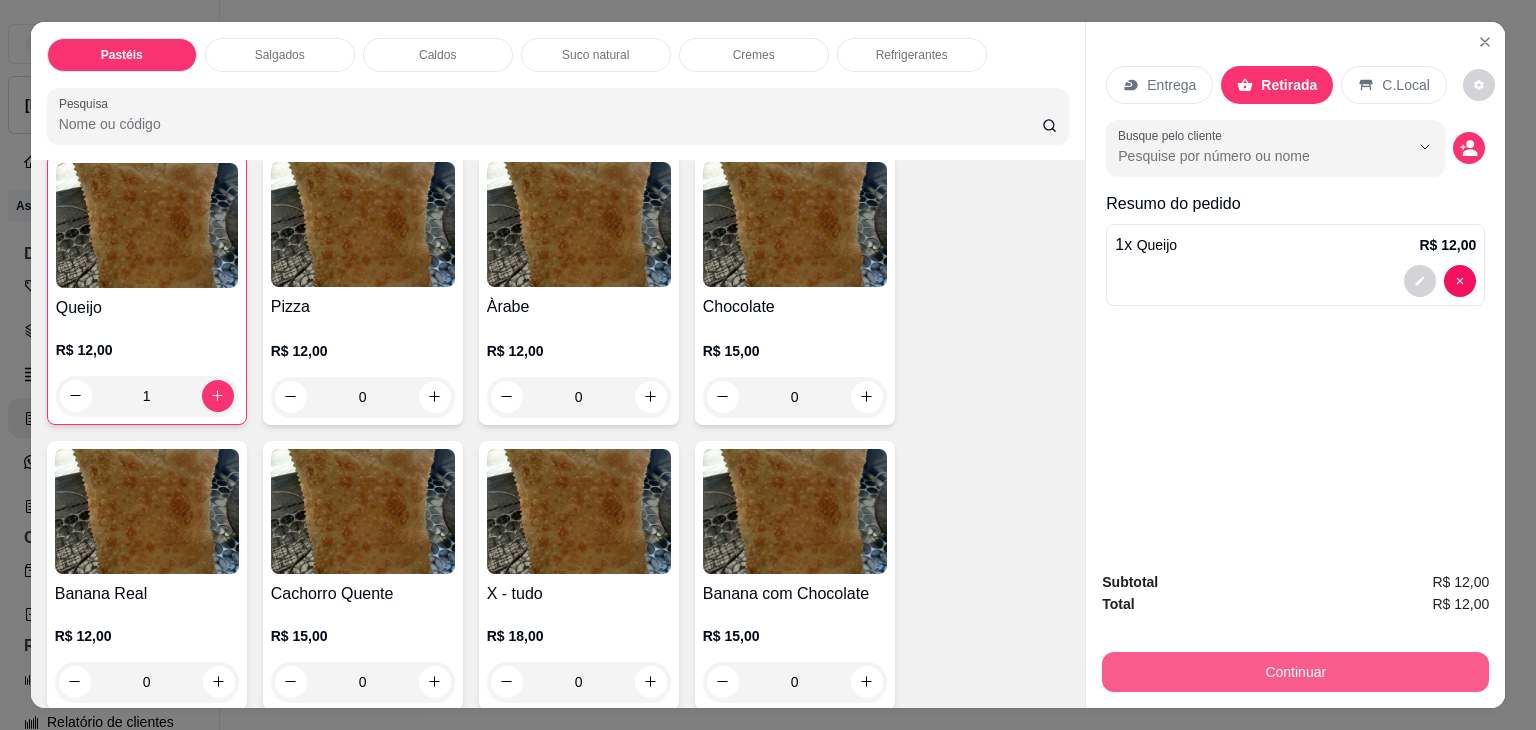 click on "Continuar" at bounding box center (1295, 672) 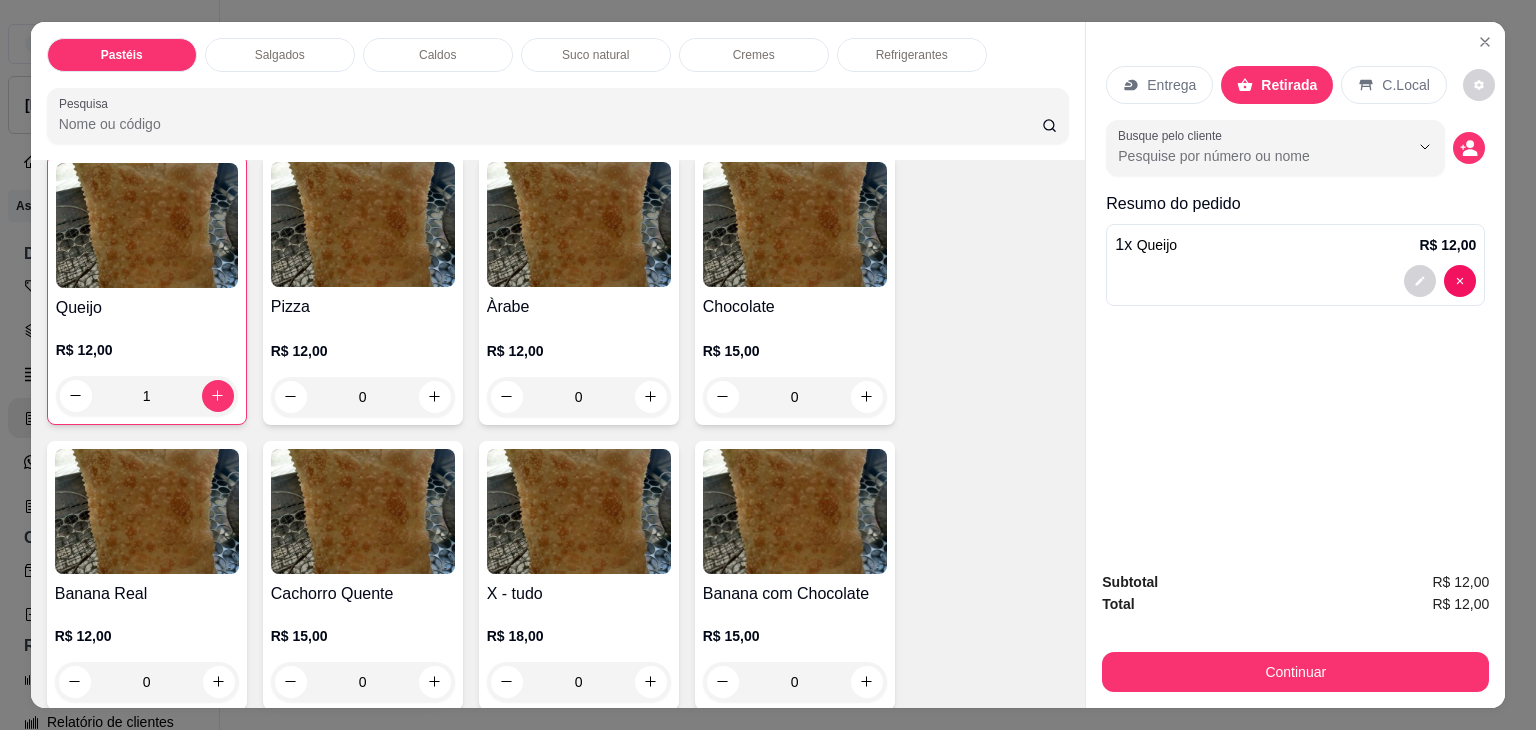click on "Caldos" at bounding box center (437, 55) 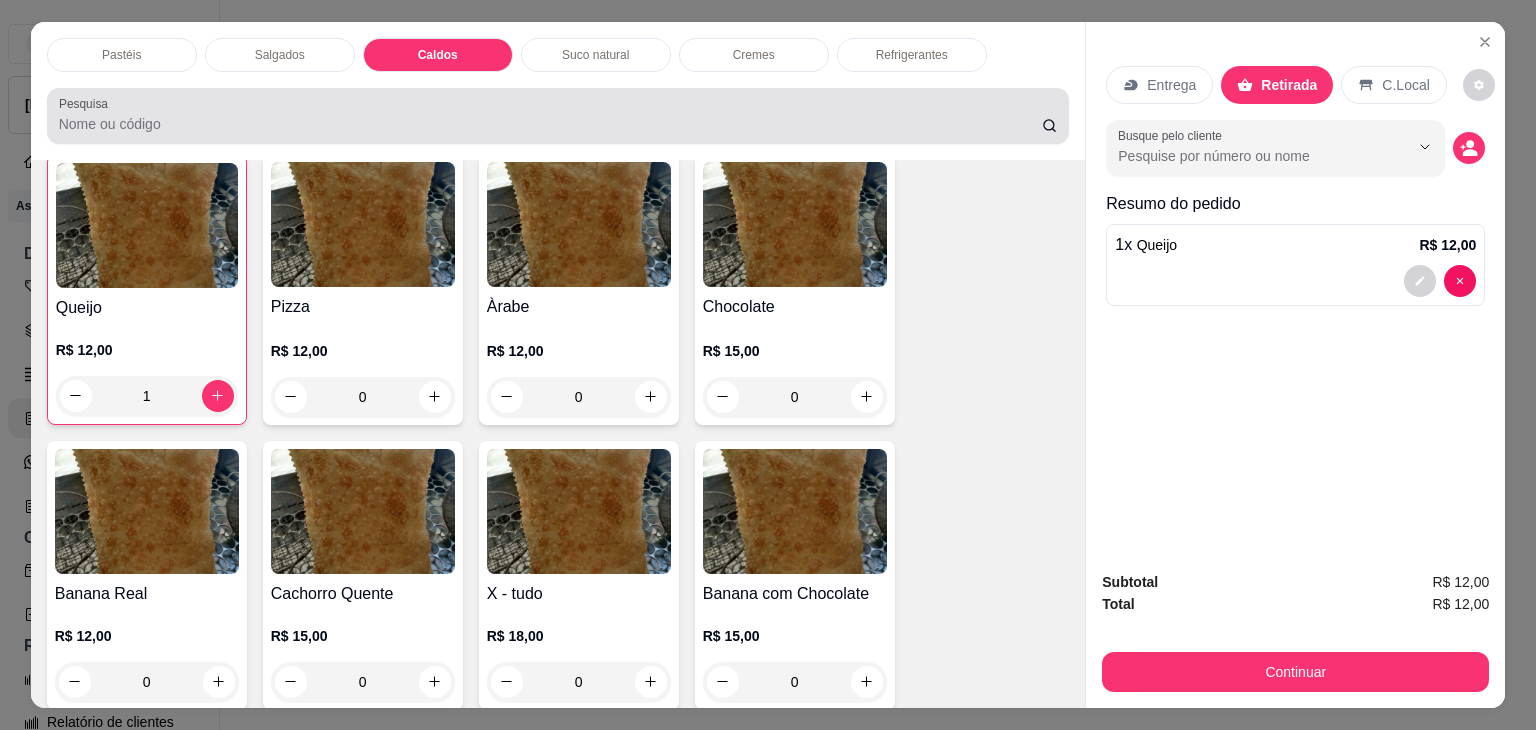 scroll, scrollTop: 2784, scrollLeft: 0, axis: vertical 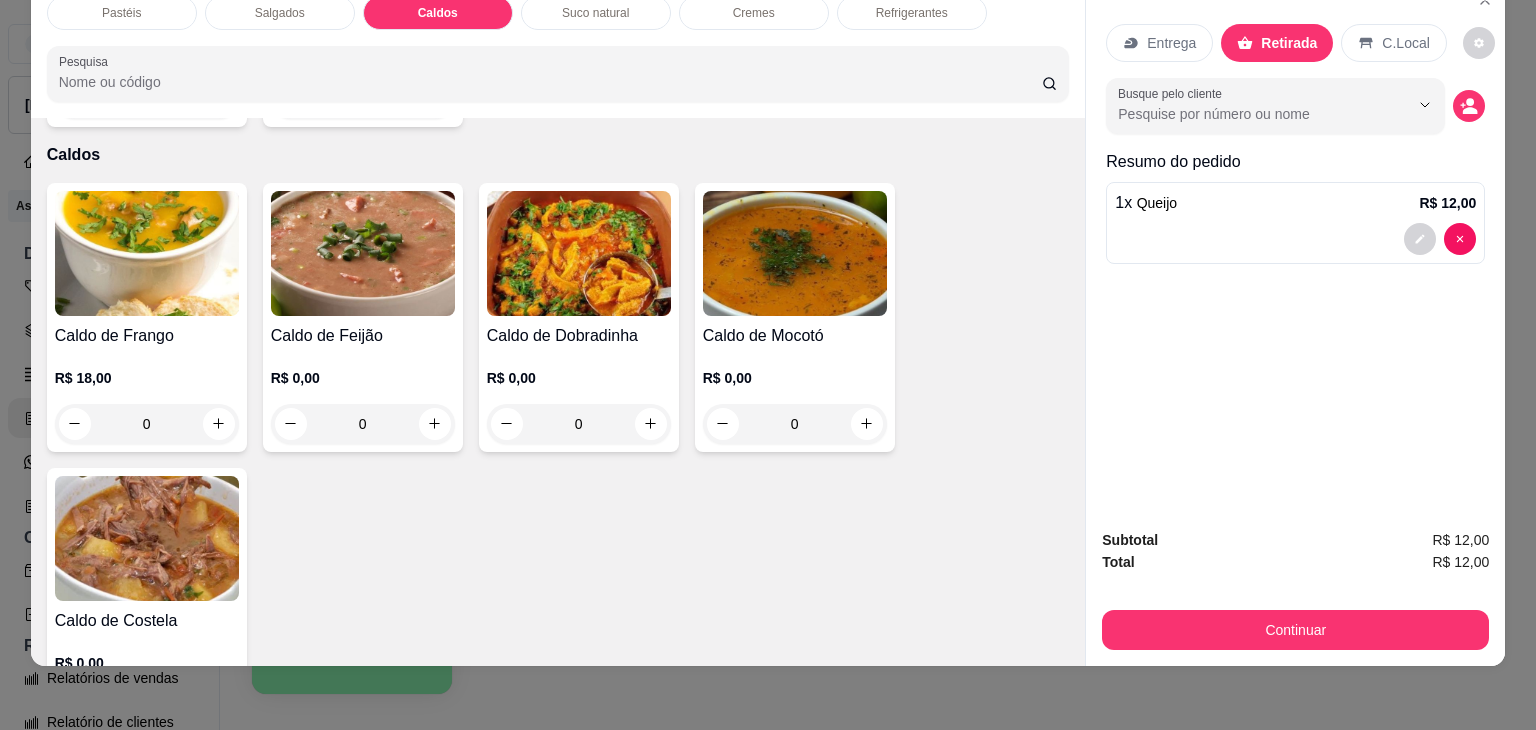 click at bounding box center [795, 253] 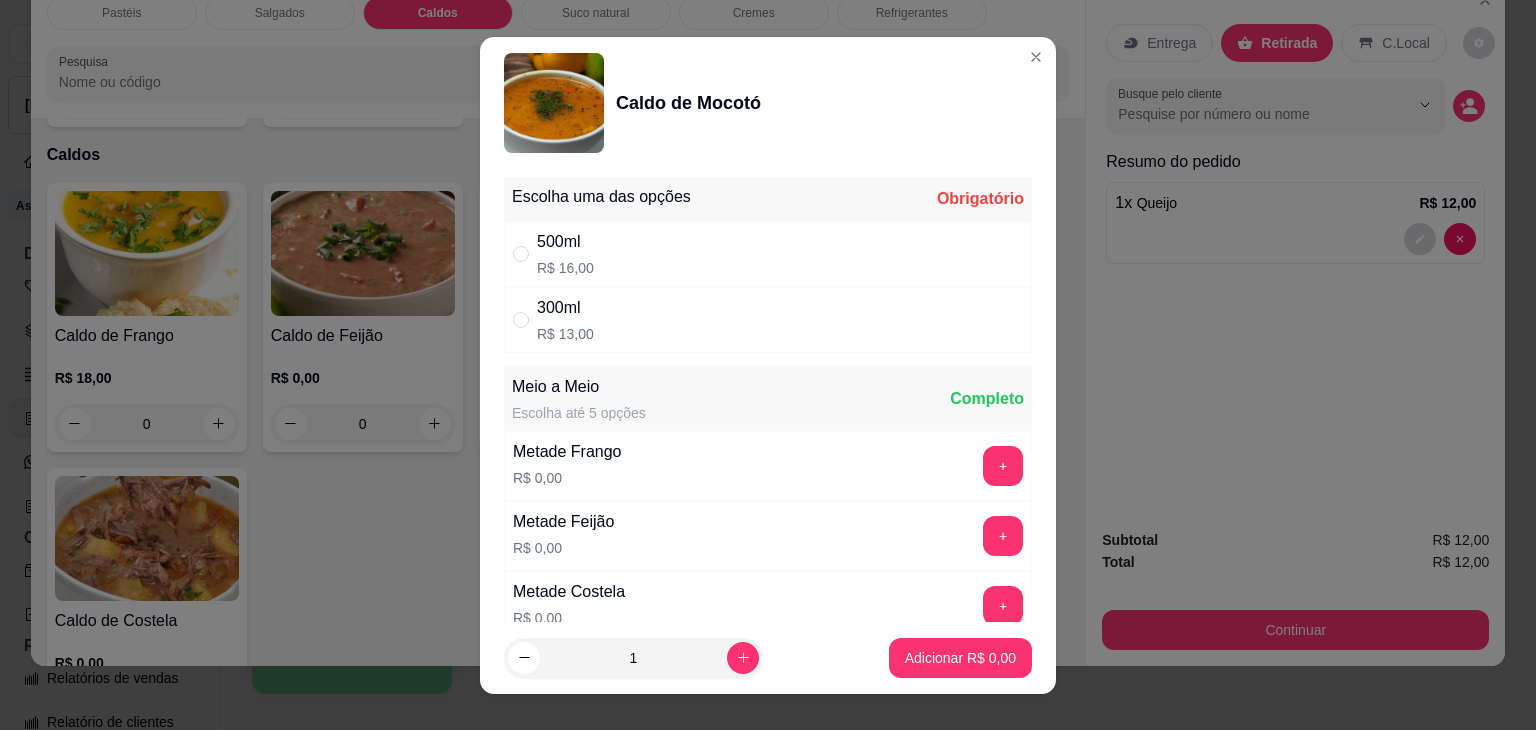 click on "500ml R$ 16,00" at bounding box center [768, 254] 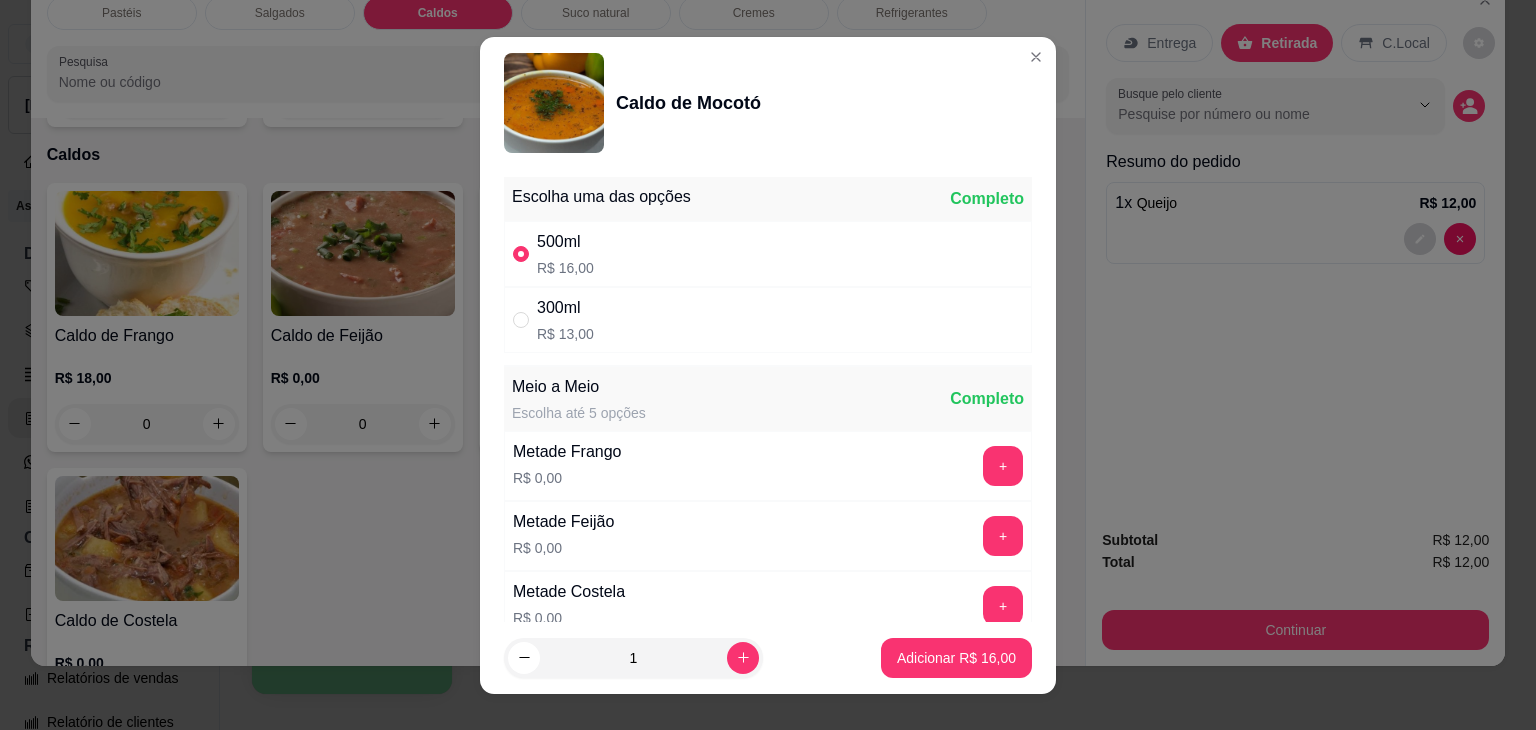 drag, startPoint x: 962, startPoint y: 681, endPoint x: 974, endPoint y: 670, distance: 16.27882 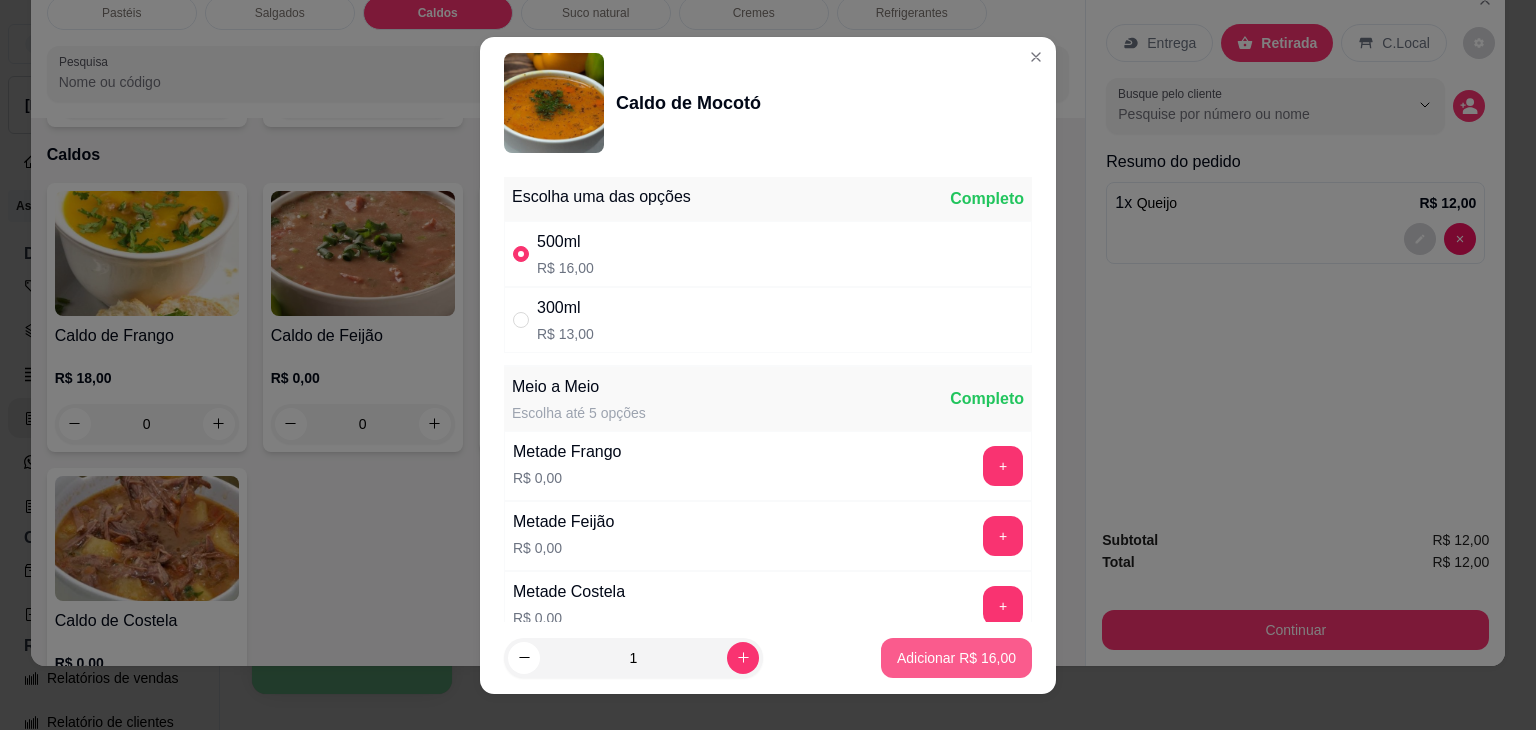 click on "Adicionar   R$ 16,00" at bounding box center (956, 658) 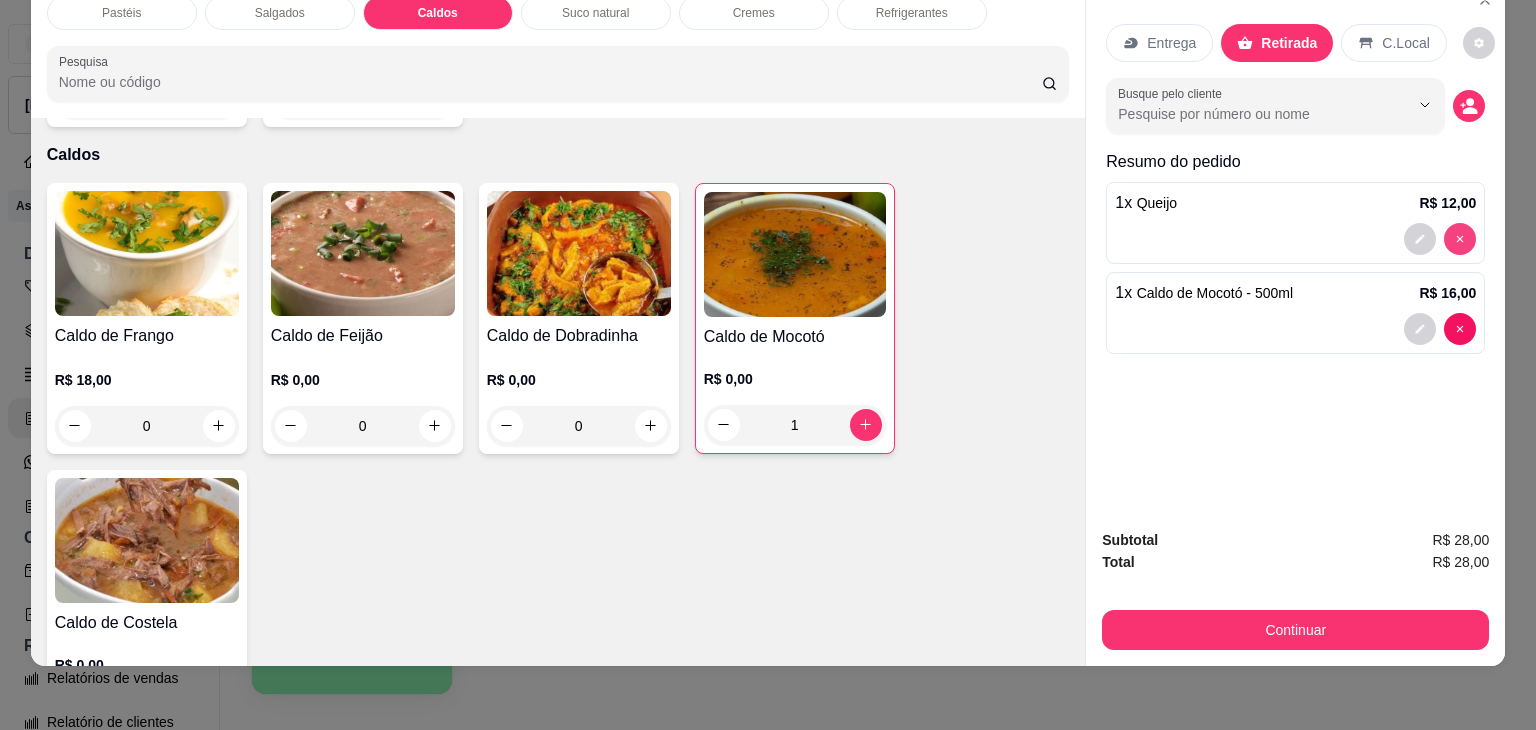 type on "0" 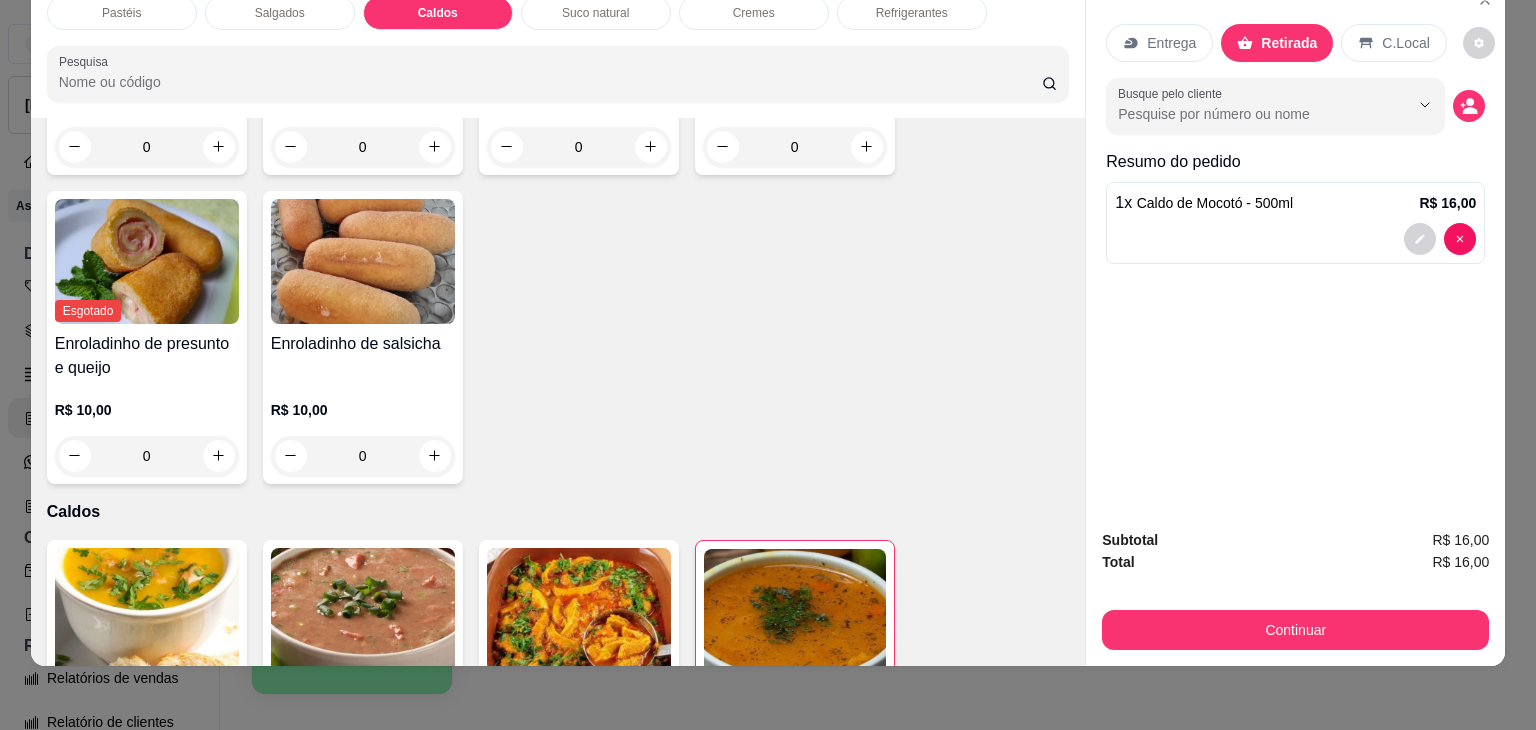 scroll, scrollTop: 2482, scrollLeft: 0, axis: vertical 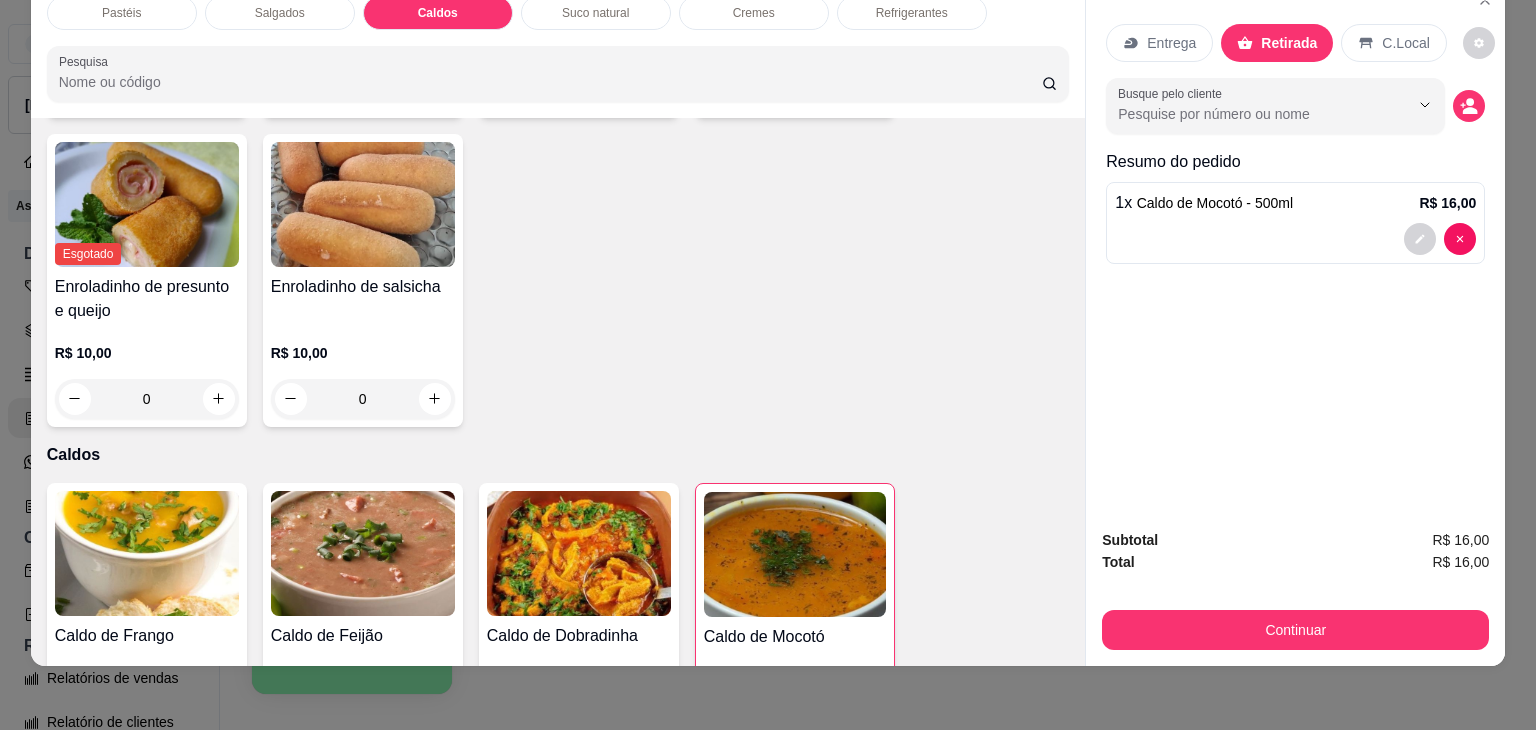 click on "Enroladinho de salsicha" at bounding box center [363, 287] 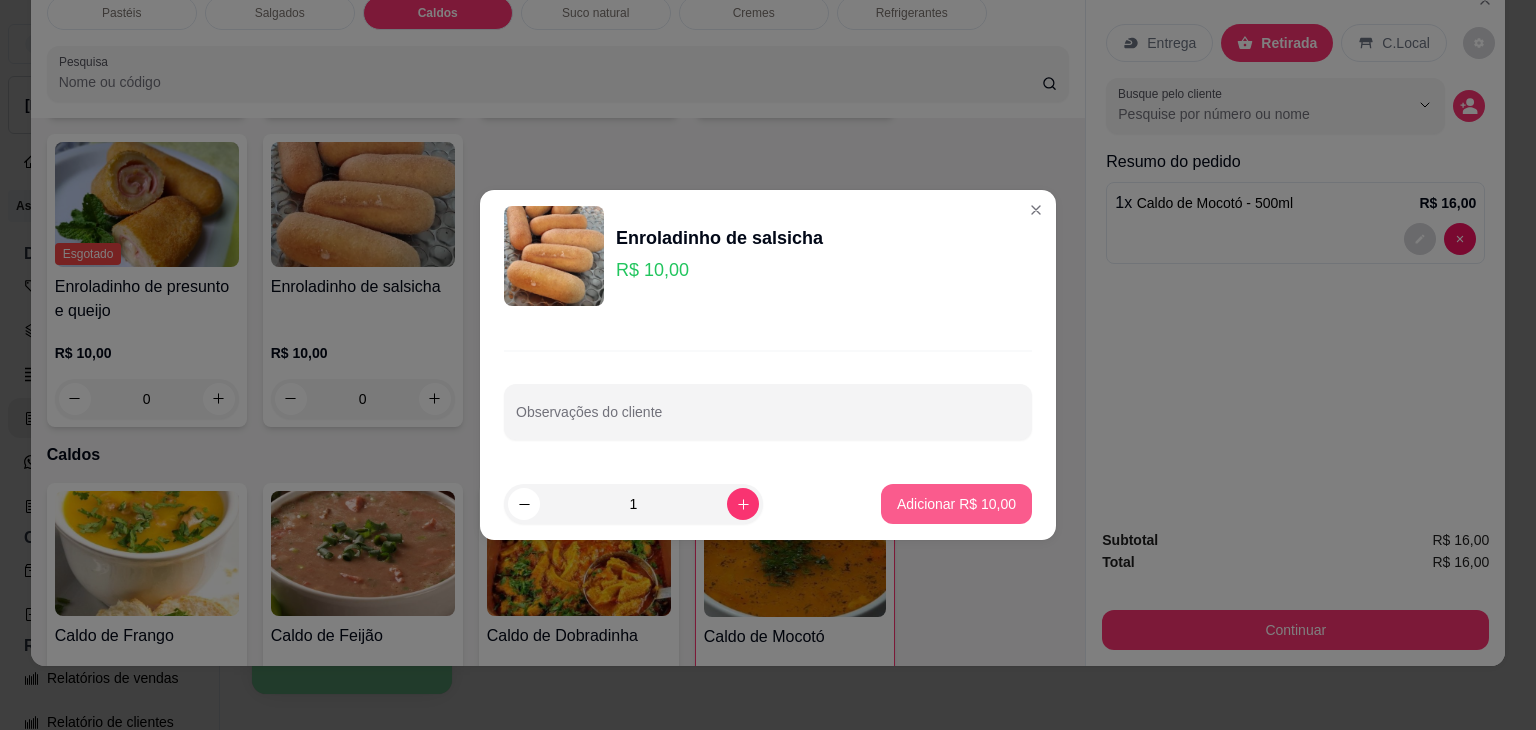 click on "Adicionar   R$ 10,00" at bounding box center (956, 504) 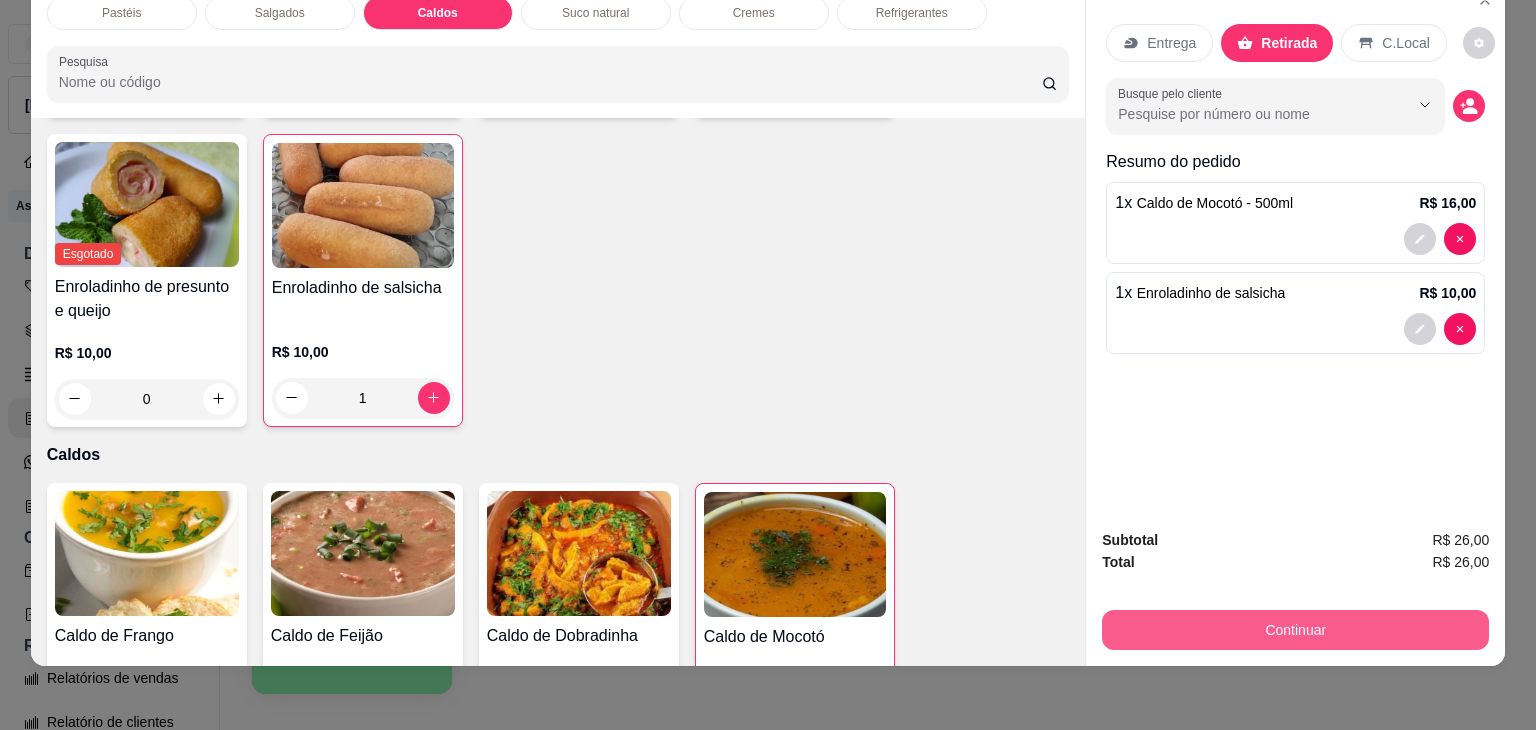 click on "Continuar" at bounding box center (1295, 630) 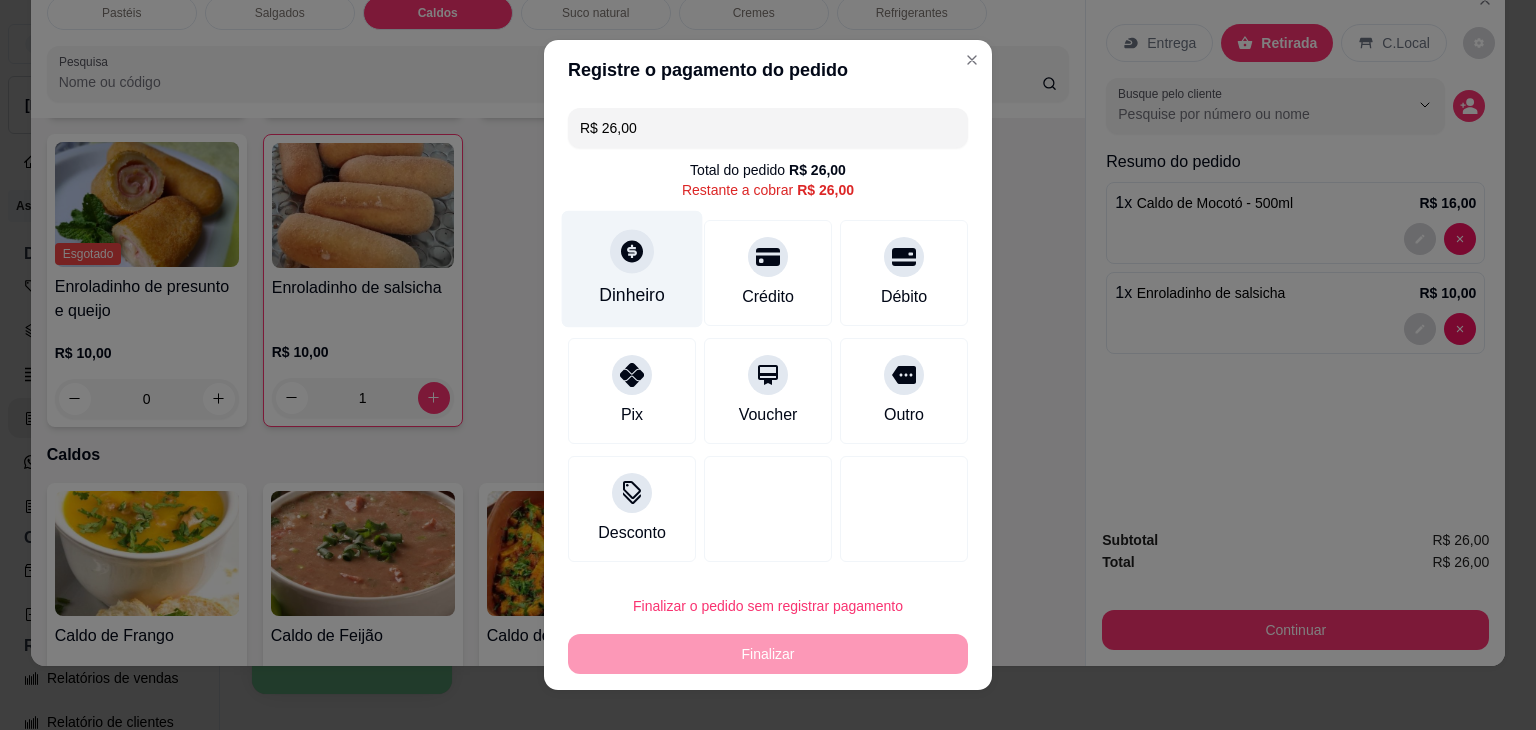 click on "Dinheiro" at bounding box center [632, 269] 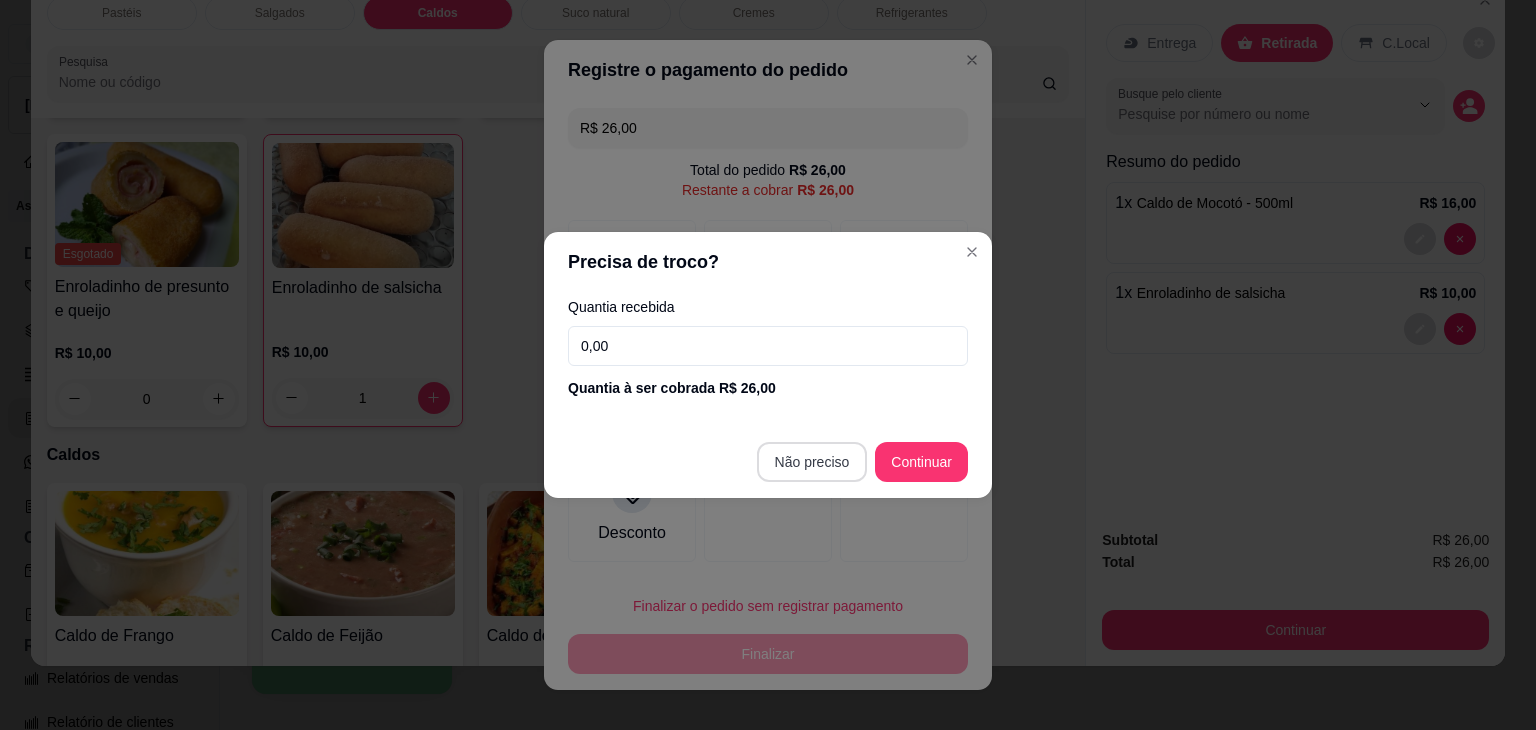 type on "R$ 0,00" 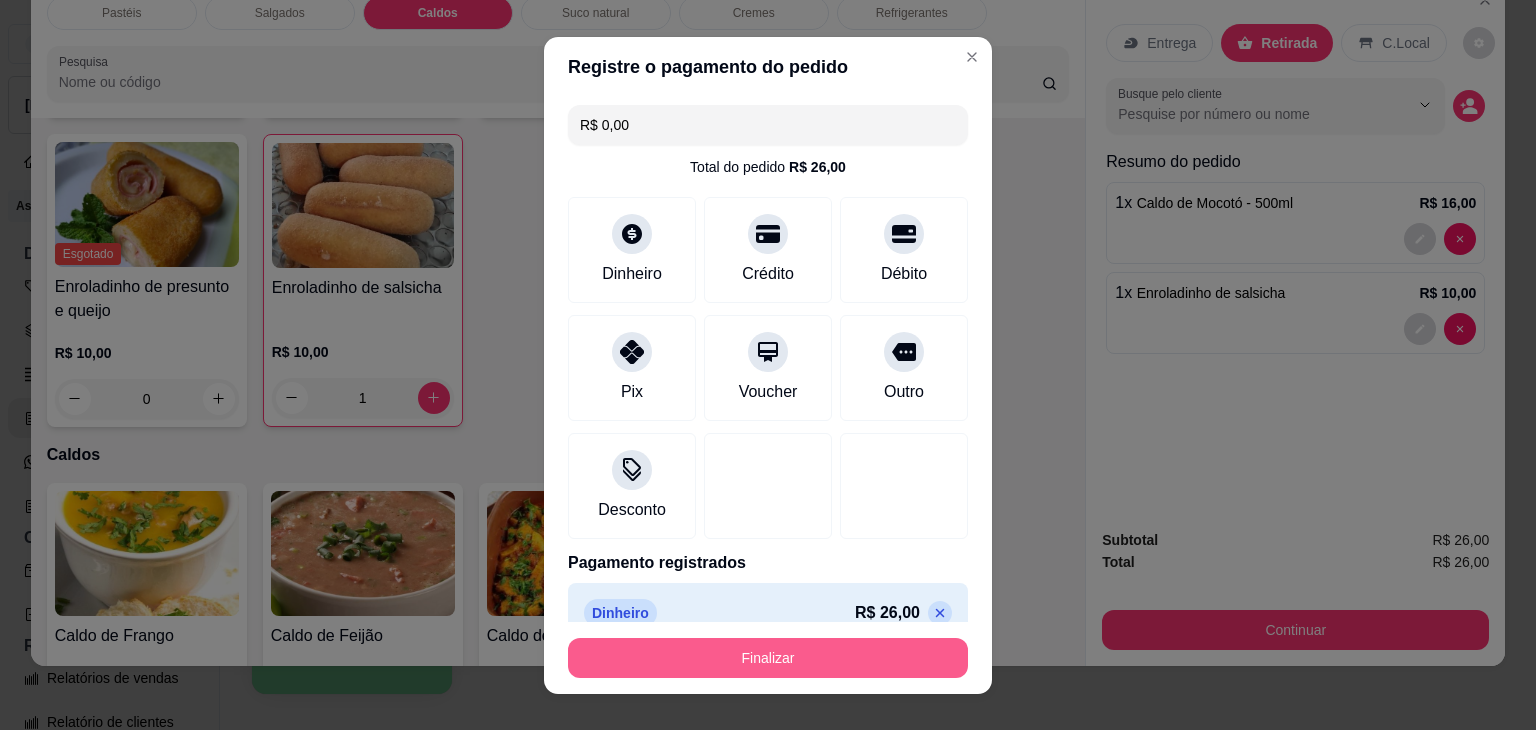 click on "Finalizar" at bounding box center [768, 658] 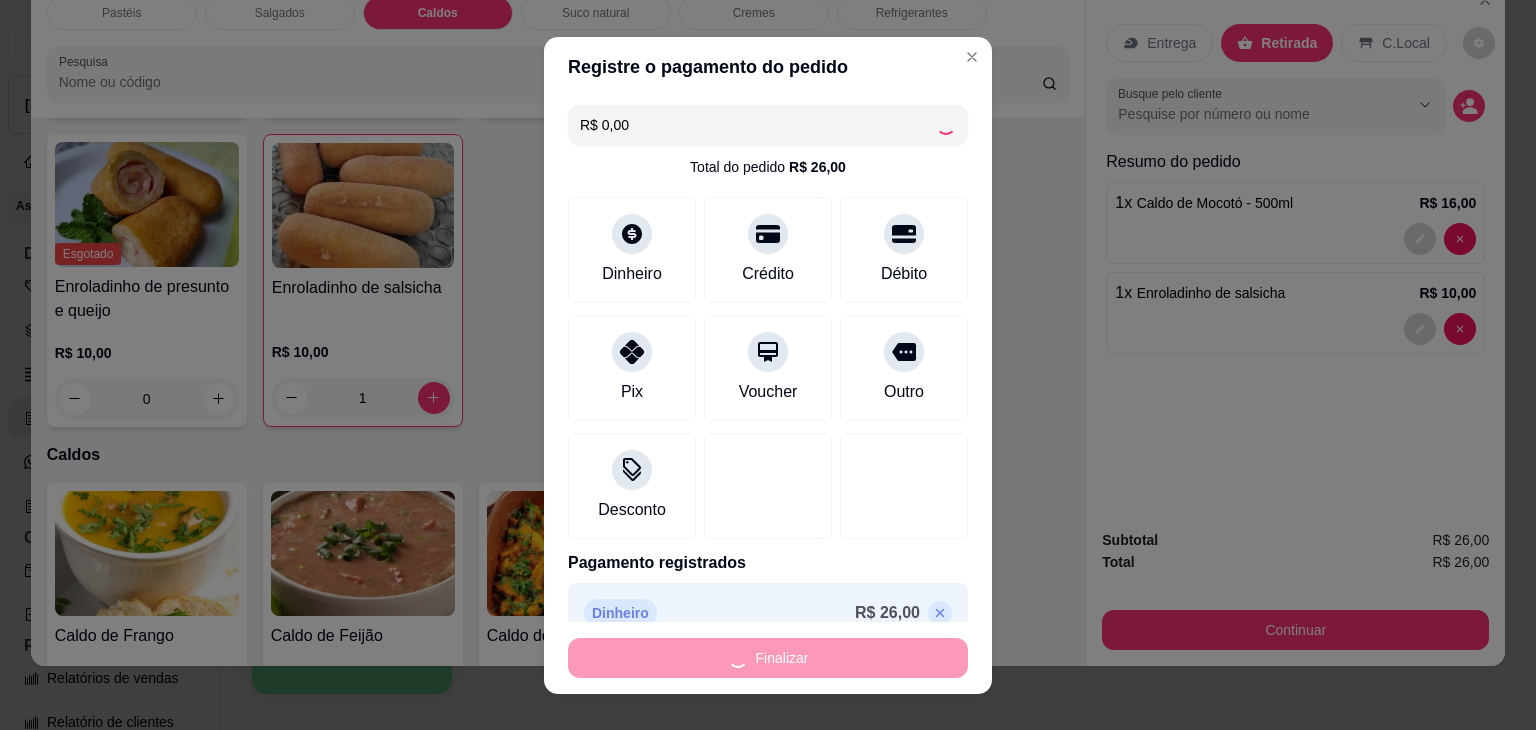 type on "0" 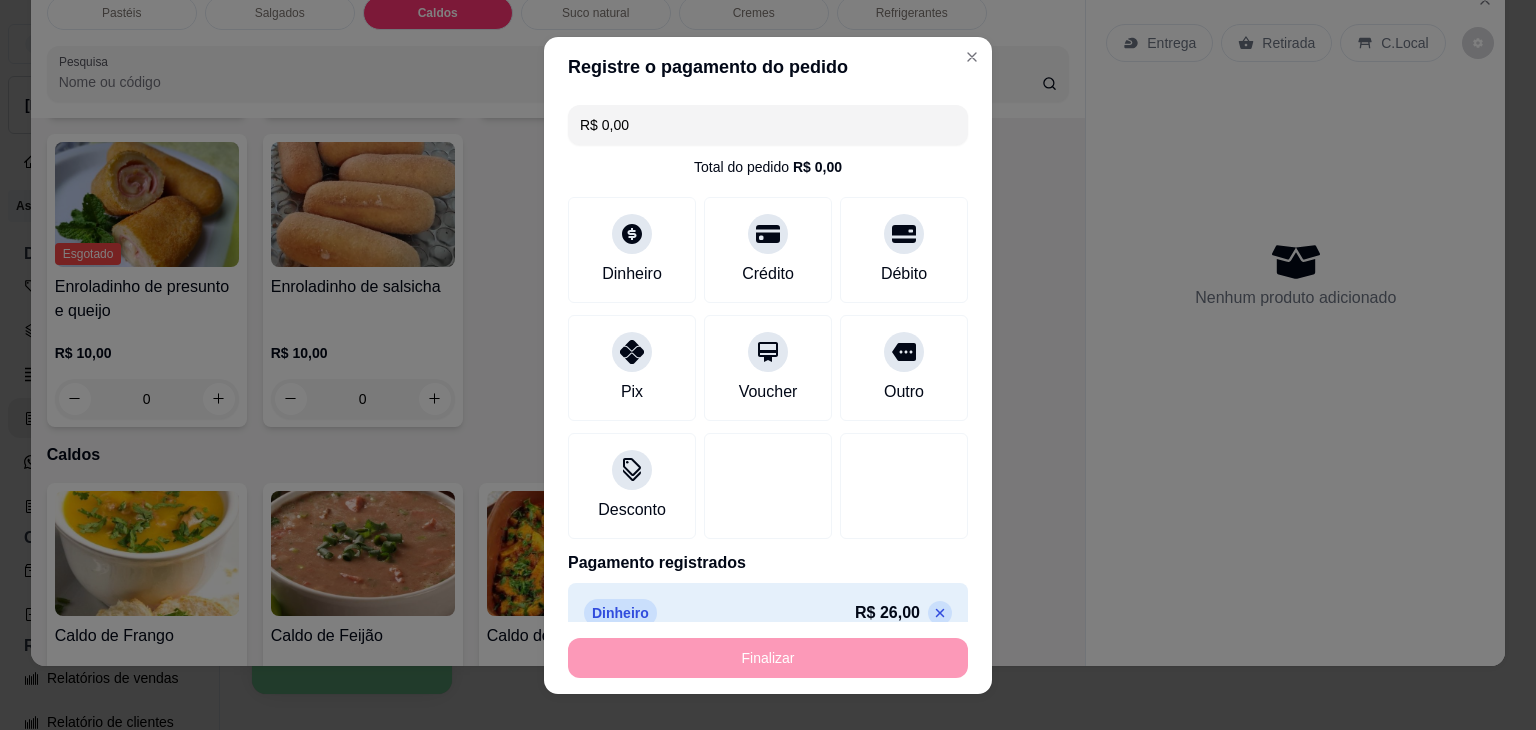 type on "-R$ 26,00" 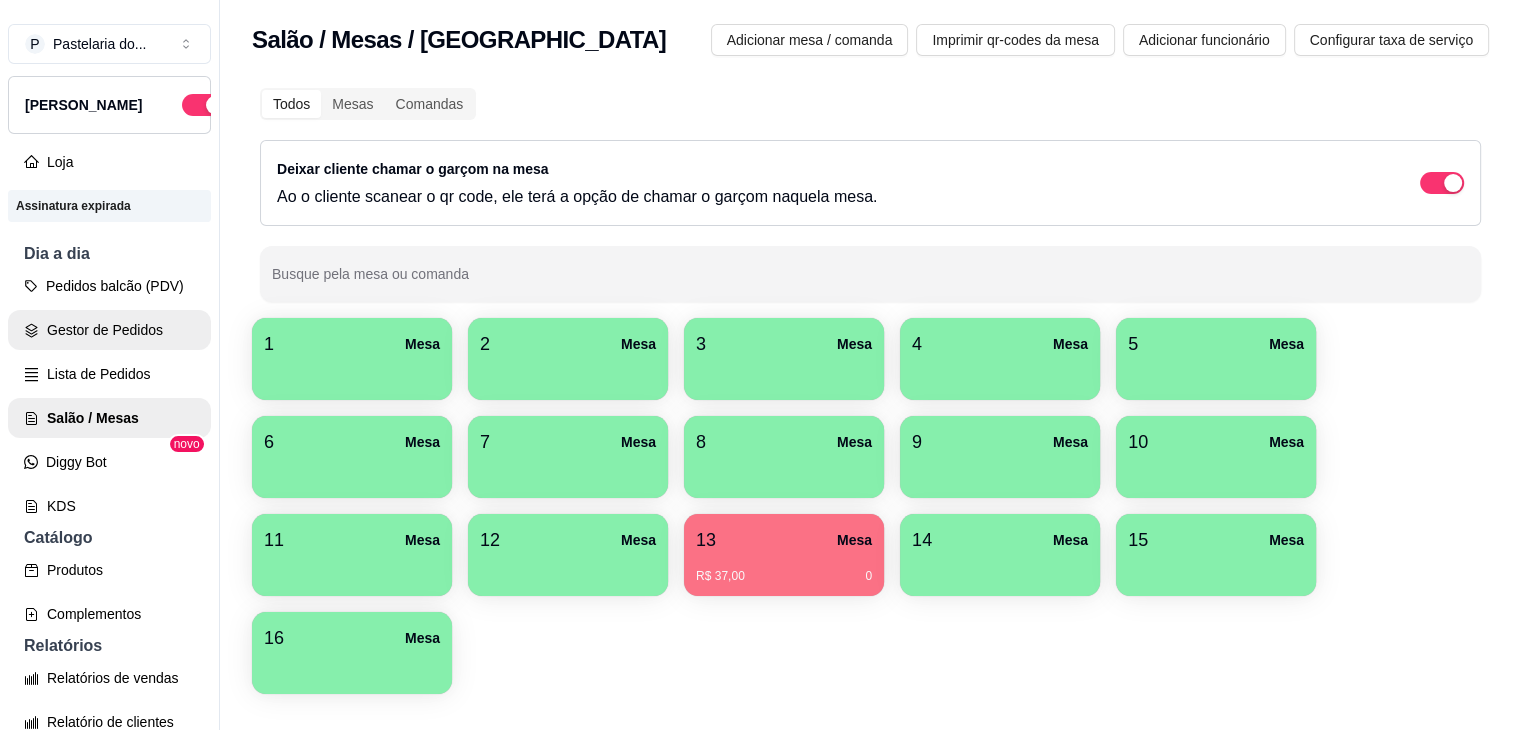 click on "Gestor de Pedidos" at bounding box center (109, 330) 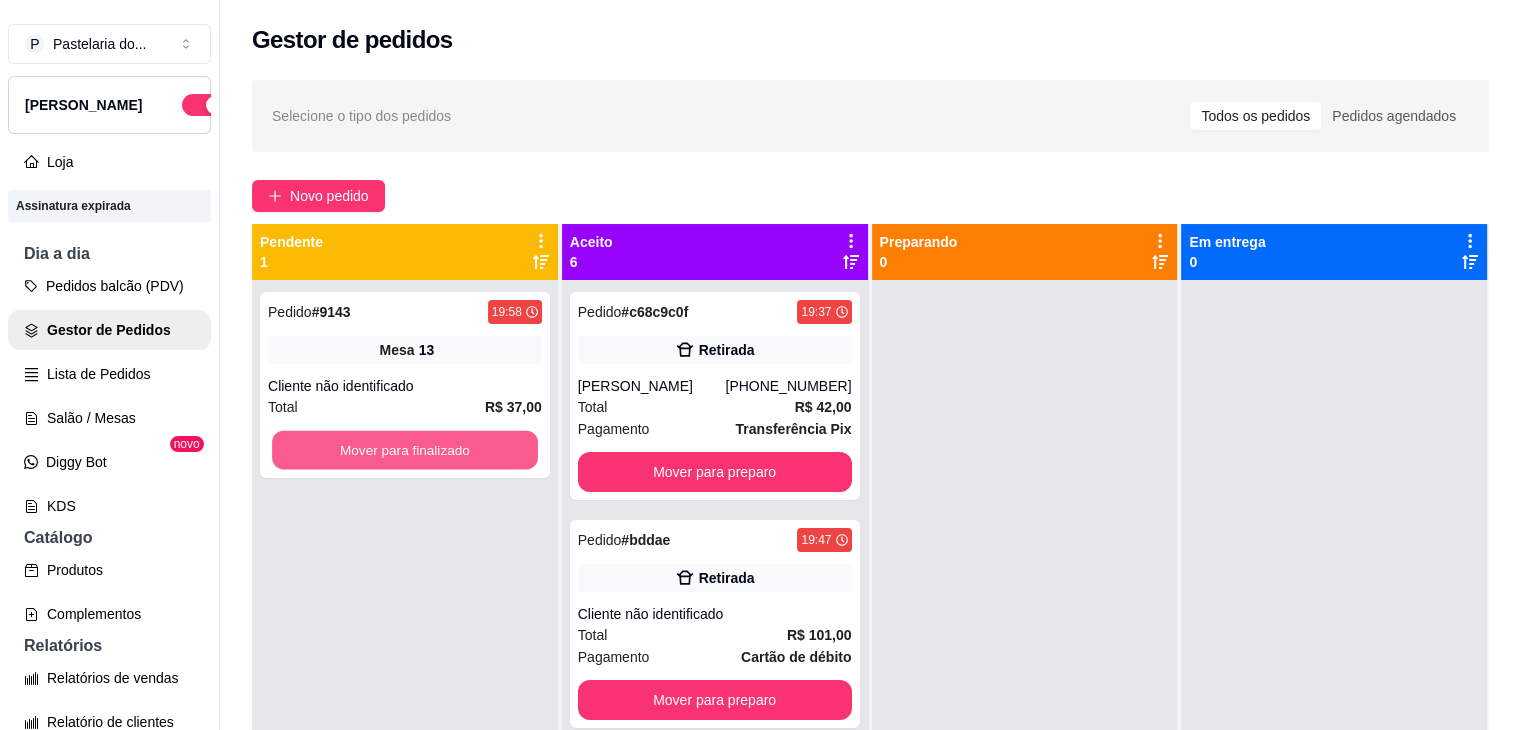 click on "Mover para finalizado" at bounding box center (405, 450) 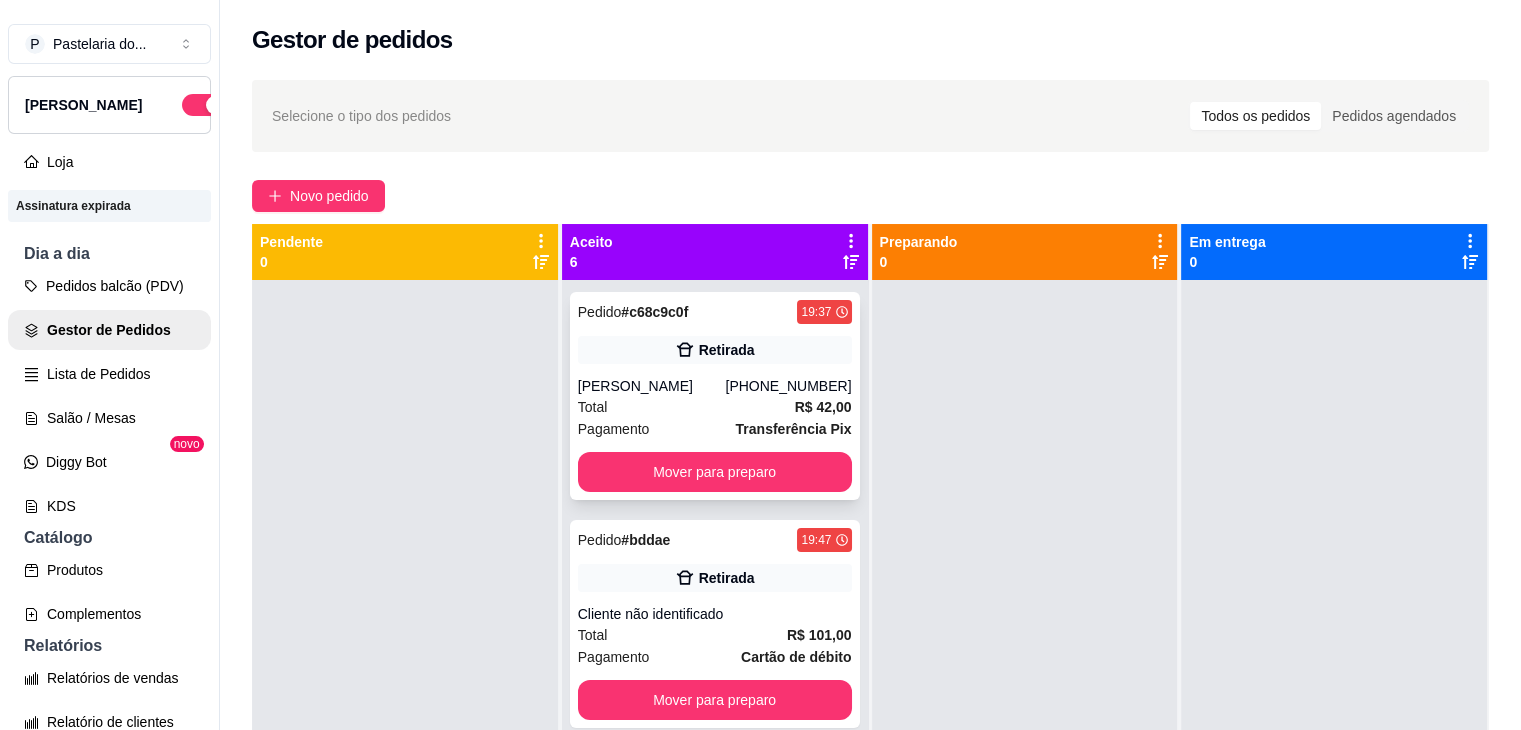 click on "Pedido  # c68c9c0f 19:37 Retirada [PERSON_NAME]  [PHONE_NUMBER] Total R$ 42,00 Pagamento Transferência Pix Mover para preparo" at bounding box center [715, 396] 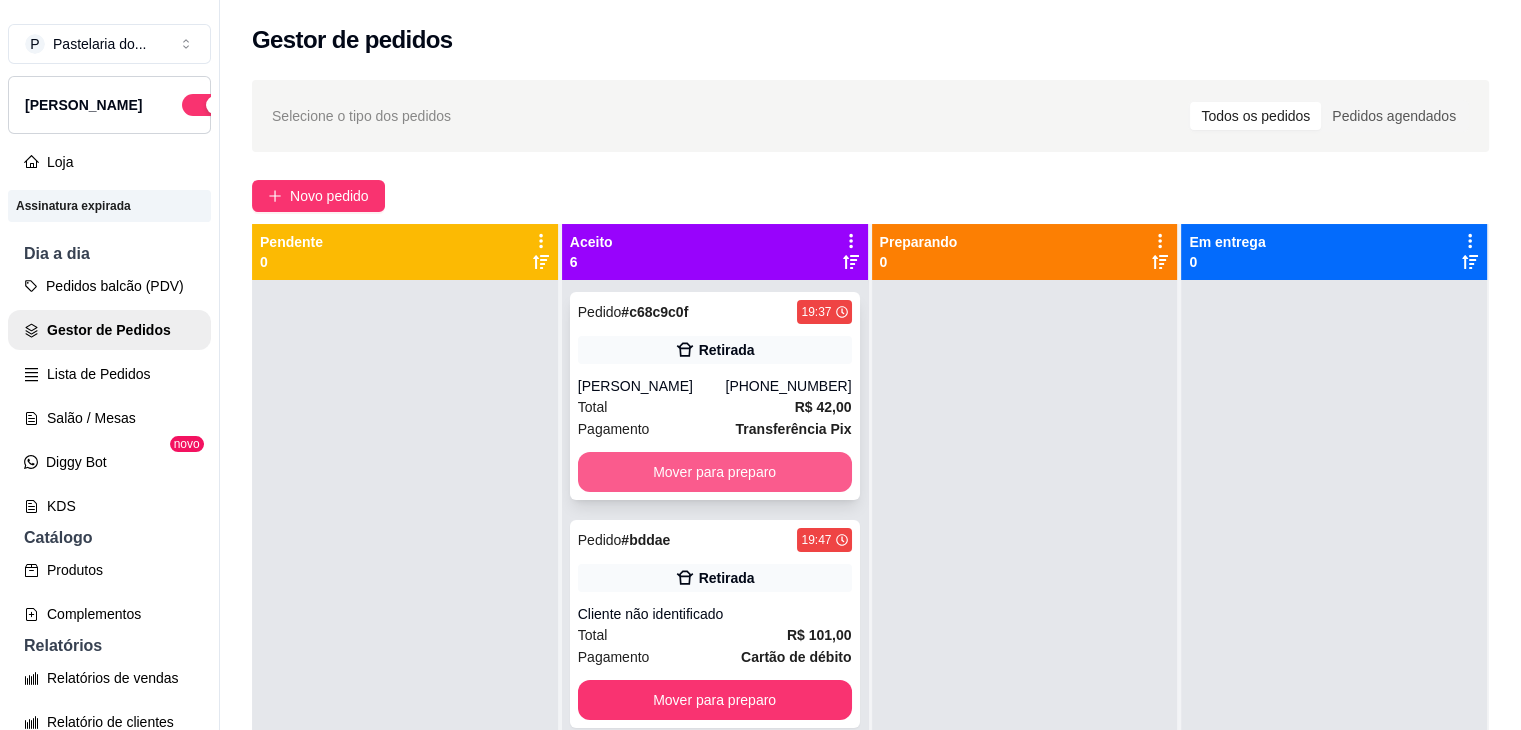 click on "Mover para preparo" at bounding box center (715, 472) 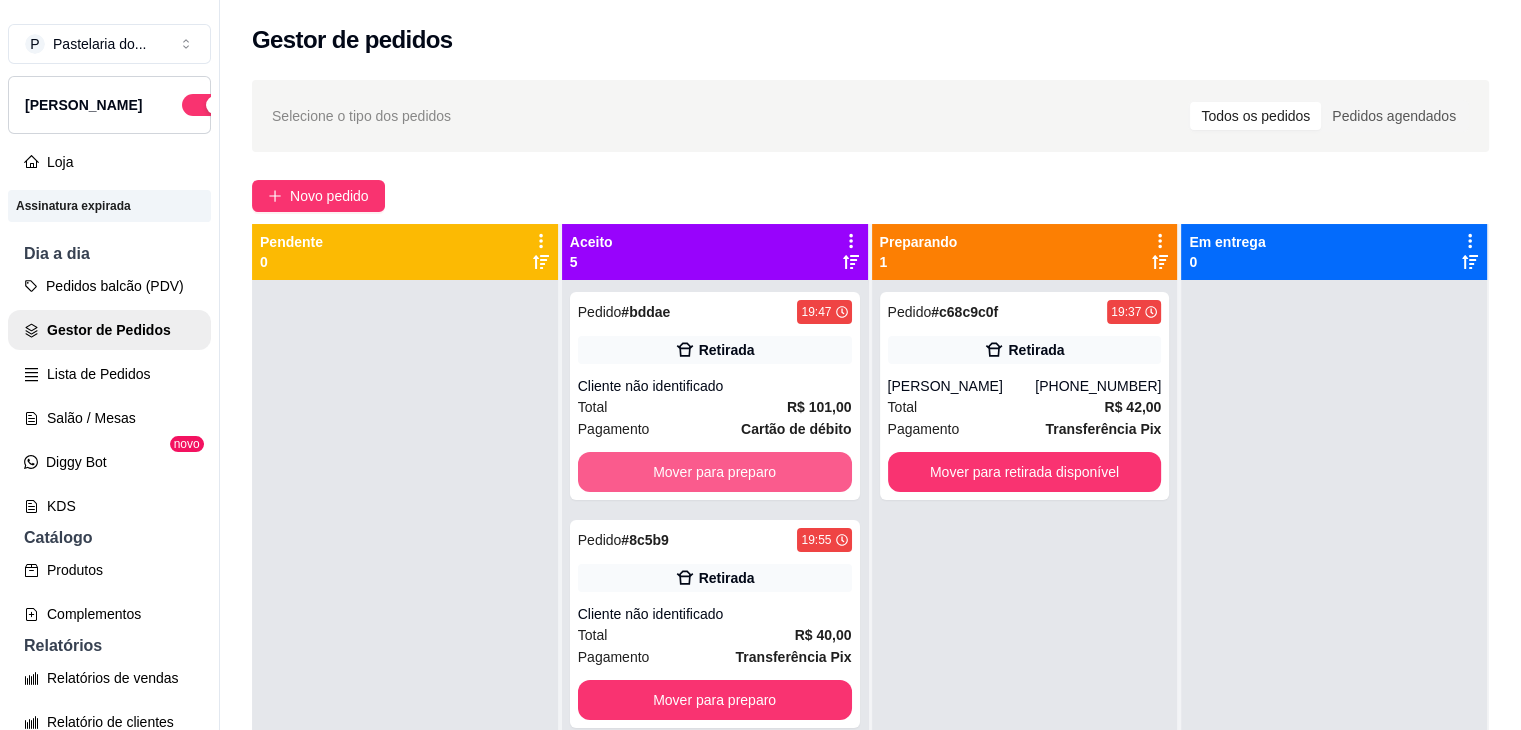 click on "Mover para preparo" at bounding box center [715, 472] 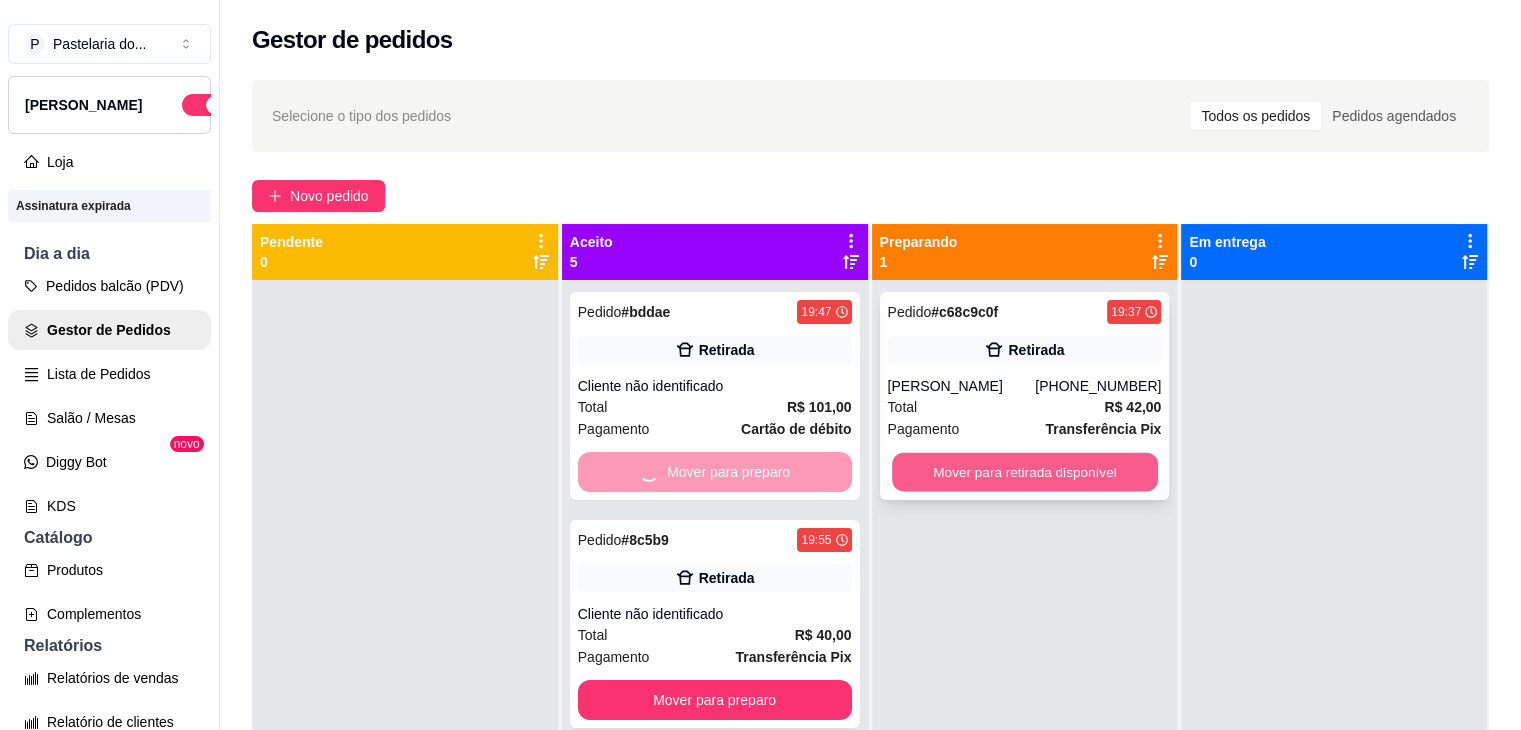 click on "Mover para retirada disponível" at bounding box center (1025, 472) 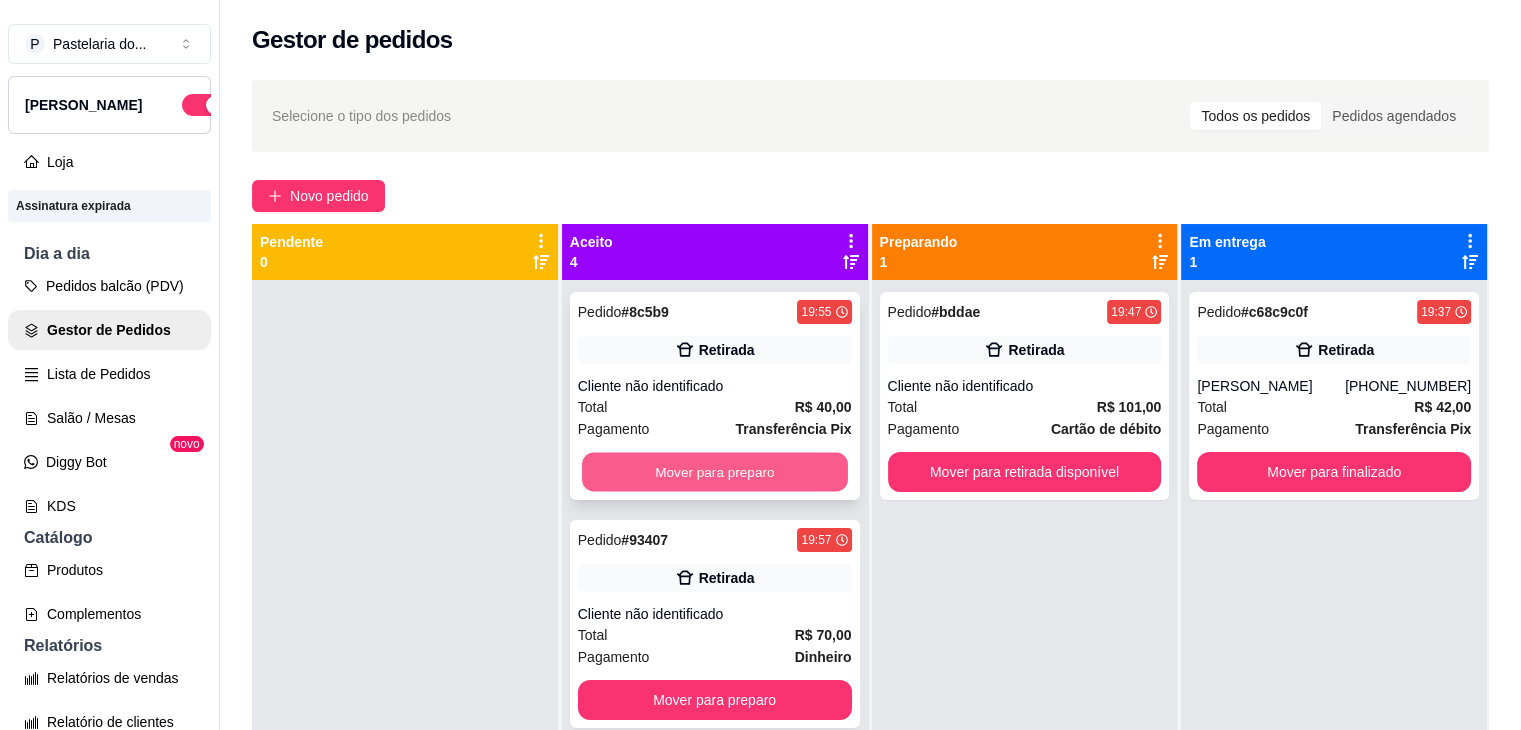 click on "Mover para preparo" at bounding box center (715, 472) 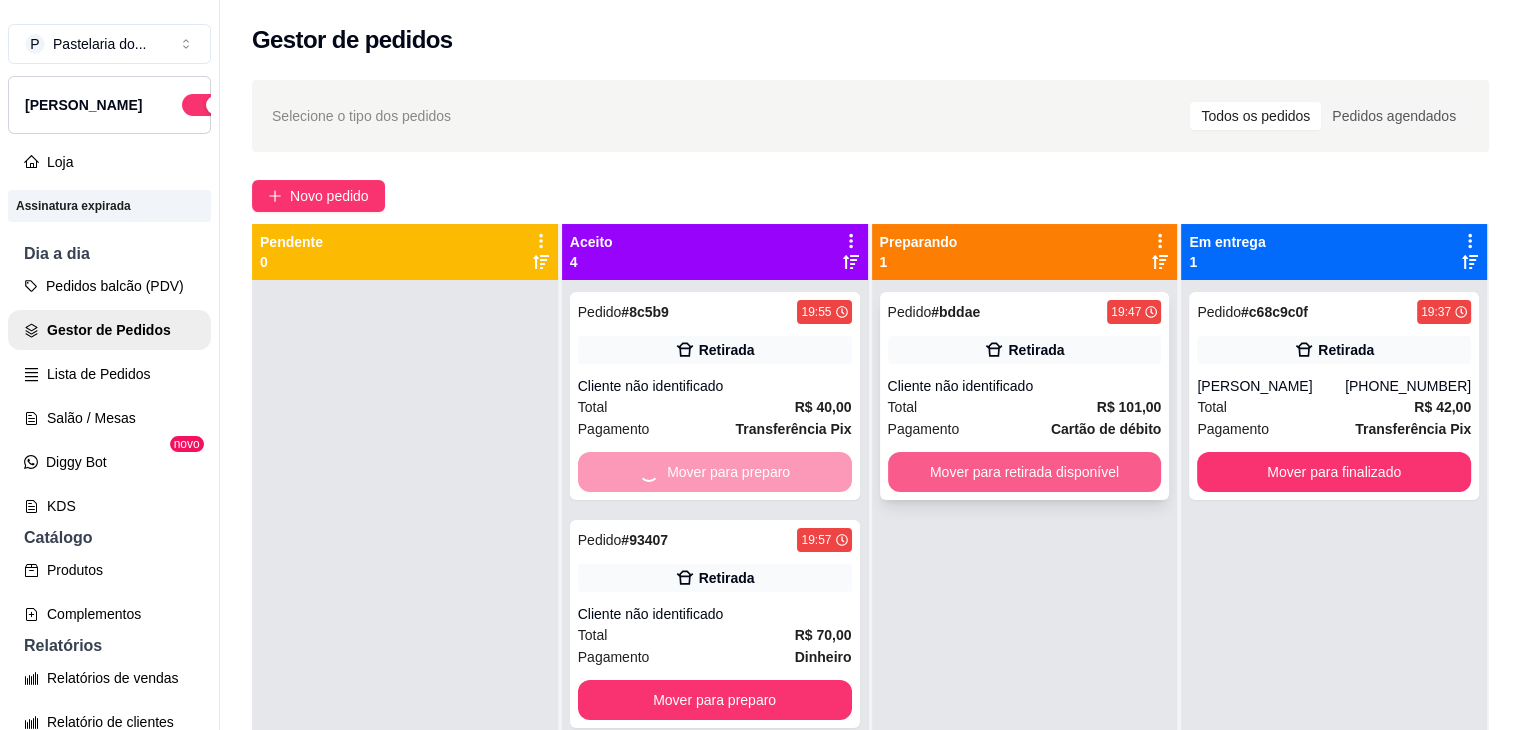 click on "Mover para retirada disponível" at bounding box center (1025, 472) 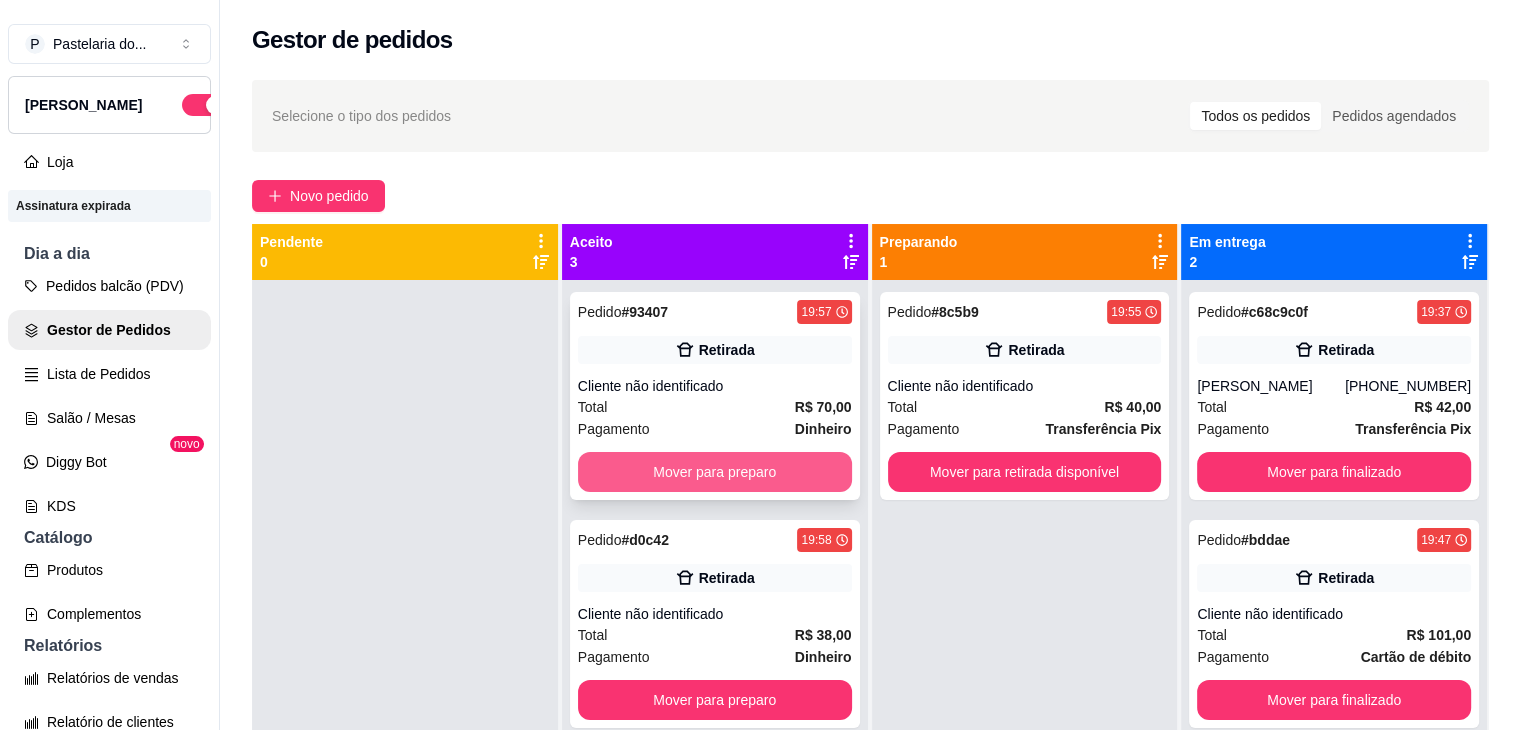 click on "Mover para preparo" at bounding box center [715, 472] 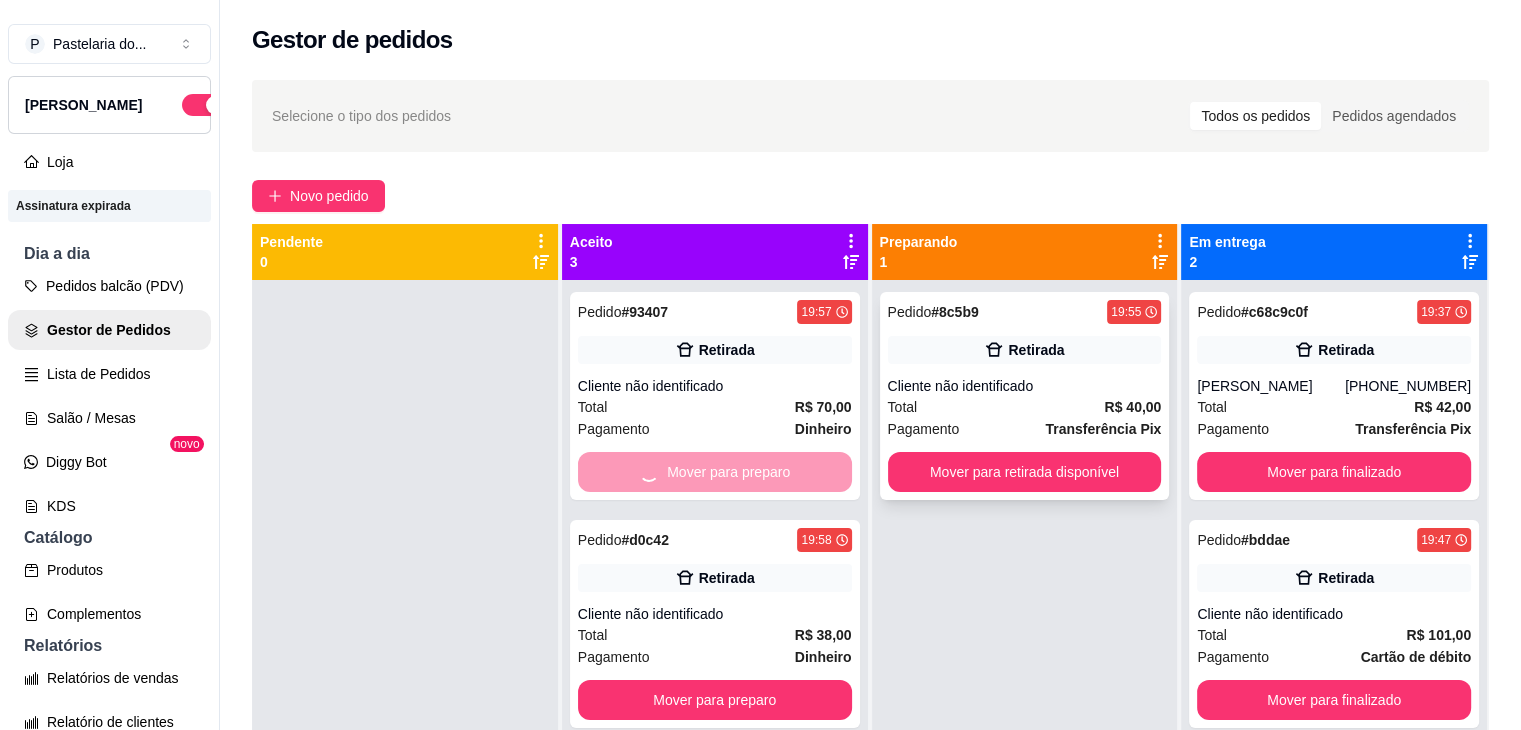 click on "Mover para retirada disponível" at bounding box center (1025, 472) 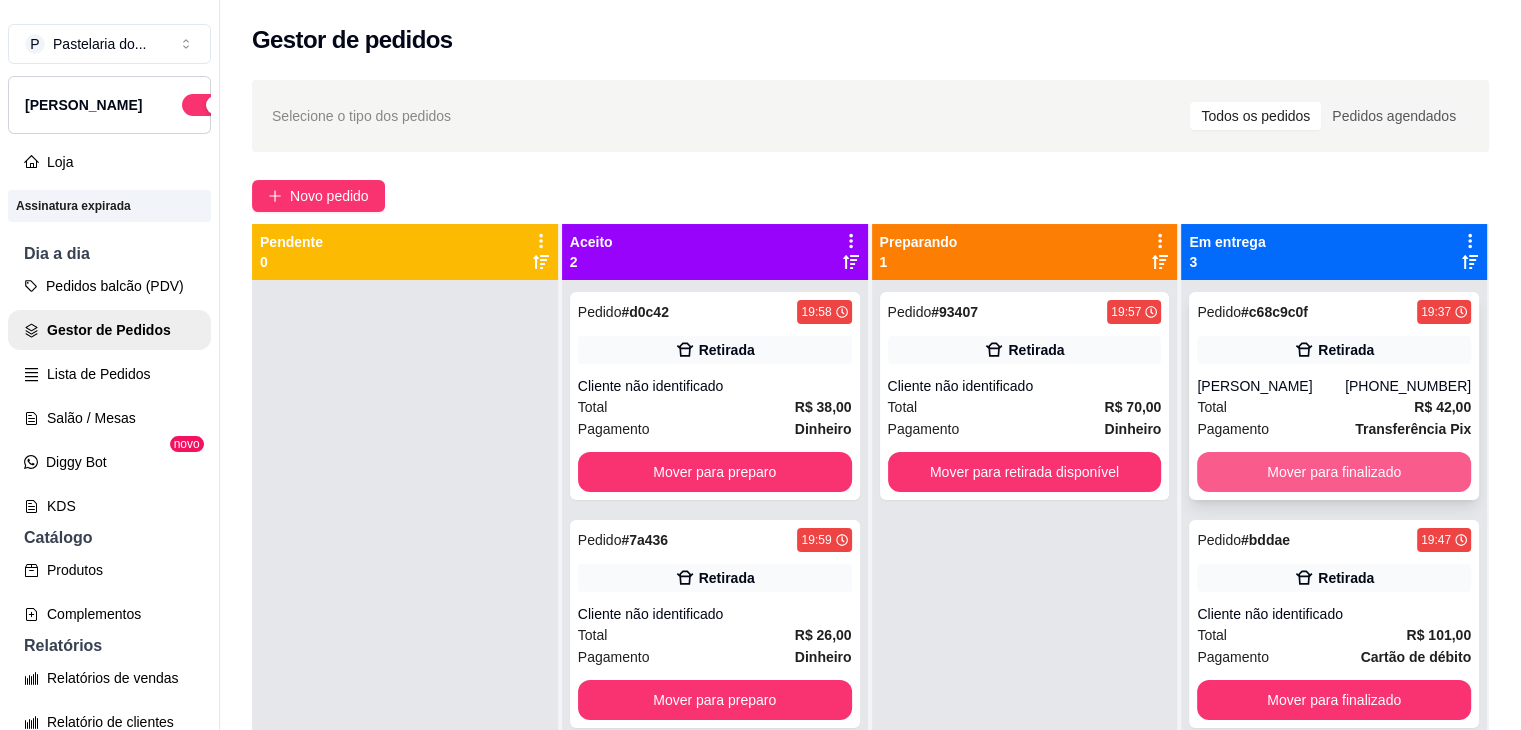 click on "Mover para finalizado" at bounding box center (1334, 472) 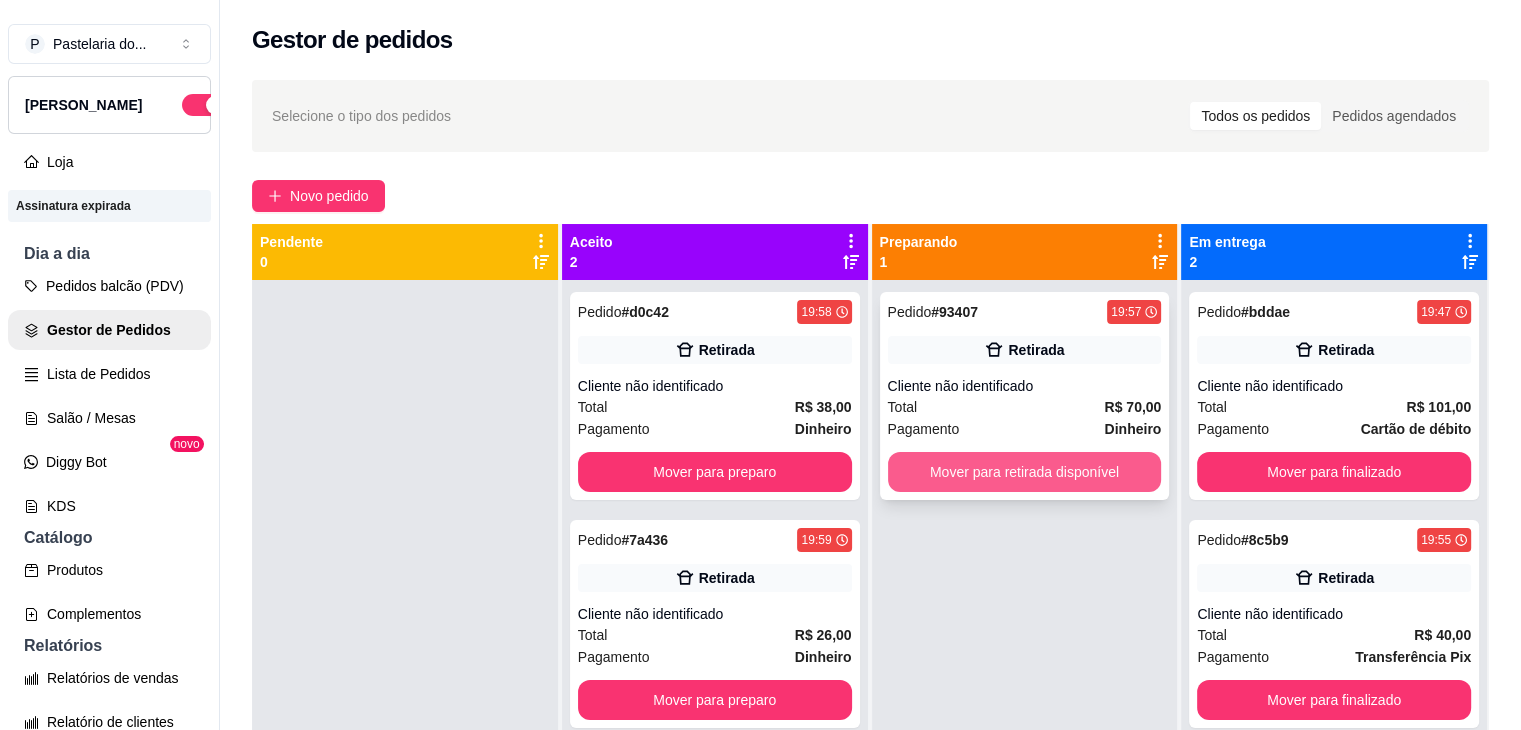click on "Mover para retirada disponível" at bounding box center [1025, 472] 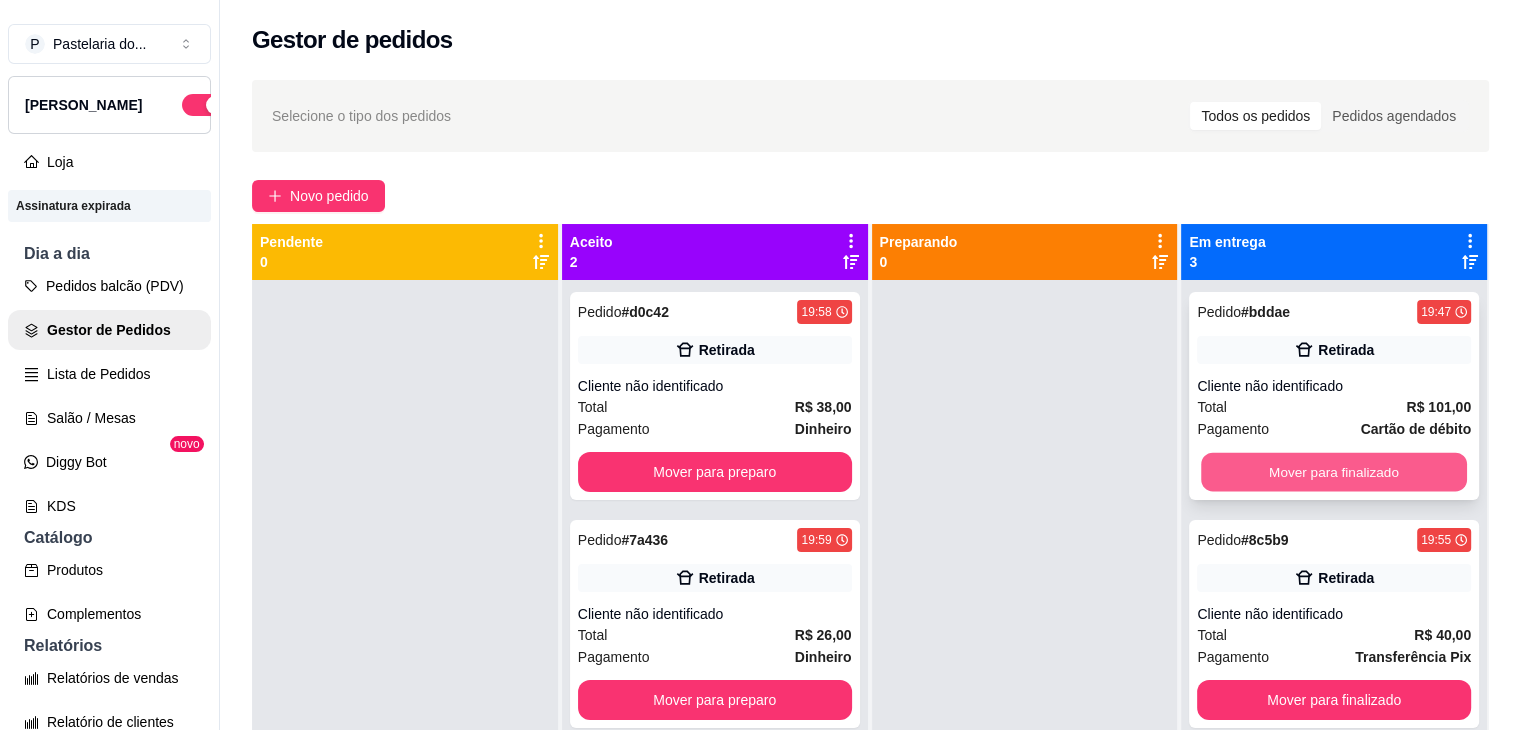 click on "Mover para finalizado" at bounding box center (1334, 472) 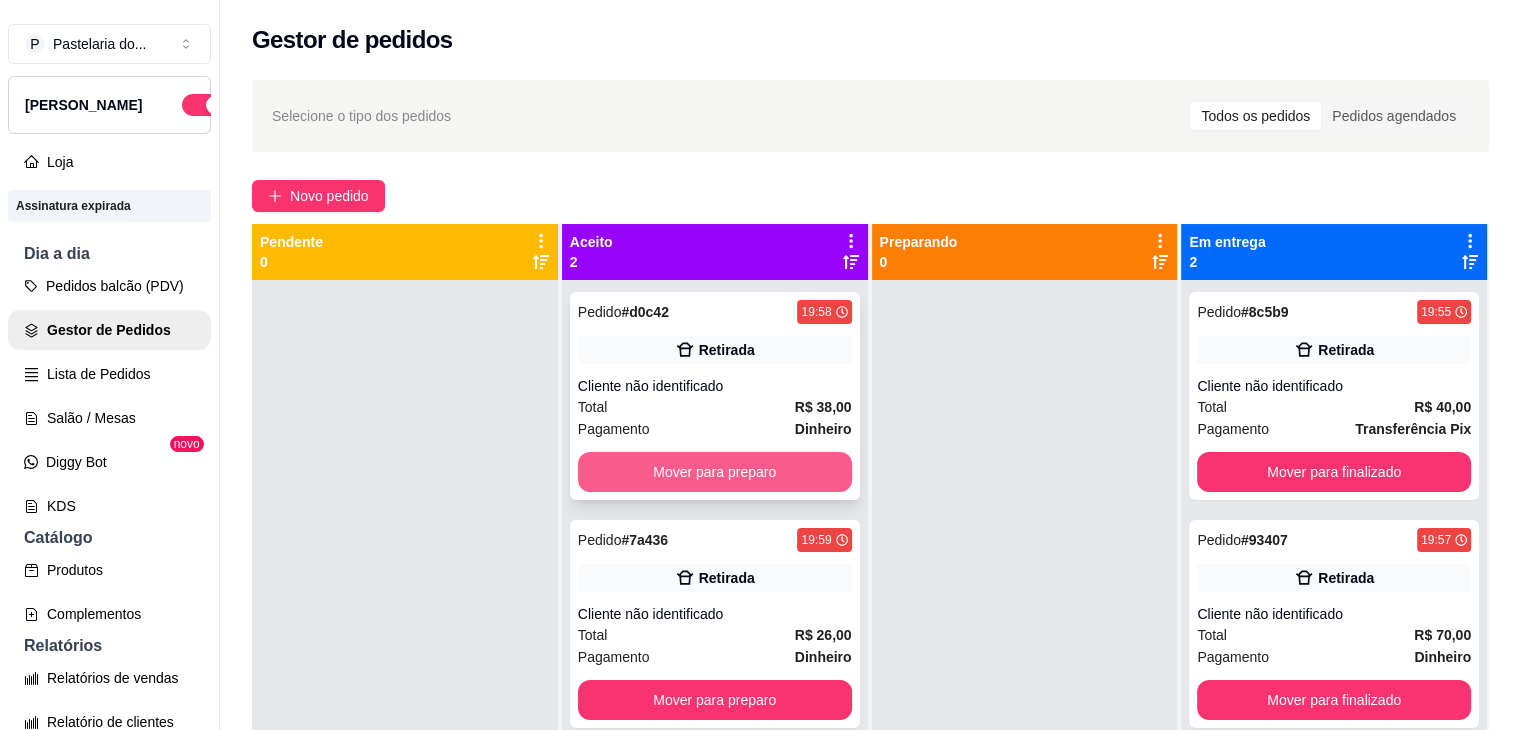 click on "Mover para preparo" at bounding box center (715, 472) 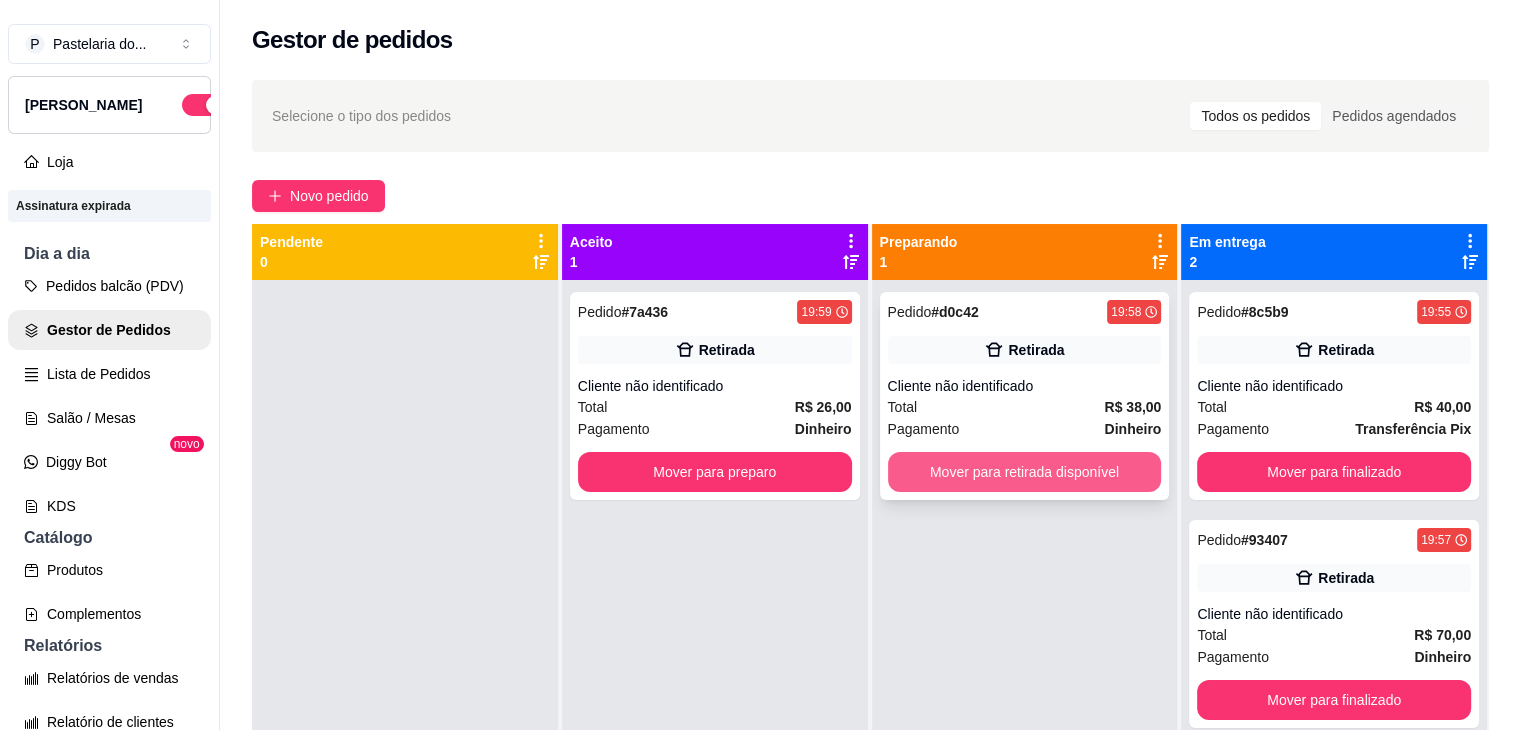 click on "Mover para retirada disponível" at bounding box center (1025, 472) 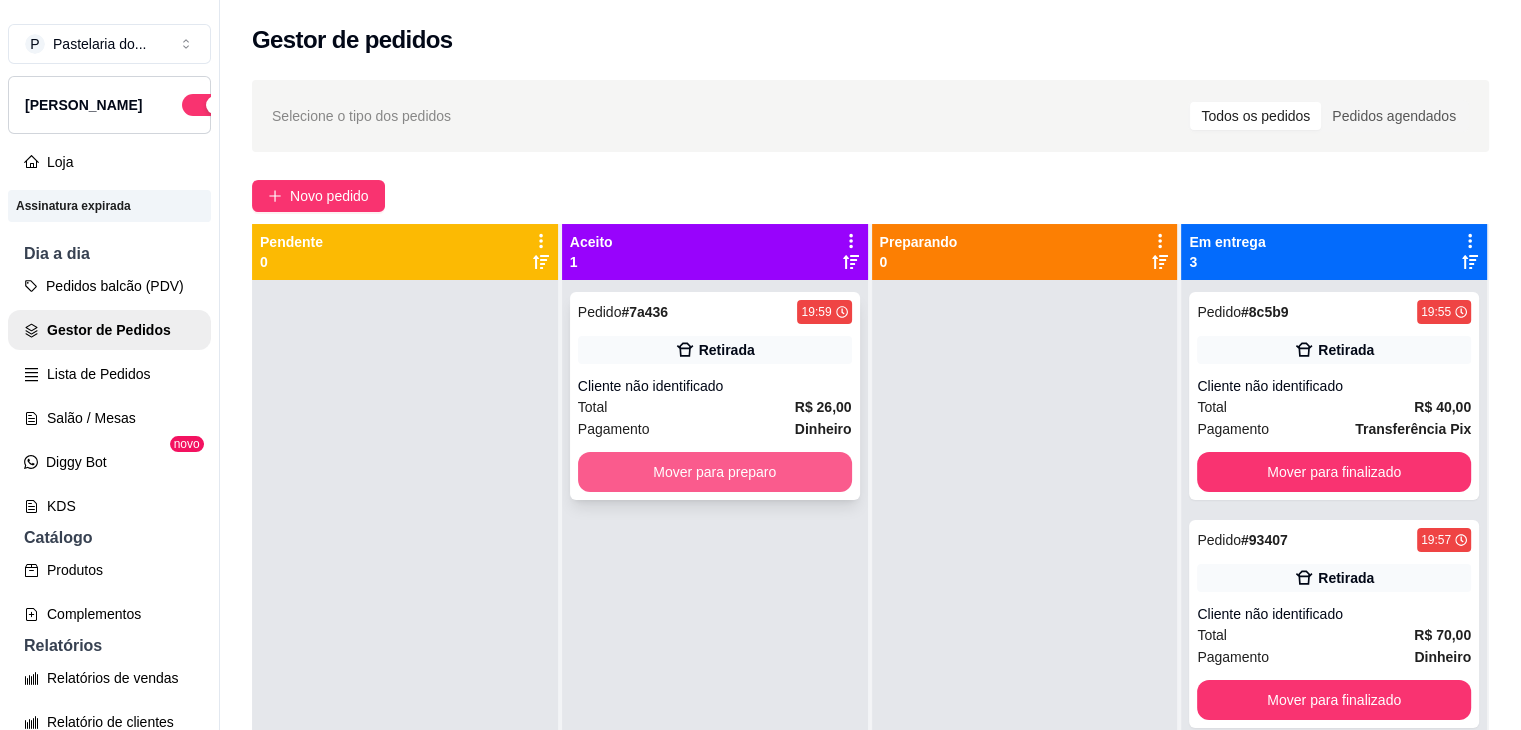 click on "Mover para preparo" at bounding box center [715, 472] 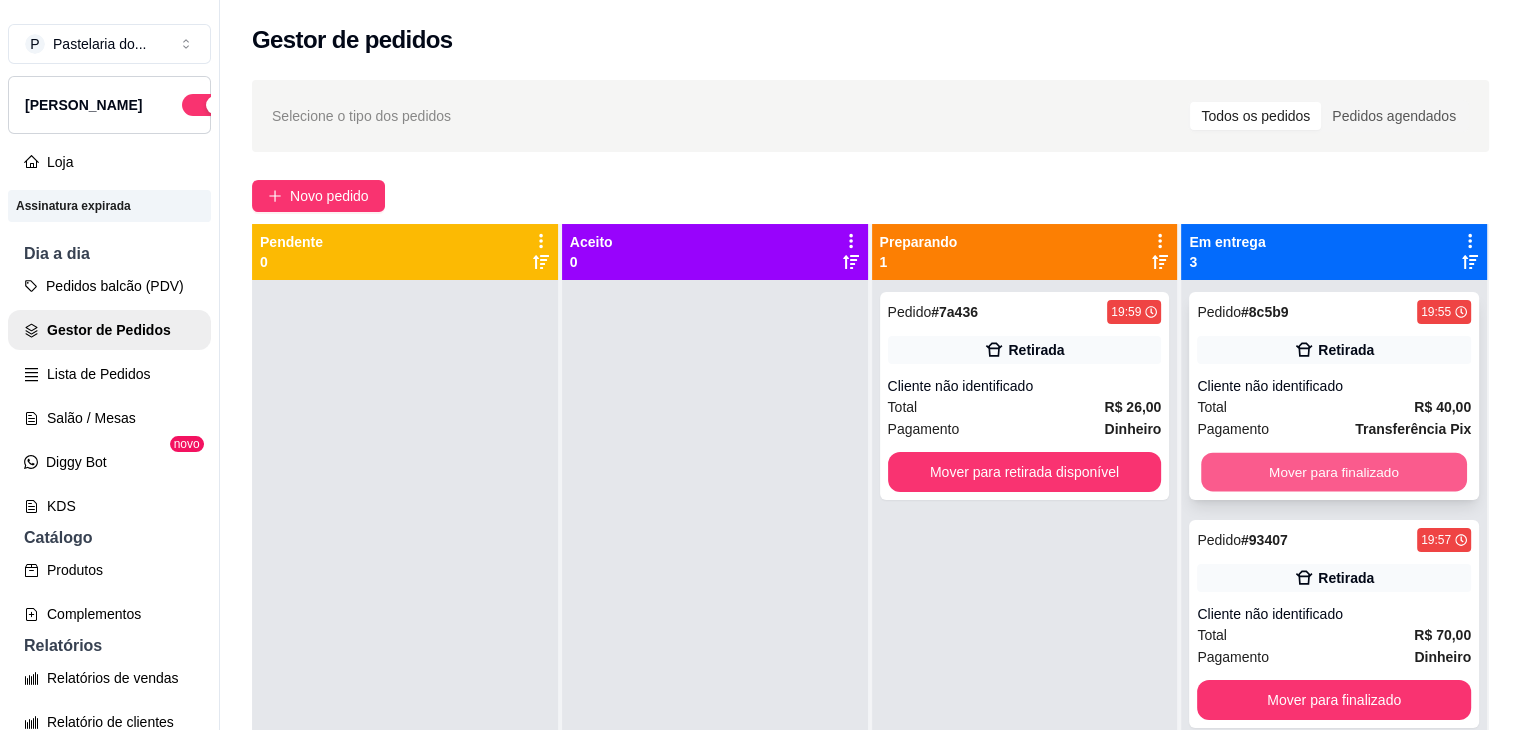 click on "Mover para finalizado" at bounding box center (1334, 472) 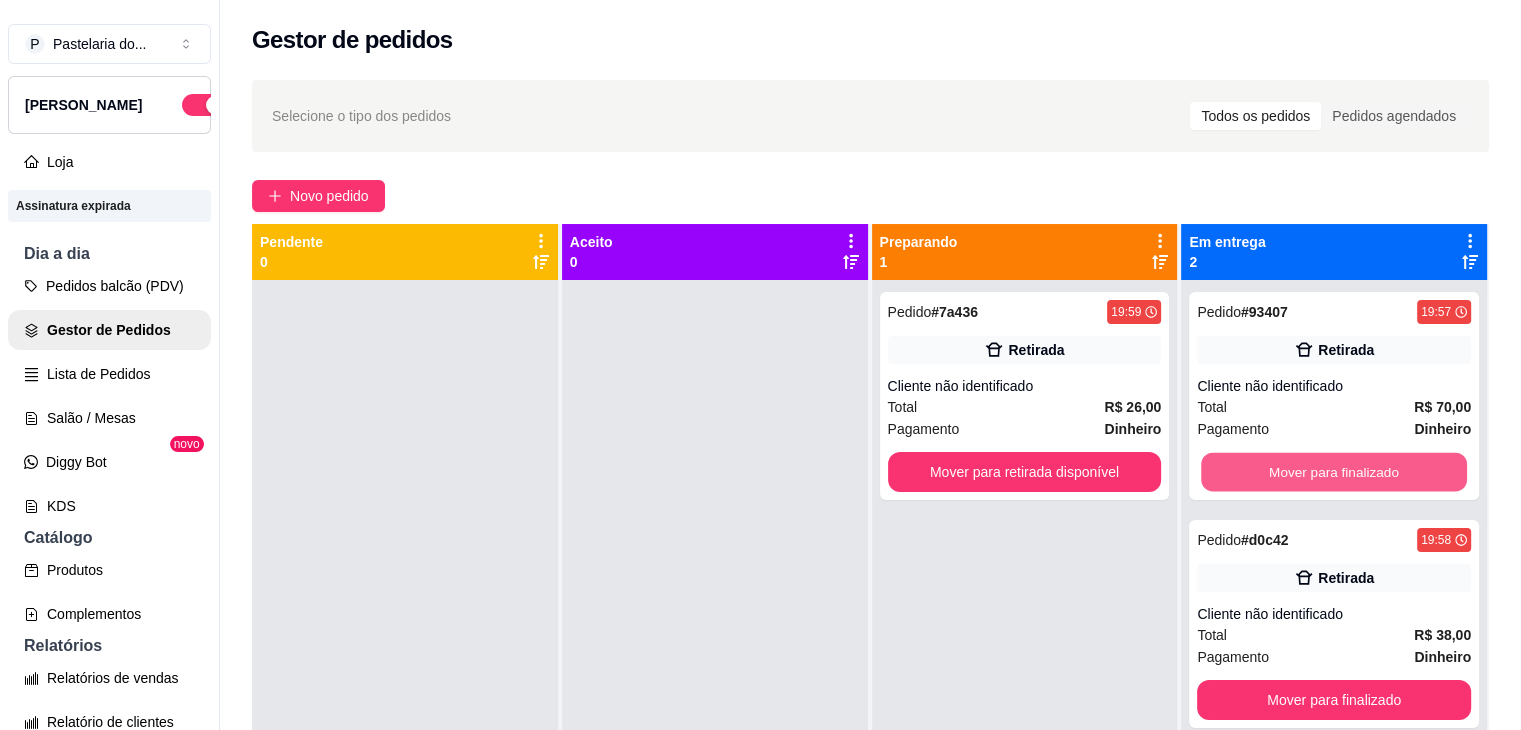 click on "Mover para finalizado" at bounding box center (1334, 472) 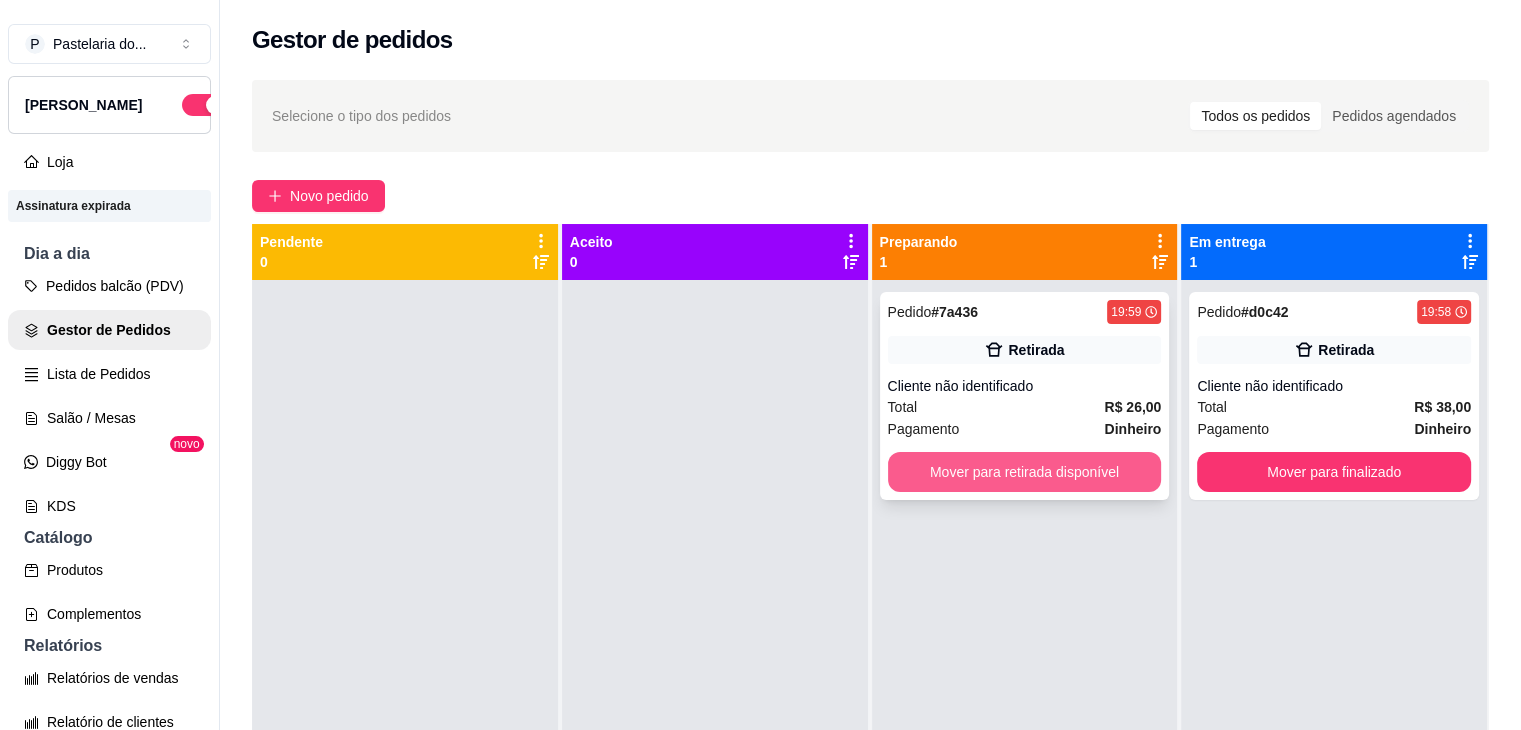 click on "Mover para retirada disponível" at bounding box center (1025, 472) 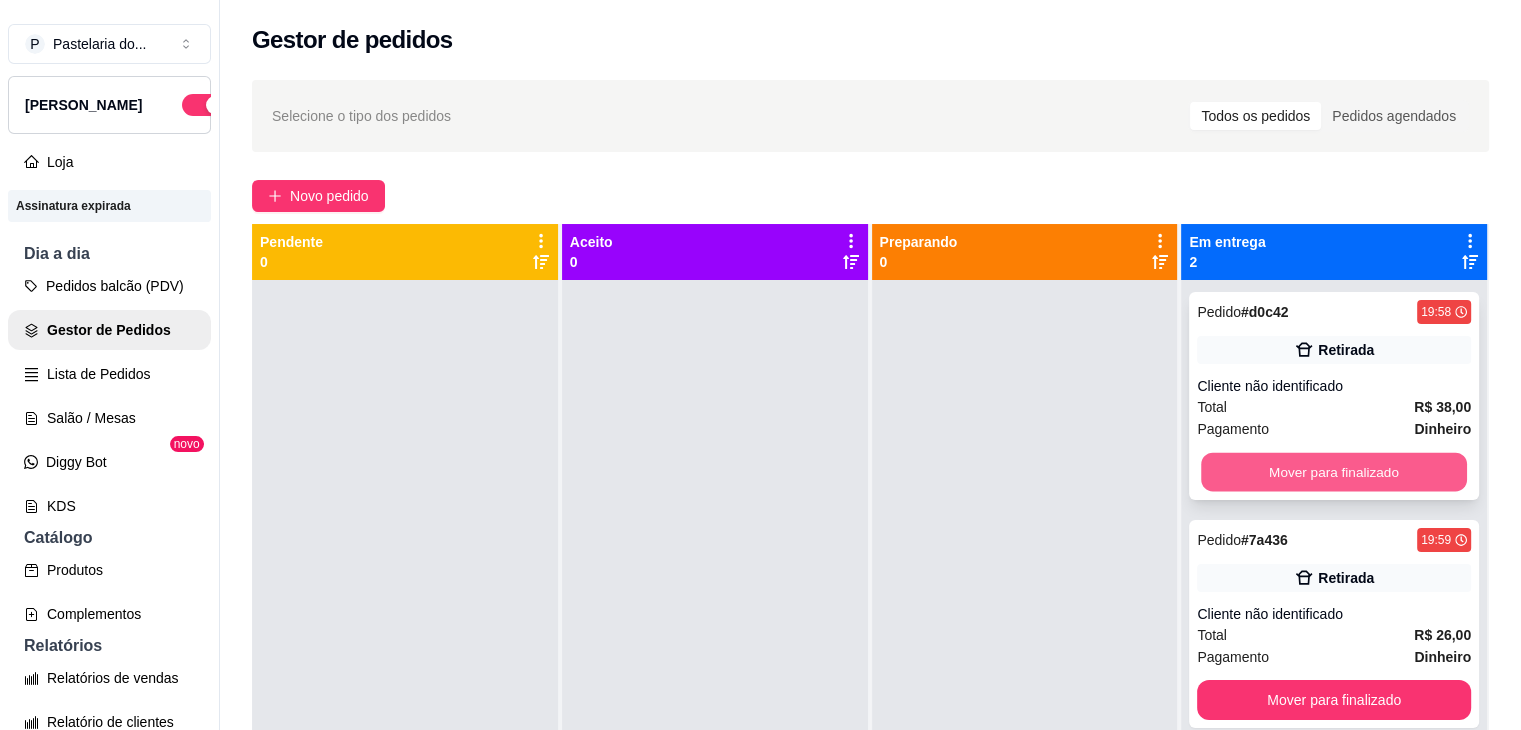 click on "Mover para finalizado" at bounding box center (1334, 472) 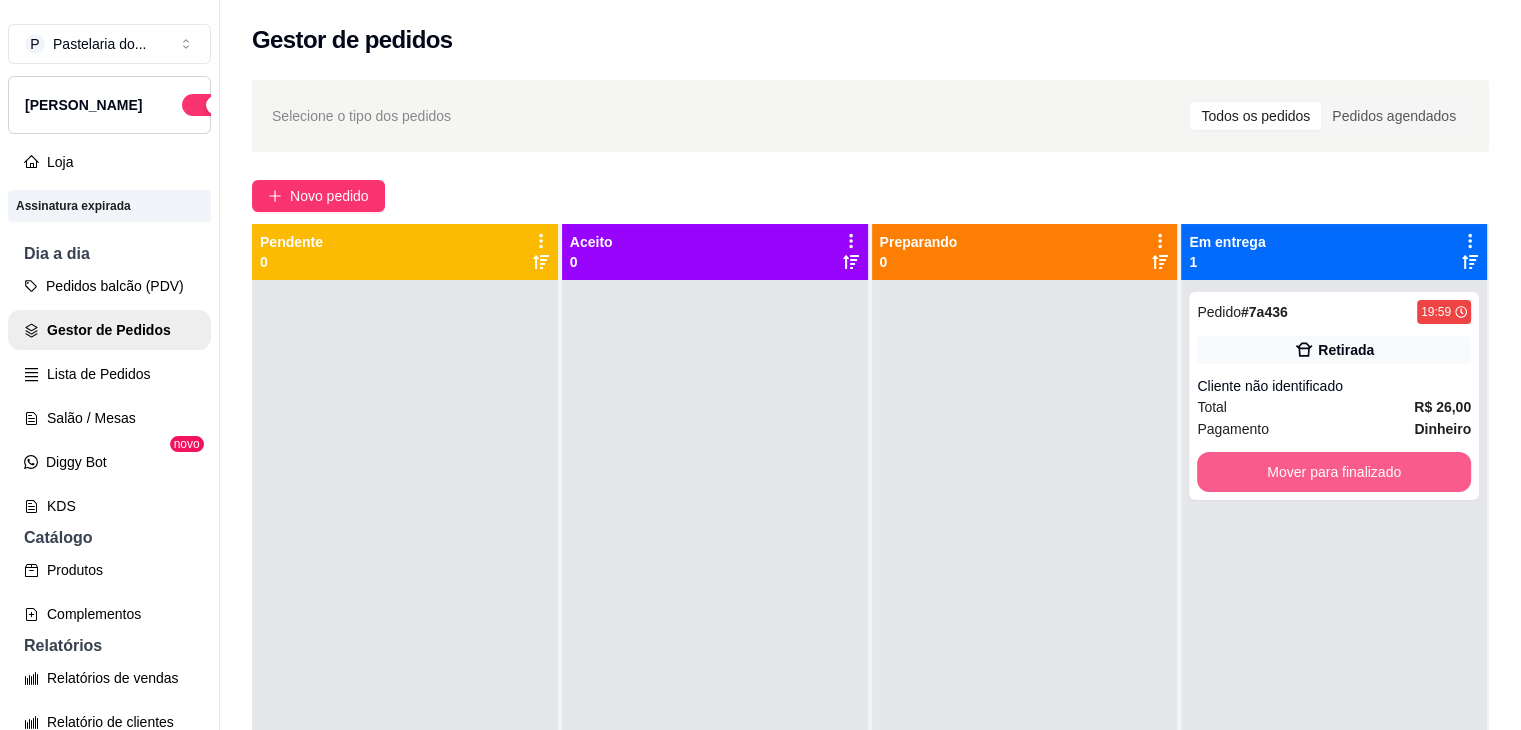 click on "Mover para finalizado" at bounding box center (1334, 472) 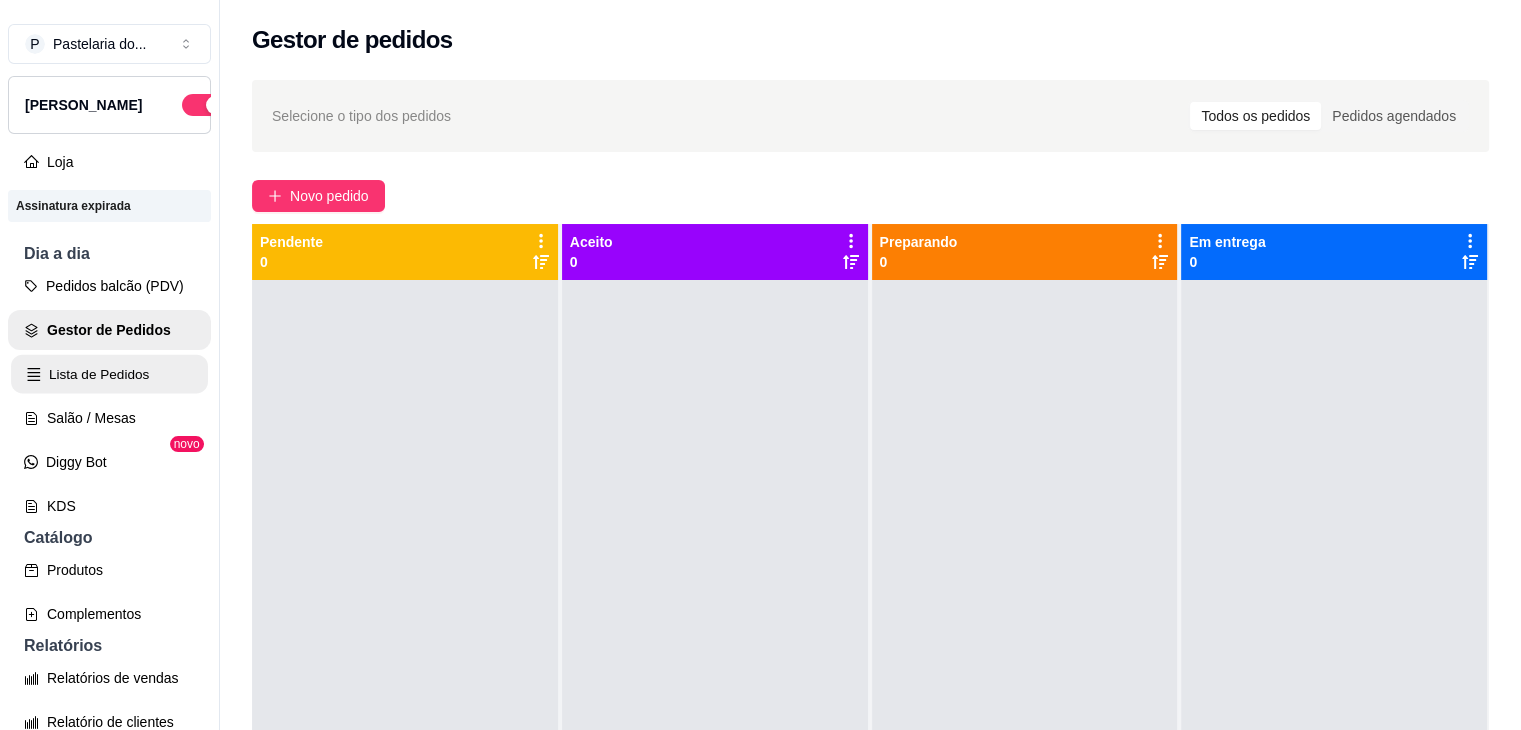 click on "Lista de Pedidos" at bounding box center [109, 374] 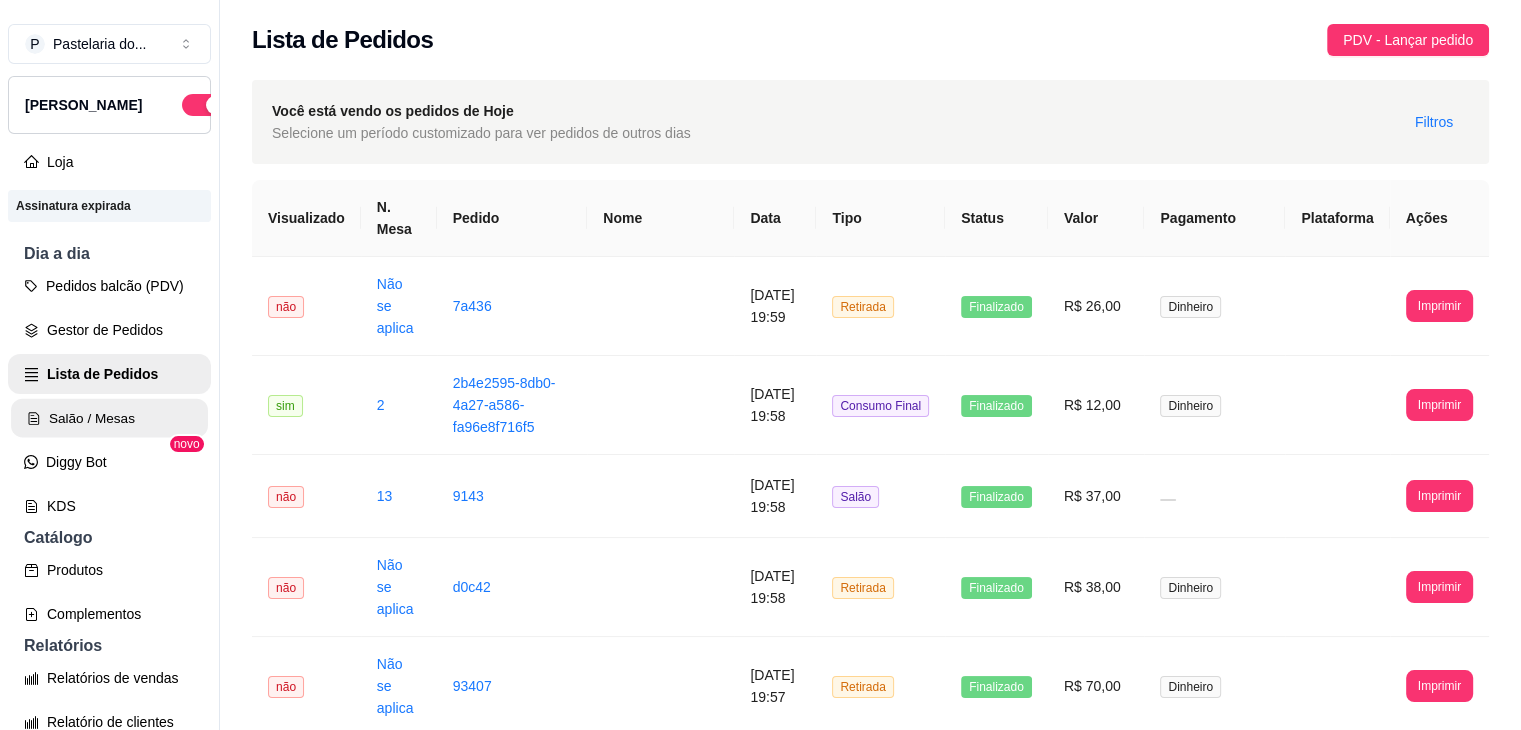 click on "Salão / Mesas" at bounding box center [109, 418] 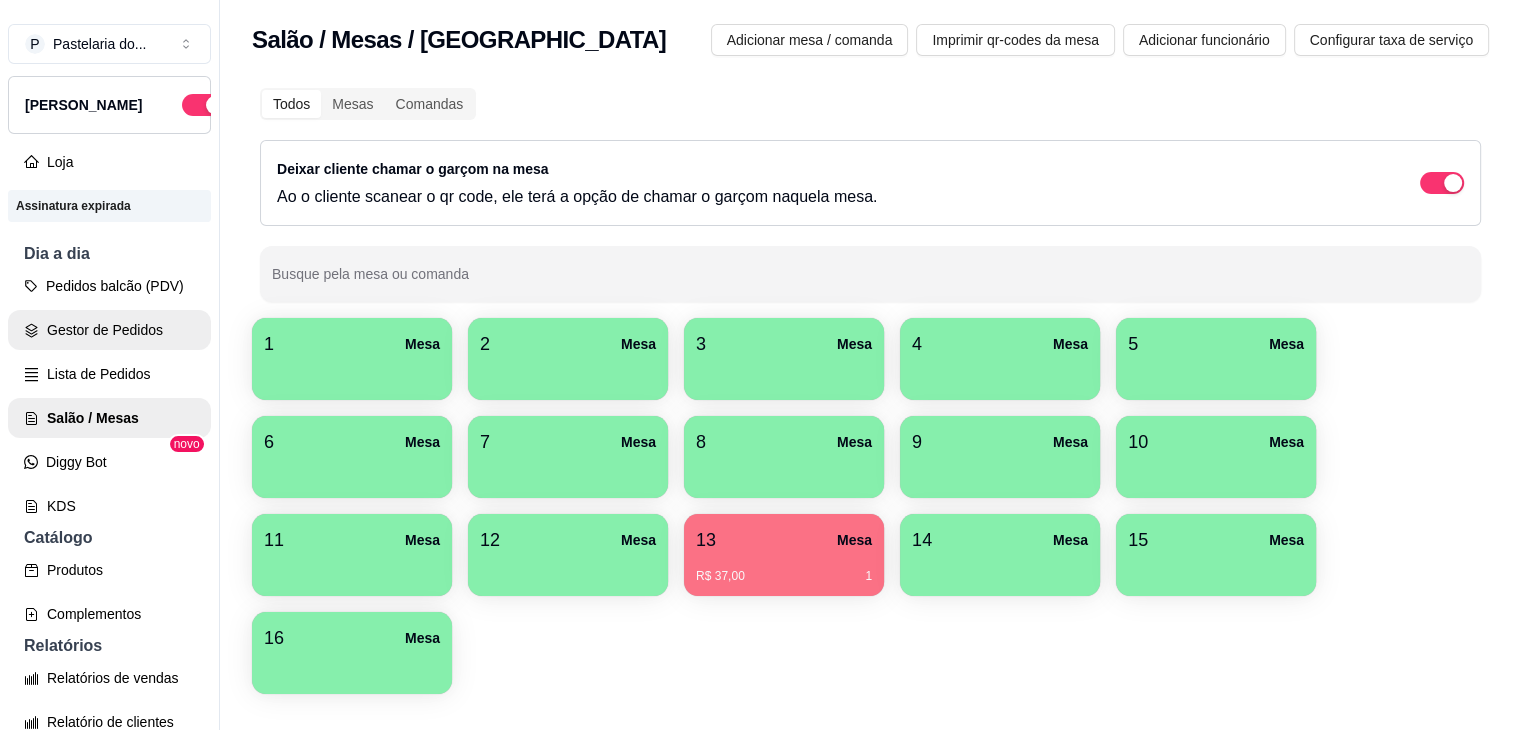 click on "Gestor de Pedidos" at bounding box center (109, 330) 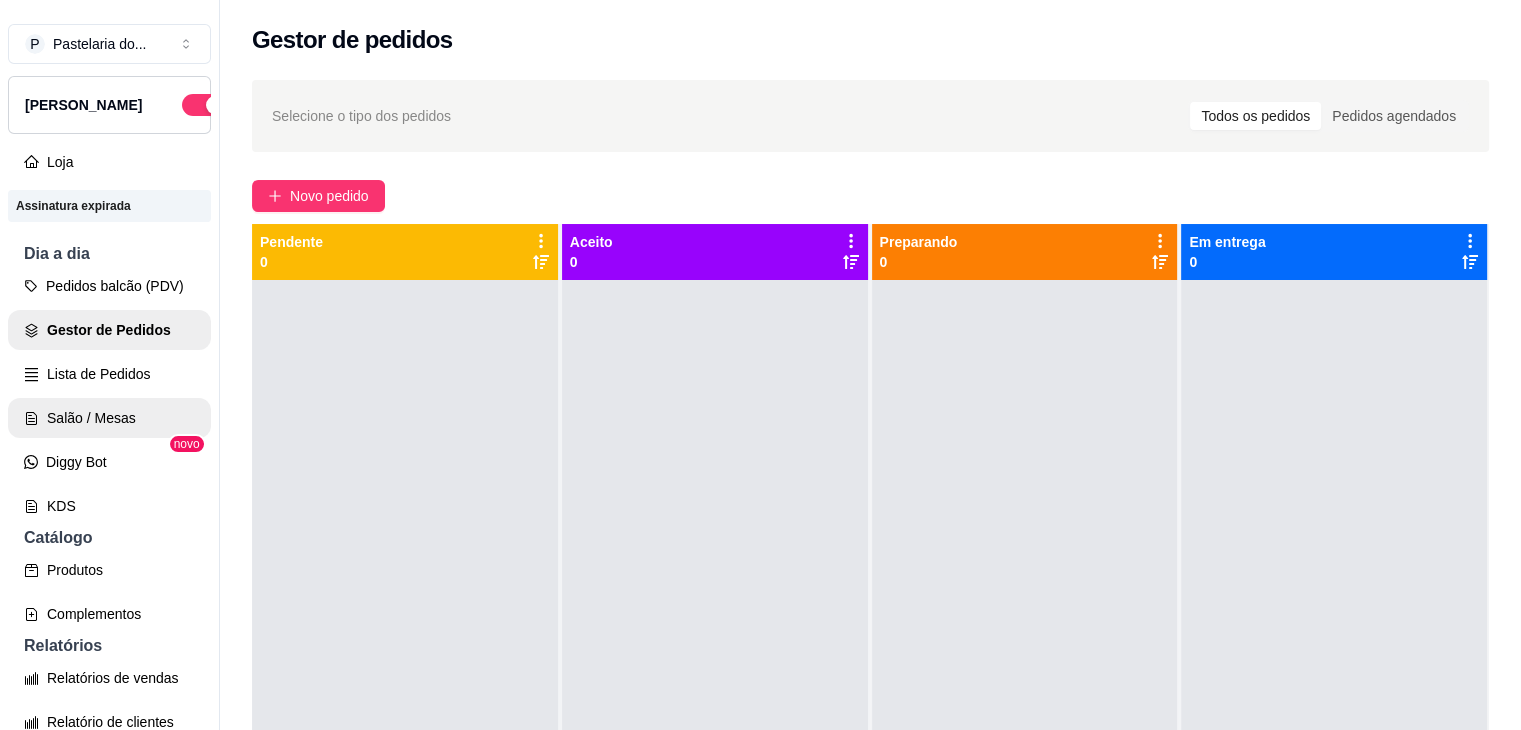 click on "Salão / Mesas" at bounding box center (109, 418) 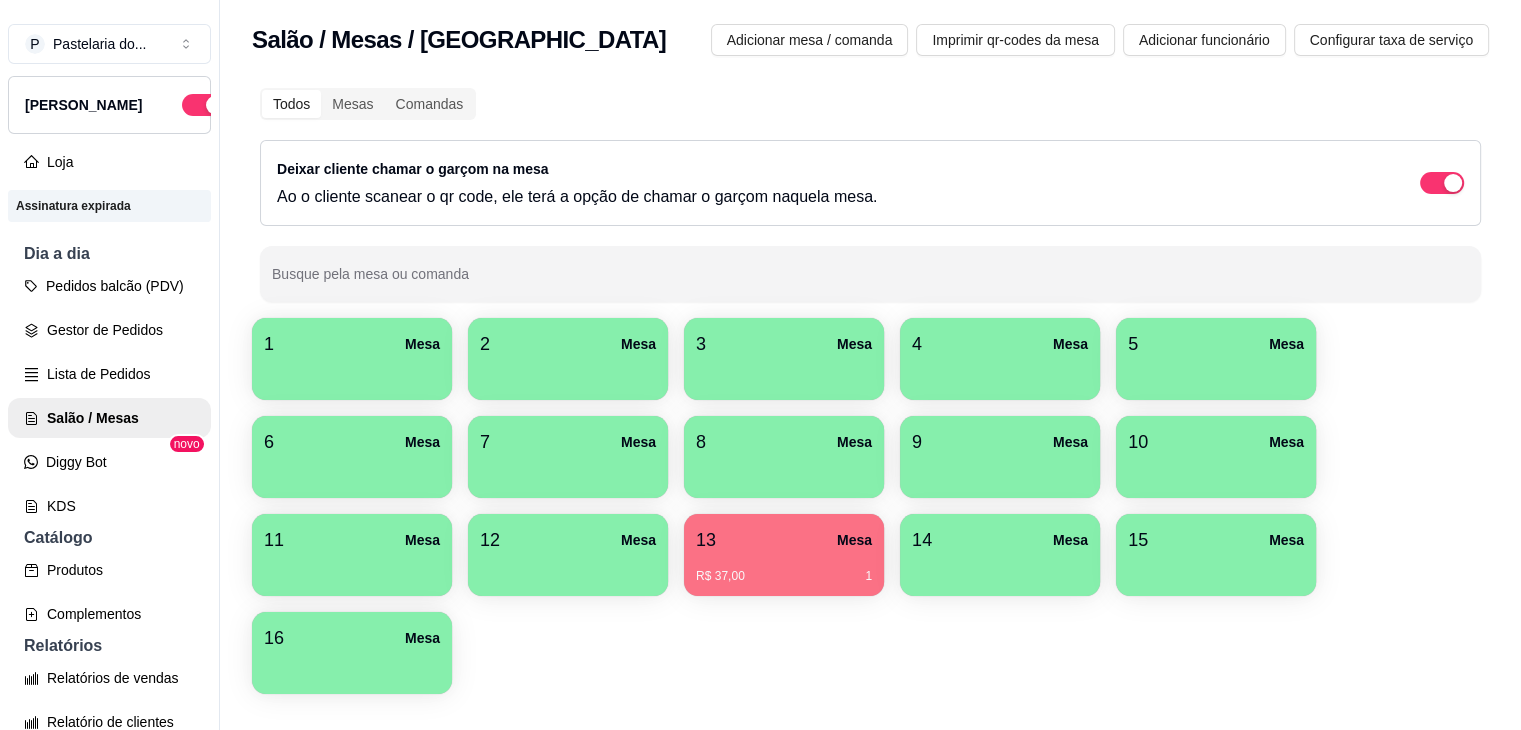 click on "13 Mesa" at bounding box center [784, 540] 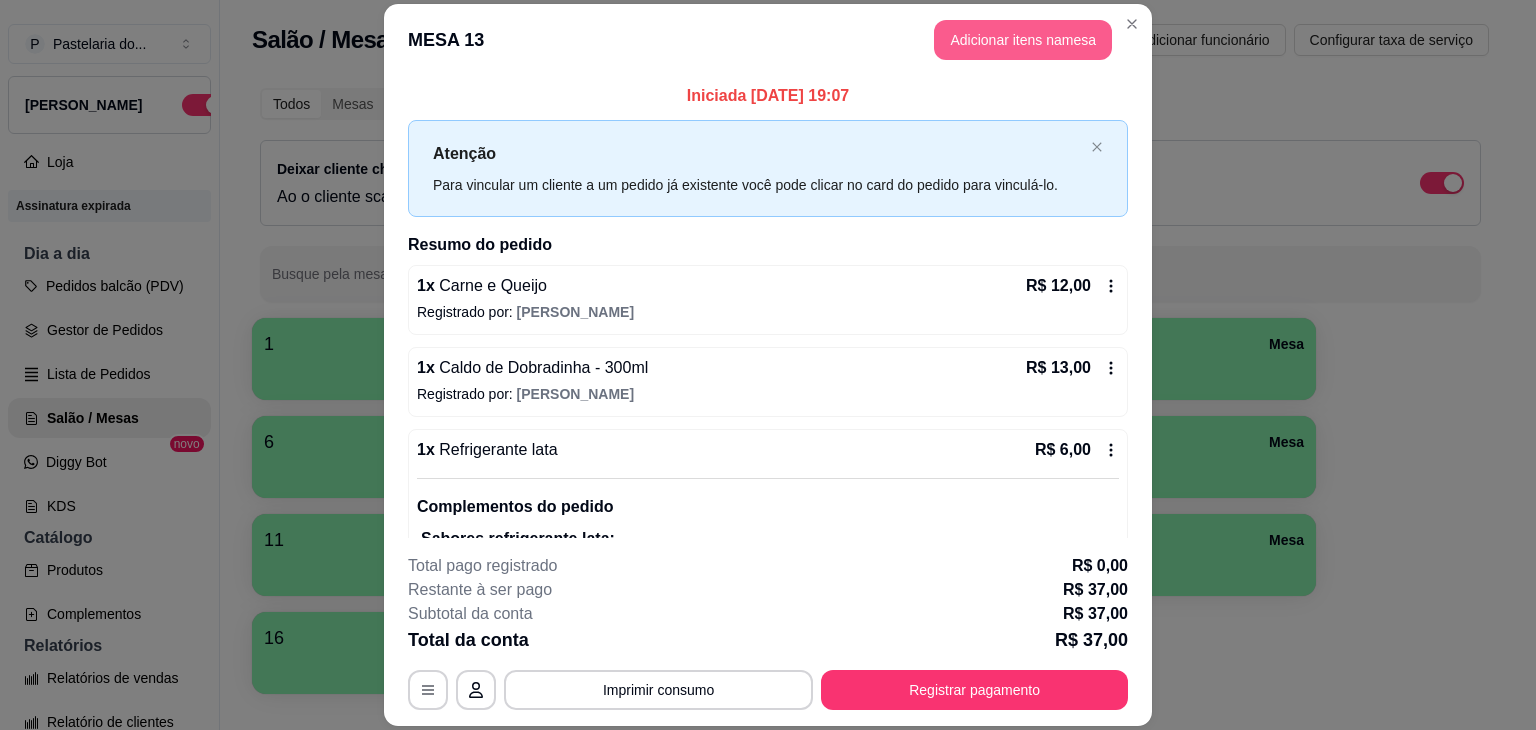 click on "Adicionar itens na  mesa" at bounding box center (1023, 40) 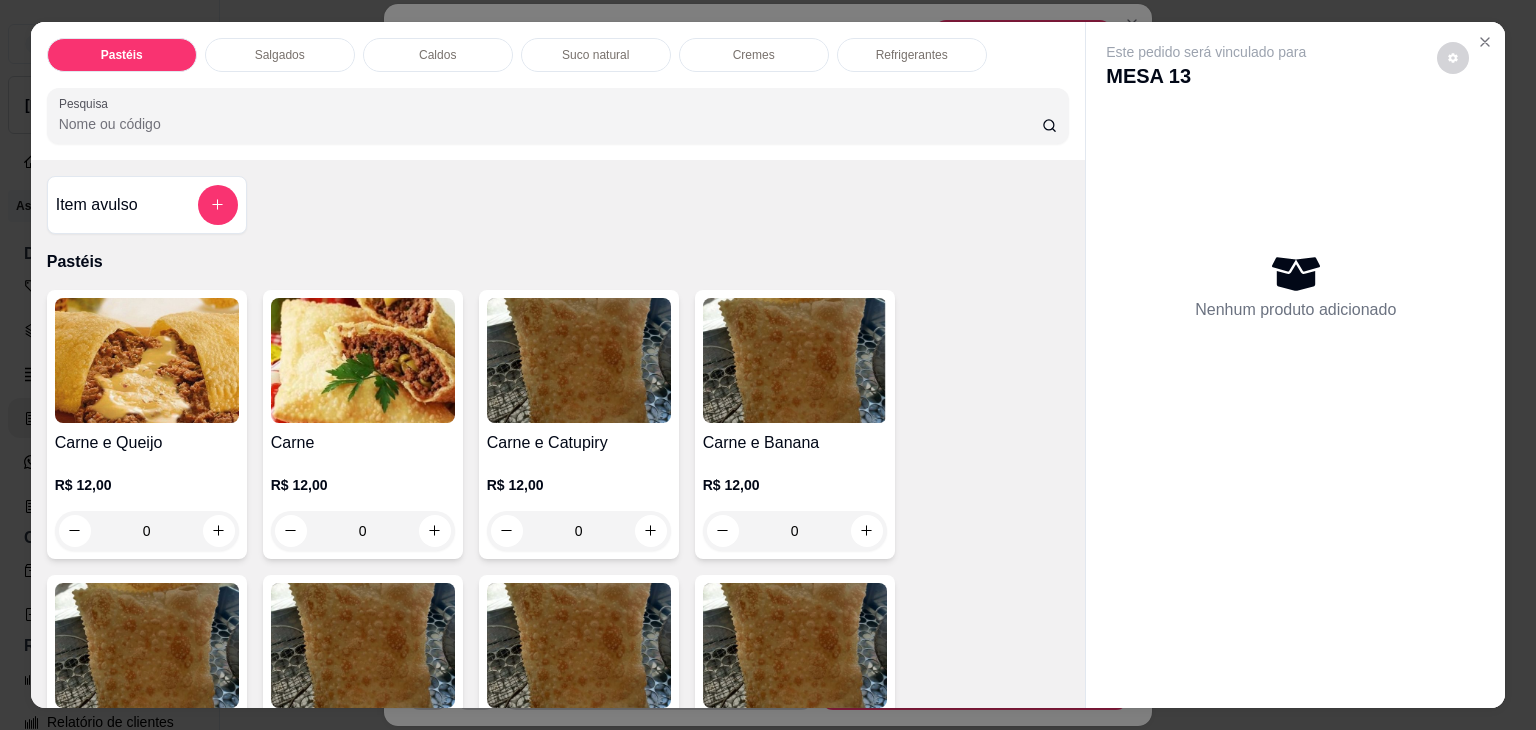 click on "Caldos" at bounding box center (437, 55) 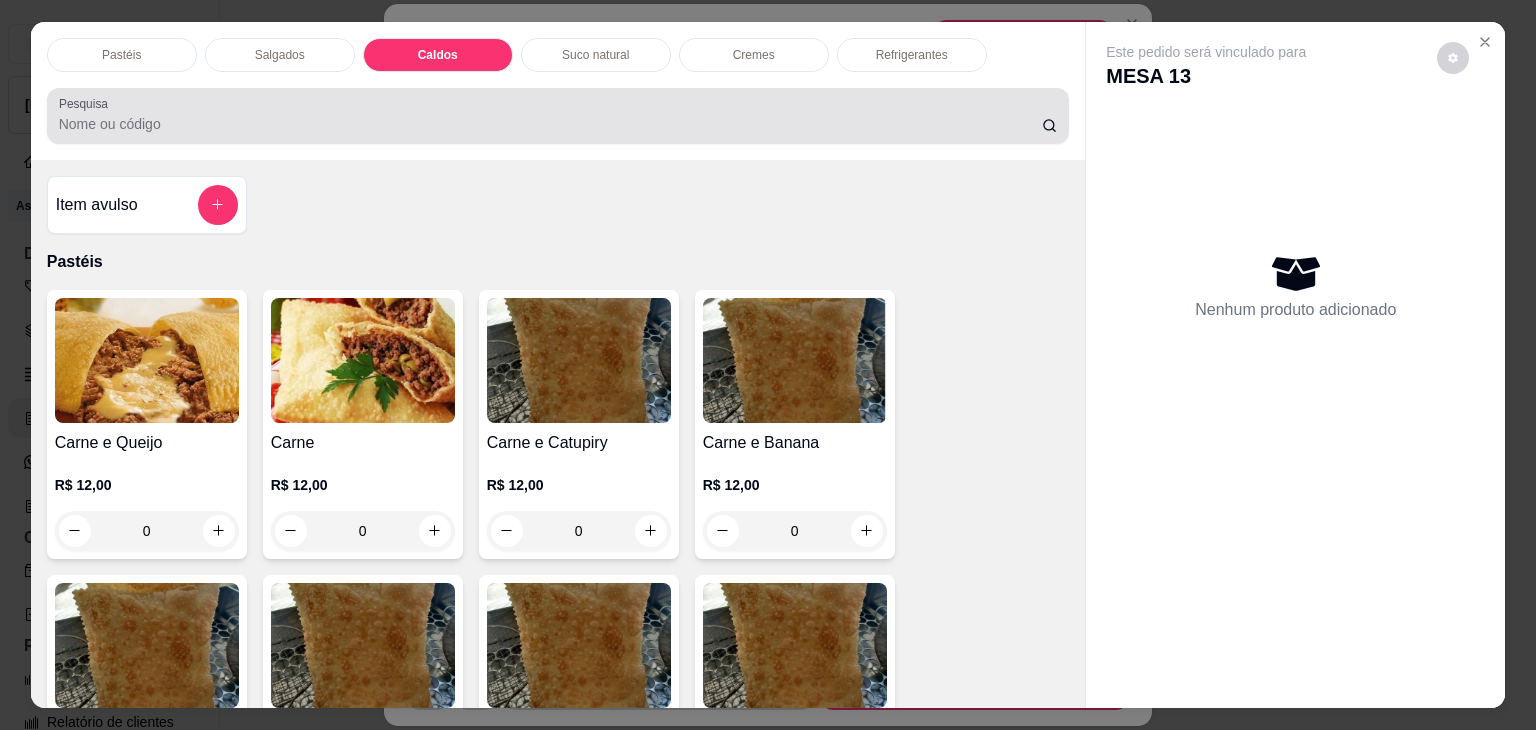 scroll, scrollTop: 2782, scrollLeft: 0, axis: vertical 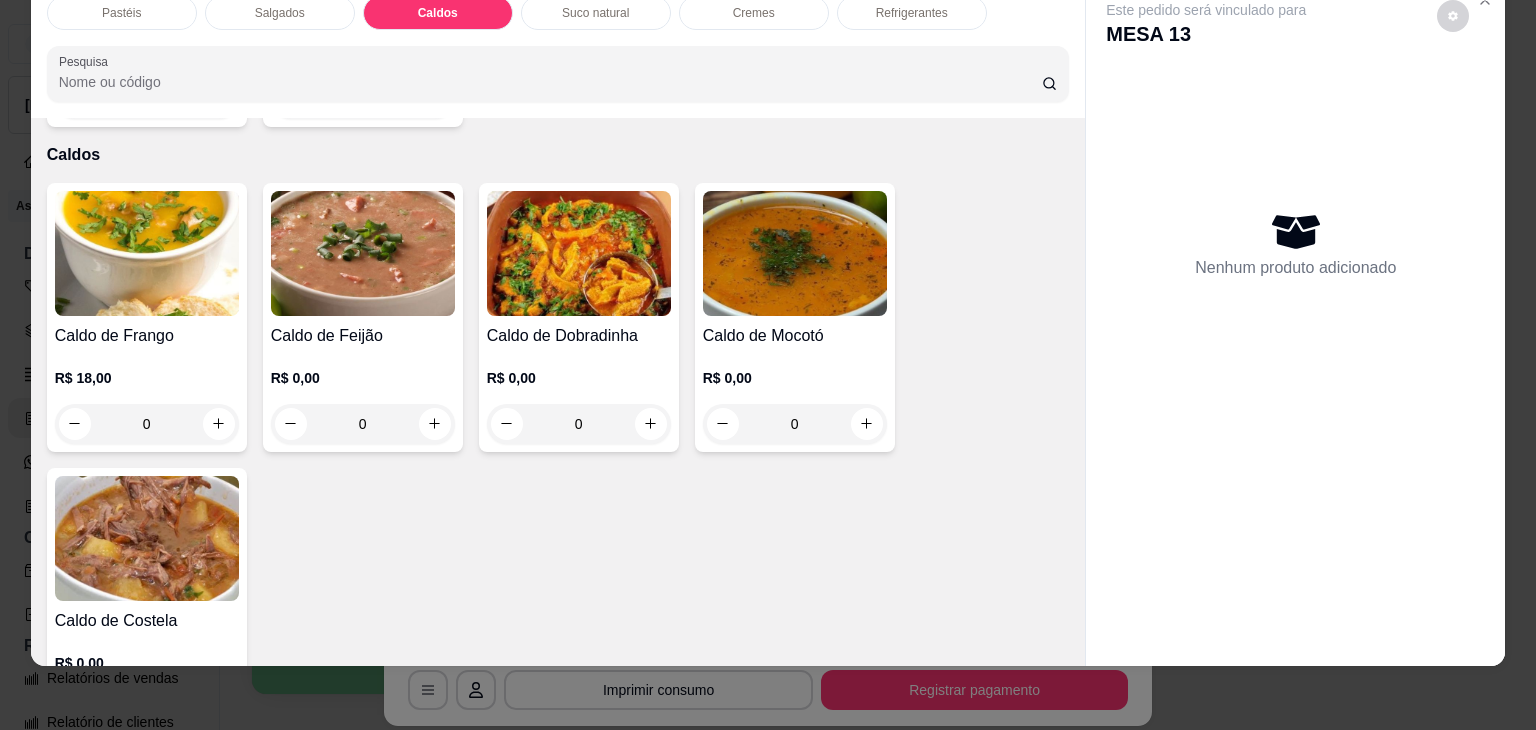 click at bounding box center [795, 253] 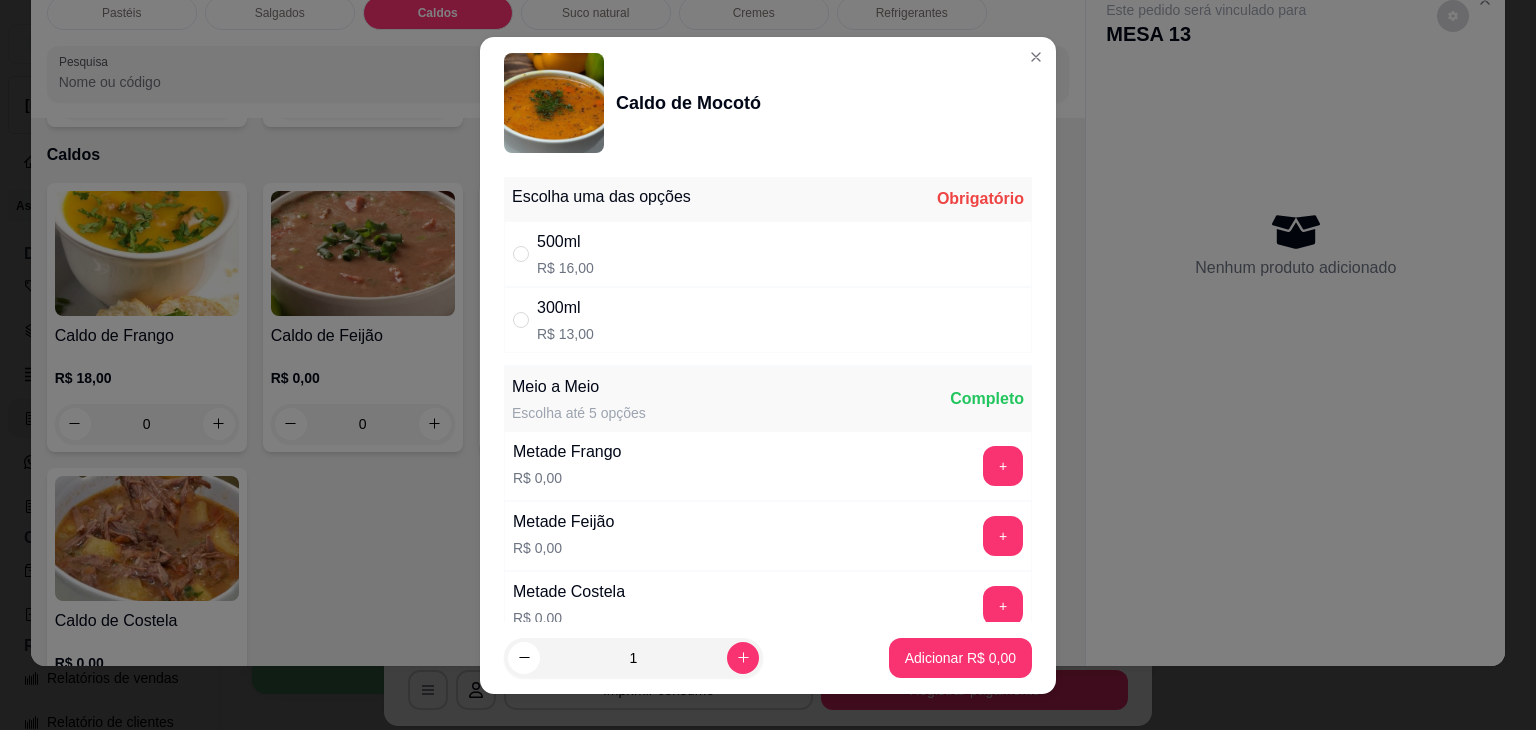 click on "300ml R$ 13,00" at bounding box center [768, 320] 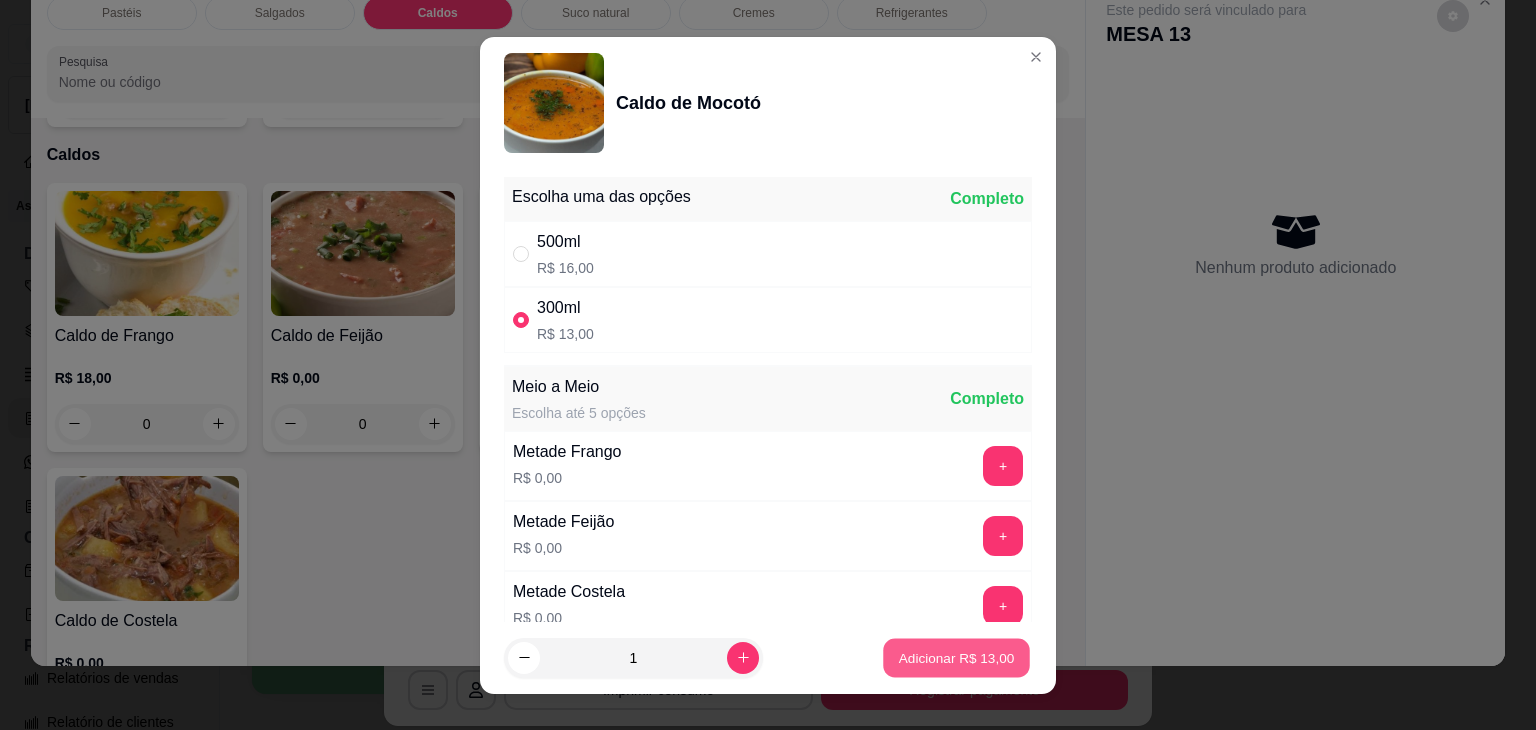 click on "Adicionar   R$ 13,00" at bounding box center (957, 657) 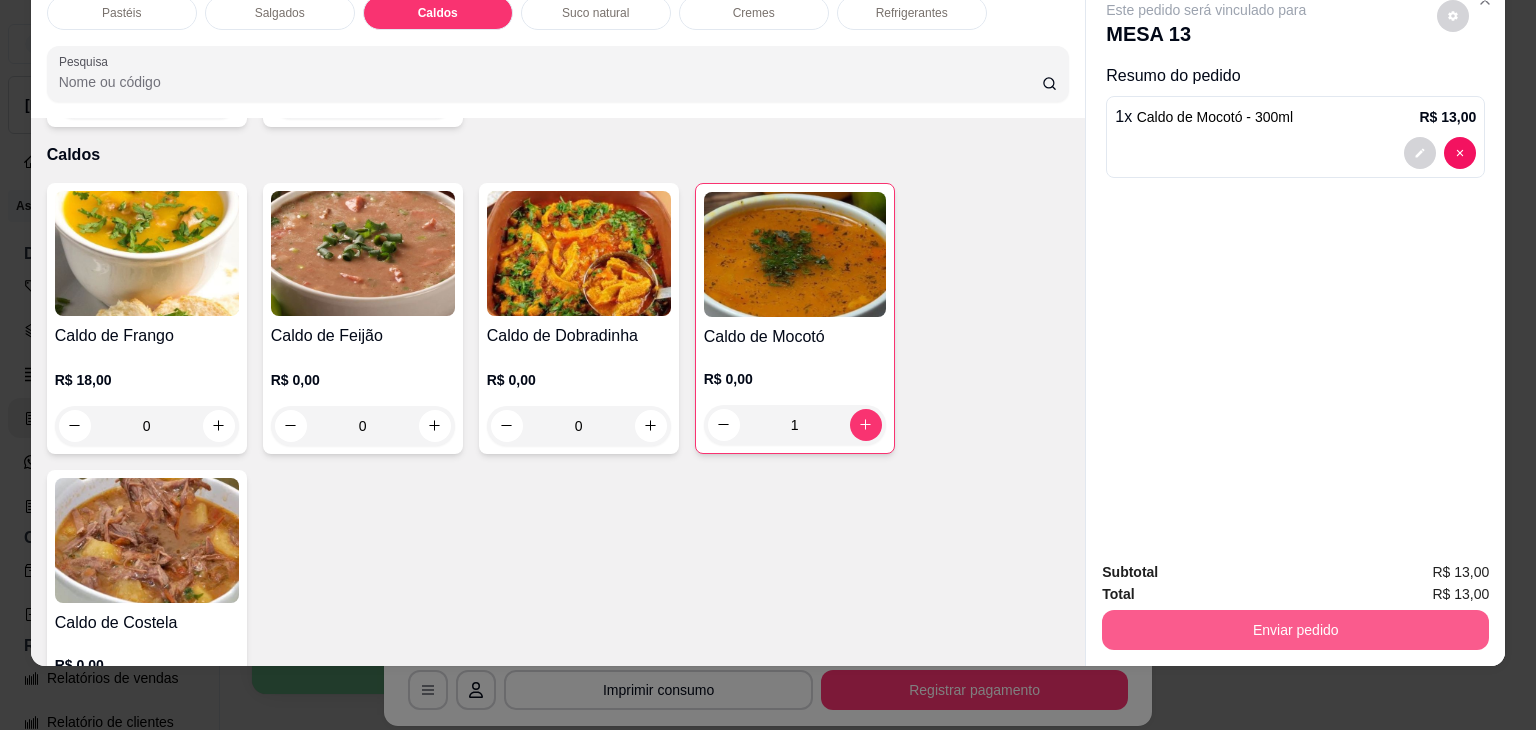 click on "Enviar pedido" at bounding box center [1295, 630] 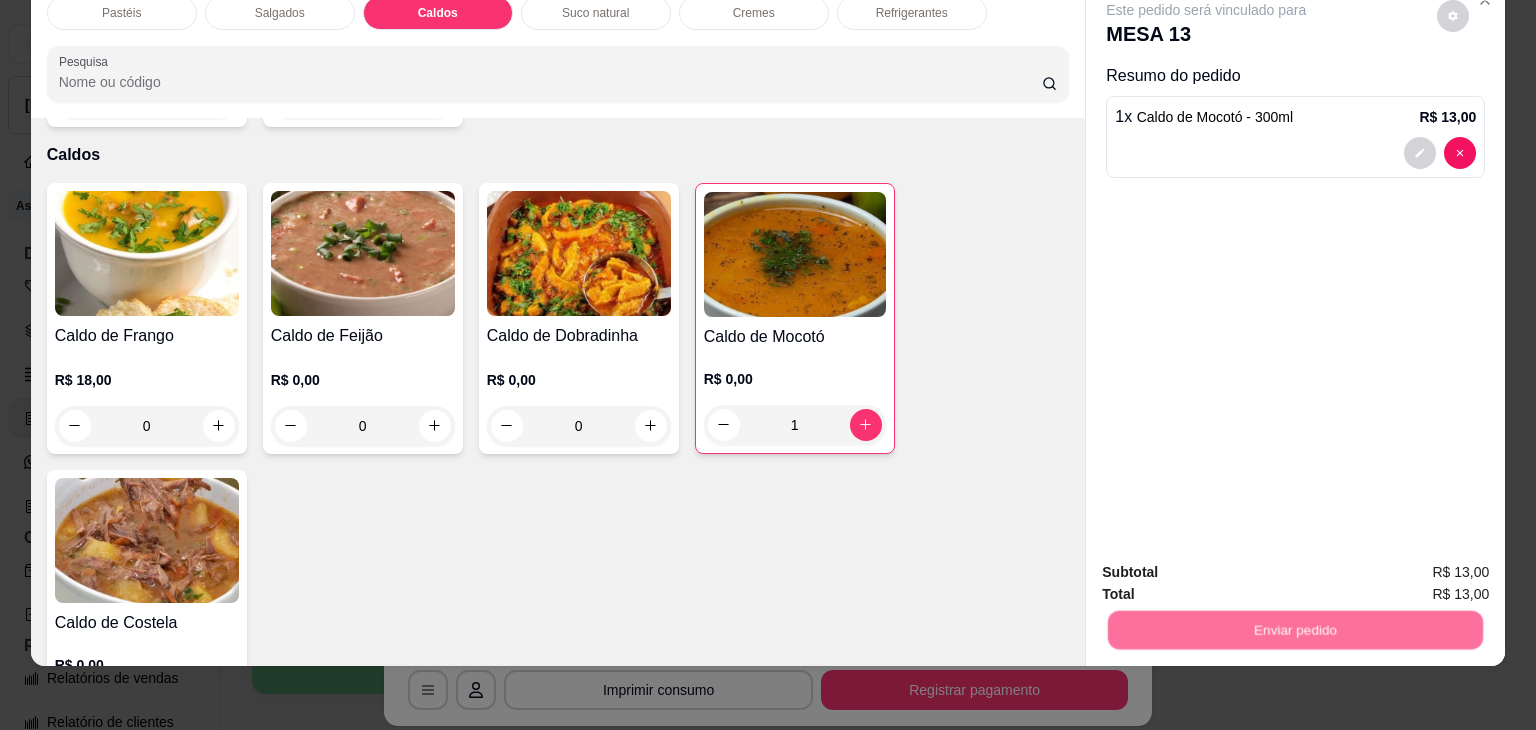 click on "Não registrar e enviar pedido" at bounding box center [1229, 565] 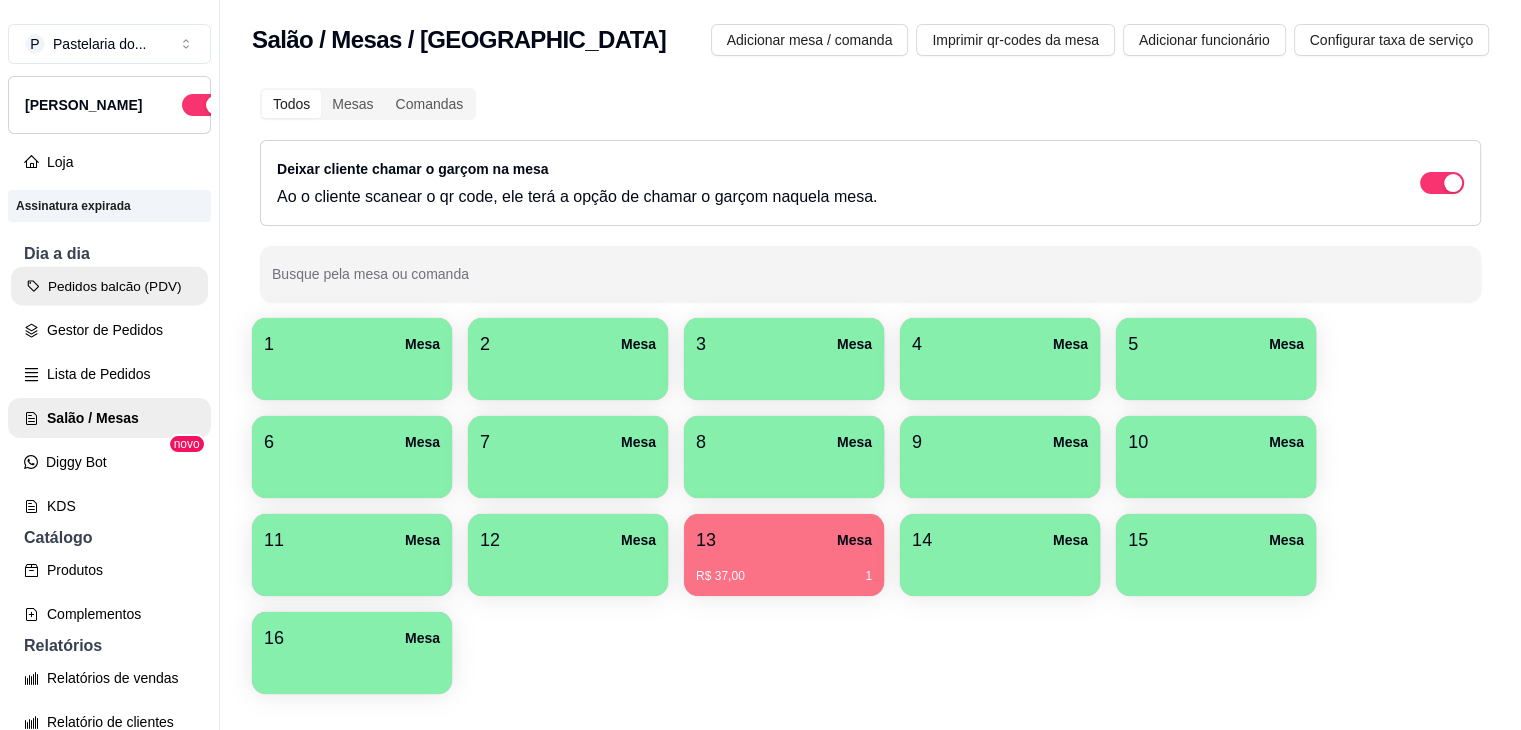 click on "Pedidos balcão (PDV)" at bounding box center (109, 286) 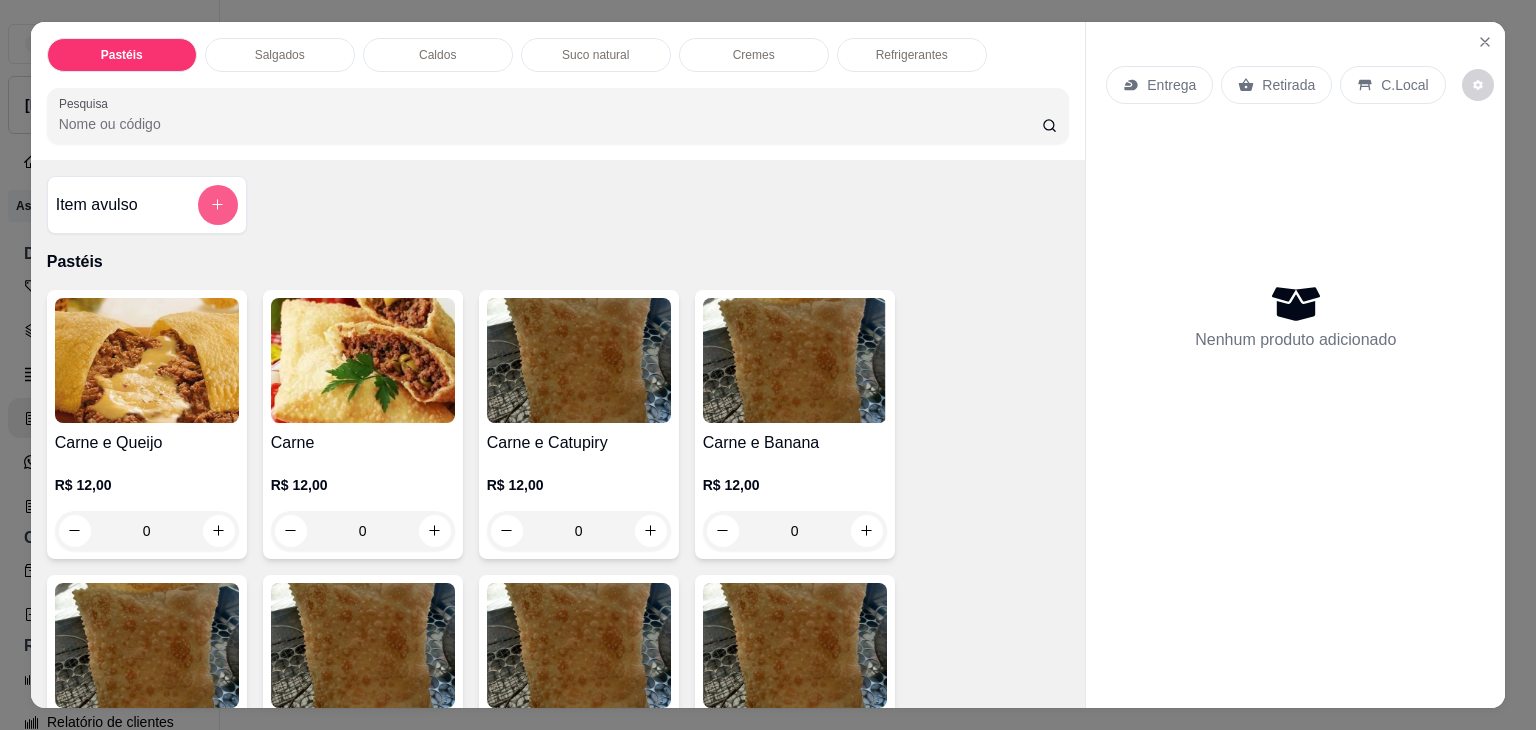 click 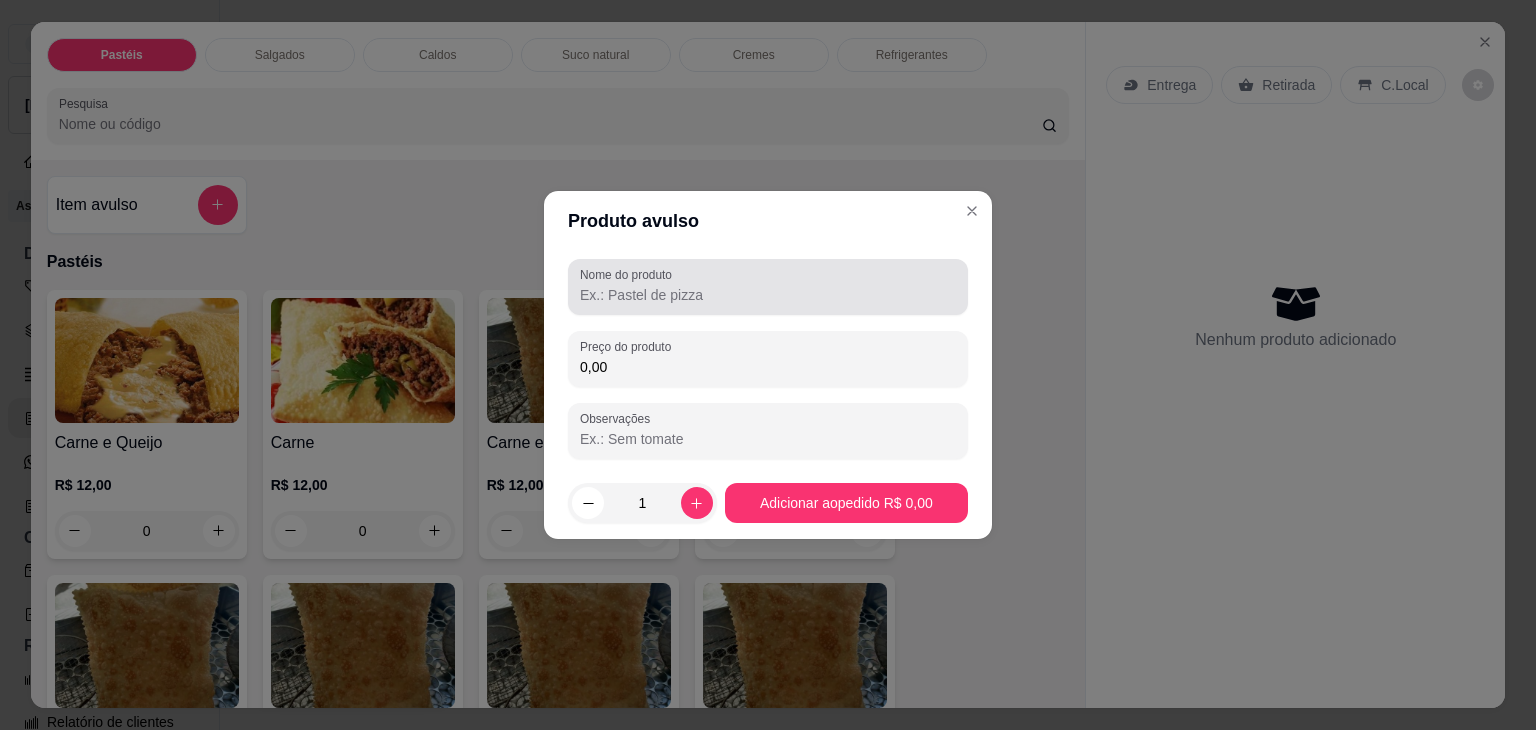click on "Nome do produto" at bounding box center [768, 287] 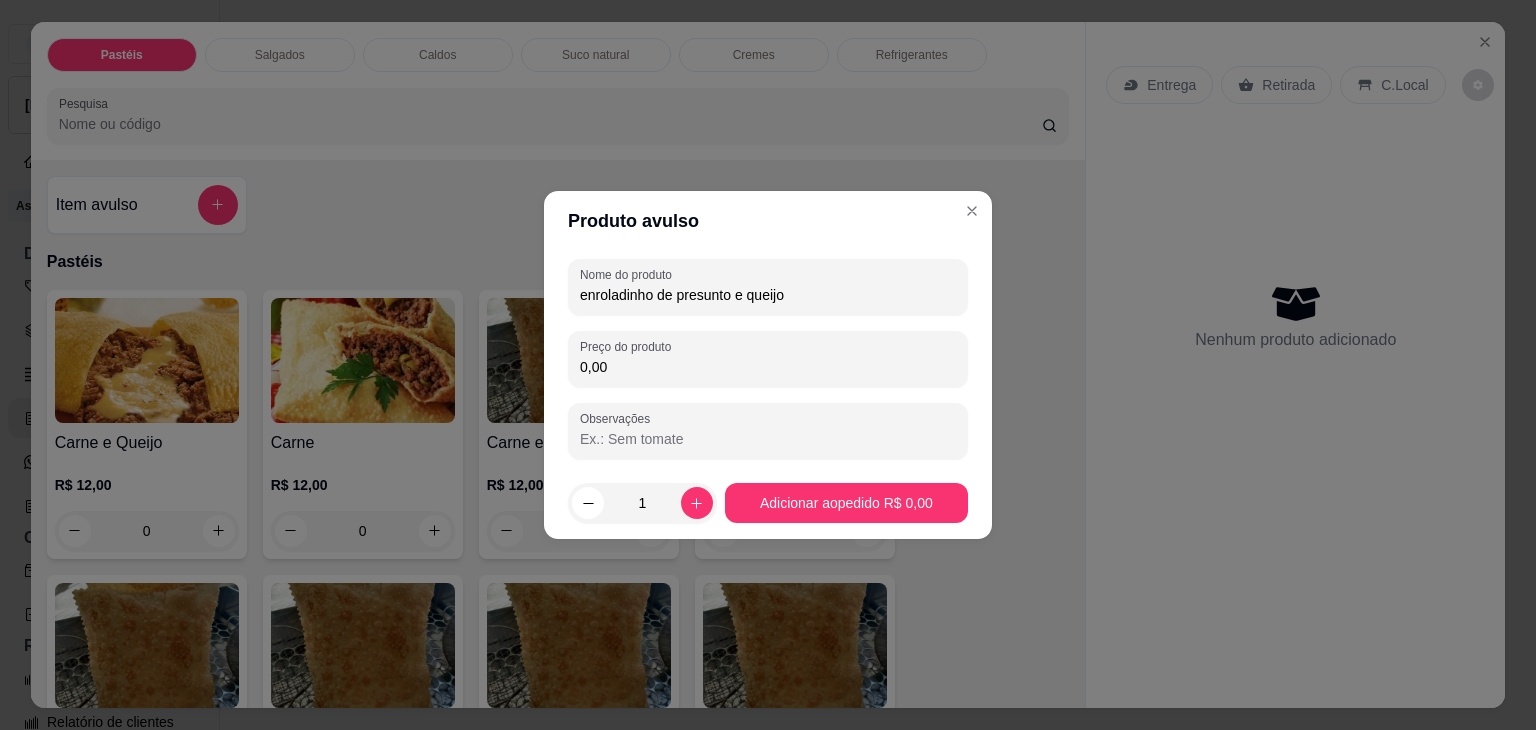 type on "enroladinho de presunto e queijo" 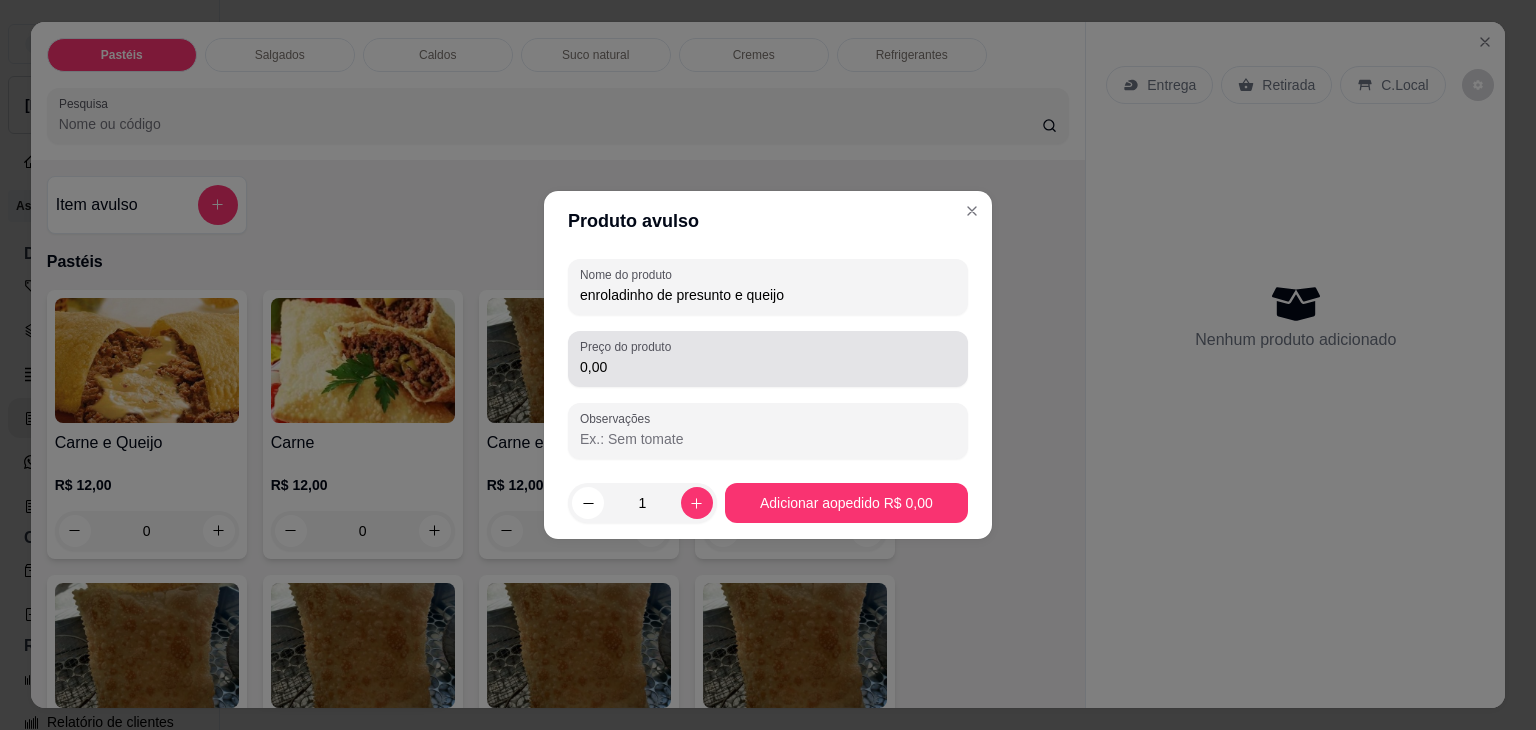 click on "0,00" at bounding box center (768, 367) 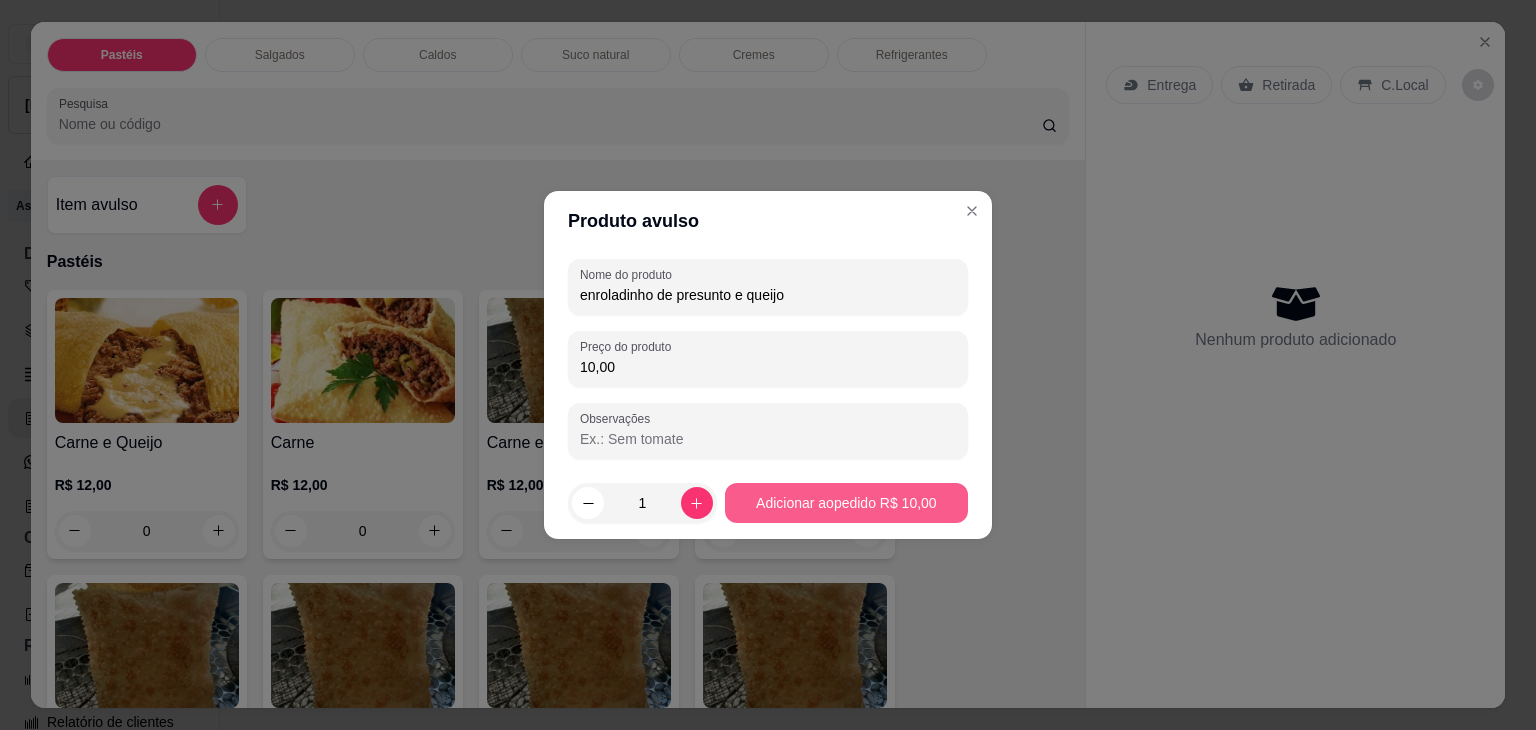 type on "10,00" 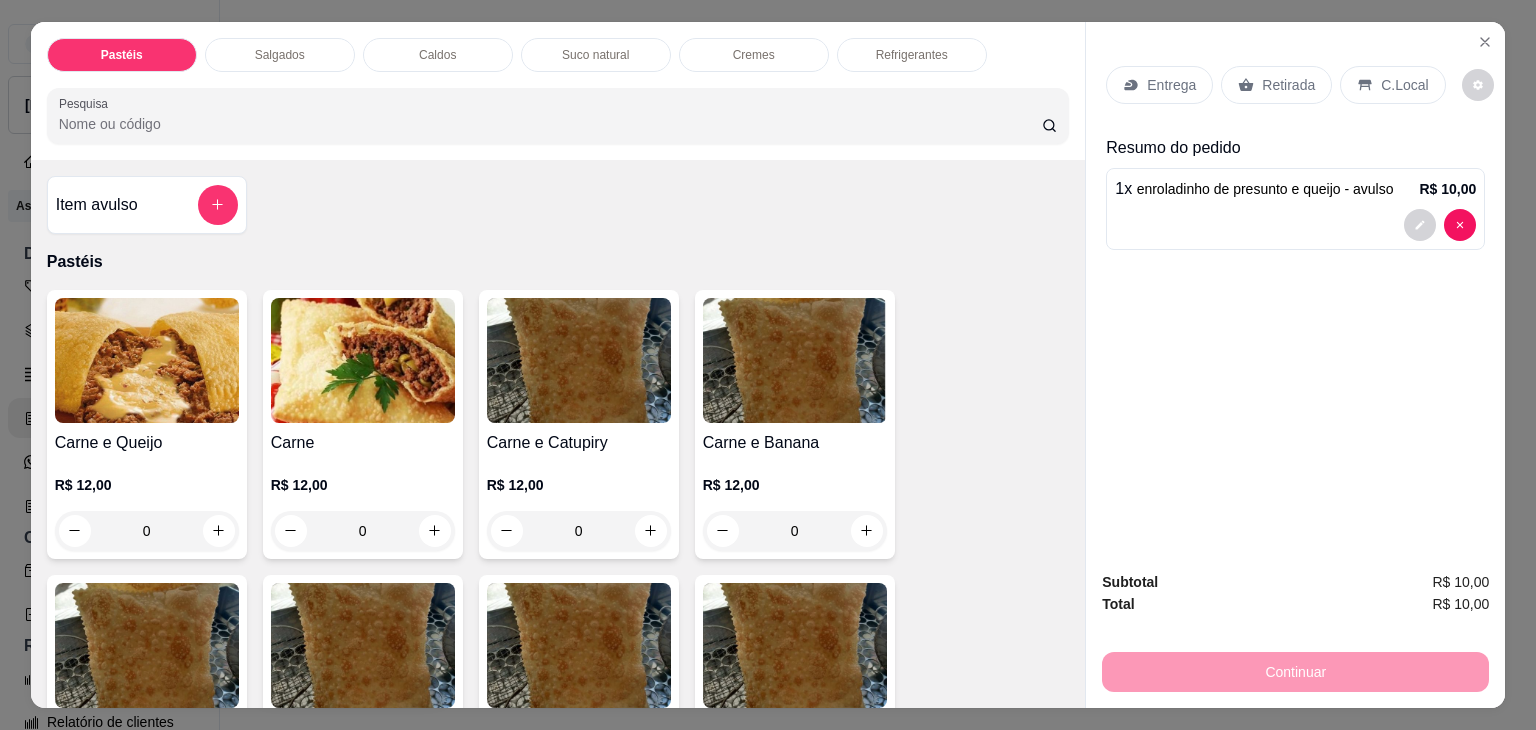click on "Refrigerantes" at bounding box center (912, 55) 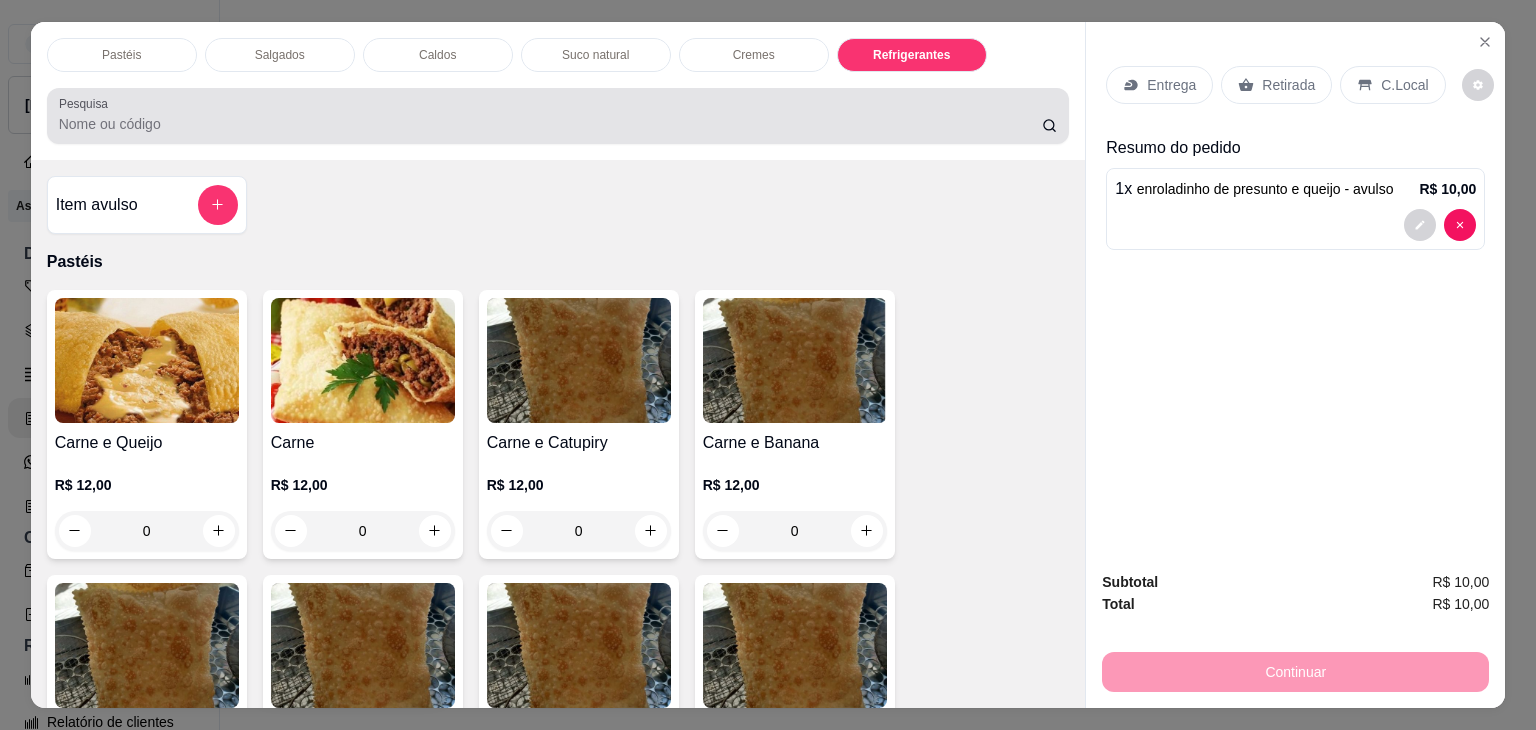 scroll, scrollTop: 5230, scrollLeft: 0, axis: vertical 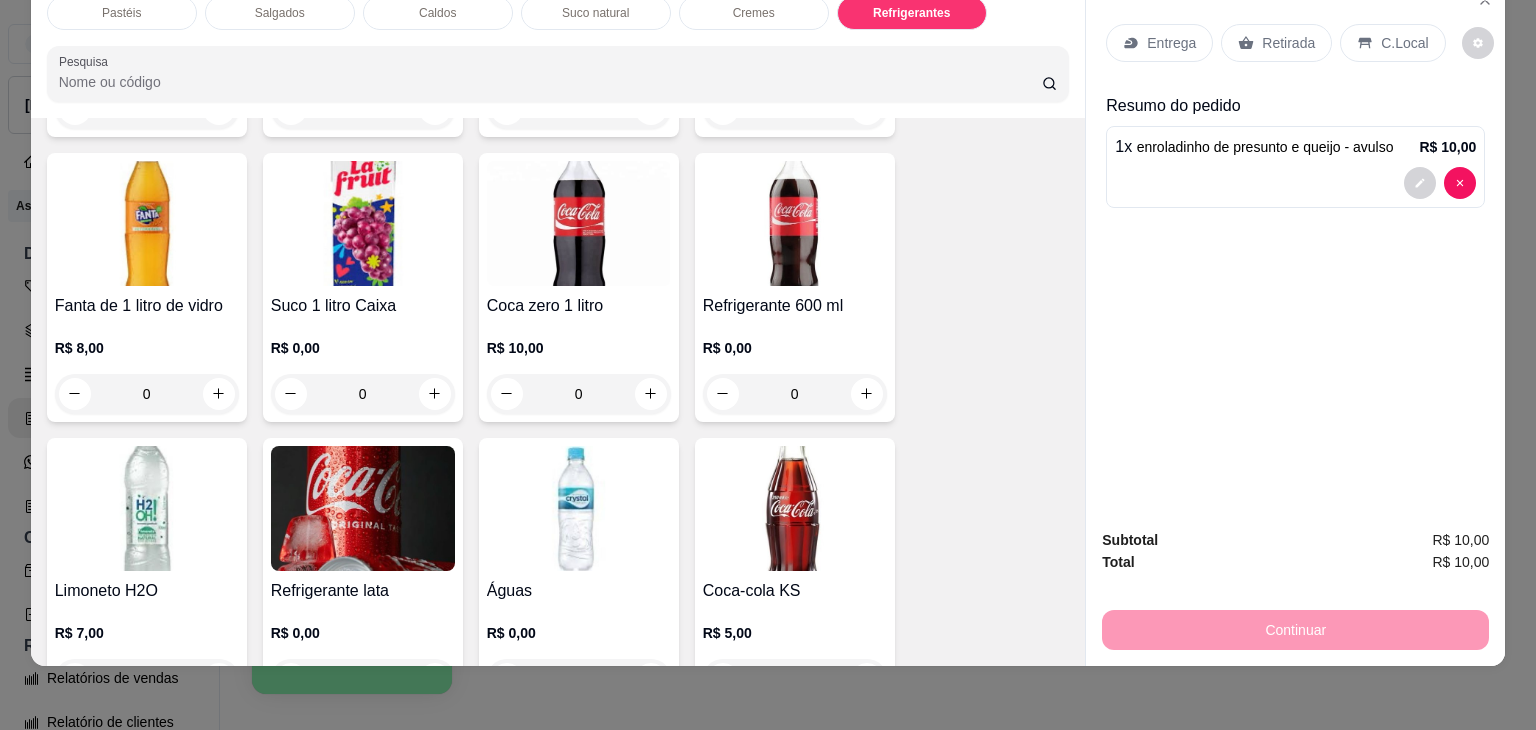 click at bounding box center [363, 508] 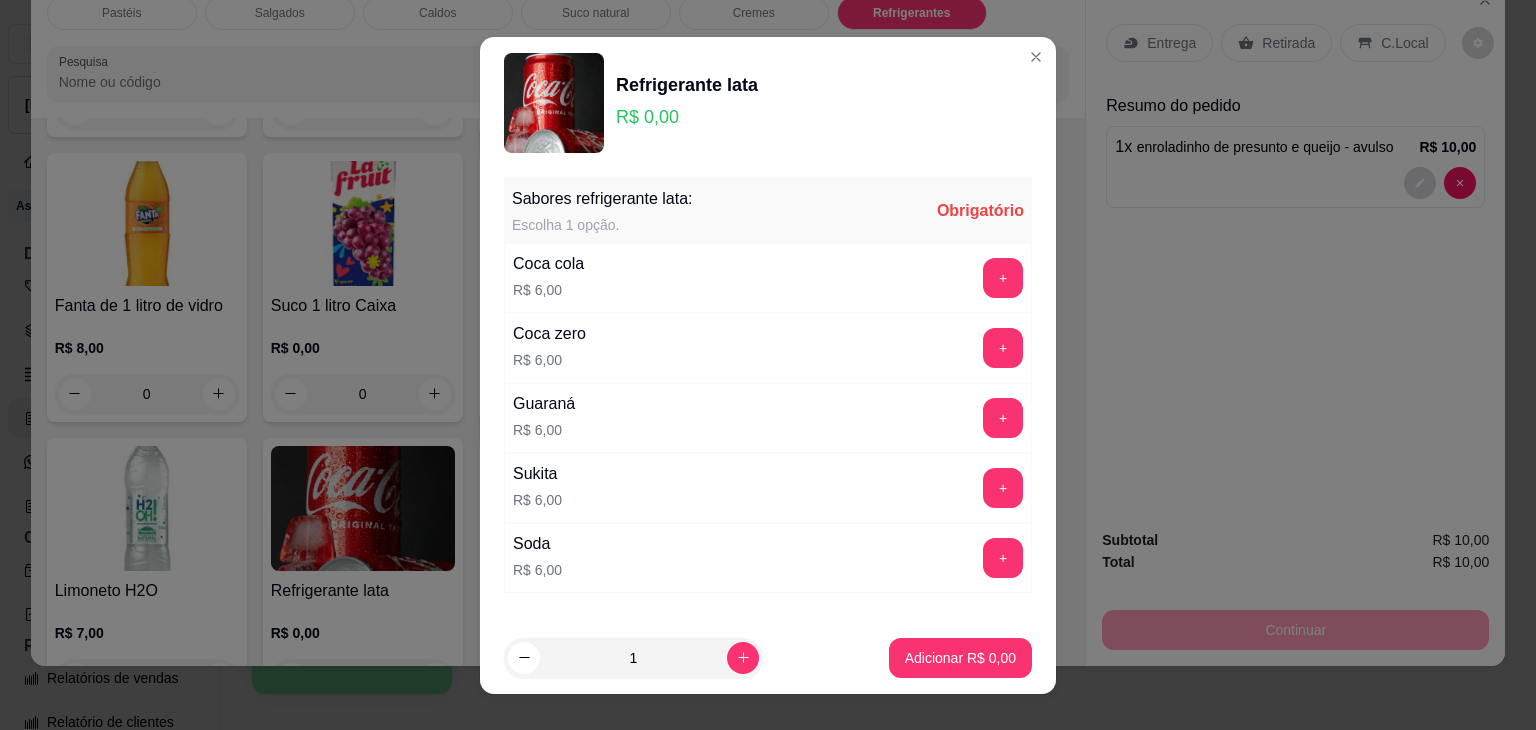 click on "Guaraná  R$ 6,00 +" at bounding box center (768, 418) 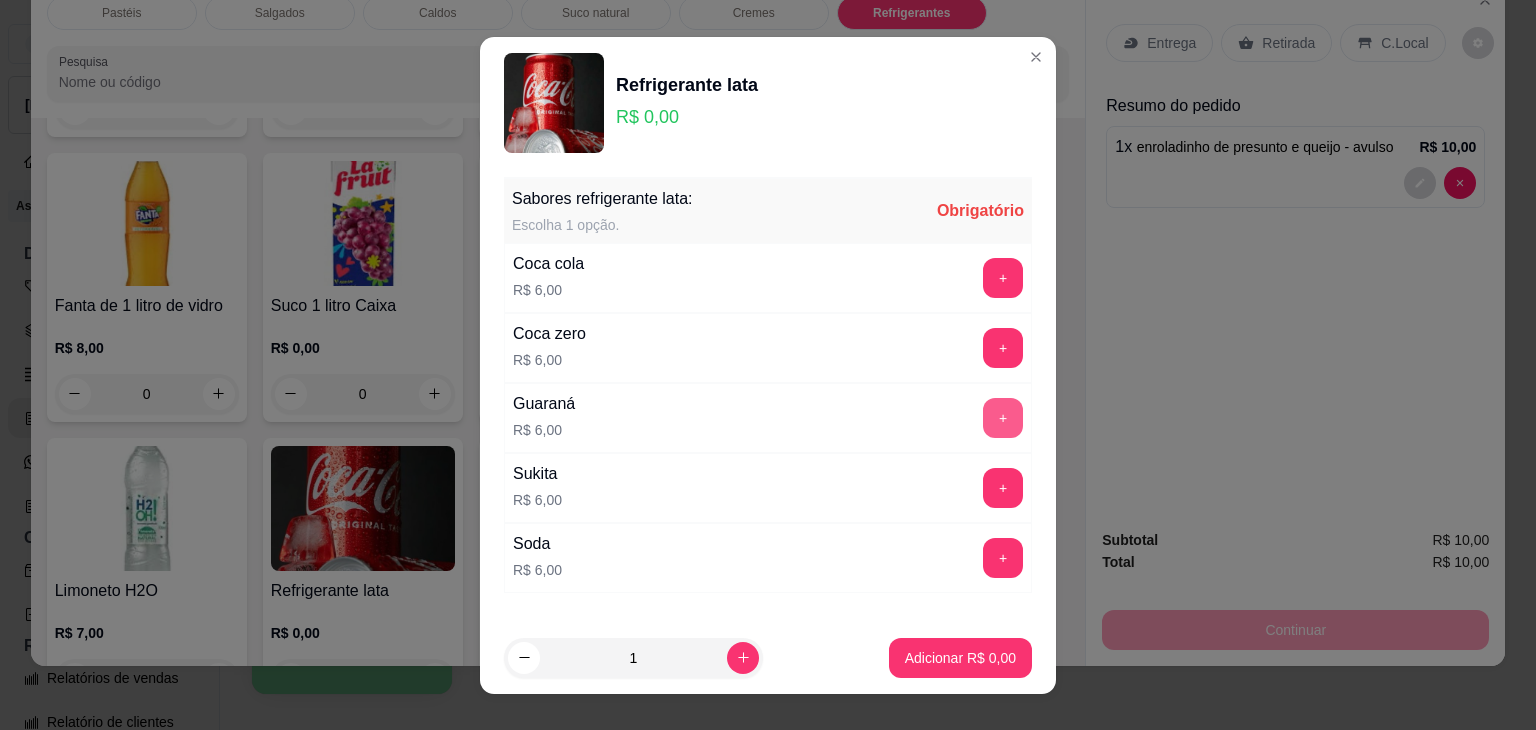 click on "+" at bounding box center (1003, 418) 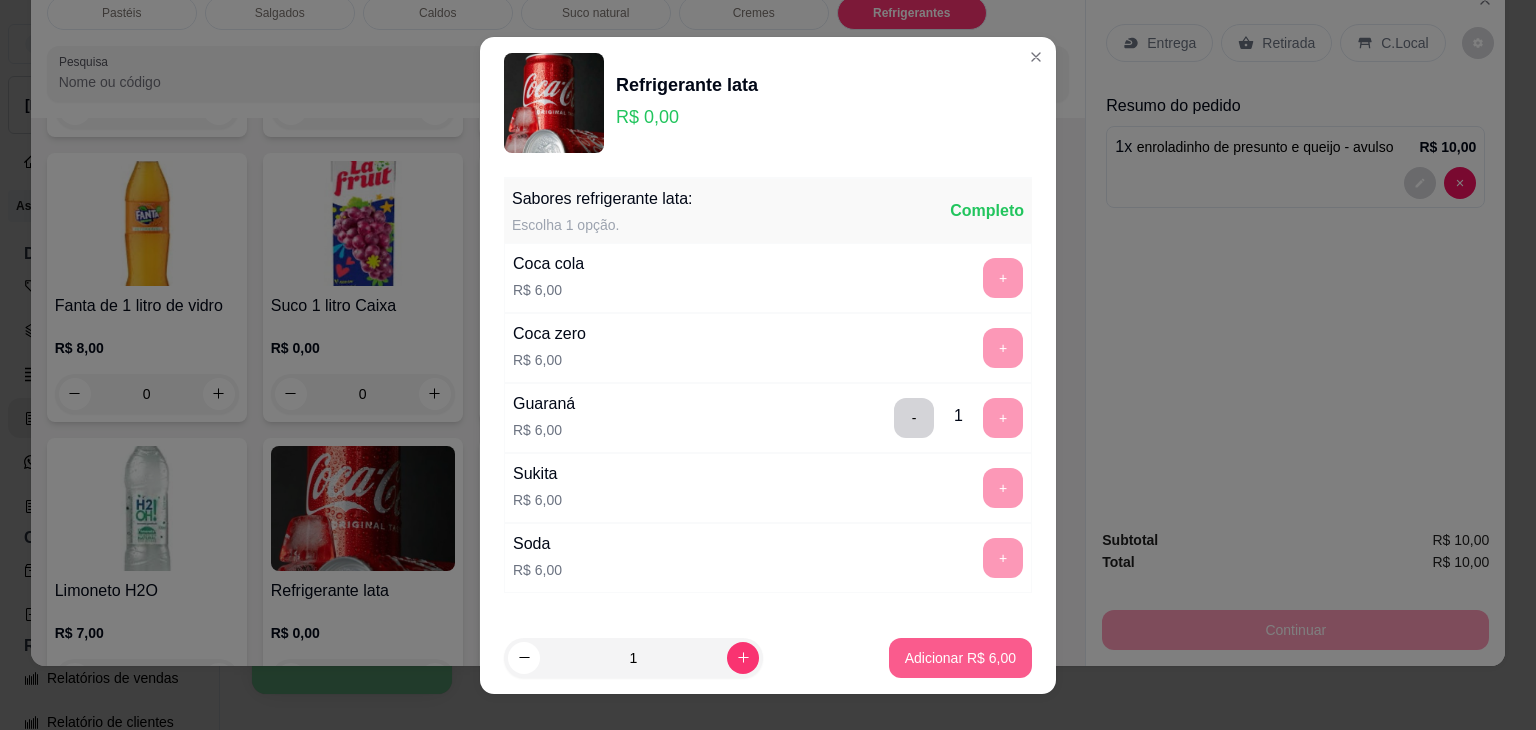 click on "Adicionar   R$ 6,00" at bounding box center [960, 658] 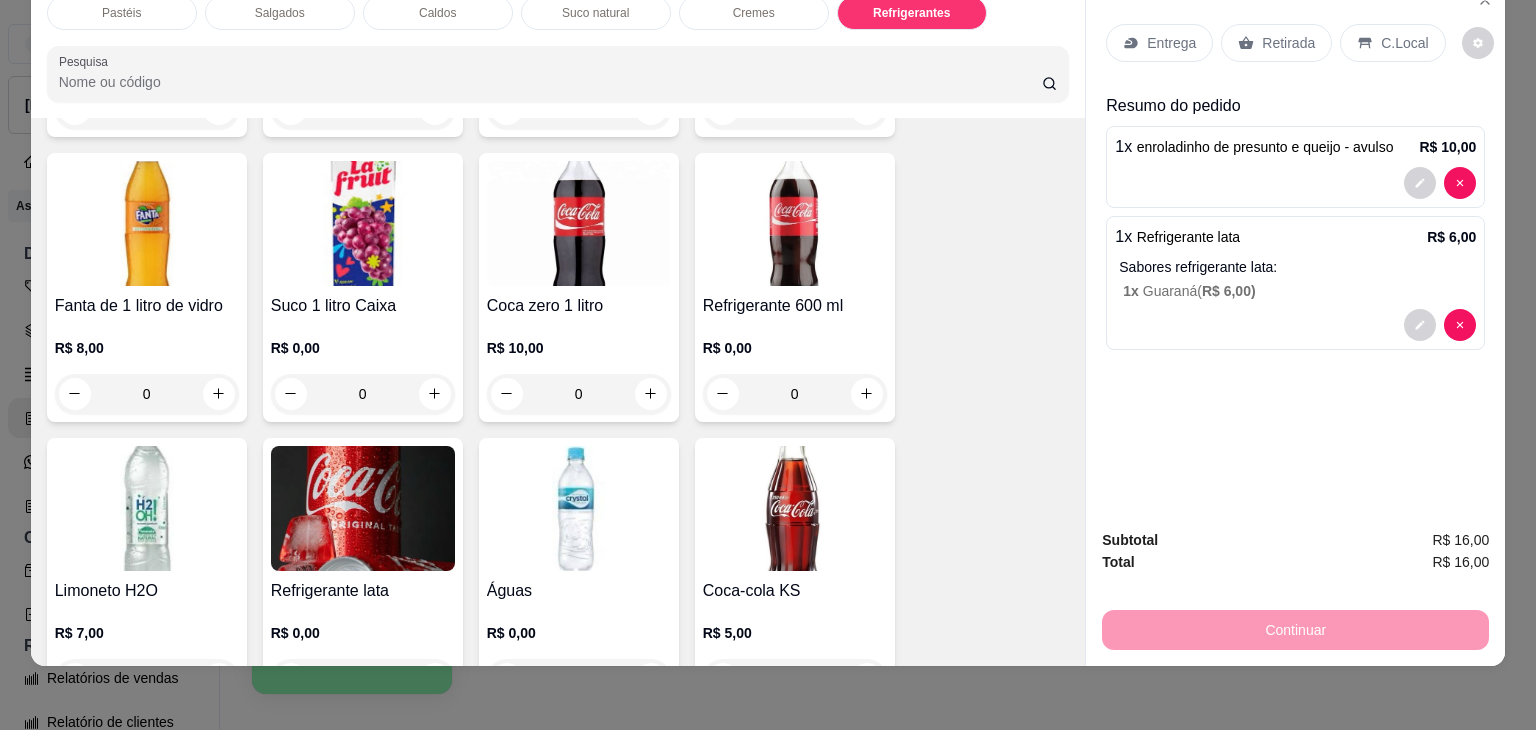 click on "Retirada" at bounding box center (1276, 43) 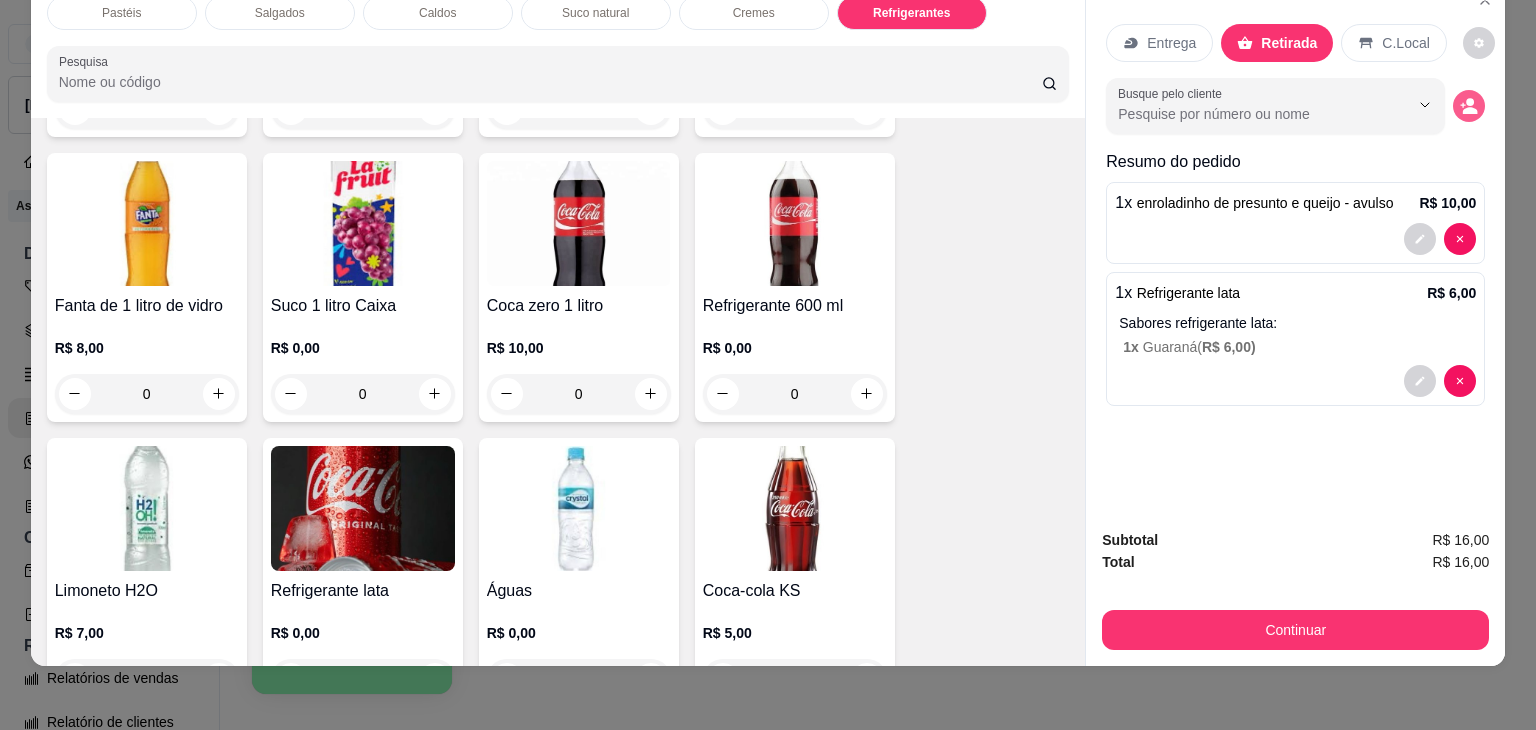 click at bounding box center (1469, 106) 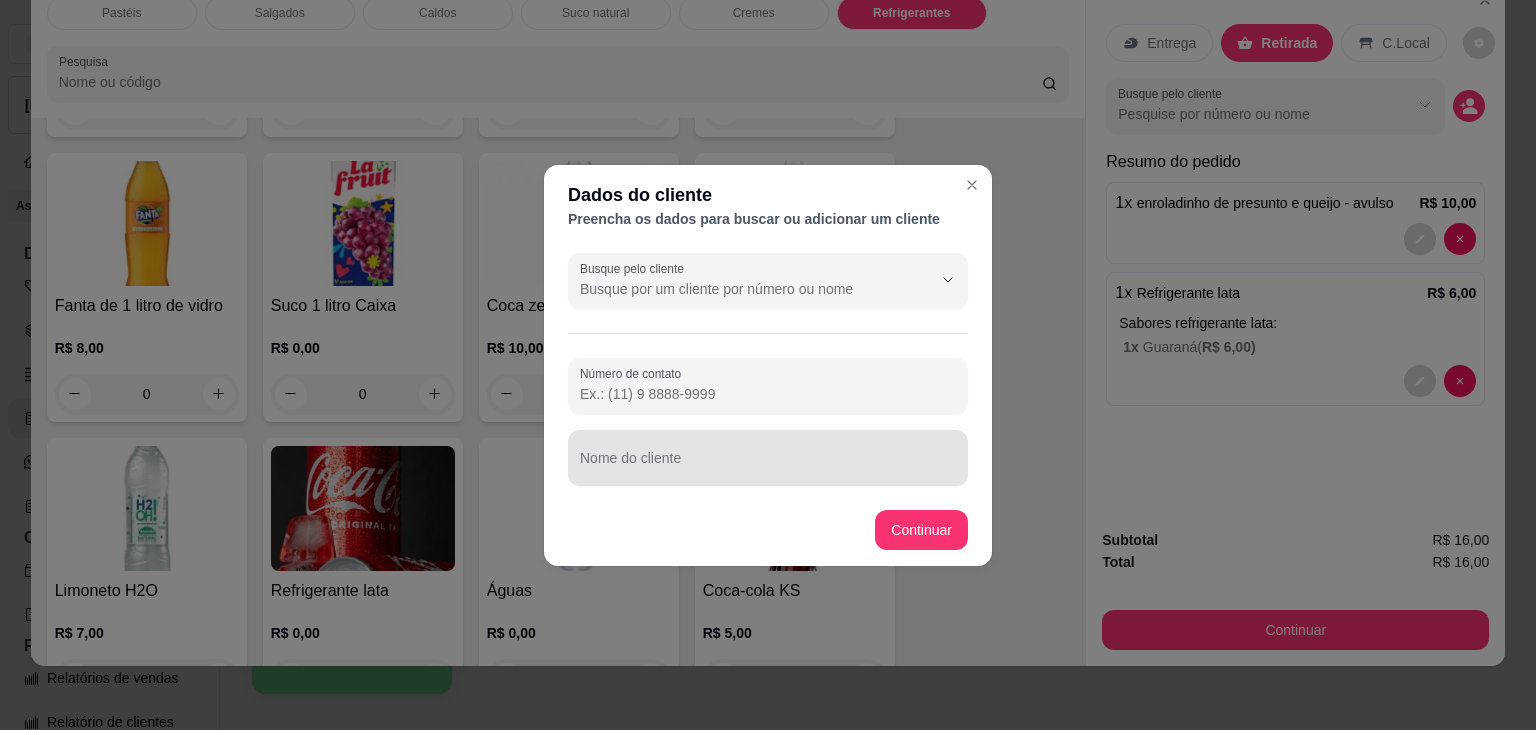 click on "Nome do cliente" at bounding box center (768, 458) 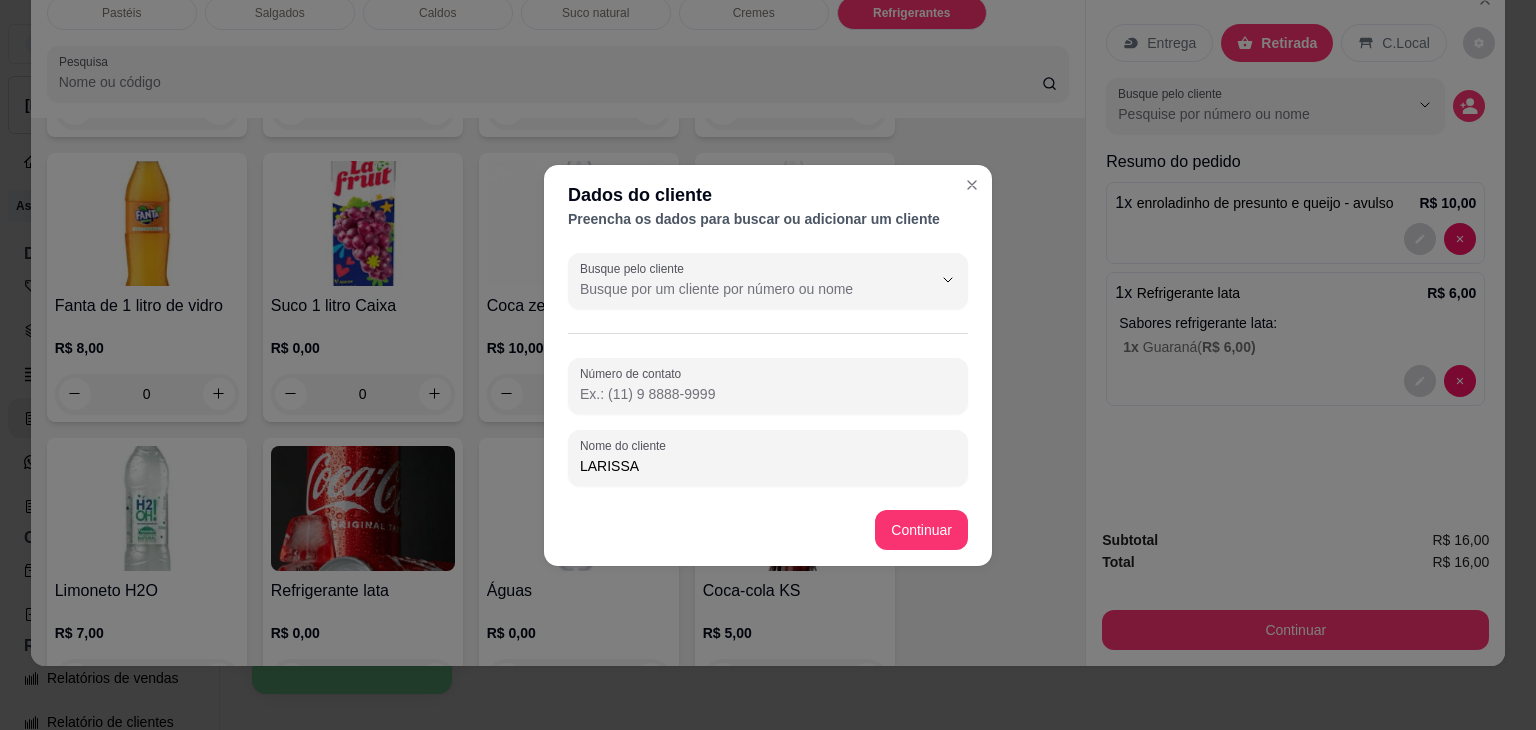 type on "LARISSA" 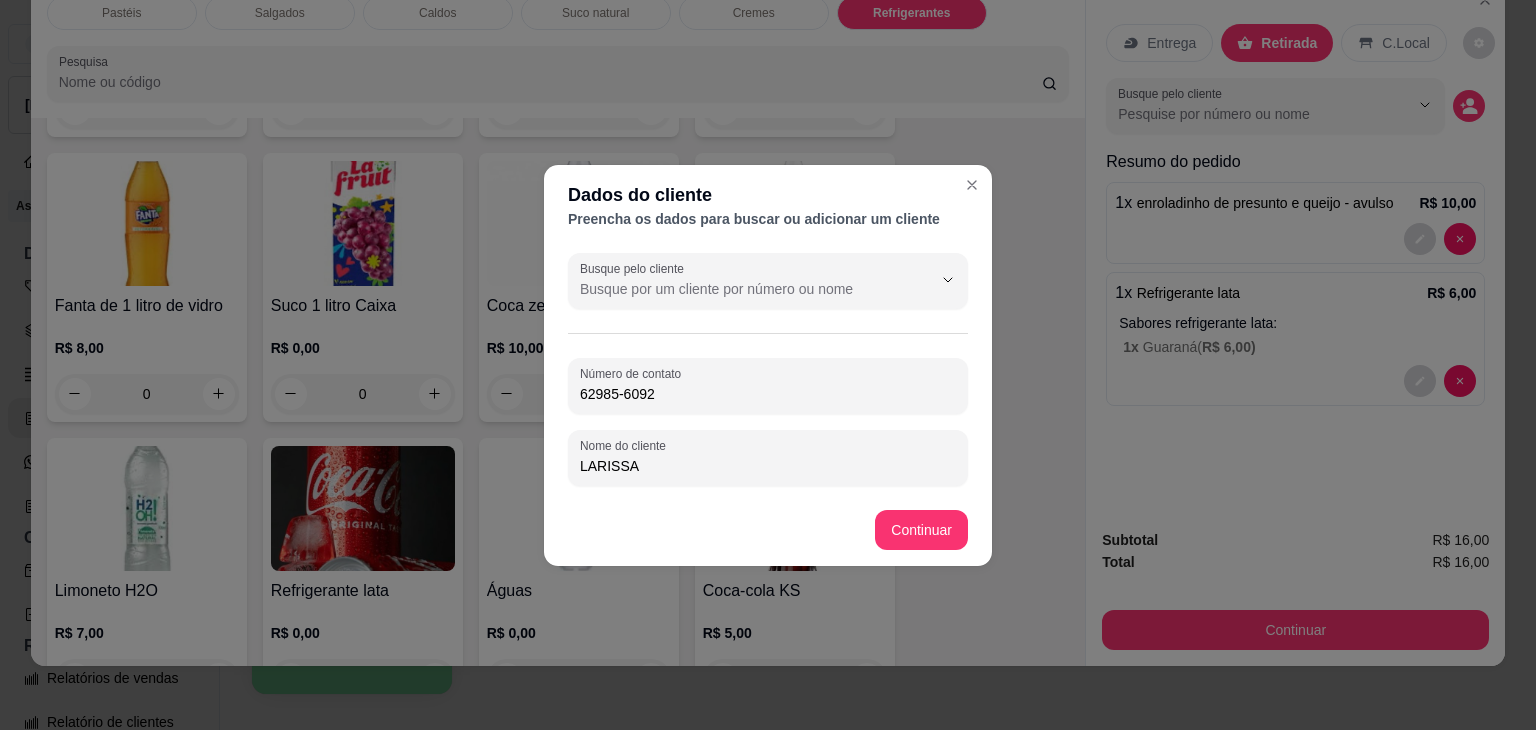 type on "[PHONE_NUMBER]" 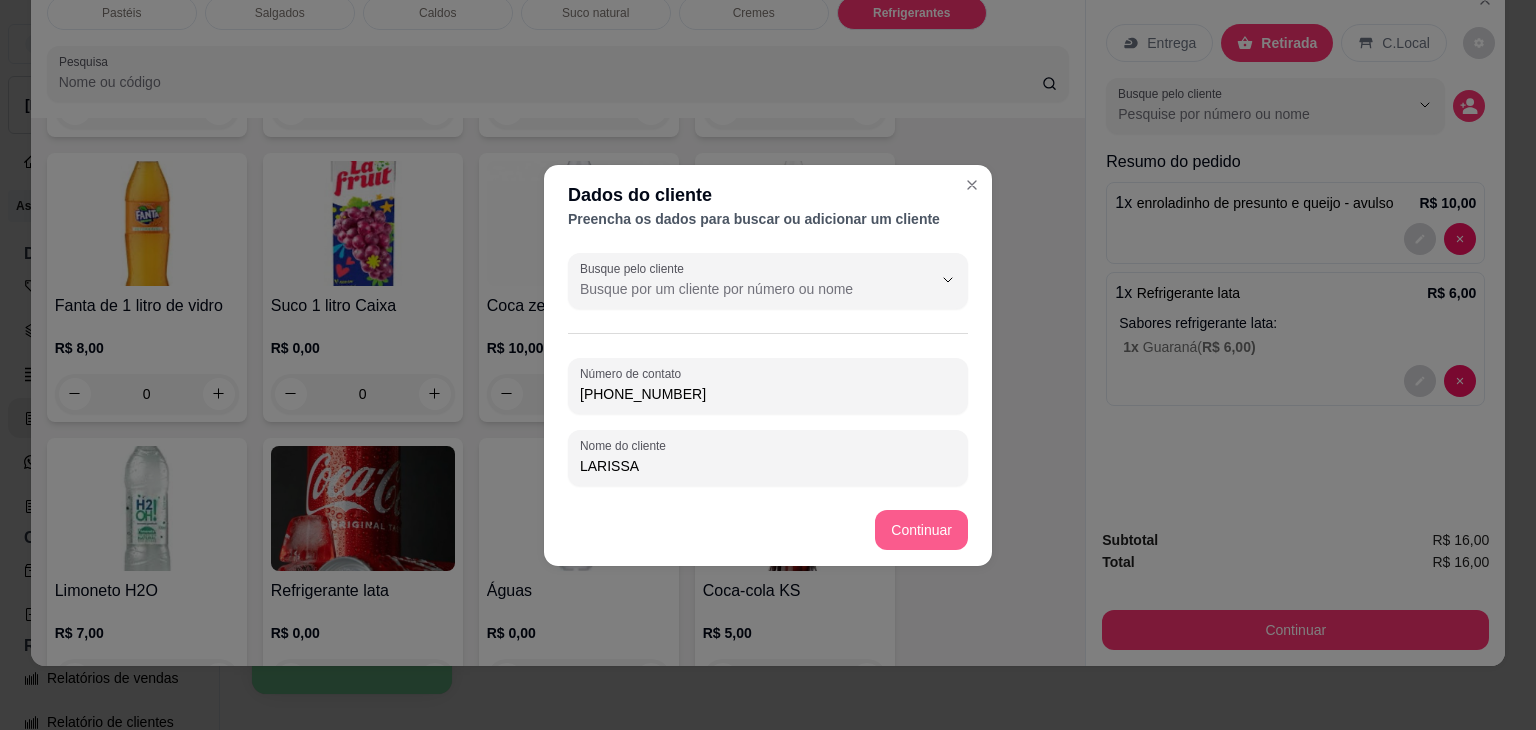 click on "Coca-cola 2 litros    R$ 13,00 0 Guaraná 2 litros    R$ 10,00 0 Coca-cola 1 litro pet   R$ 9,00 0 Guaraná 1 litro pet   R$ 8,00 0 Pepsi 1 litro pet   R$ 8,00 0 Sukita 1 litro pet    R$ 8,00 0 Coca-cola 1 litro de vidro   R$ 8,00 0 Guaraná 1 litro de vidro   R$ 8,00 0 Fanta de 1 litro de vidro   R$ 8,00 0 Suco 1 litro Caixa   R$ 0,00 0 Coca zero 1 litro   R$ 10,00 0 Refrigerante 600 ml   R$ 0,00 0 Limoneto H2O   R$ 7,00 0 Refrigerante lata   R$ 0,00 0 Águas   R$ 0,00 0 Coca-cola KS   R$ 5,00 0 Suquinho    R$ 0,00 0 Caçulinha   R$ 0,00 0" at bounding box center [558, 287] 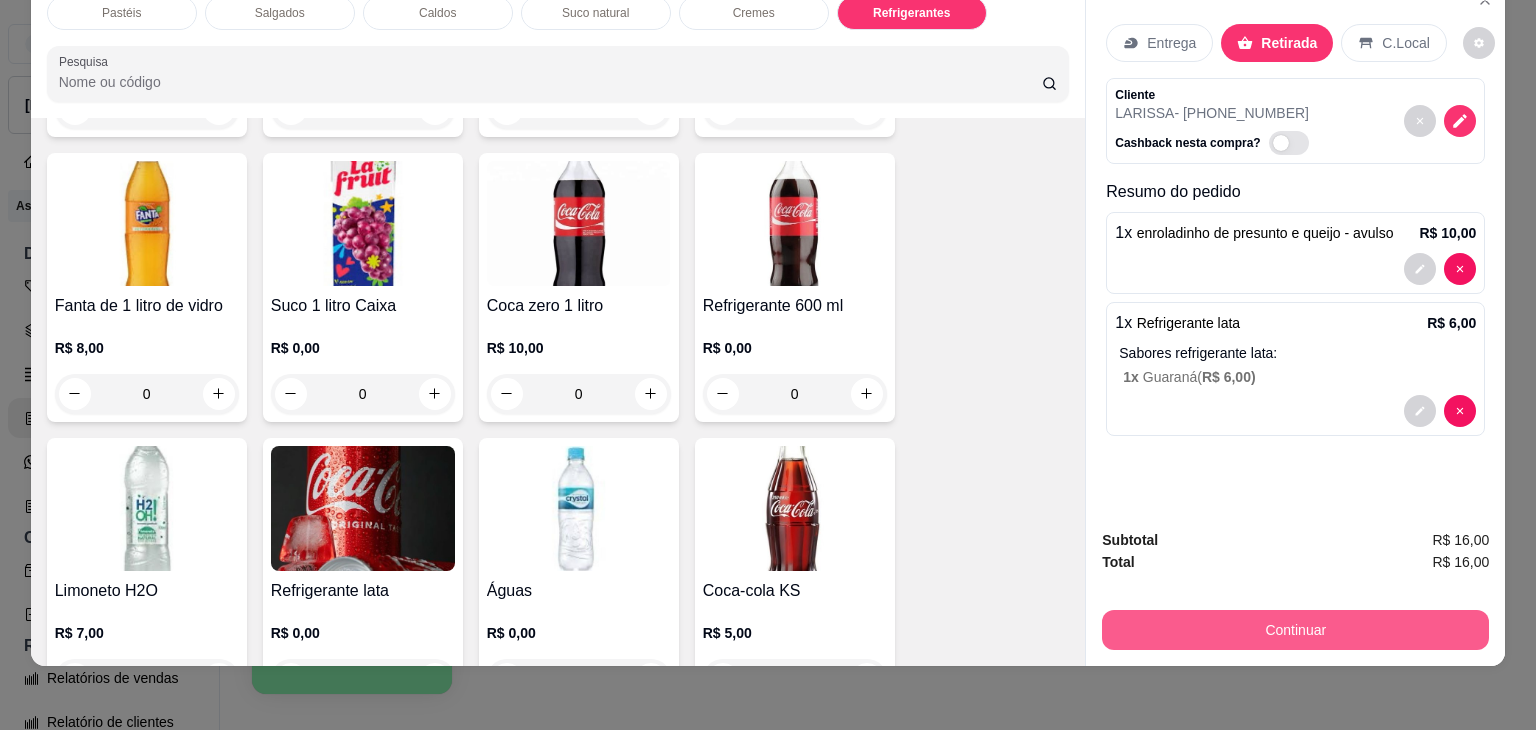 click on "Continuar" at bounding box center [1295, 630] 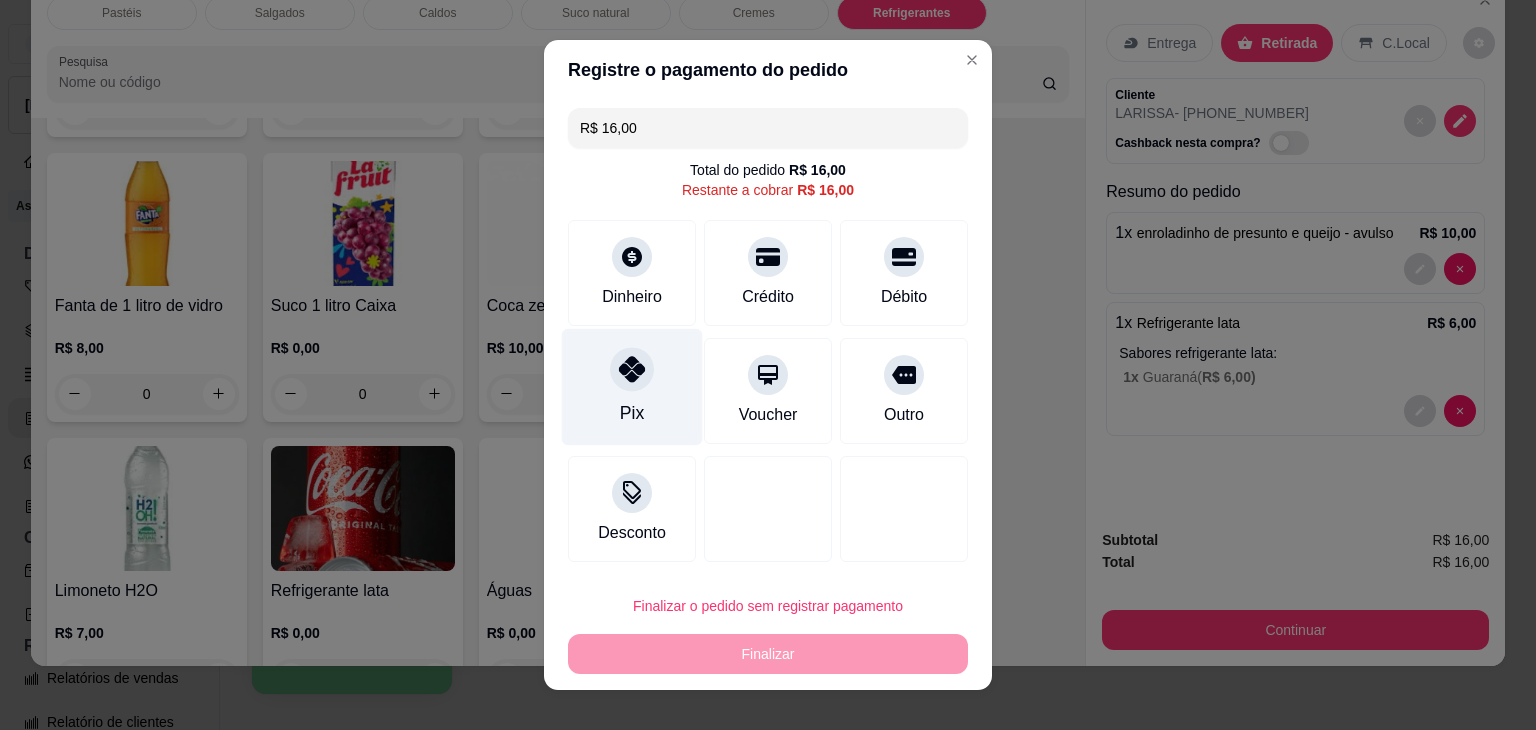 drag, startPoint x: 610, startPoint y: 333, endPoint x: 629, endPoint y: 384, distance: 54.42426 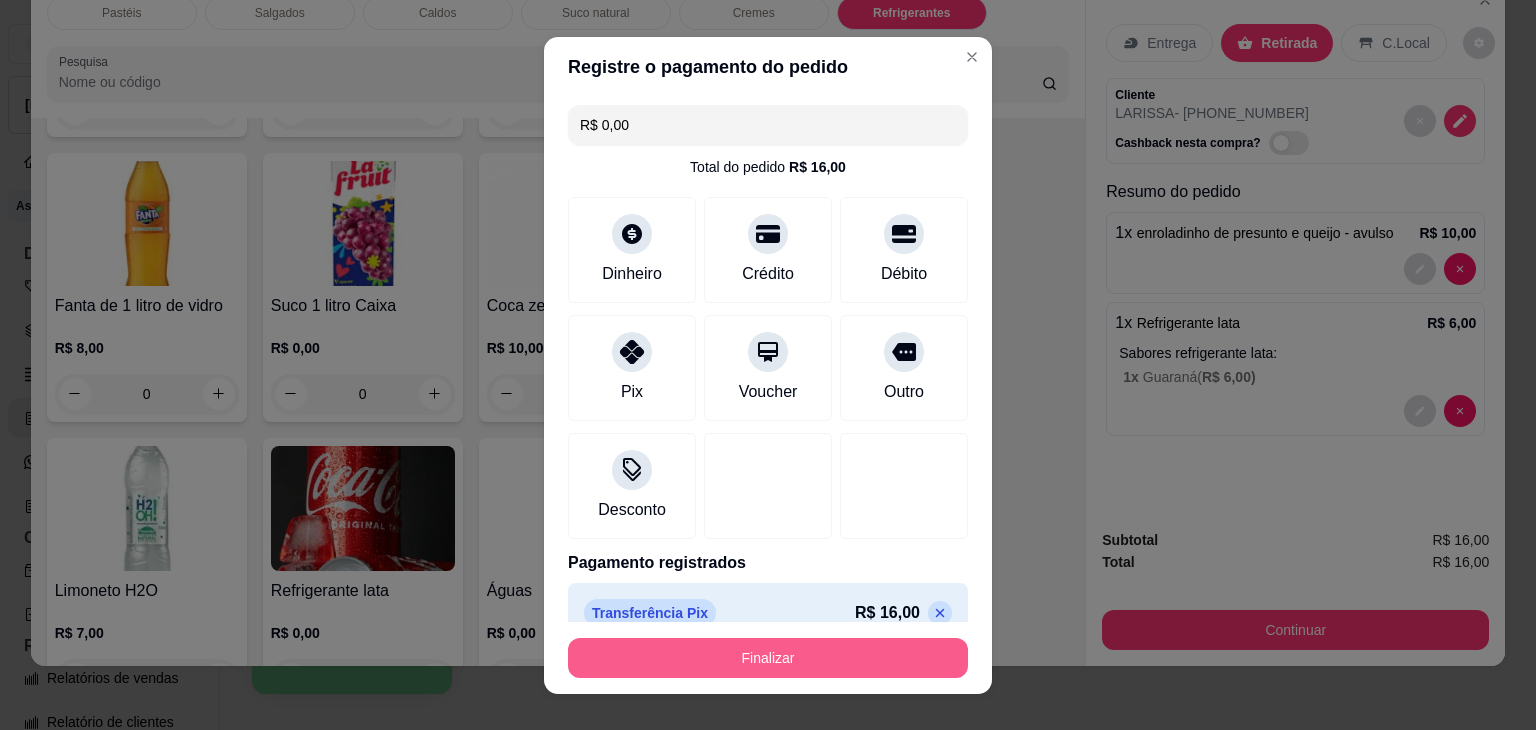 click on "Finalizar" at bounding box center [768, 658] 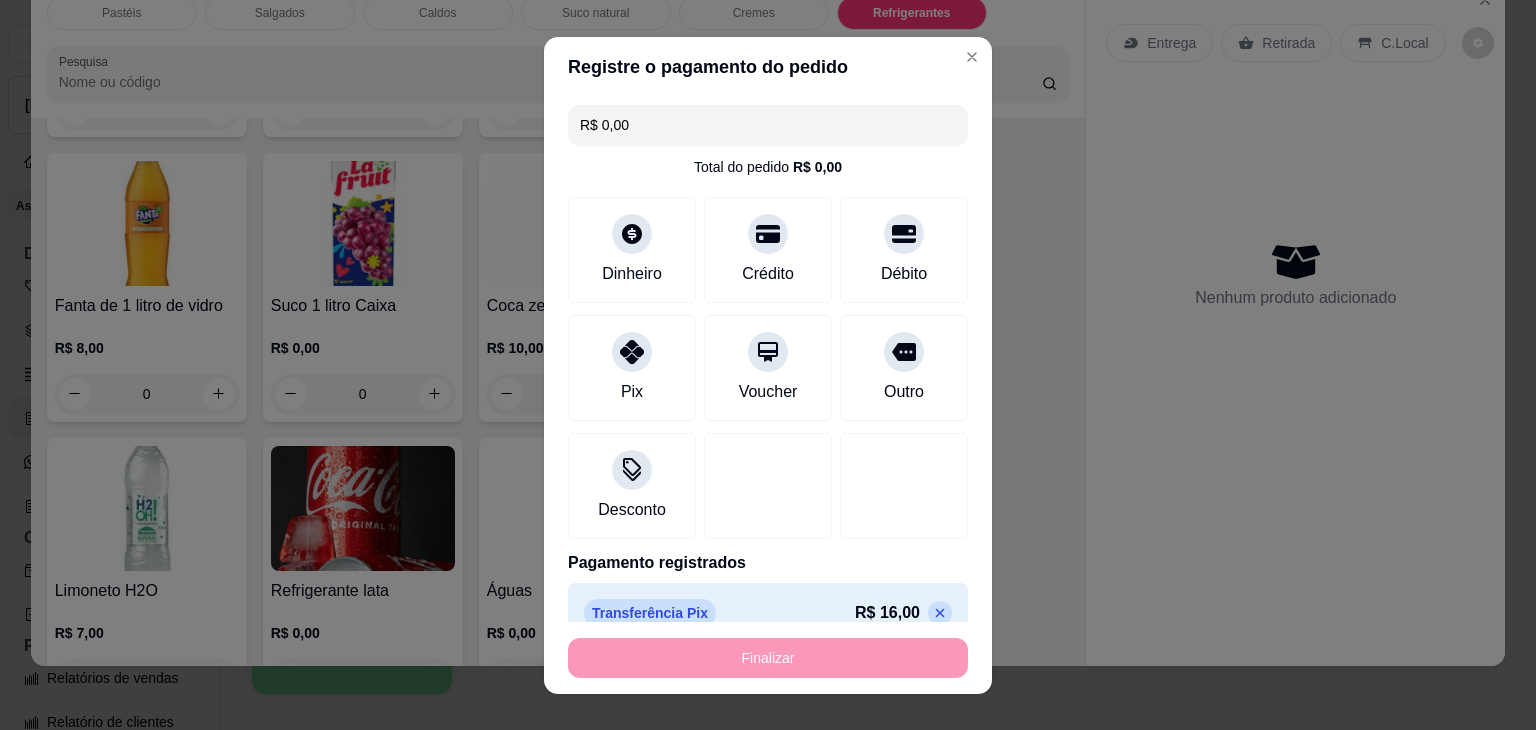 type on "-R$ 16,00" 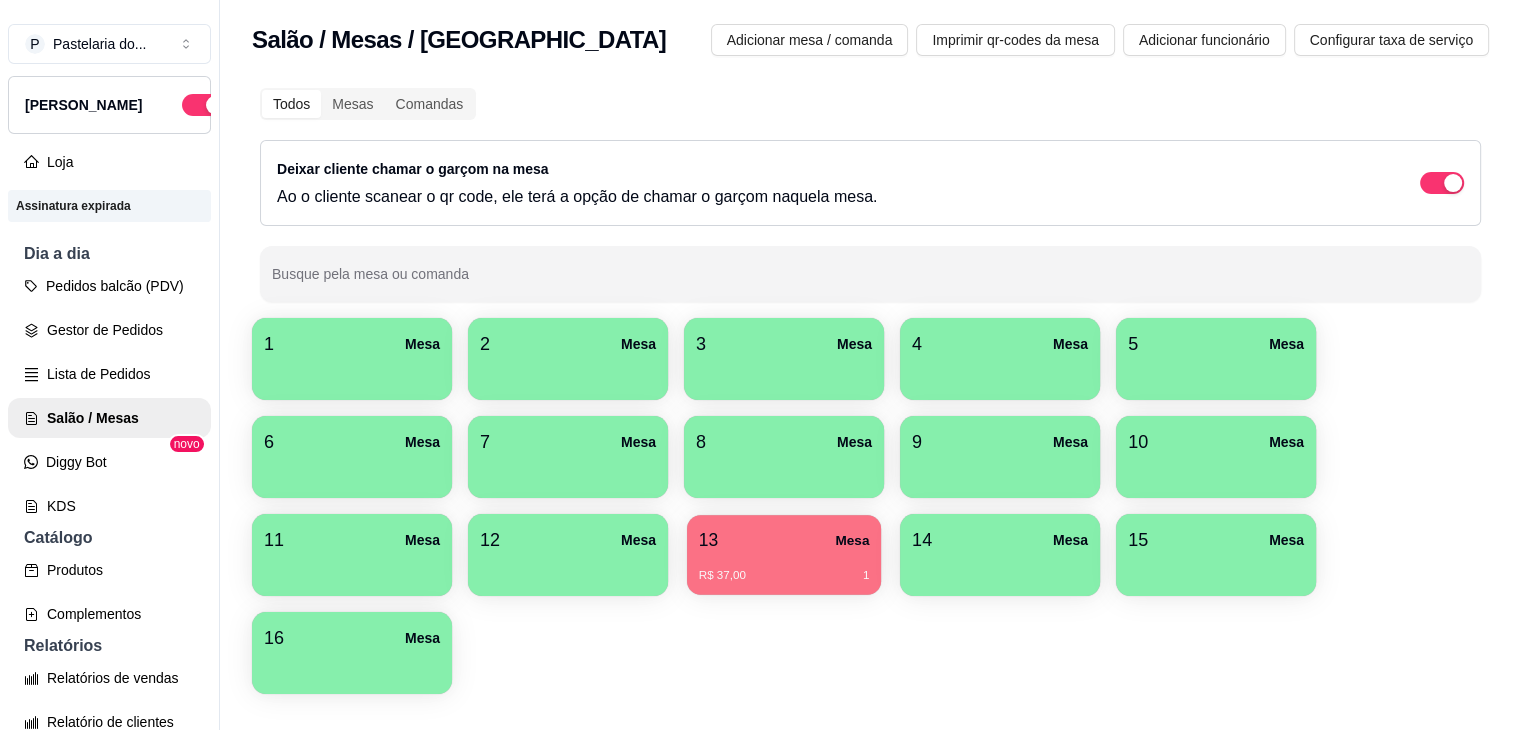 click on "13 Mesa" at bounding box center (784, 540) 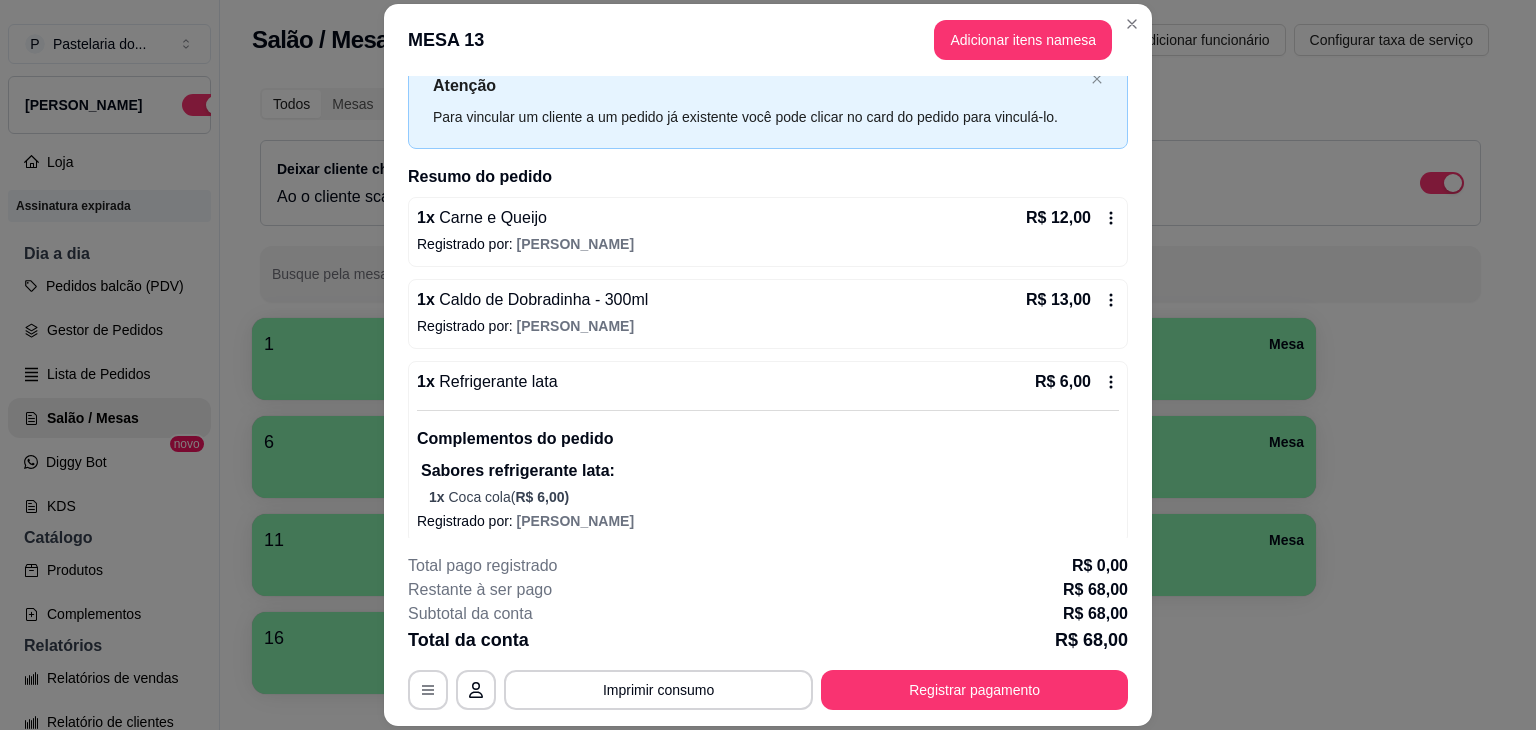 scroll, scrollTop: 100, scrollLeft: 0, axis: vertical 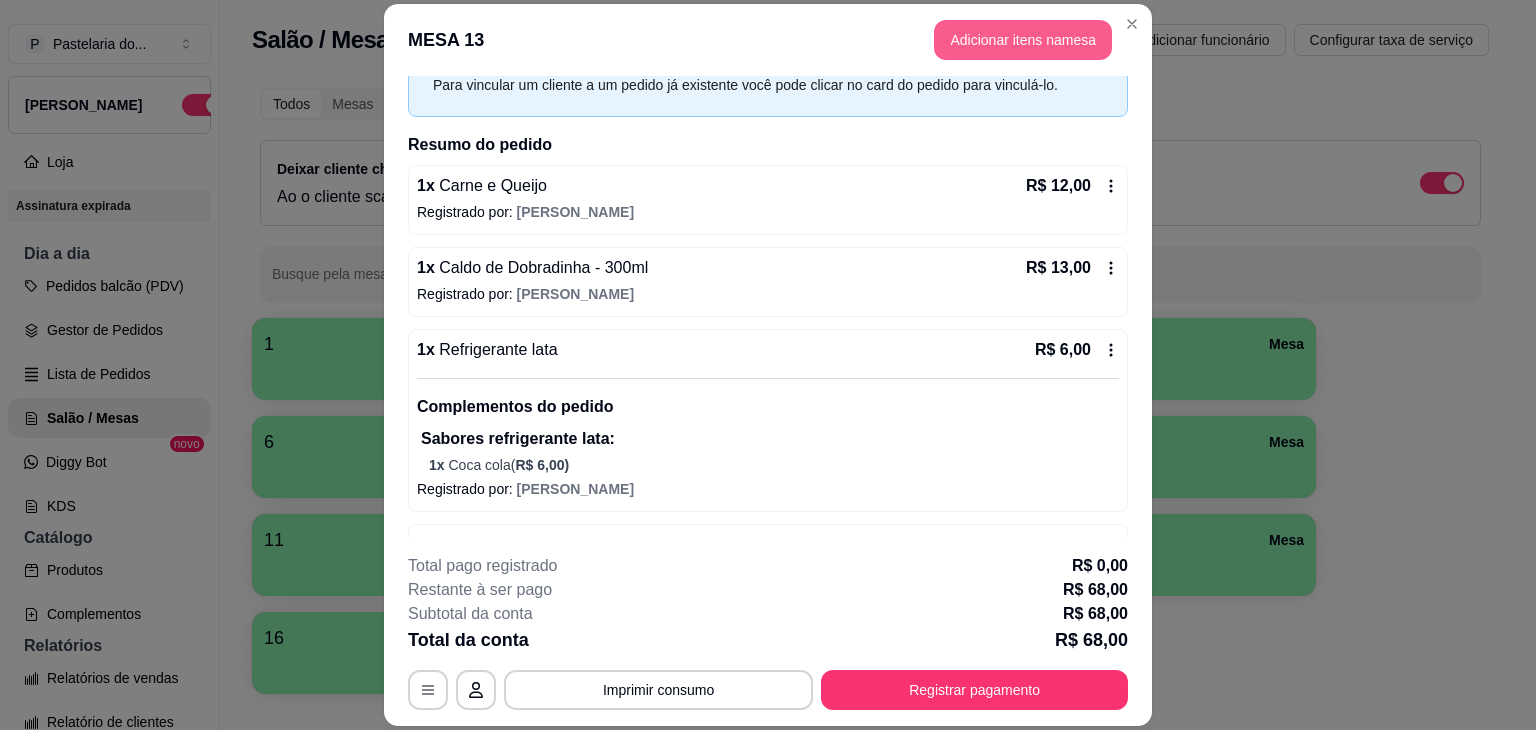 click on "Adicionar itens na  mesa" at bounding box center [1023, 40] 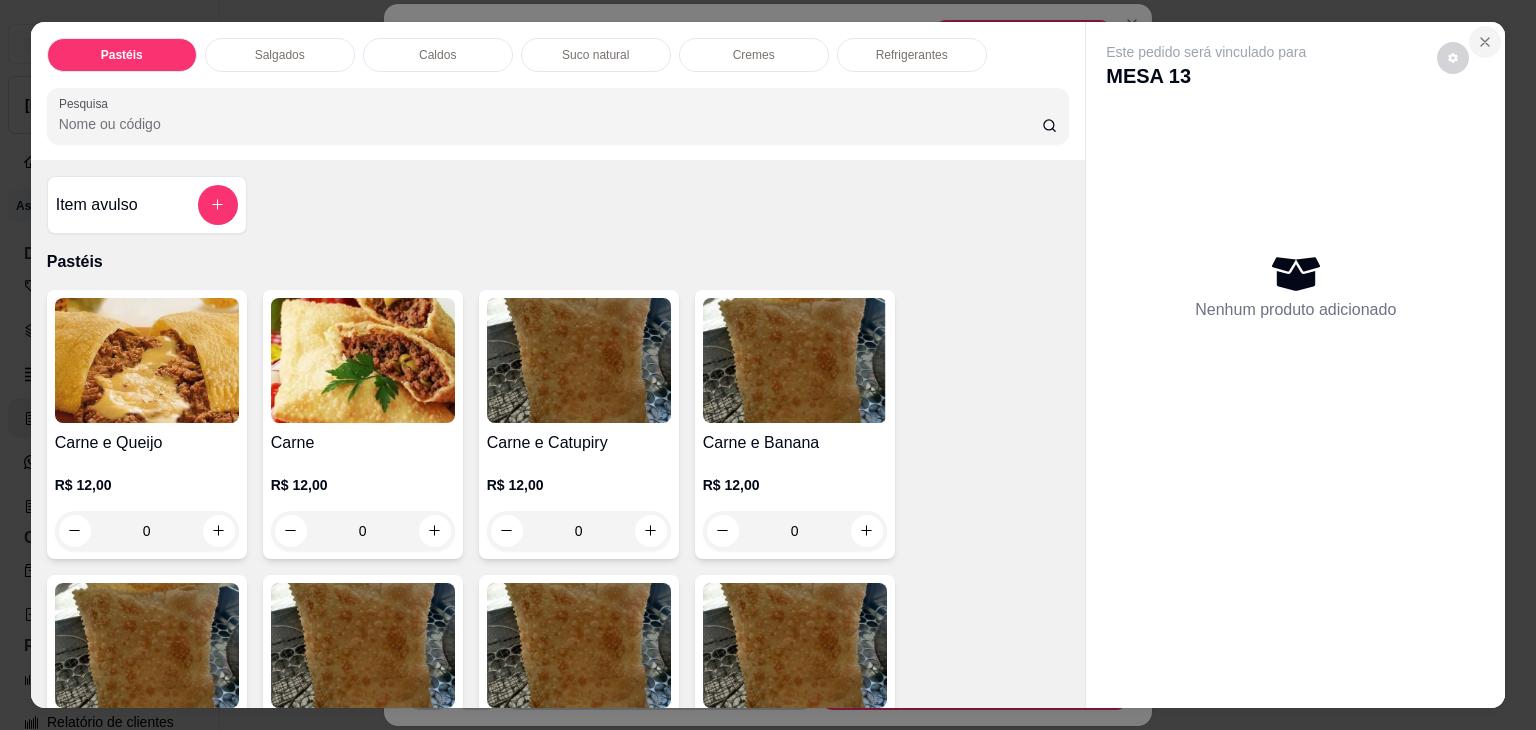click 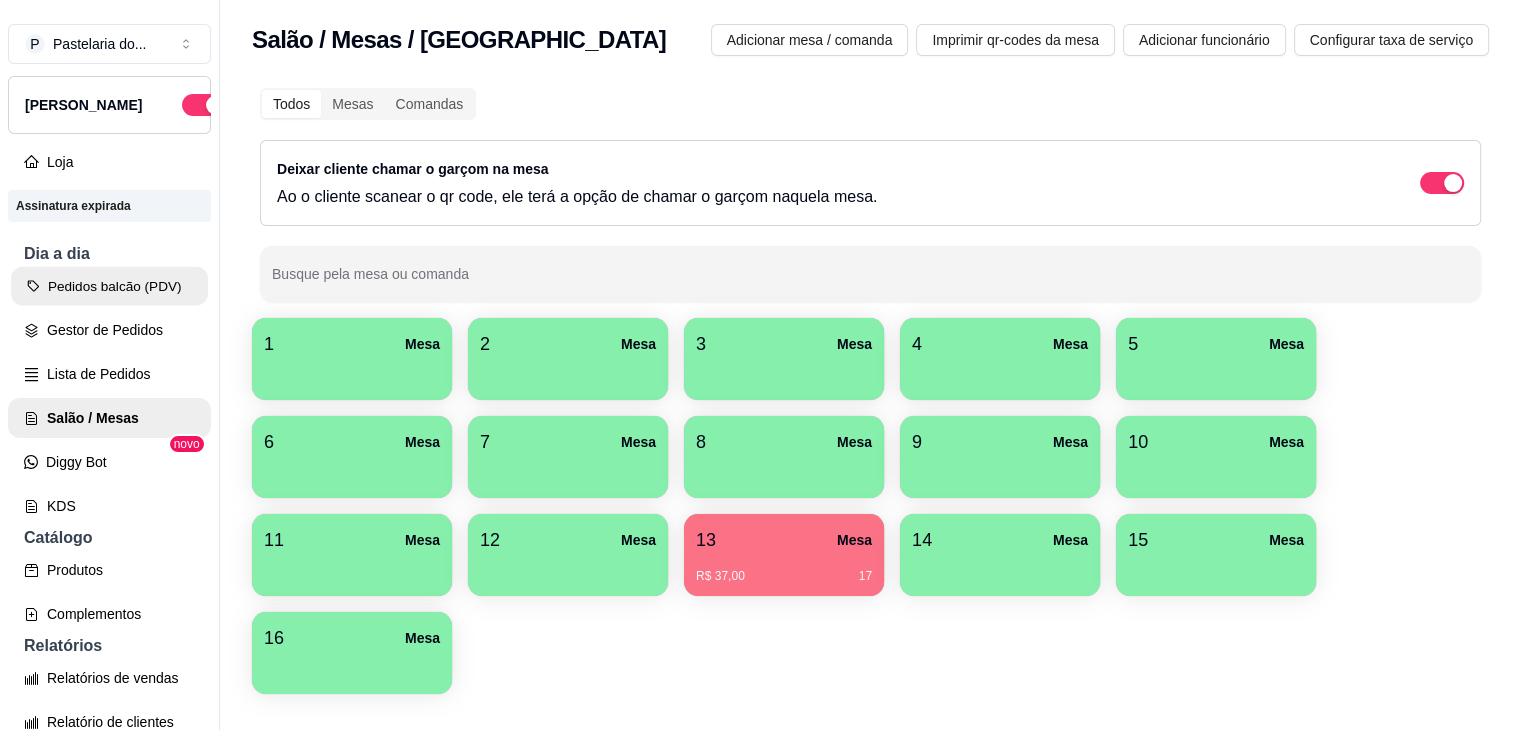 click on "Pedidos balcão (PDV)" at bounding box center (109, 286) 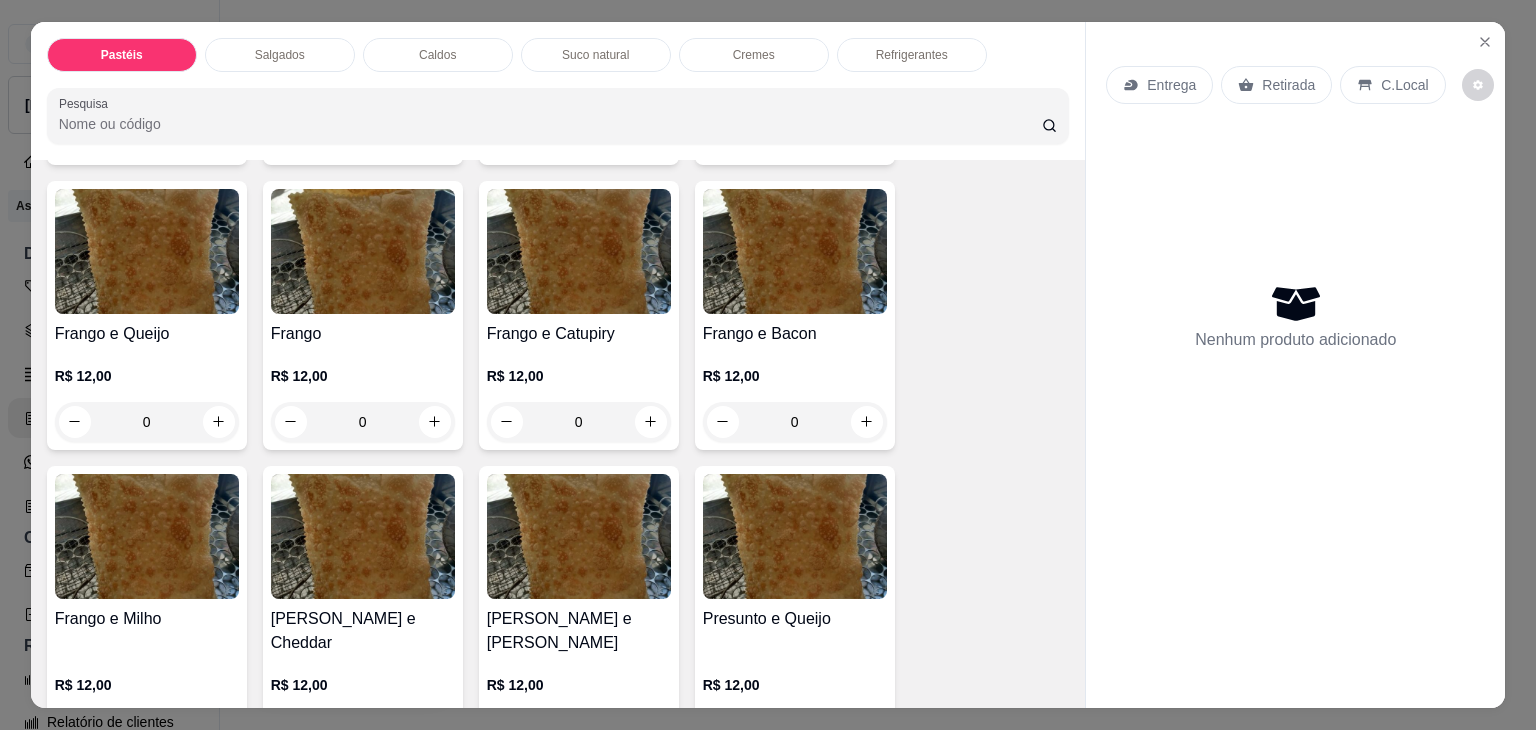 scroll, scrollTop: 800, scrollLeft: 0, axis: vertical 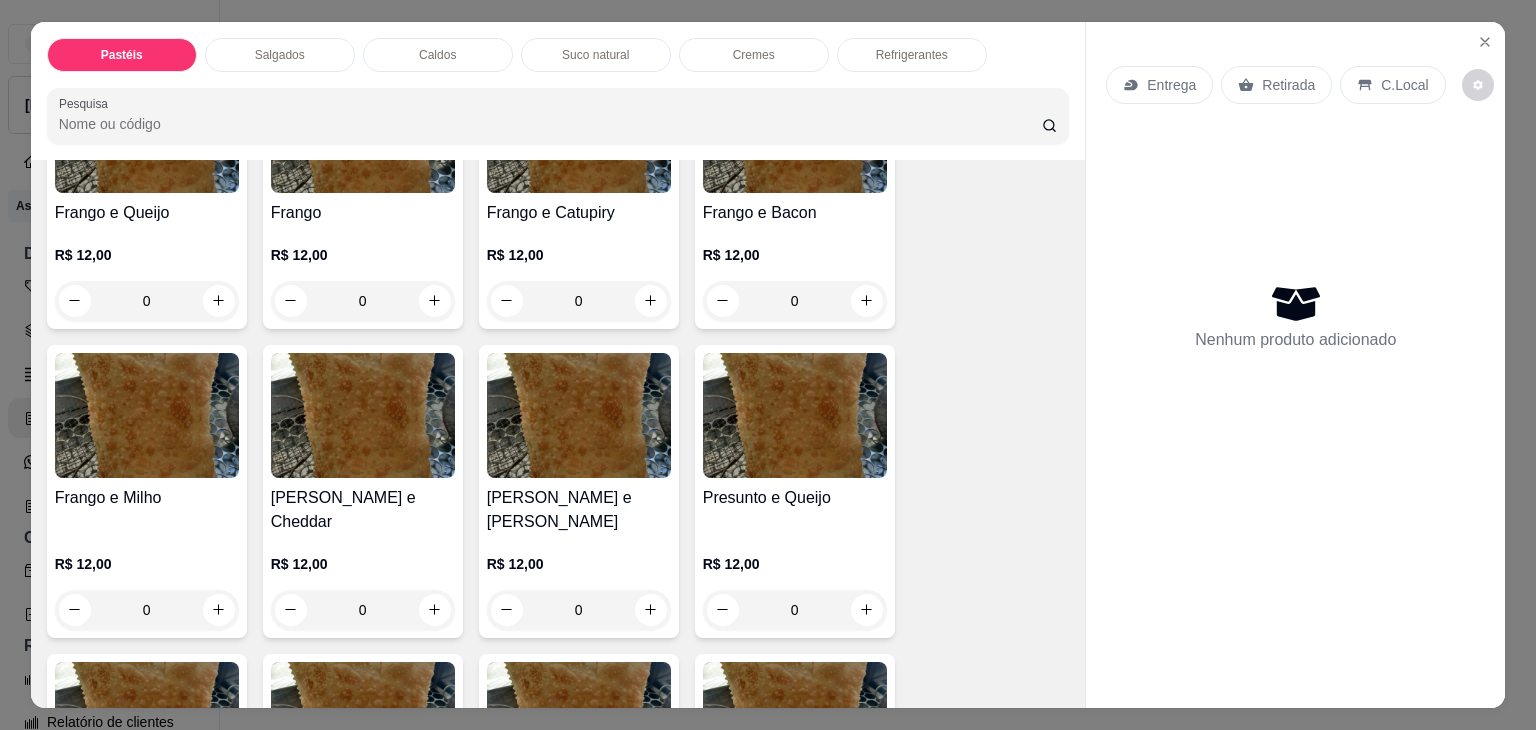 click on "0" at bounding box center (147, 301) 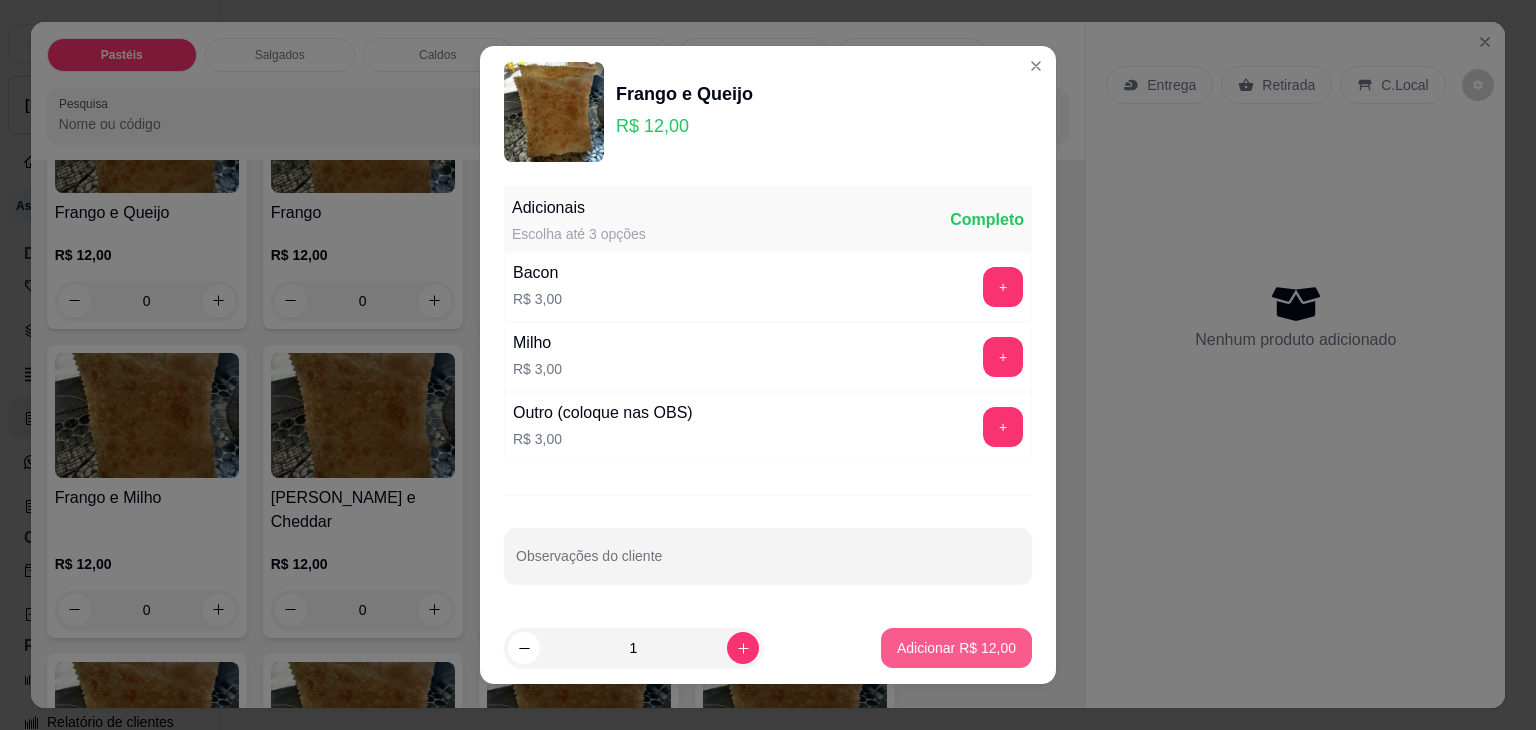 click on "Adicionar   R$ 12,00" at bounding box center [956, 648] 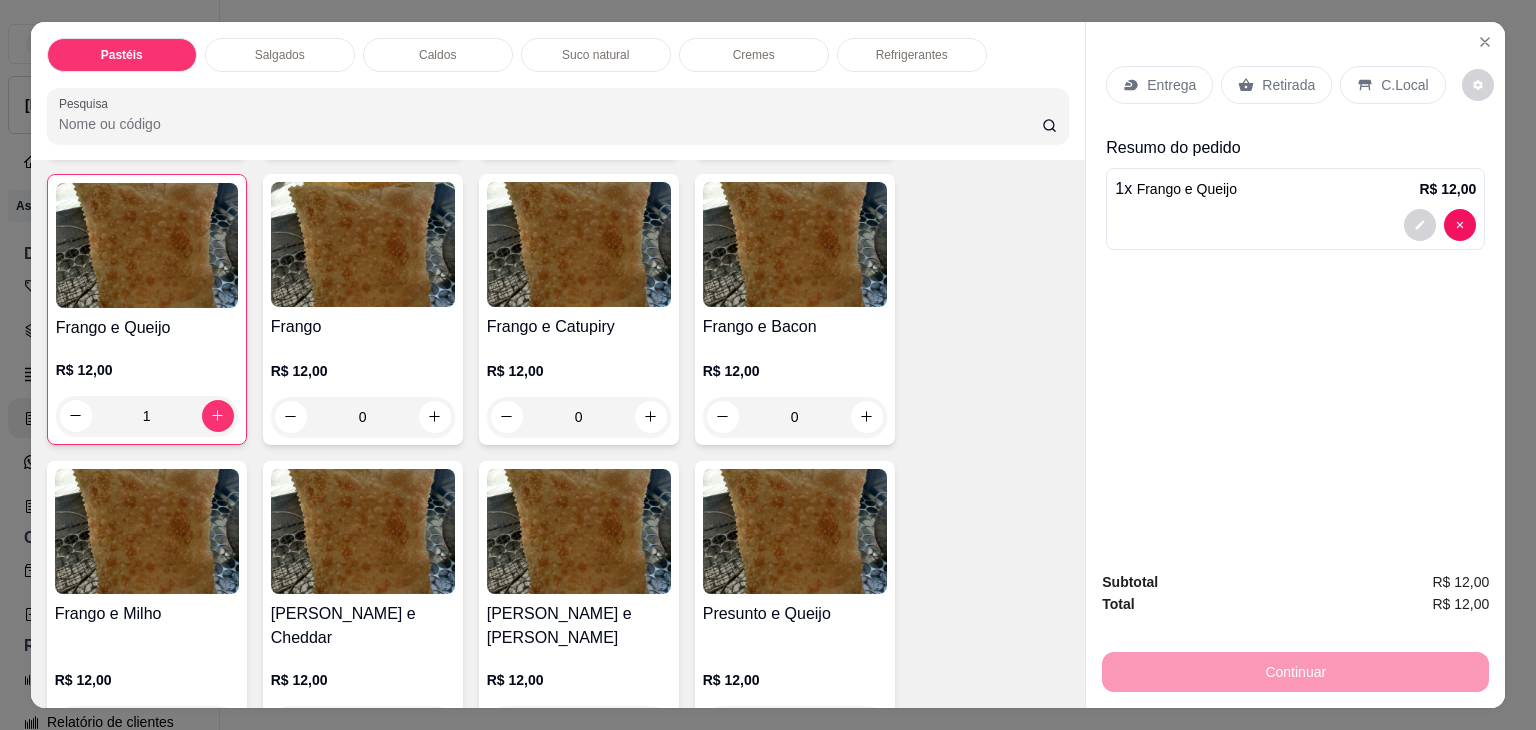 scroll, scrollTop: 600, scrollLeft: 0, axis: vertical 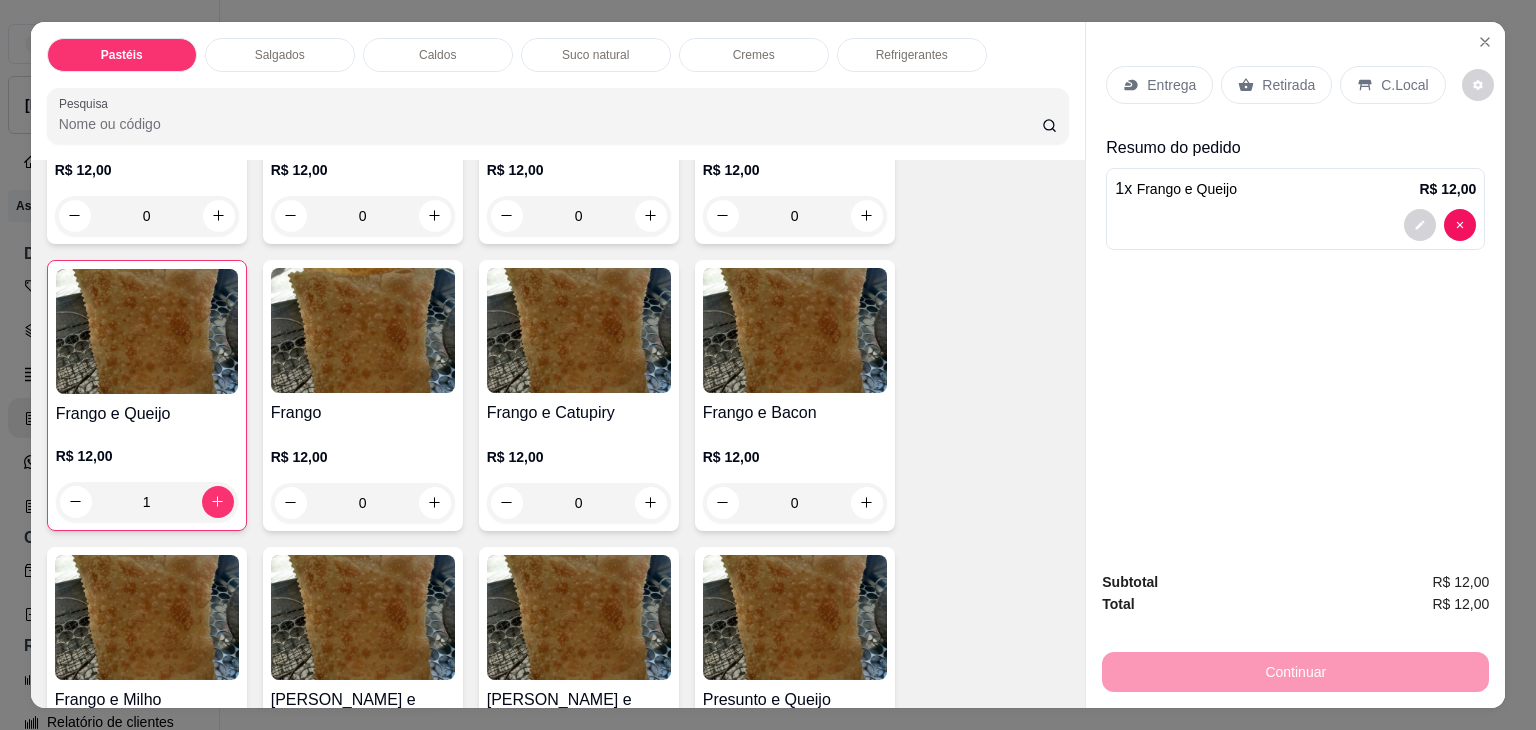 click on "0" at bounding box center (363, 503) 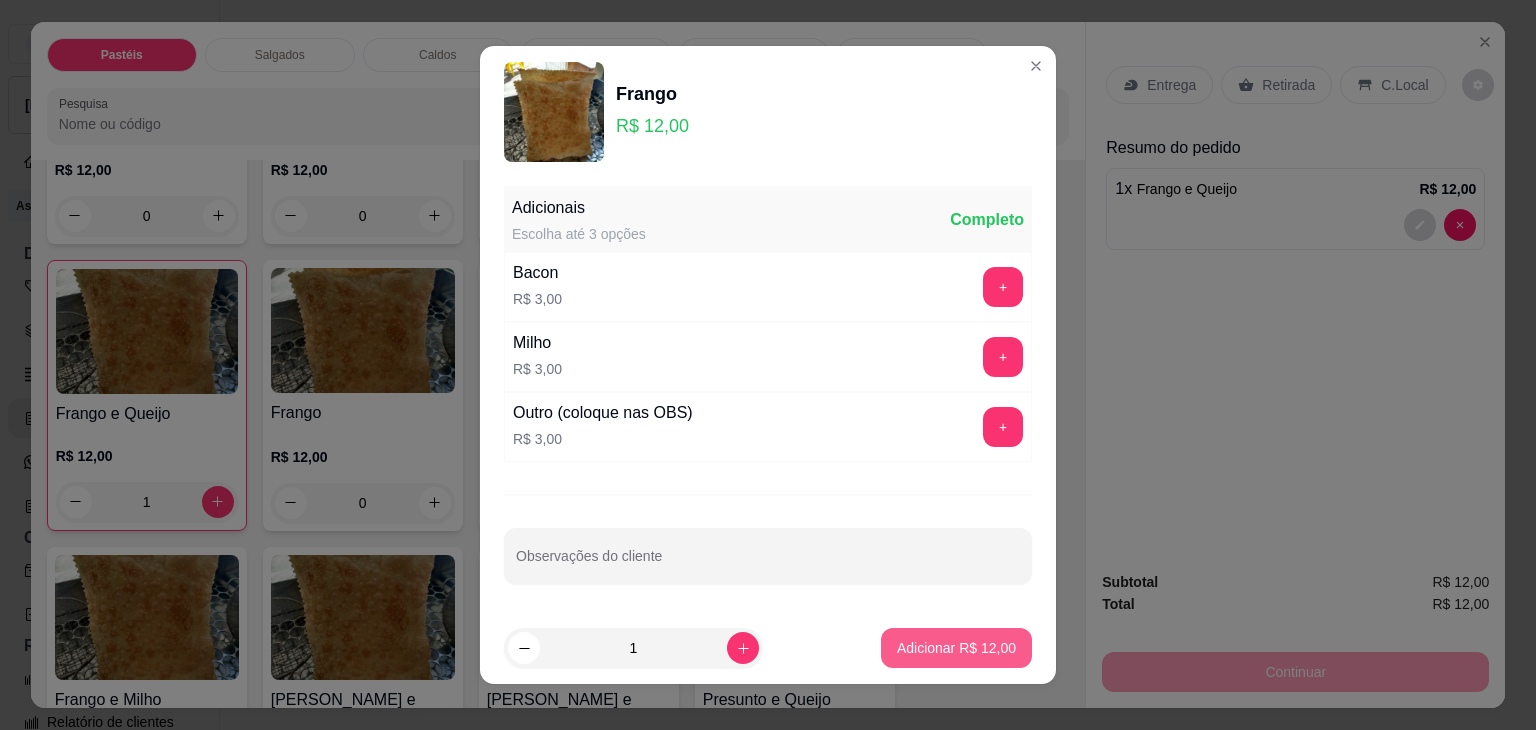 click on "Adicionar   R$ 12,00" at bounding box center [956, 648] 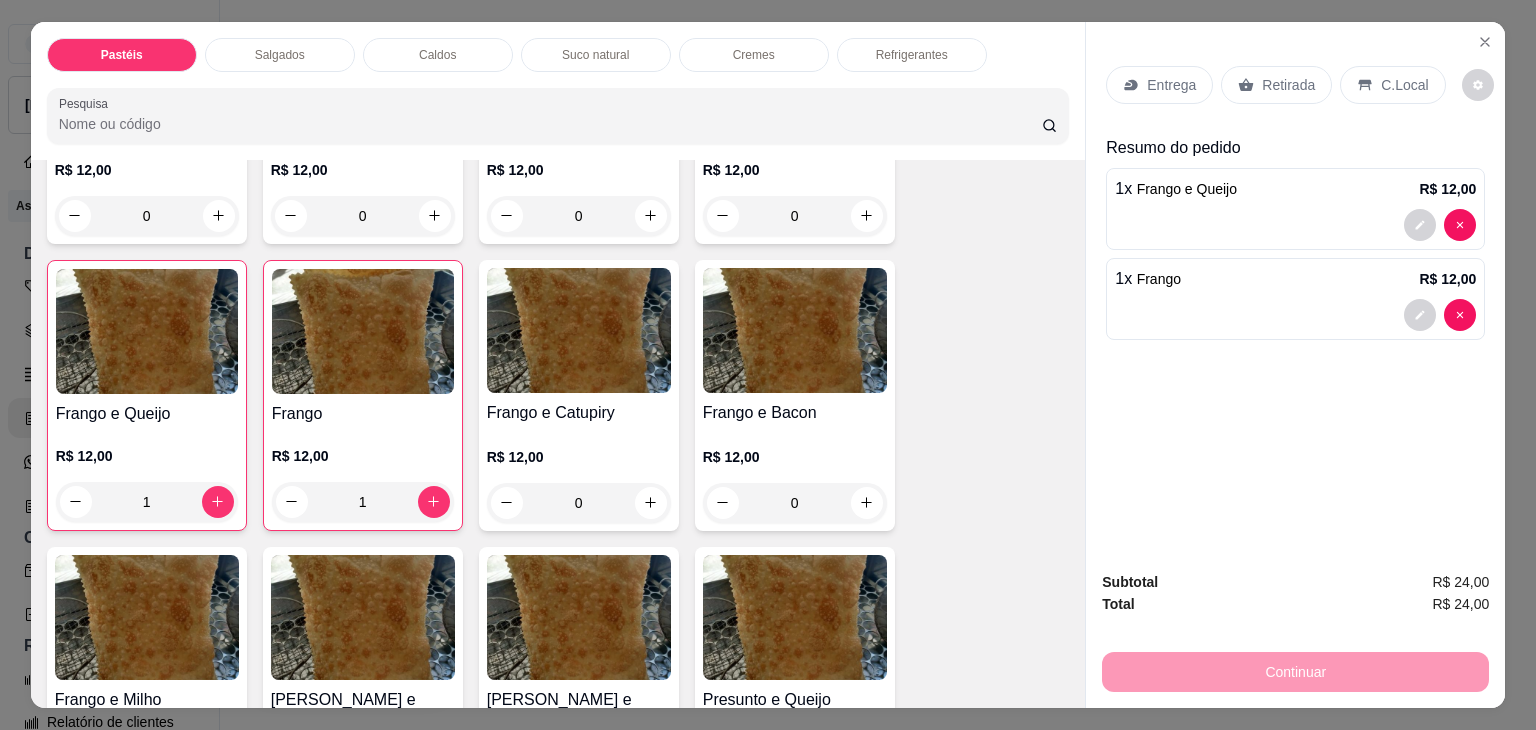 click on "Salgados" at bounding box center (280, 55) 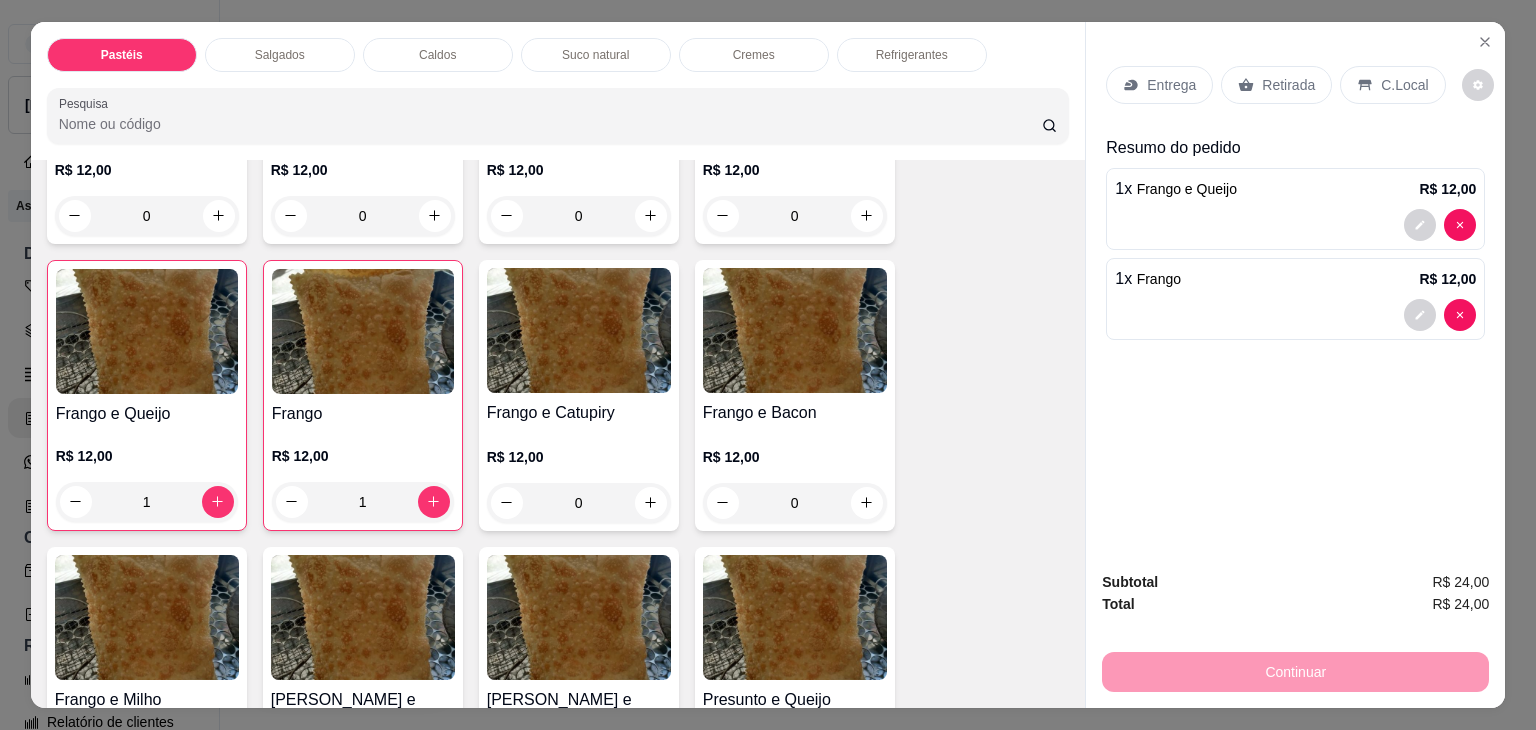 scroll, scrollTop: 2126, scrollLeft: 0, axis: vertical 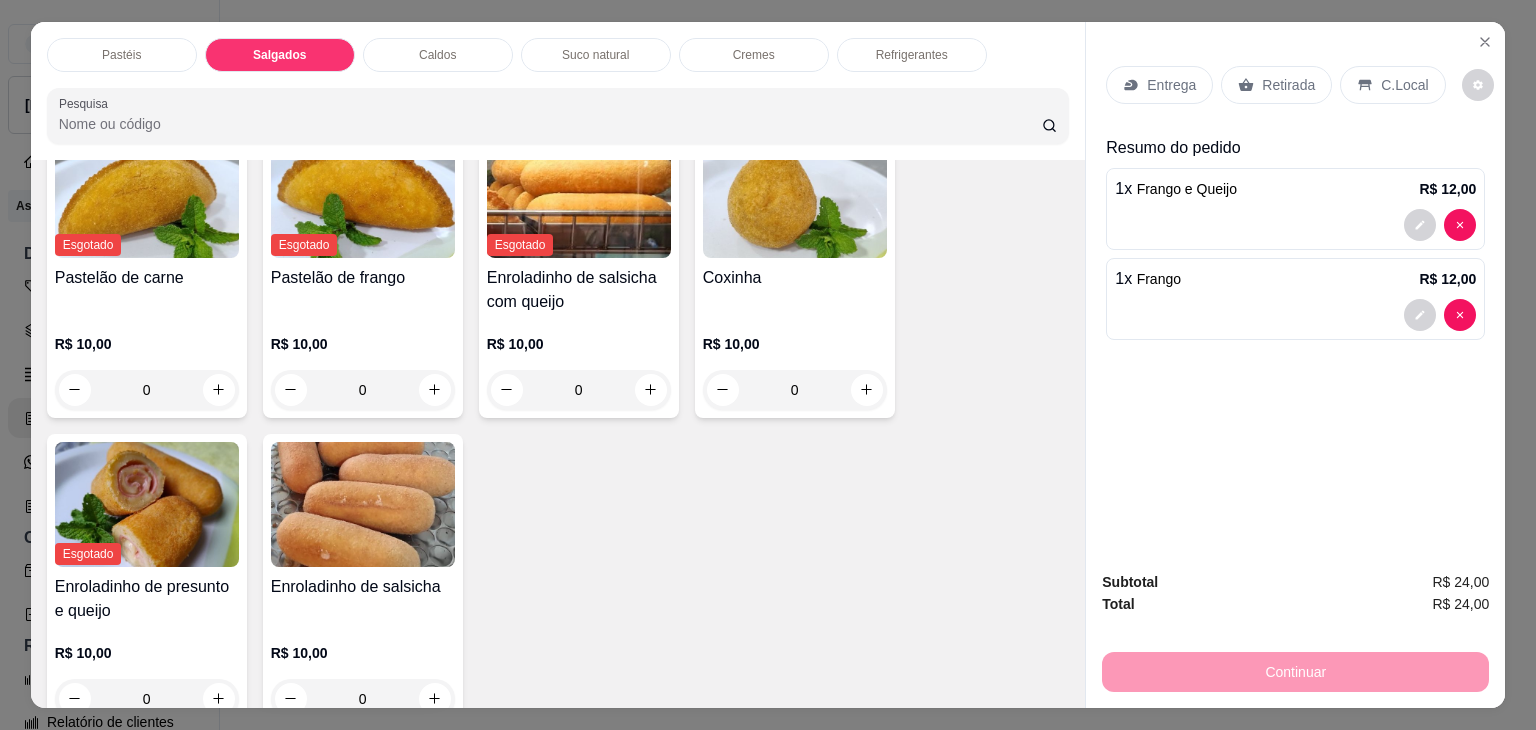 click on "Pastéis" at bounding box center (122, 55) 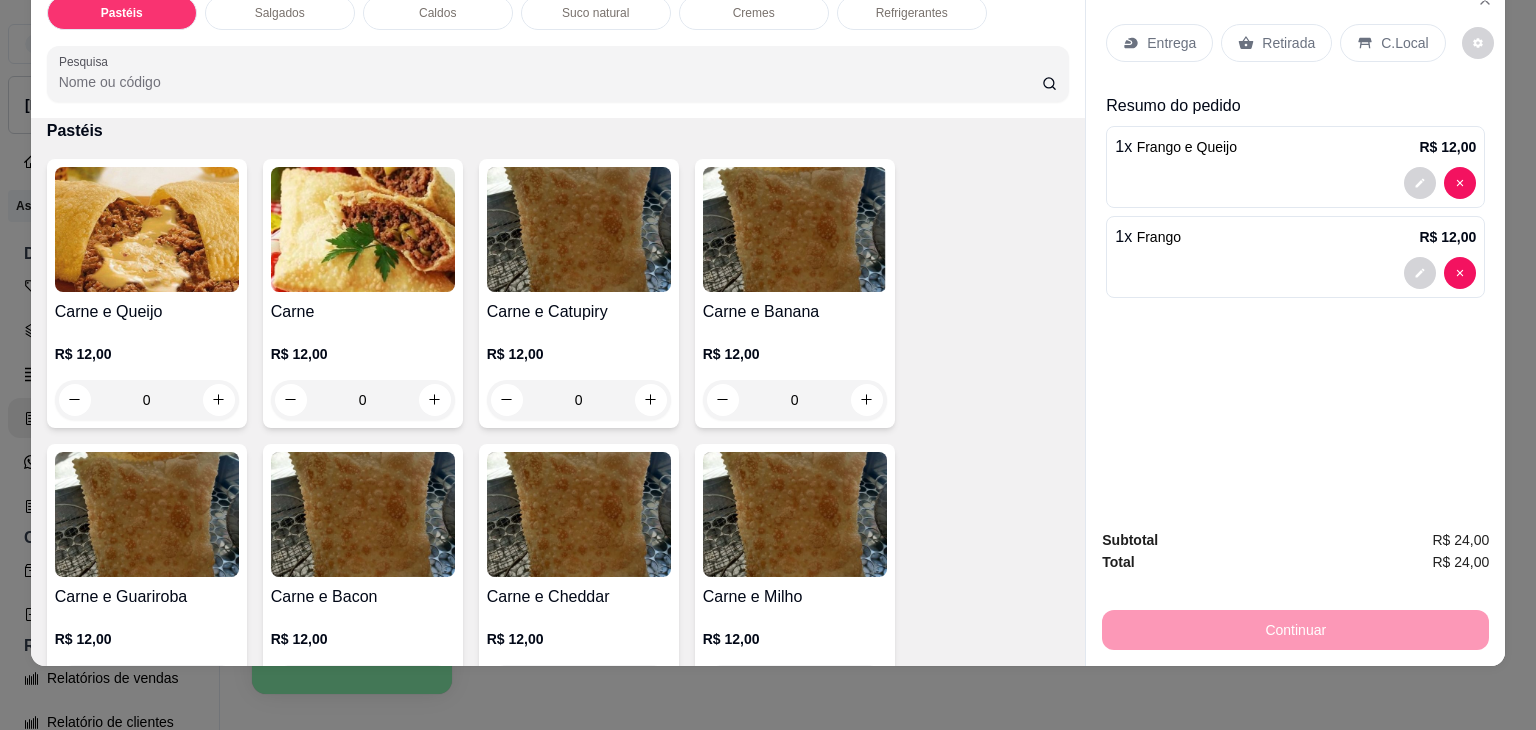 scroll, scrollTop: 0, scrollLeft: 0, axis: both 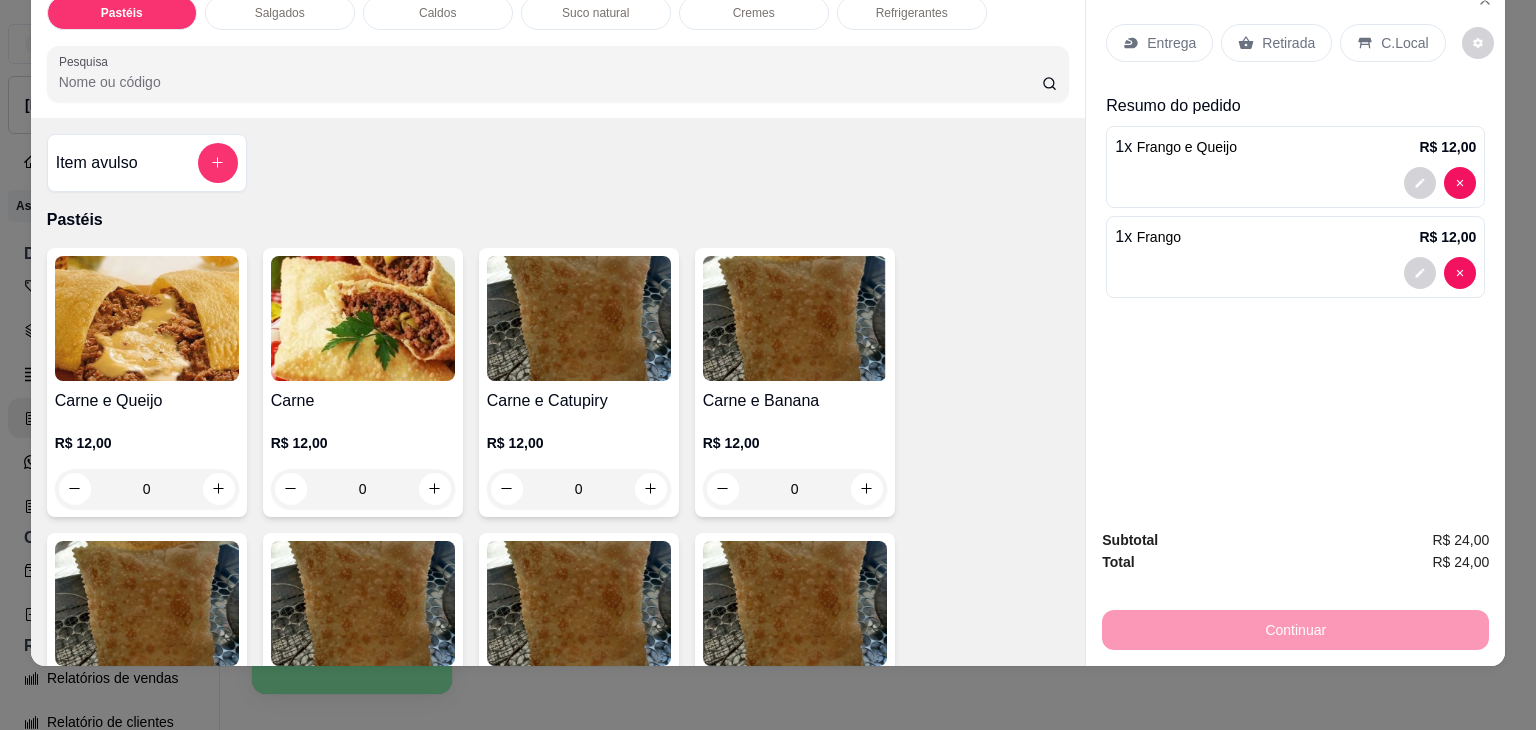 click on "Item avulso" at bounding box center [147, 163] 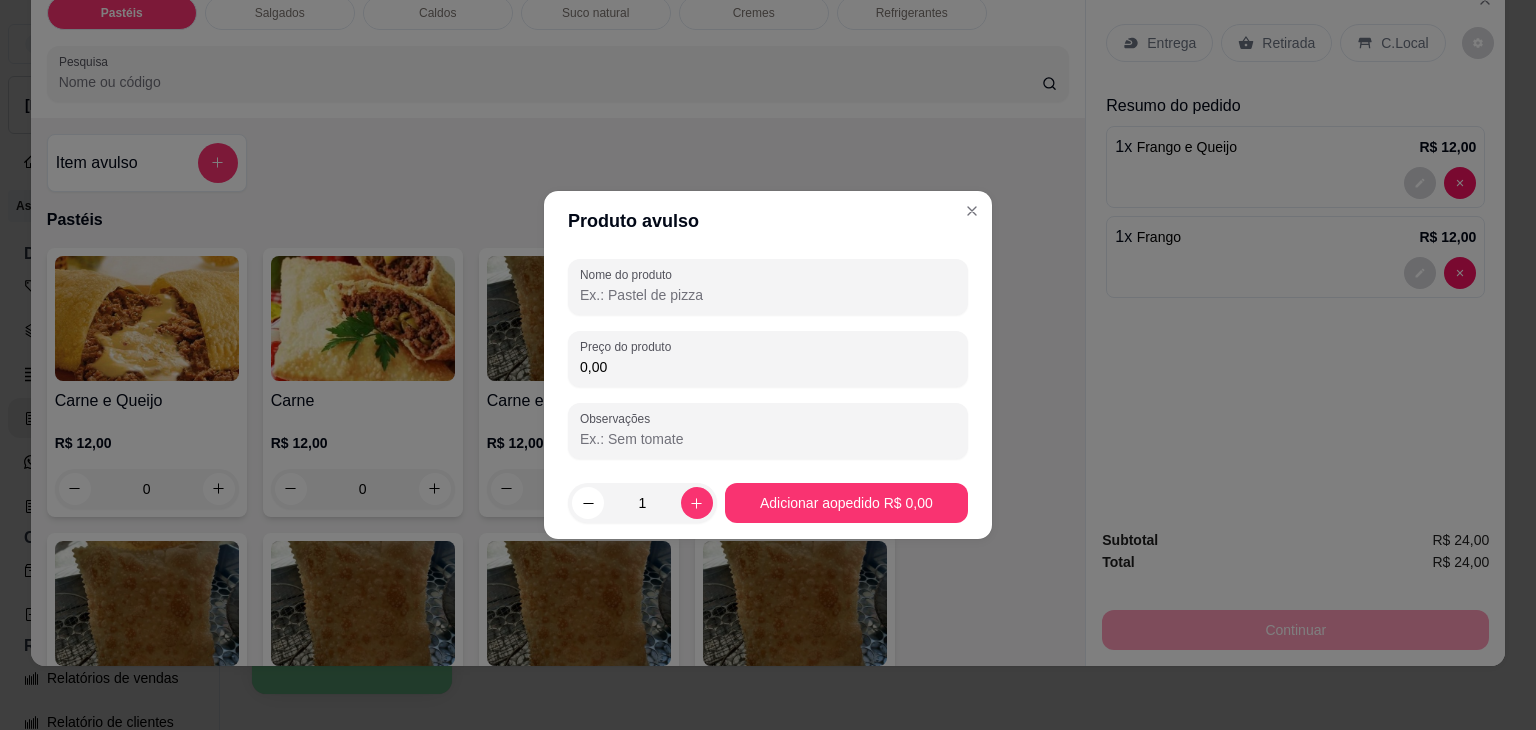 click on "Nome do produto" at bounding box center (768, 295) 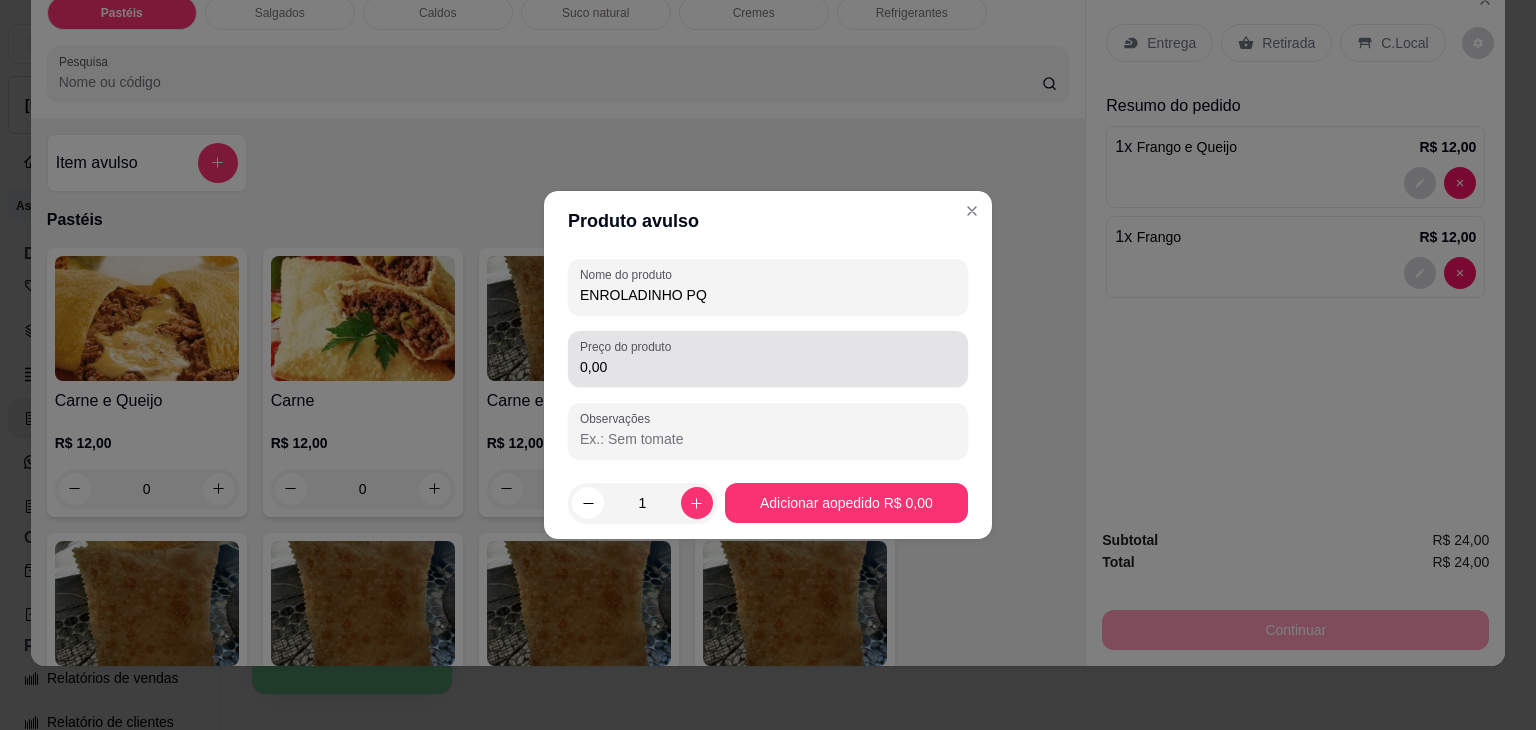 type on "ENROLADINHO PQ" 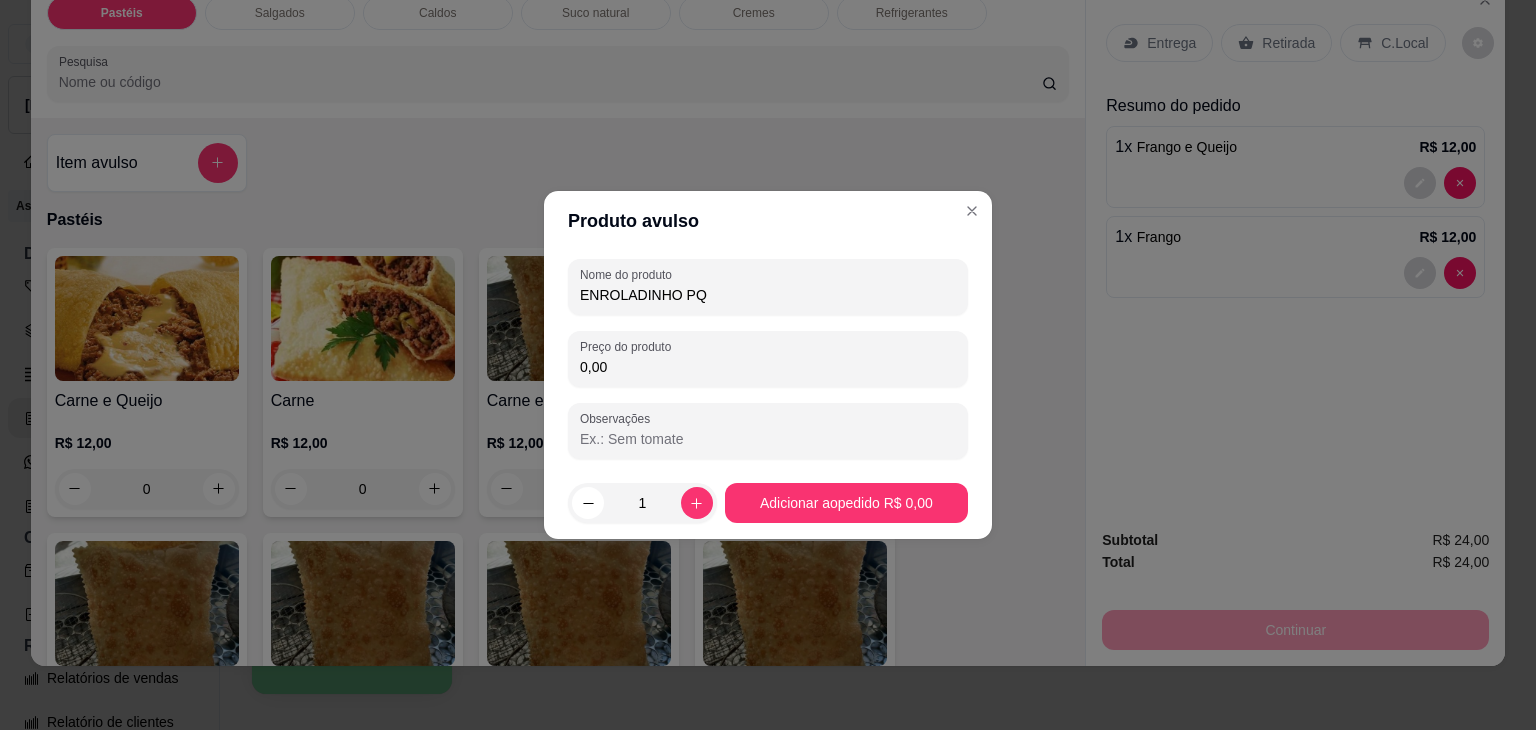 click on "0,00" at bounding box center (768, 367) 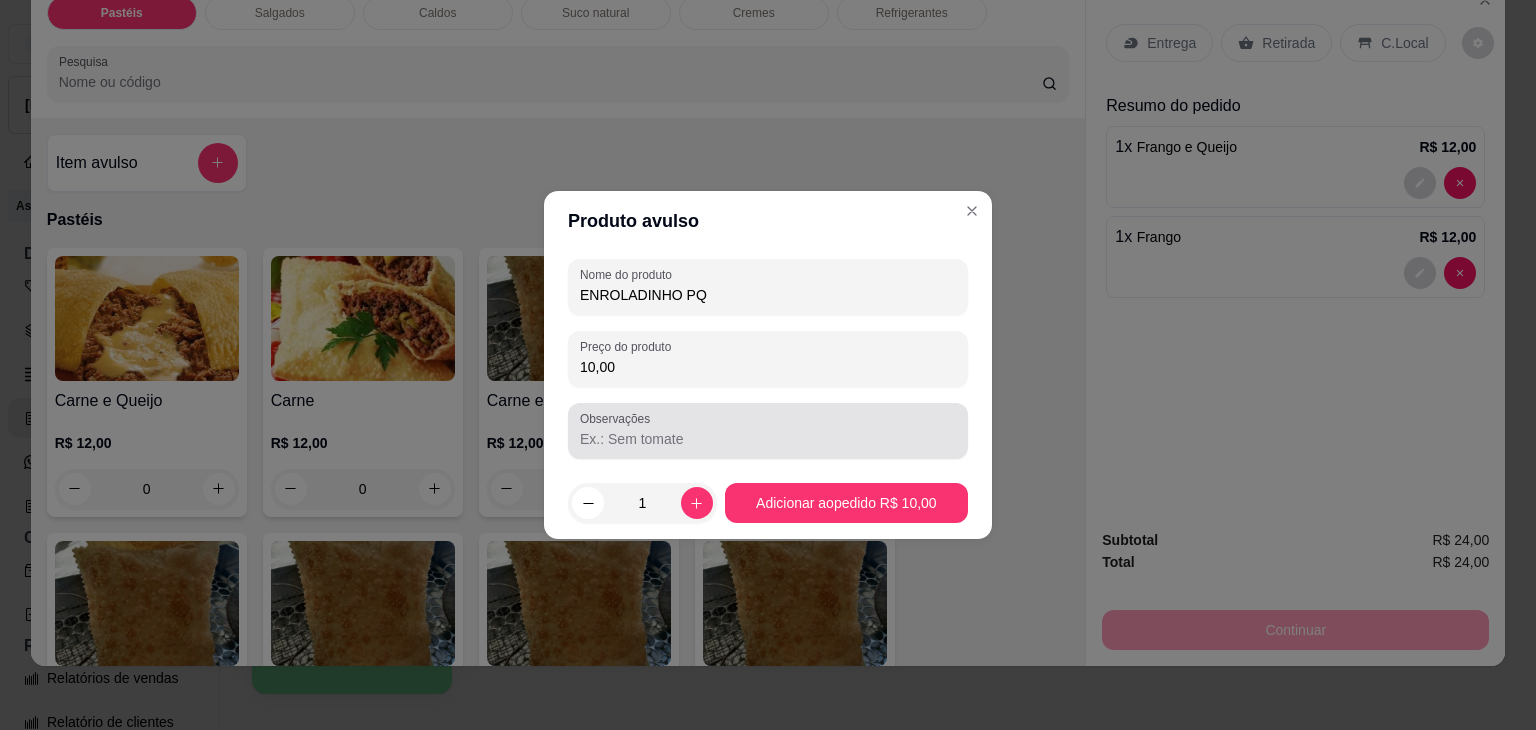 type on "10,00" 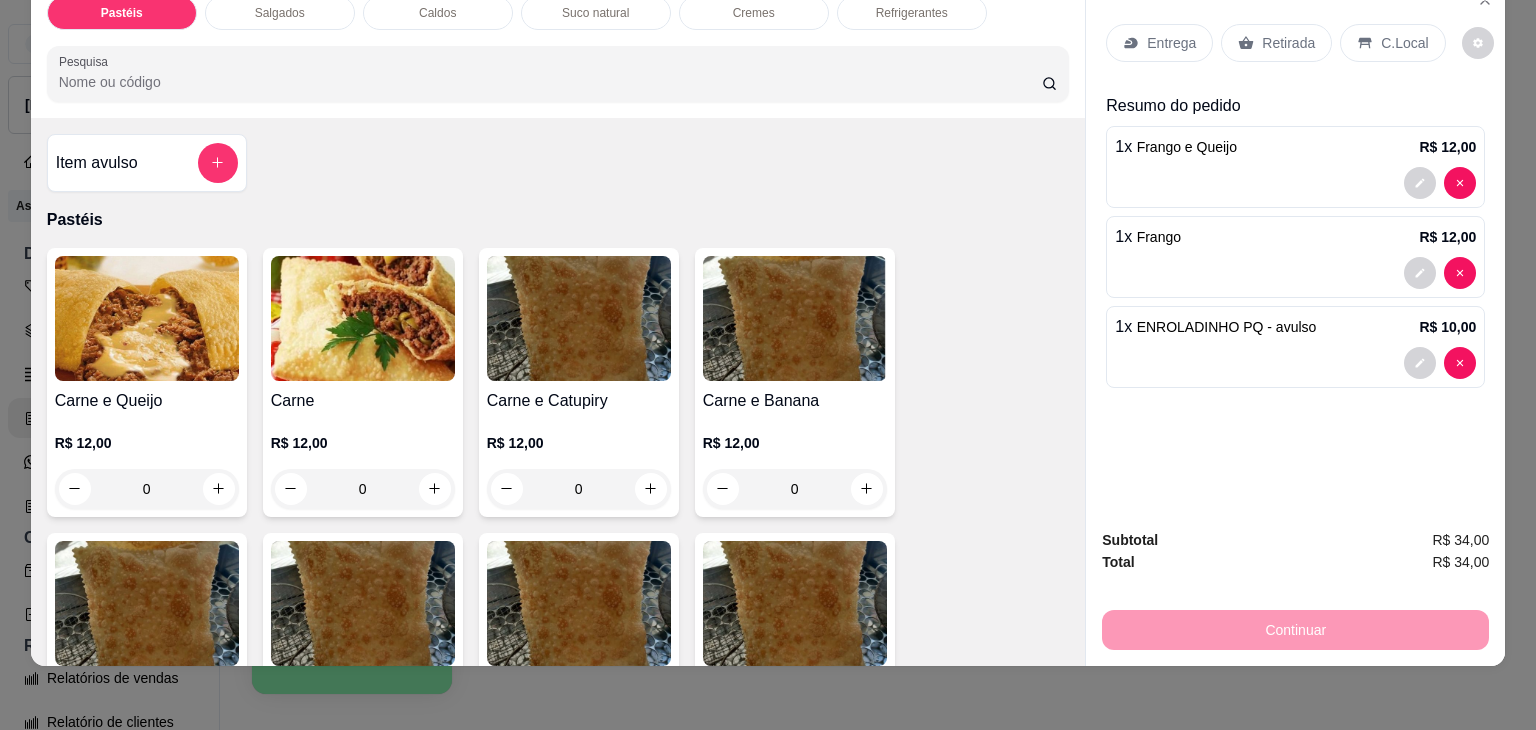 click on "Retirada" at bounding box center (1276, 43) 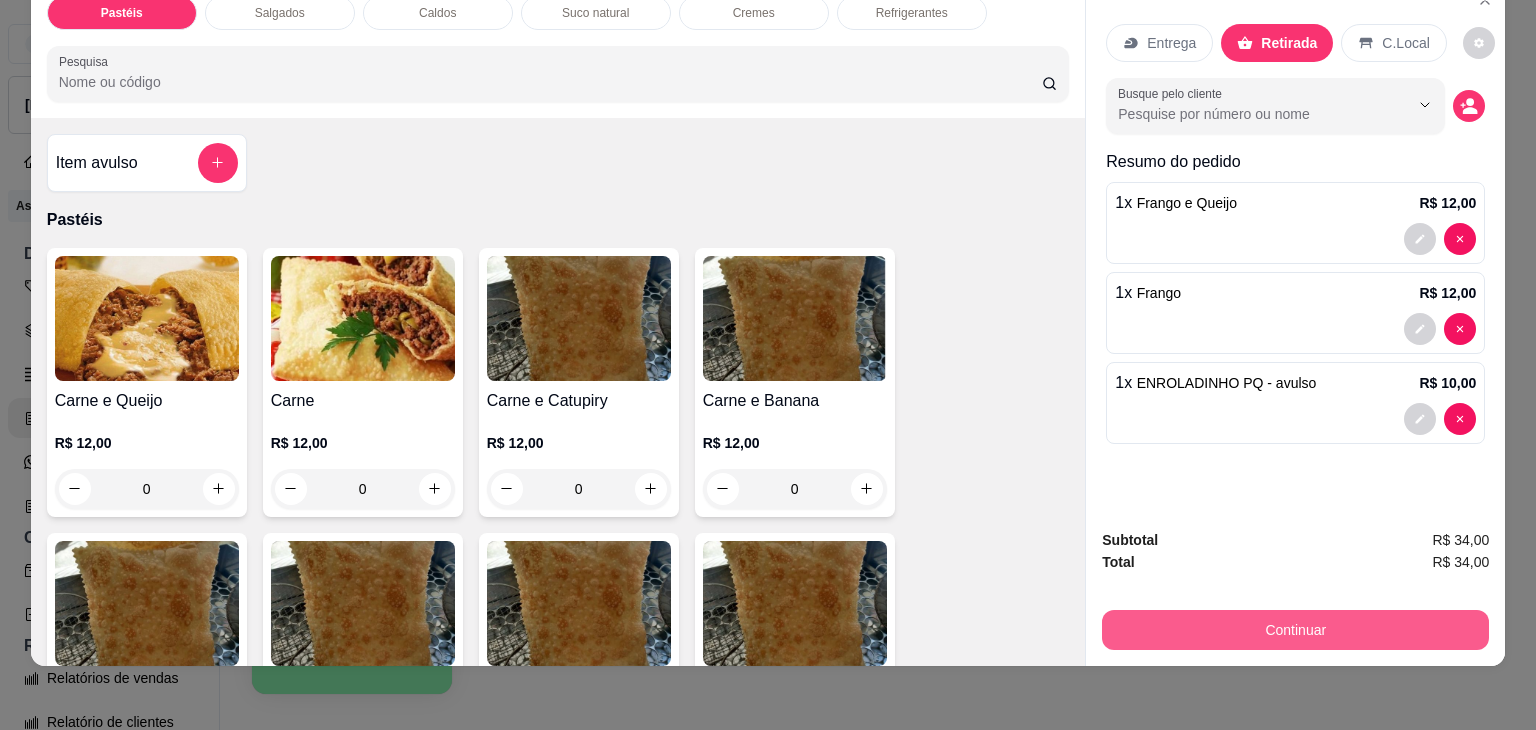 click on "Continuar" at bounding box center (1295, 630) 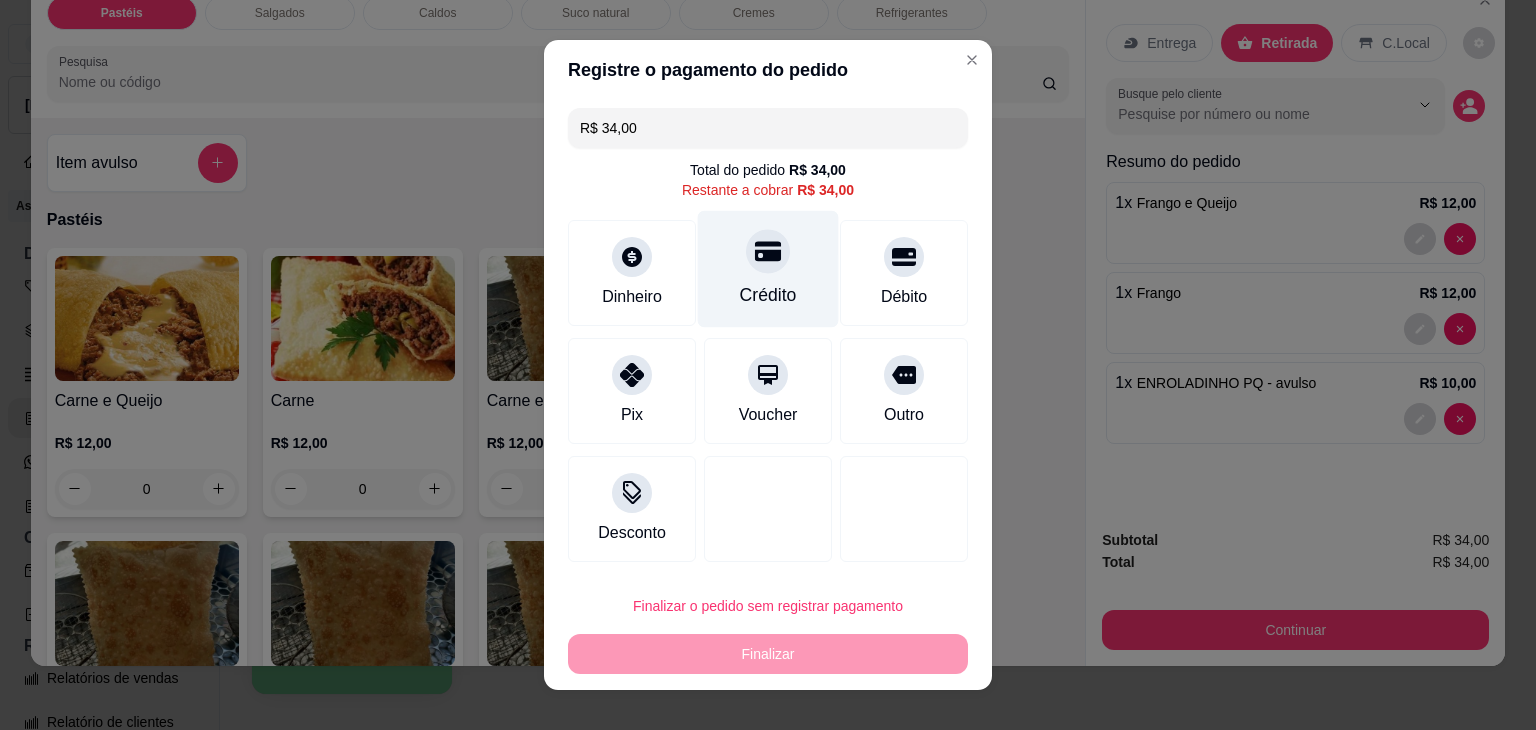 click on "Crédito" at bounding box center [768, 295] 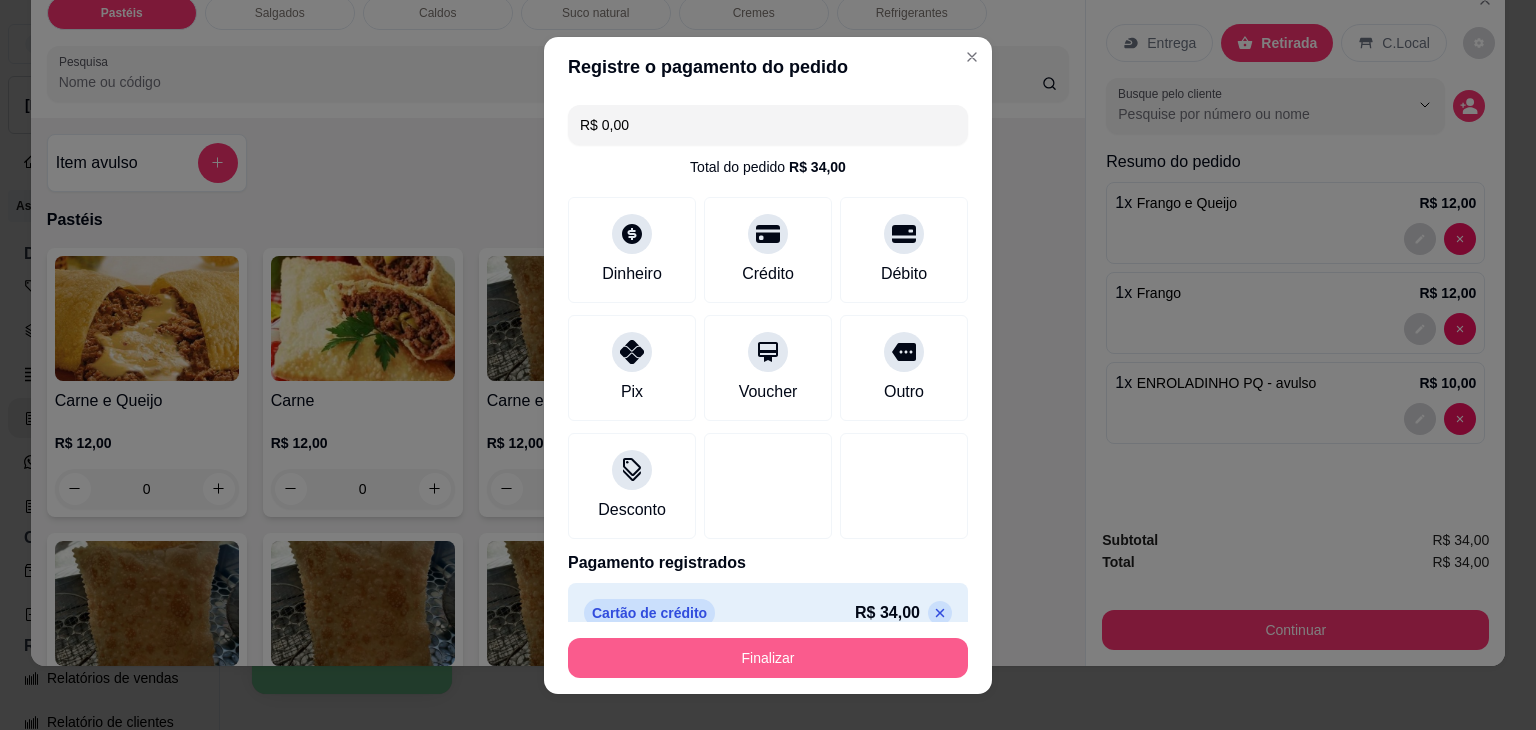 click on "Finalizar" at bounding box center (768, 658) 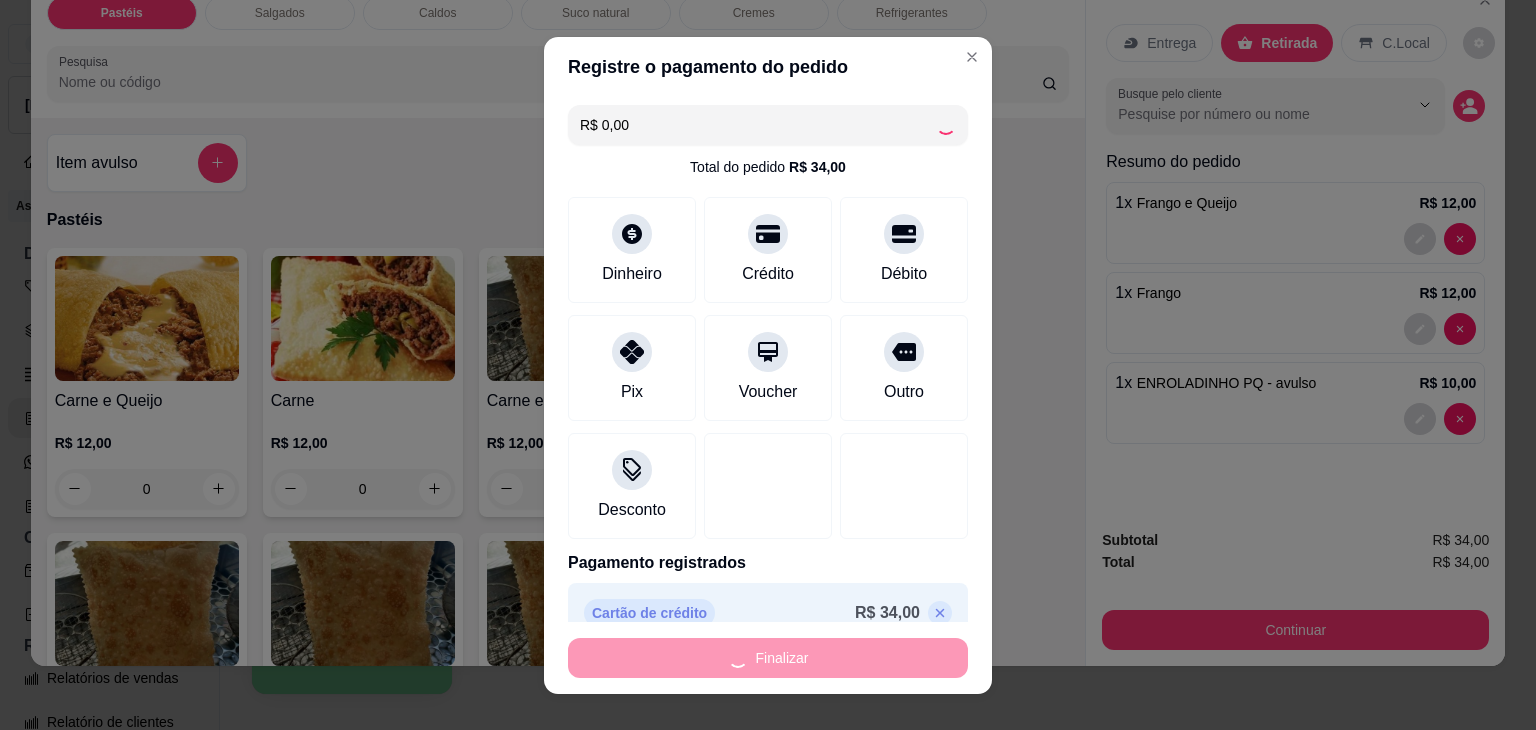 type on "0" 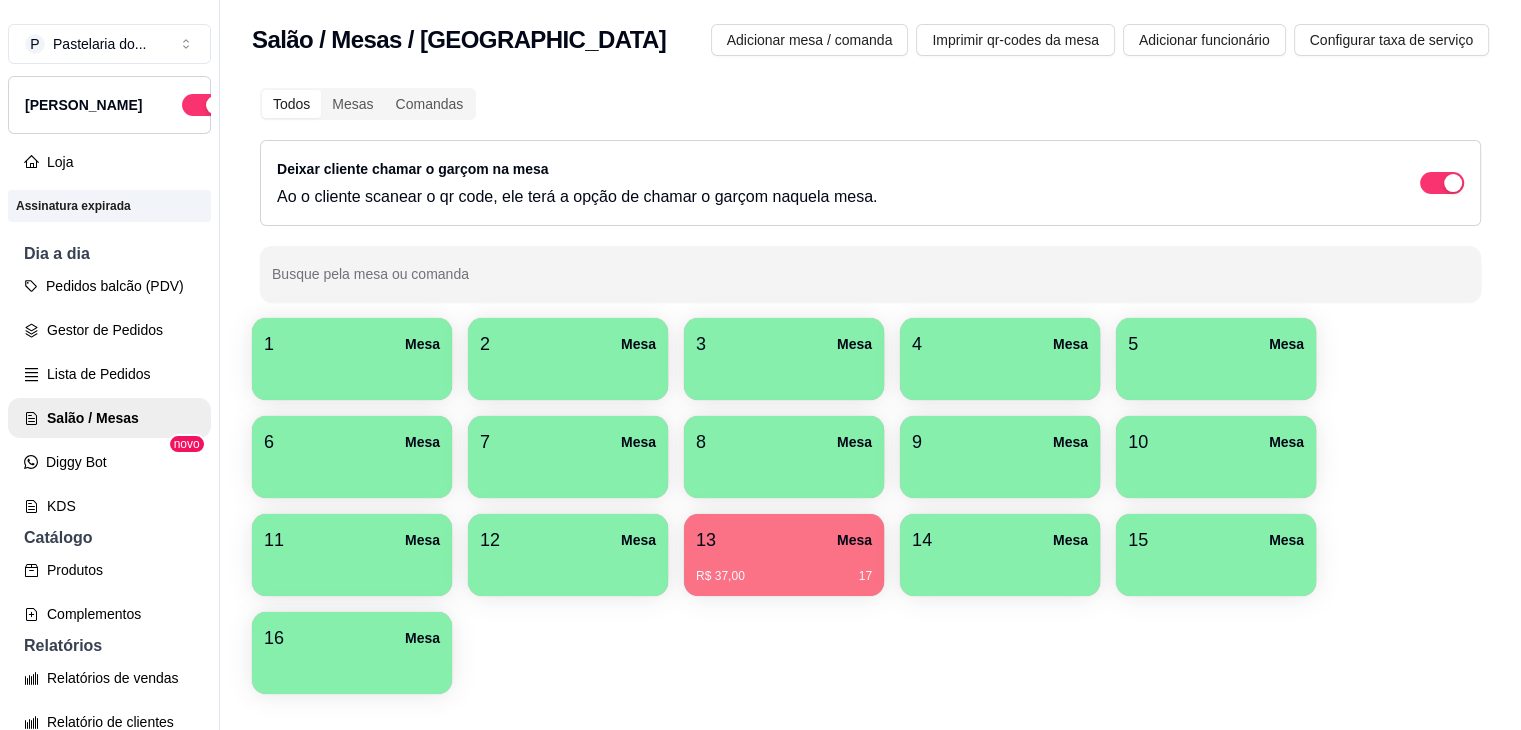 click on "13 Mesa" at bounding box center [784, 540] 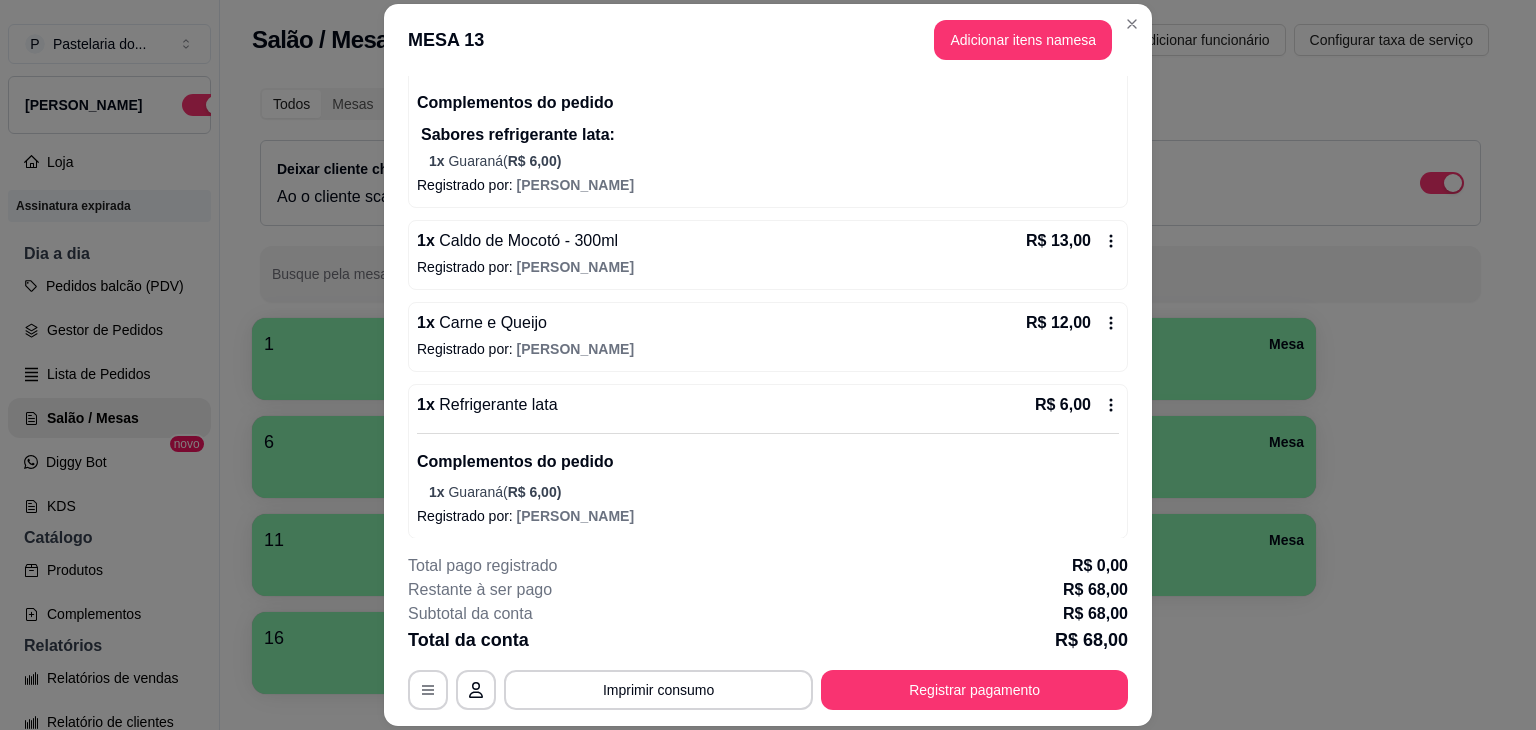 scroll, scrollTop: 604, scrollLeft: 0, axis: vertical 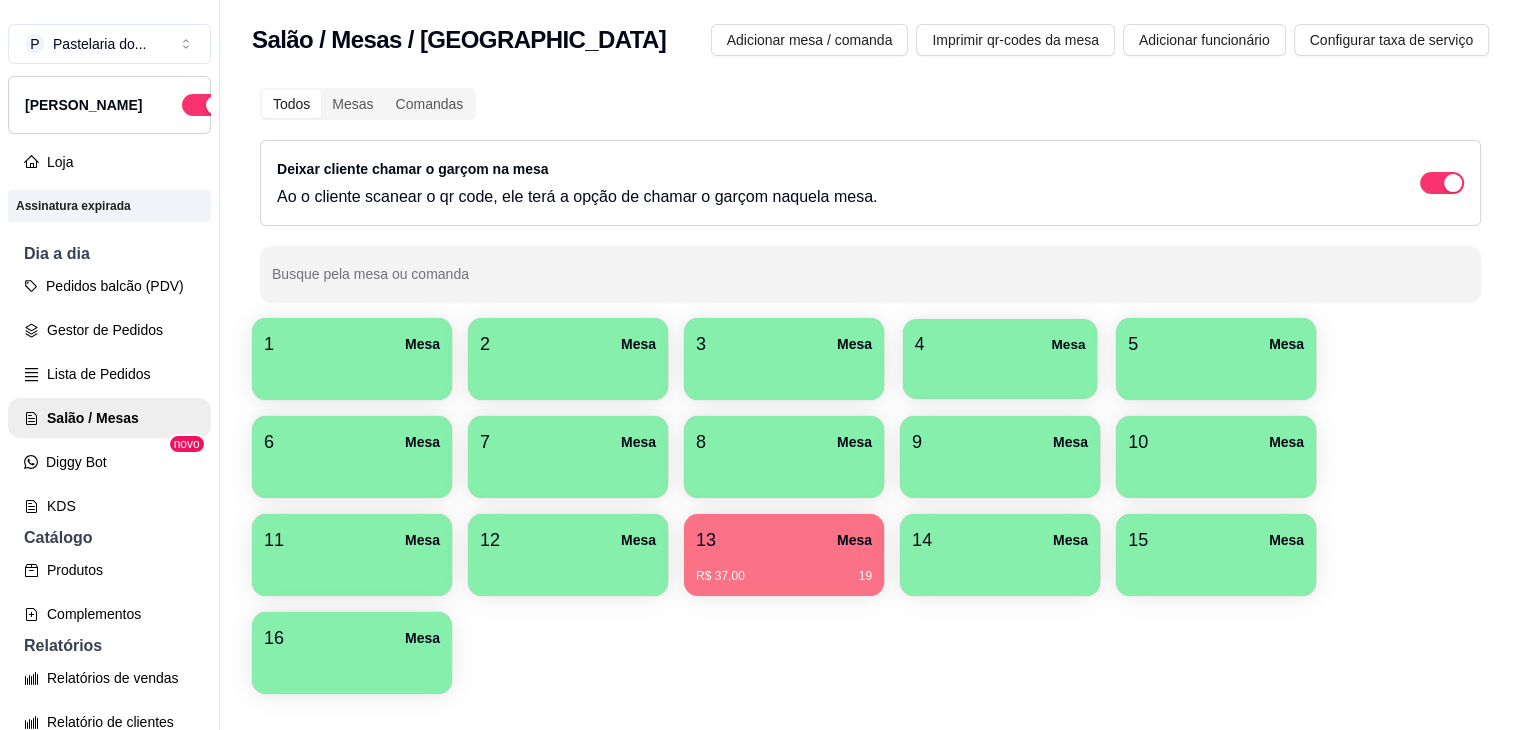 click on "4 Mesa" at bounding box center (1000, 344) 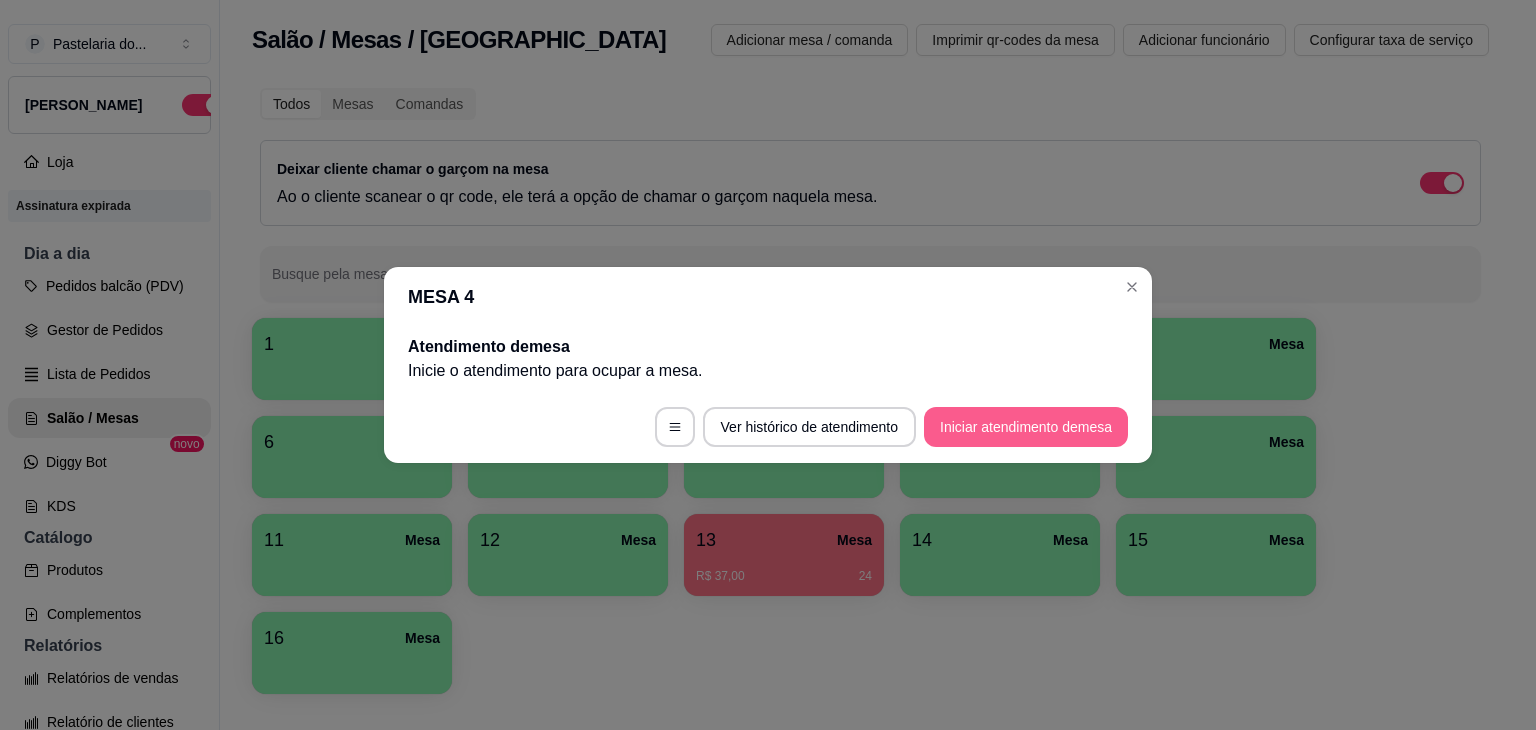 click on "Iniciar atendimento de  mesa" at bounding box center [1026, 427] 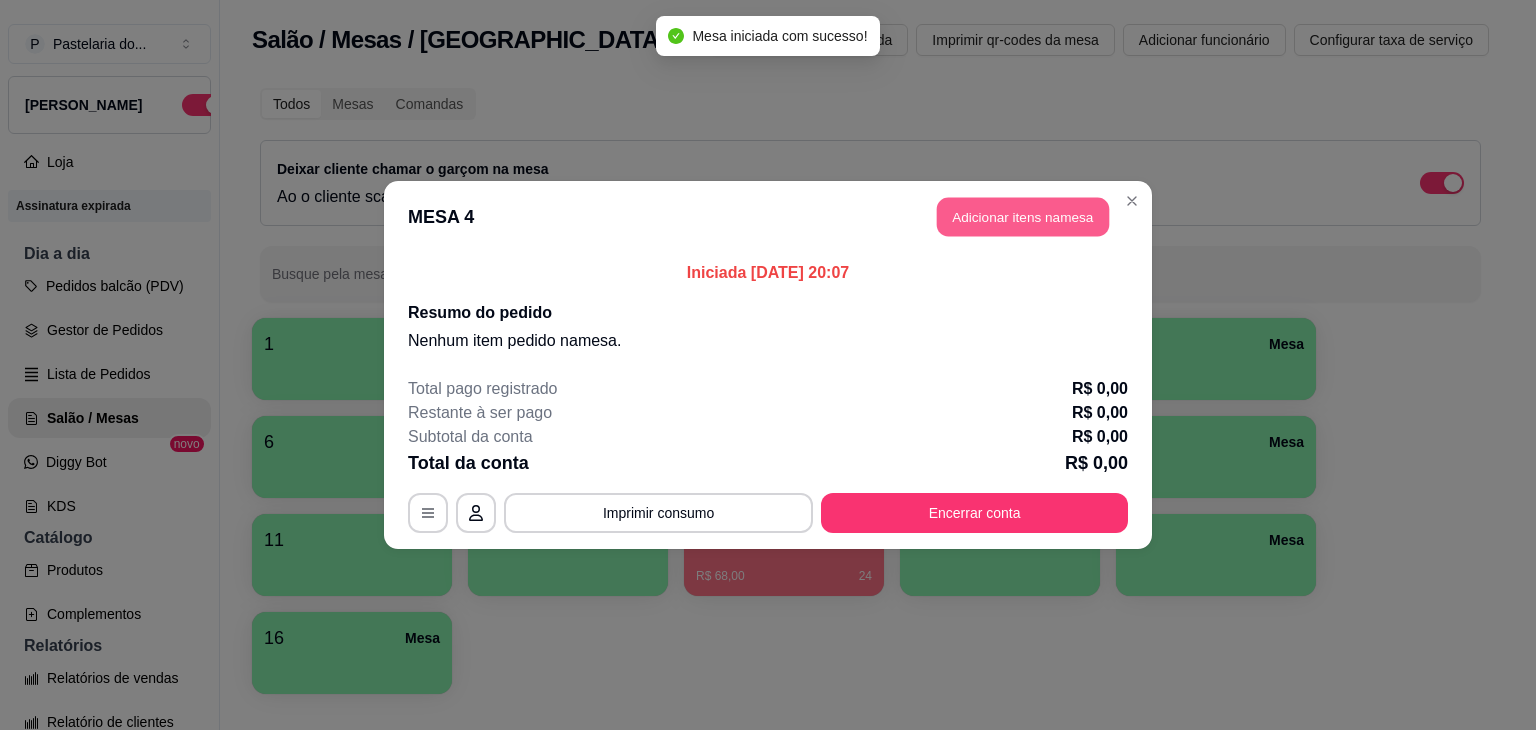 click on "Adicionar itens na  mesa" at bounding box center (1023, 217) 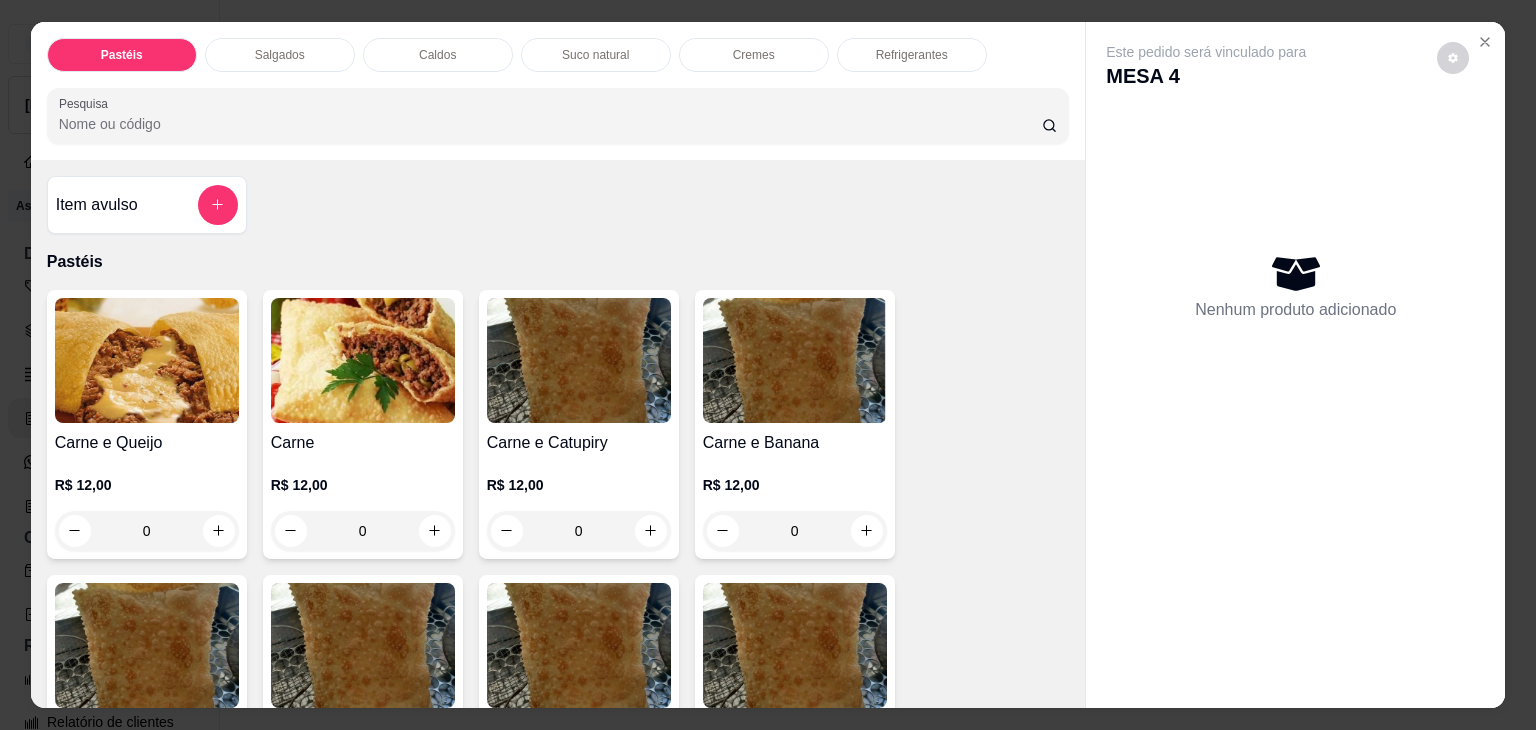click on "0" at bounding box center [147, 531] 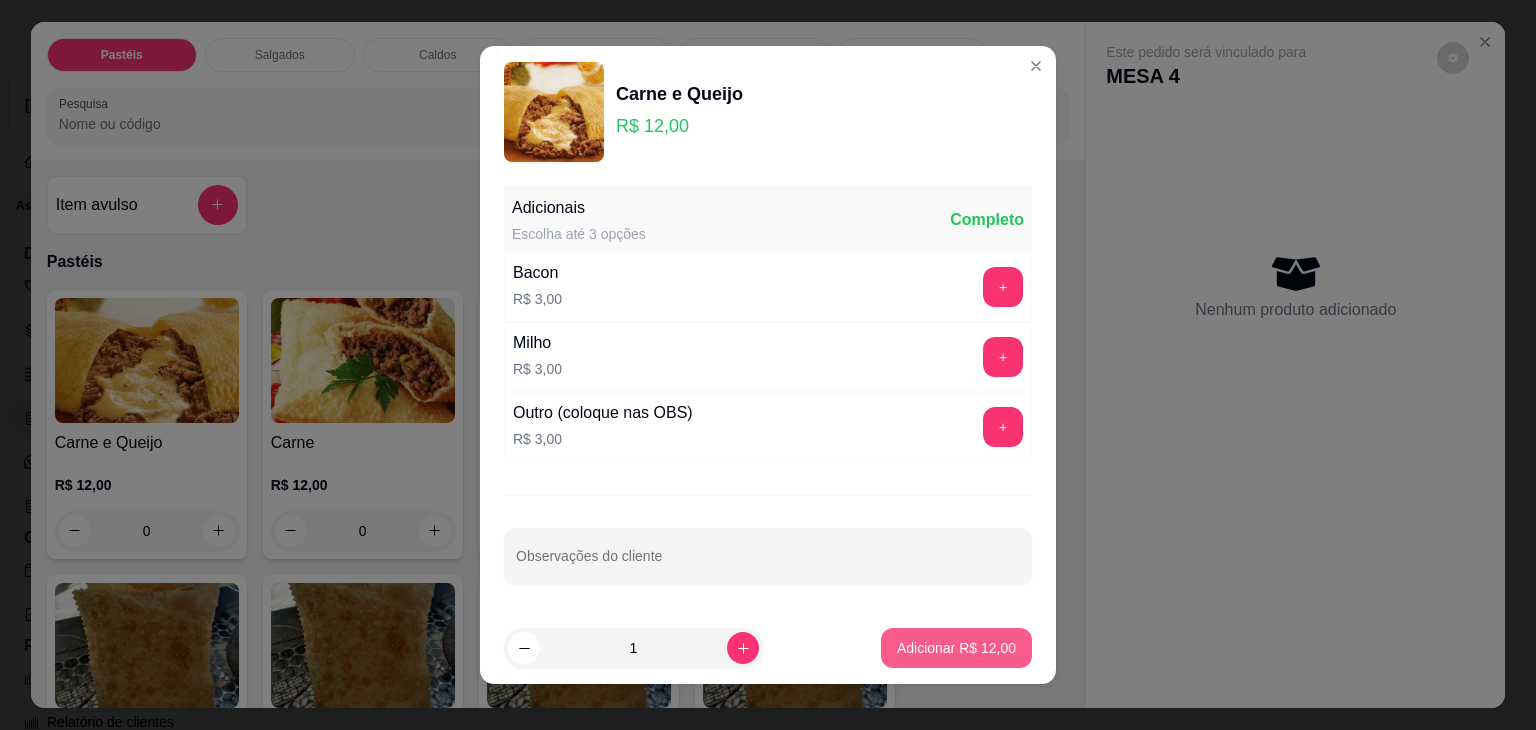 click on "Adicionar   R$ 12,00" at bounding box center (956, 648) 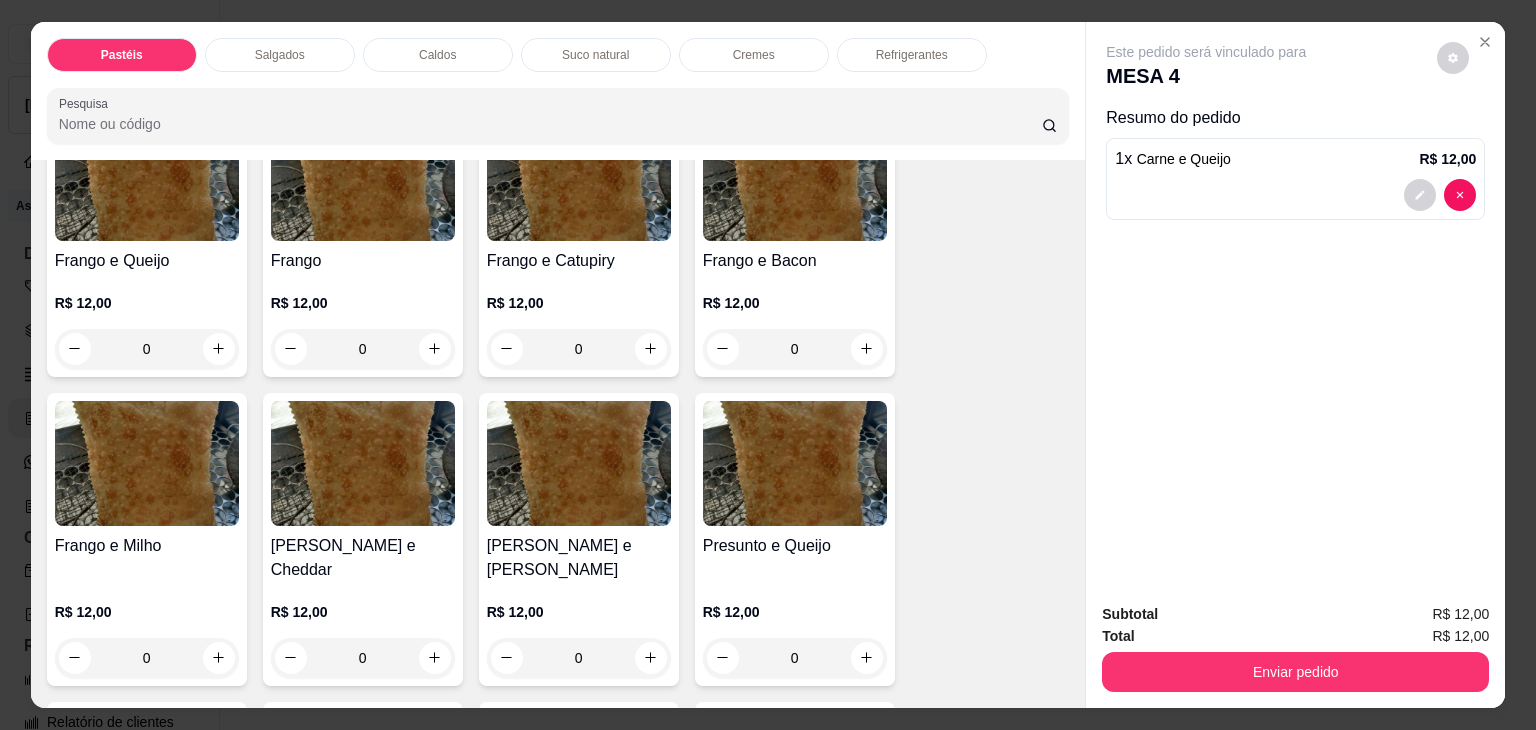 scroll, scrollTop: 800, scrollLeft: 0, axis: vertical 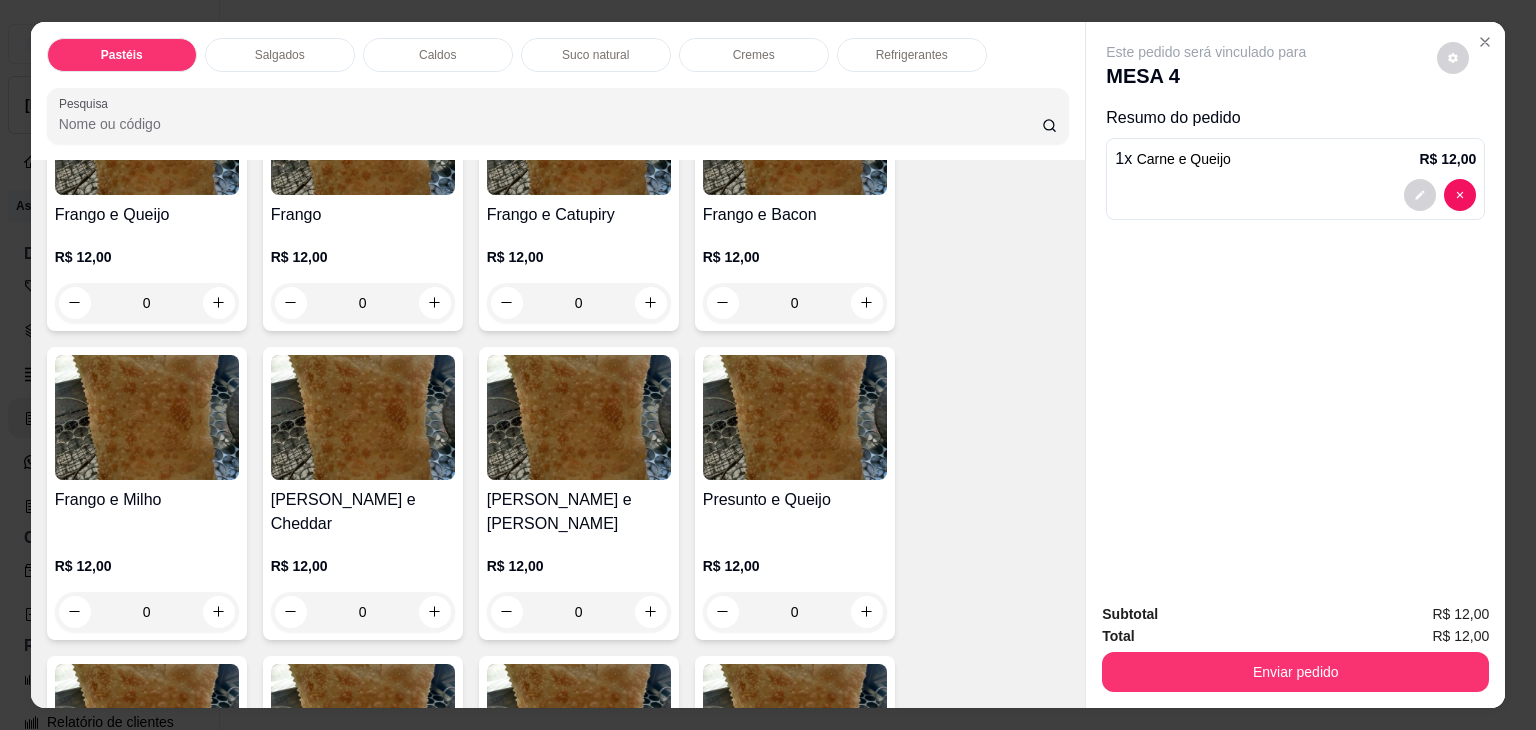 click on "0" at bounding box center (363, 612) 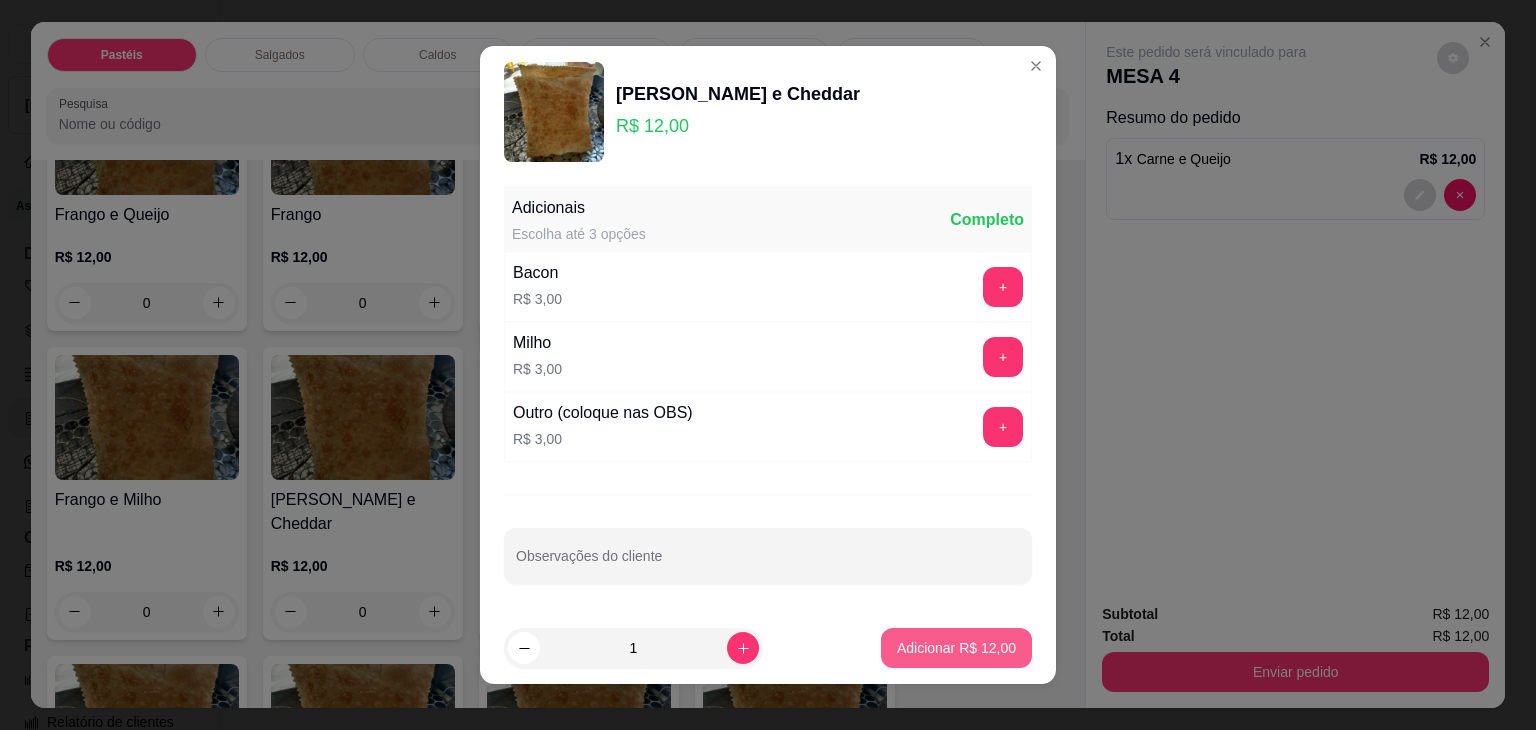 click on "Adicionar   R$ 12,00" at bounding box center (956, 648) 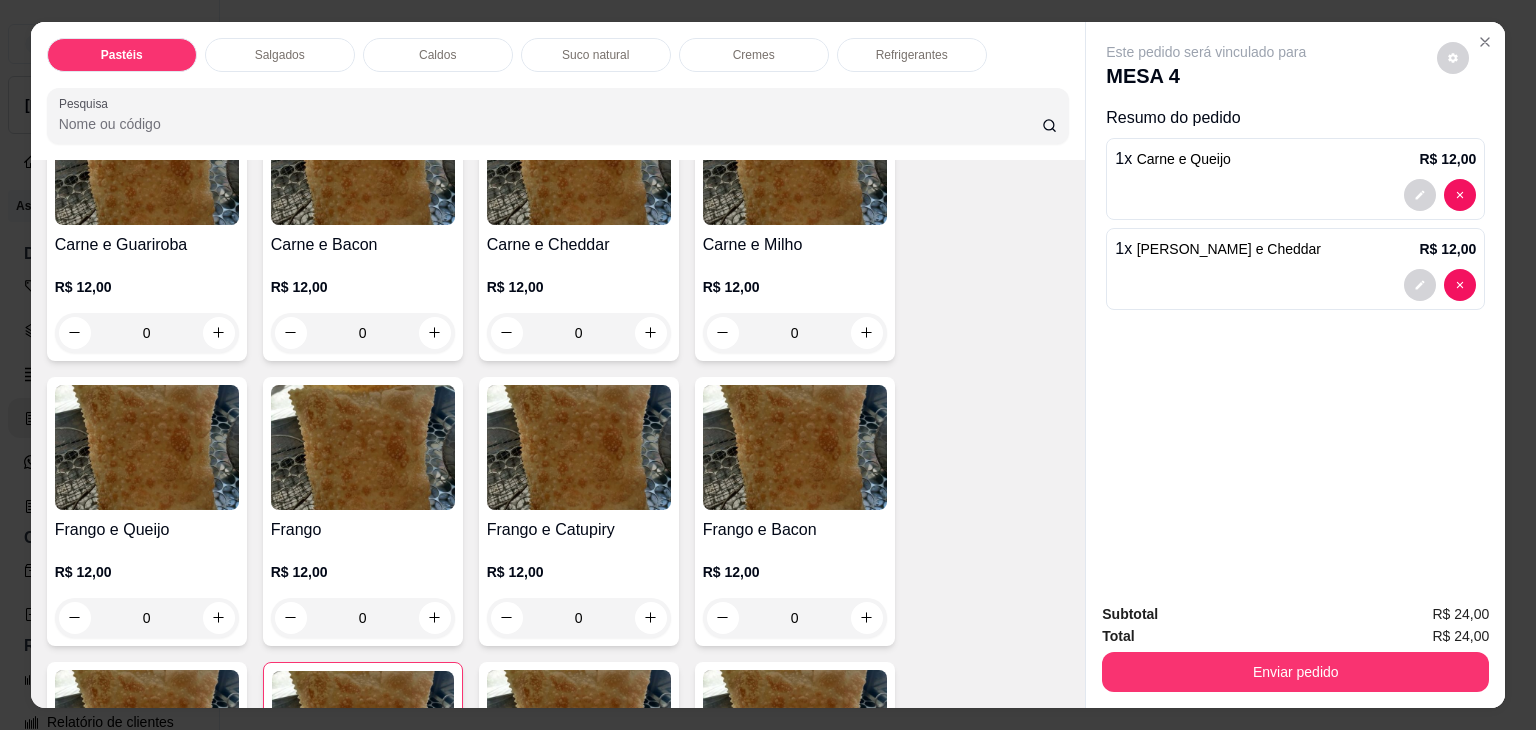 scroll, scrollTop: 400, scrollLeft: 0, axis: vertical 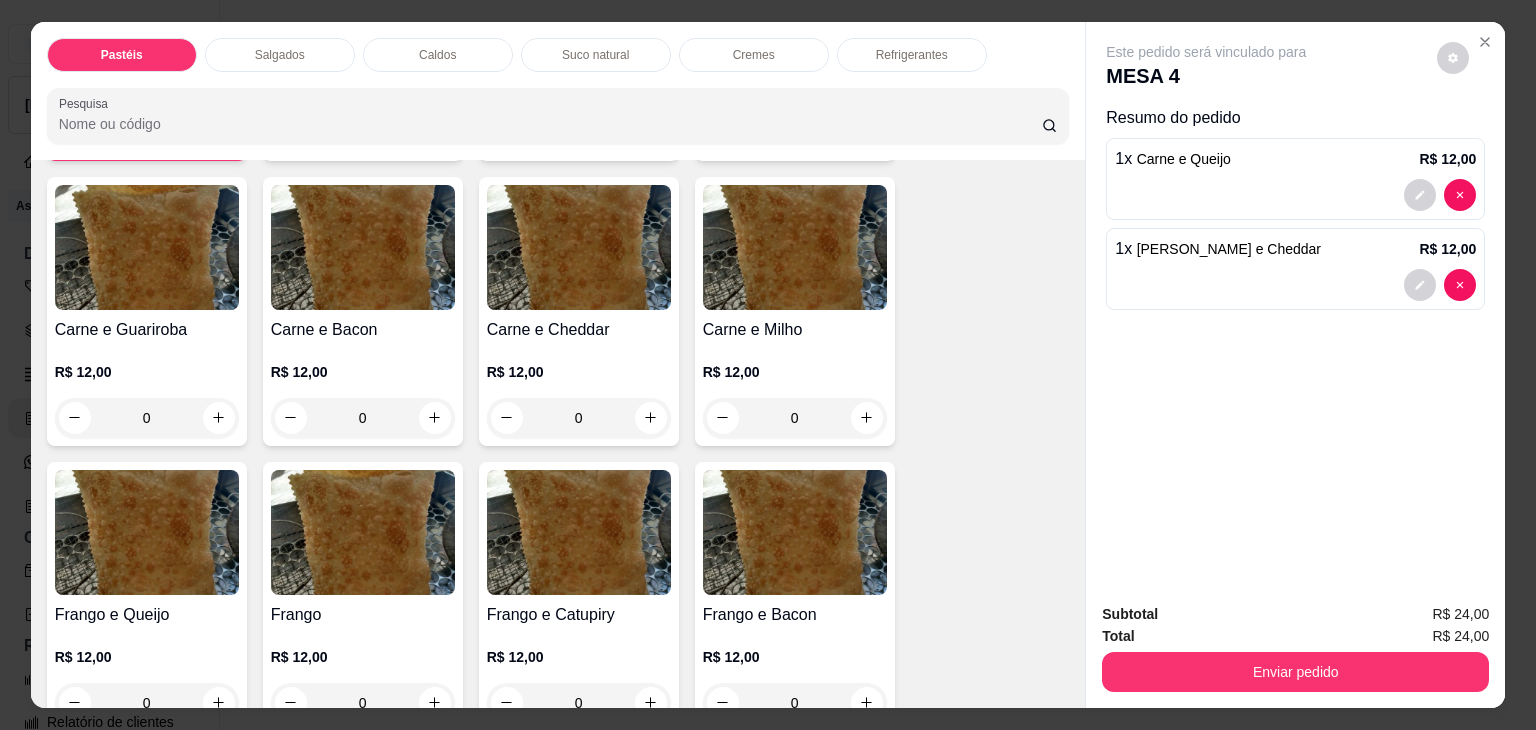 click on "0" at bounding box center (363, 418) 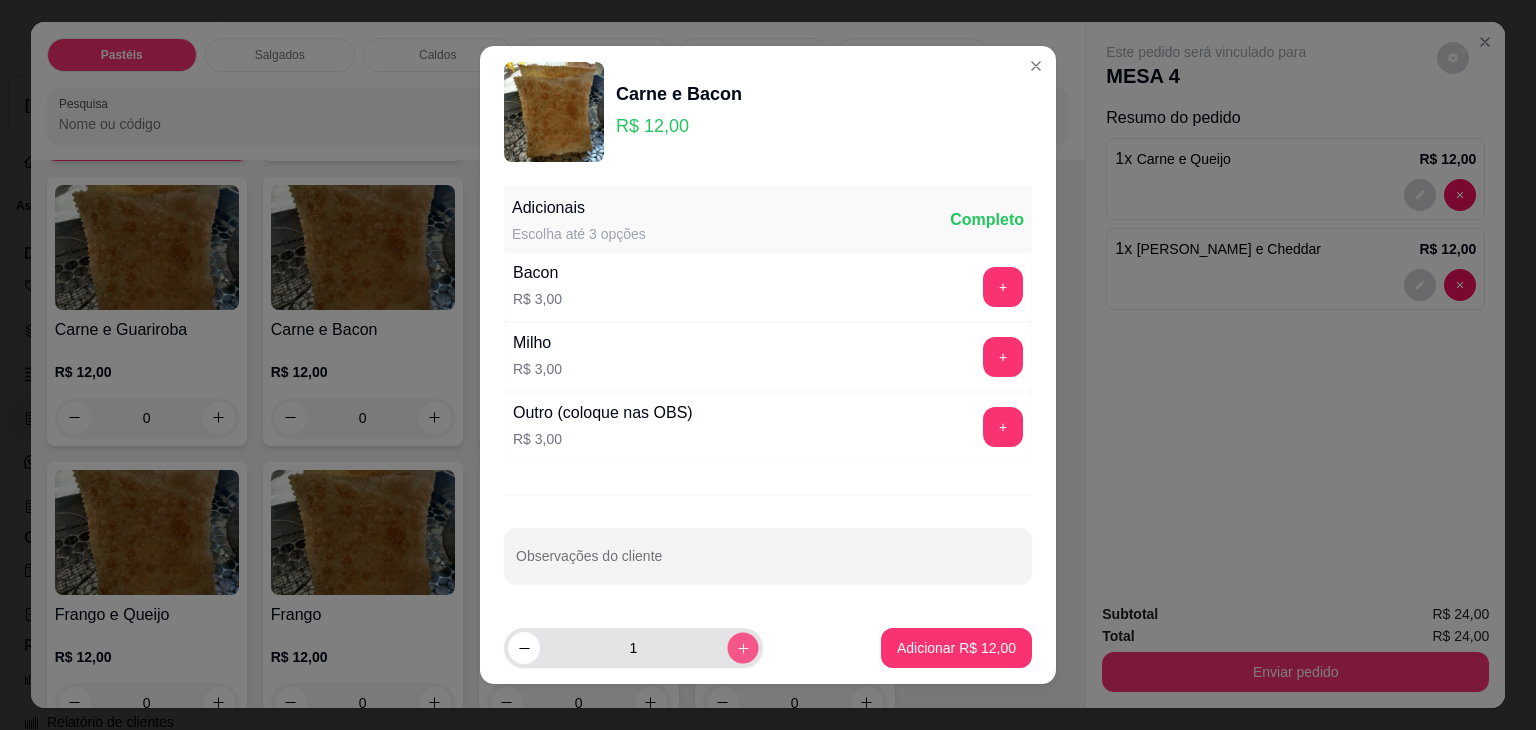 click 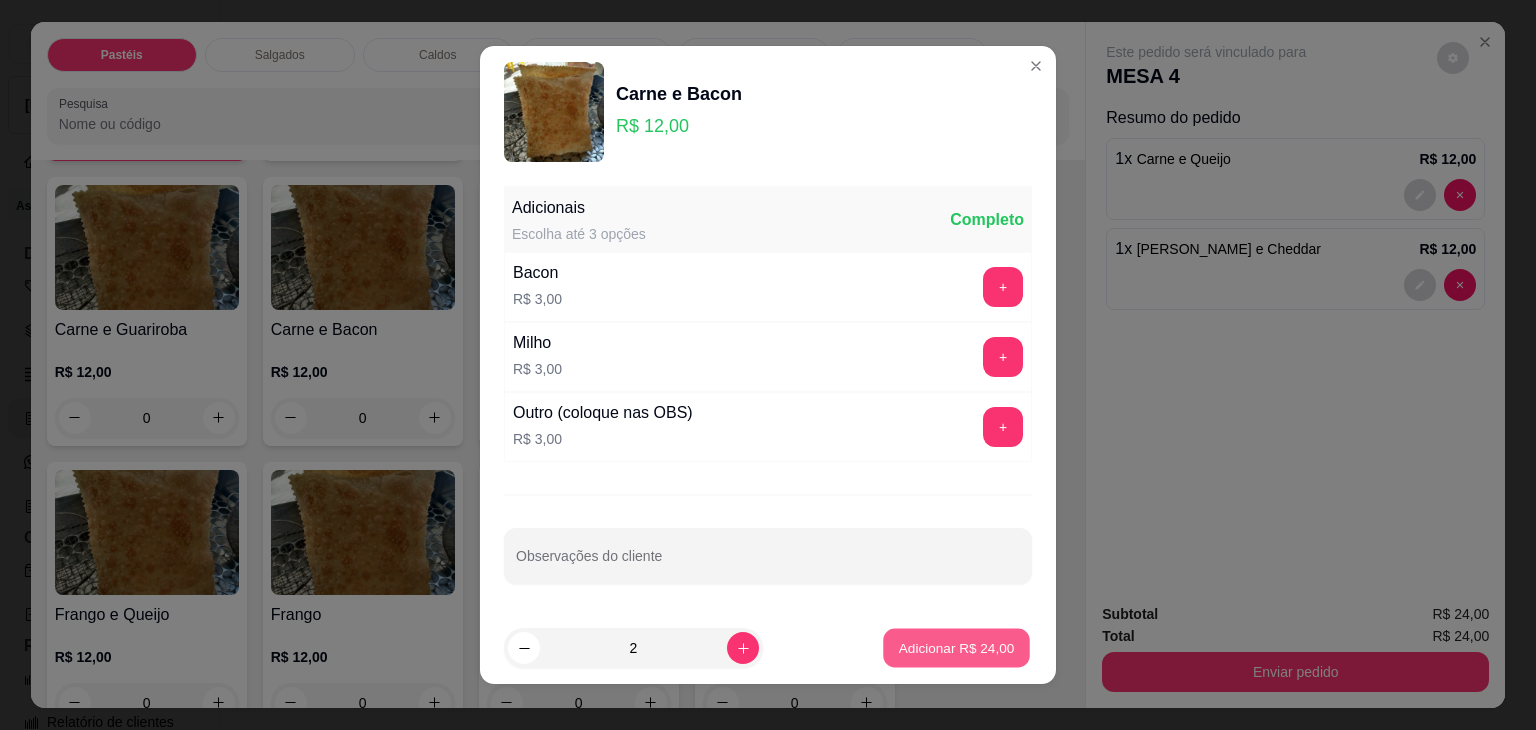 click on "Adicionar   R$ 24,00" at bounding box center [957, 647] 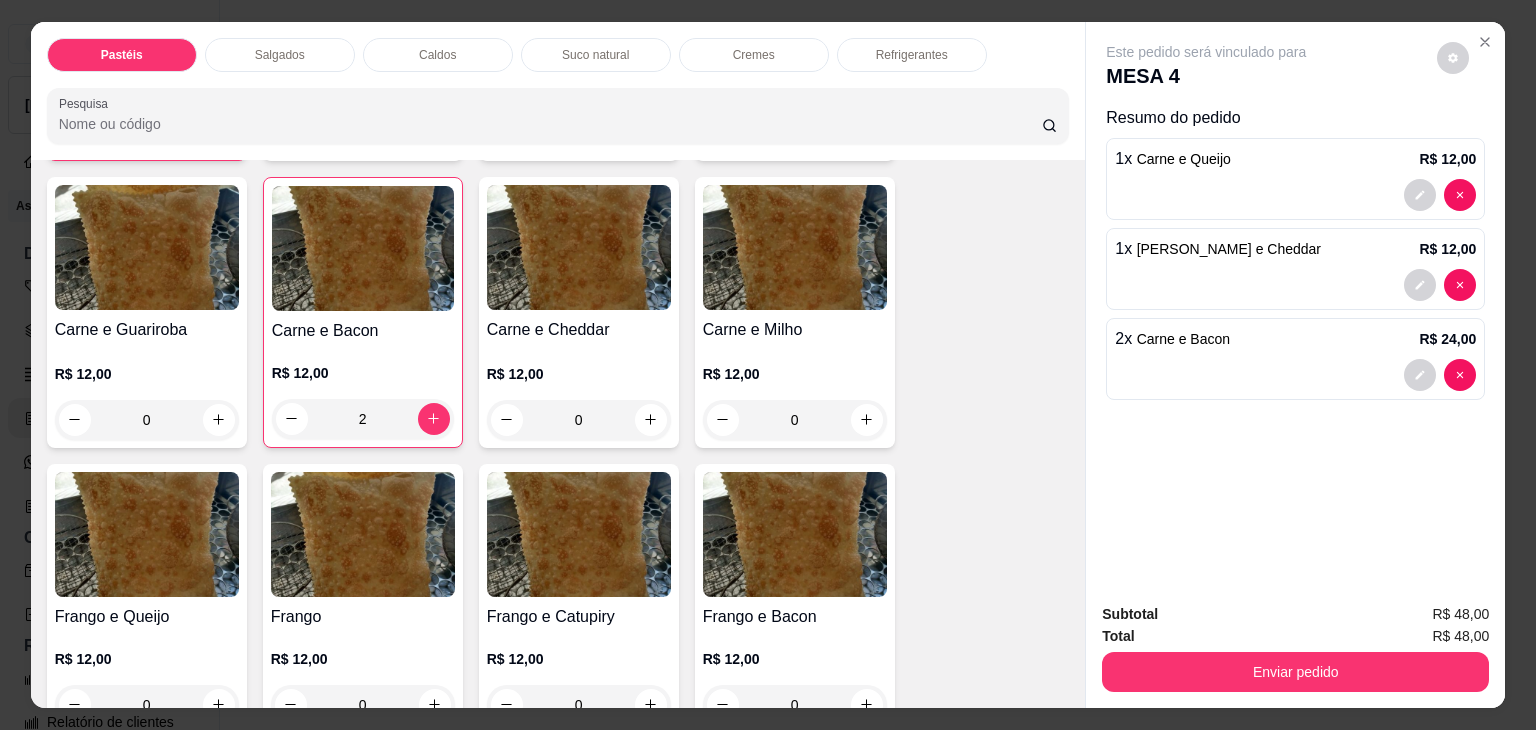 click on "0" at bounding box center [147, 420] 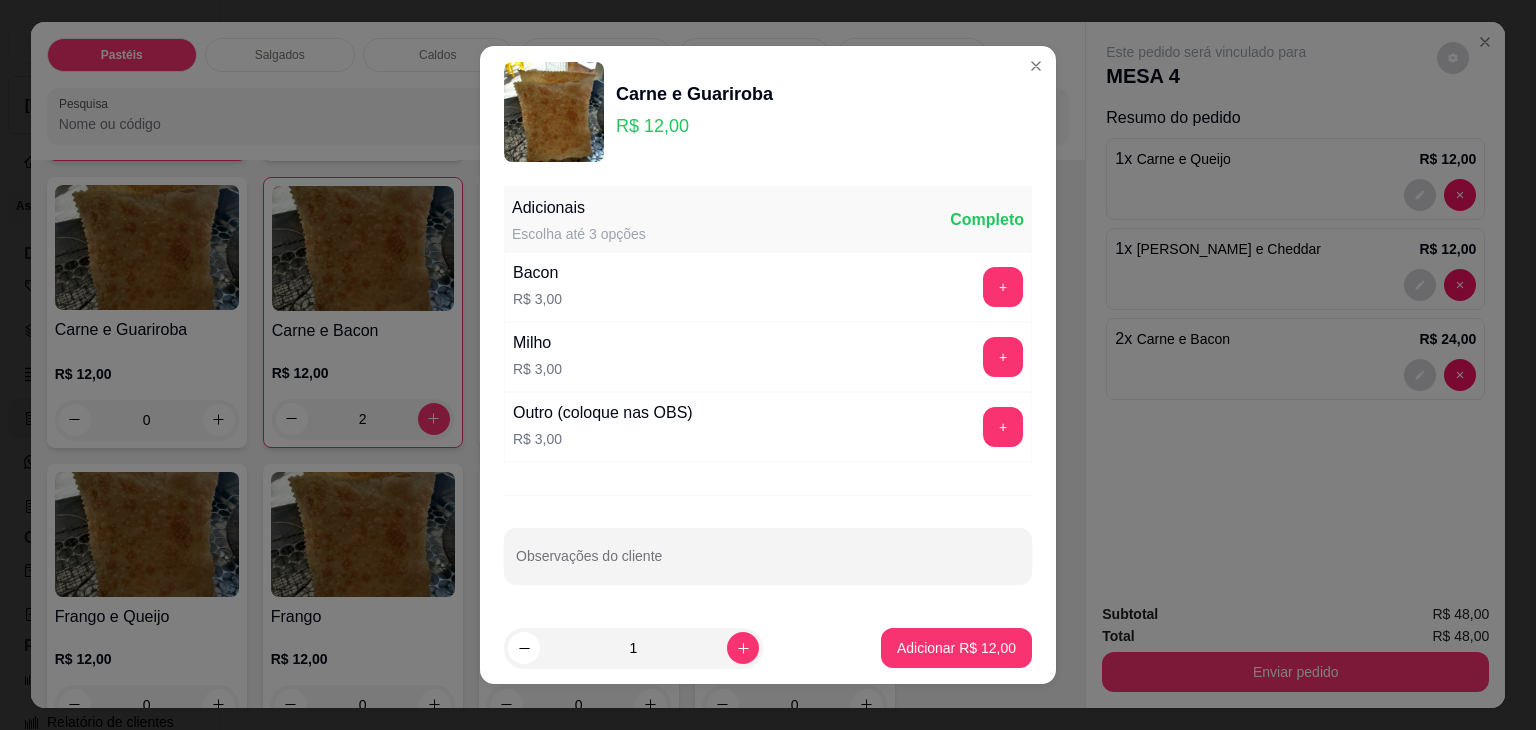 click on "Adicionar   R$ 12,00" at bounding box center [956, 648] 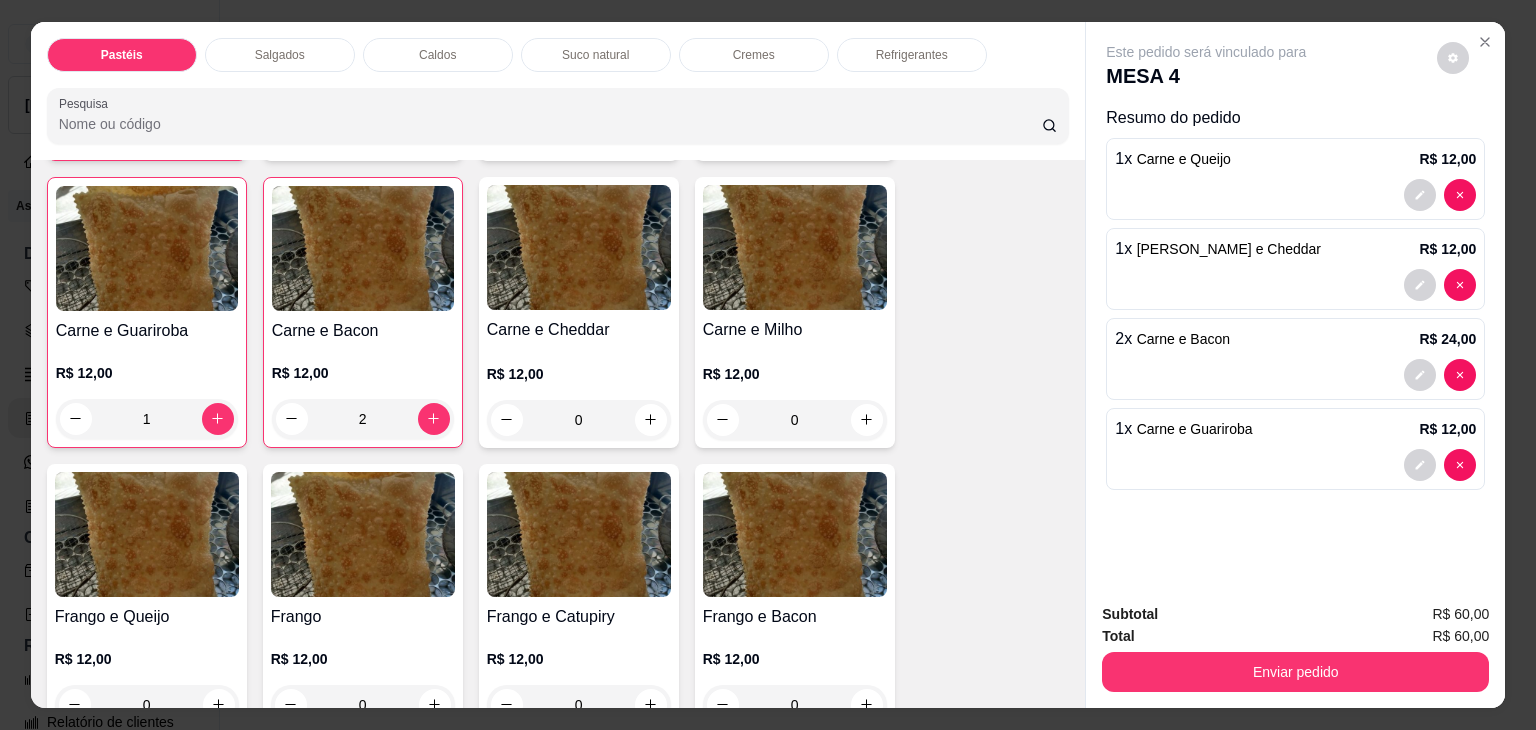 click on "Salgados" at bounding box center [280, 55] 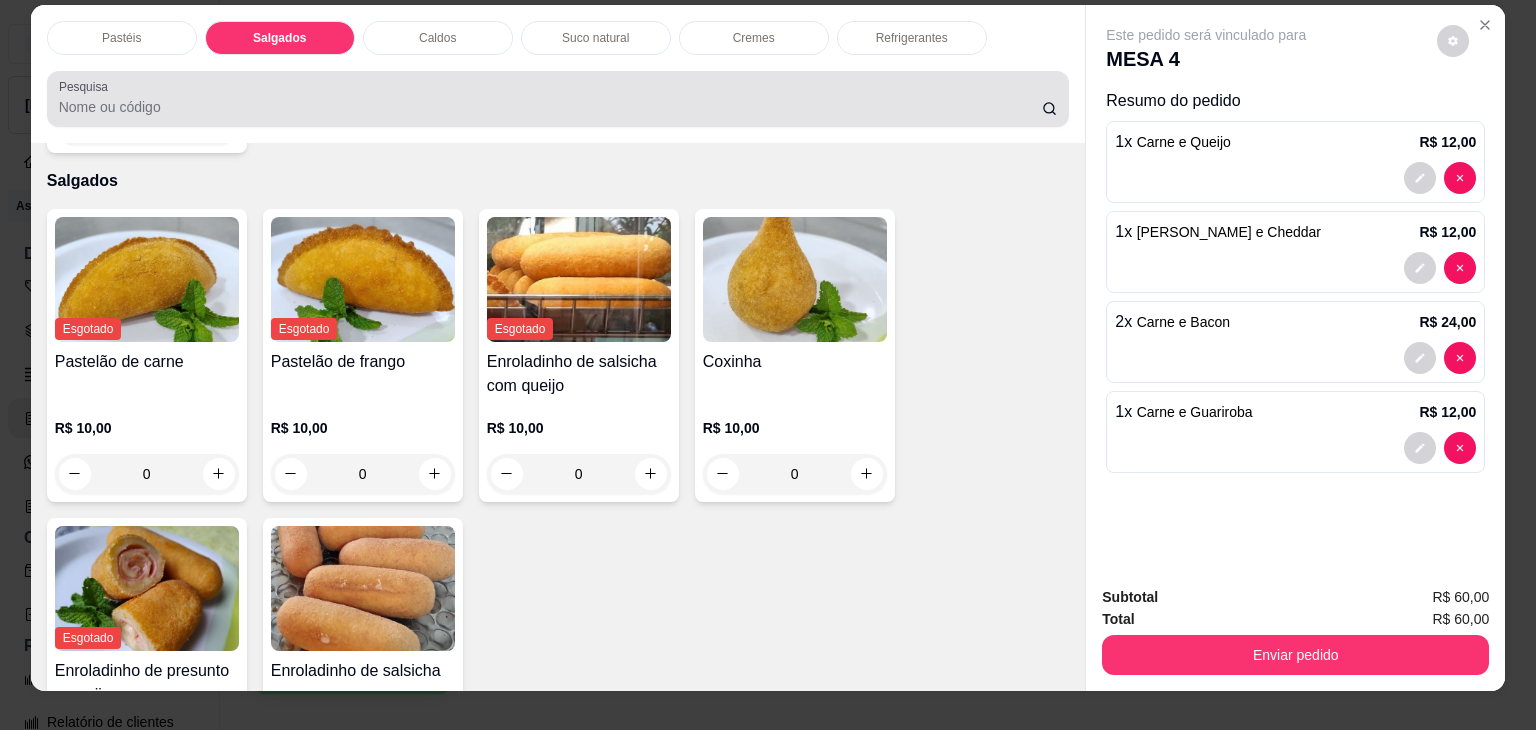 scroll, scrollTop: 0, scrollLeft: 0, axis: both 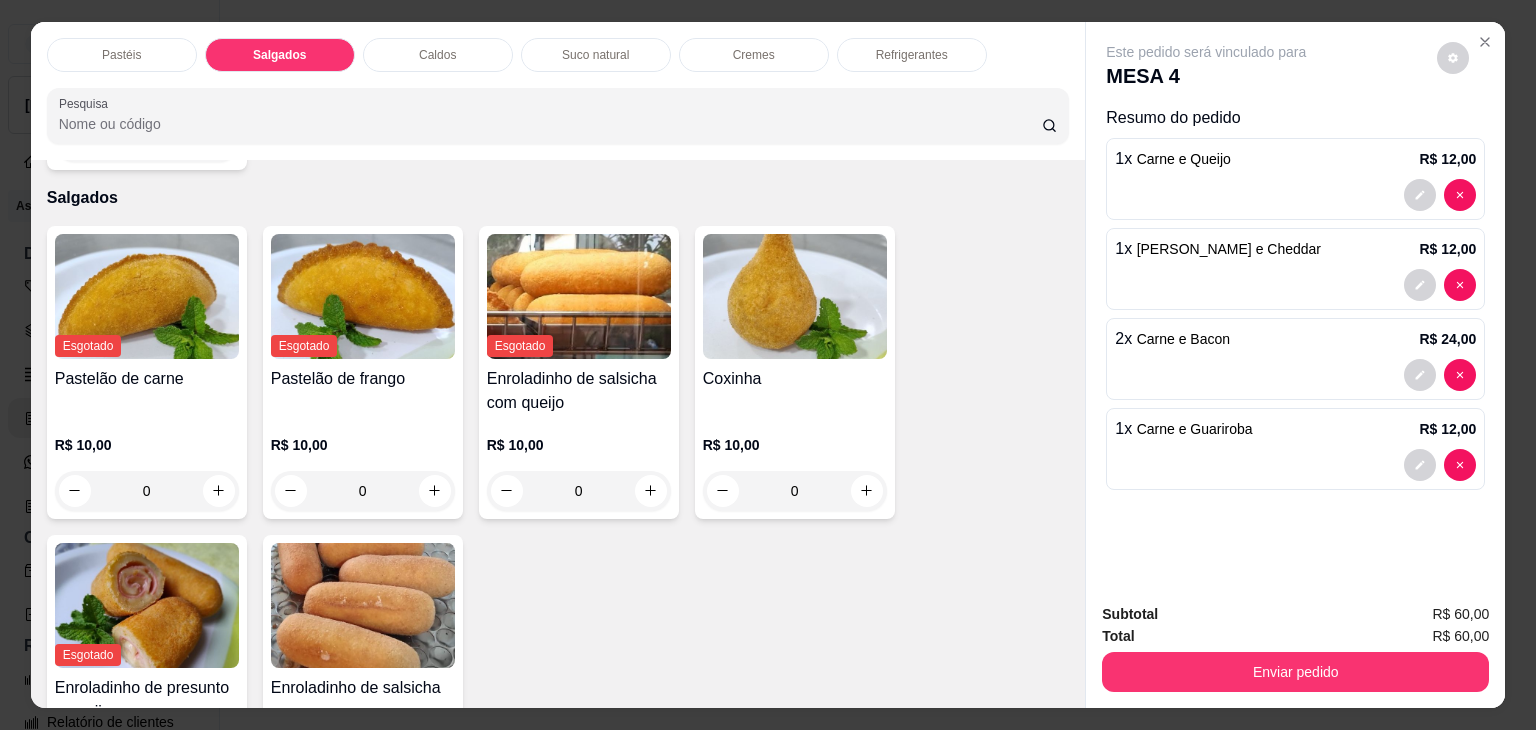 click on "Pastéis" at bounding box center [121, 55] 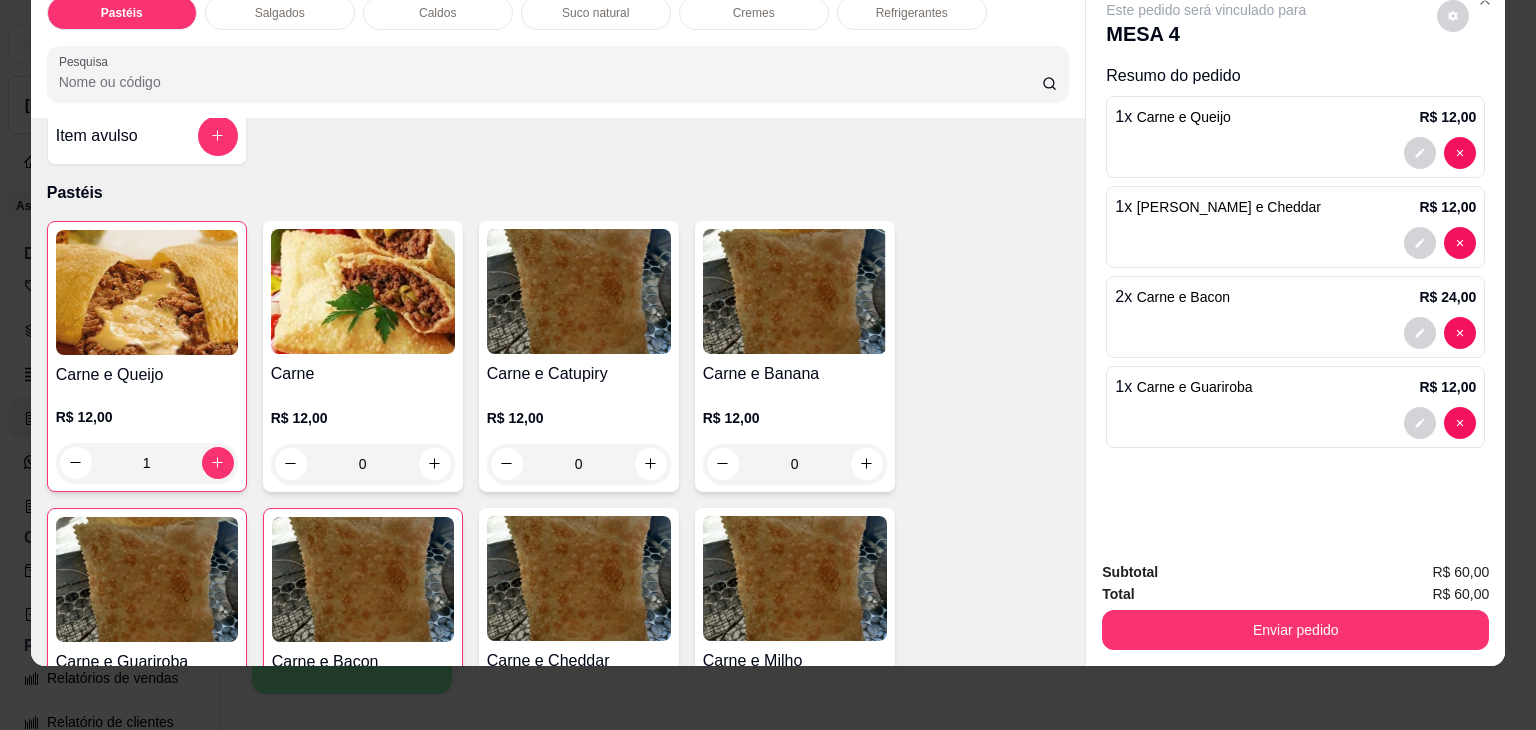 scroll, scrollTop: 0, scrollLeft: 0, axis: both 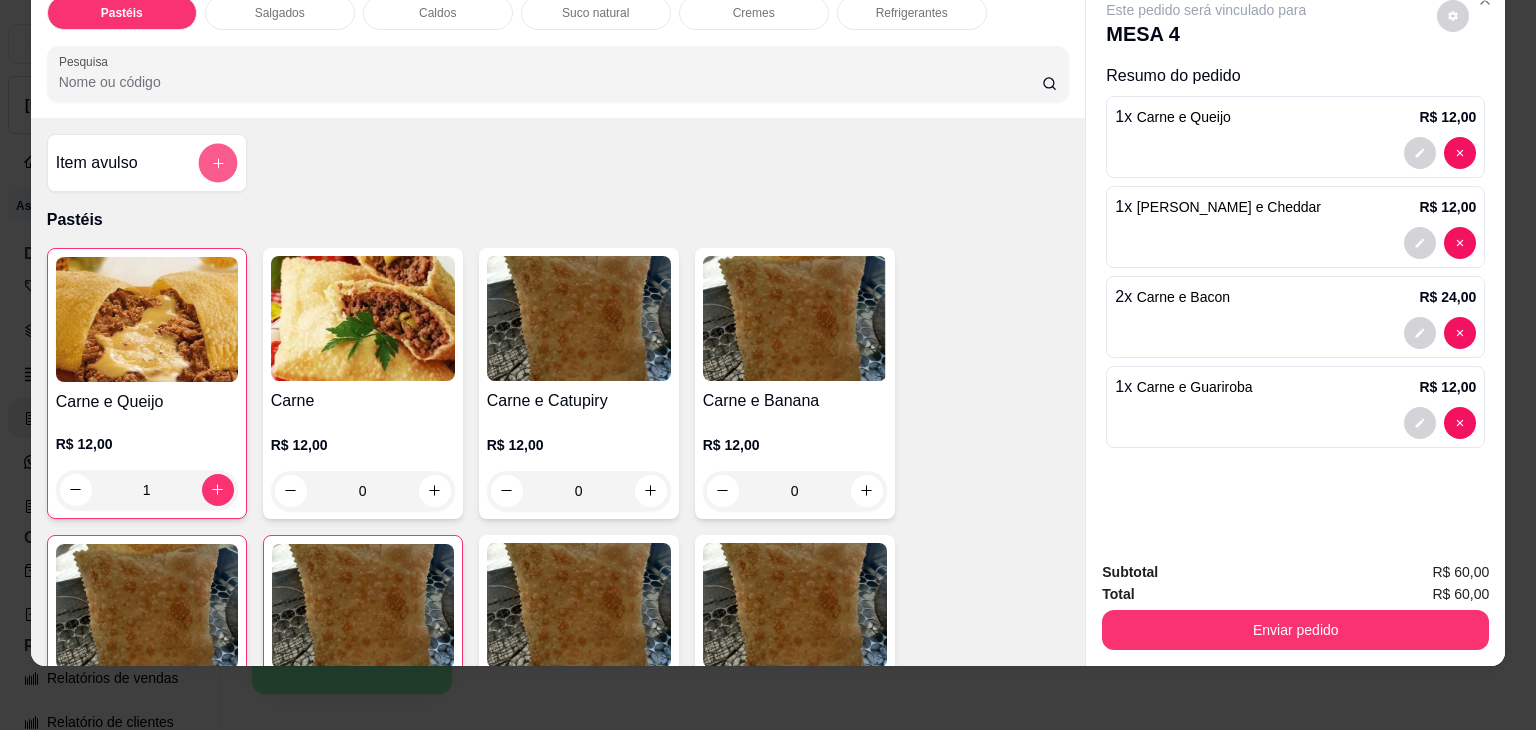 click at bounding box center [217, 163] 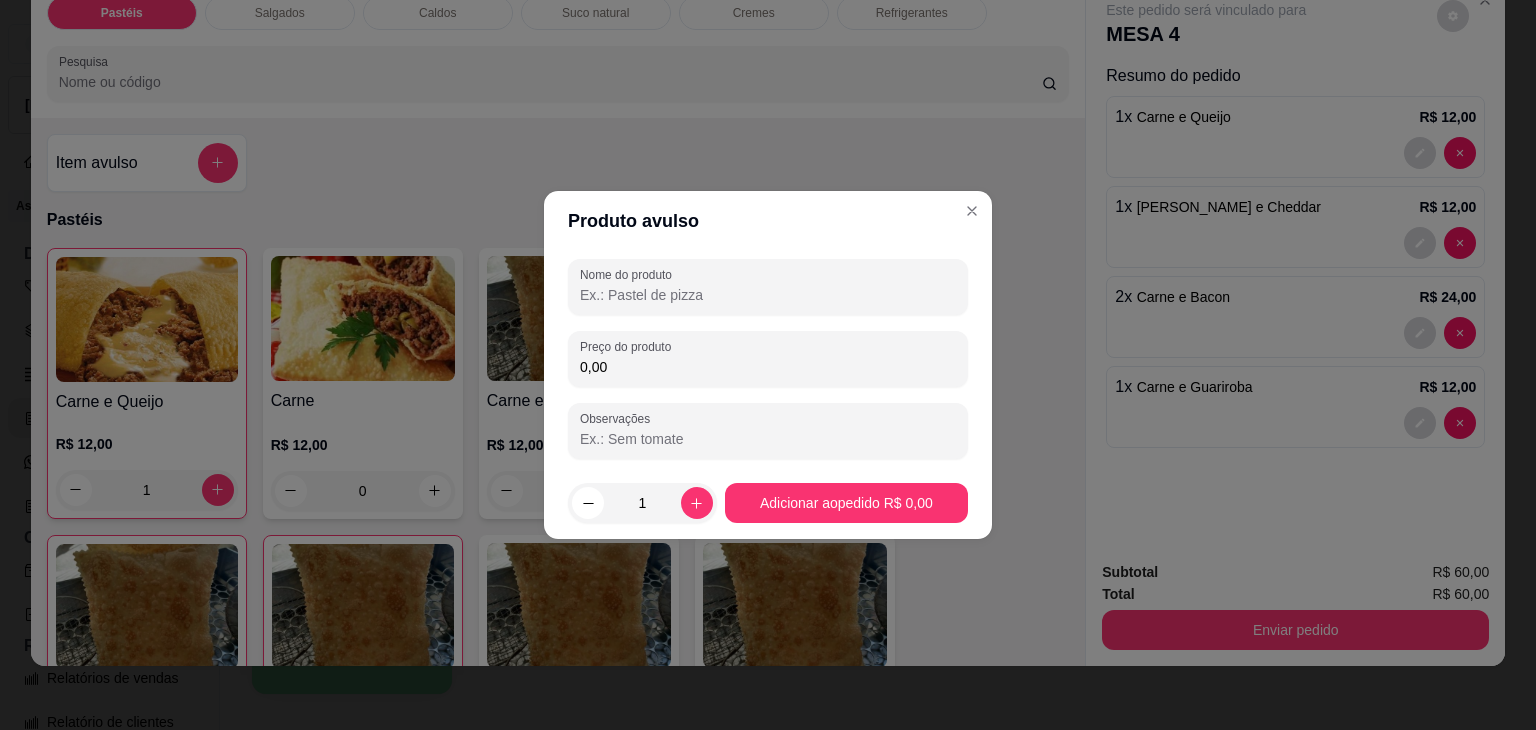 click on "Nome do produto" at bounding box center [768, 295] 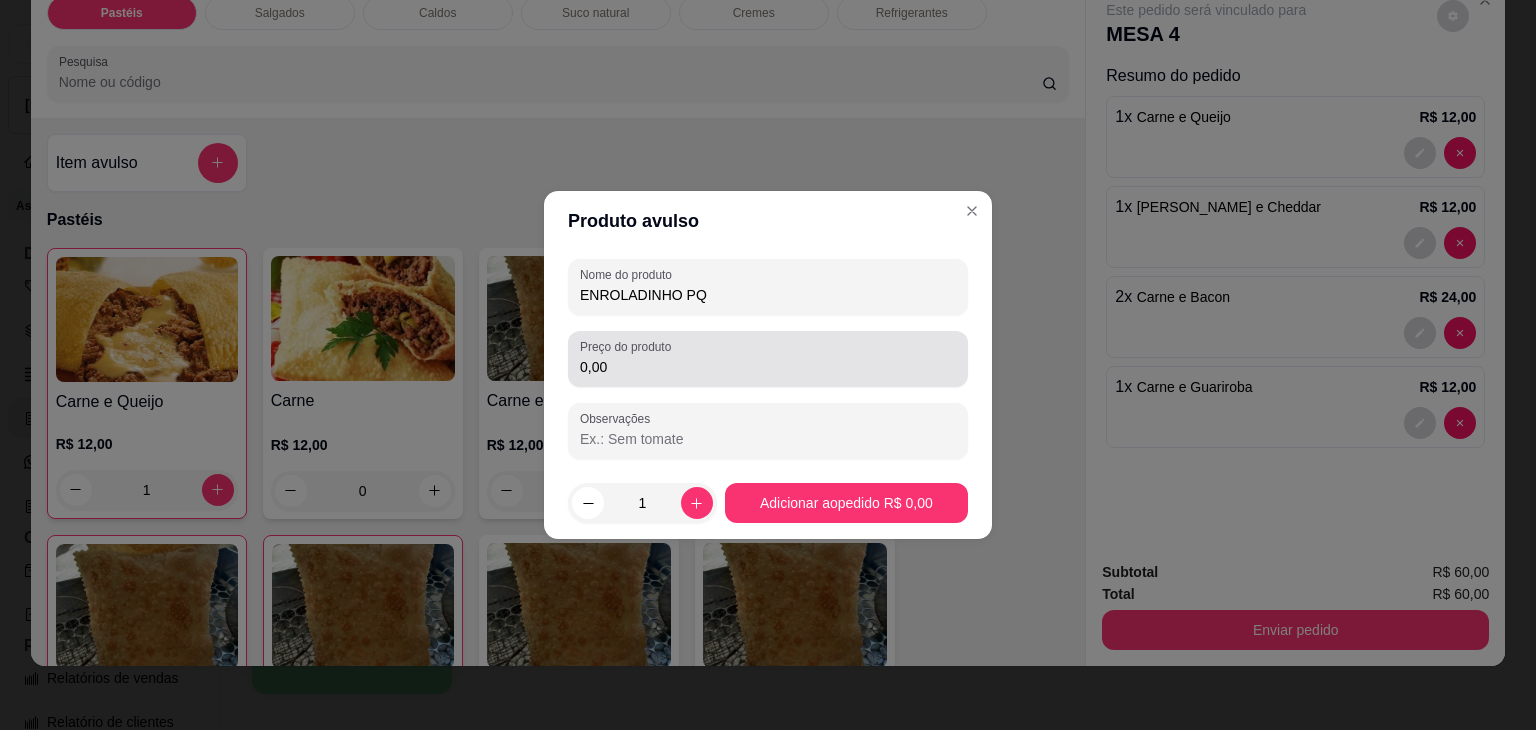 type on "ENROLADINHO PQ" 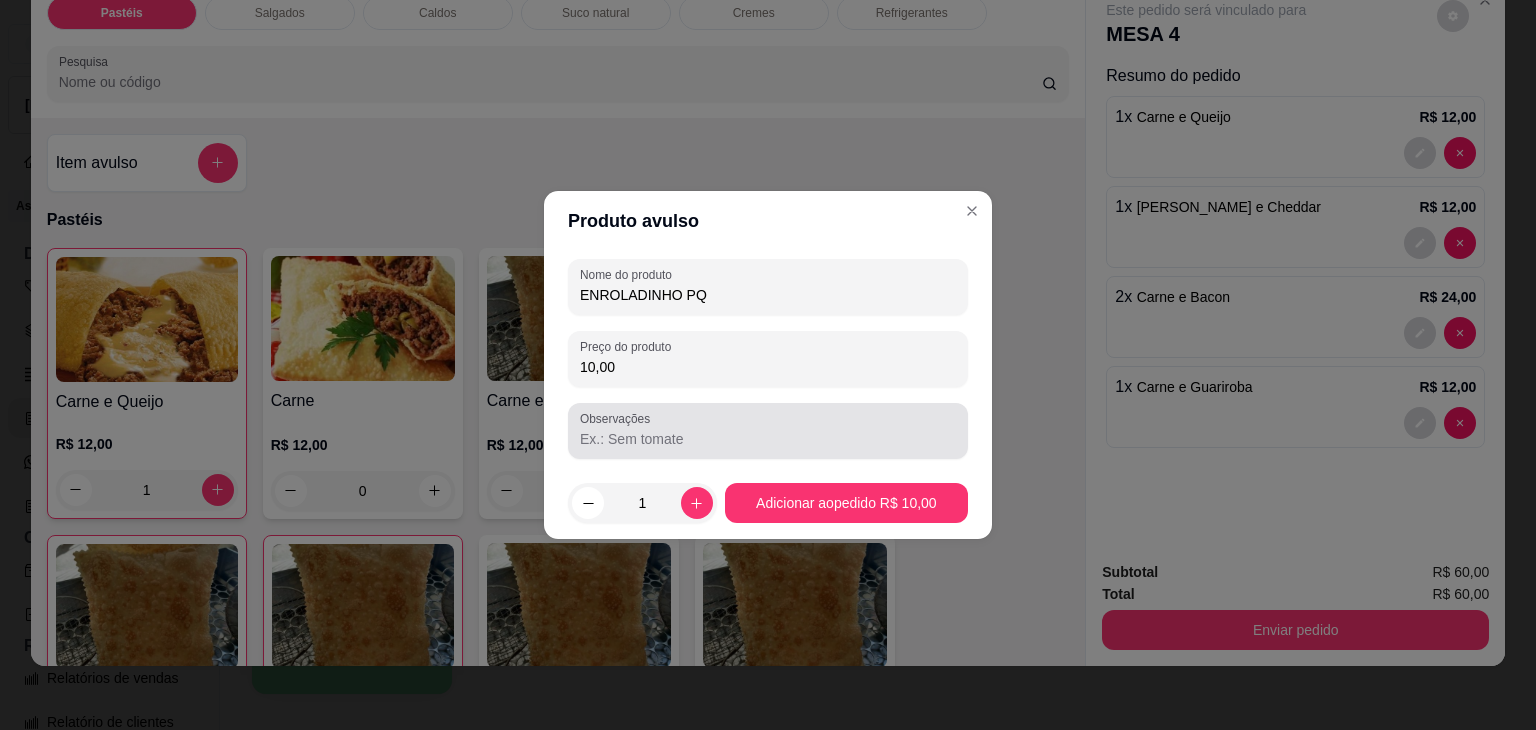 type on "10,00" 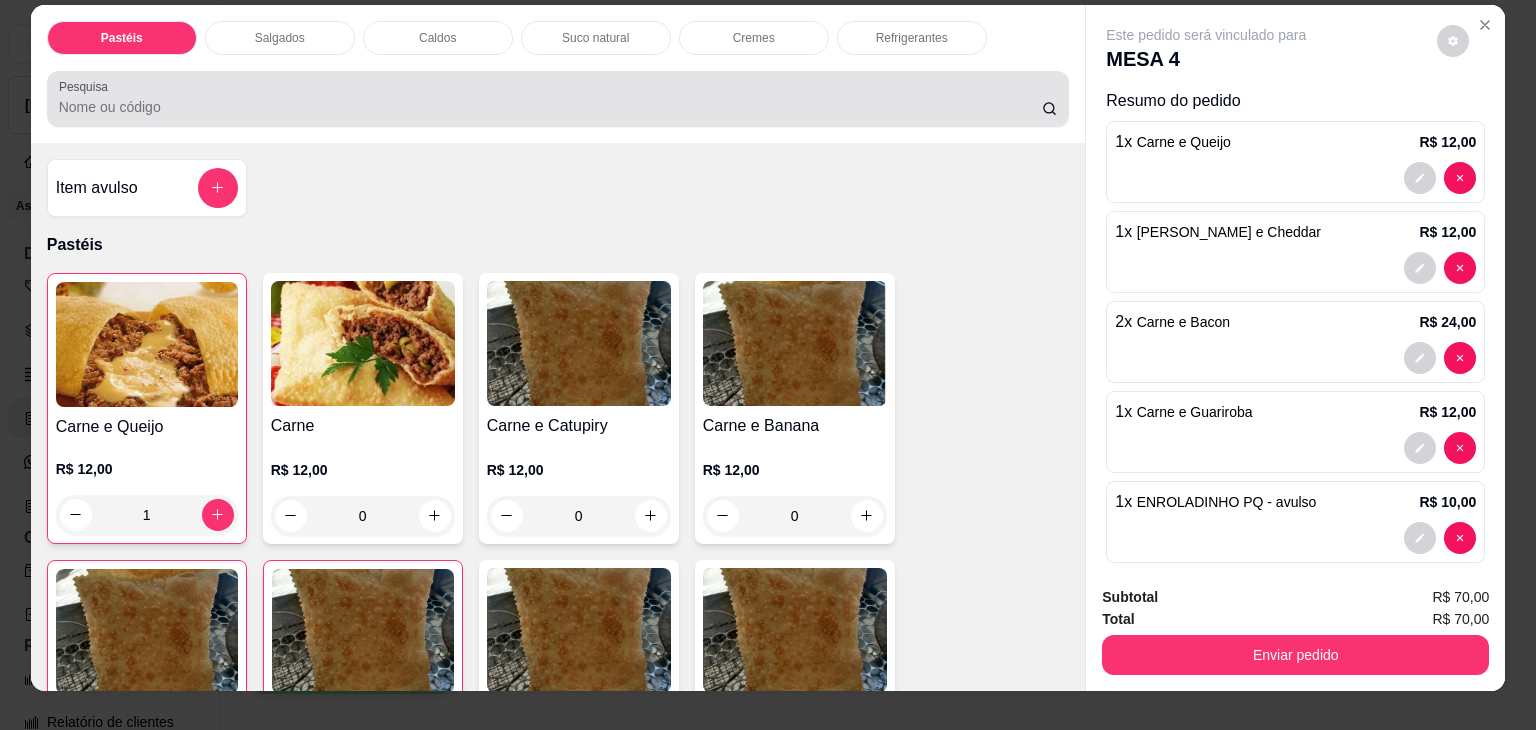 scroll, scrollTop: 0, scrollLeft: 0, axis: both 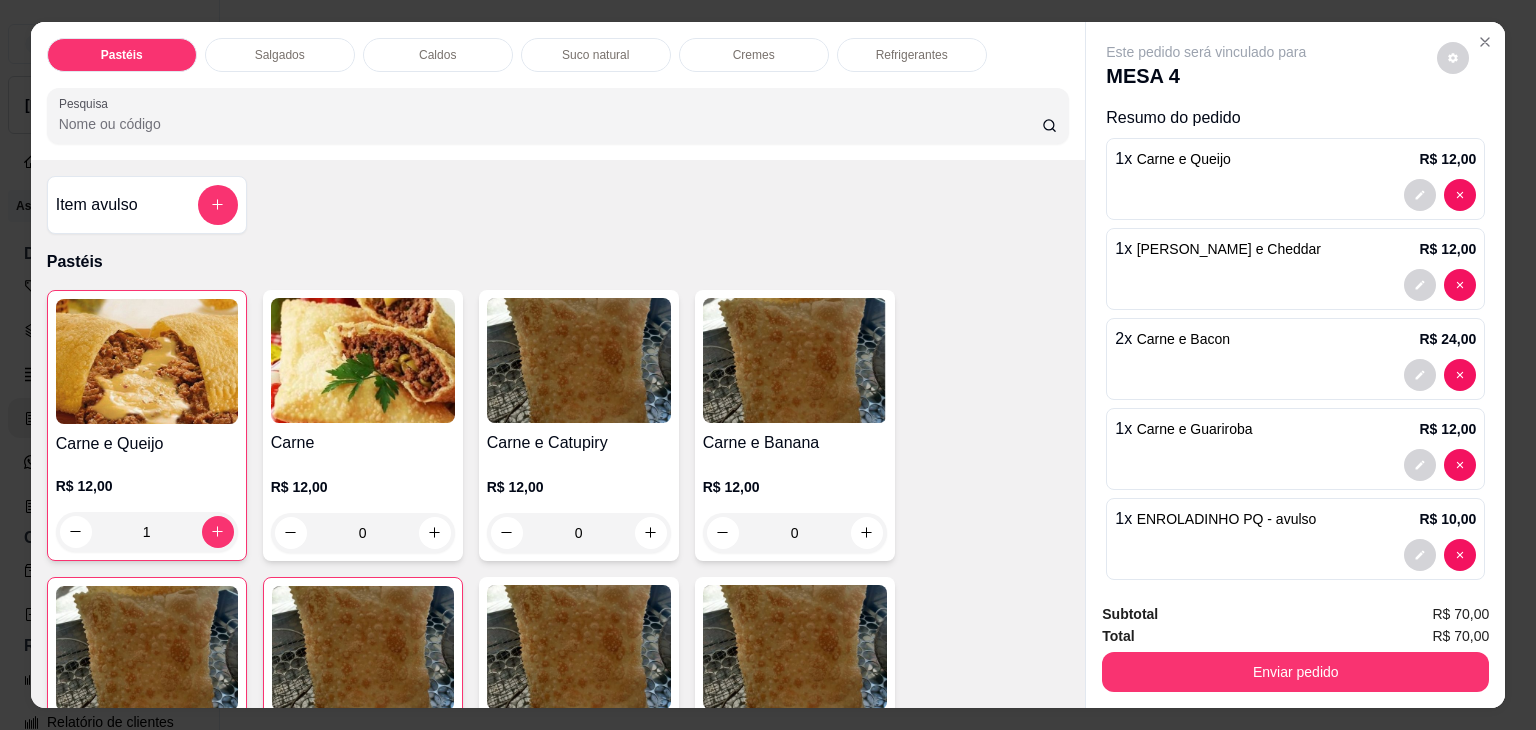 click on "Salgados" at bounding box center [280, 55] 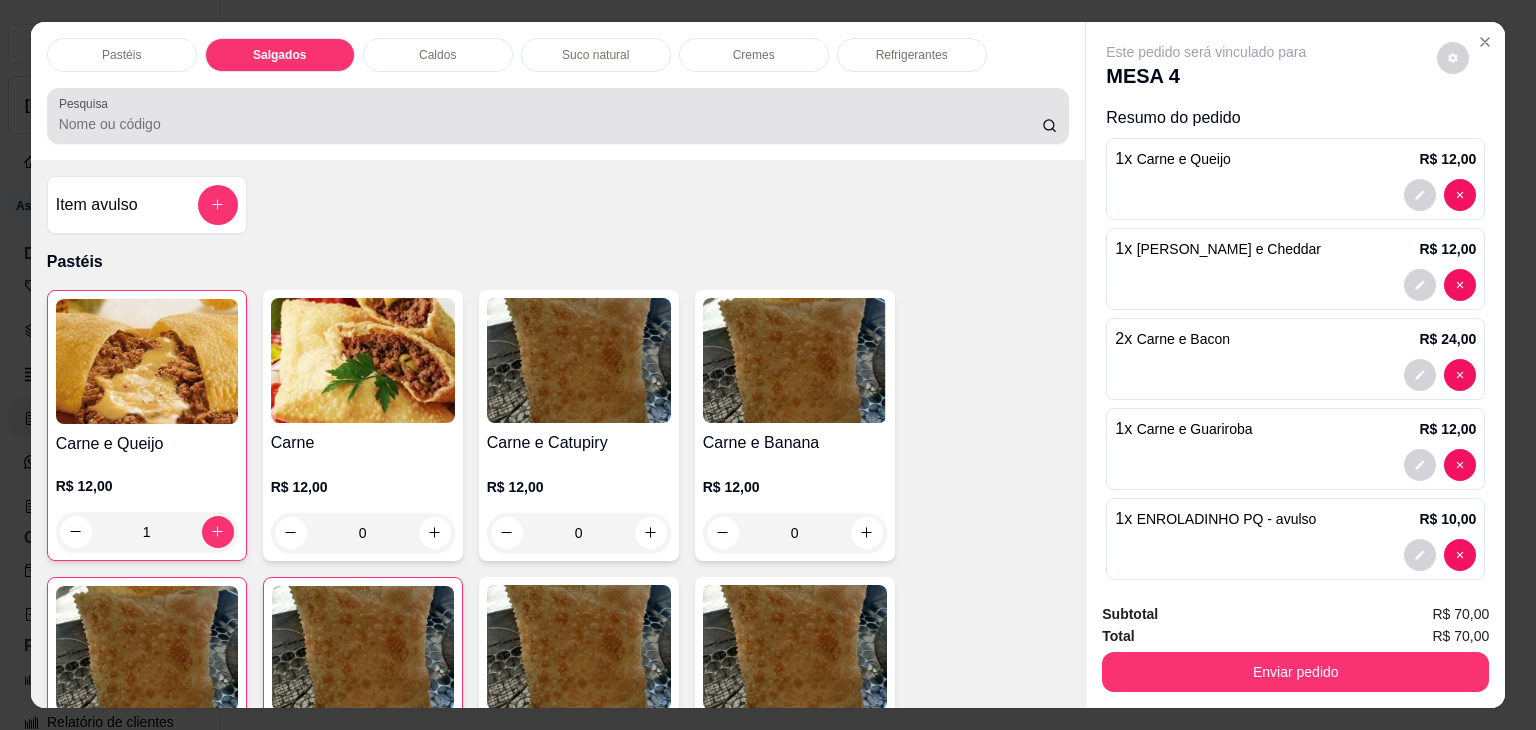 scroll, scrollTop: 2129, scrollLeft: 0, axis: vertical 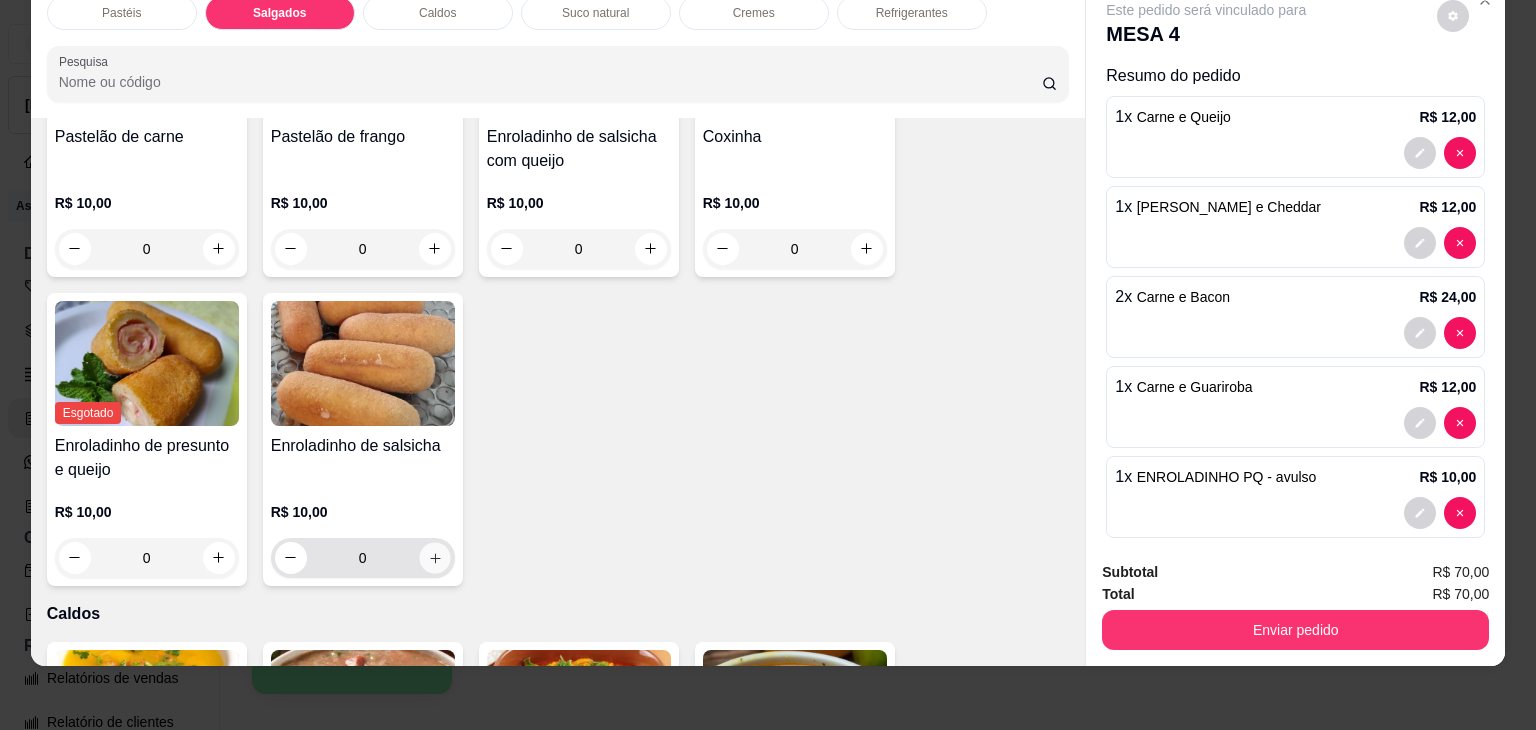 click 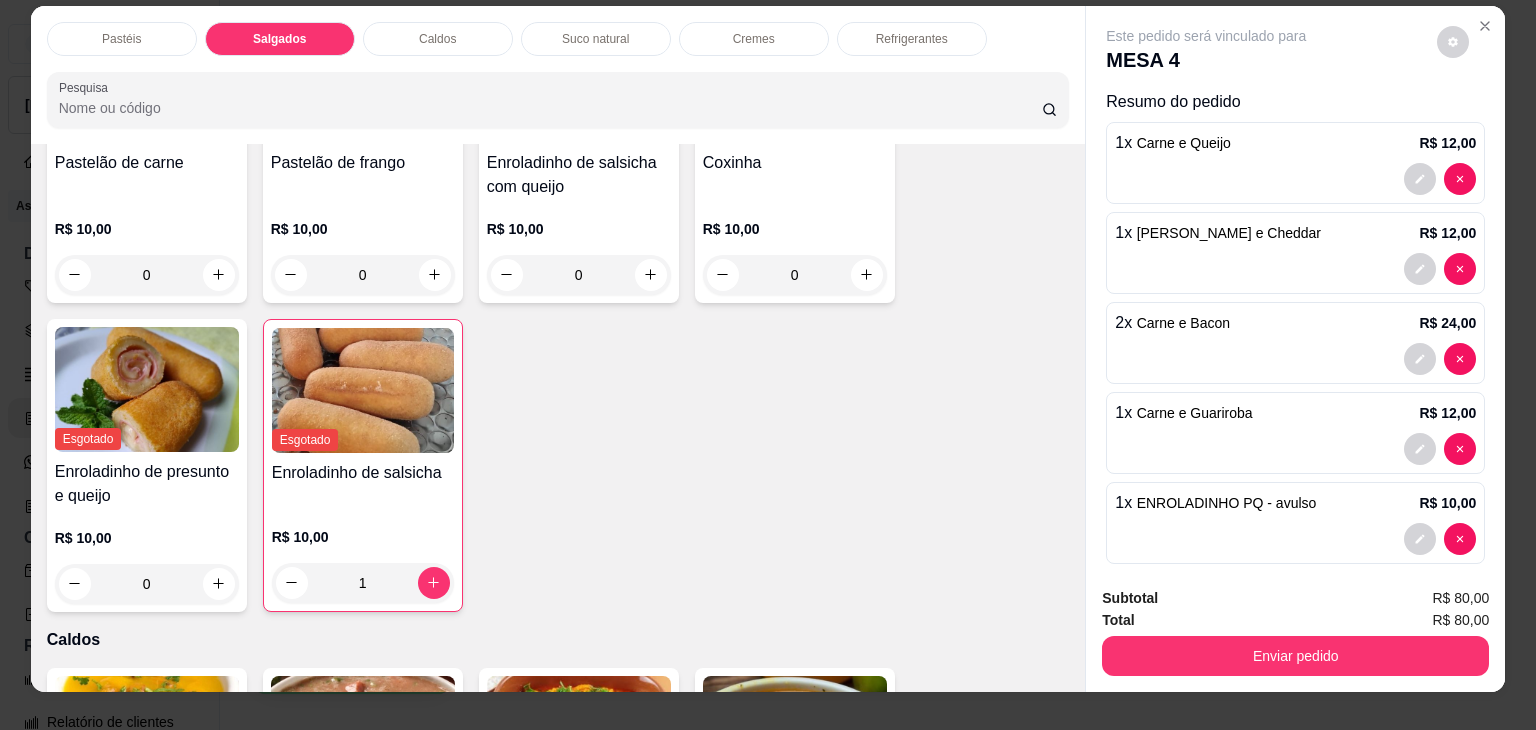 scroll, scrollTop: 0, scrollLeft: 0, axis: both 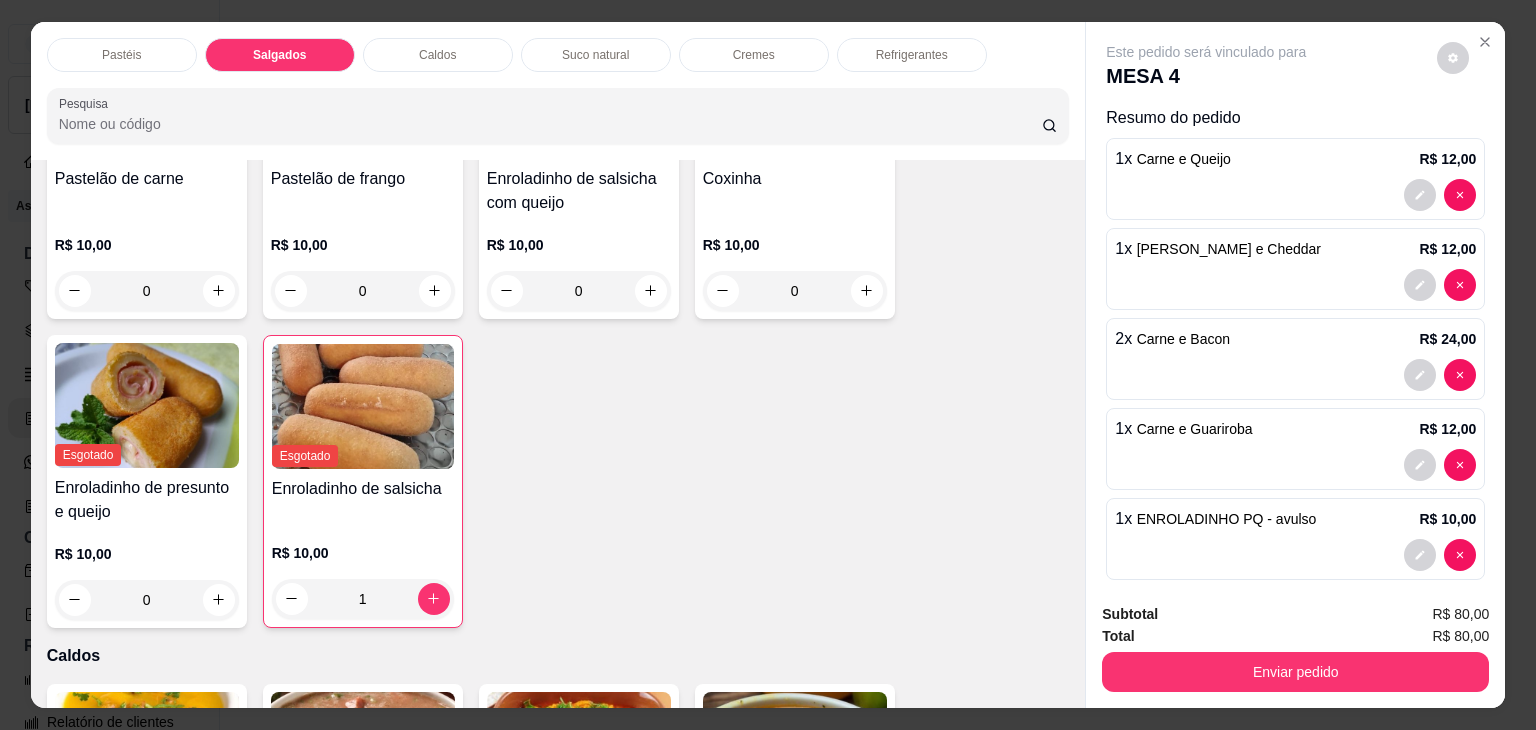 click on "Refrigerantes" at bounding box center (912, 55) 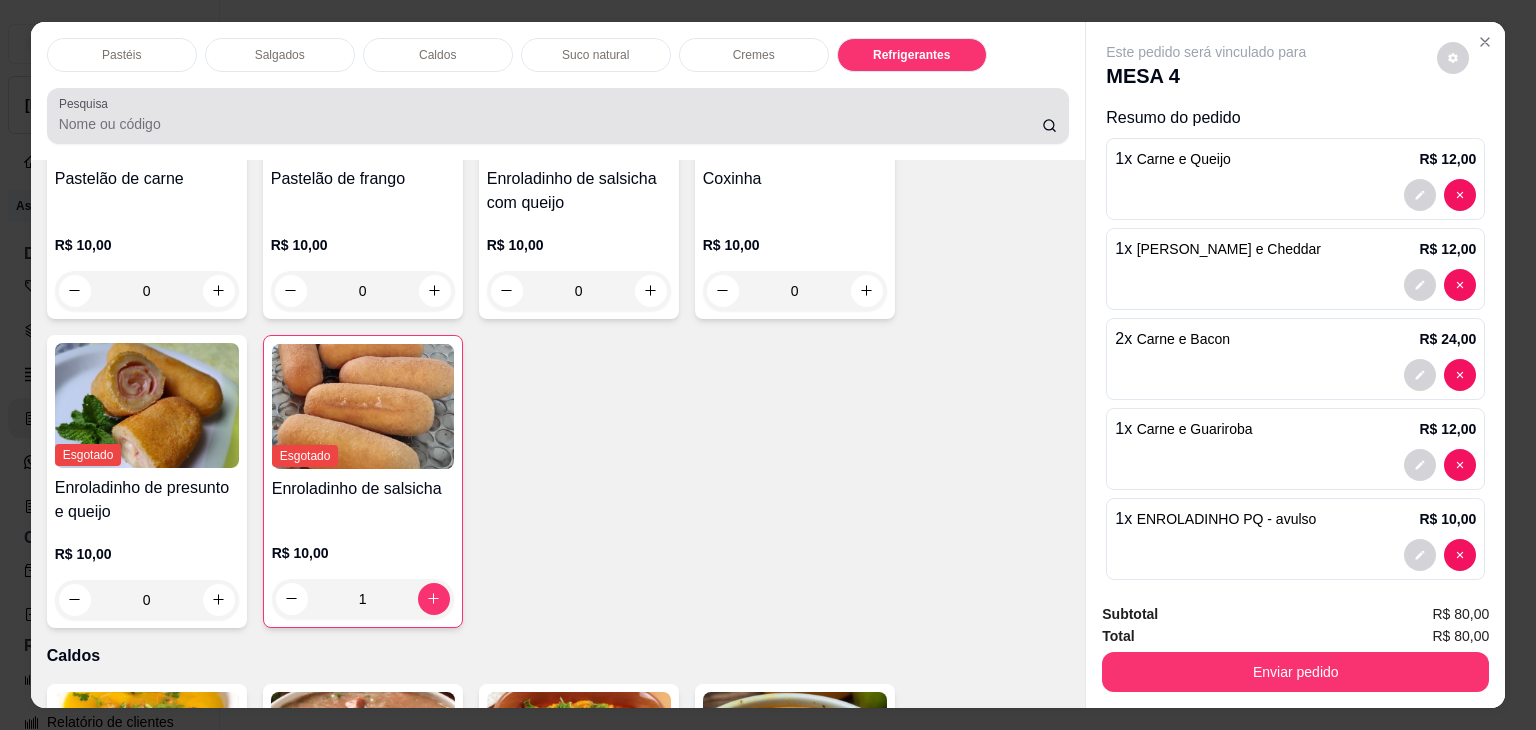 scroll, scrollTop: 5235, scrollLeft: 0, axis: vertical 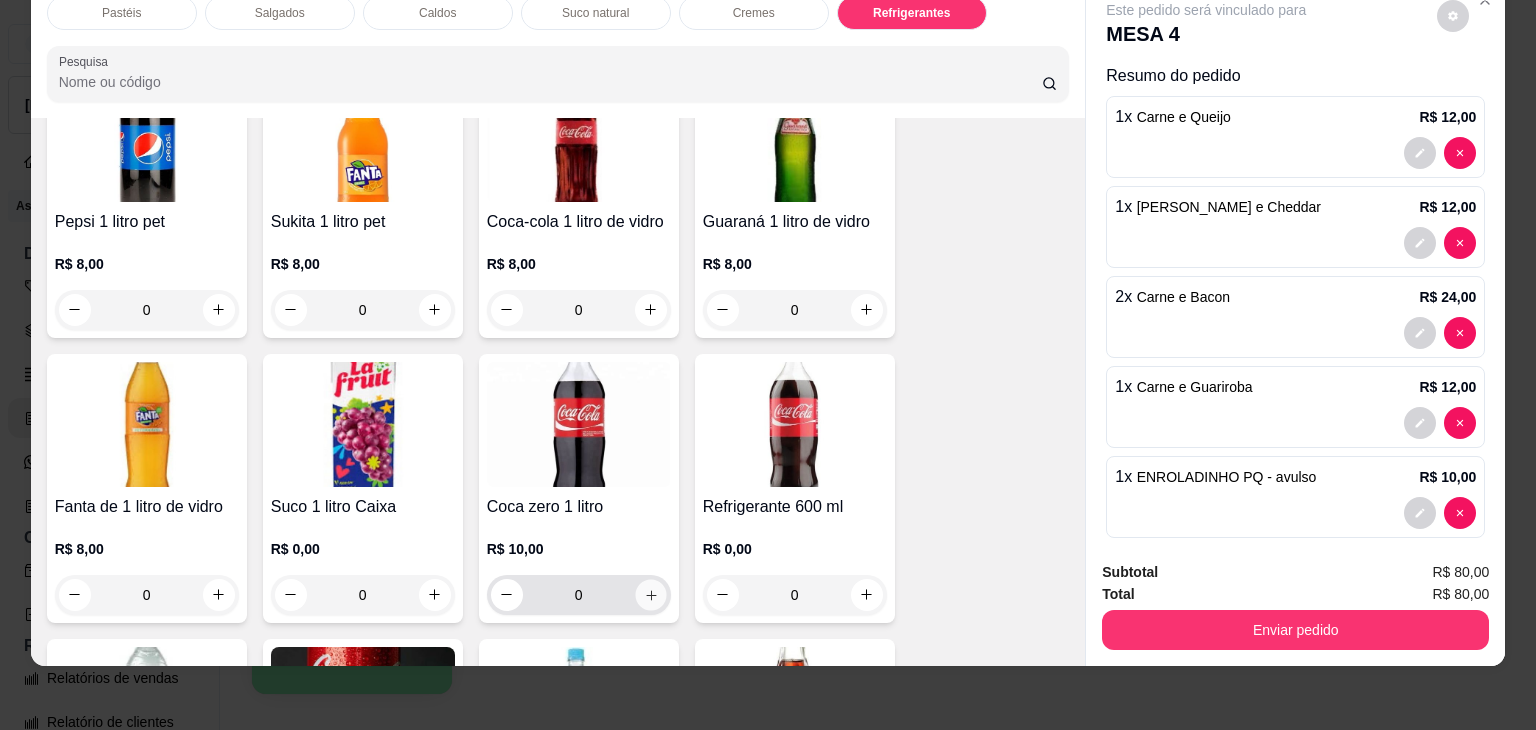 click 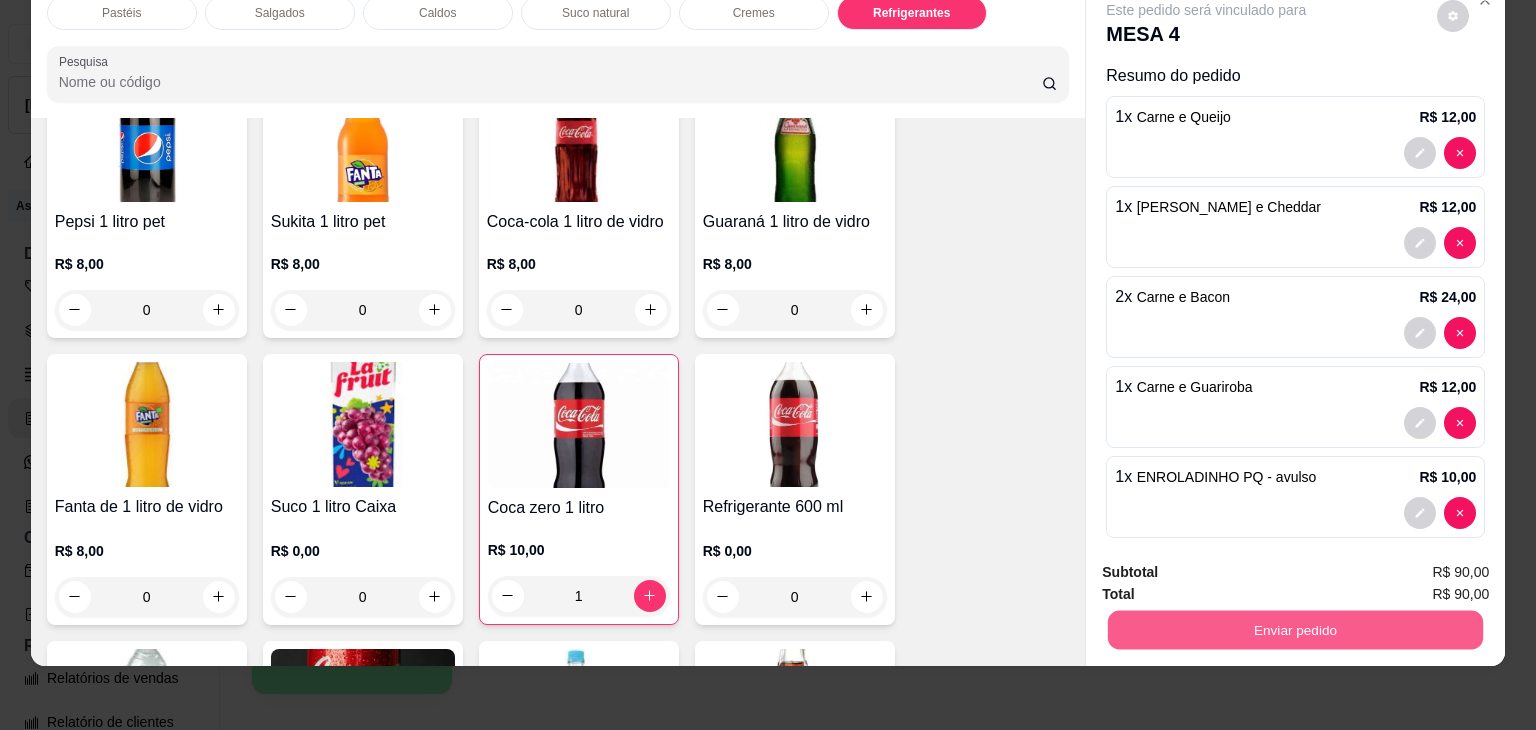 click on "Enviar pedido" at bounding box center (1295, 630) 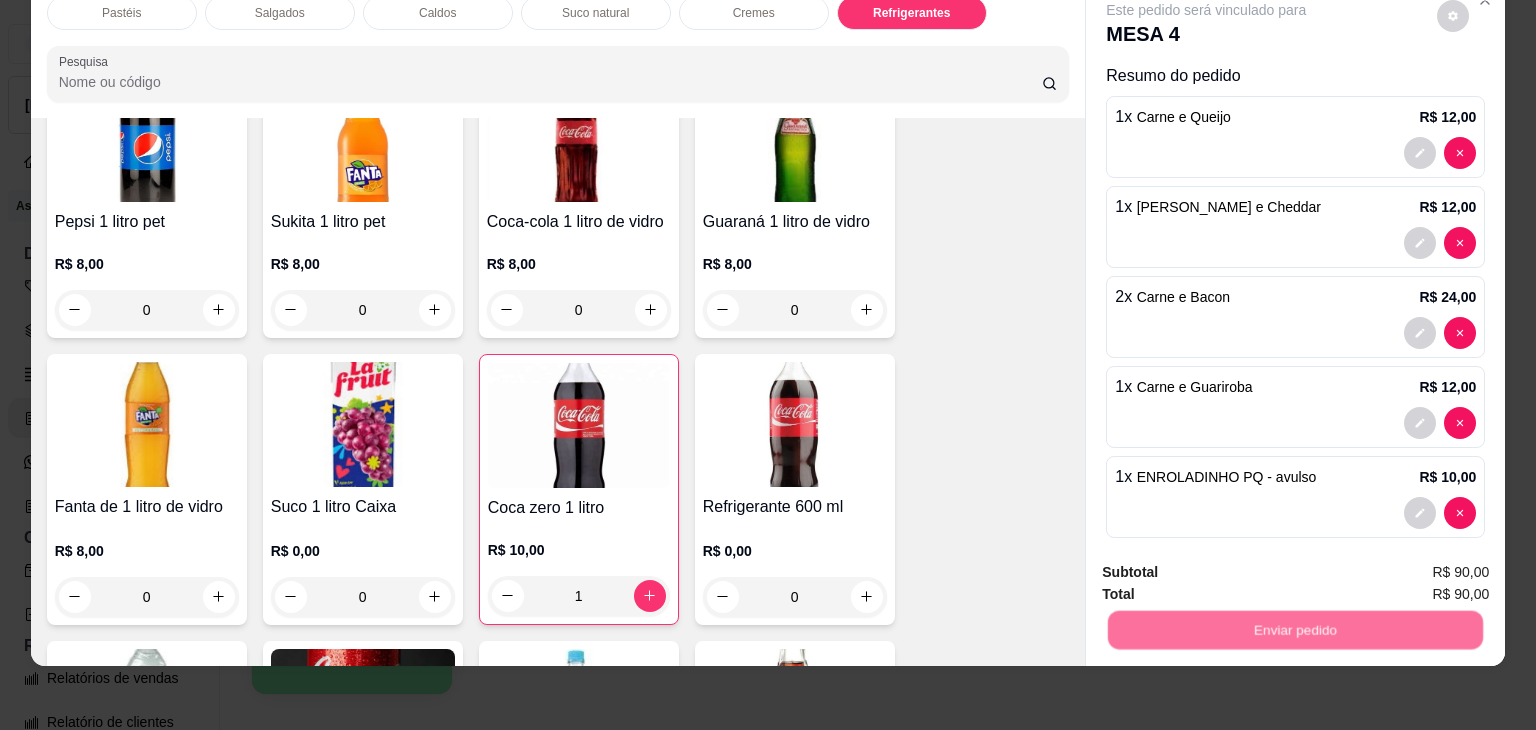 click on "Não registrar e enviar pedido Sim, quero registrar" at bounding box center [1288, 565] 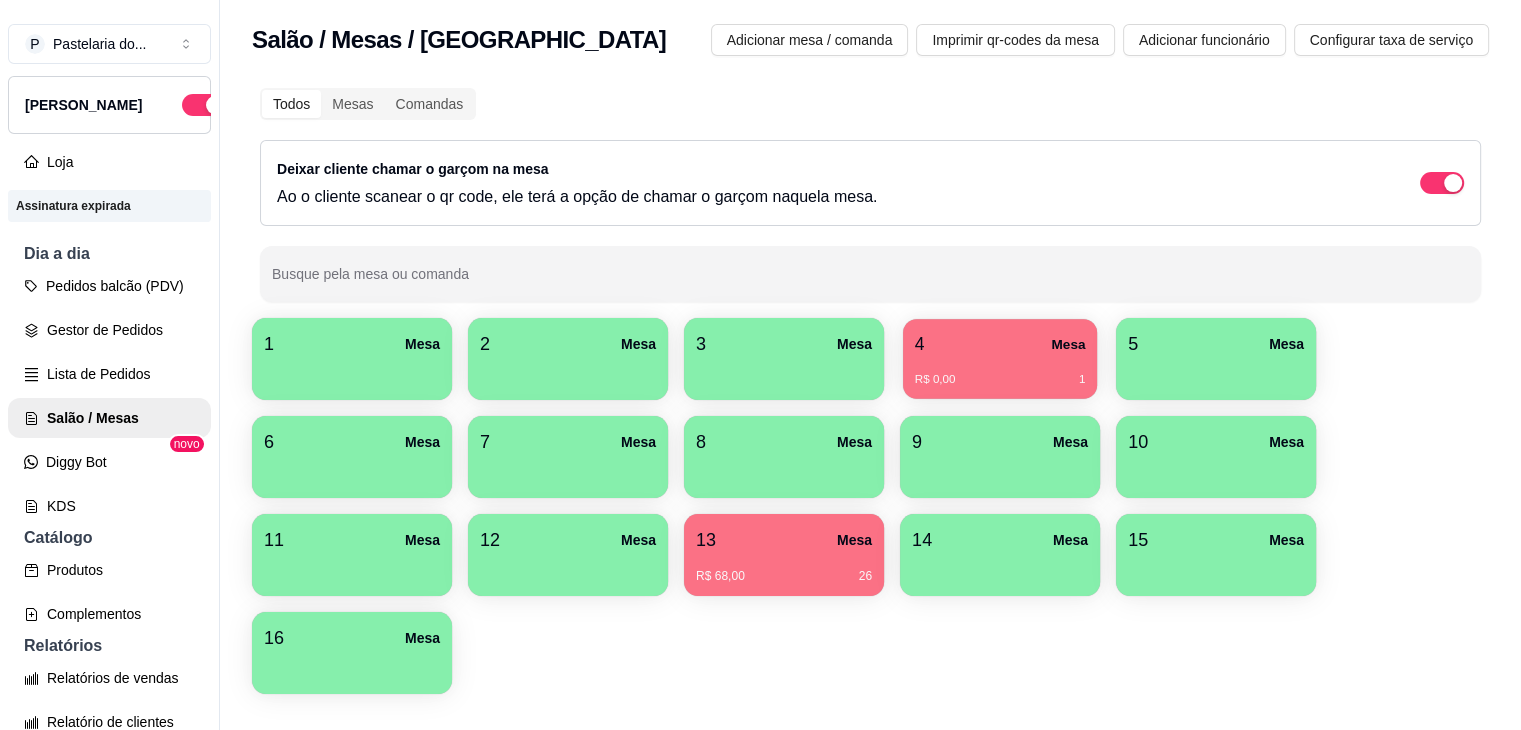 click on "R$ 0,00" at bounding box center (935, 380) 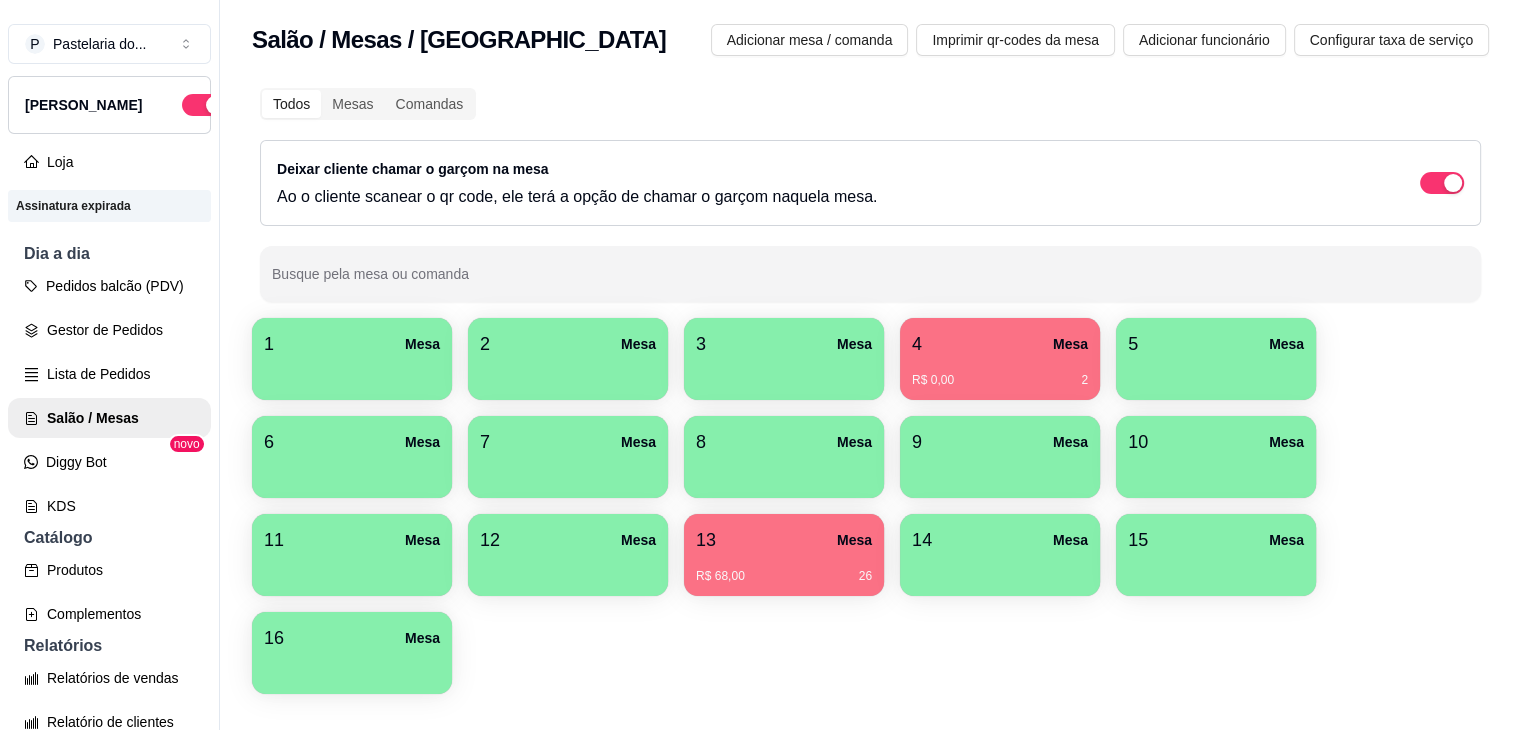 drag, startPoint x: 1229, startPoint y: 208, endPoint x: 1215, endPoint y: 233, distance: 28.653097 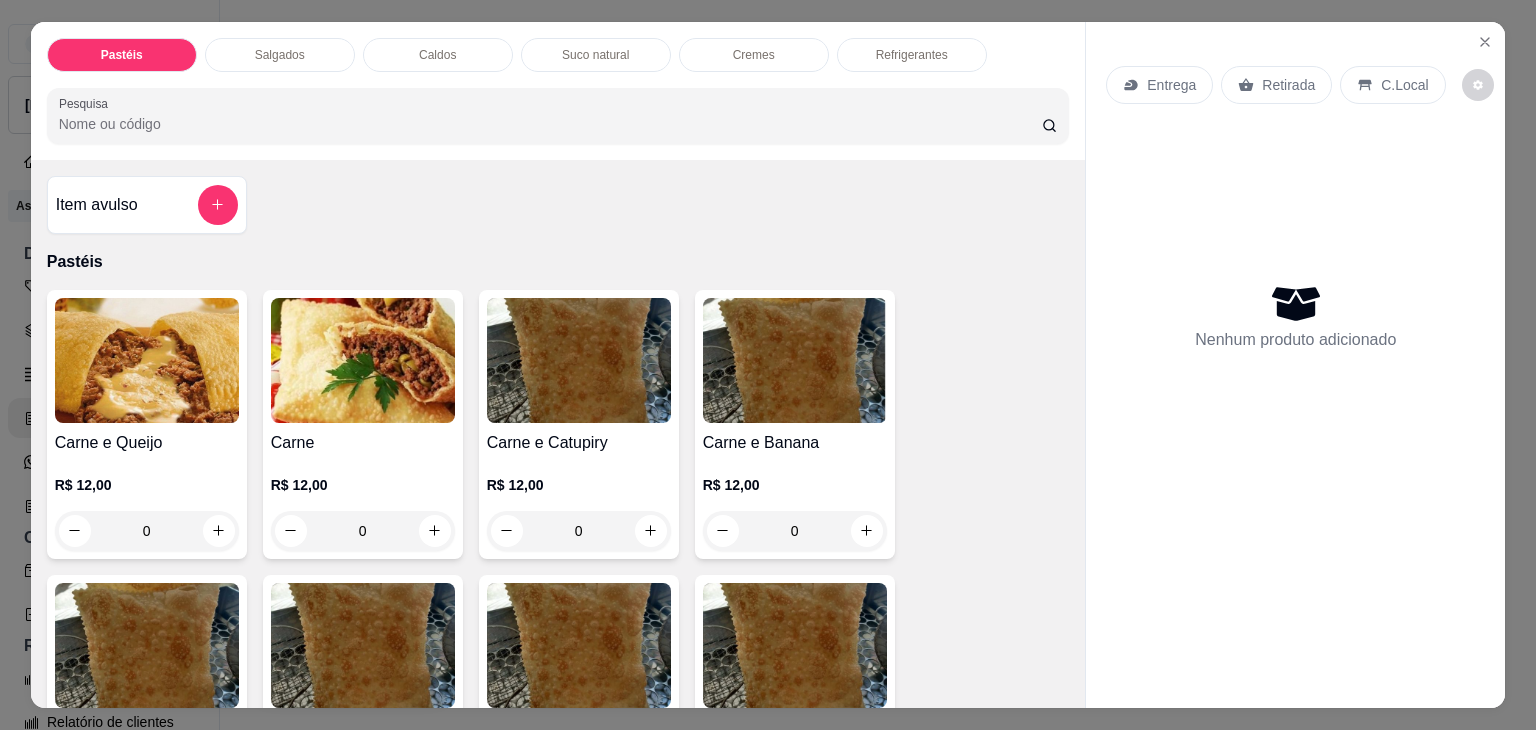 click on "Salgados" at bounding box center (280, 55) 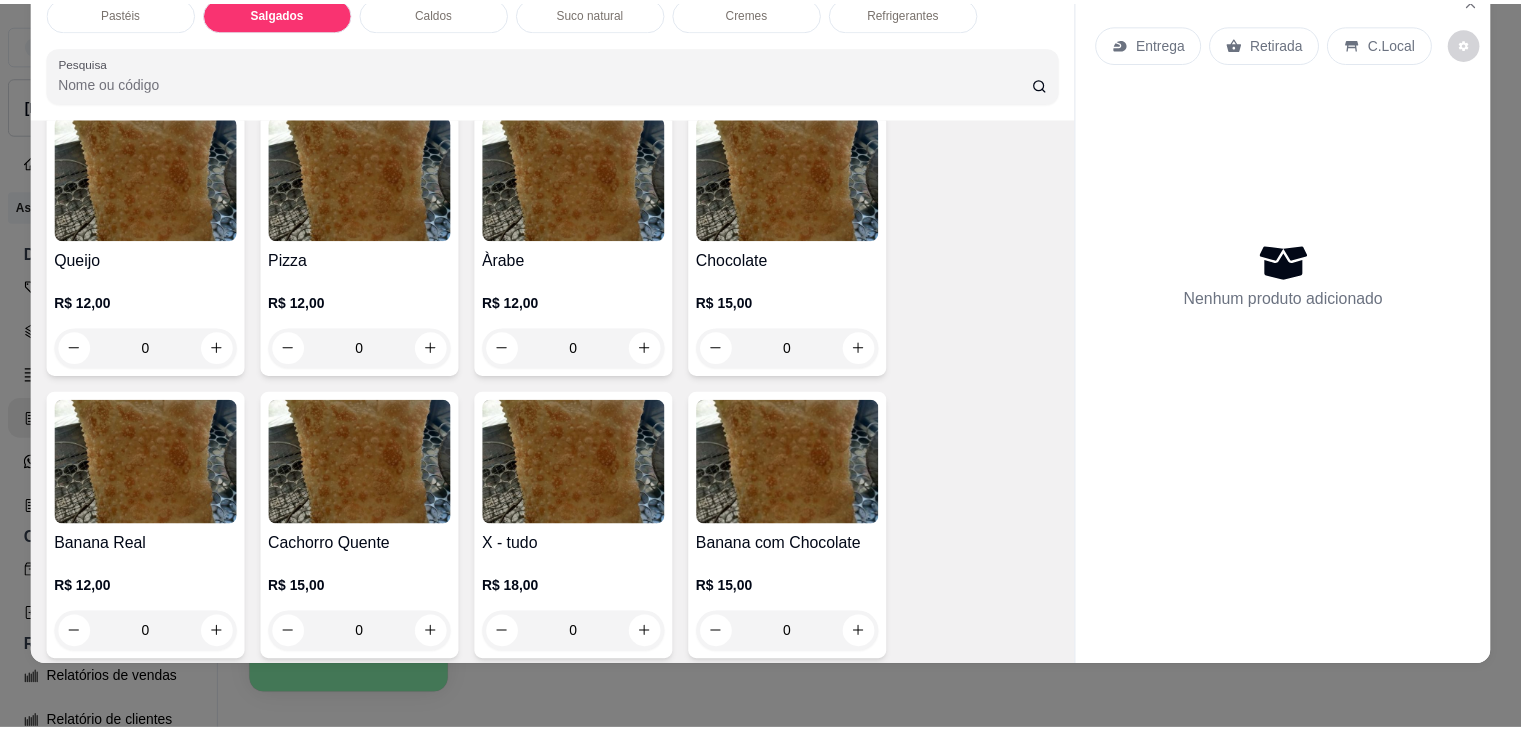 scroll, scrollTop: 1824, scrollLeft: 0, axis: vertical 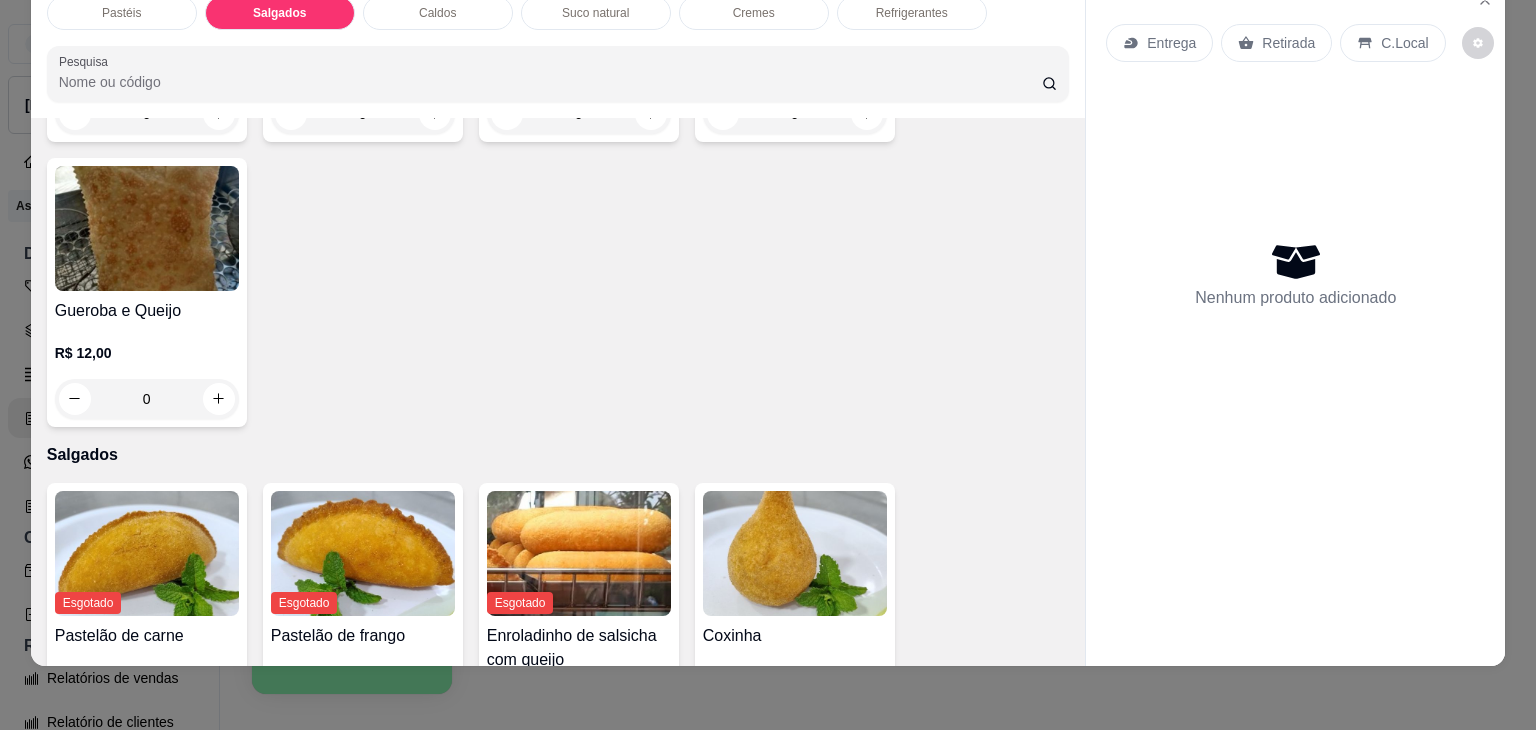 click at bounding box center (795, 553) 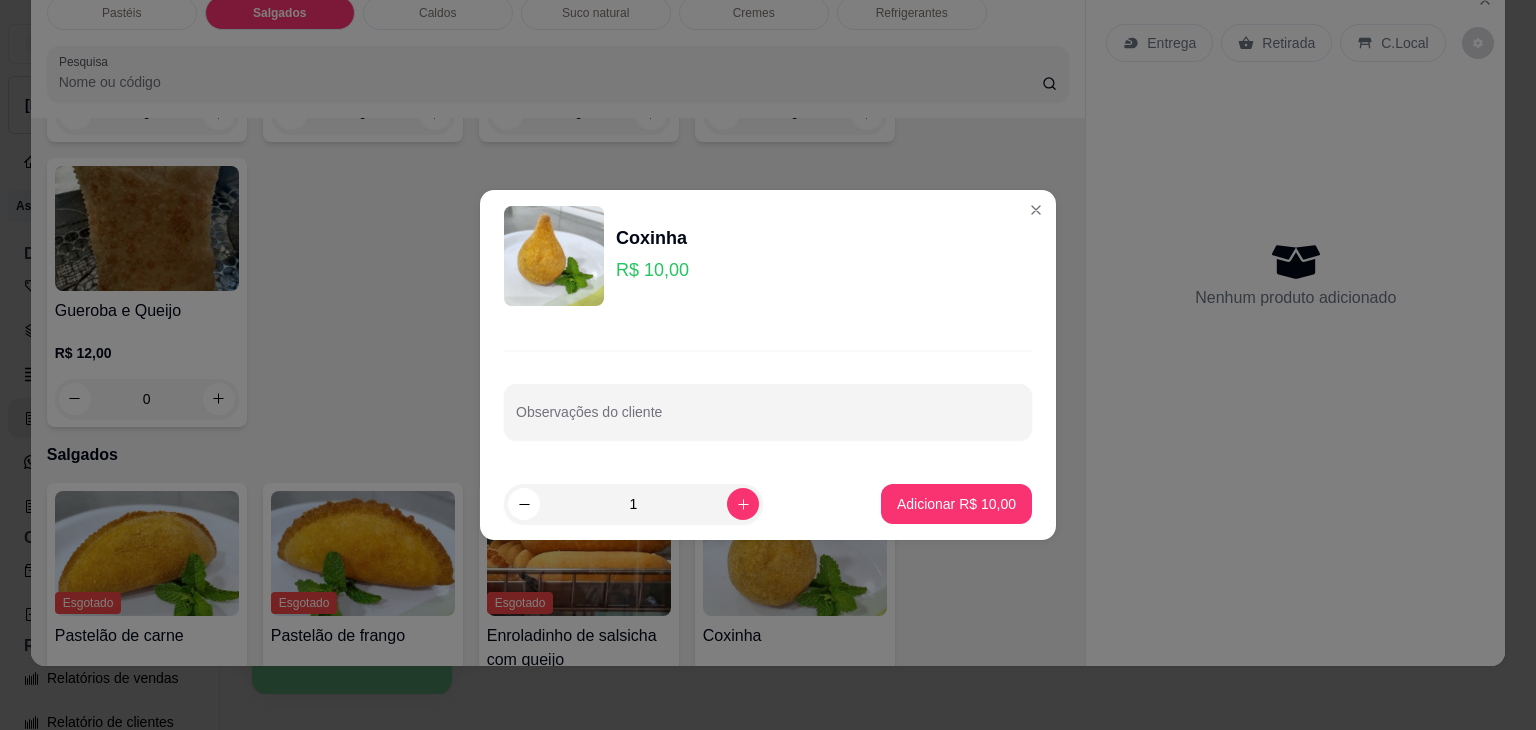 click on "1" at bounding box center [633, 504] 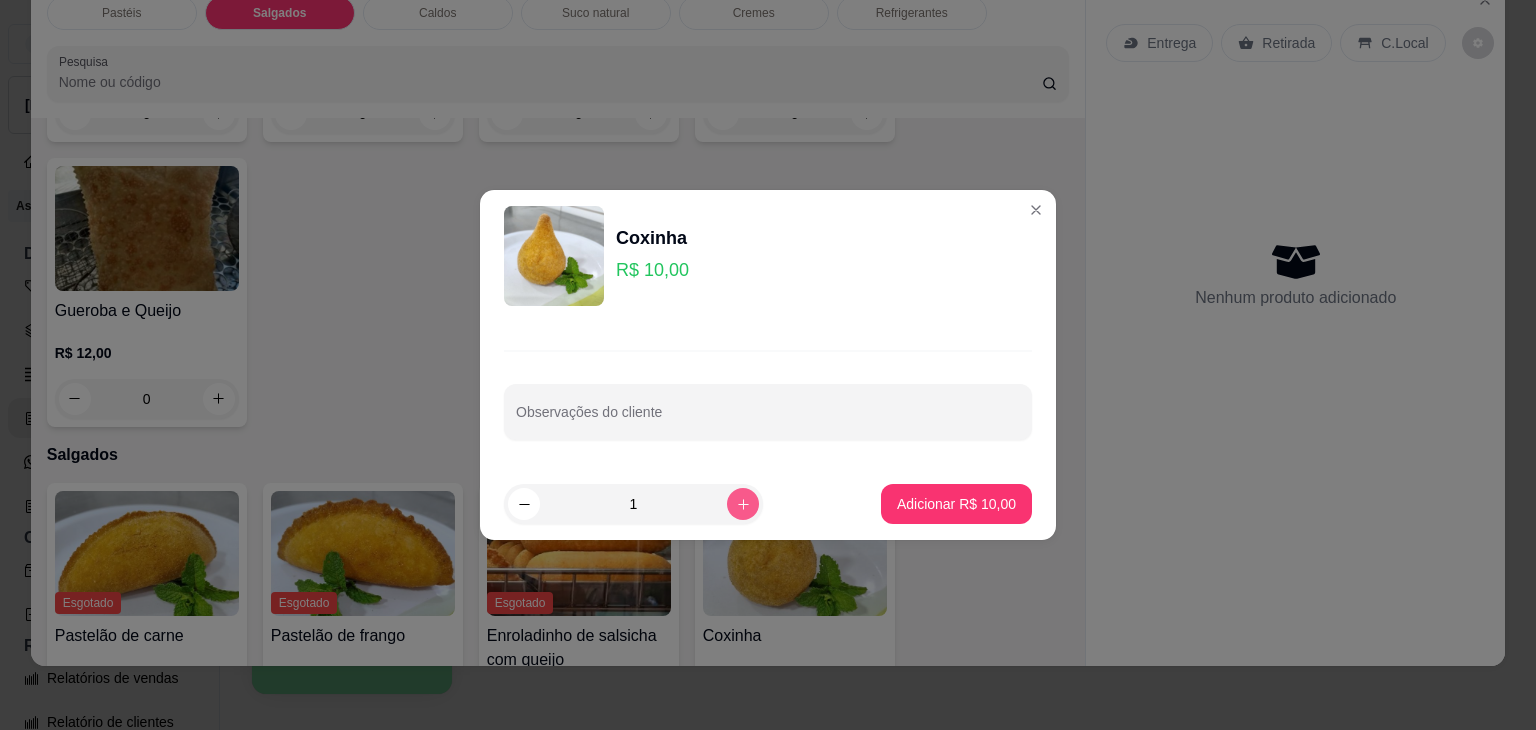 click 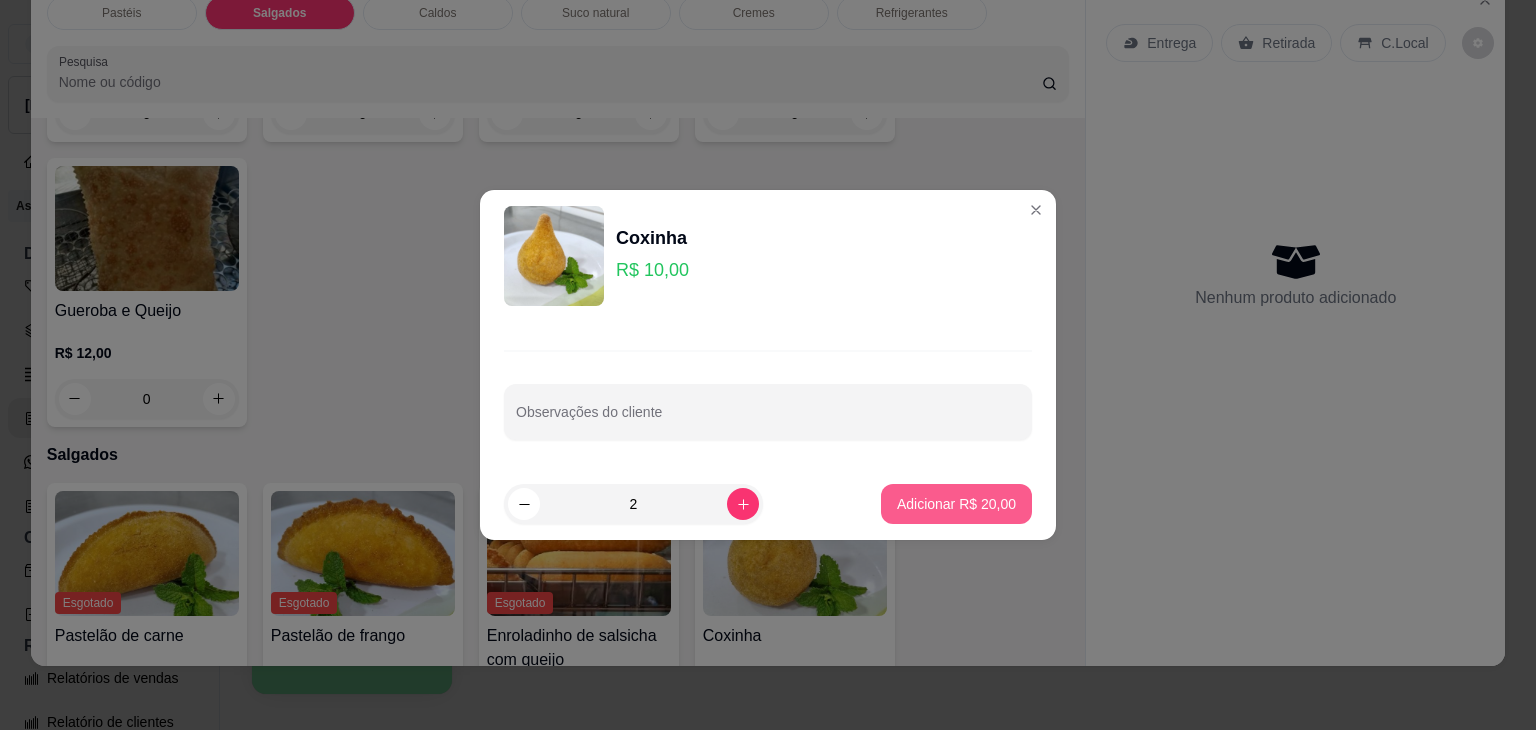 click on "Adicionar   R$ 20,00" at bounding box center (956, 504) 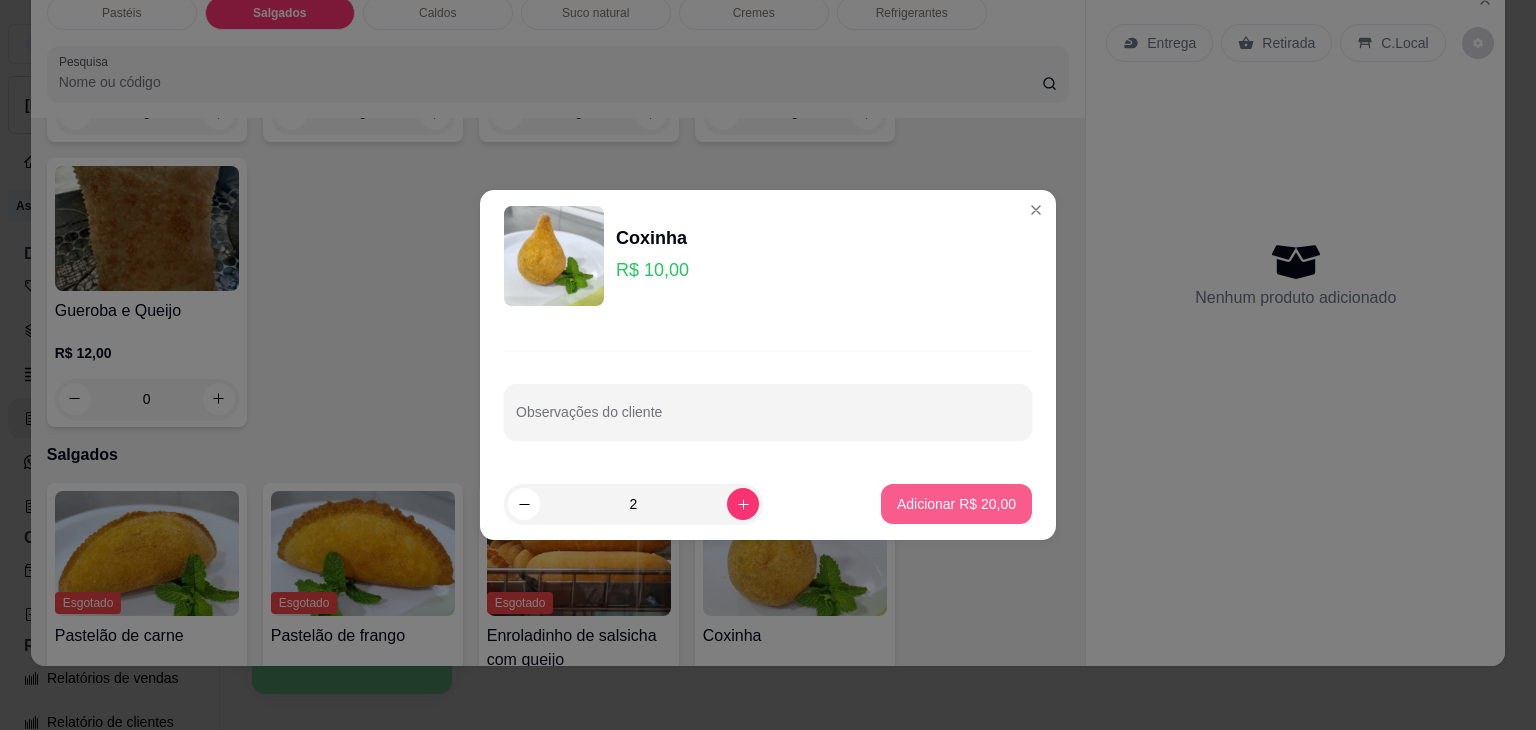 type on "2" 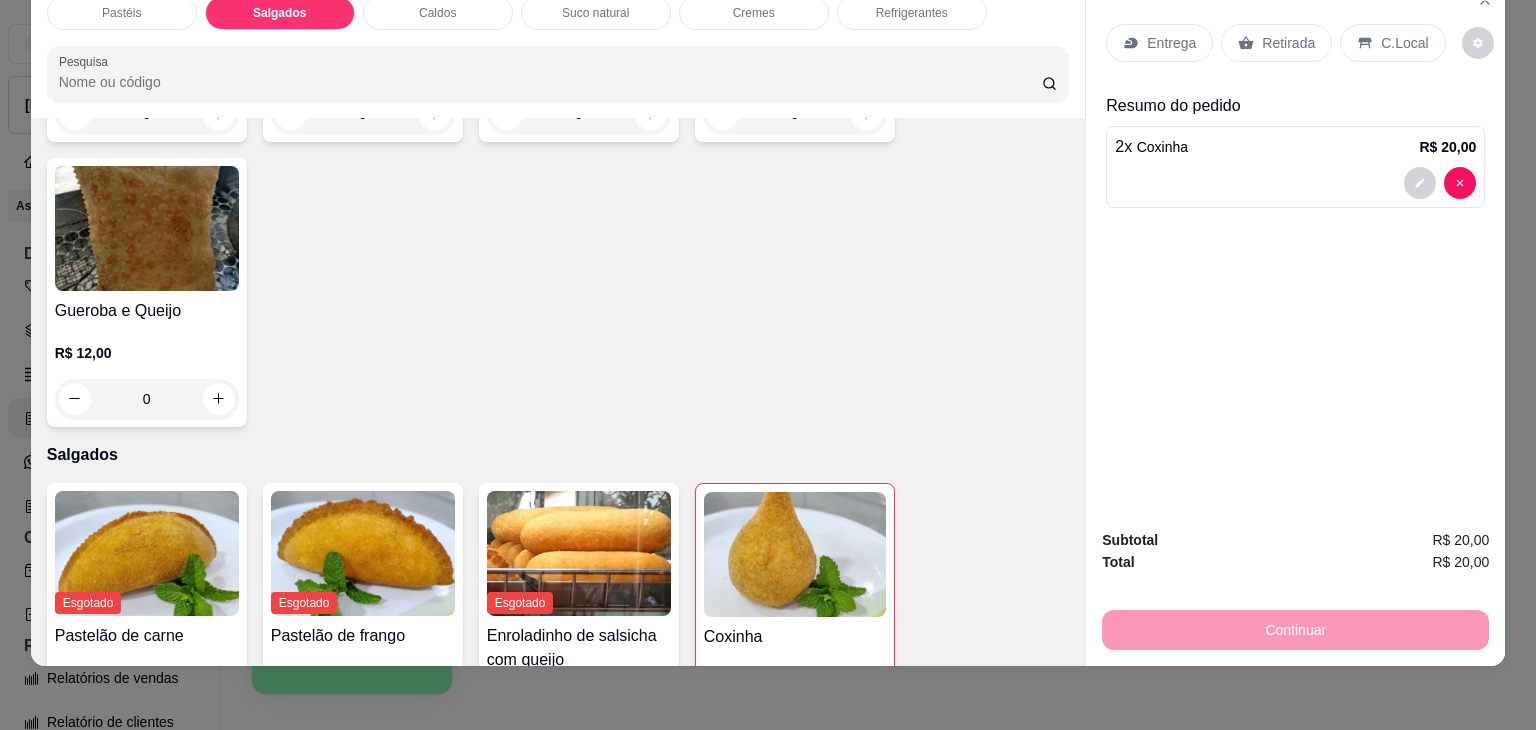 click on "Retirada" at bounding box center [1288, 43] 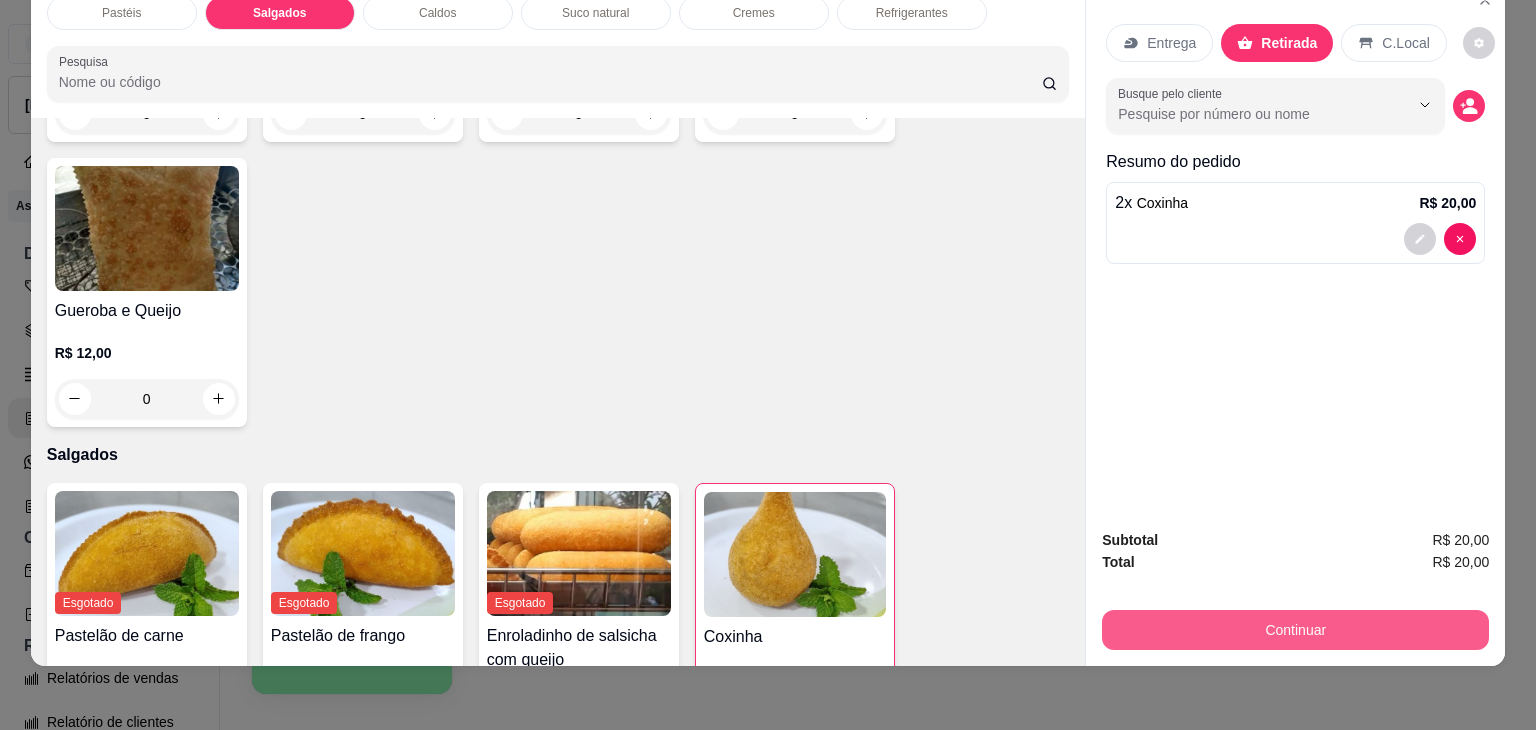 click on "Continuar" at bounding box center (1295, 630) 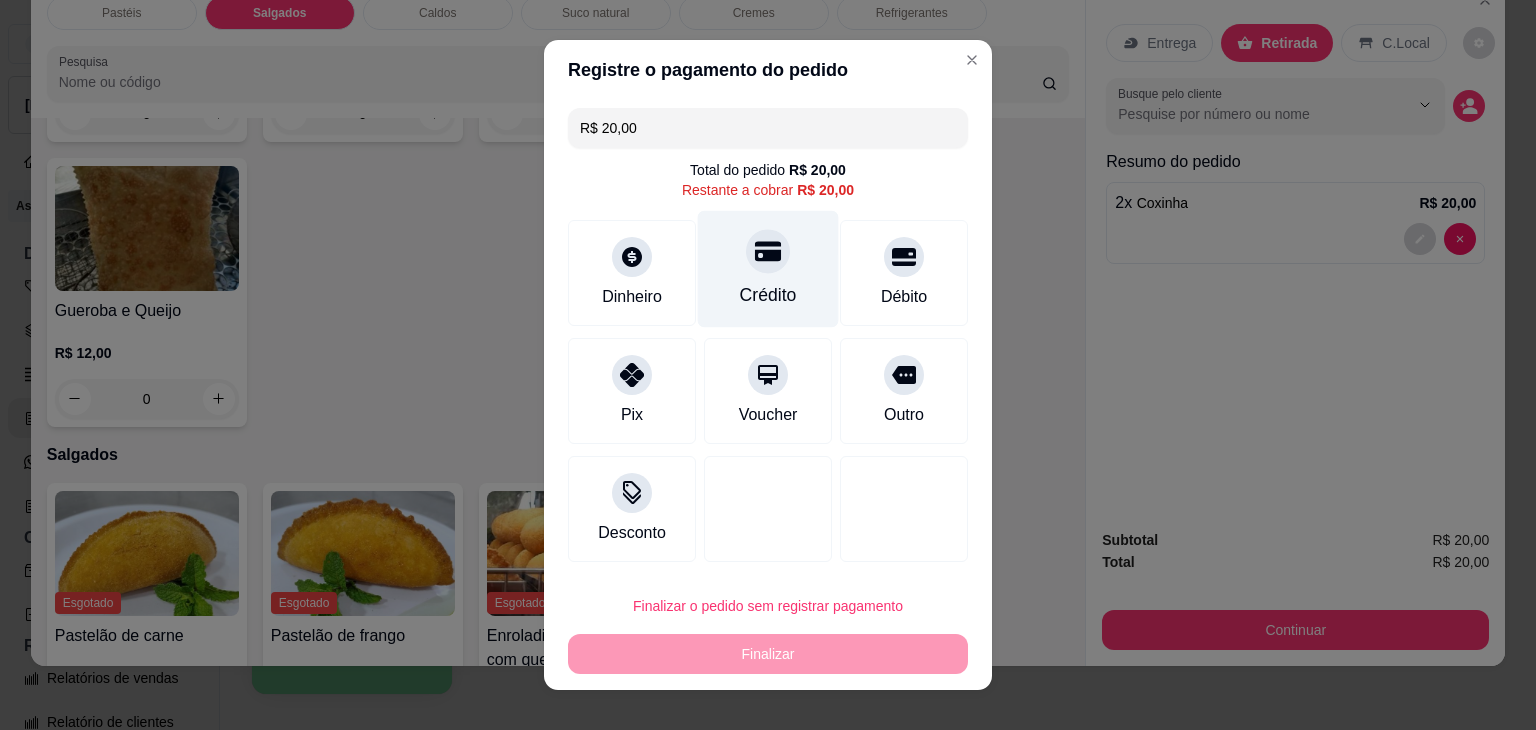 click on "Crédito" at bounding box center [768, 269] 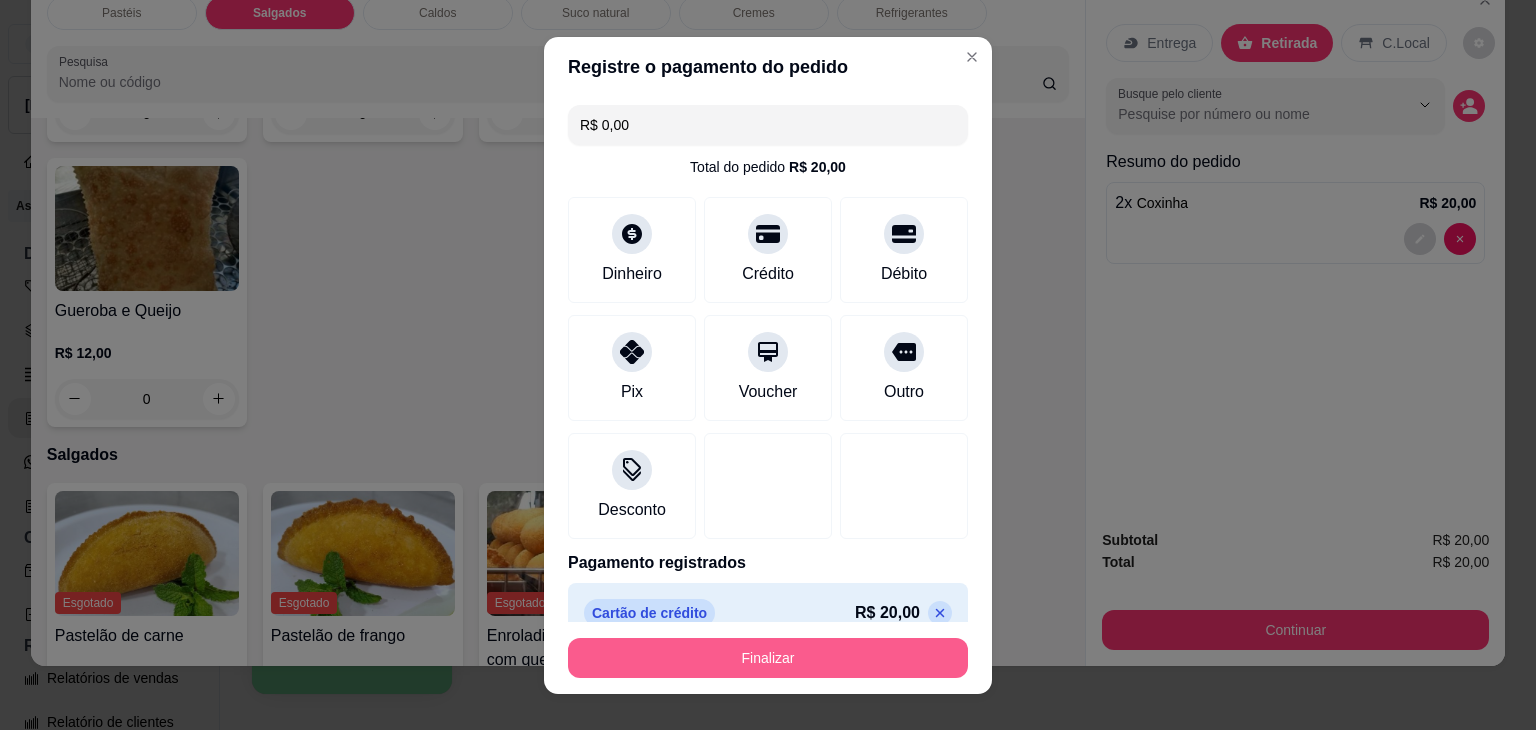 click on "Finalizar" at bounding box center [768, 658] 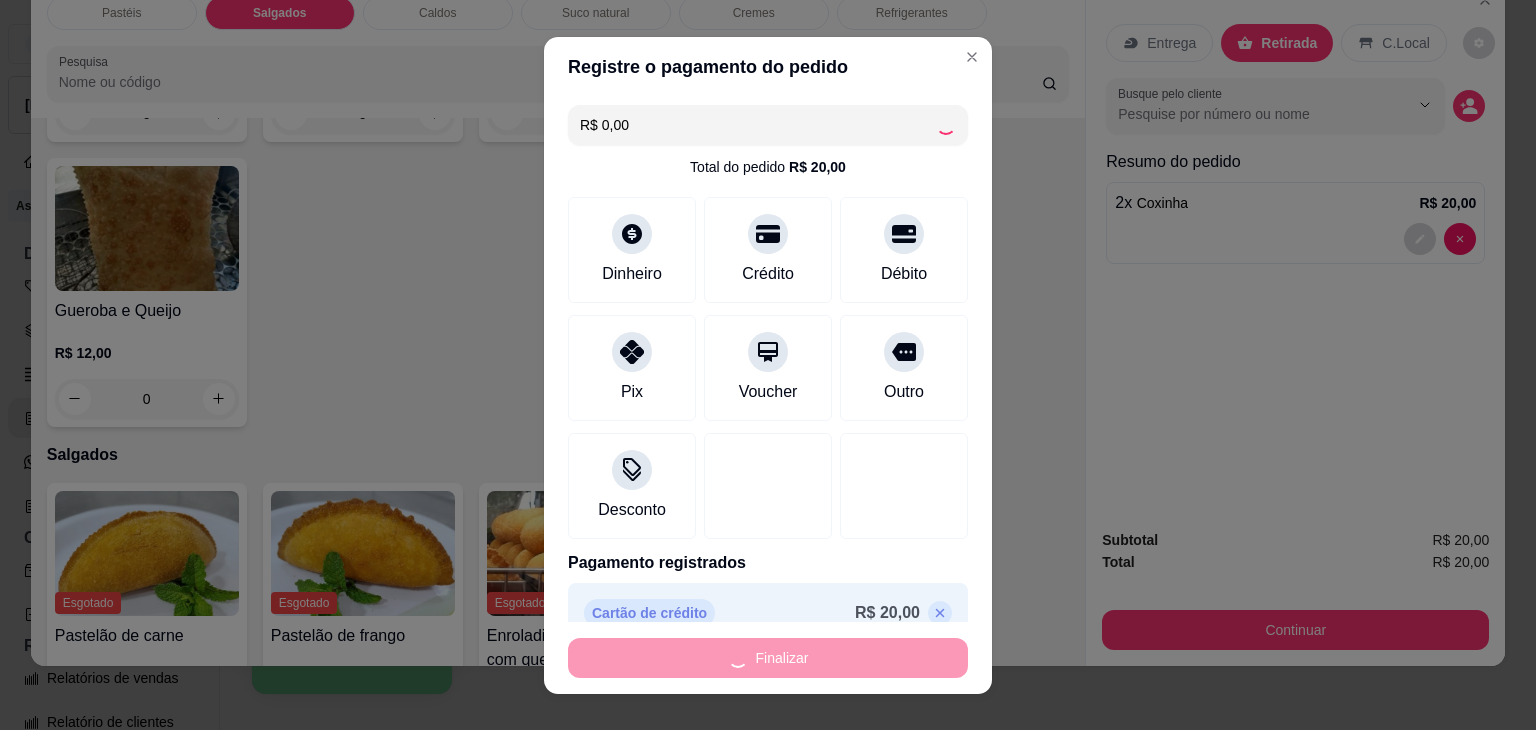 type on "0" 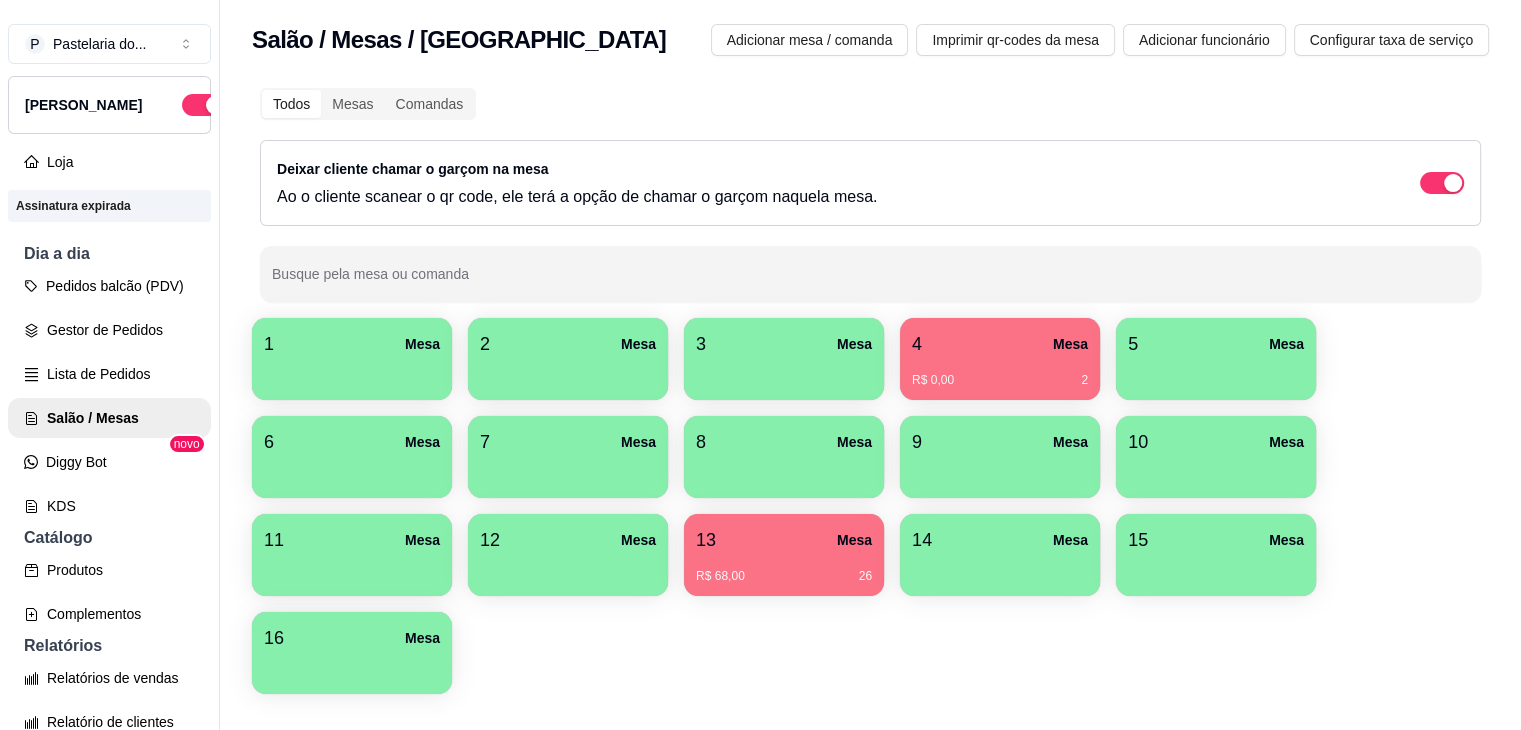 click on "Pedidos balcão (PDV) Gestor de Pedidos Lista de Pedidos Salão / Mesas Diggy Bot novo KDS" at bounding box center [109, 396] 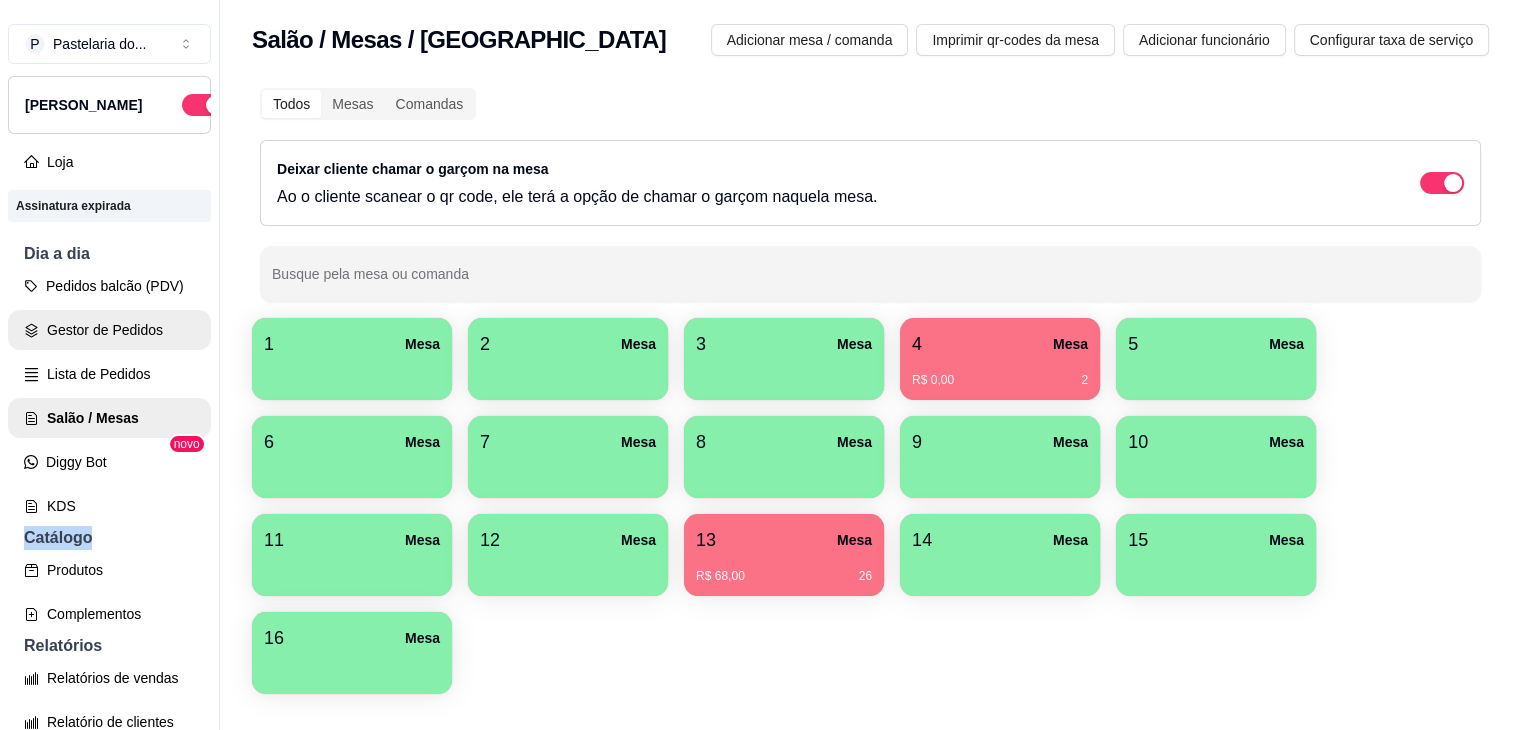 click on "Gestor de Pedidos" at bounding box center [109, 330] 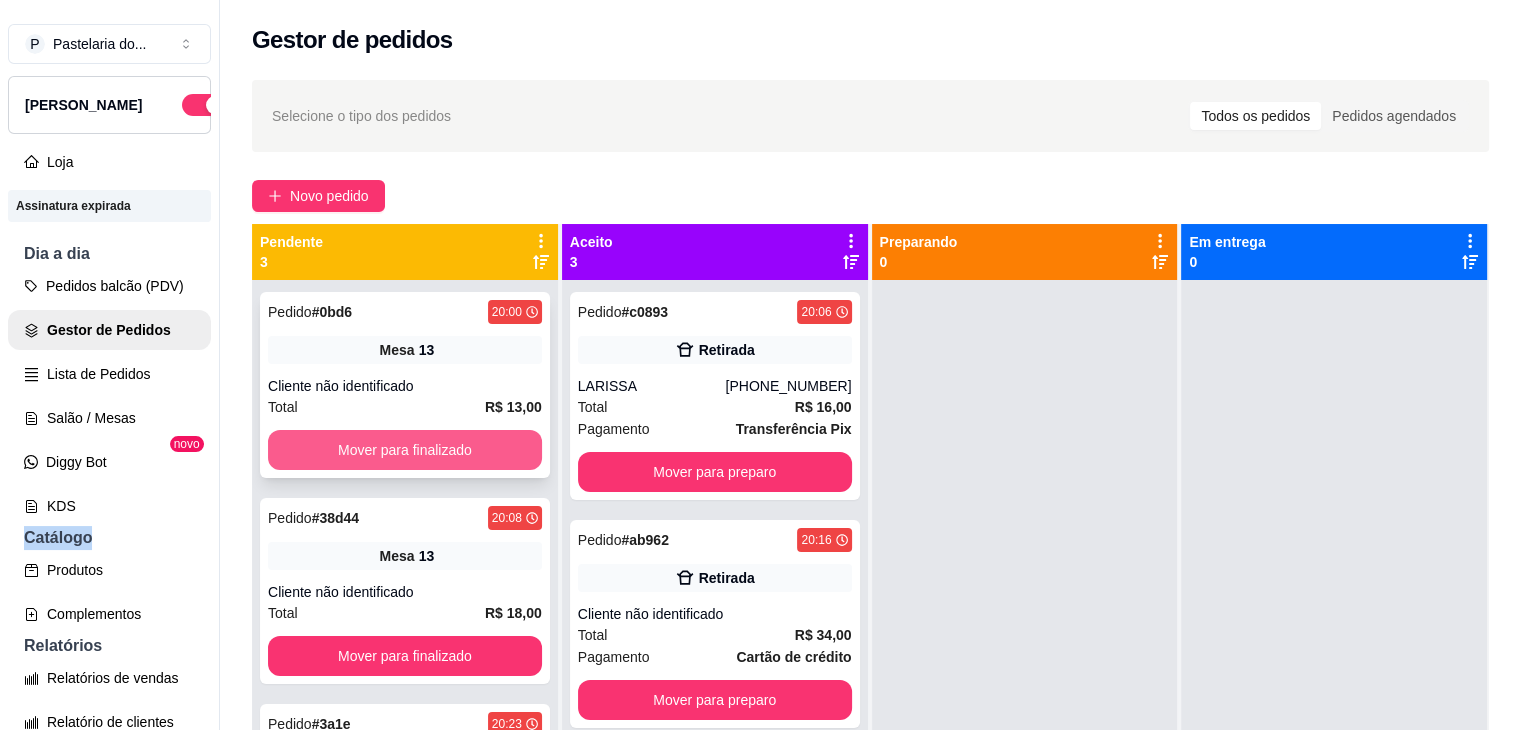click on "Mover para finalizado" at bounding box center (405, 450) 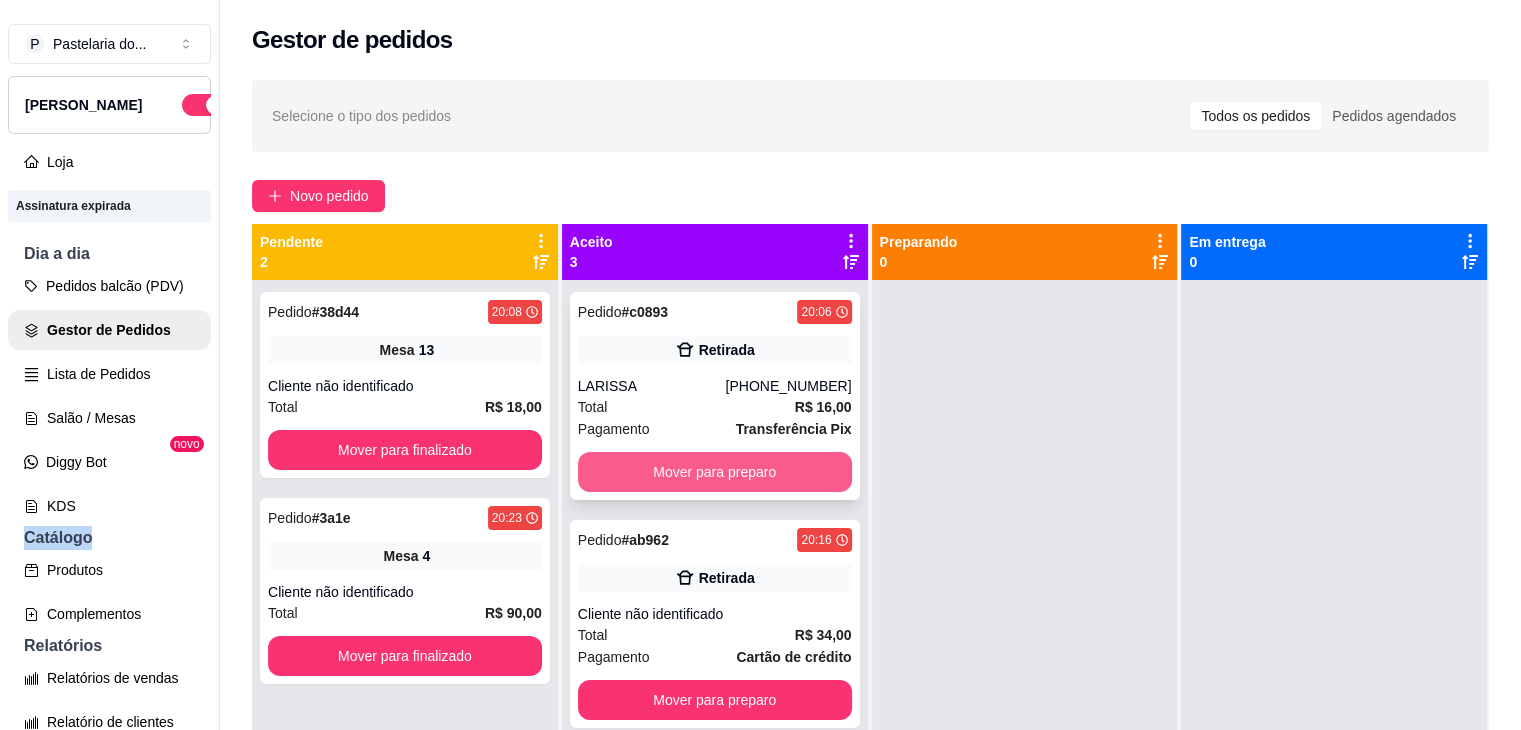 click on "Mover para preparo" at bounding box center (715, 472) 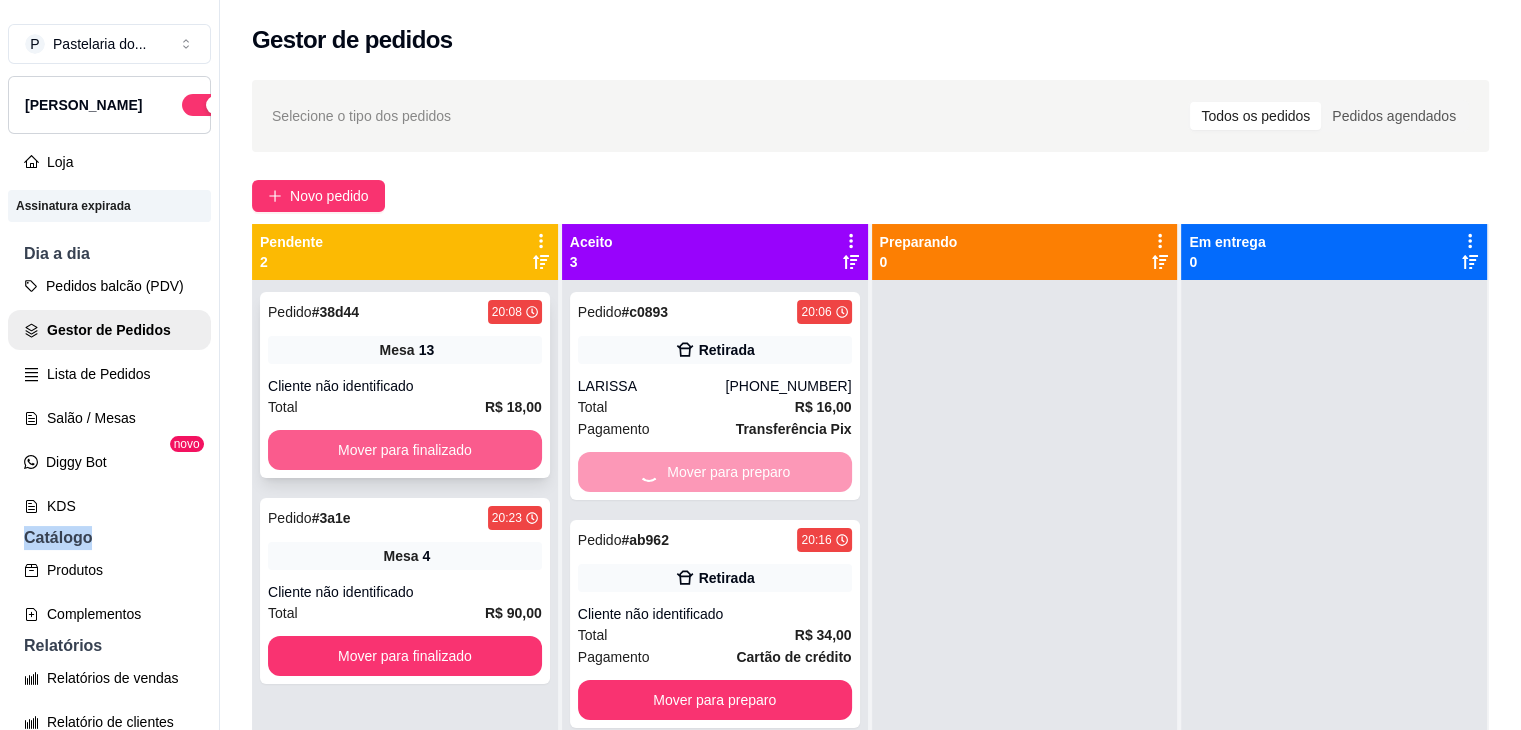 click on "Mover para finalizado" at bounding box center [405, 450] 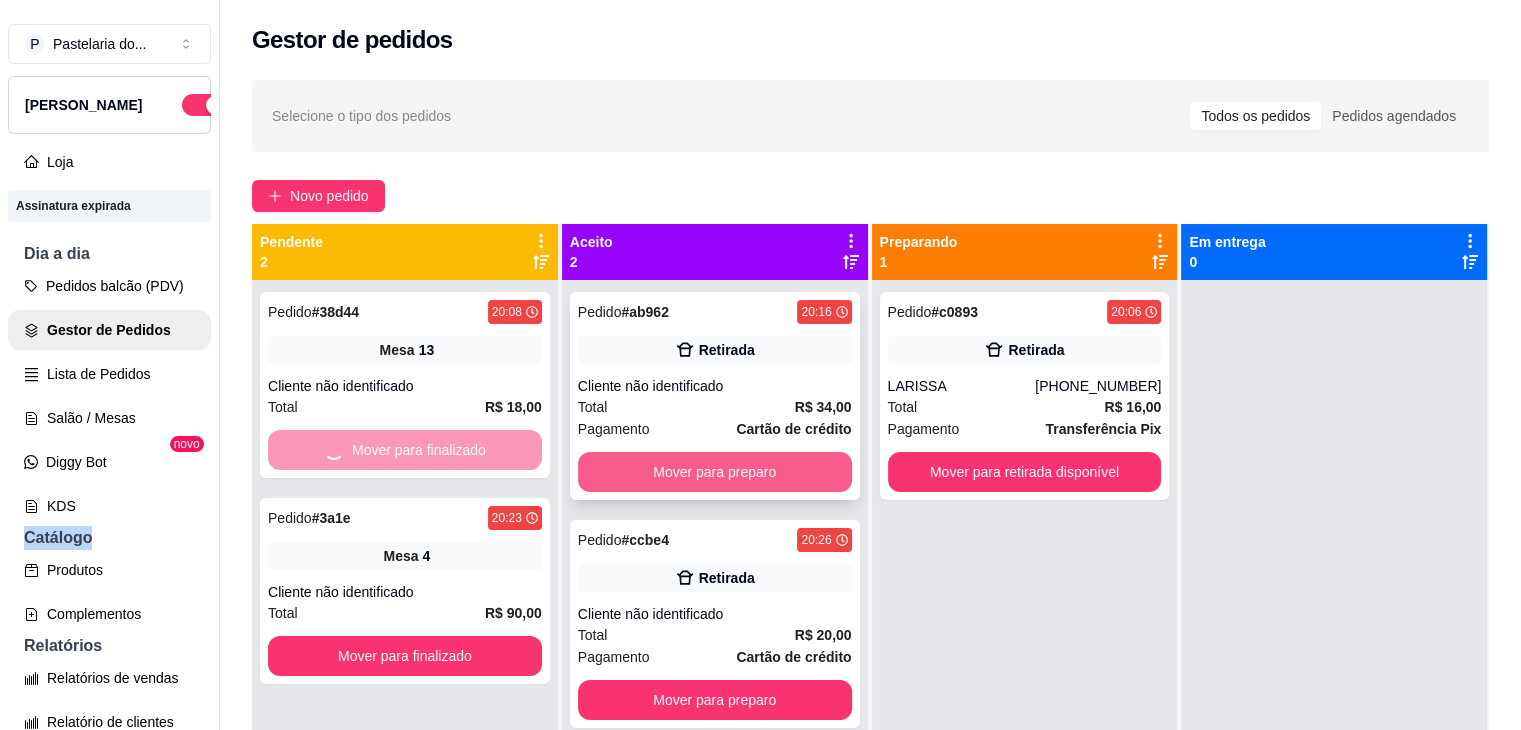 click on "Mover para preparo" at bounding box center (715, 472) 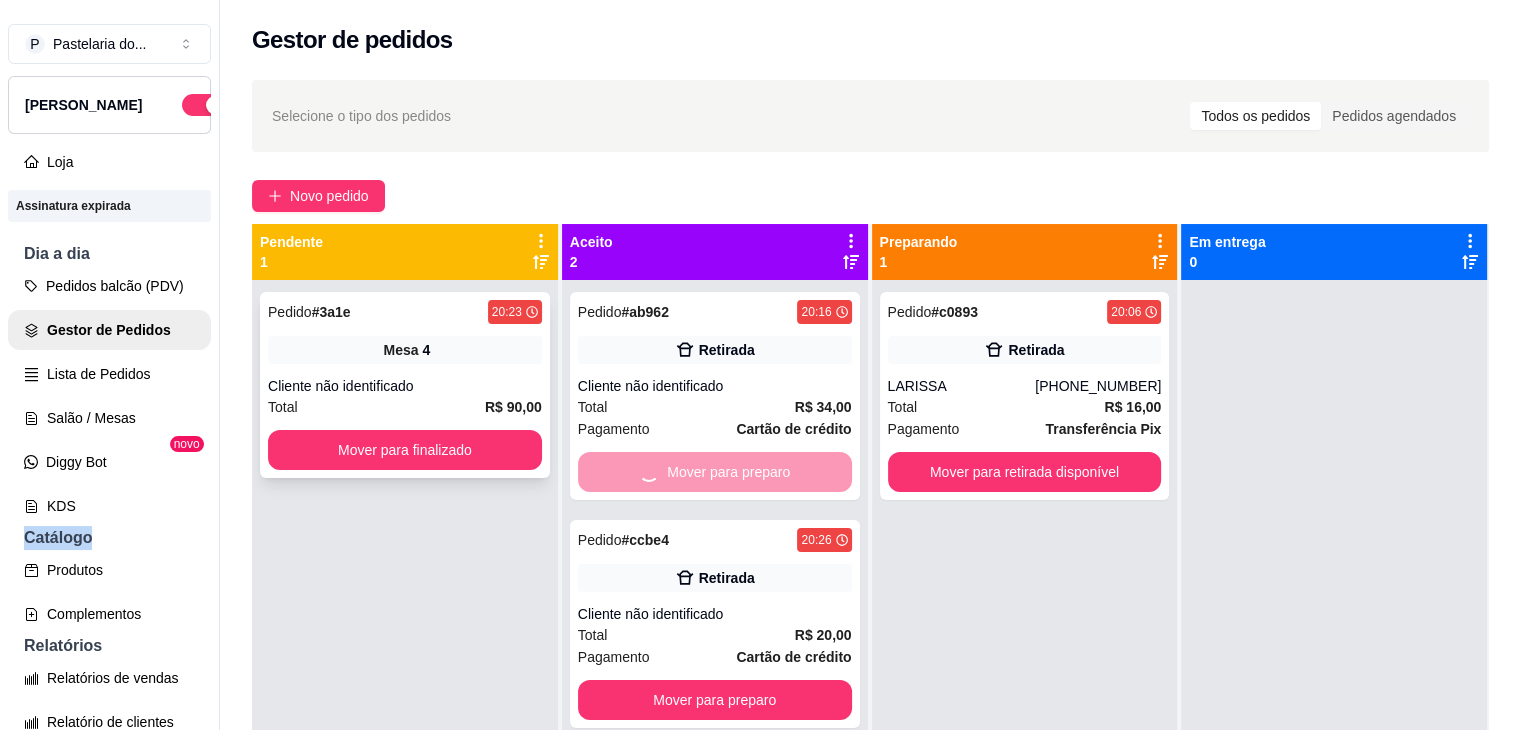 click on "Mover para finalizado" at bounding box center (405, 450) 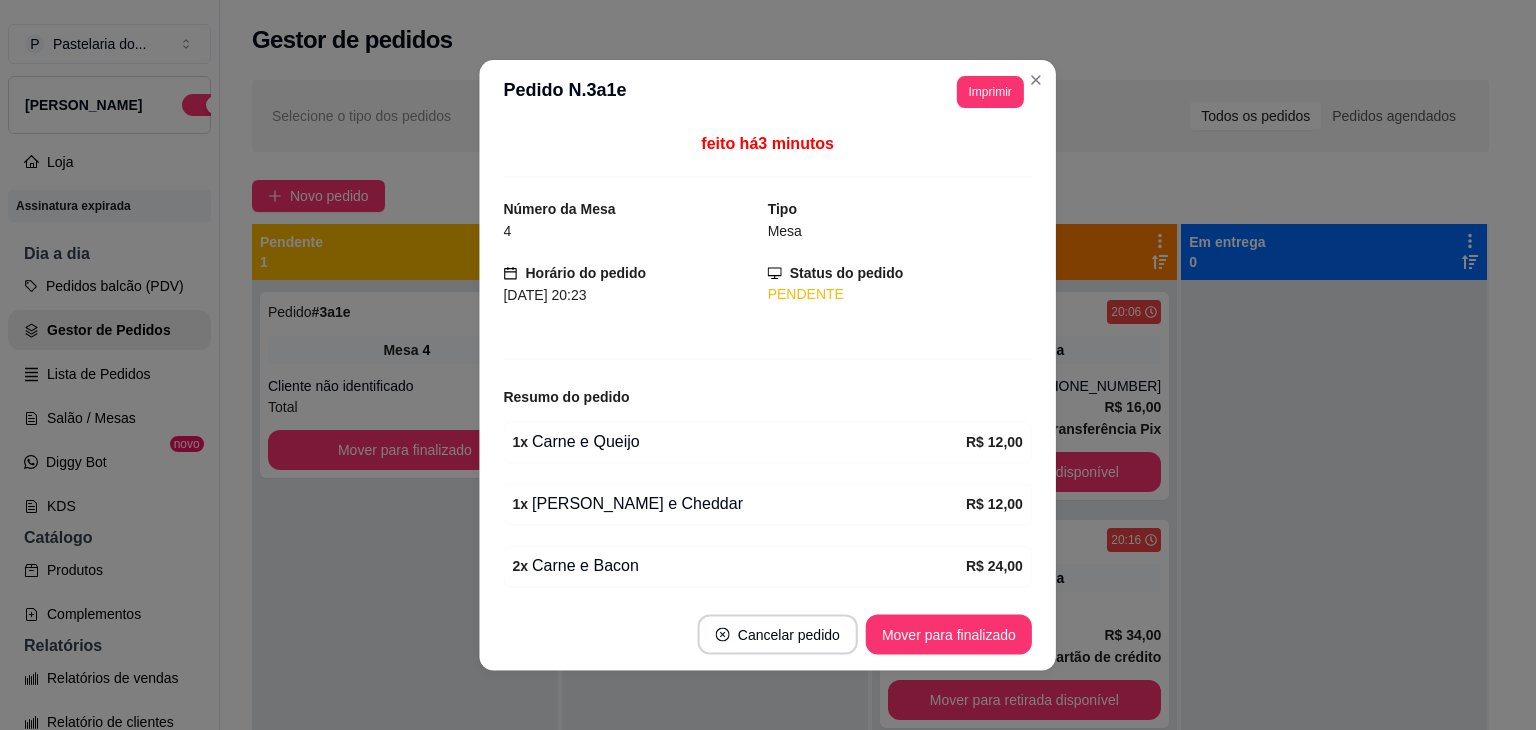 click on "feito há  3   minutos Número da   Mesa 4 Tipo Mesa Horário do pedido [DATE] 20:23 Status do pedido PENDENTE Resumo do pedido 1 x     Carne e Queijo  R$ 12,00 1 x     Frango e Cheddar  R$ 12,00 2 x     Carne e Bacon  R$ 24,00 1 x     Carne e Guariroba R$ 12,00 1 x     ENROLADINHO PQ - avulso R$ 10,00 1 x     Enroladinho de salsicha  R$ 10,00 1 x     Coca zero 1 litro R$ 10,00 Subtotal R$ 90,00 Total R$ 90,00" at bounding box center (768, 361) 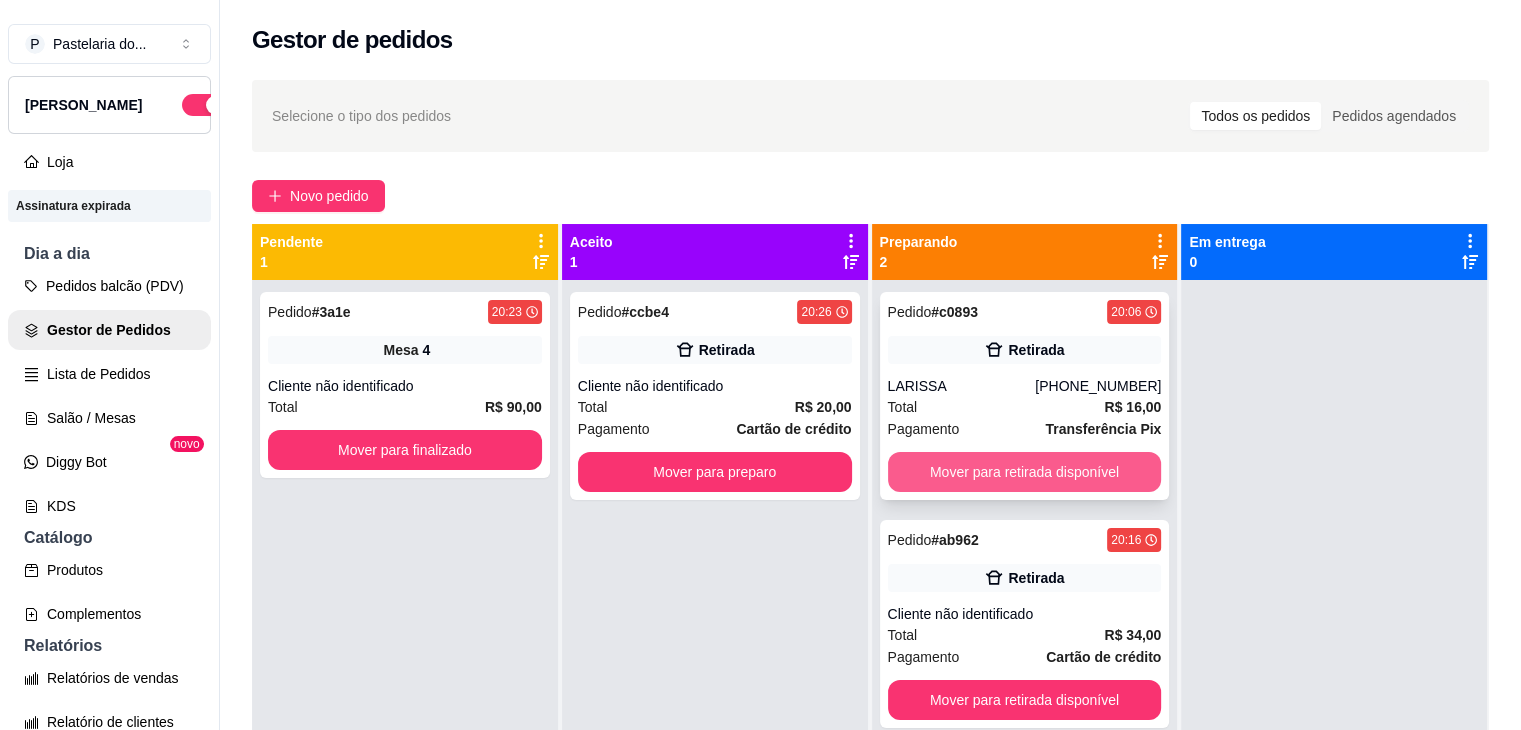 click on "Mover para retirada disponível" at bounding box center [1025, 472] 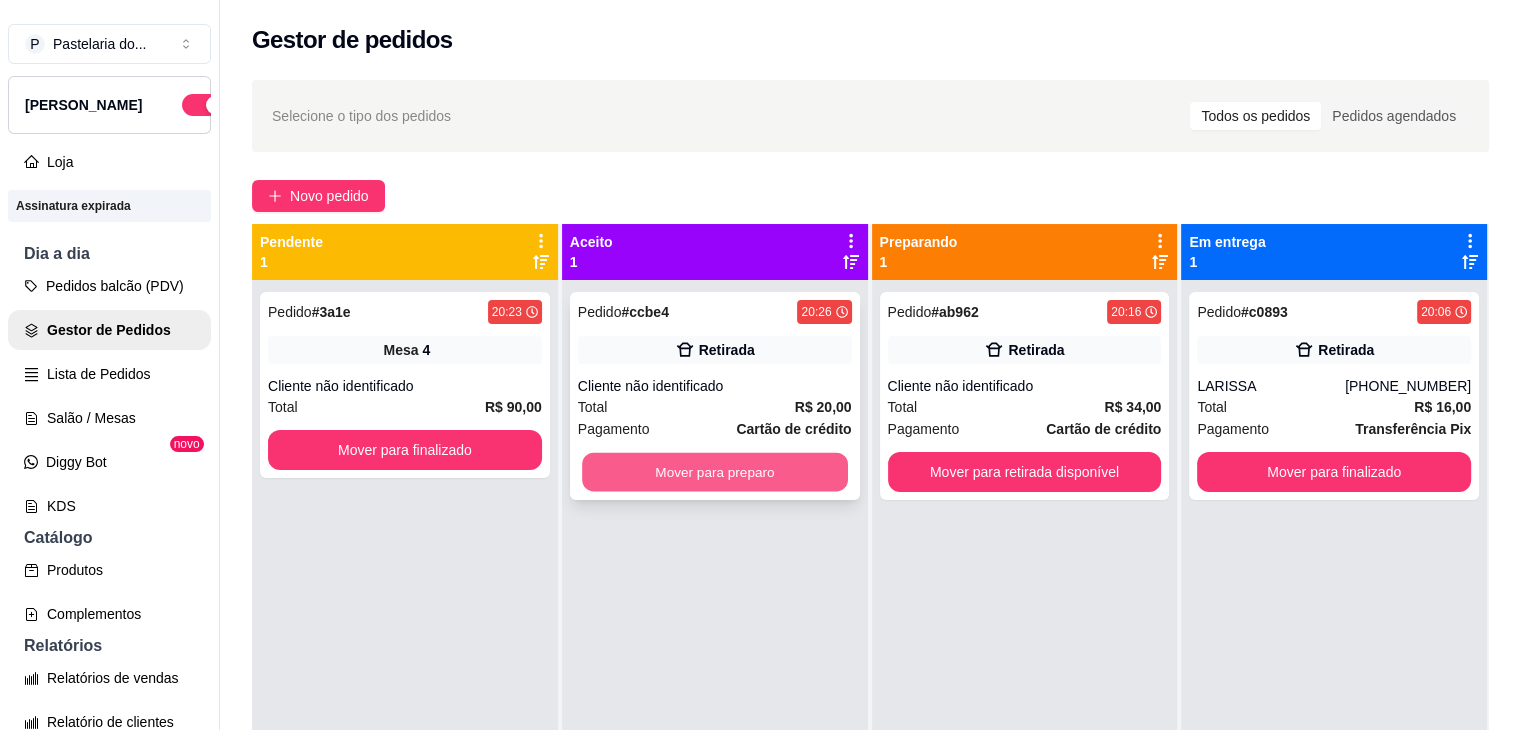 click on "Mover para preparo" at bounding box center (715, 472) 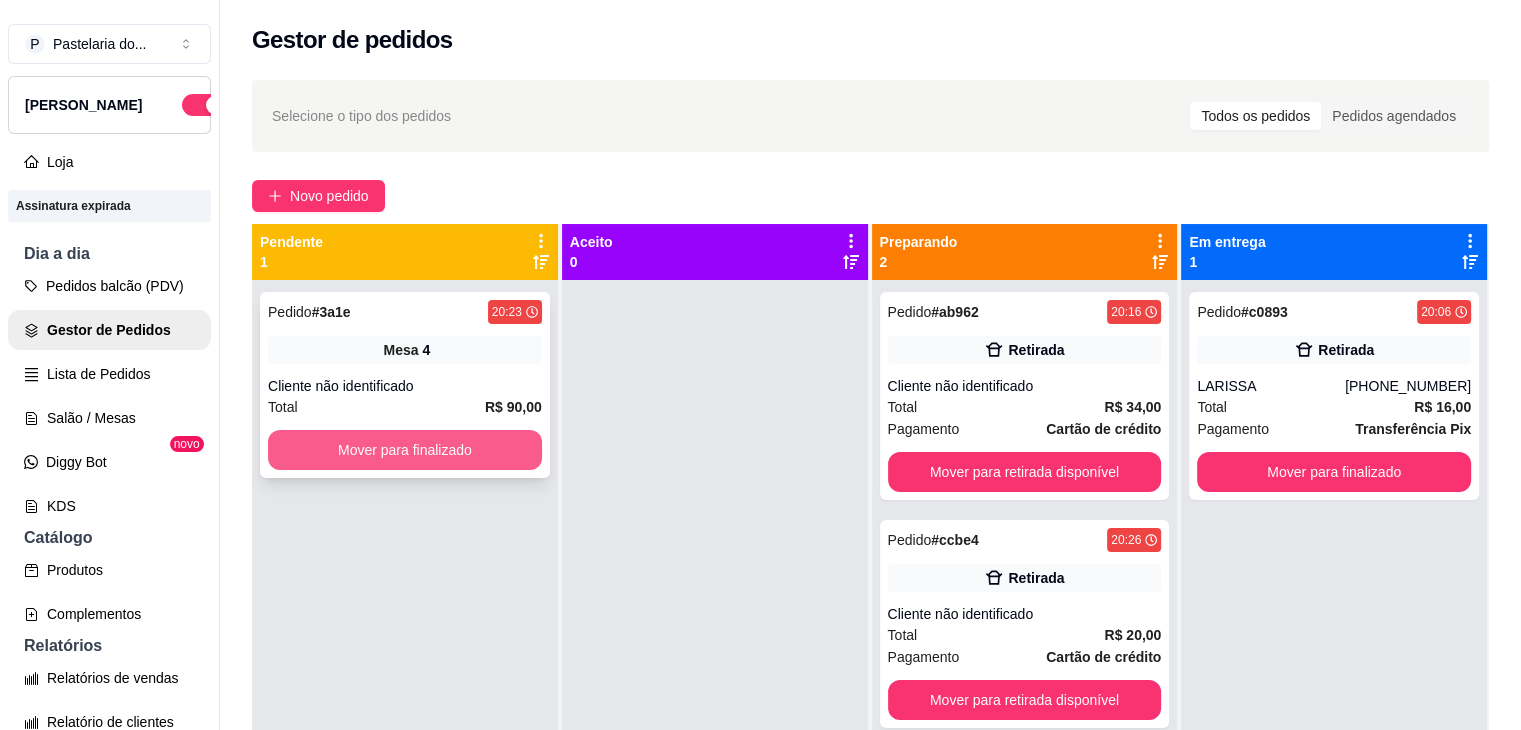 click on "Mover para finalizado" at bounding box center [405, 450] 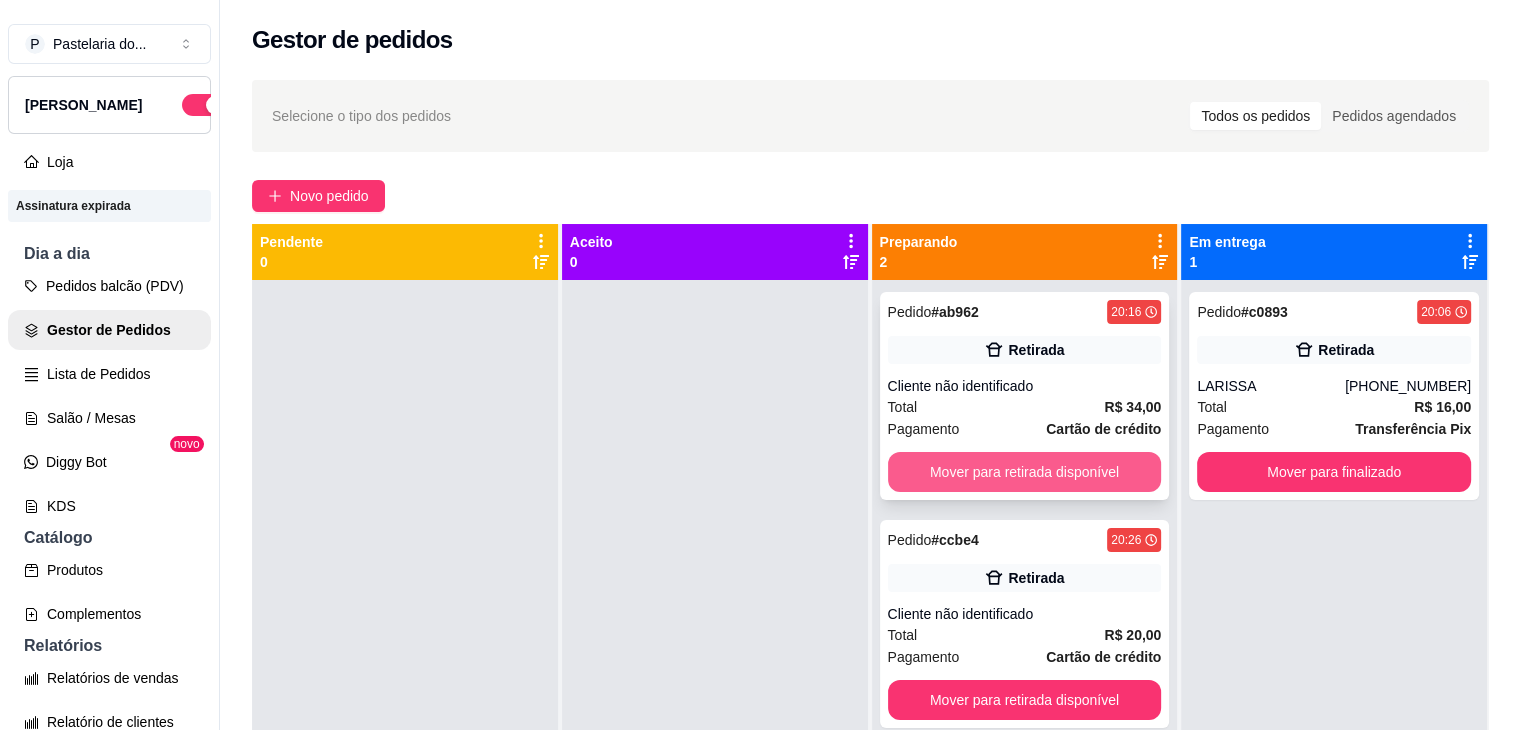 click on "Mover para retirada disponível" at bounding box center [1025, 472] 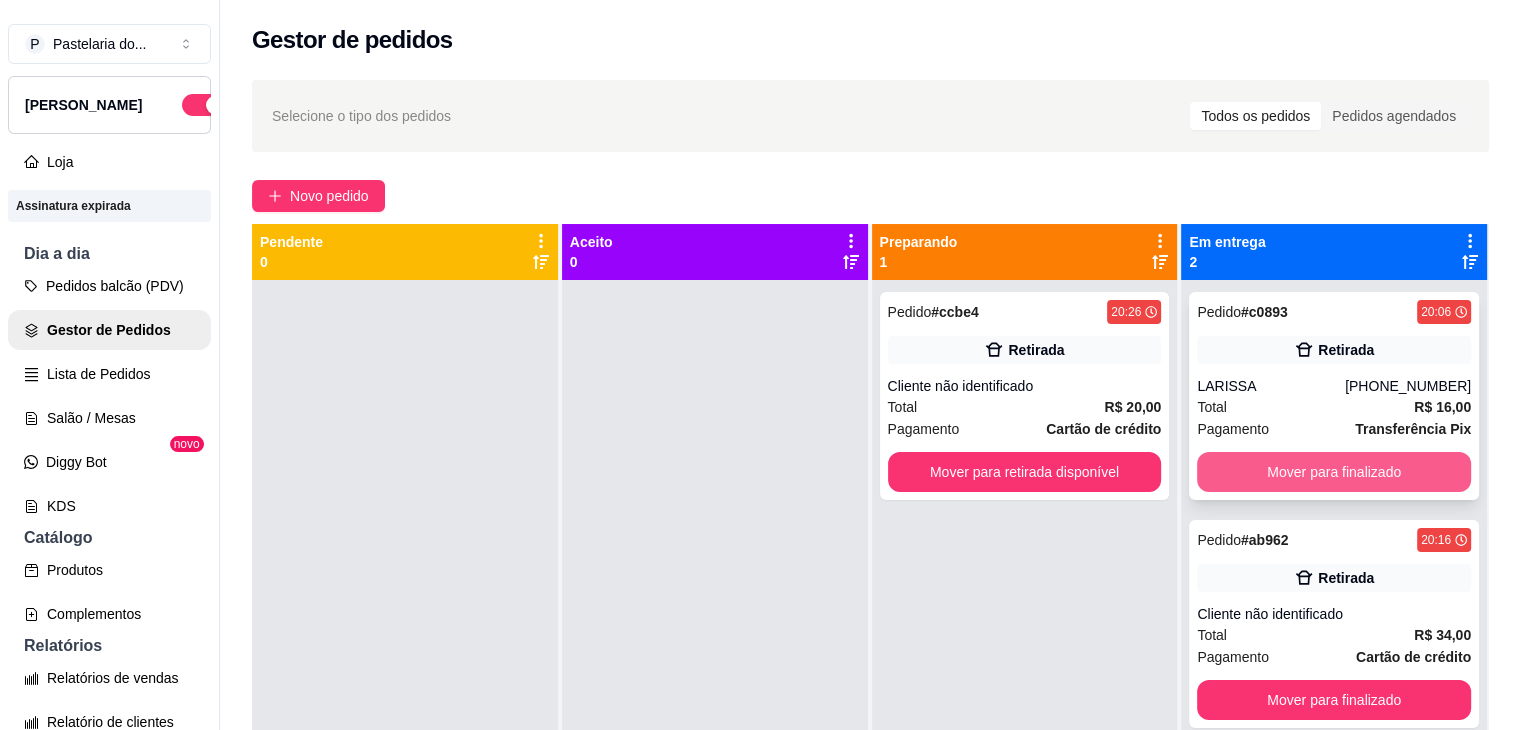 click on "Mover para finalizado" at bounding box center (1334, 472) 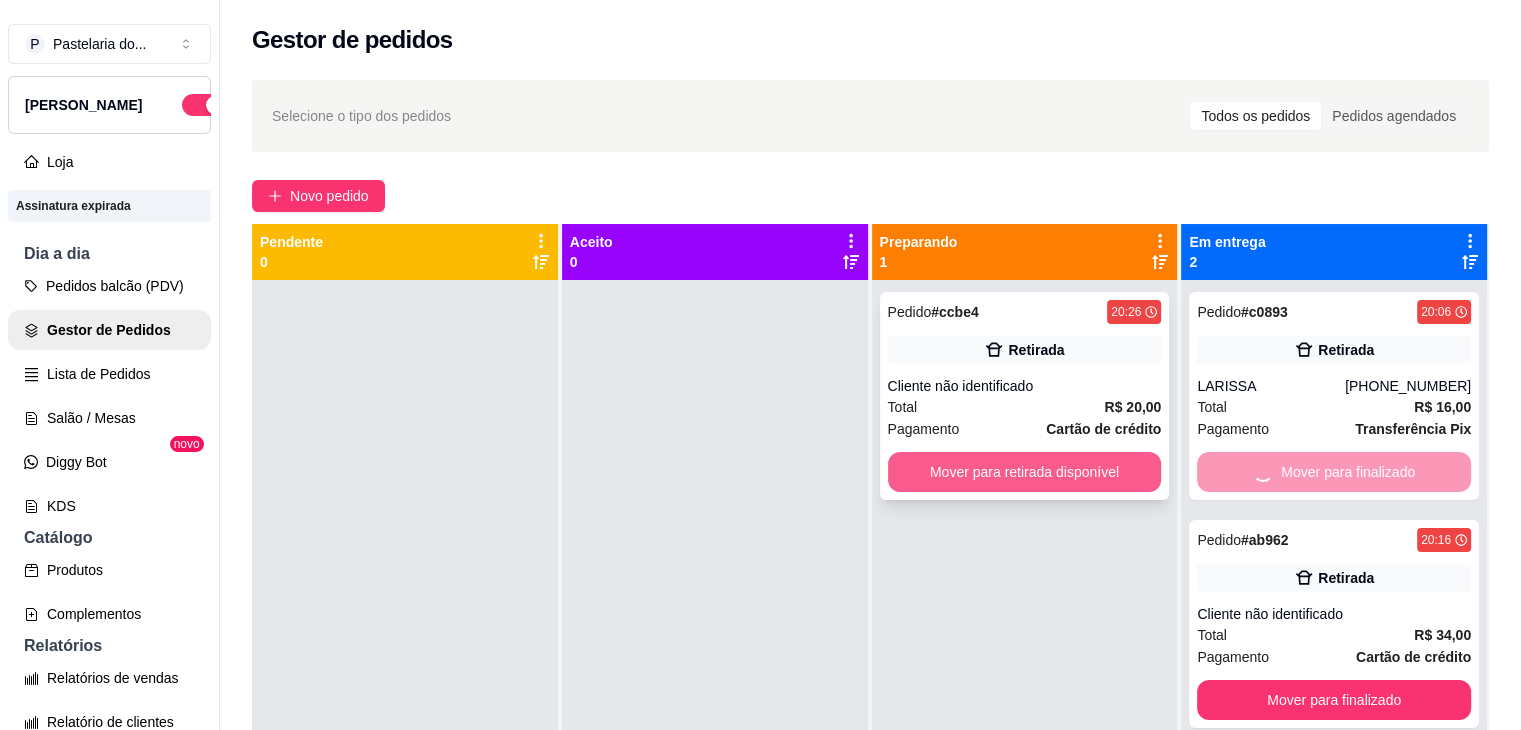 click on "Mover para retirada disponível" at bounding box center (1025, 472) 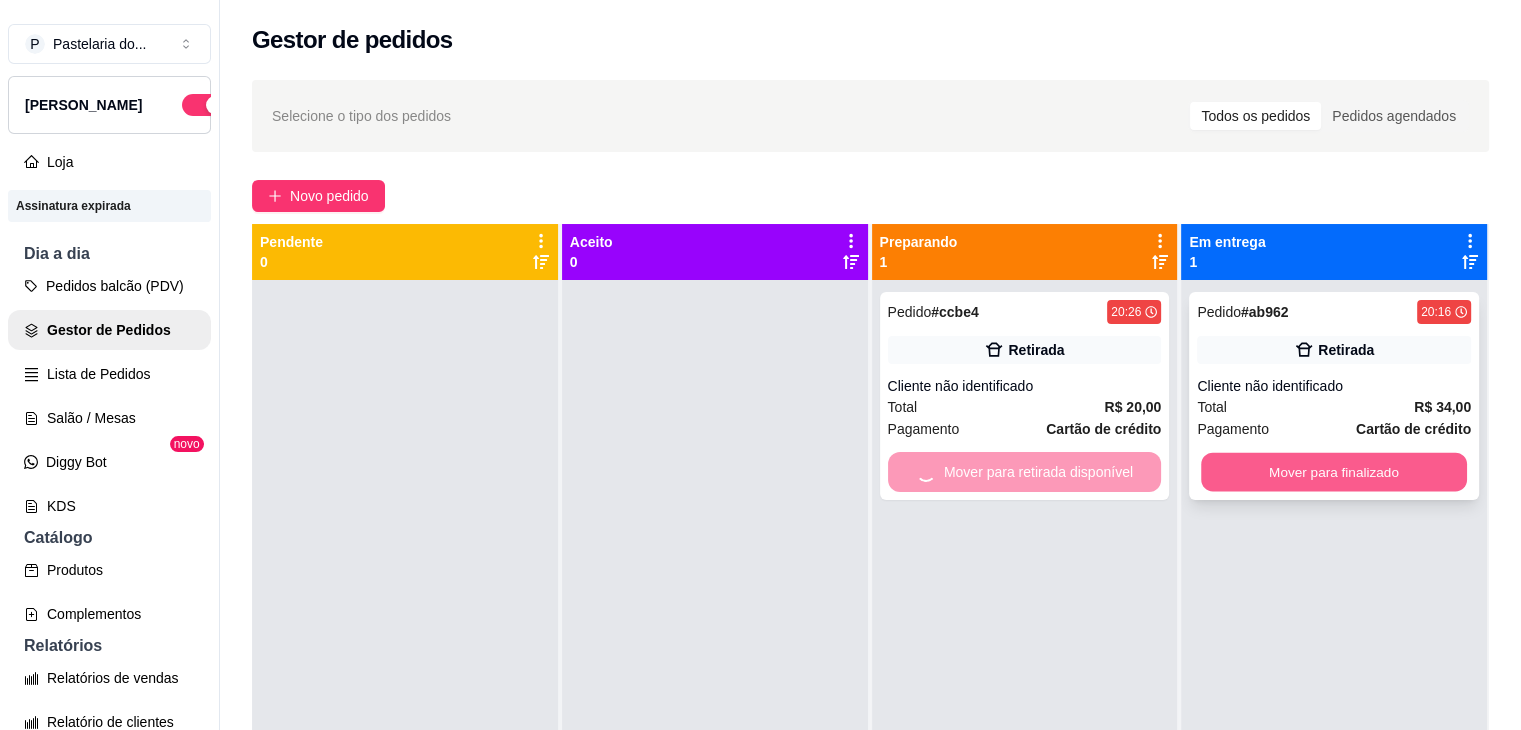 click on "Mover para finalizado" at bounding box center [1334, 472] 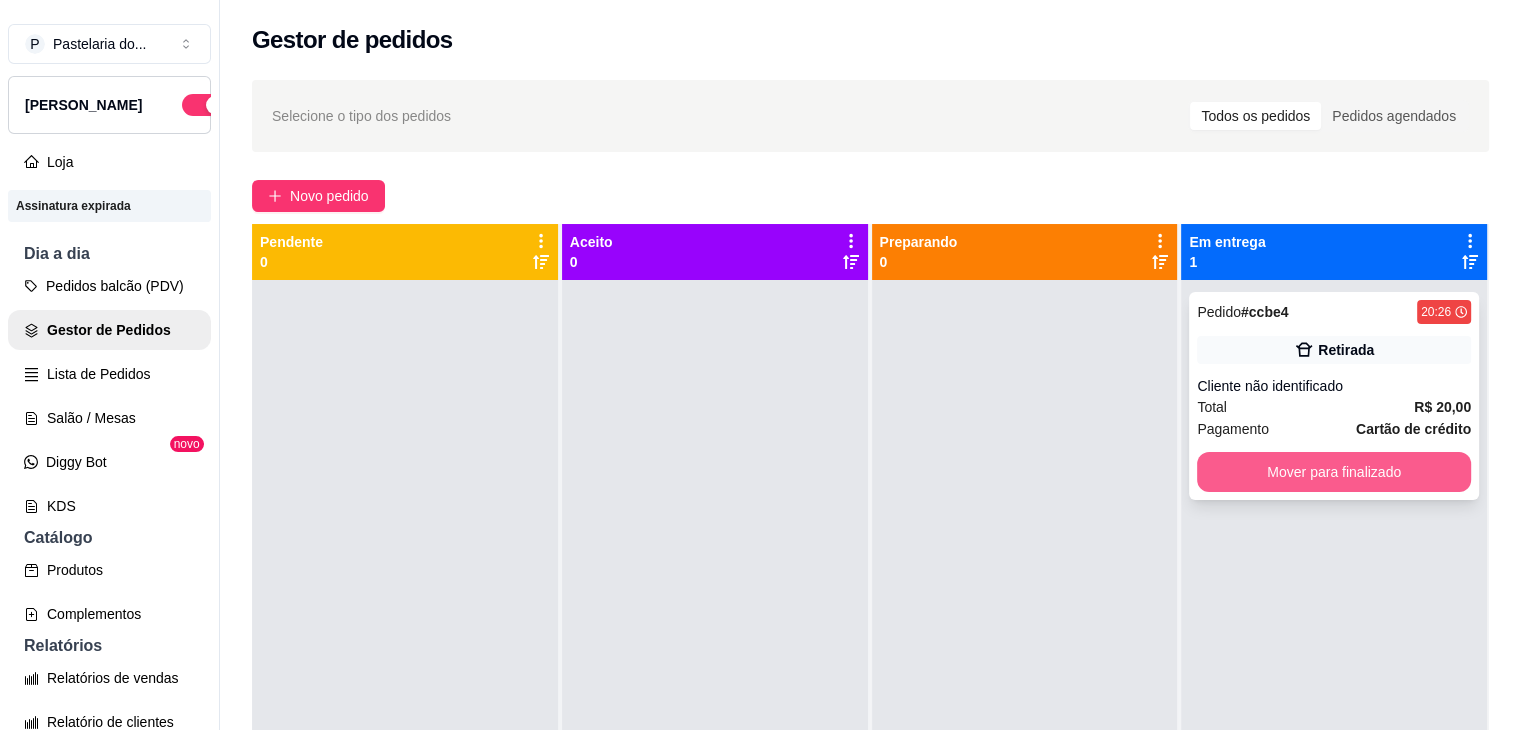 click on "Mover para finalizado" at bounding box center (1334, 472) 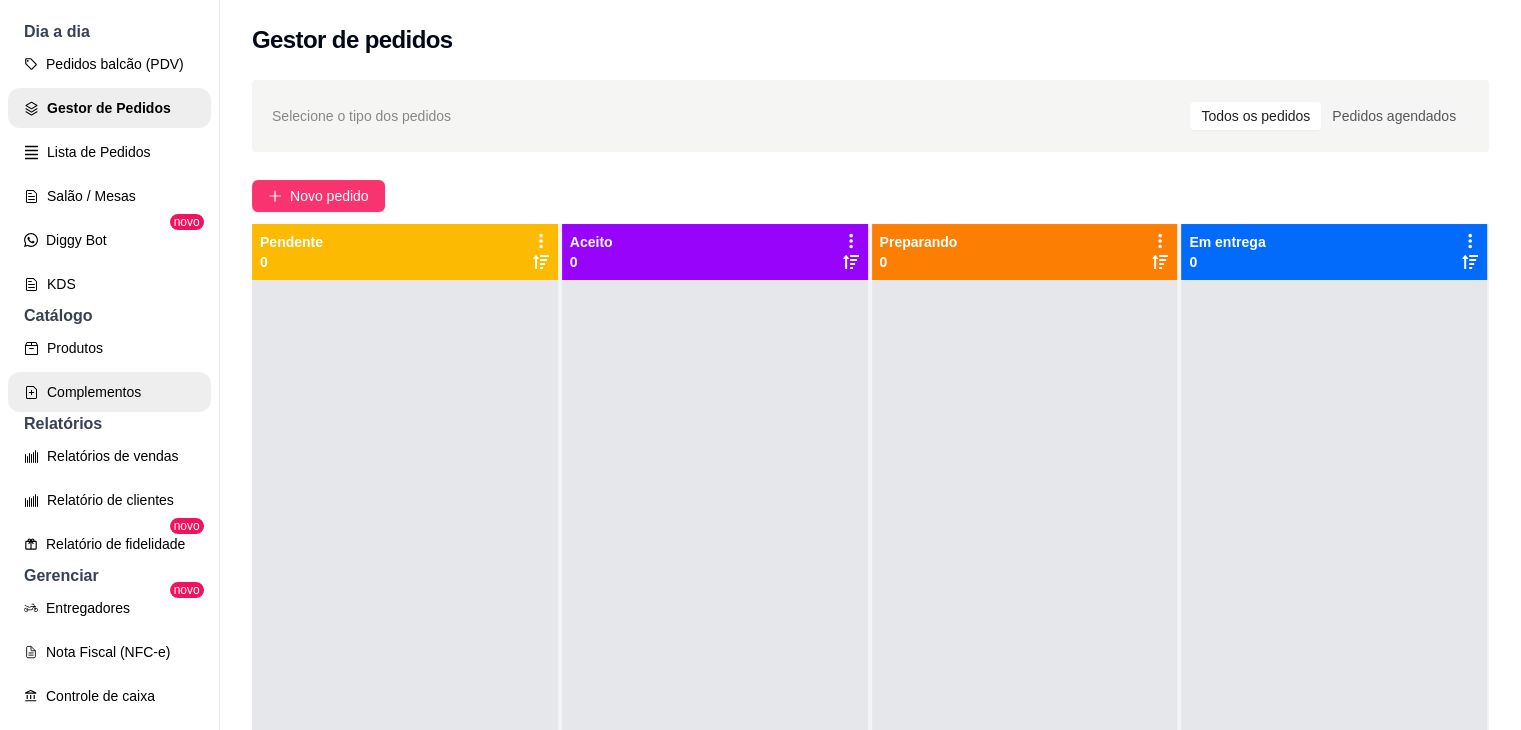 scroll, scrollTop: 640, scrollLeft: 0, axis: vertical 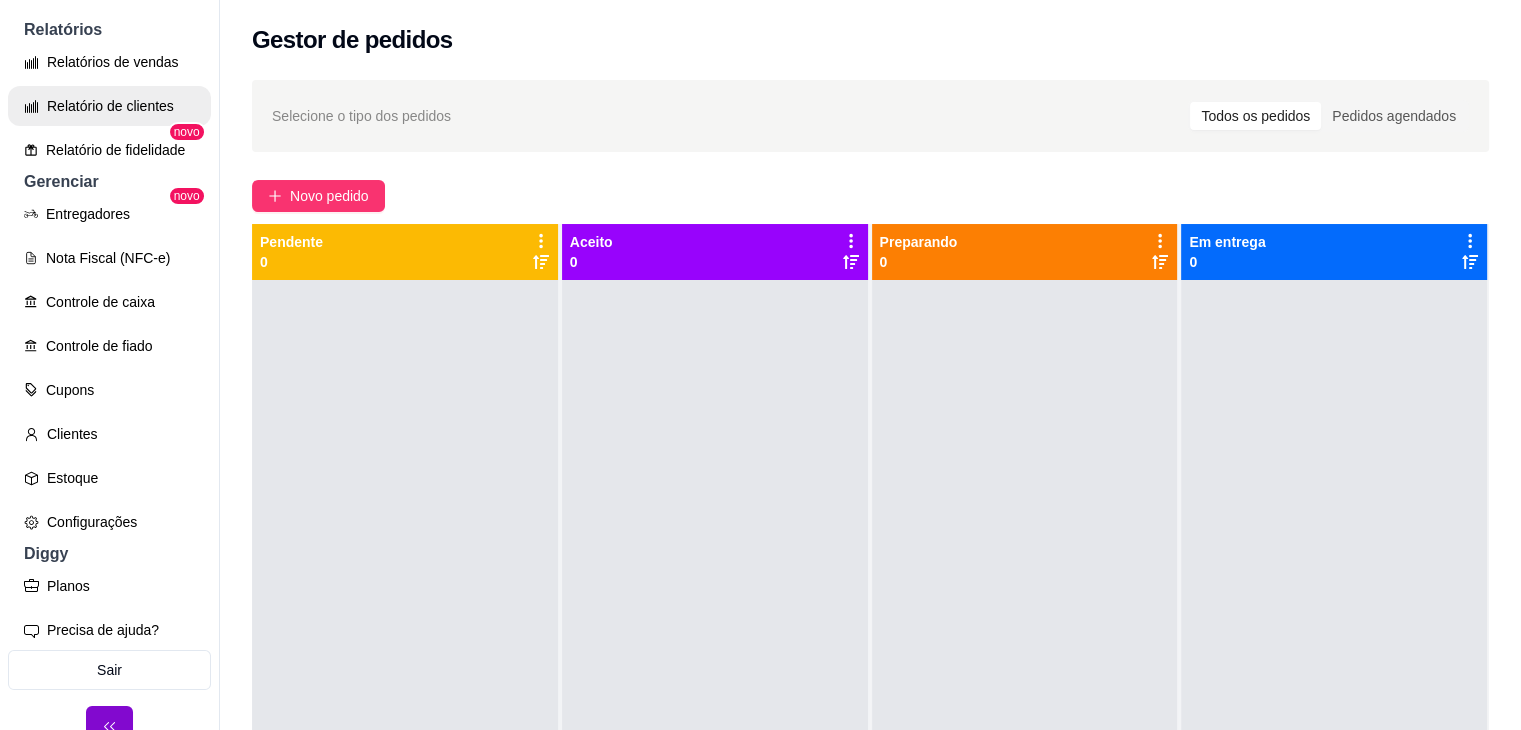 click on "Relatório de clientes" at bounding box center [109, 106] 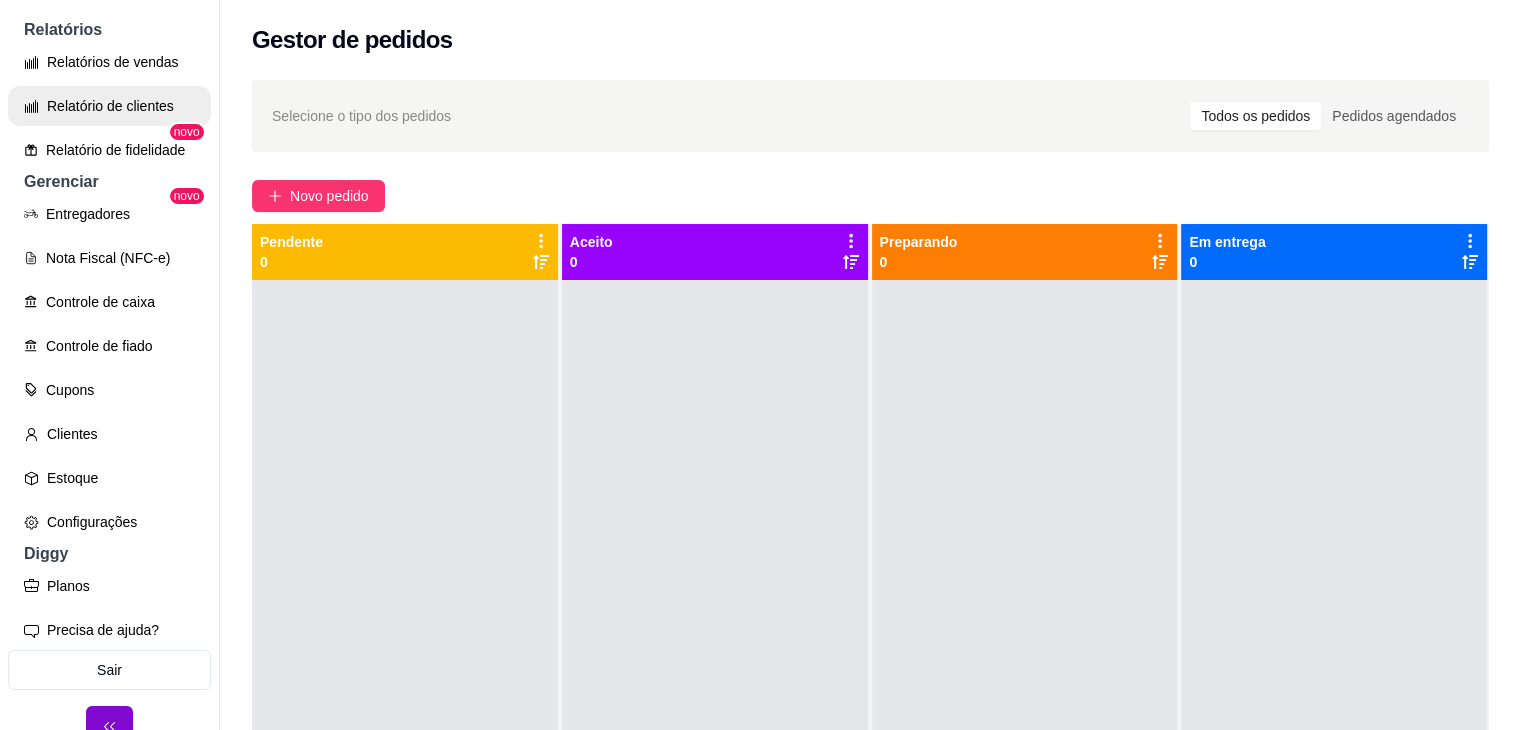 select on "30" 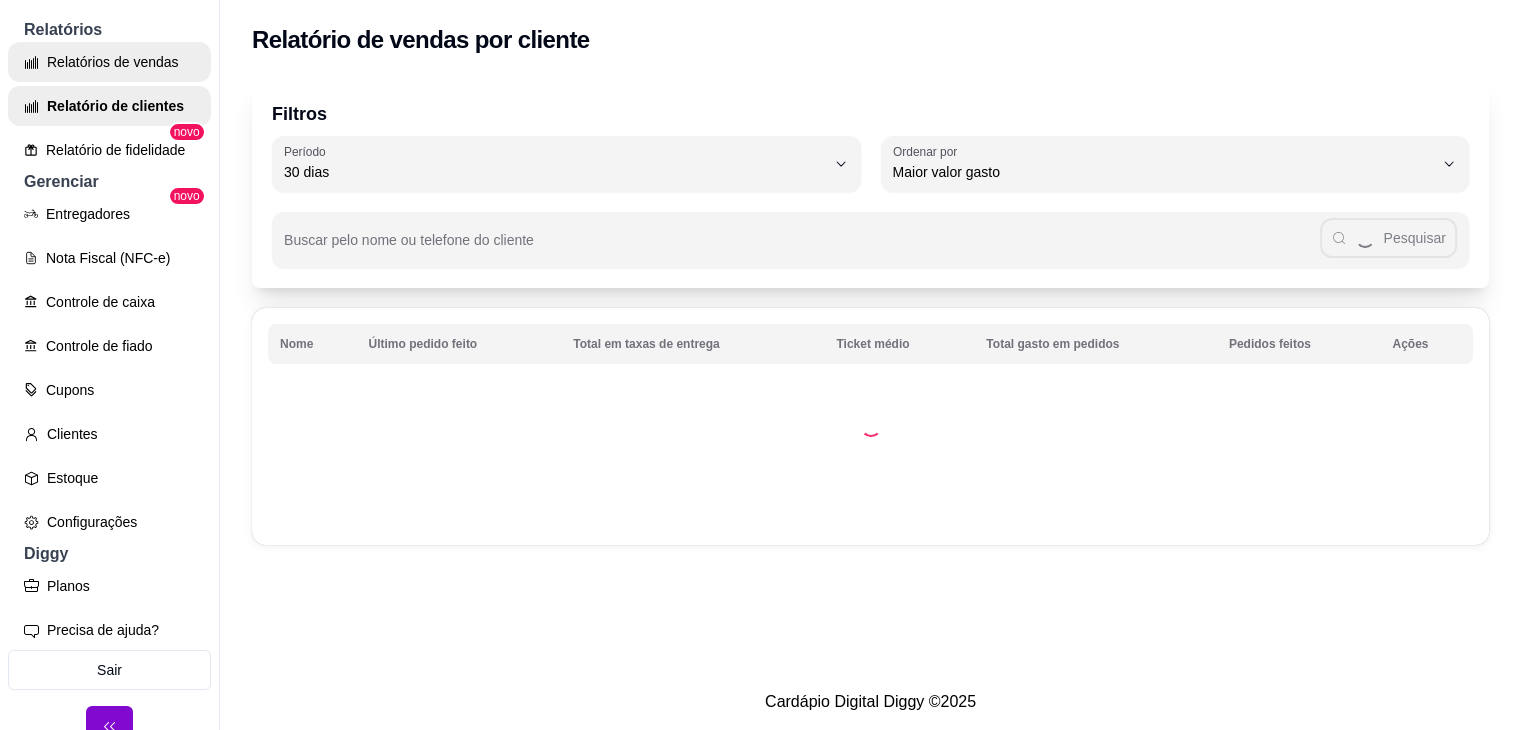 click on "Relatórios de vendas" at bounding box center [109, 62] 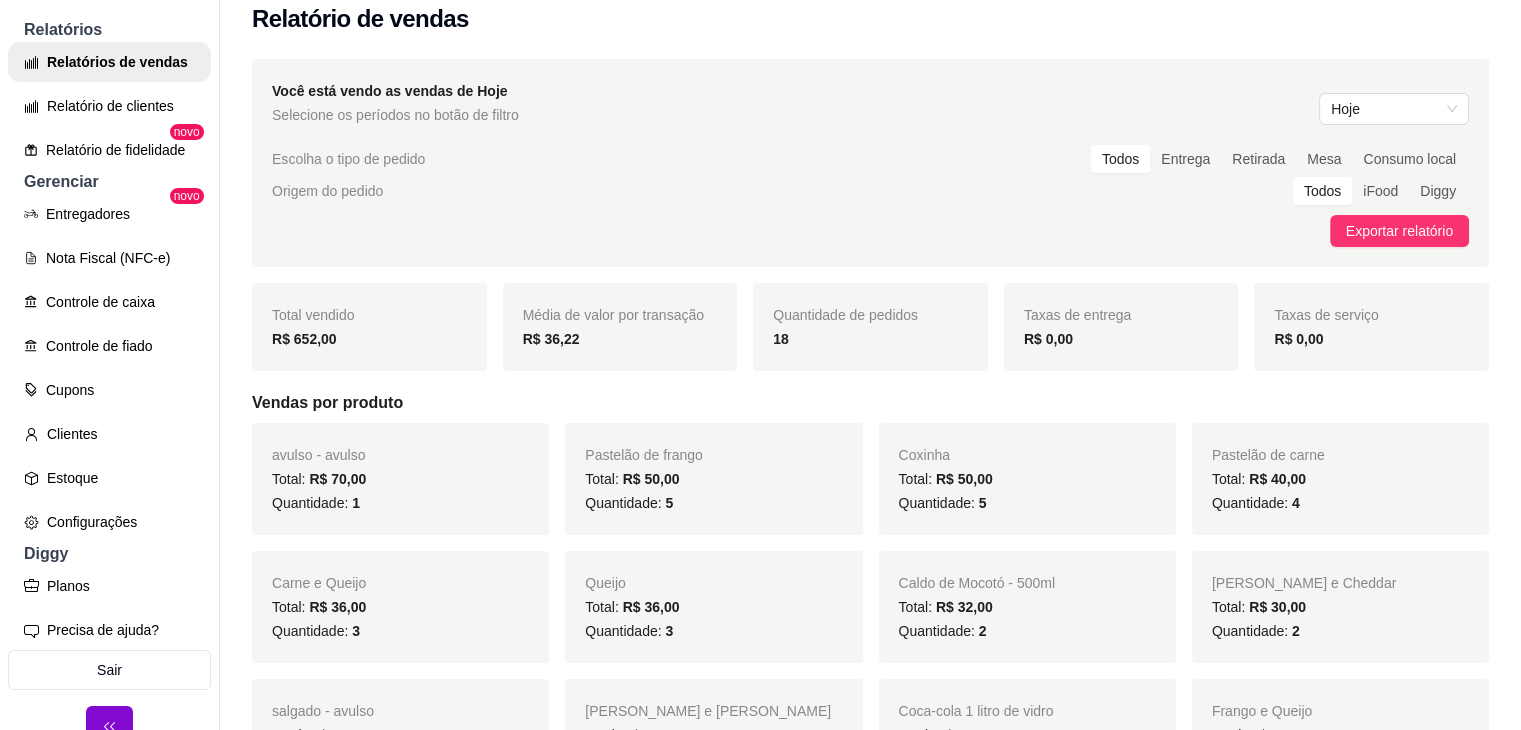 scroll, scrollTop: 0, scrollLeft: 0, axis: both 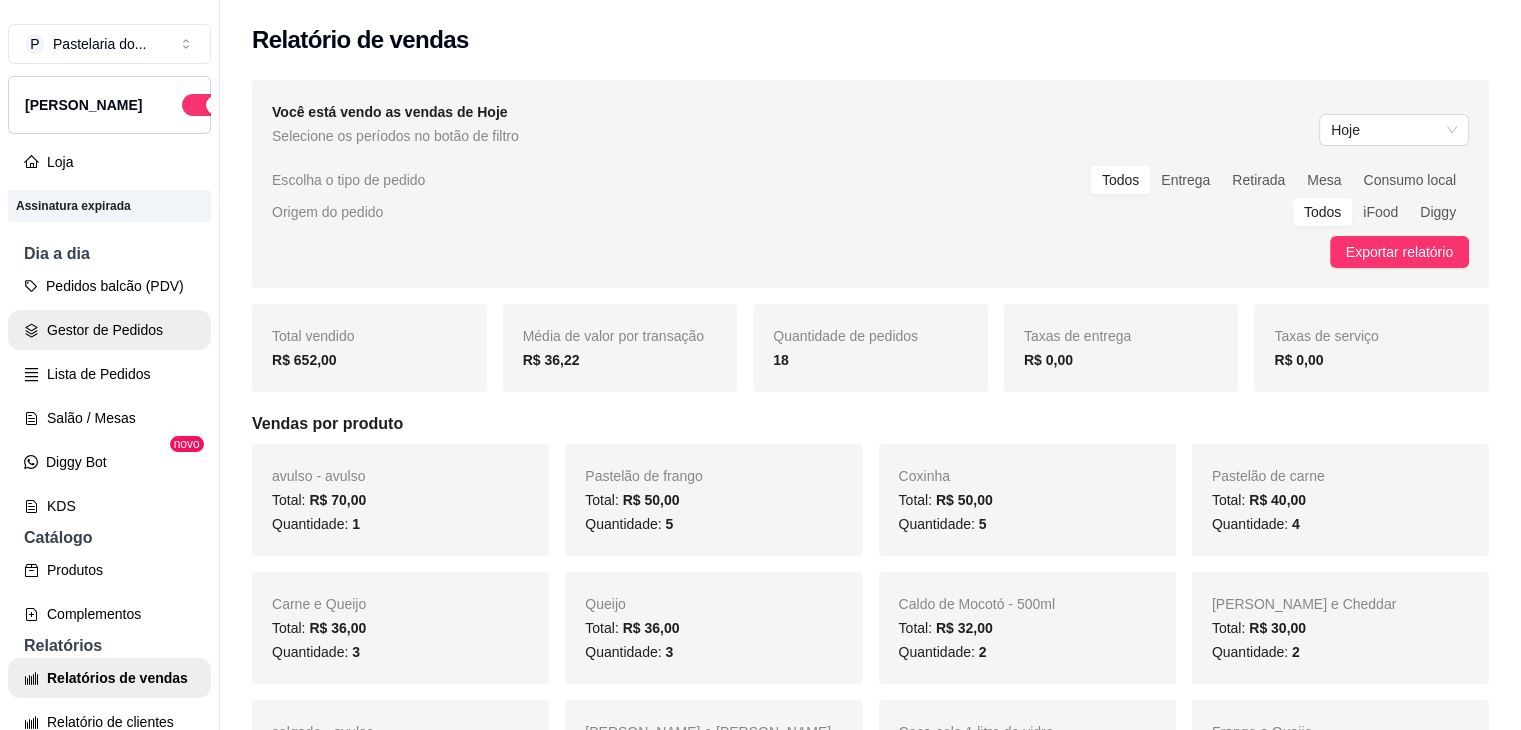 click on "Gestor de Pedidos" at bounding box center (109, 330) 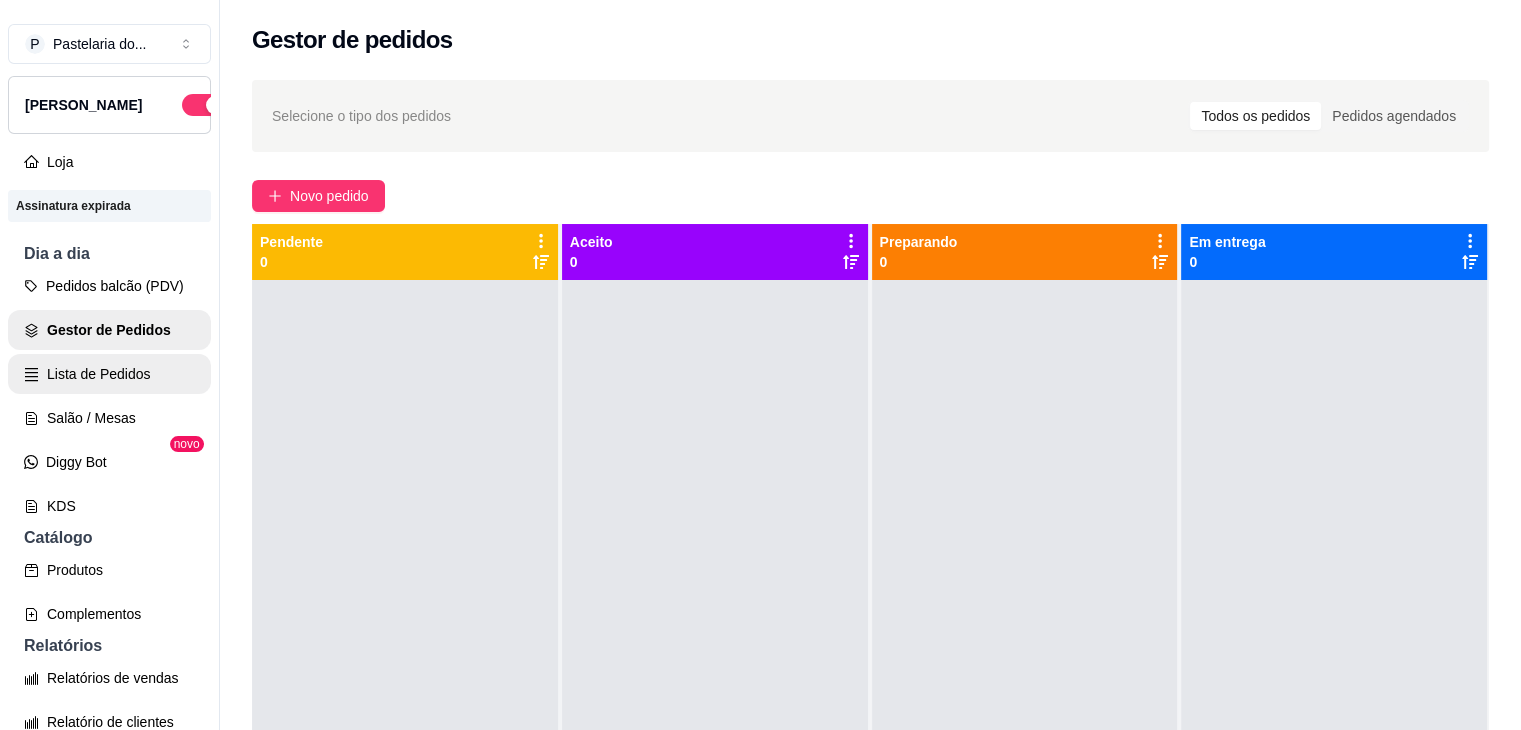 click on "Lista de Pedidos" at bounding box center (109, 374) 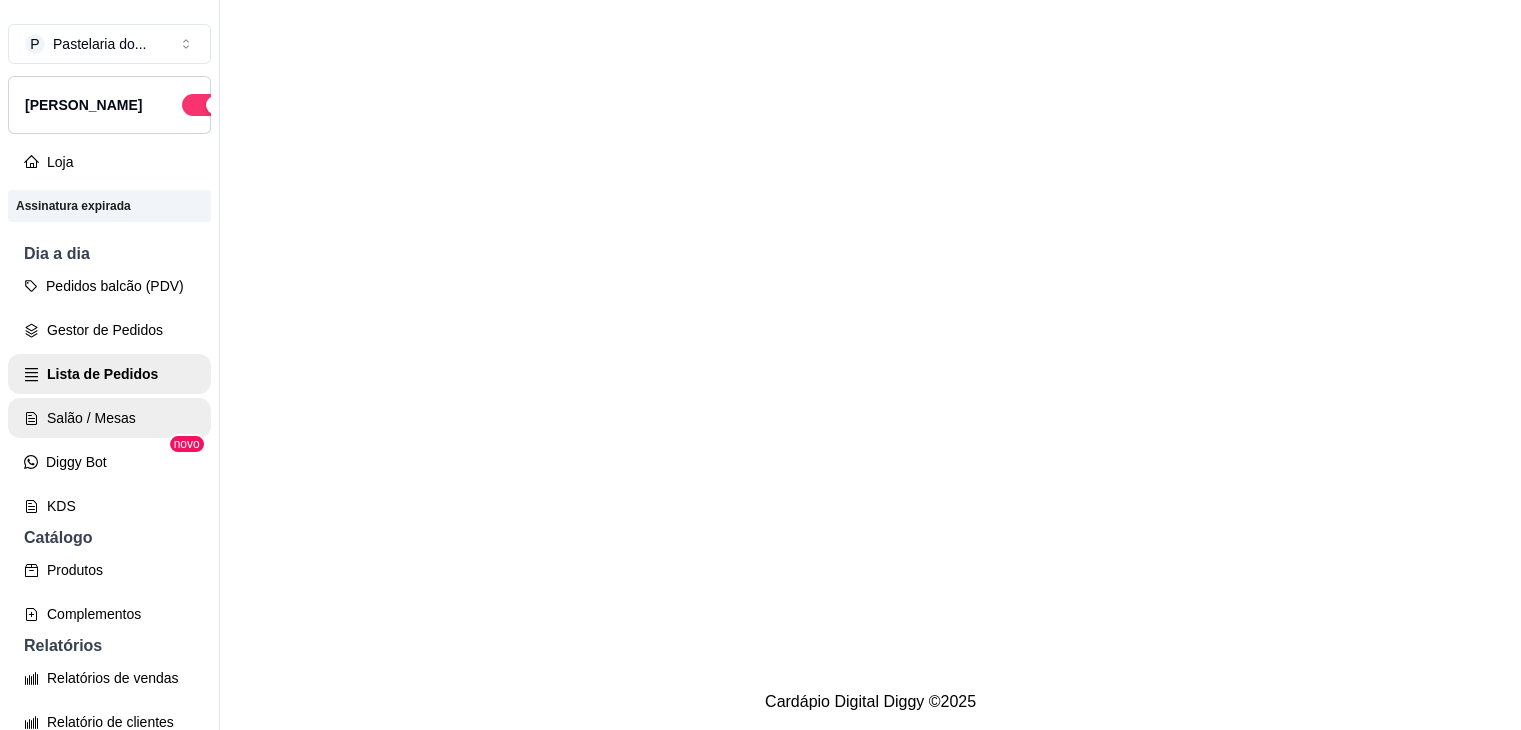 click on "Salão / Mesas" at bounding box center [109, 418] 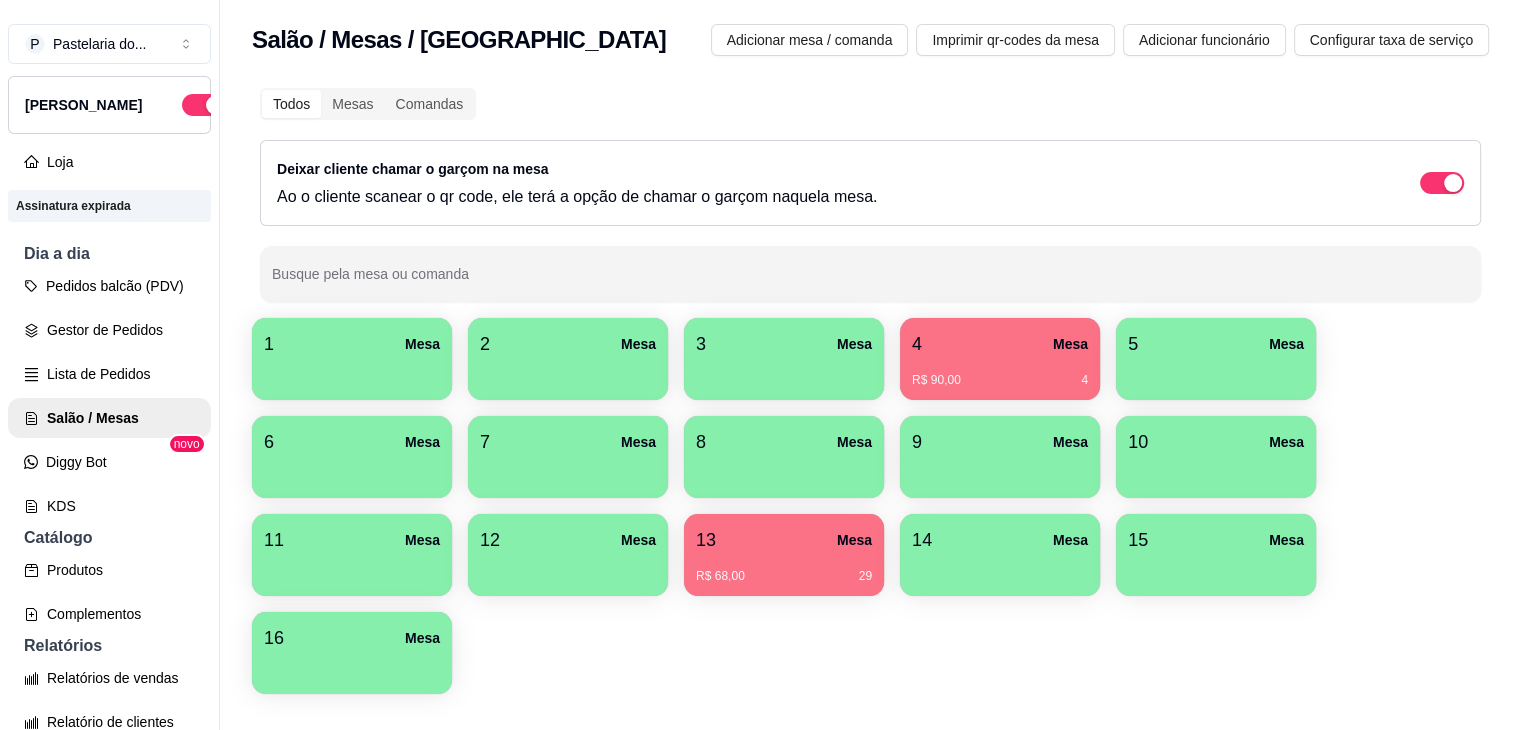 click on "16 Mesa" at bounding box center [352, 638] 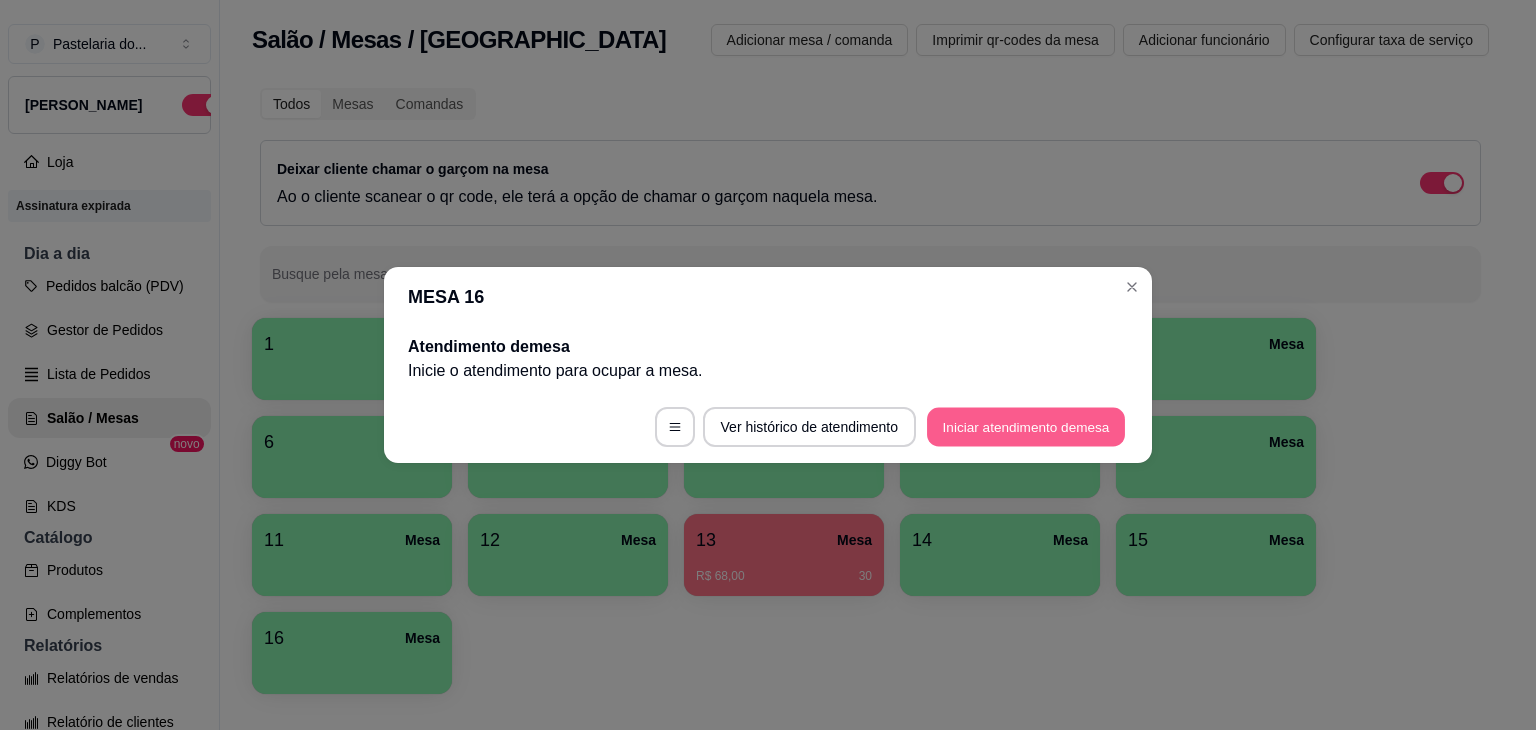 click on "Iniciar atendimento de  mesa" at bounding box center [1026, 427] 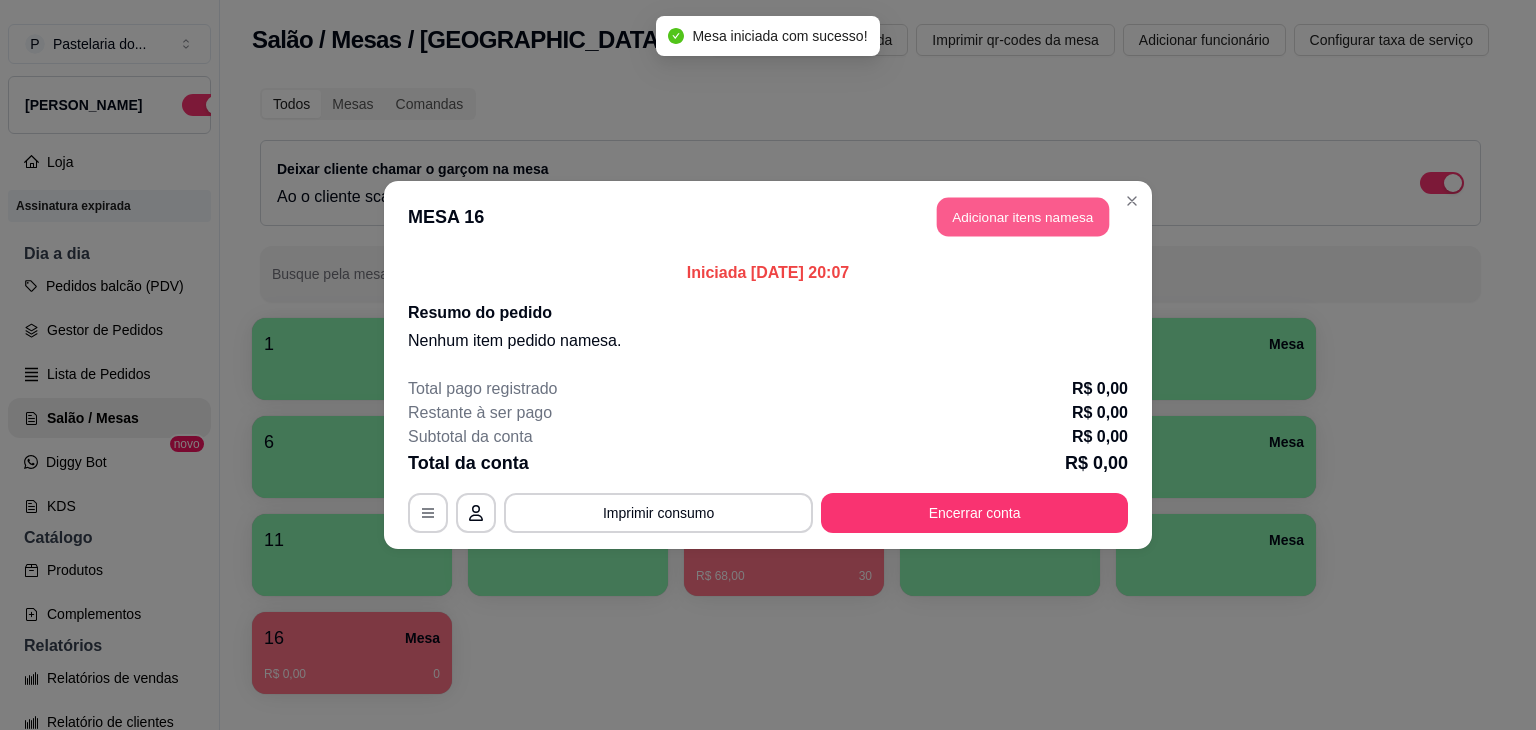 click on "Adicionar itens na  mesa" at bounding box center (1023, 217) 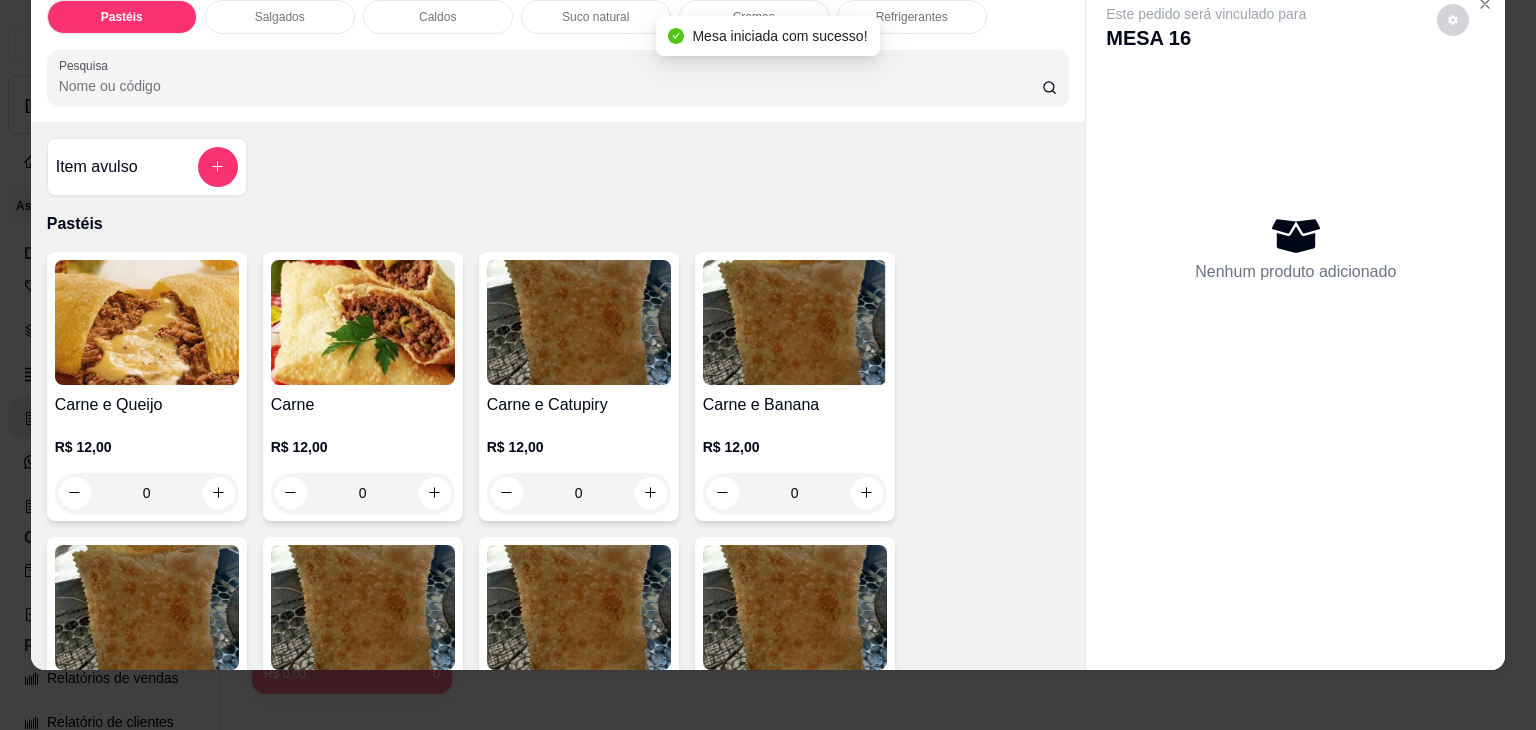 scroll, scrollTop: 49, scrollLeft: 0, axis: vertical 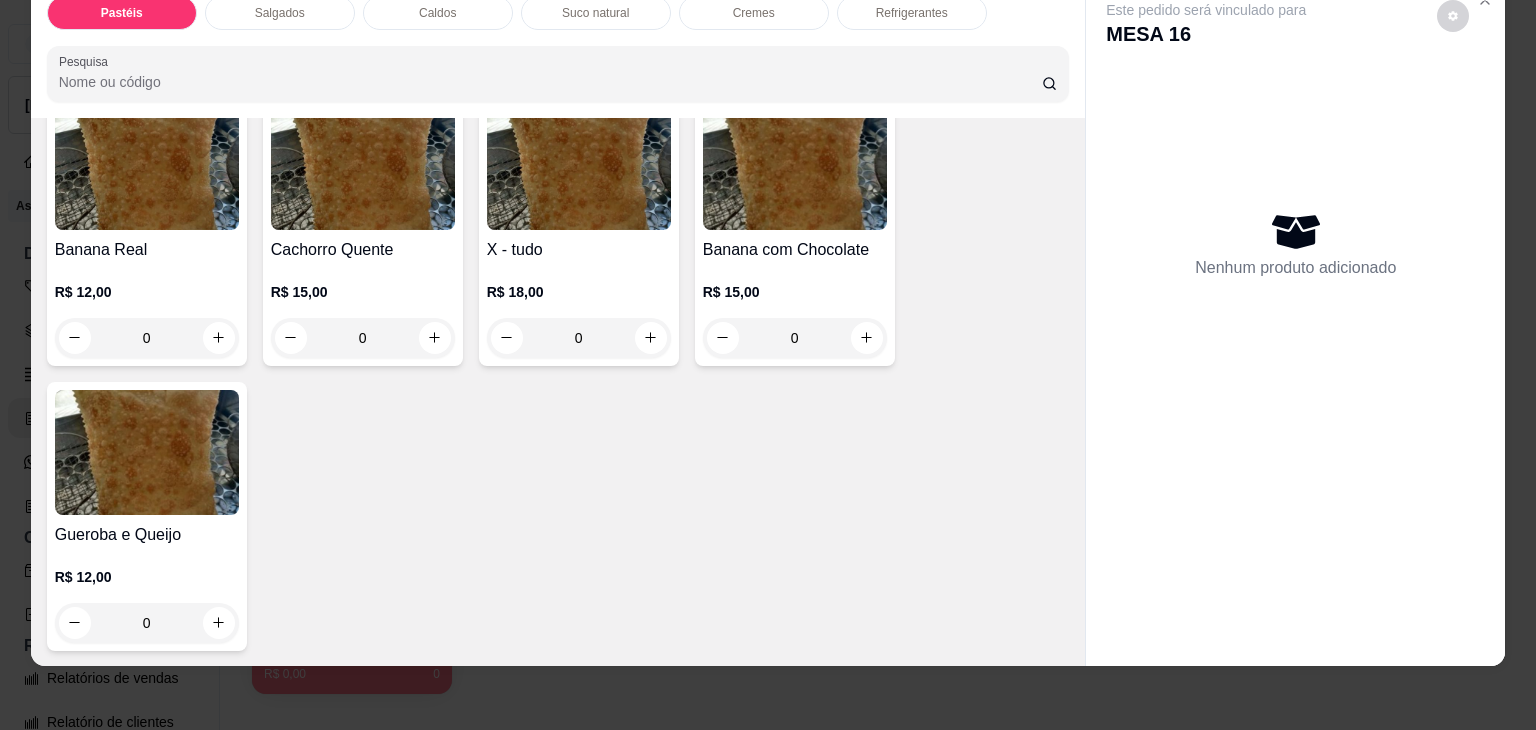 click on "0" at bounding box center (579, 338) 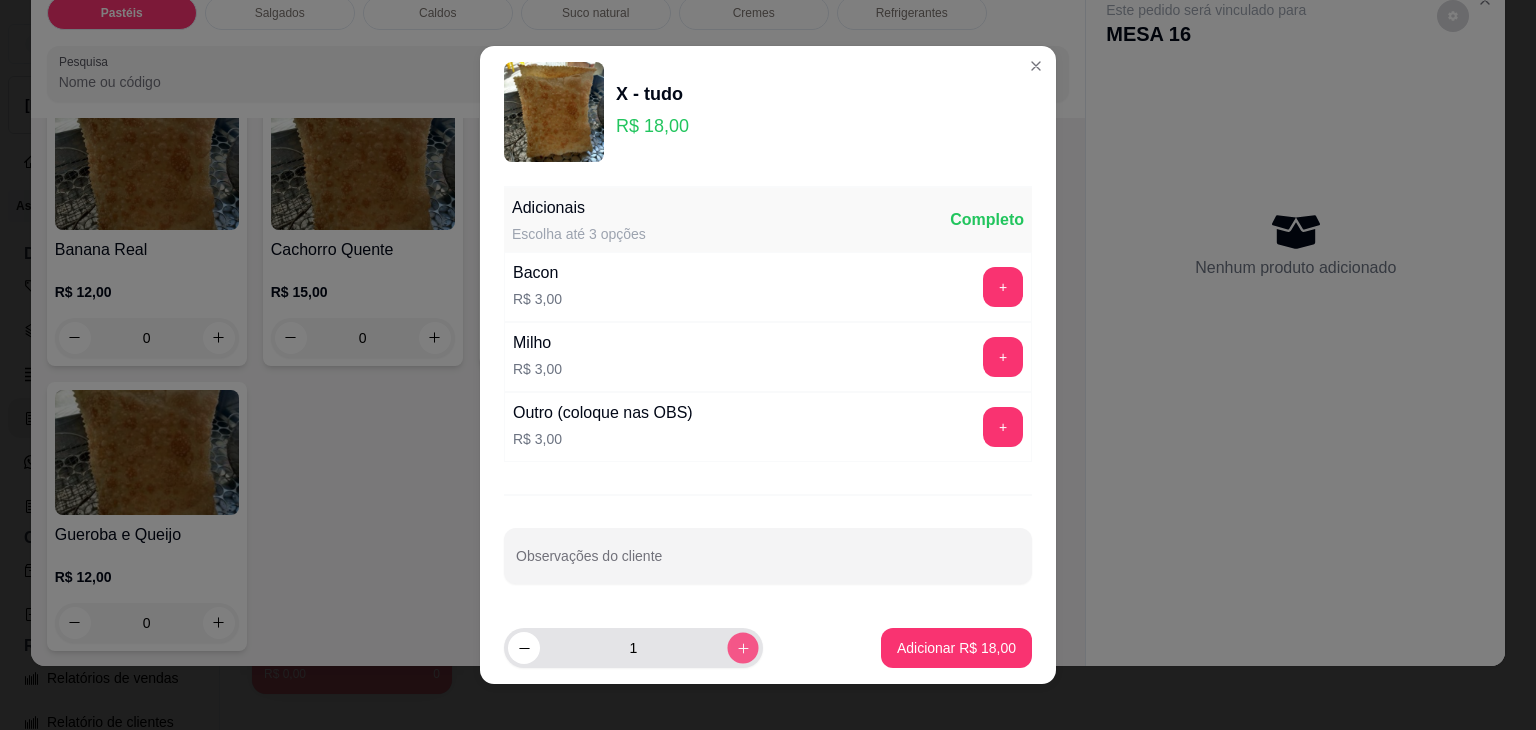 click 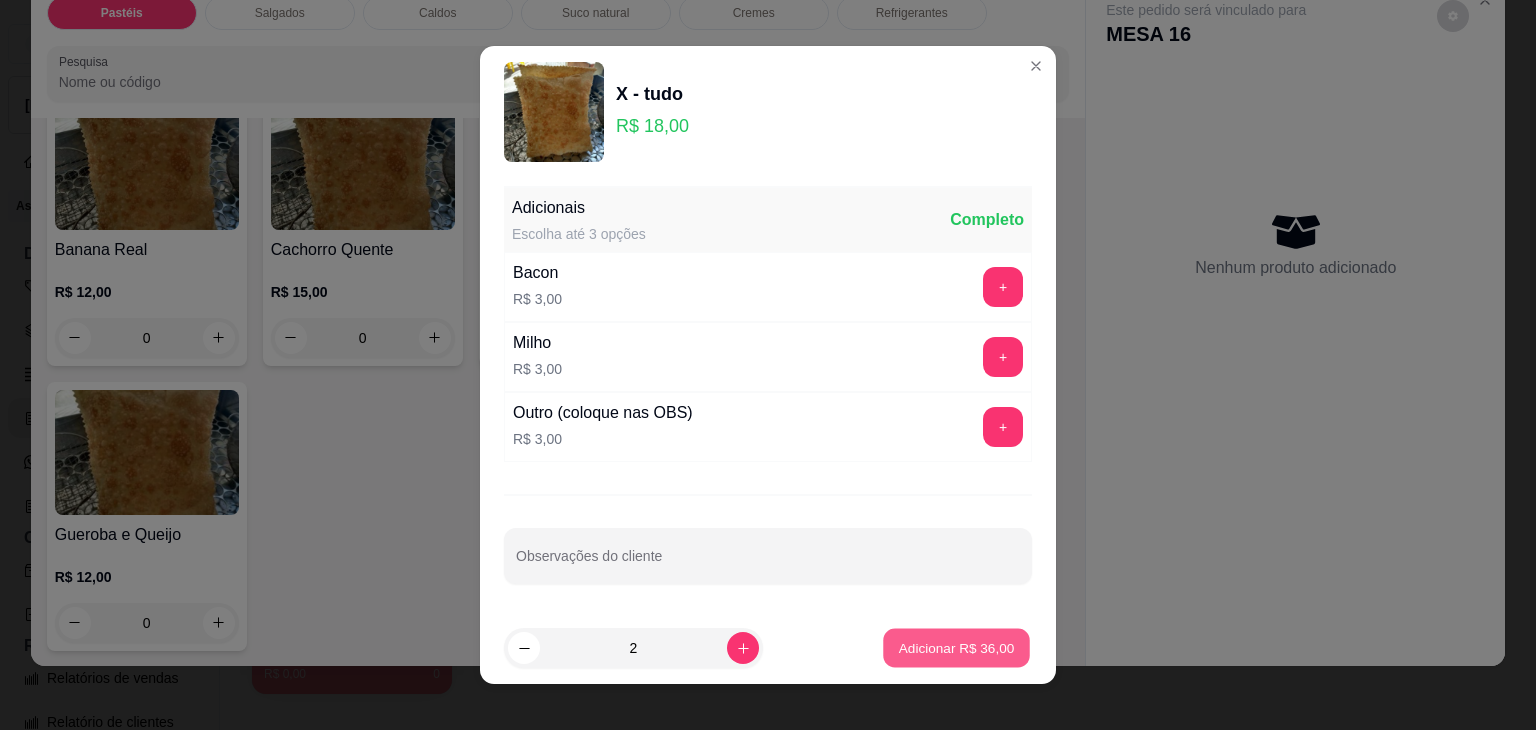 click on "Adicionar   R$ 36,00" at bounding box center [956, 648] 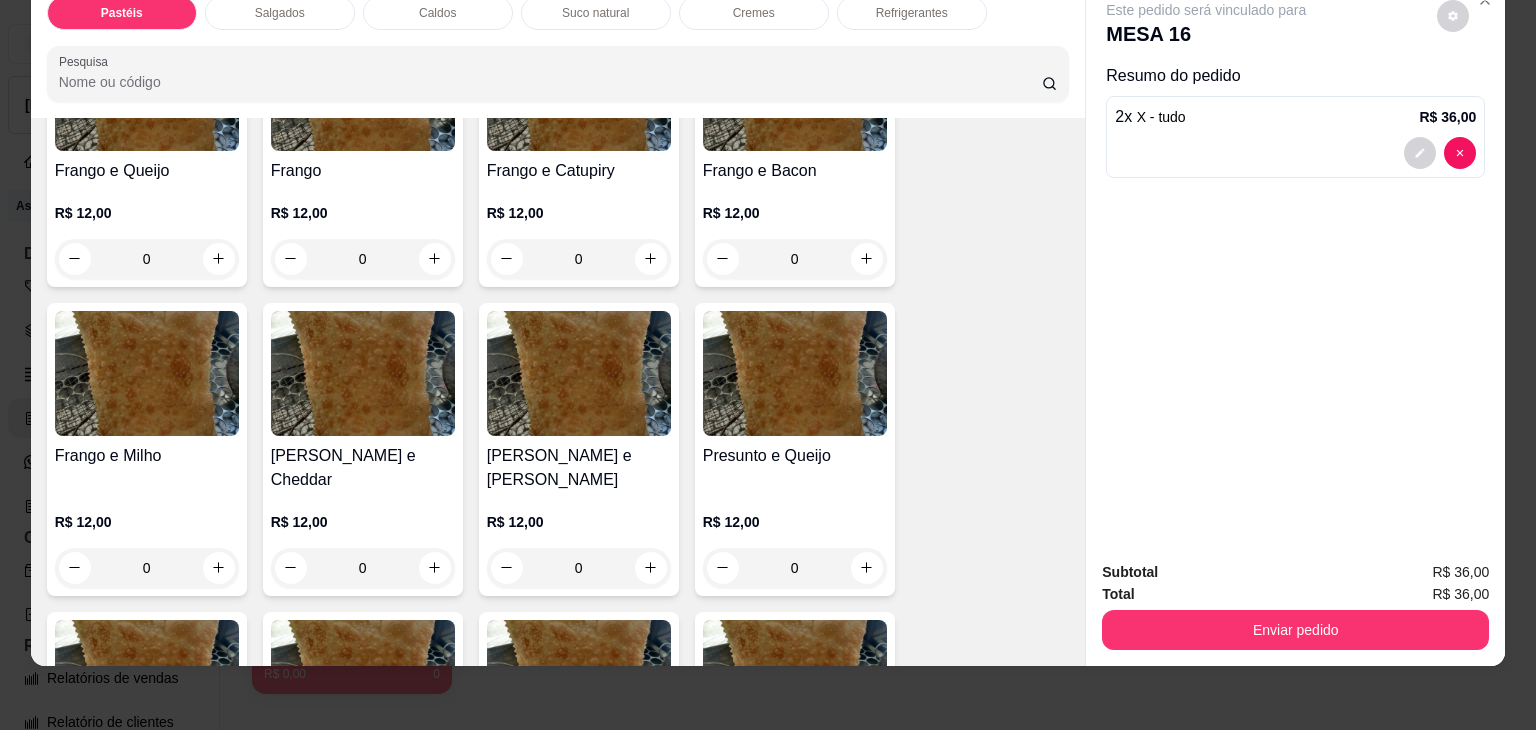 scroll, scrollTop: 700, scrollLeft: 0, axis: vertical 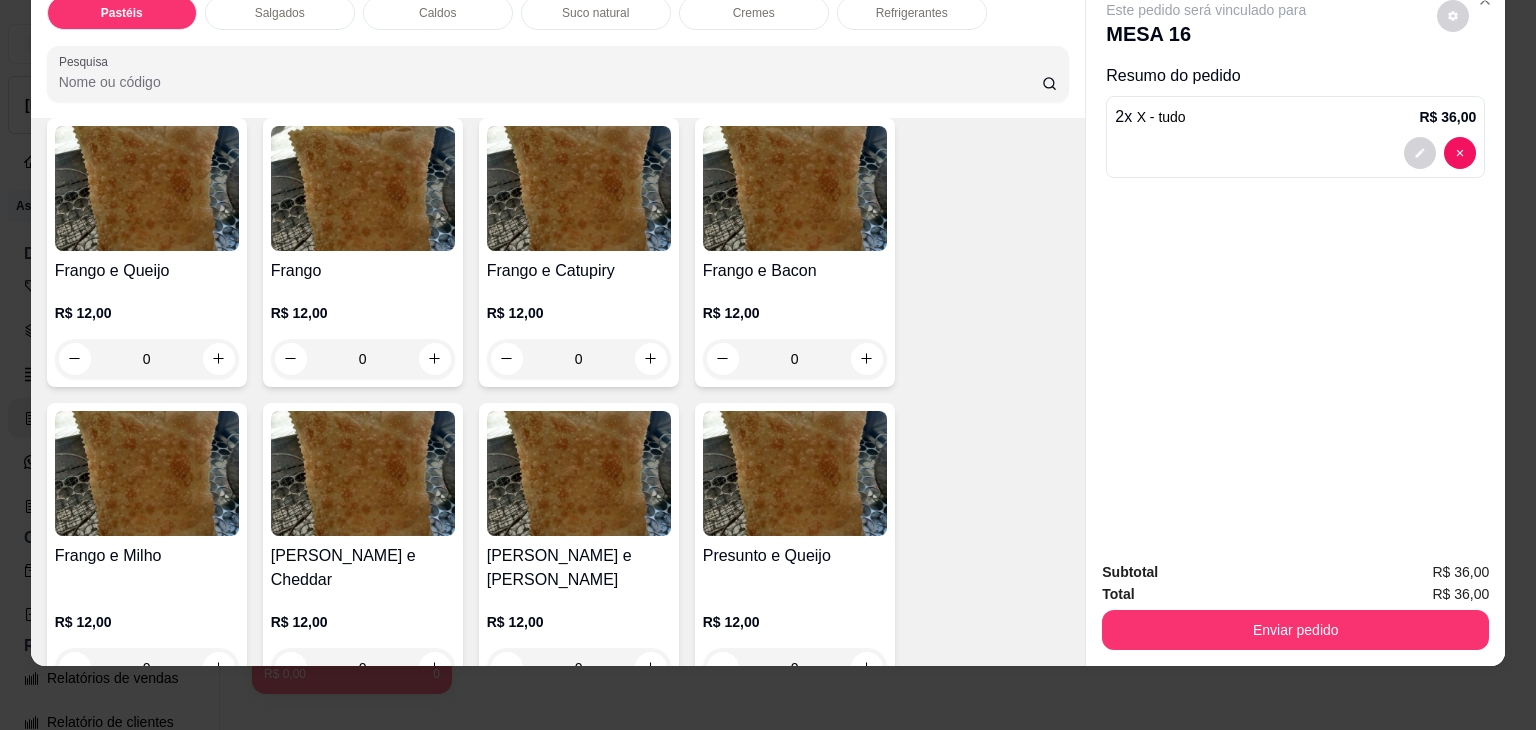 click on "0" at bounding box center [147, 359] 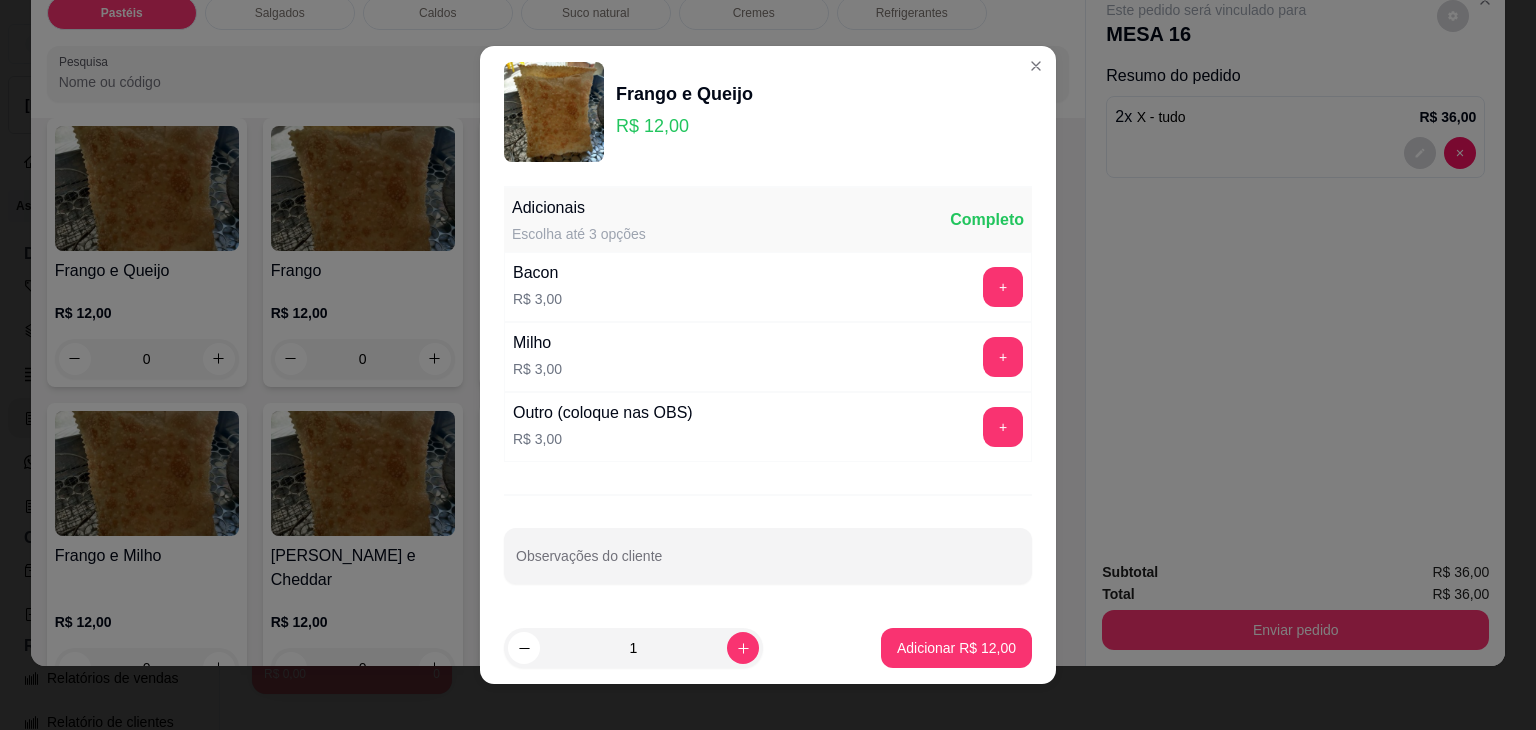 click on "Adicionar   R$ 12,00" at bounding box center [956, 648] 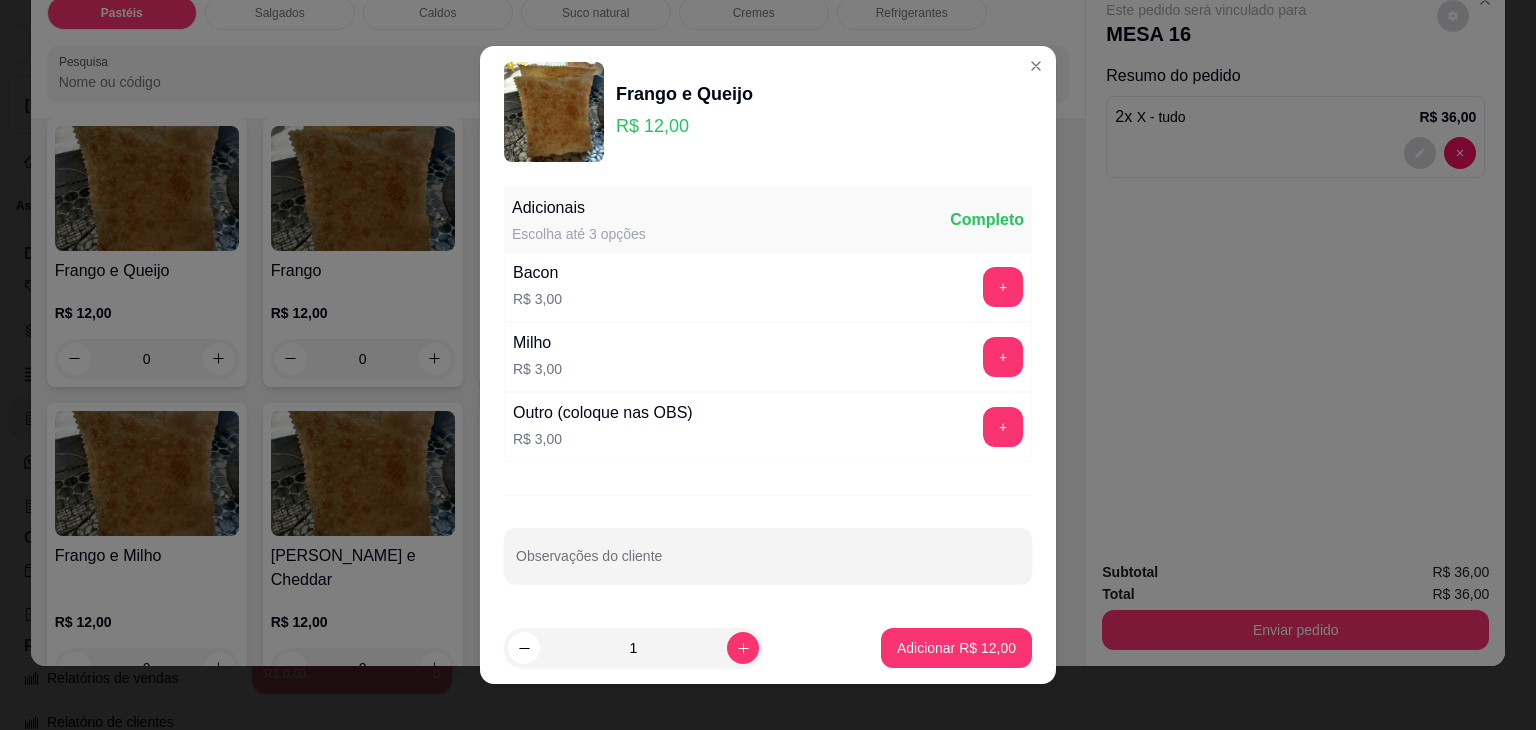 type on "1" 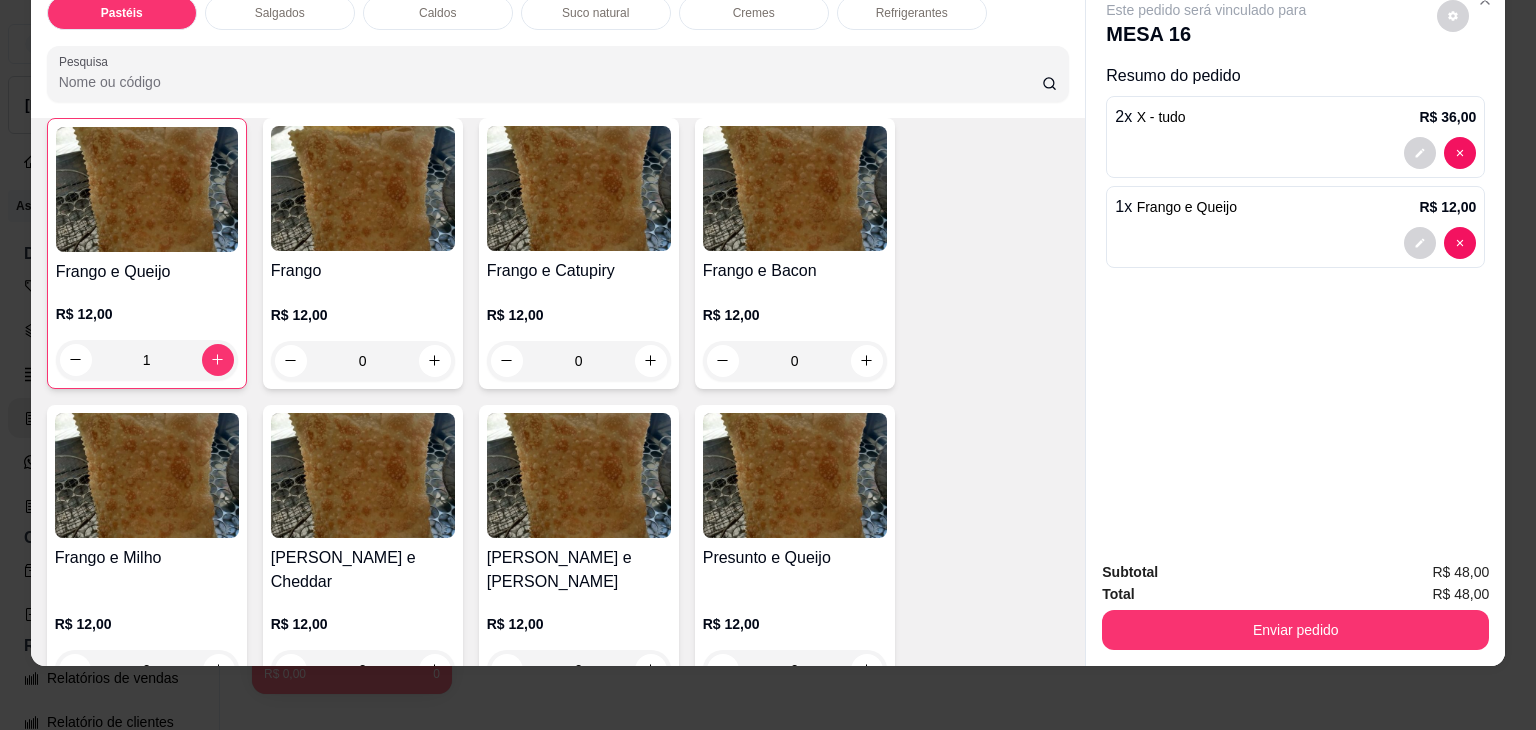 scroll, scrollTop: 700, scrollLeft: 0, axis: vertical 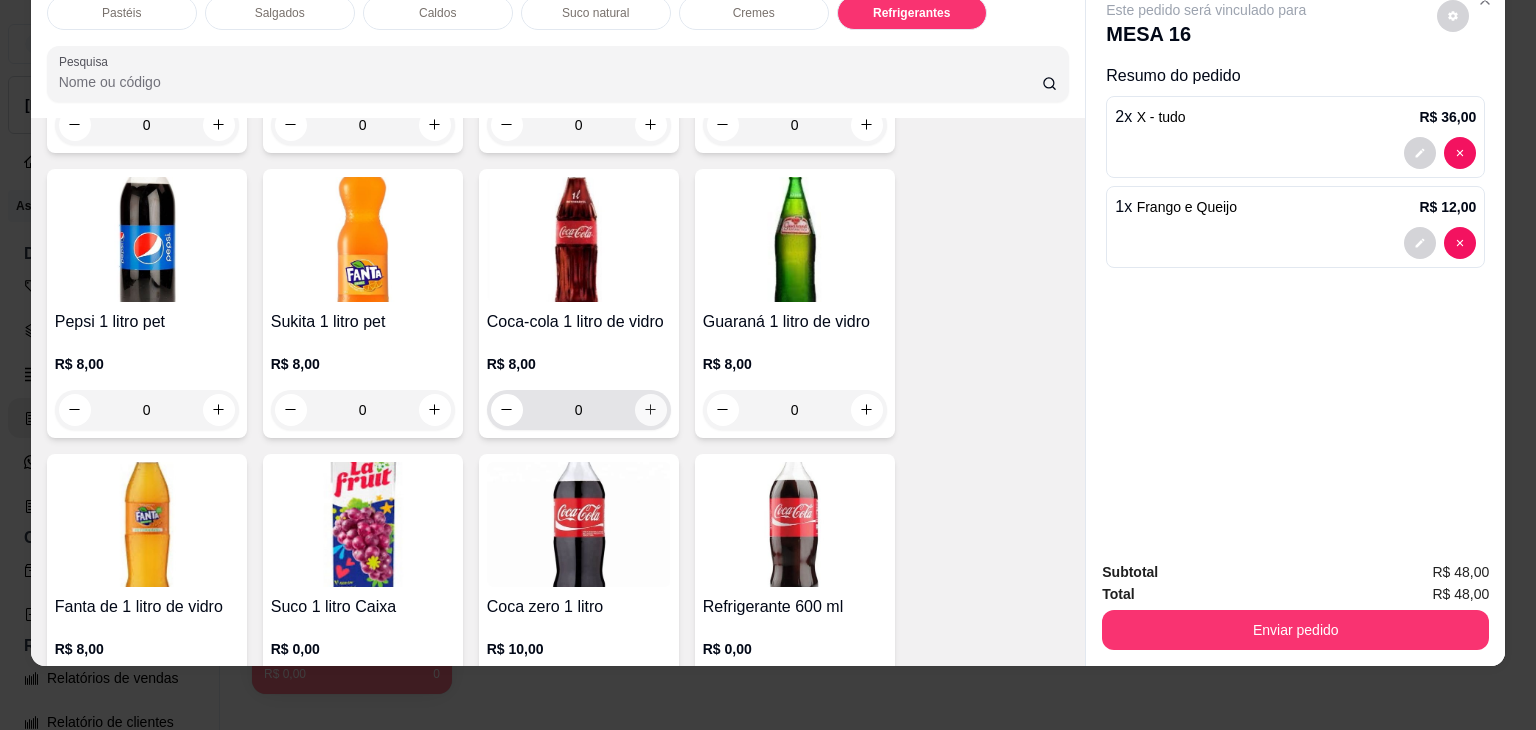 click 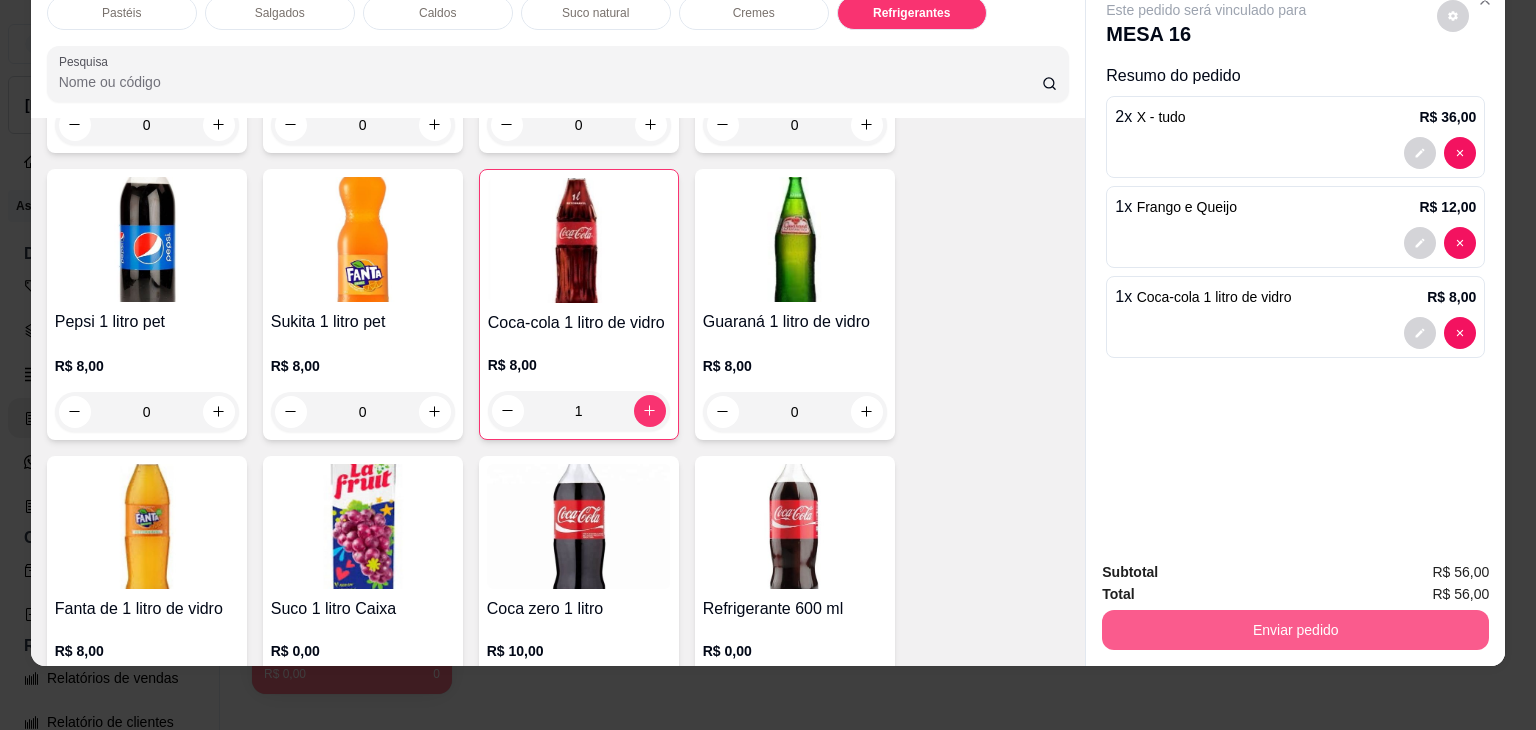click on "Enviar pedido" at bounding box center [1295, 630] 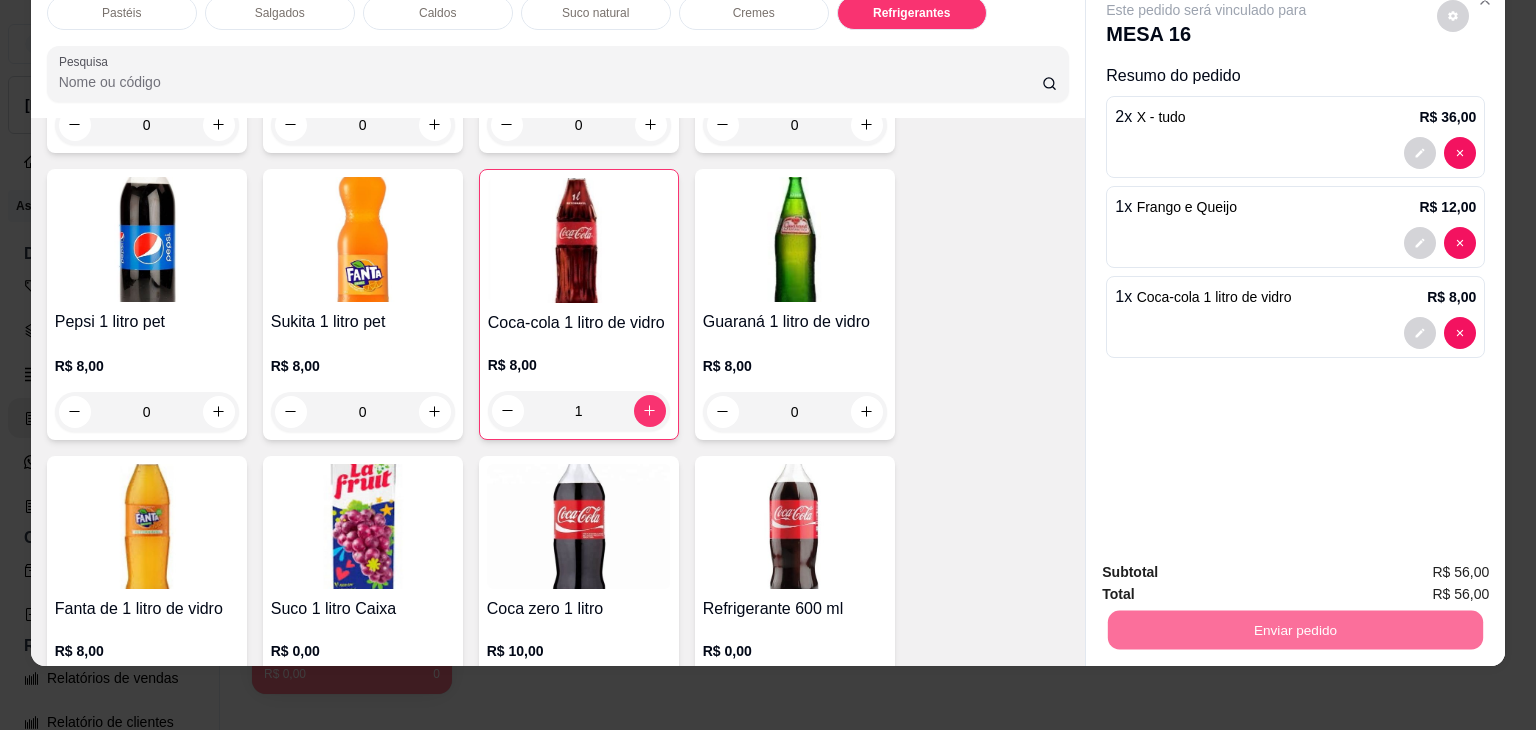 click on "Não registrar e enviar pedido" at bounding box center (1229, 565) 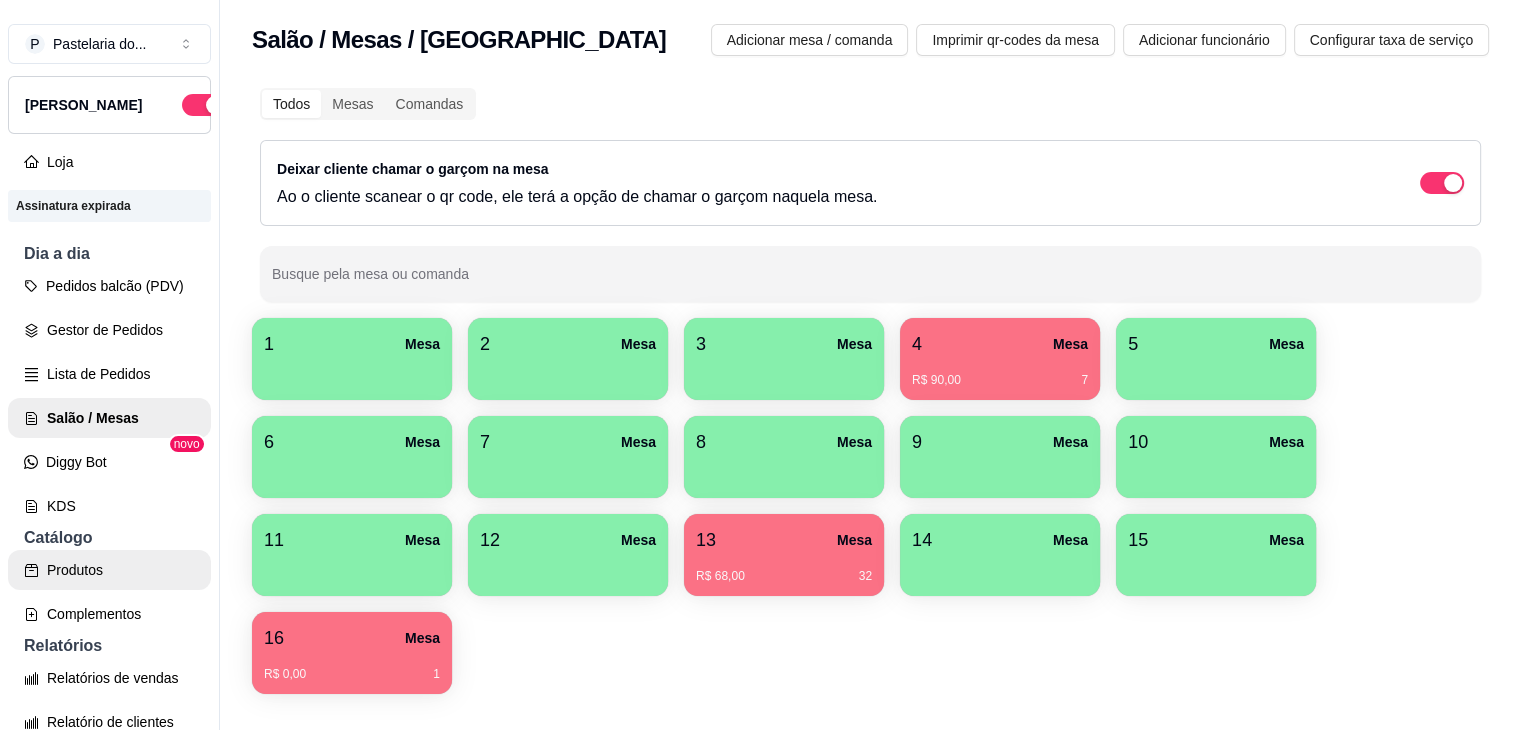 scroll, scrollTop: 640, scrollLeft: 0, axis: vertical 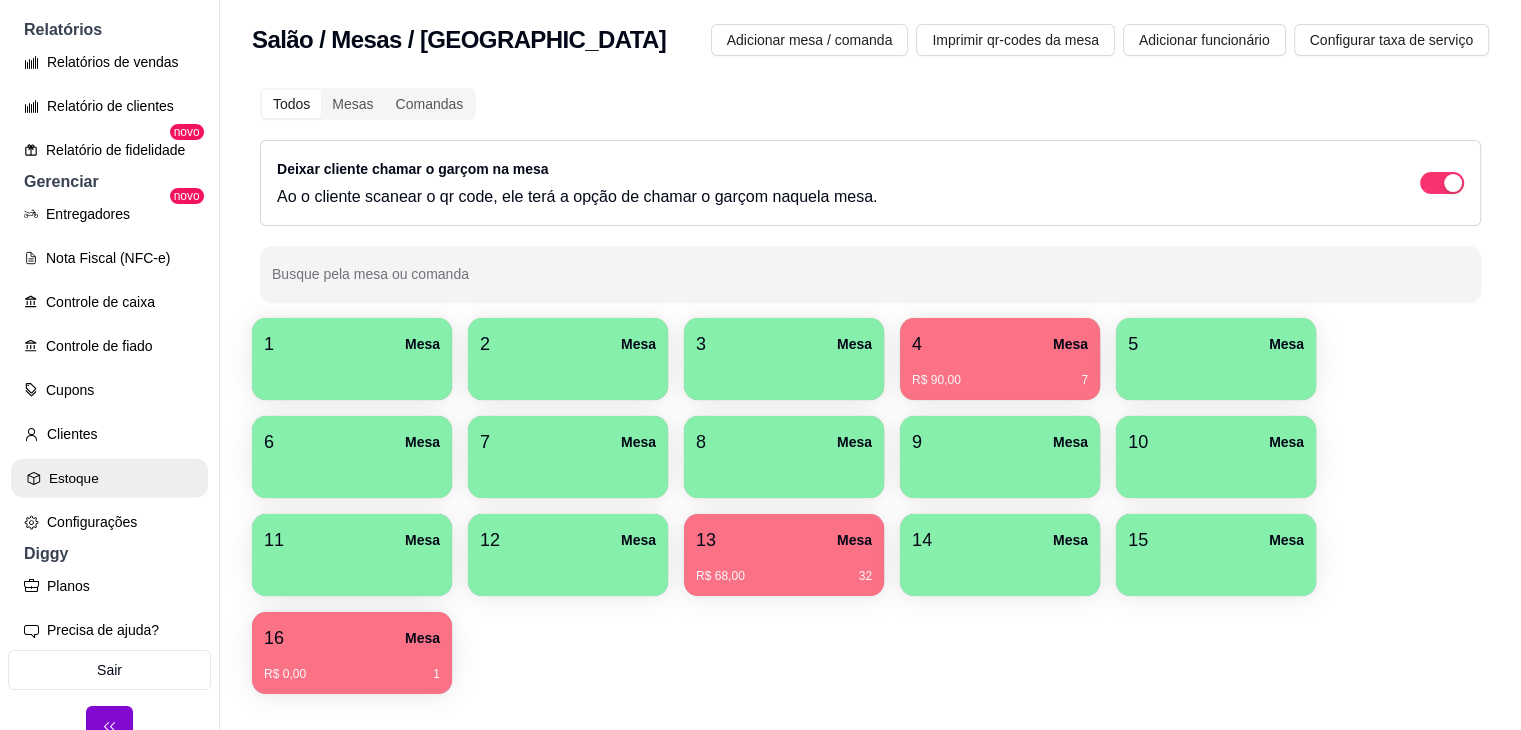 click on "Estoque" at bounding box center [109, 478] 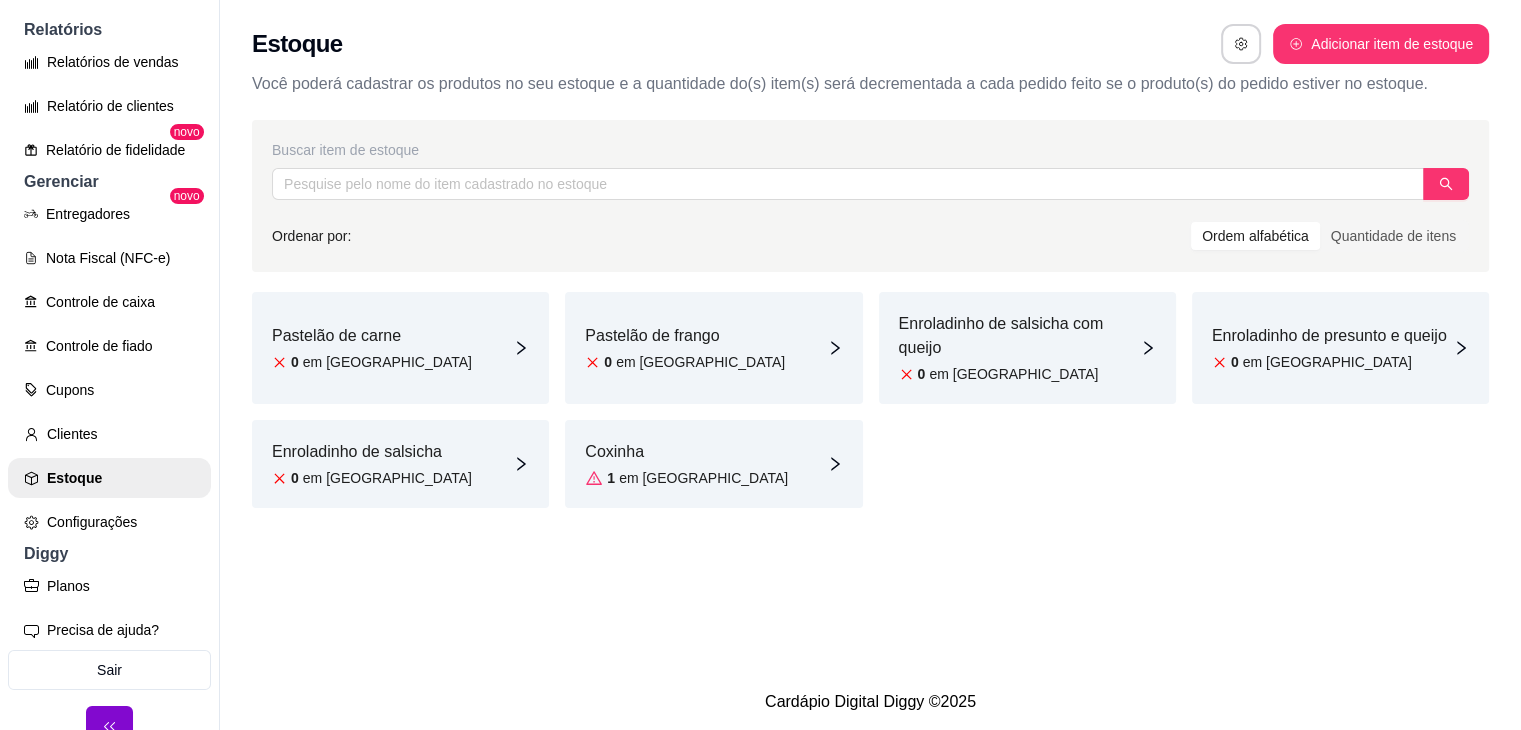 click on "em [GEOGRAPHIC_DATA]" at bounding box center [387, 362] 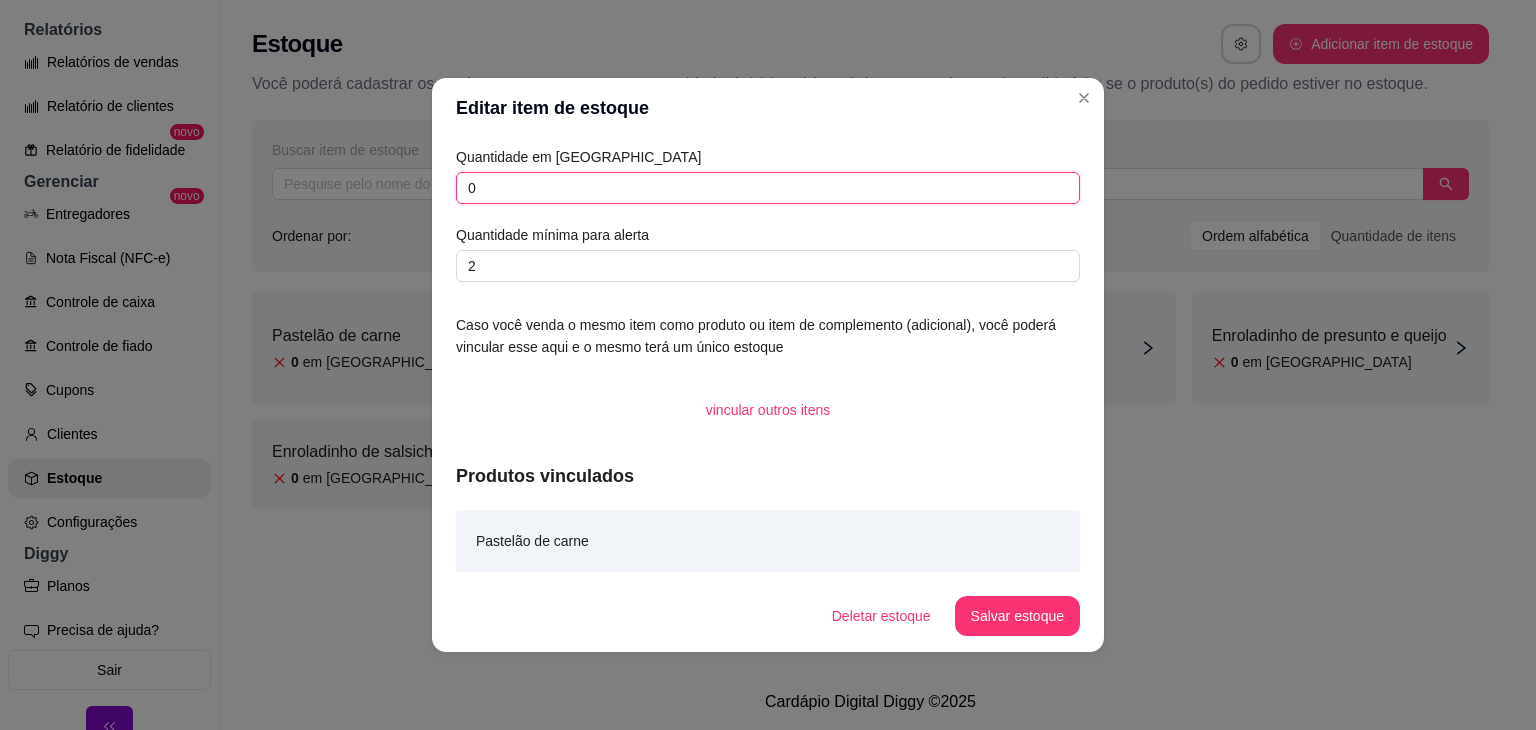 click on "0" at bounding box center [768, 188] 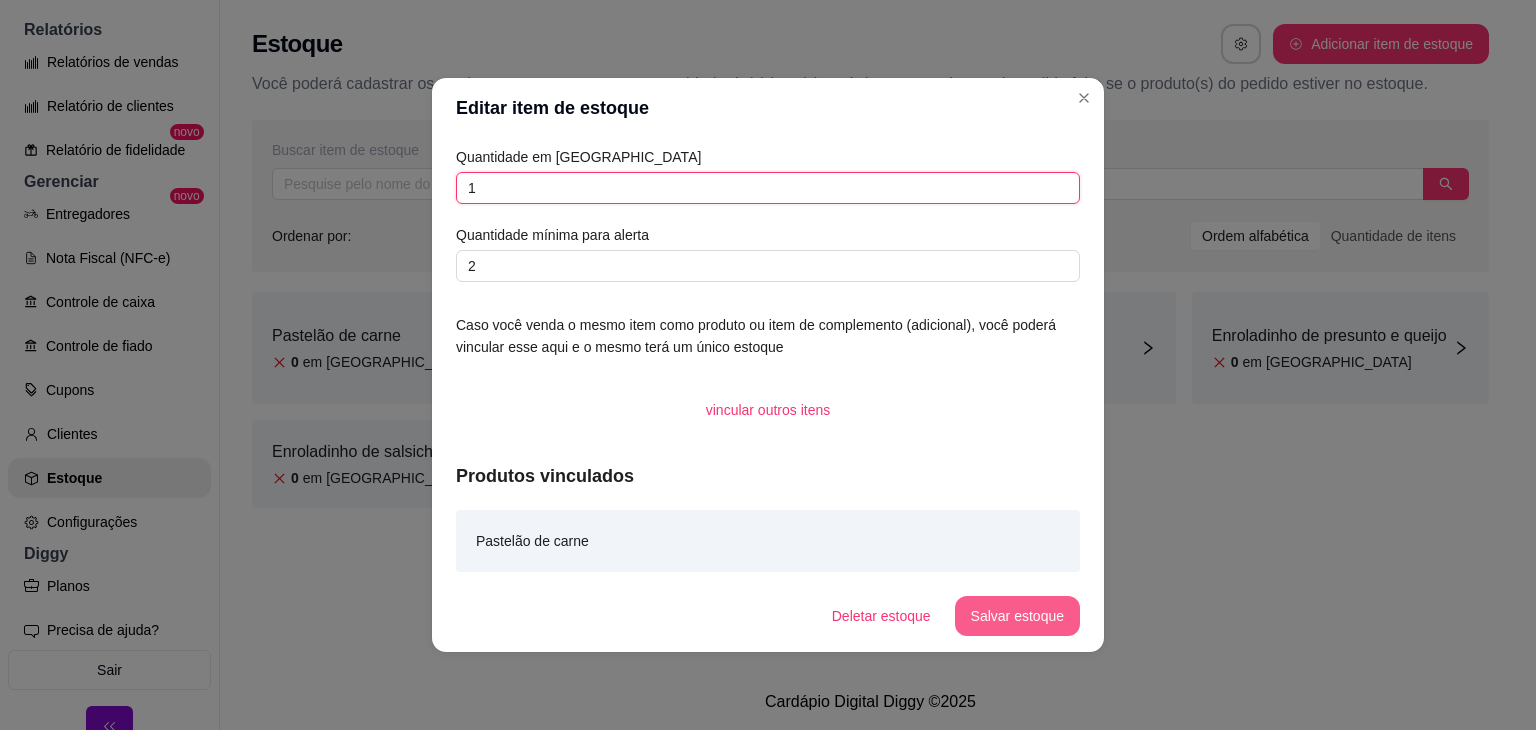 type on "1" 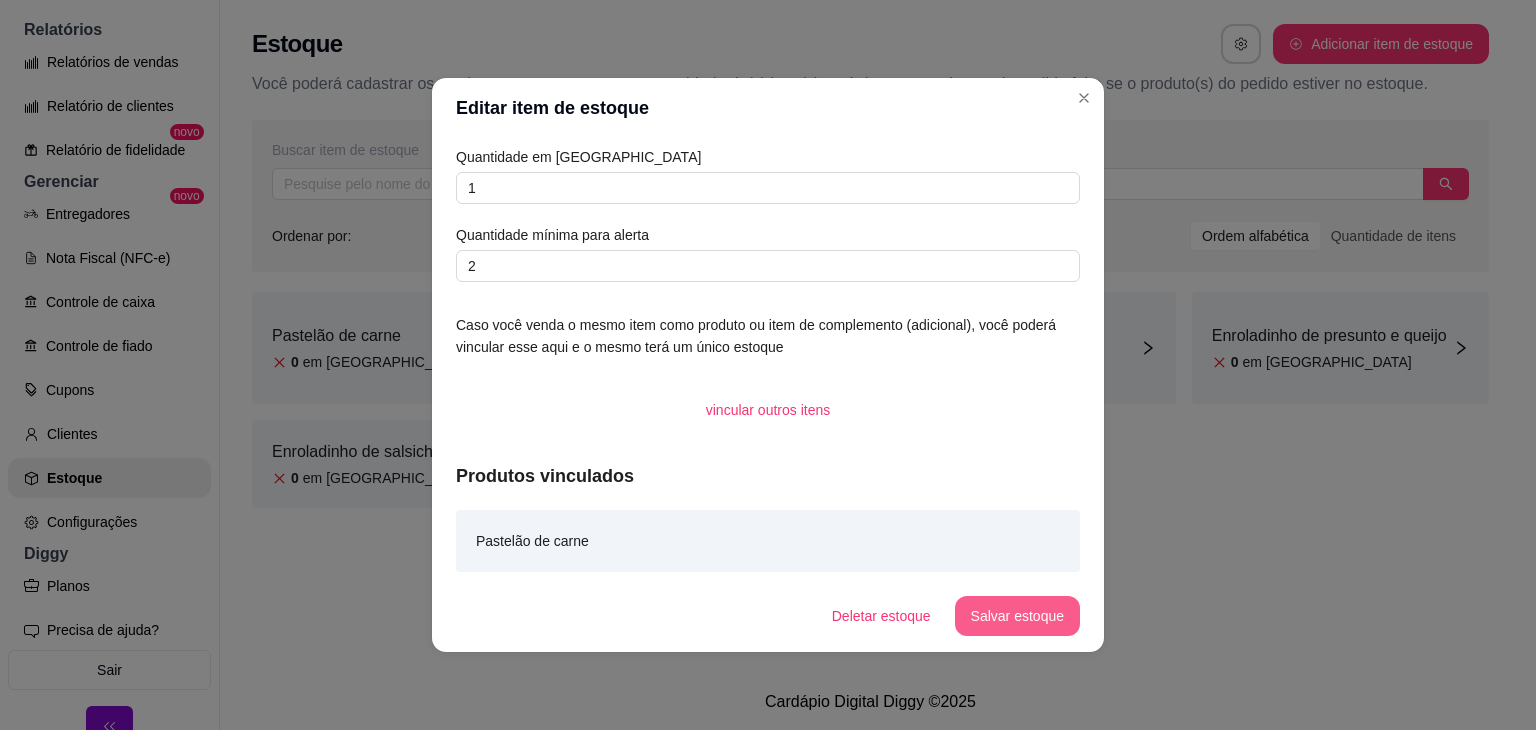 click on "Salvar estoque" at bounding box center [1017, 616] 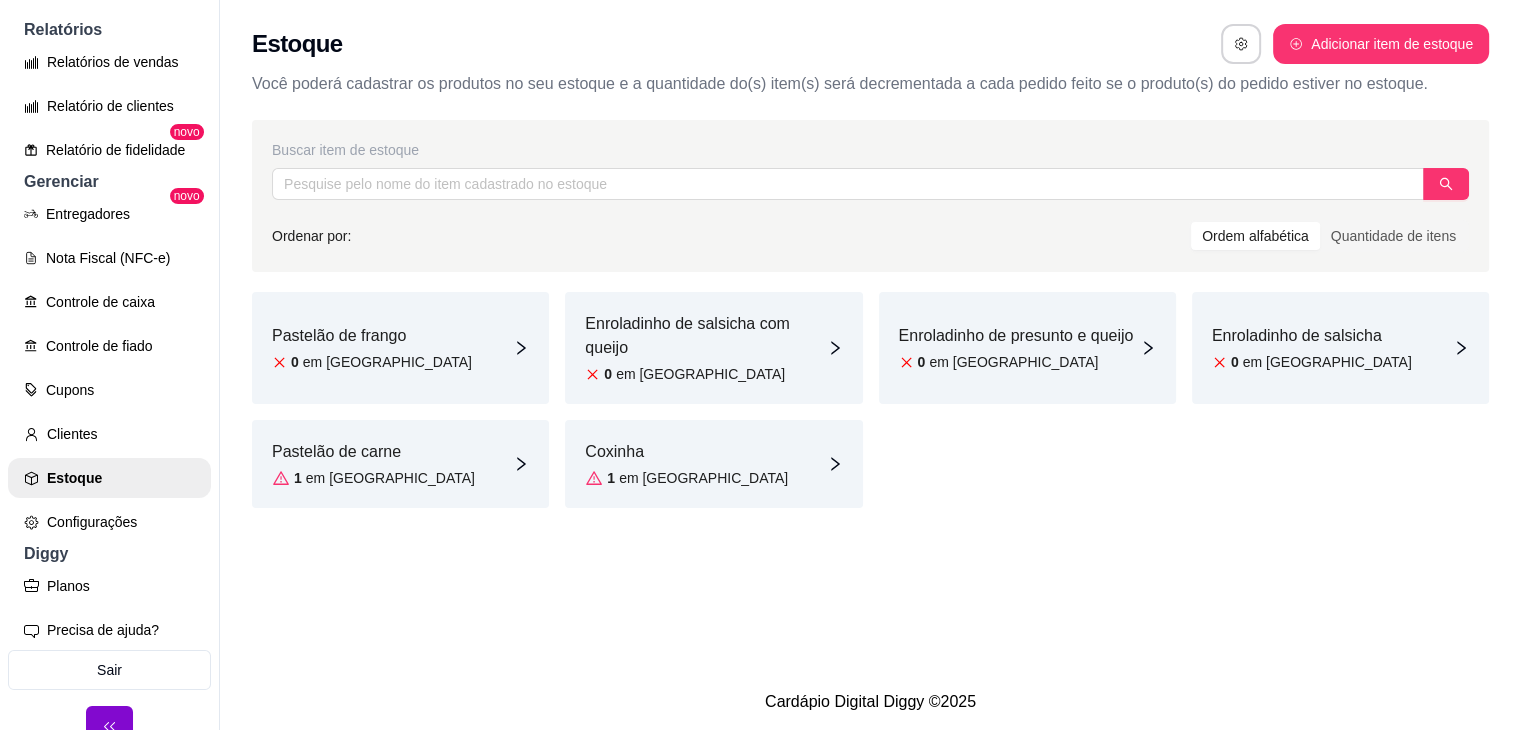 click on "Enroladinho de presunto e queijo  0 em [GEOGRAPHIC_DATA]" at bounding box center [1016, 348] 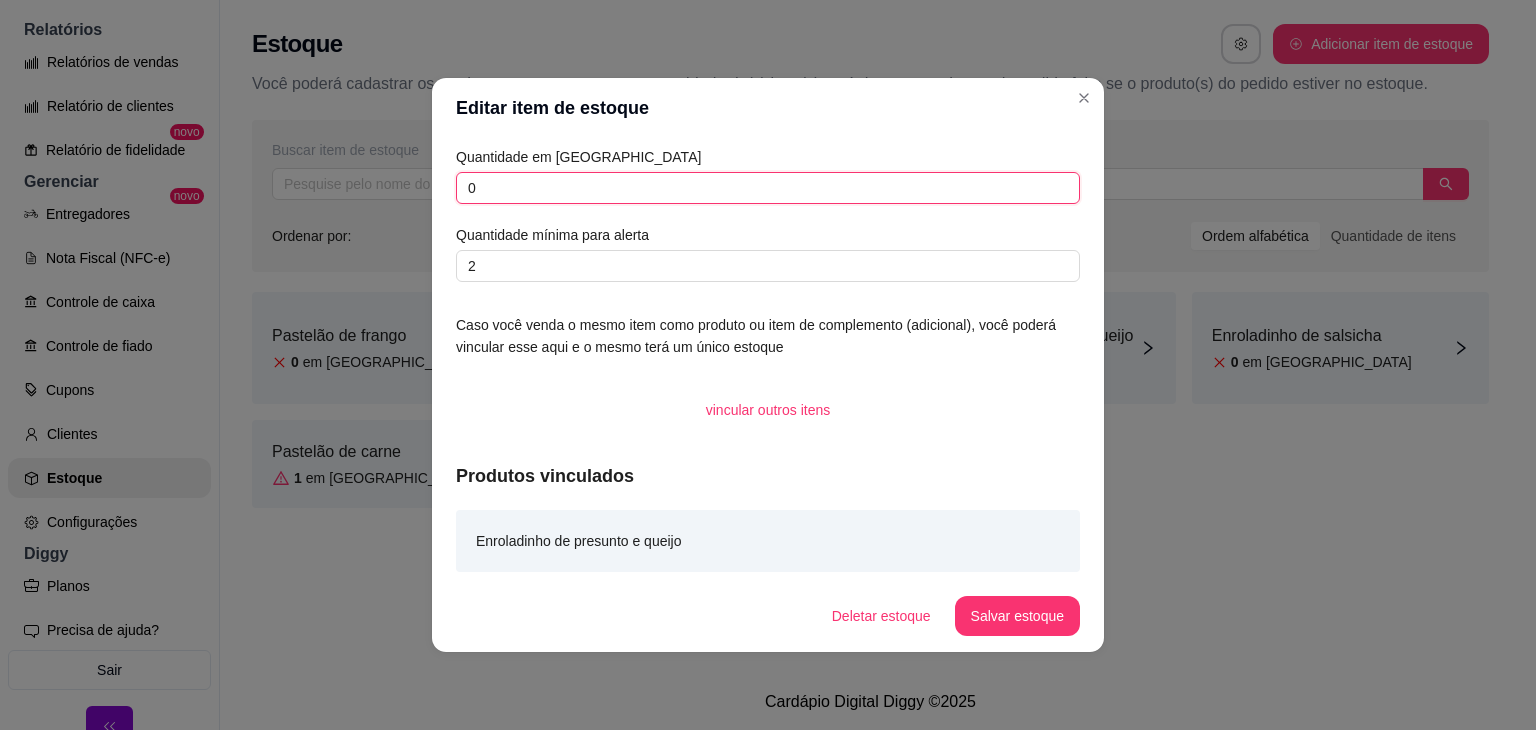 click on "0" at bounding box center (768, 188) 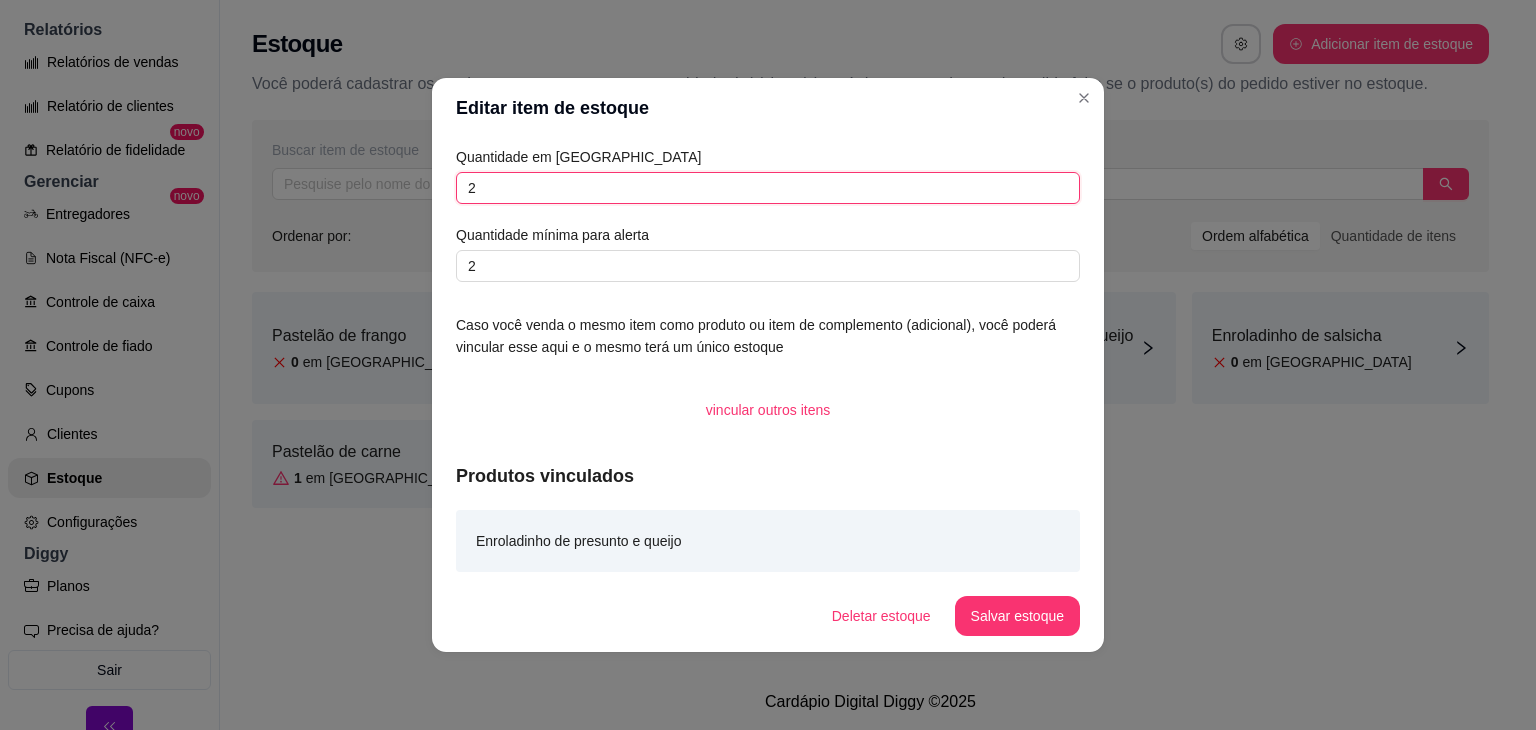 type on "2" 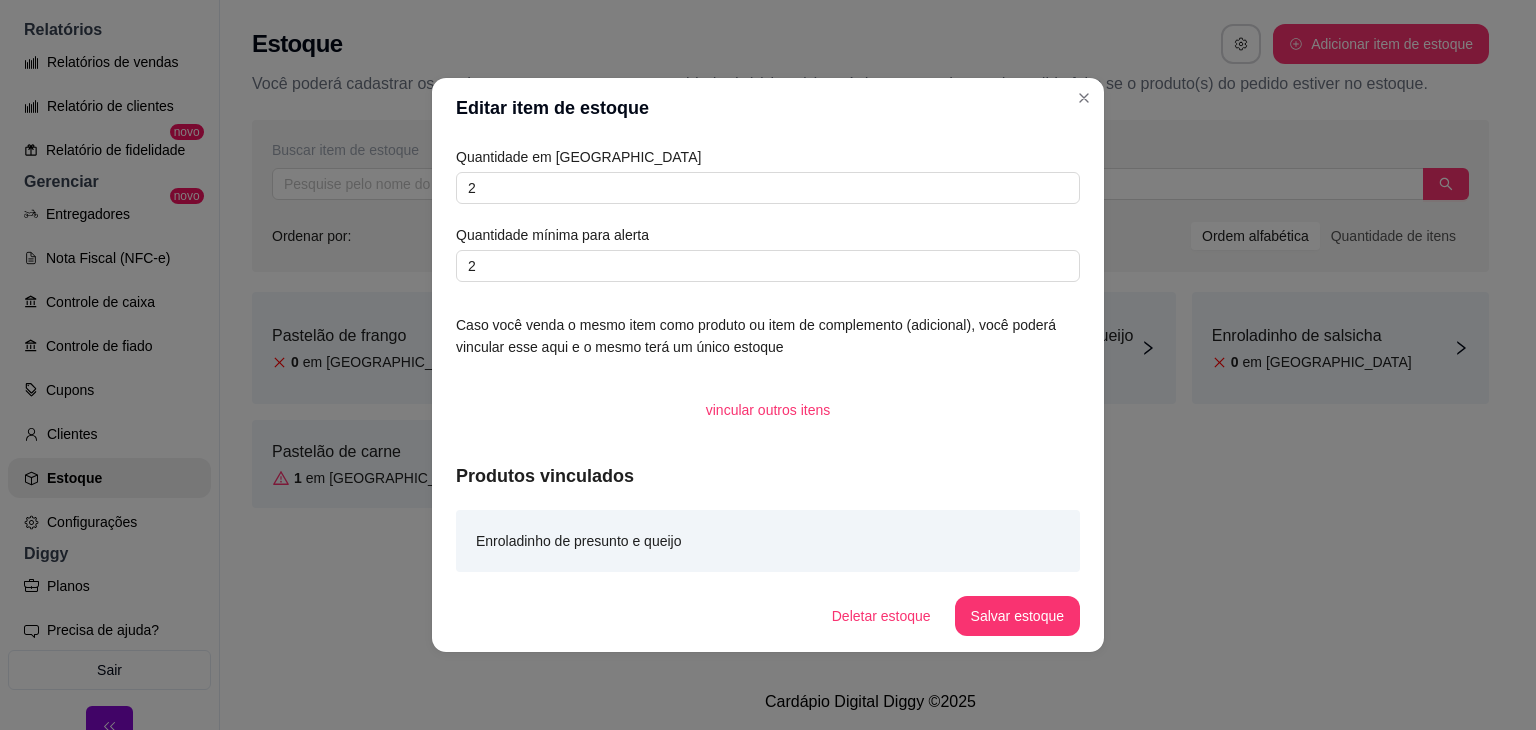 click on "Salvar estoque" at bounding box center [1017, 616] 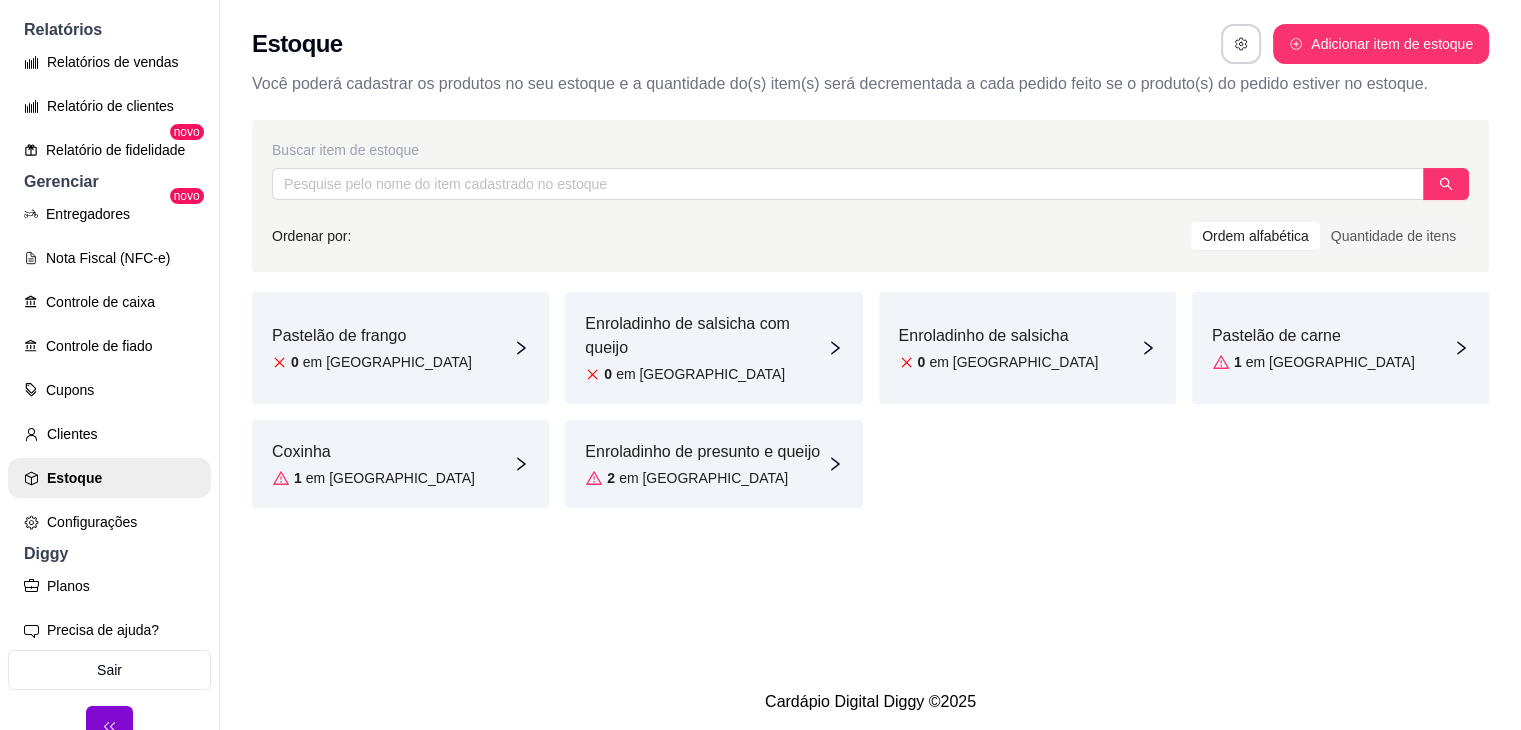 click on "Coxinha" at bounding box center (373, 452) 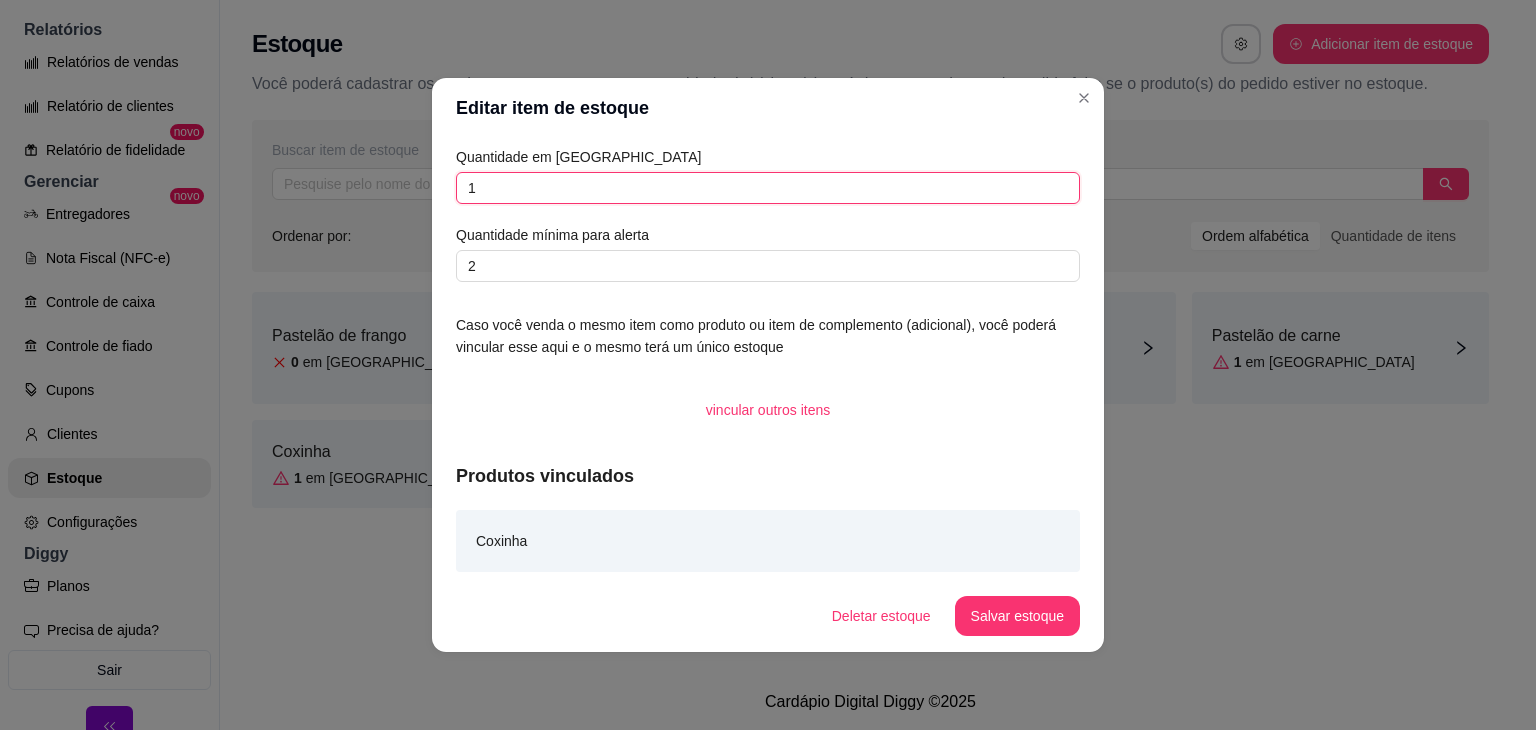 click on "1" at bounding box center [768, 188] 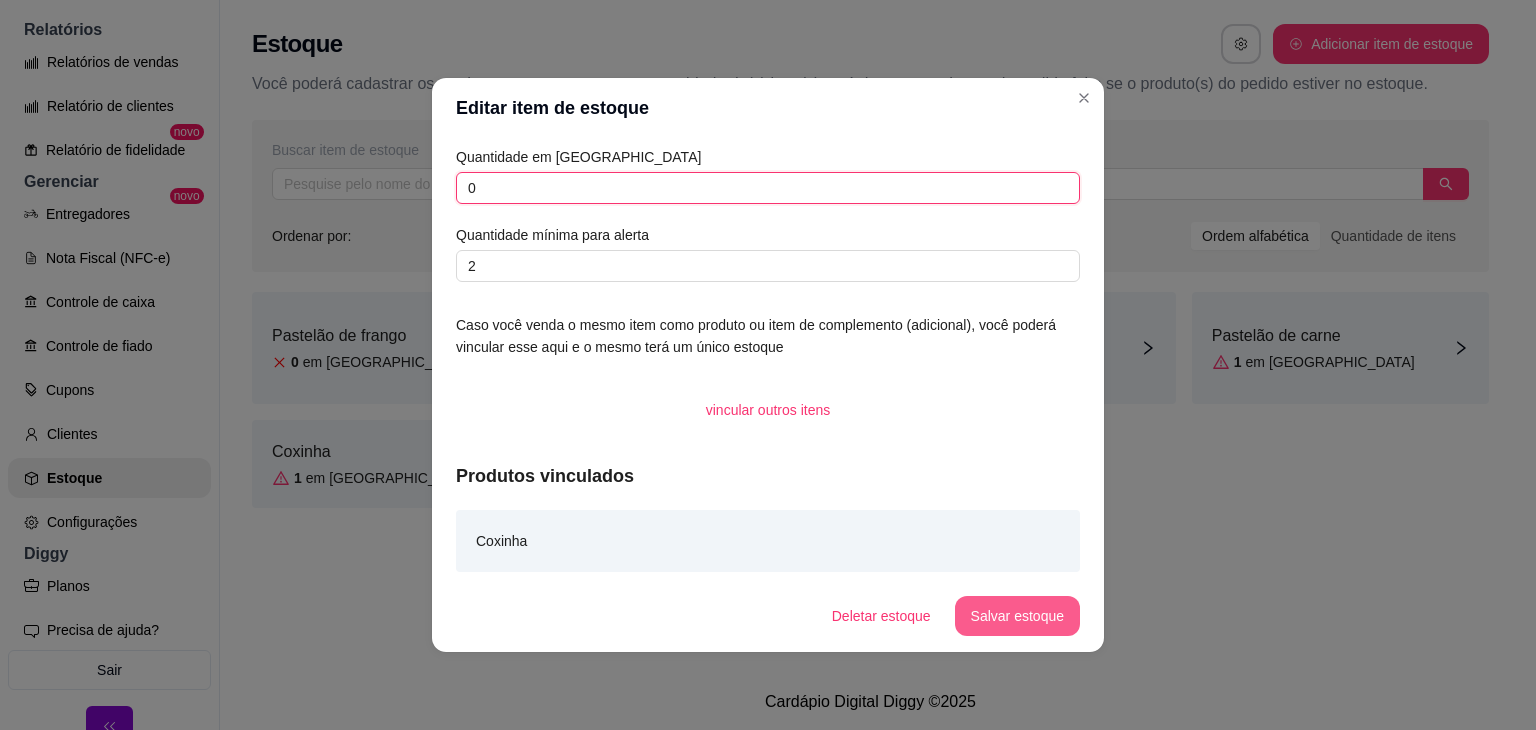 type on "0" 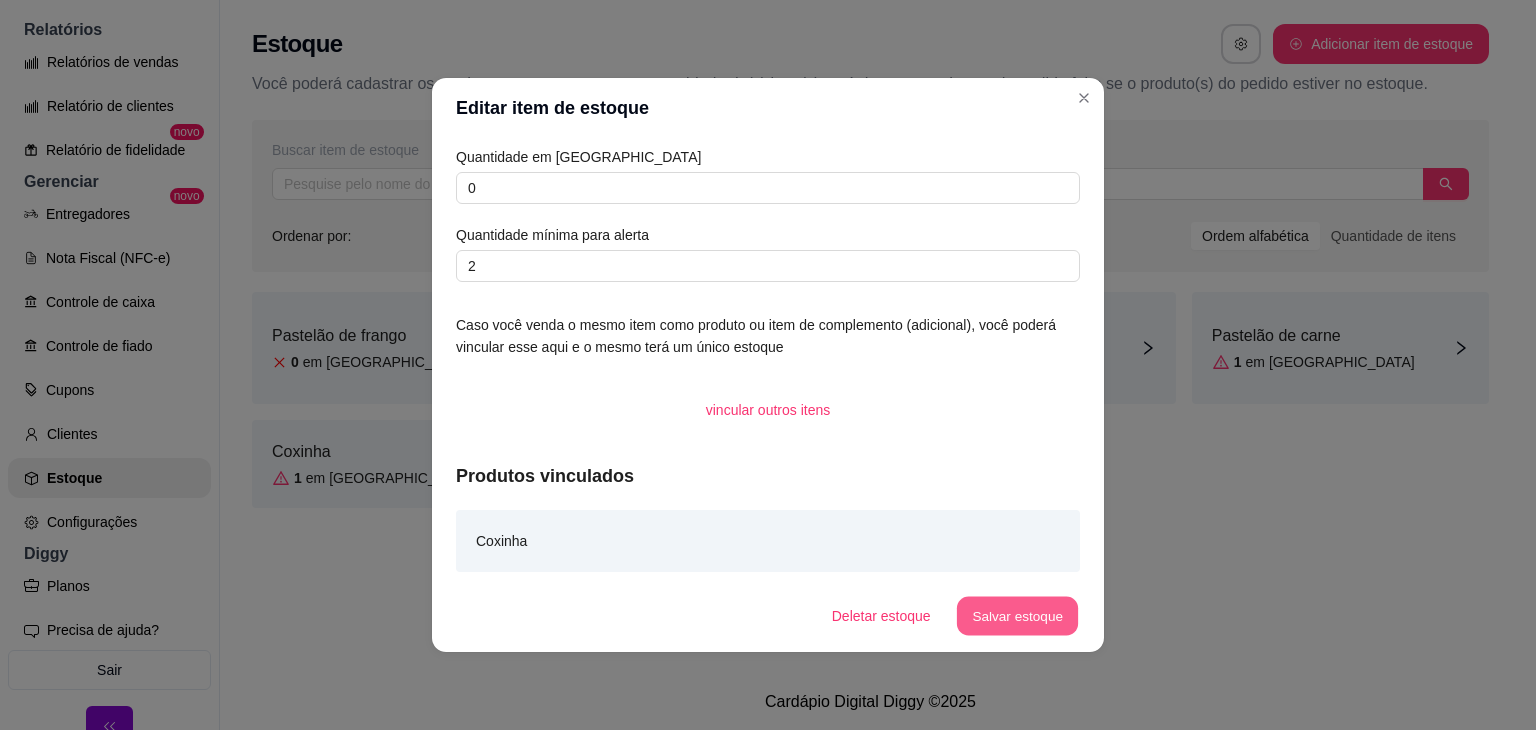 click on "Salvar estoque" at bounding box center [1017, 616] 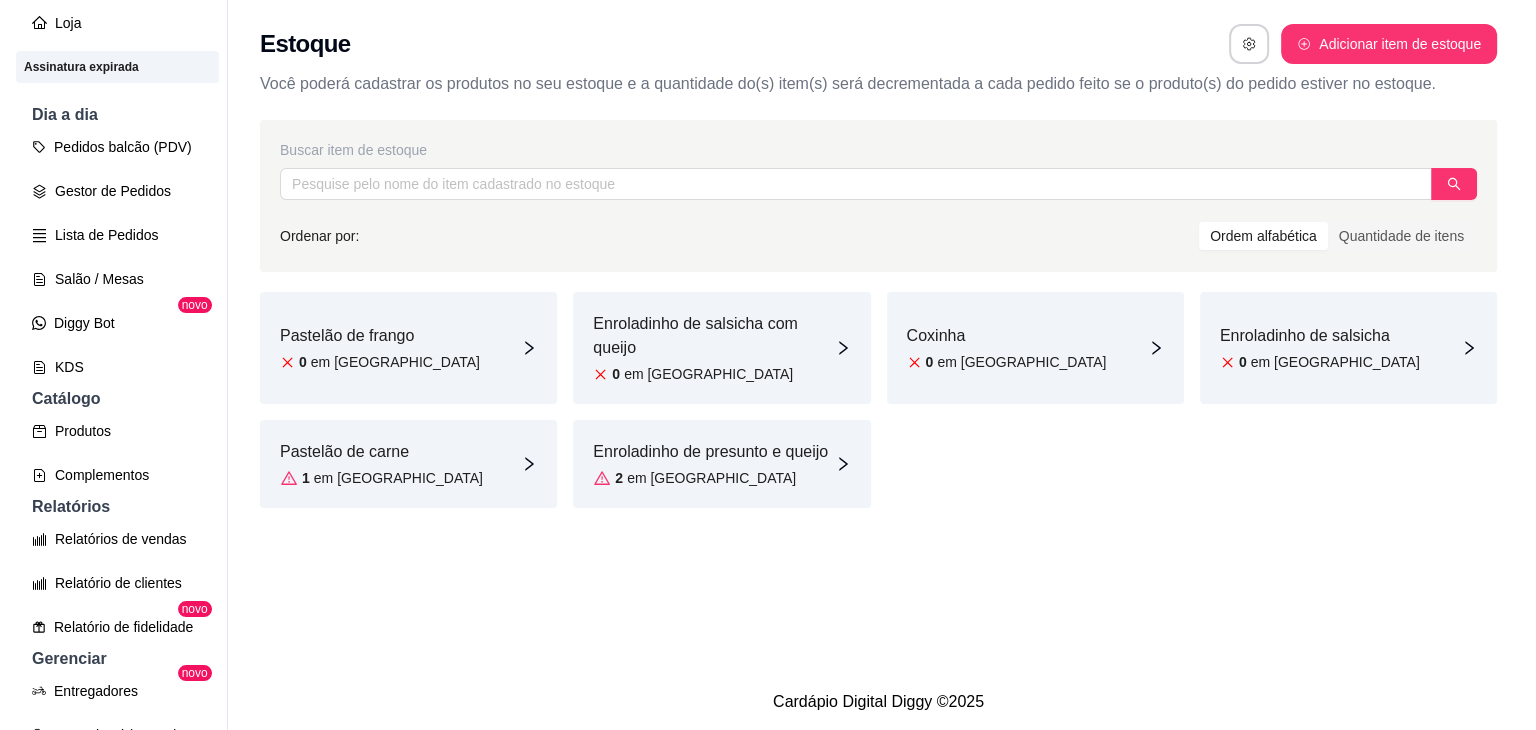 scroll, scrollTop: 0, scrollLeft: 0, axis: both 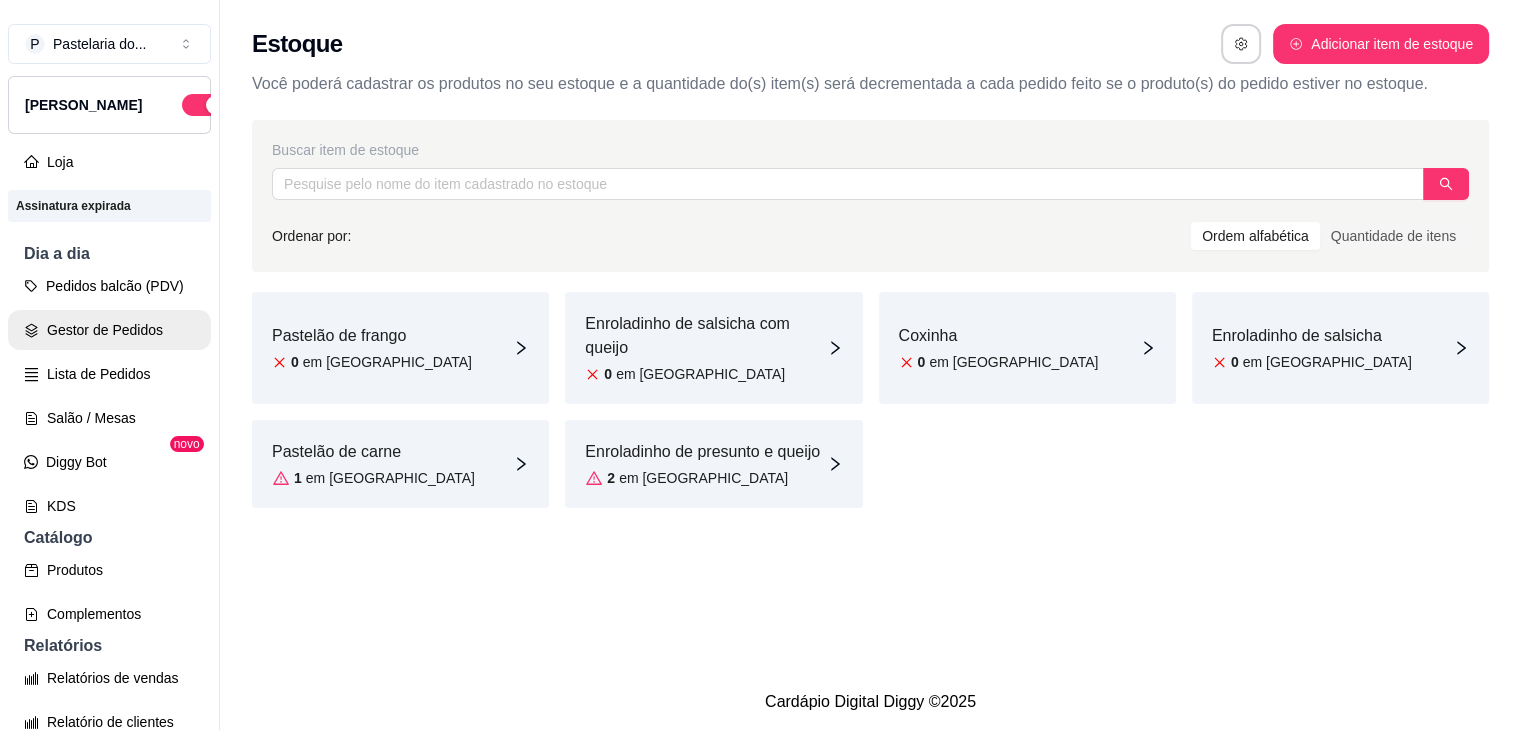 click on "Gestor de Pedidos" at bounding box center (109, 330) 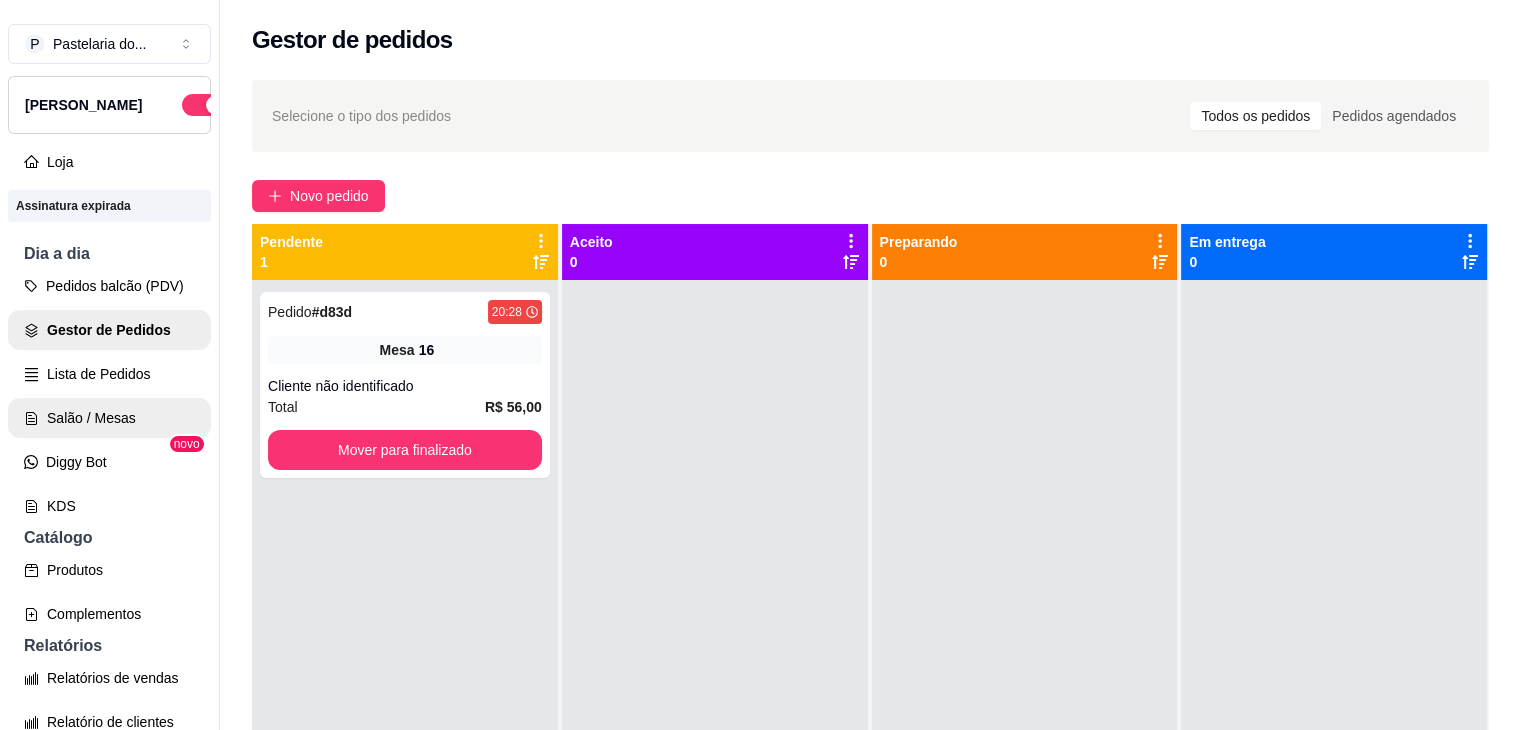 click on "Salão / Mesas" at bounding box center [109, 418] 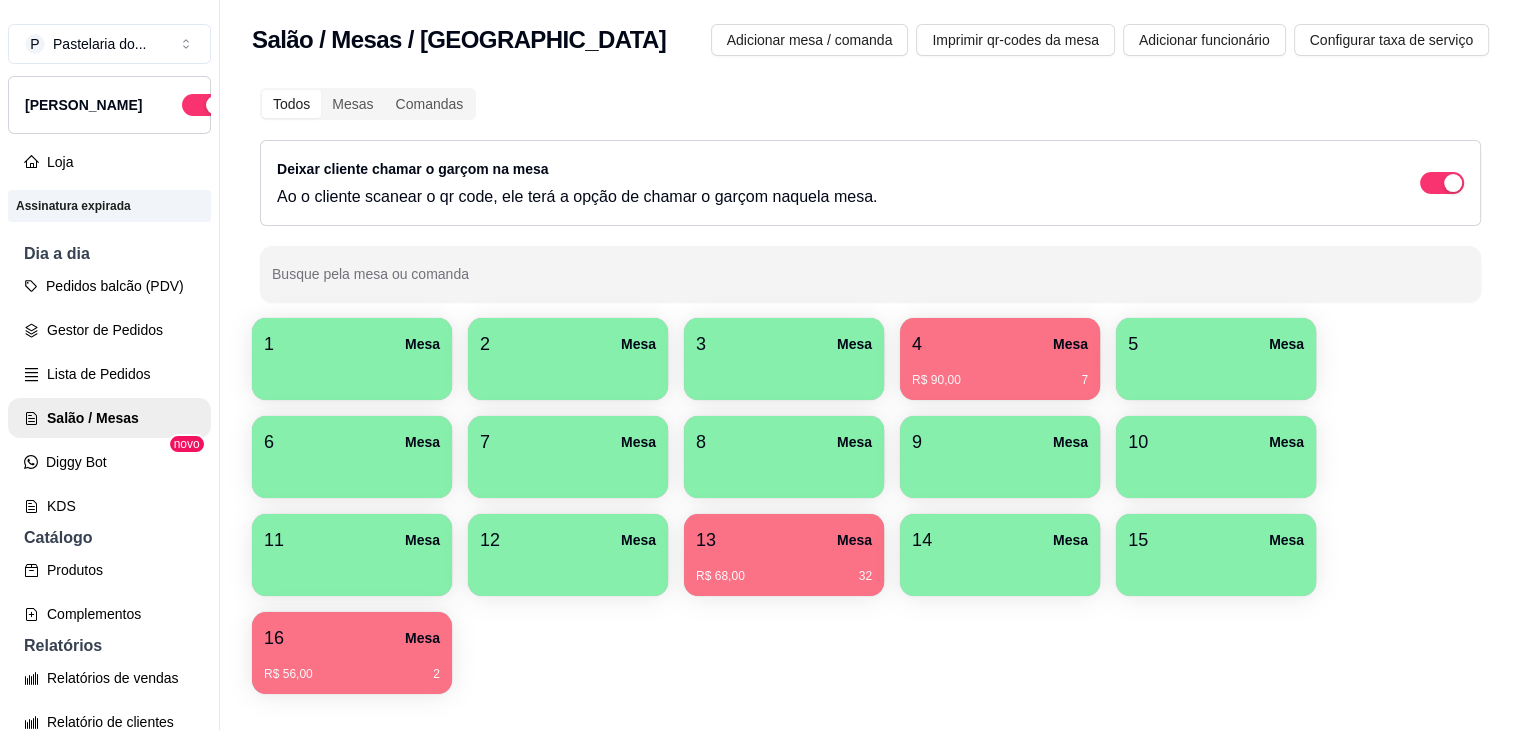 click on "4 Mesa" at bounding box center [1000, 344] 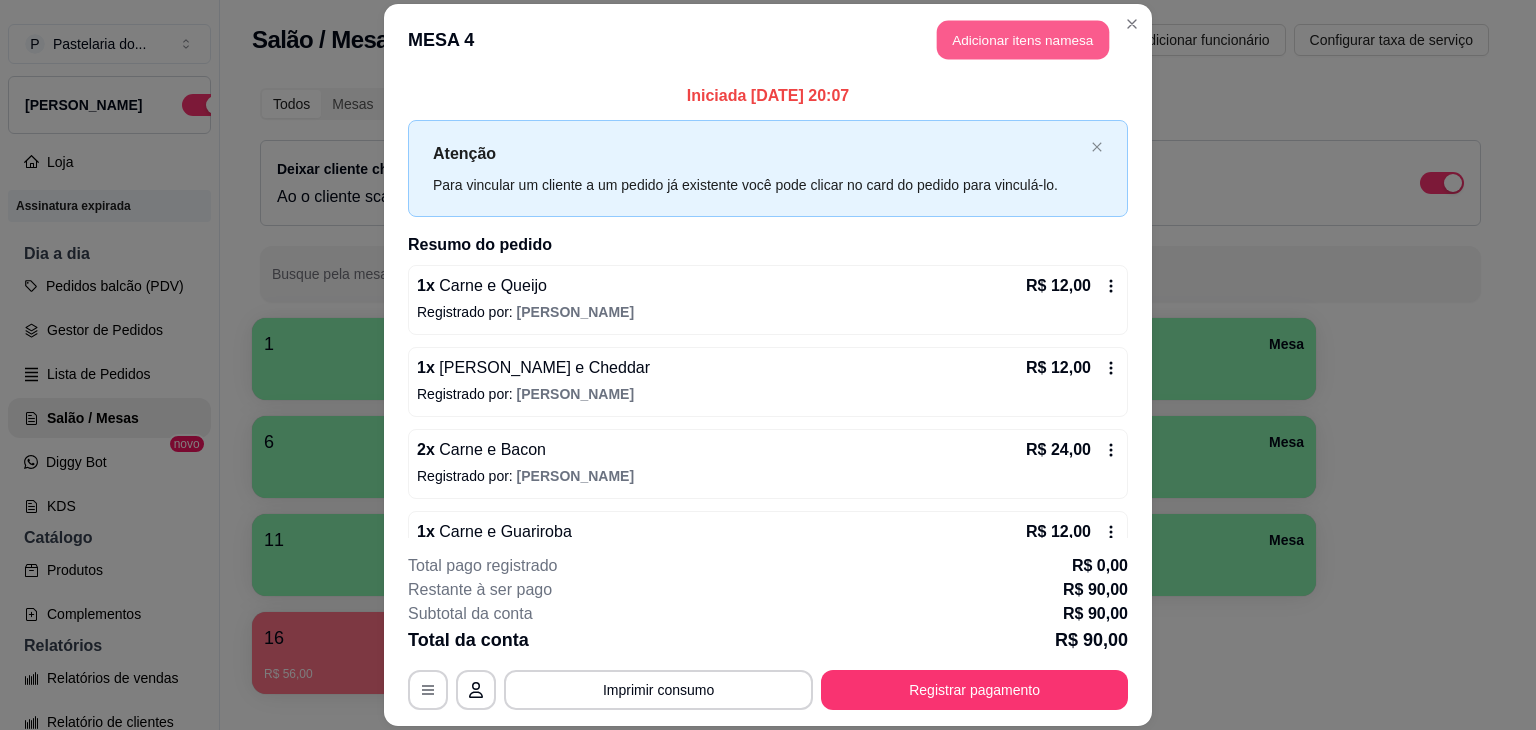 click on "Adicionar itens na  mesa" at bounding box center [1023, 39] 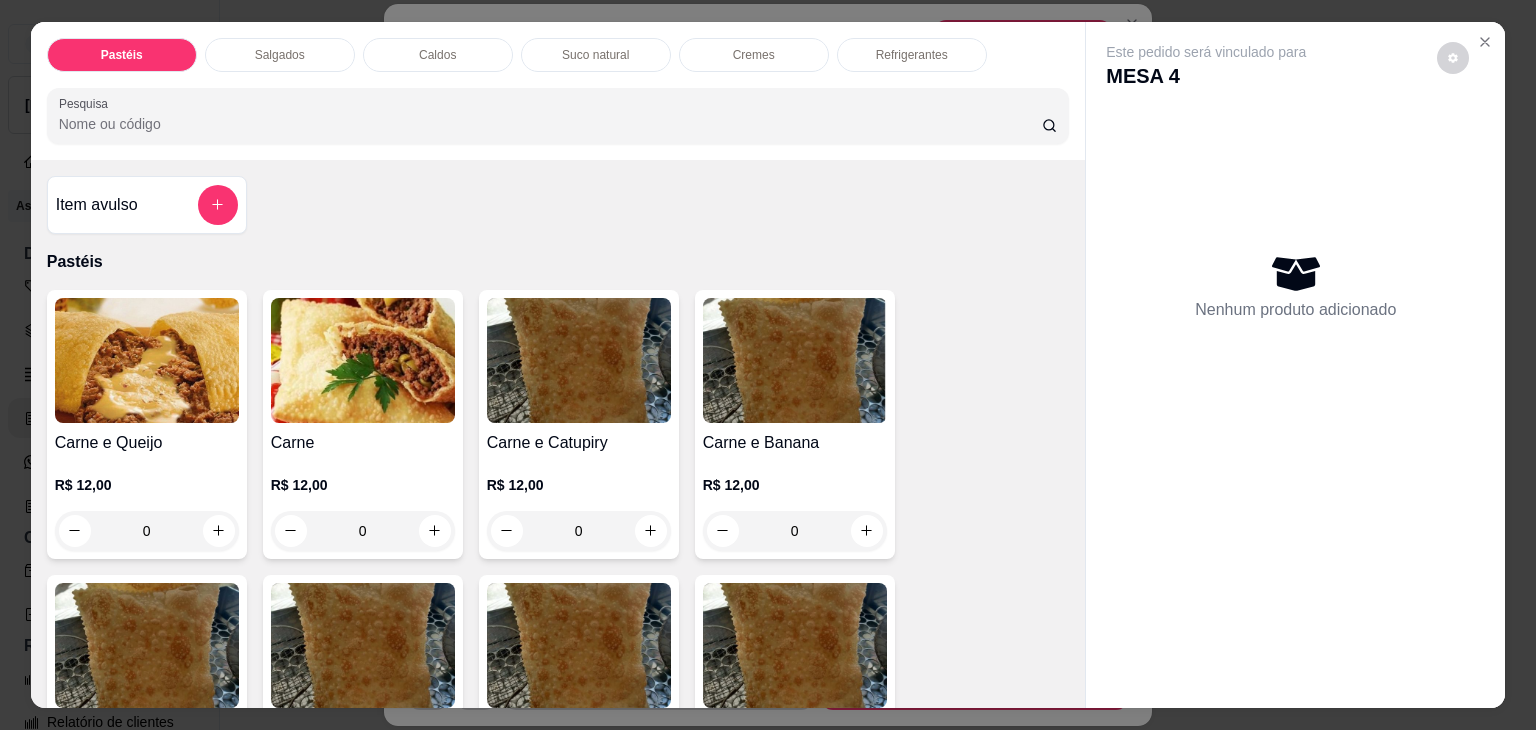 drag, startPoint x: 467, startPoint y: 5, endPoint x: 466, endPoint y: 37, distance: 32.01562 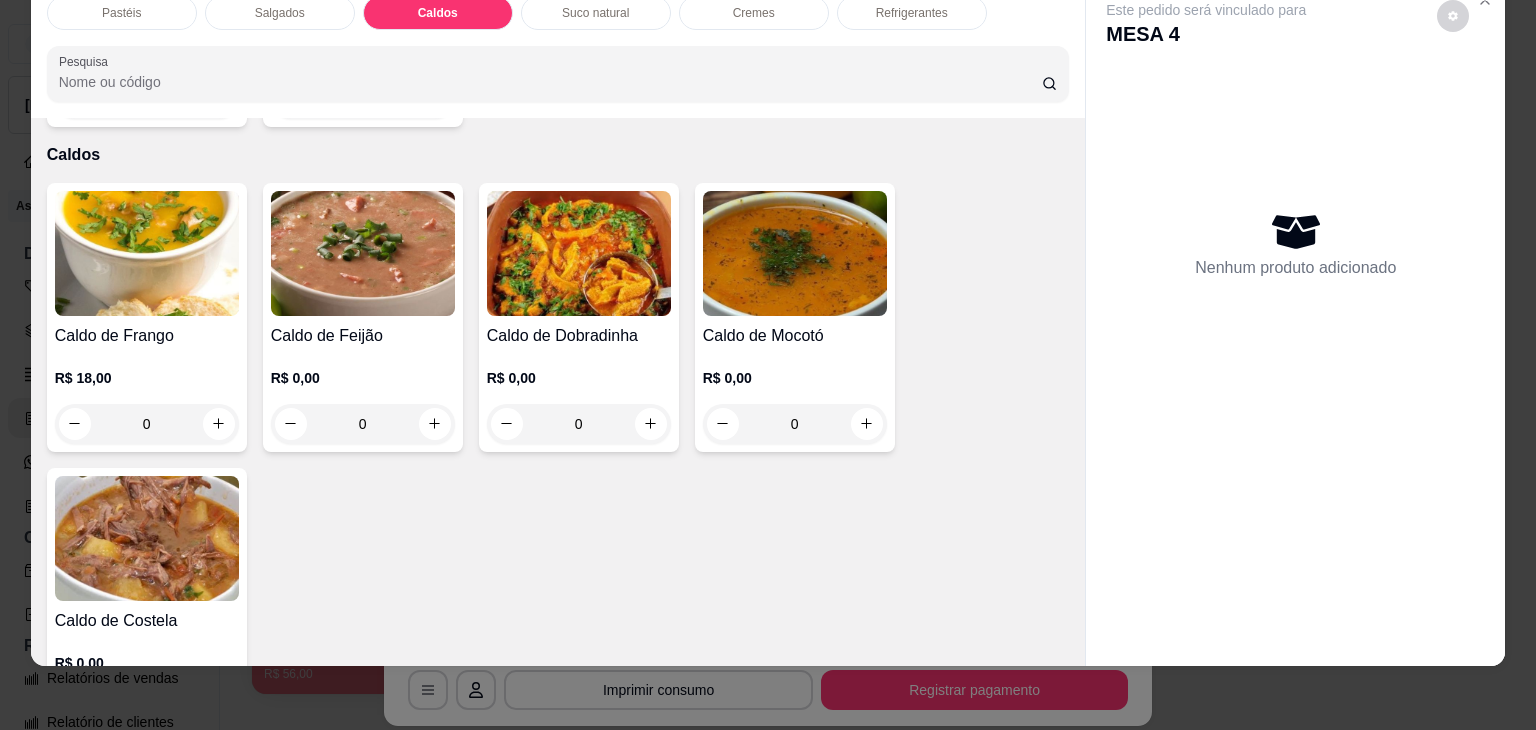 click on "Caldo de Costela" at bounding box center (147, 621) 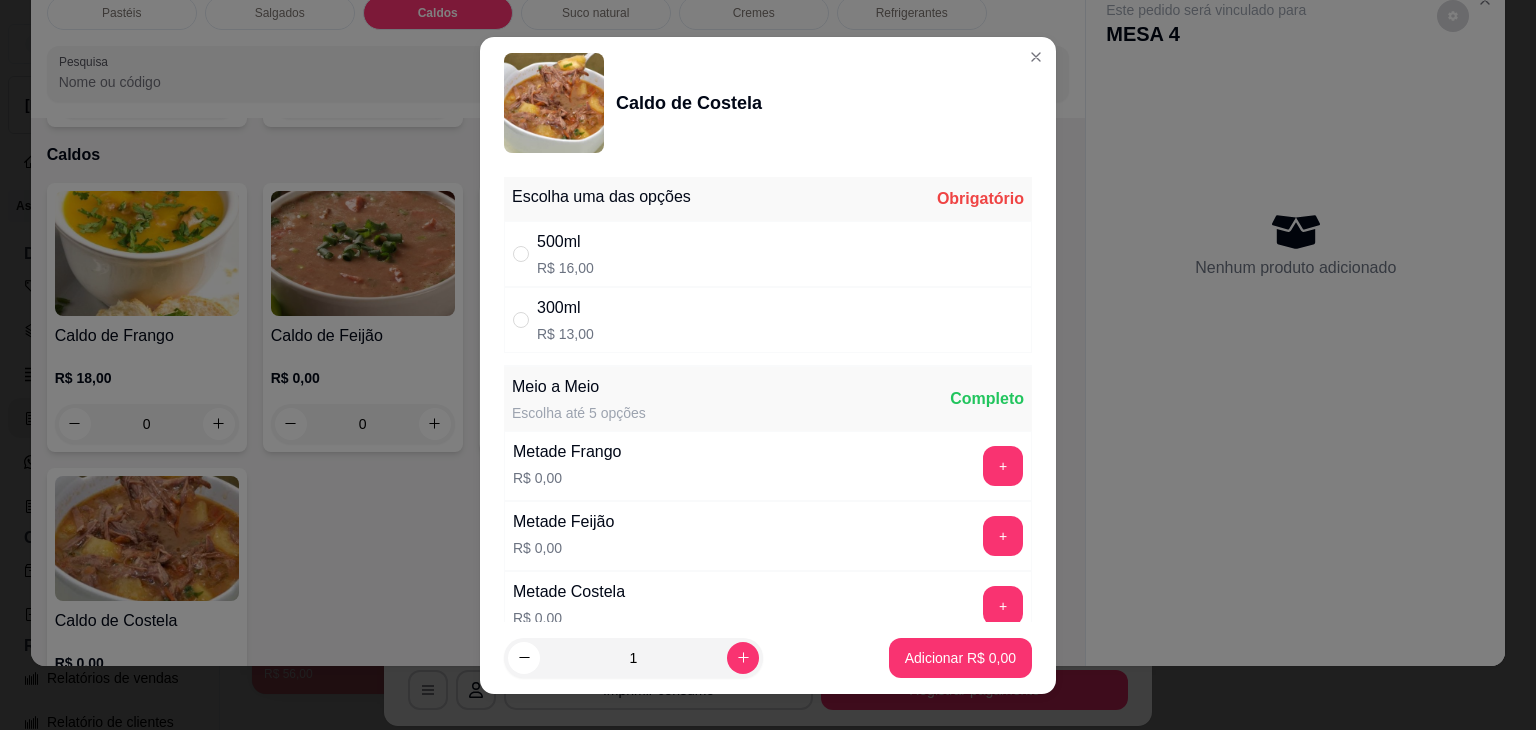 click on "500ml" at bounding box center [565, 242] 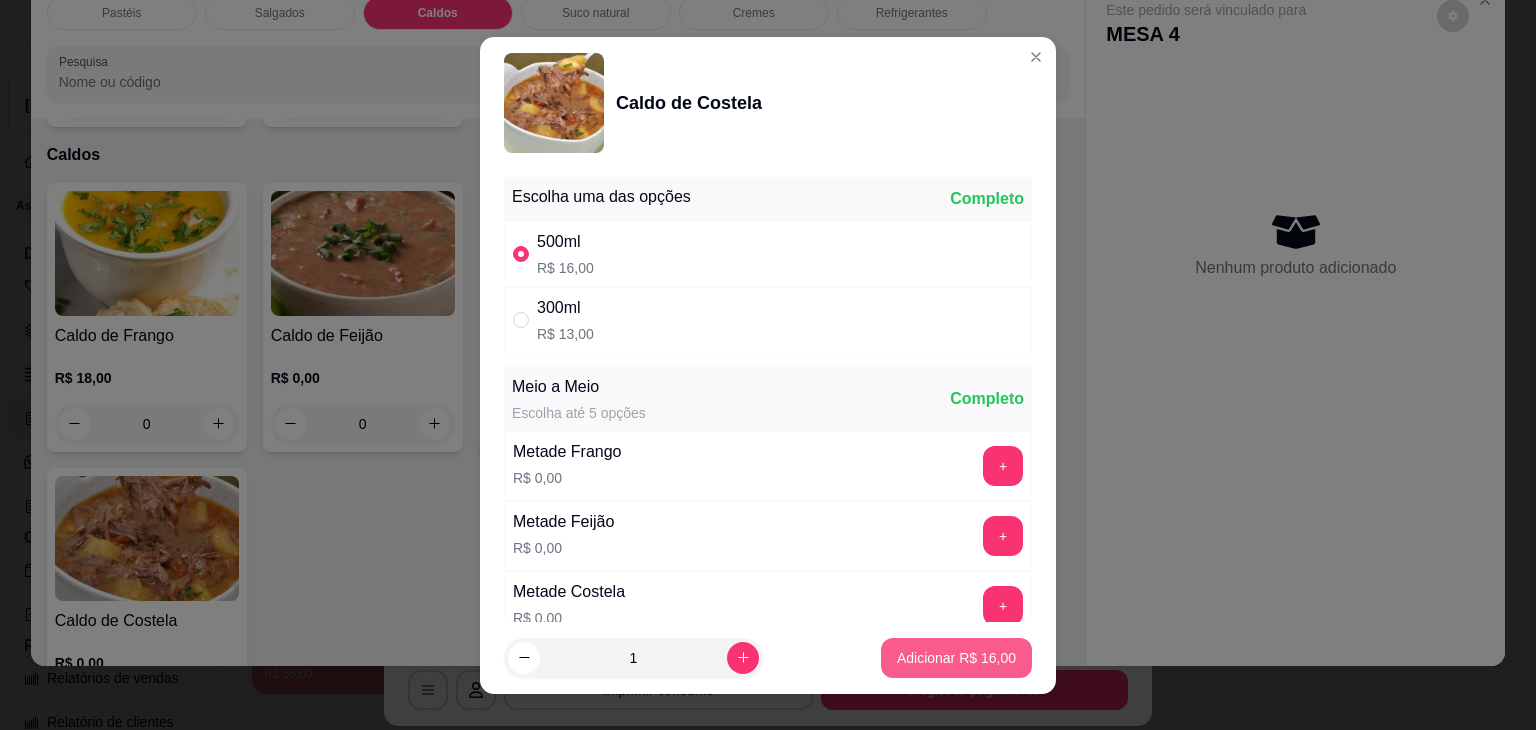 click on "Adicionar   R$ 16,00" at bounding box center [956, 658] 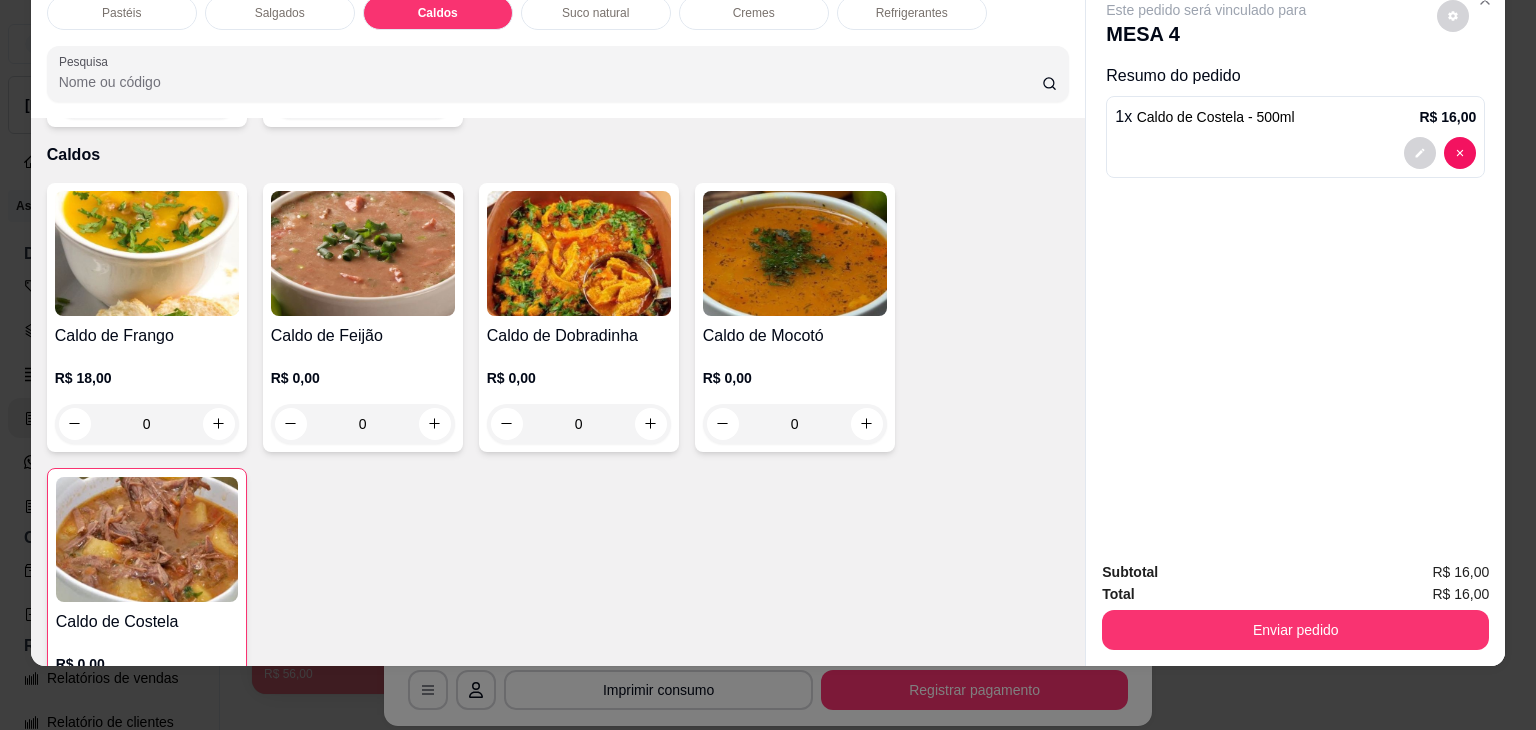 click on "Total R$ 16,00" at bounding box center (1295, 594) 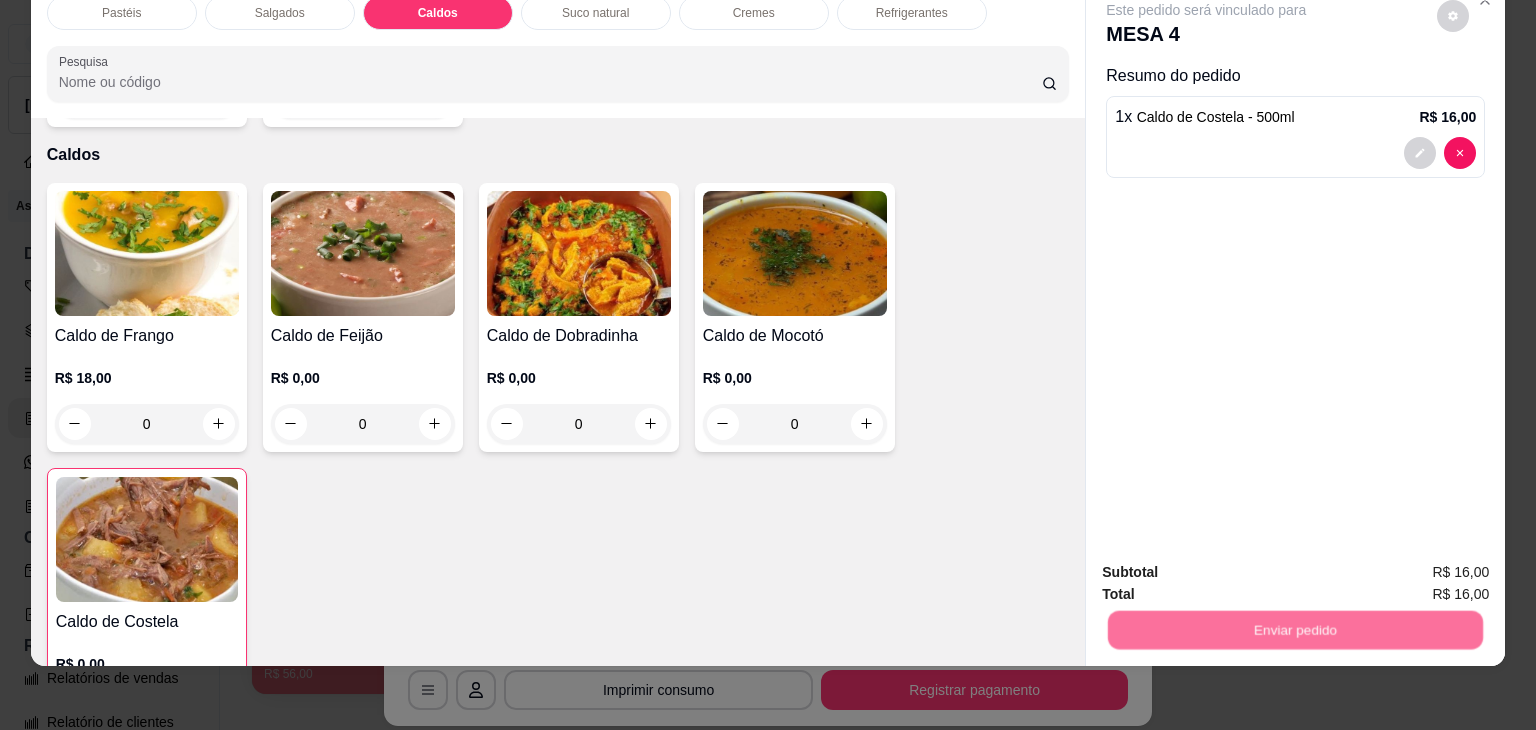 click on "Não registrar e enviar pedido" at bounding box center [1229, 565] 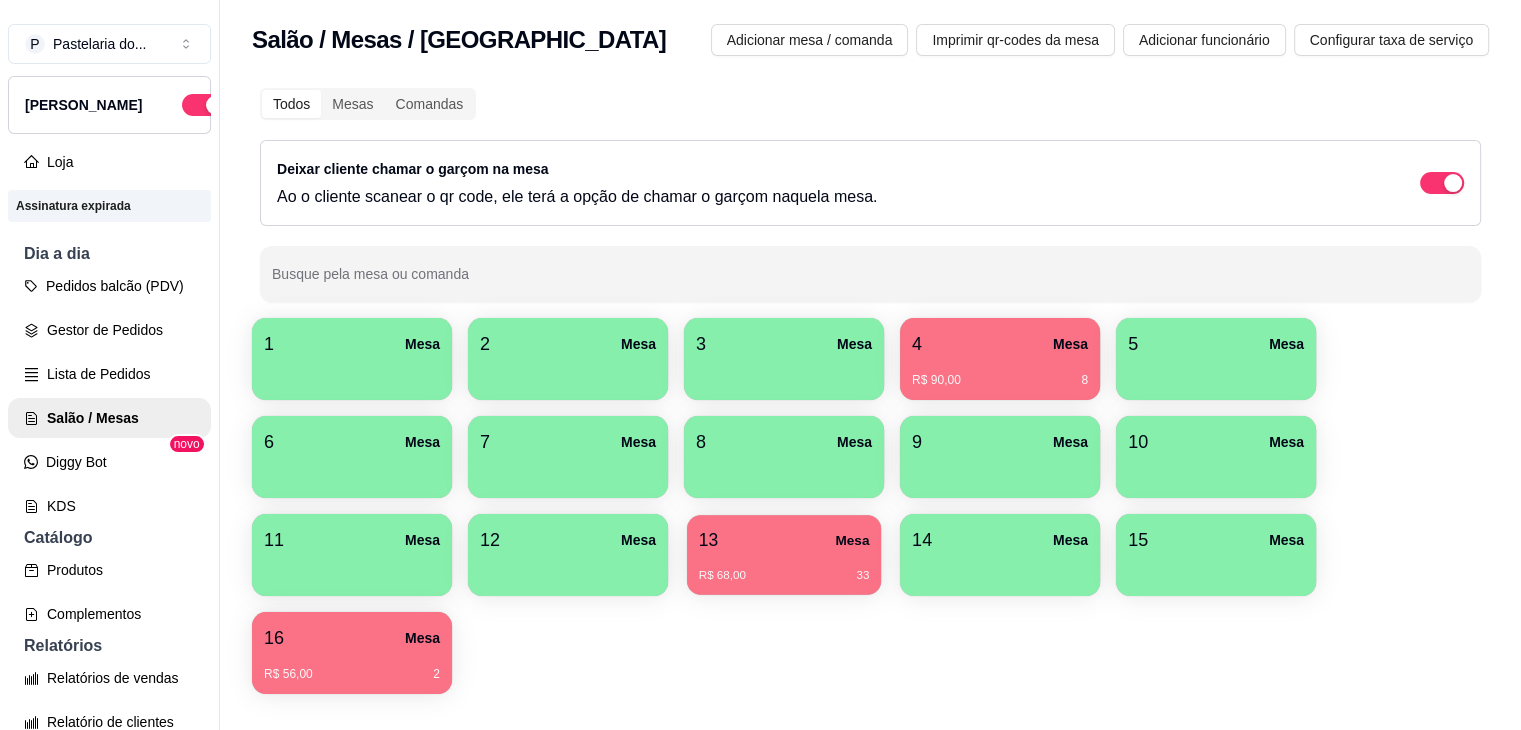 click on "13 Mesa" at bounding box center (784, 540) 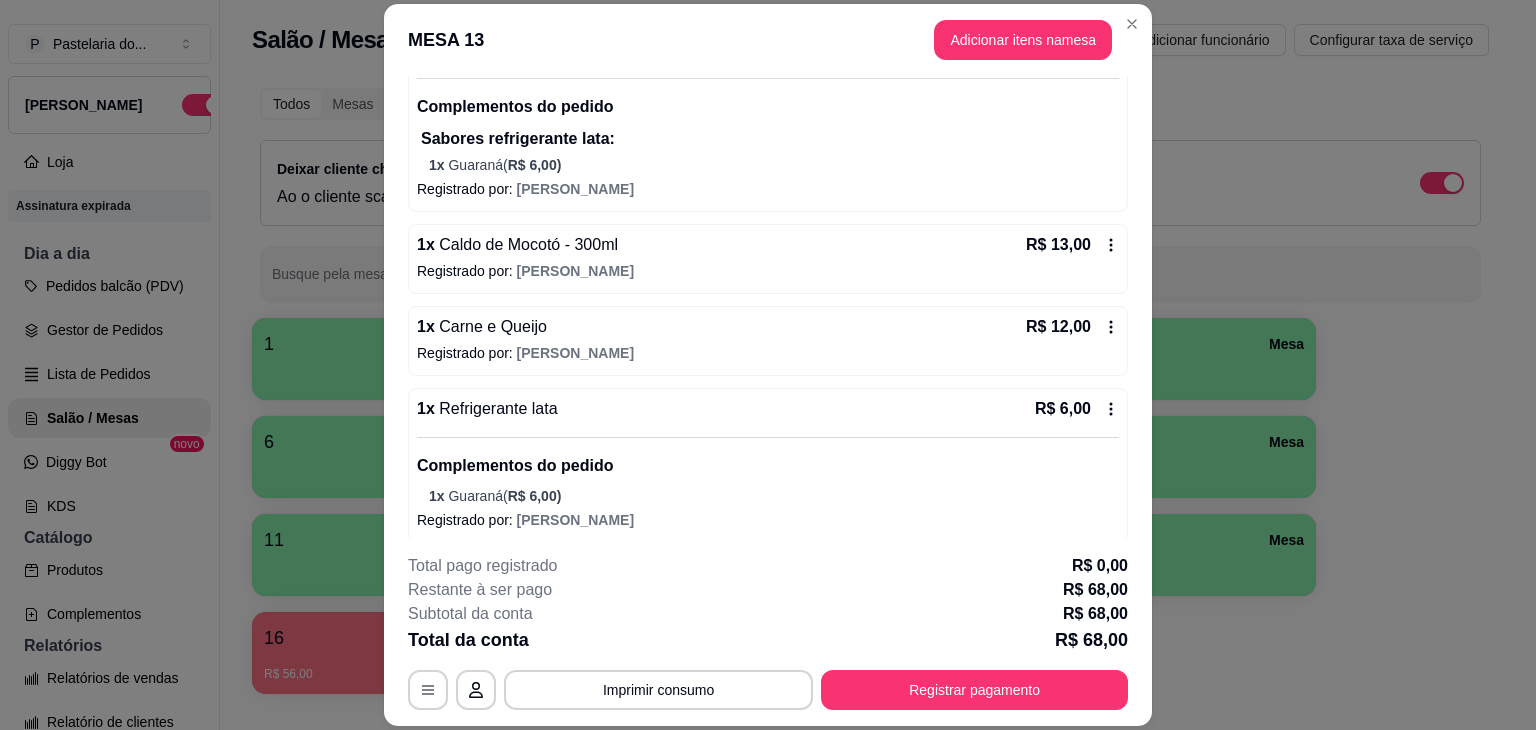 scroll, scrollTop: 604, scrollLeft: 0, axis: vertical 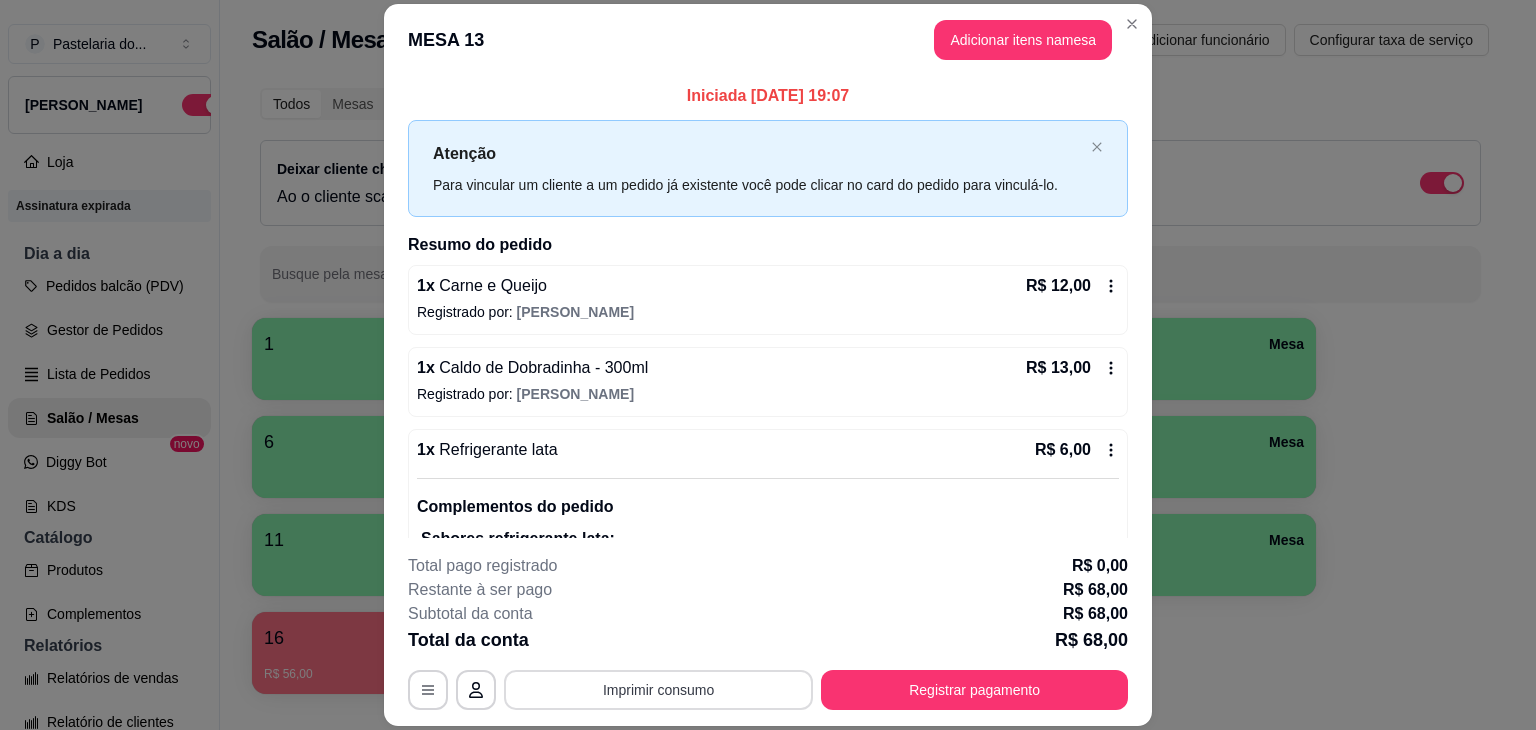 click on "Imprimir consumo" at bounding box center [658, 690] 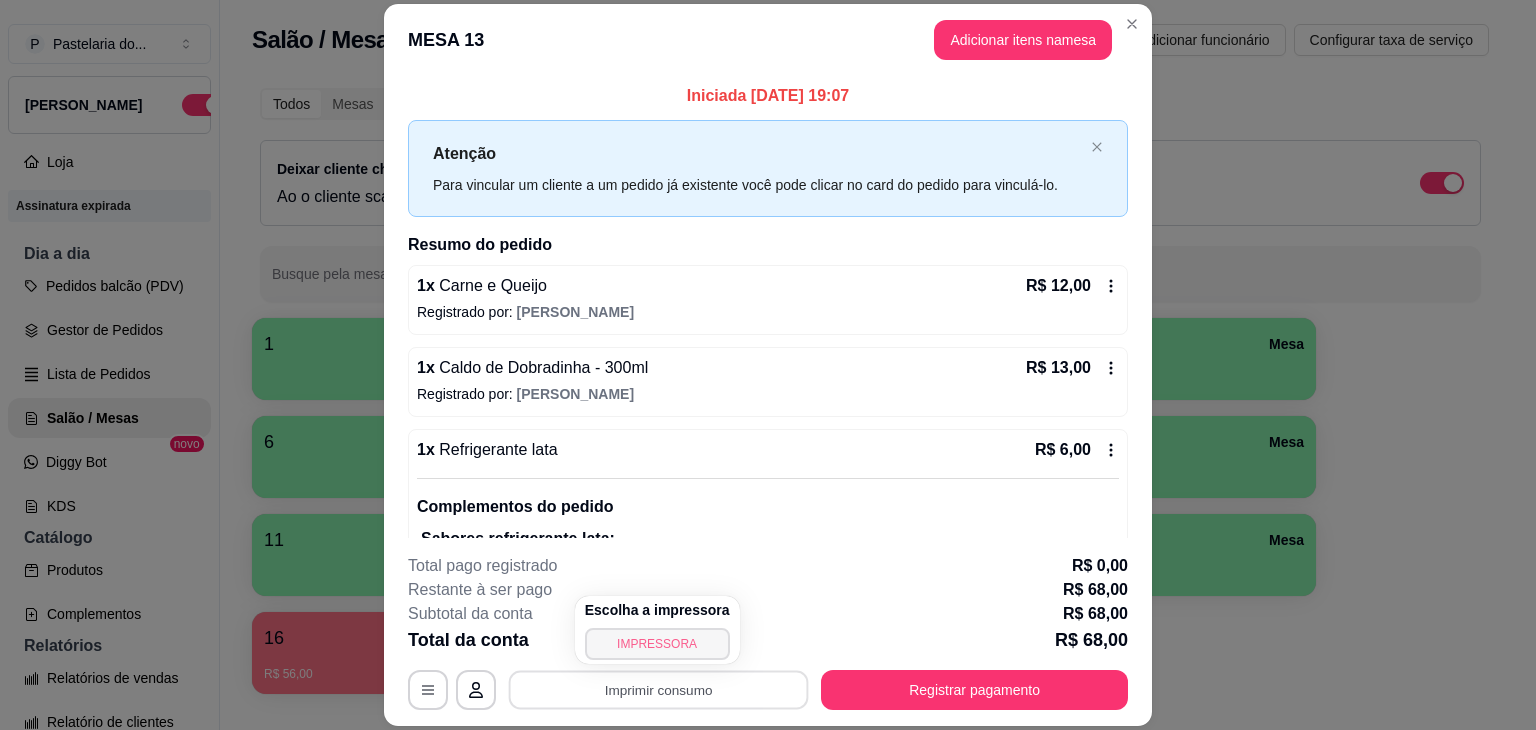 click on "IMPRESSORA" at bounding box center (657, 644) 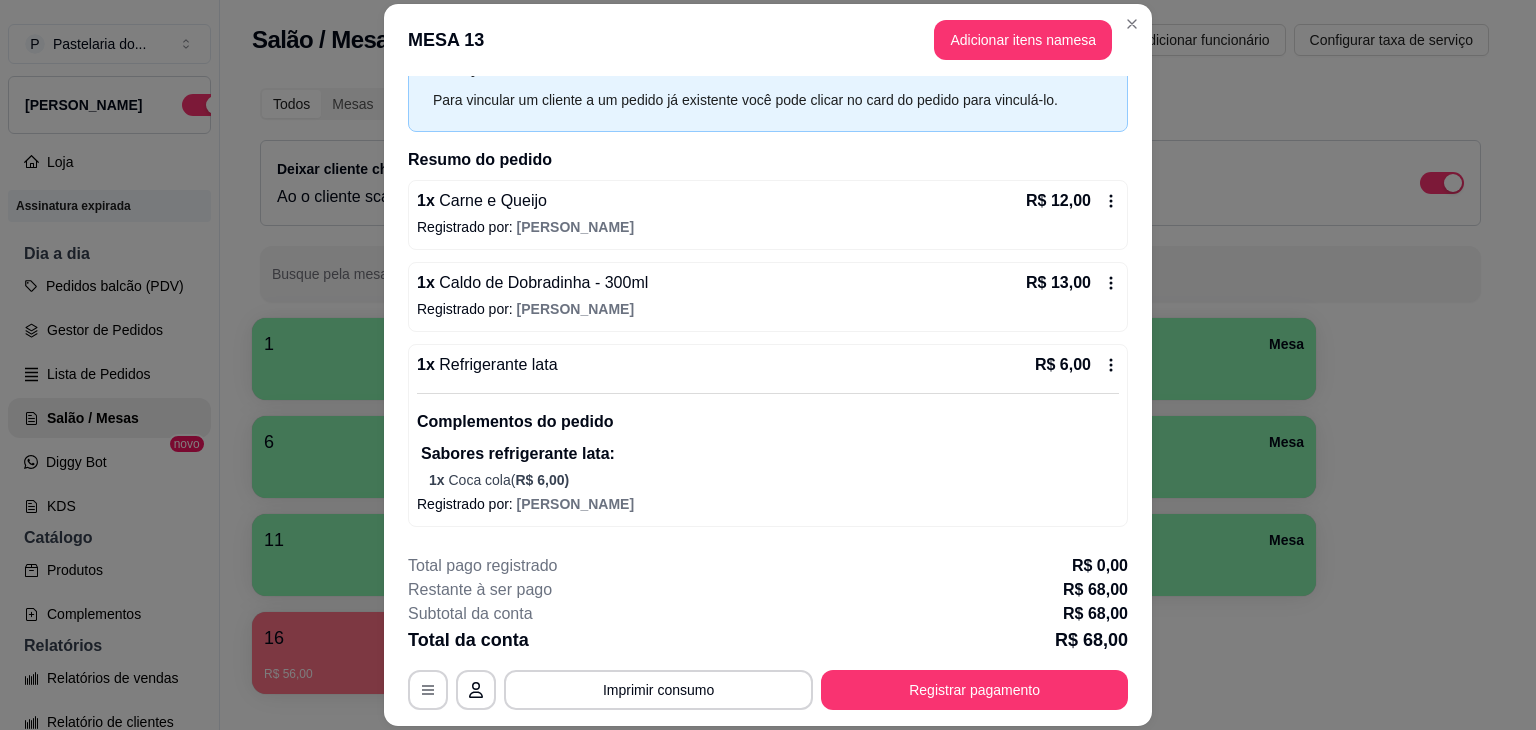 scroll, scrollTop: 0, scrollLeft: 0, axis: both 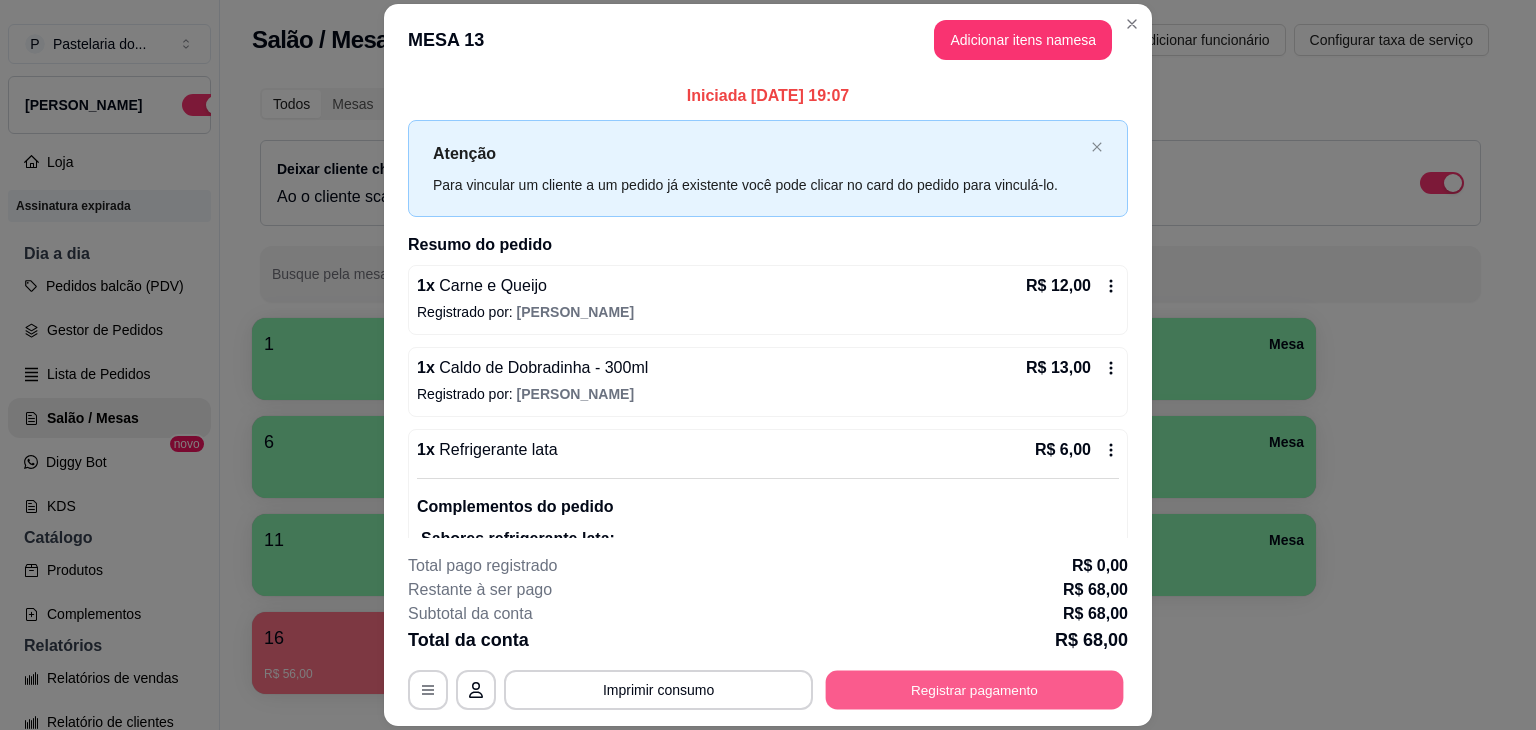 click on "Registrar pagamento" at bounding box center [975, 690] 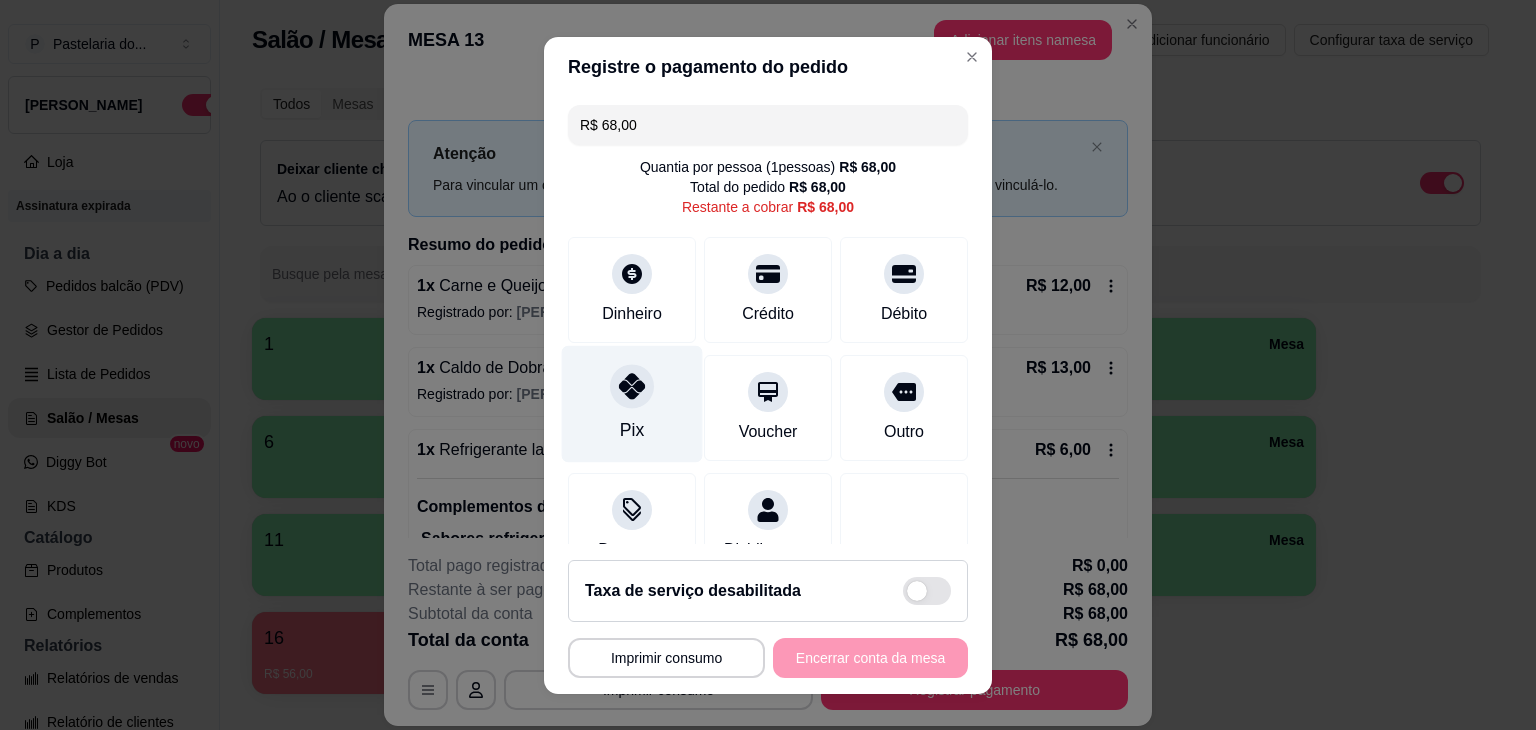 click 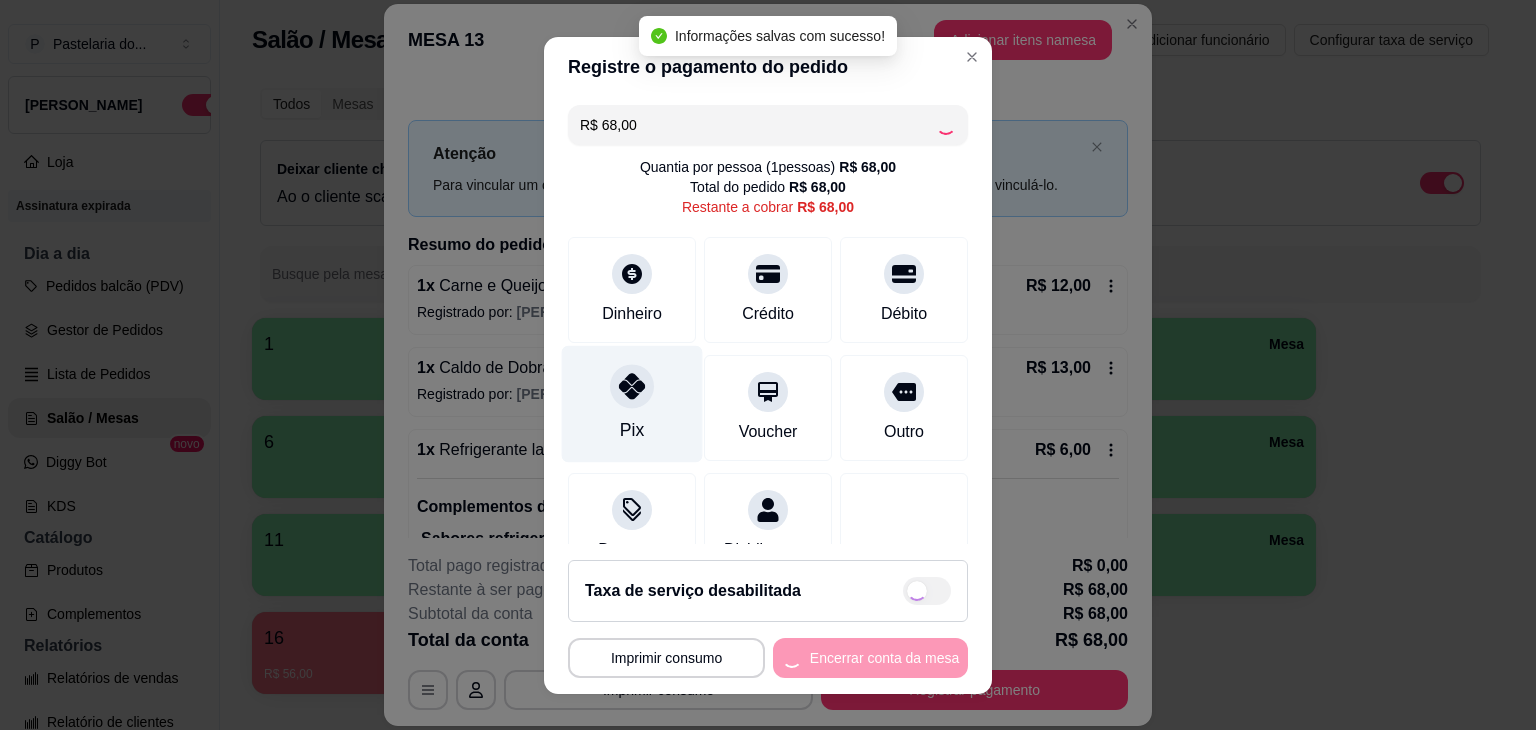 type on "R$ 0,00" 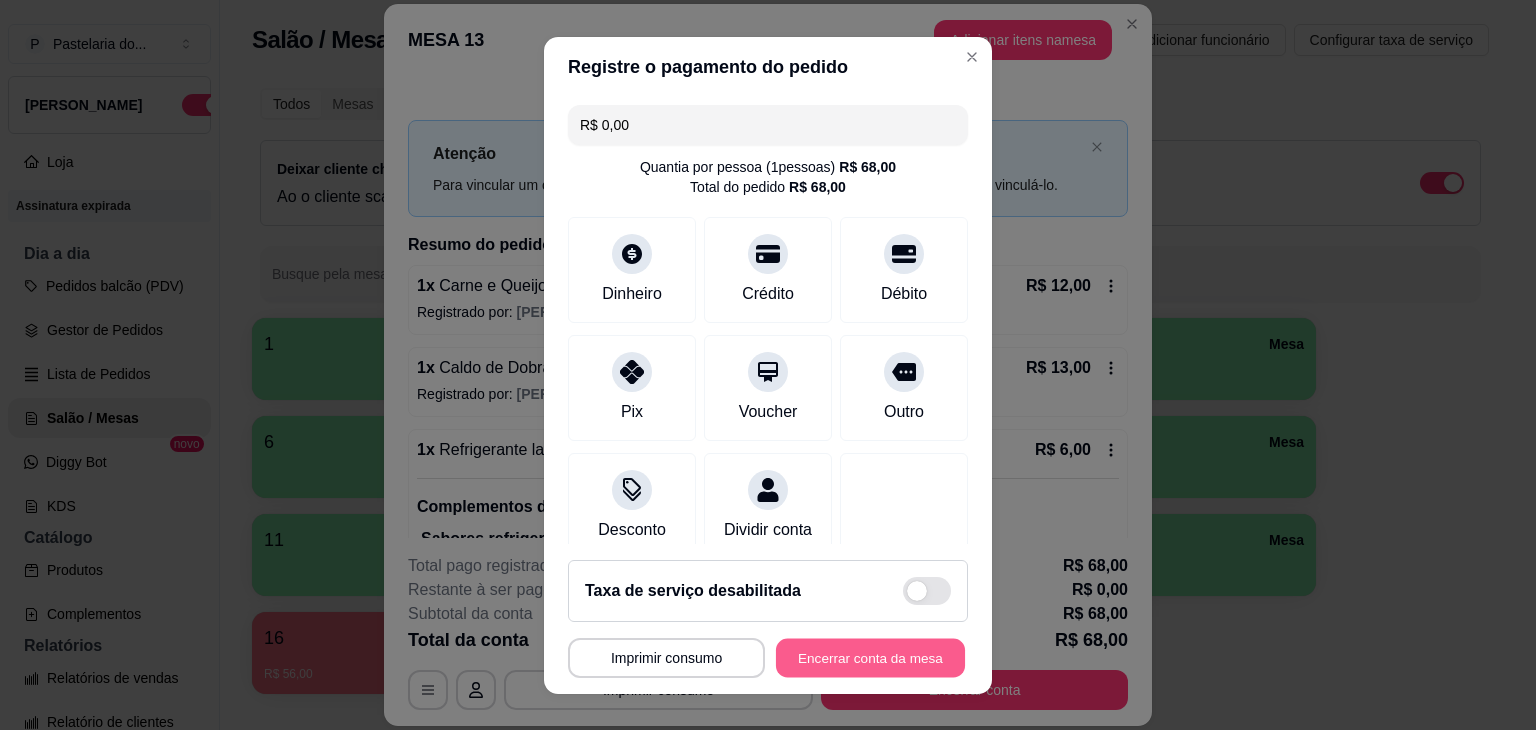 click on "Encerrar conta da mesa" at bounding box center (870, 657) 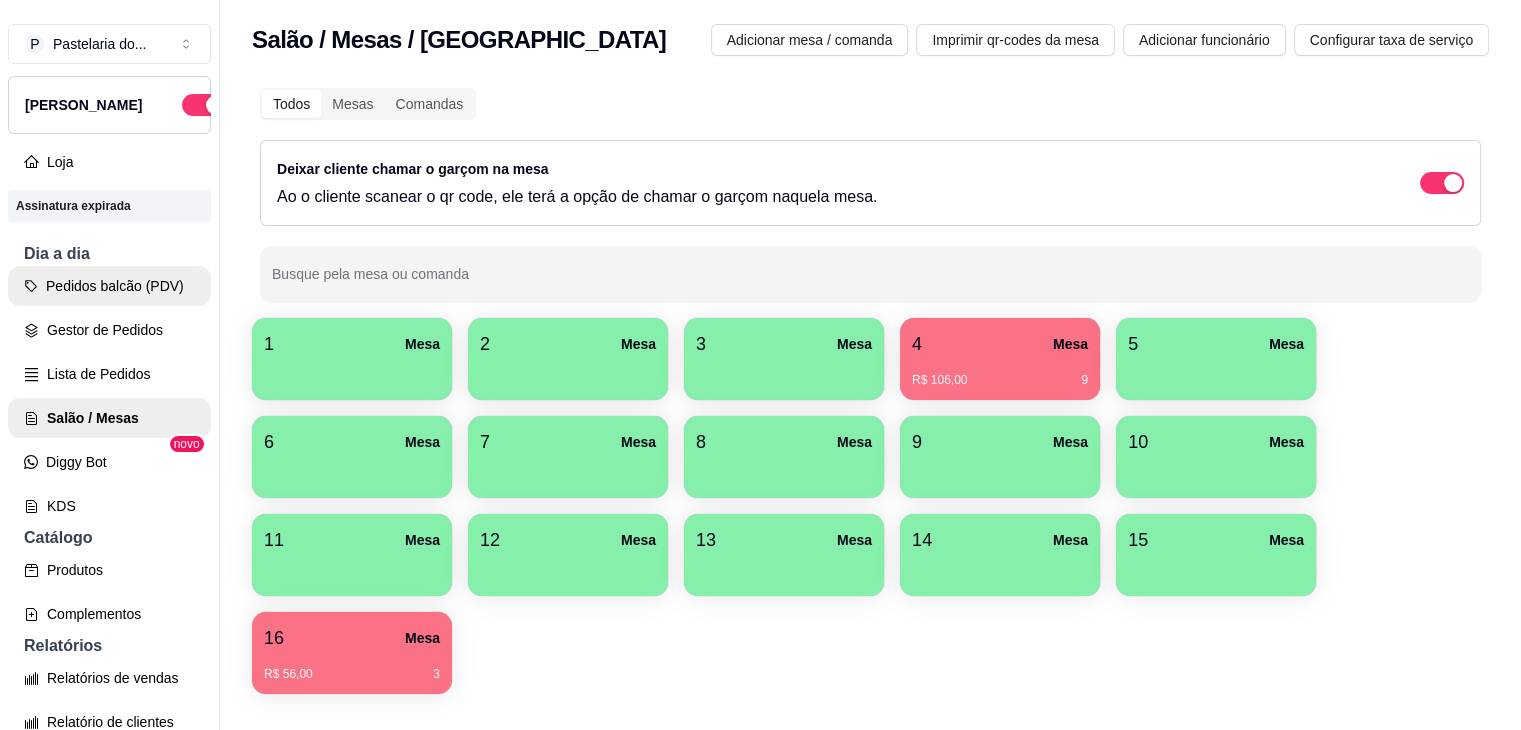 click on "Pedidos balcão (PDV)" at bounding box center (109, 286) 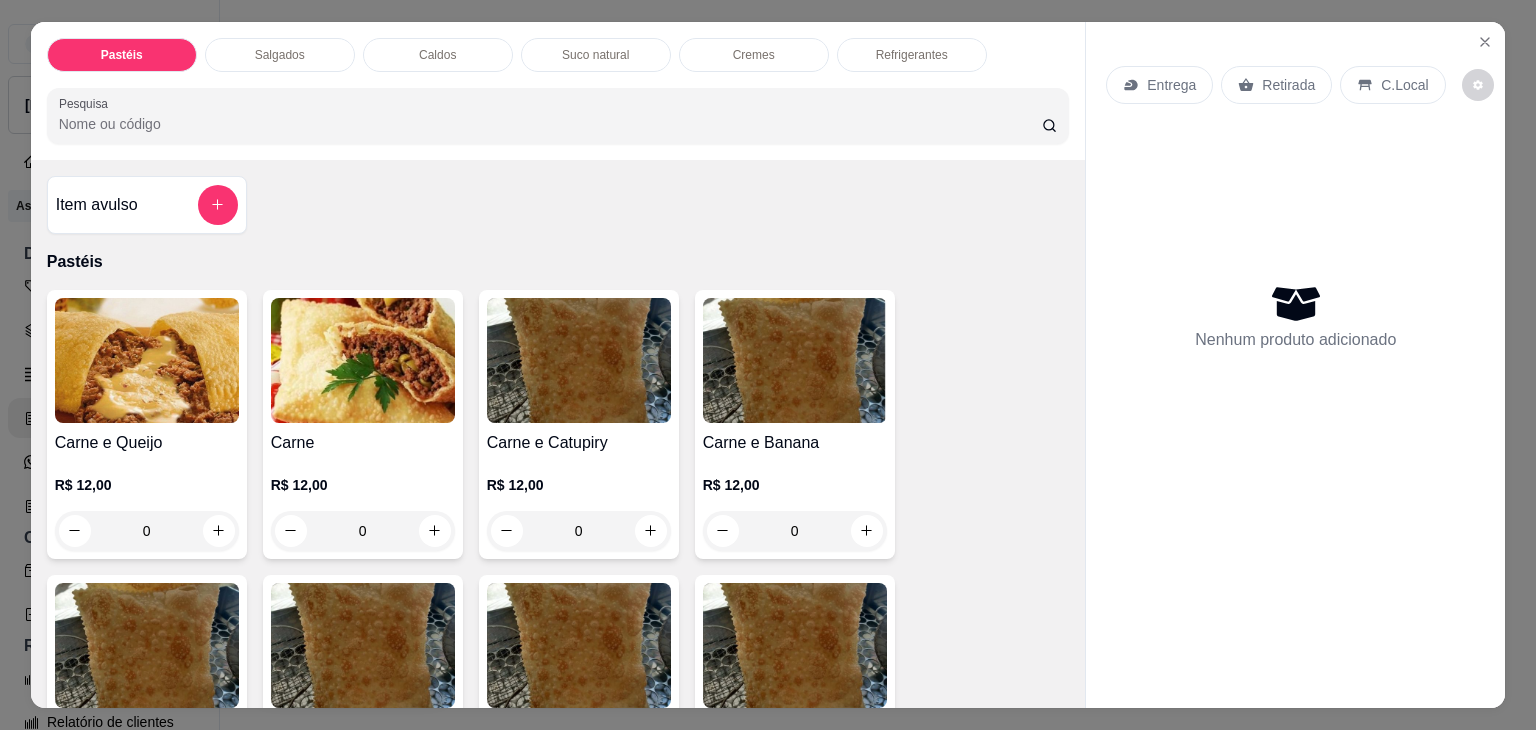 click on "Caldos" at bounding box center [437, 55] 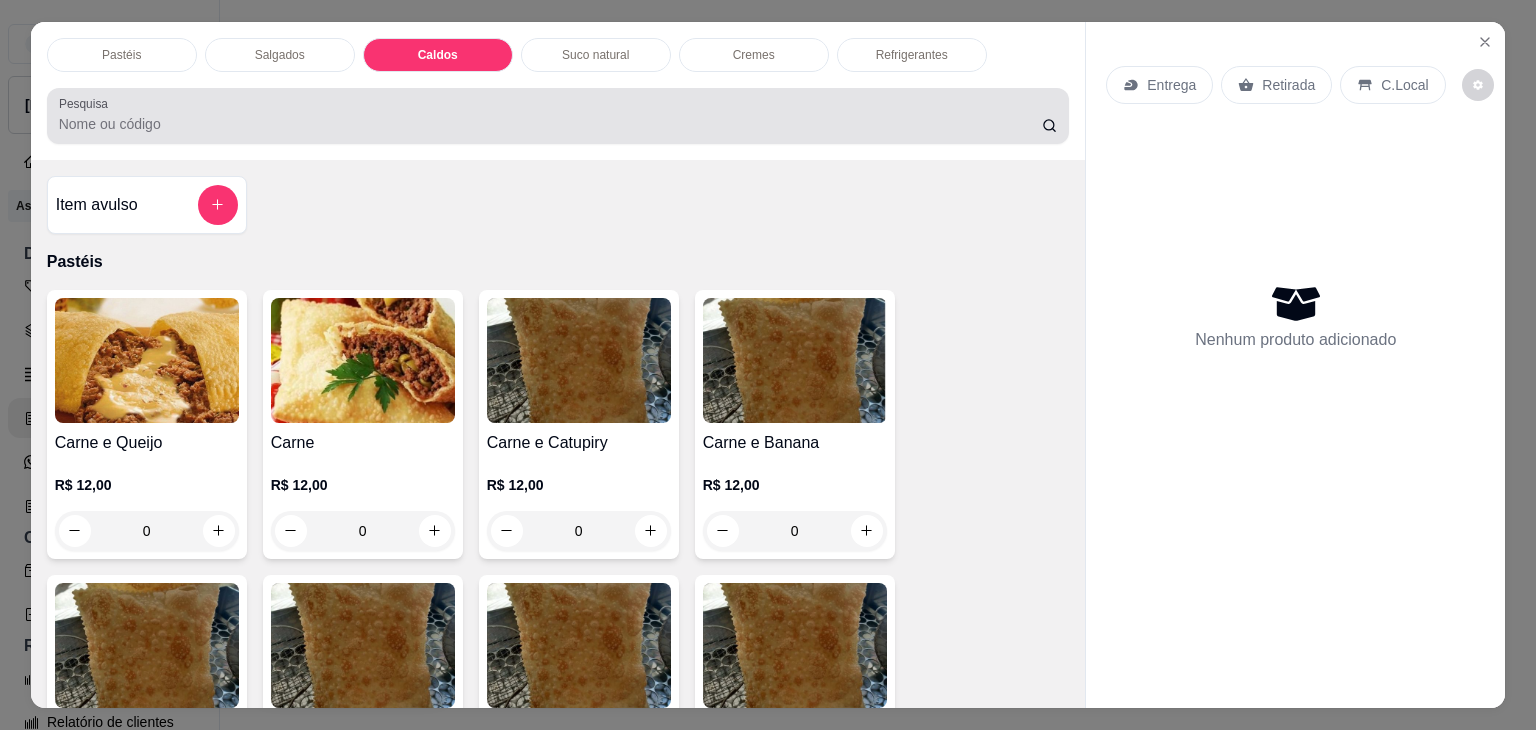 scroll, scrollTop: 2782, scrollLeft: 0, axis: vertical 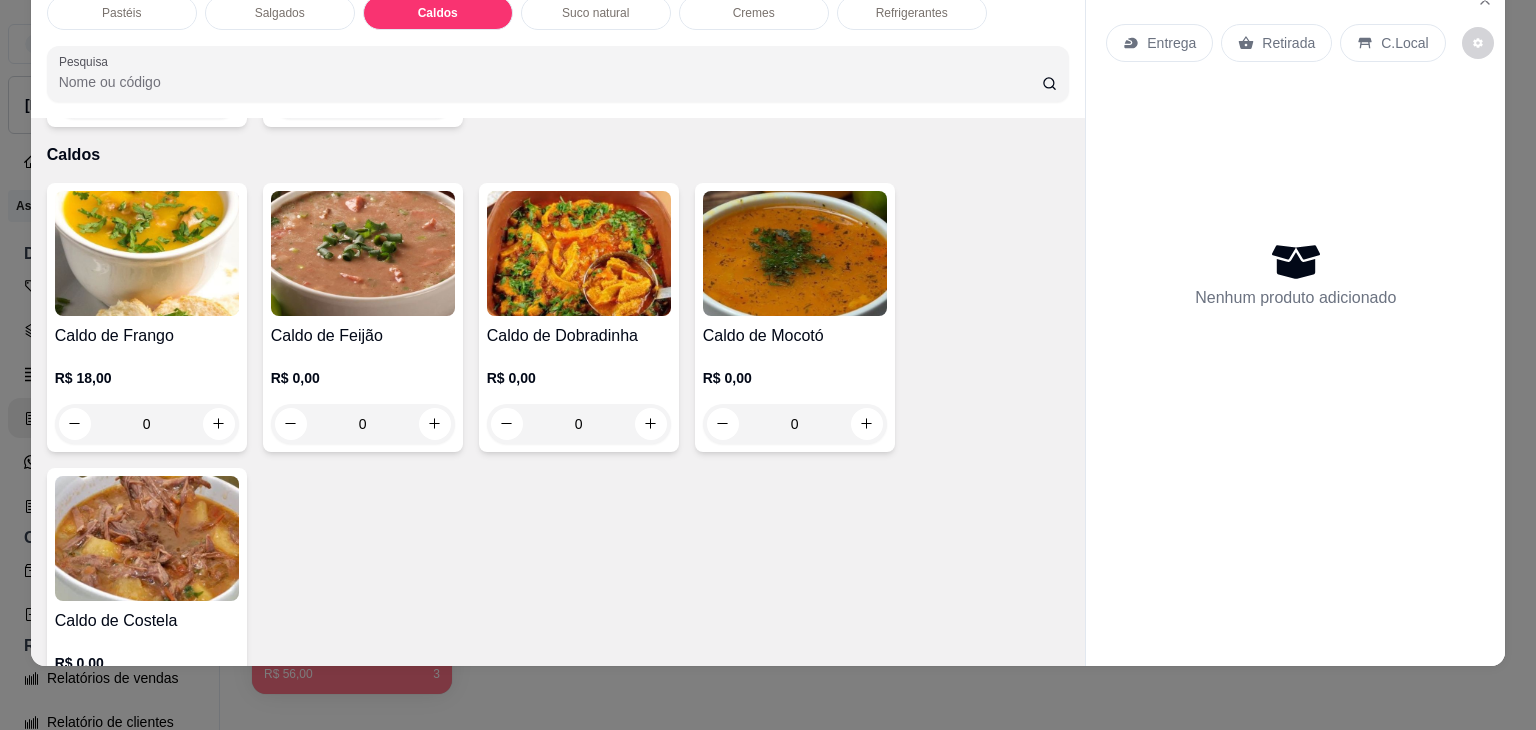 click at bounding box center [147, 253] 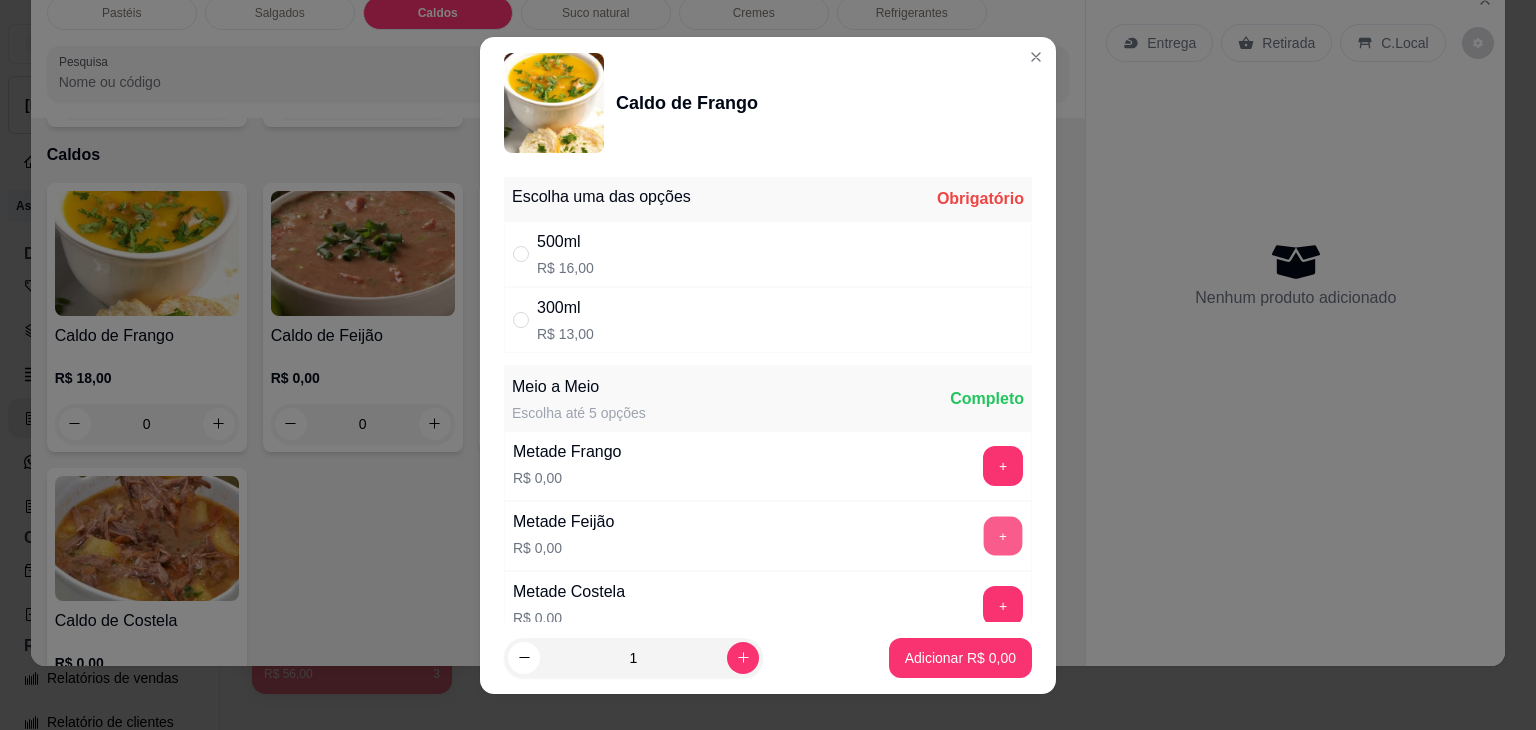 click on "+" at bounding box center (1003, 535) 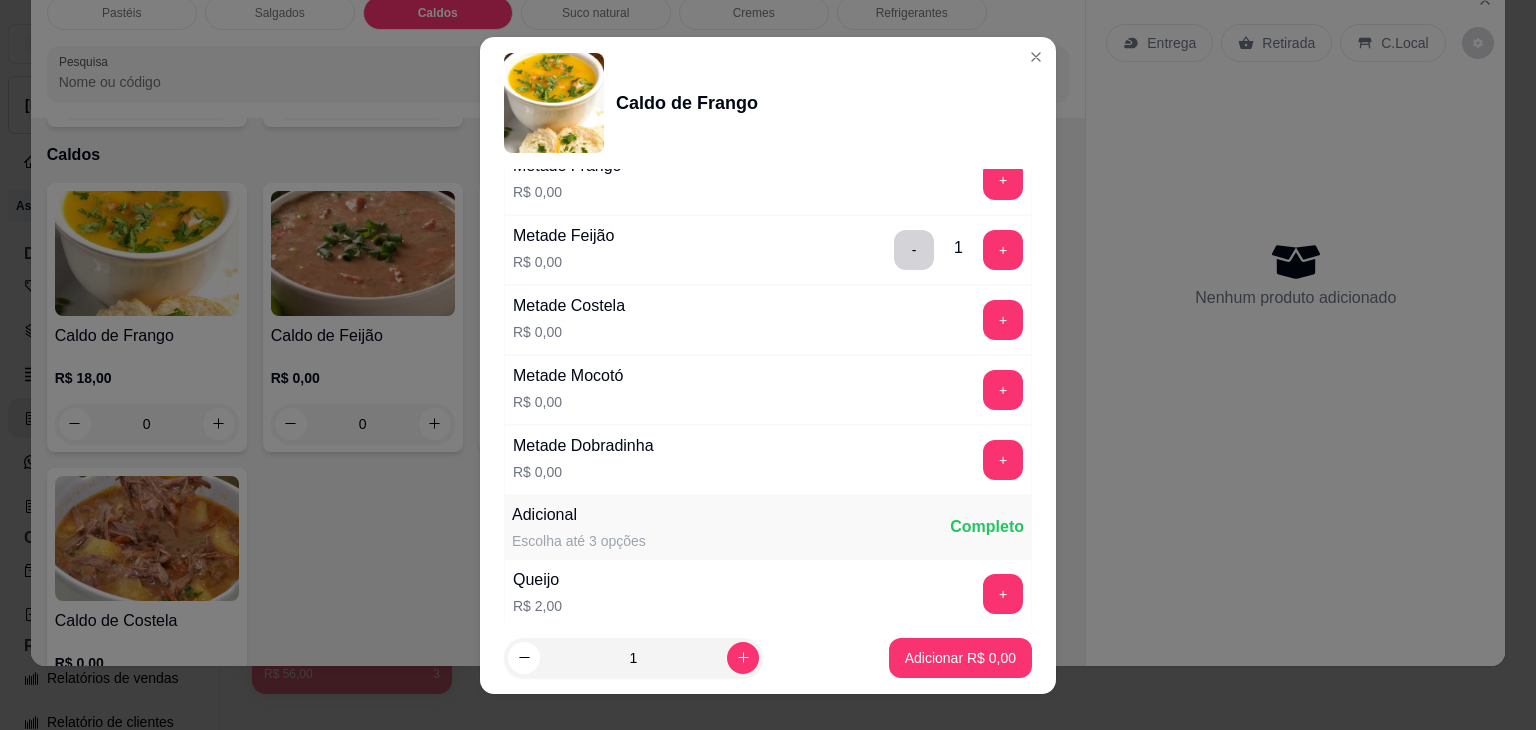 scroll, scrollTop: 439, scrollLeft: 0, axis: vertical 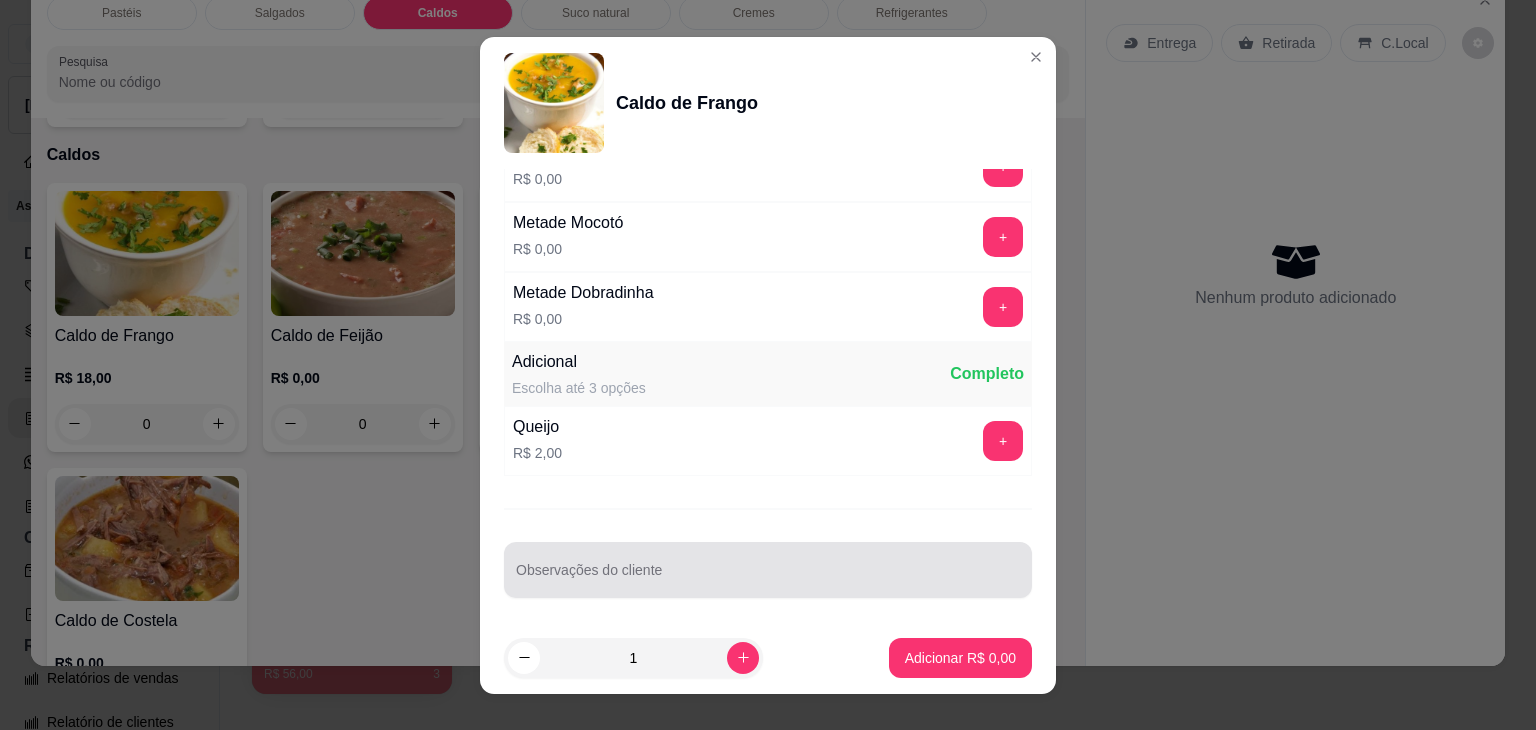click on "Observações do cliente" at bounding box center (768, 578) 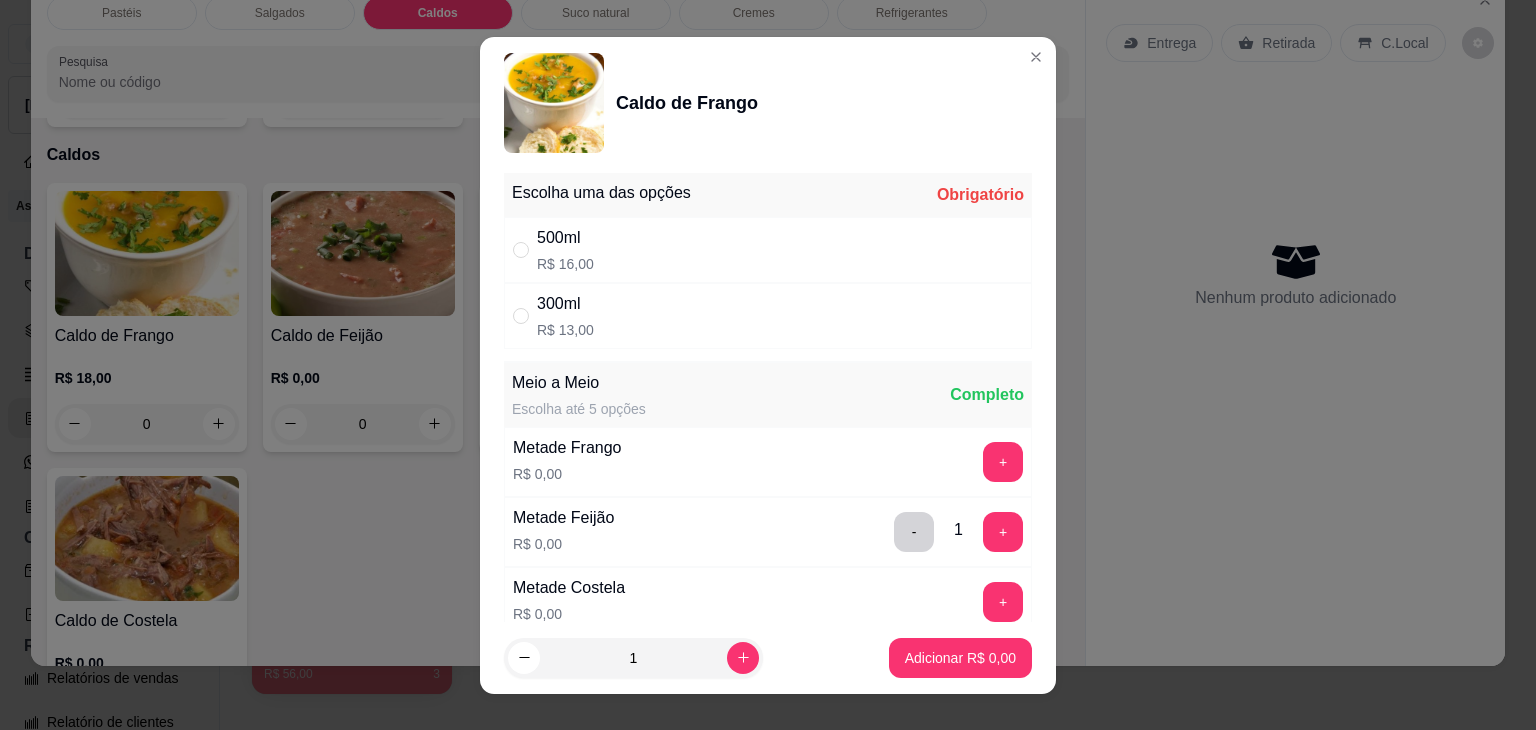 scroll, scrollTop: 0, scrollLeft: 0, axis: both 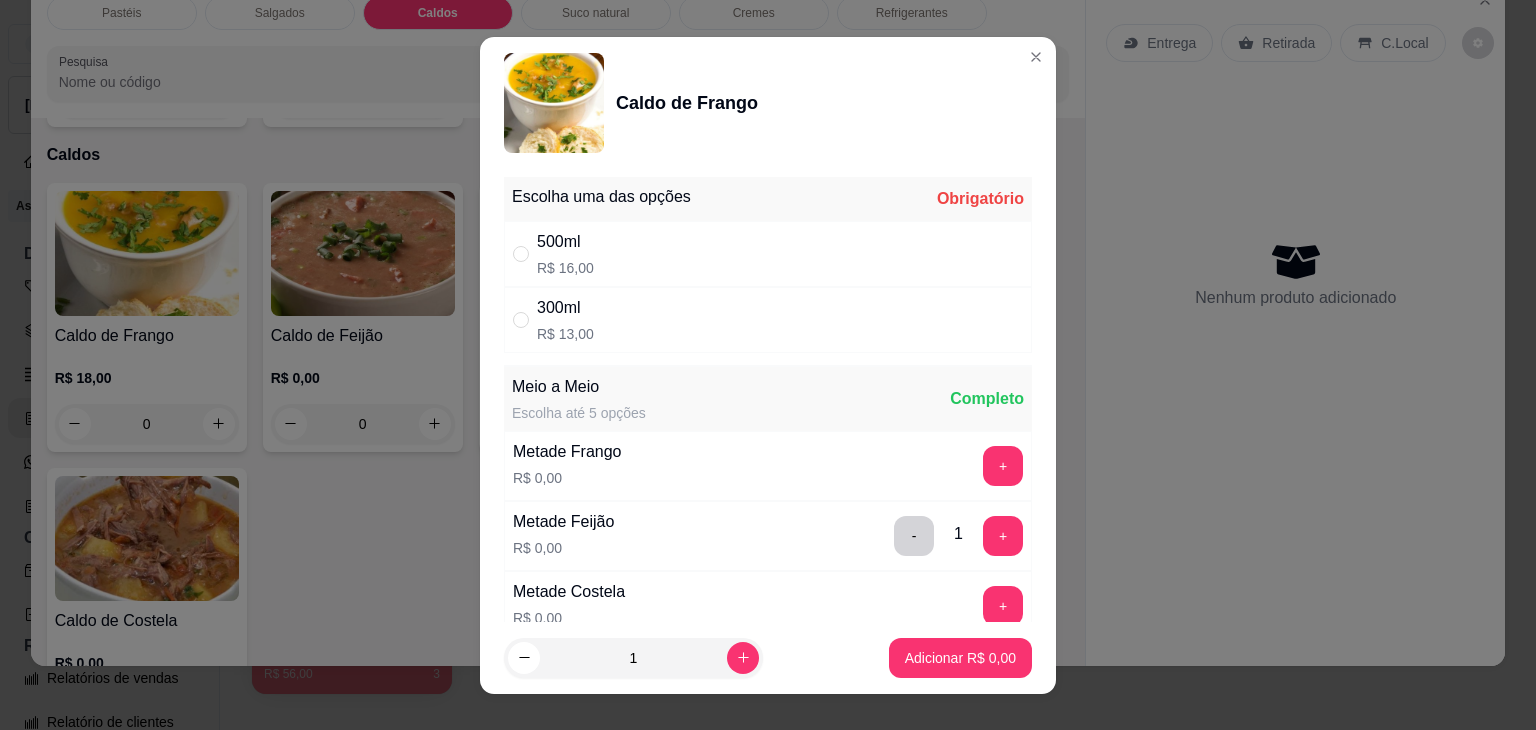 type on "MAIS FRANGO" 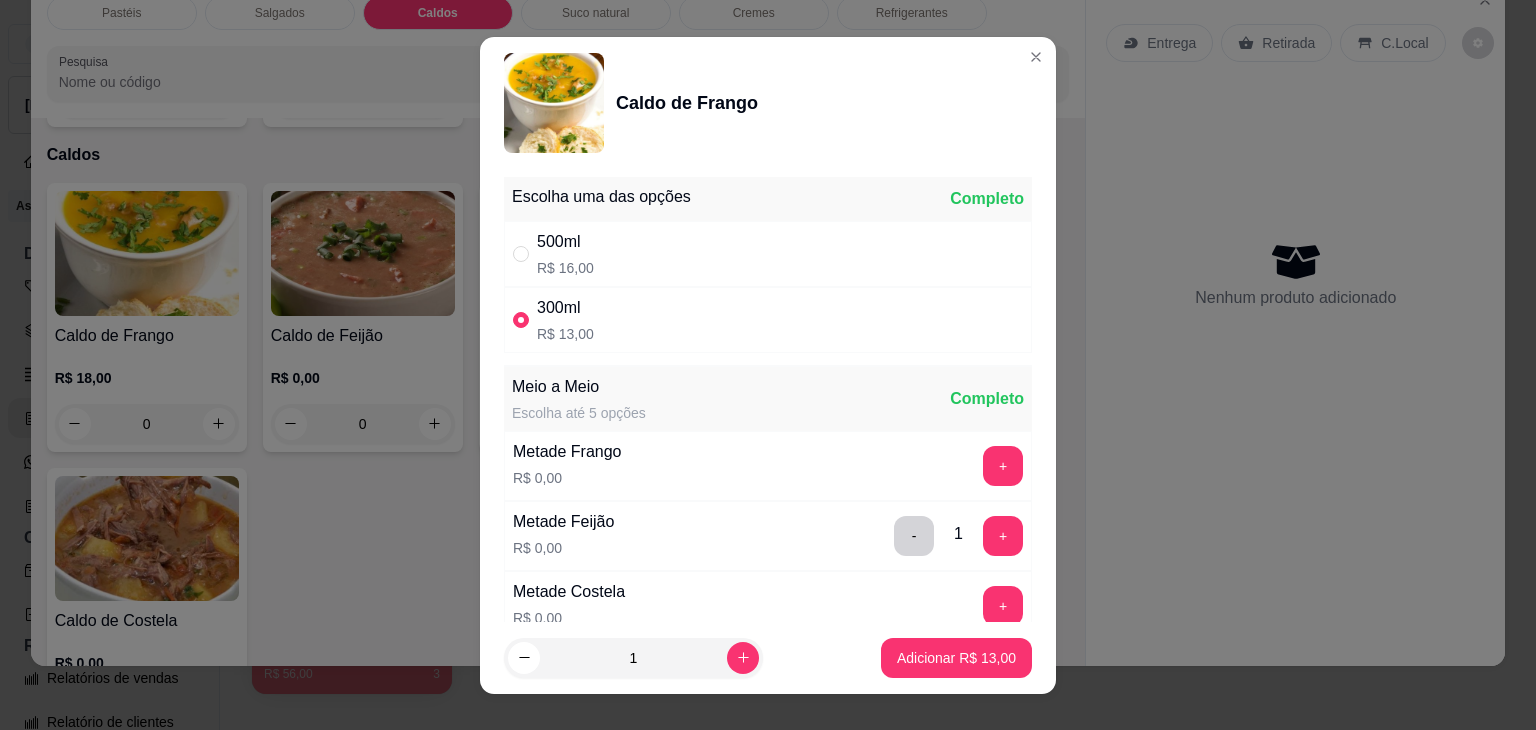 click on "500ml R$ 16,00" at bounding box center (768, 254) 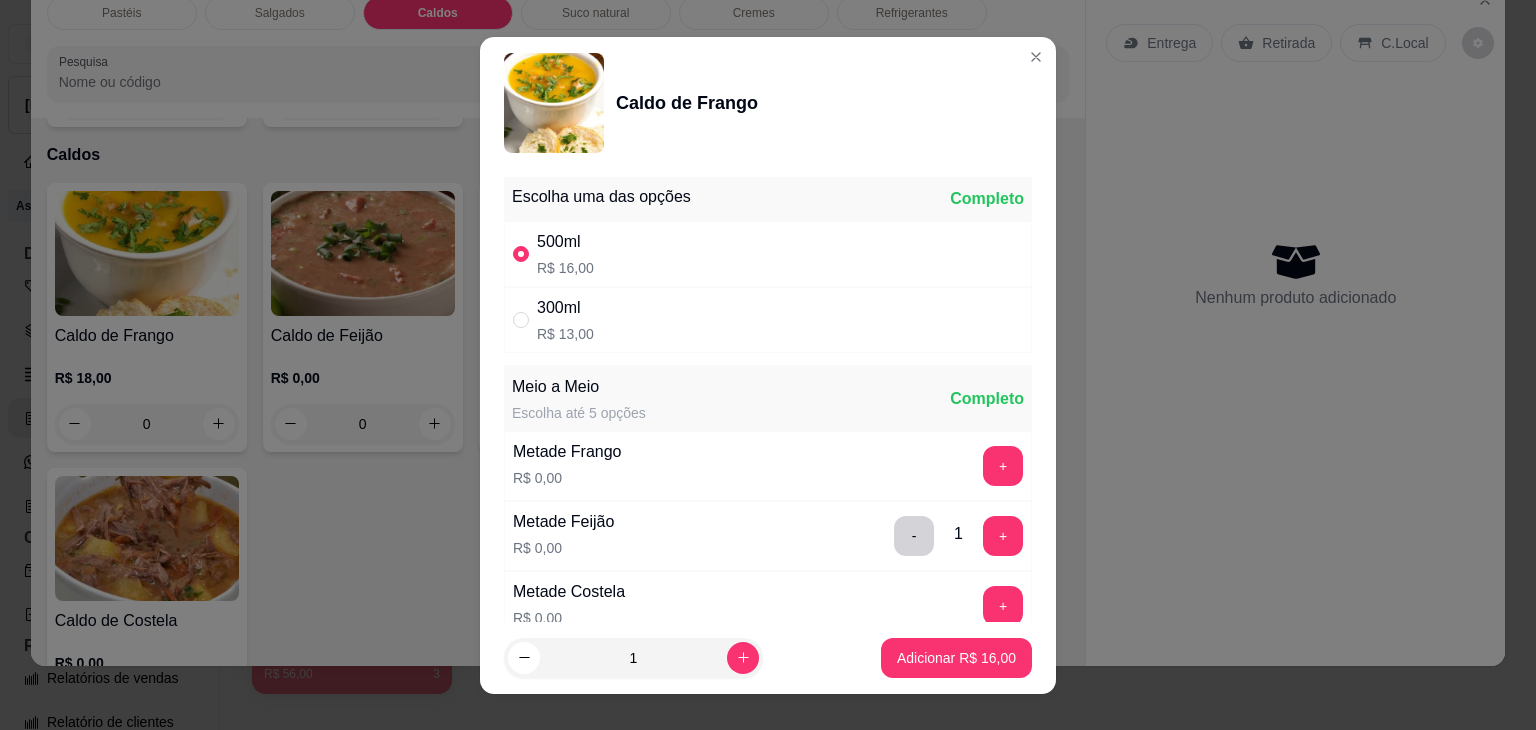 click on "1 Adicionar   R$ 16,00" at bounding box center [768, 658] 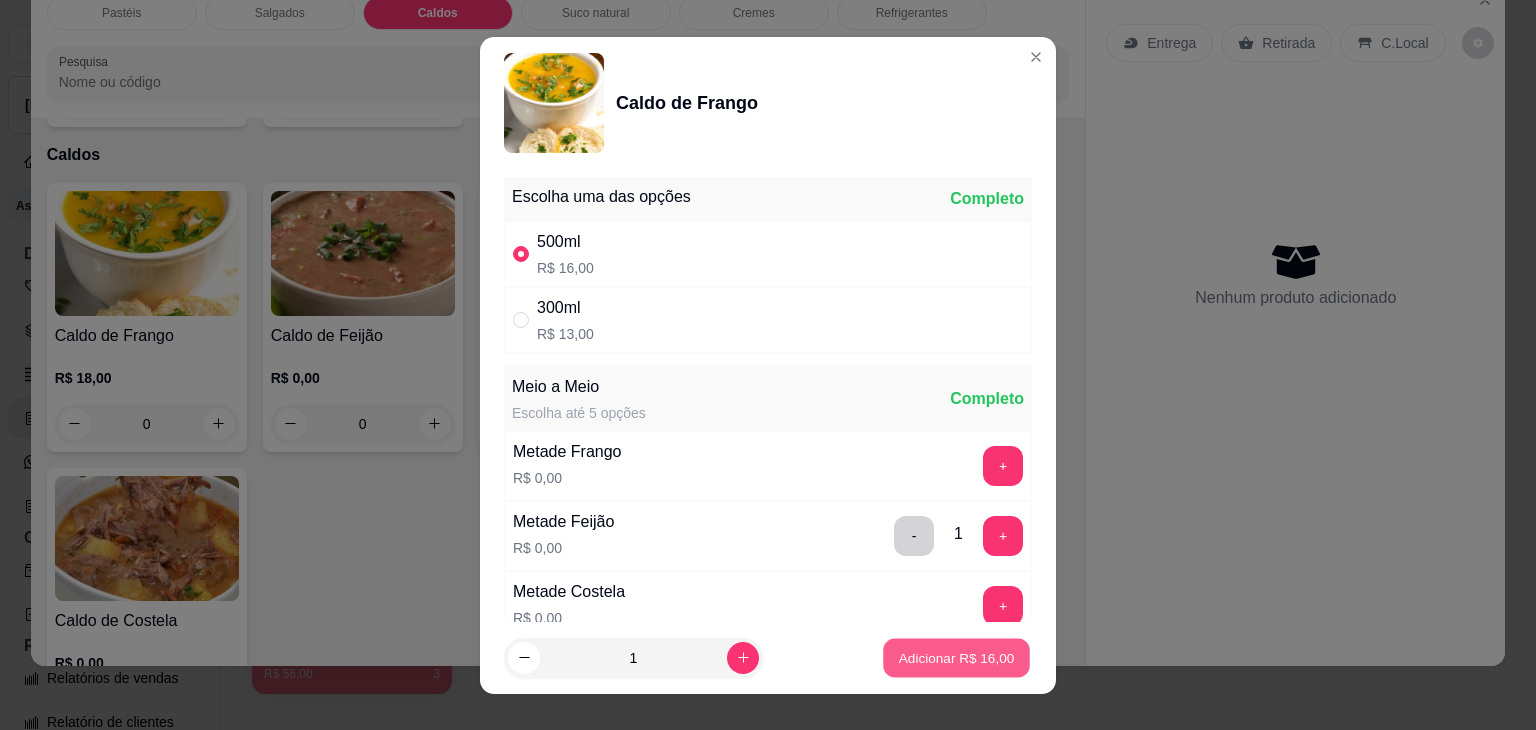 click on "Adicionar   R$ 16,00" at bounding box center (956, 657) 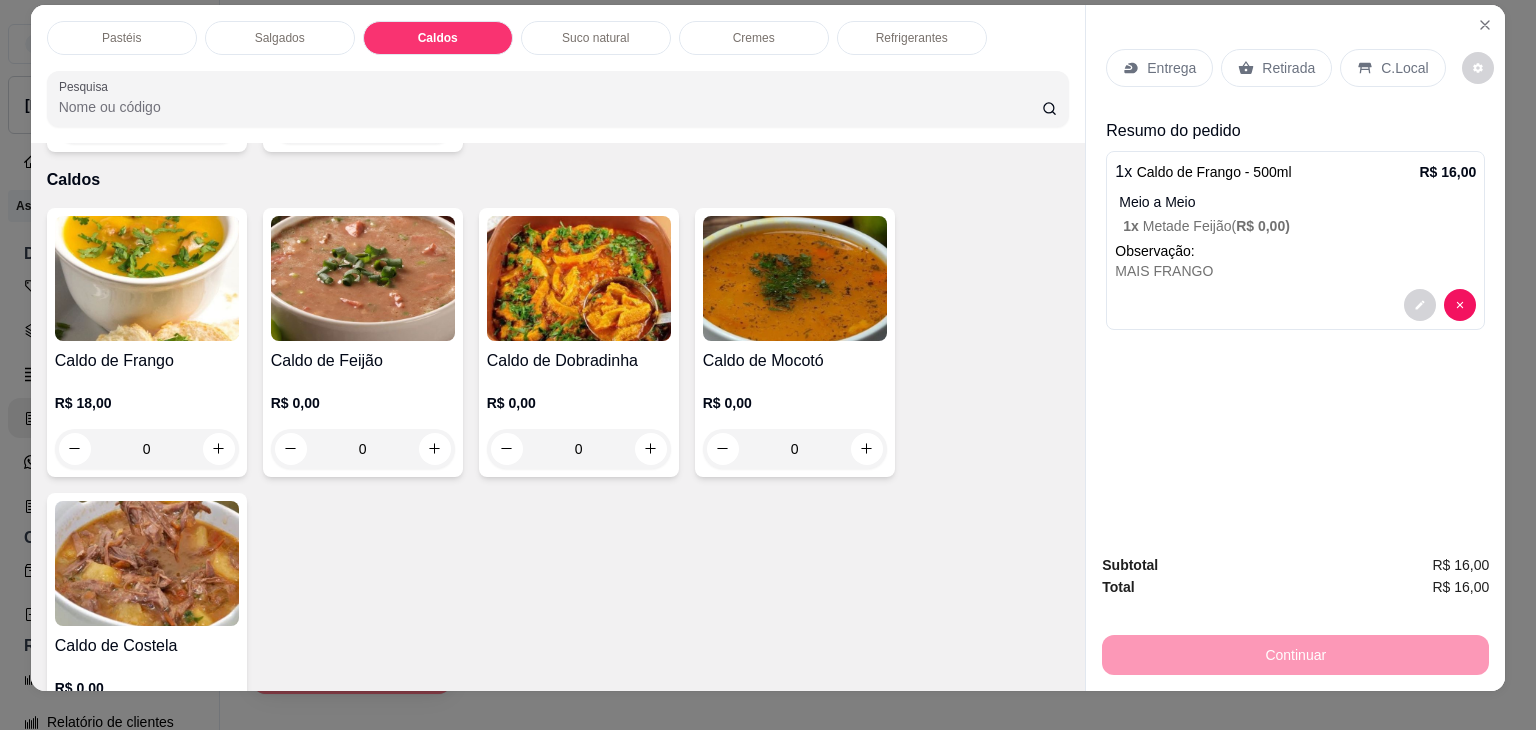 scroll, scrollTop: 0, scrollLeft: 0, axis: both 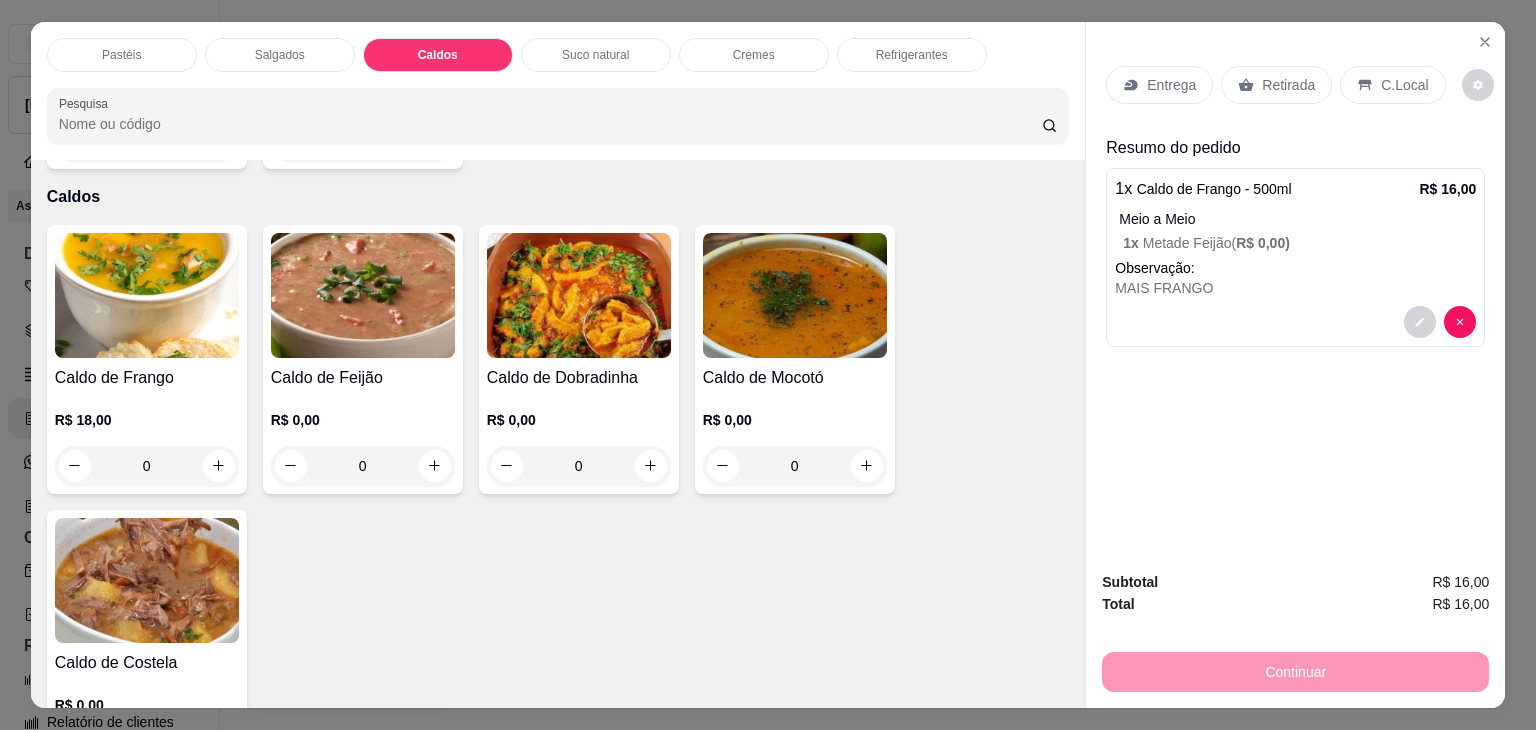 click on "Salgados" at bounding box center (280, 55) 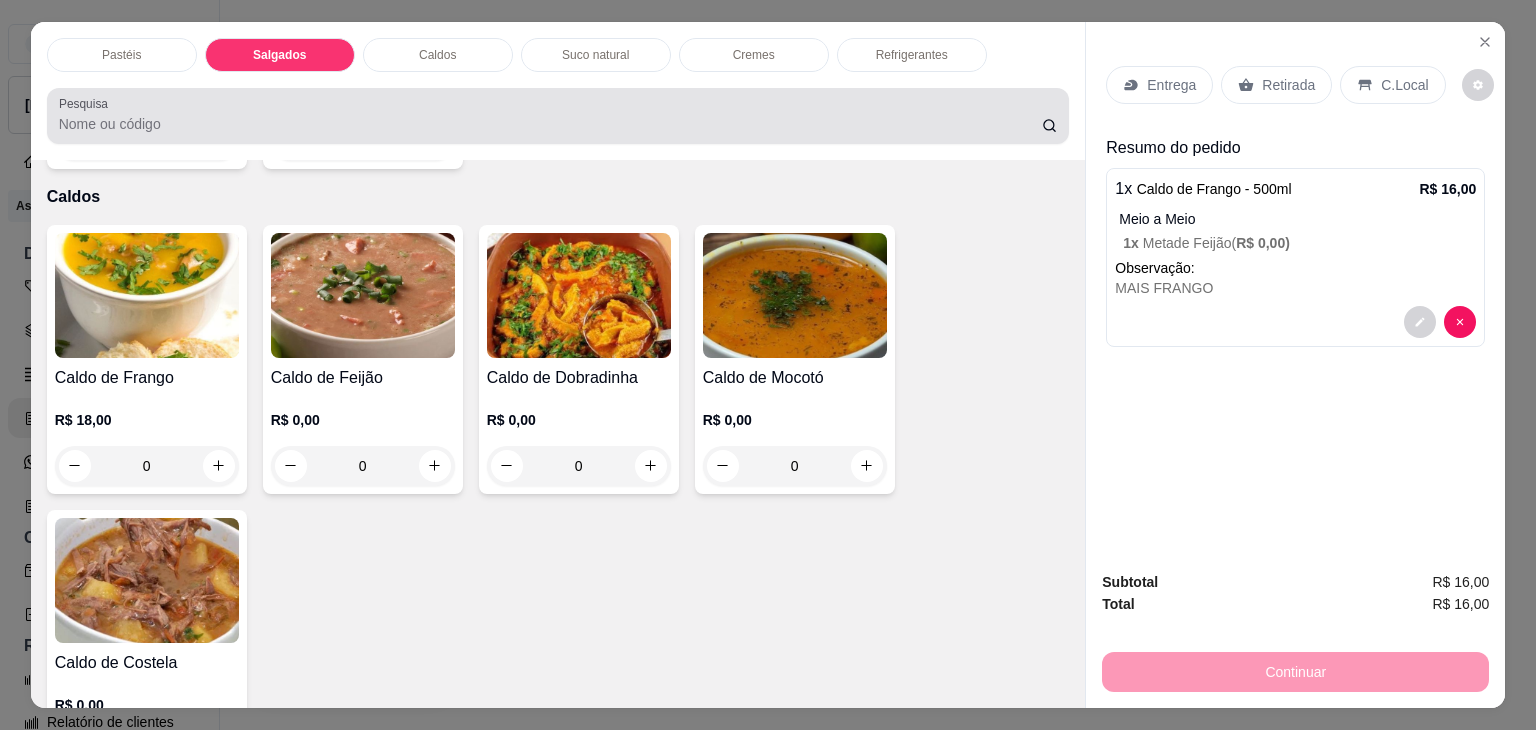 scroll, scrollTop: 2124, scrollLeft: 0, axis: vertical 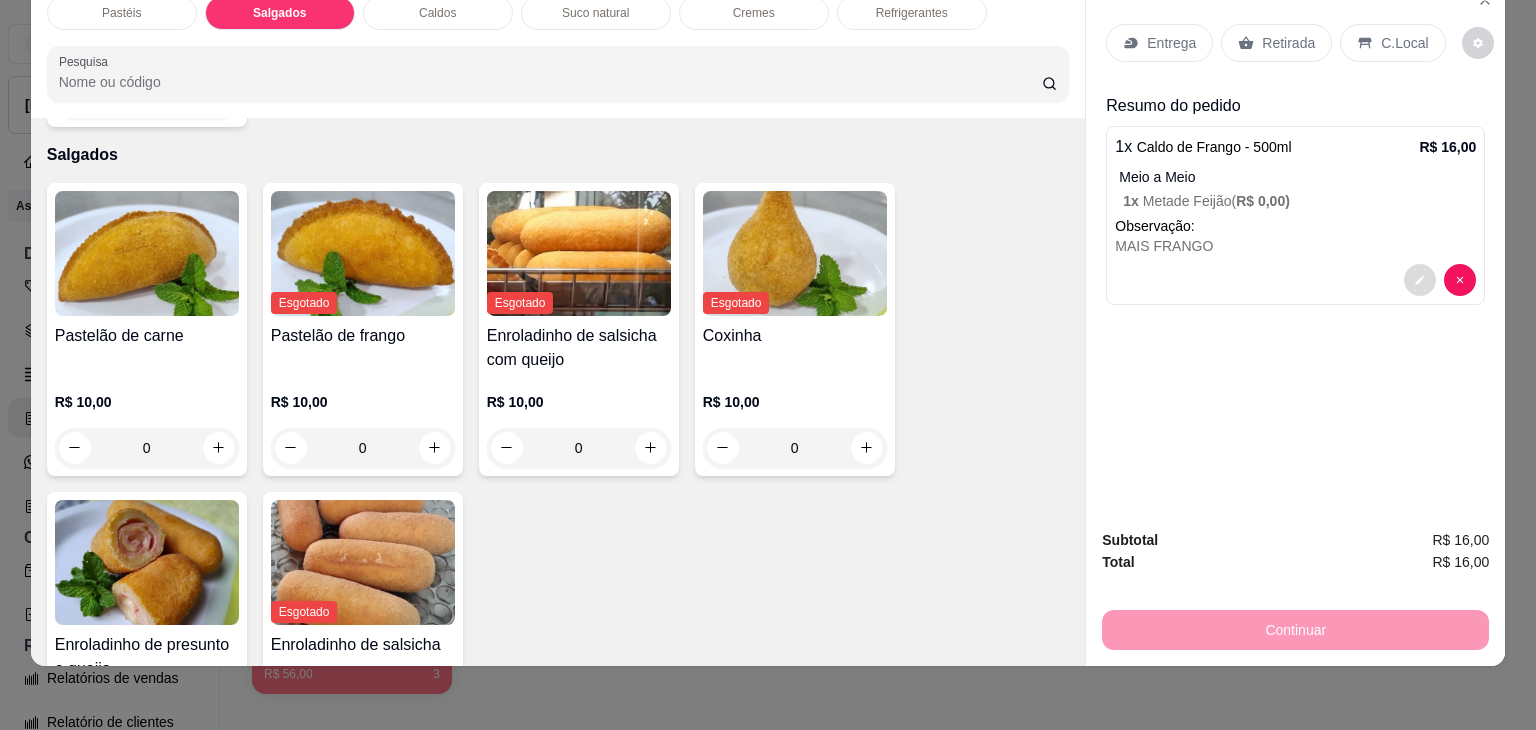 click at bounding box center (1420, 280) 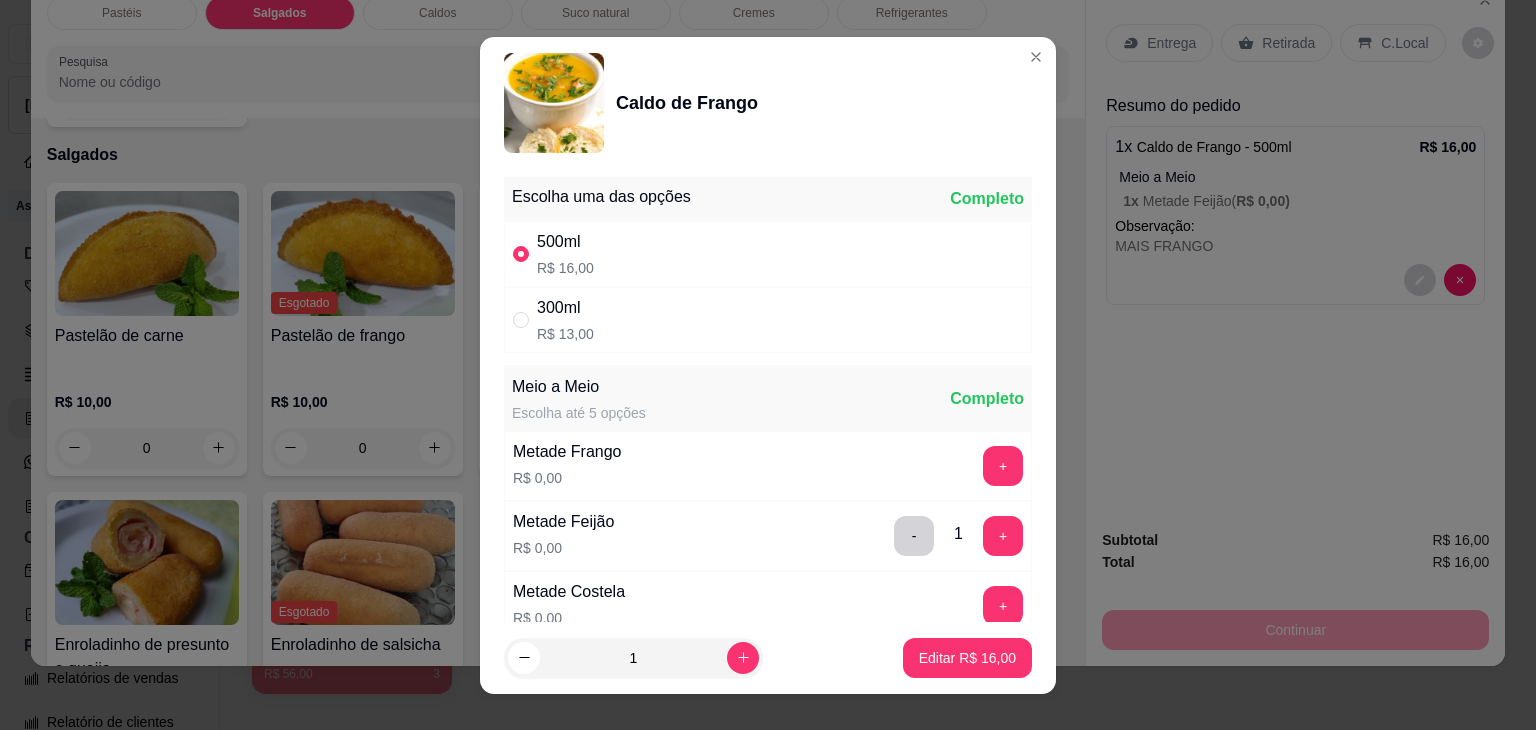 click on "300ml R$ 13,00" at bounding box center (768, 320) 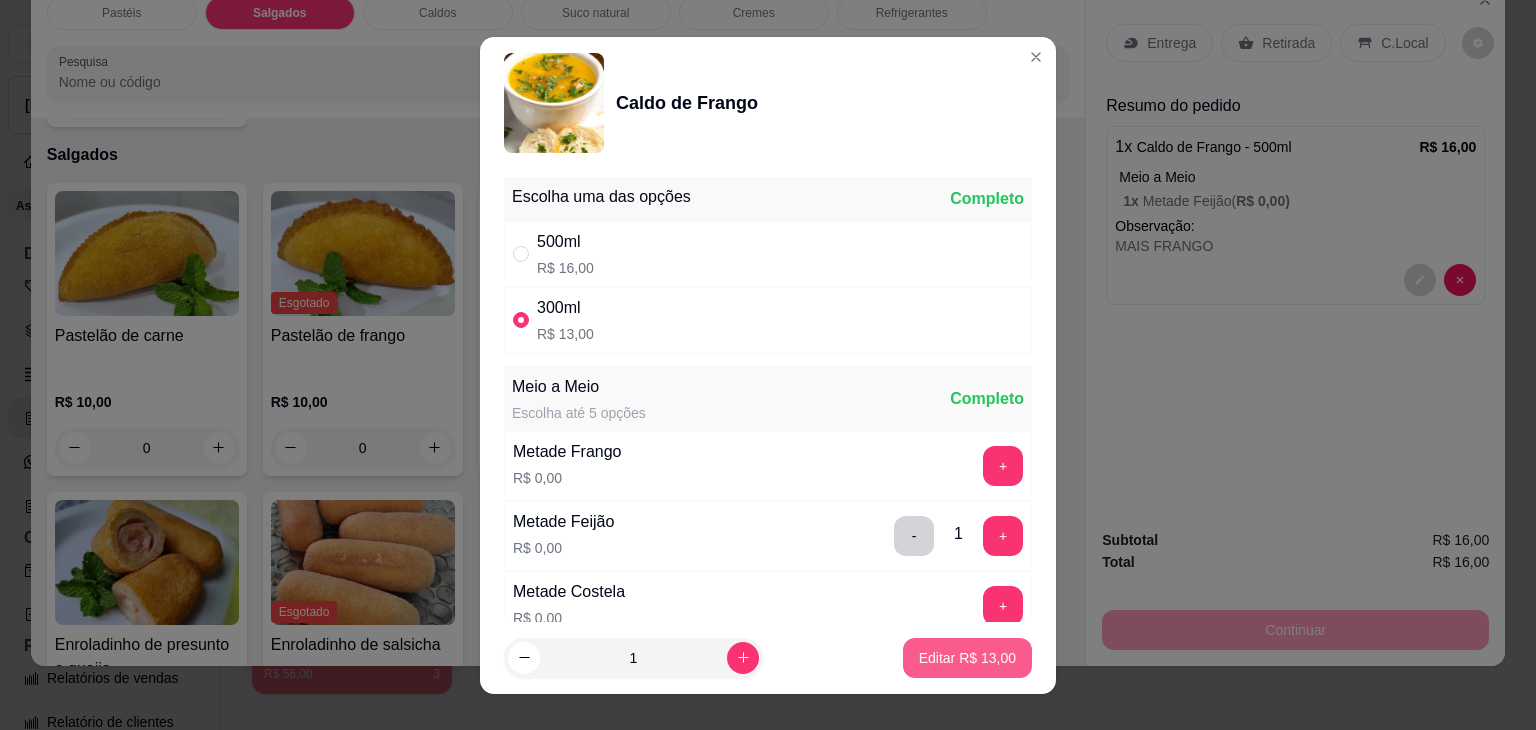 click on "Editar   R$ 13,00" at bounding box center (967, 658) 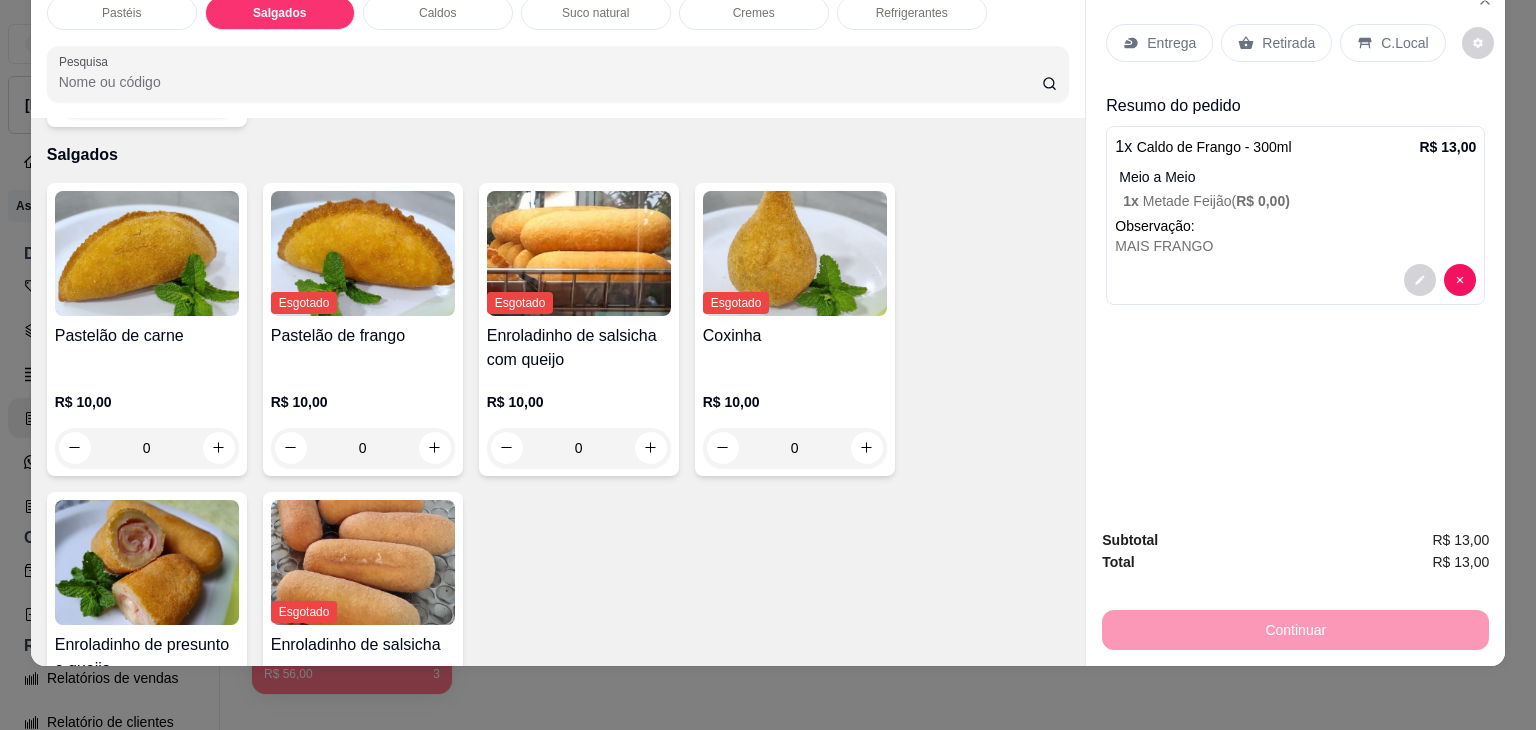 click at bounding box center (147, 253) 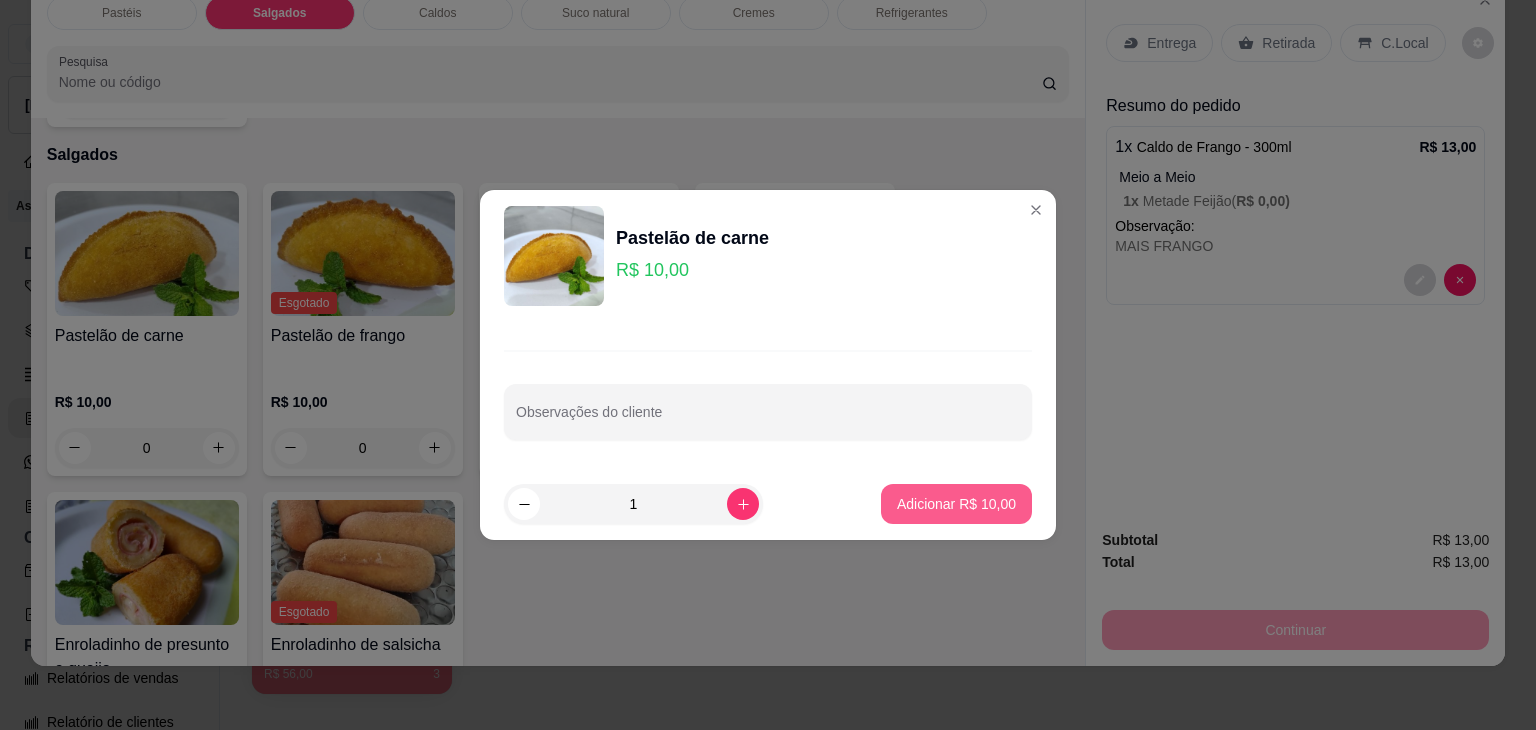 click on "Adicionar   R$ 10,00" at bounding box center (956, 504) 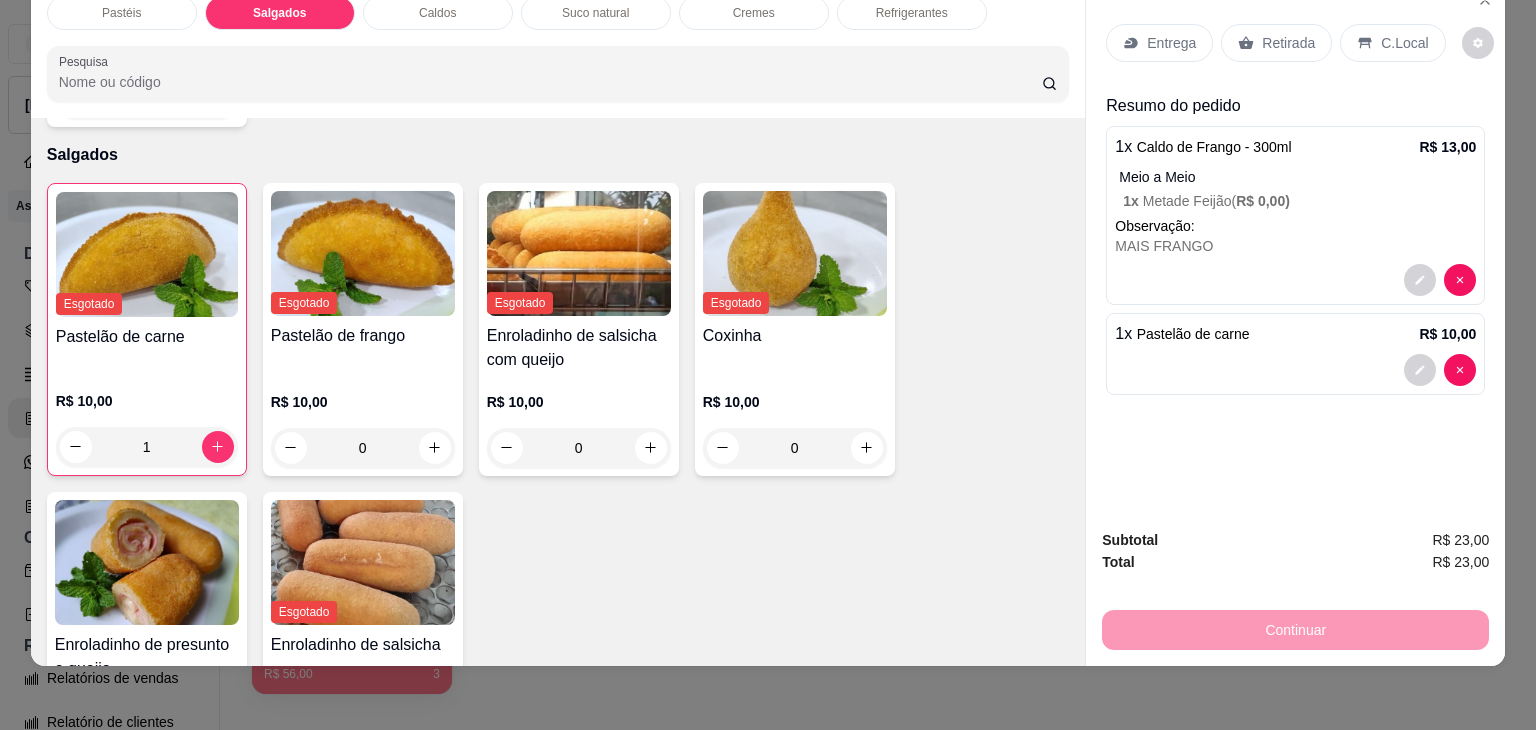 click on "Retirada" at bounding box center (1288, 43) 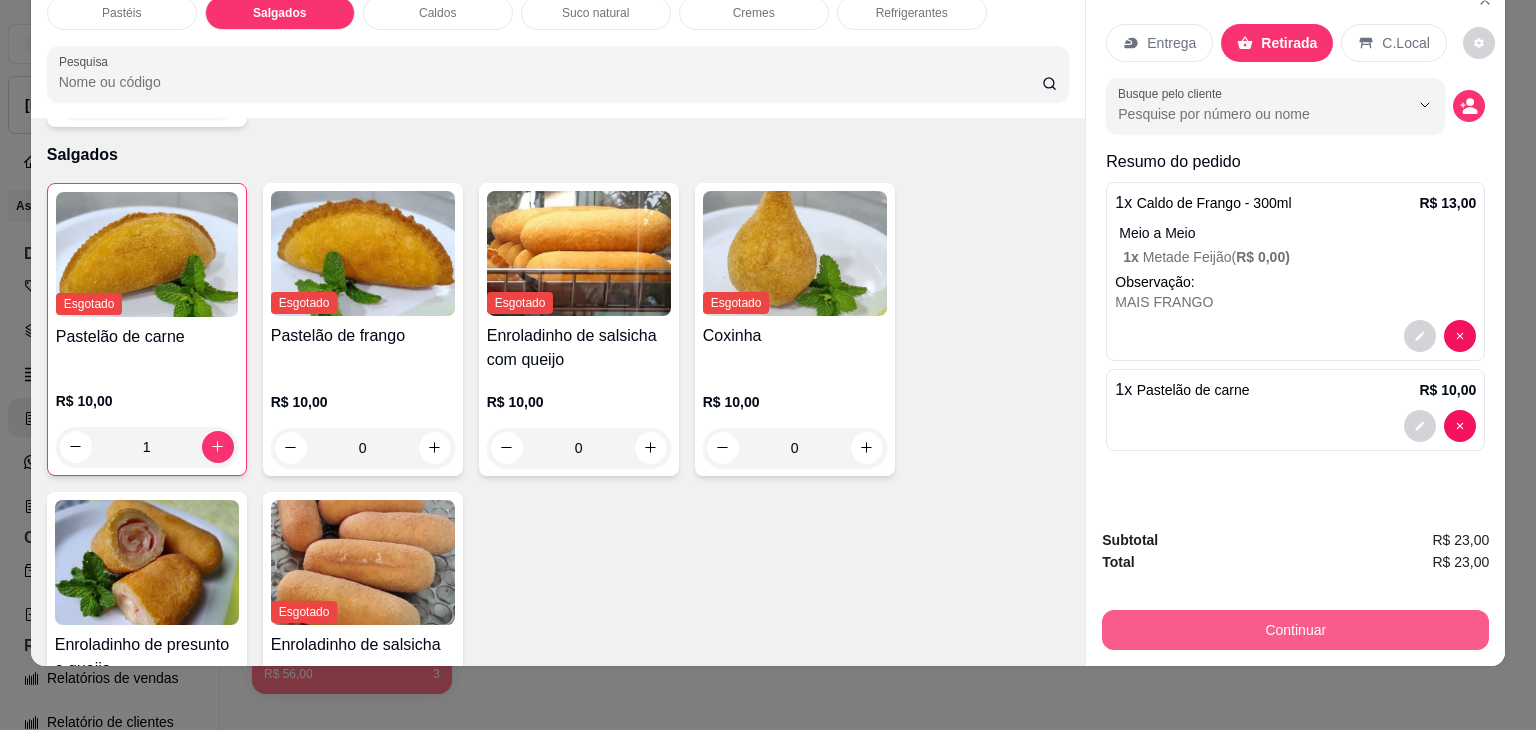 click on "Continuar" at bounding box center [1295, 630] 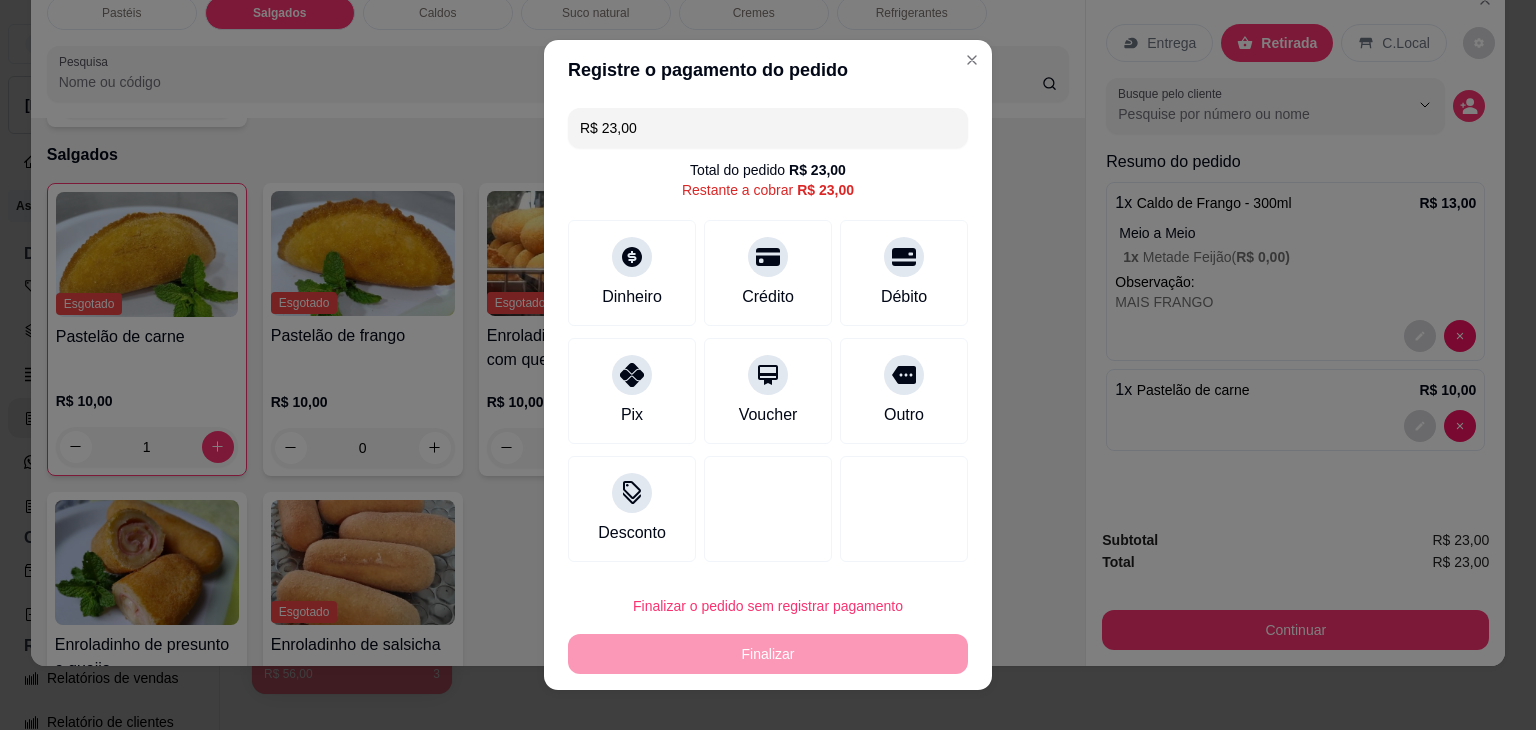 click on "R$ 23,00 Total do pedido   R$ 23,00 Restante a cobrar   R$ 23,00 Dinheiro Crédito Débito Pix Voucher Outro Desconto" at bounding box center [768, 335] 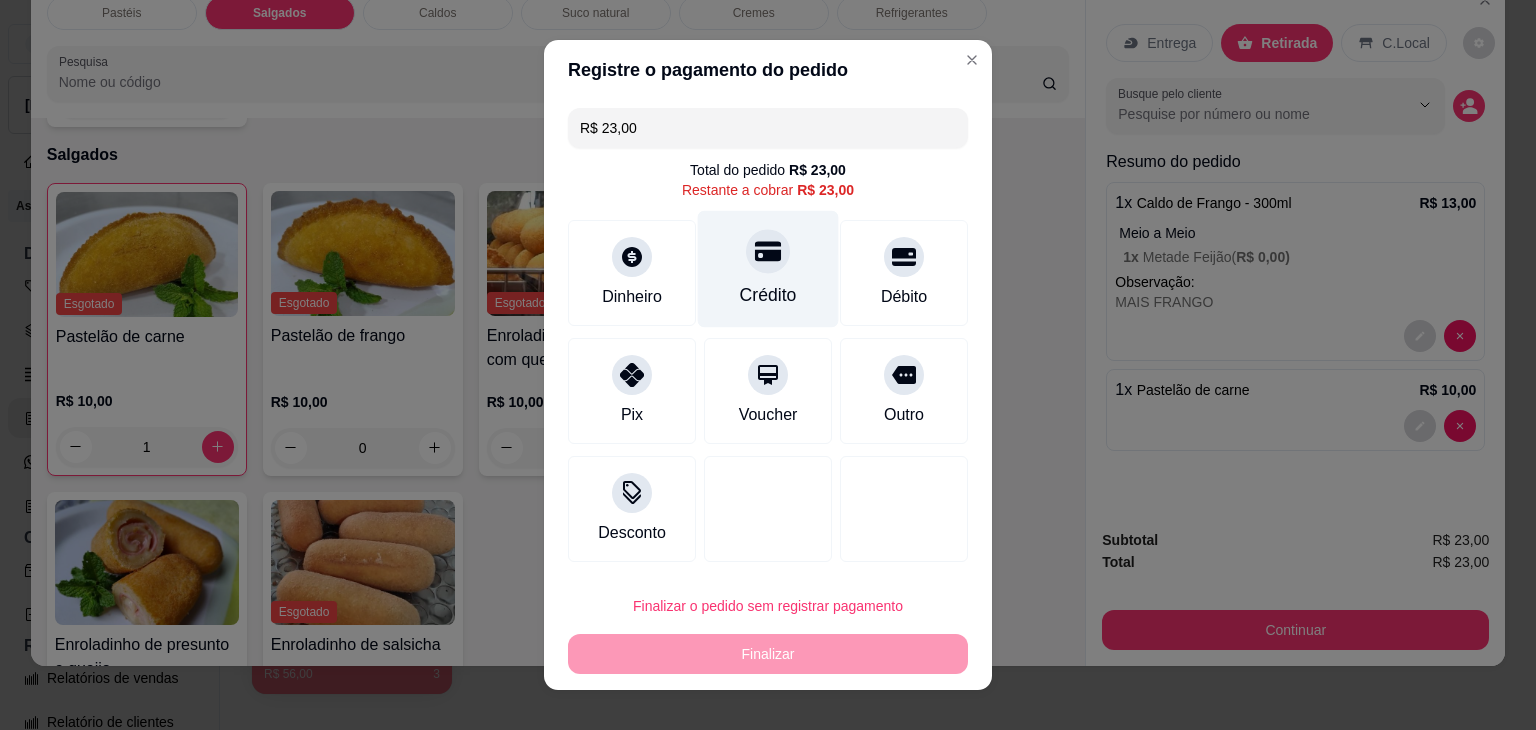 click on "Crédito" at bounding box center [768, 269] 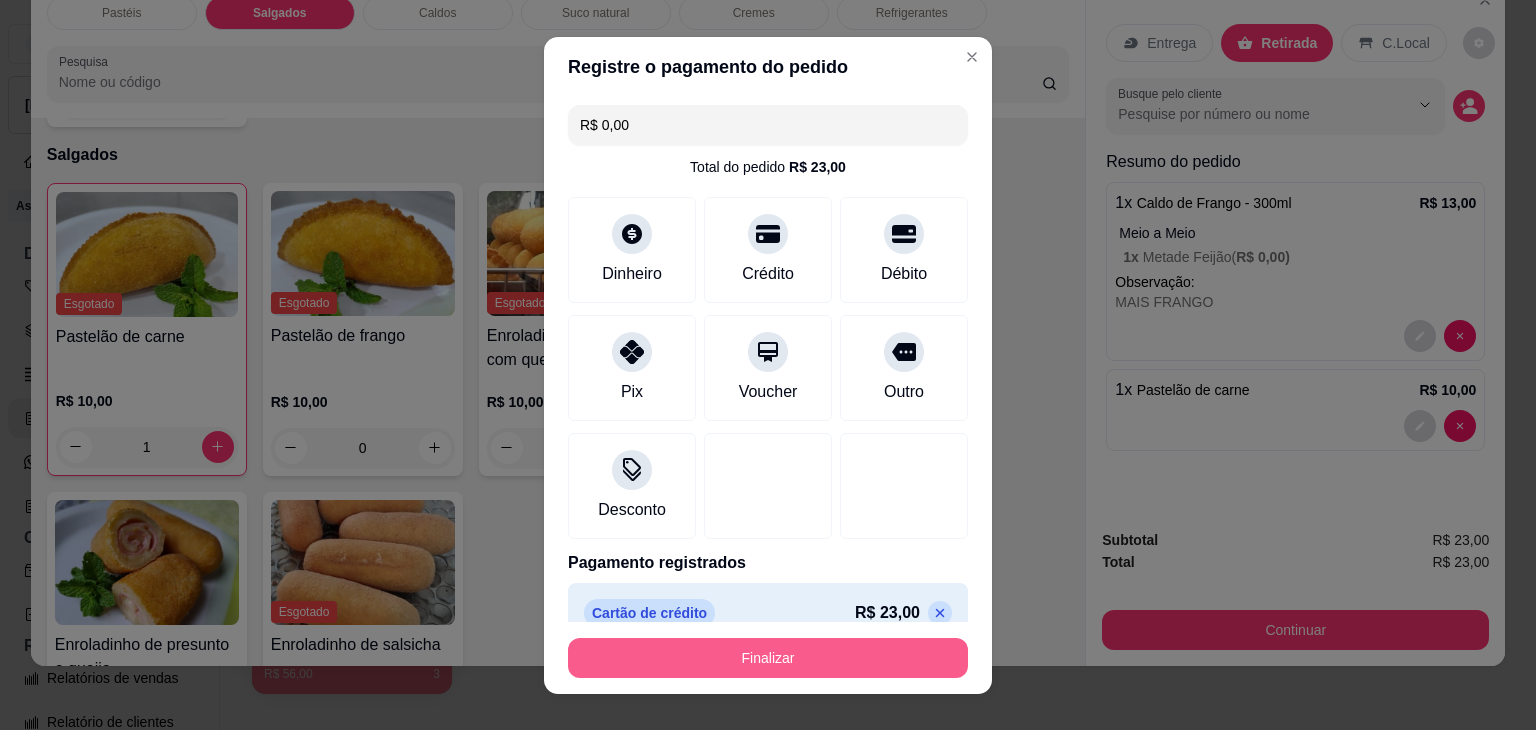 click on "Finalizar" at bounding box center [768, 658] 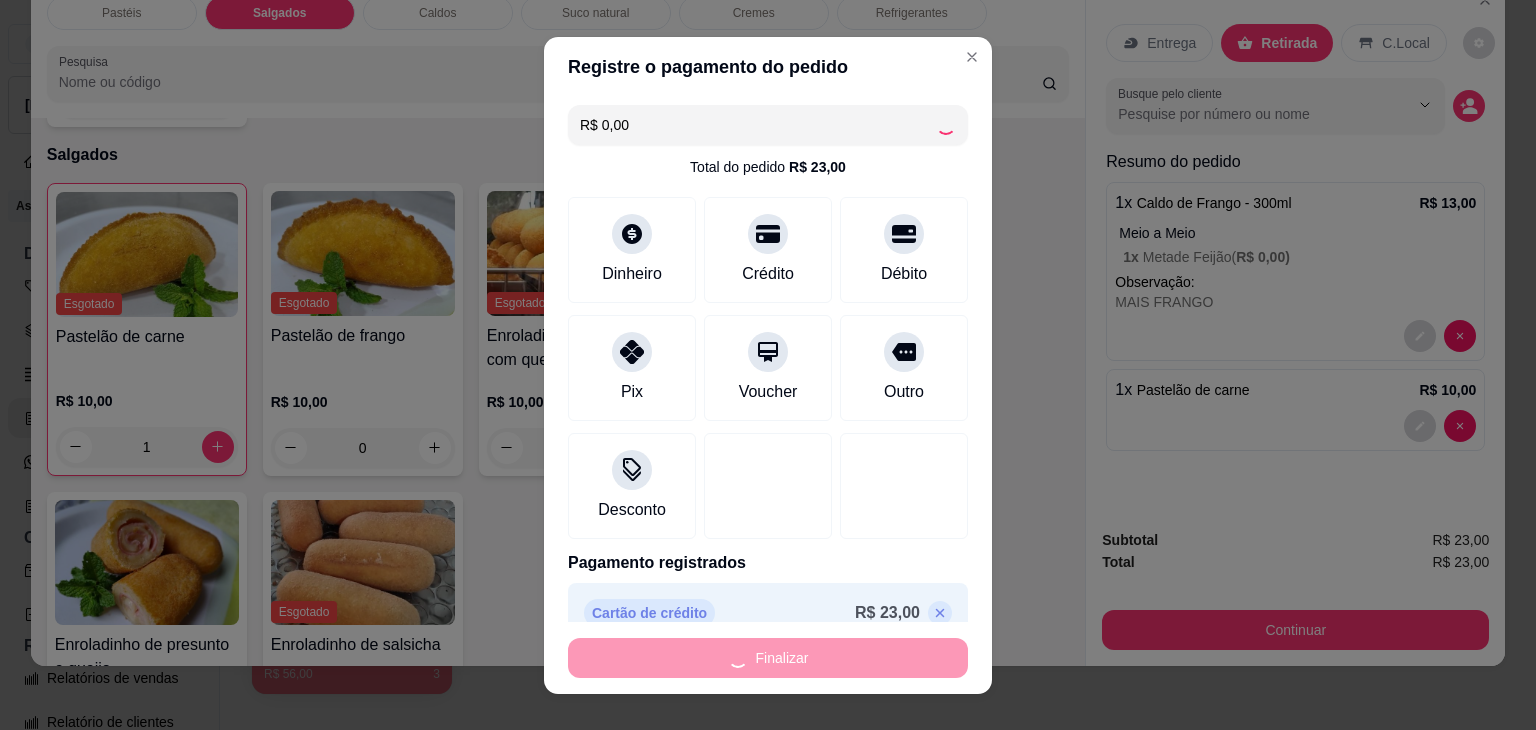 type on "0" 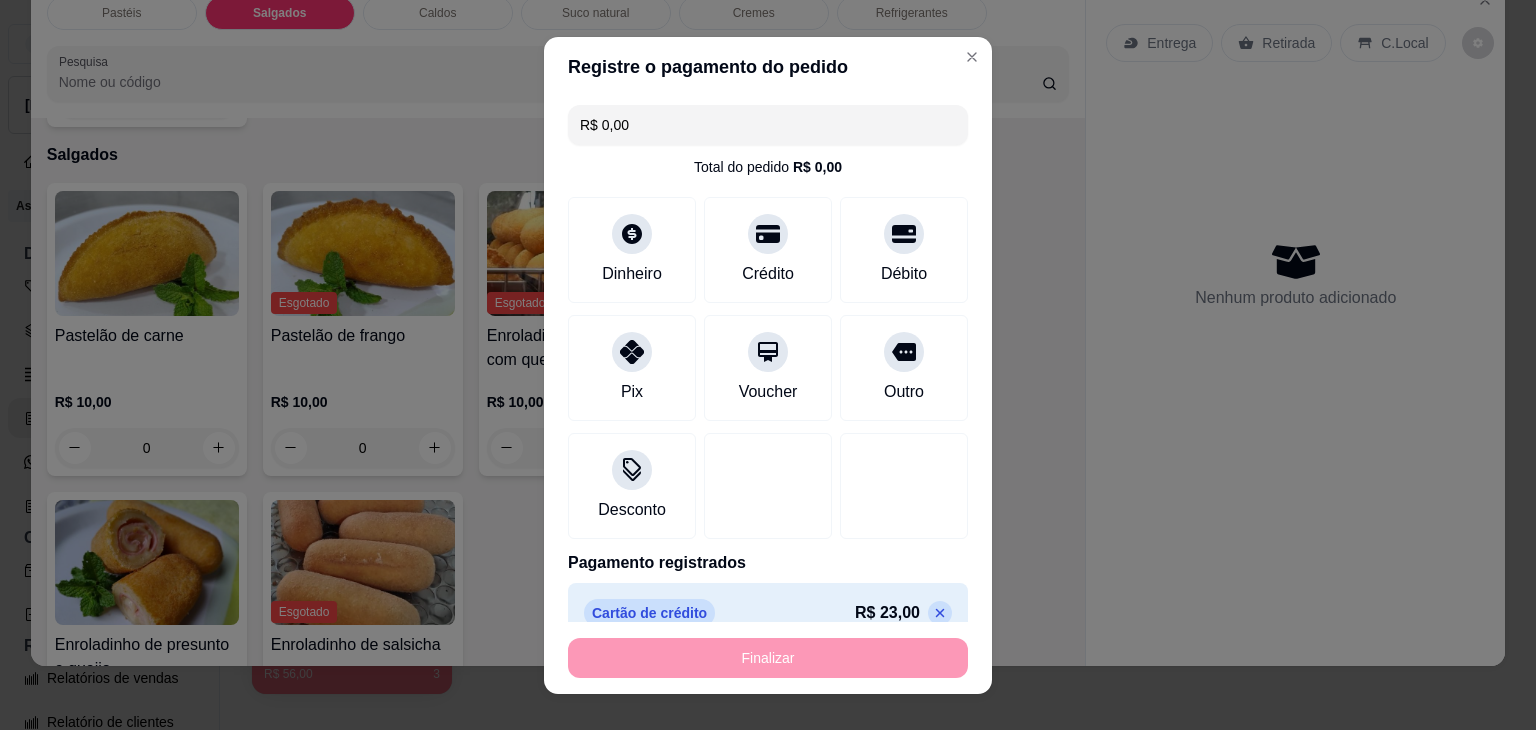 type on "-R$ 23,00" 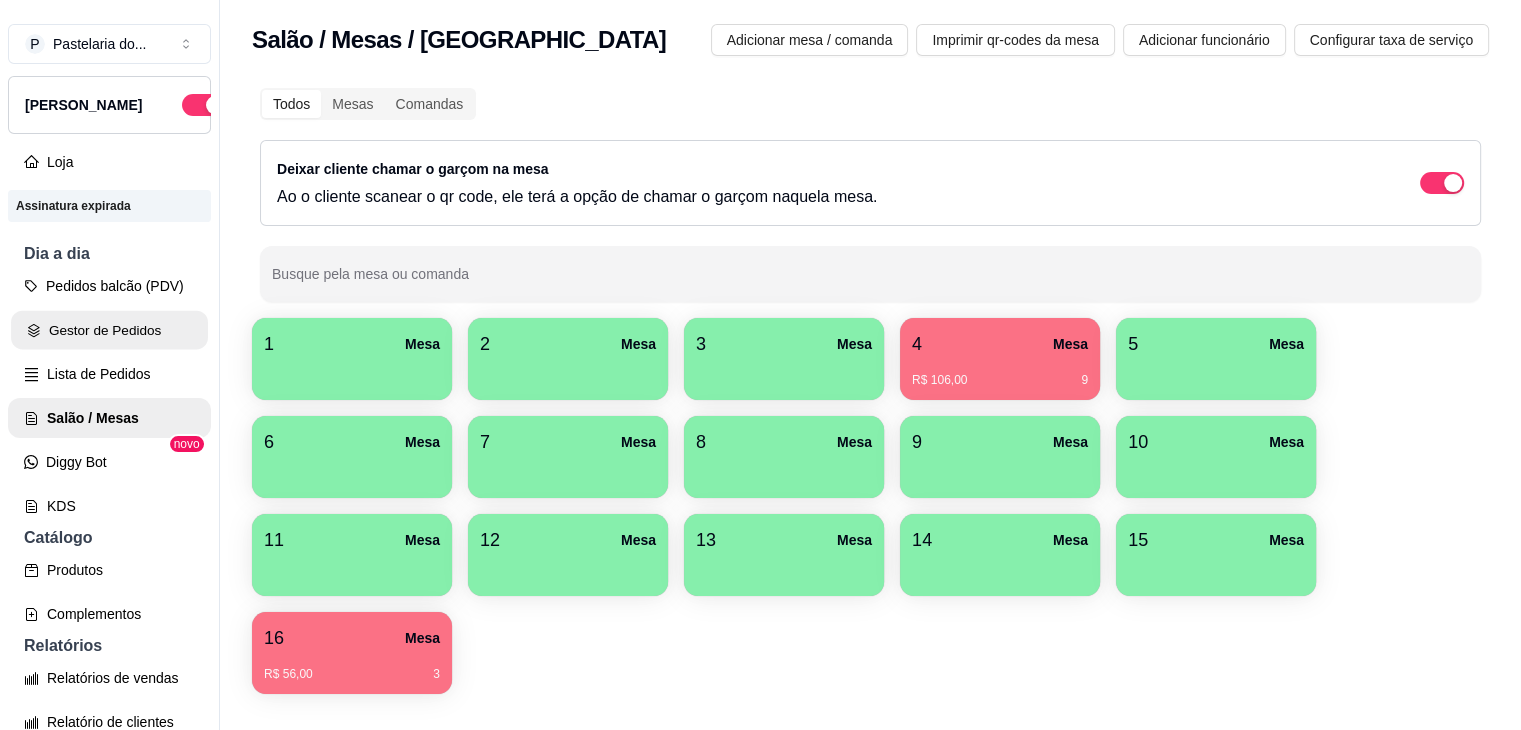 click on "Gestor de Pedidos" at bounding box center (109, 330) 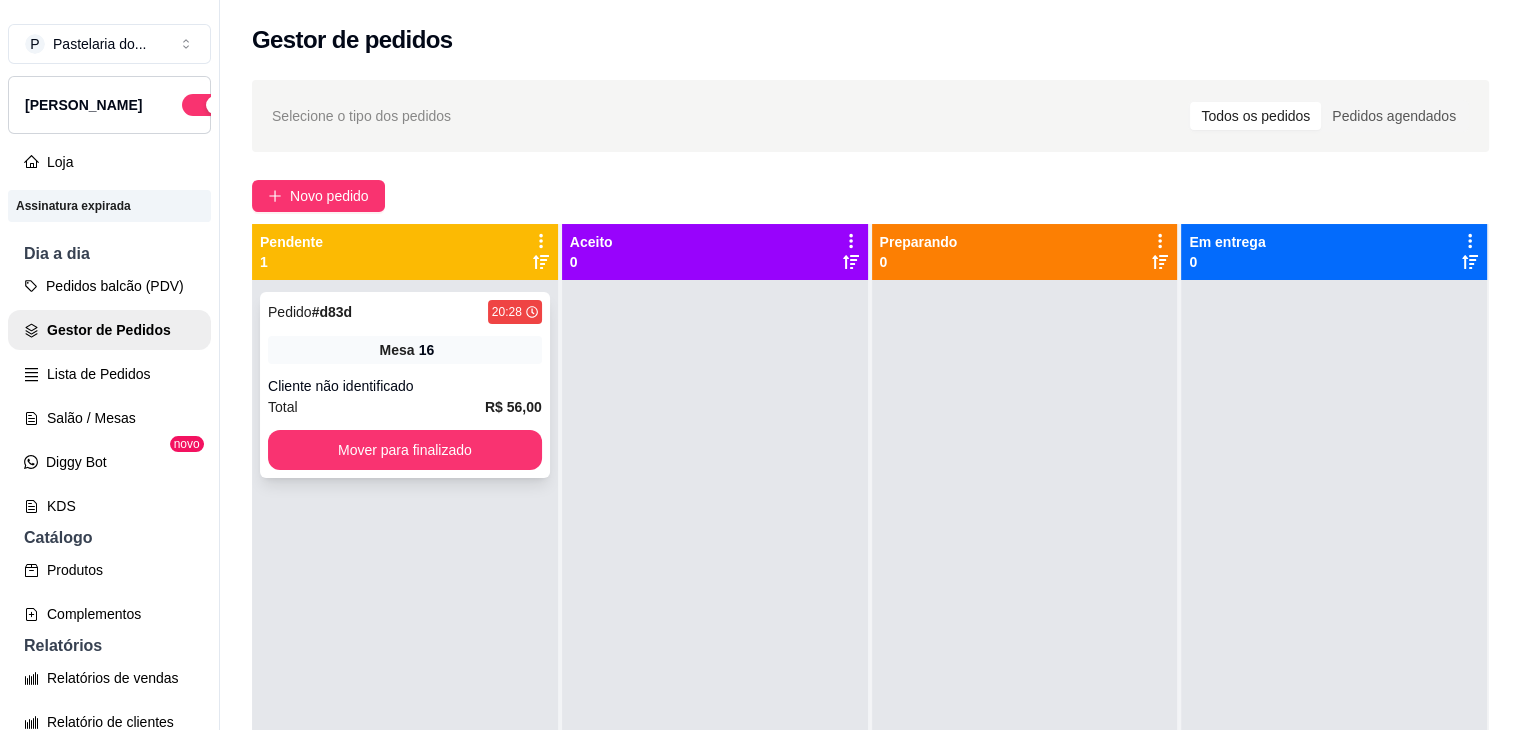 click on "Total R$ 56,00" at bounding box center (405, 407) 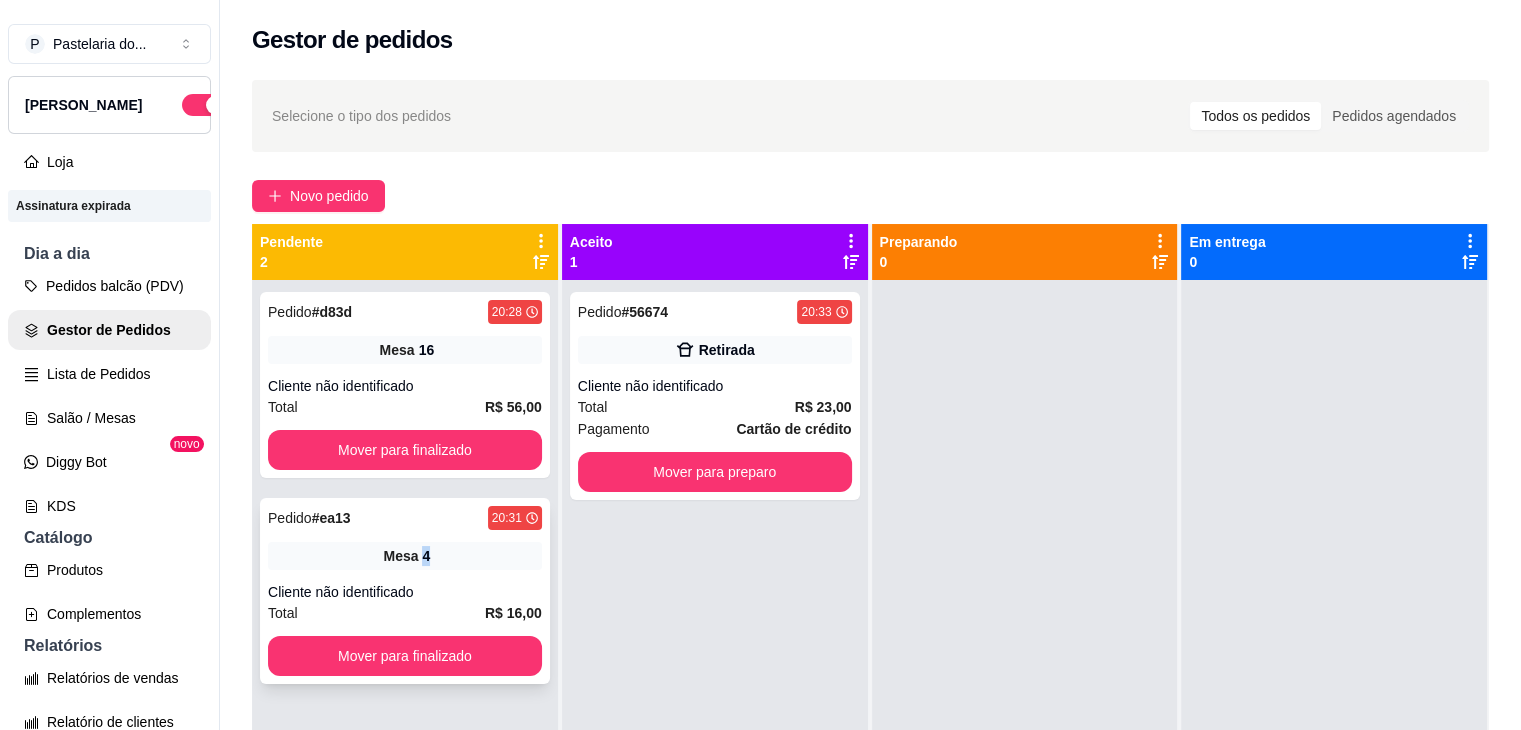click on "4" at bounding box center (426, 556) 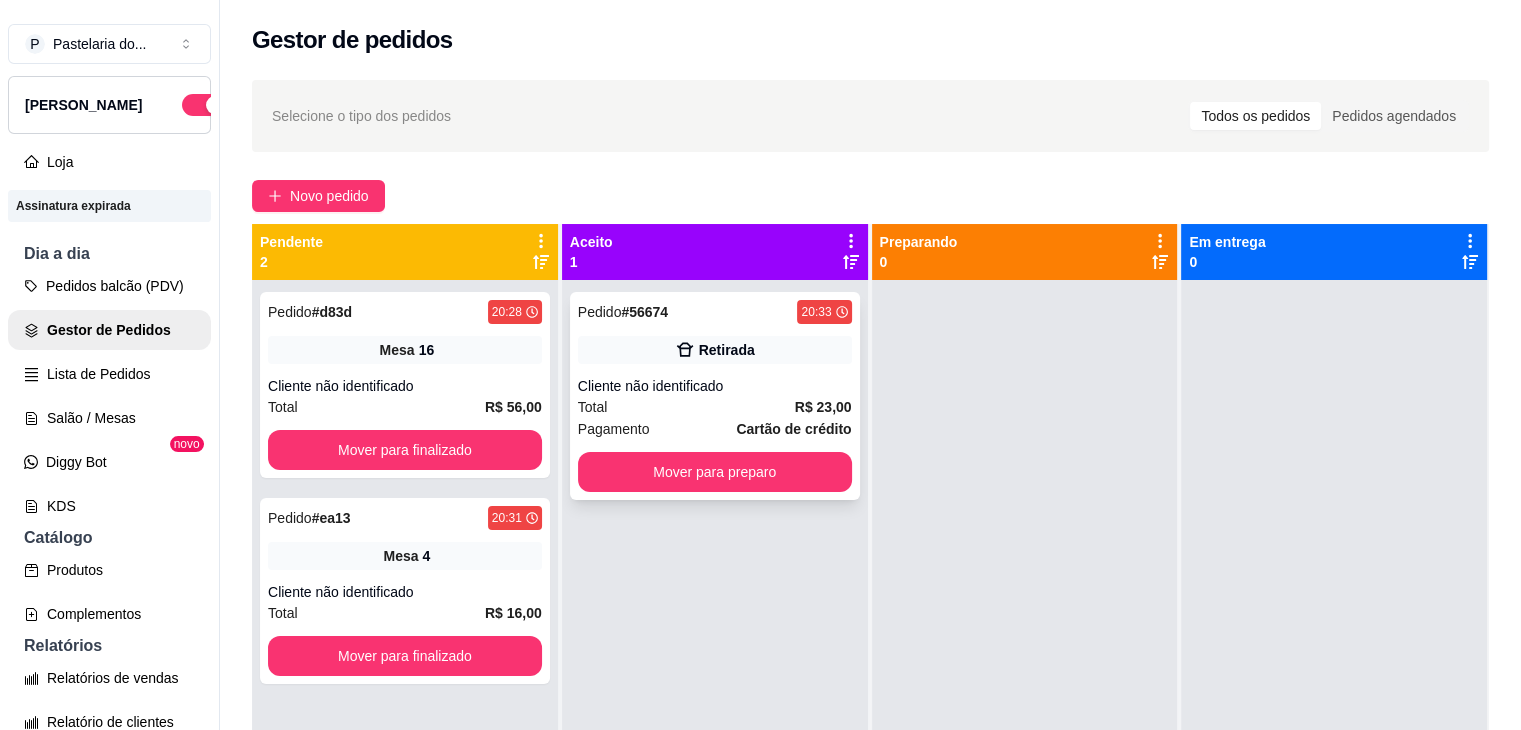 click on "Cliente não identificado" at bounding box center [715, 386] 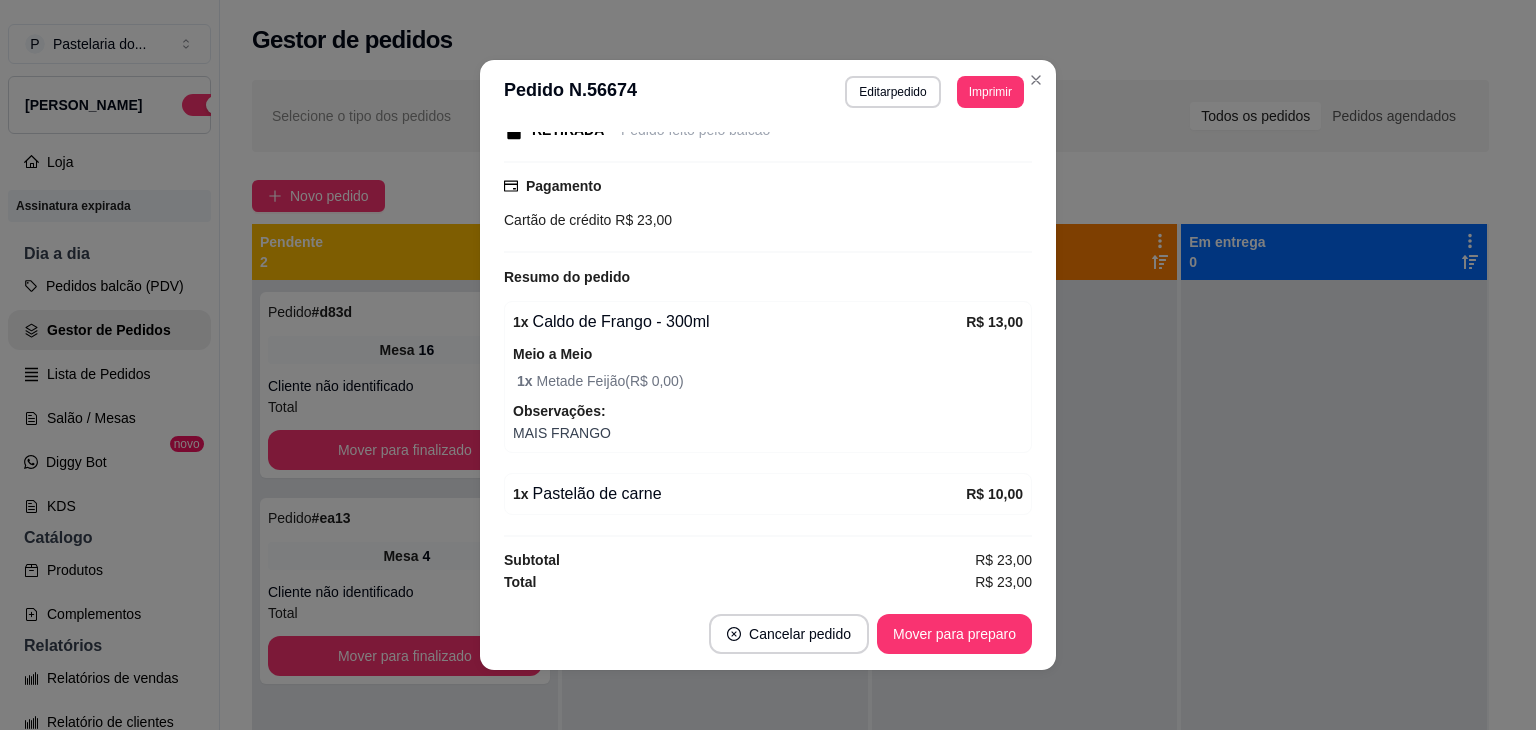 scroll, scrollTop: 228, scrollLeft: 0, axis: vertical 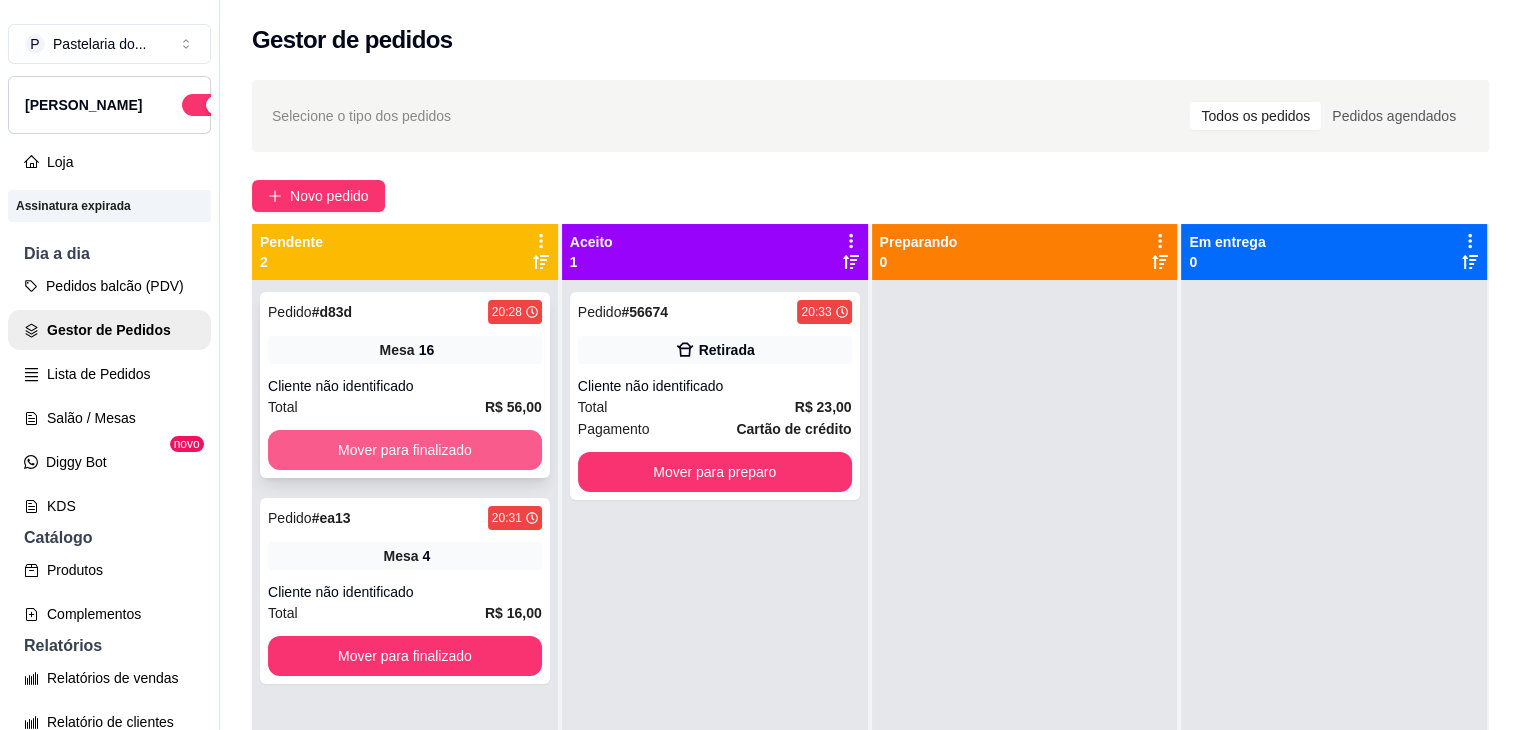 click on "Mover para finalizado" at bounding box center (405, 450) 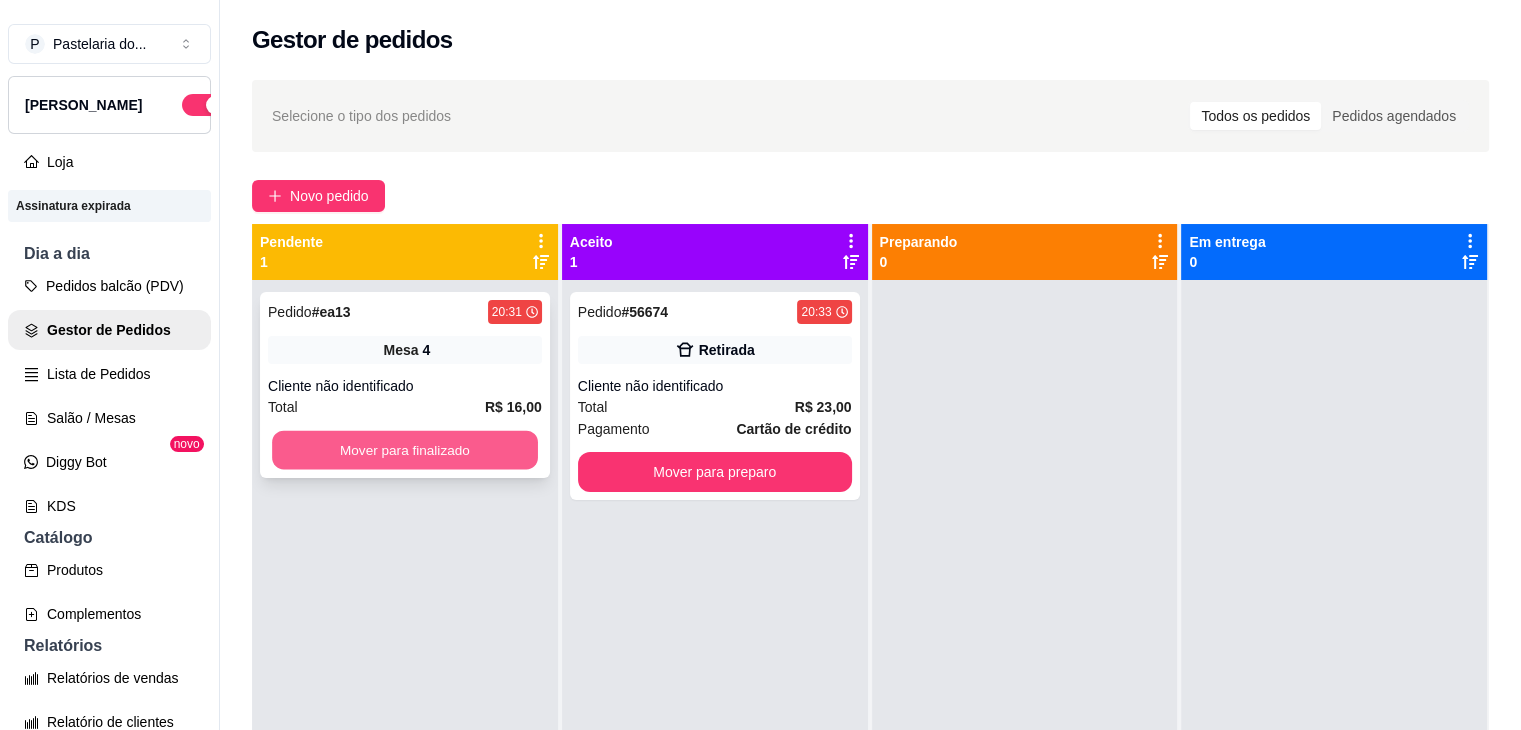 click on "Mover para finalizado" at bounding box center [405, 450] 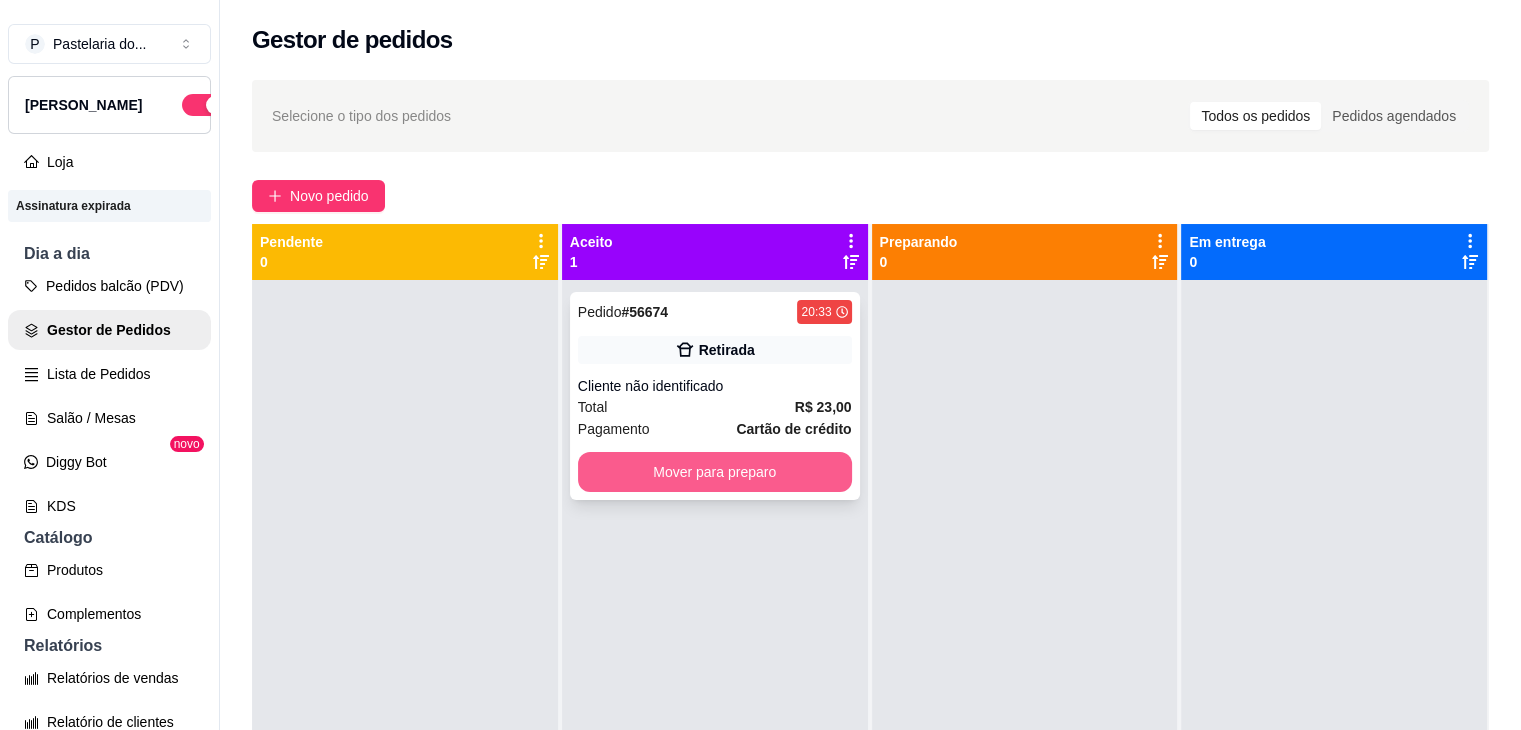 click on "Mover para preparo" at bounding box center (715, 472) 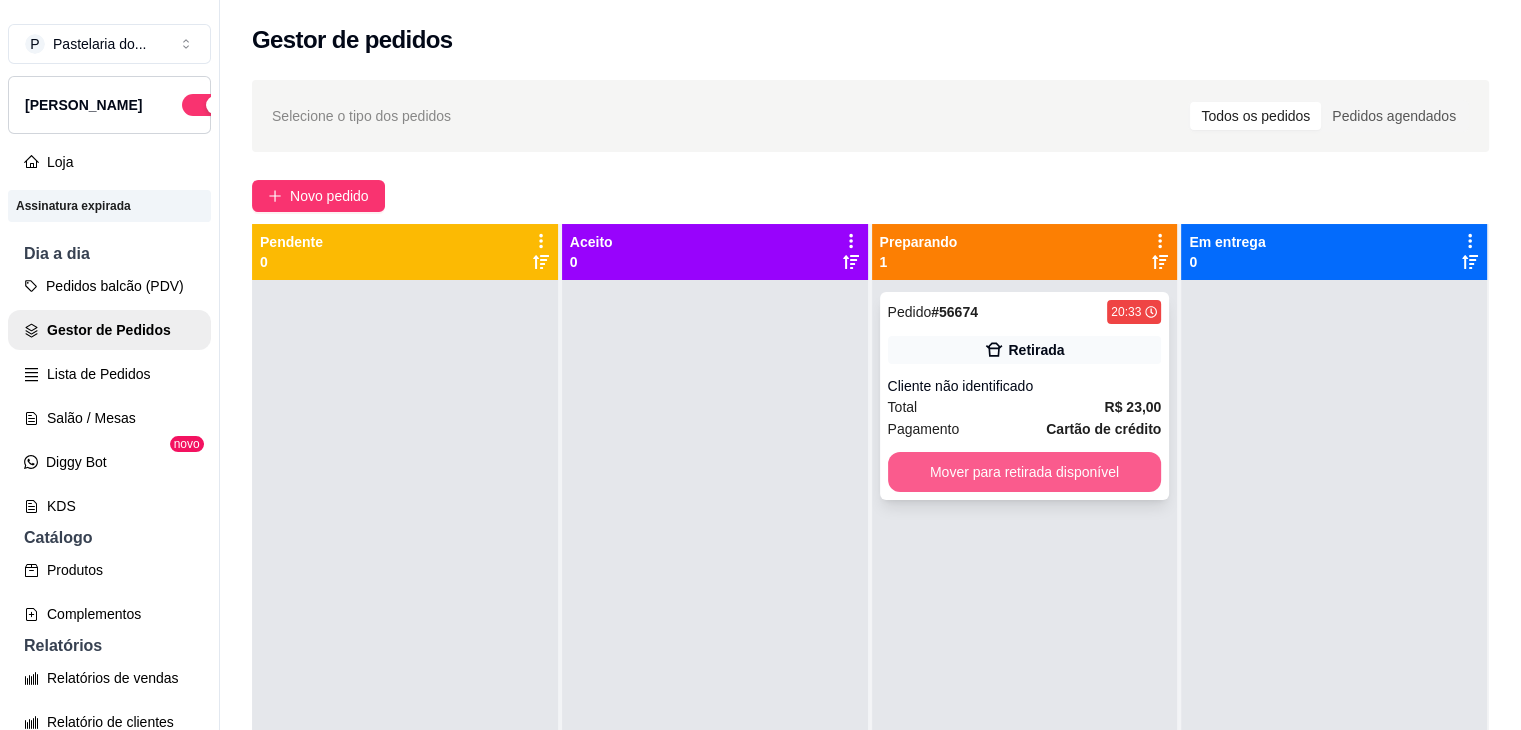 click on "Mover para retirada disponível" at bounding box center [1025, 472] 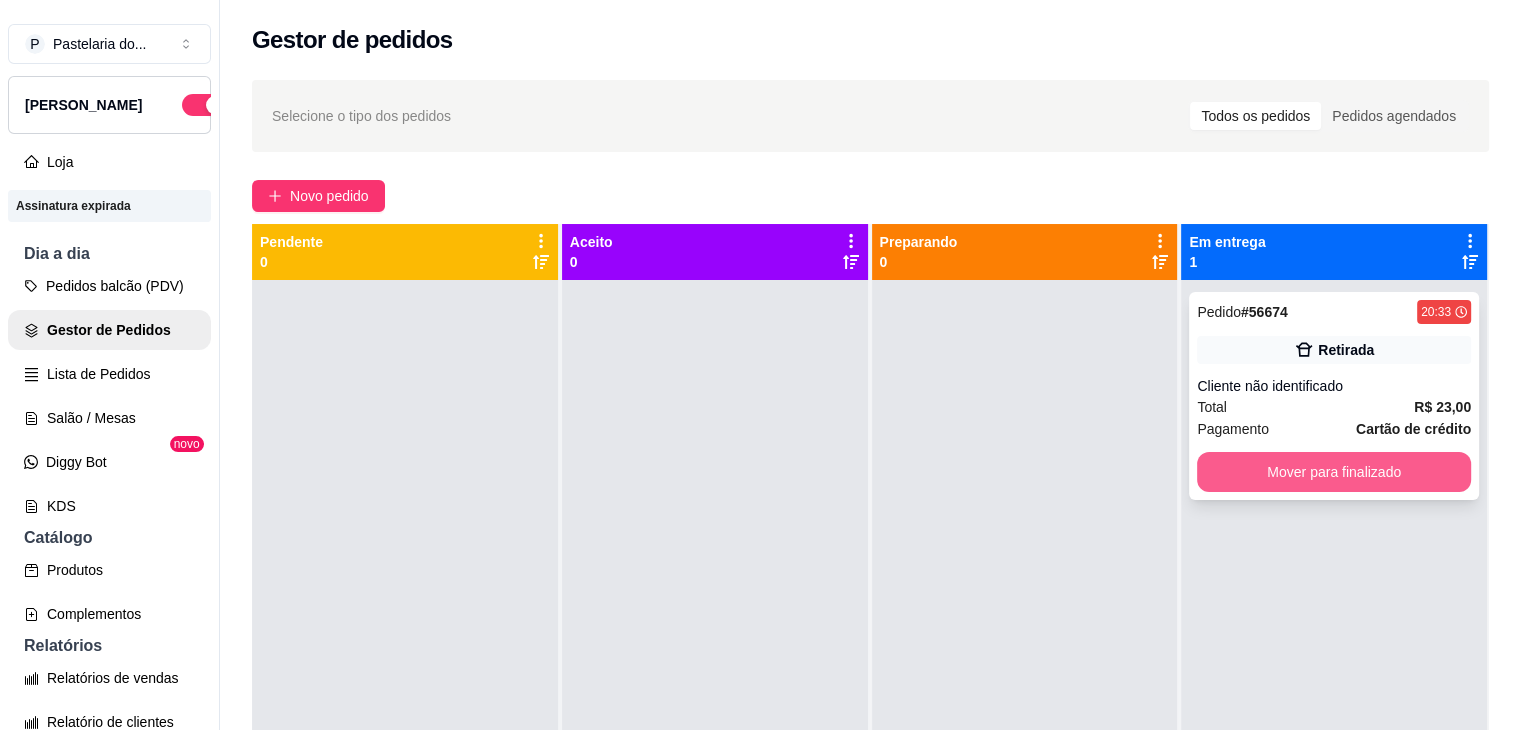 click on "Mover para finalizado" at bounding box center (1334, 472) 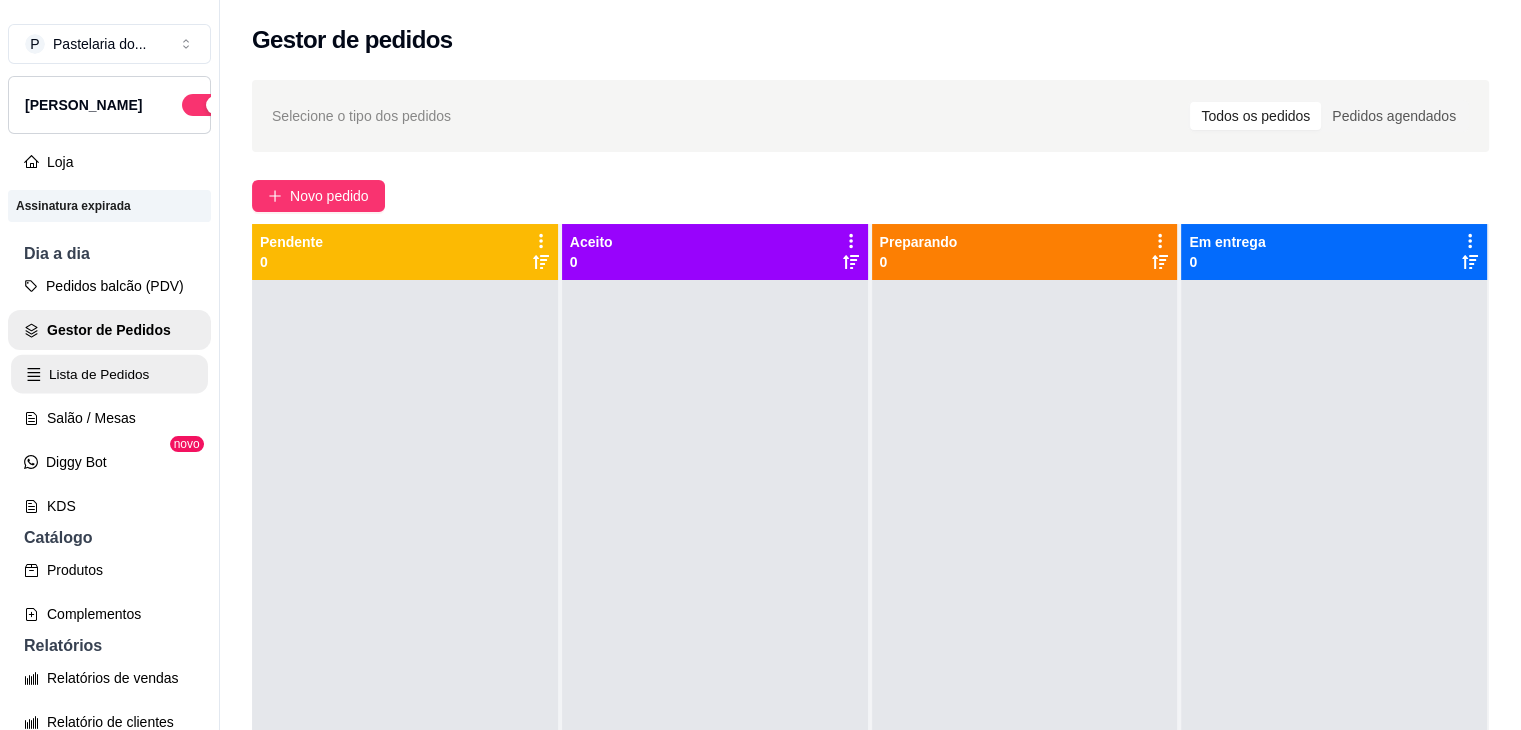click on "Lista de Pedidos" at bounding box center (109, 374) 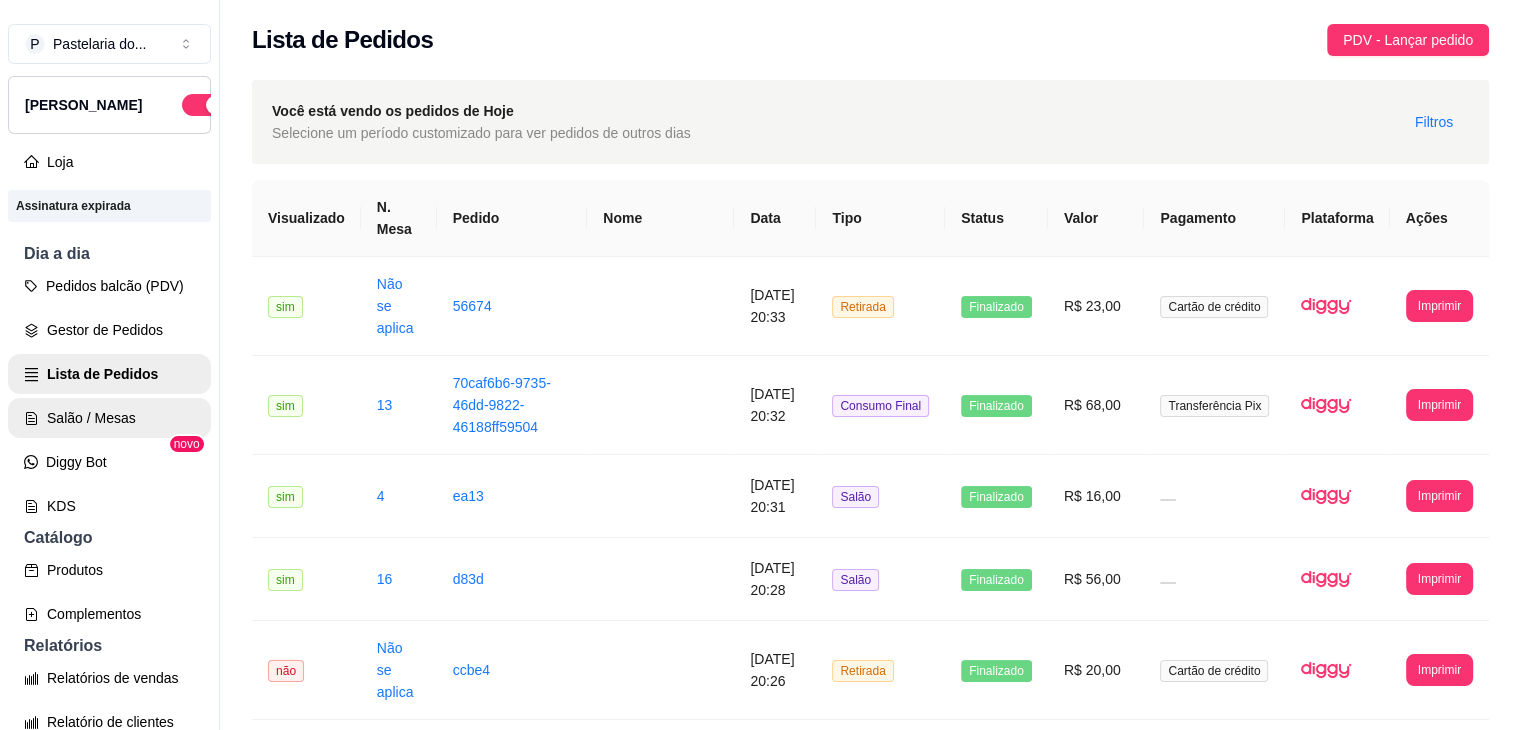 click 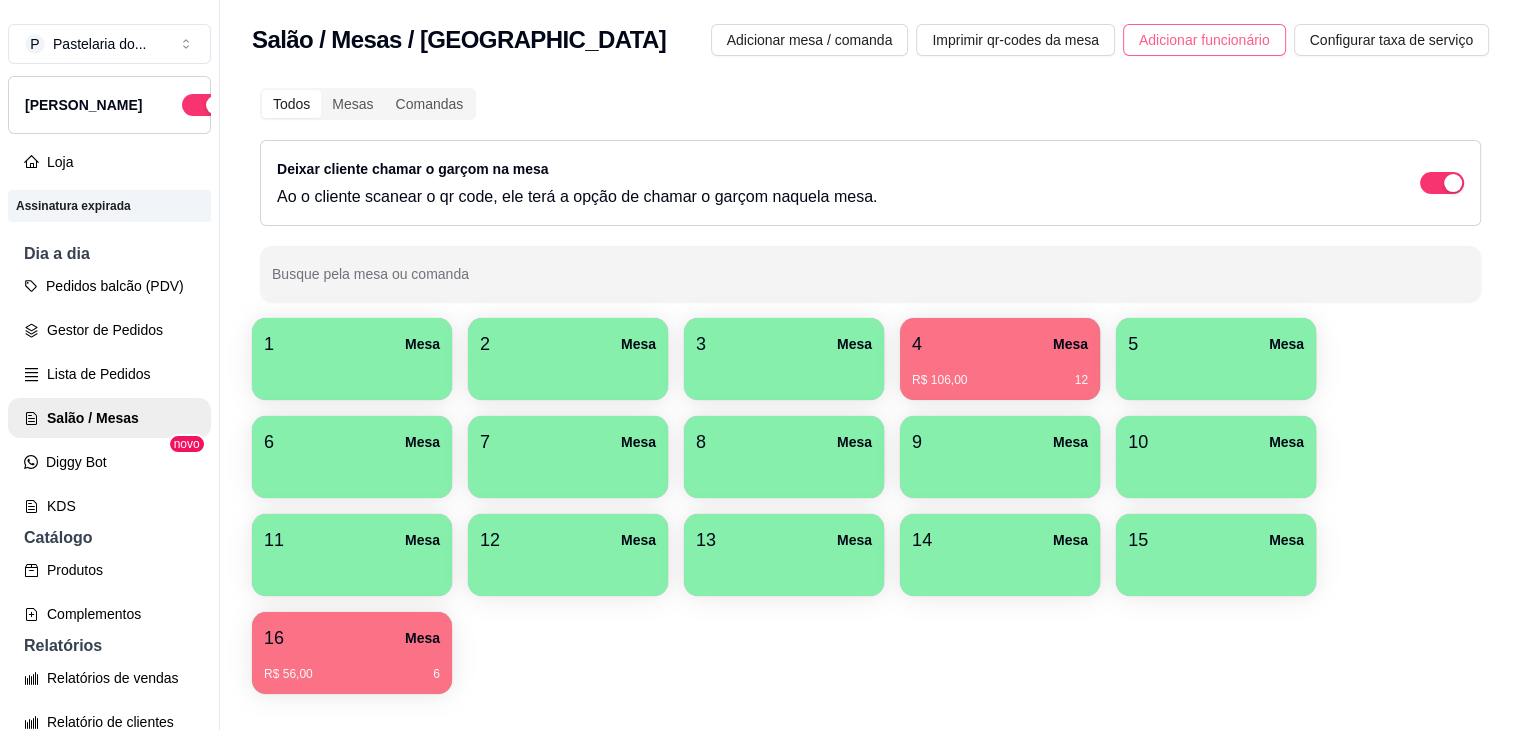 click on "Adicionar funcionário" at bounding box center (1204, 40) 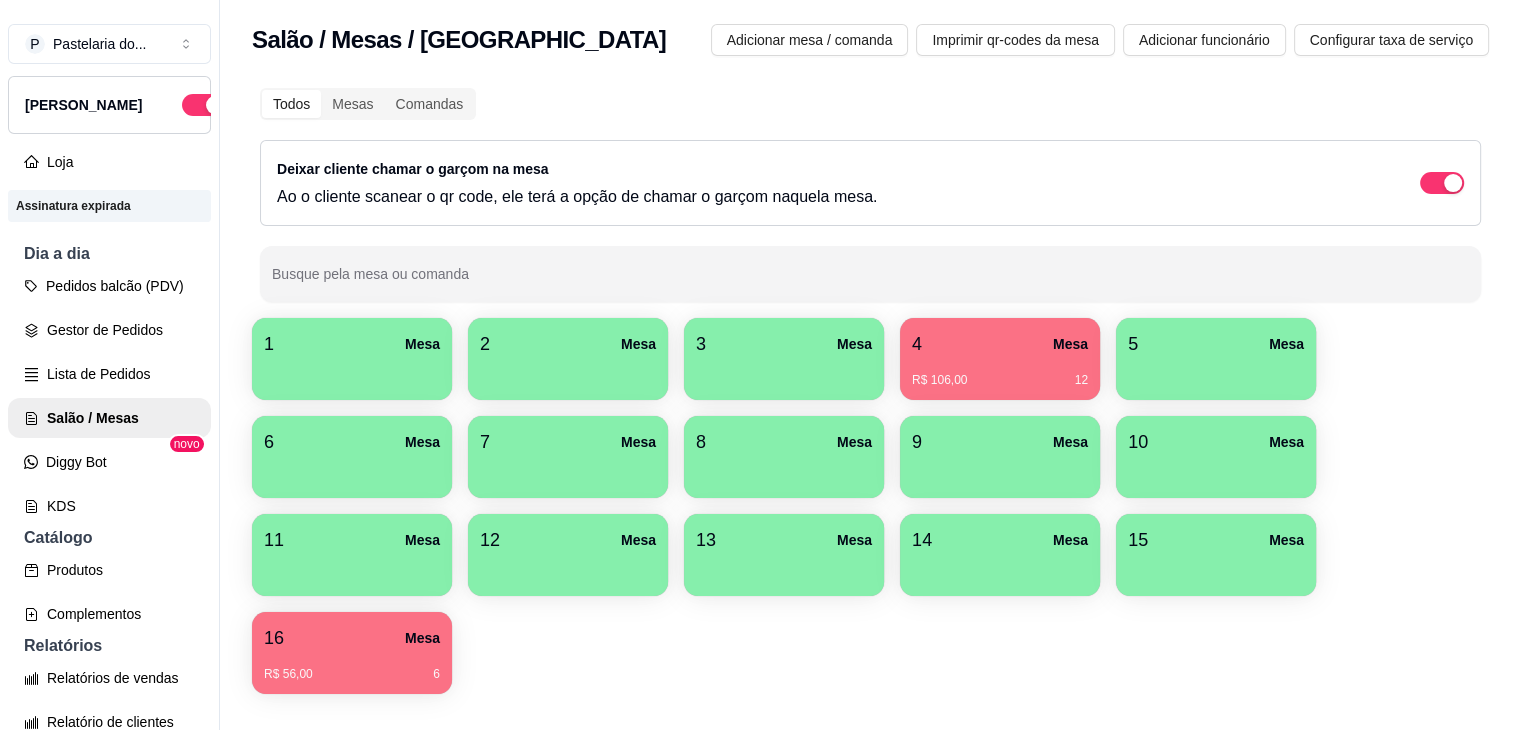 click on "Dia a dia" at bounding box center (109, 254) 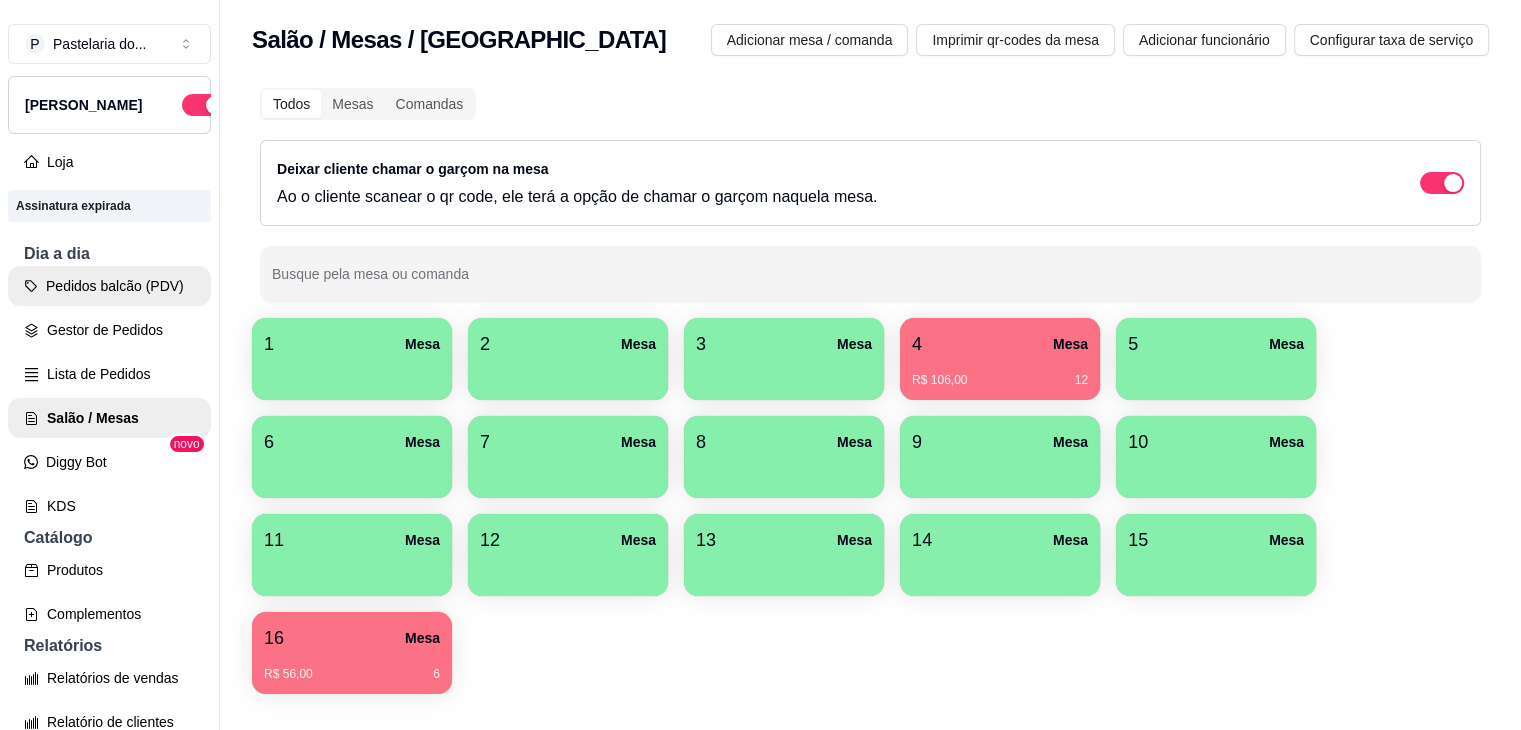 click on "Pedidos balcão (PDV)" at bounding box center [109, 286] 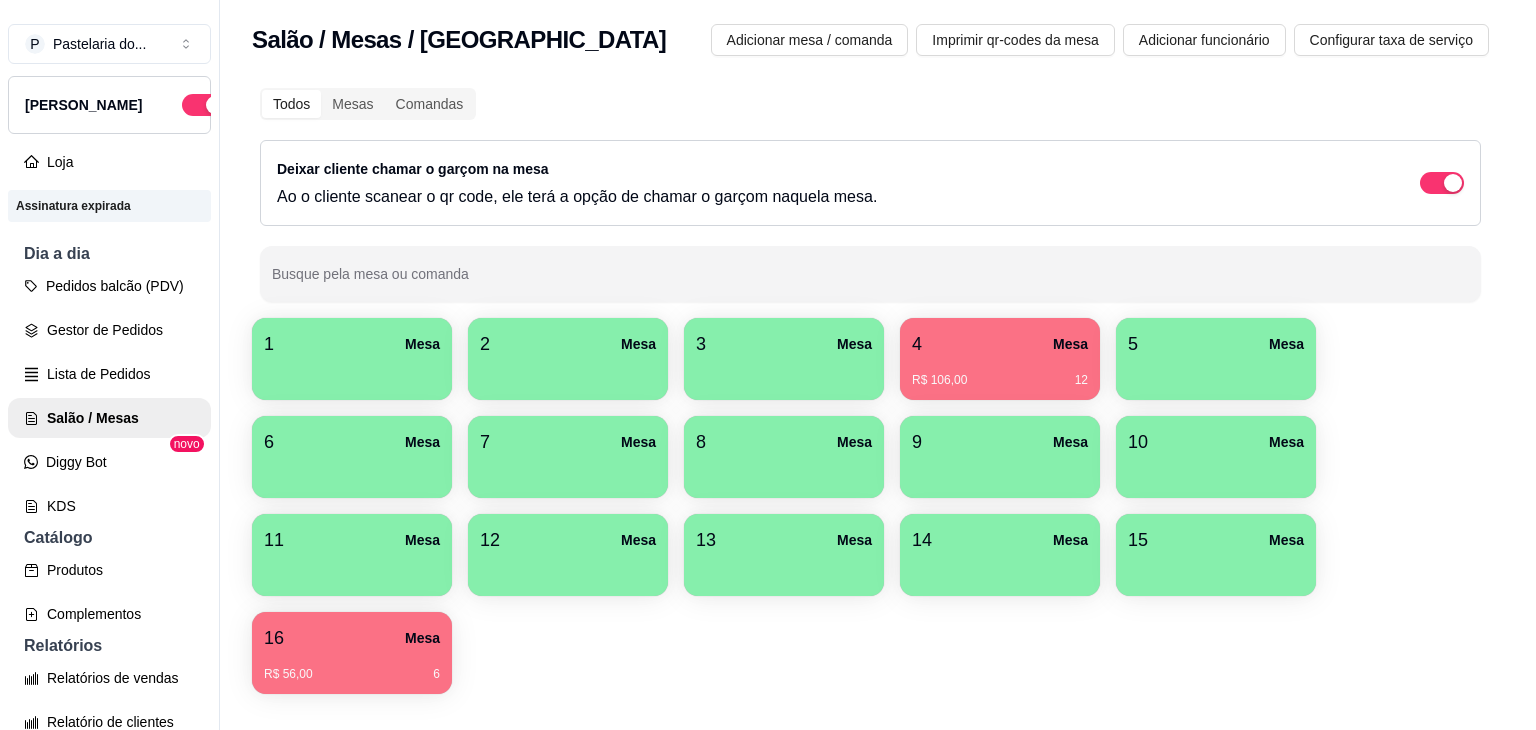click on "Salgados" at bounding box center (280, 55) 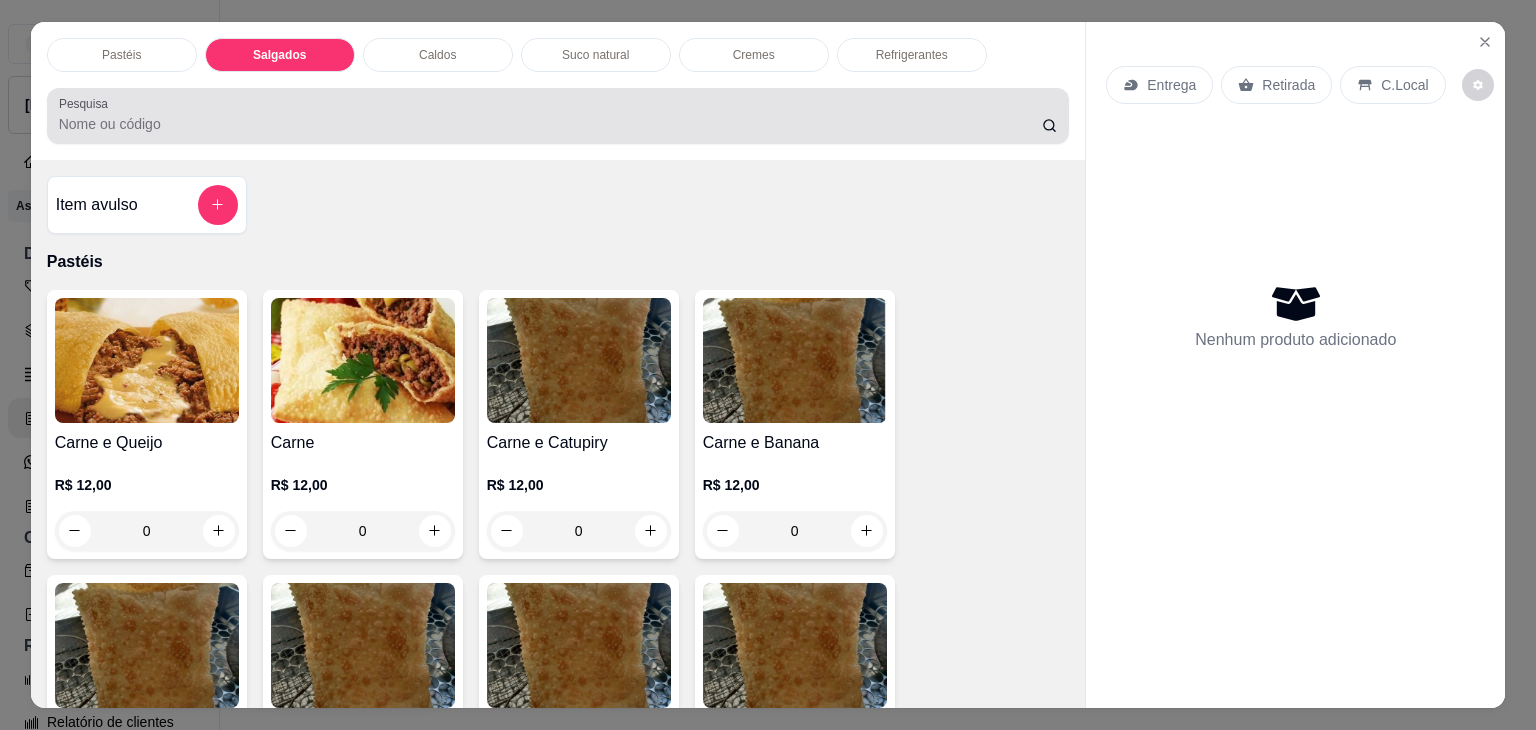 scroll, scrollTop: 2124, scrollLeft: 0, axis: vertical 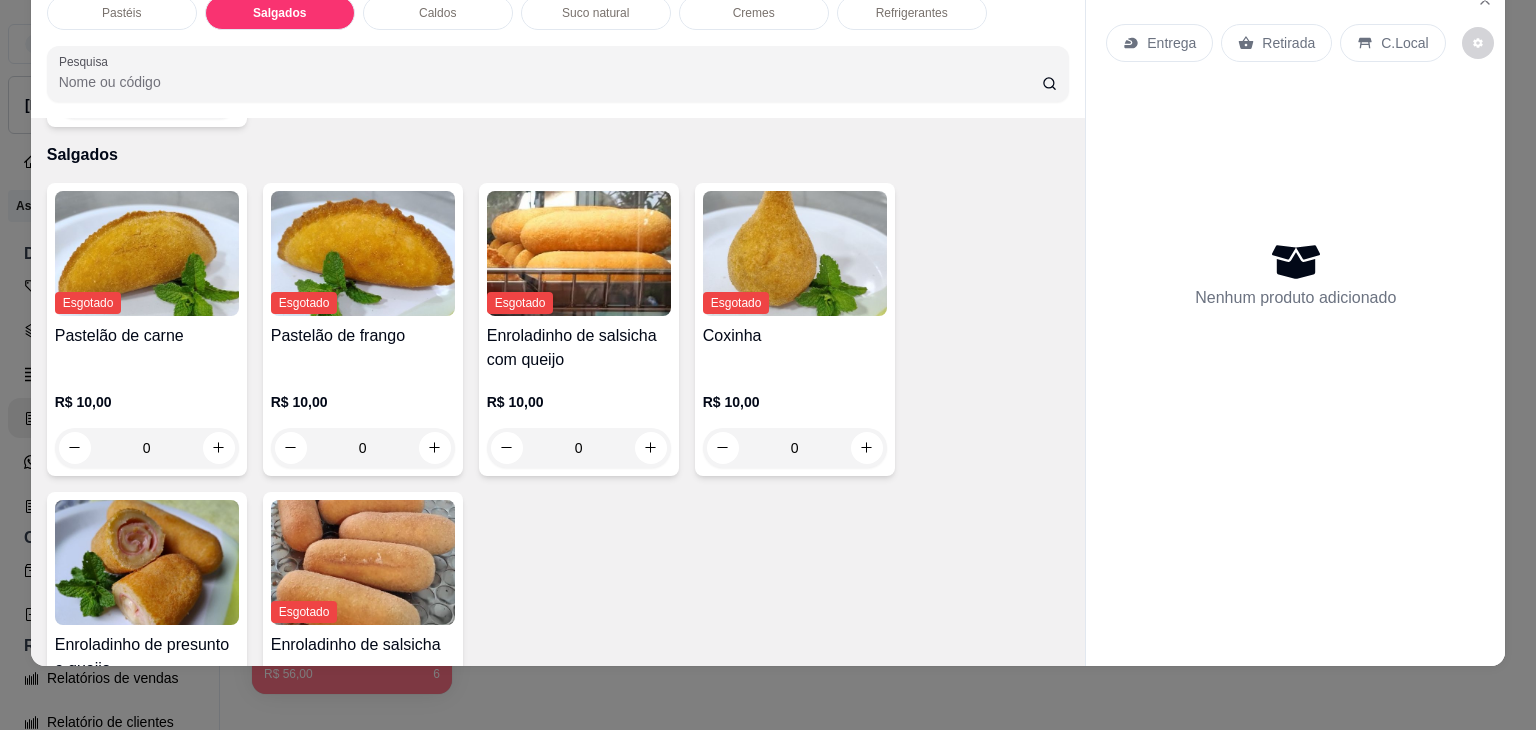 click at bounding box center (147, 562) 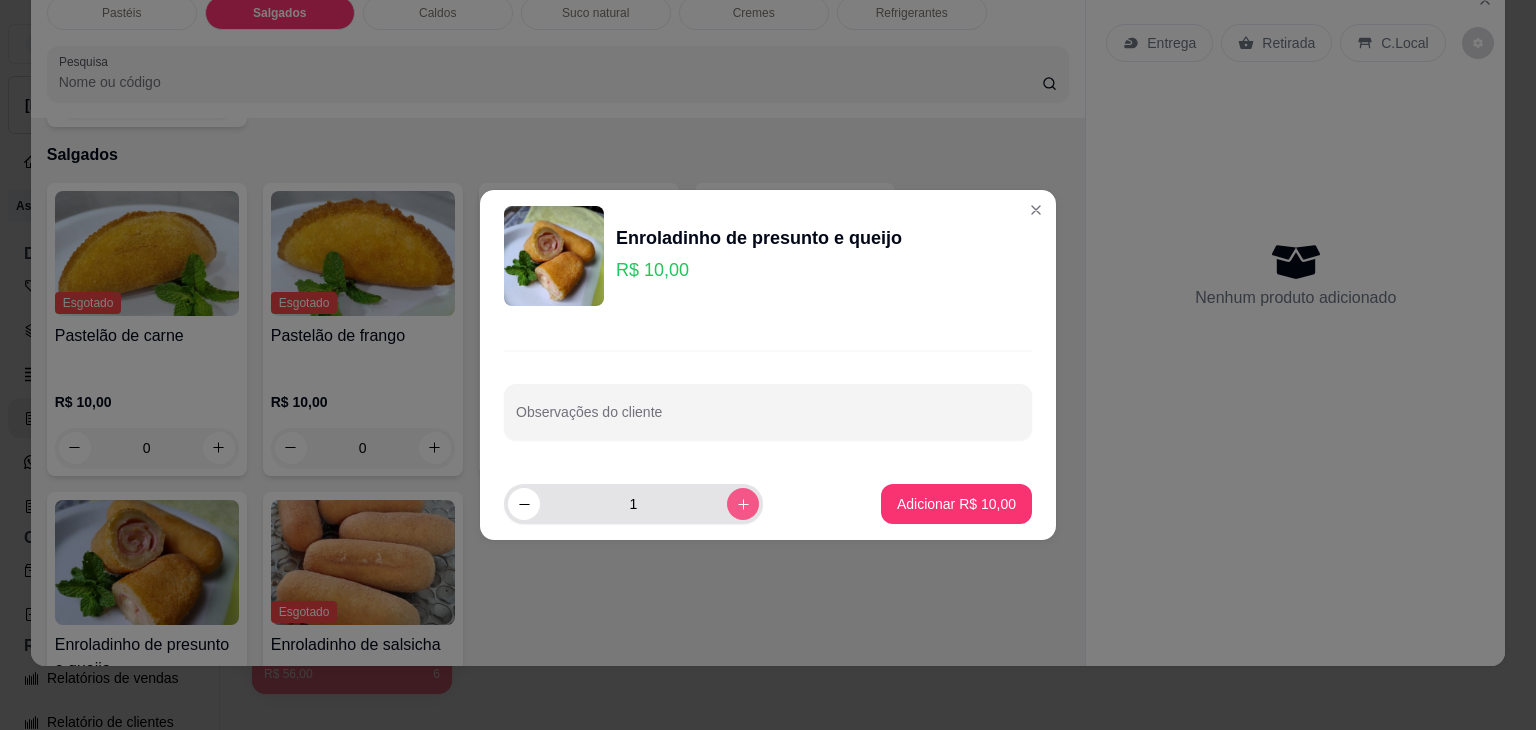 click 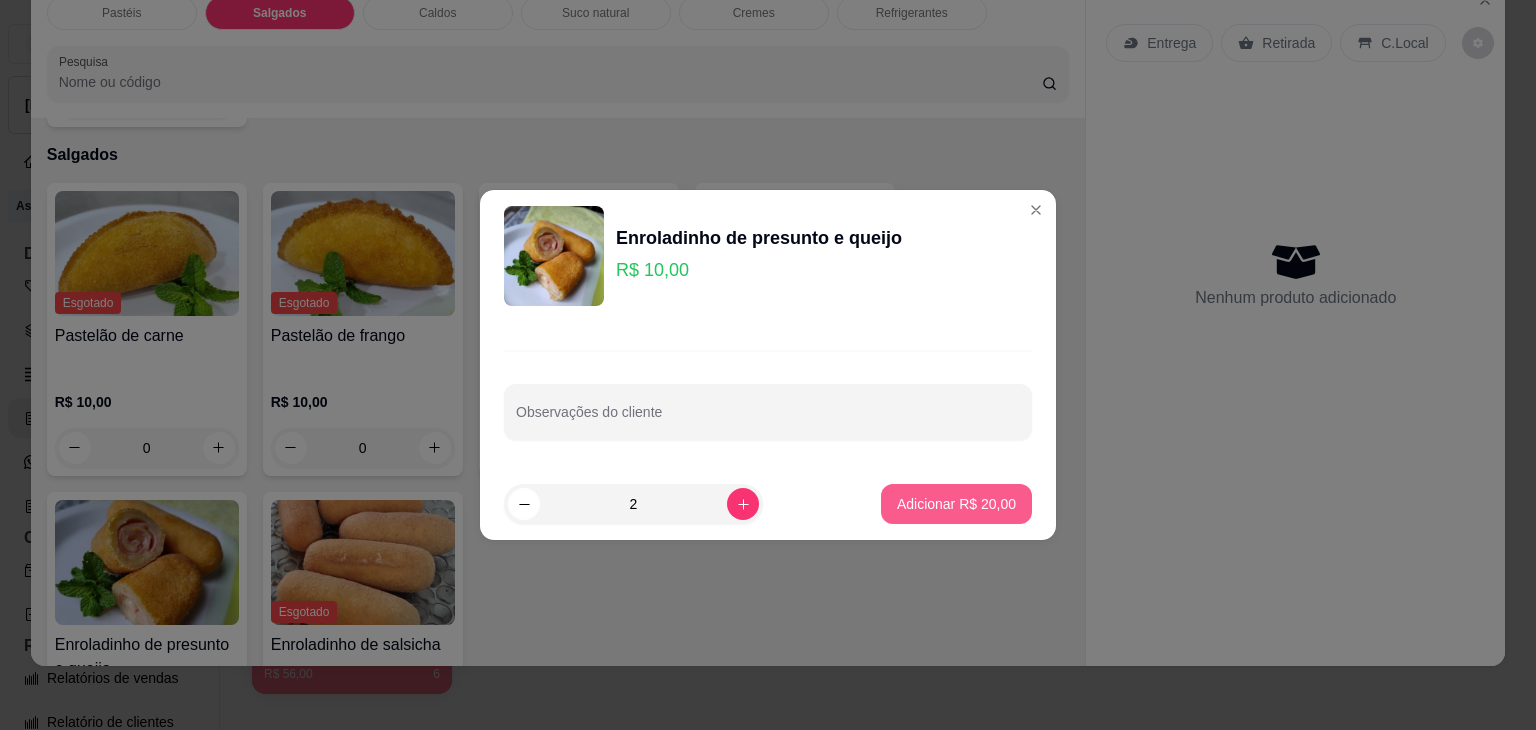 click on "Adicionar   R$ 20,00" at bounding box center (956, 504) 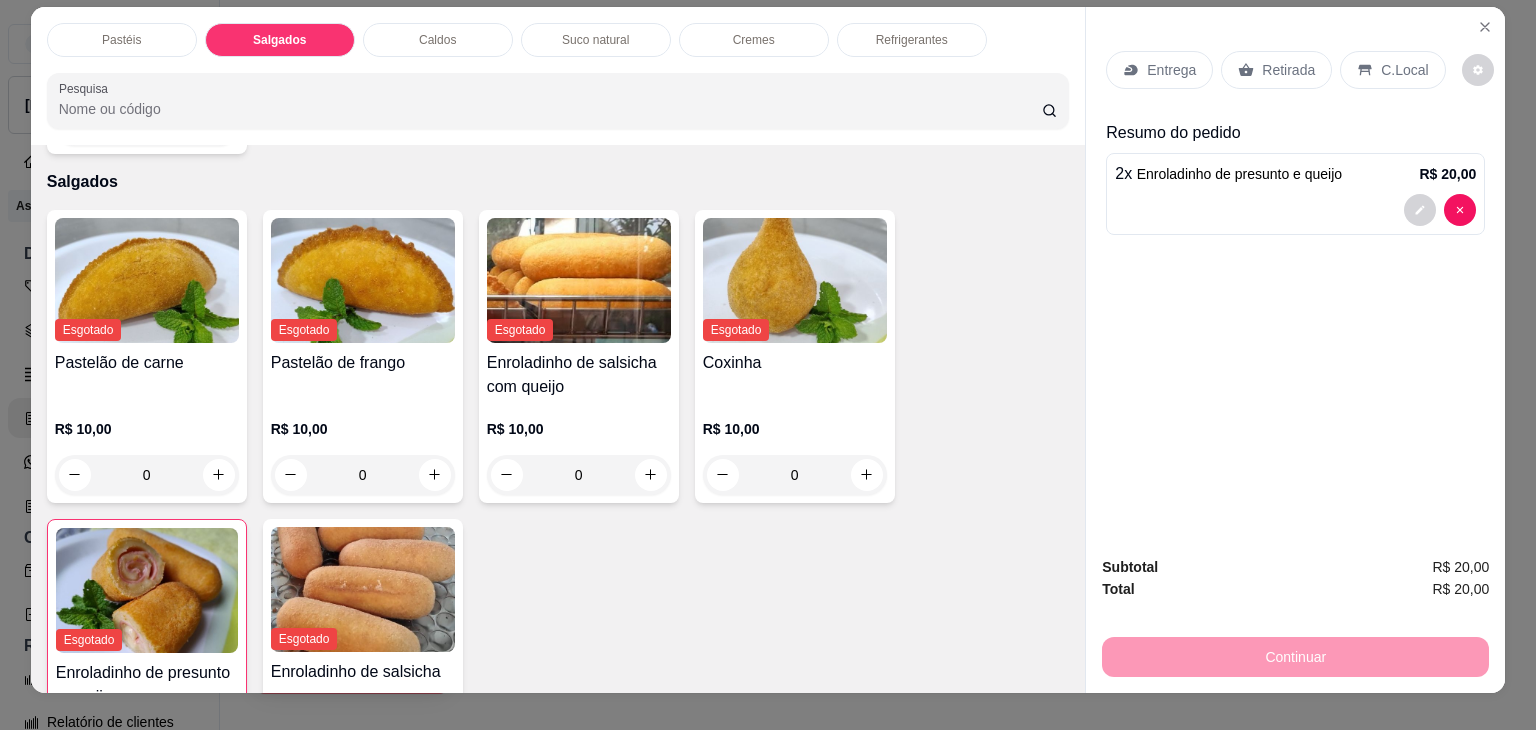scroll, scrollTop: 0, scrollLeft: 0, axis: both 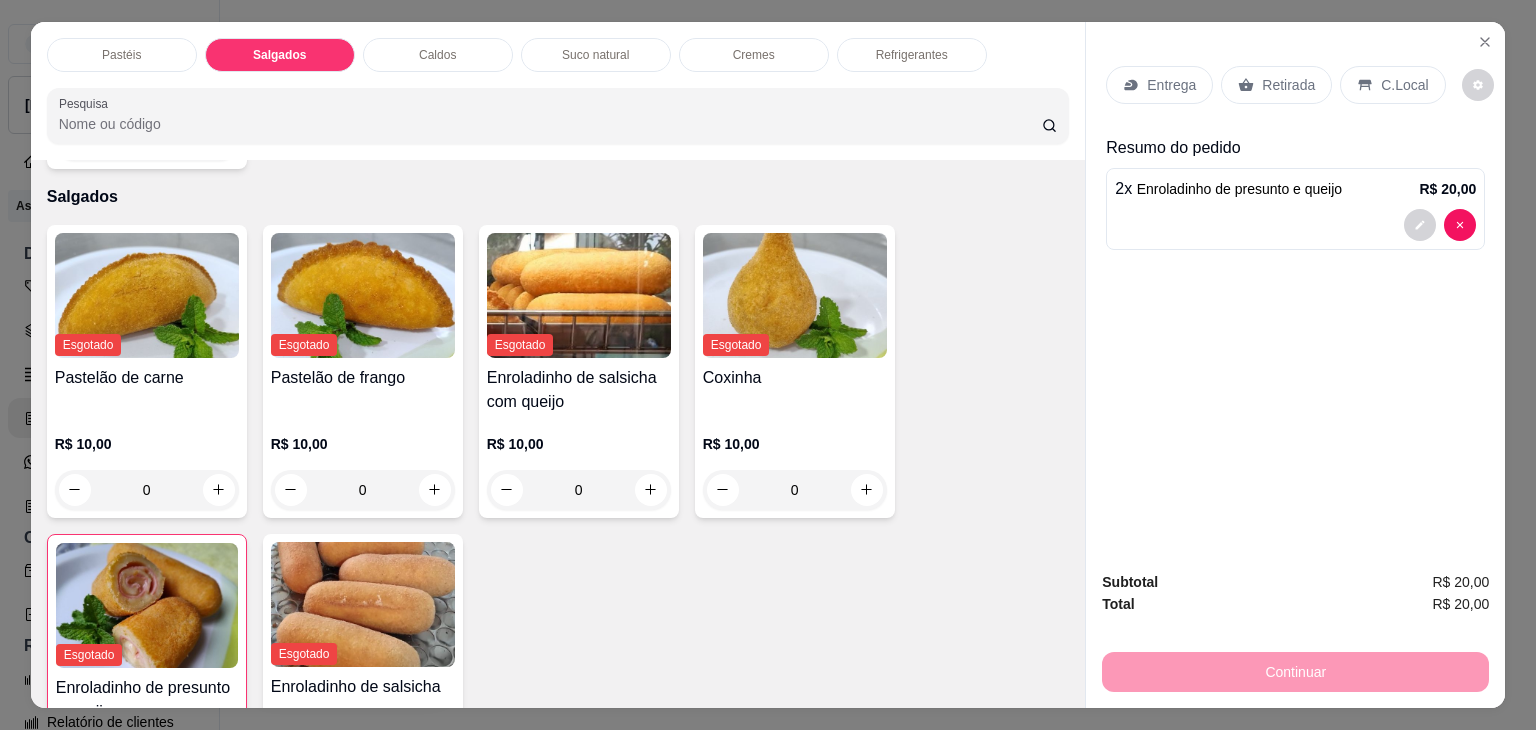click on "Pastéis  Salgados  Caldos Suco natural Cremes Refrigerantes Pesquisa" at bounding box center [558, 91] 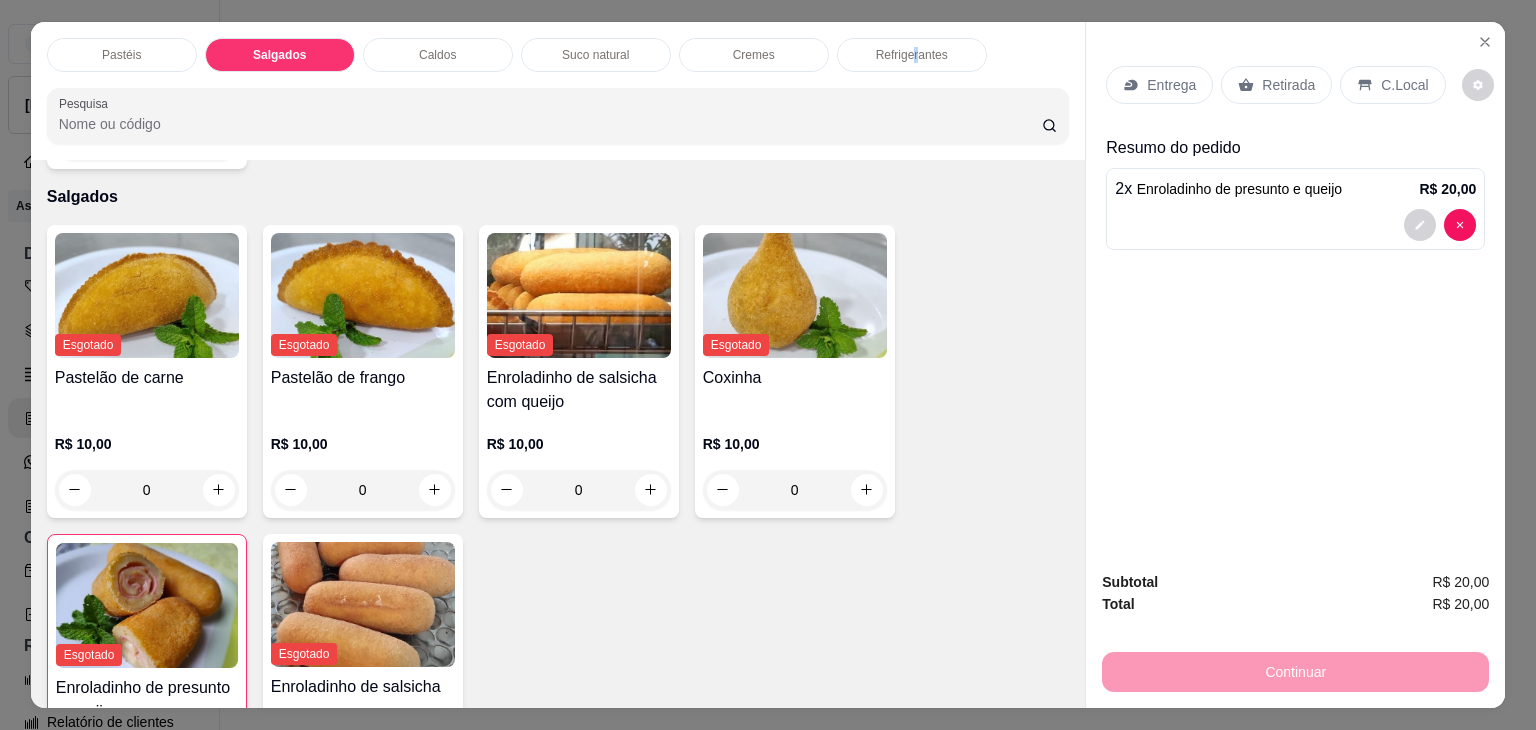 click on "Refrigerantes" at bounding box center [912, 55] 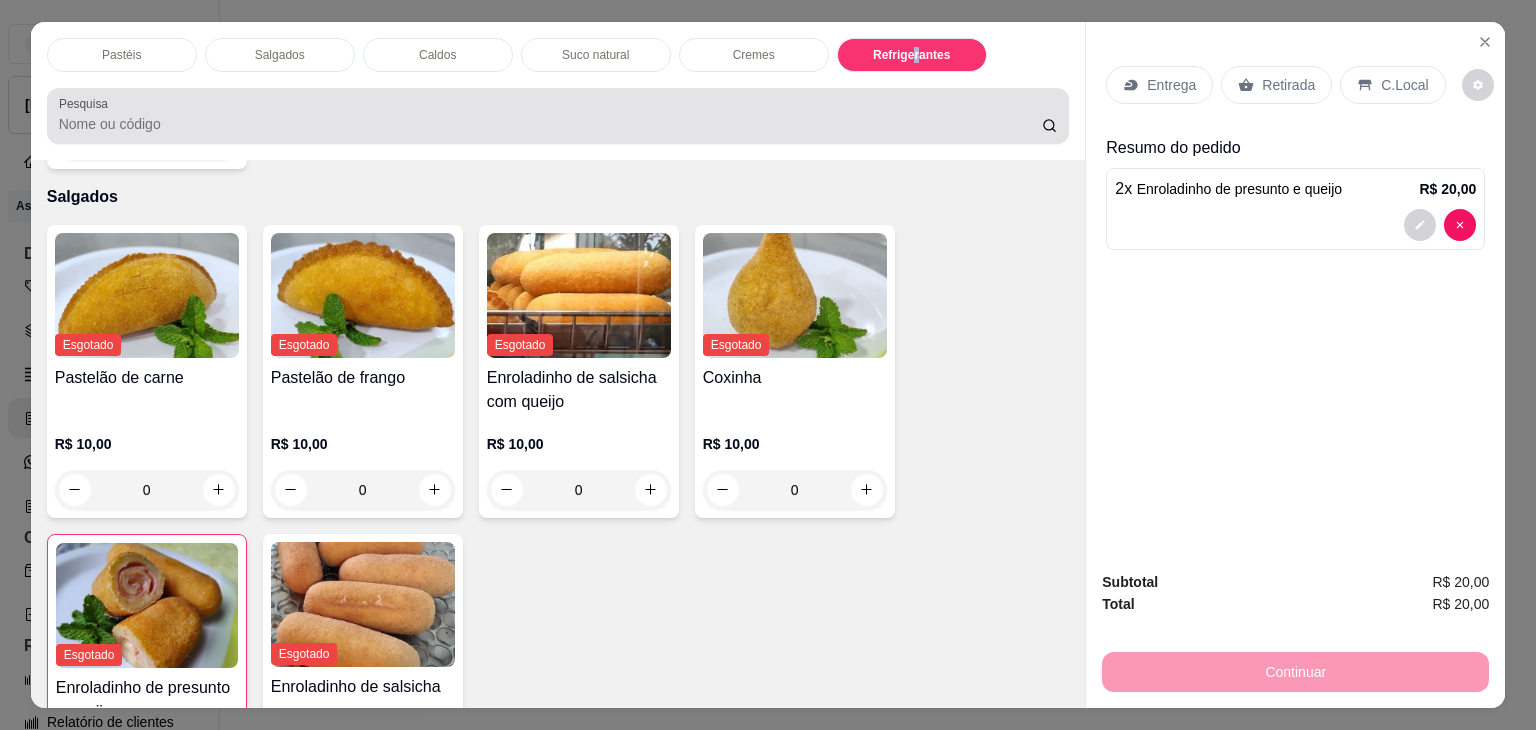 scroll, scrollTop: 5232, scrollLeft: 0, axis: vertical 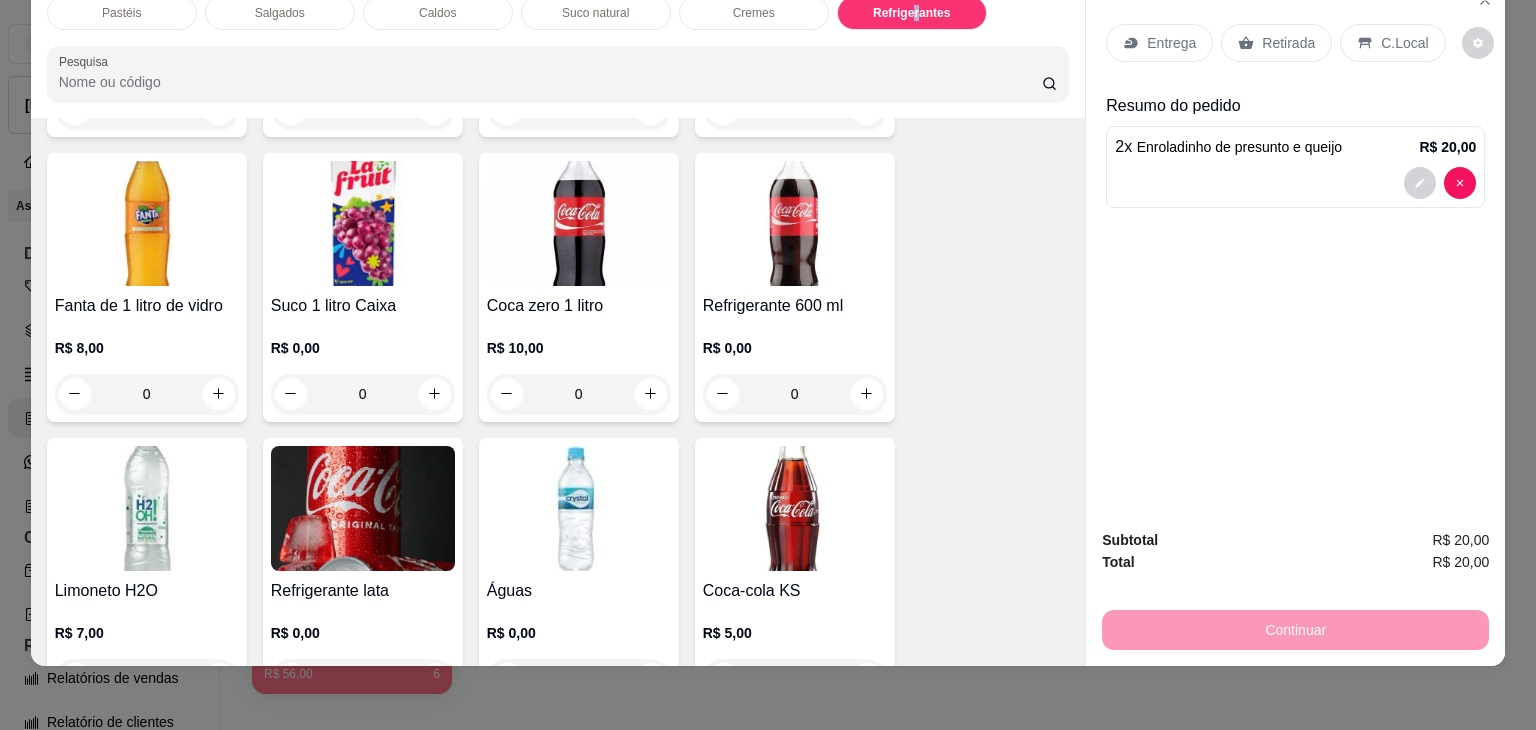click at bounding box center (363, 508) 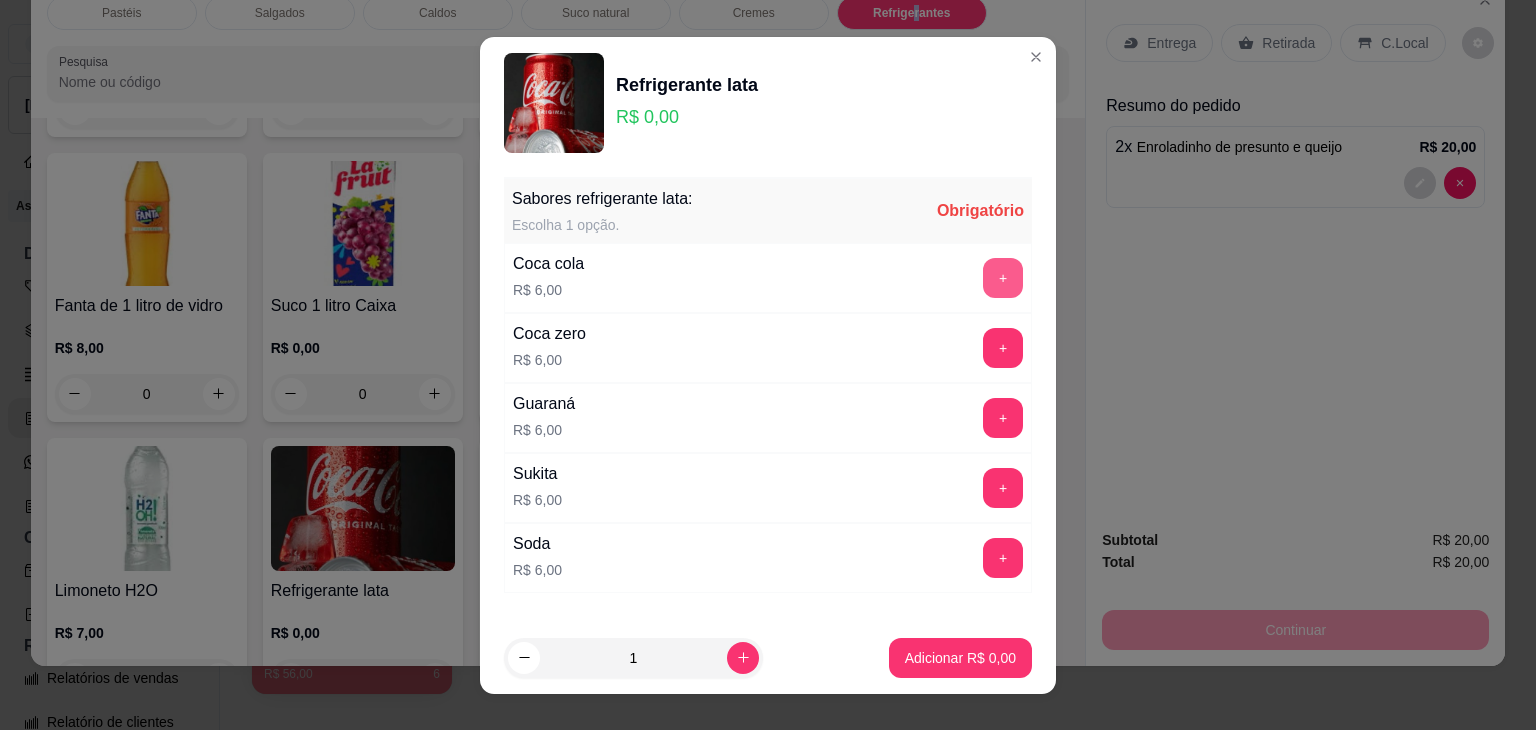 click on "+" at bounding box center (1003, 278) 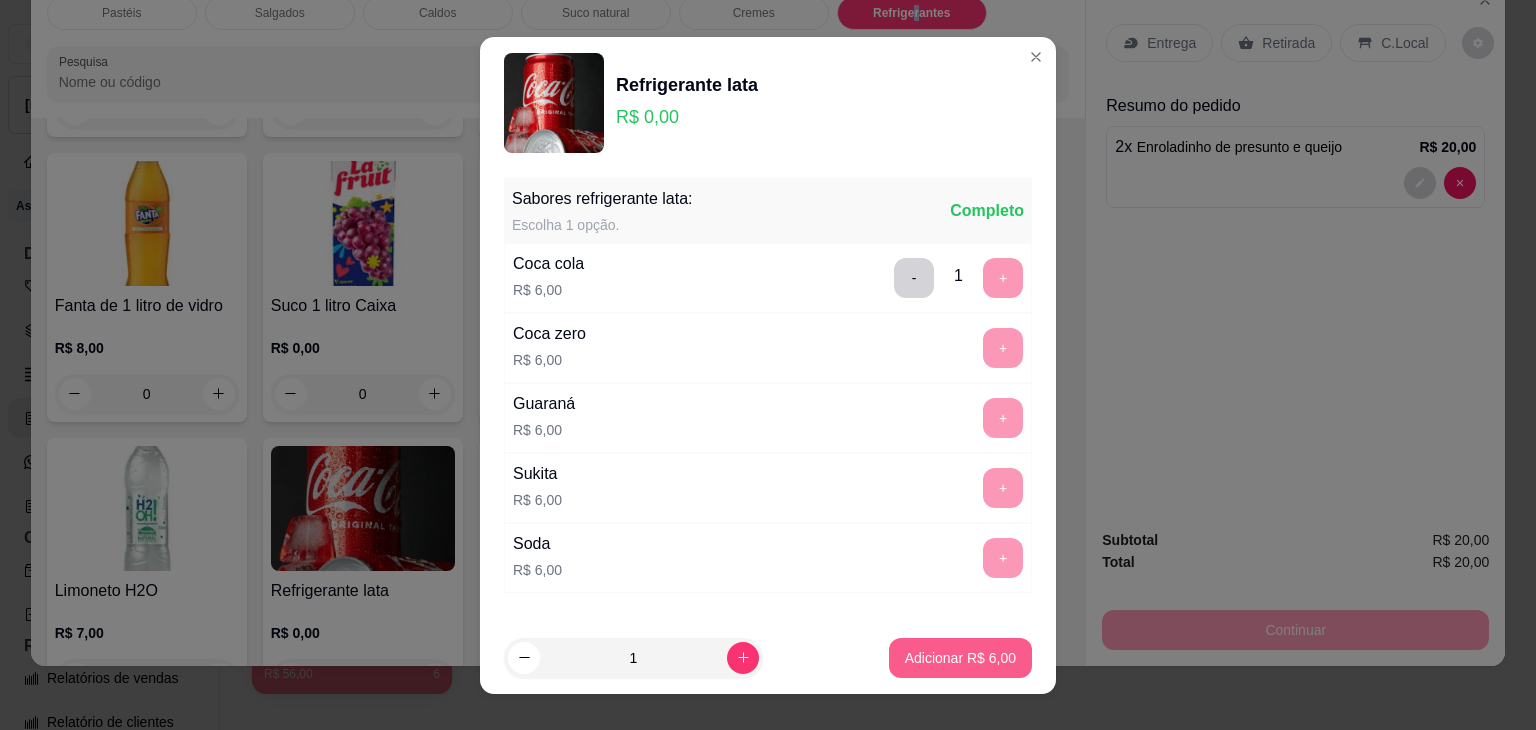 click on "Adicionar   R$ 6,00" at bounding box center (960, 658) 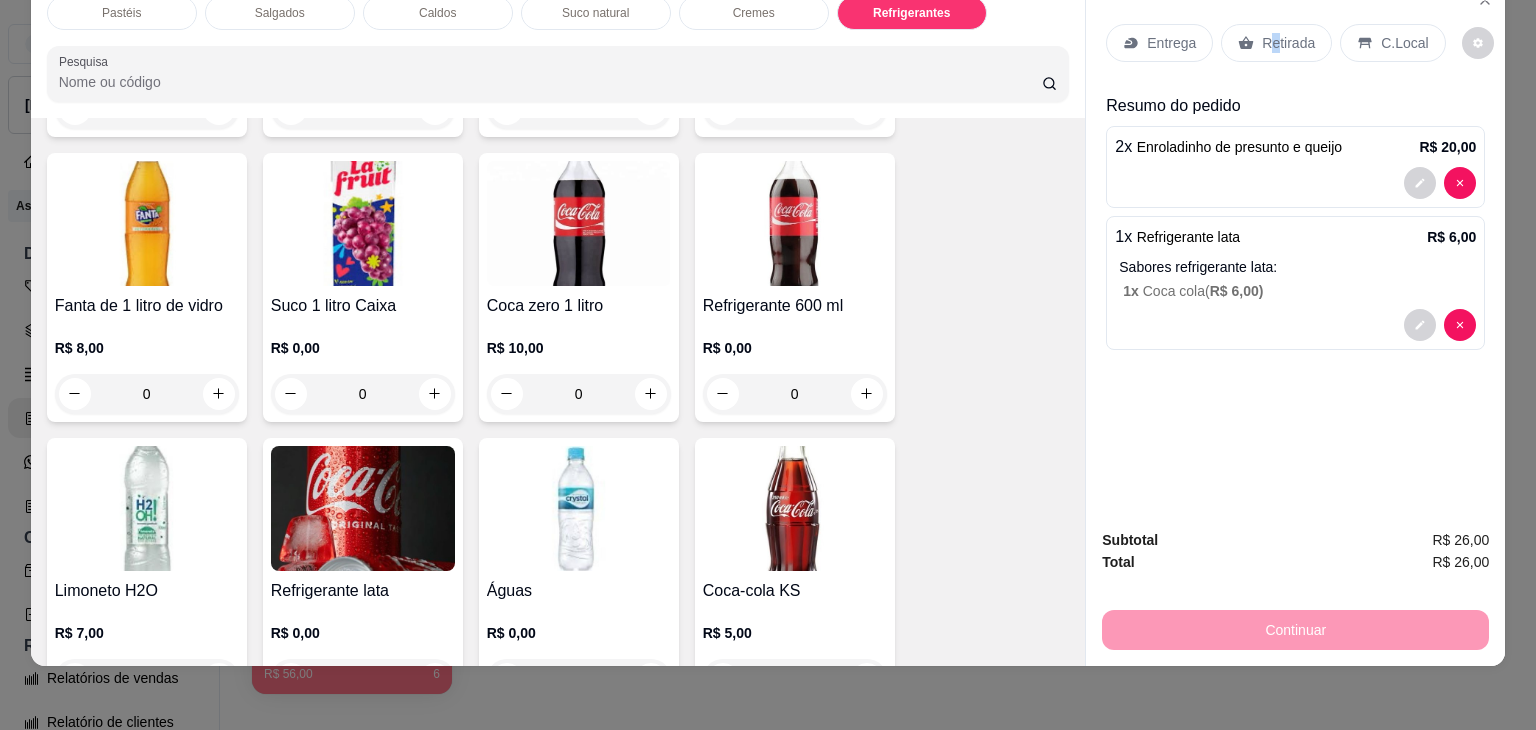 click on "Retirada" at bounding box center [1288, 43] 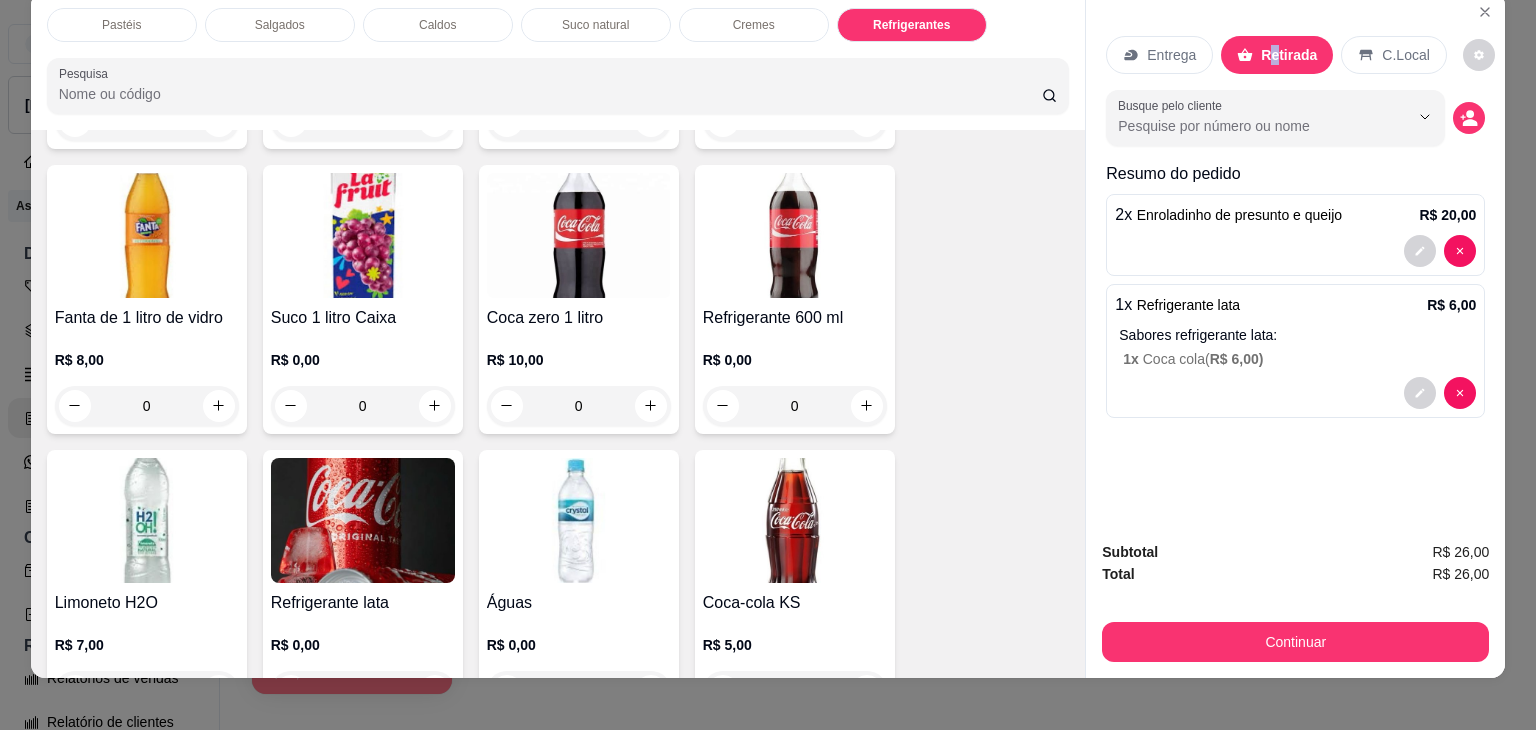 scroll, scrollTop: 0, scrollLeft: 0, axis: both 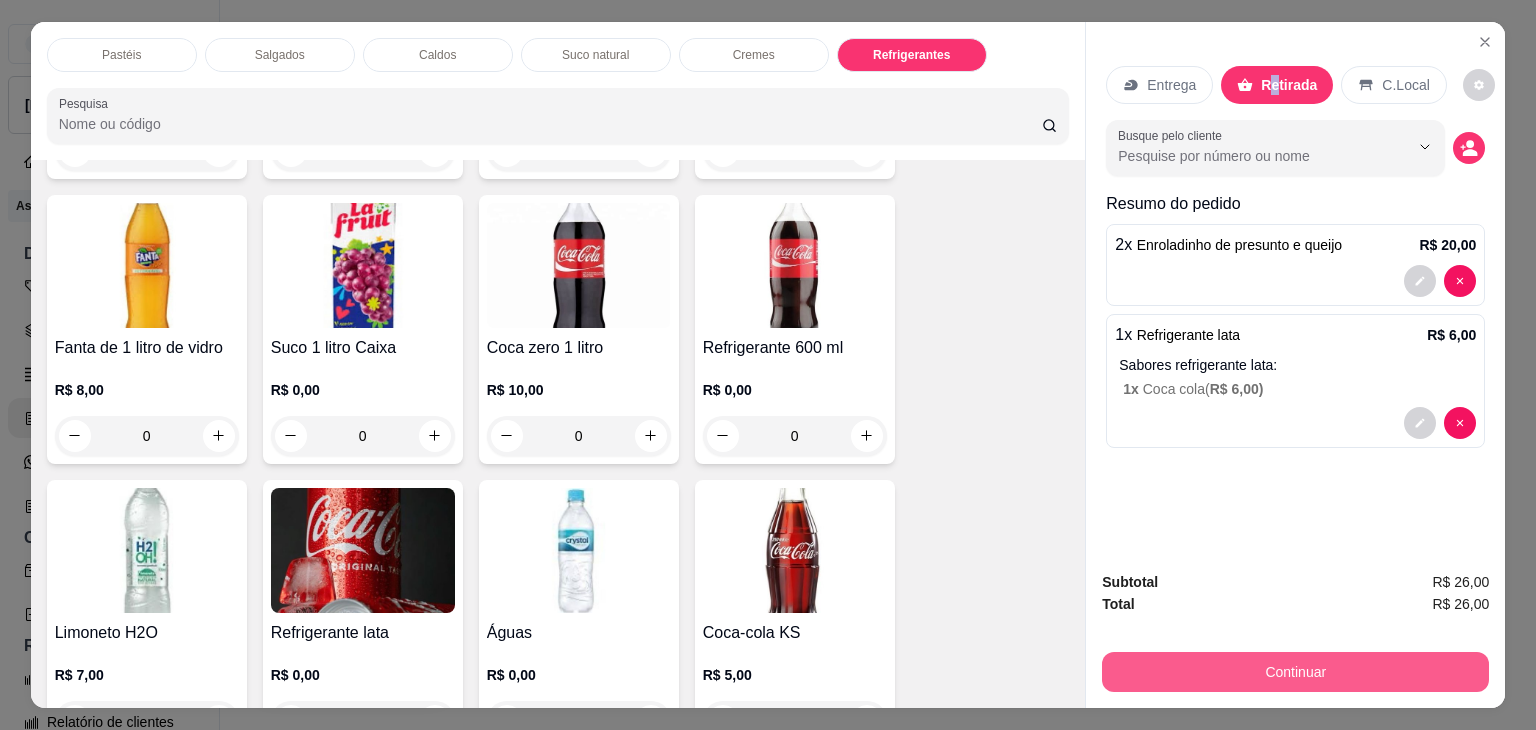 click on "Continuar" at bounding box center (1295, 672) 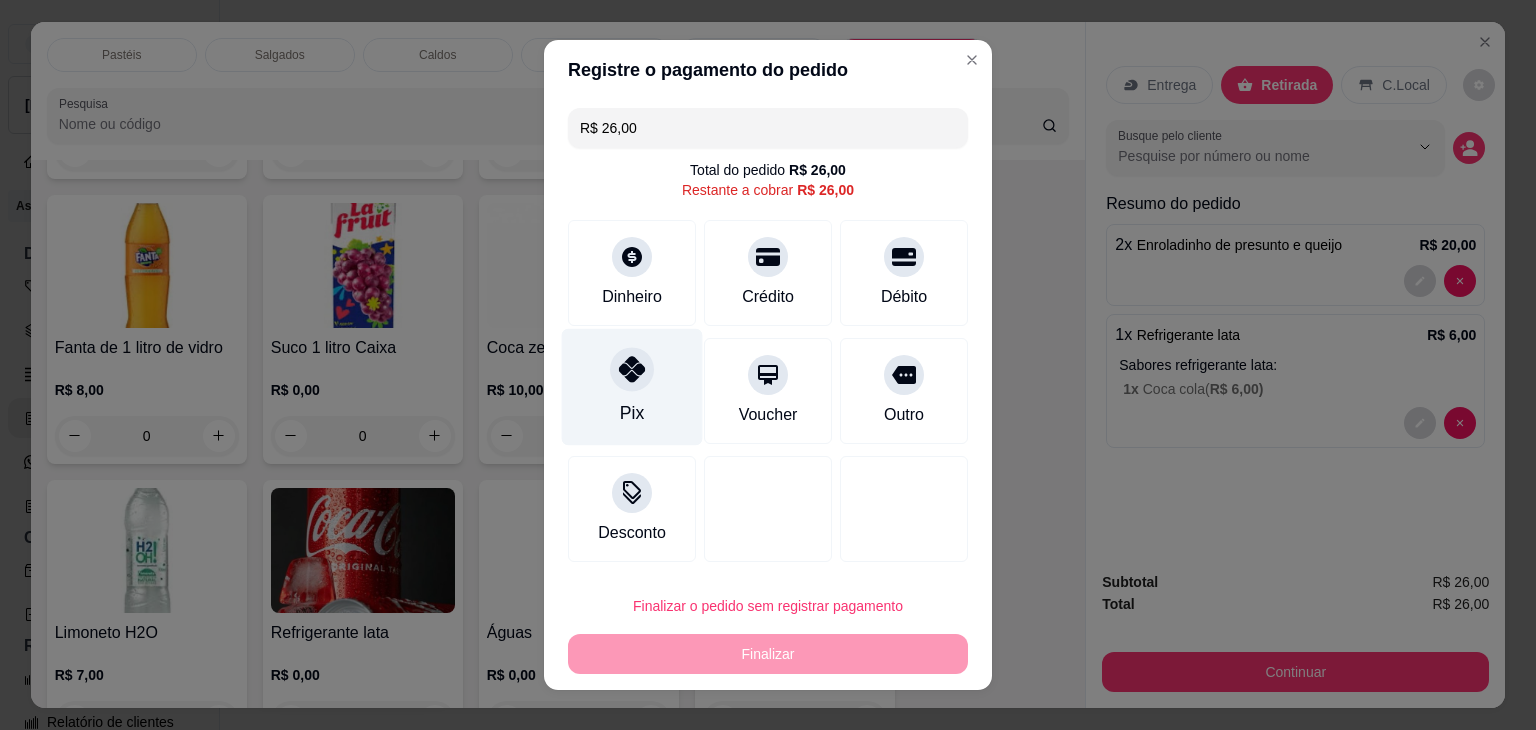 click on "Pix" at bounding box center (632, 387) 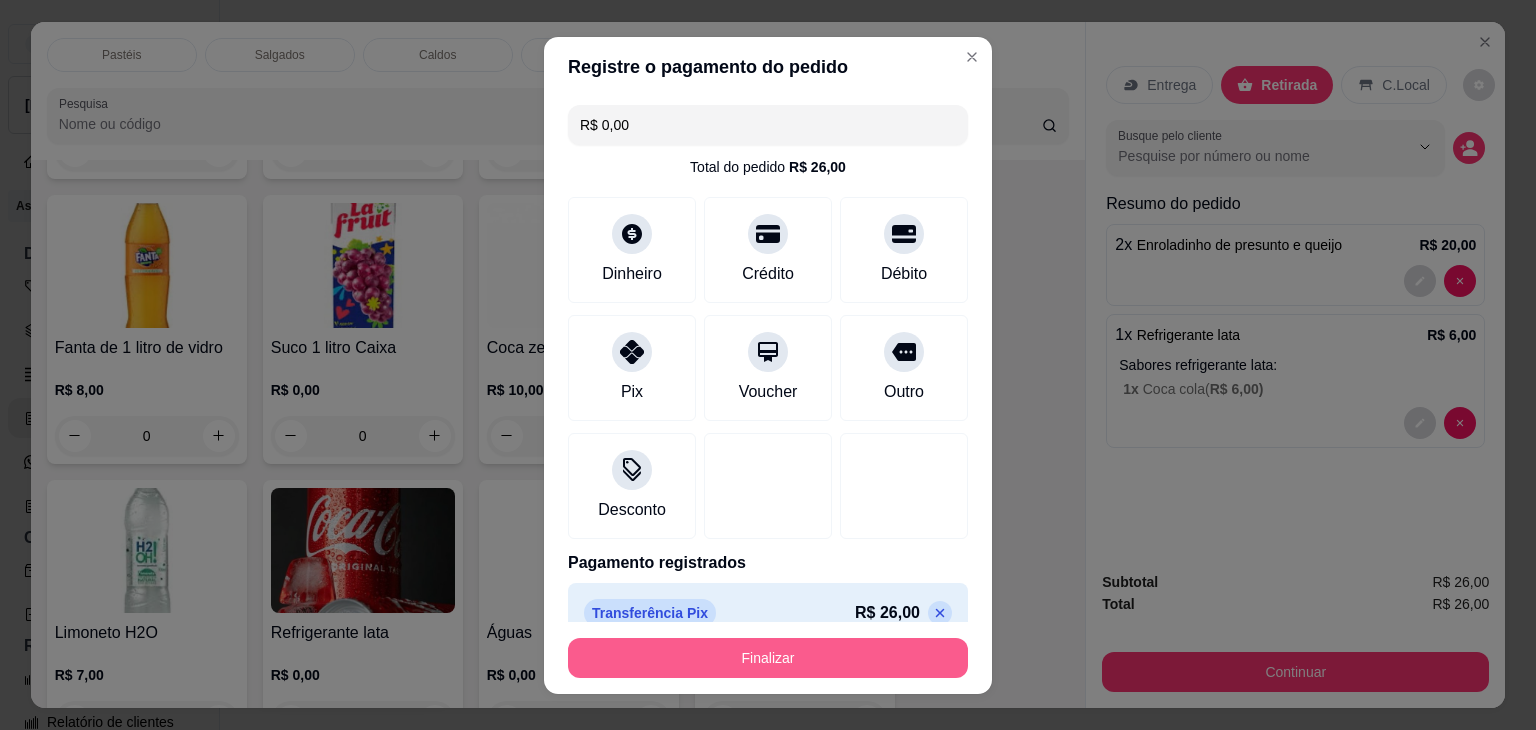 click on "Finalizar" at bounding box center (768, 658) 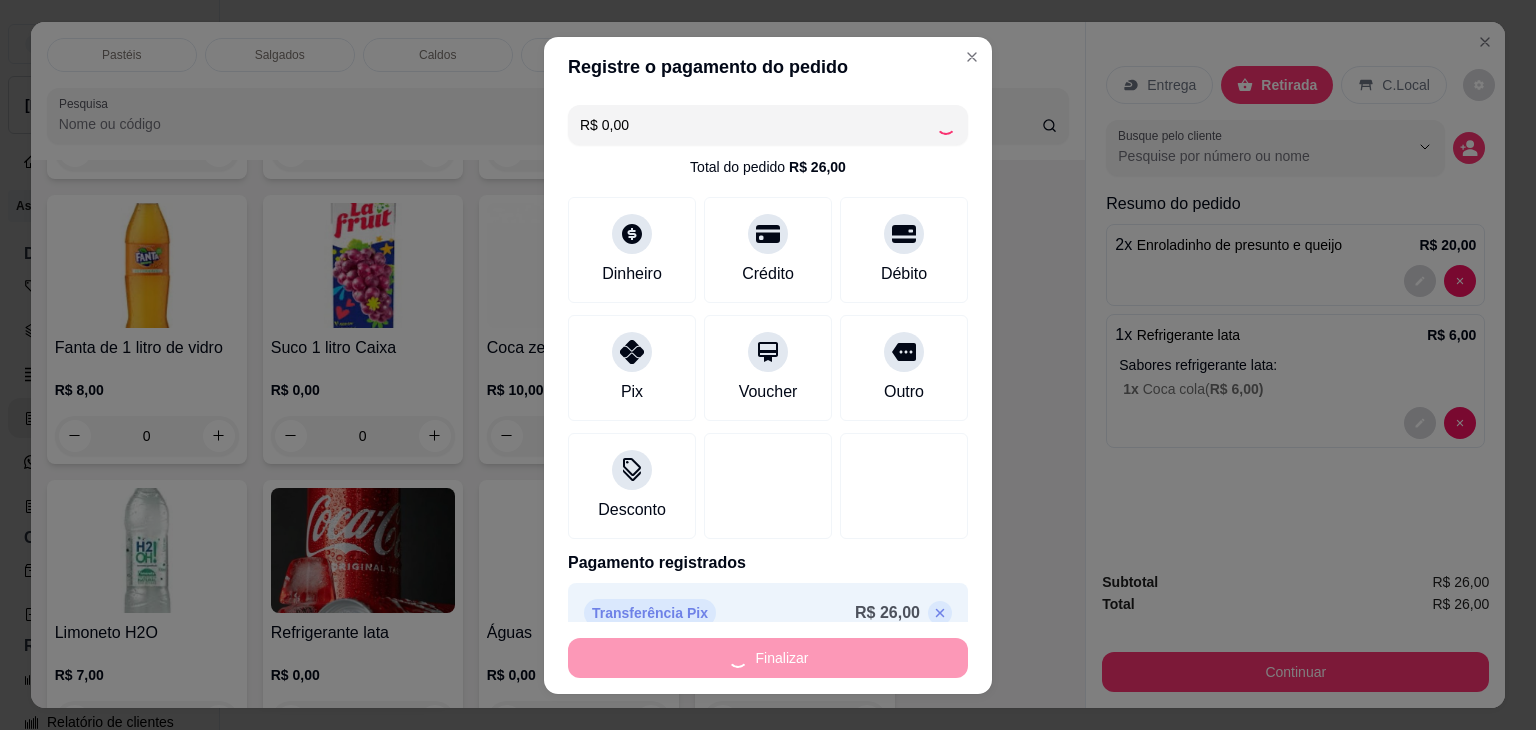 type on "0" 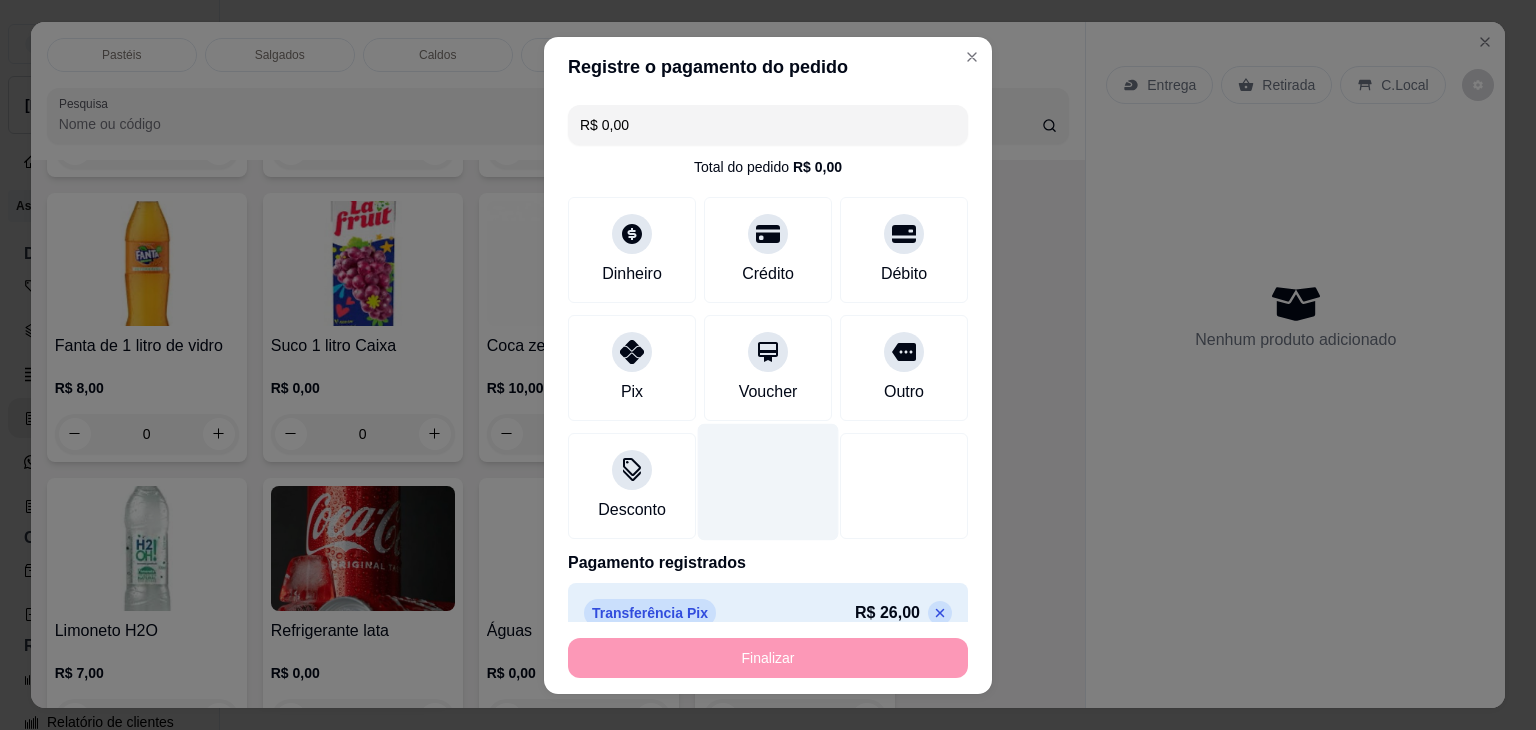 type on "-R$ 26,00" 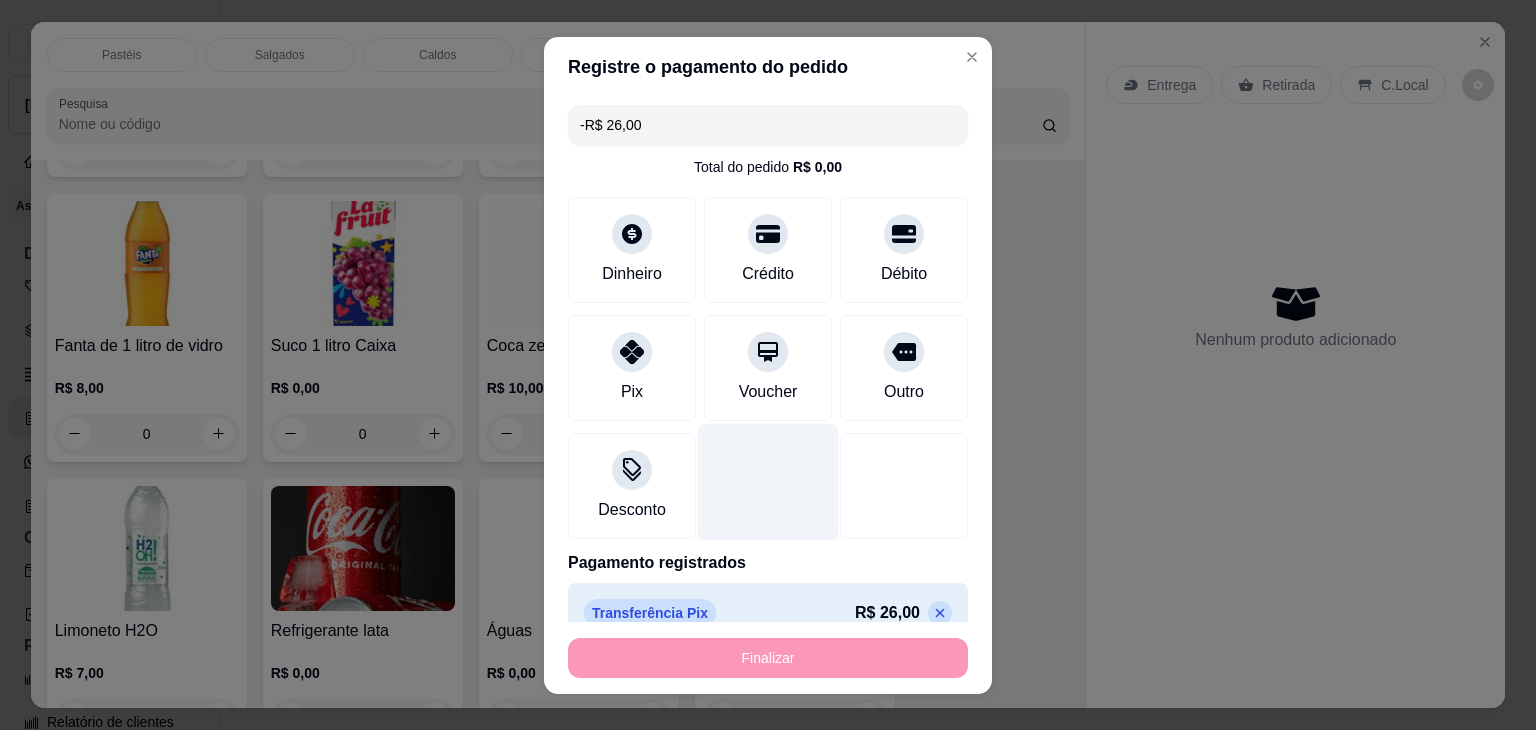 scroll, scrollTop: 5830, scrollLeft: 0, axis: vertical 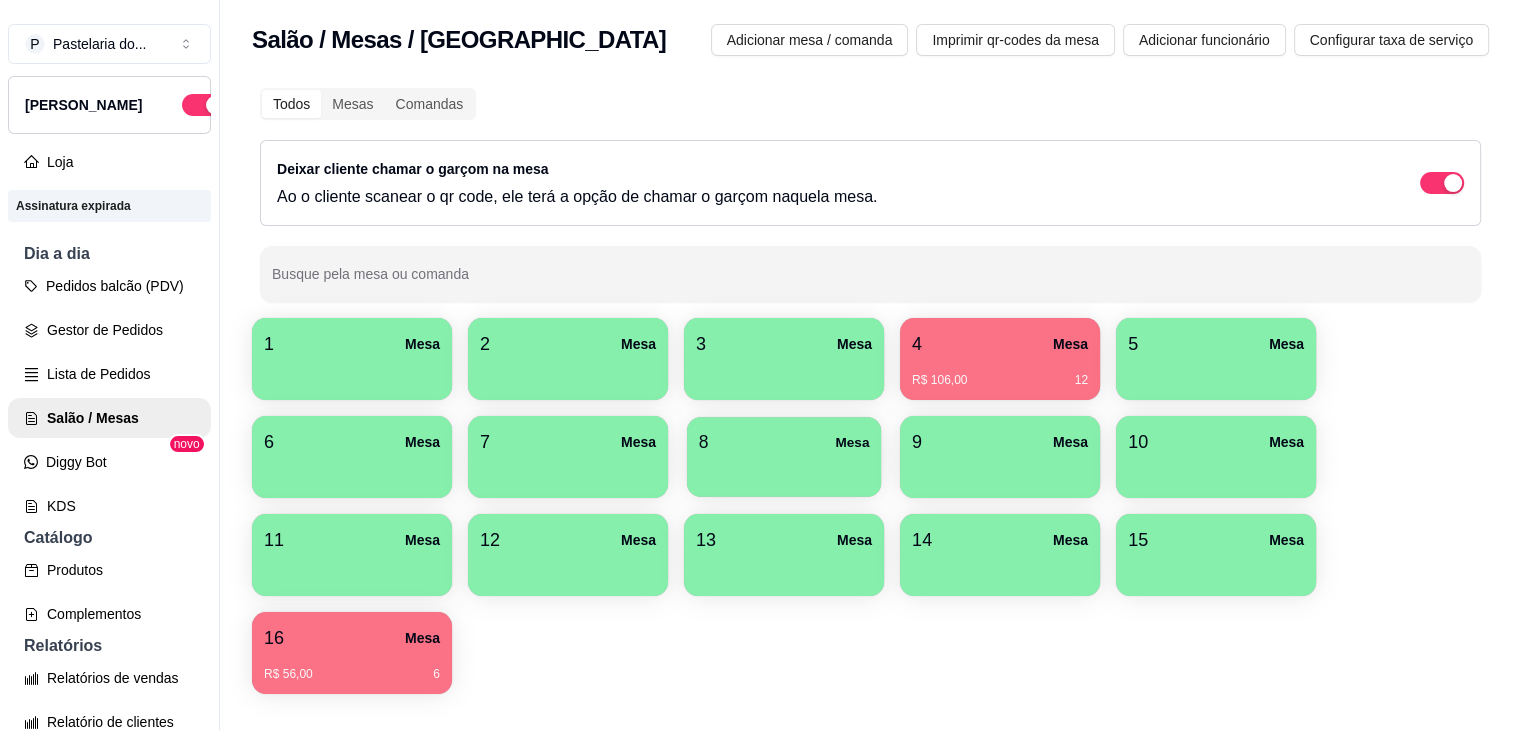 click at bounding box center [784, 470] 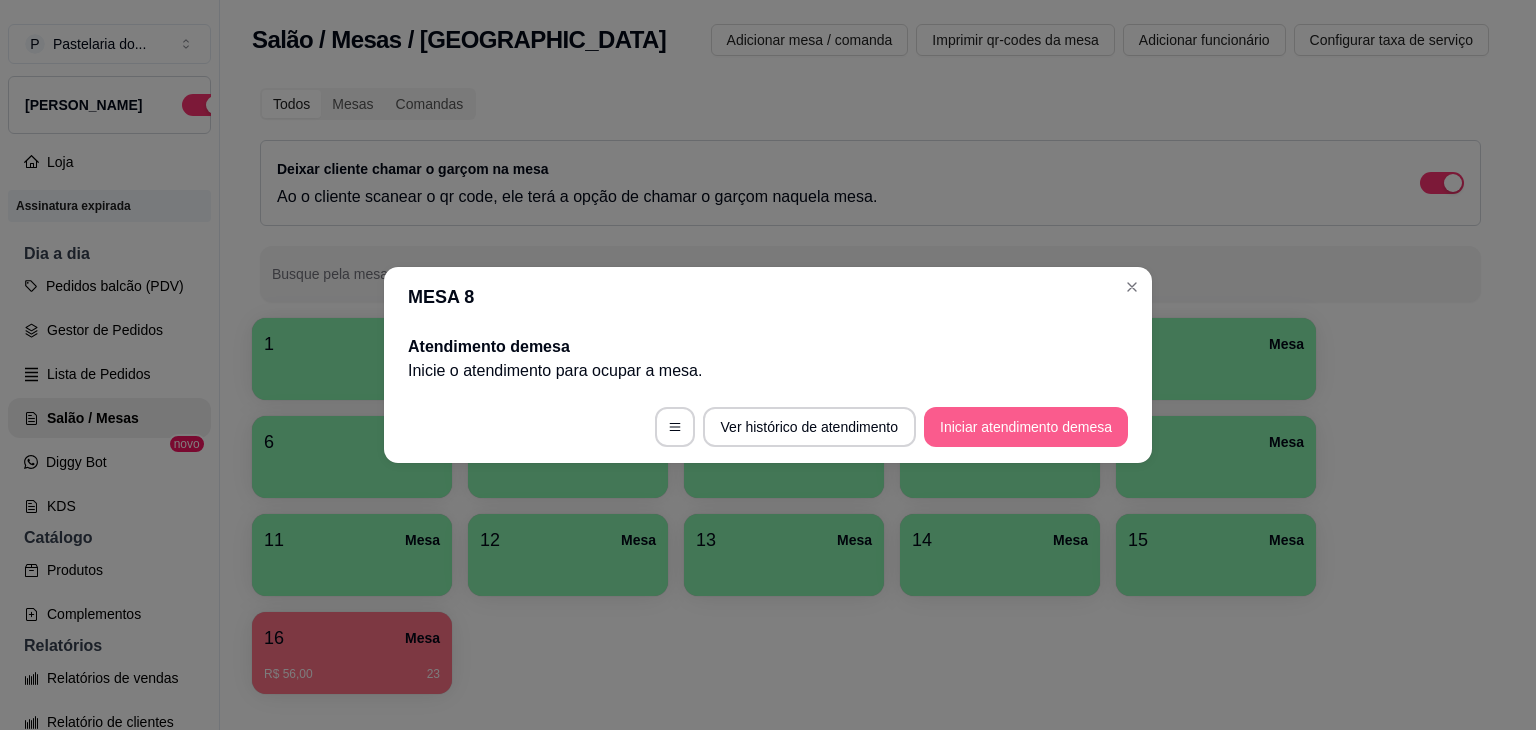 click on "Iniciar atendimento de  mesa" at bounding box center (1026, 427) 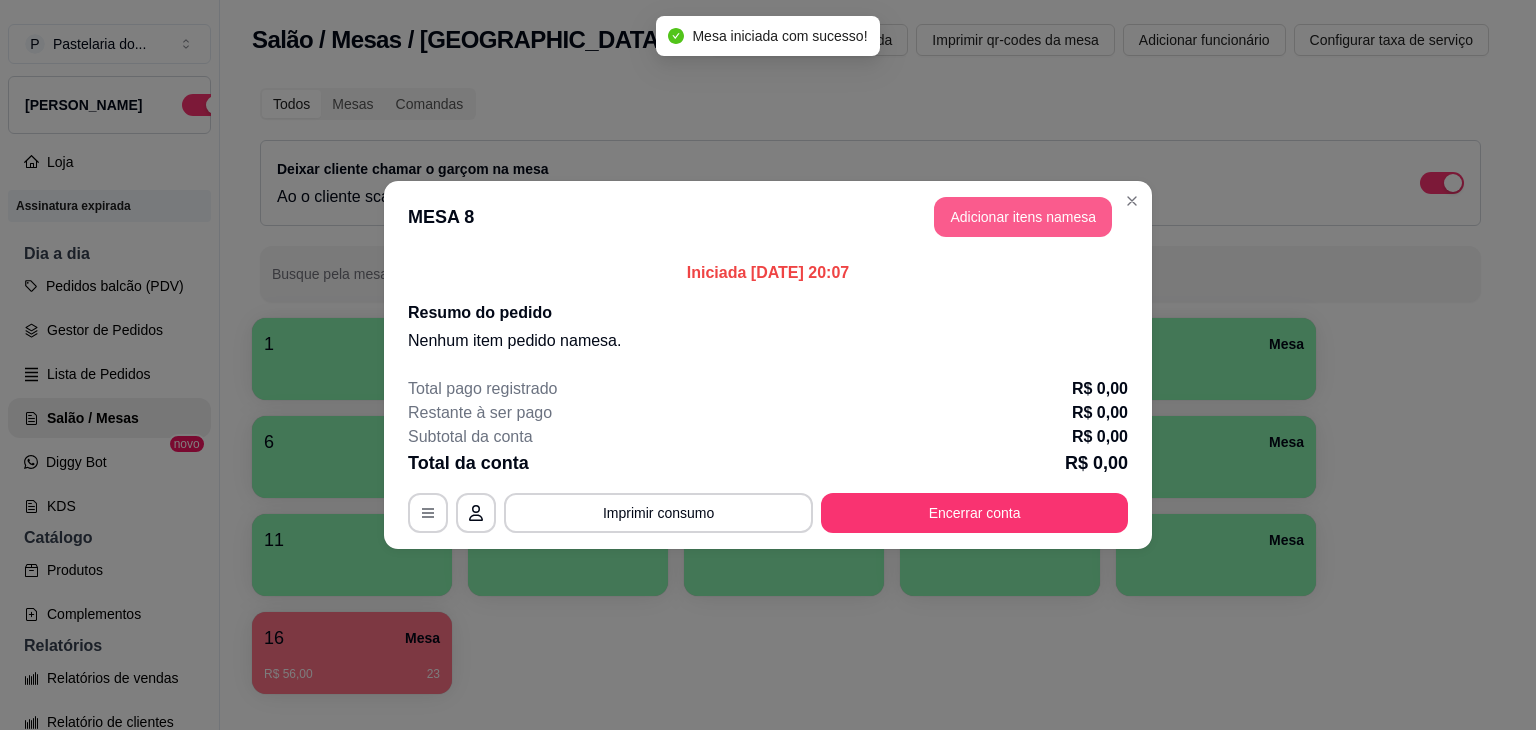 click on "MESA 8 Adicionar itens na  mesa" at bounding box center [768, 217] 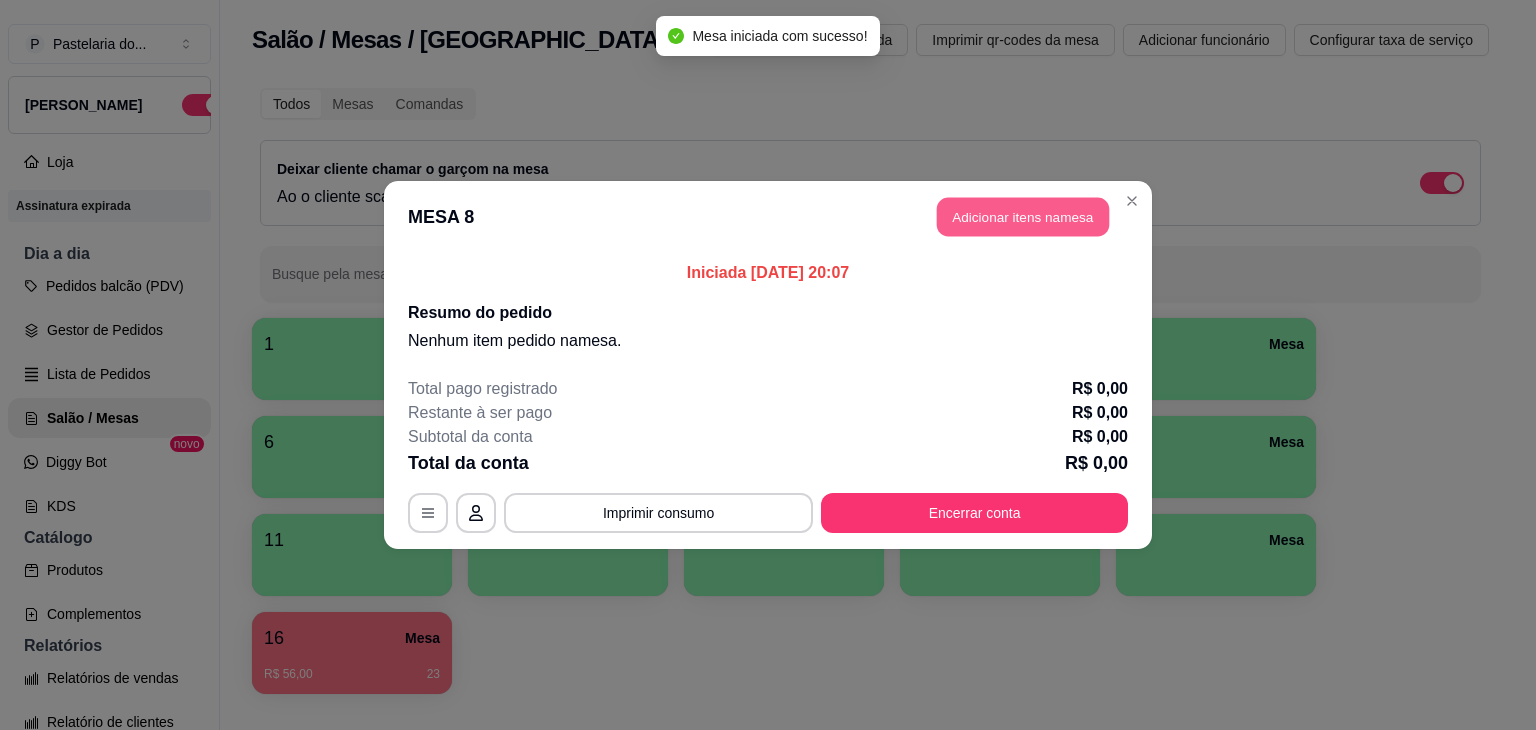 click on "Adicionar itens na  mesa" at bounding box center [1023, 217] 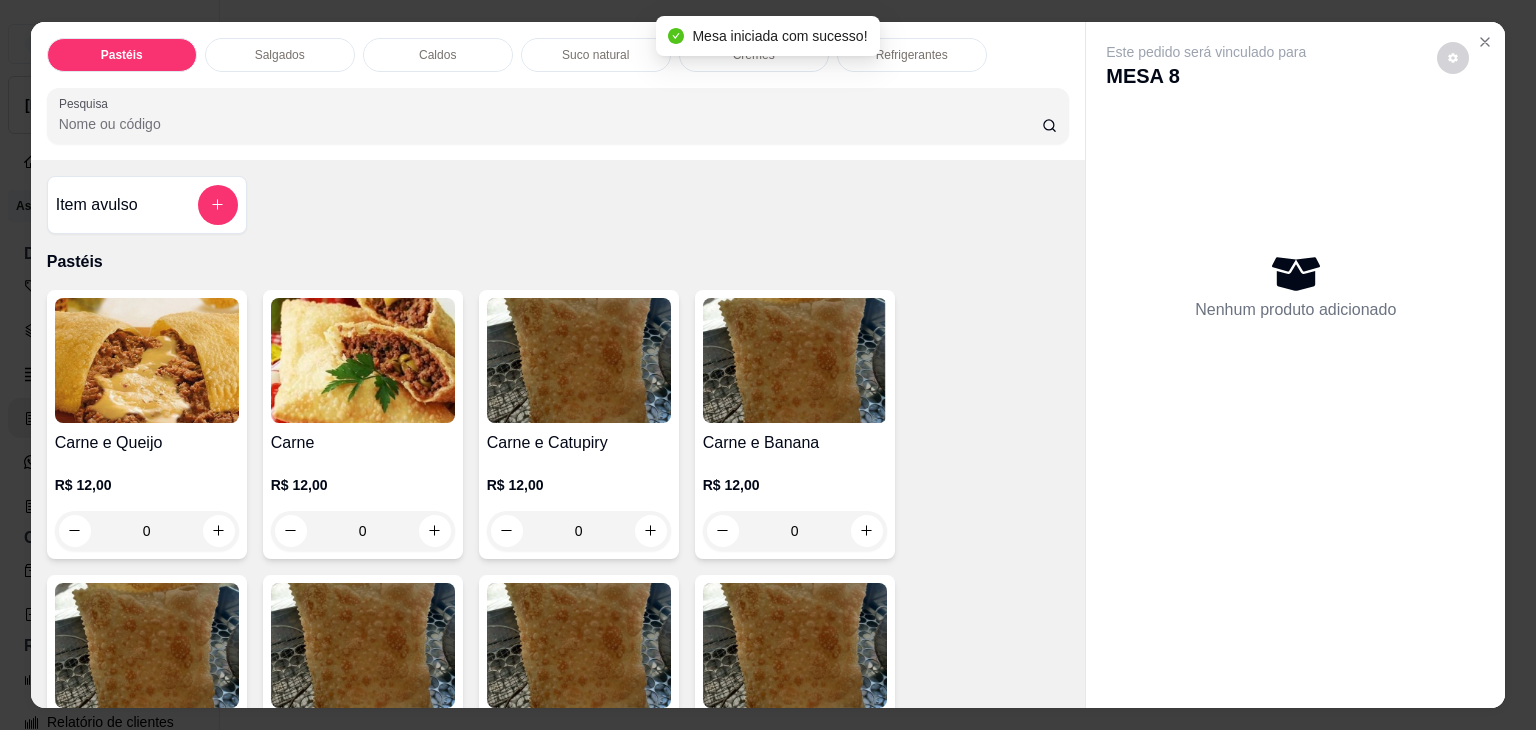 click on "Pastéis  Salgados  Caldos Suco natural Cremes Refrigerantes Pesquisa" at bounding box center (558, 91) 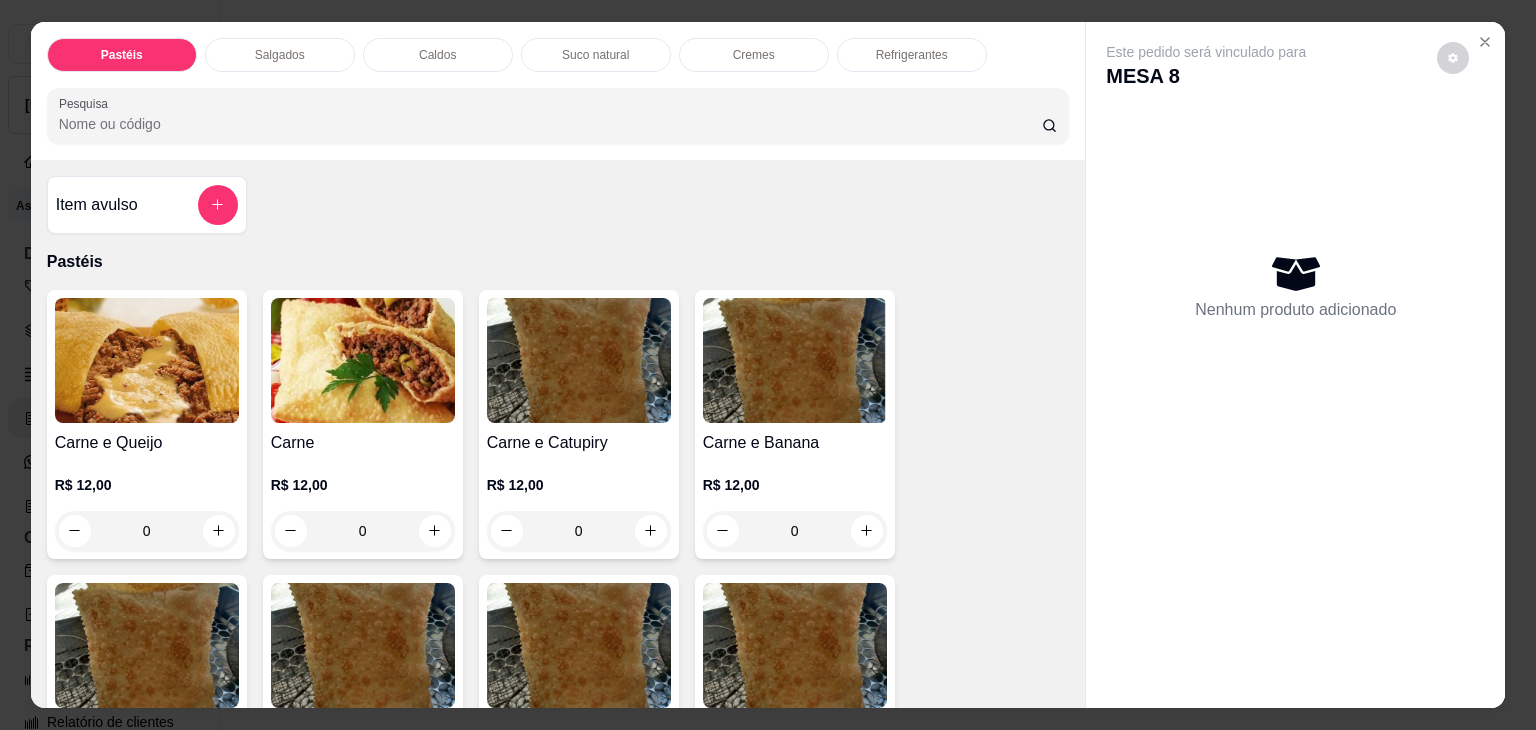 click on "Caldos" at bounding box center (438, 55) 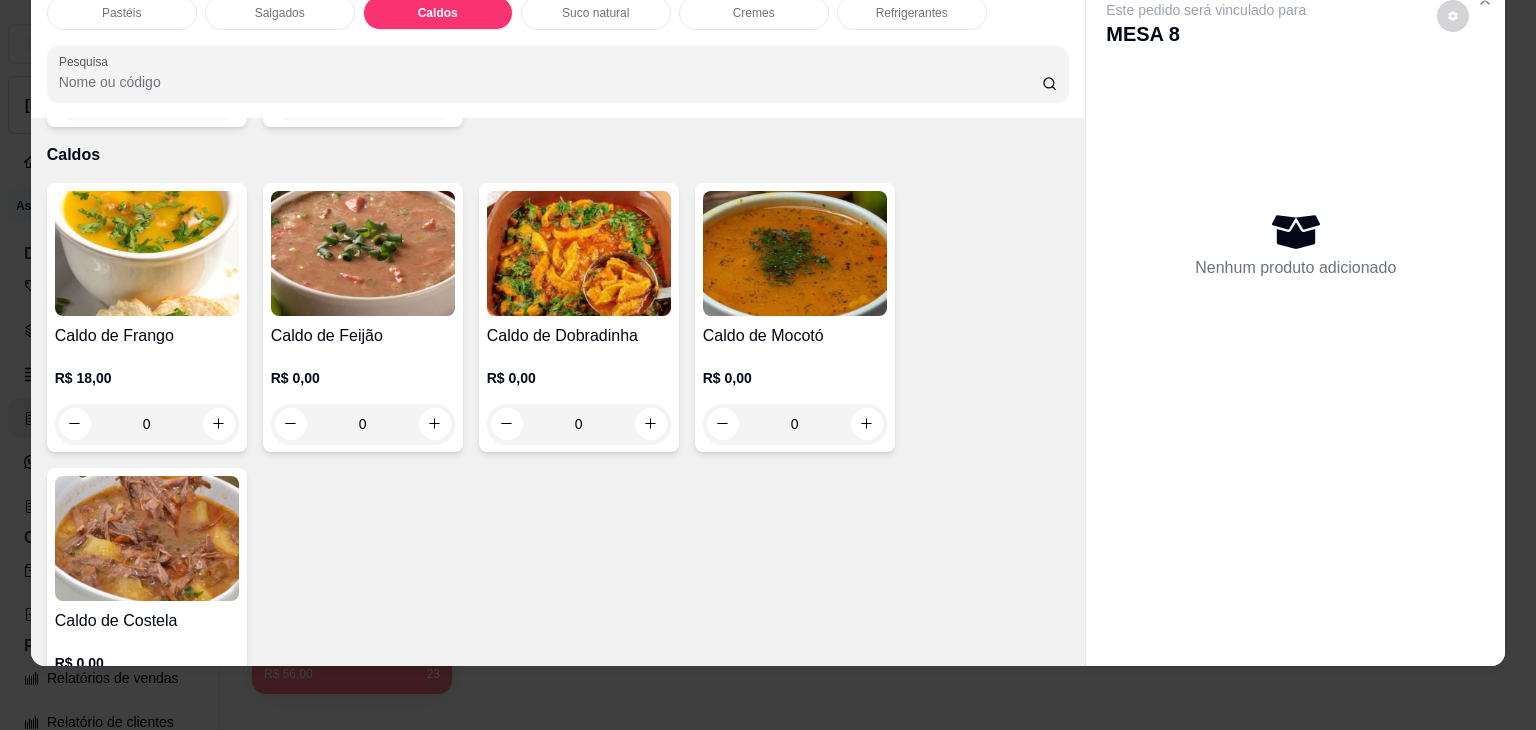 click at bounding box center (147, 253) 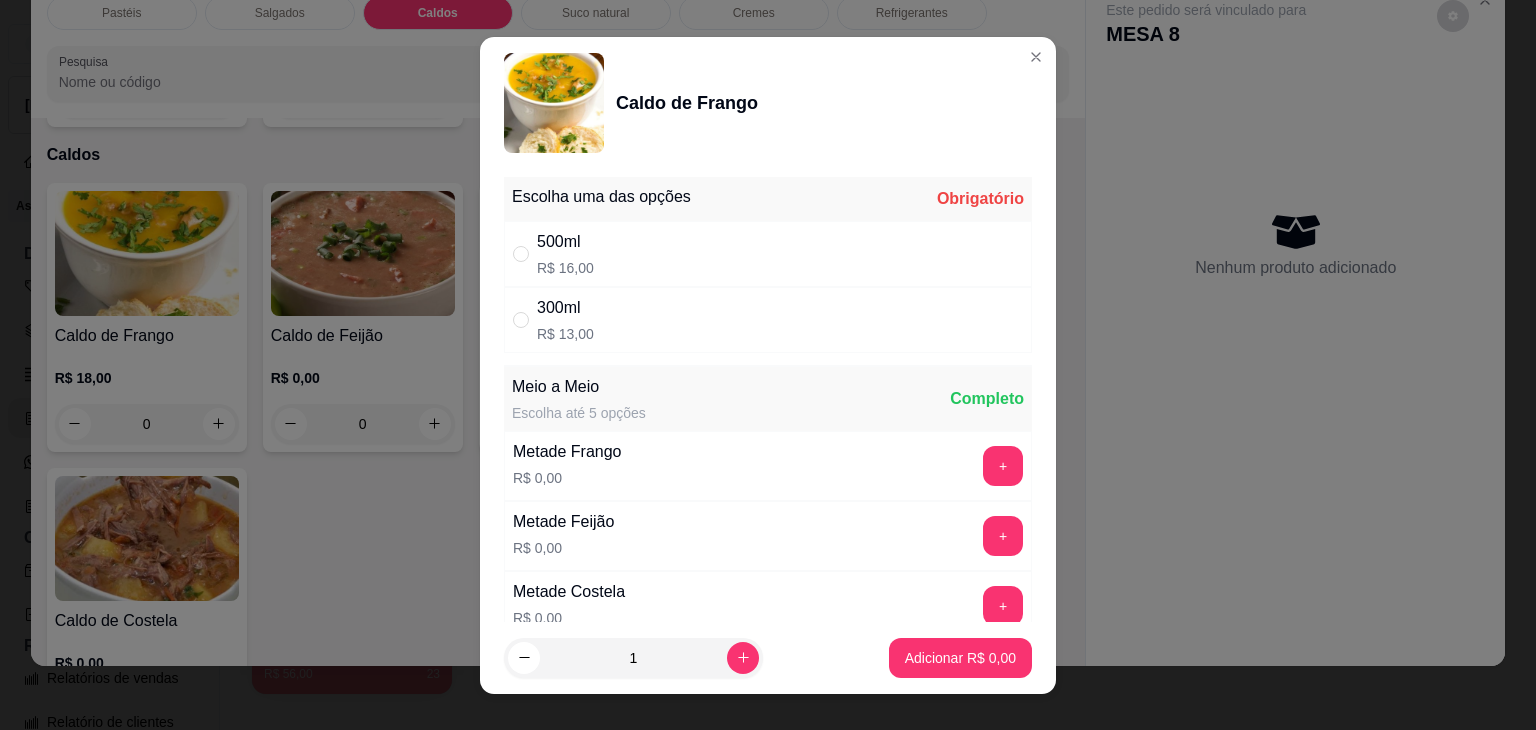 click on "500ml" at bounding box center (565, 242) 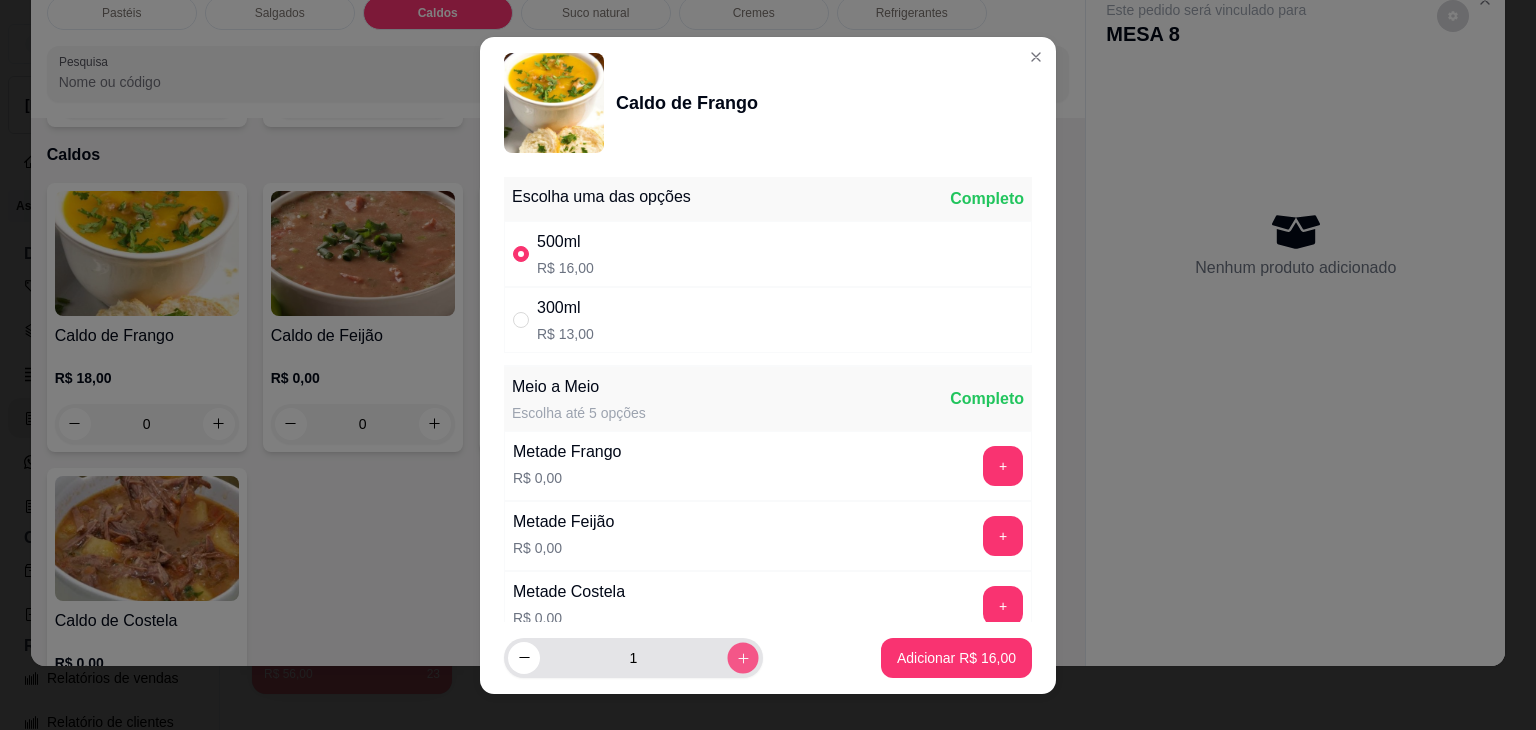 click 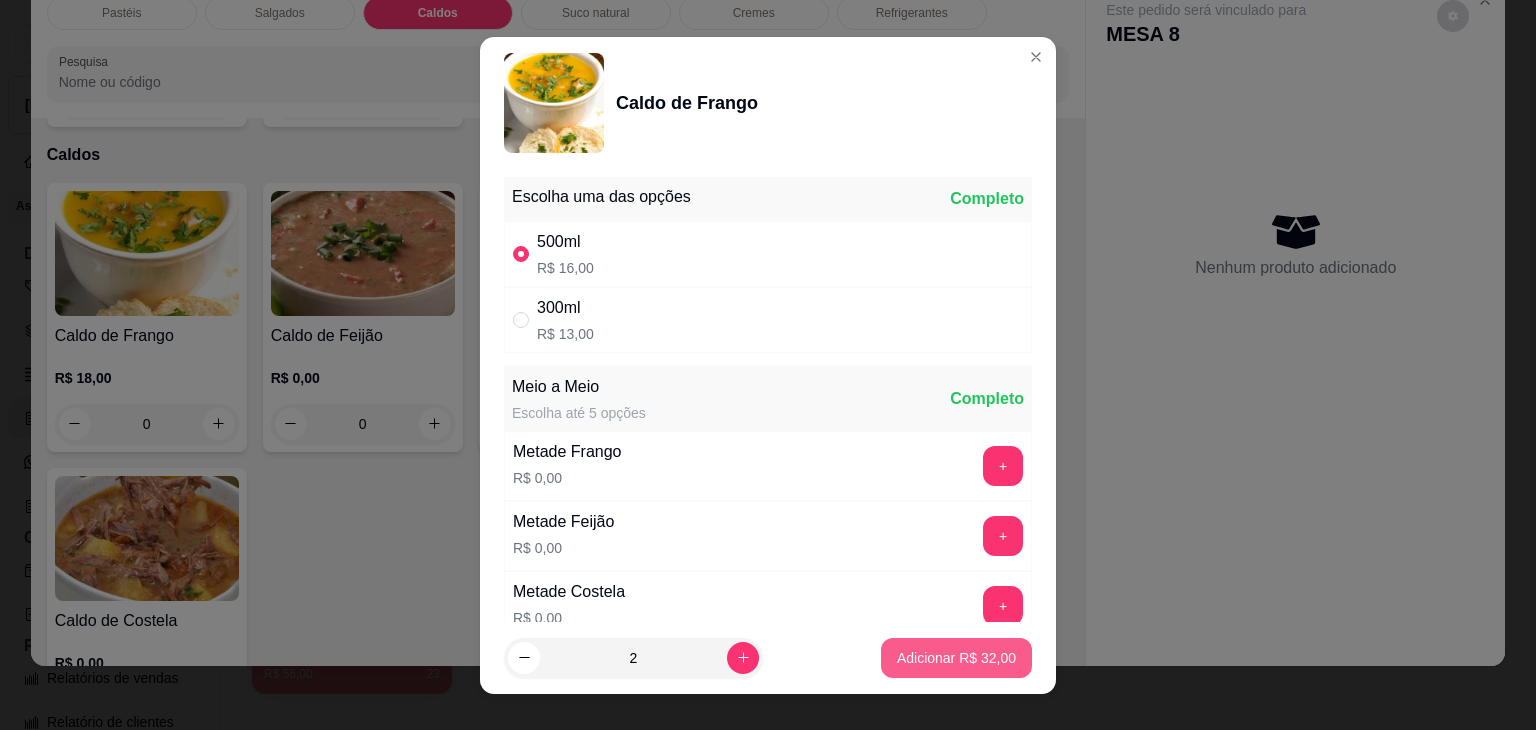 click on "Adicionar   R$ 32,00" at bounding box center [956, 658] 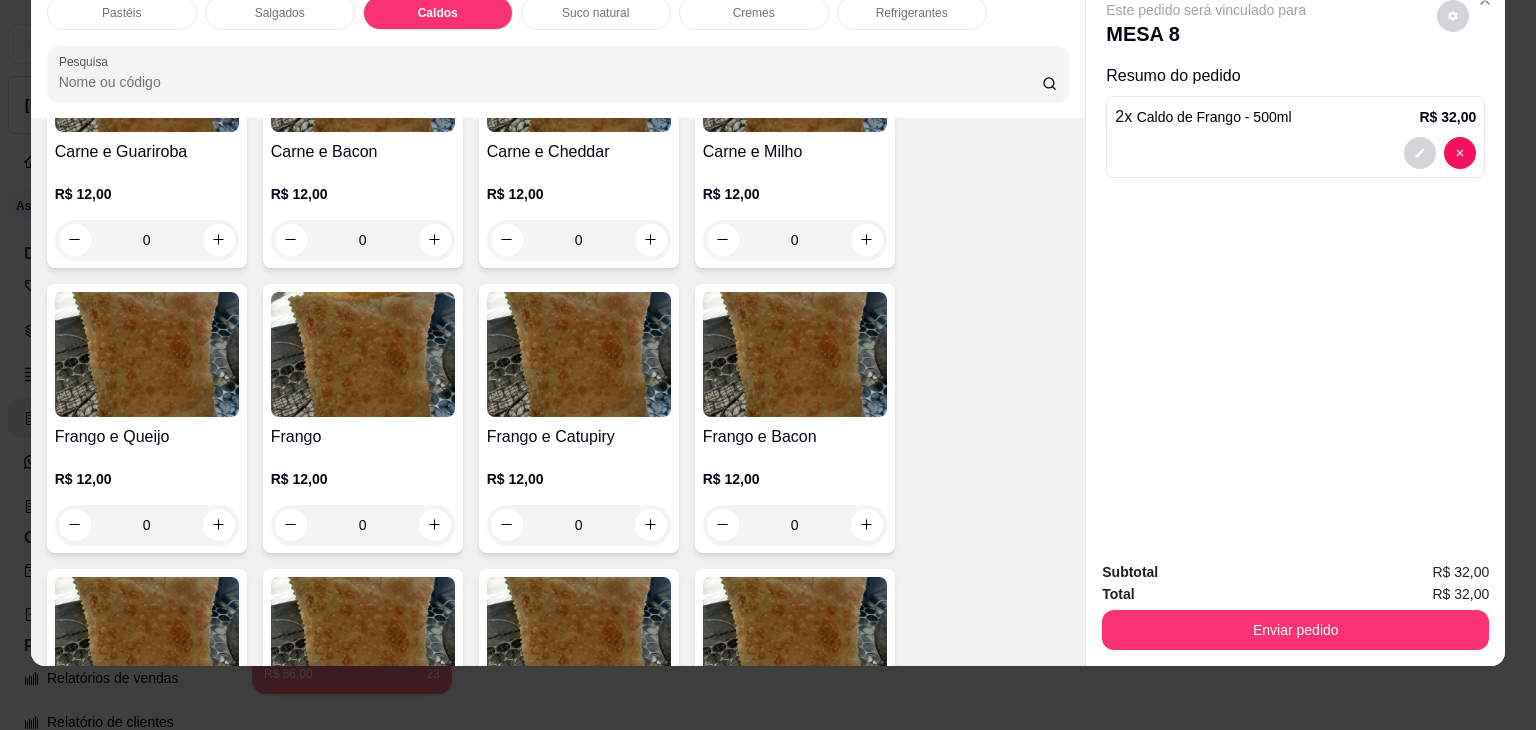 scroll, scrollTop: 482, scrollLeft: 0, axis: vertical 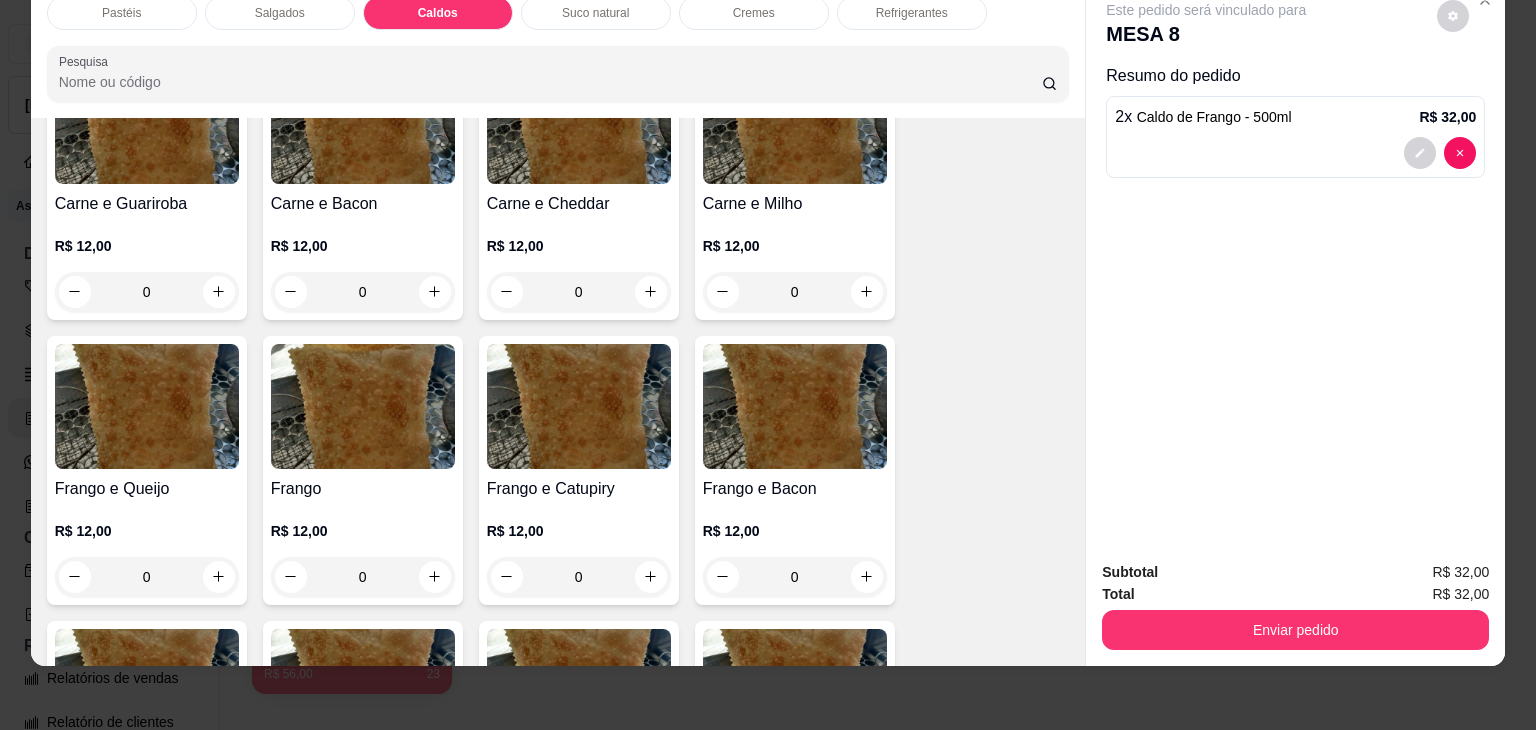 click at bounding box center (579, 406) 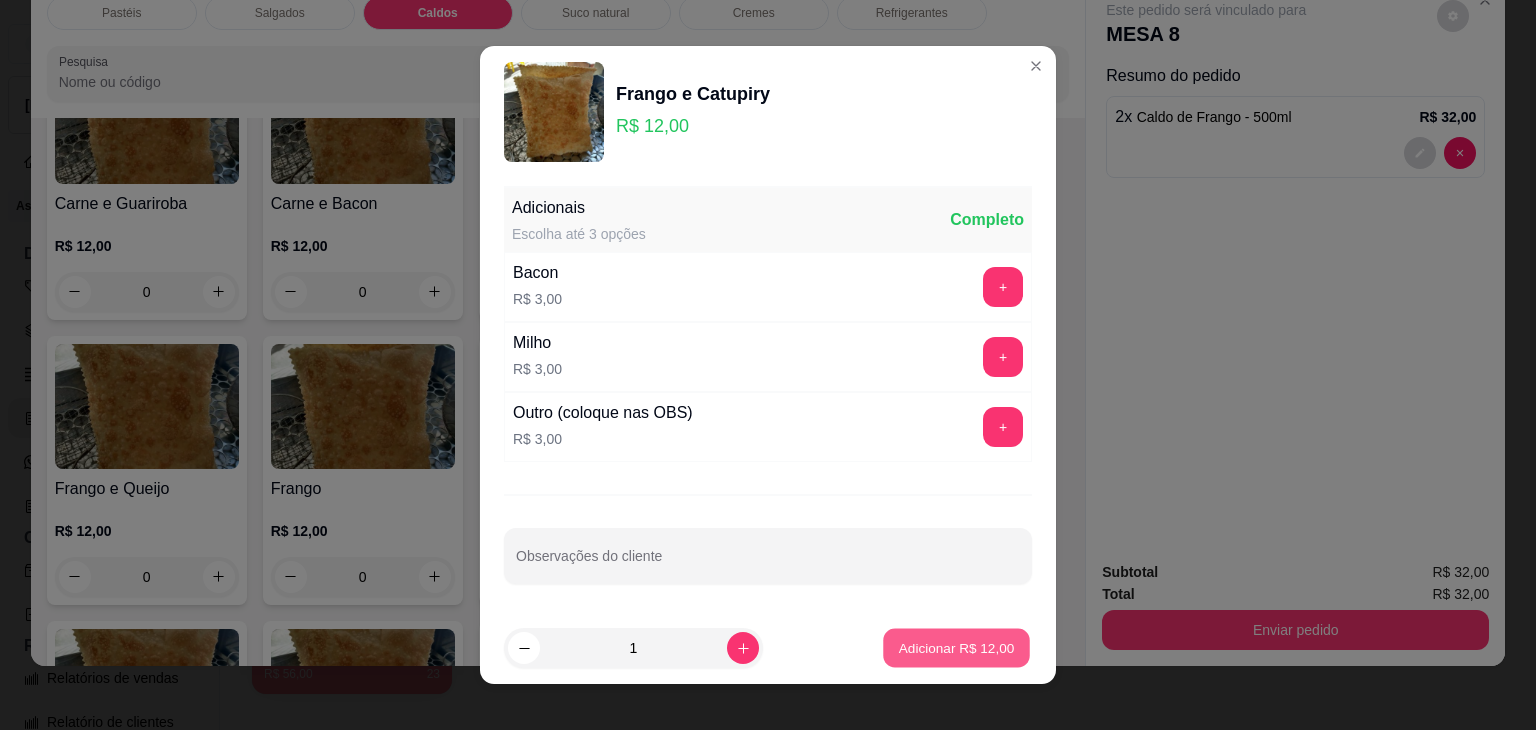 click on "Adicionar   R$ 12,00" at bounding box center (957, 647) 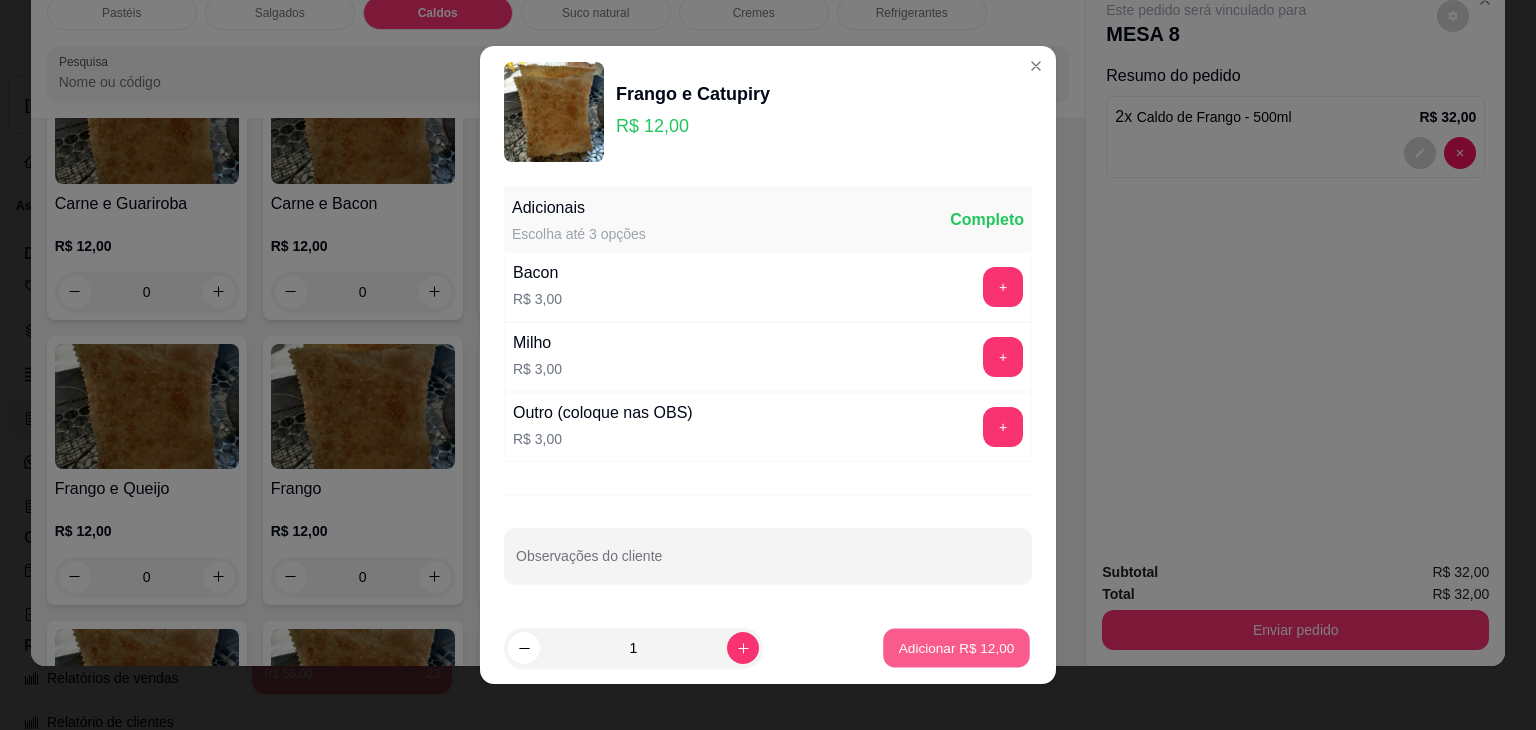 type on "1" 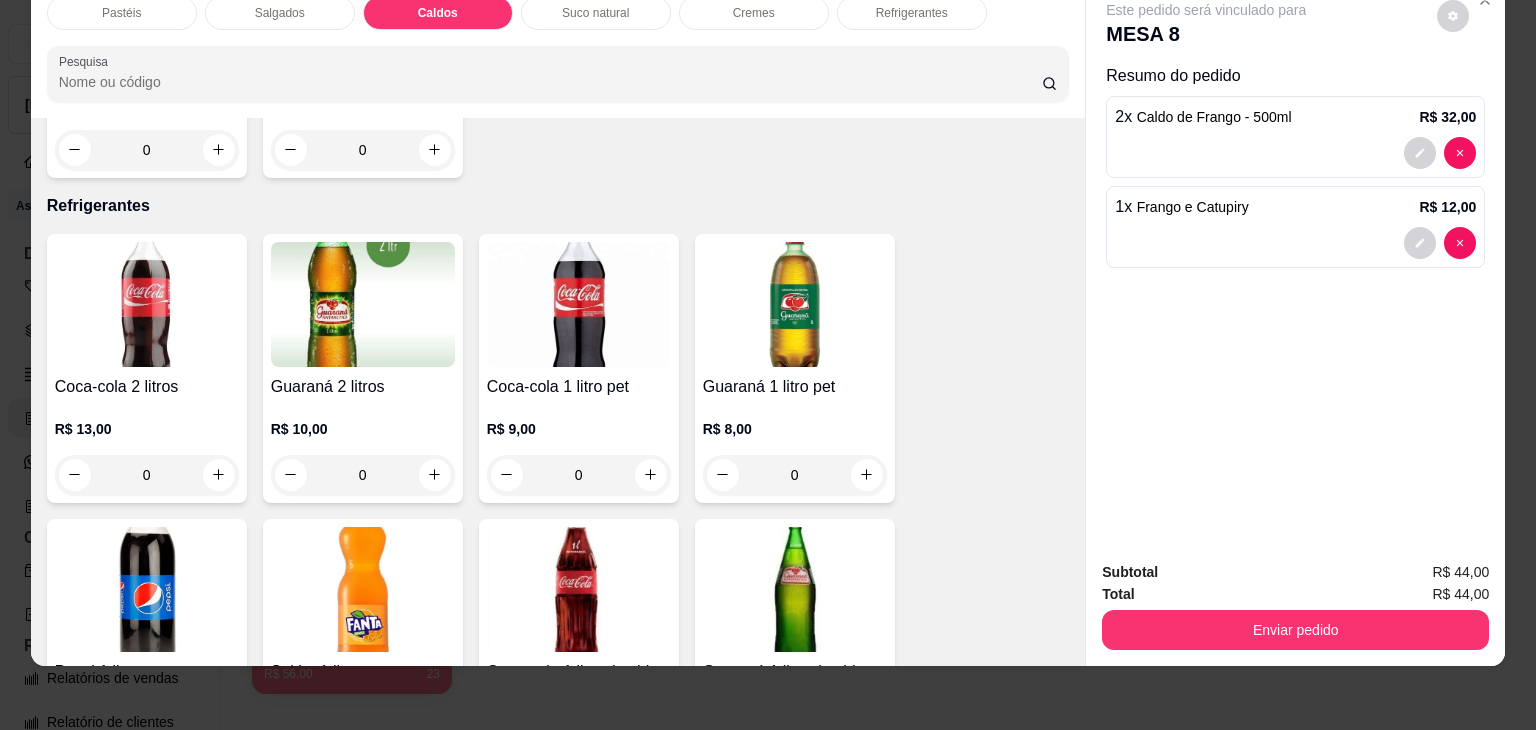 scroll, scrollTop: 5182, scrollLeft: 0, axis: vertical 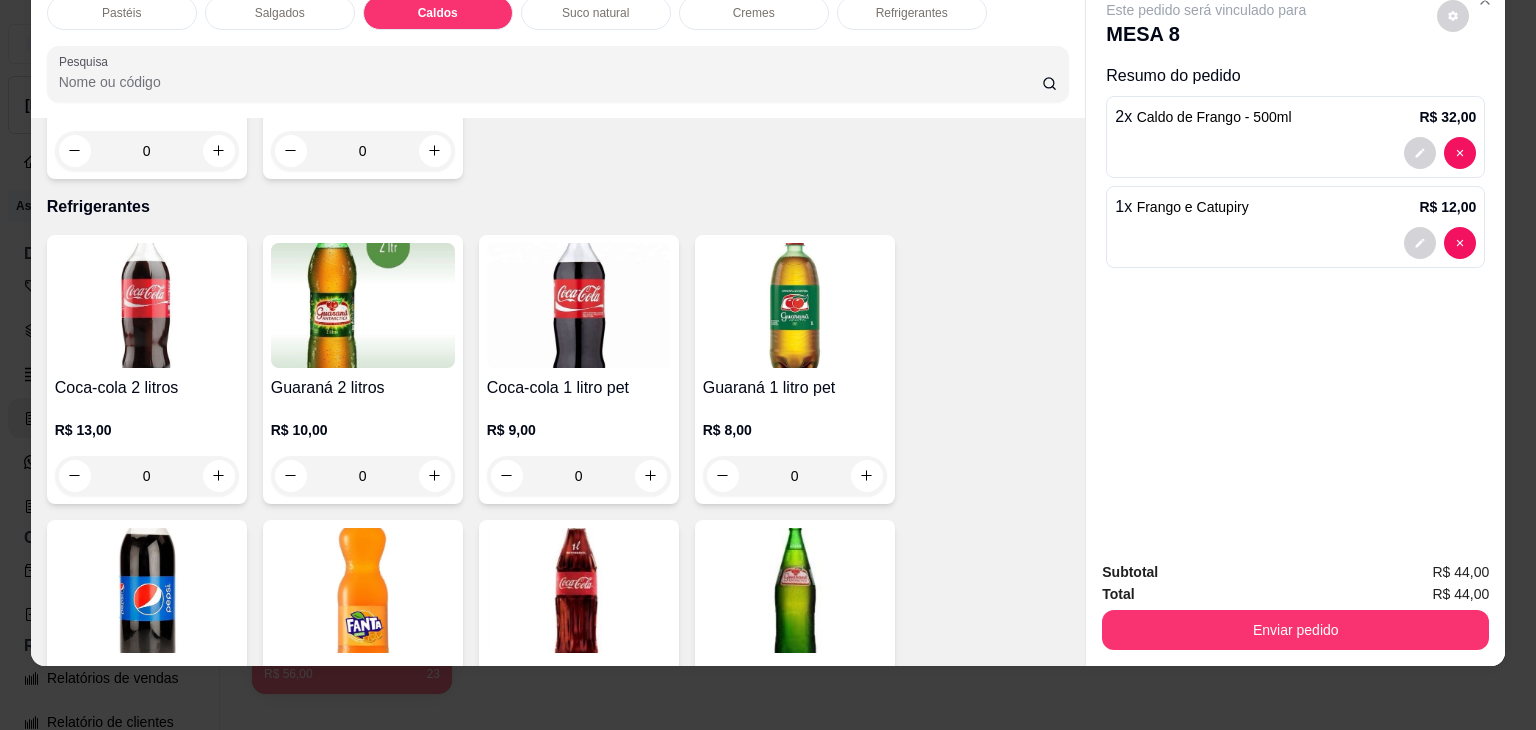 click at bounding box center (363, 305) 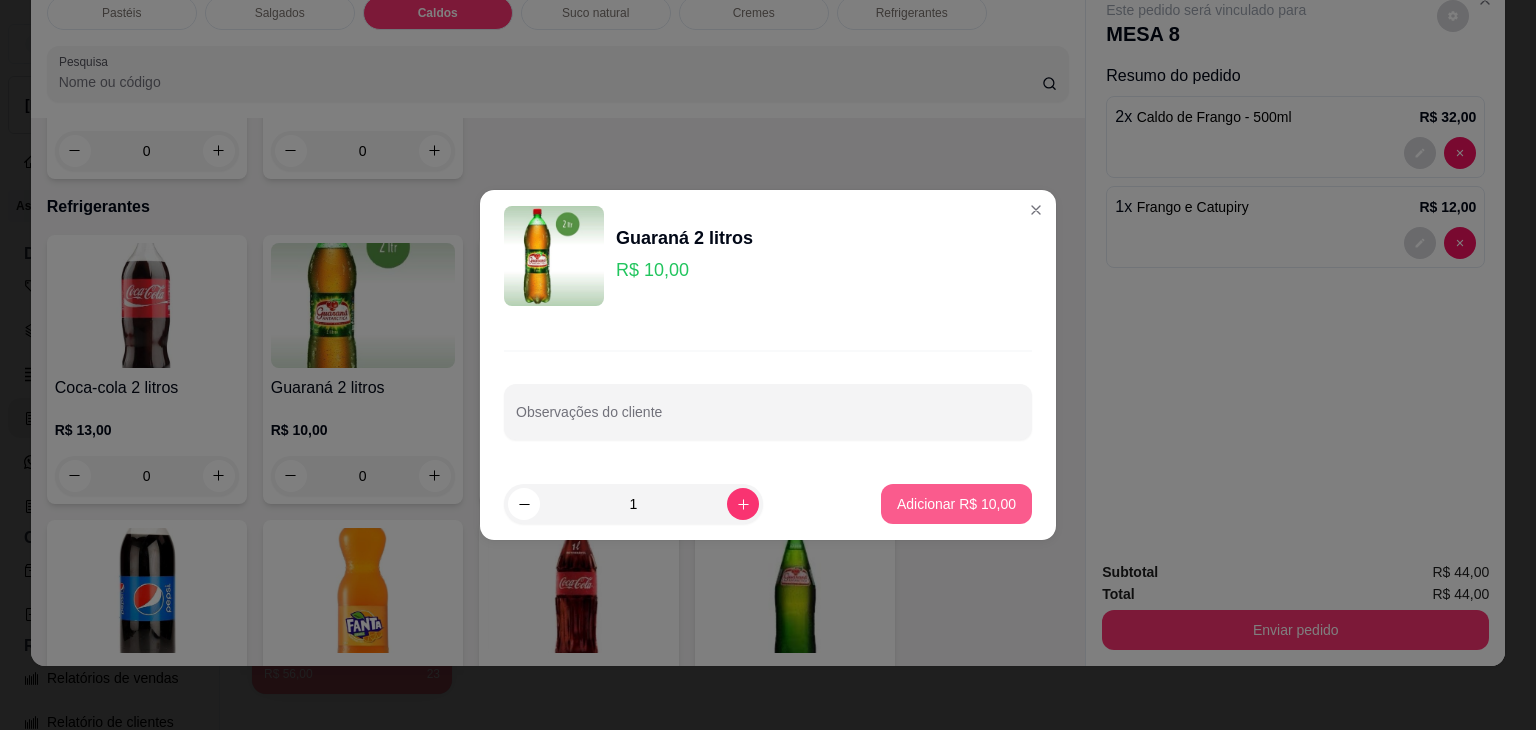 click on "Adicionar   R$ 10,00" at bounding box center [956, 504] 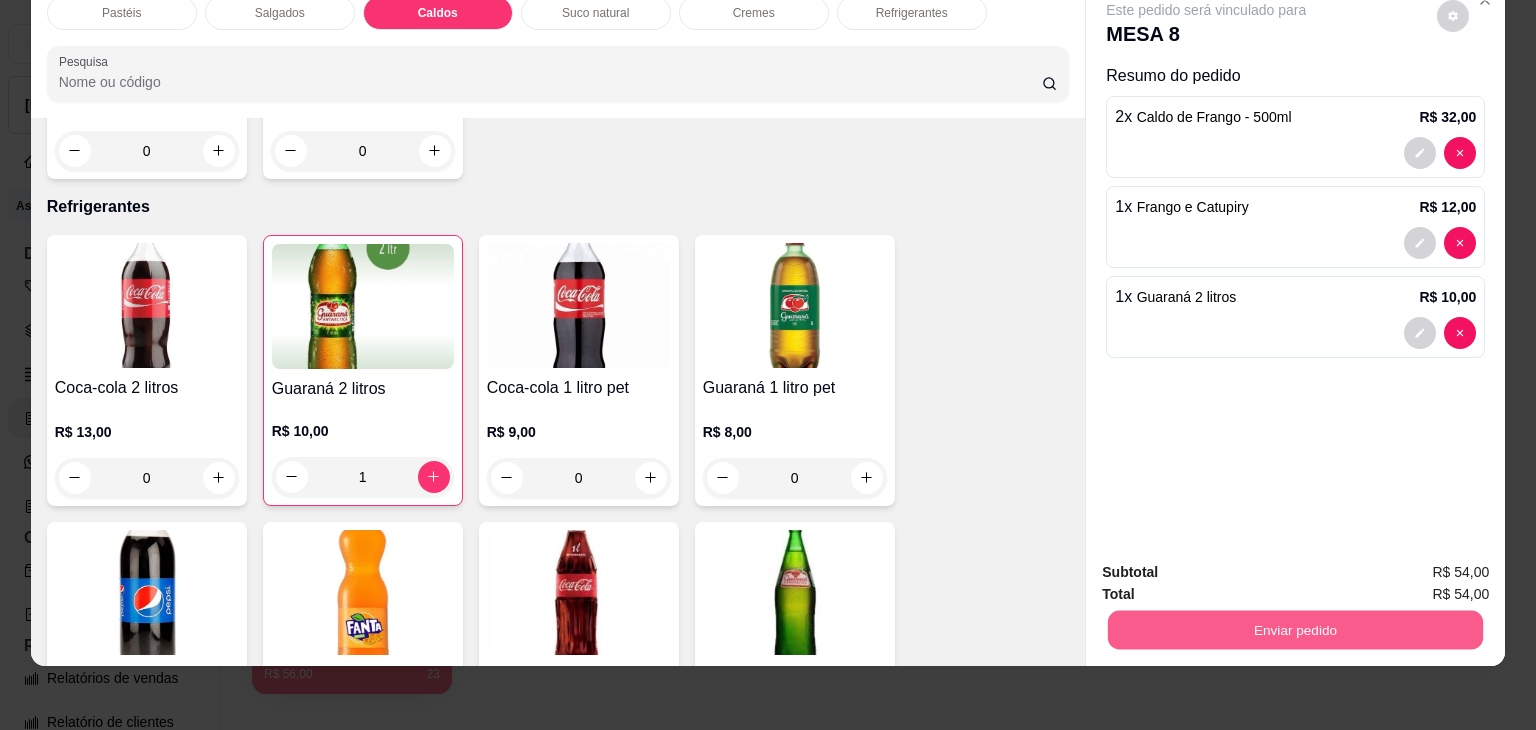 click on "Enviar pedido" at bounding box center [1295, 630] 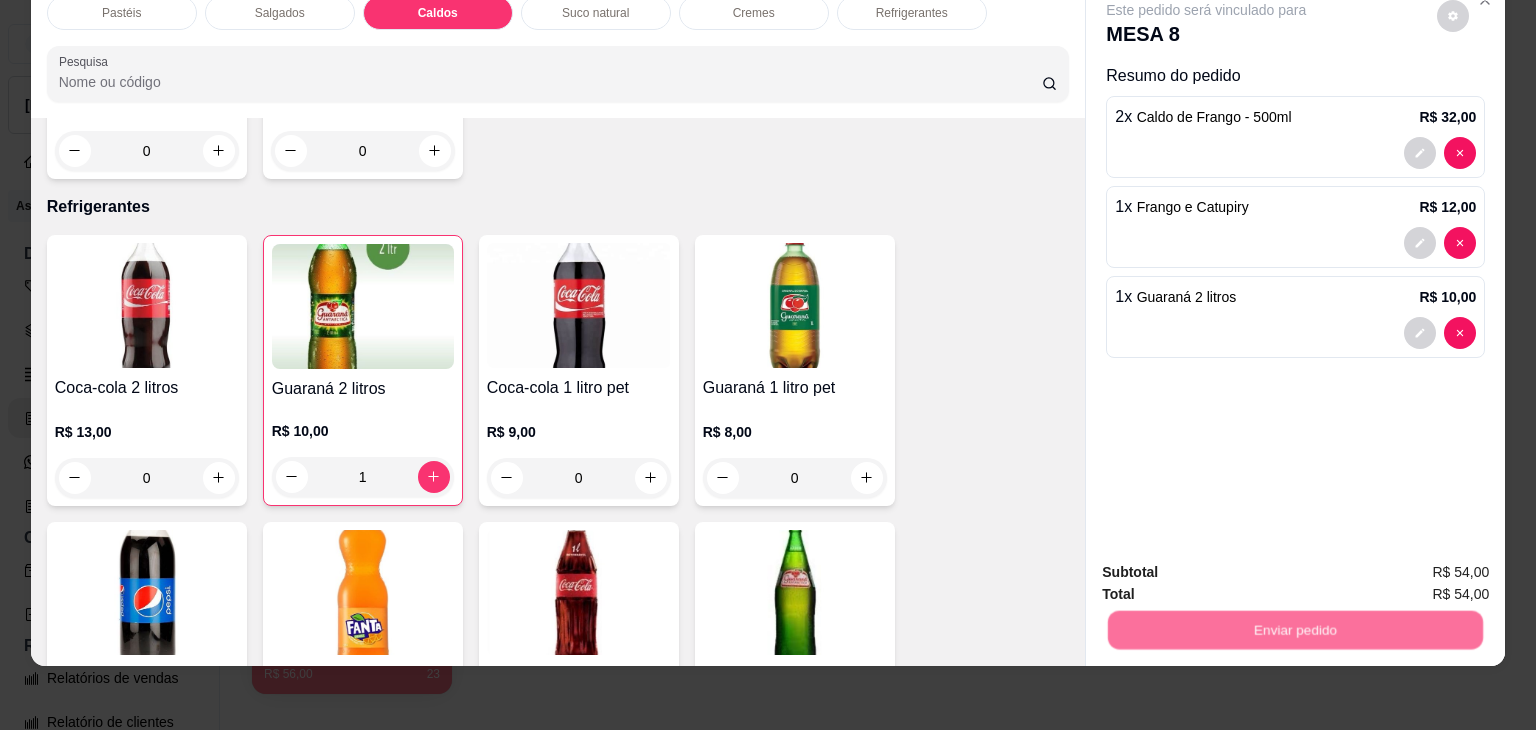 click on "Não registrar e enviar pedido" at bounding box center [1229, 564] 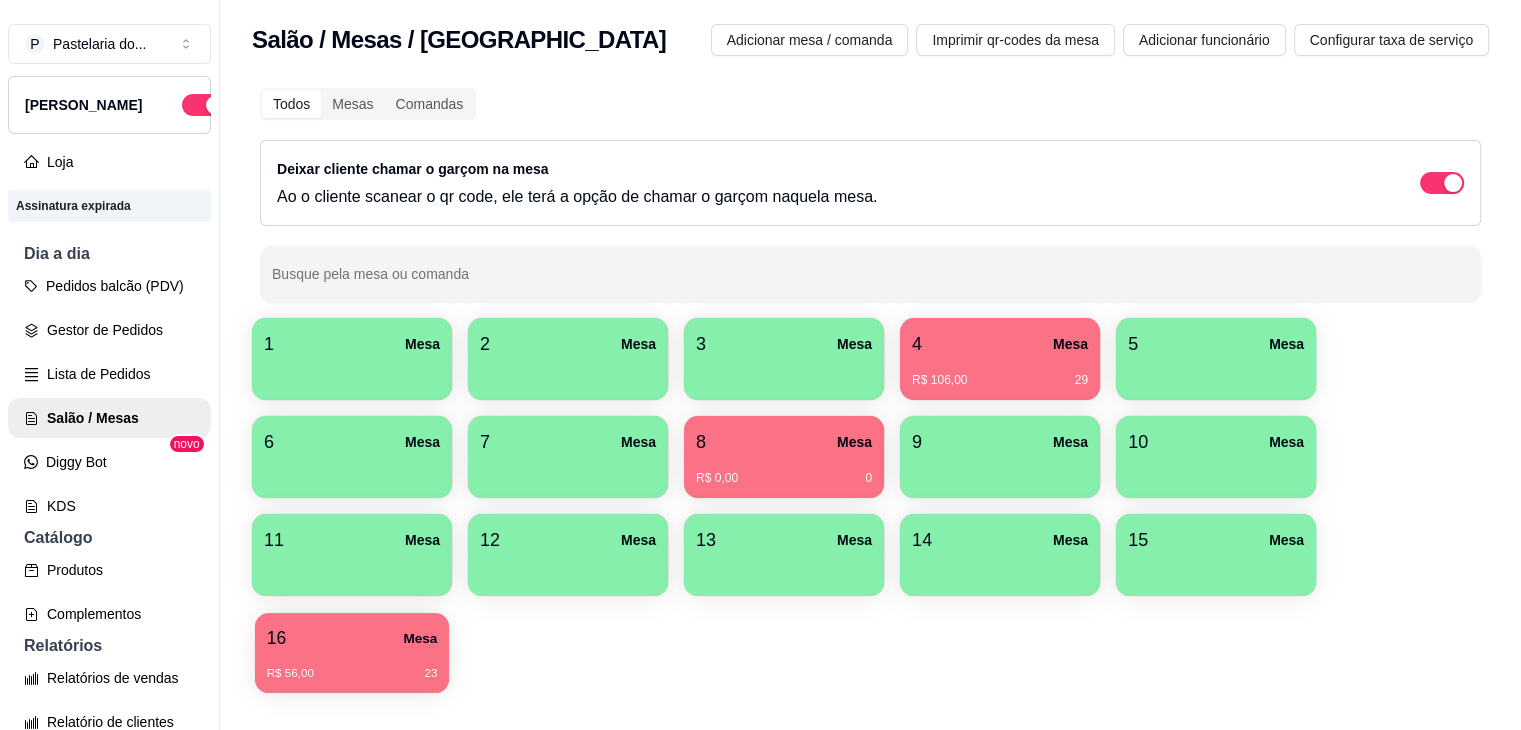 click on "16 Mesa" at bounding box center [352, 638] 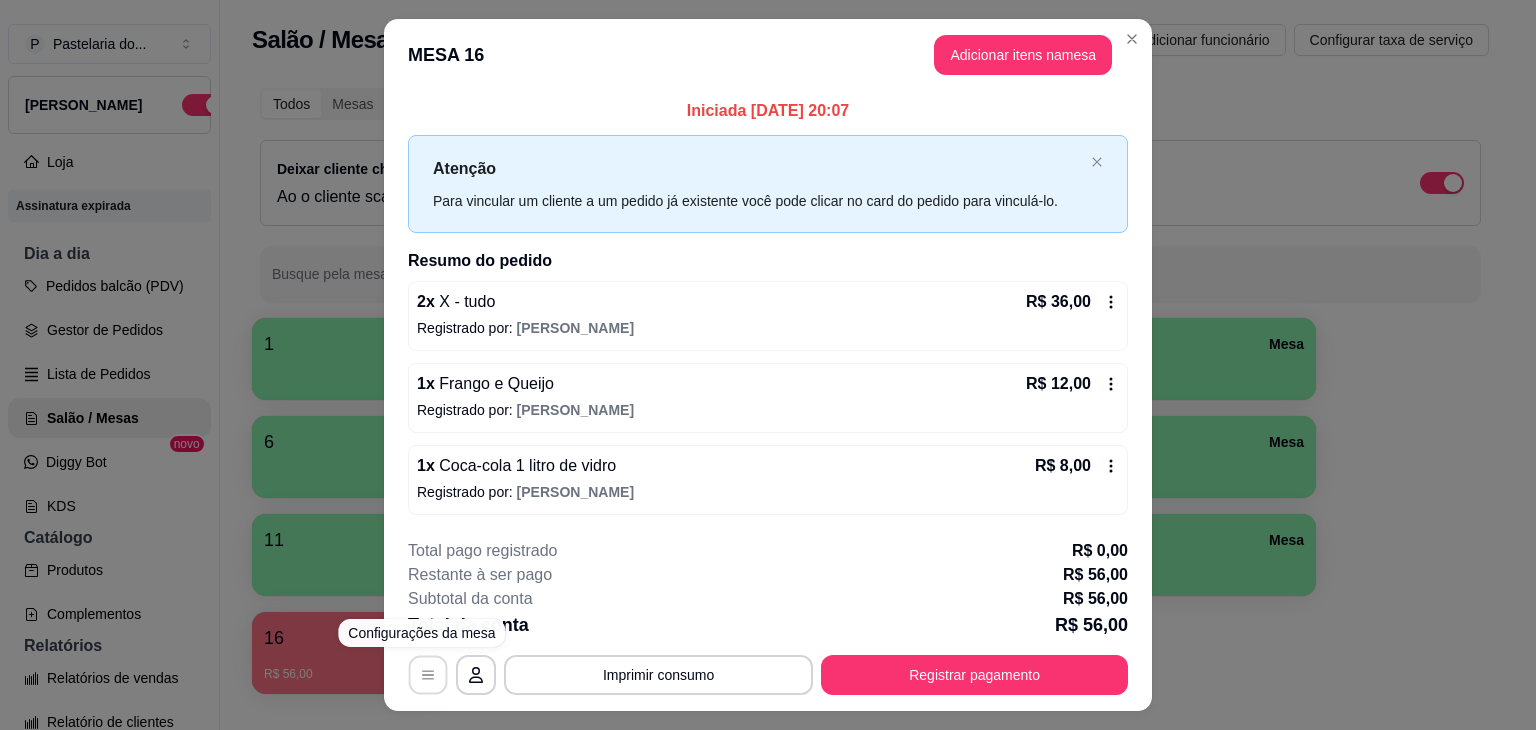 click at bounding box center [428, 674] 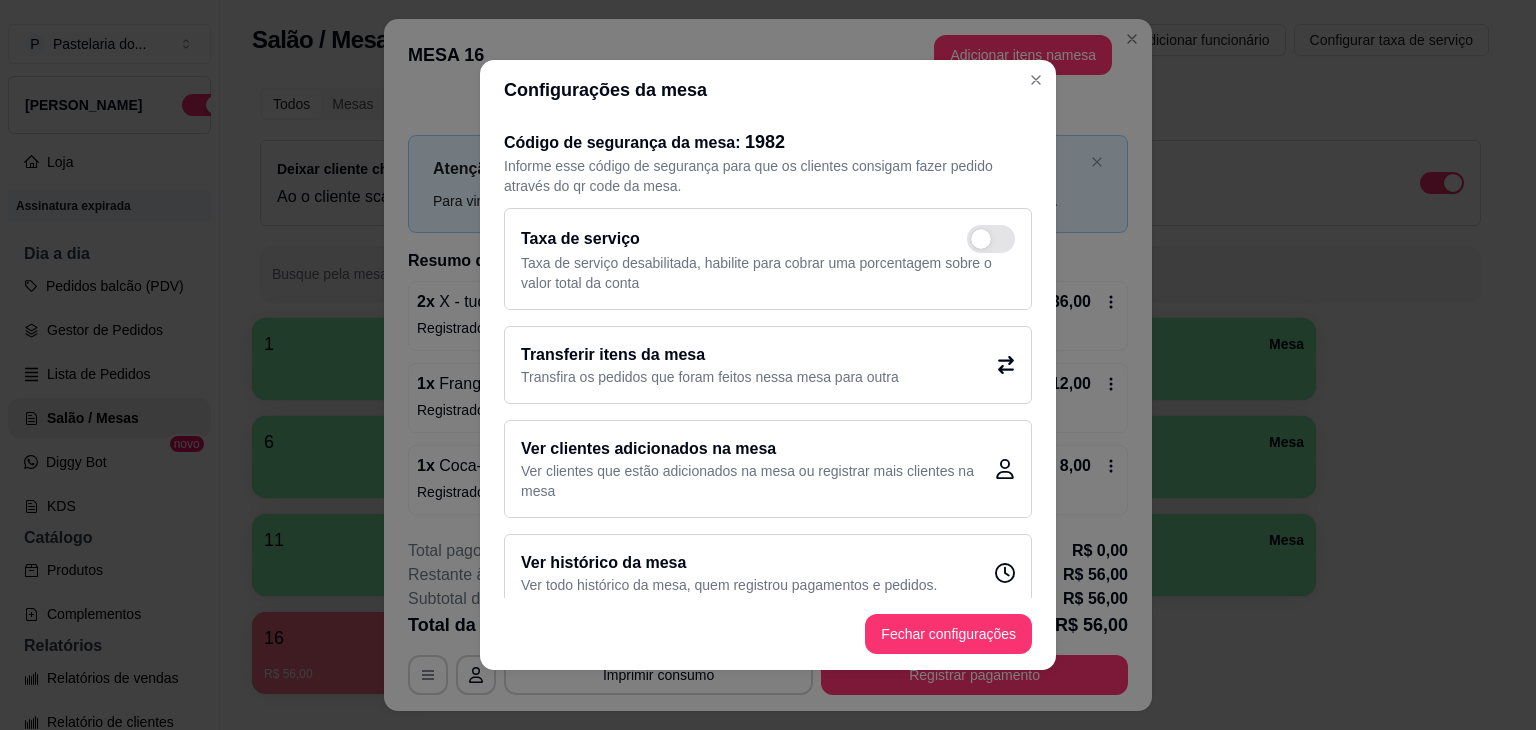 click on "Transfira os pedidos que foram feitos nessa mesa para outra" at bounding box center (710, 377) 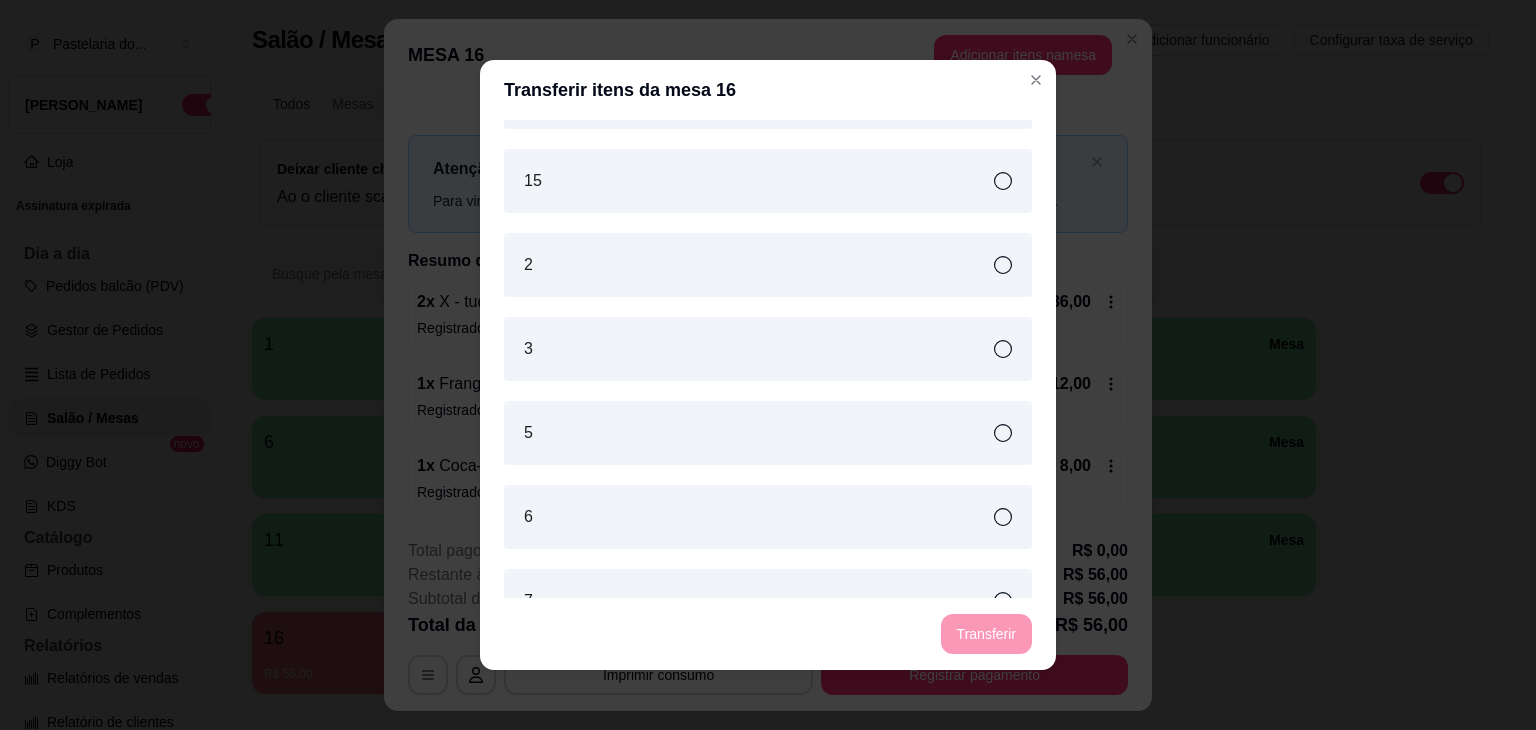 scroll, scrollTop: 500, scrollLeft: 0, axis: vertical 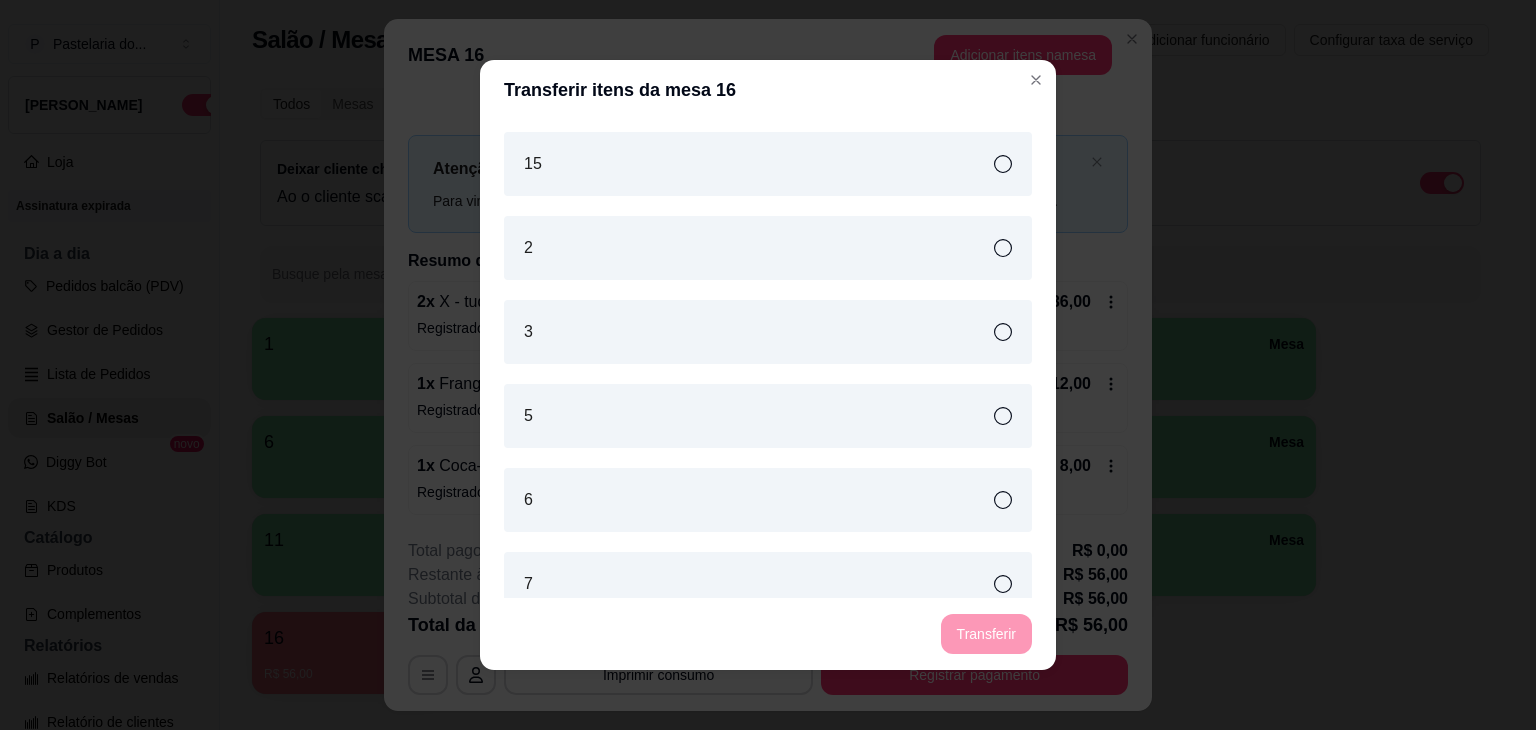 click on "2" at bounding box center (768, 248) 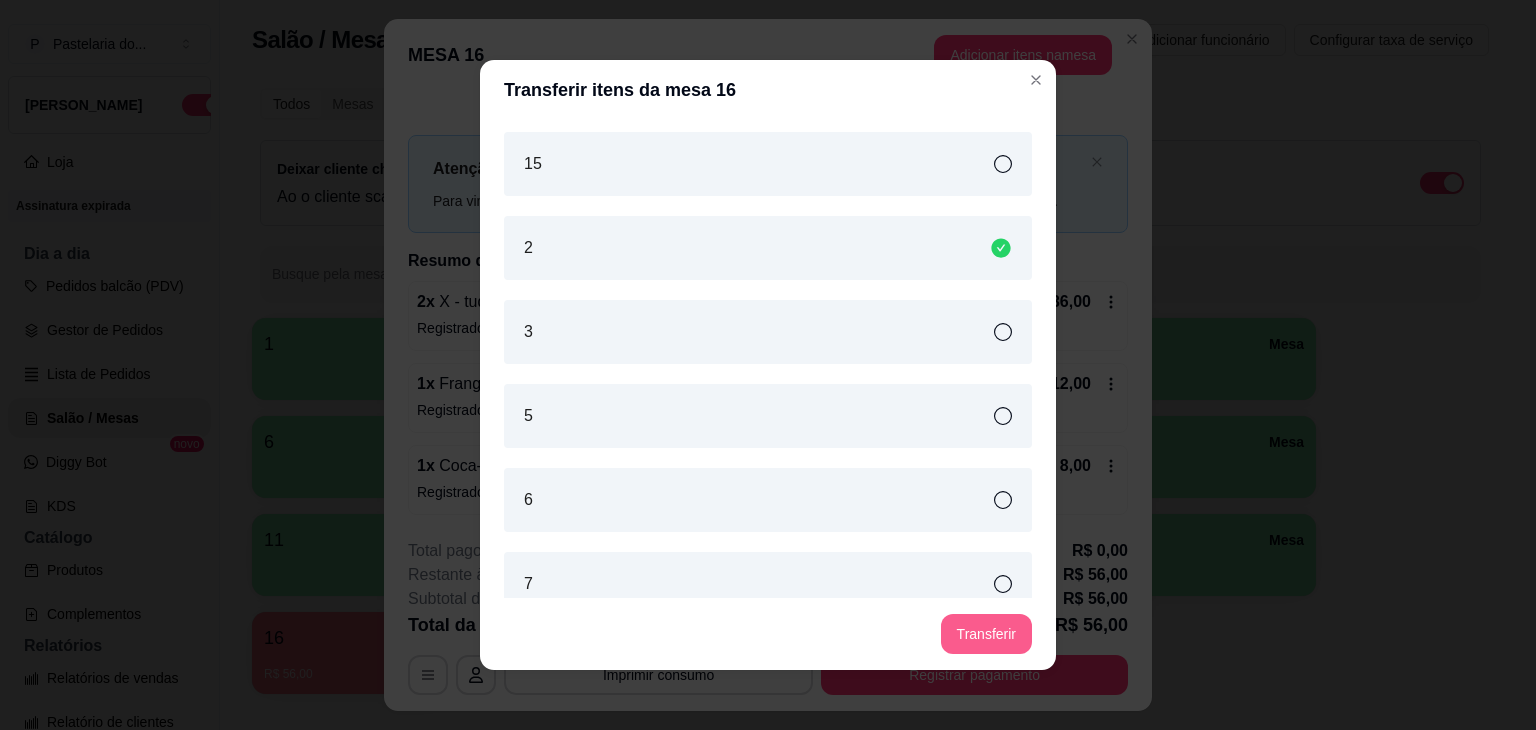 click on "Transferir" at bounding box center (986, 634) 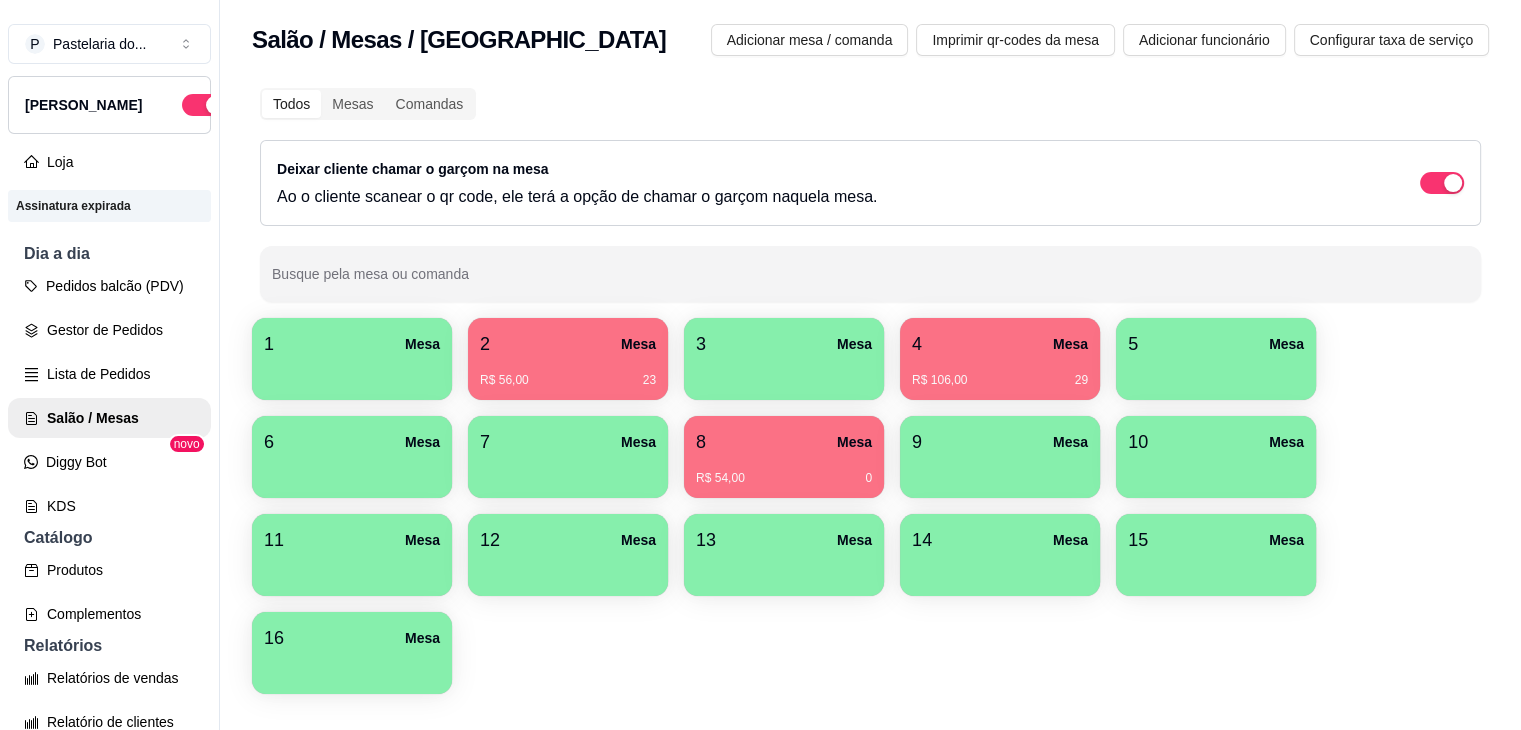 click at bounding box center (352, 373) 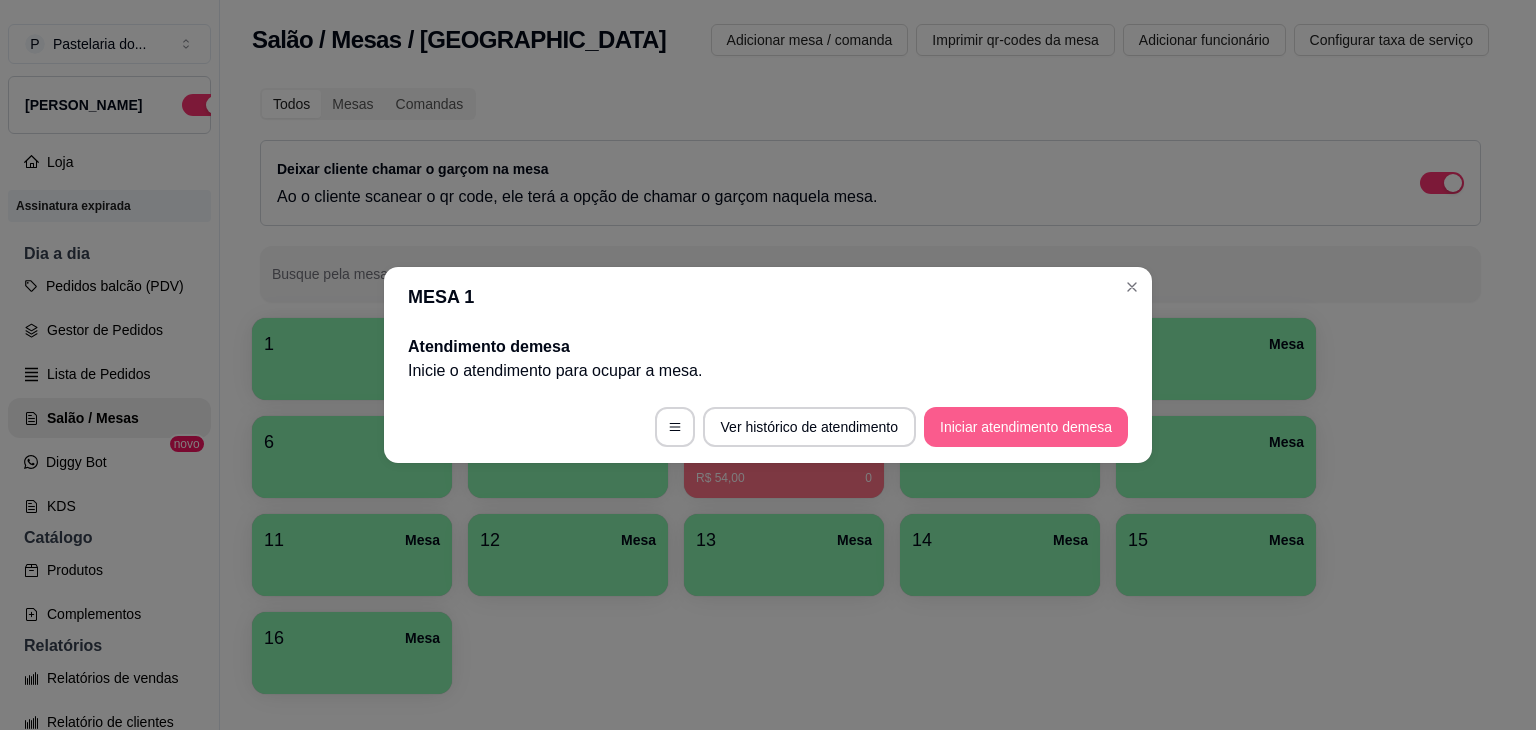 click on "Iniciar atendimento de  mesa" at bounding box center (1026, 427) 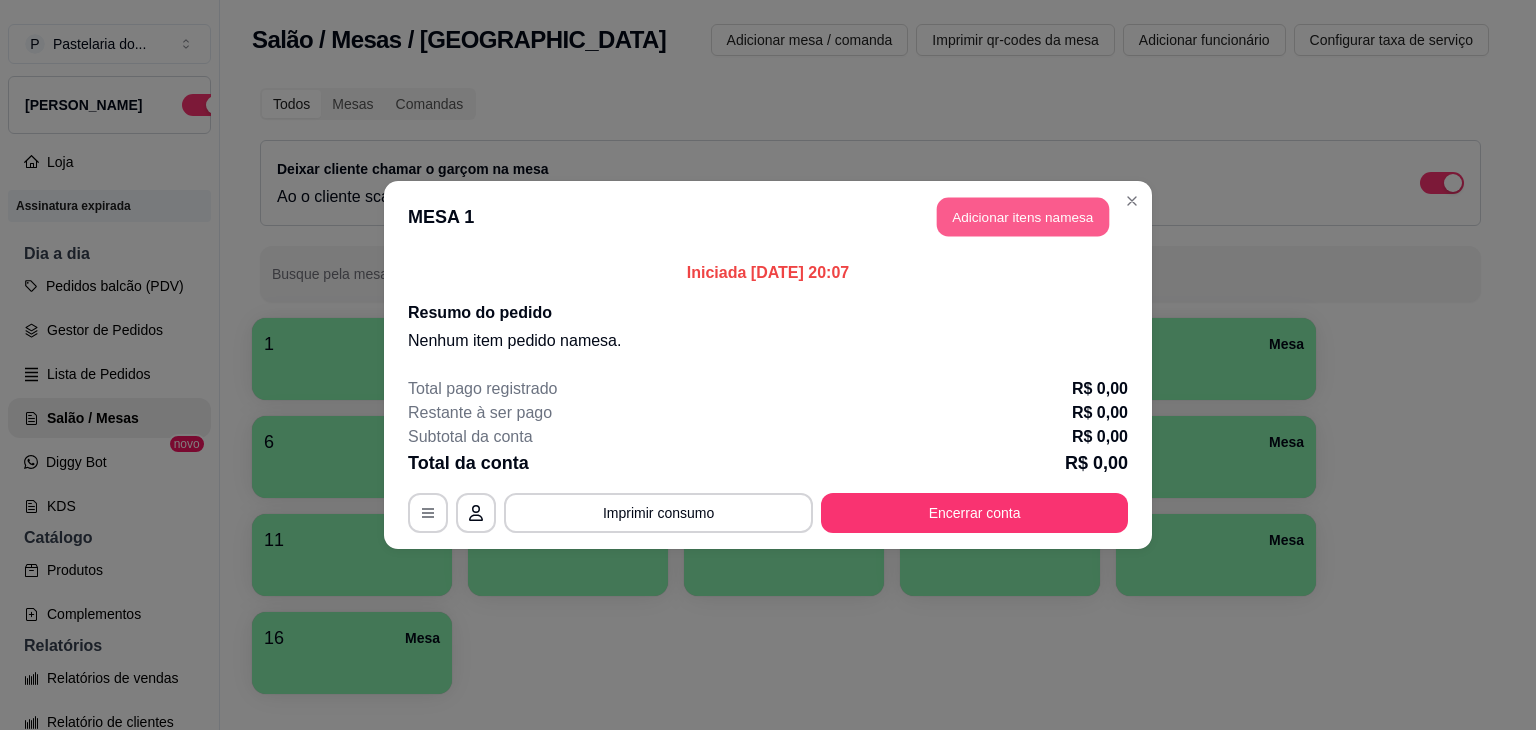 click on "Adicionar itens na  mesa" at bounding box center [1023, 217] 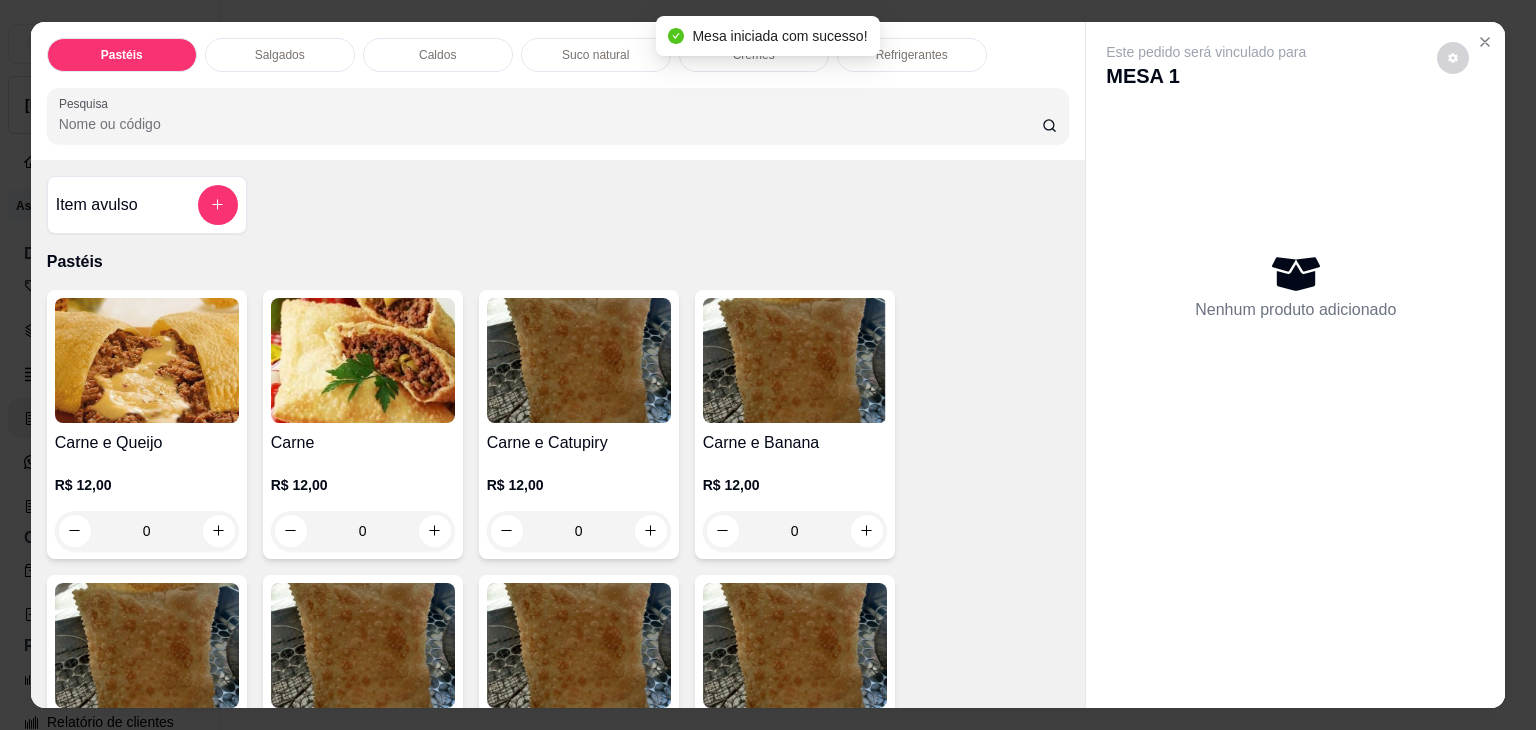 click at bounding box center [147, 360] 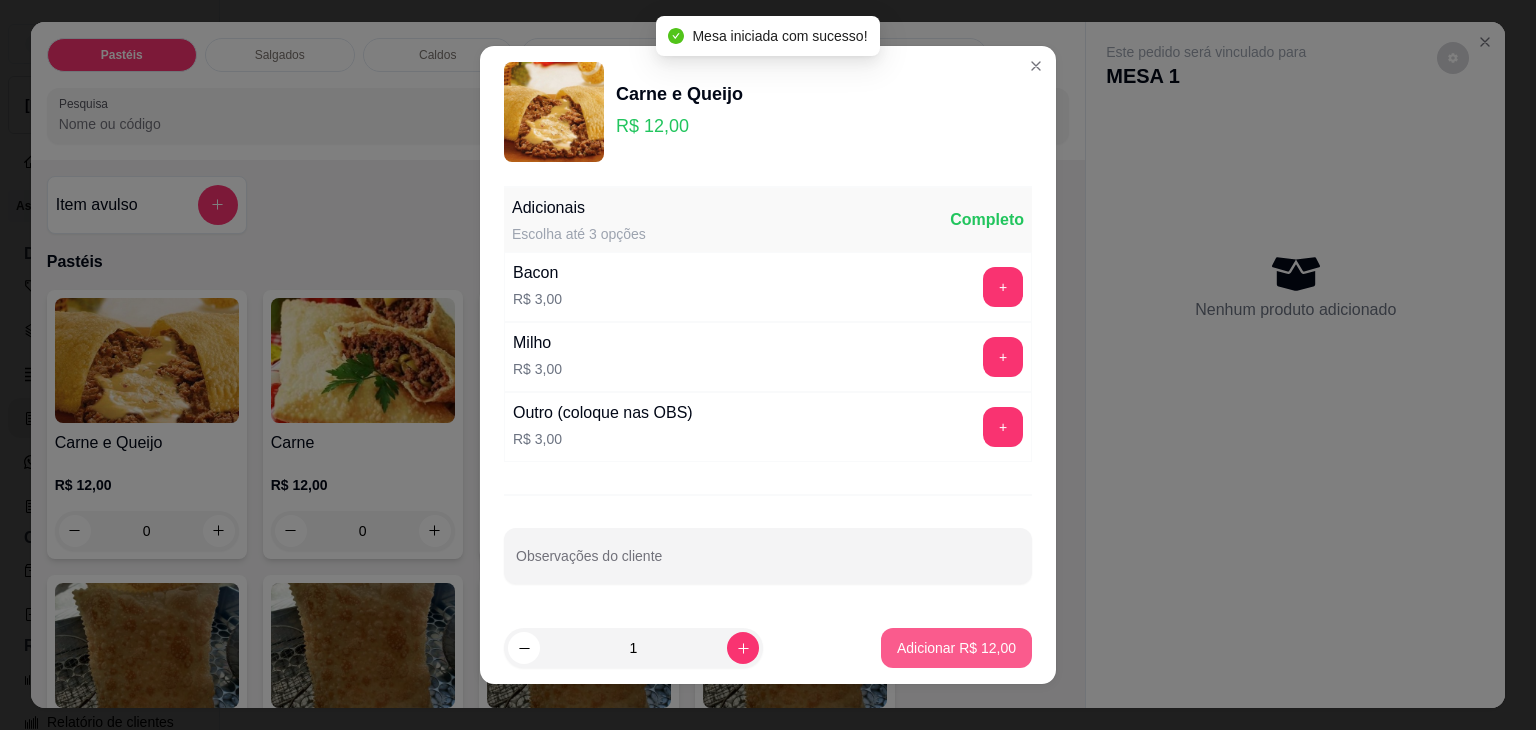 click on "Adicionar   R$ 12,00" at bounding box center (956, 648) 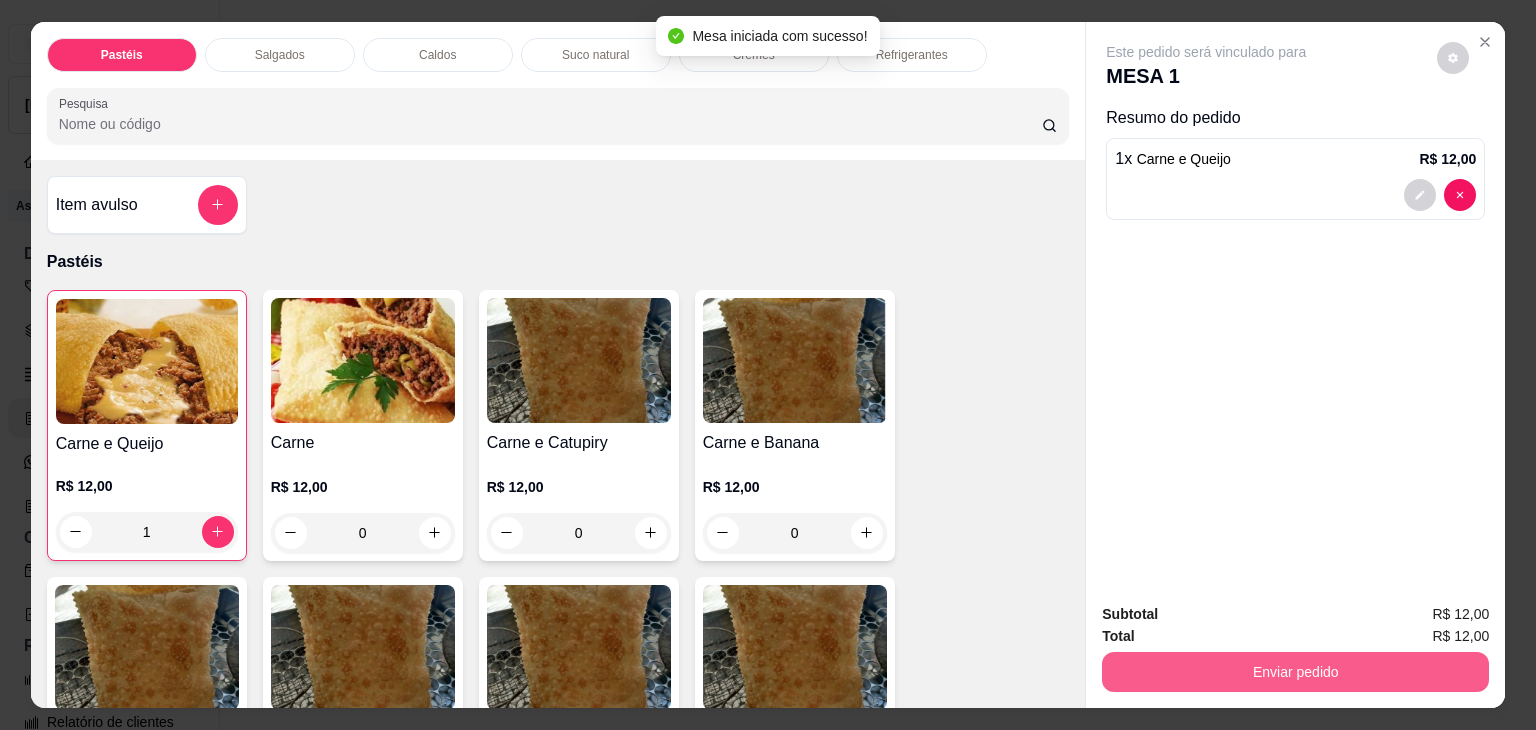 click on "Enviar pedido" at bounding box center [1295, 672] 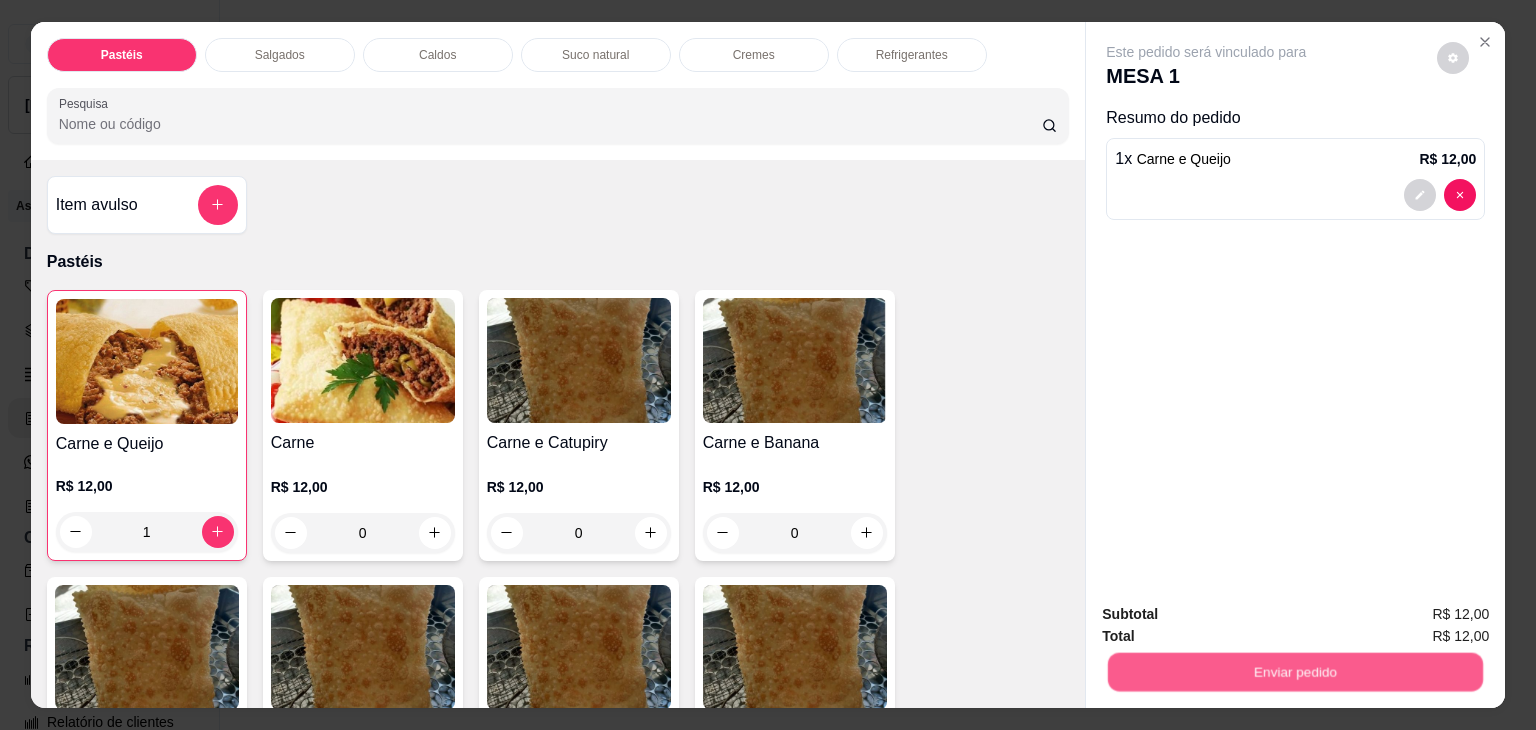 click on "Não registrar e enviar pedido" at bounding box center [1229, 615] 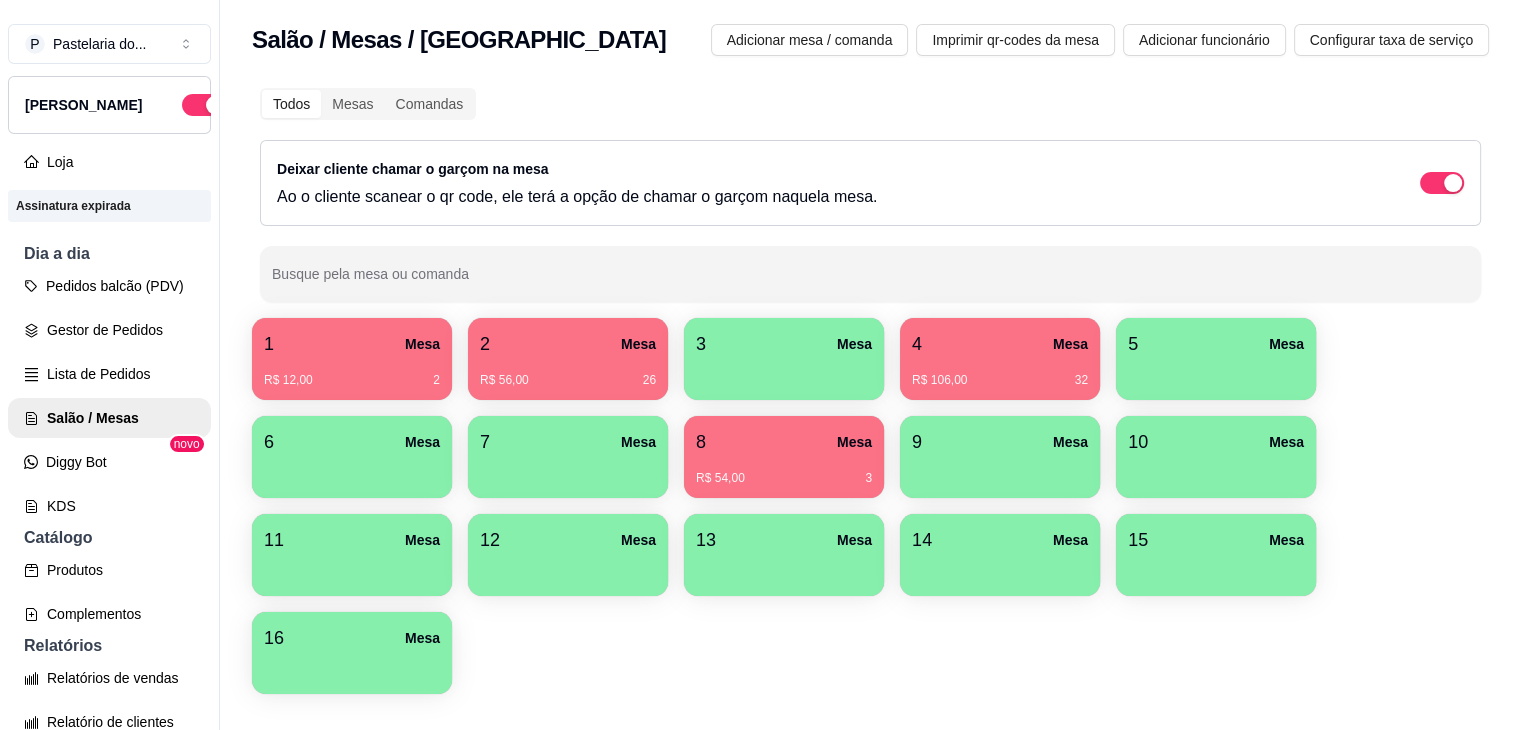 click on "R$ 106,00 32" at bounding box center [1000, 380] 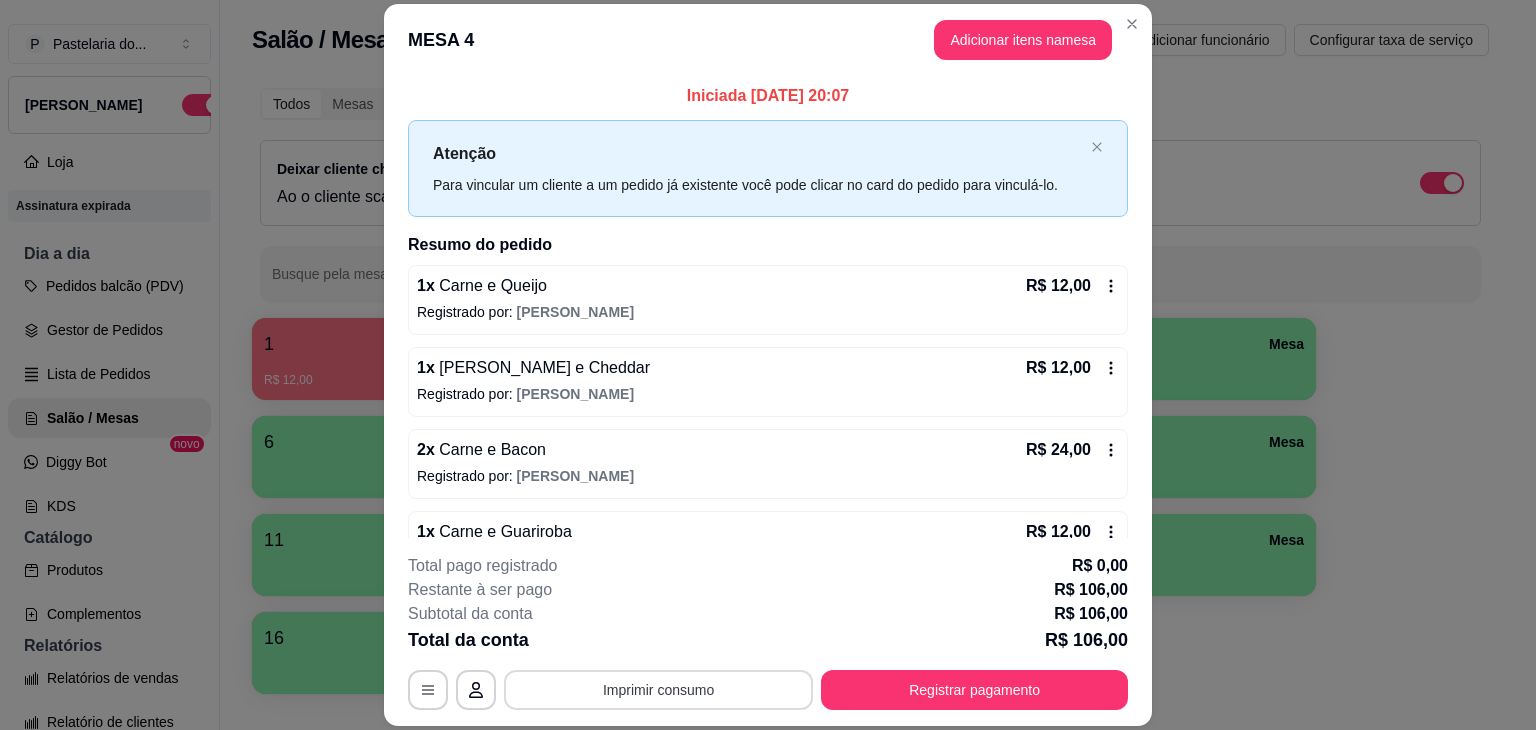 click on "Imprimir consumo" at bounding box center (658, 690) 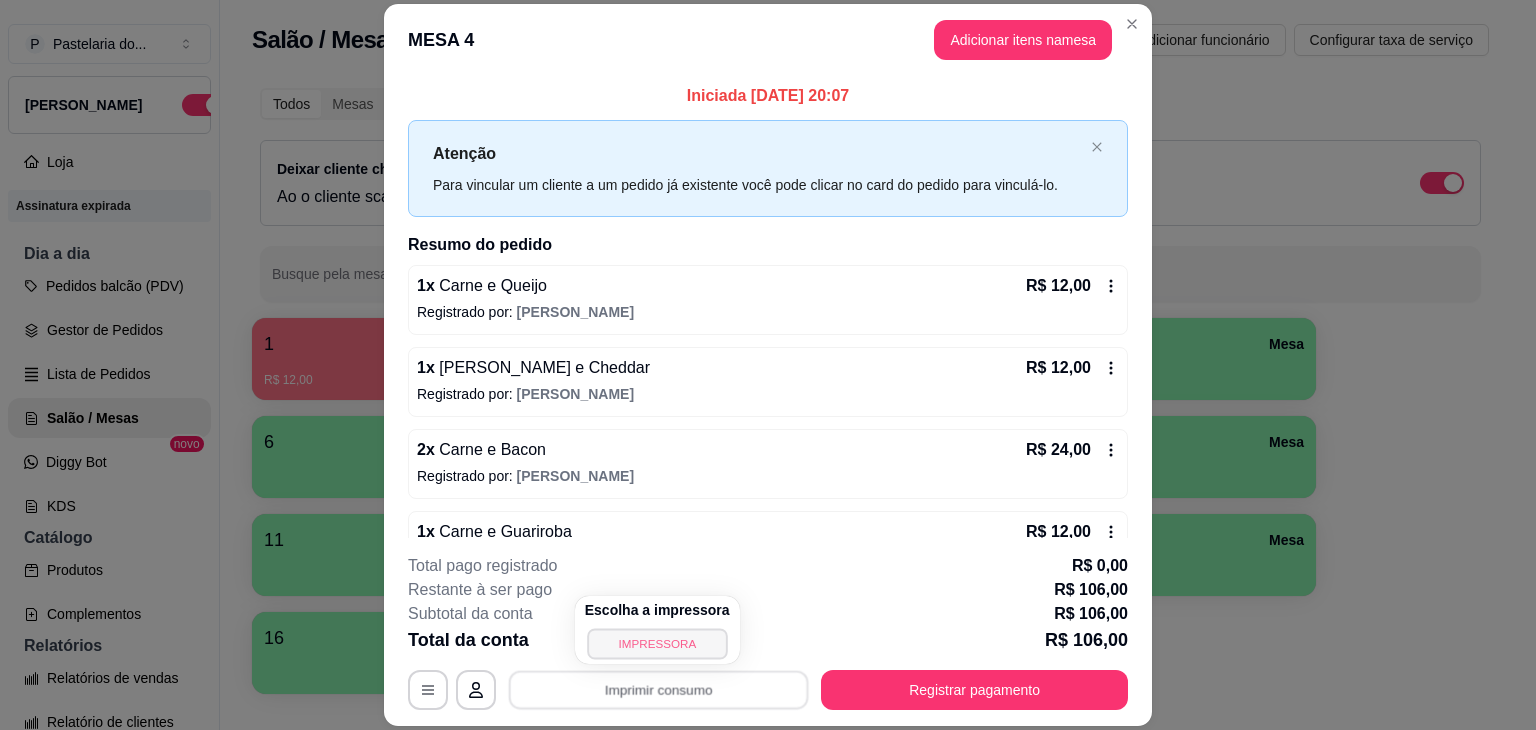 click on "IMPRESSORA" at bounding box center [657, 643] 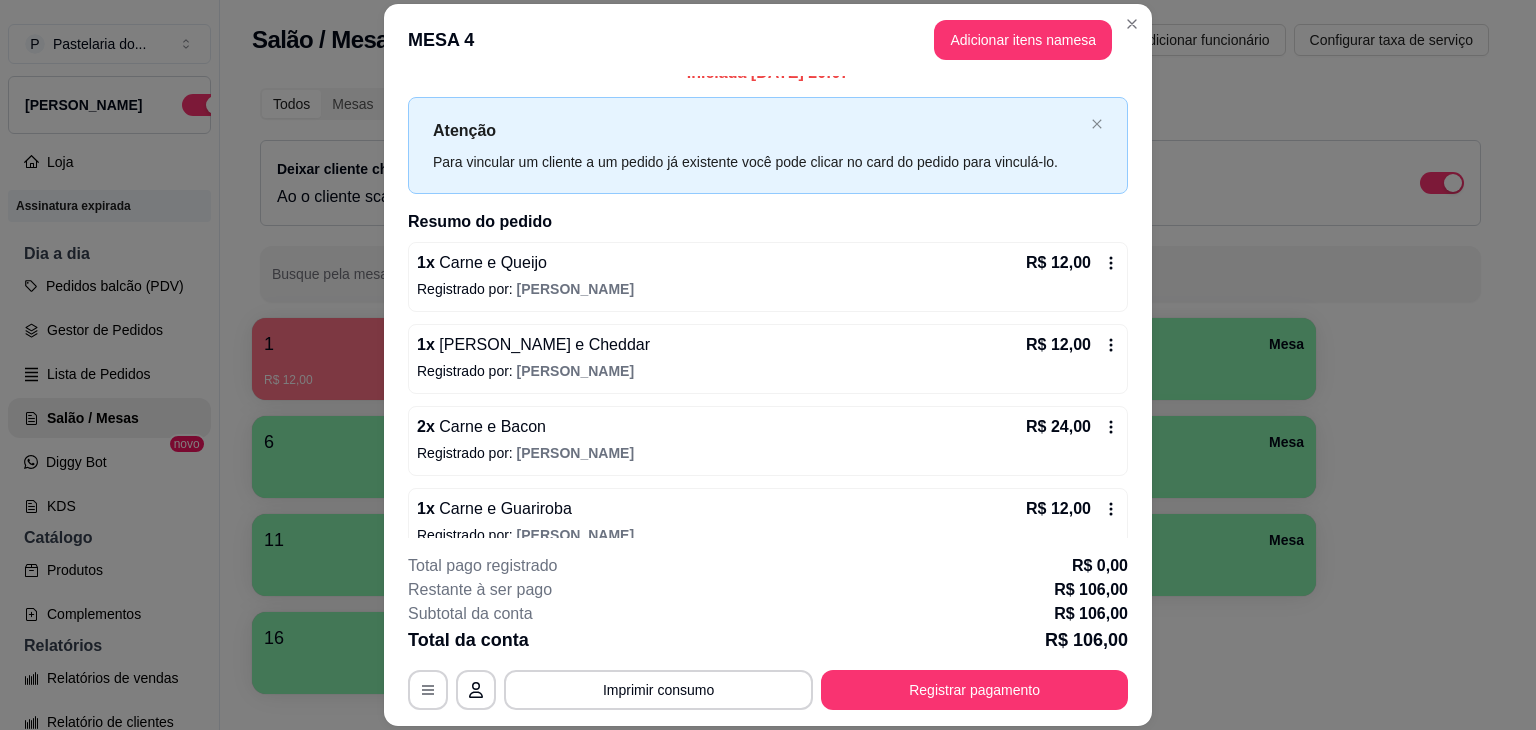 scroll, scrollTop: 0, scrollLeft: 0, axis: both 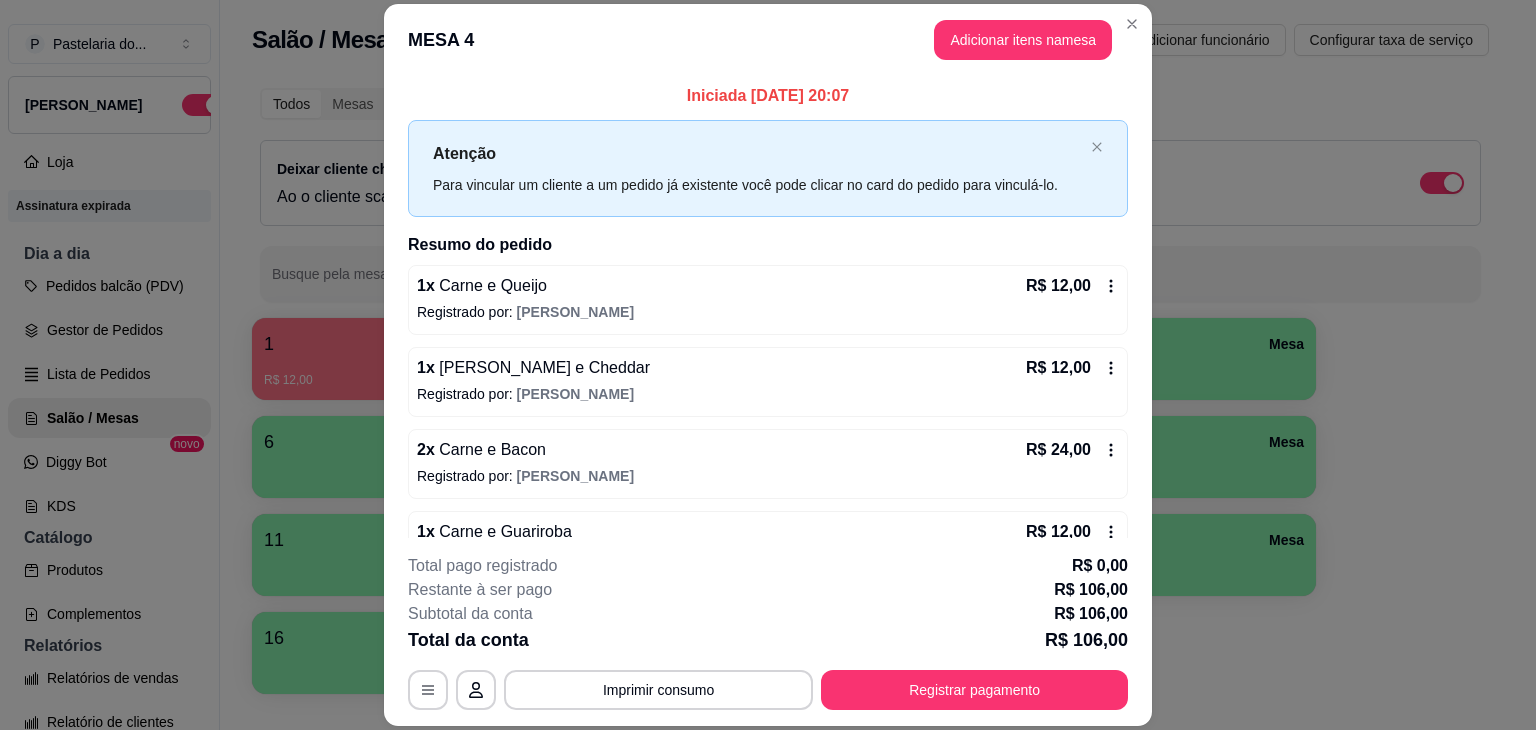 click on "2 x   Carne e Bacon  R$ 24,00" at bounding box center (768, 450) 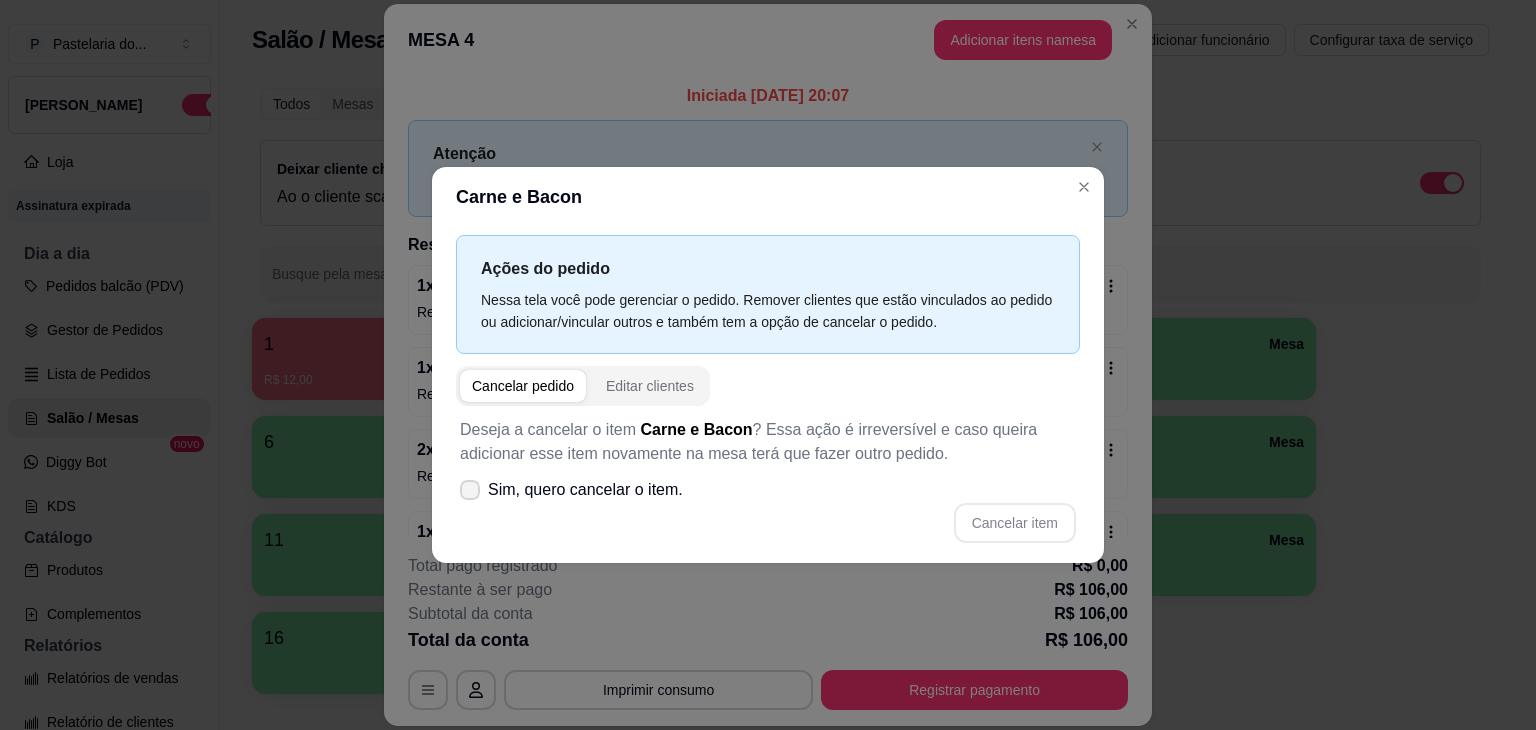 click on "Sim, quero cancelar o item." at bounding box center (585, 490) 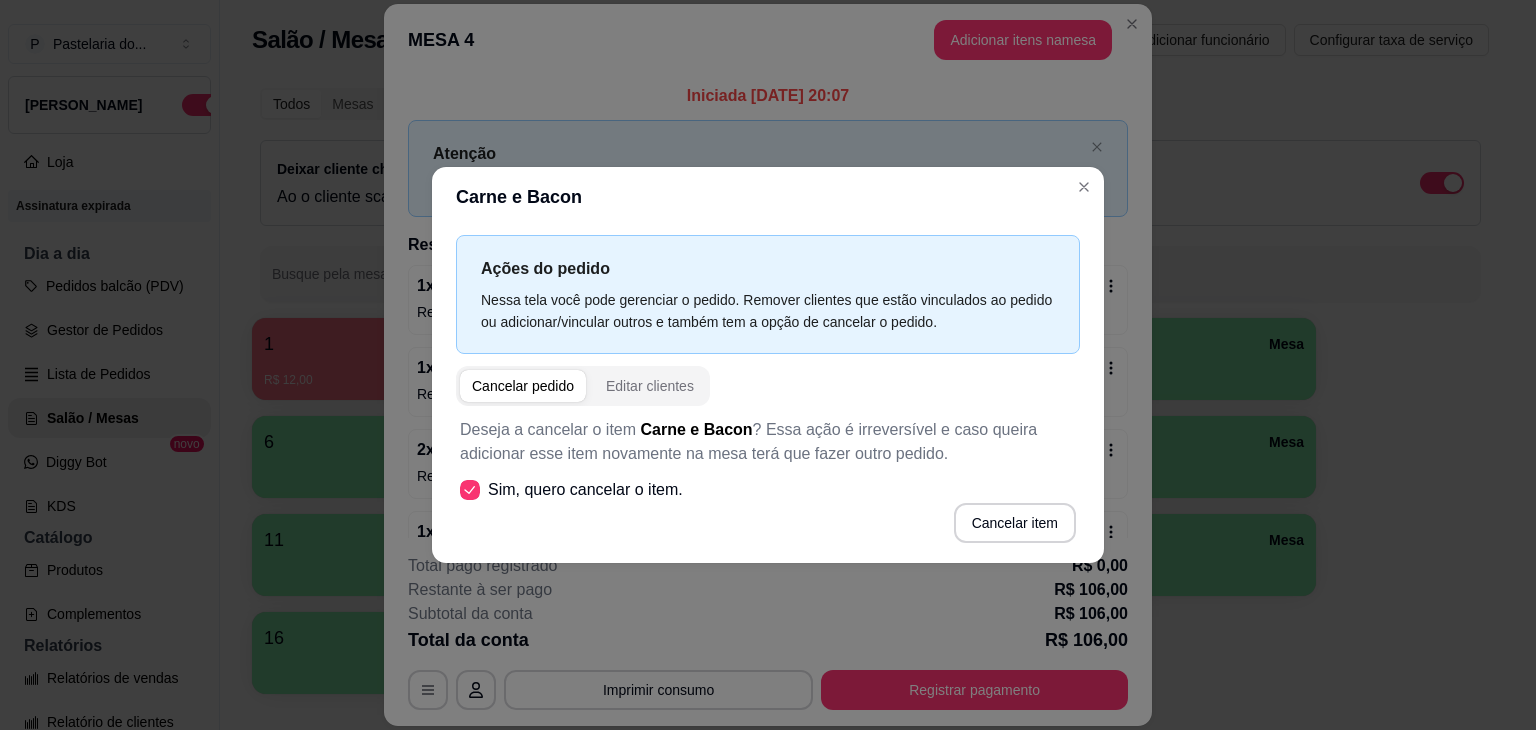 click on "Cancelar item" at bounding box center [1015, 523] 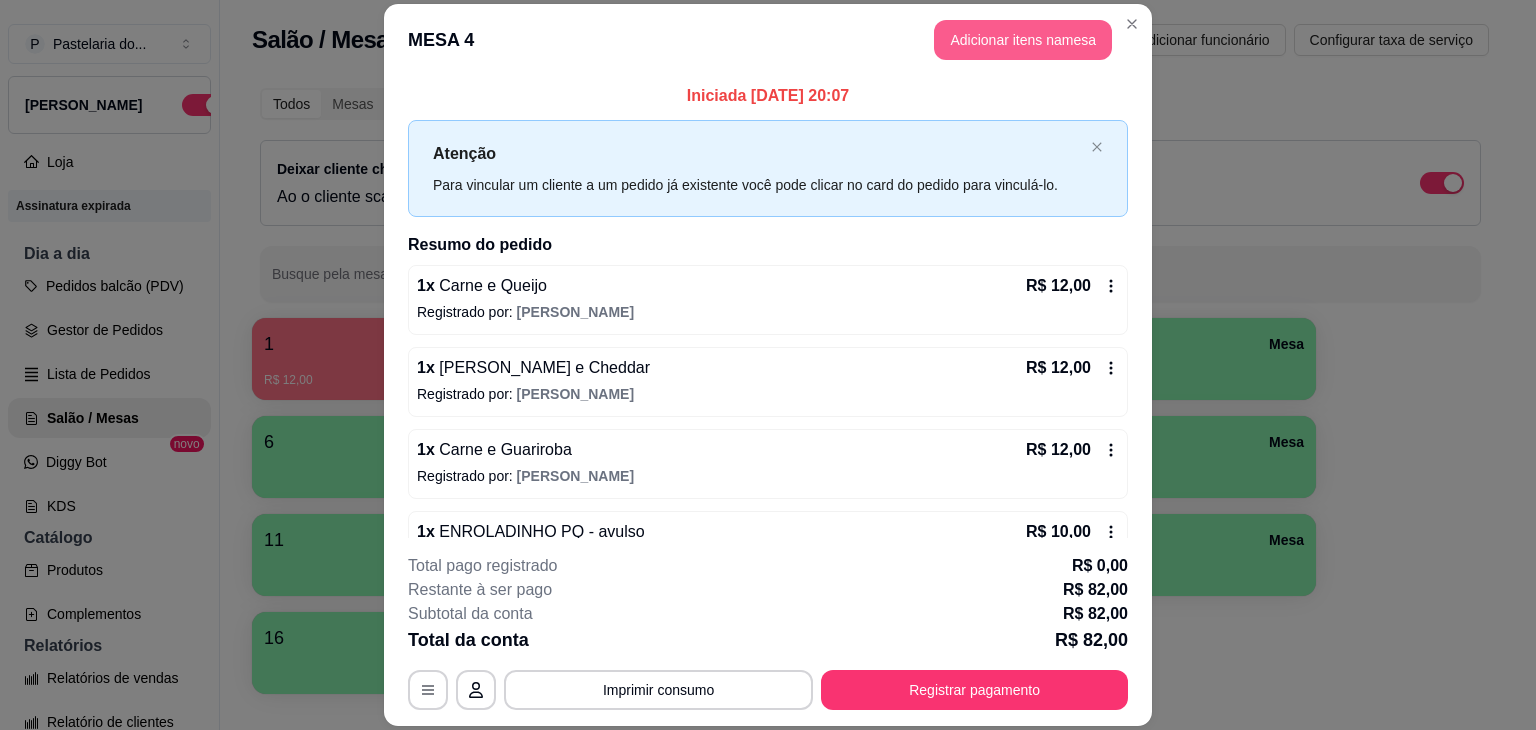 click on "Adicionar itens na  mesa" at bounding box center (1023, 40) 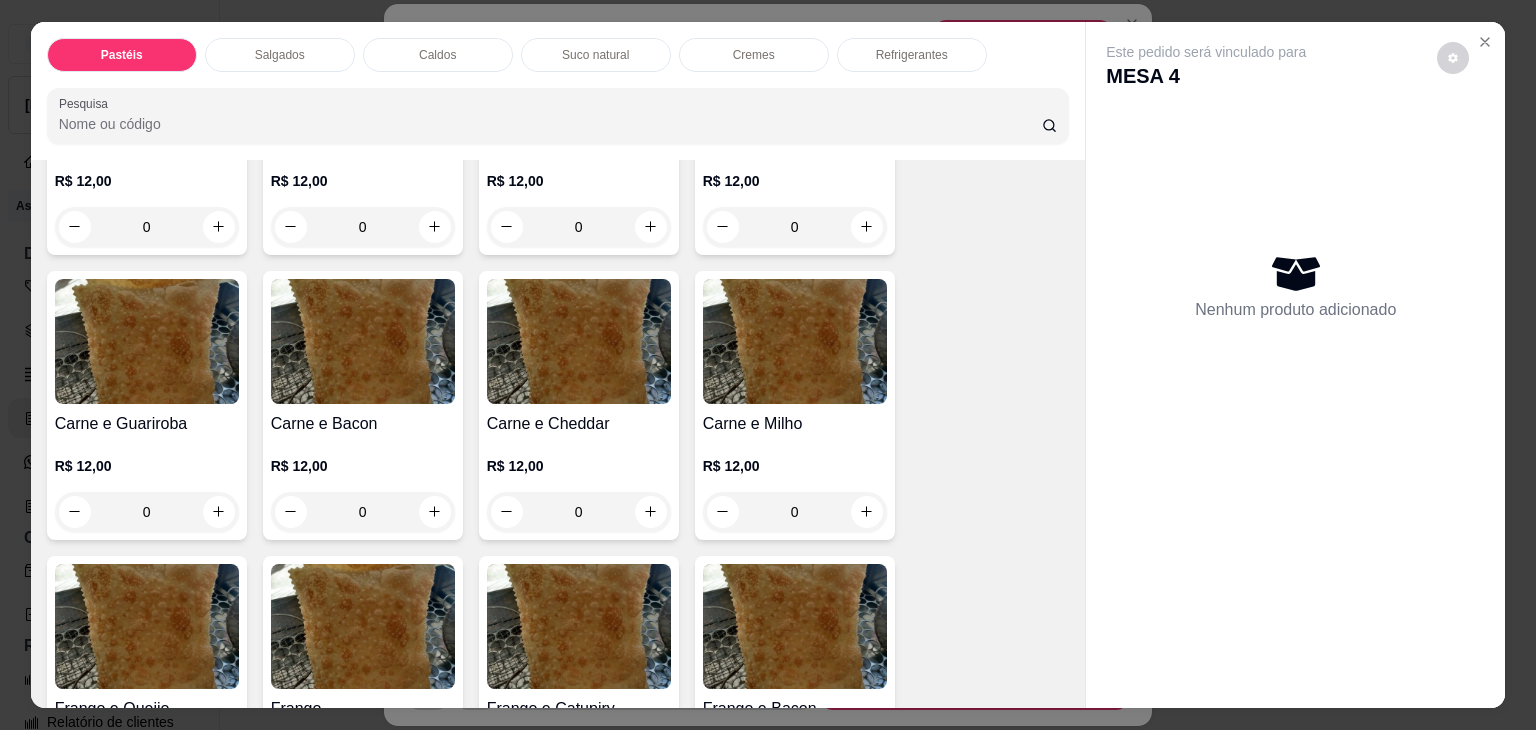 scroll, scrollTop: 300, scrollLeft: 0, axis: vertical 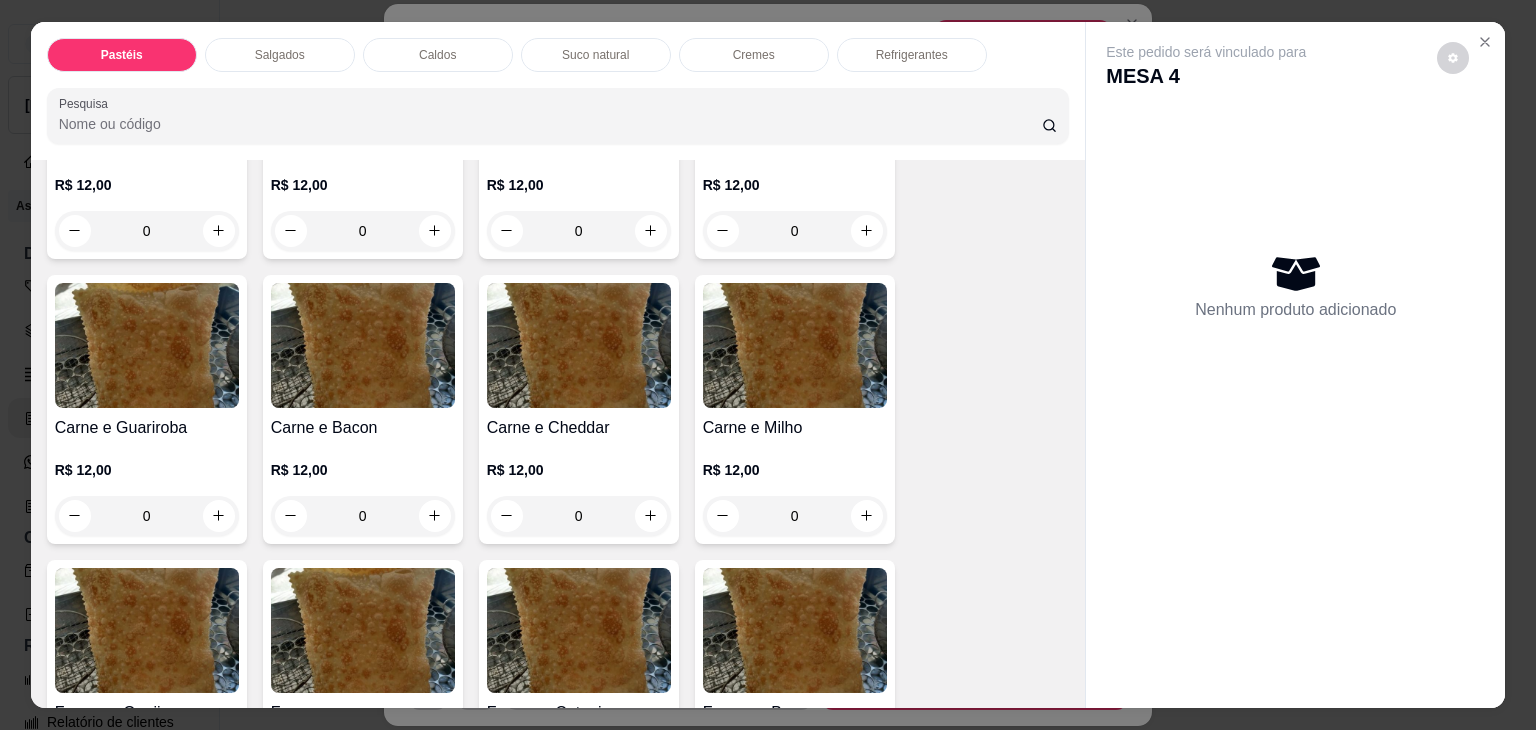 click on "Carne e Bacon    R$ 12,00 0" at bounding box center (363, 409) 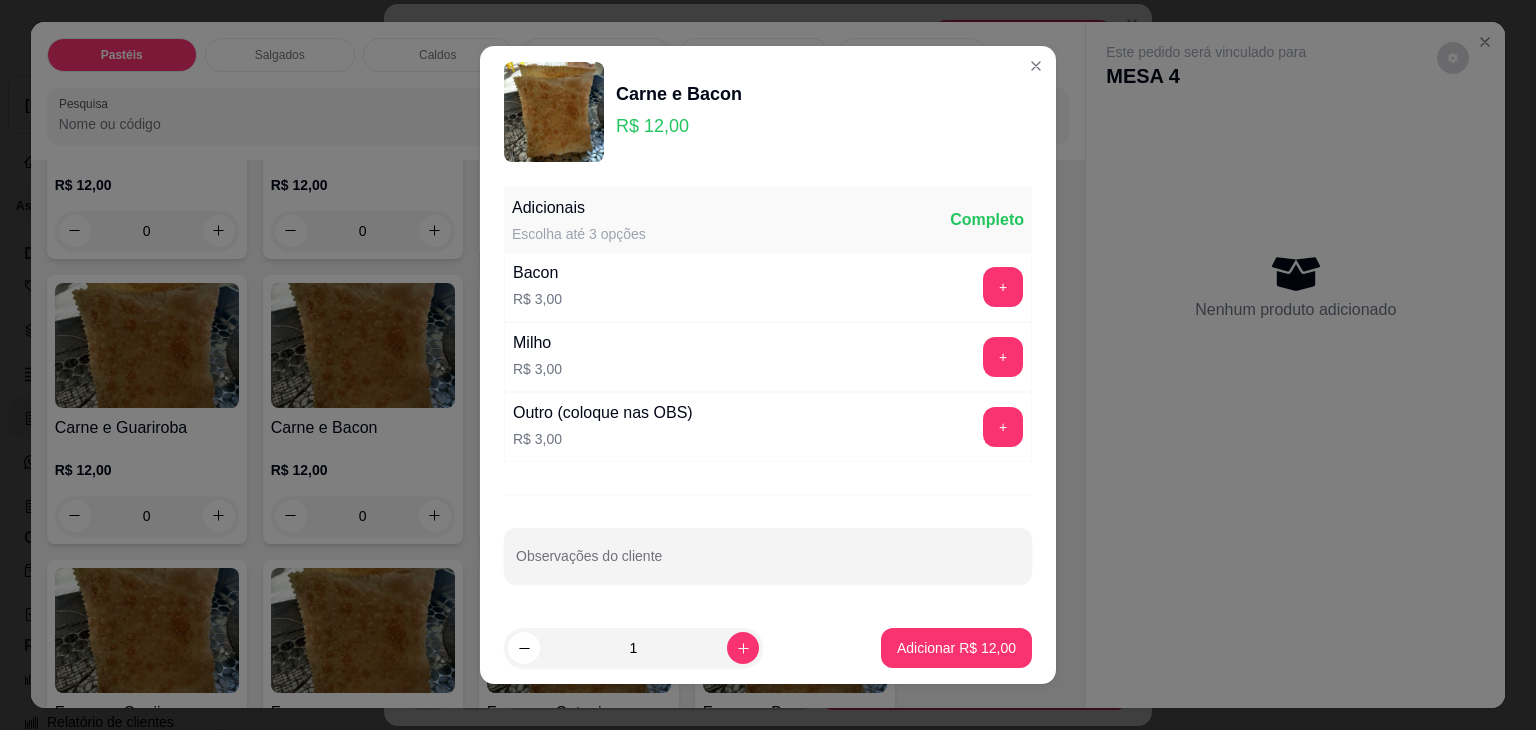 click on "1 Adicionar   R$ 12,00" at bounding box center [768, 648] 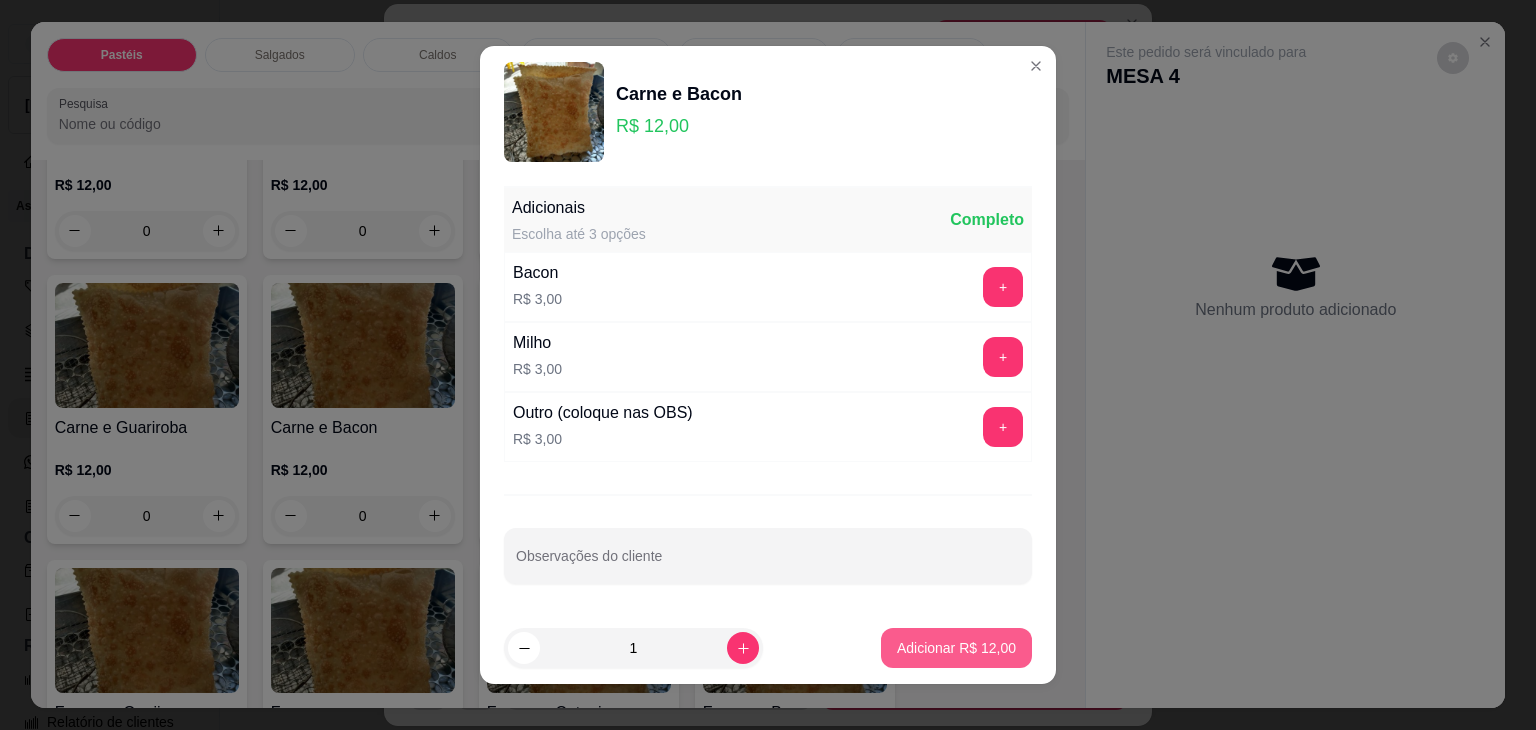 click on "Adicionar   R$ 12,00" at bounding box center (956, 648) 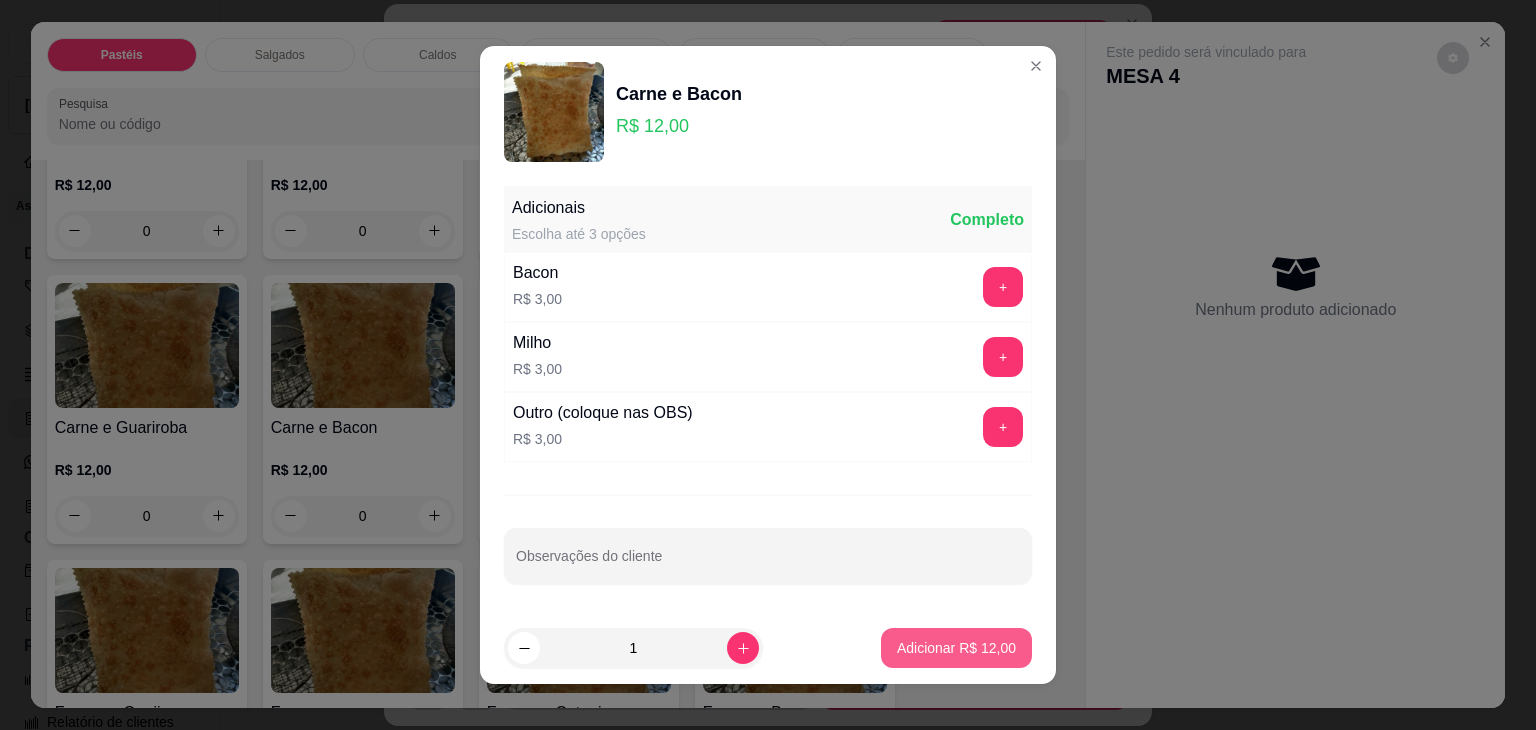 type on "1" 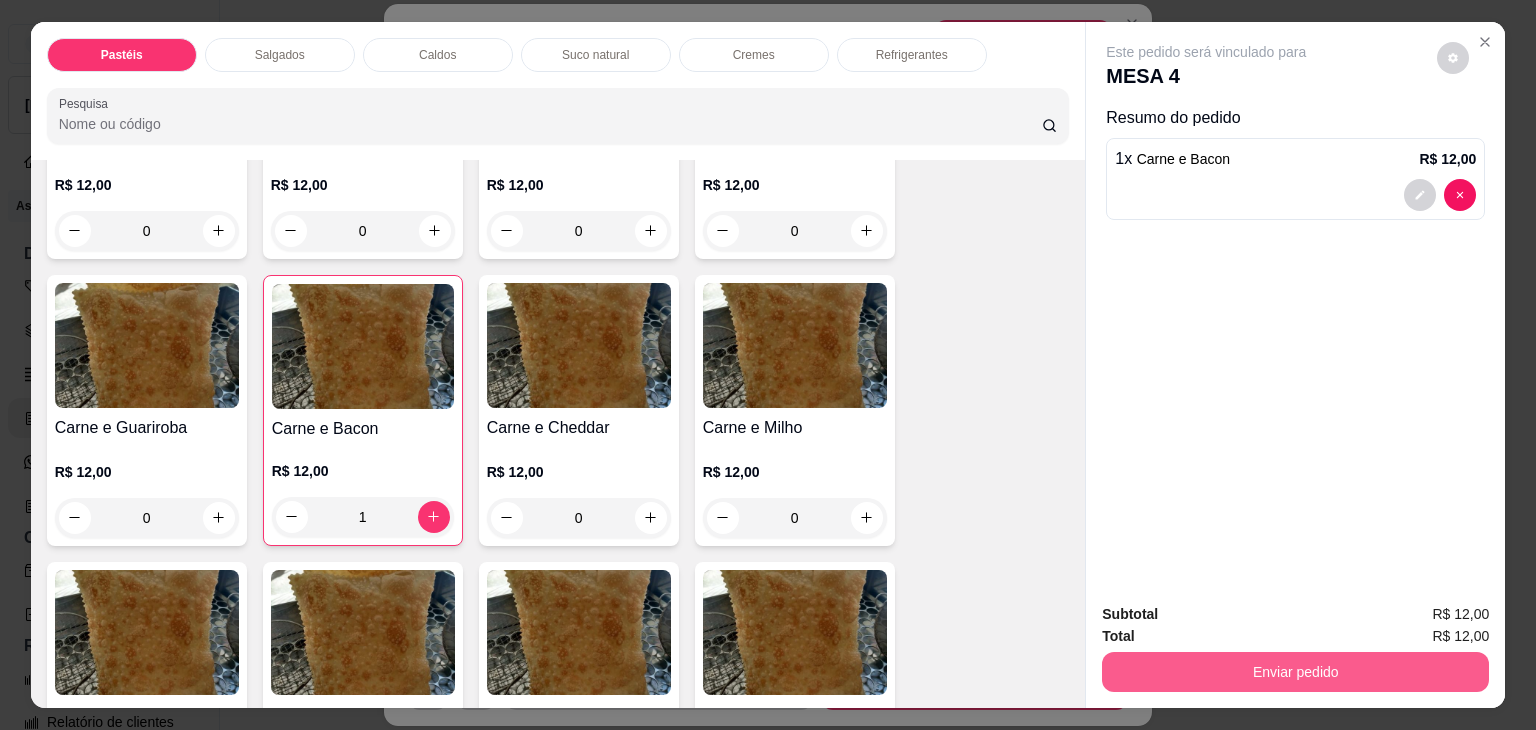 click on "Enviar pedido" at bounding box center [1295, 672] 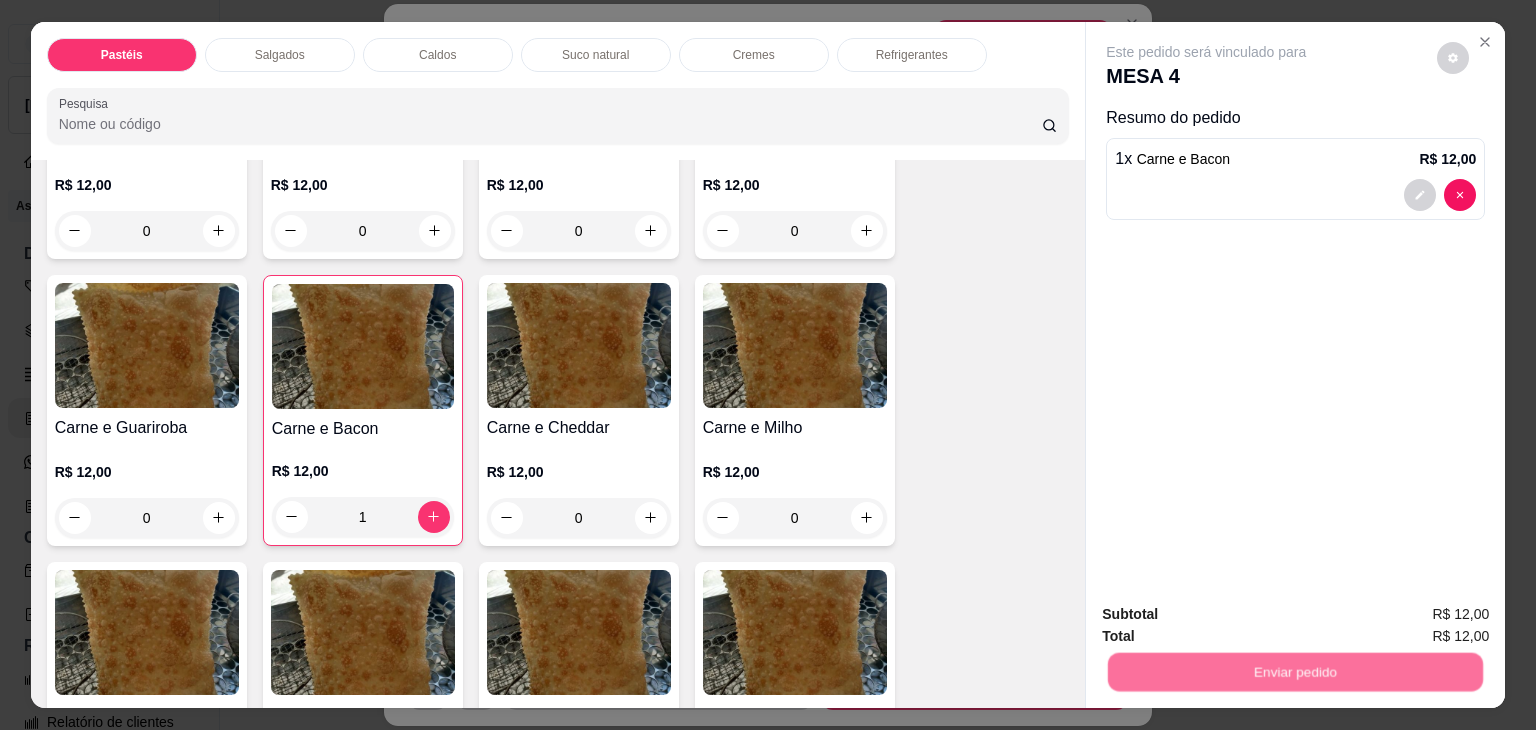 click on "Não registrar e enviar pedido" at bounding box center (1229, 615) 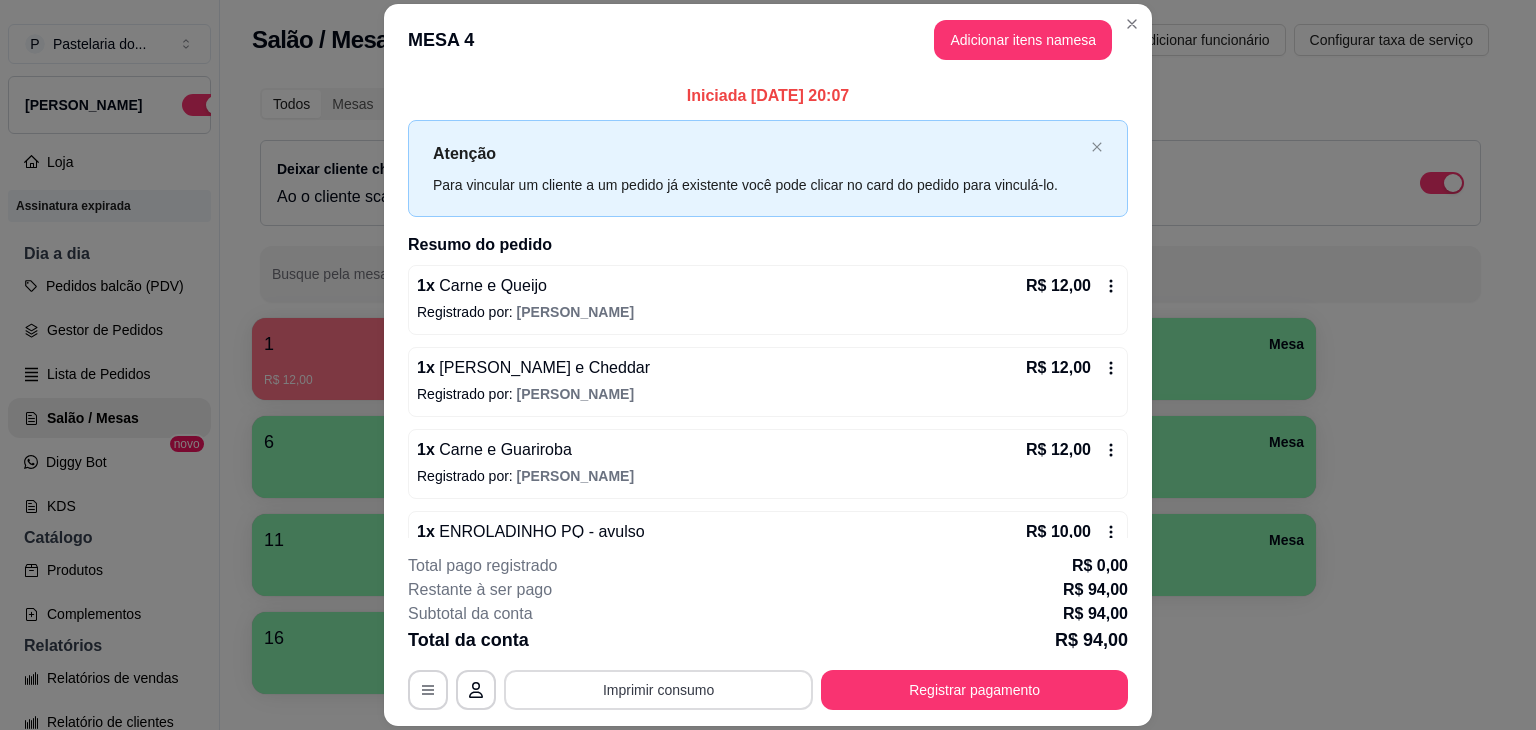 click on "Imprimir consumo" at bounding box center [658, 690] 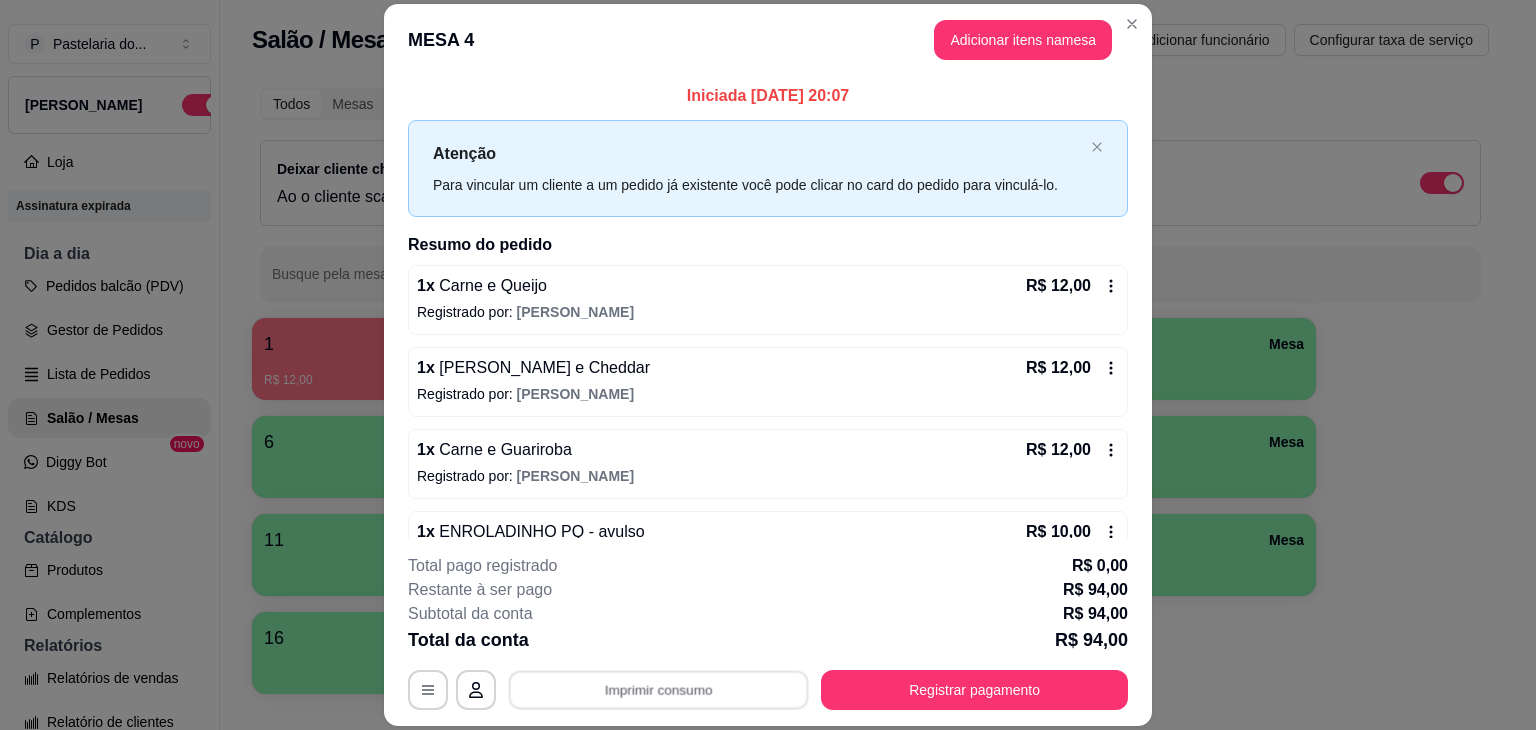 click on "IMPRESSORA" at bounding box center (657, 648) 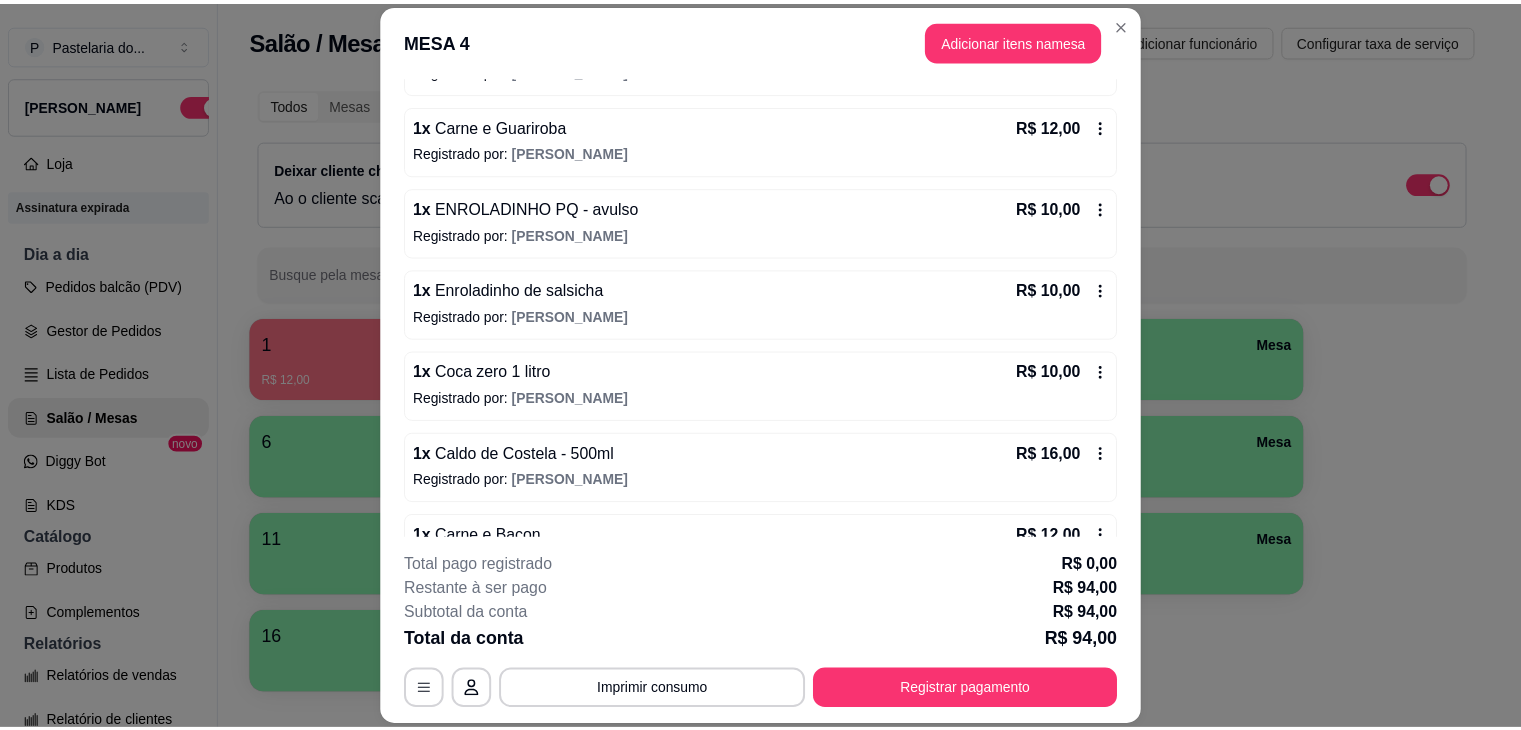 scroll, scrollTop: 0, scrollLeft: 0, axis: both 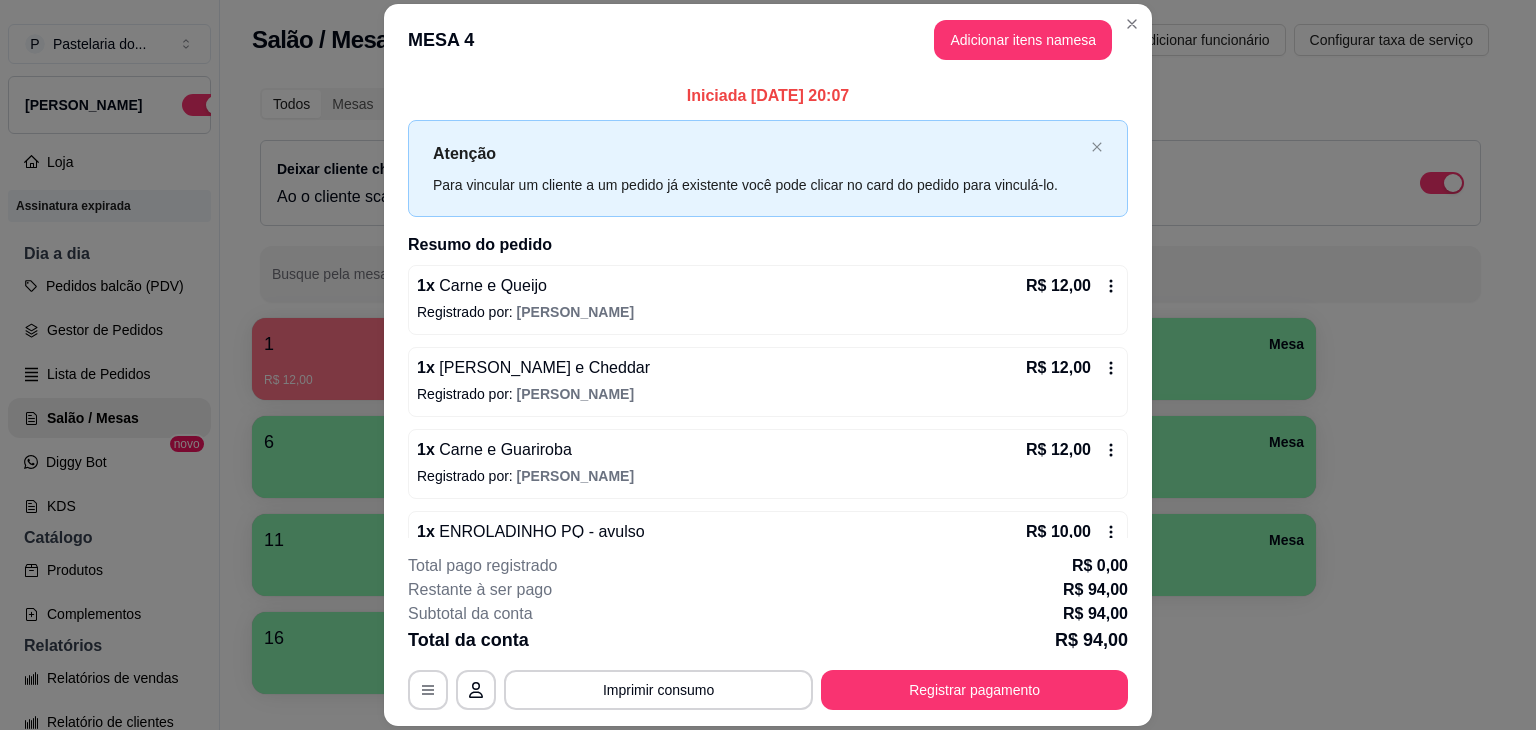 click on "Total da conta R$ 94,00" at bounding box center [768, 640] 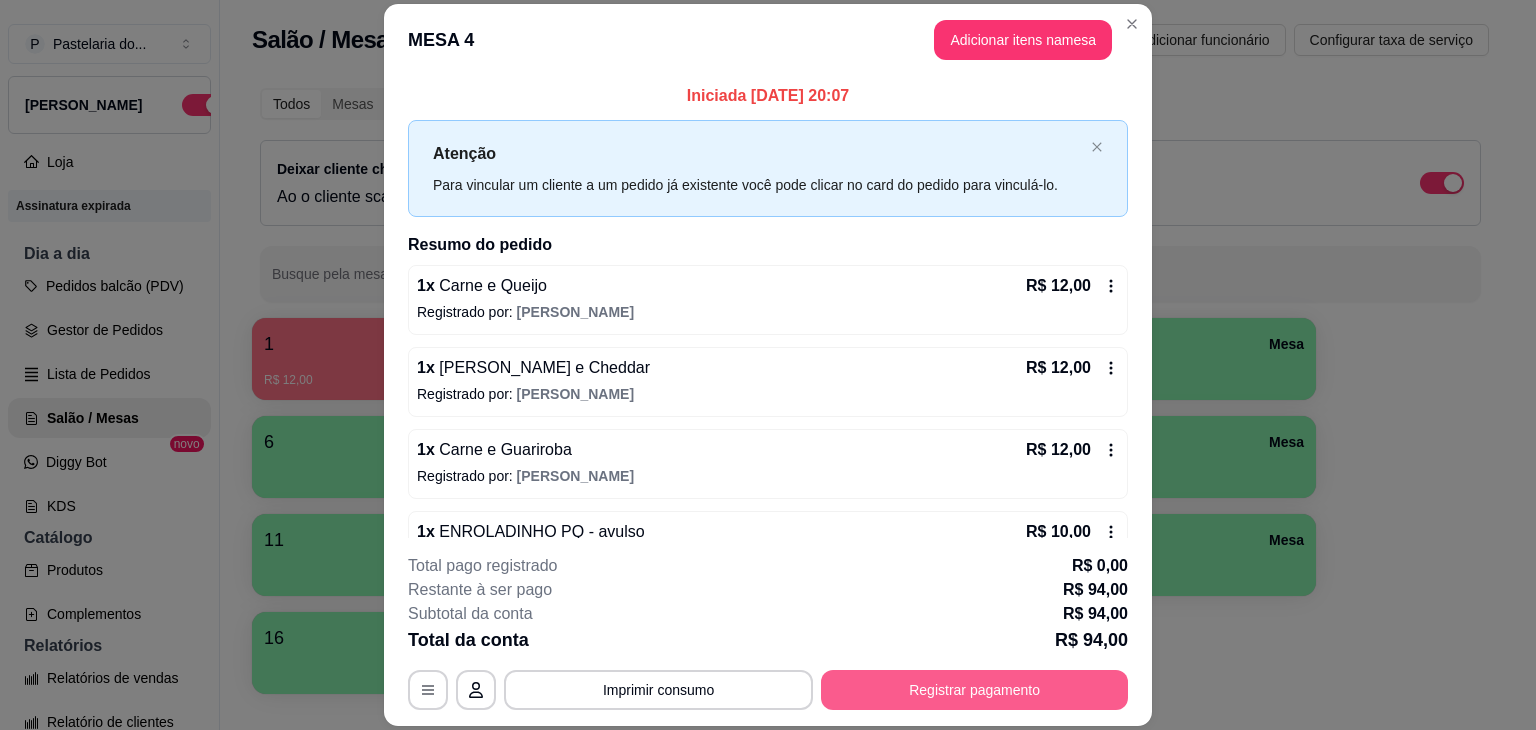 click on "Registrar pagamento" at bounding box center [974, 690] 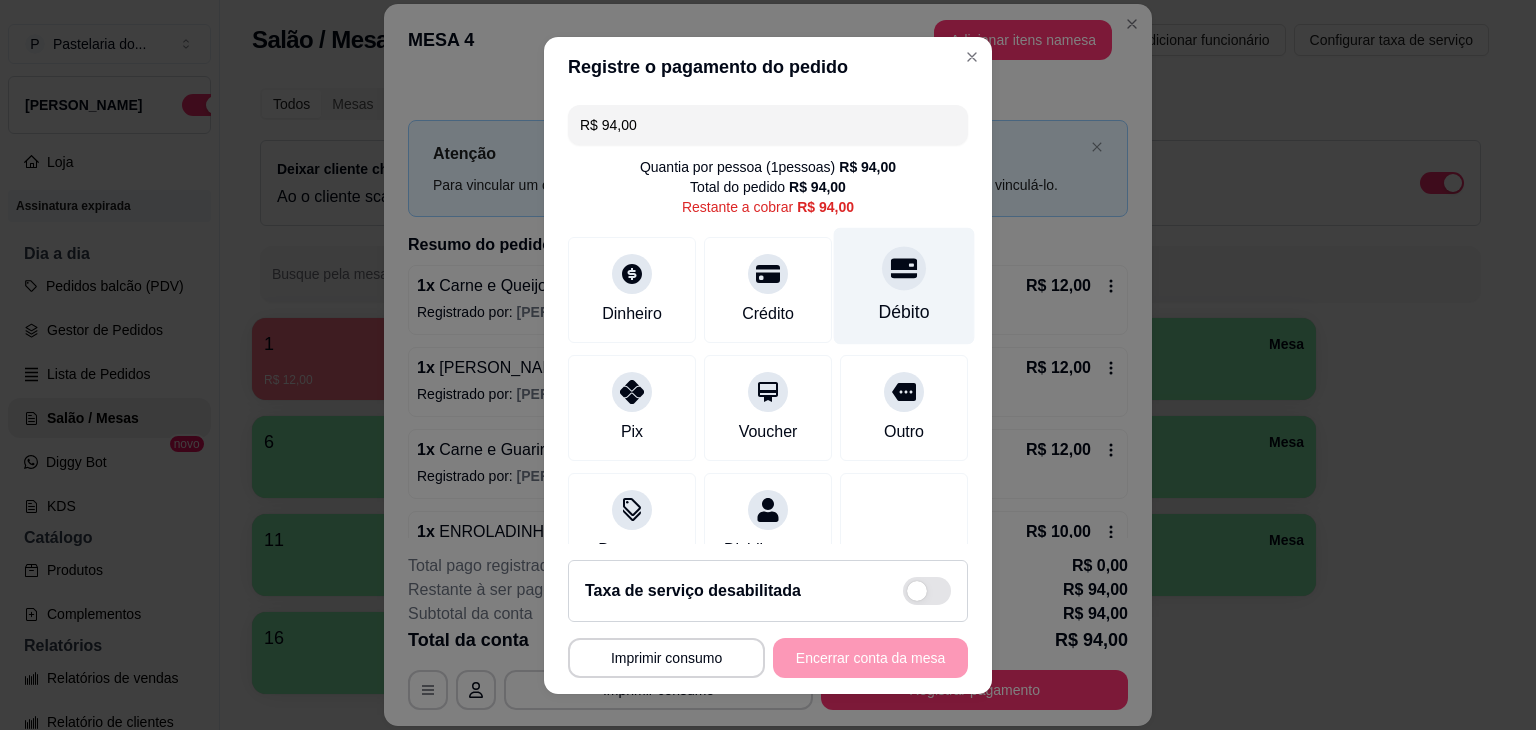 click on "Débito" at bounding box center [904, 285] 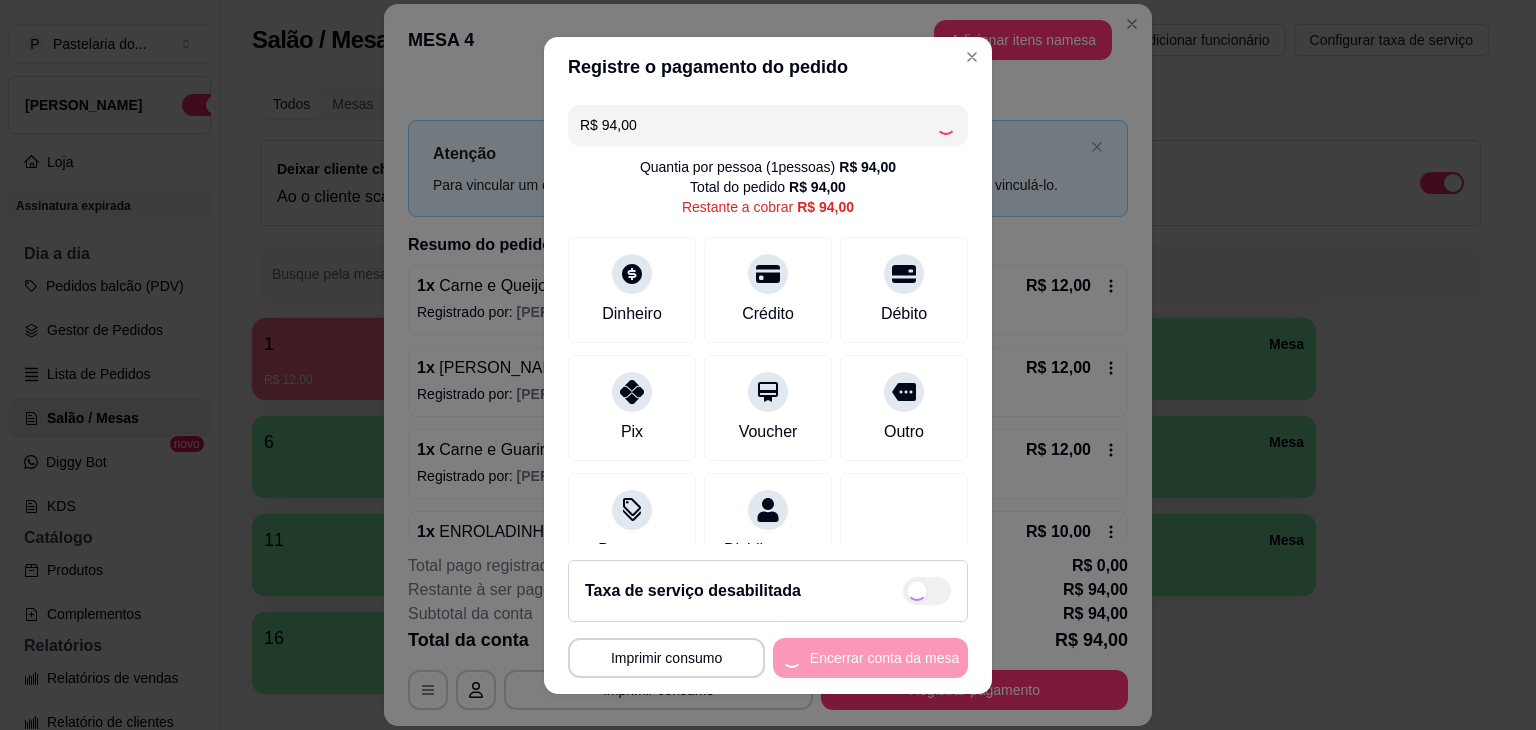click on "**********" at bounding box center [768, 658] 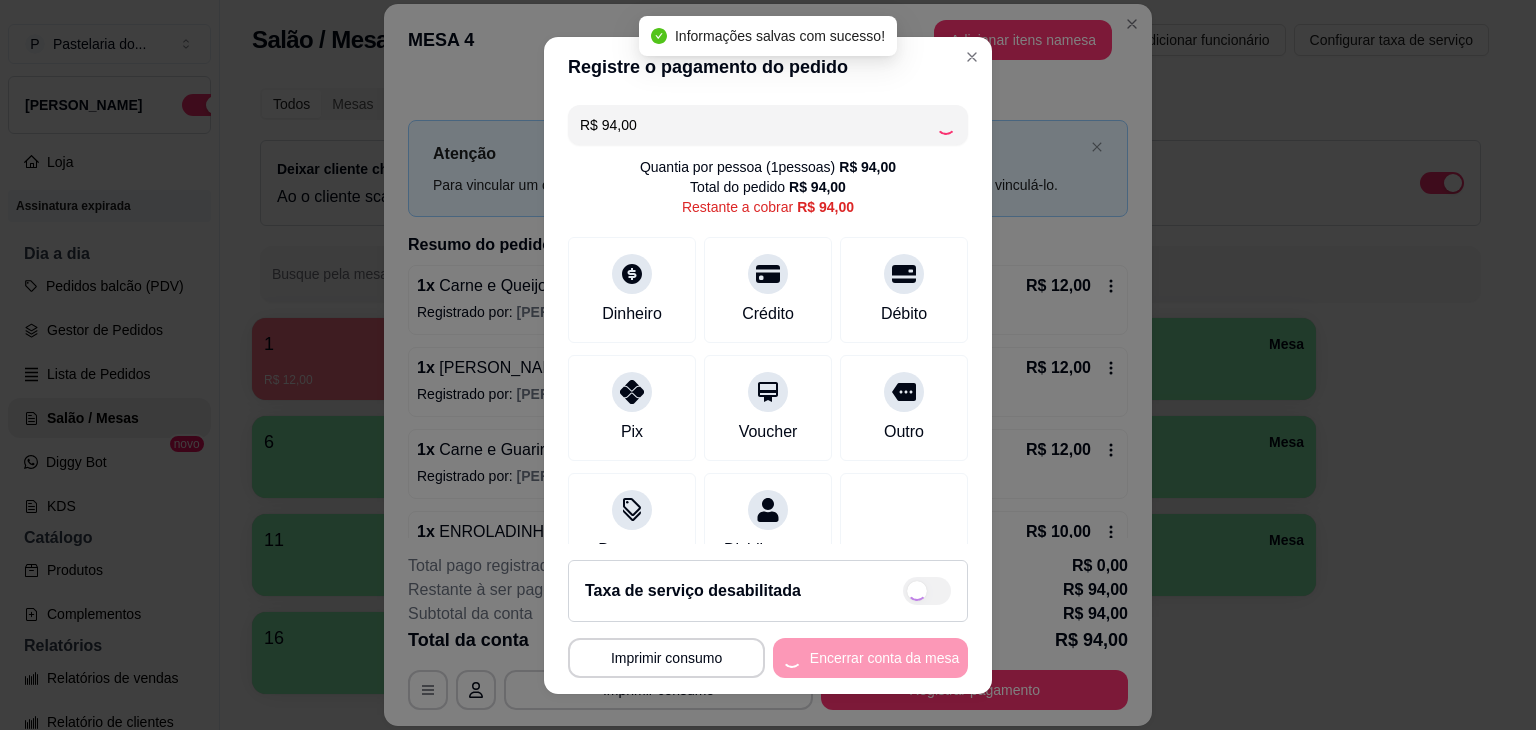 type on "R$ 0,00" 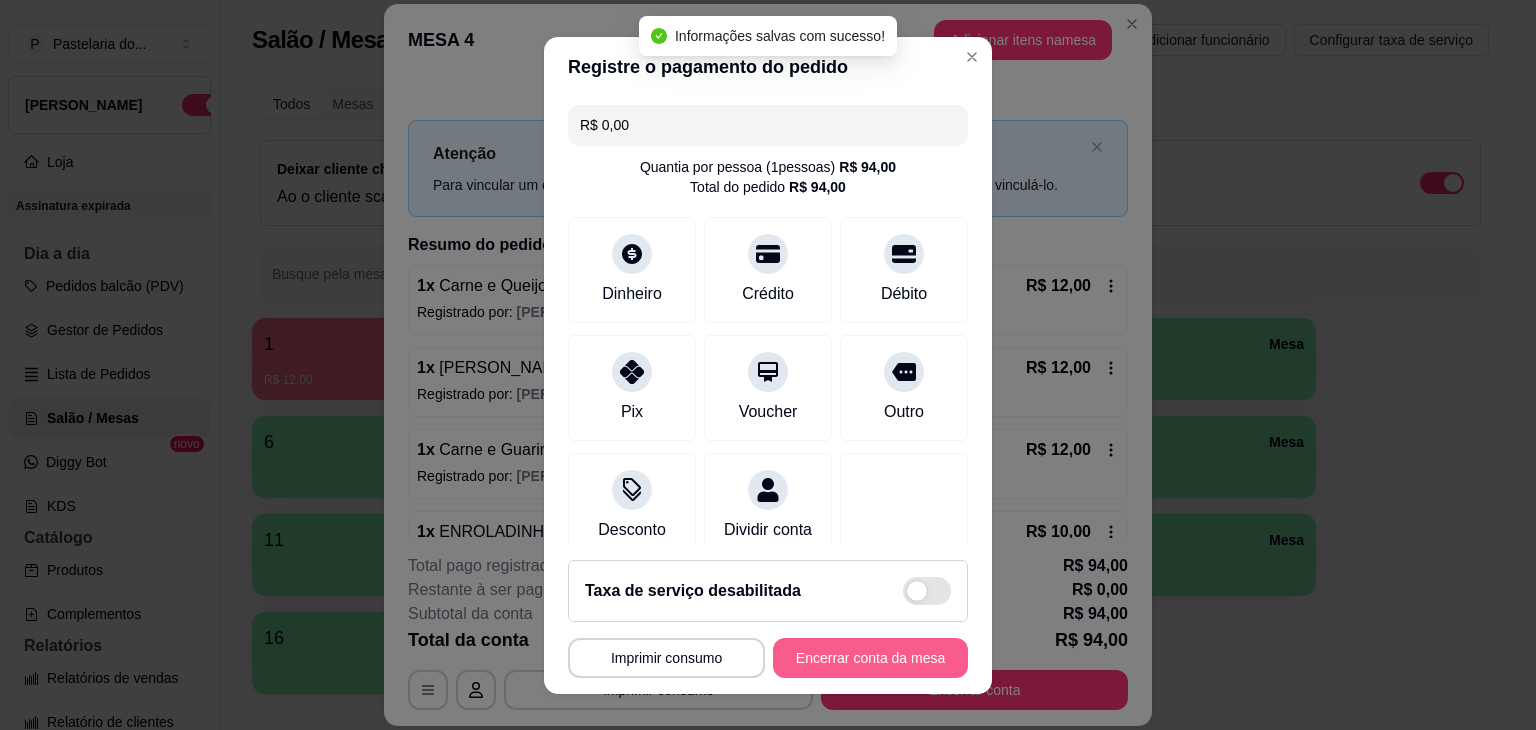 click on "Encerrar conta da mesa" at bounding box center [870, 658] 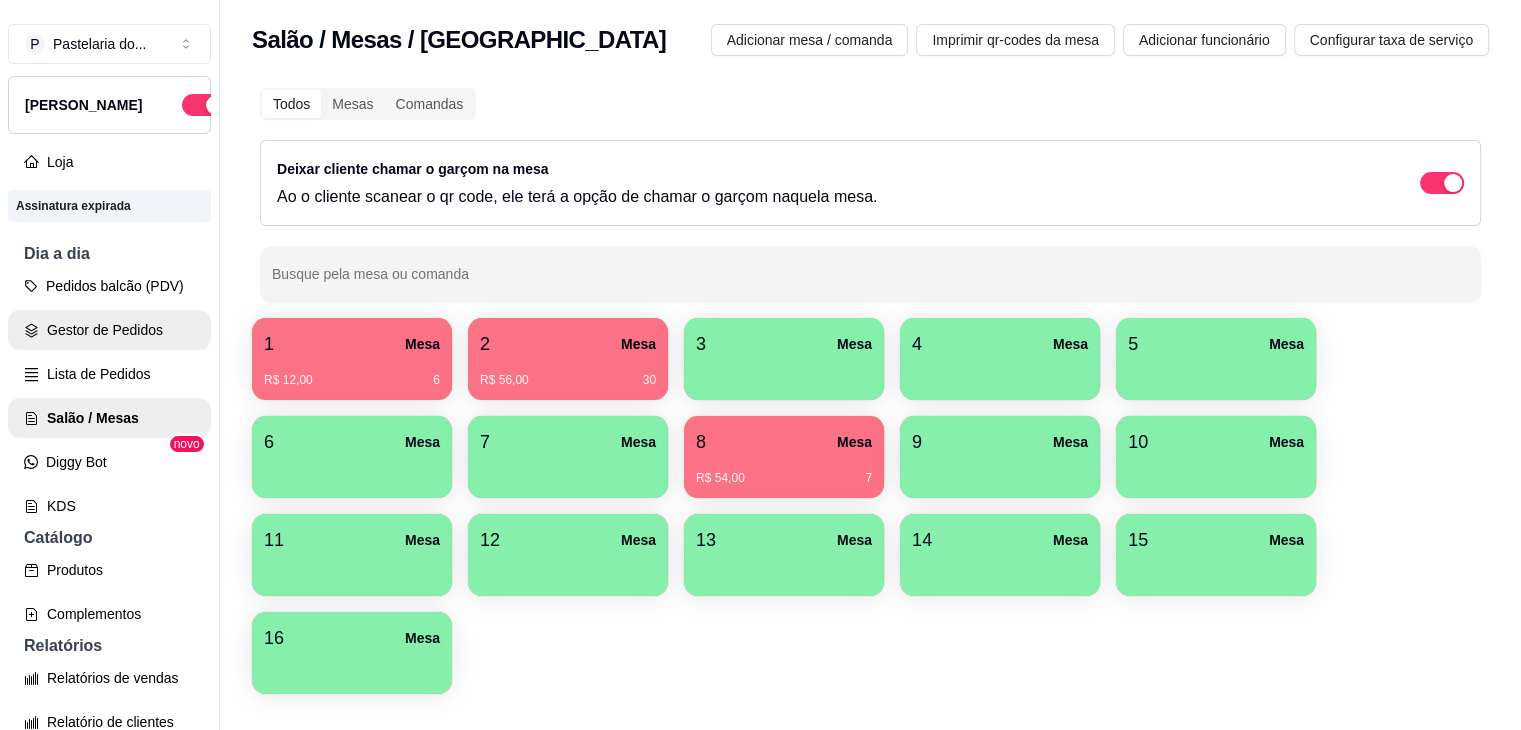 click on "Gestor de Pedidos" at bounding box center (109, 330) 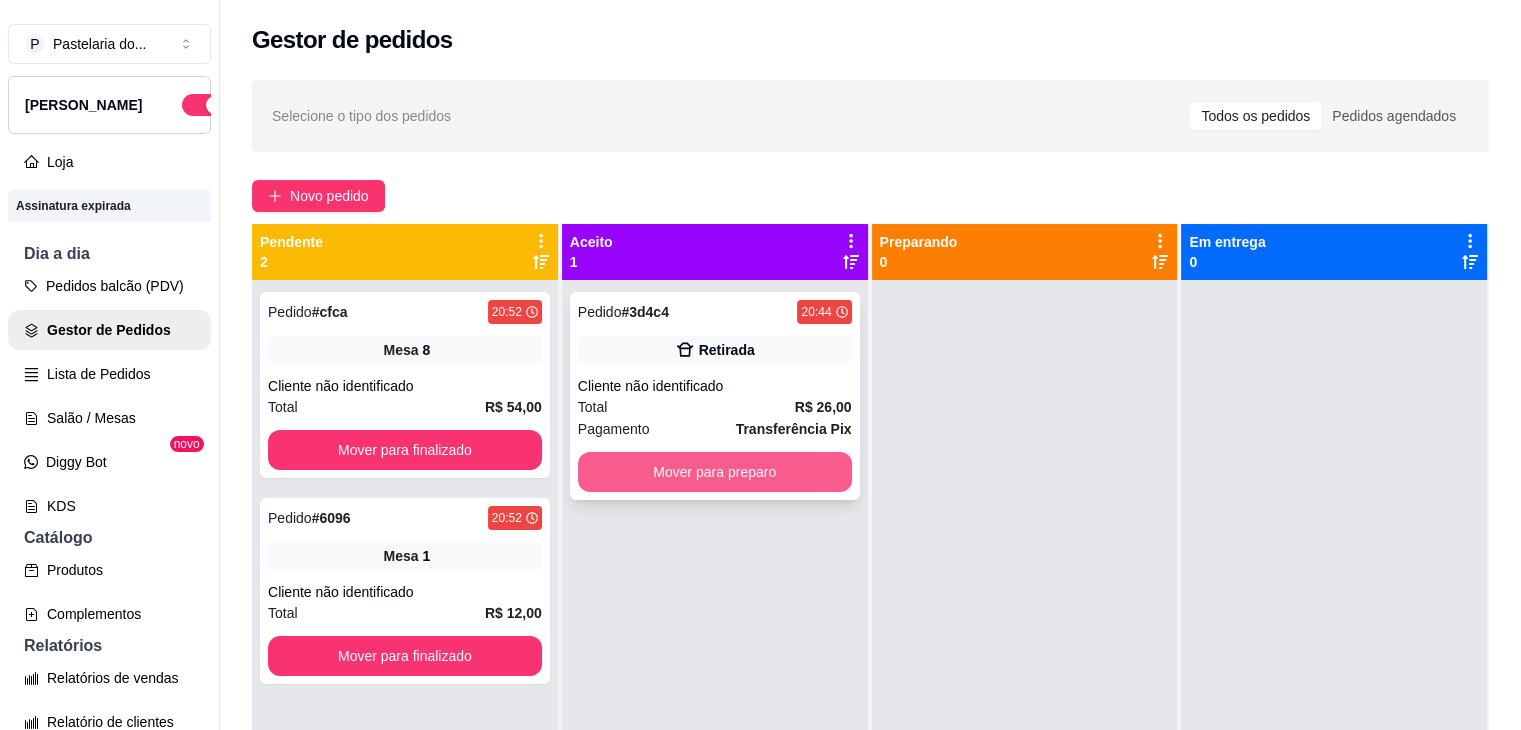 click on "Mover para preparo" at bounding box center [715, 472] 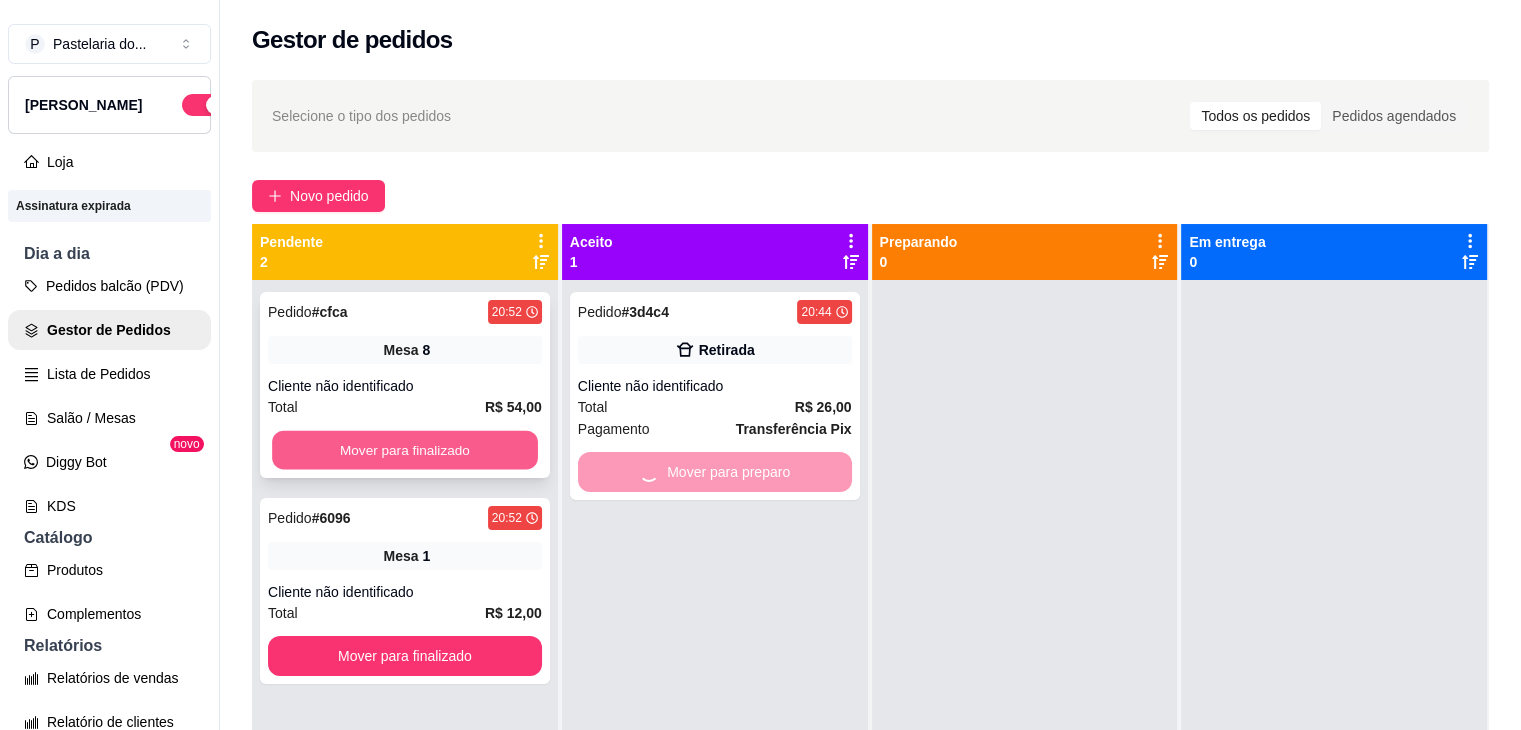 click on "Mover para finalizado" at bounding box center [405, 450] 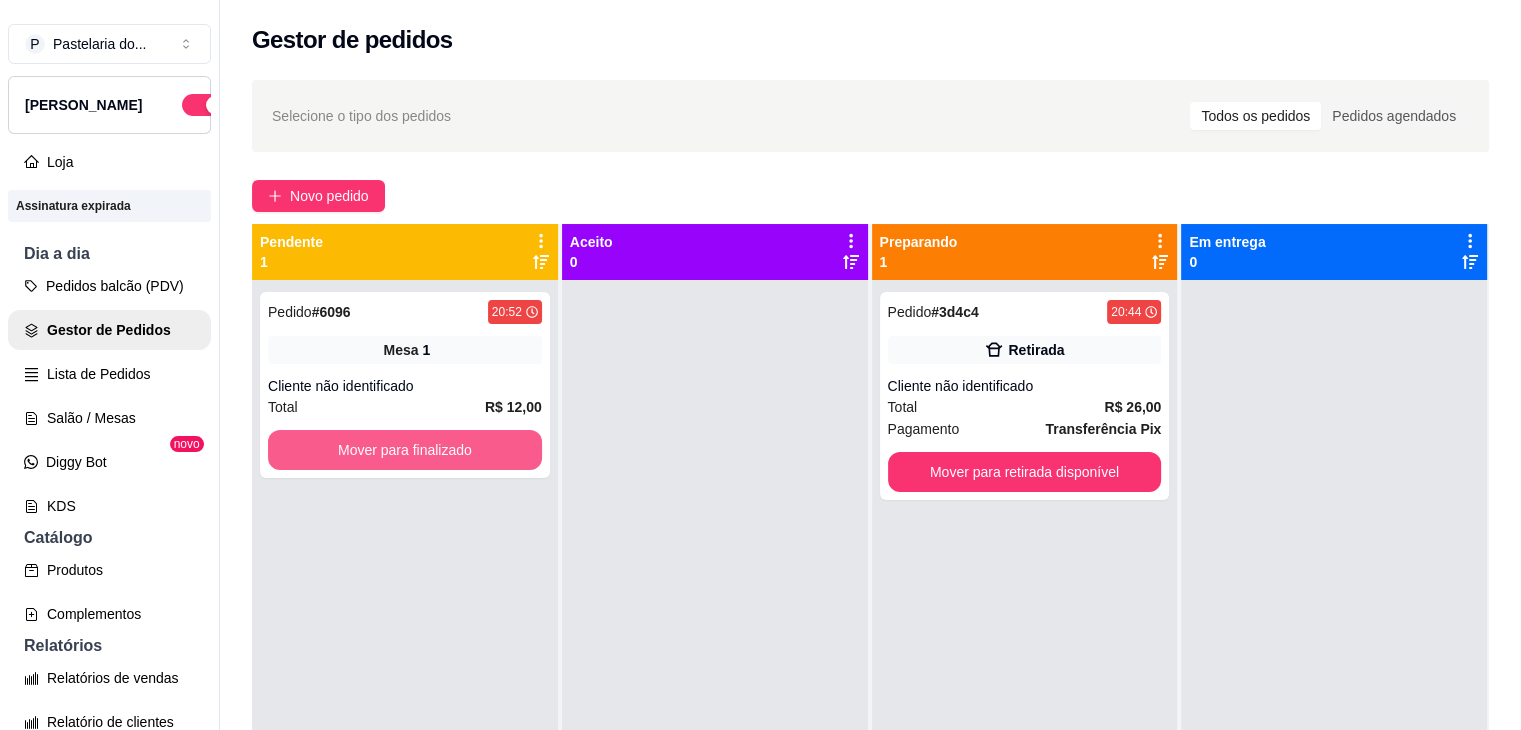 click on "Mover para finalizado" at bounding box center [405, 450] 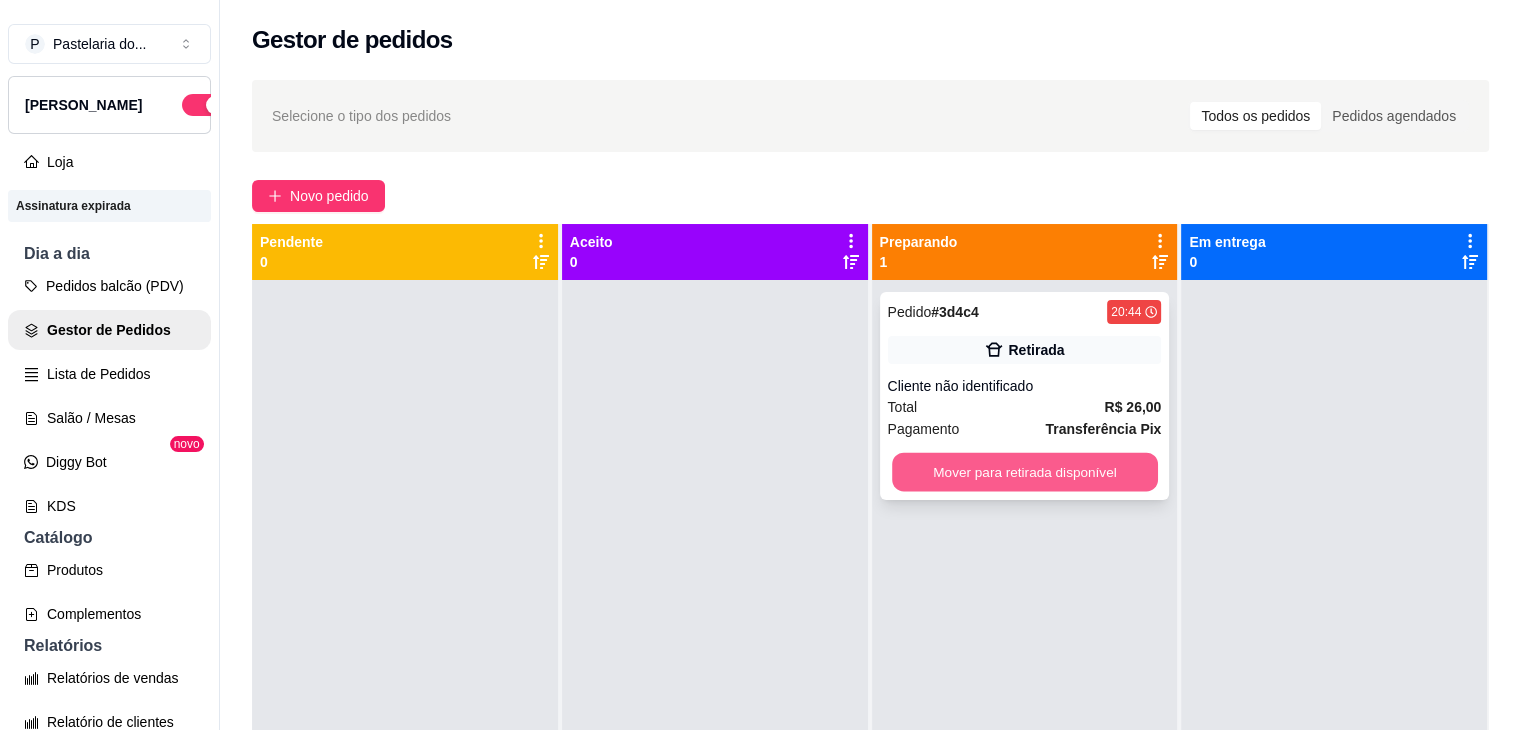 click on "Mover para retirada disponível" at bounding box center (1025, 472) 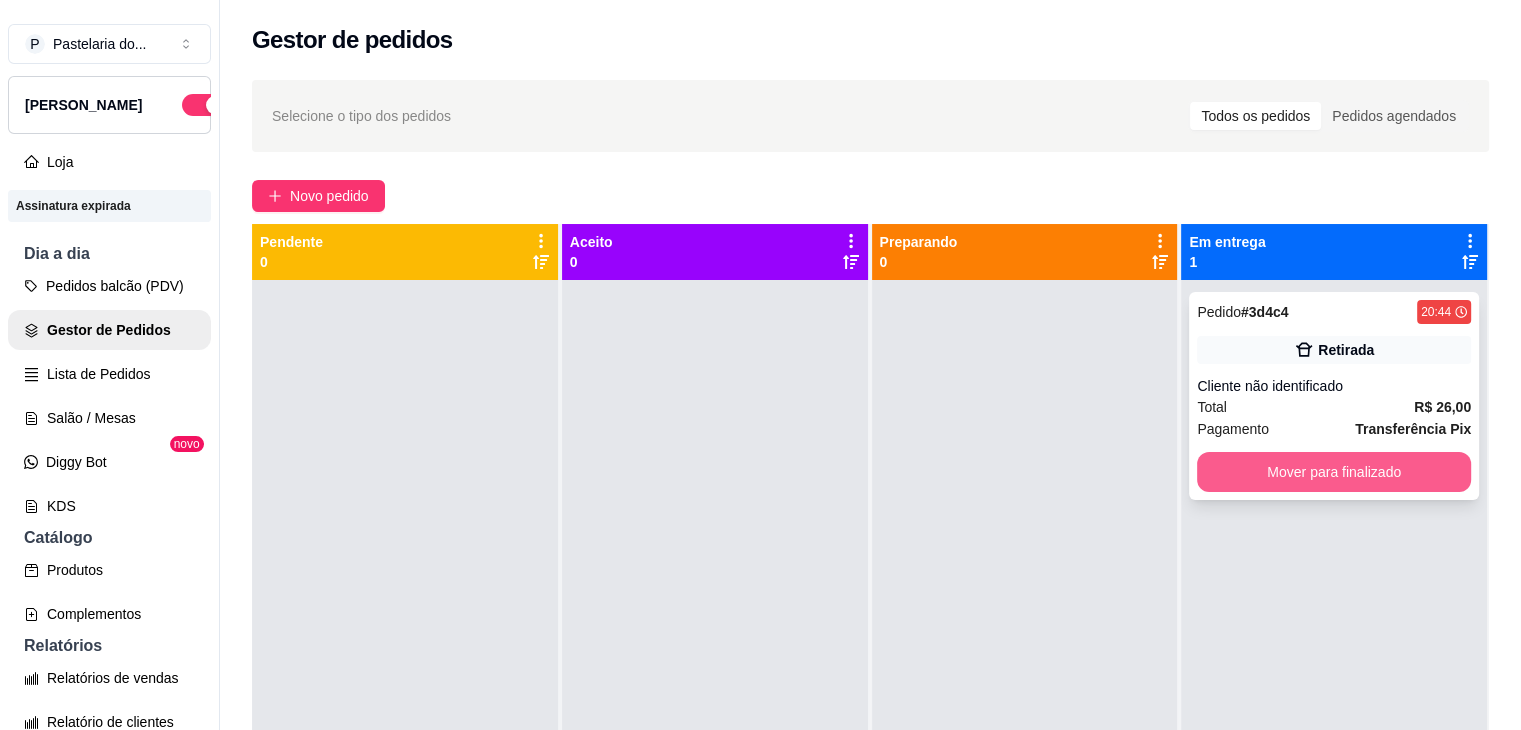 click on "Mover para finalizado" at bounding box center (1334, 472) 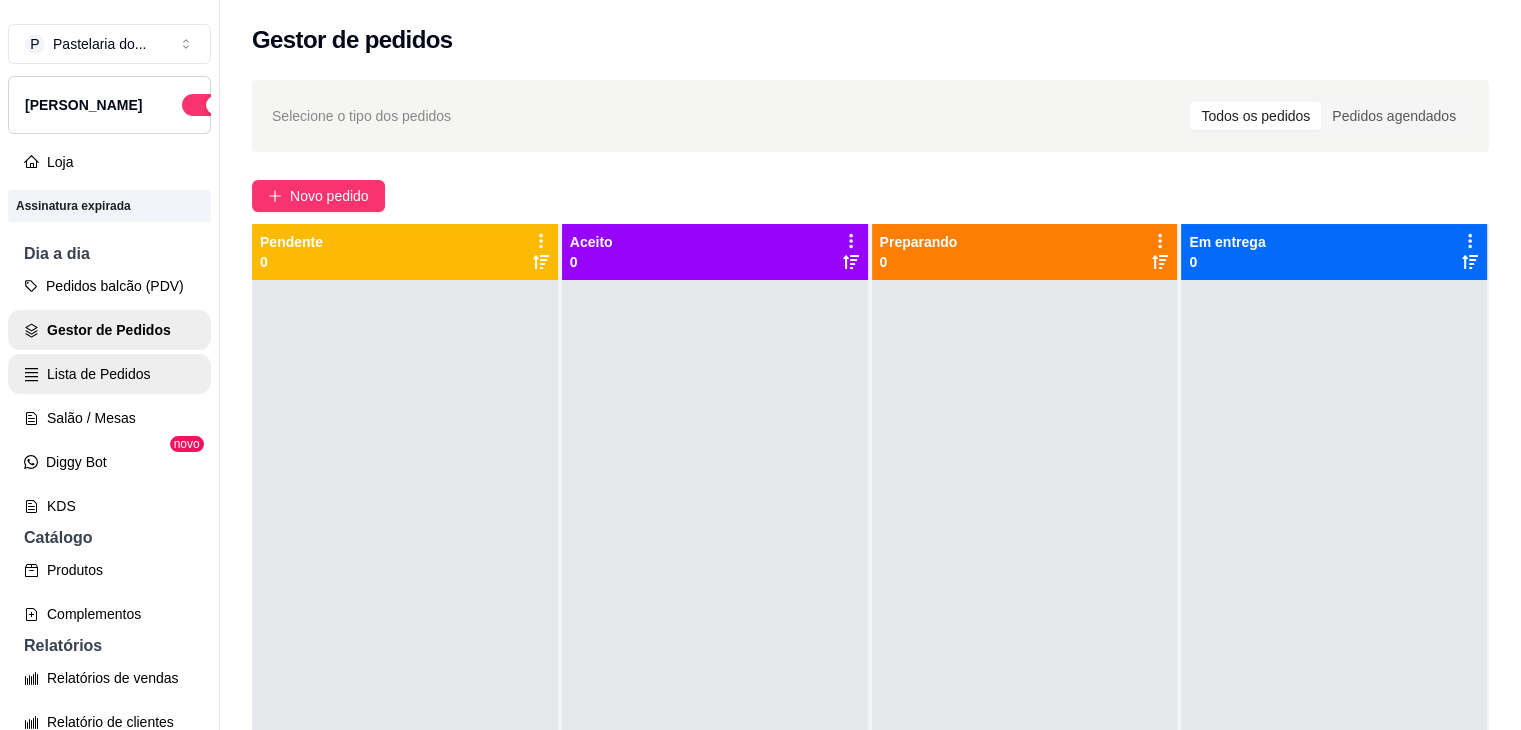 click on "Lista de Pedidos" at bounding box center [109, 374] 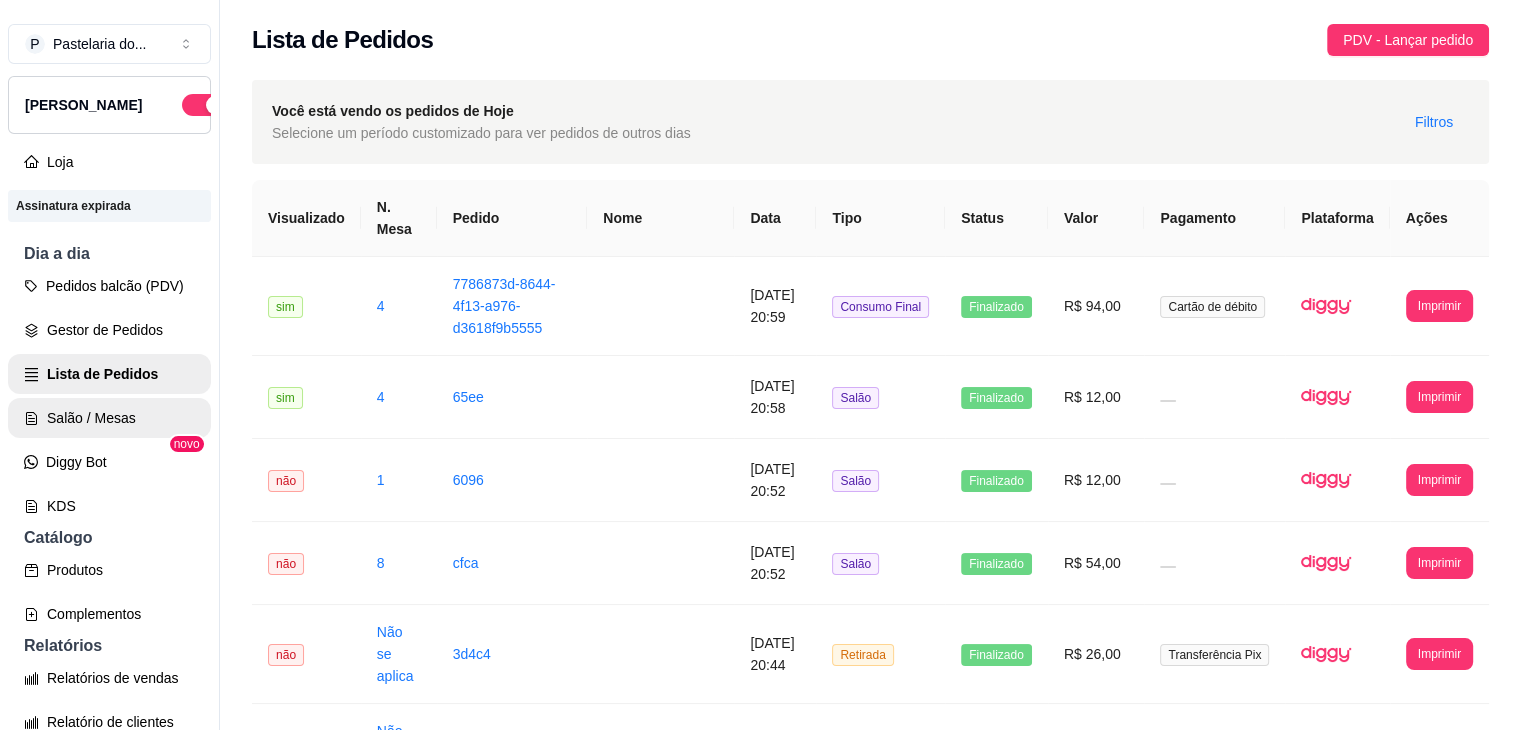 click on "Salão / Mesas" at bounding box center [109, 418] 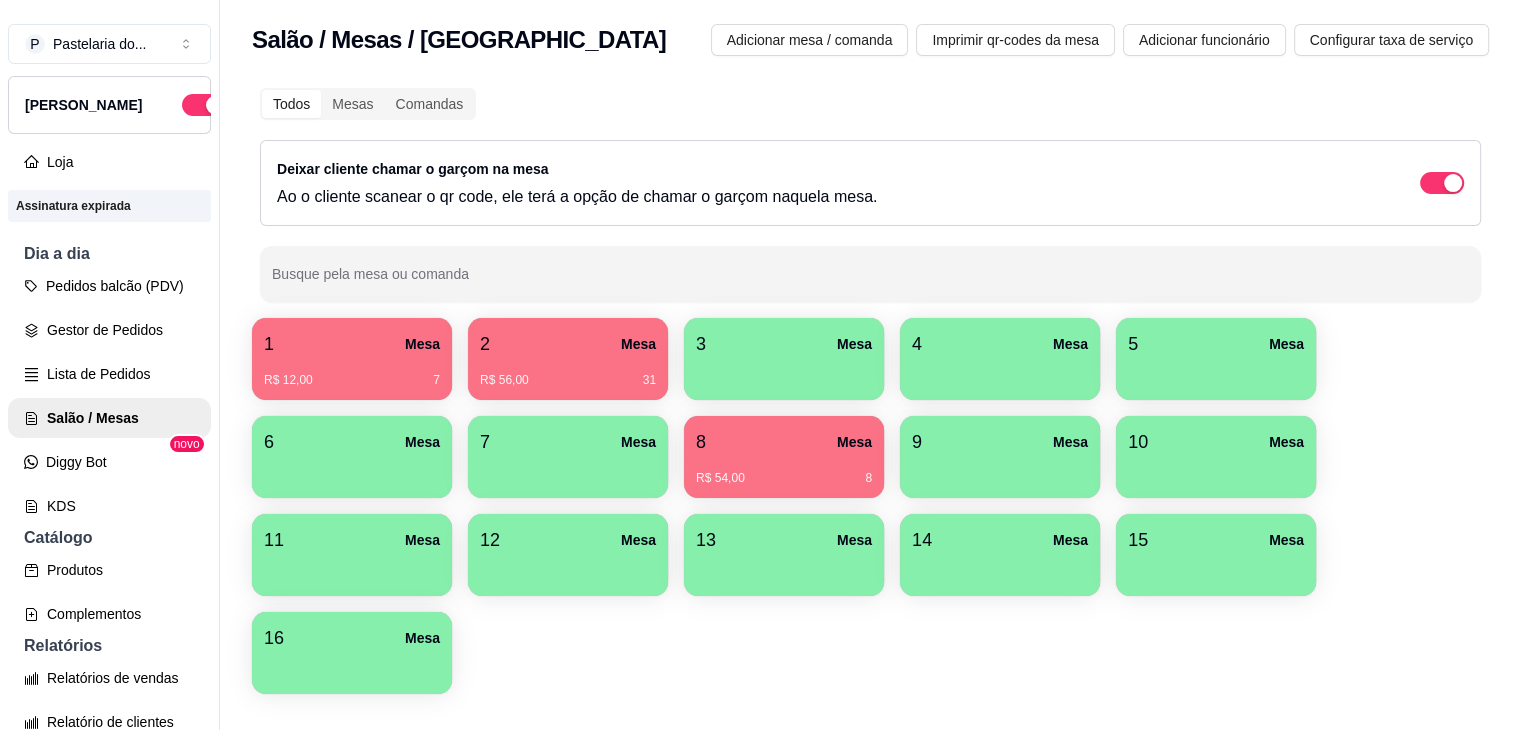click on "R$ 12,00 7" at bounding box center (352, 380) 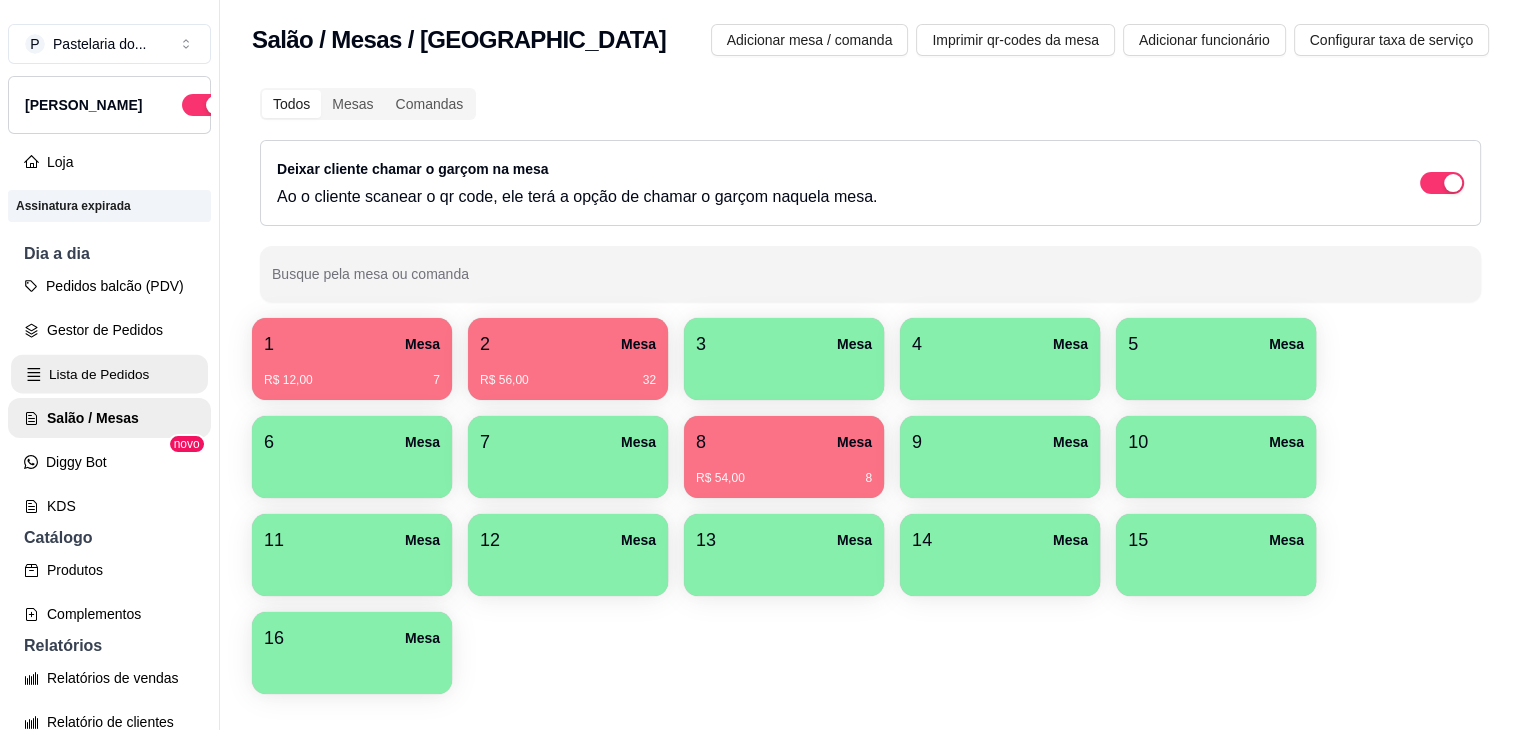 click on "Lista de Pedidos" at bounding box center [109, 374] 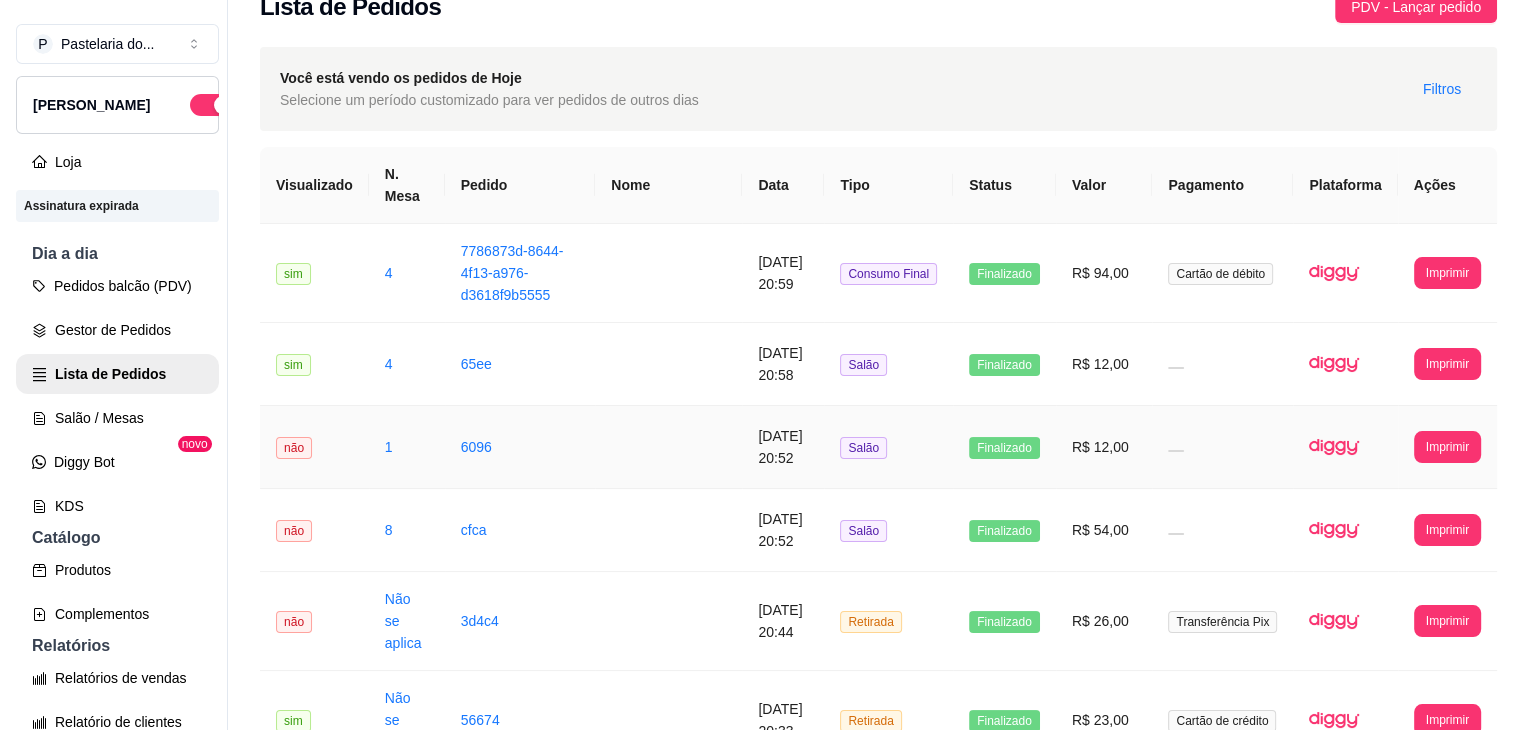 scroll, scrollTop: 0, scrollLeft: 0, axis: both 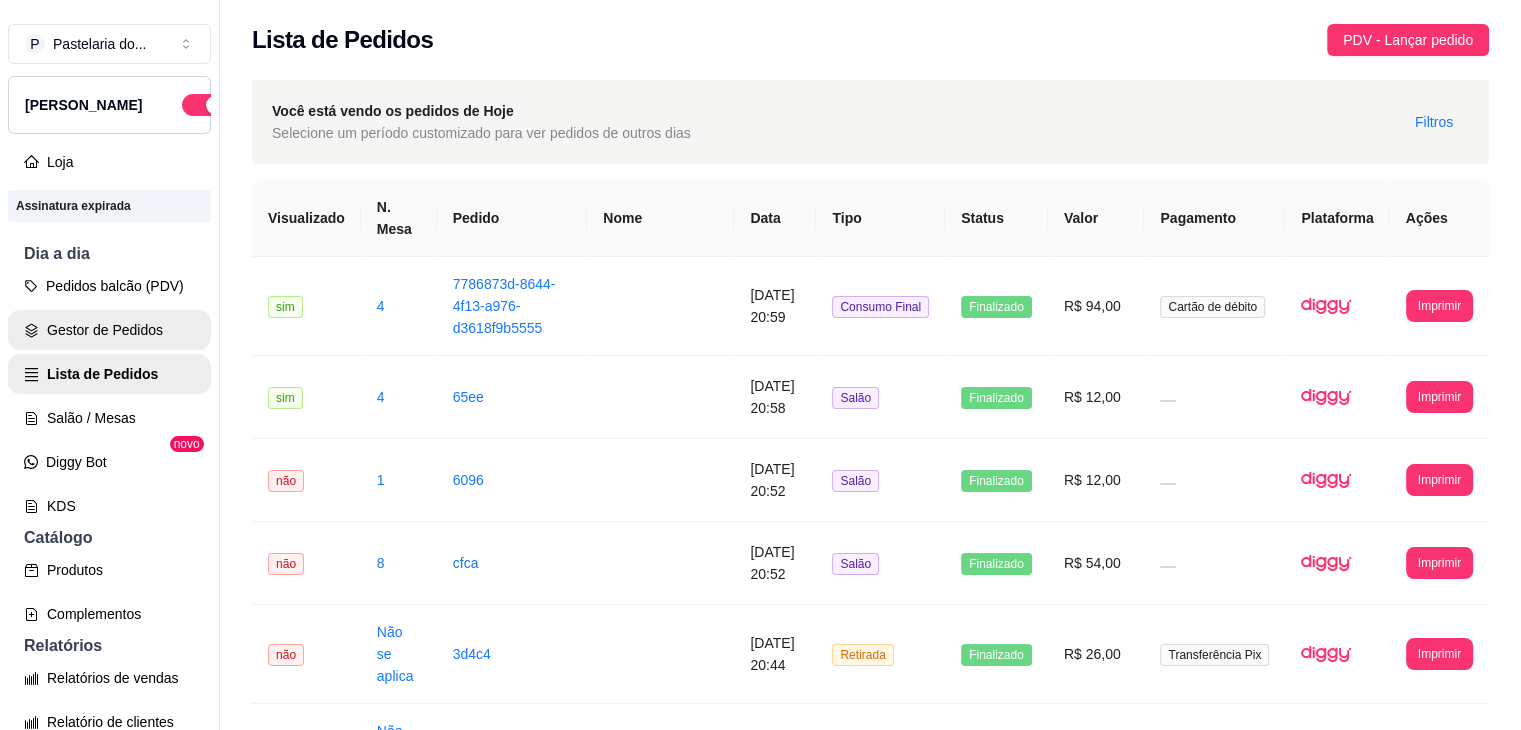 click on "Gestor de Pedidos" at bounding box center (109, 330) 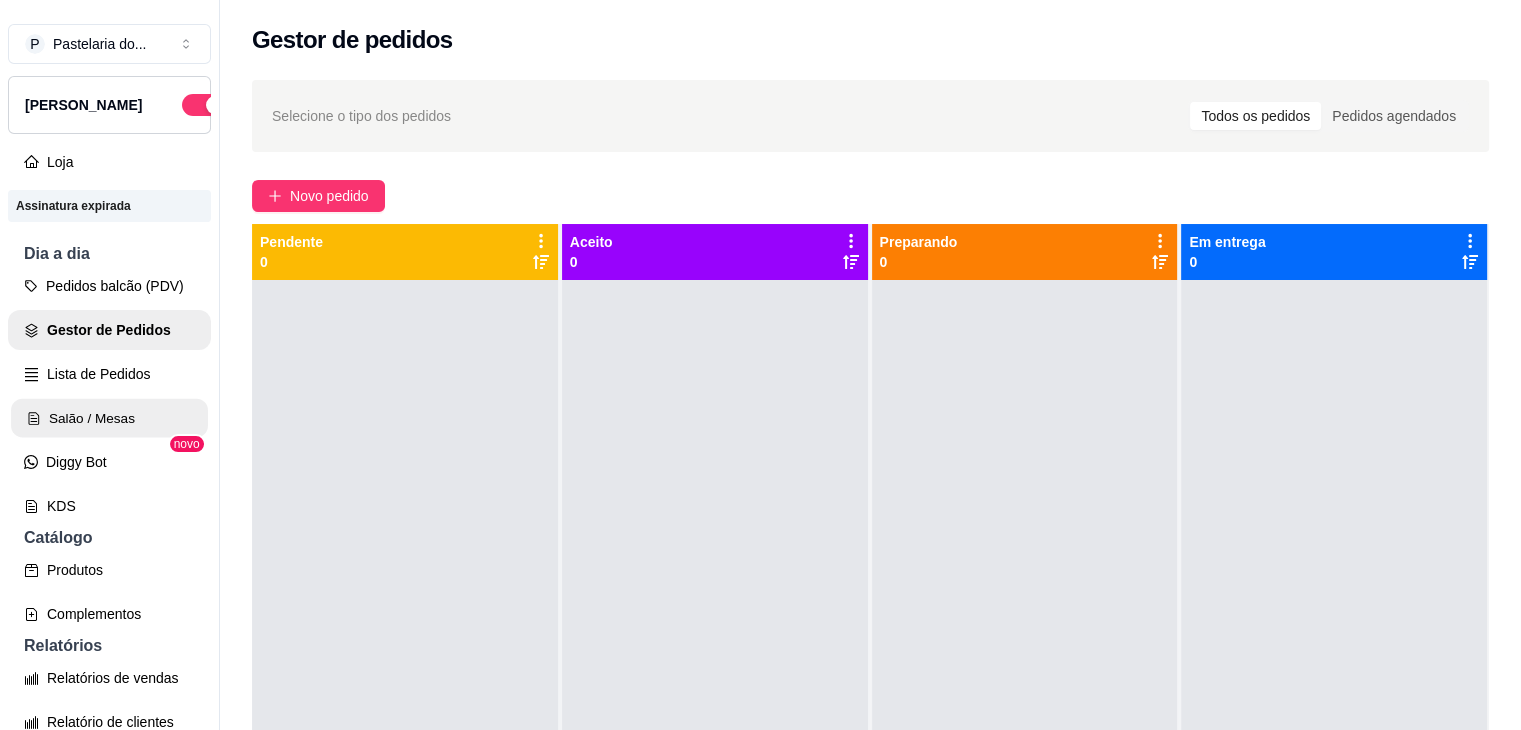 click on "Salão / Mesas" at bounding box center [109, 418] 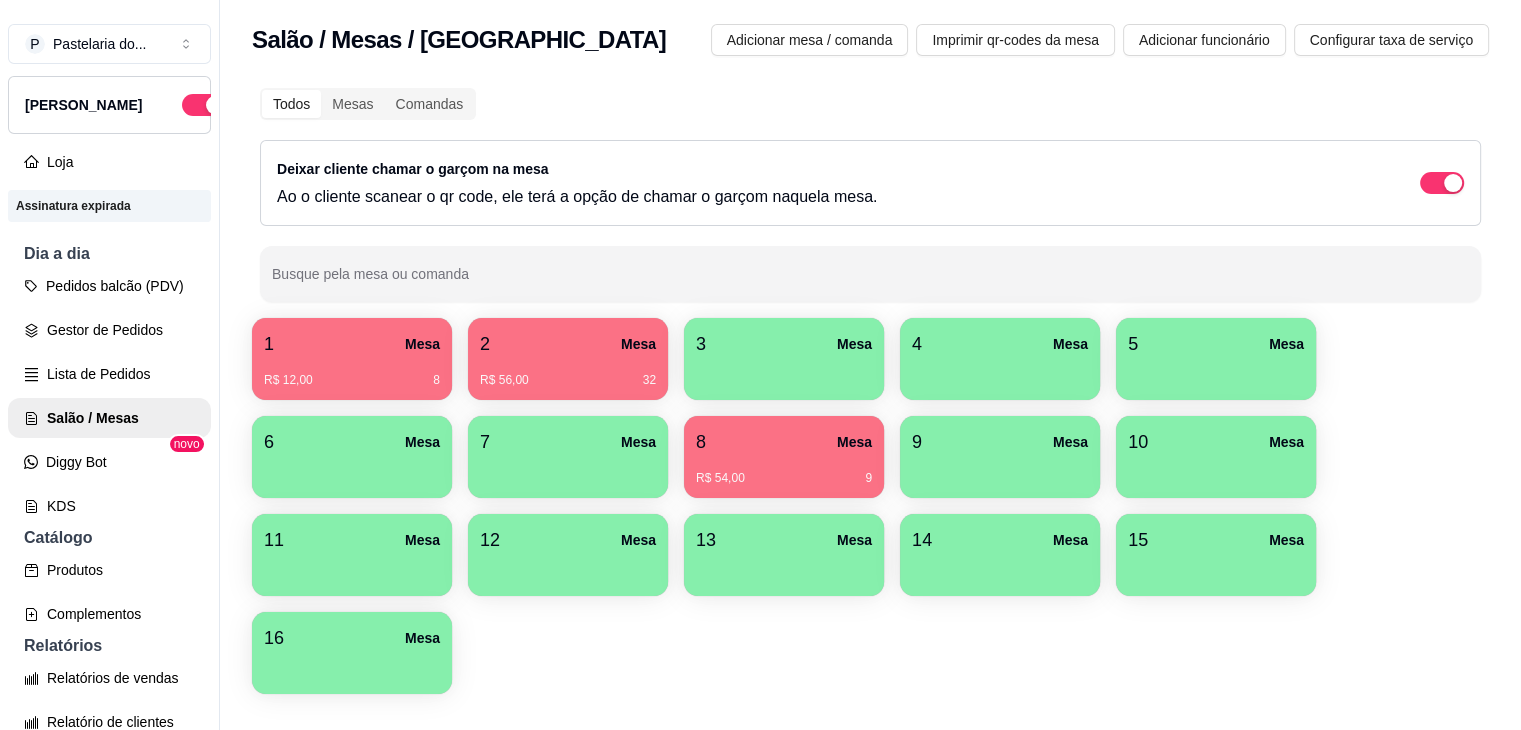 click on "8 Mesa R$ 54,00 9" at bounding box center (784, 457) 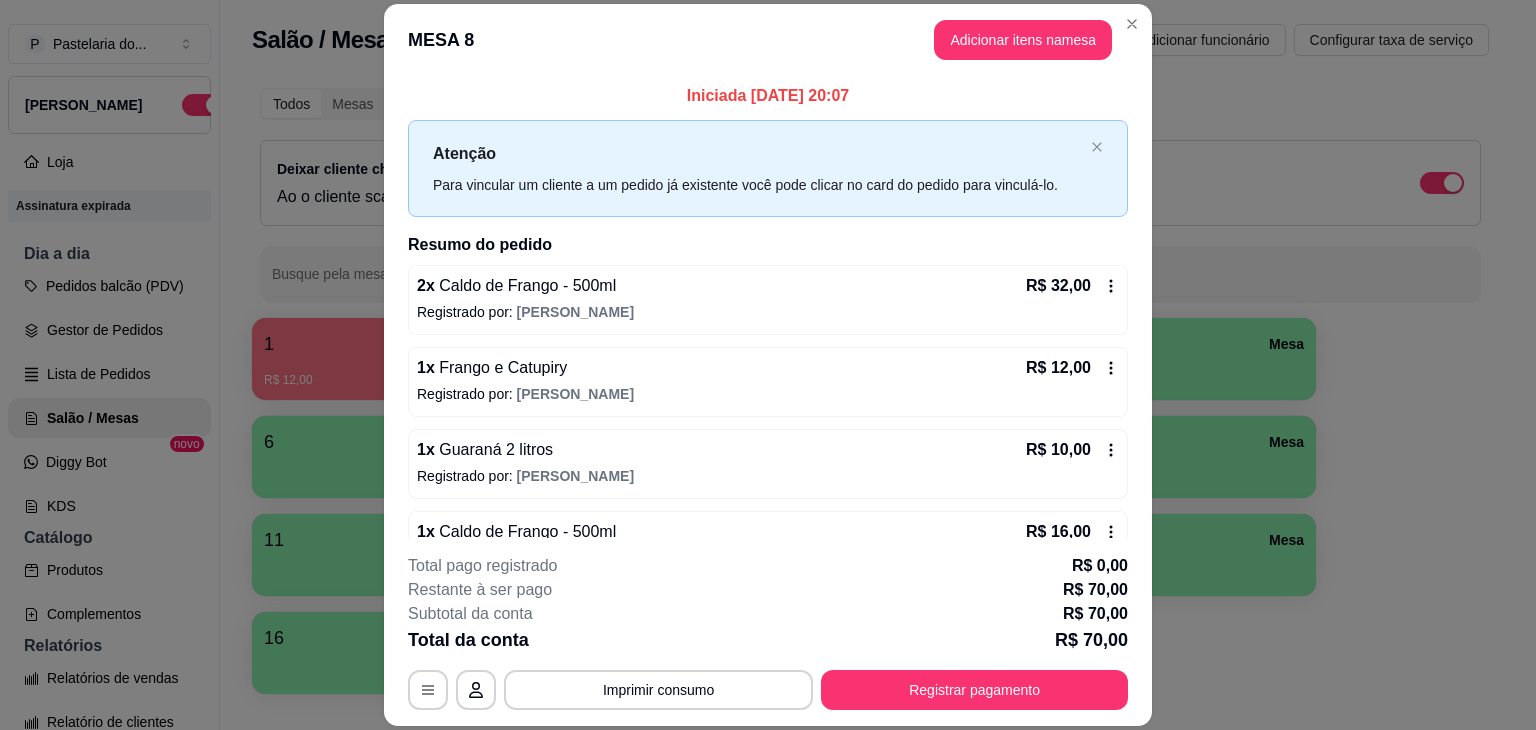 scroll, scrollTop: 48, scrollLeft: 0, axis: vertical 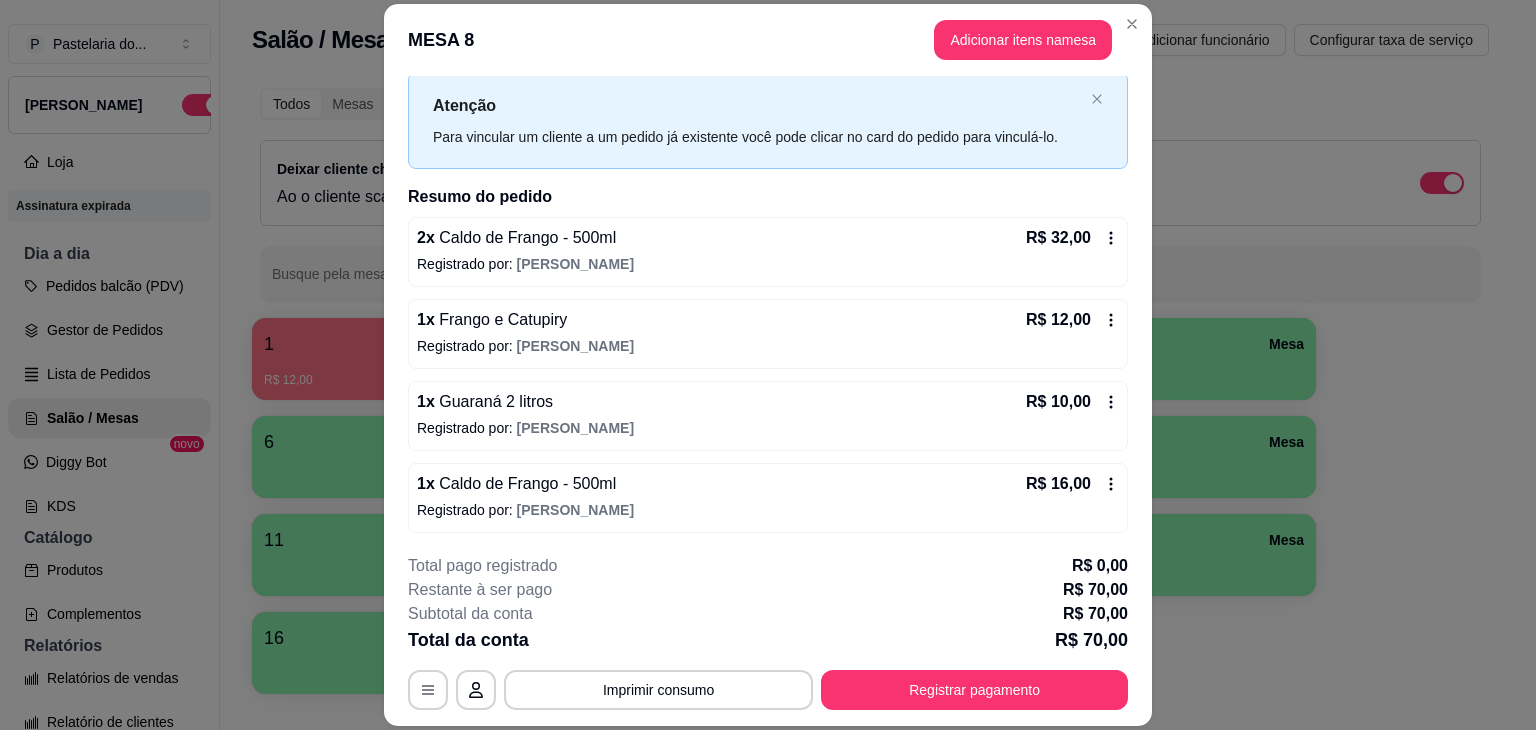 click on "Registrar pagamento" at bounding box center [974, 690] 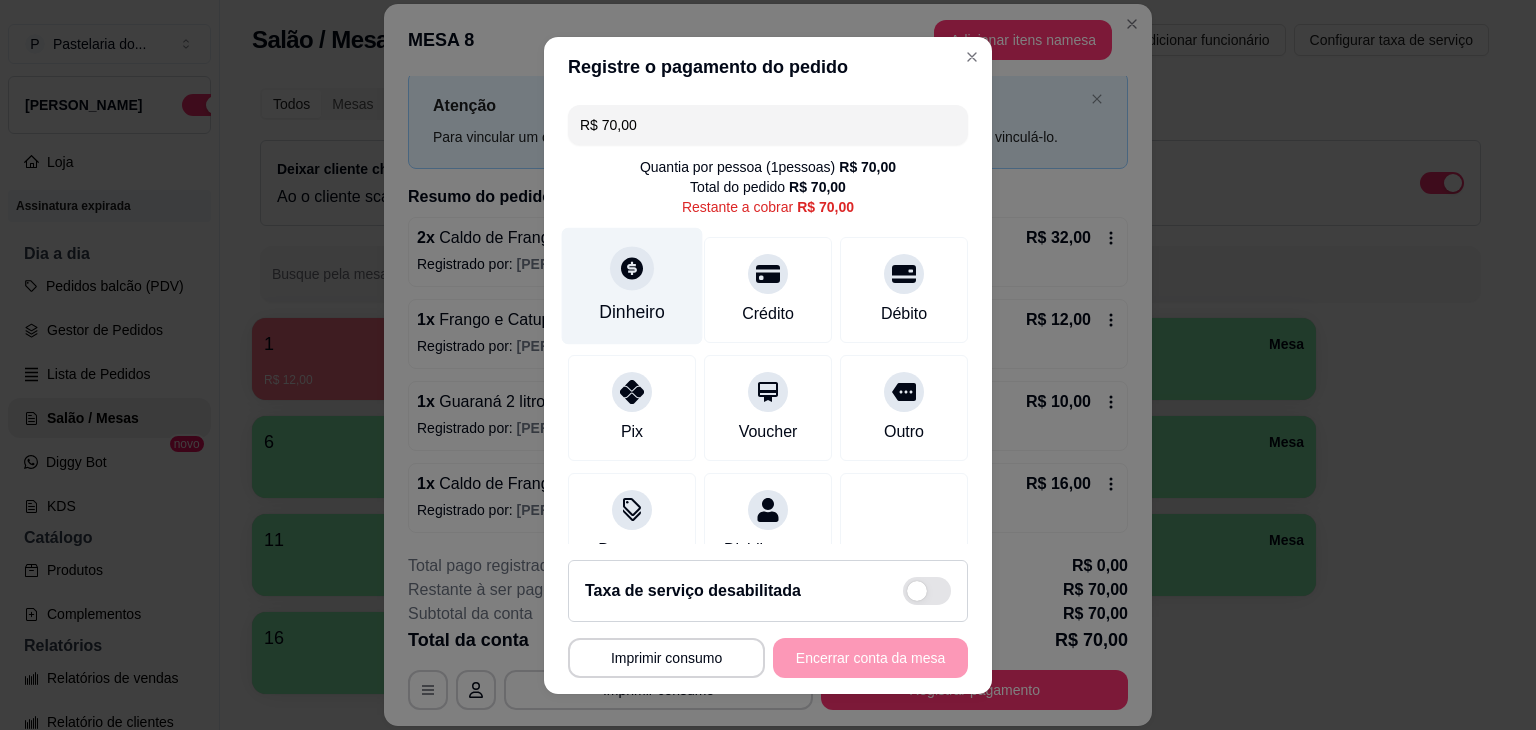 click 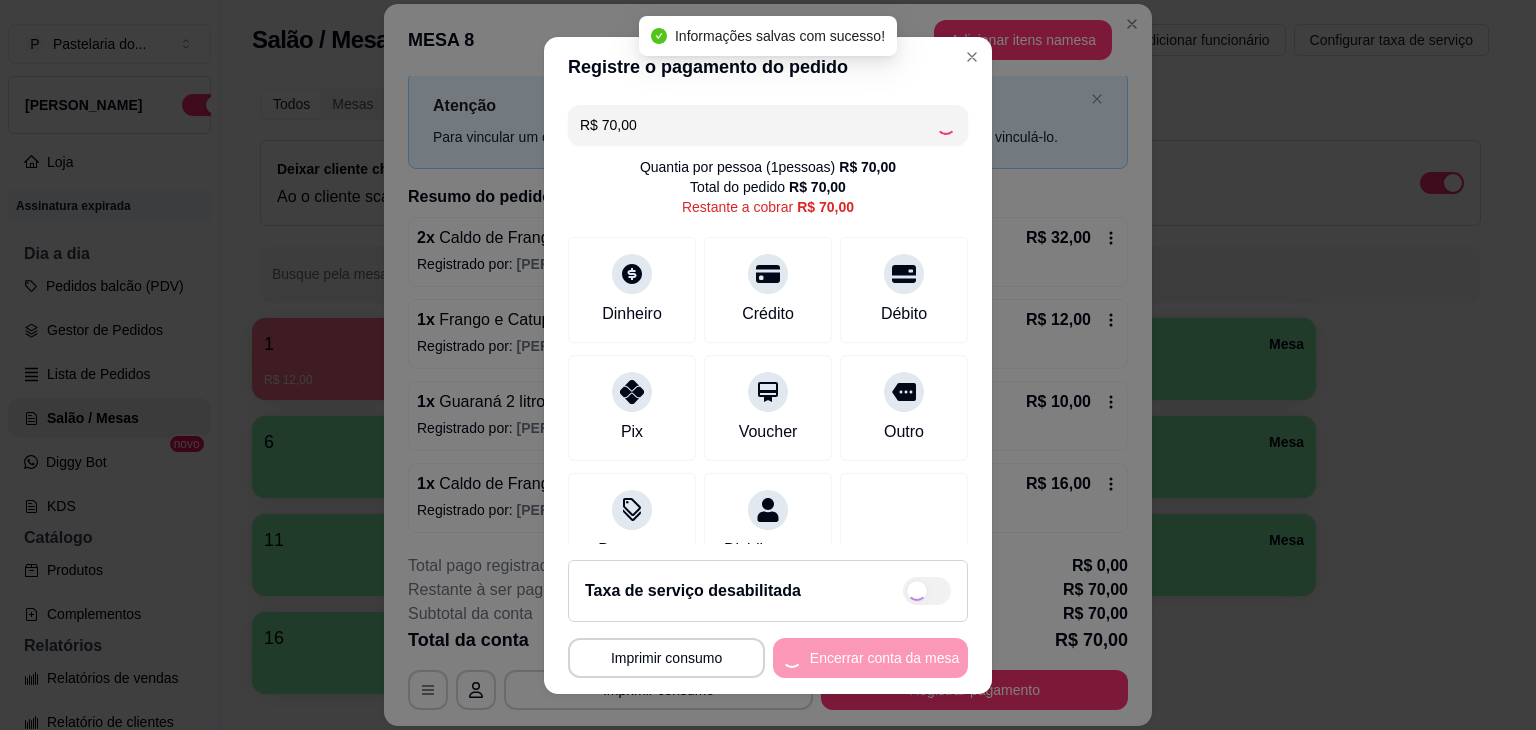 type on "R$ 0,00" 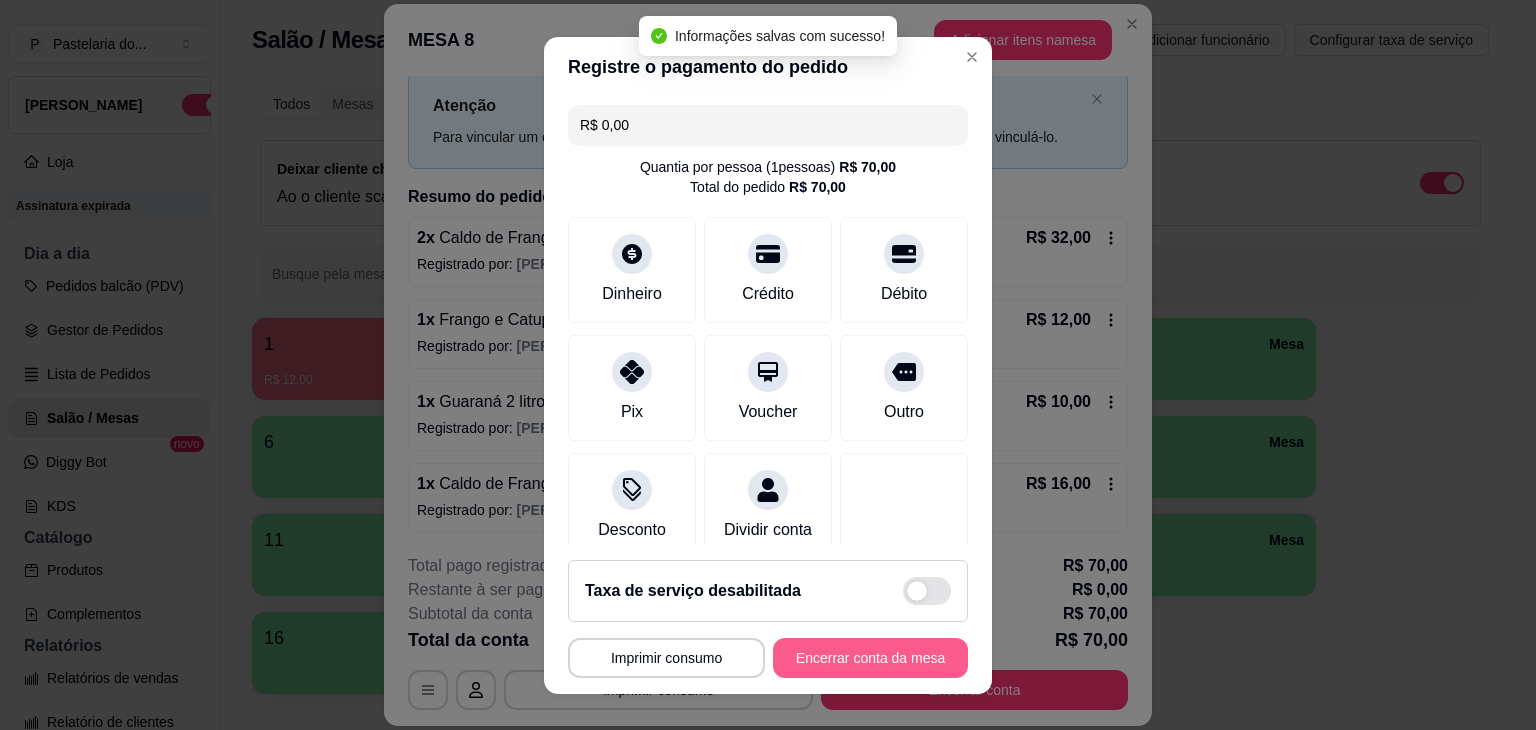 click on "Encerrar conta da mesa" at bounding box center (870, 658) 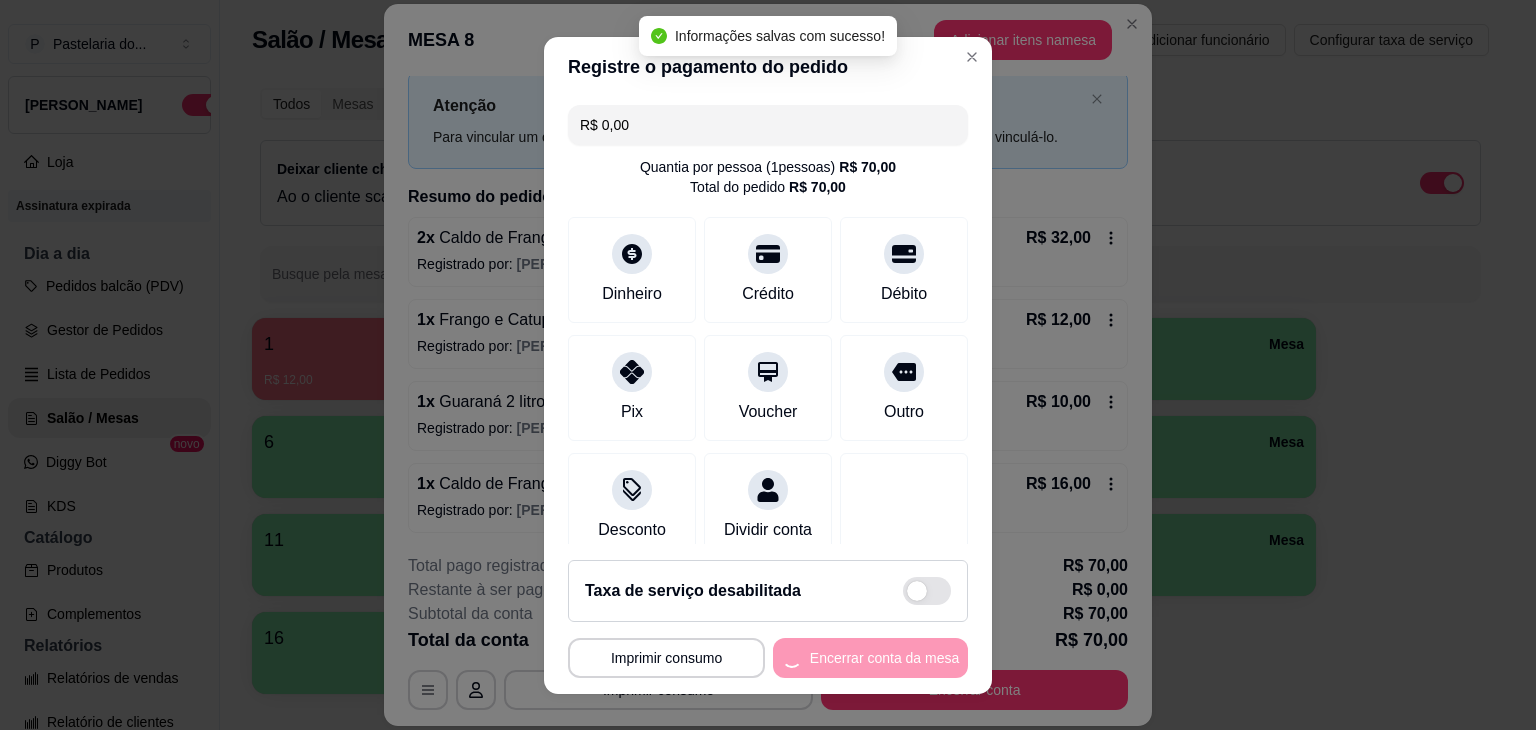 scroll, scrollTop: 0, scrollLeft: 0, axis: both 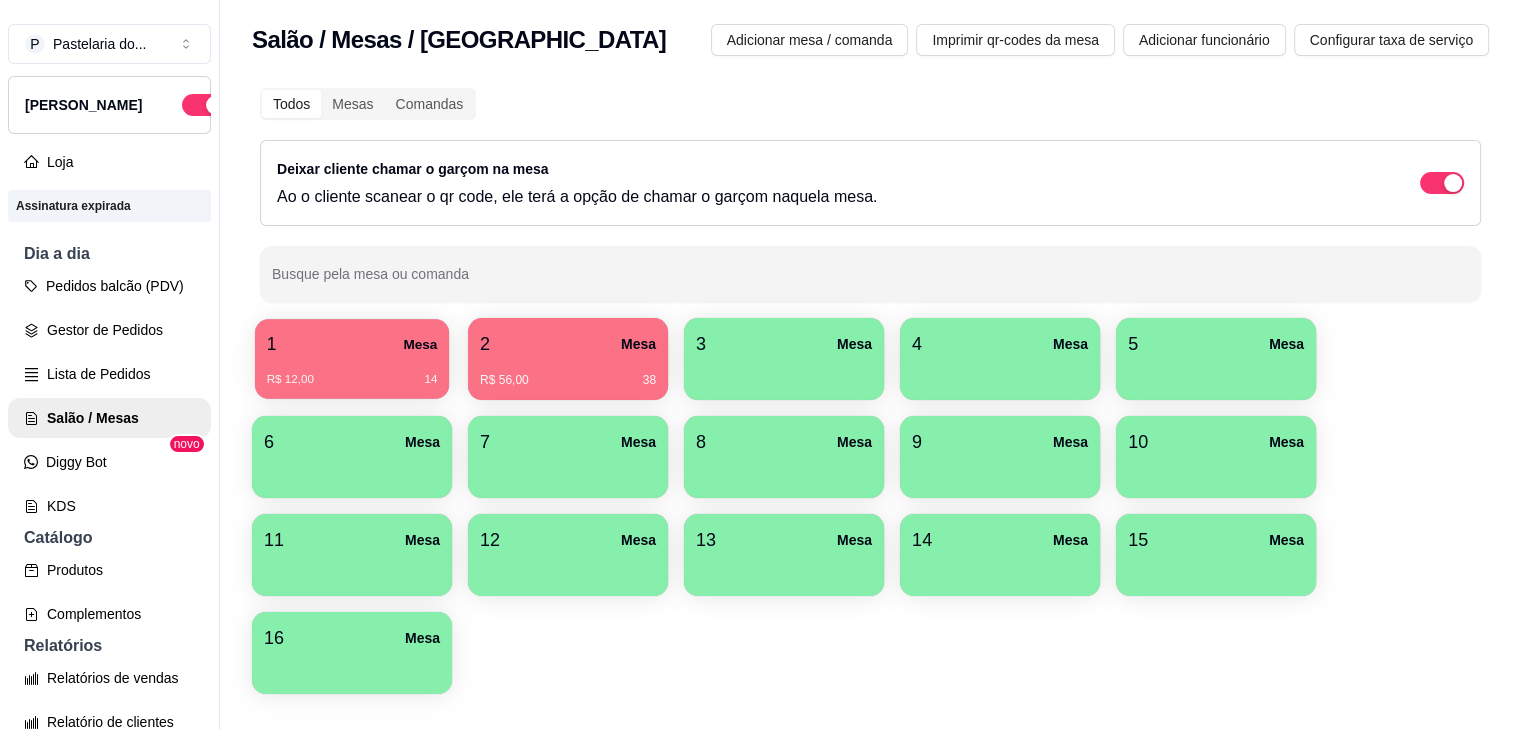 click on "R$ 12,00 14" at bounding box center [352, 372] 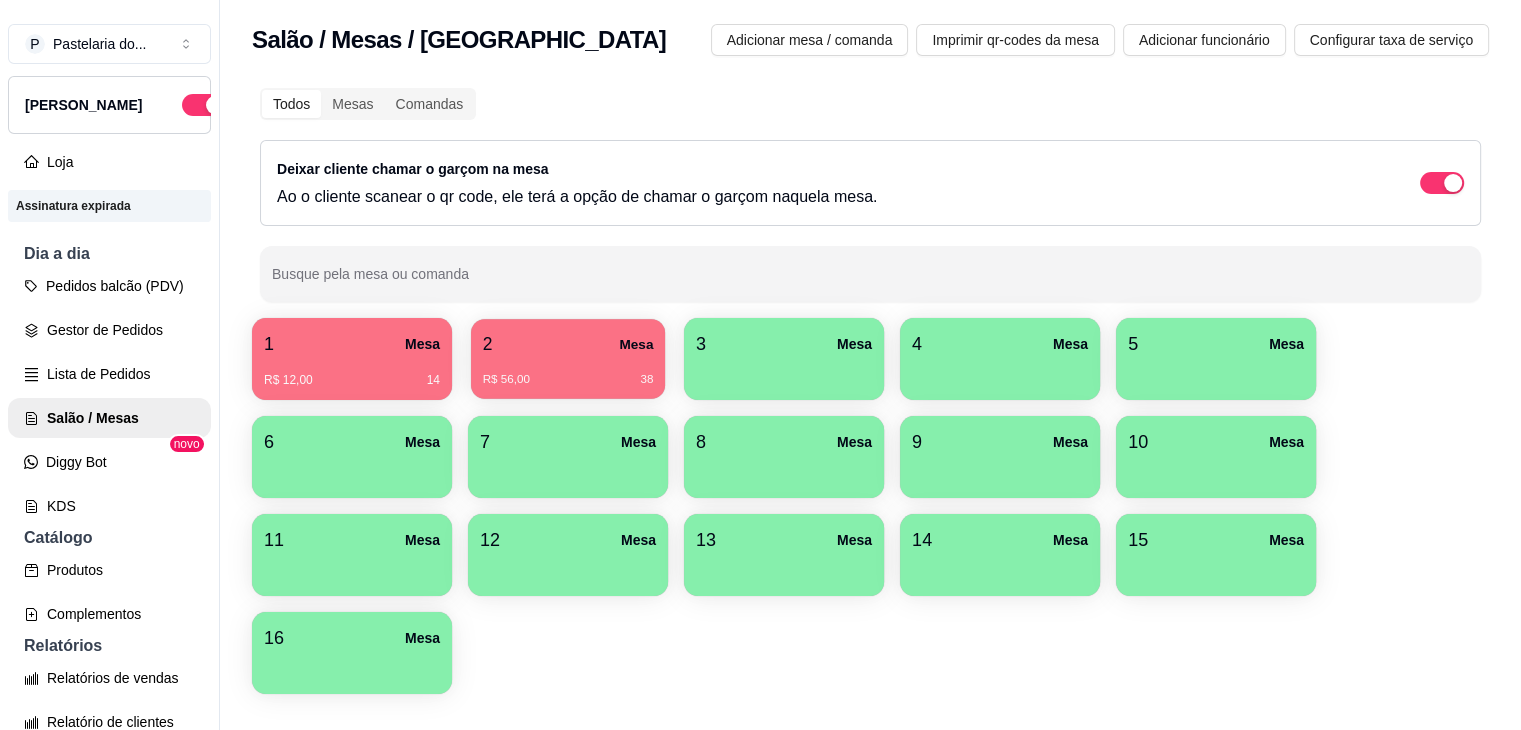 click on "2 Mesa" at bounding box center (568, 344) 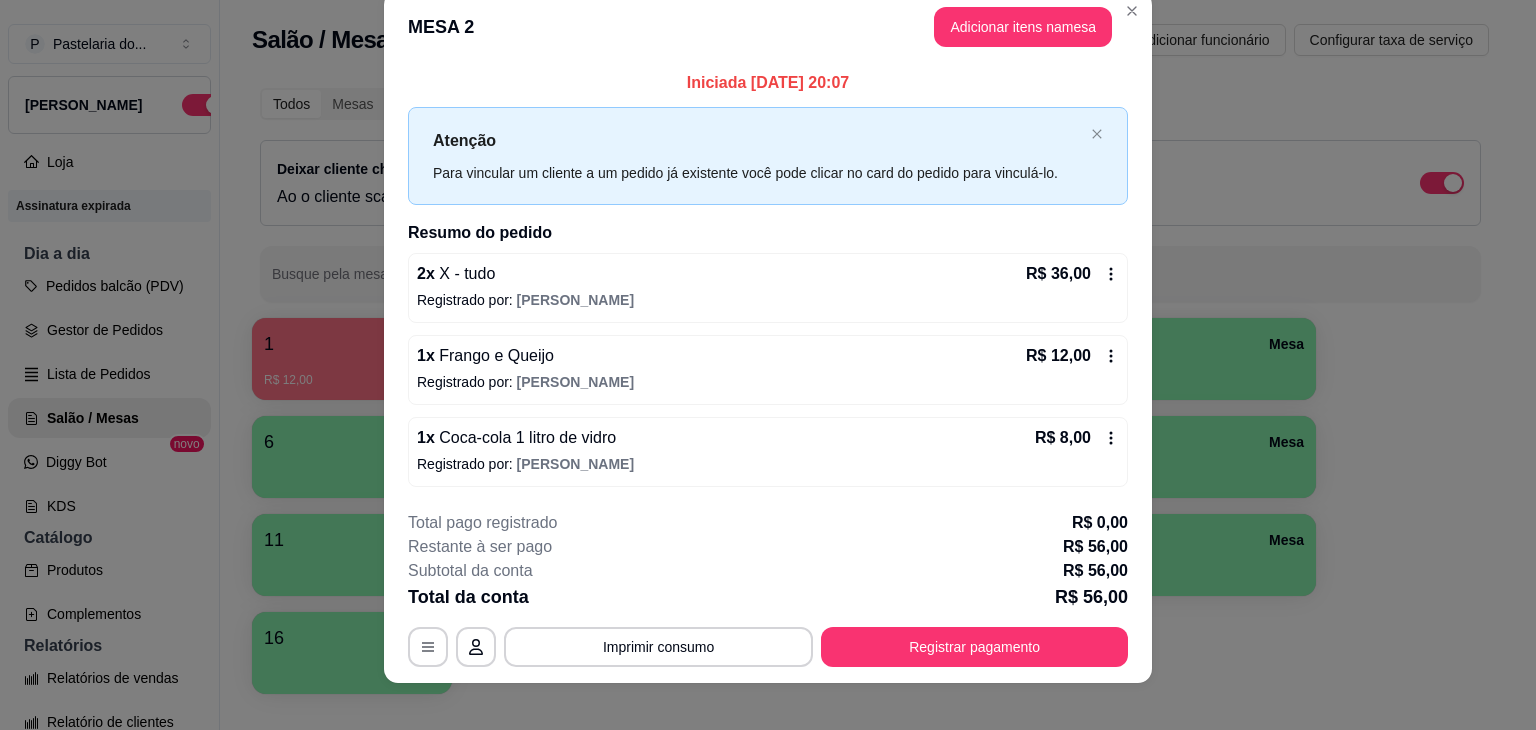 scroll, scrollTop: 44, scrollLeft: 0, axis: vertical 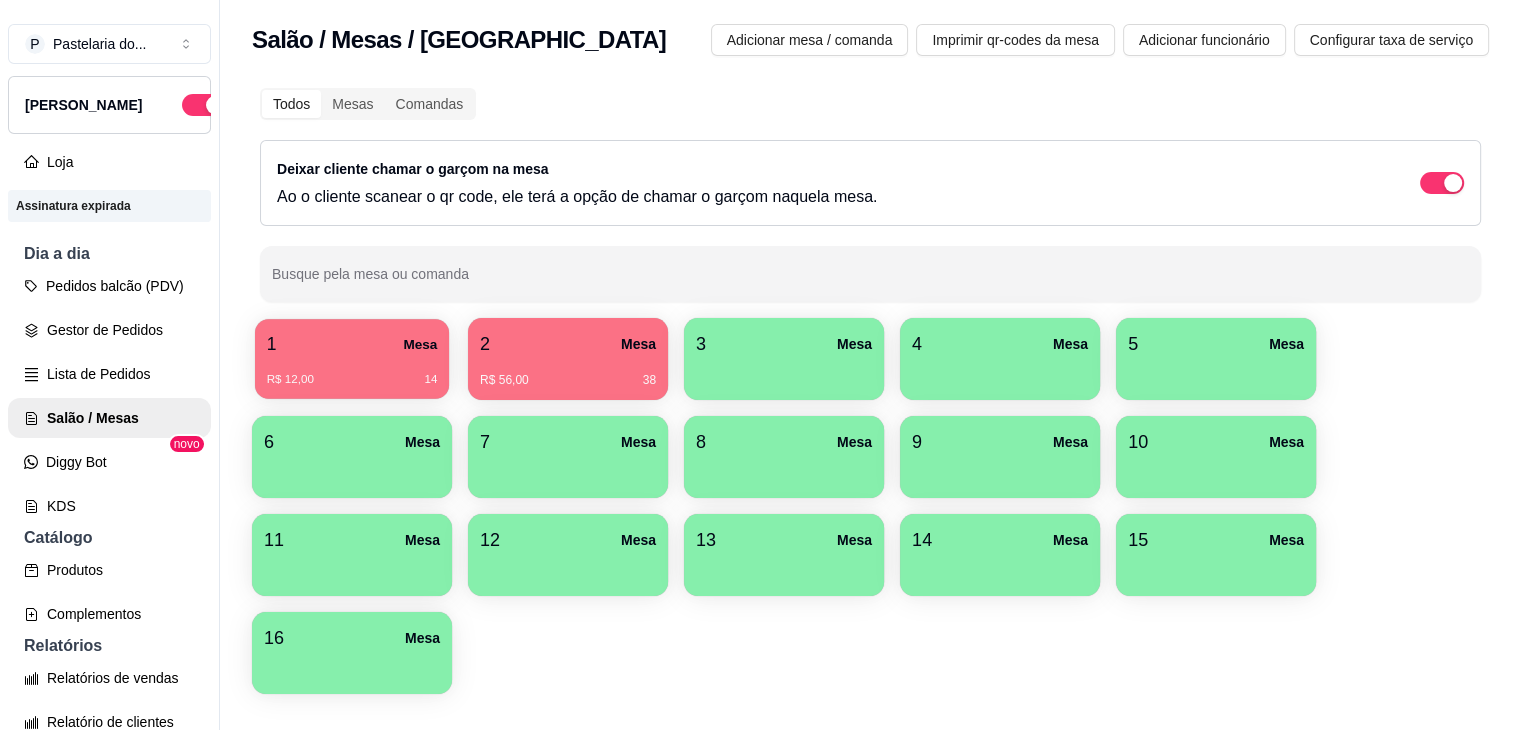 click on "1 Mesa R$ 12,00 14" at bounding box center [352, 359] 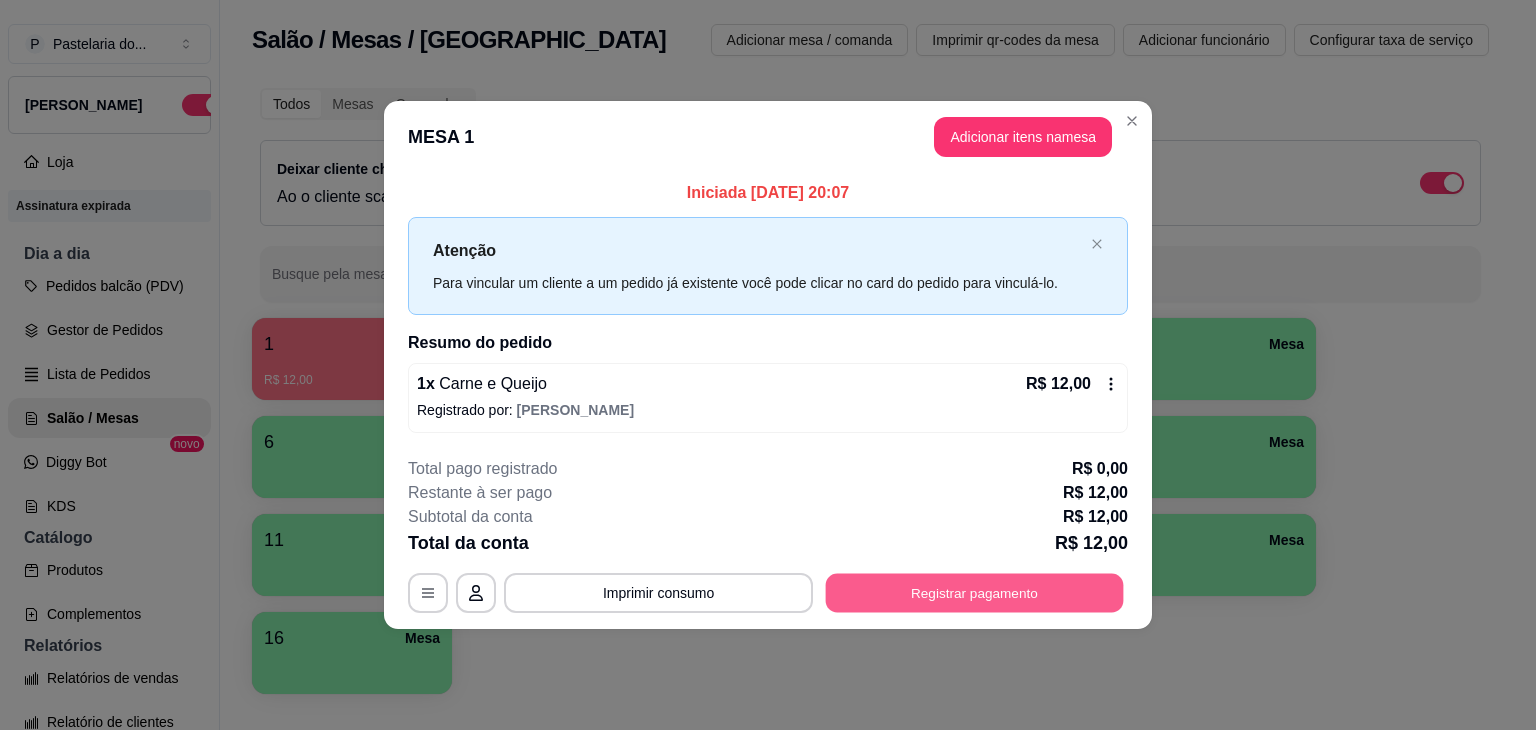 click on "Registrar pagamento" at bounding box center [975, 592] 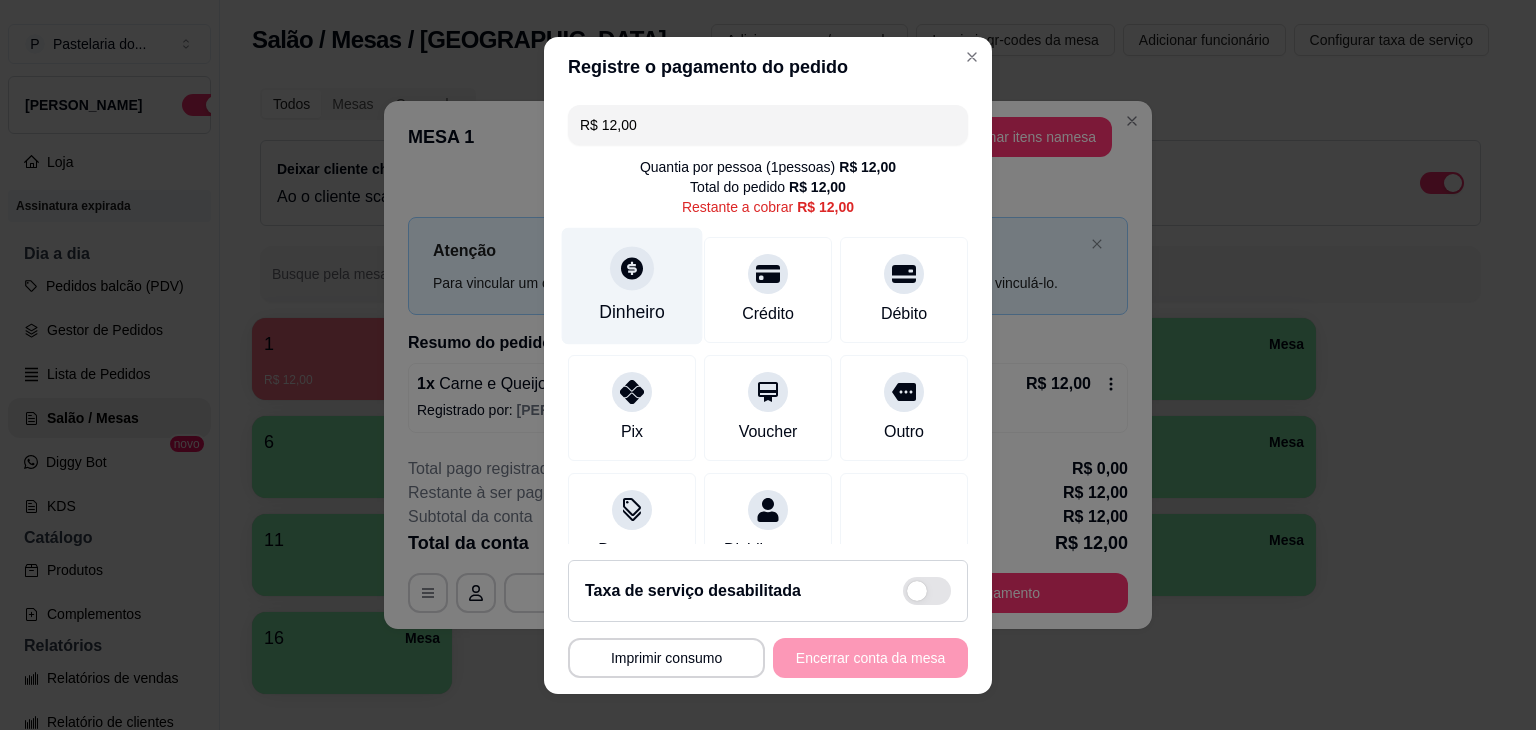 click on "Dinheiro" at bounding box center [632, 285] 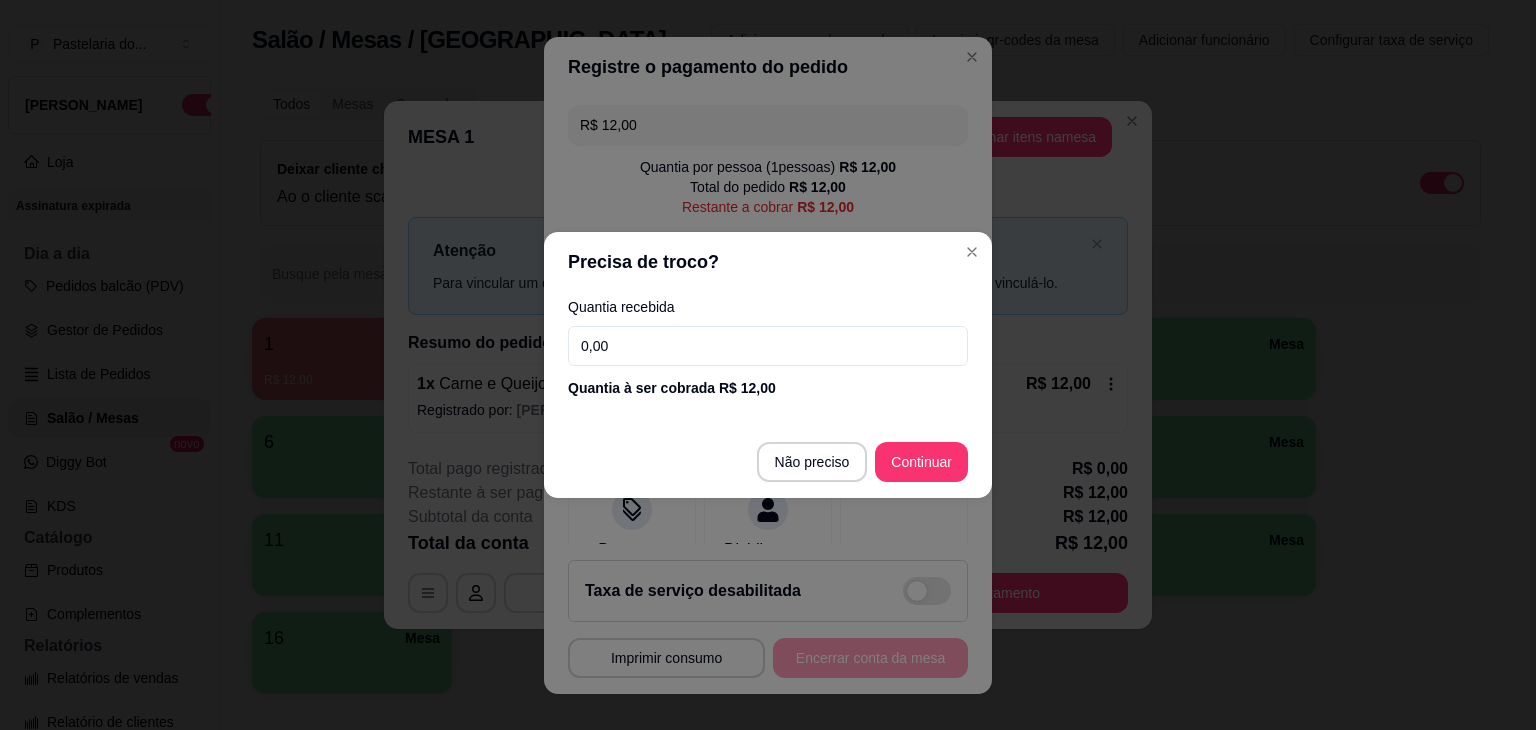 click on "Não preciso Continuar" at bounding box center (768, 462) 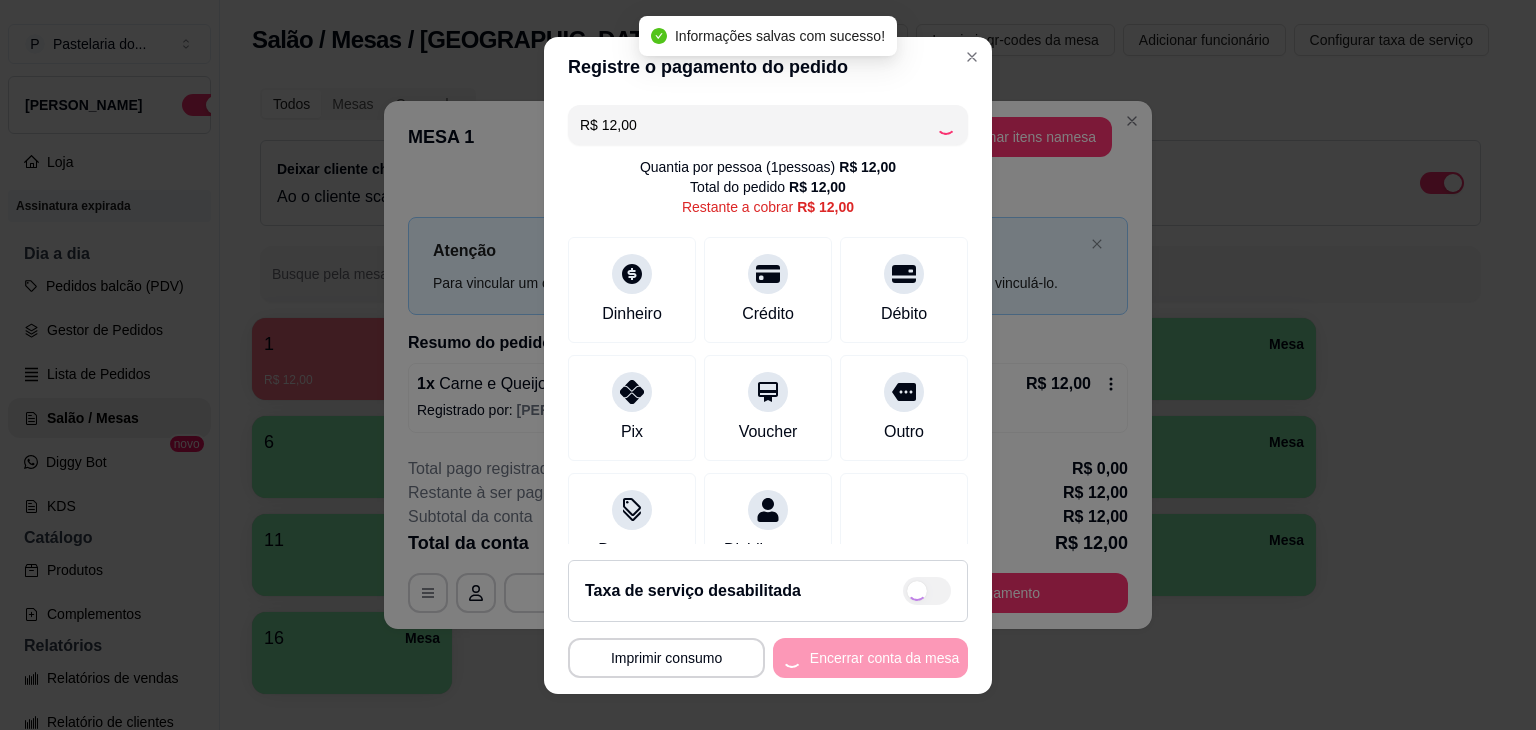 type on "R$ 0,00" 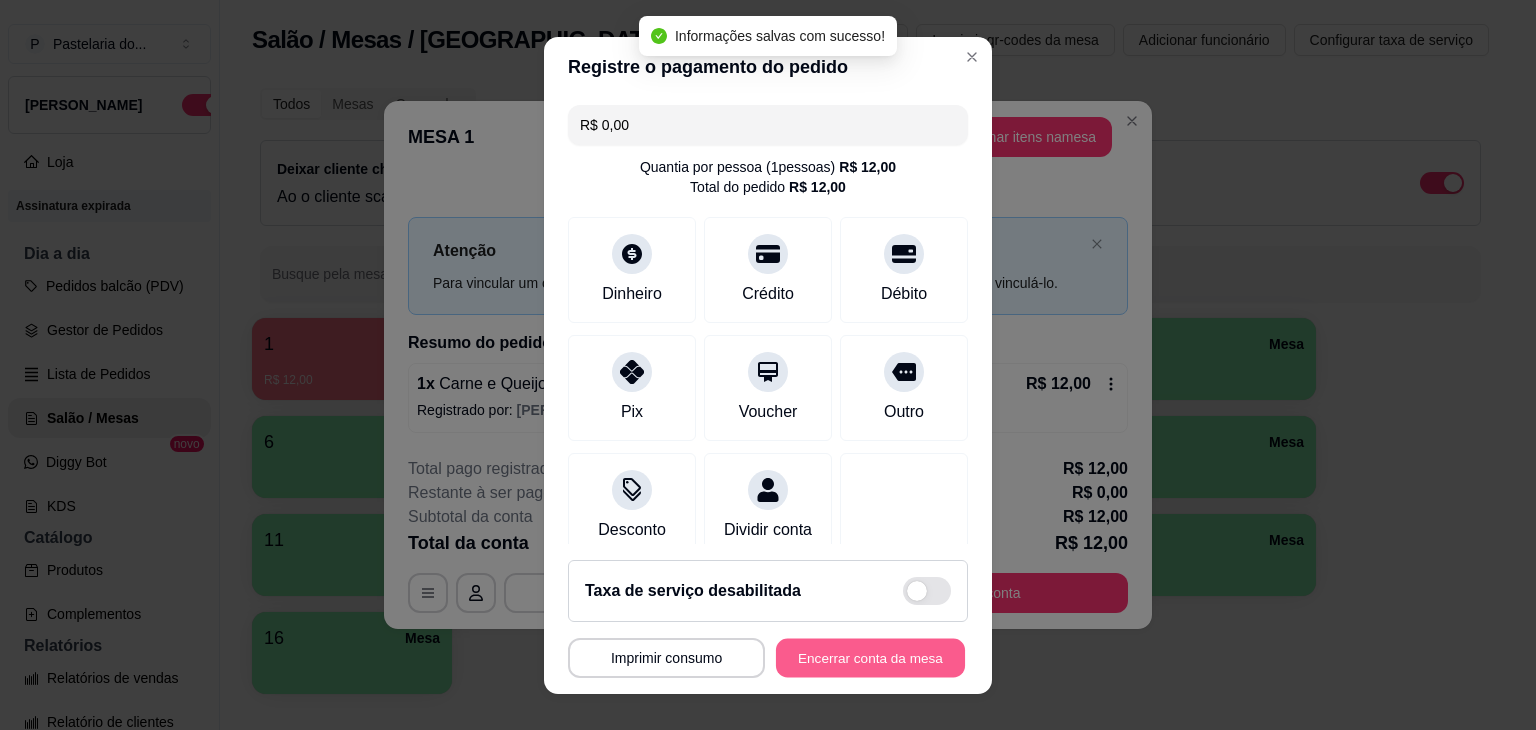 click on "Encerrar conta da mesa" at bounding box center (870, 657) 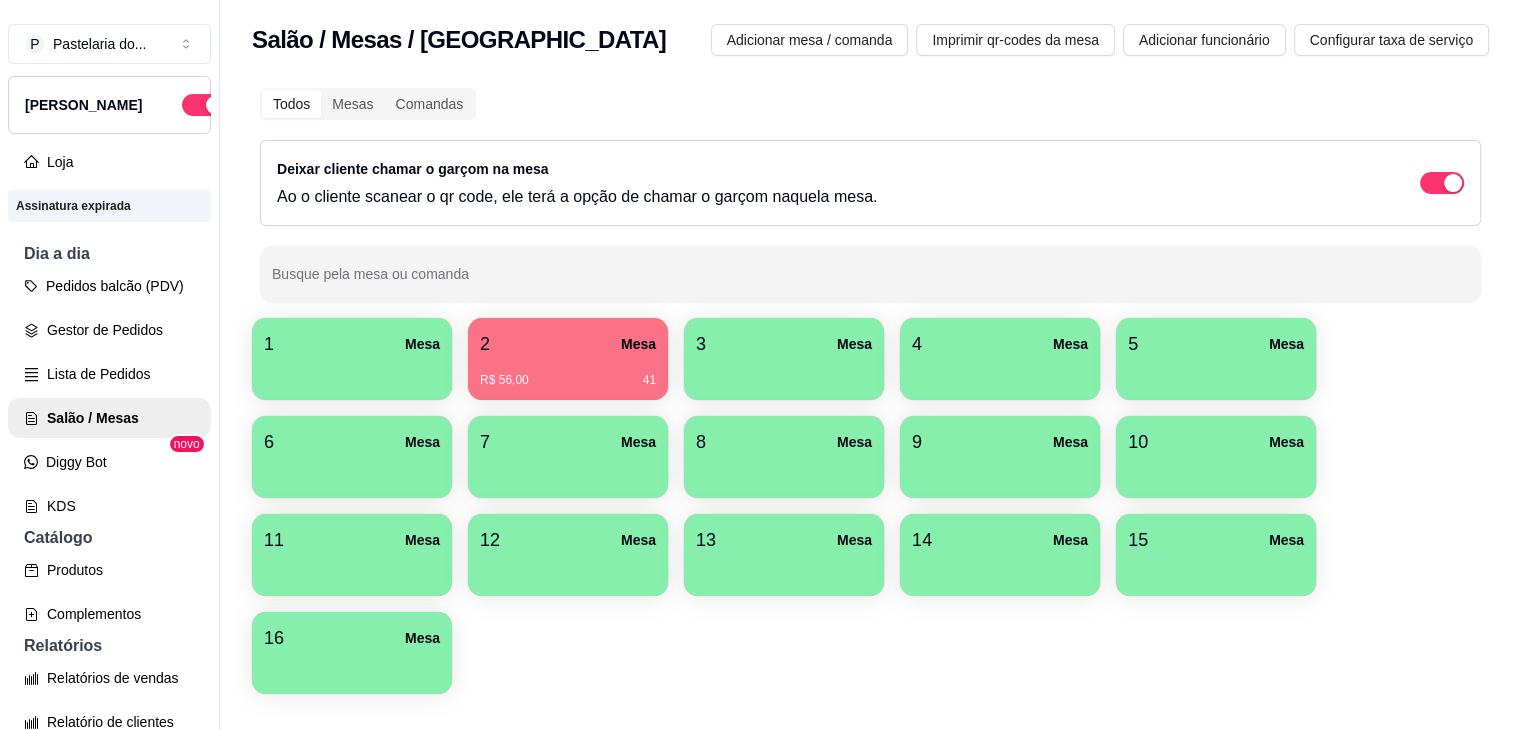click on "R$ 56,00 41" at bounding box center [568, 380] 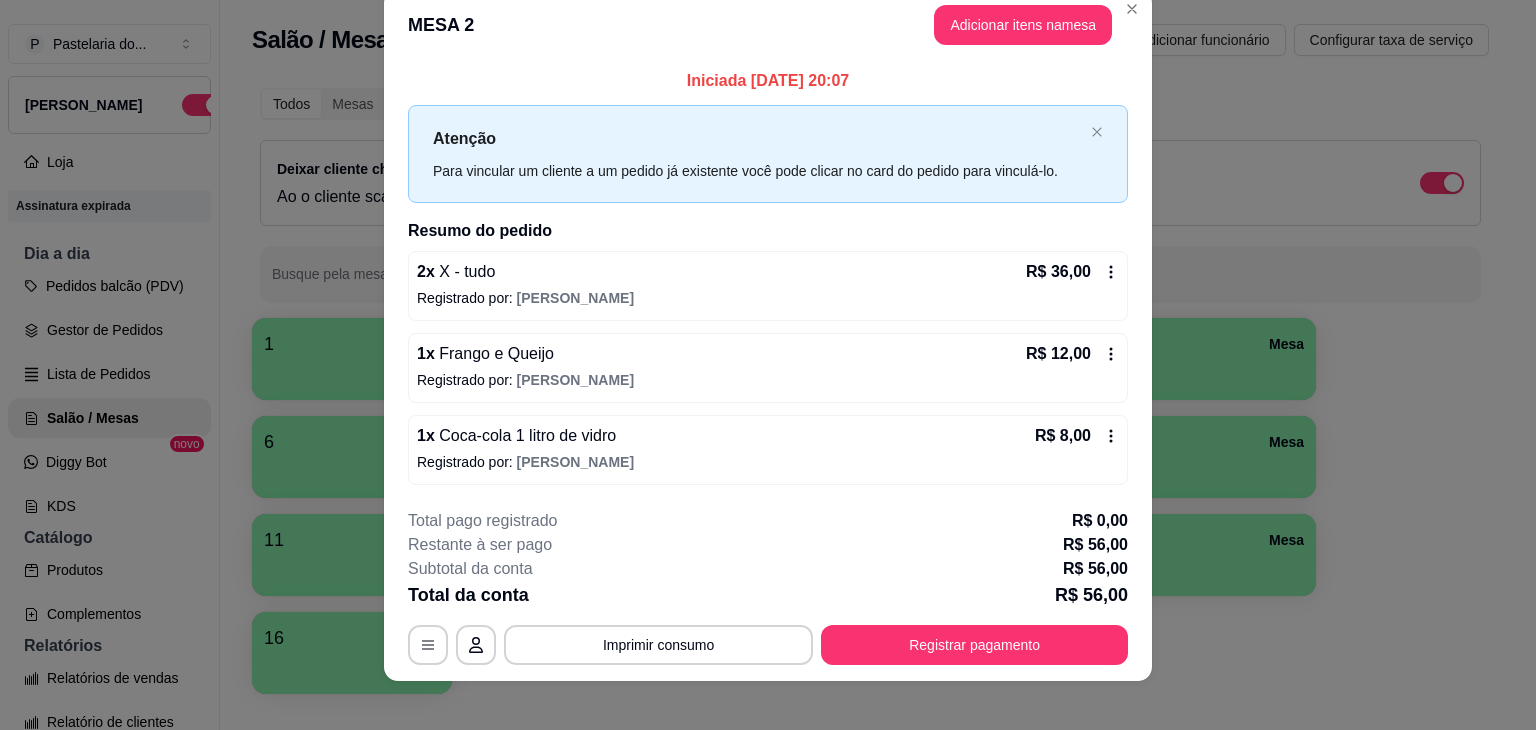 scroll, scrollTop: 44, scrollLeft: 0, axis: vertical 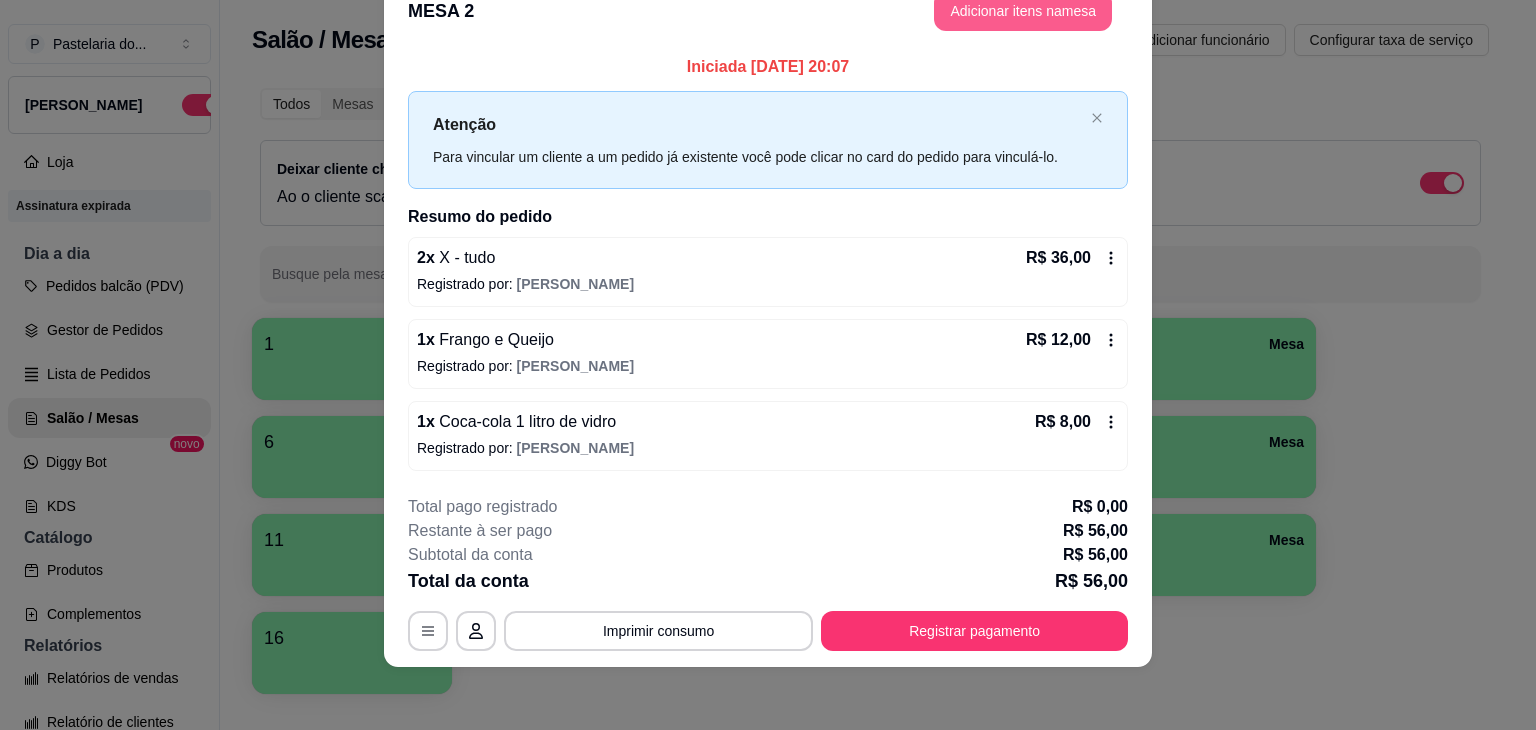 click on "Adicionar itens na  mesa" at bounding box center [1023, 11] 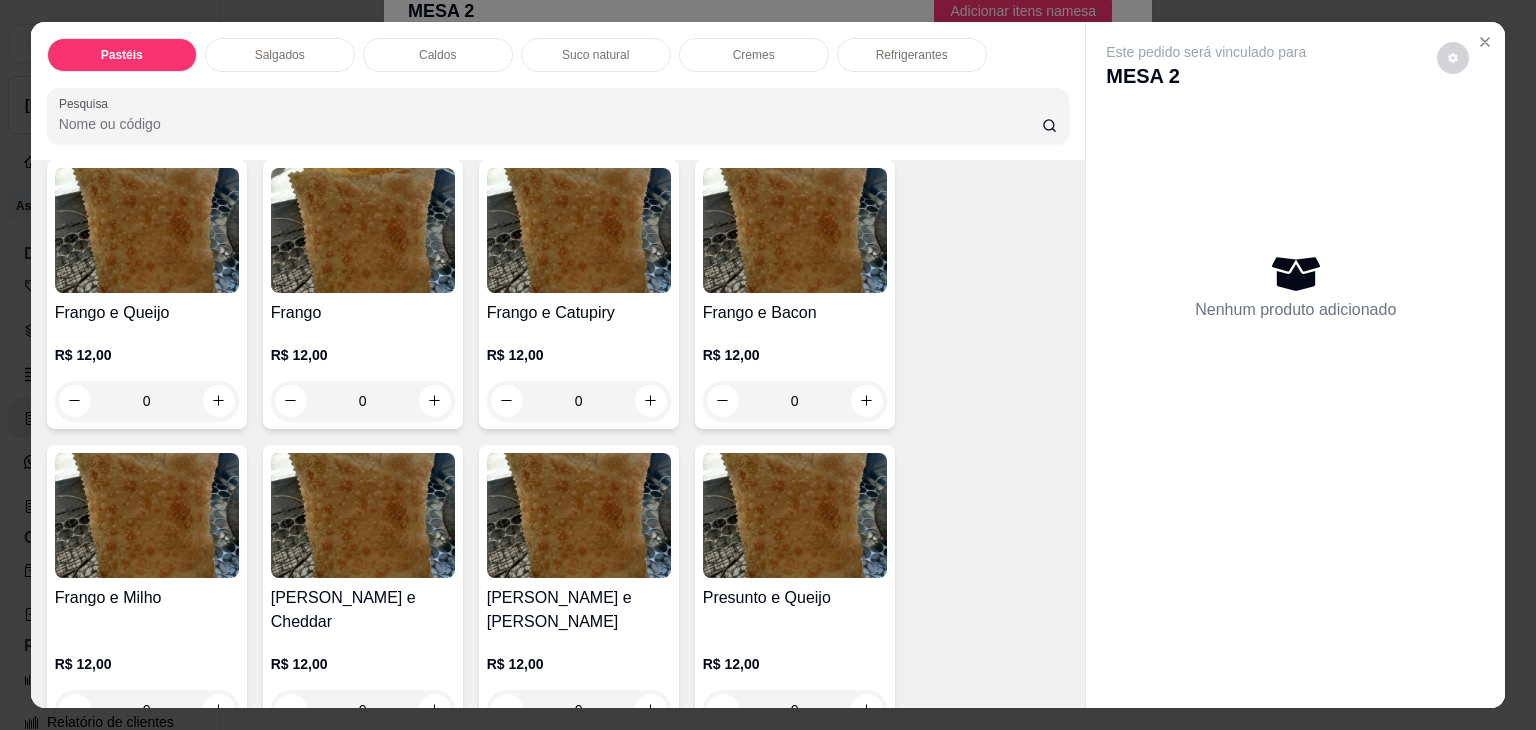 scroll, scrollTop: 900, scrollLeft: 0, axis: vertical 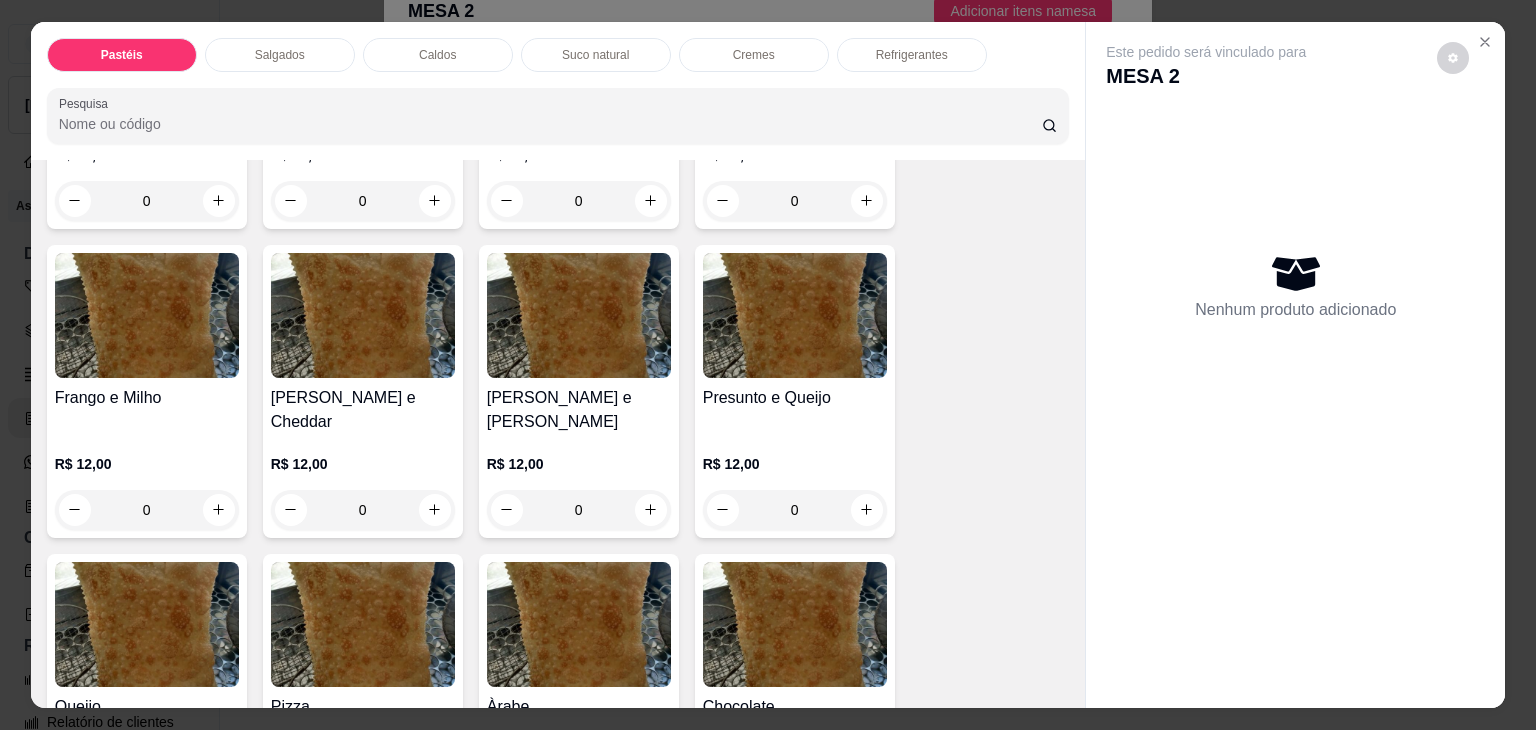 click on "0" at bounding box center (579, 510) 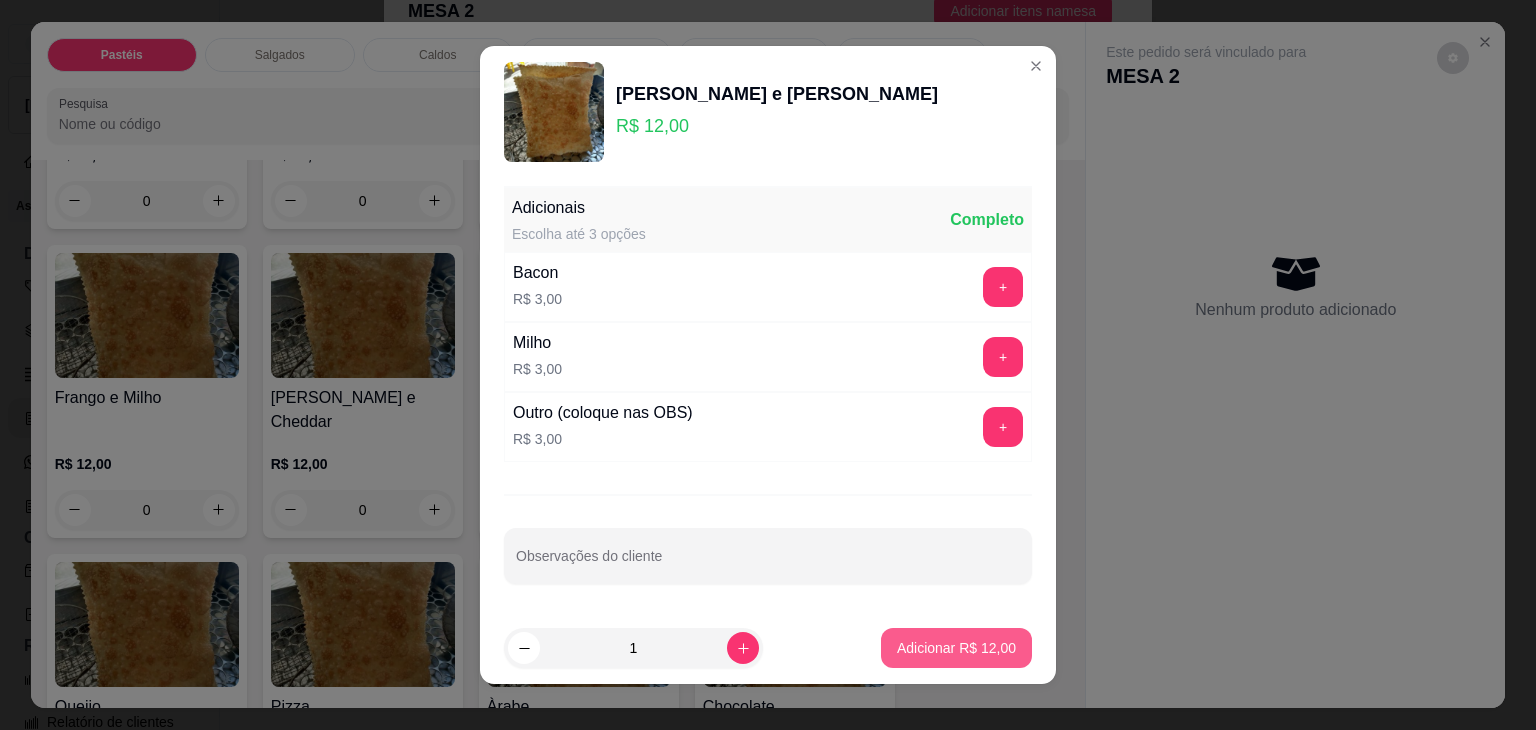 click on "Adicionar   R$ 12,00" at bounding box center (956, 648) 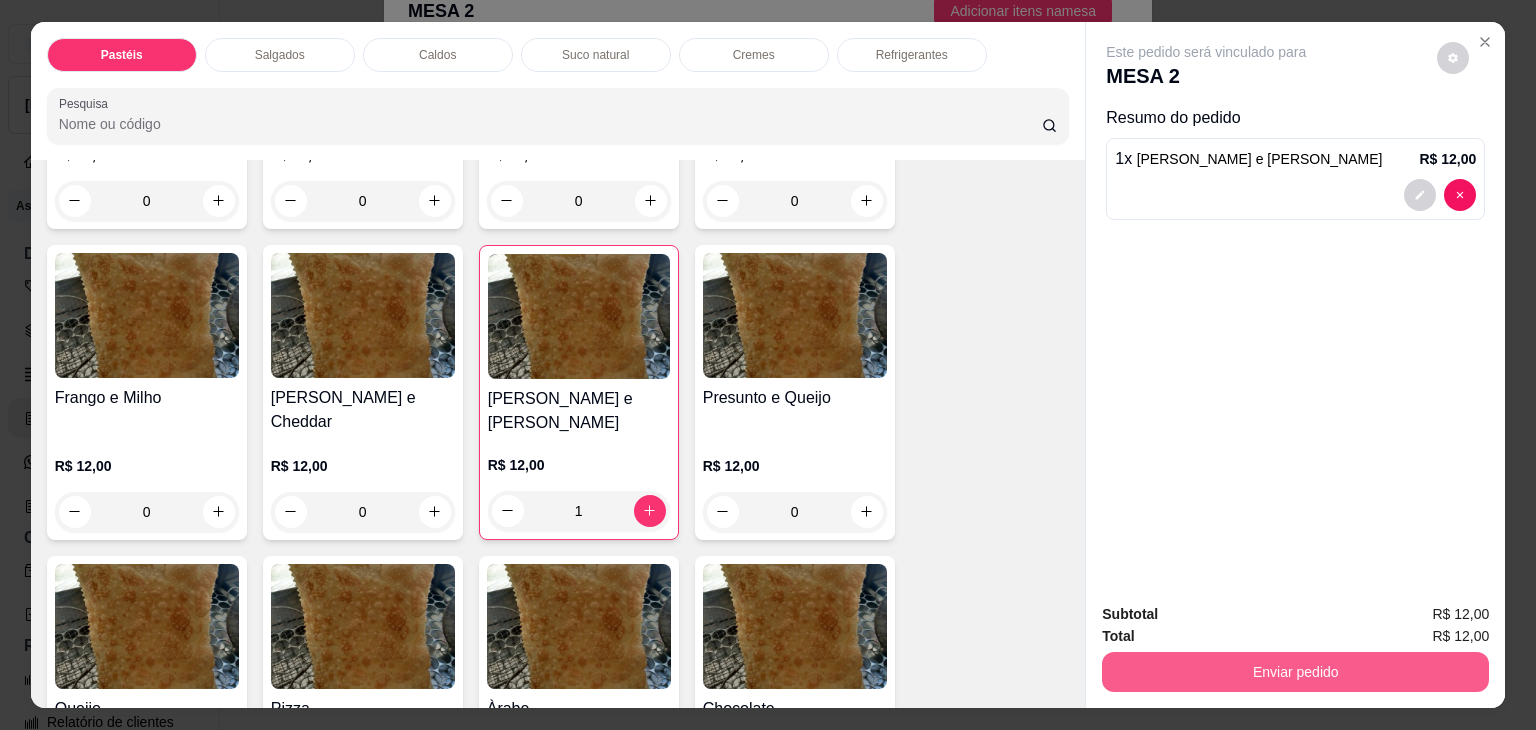 click on "Enviar pedido" at bounding box center [1295, 672] 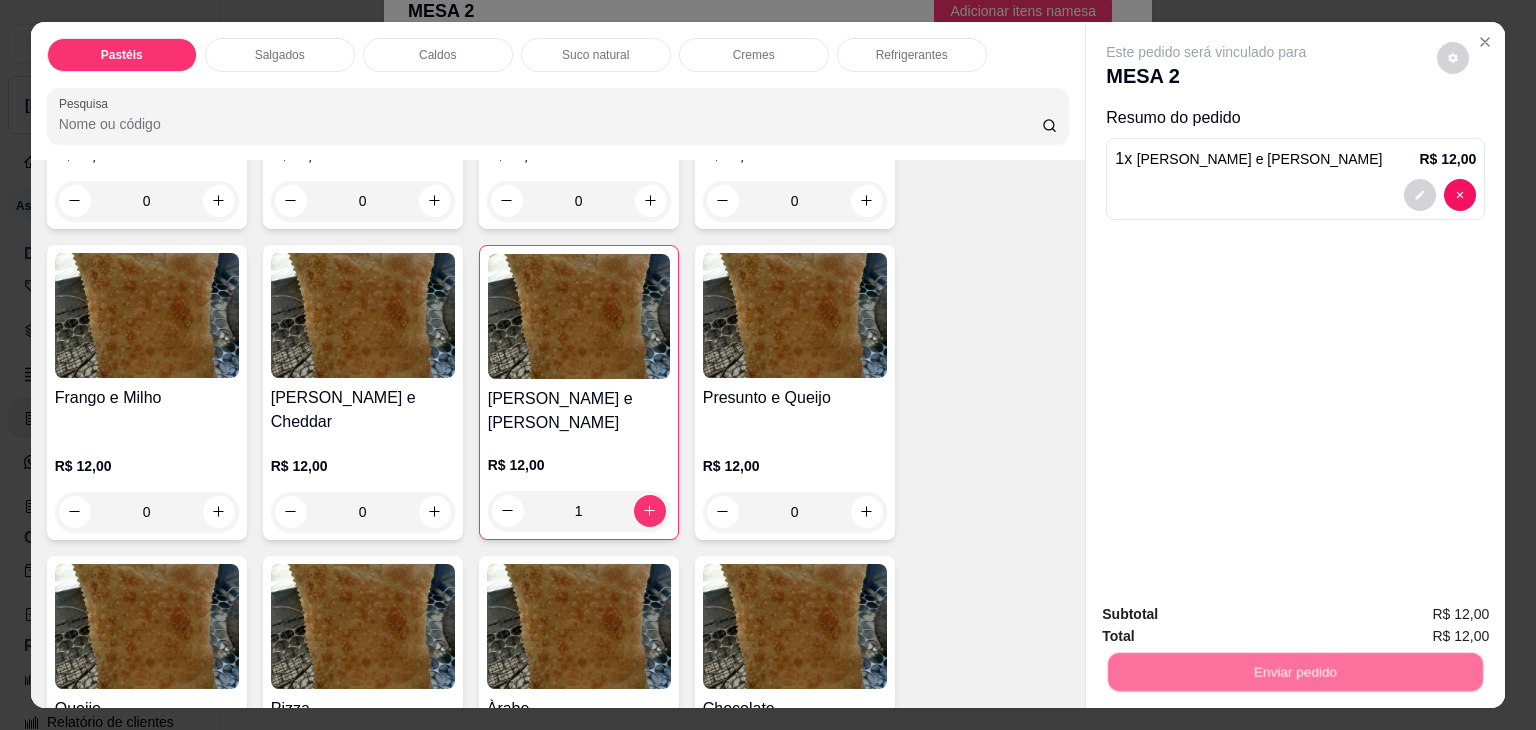 click on "Não registrar e enviar pedido" at bounding box center (1229, 615) 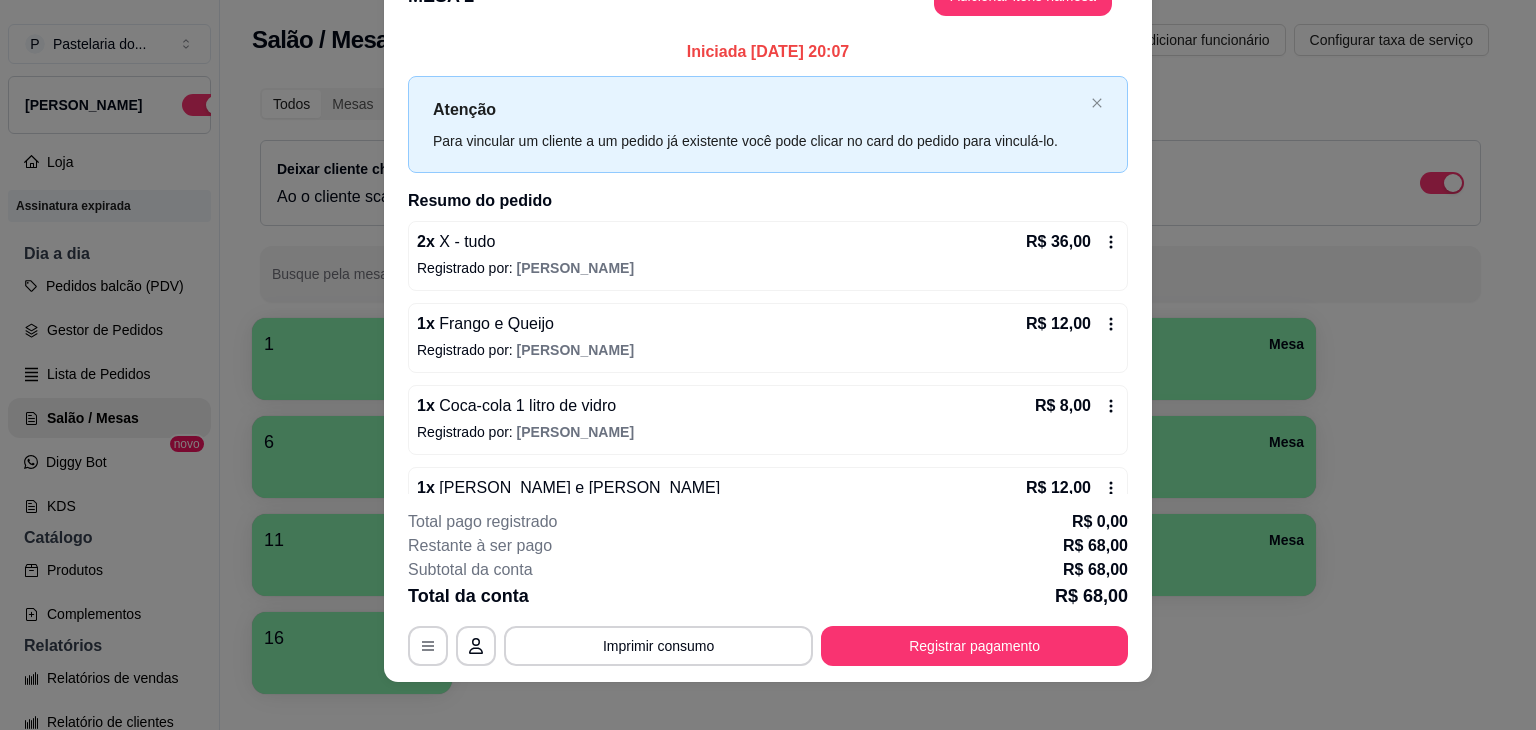 scroll, scrollTop: 28, scrollLeft: 0, axis: vertical 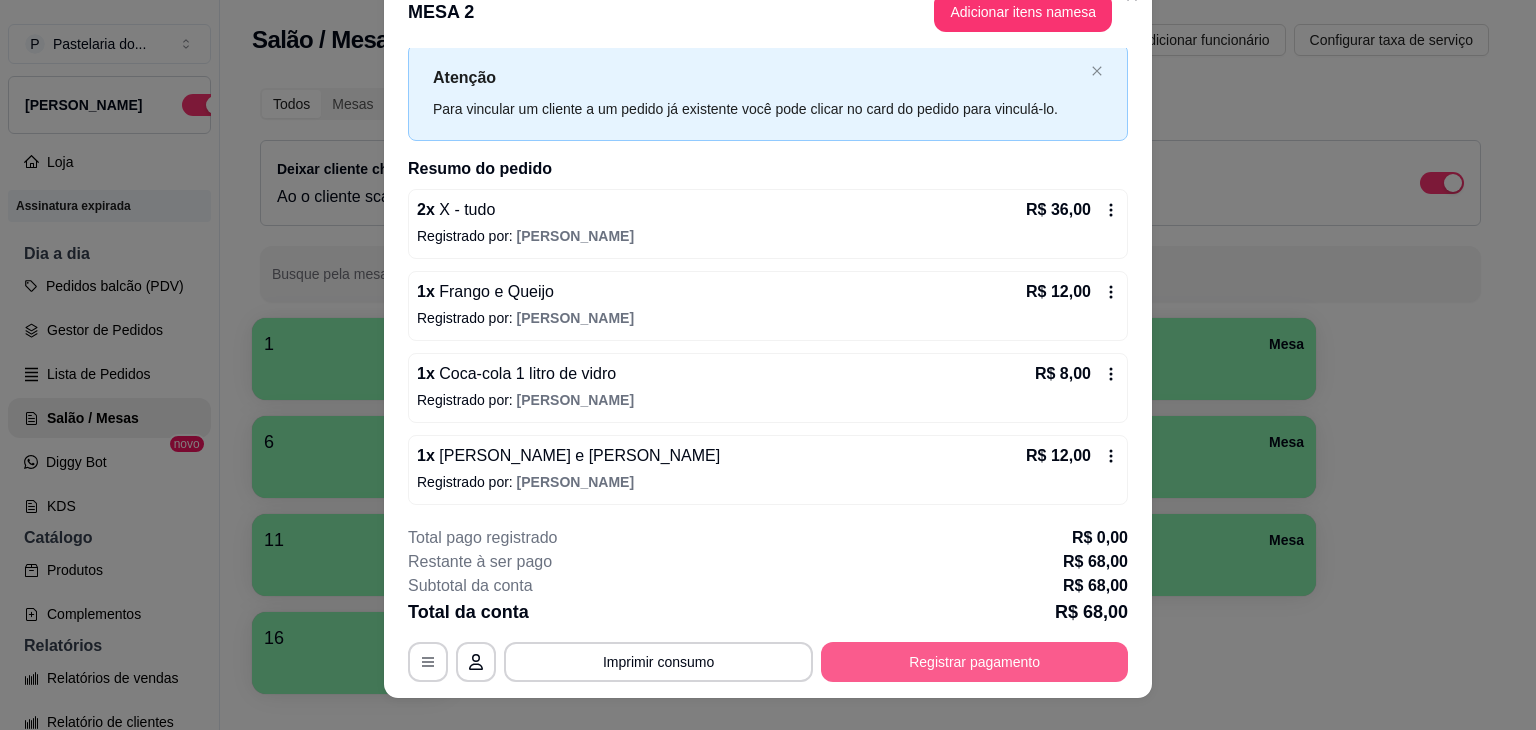click on "Registrar pagamento" at bounding box center (974, 662) 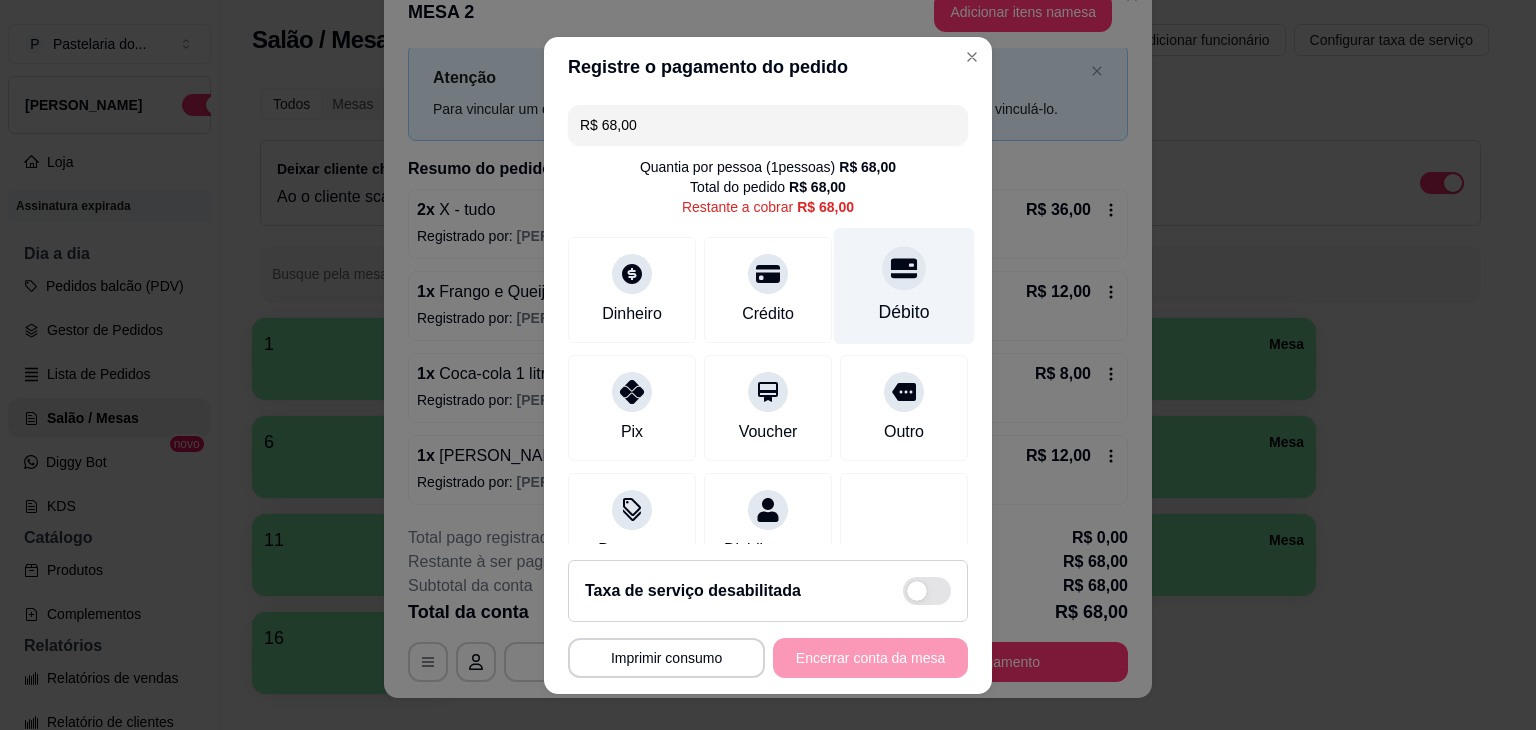 click on "Débito" at bounding box center (904, 285) 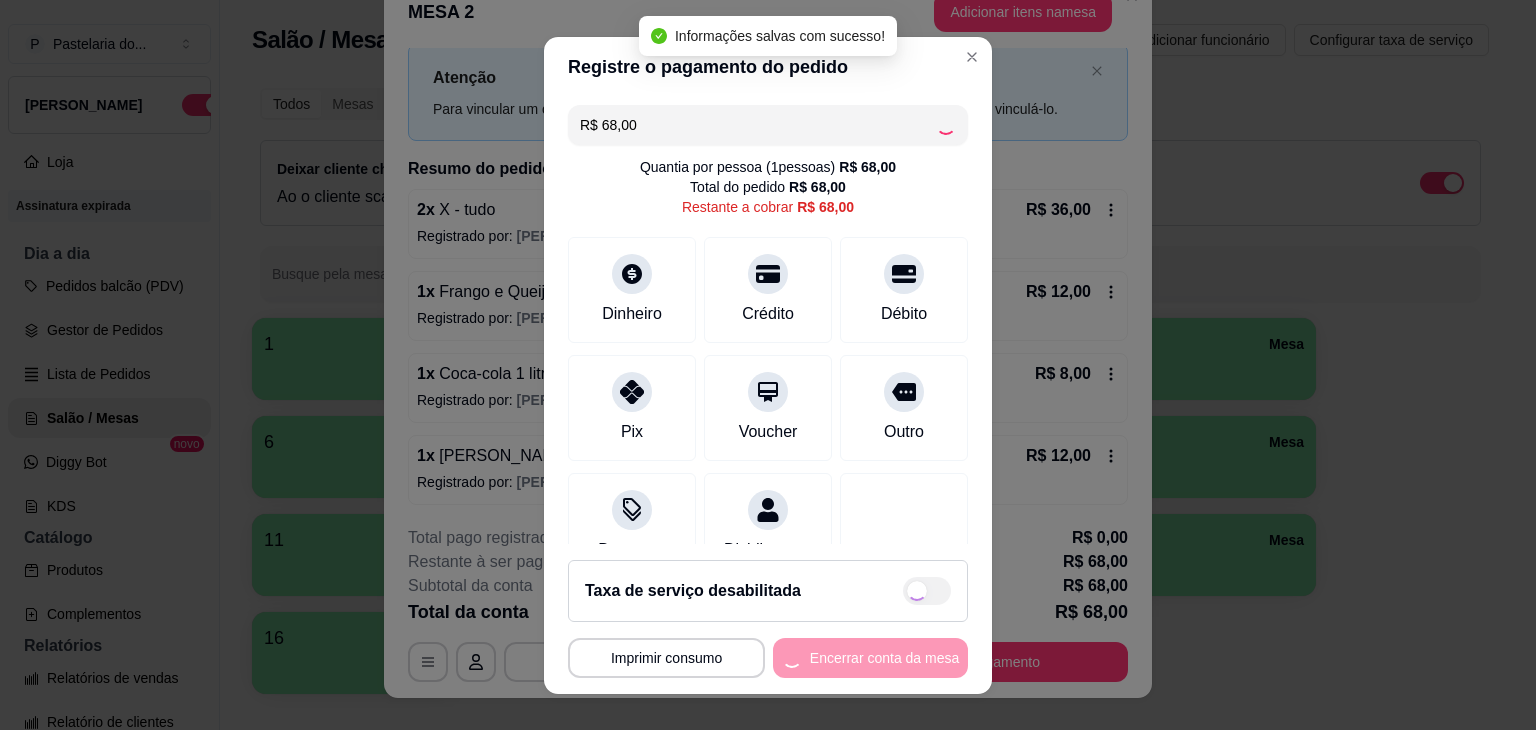 type on "R$ 0,00" 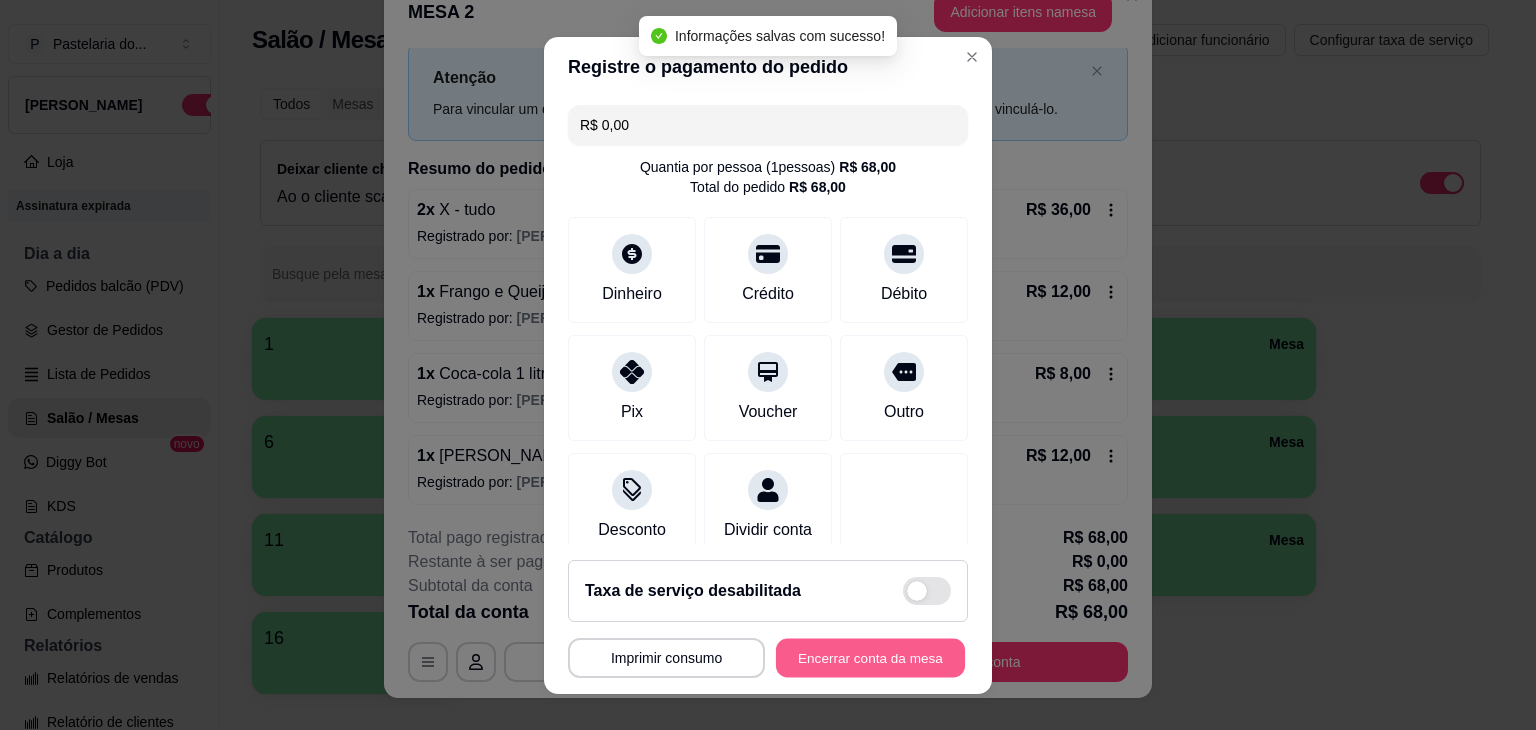 click on "Encerrar conta da mesa" at bounding box center (870, 657) 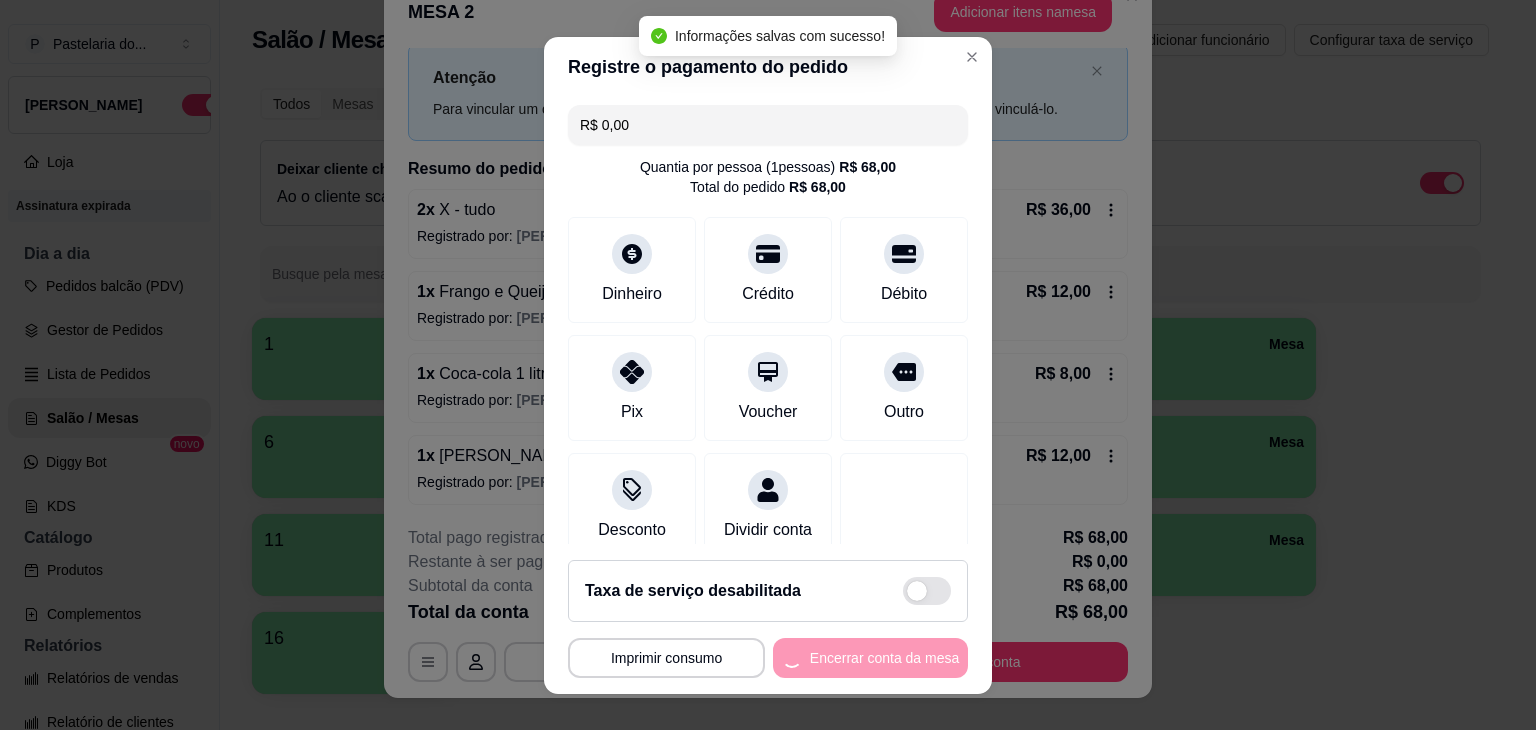scroll, scrollTop: 0, scrollLeft: 0, axis: both 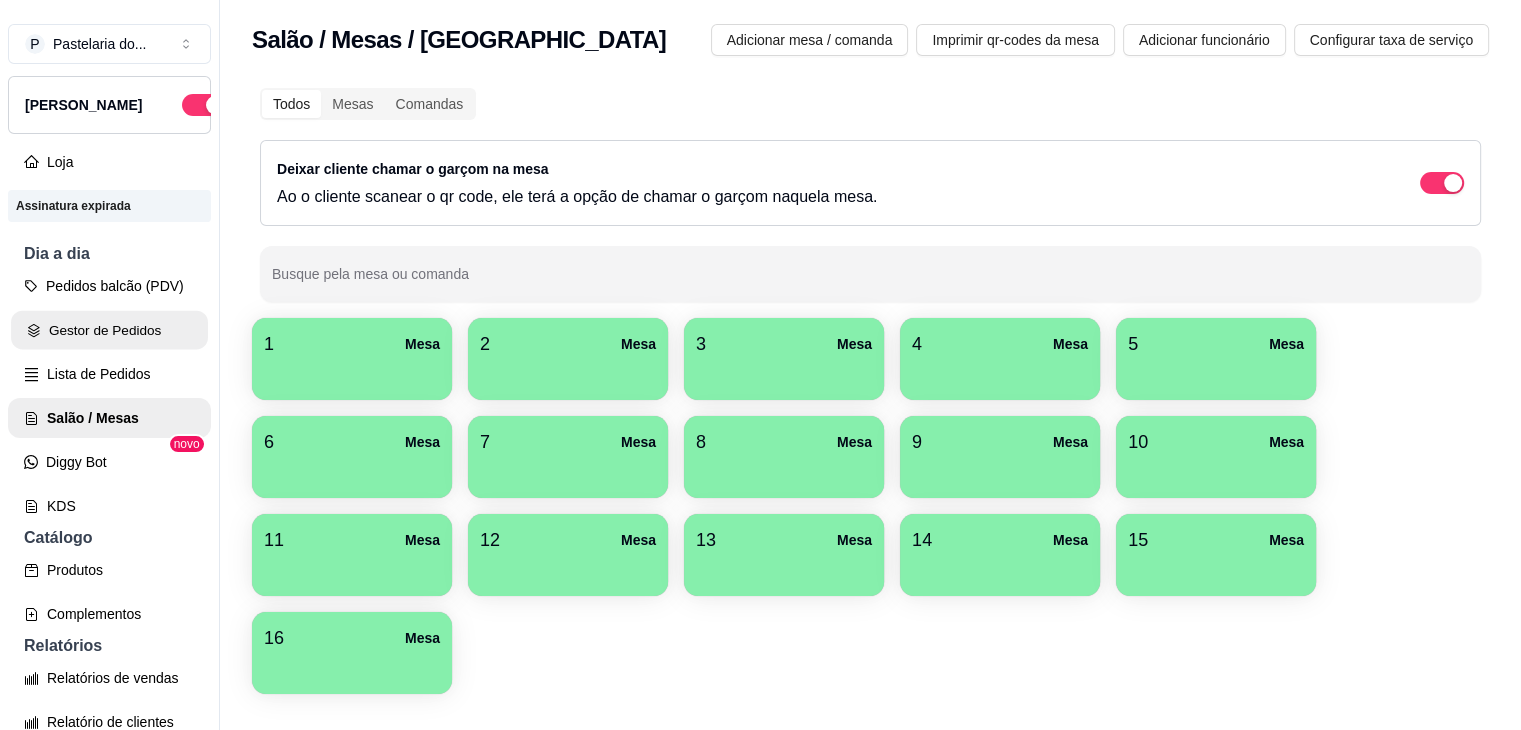 click on "Gestor de Pedidos" at bounding box center [109, 330] 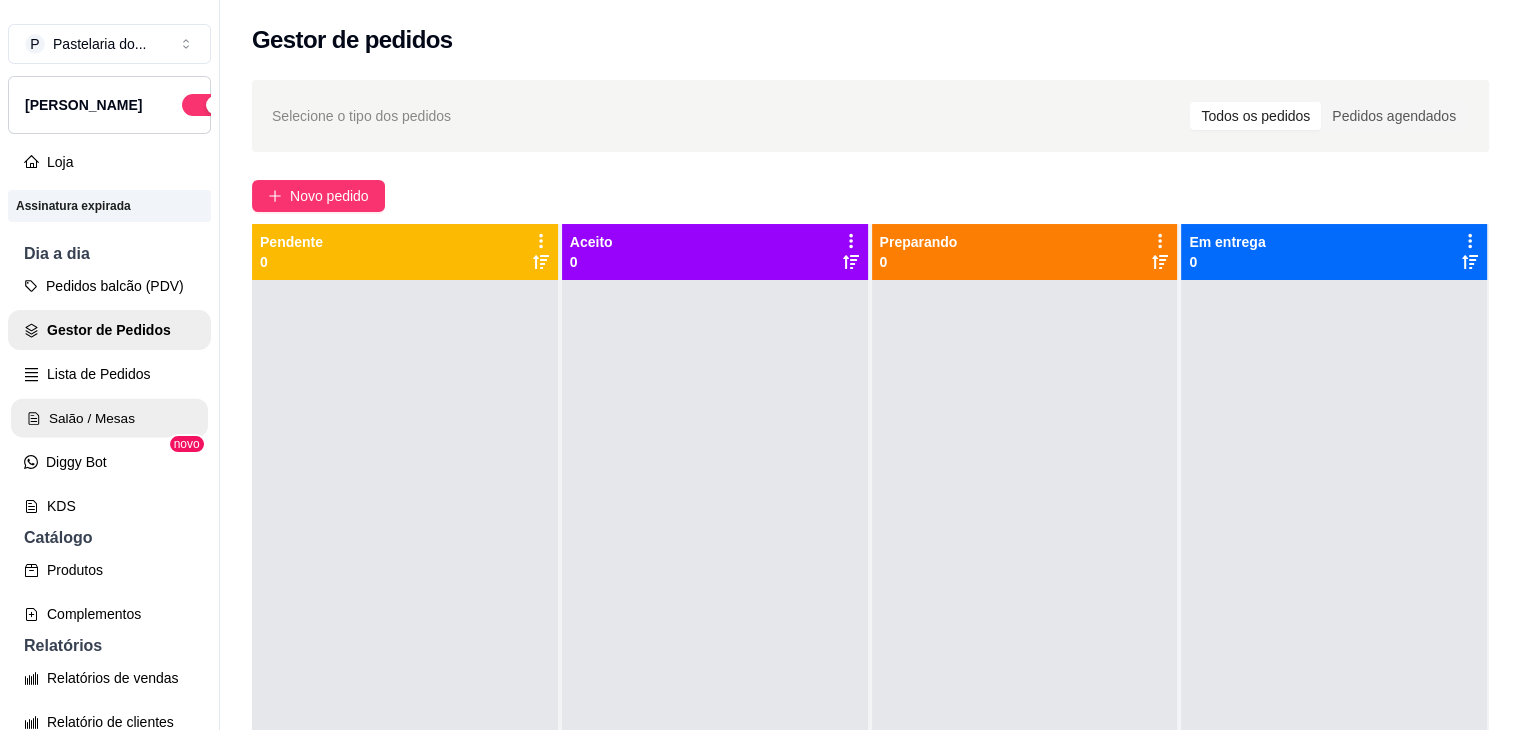 click on "Salão / Mesas" at bounding box center [109, 418] 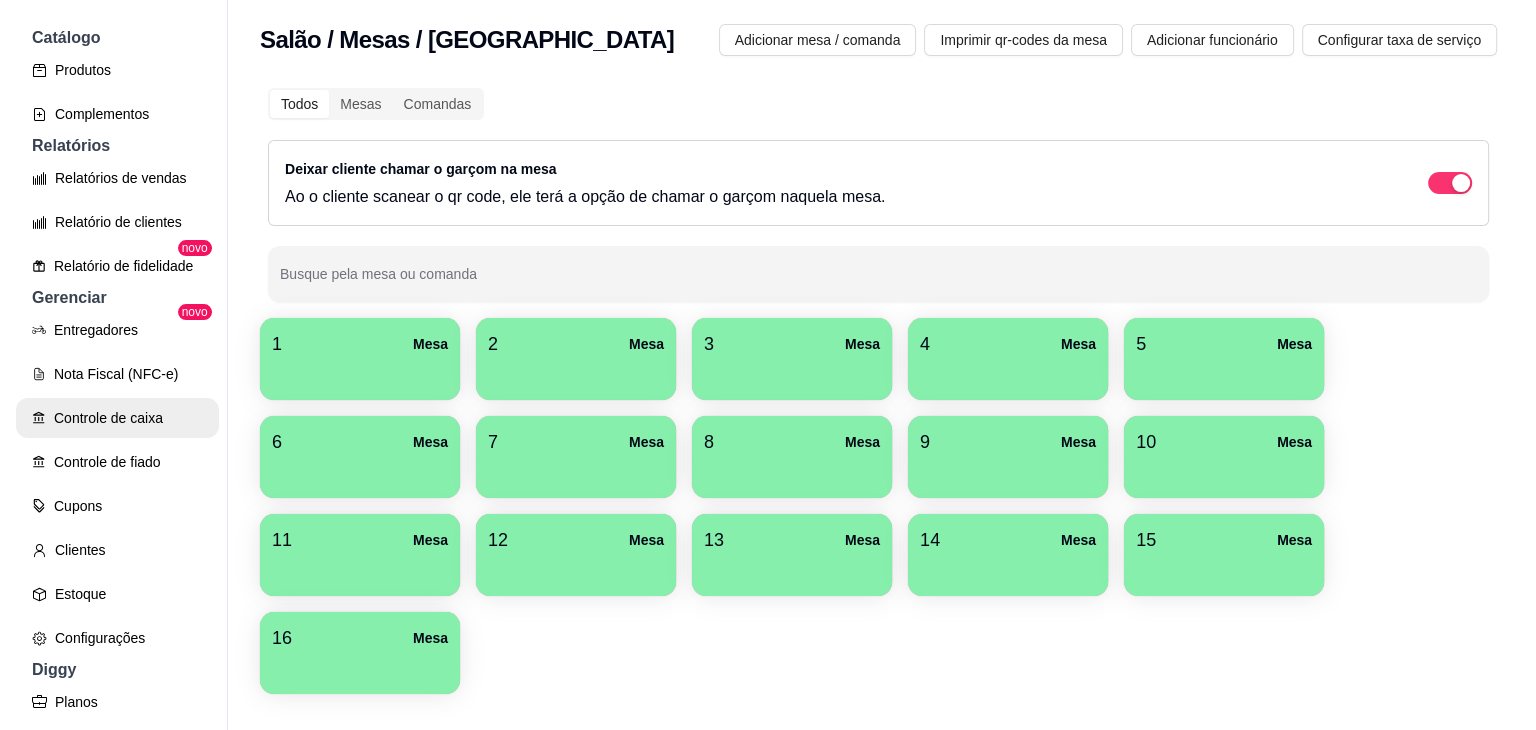 scroll, scrollTop: 0, scrollLeft: 0, axis: both 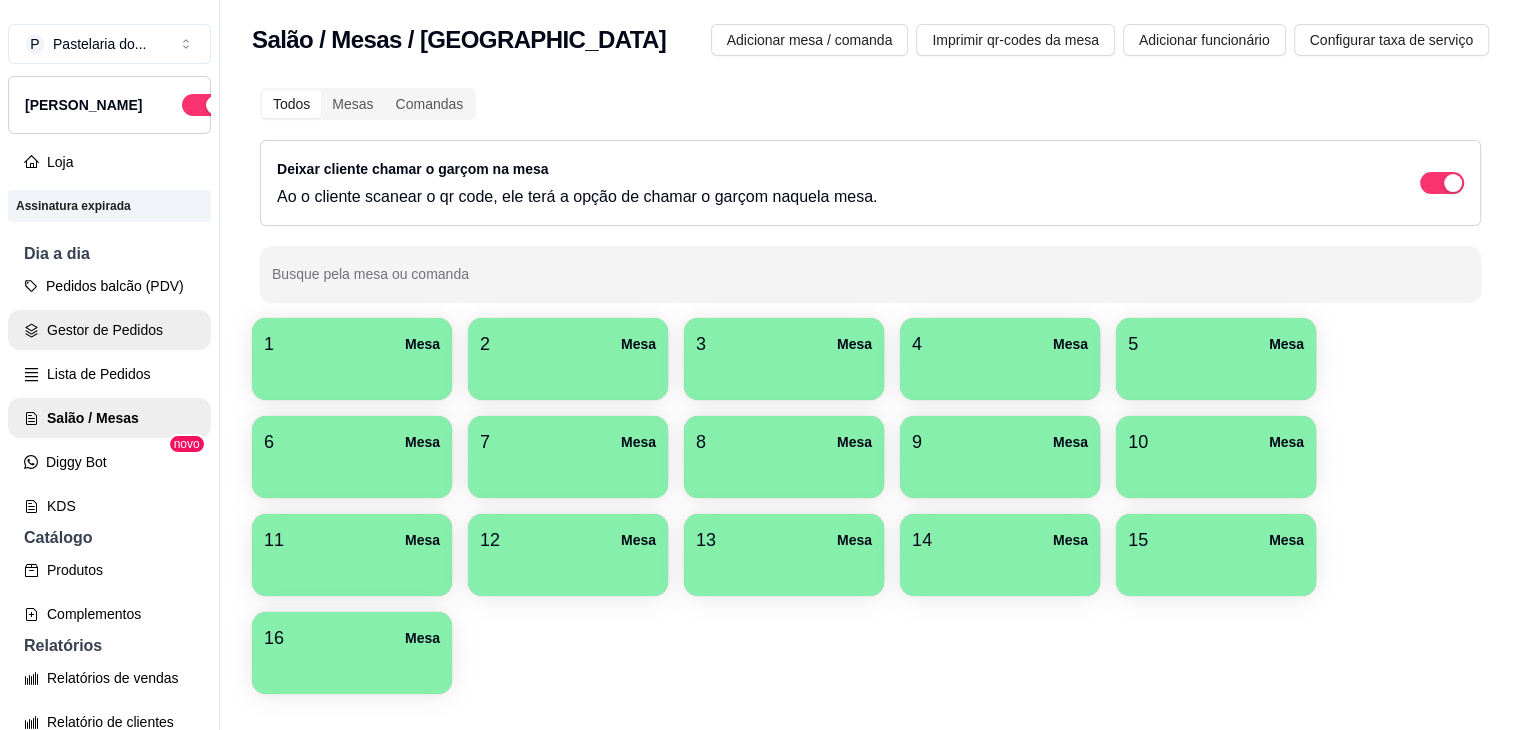 click on "Gestor de Pedidos" at bounding box center [109, 330] 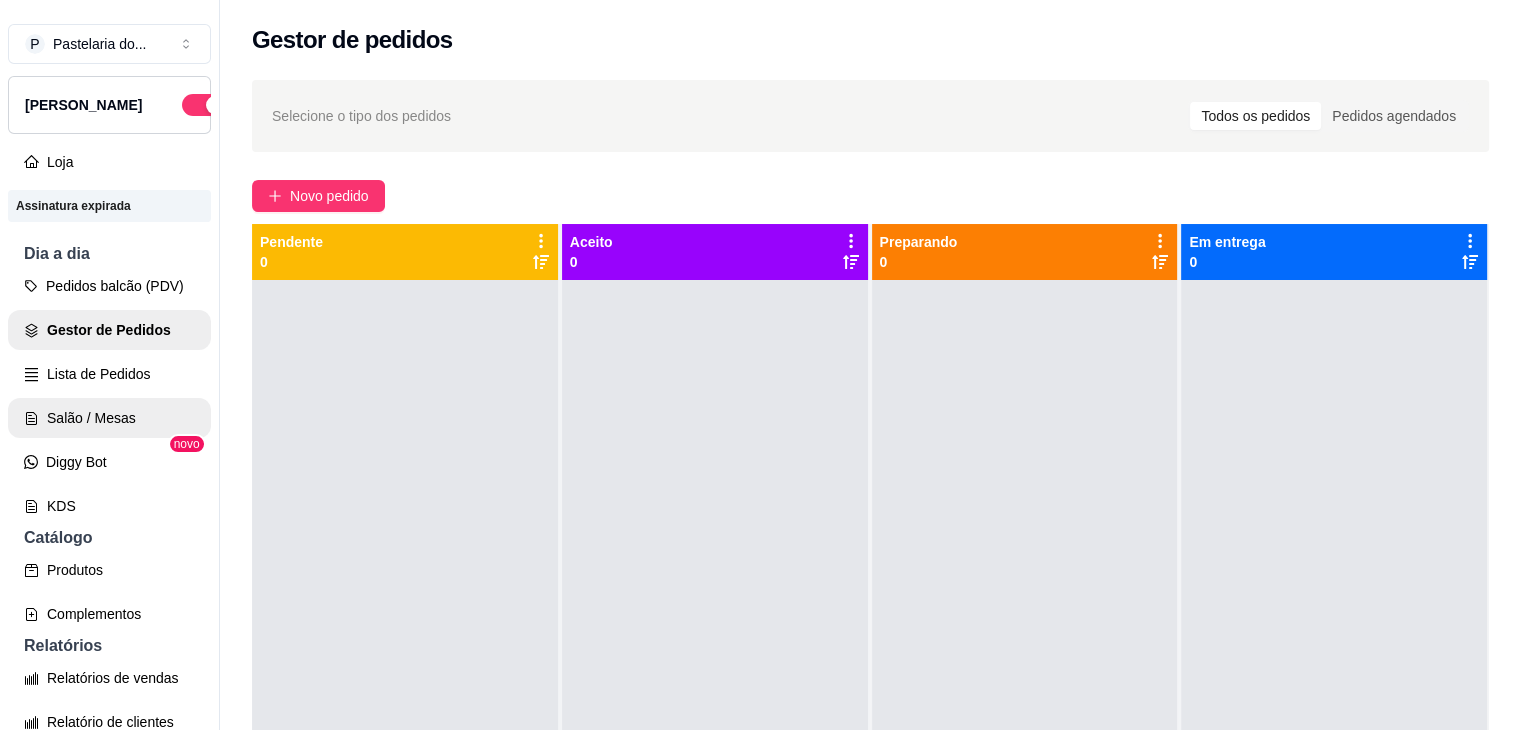 click on "Salão / Mesas" at bounding box center (109, 418) 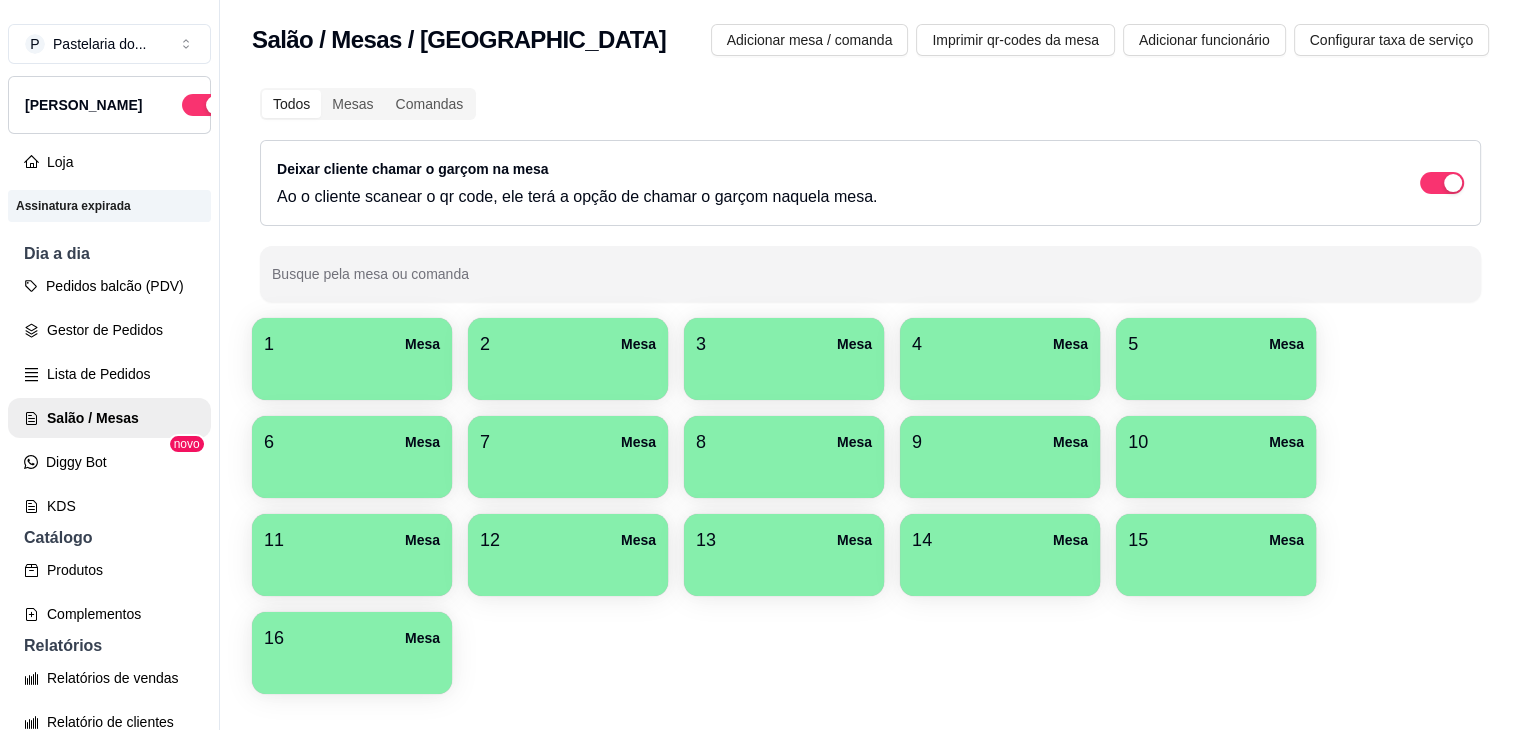 click at bounding box center (1216, 373) 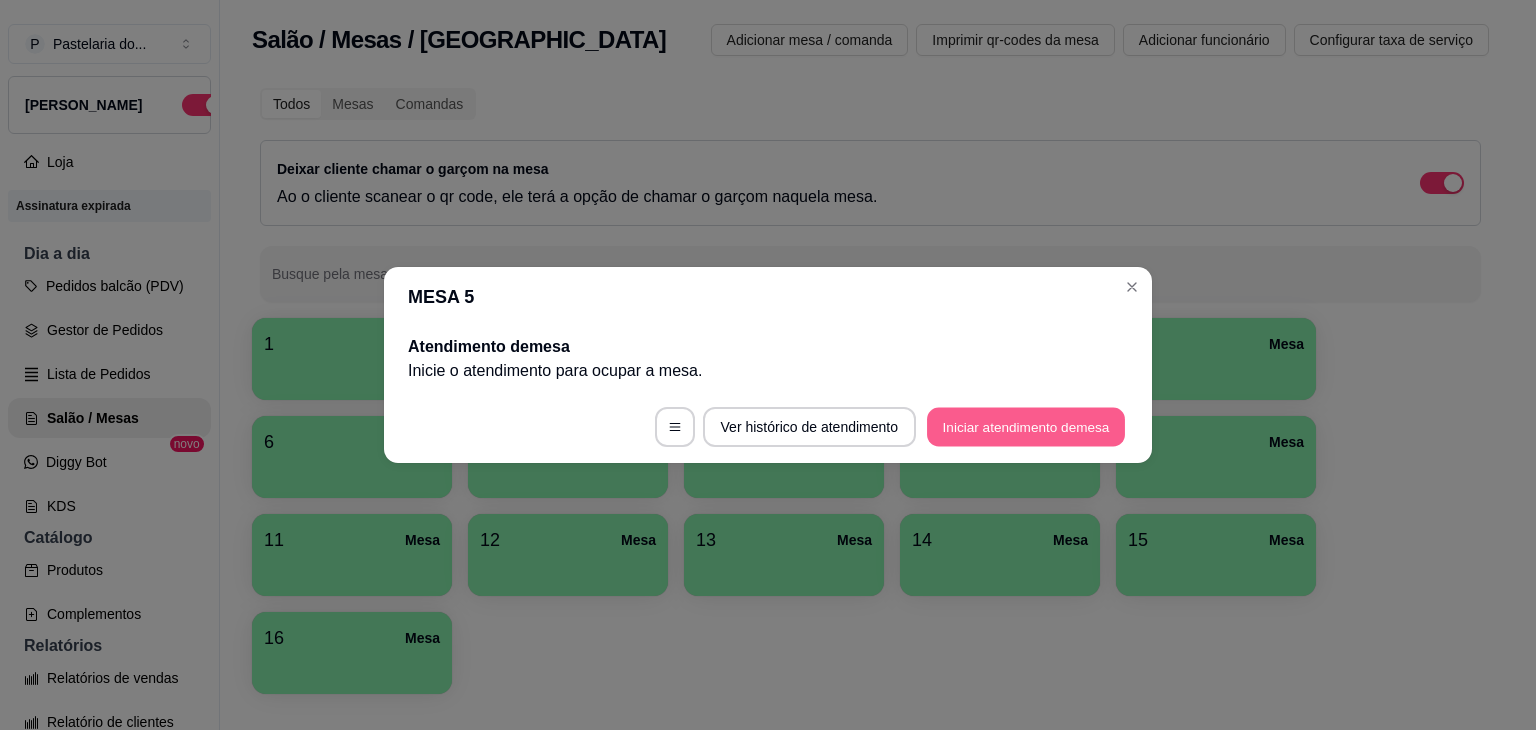 click on "Iniciar atendimento de  mesa" at bounding box center [1026, 427] 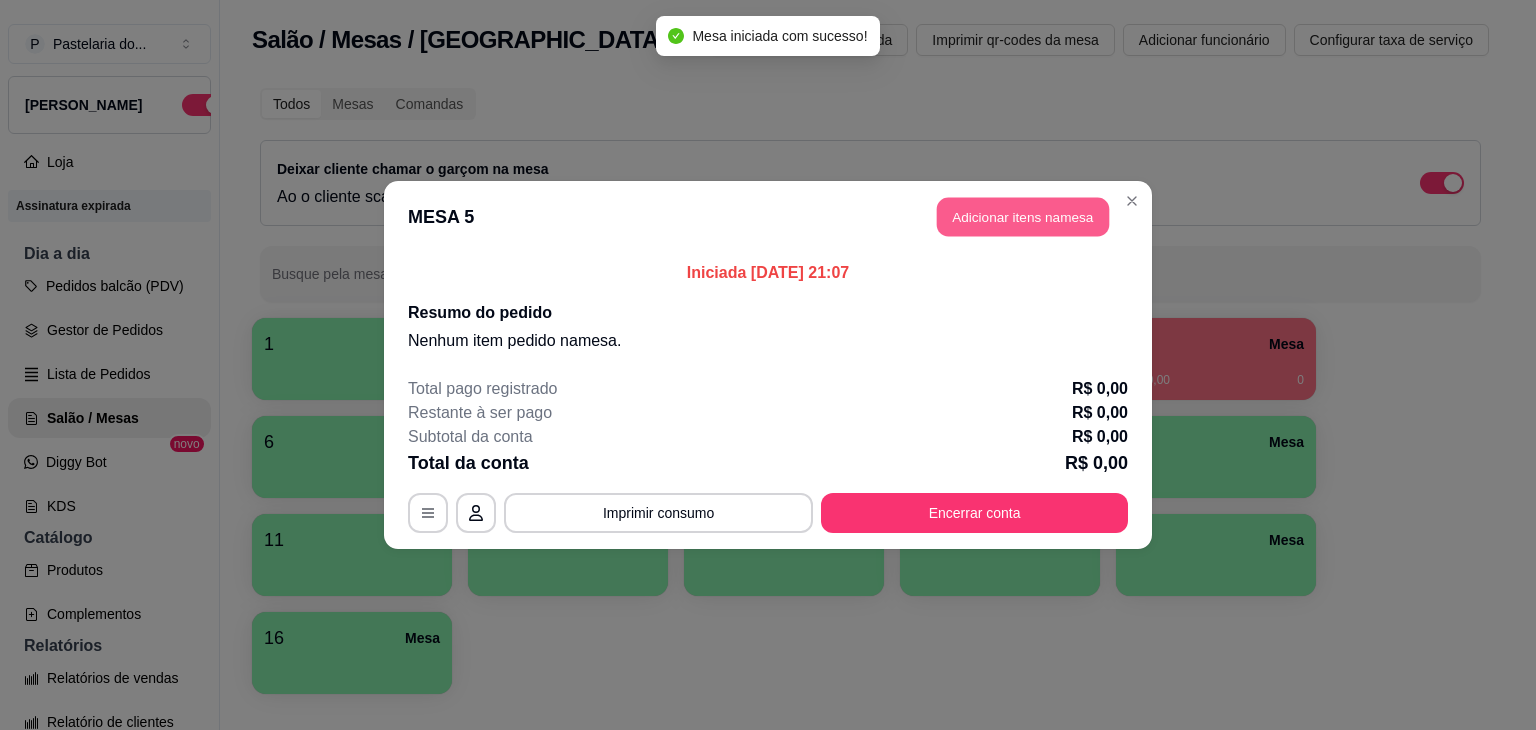 click on "Adicionar itens na  mesa" at bounding box center [1023, 217] 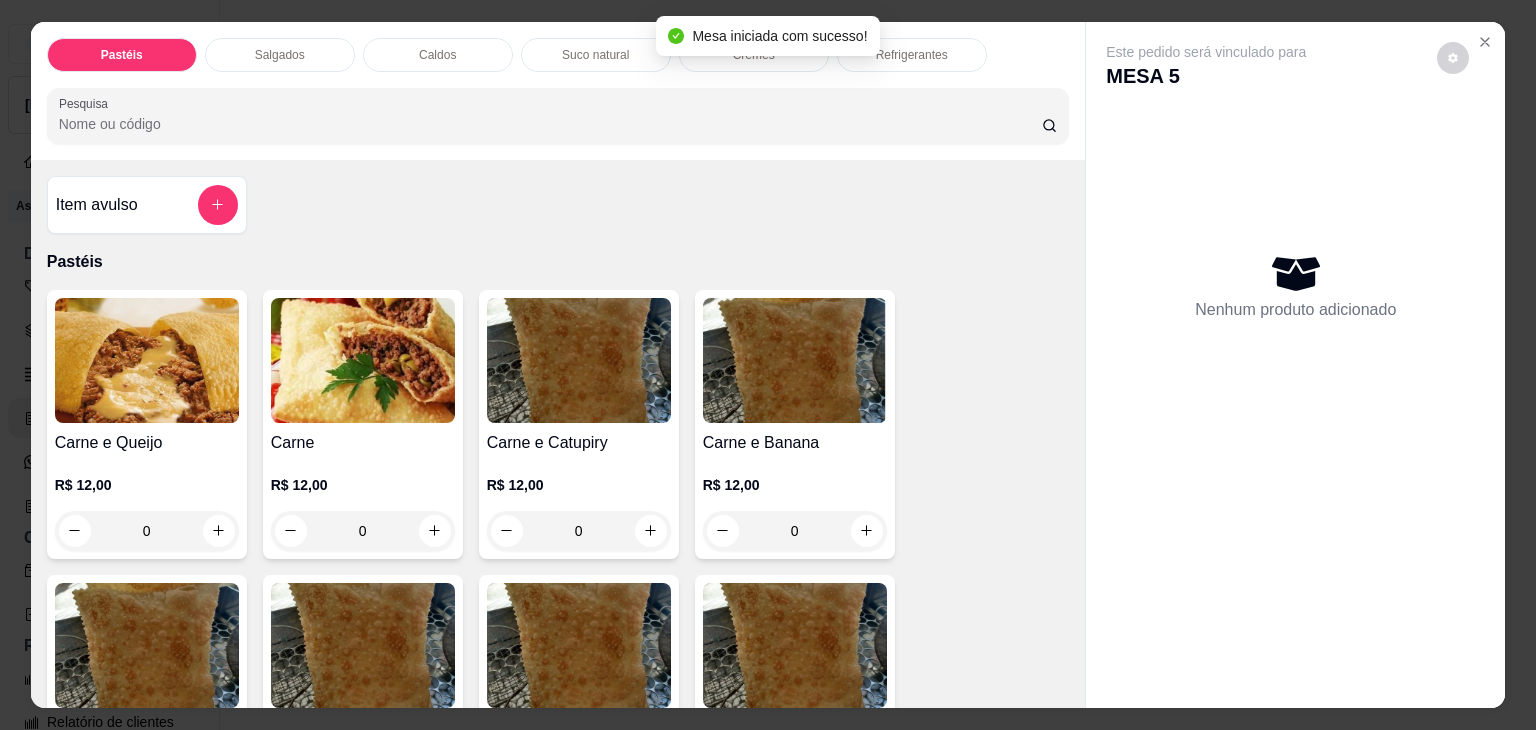 click on "Caldos" at bounding box center (438, 55) 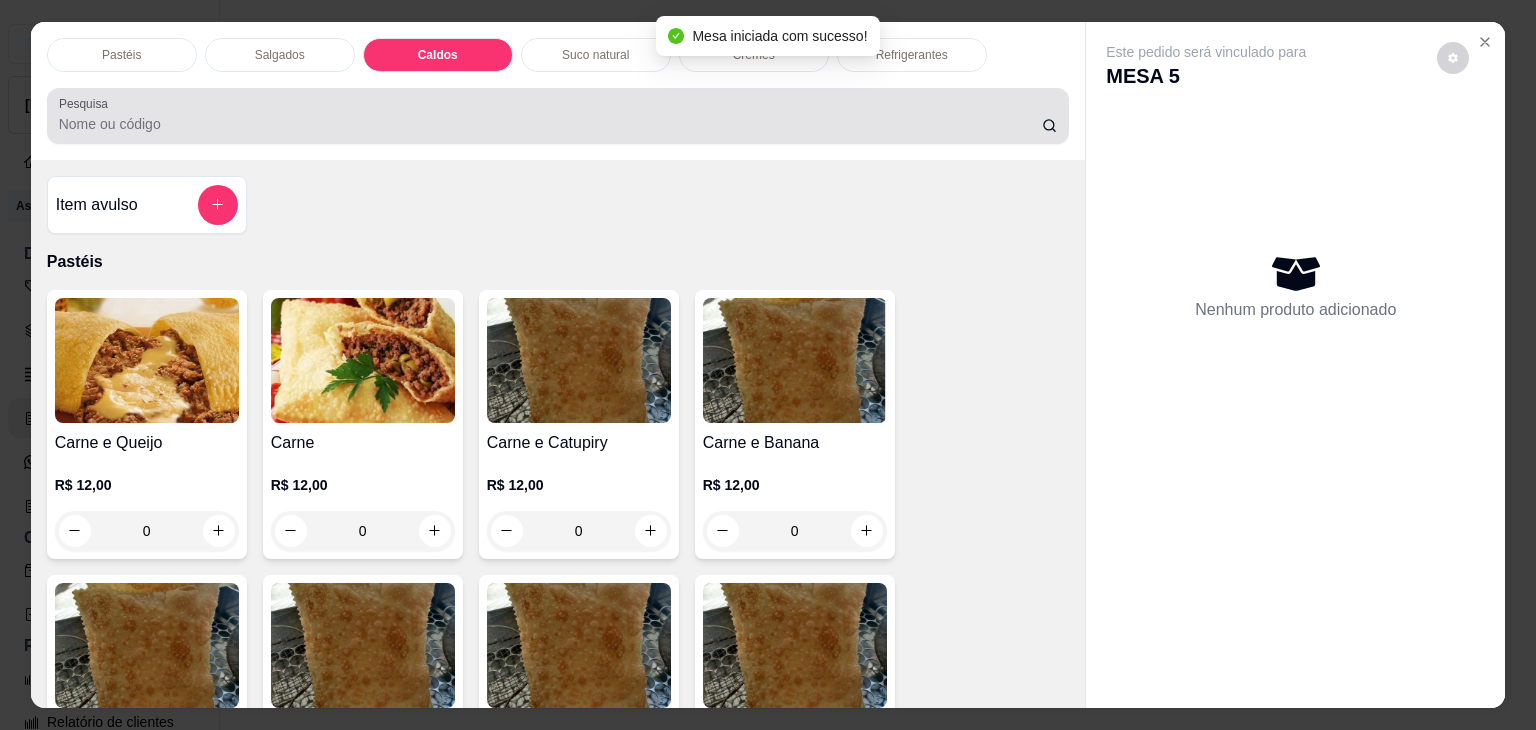 scroll, scrollTop: 2782, scrollLeft: 0, axis: vertical 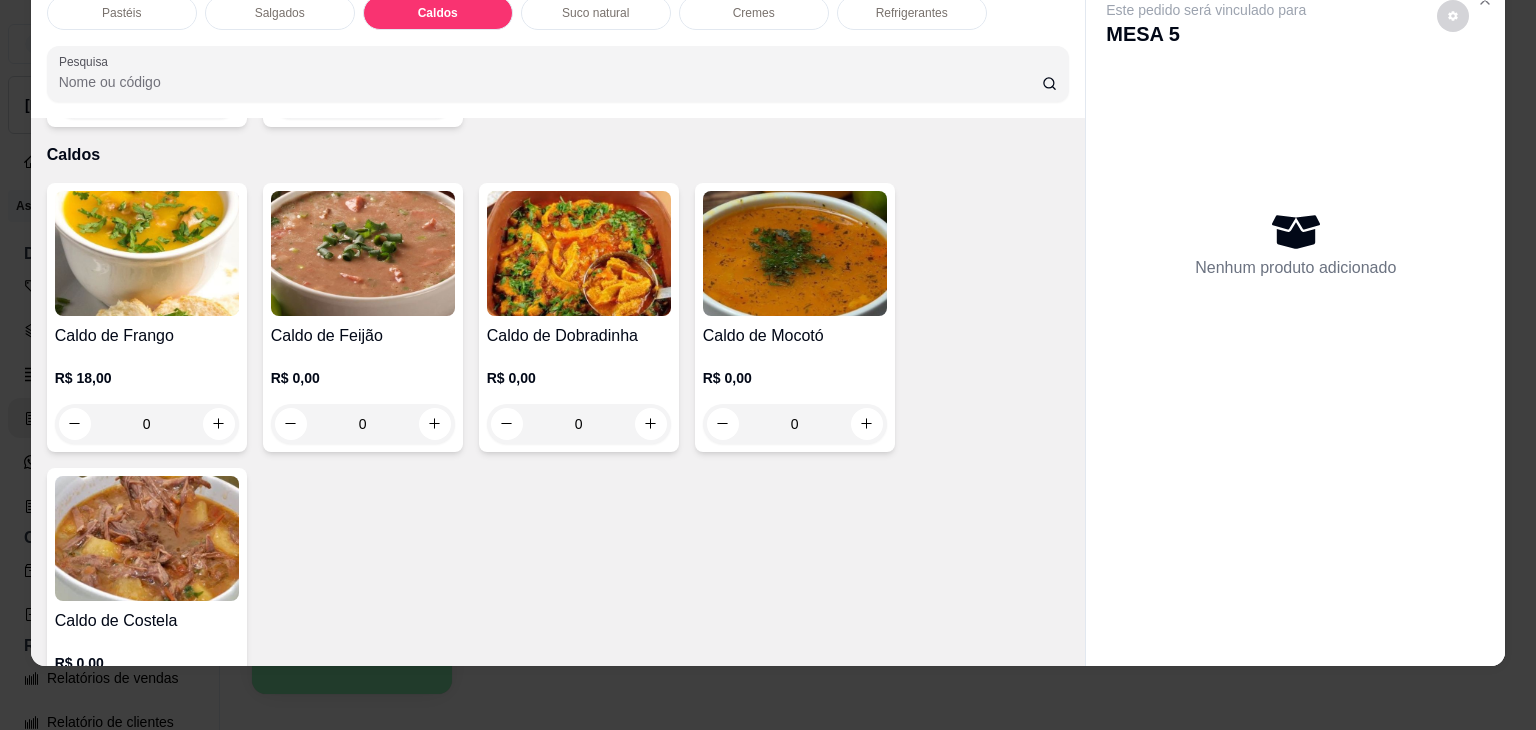 click on "R$ 18,00 0" at bounding box center [147, 406] 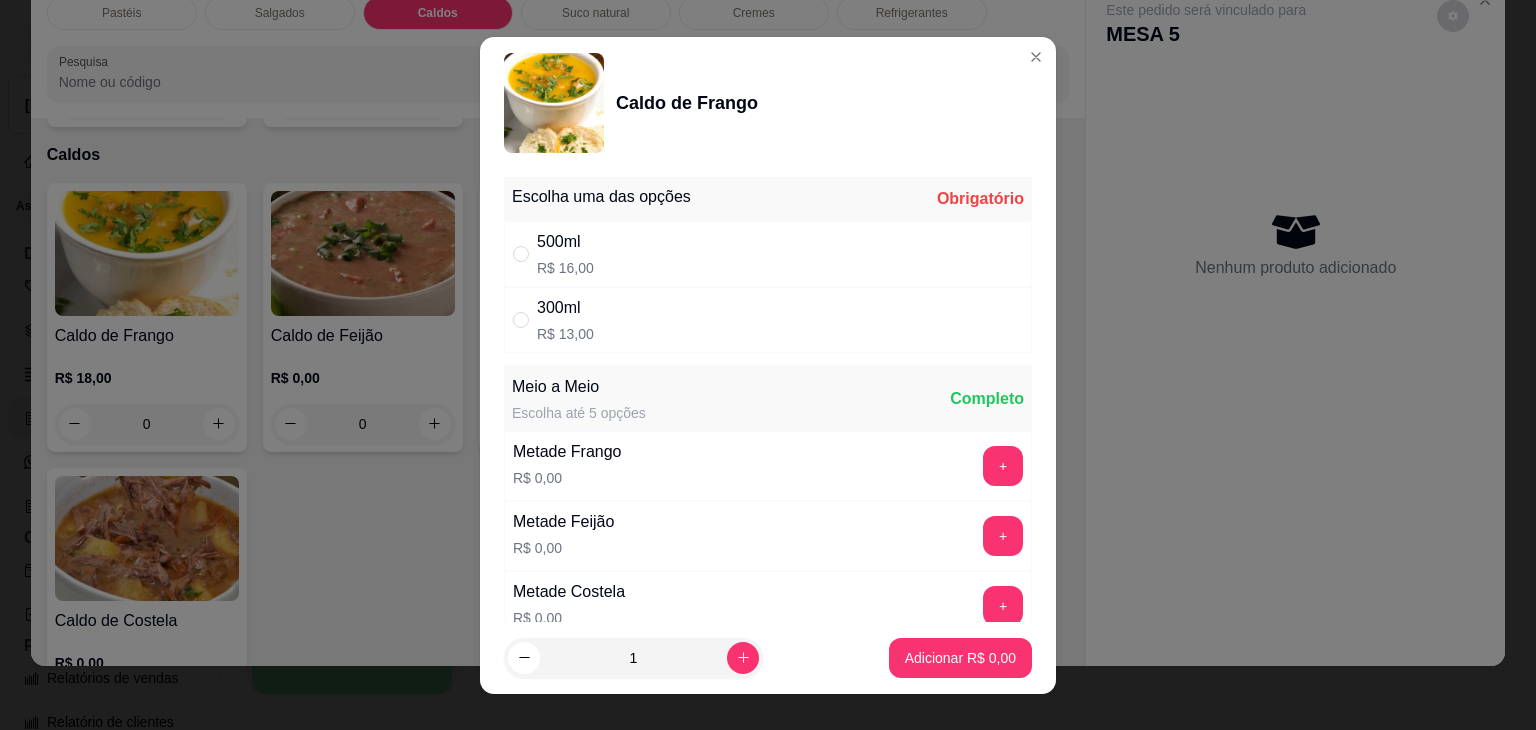 click on "300ml R$ 13,00" at bounding box center [768, 320] 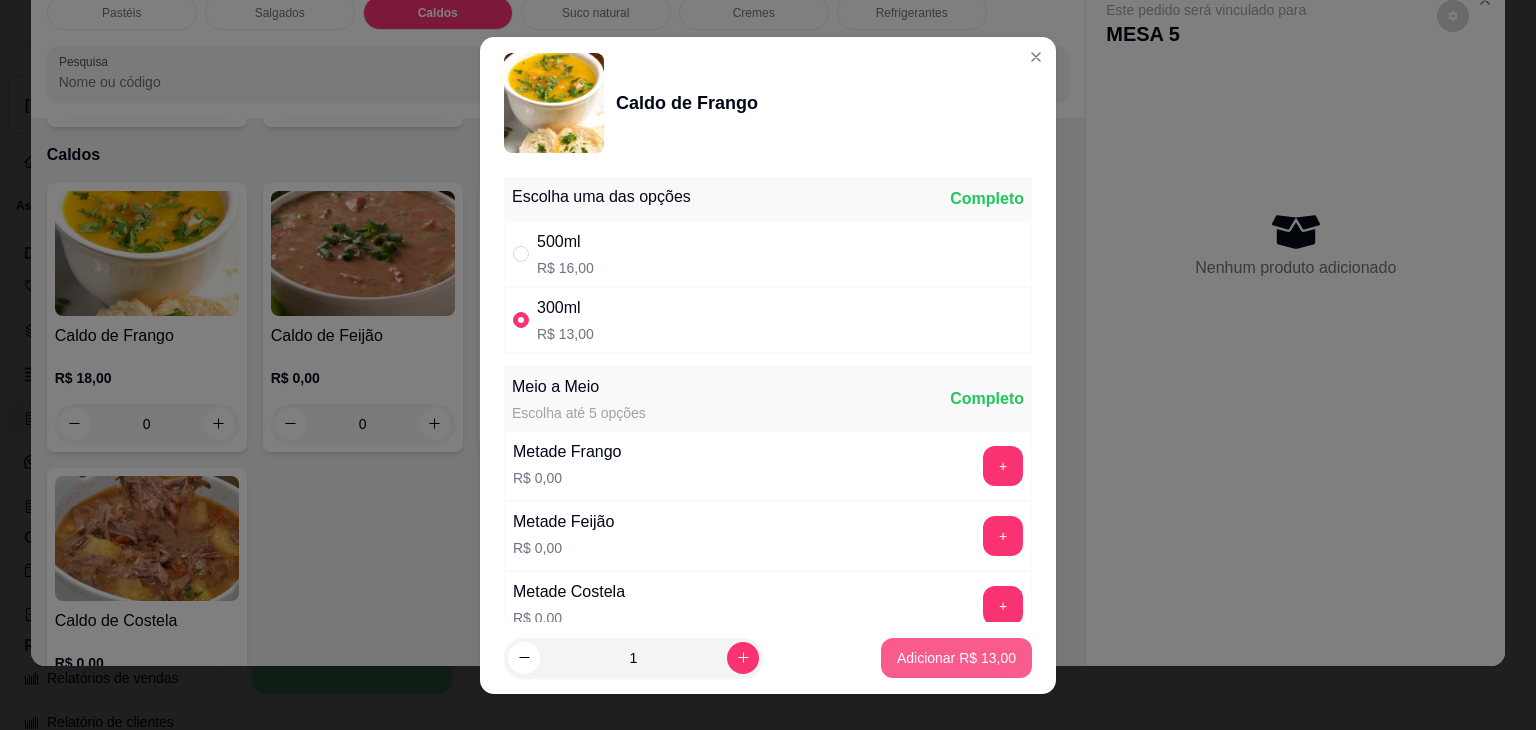 click on "Adicionar   R$ 13,00" at bounding box center [956, 658] 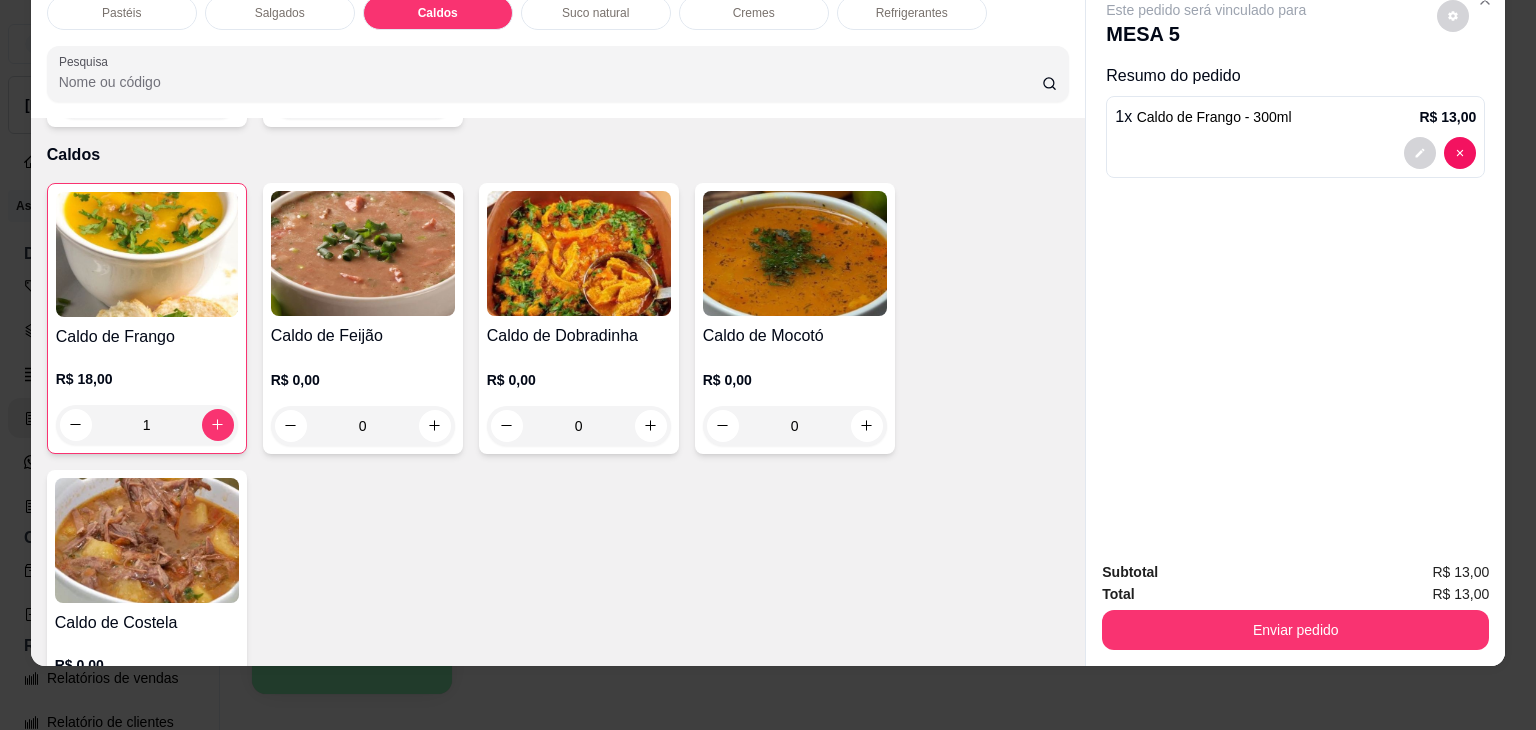 click on "Pastéis" at bounding box center (122, 13) 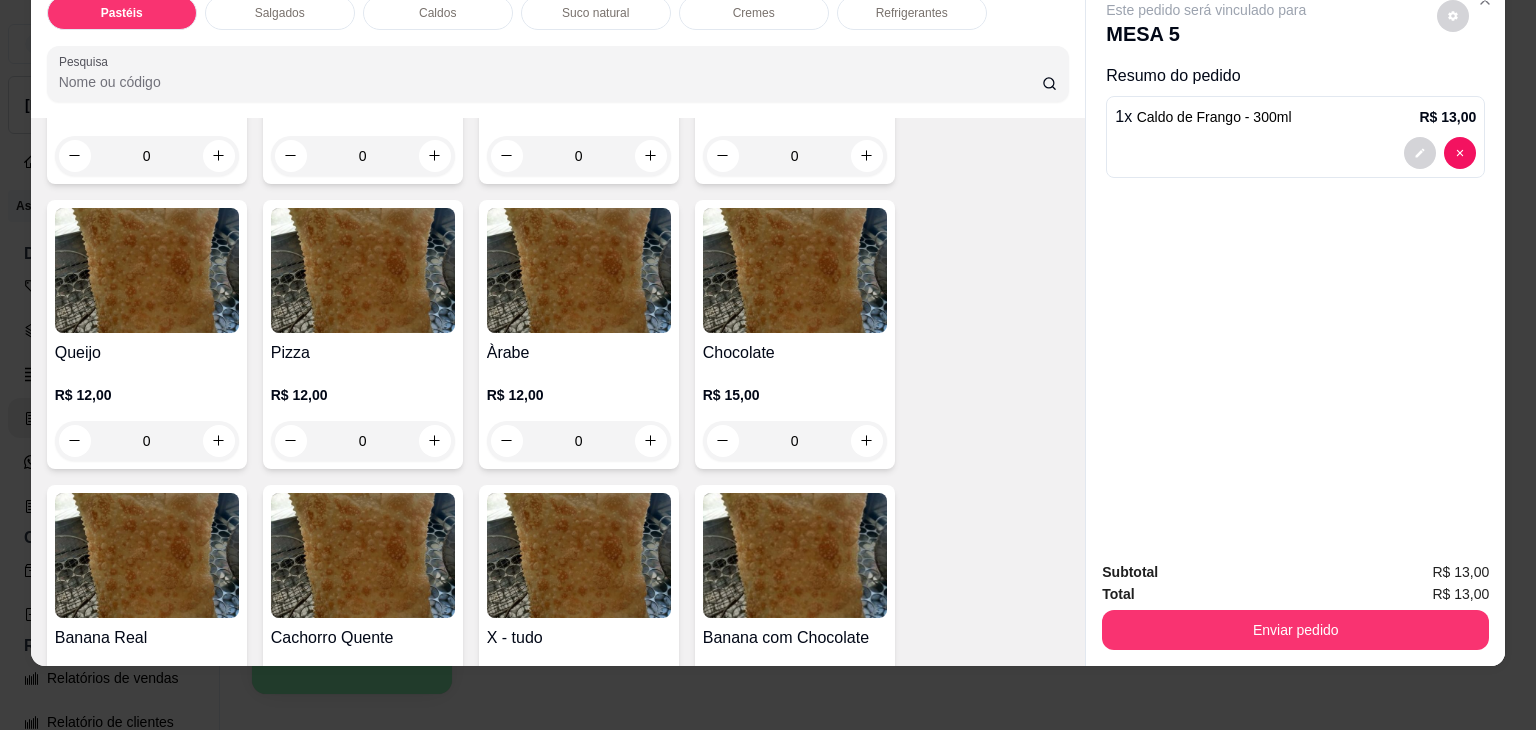 scroll, scrollTop: 1189, scrollLeft: 0, axis: vertical 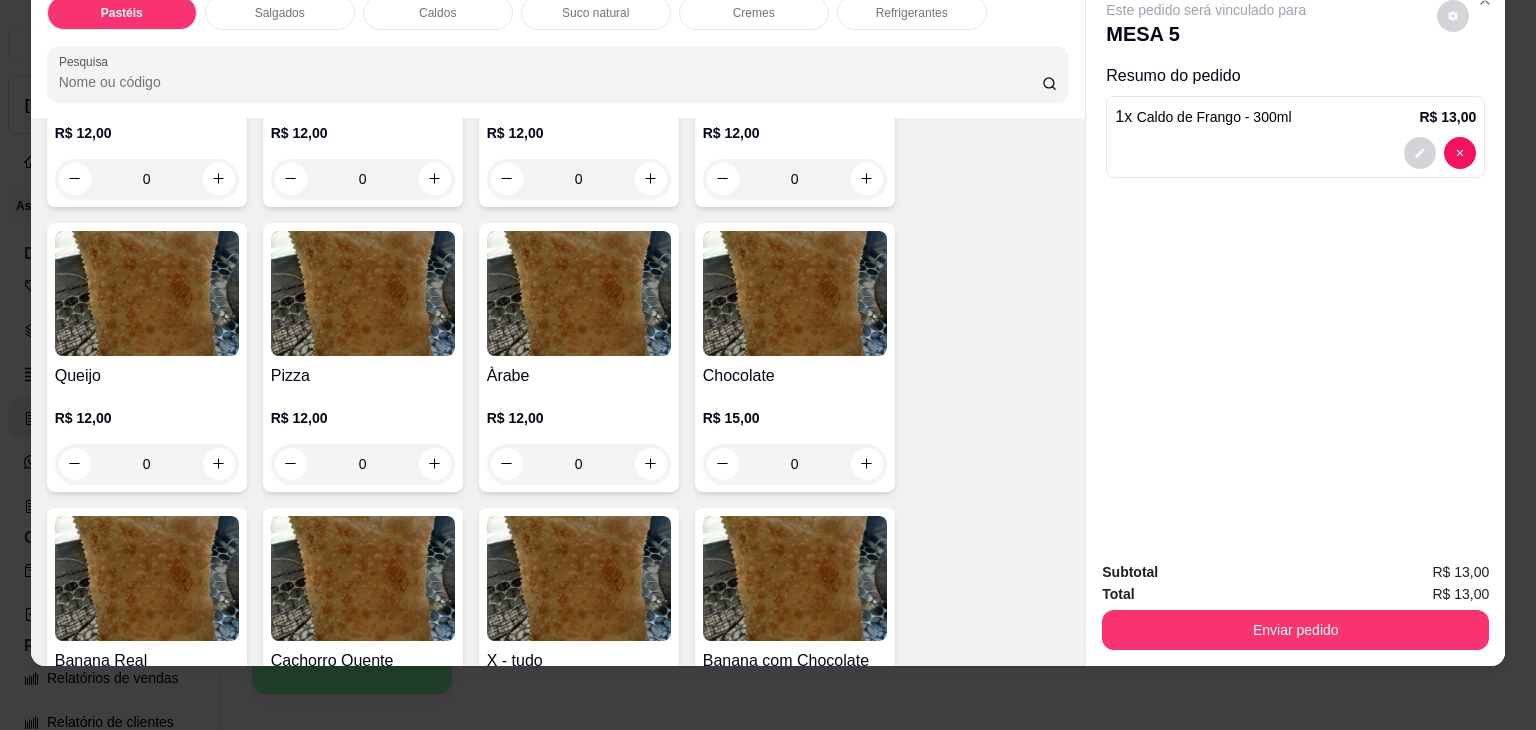 click on "0" at bounding box center [363, 464] 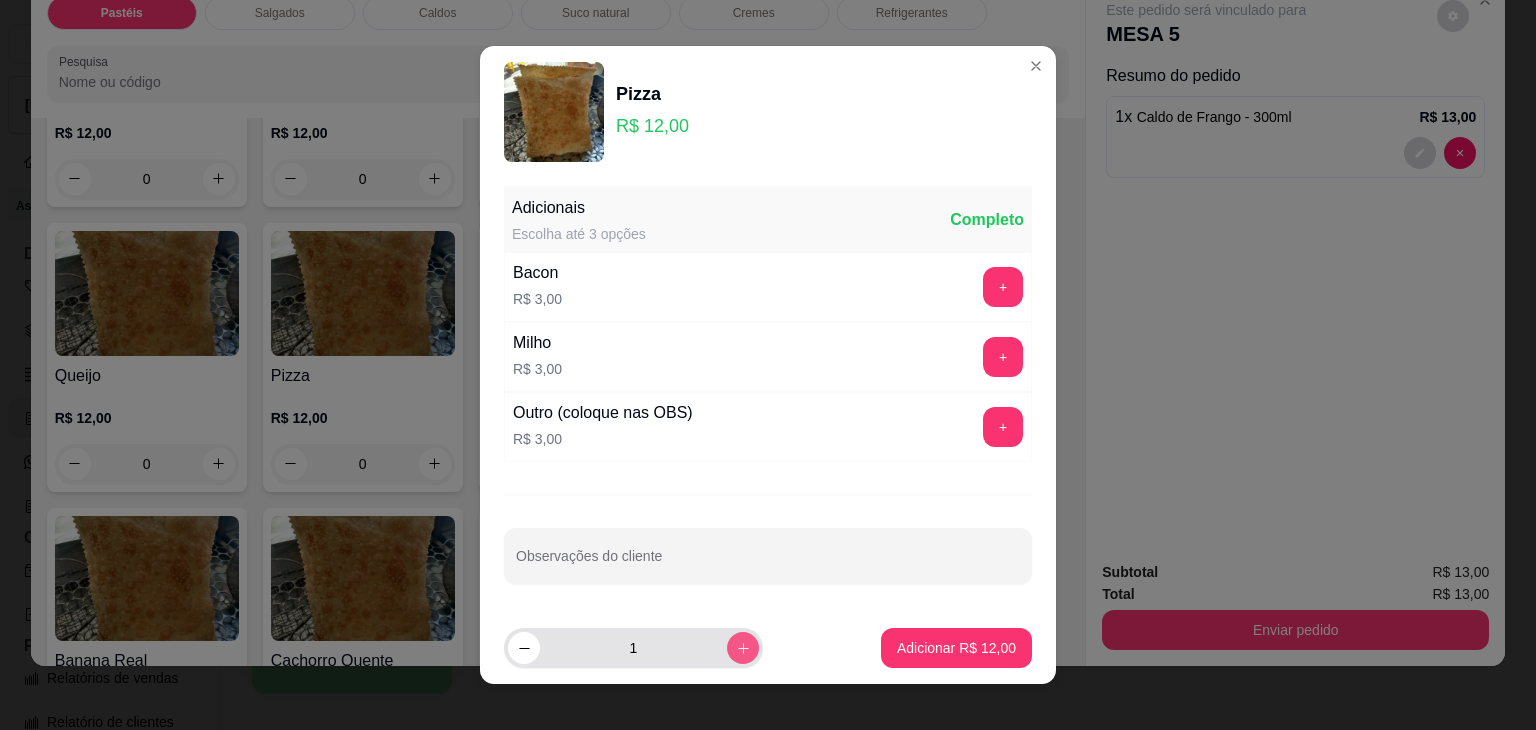 click at bounding box center (743, 648) 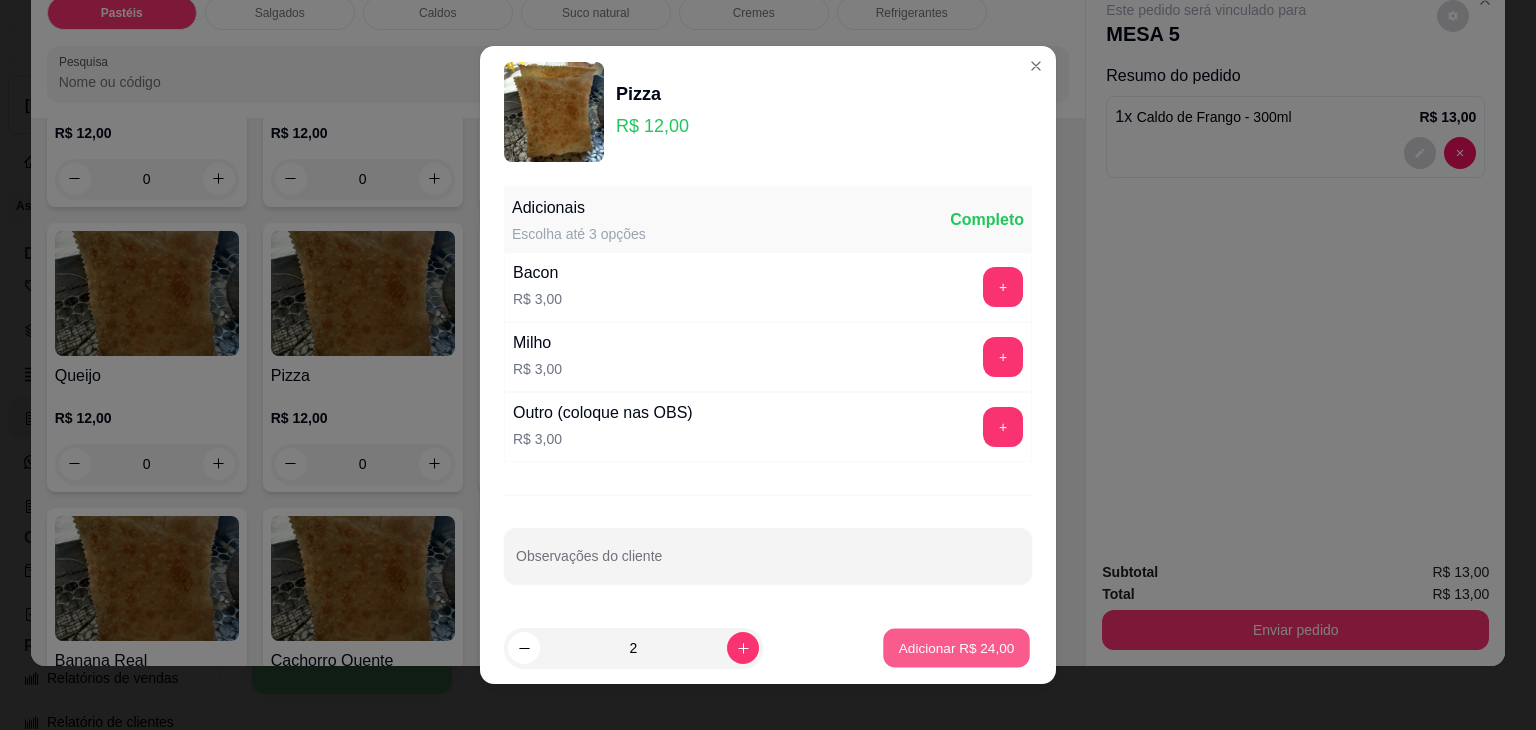 click on "Adicionar   R$ 24,00" at bounding box center [957, 647] 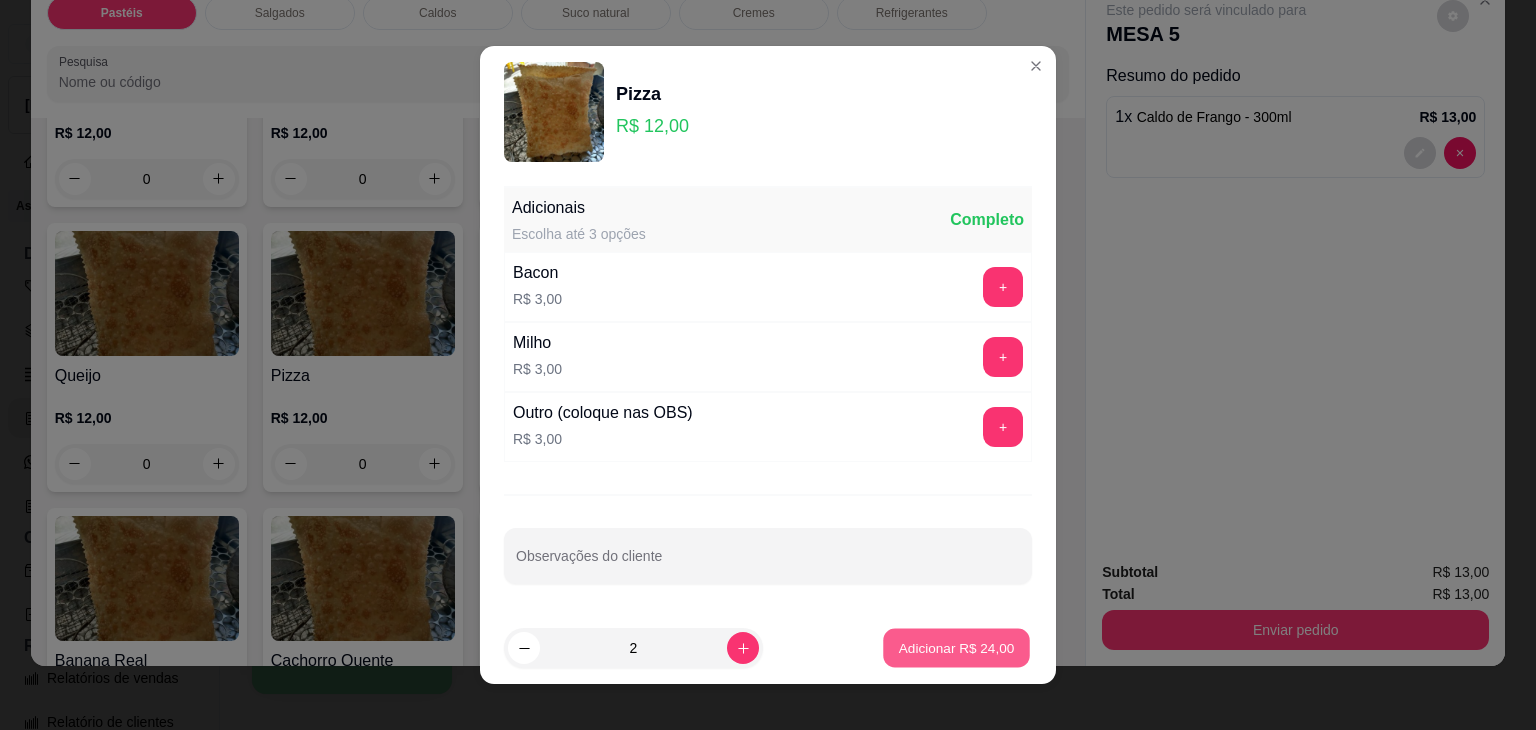 type on "2" 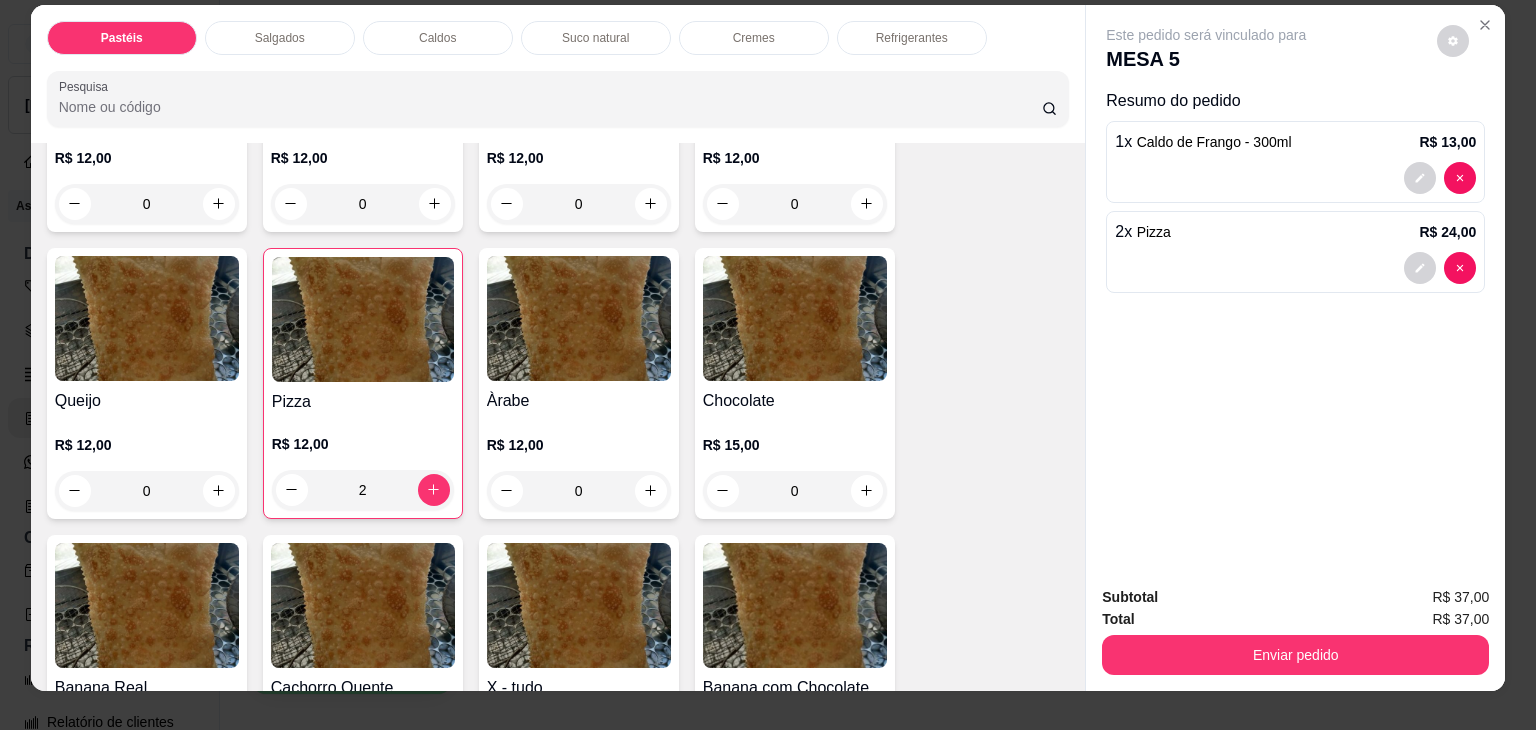 scroll, scrollTop: 0, scrollLeft: 0, axis: both 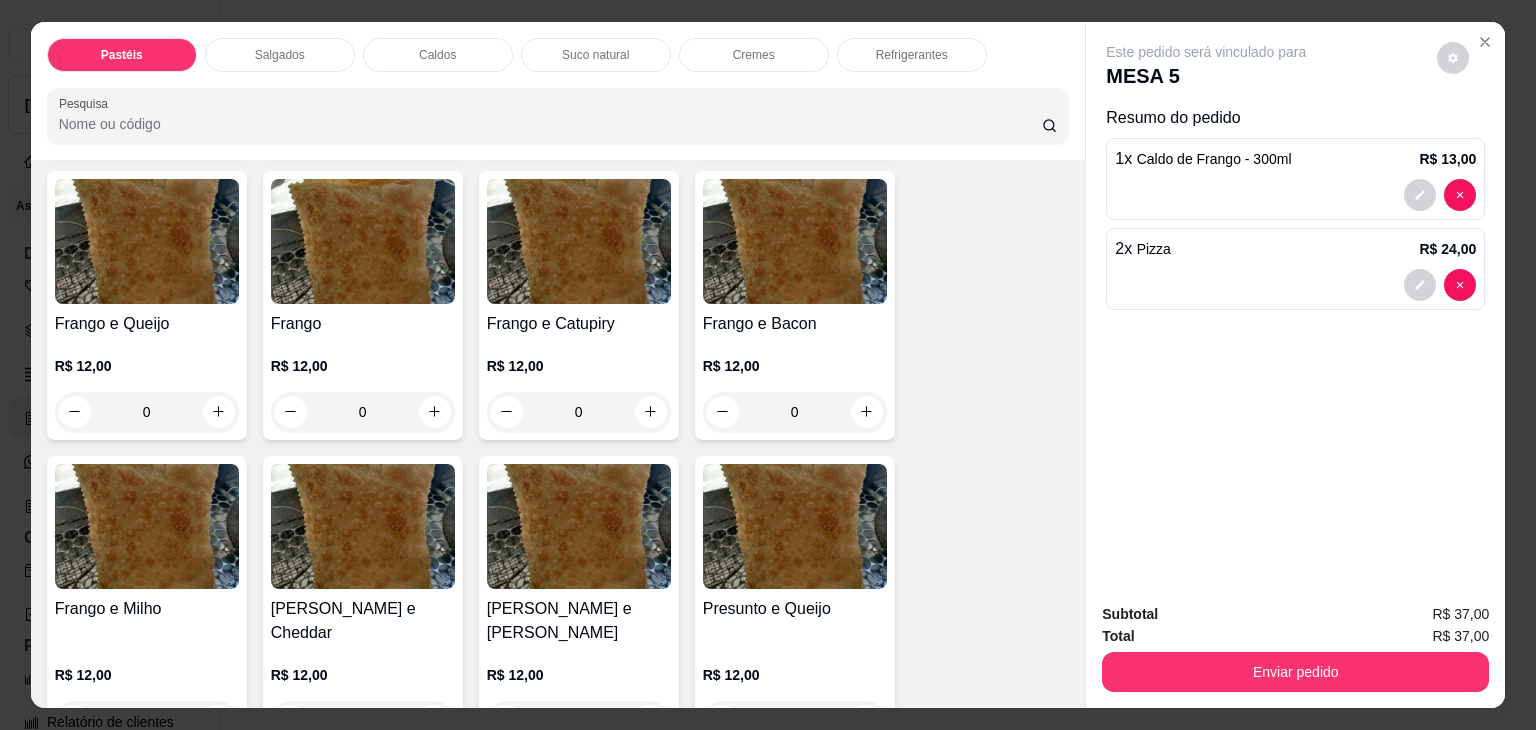 click on "0" at bounding box center (579, 412) 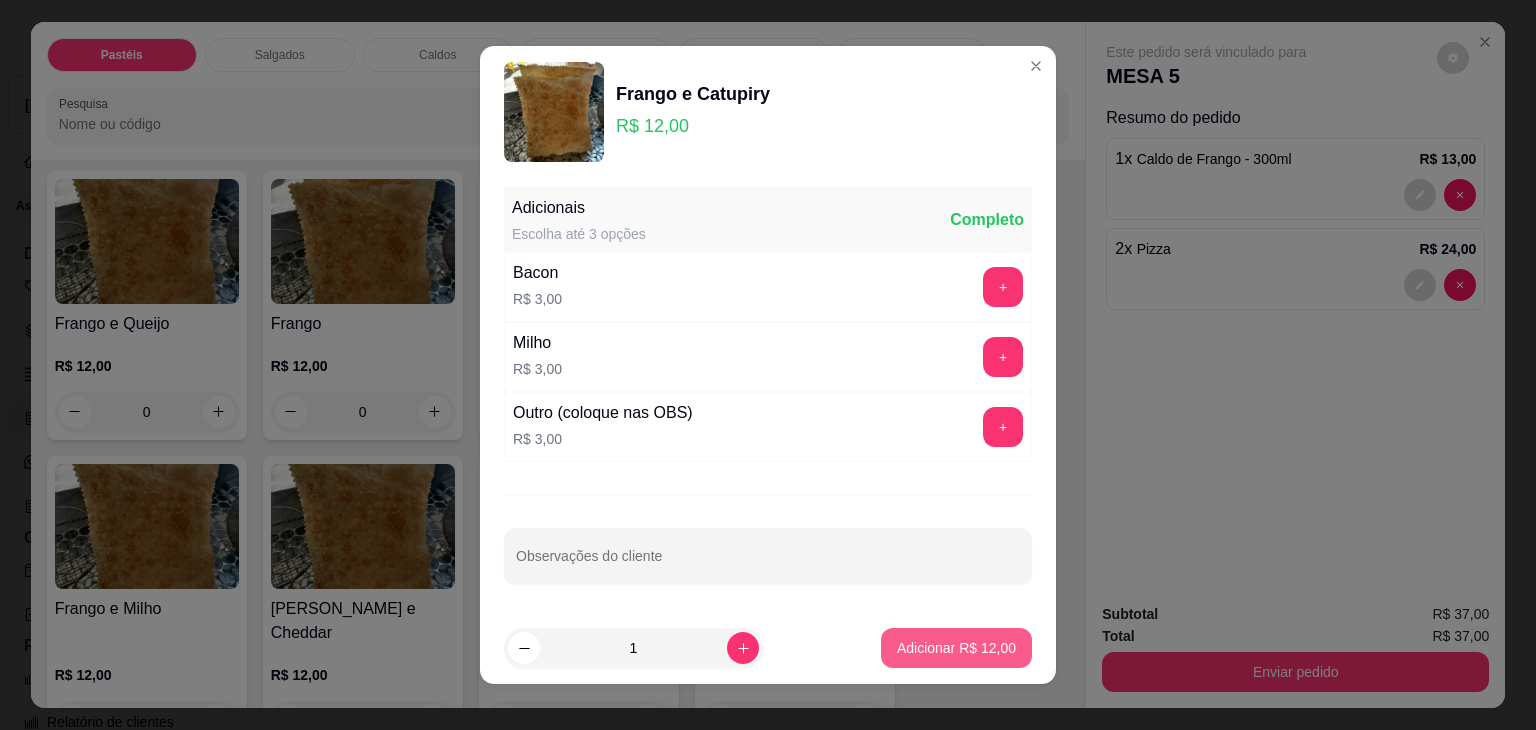click on "Adicionar   R$ 12,00" at bounding box center (956, 648) 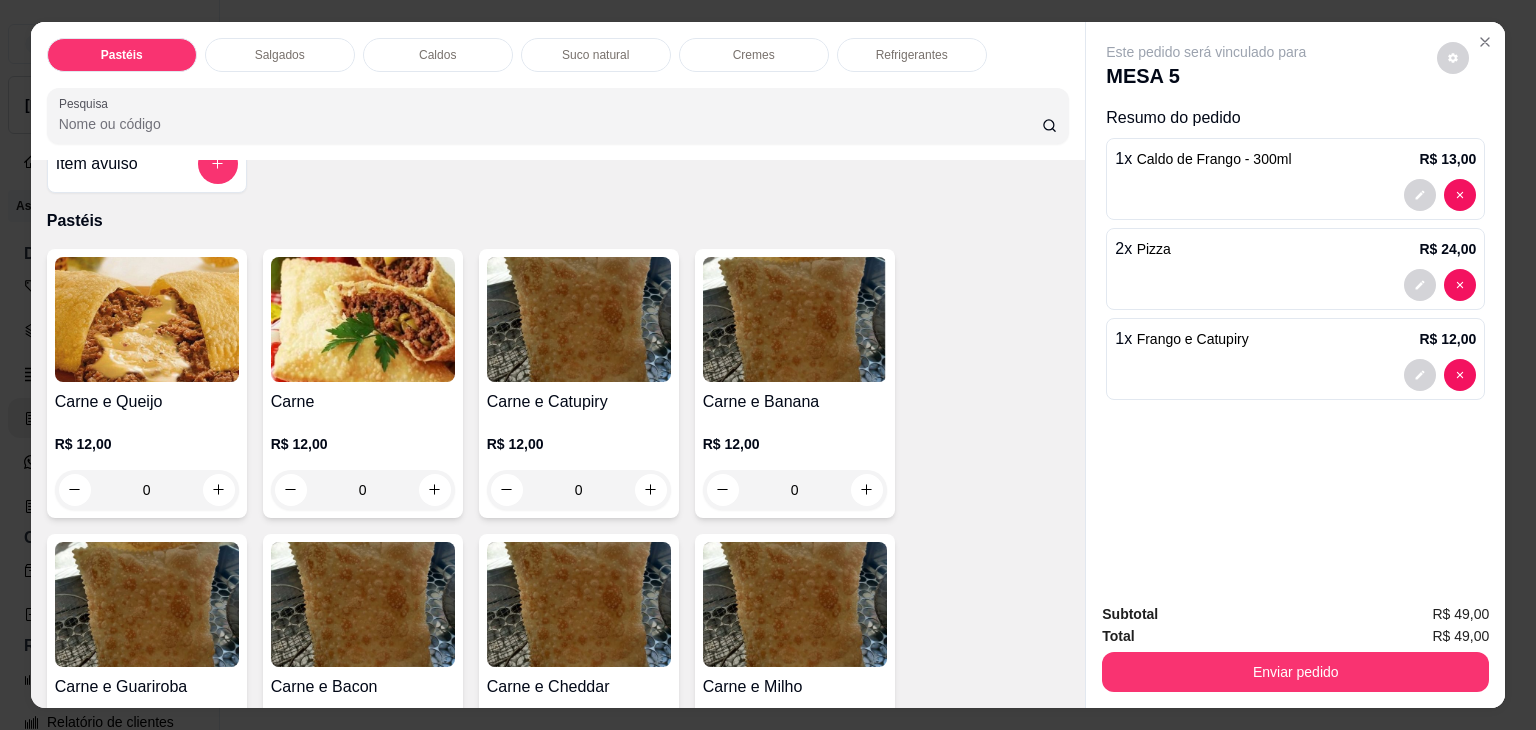 scroll, scrollTop: 0, scrollLeft: 0, axis: both 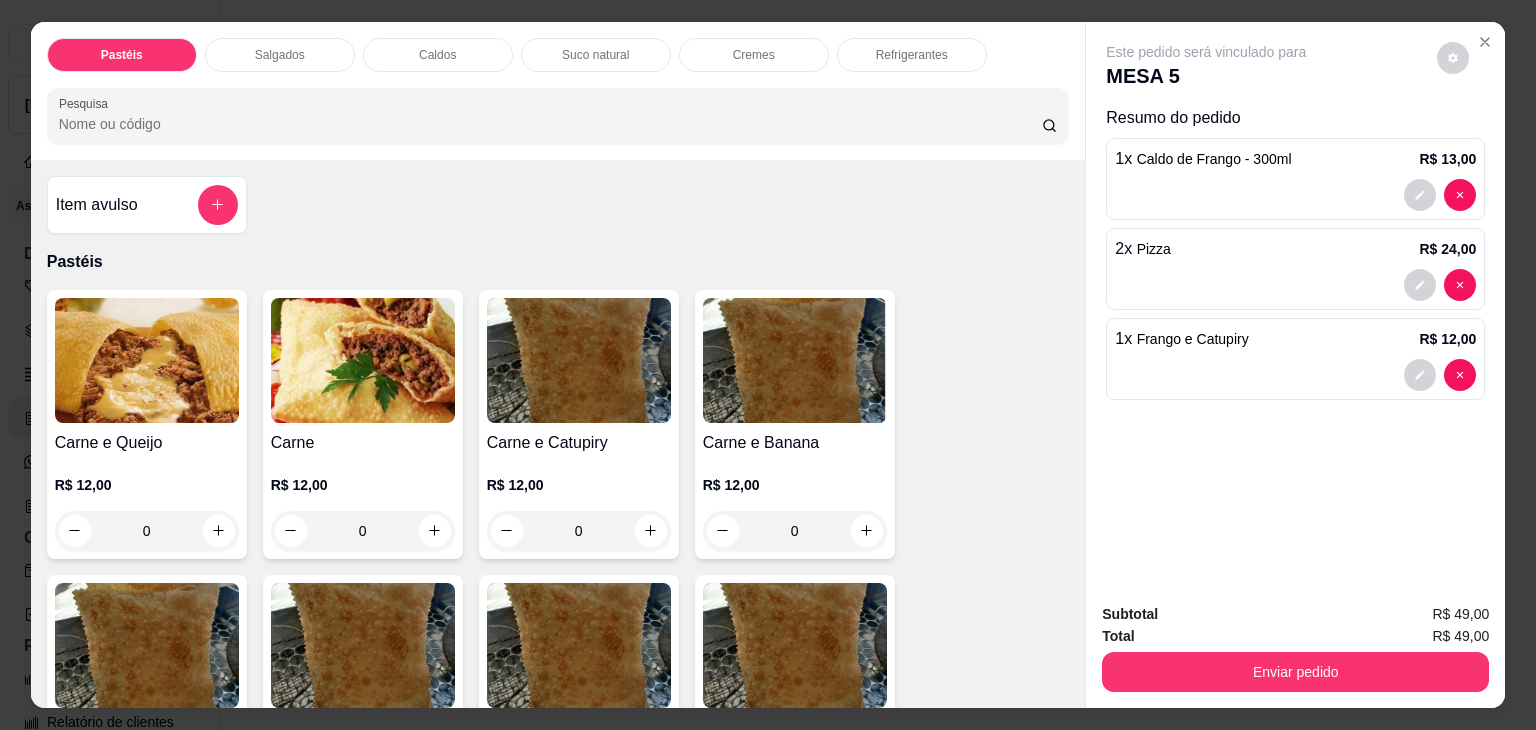 click on "0" at bounding box center (147, 531) 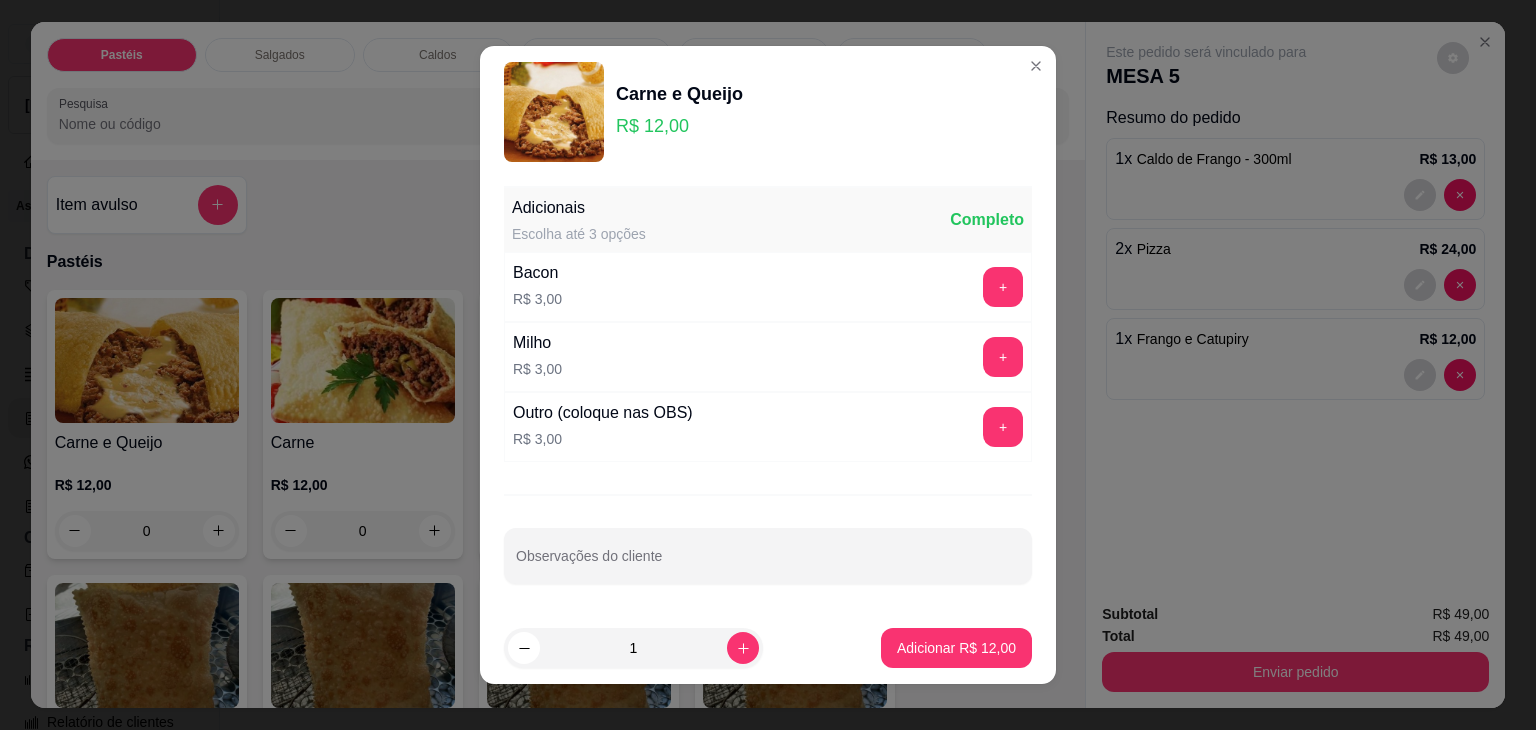 click on "Milho  R$ 3,00 +" at bounding box center [768, 357] 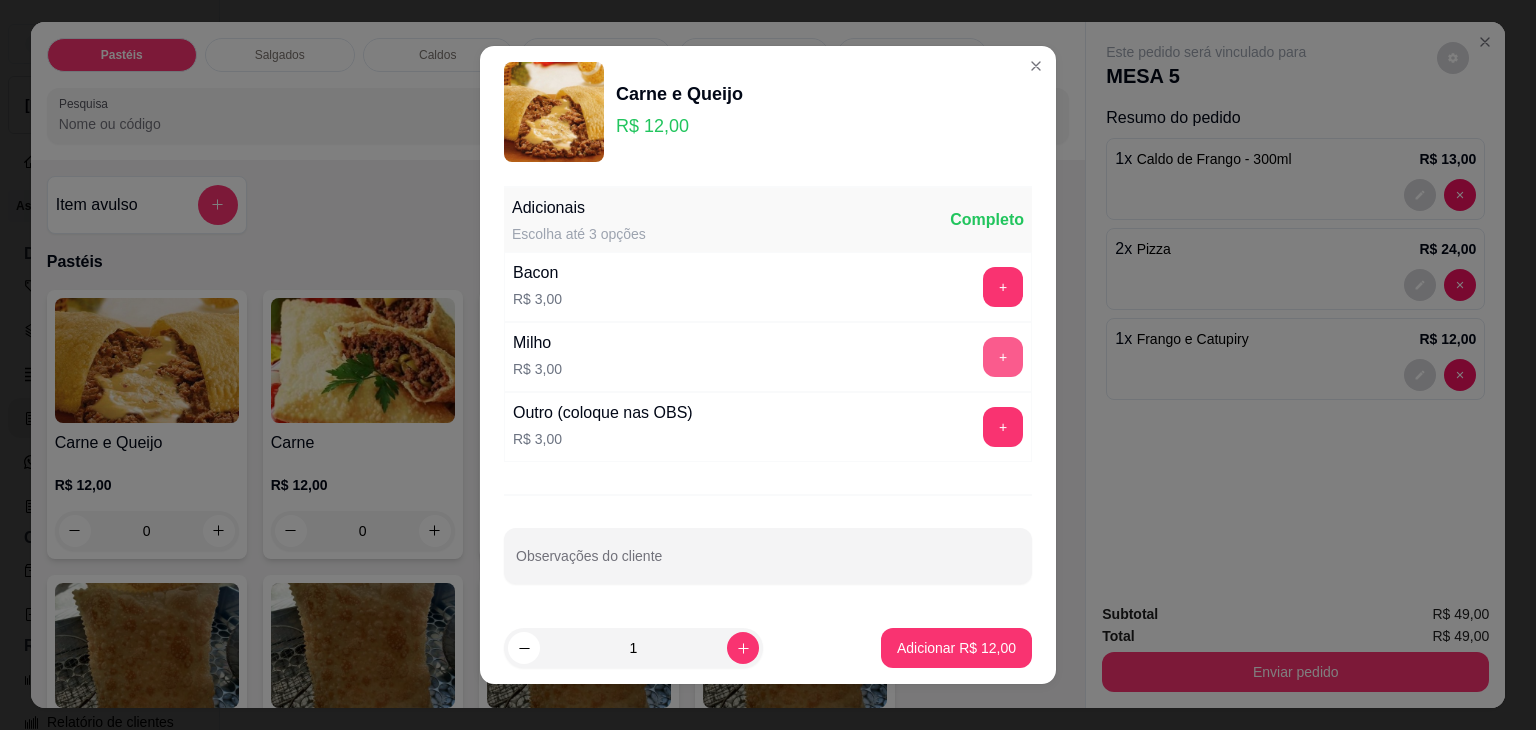 click on "+" at bounding box center [1003, 357] 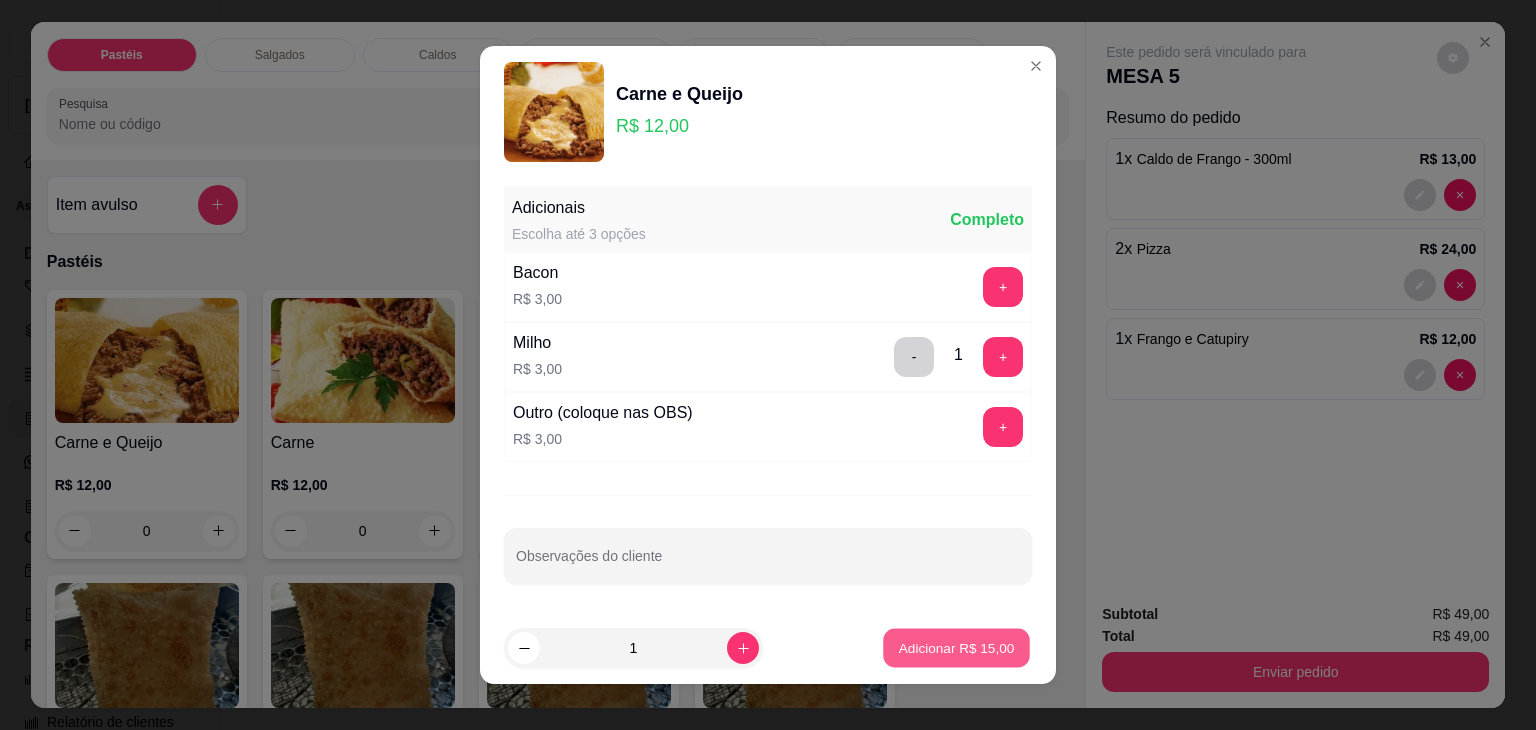 click on "Adicionar   R$ 15,00" at bounding box center [957, 647] 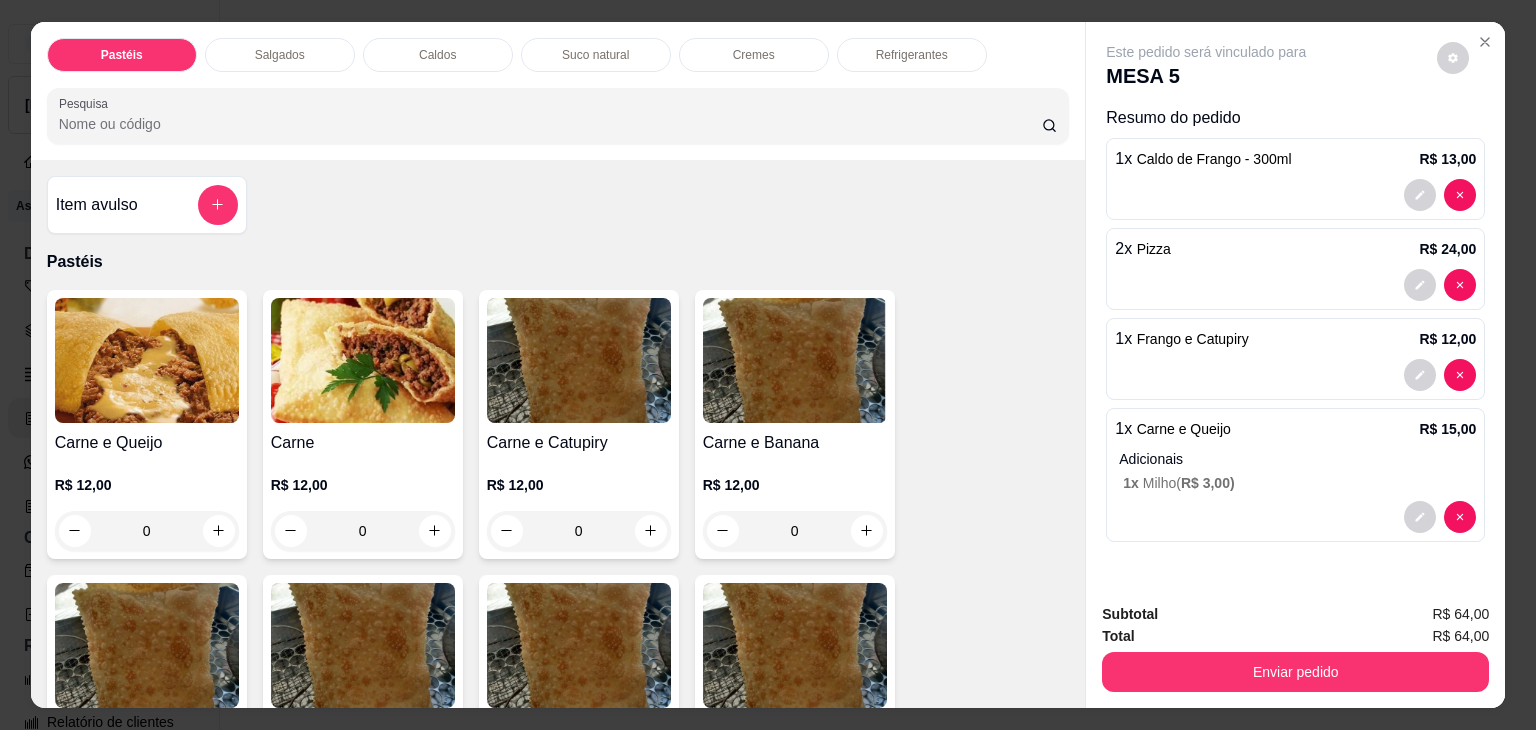 click on "Suco natural" at bounding box center (596, 55) 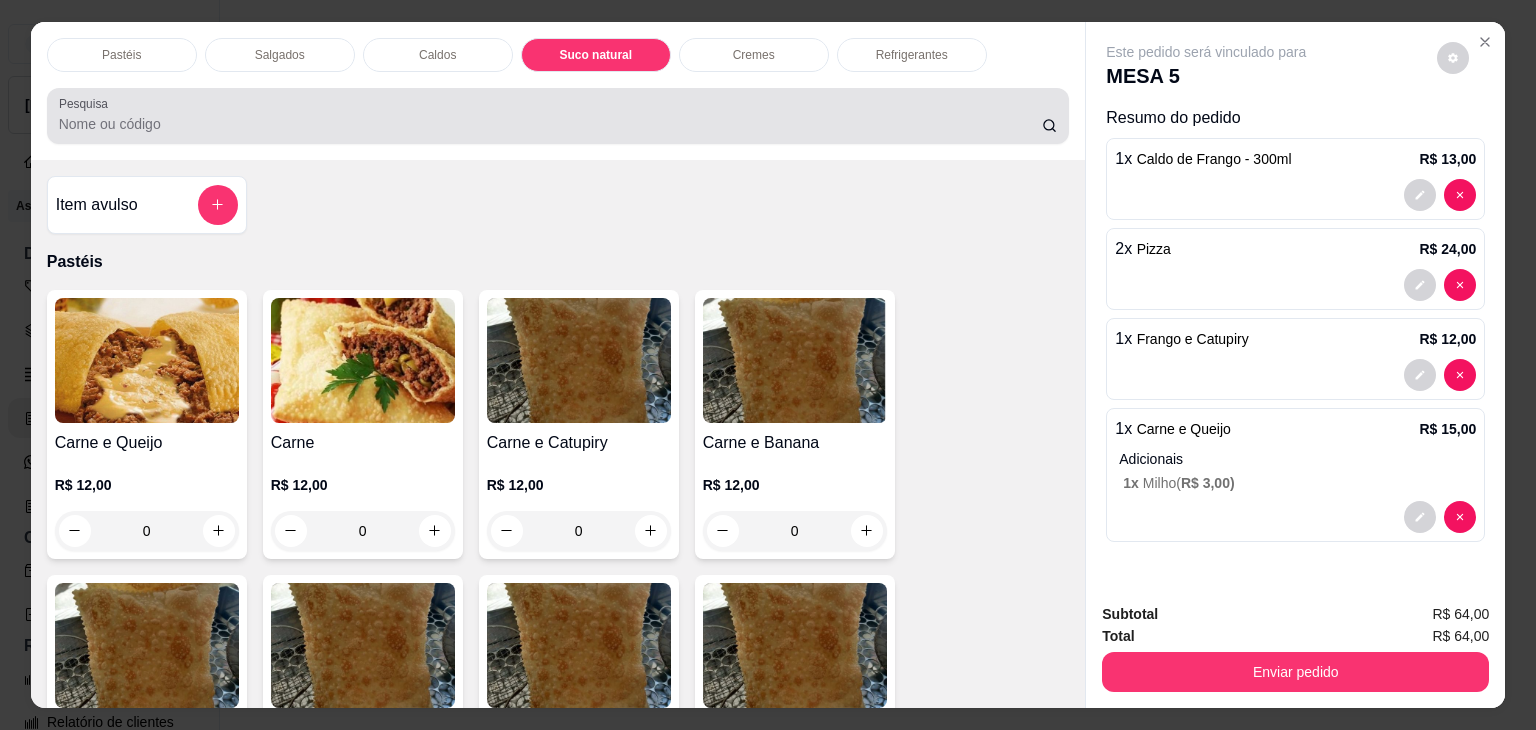 scroll, scrollTop: 3397, scrollLeft: 0, axis: vertical 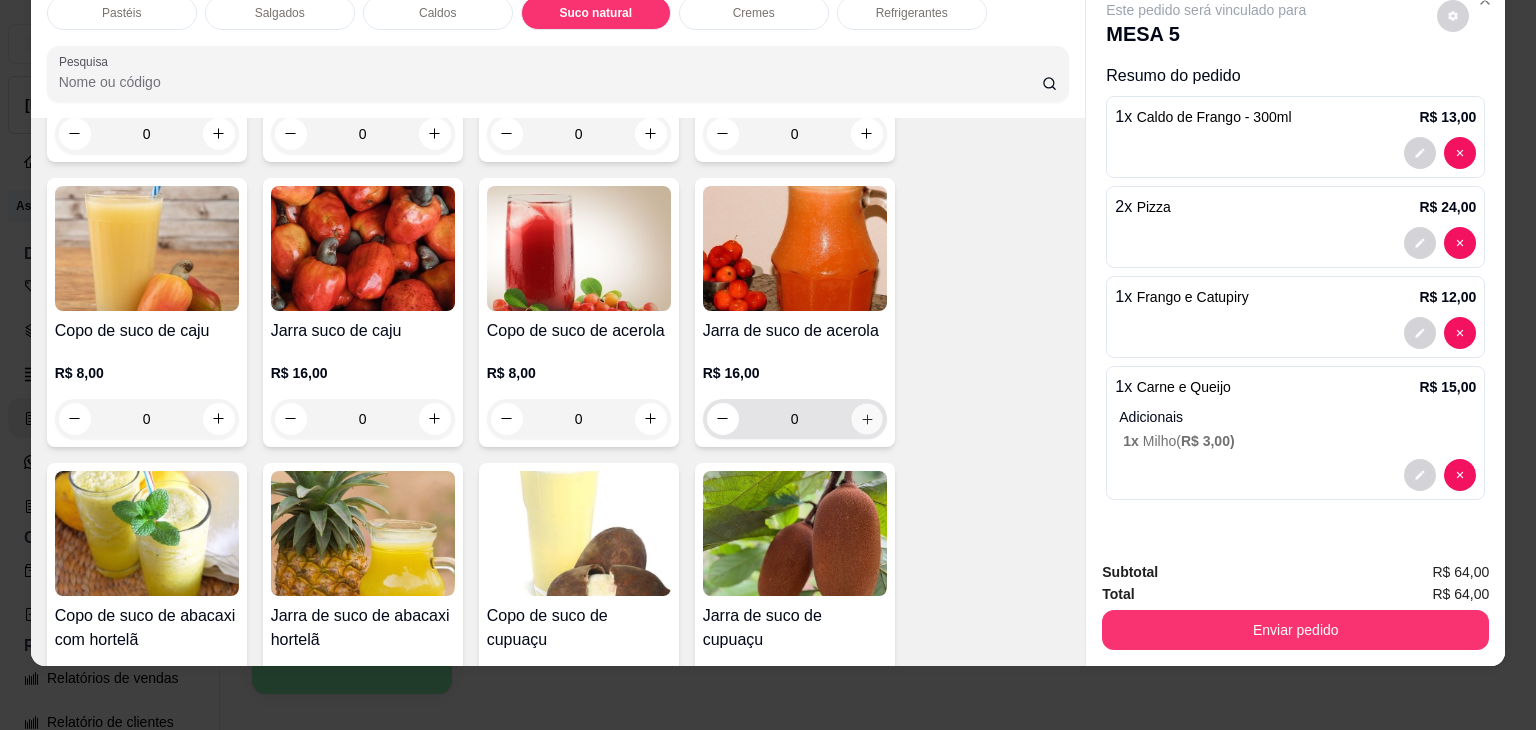 click at bounding box center (866, 418) 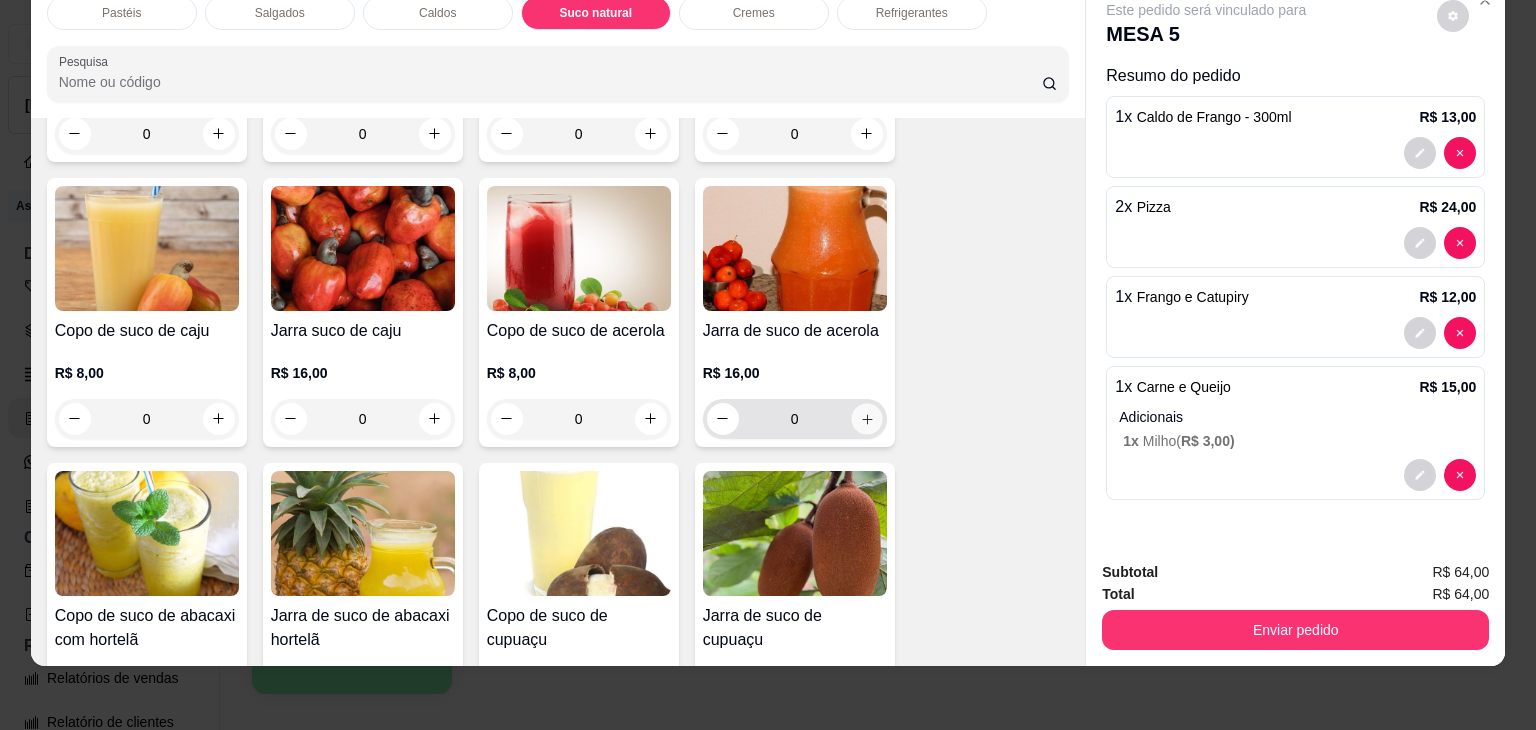 type on "1" 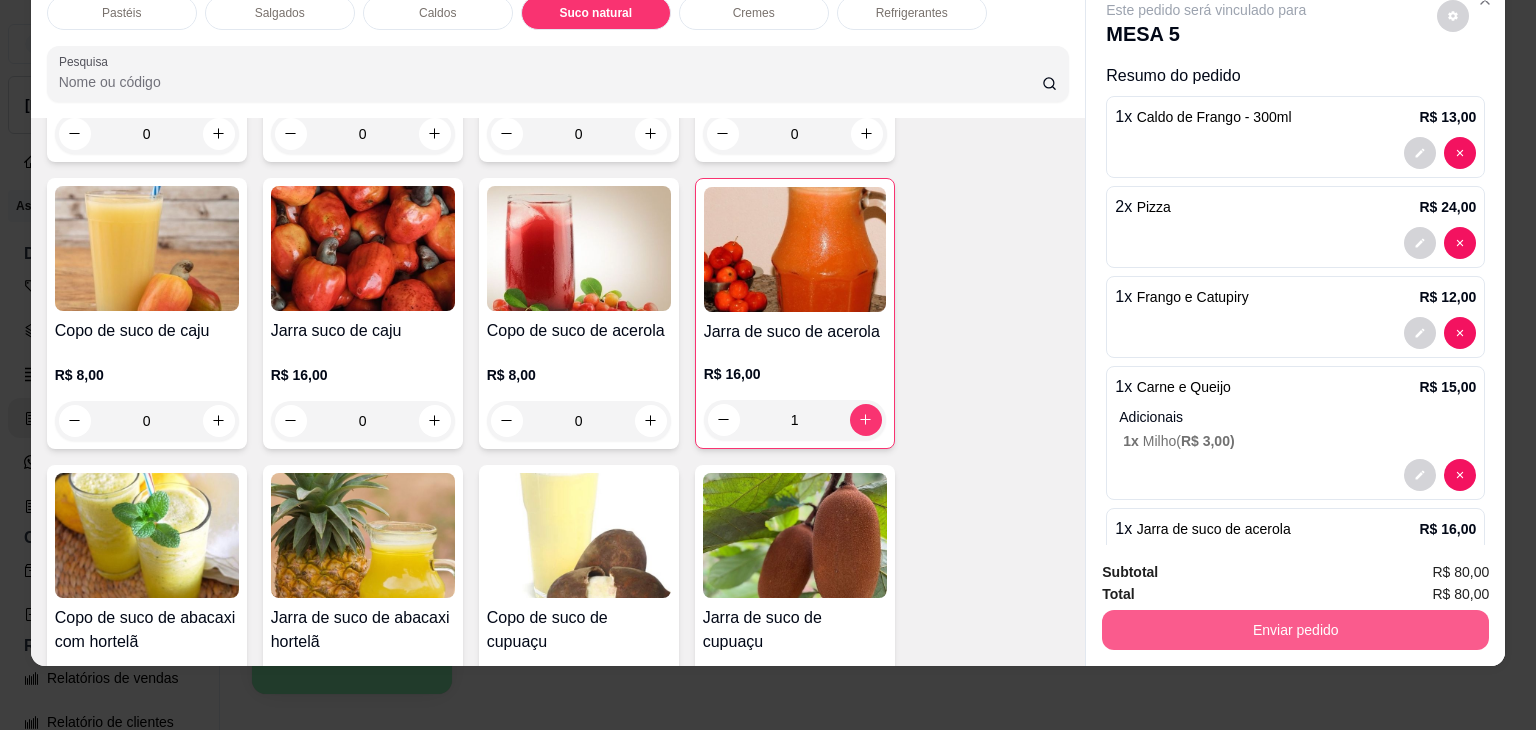 click on "Enviar pedido" at bounding box center [1295, 630] 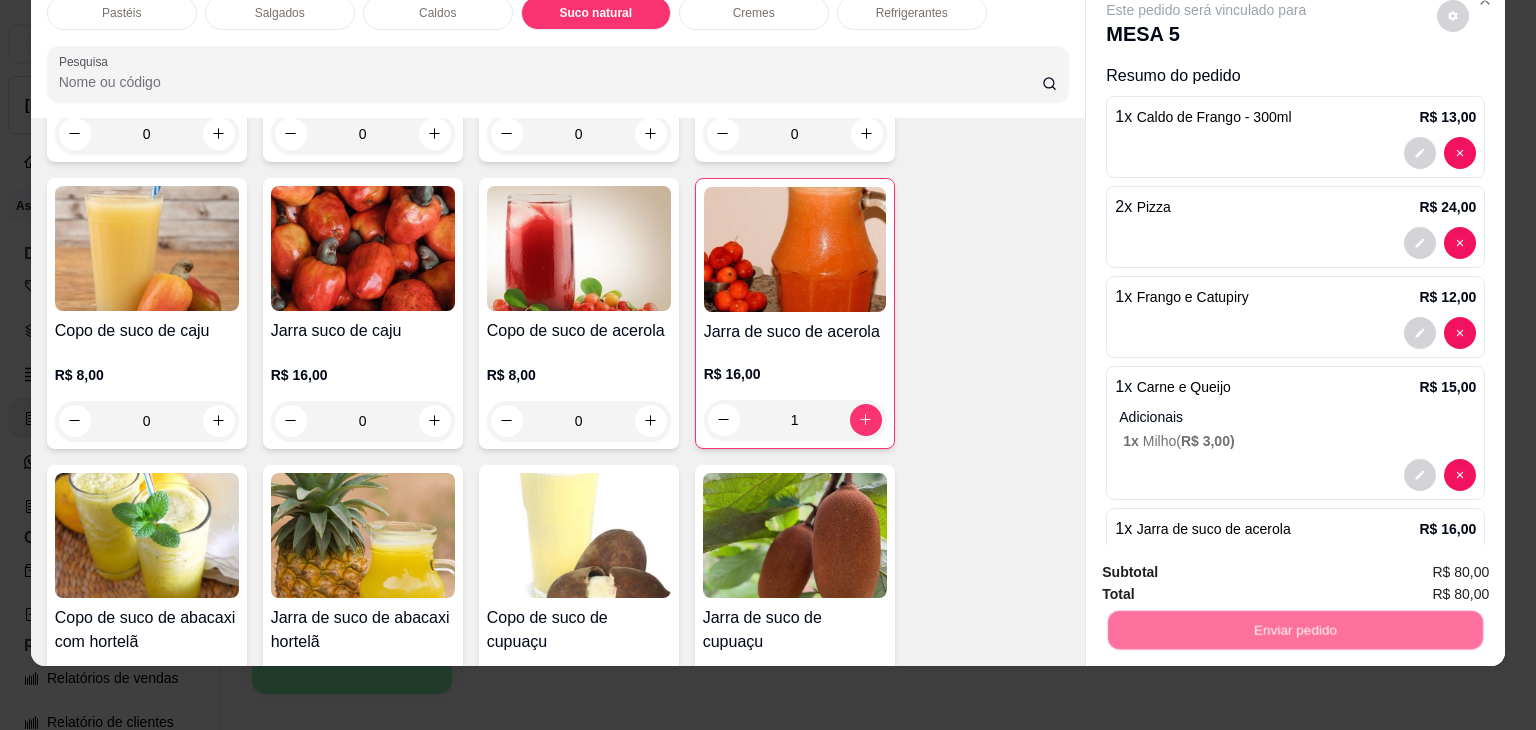 click on "Não registrar e enviar pedido" at bounding box center [1229, 564] 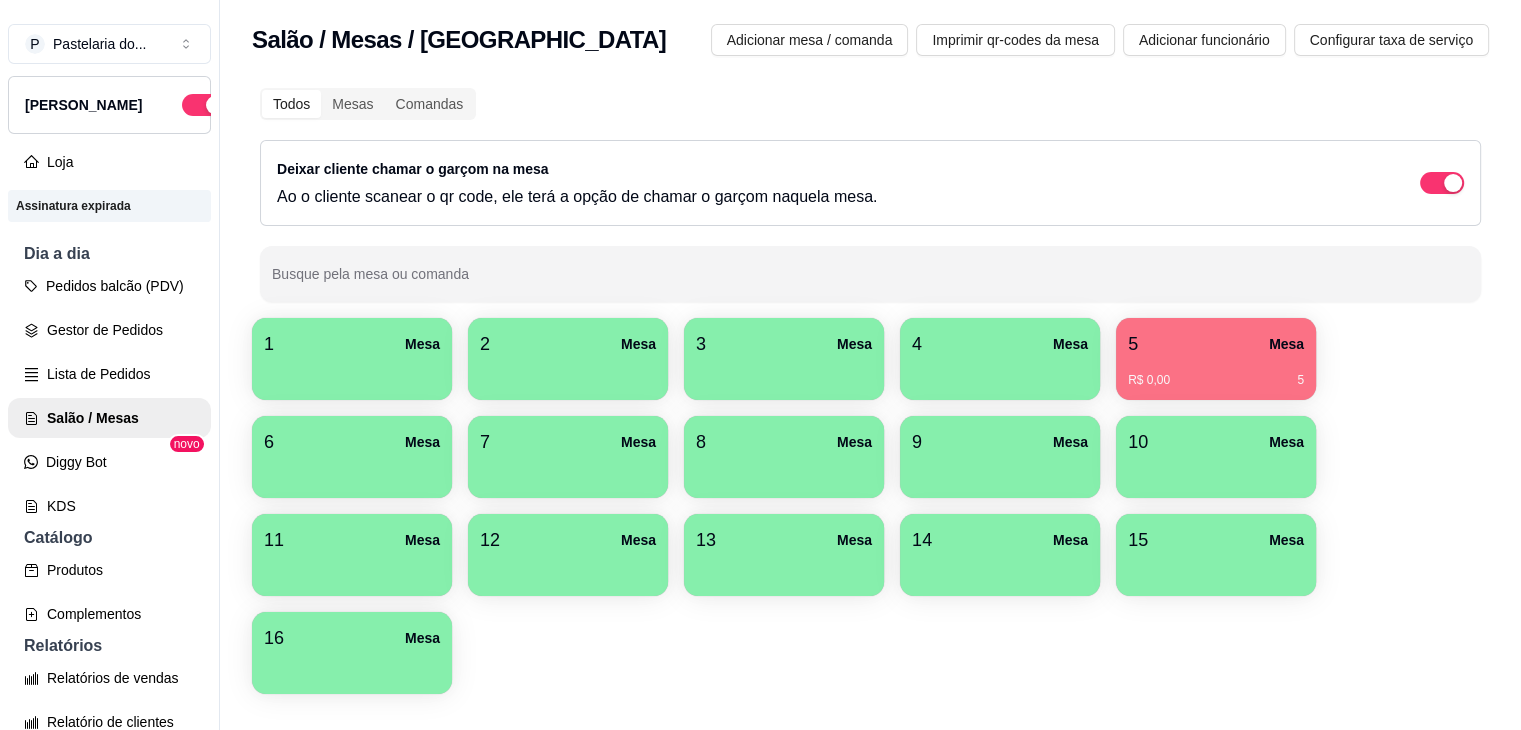 click at bounding box center (1216, 569) 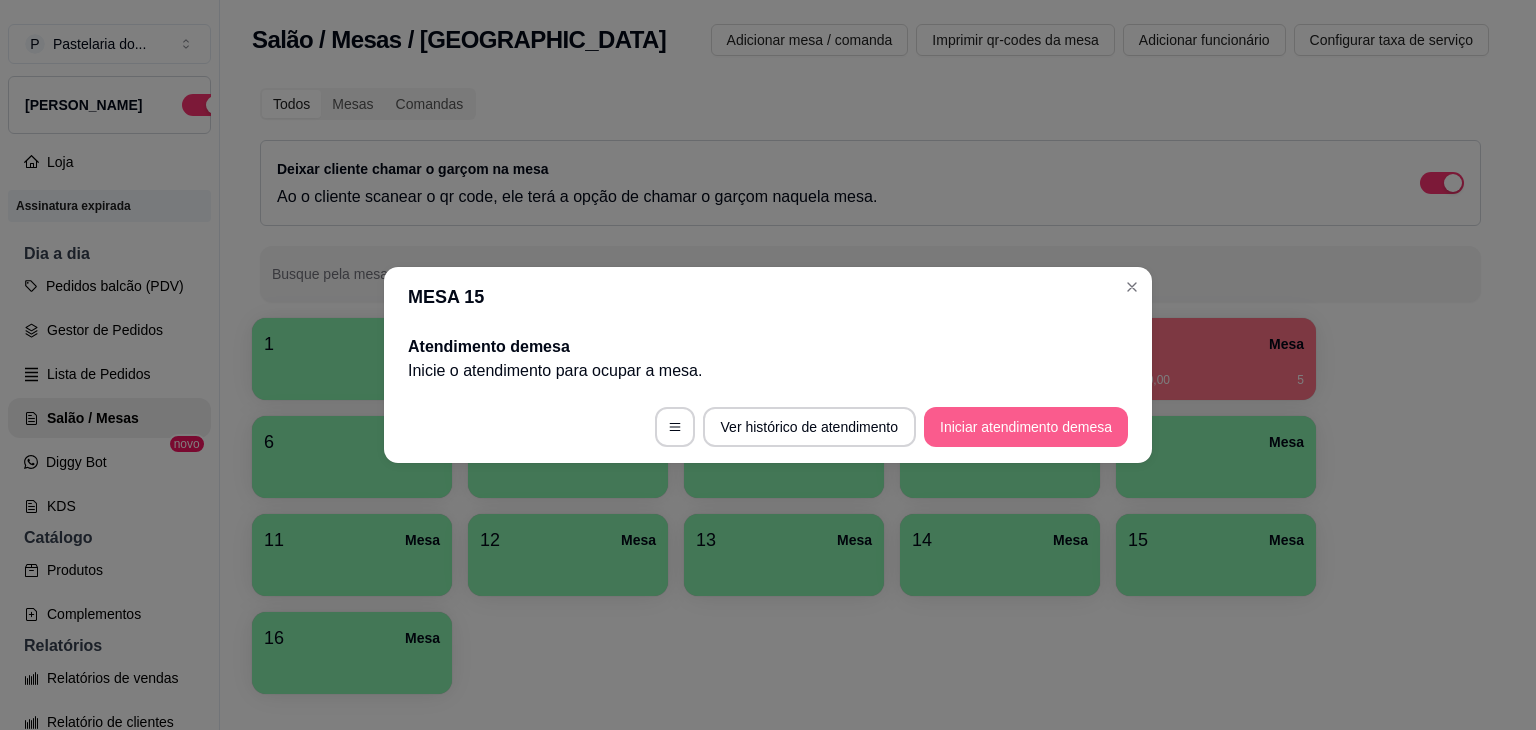 click on "Iniciar atendimento de  mesa" at bounding box center (1026, 427) 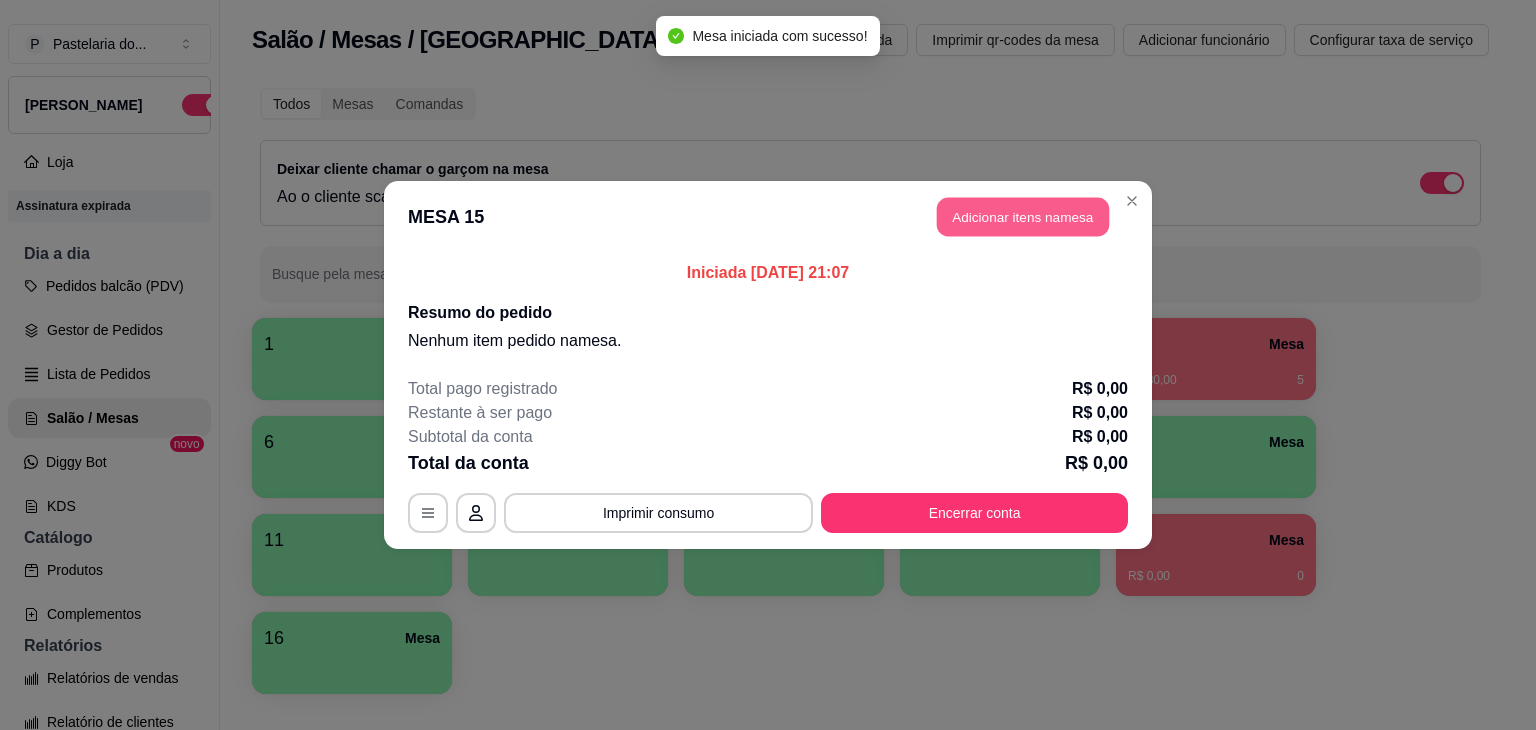 click on "Adicionar itens na  mesa" at bounding box center (1023, 217) 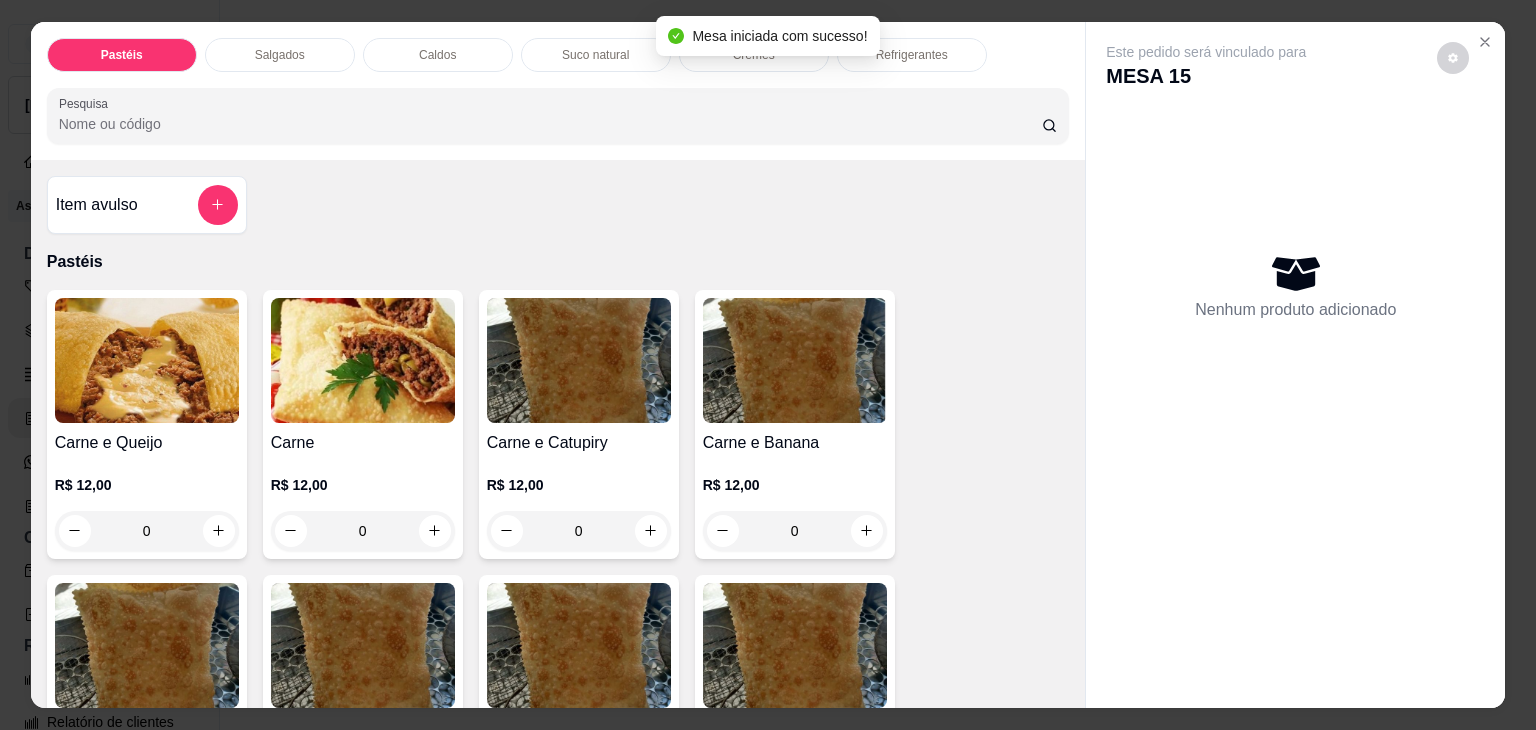 click on "Pastéis  Salgados  Caldos Suco natural Cremes Refrigerantes Pesquisa" at bounding box center (558, 91) 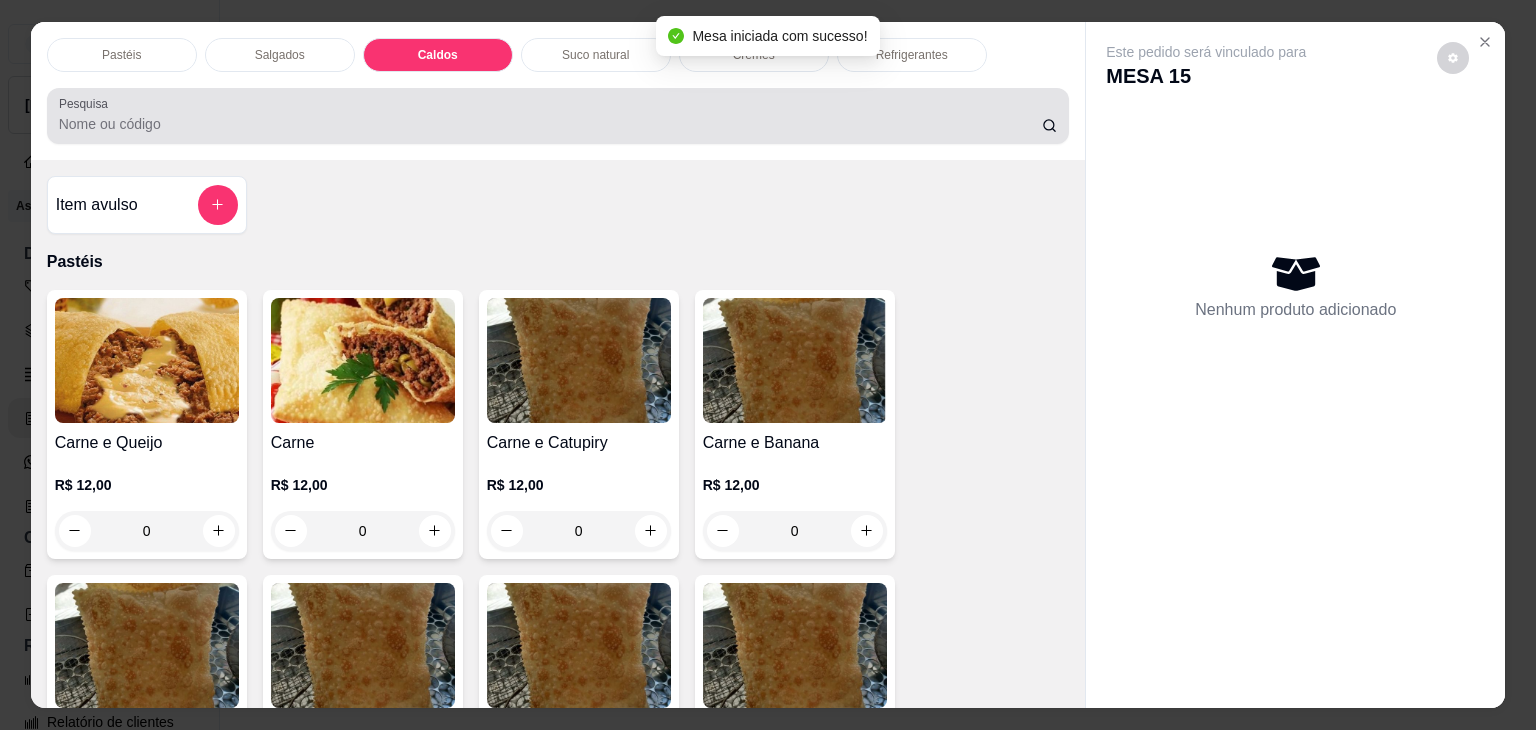 scroll, scrollTop: 2782, scrollLeft: 0, axis: vertical 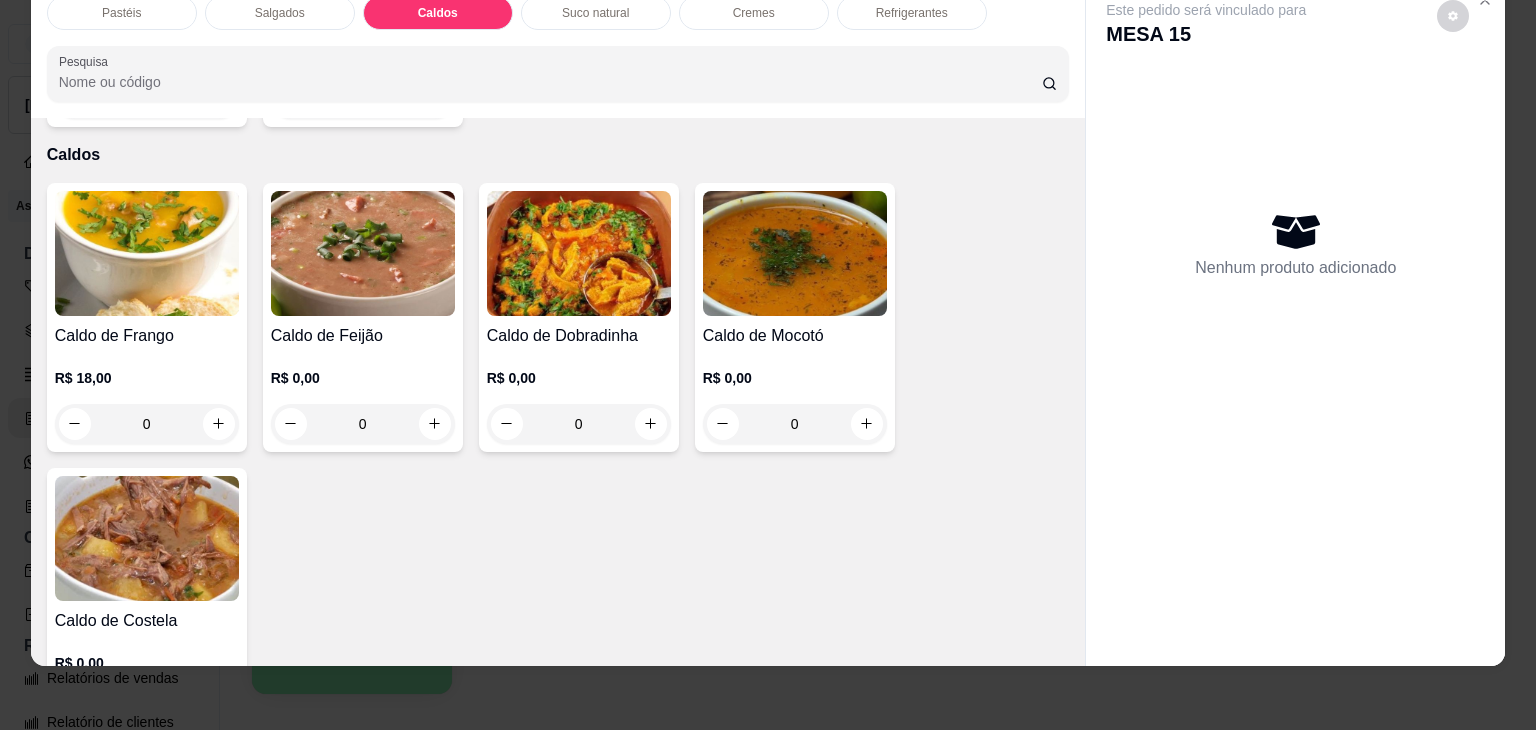 click on "0" at bounding box center (795, 424) 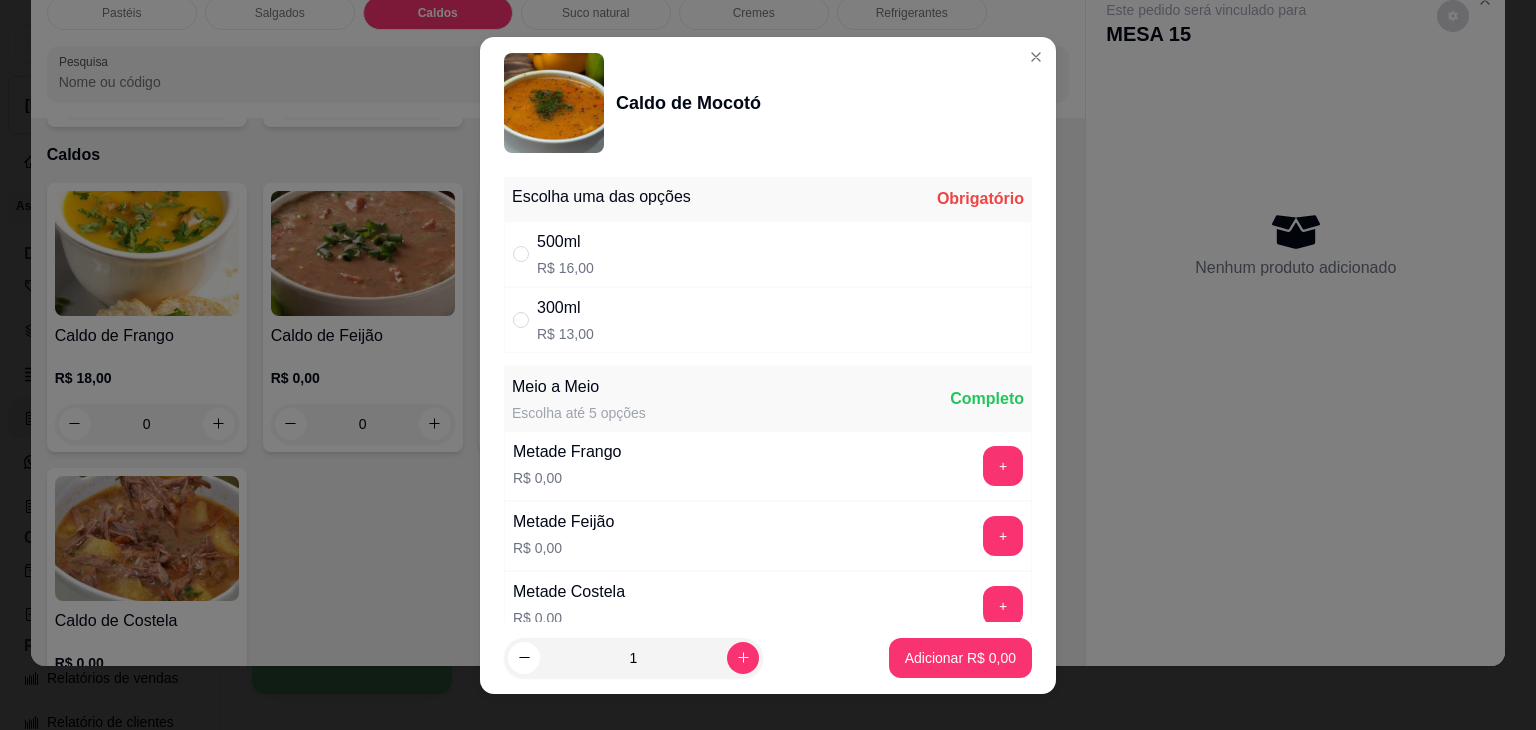click on "300ml R$ 13,00" at bounding box center (768, 320) 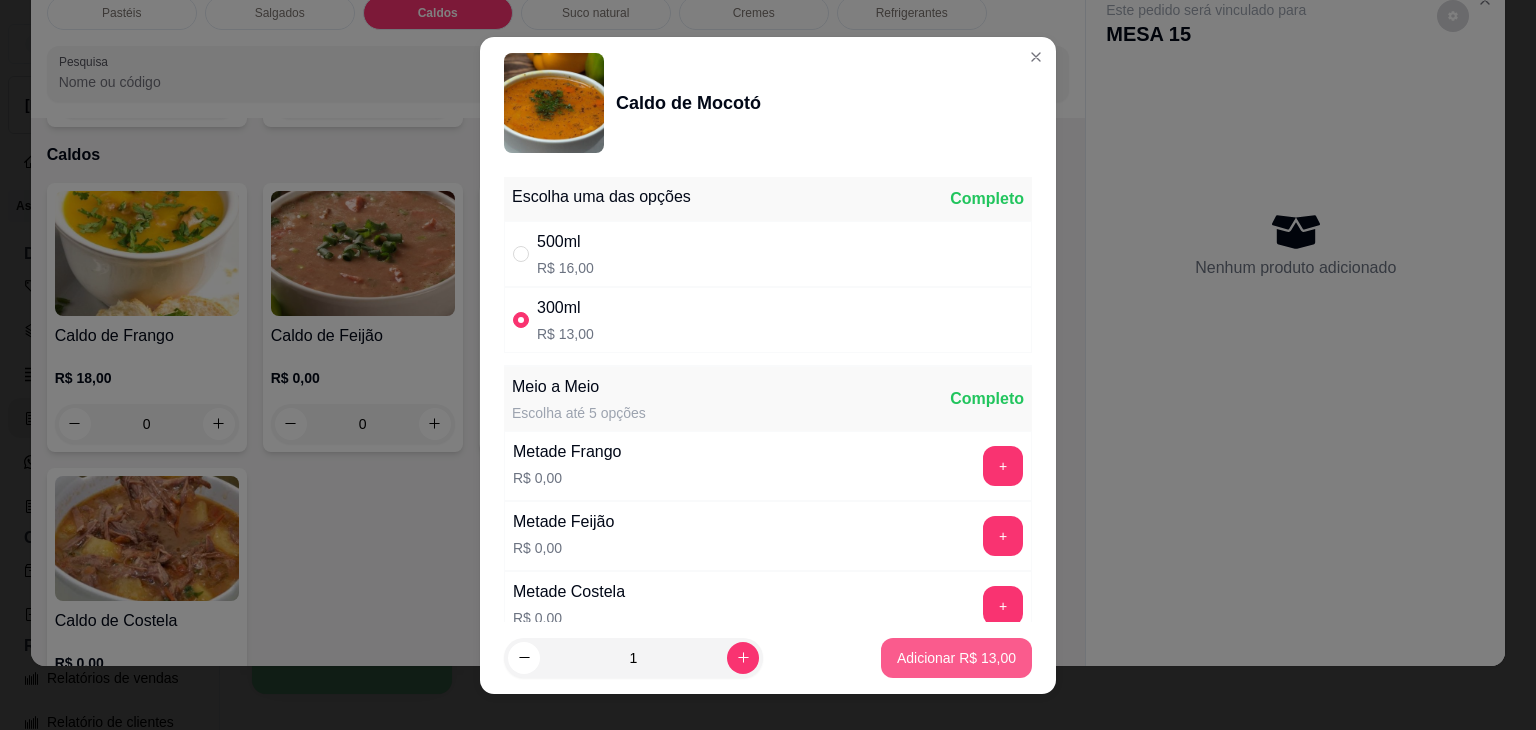 click on "Adicionar   R$ 13,00" at bounding box center [956, 658] 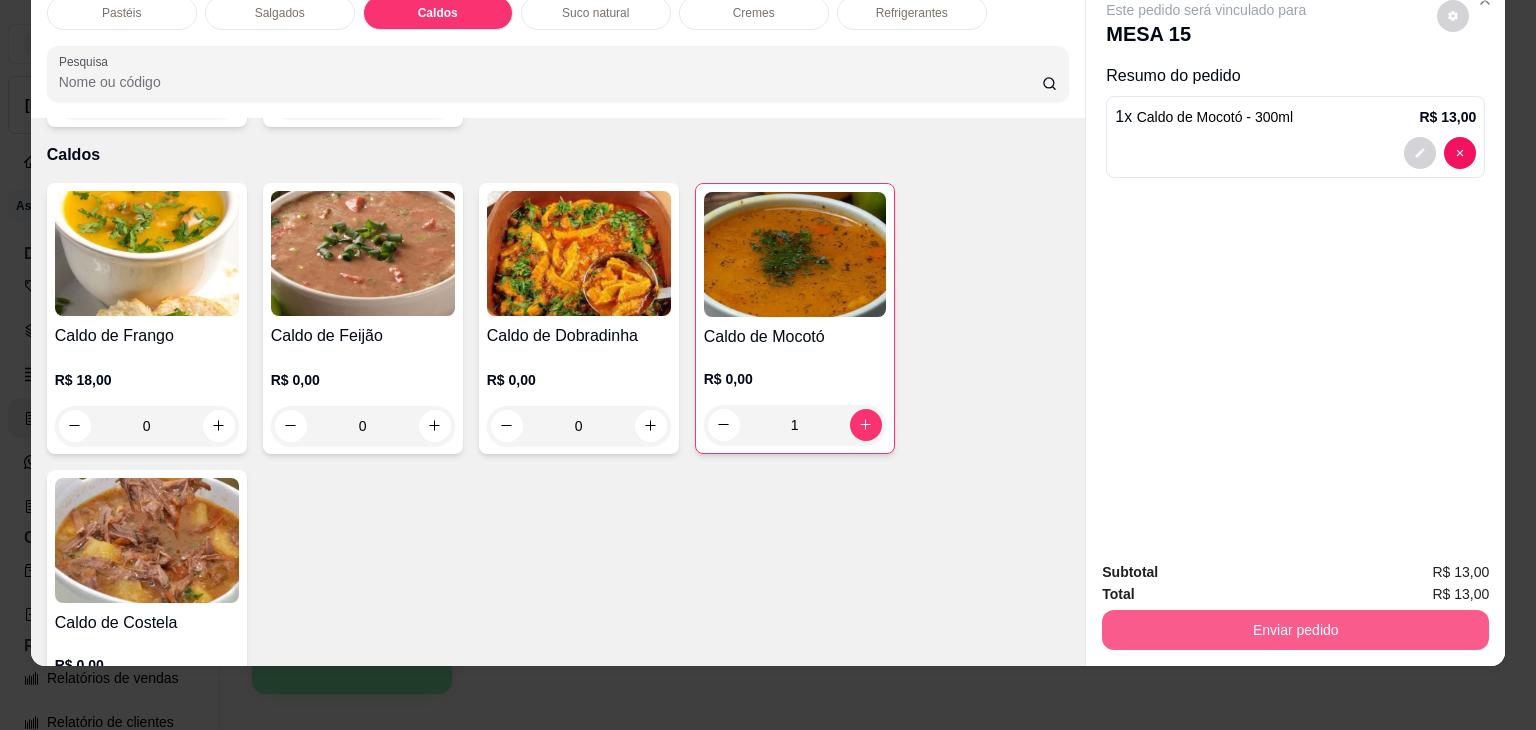 click on "Enviar pedido" at bounding box center (1295, 630) 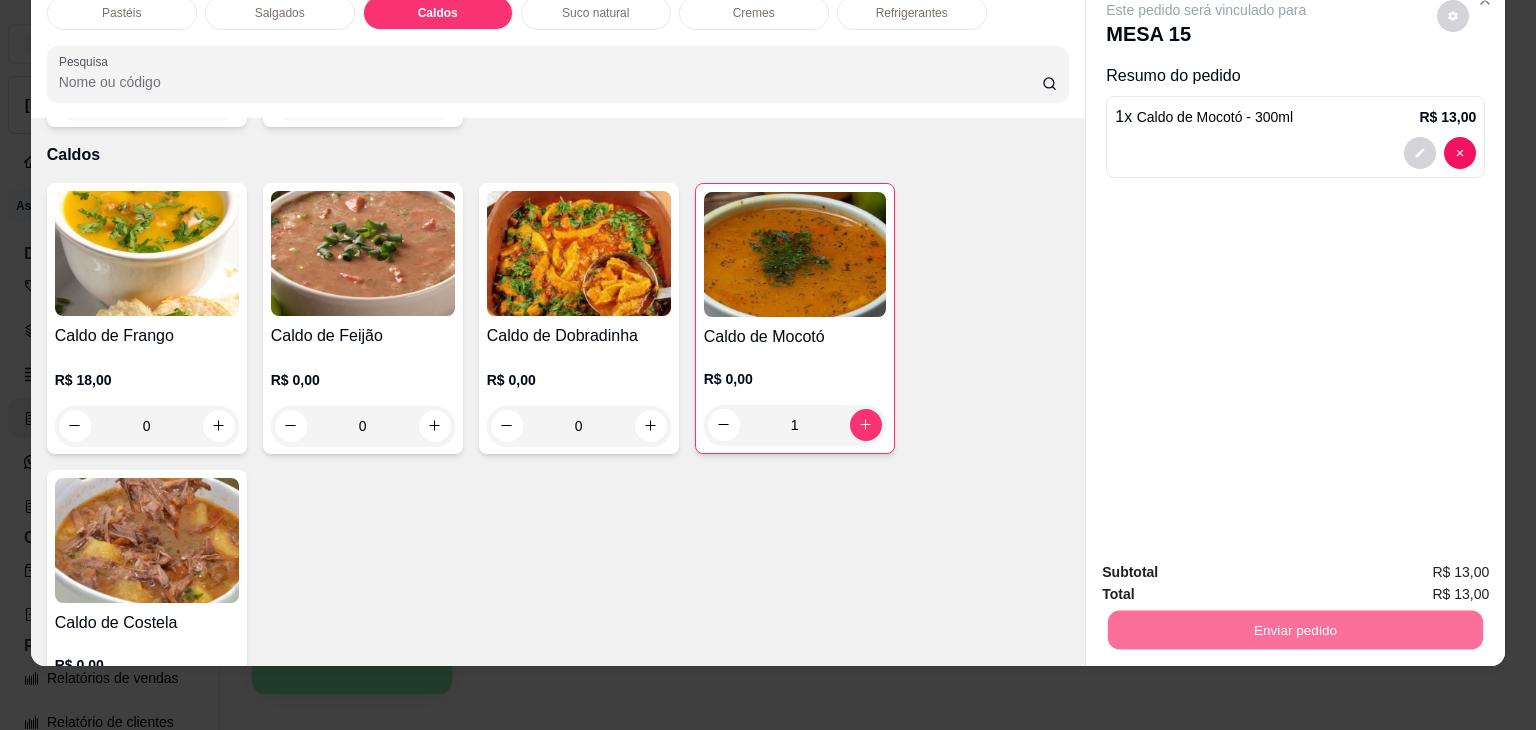 click on "Não registrar e enviar pedido" at bounding box center (1229, 564) 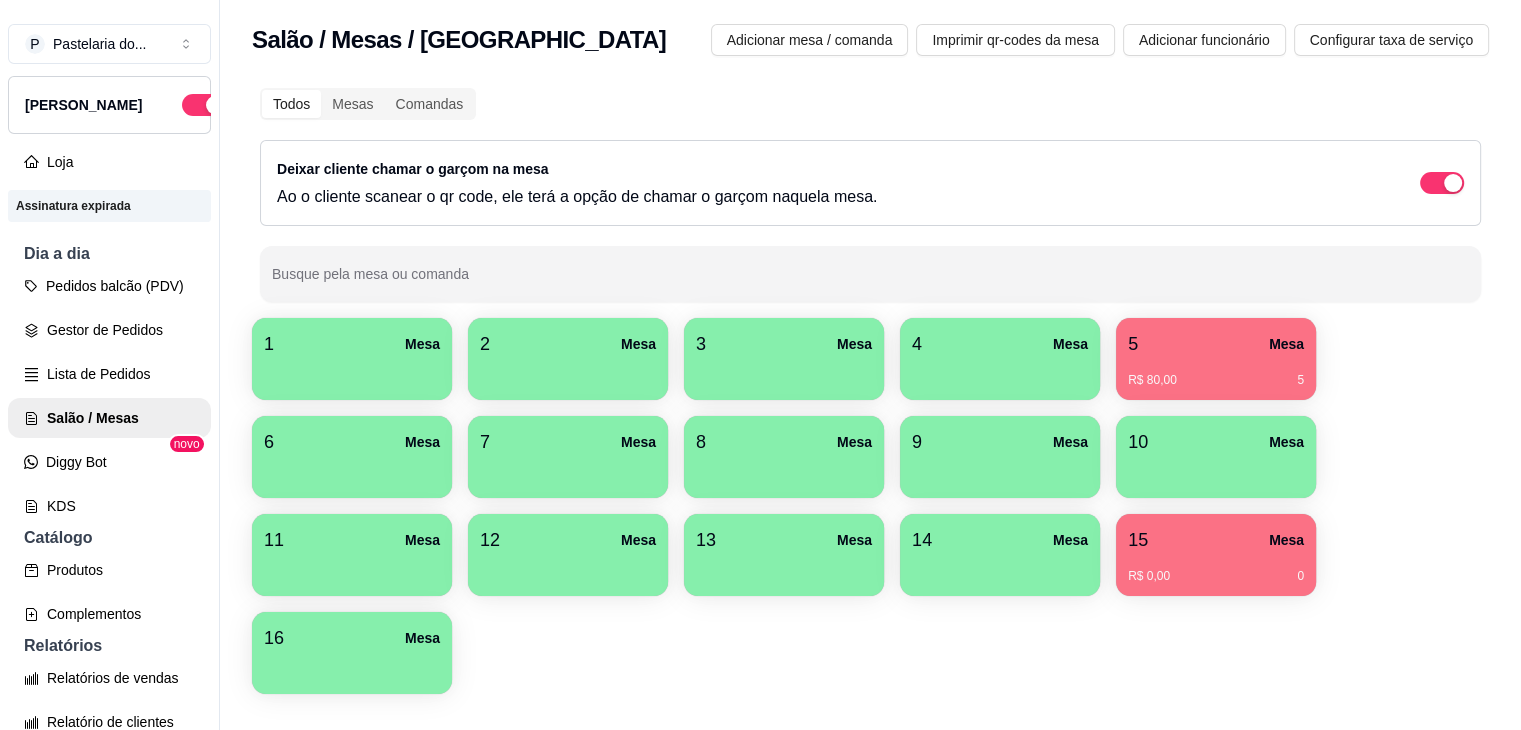 click at bounding box center (352, 569) 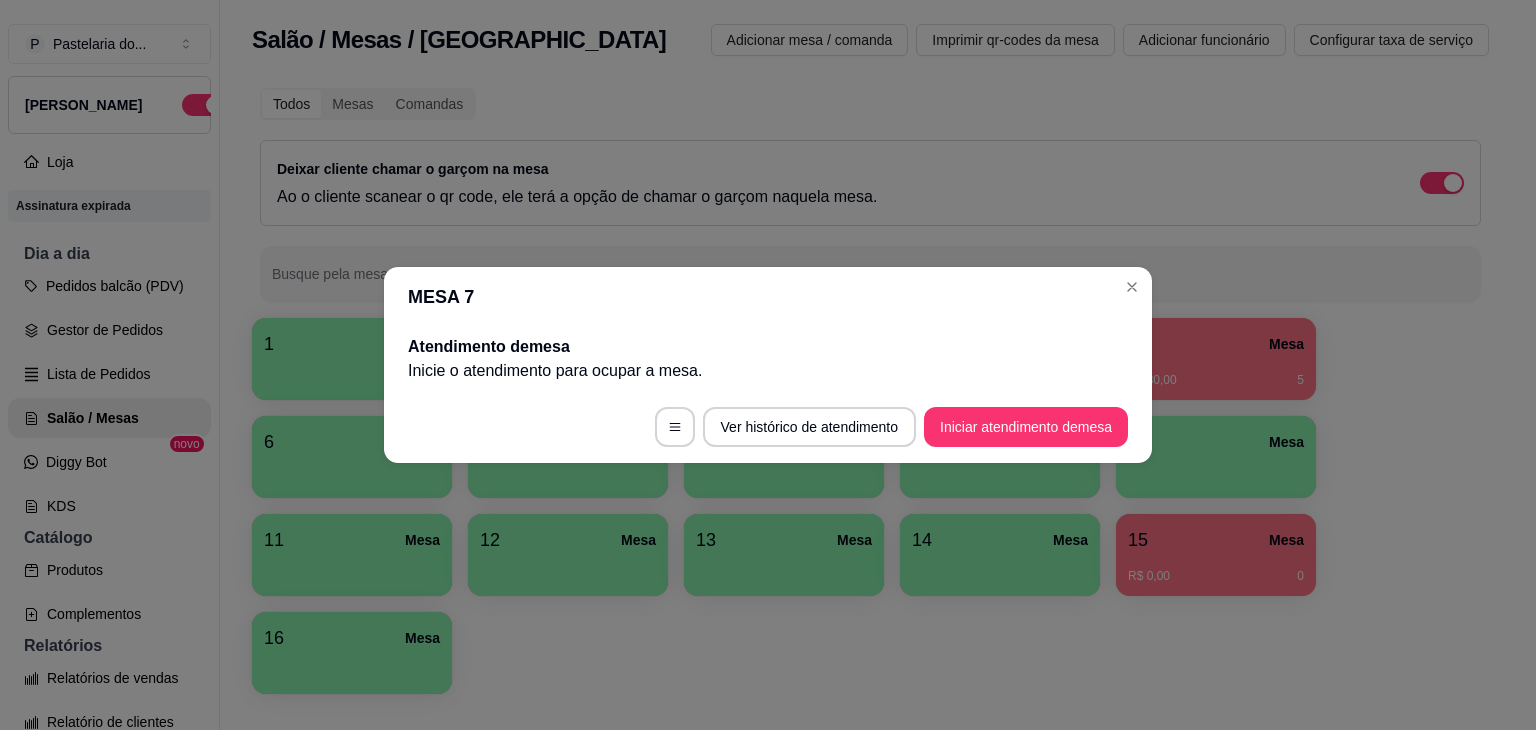 click on "Iniciar atendimento de  mesa" at bounding box center [1026, 427] 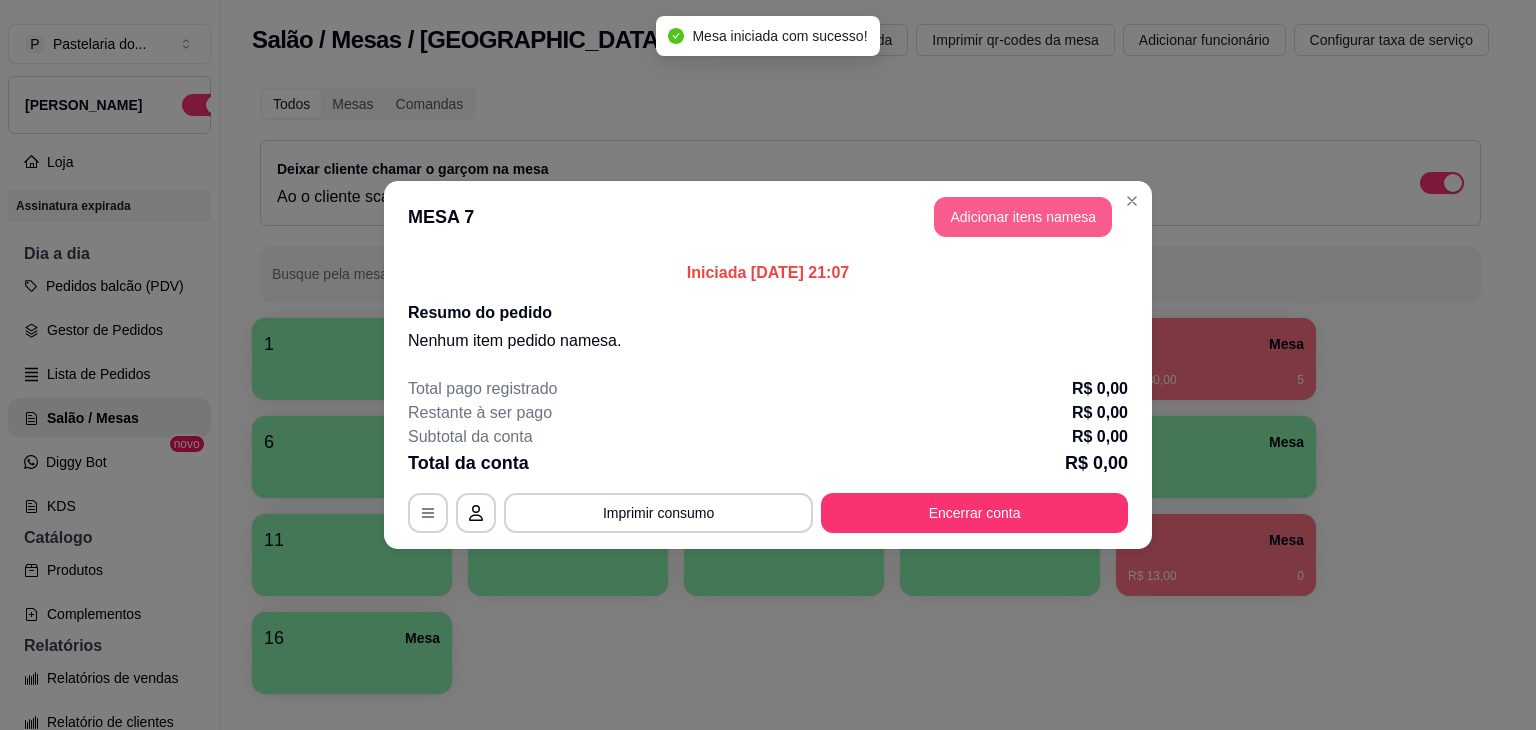 click on "Adicionar itens na  mesa" at bounding box center [1023, 217] 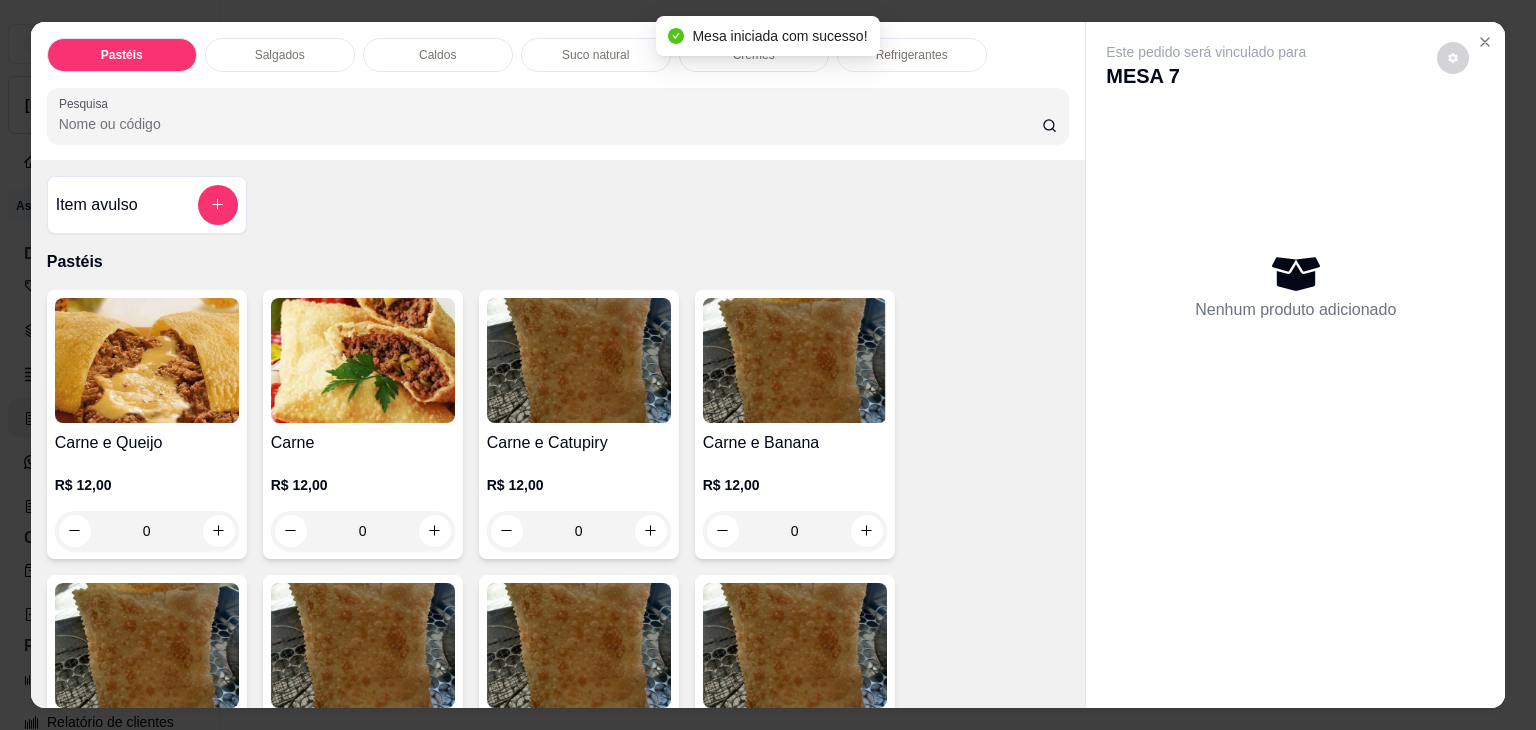 click on "Caldos" at bounding box center (438, 55) 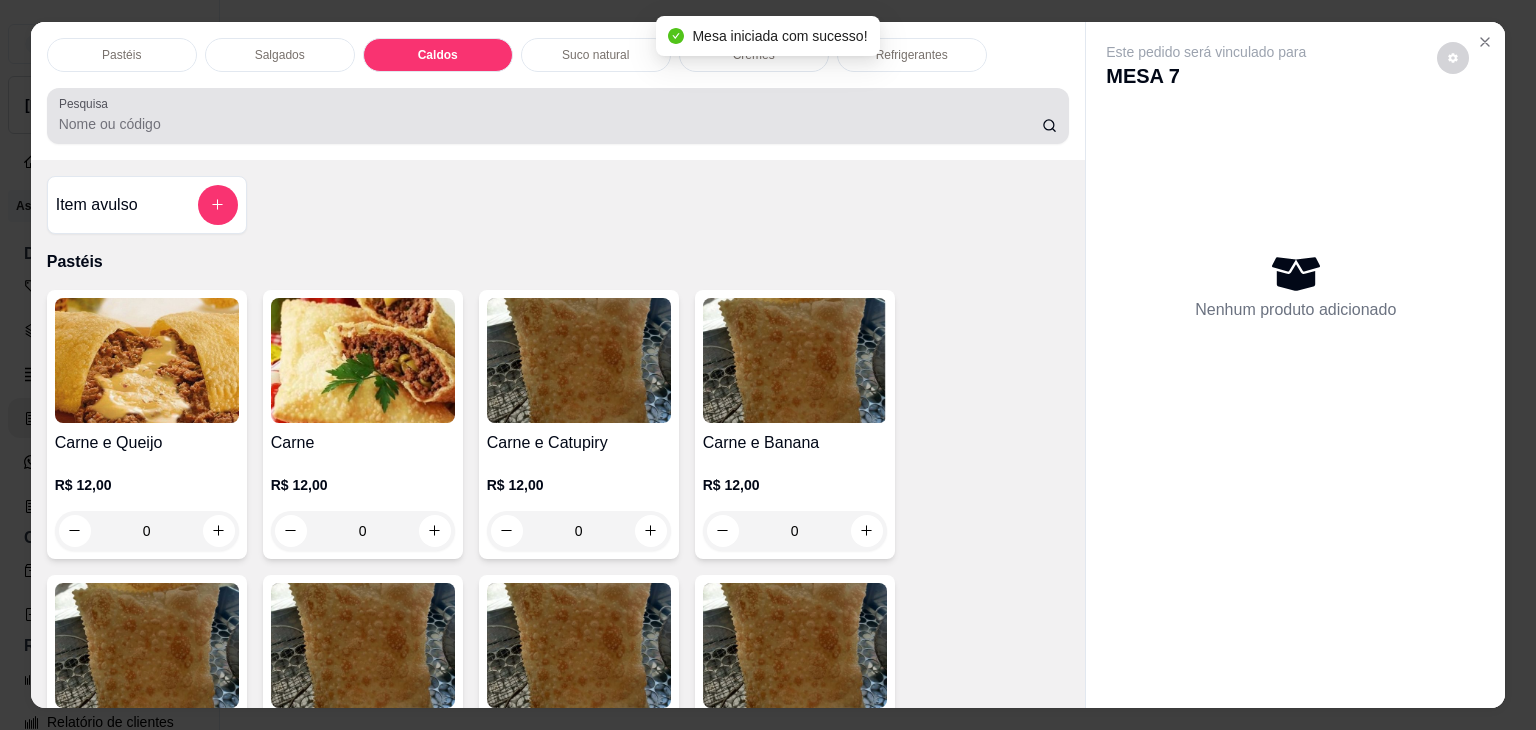 scroll, scrollTop: 2782, scrollLeft: 0, axis: vertical 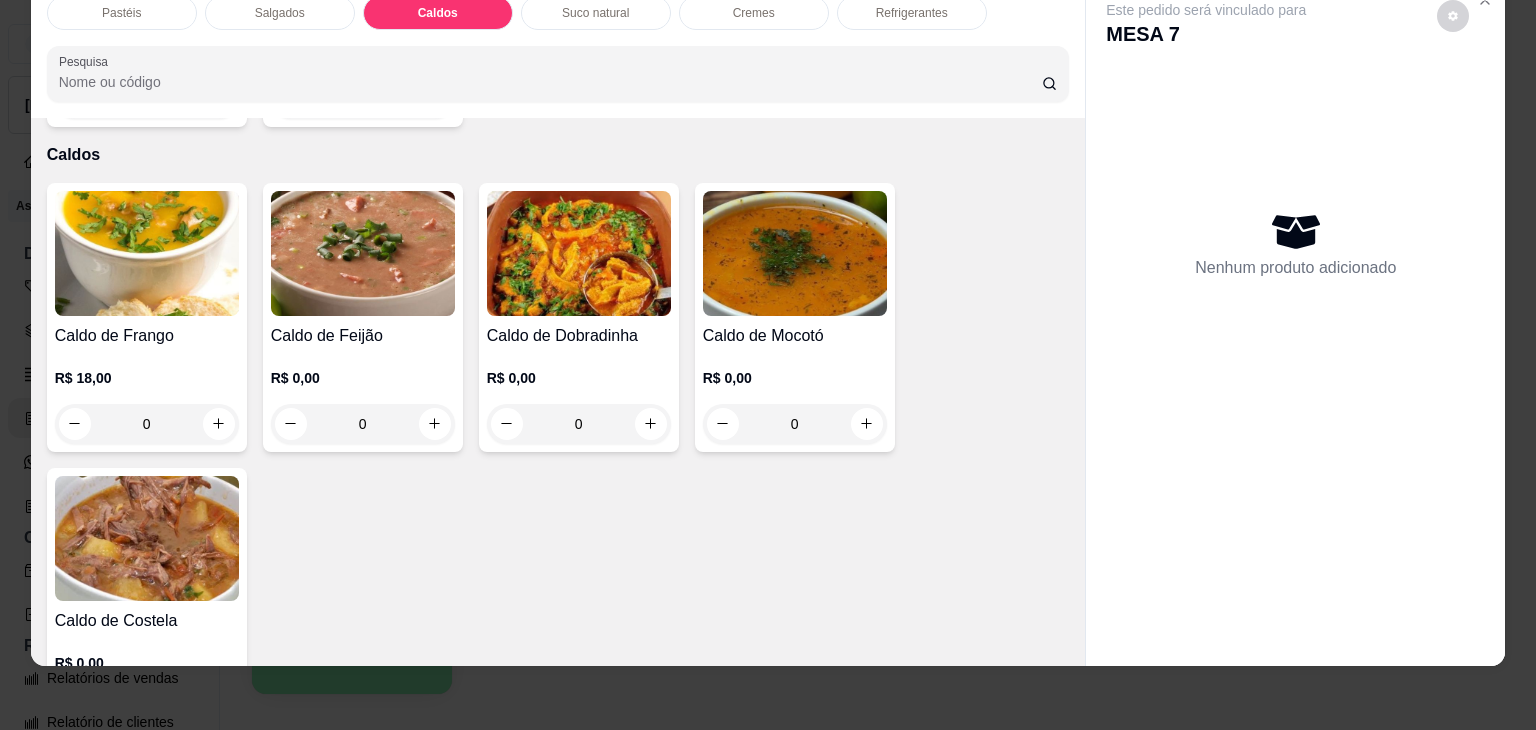 click on "0" at bounding box center (579, 424) 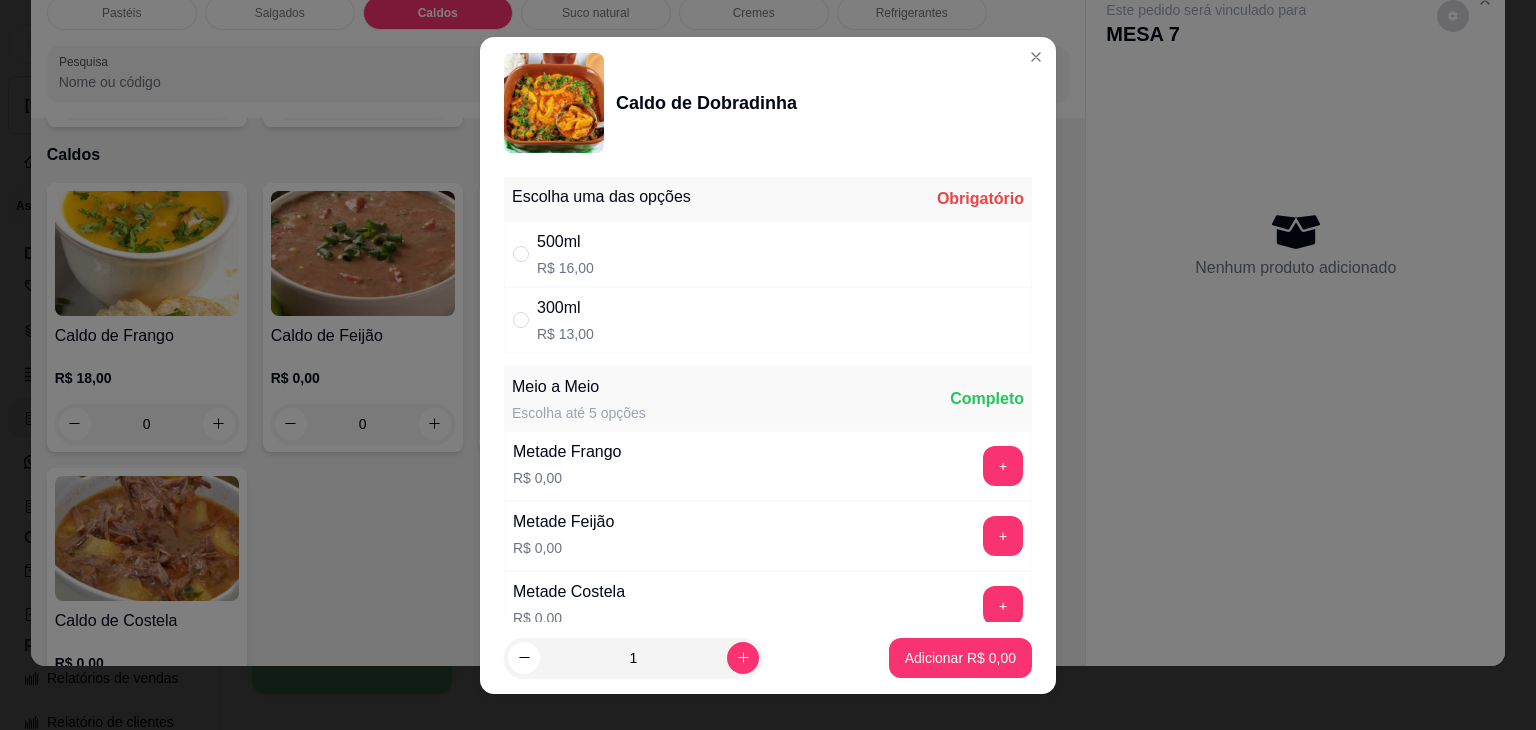 click on "300ml R$ 13,00" at bounding box center [768, 320] 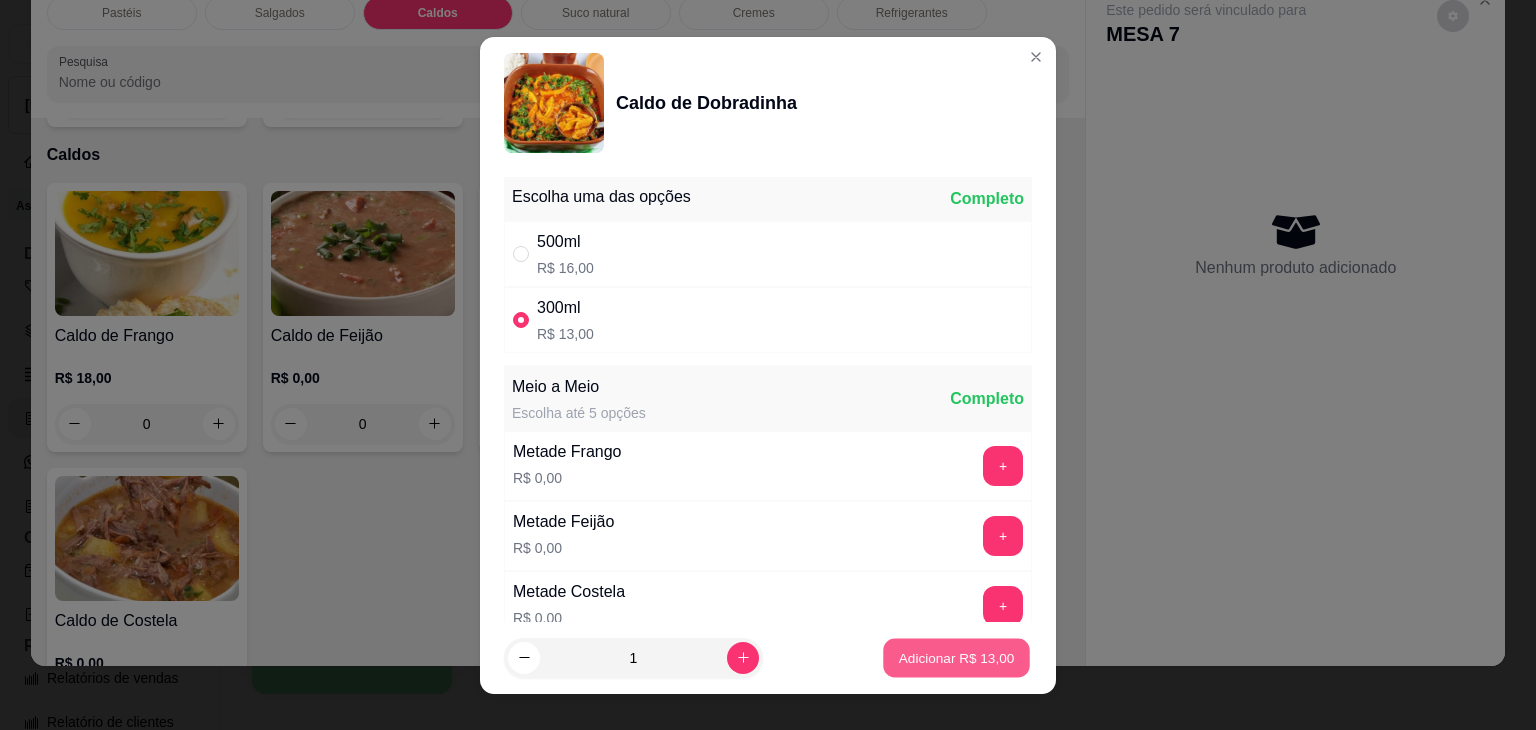 click on "Adicionar   R$ 13,00" at bounding box center (956, 657) 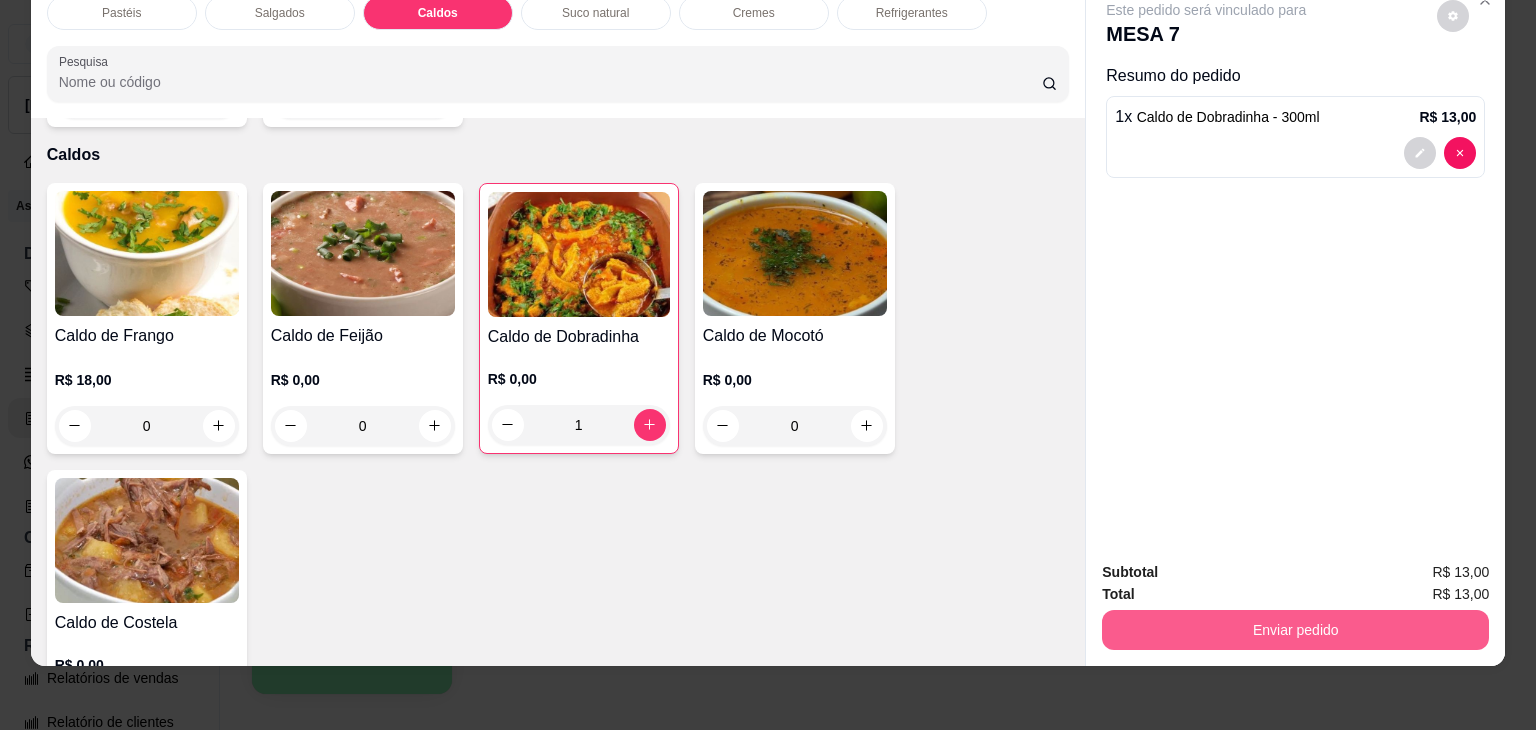 click on "Enviar pedido" at bounding box center (1295, 630) 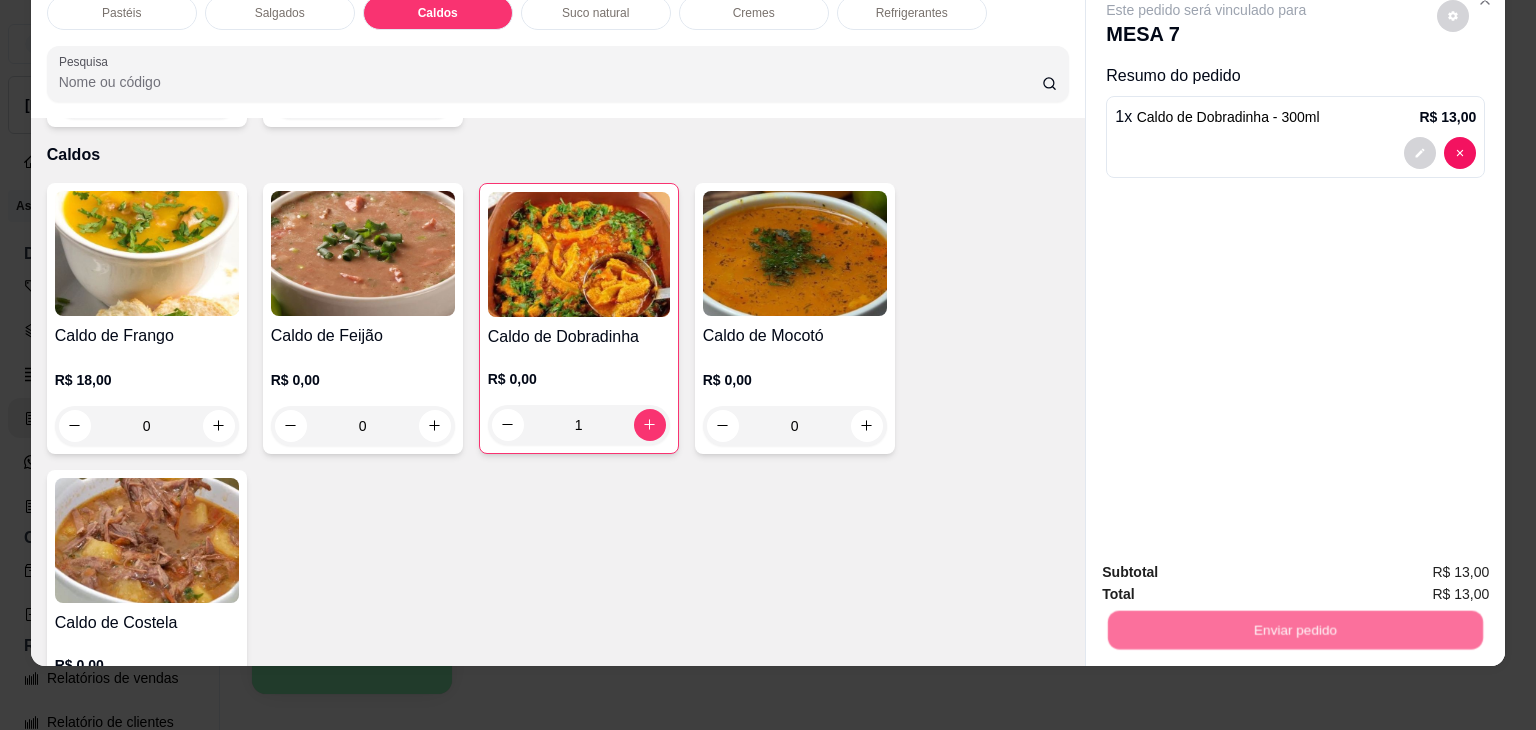 click on "Não registrar e enviar pedido" at bounding box center (1229, 565) 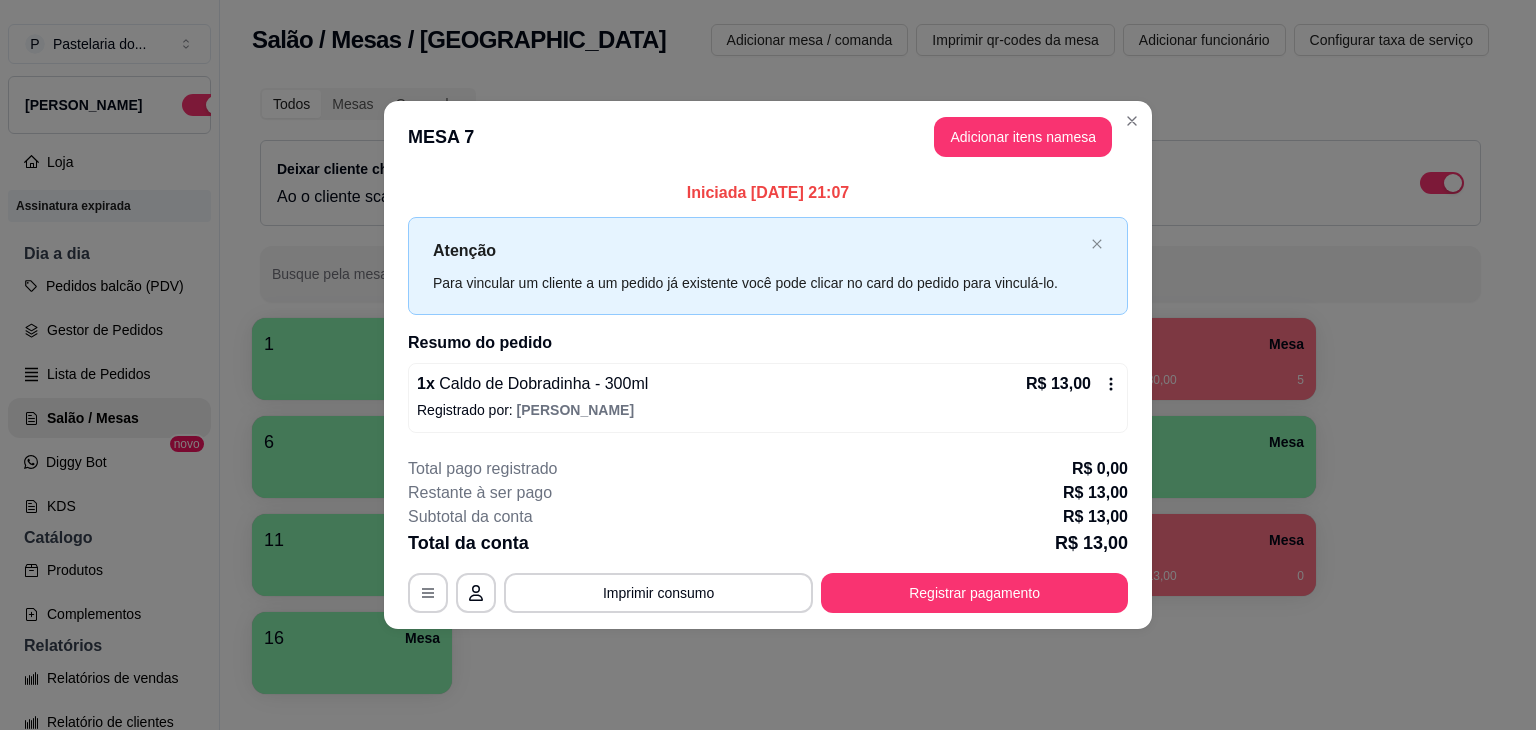 click on "Todos Mesas Comandas Deixar cliente chamar o garçom na mesa Ao o cliente scanear o qr code, ele terá a opção de chamar o garçom naquela mesa. Busque pela mesa ou comanda" at bounding box center (870, 195) 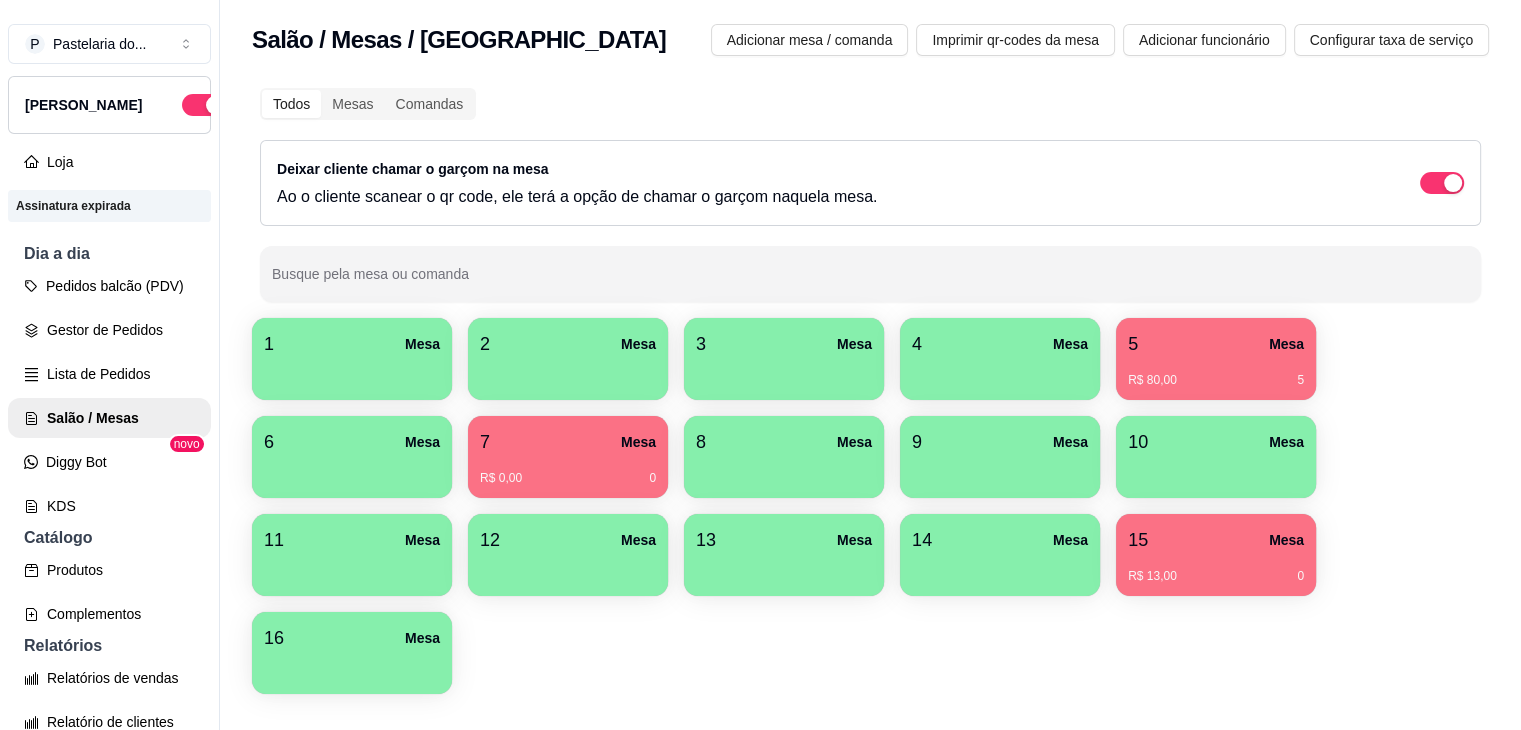click on "R$ 13,00 0" at bounding box center [1216, 576] 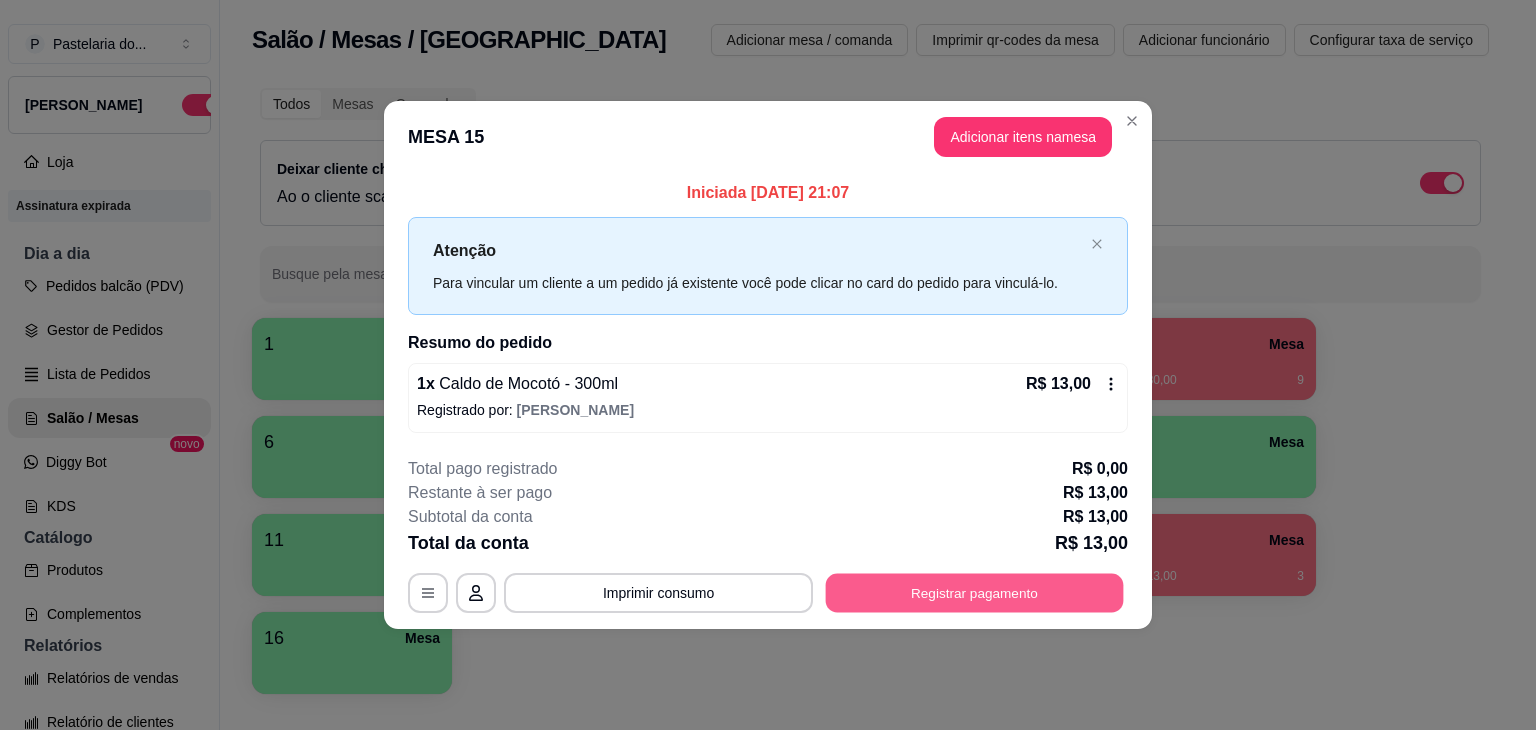click on "Registrar pagamento" at bounding box center (975, 592) 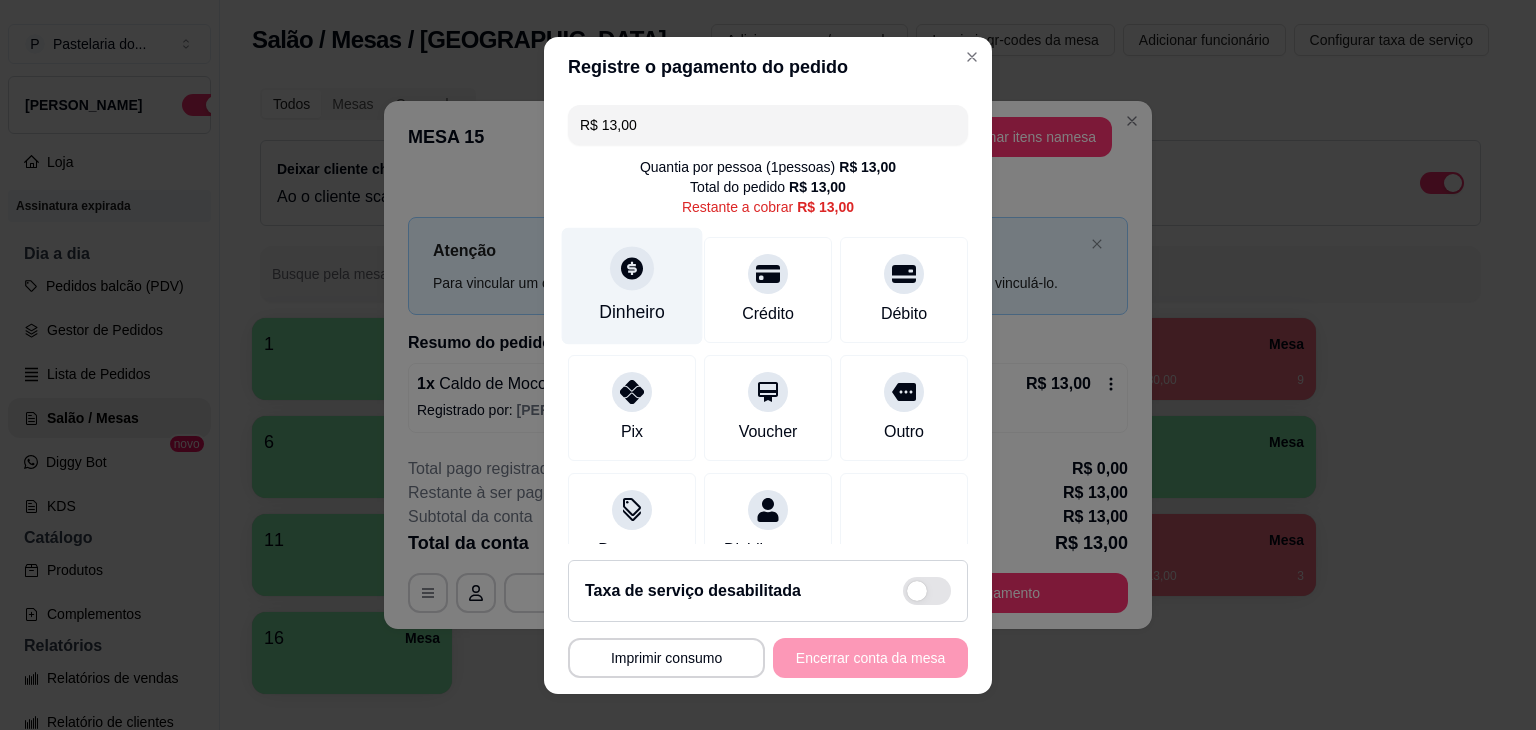 click on "Dinheiro" at bounding box center (632, 312) 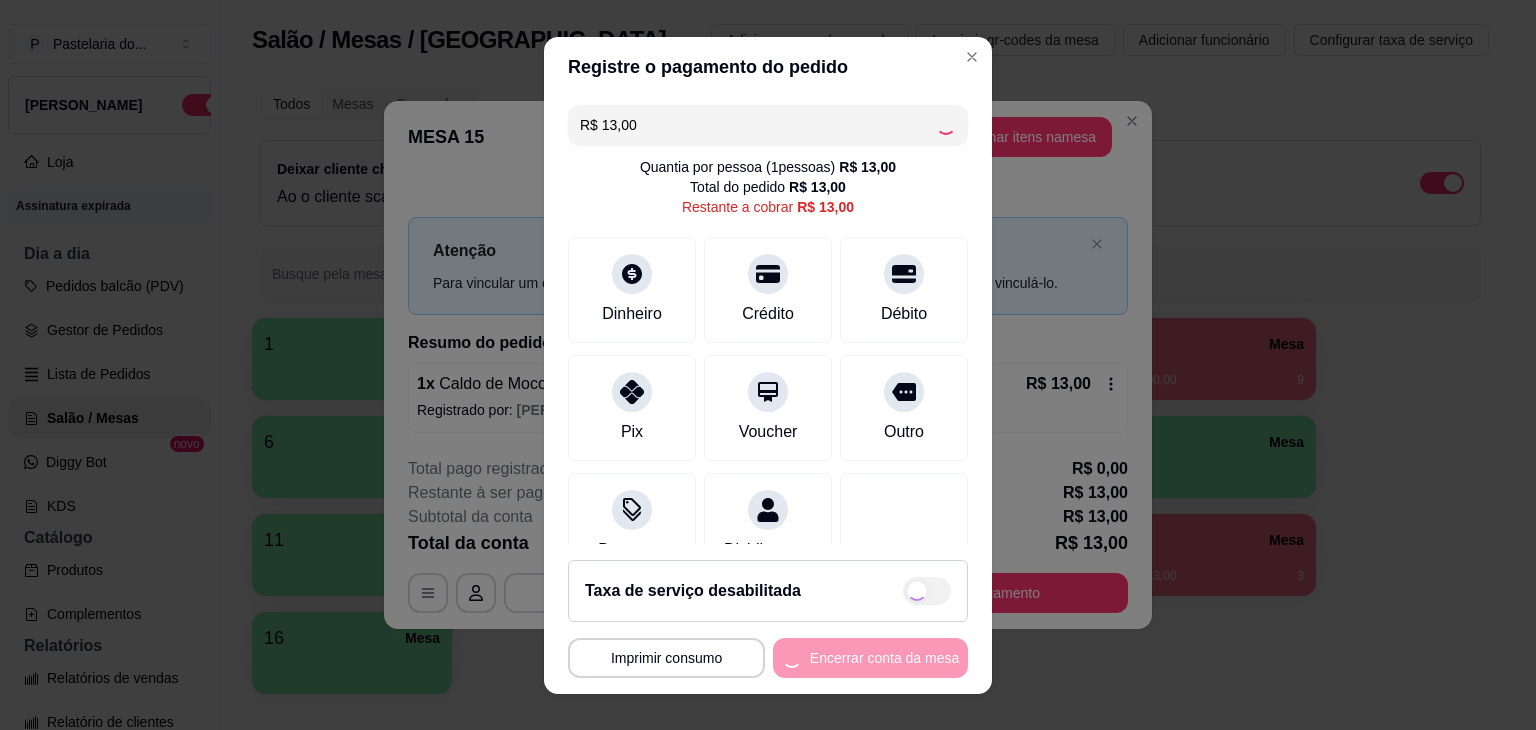 type on "R$ 0,00" 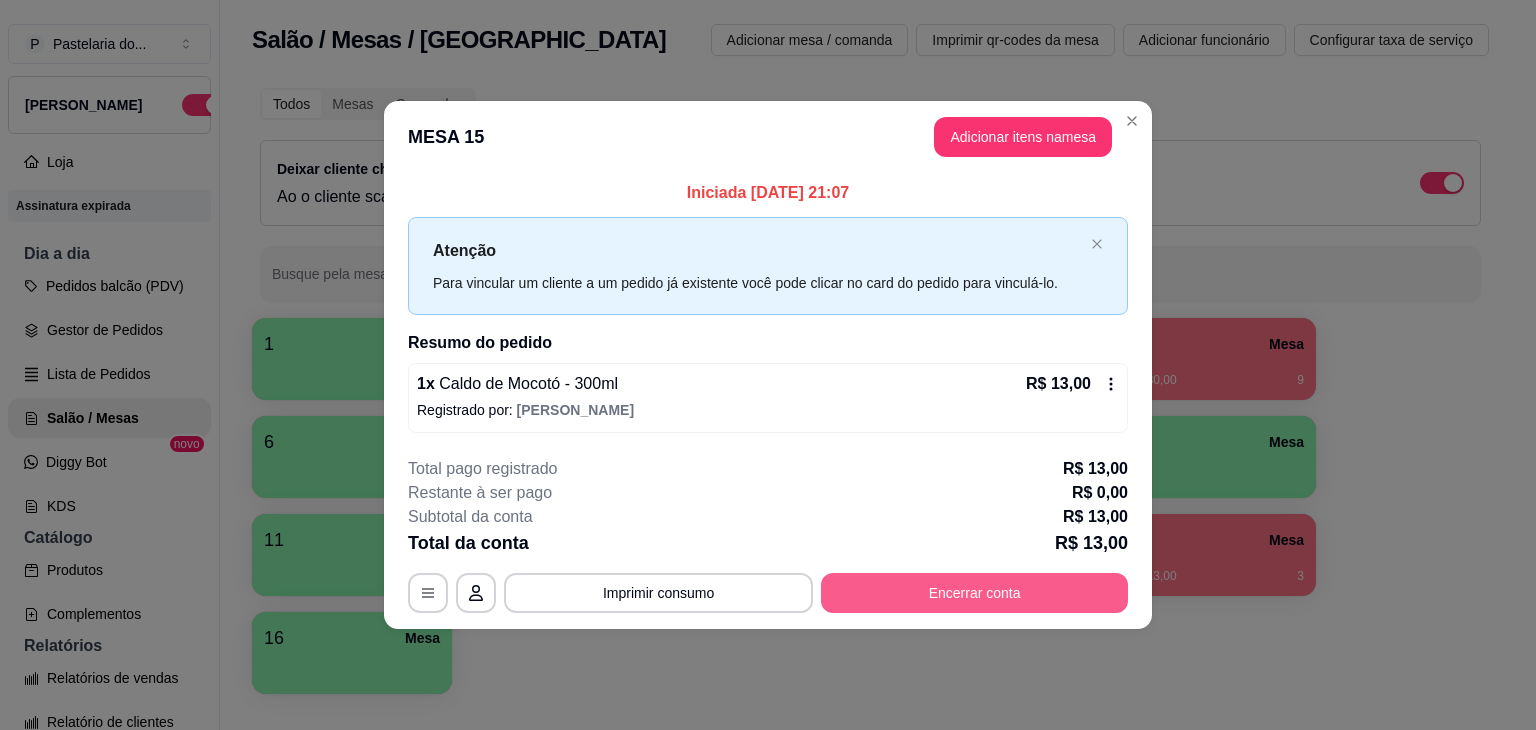 click on "Encerrar conta" at bounding box center (974, 593) 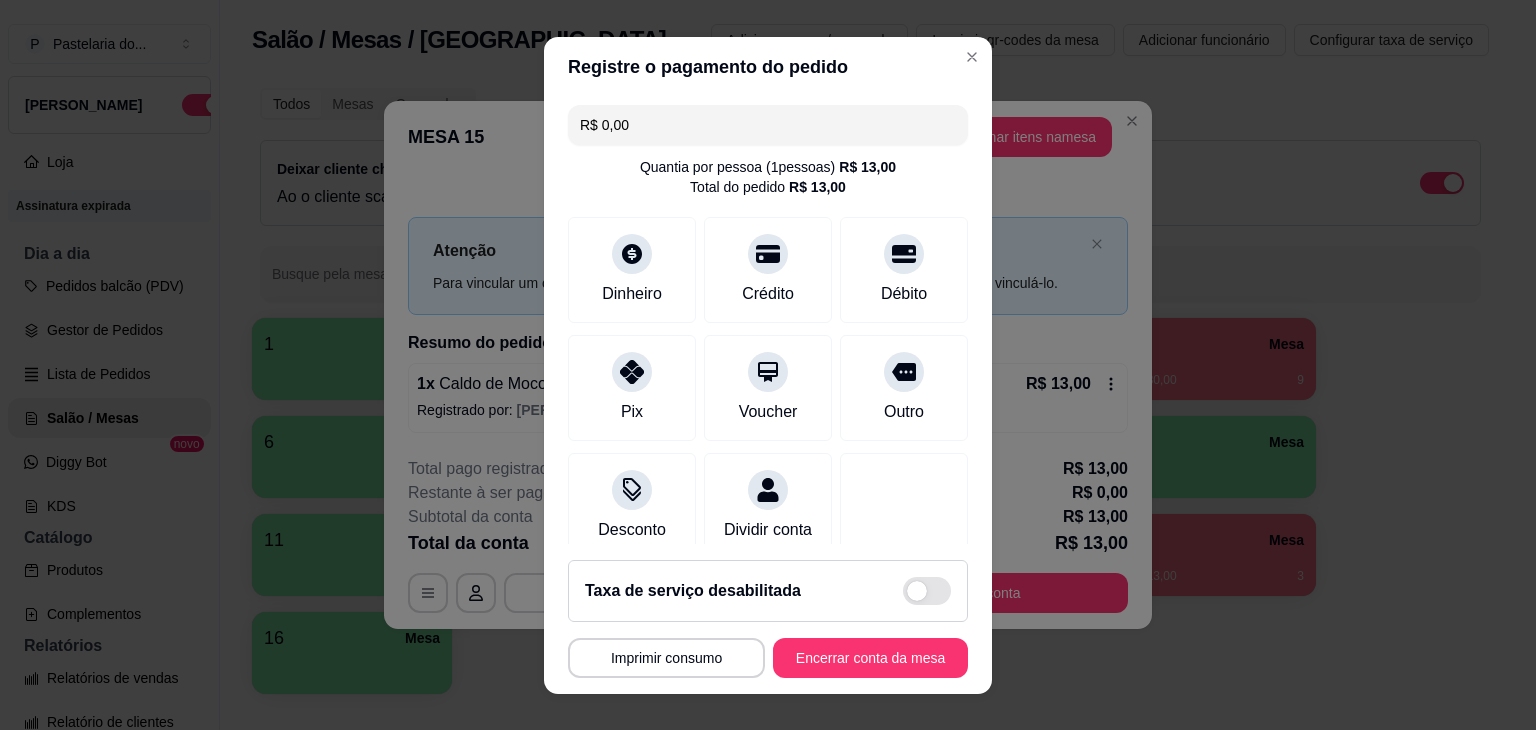 click on "**********" at bounding box center [768, 619] 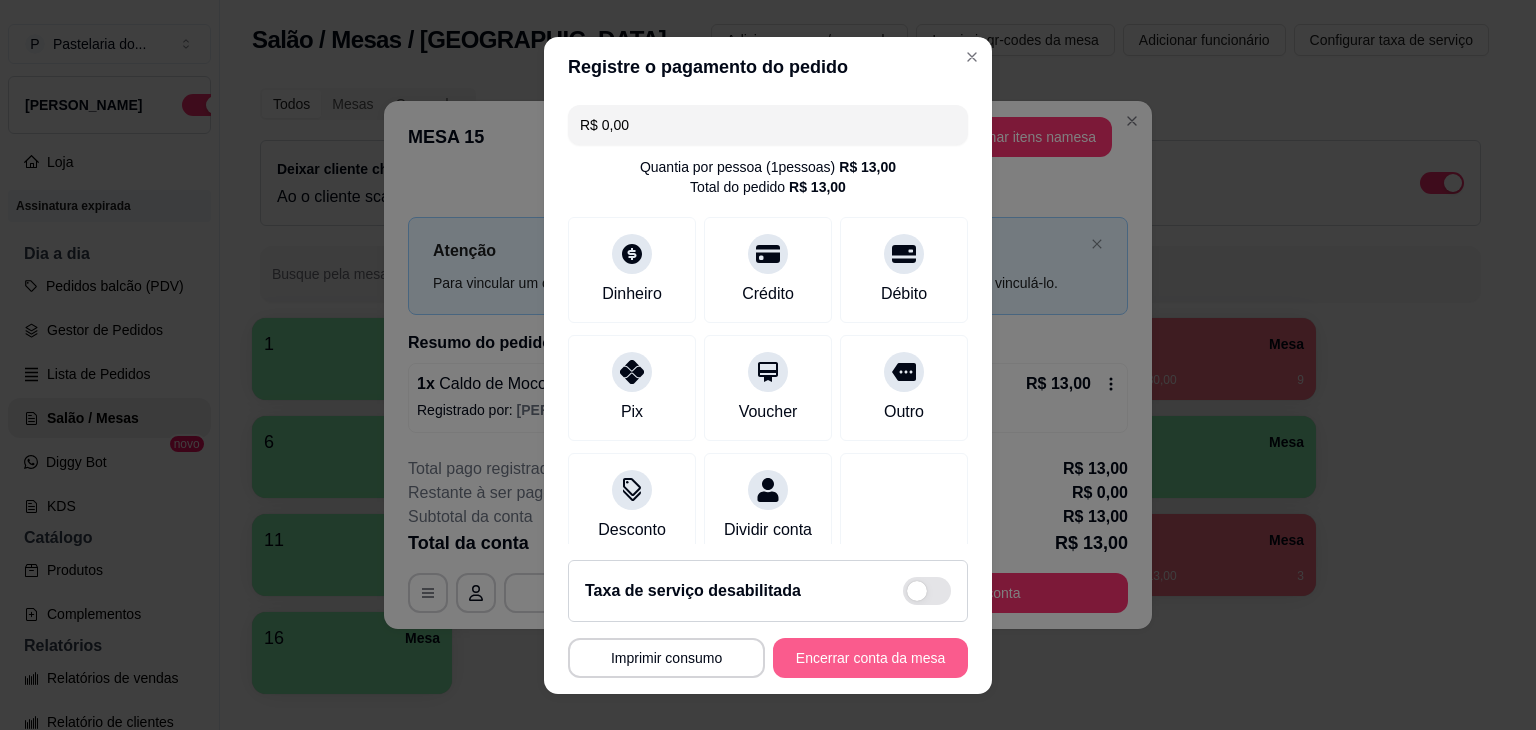 click on "Encerrar conta da mesa" at bounding box center [870, 658] 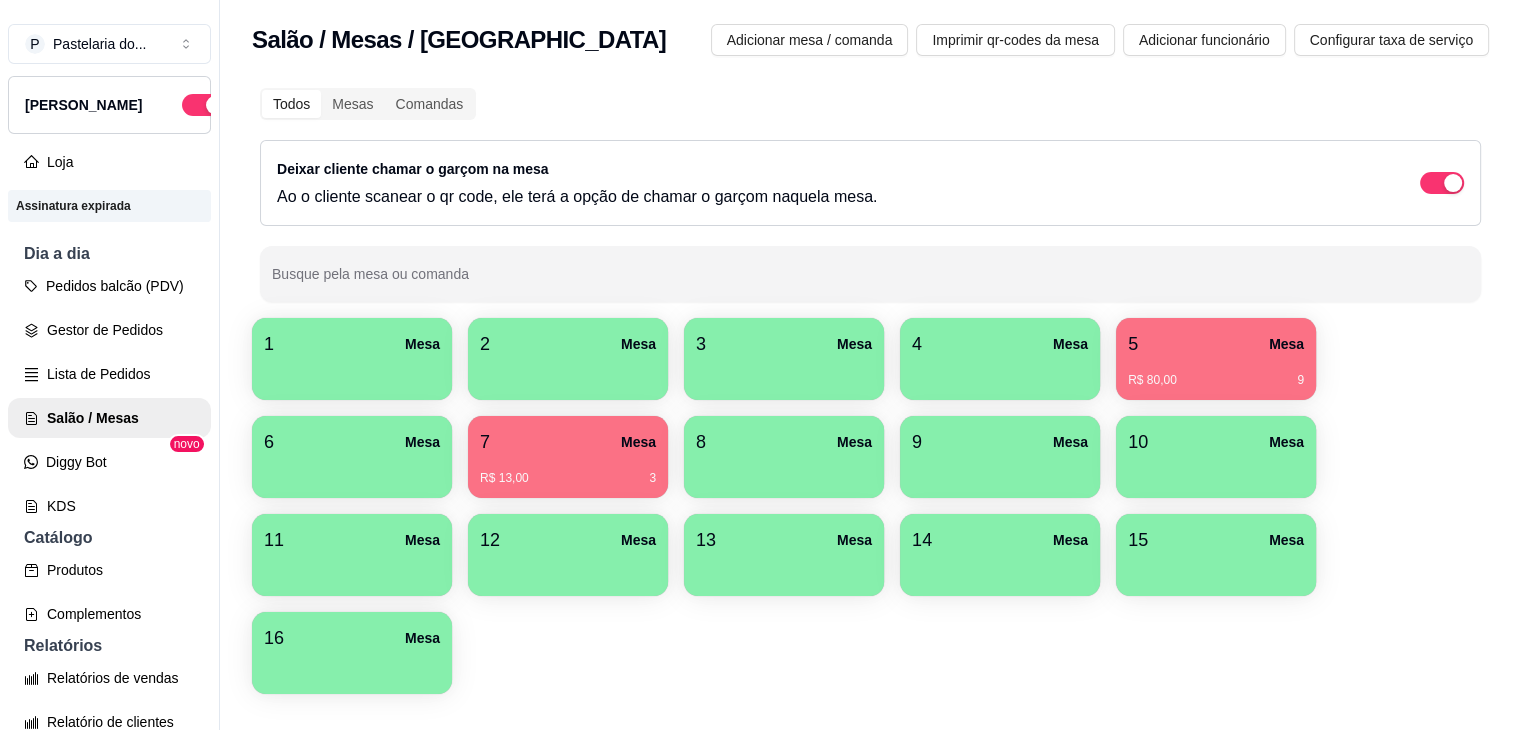 click on "1 Mesa" at bounding box center [352, 344] 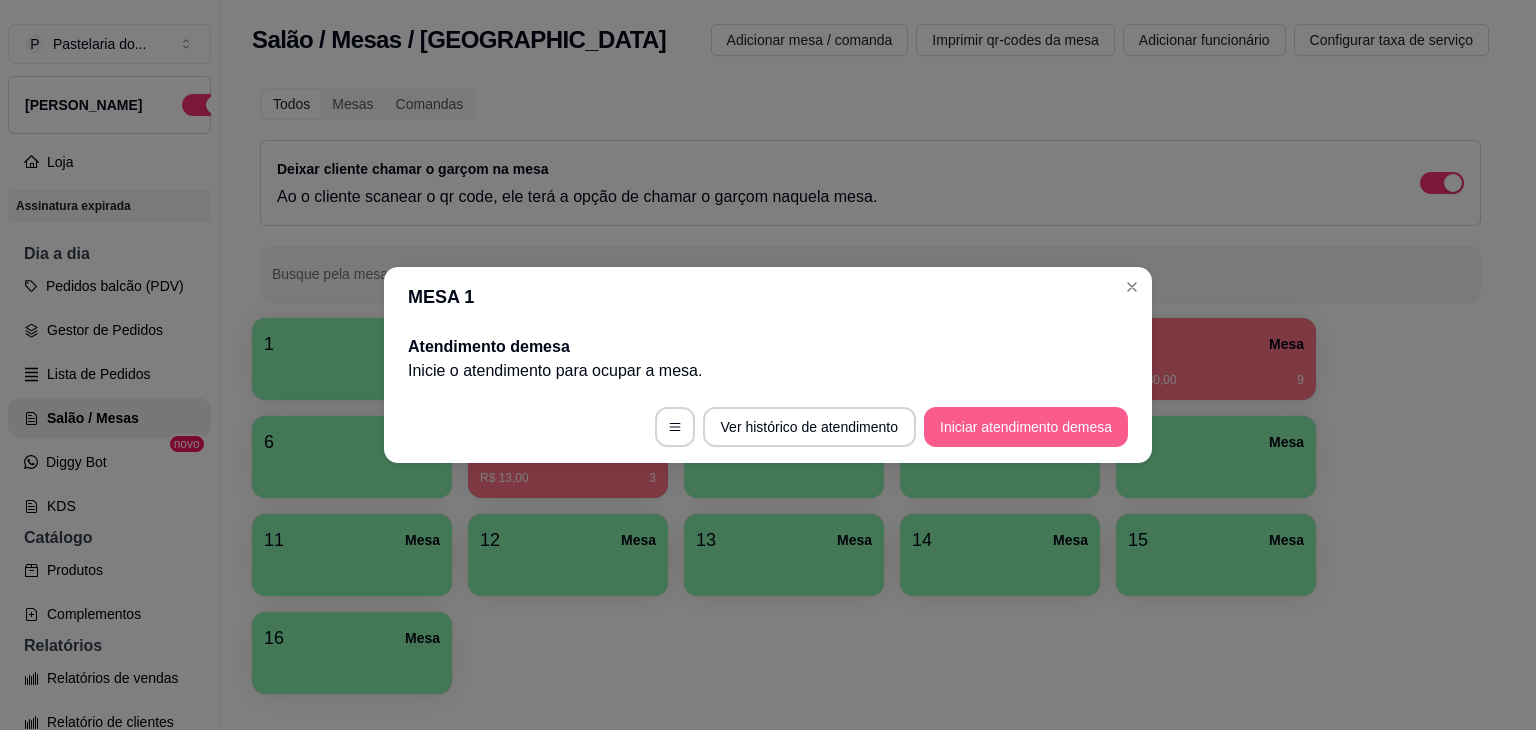 click on "Iniciar atendimento de  mesa" at bounding box center (1026, 427) 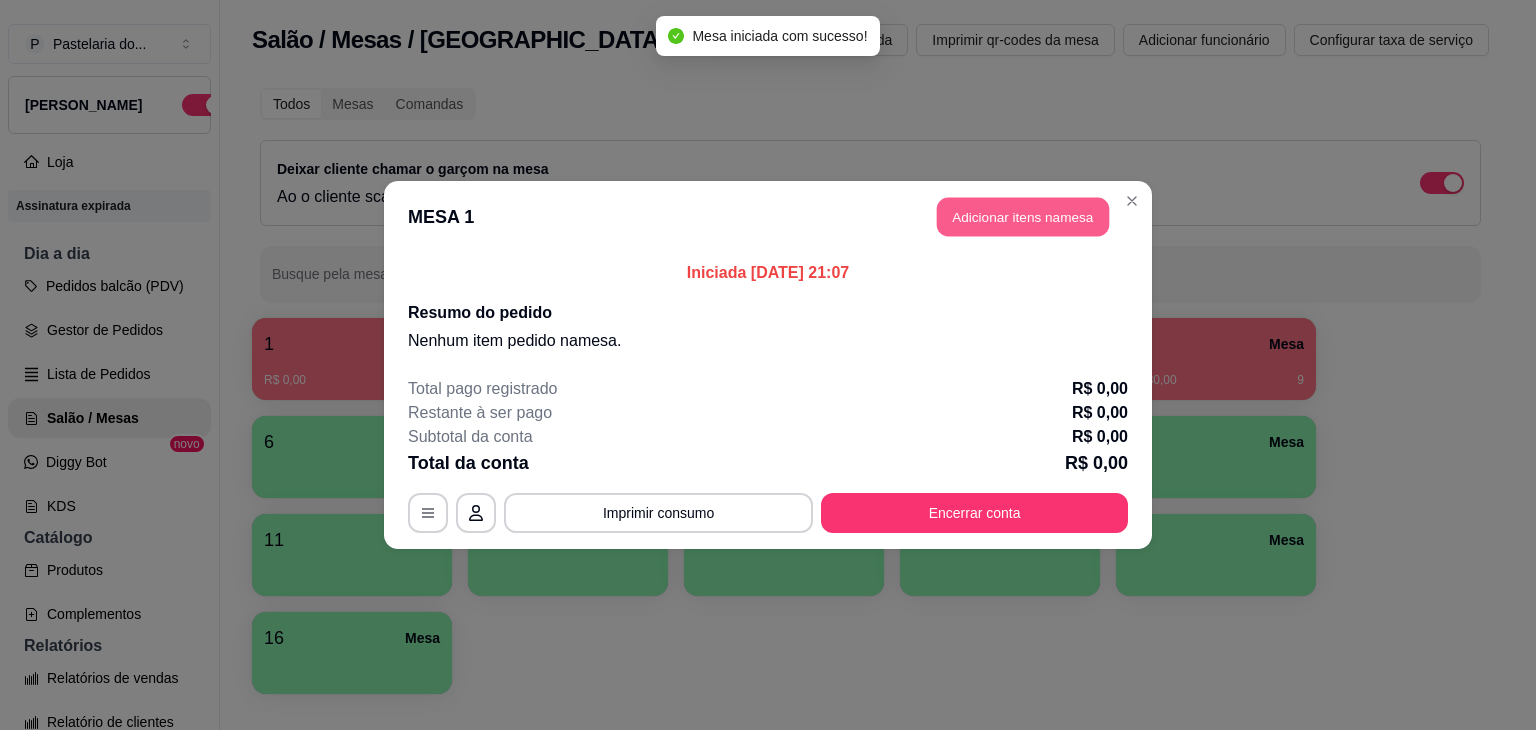 click on "Adicionar itens na  mesa" at bounding box center [1023, 217] 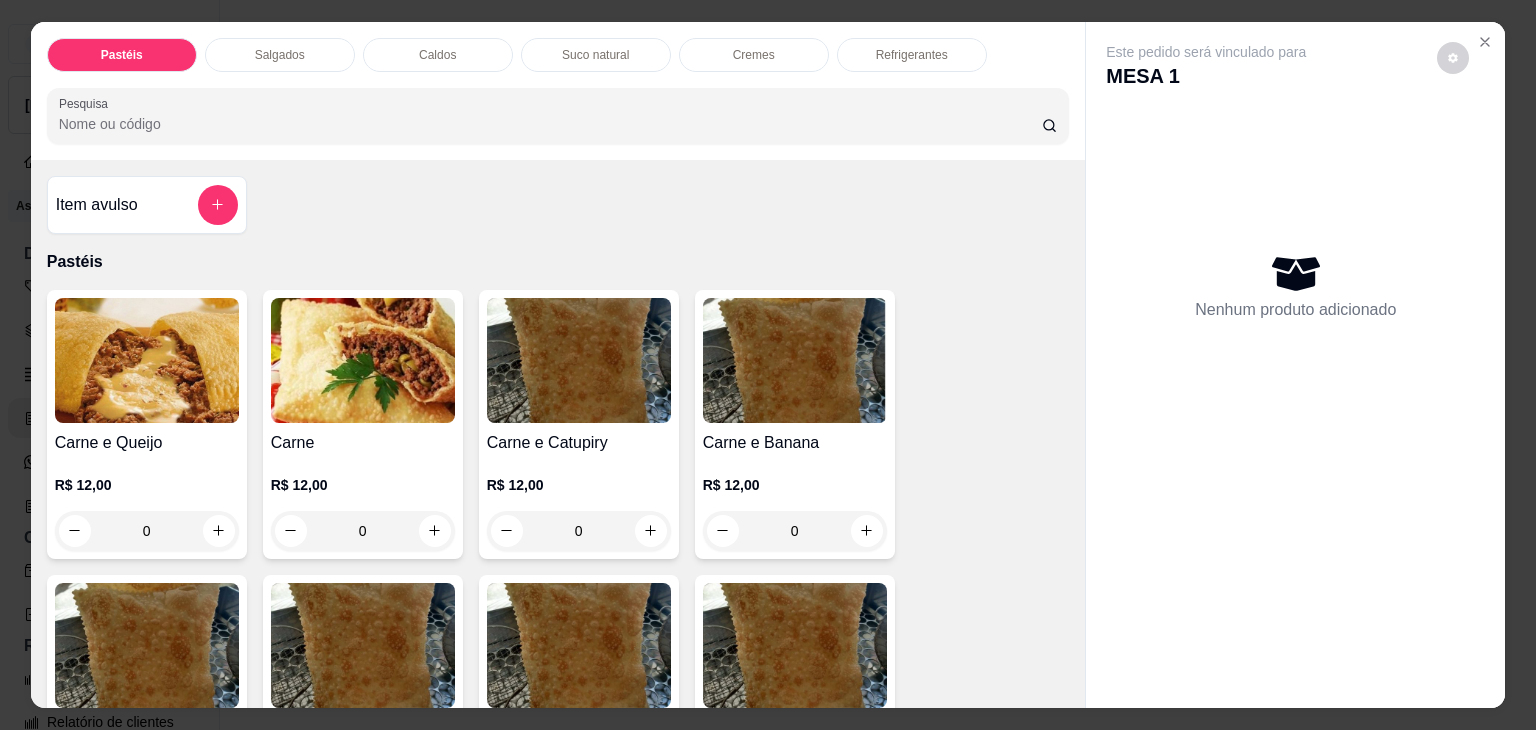 click on "Item avulso" at bounding box center [147, 205] 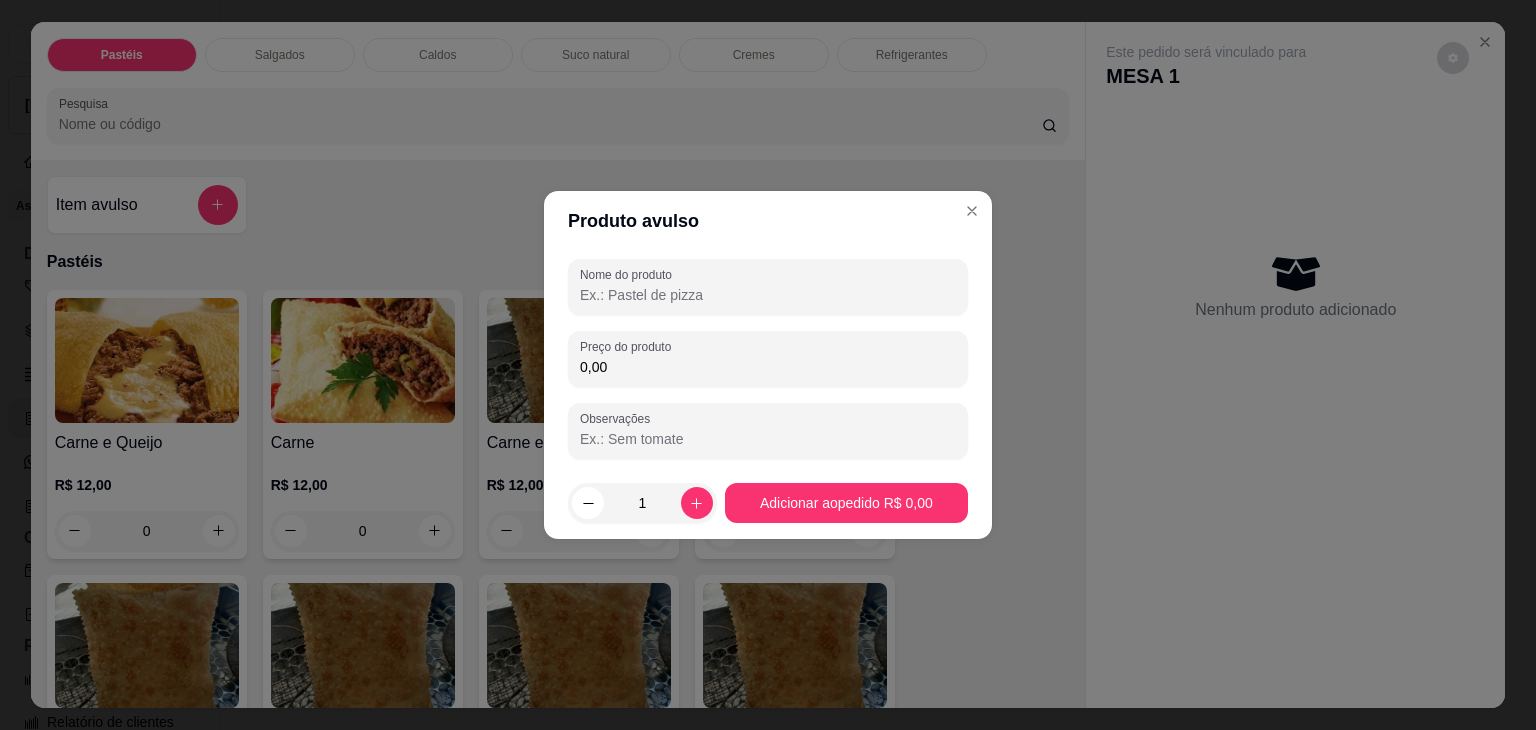 click on "Nome do produto" at bounding box center [768, 295] 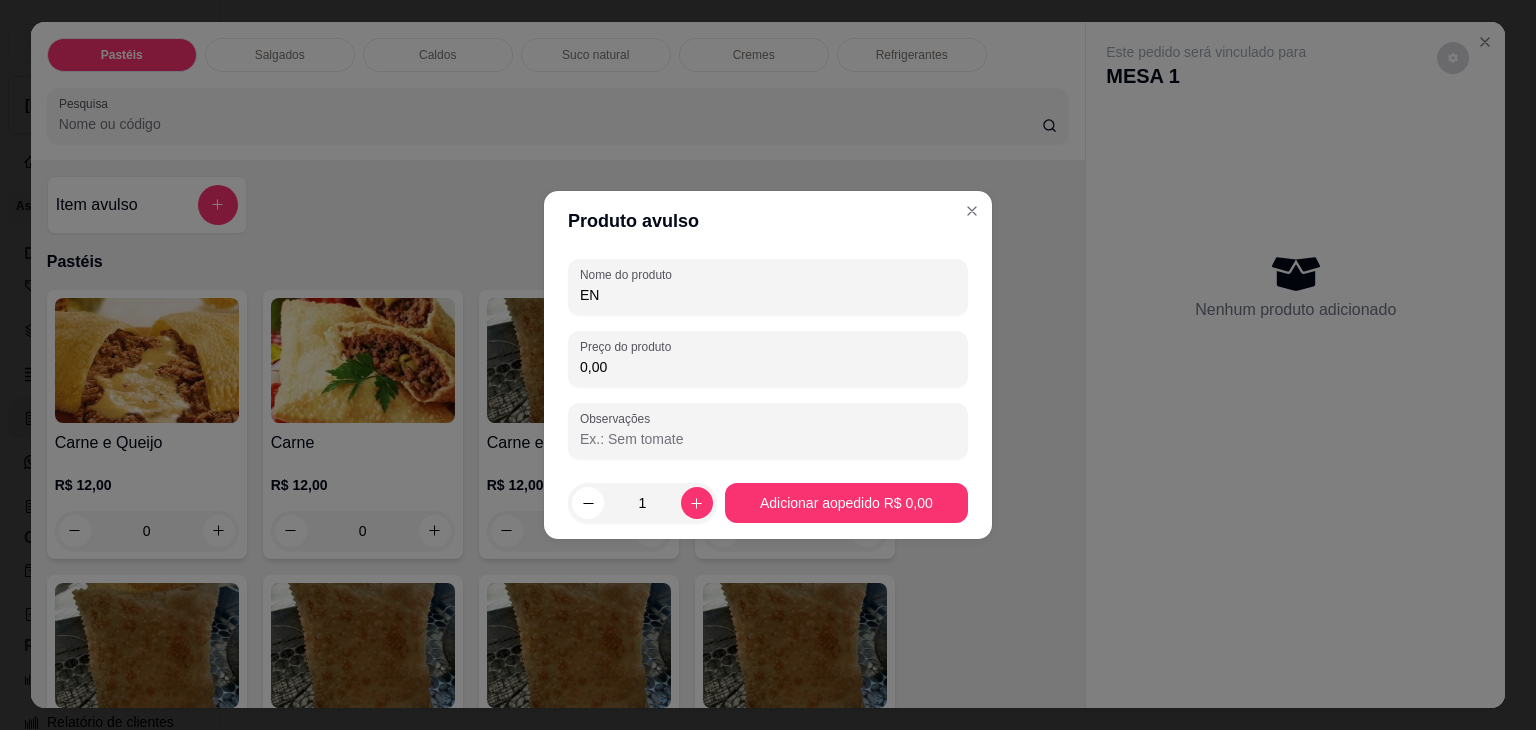 type on "E" 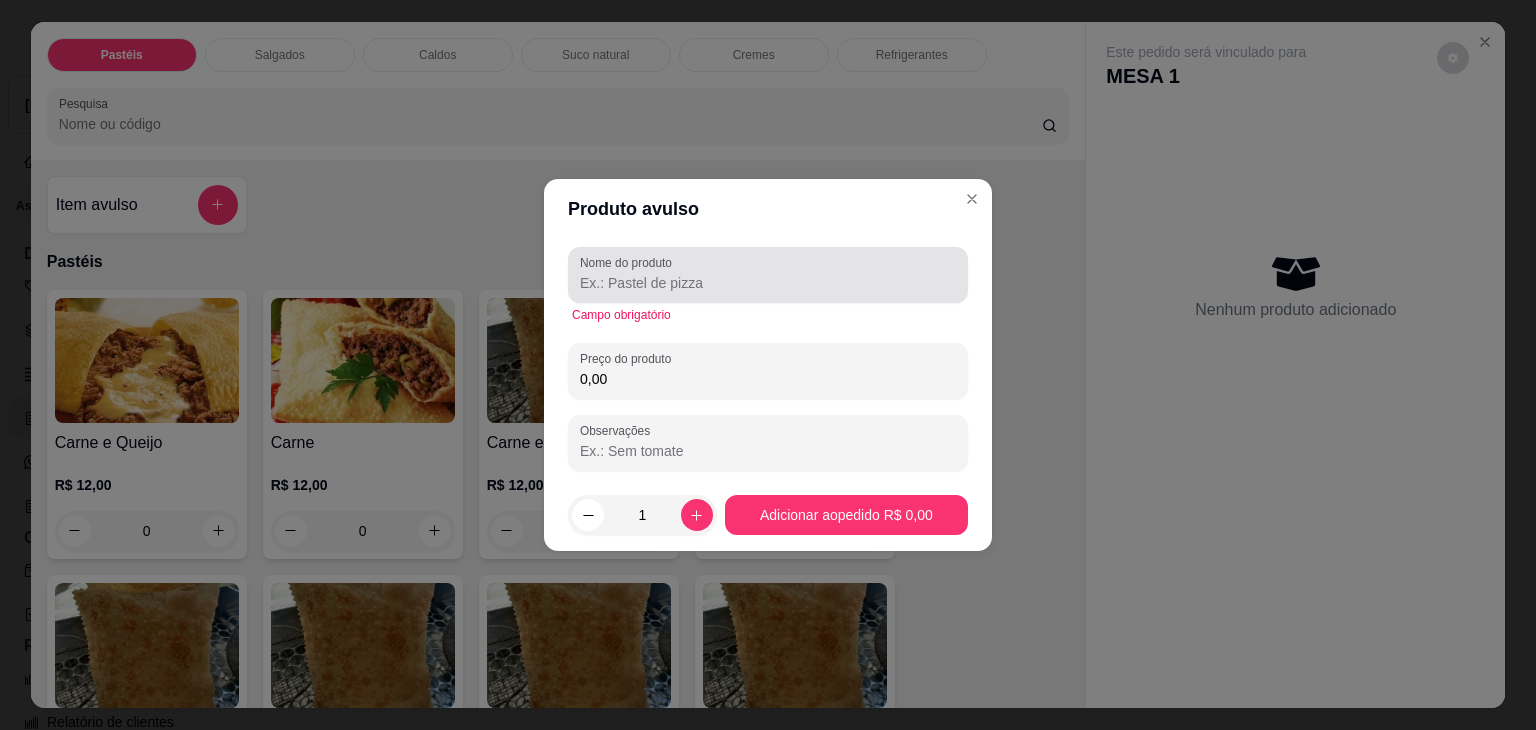 click on "Nome do produto" at bounding box center (768, 275) 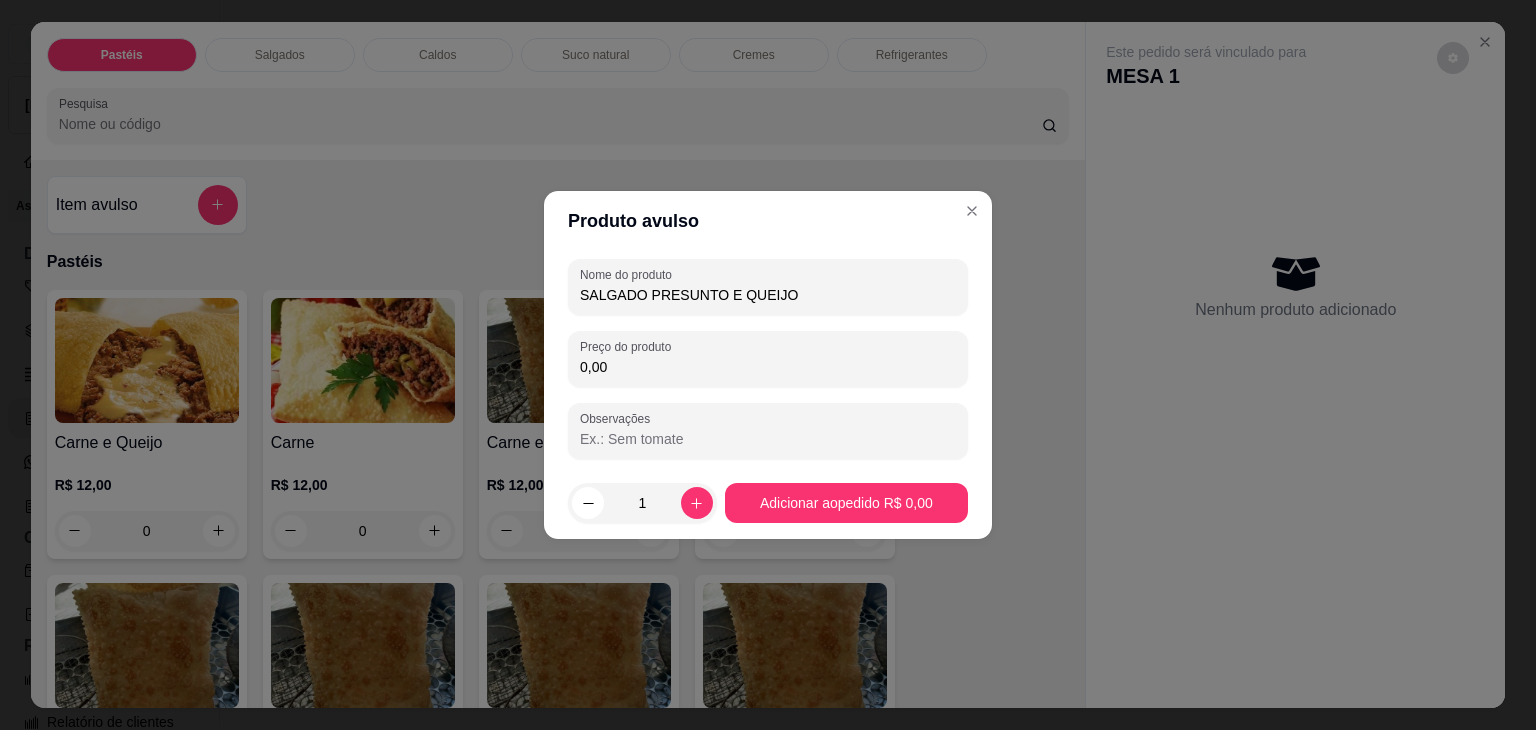 type on "SALGADO PRESUNTO E QUEIJO" 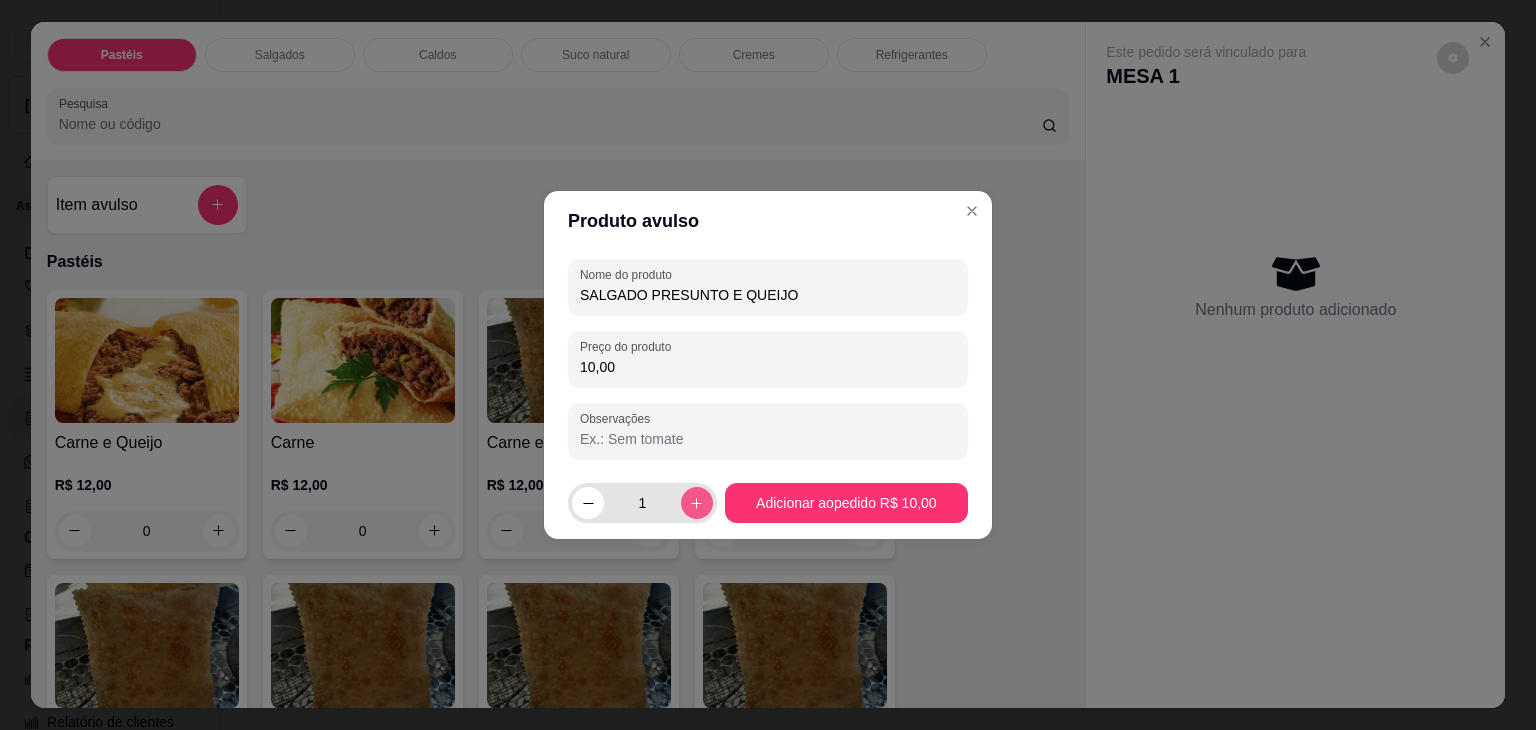 type on "10,00" 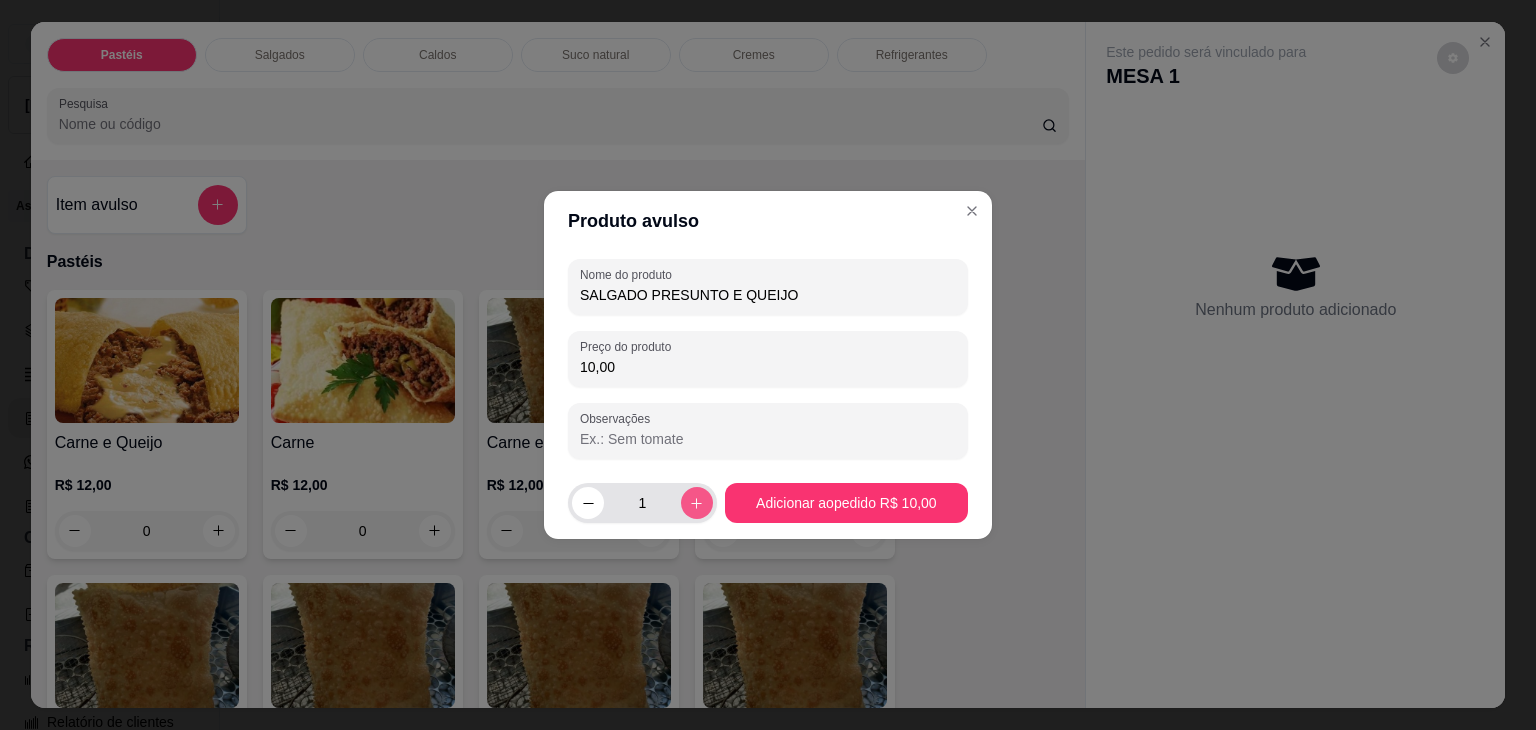 click at bounding box center [697, 503] 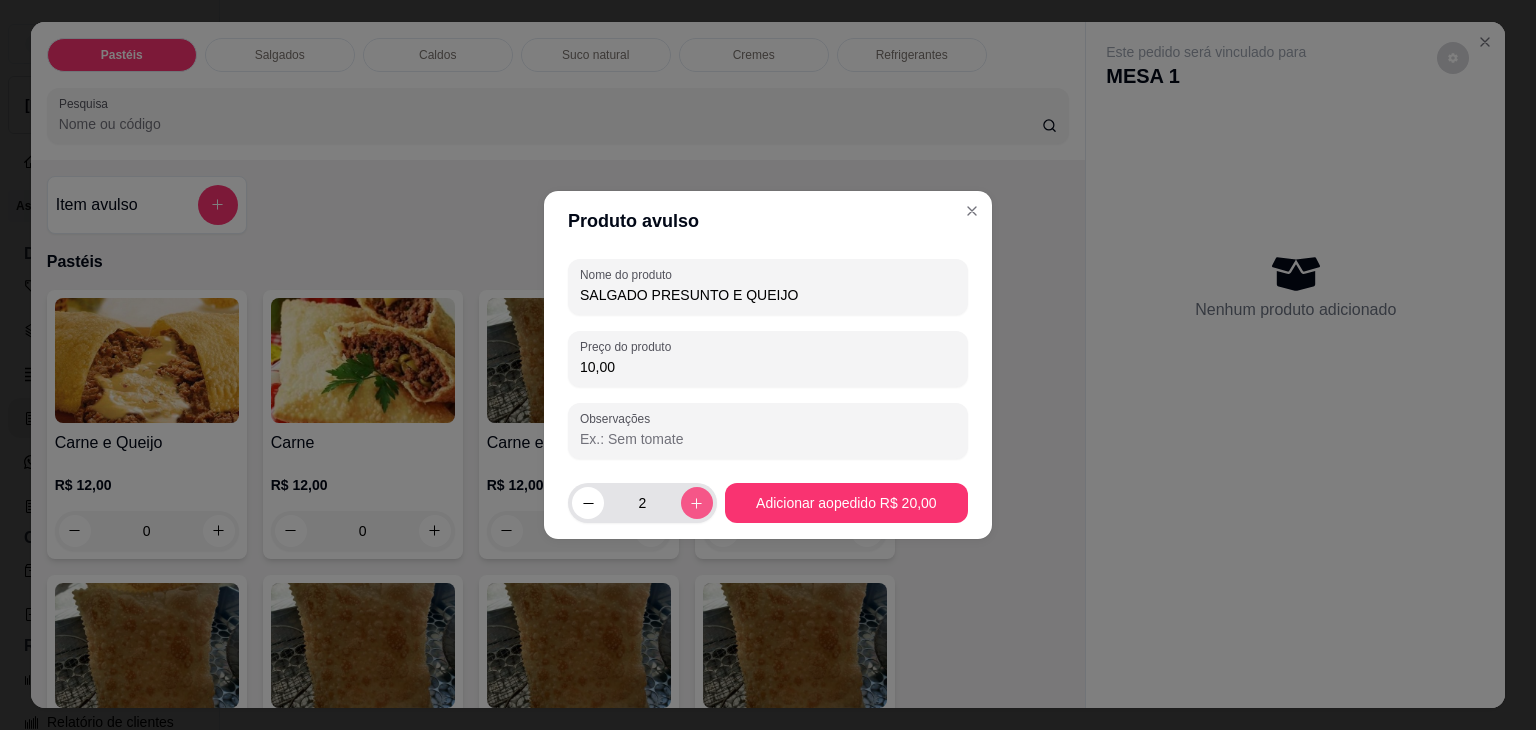 click at bounding box center (697, 503) 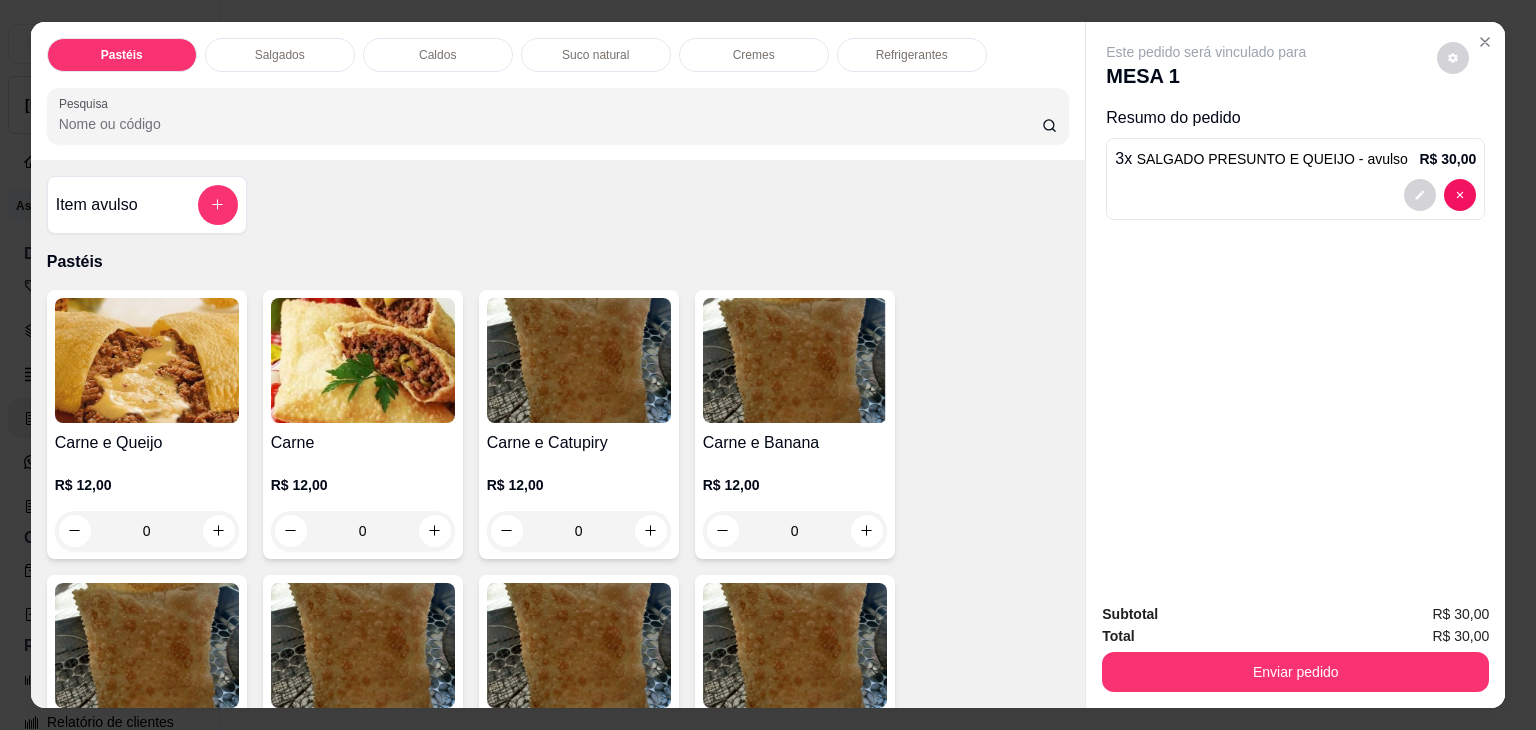 click on "Salgados" at bounding box center (280, 55) 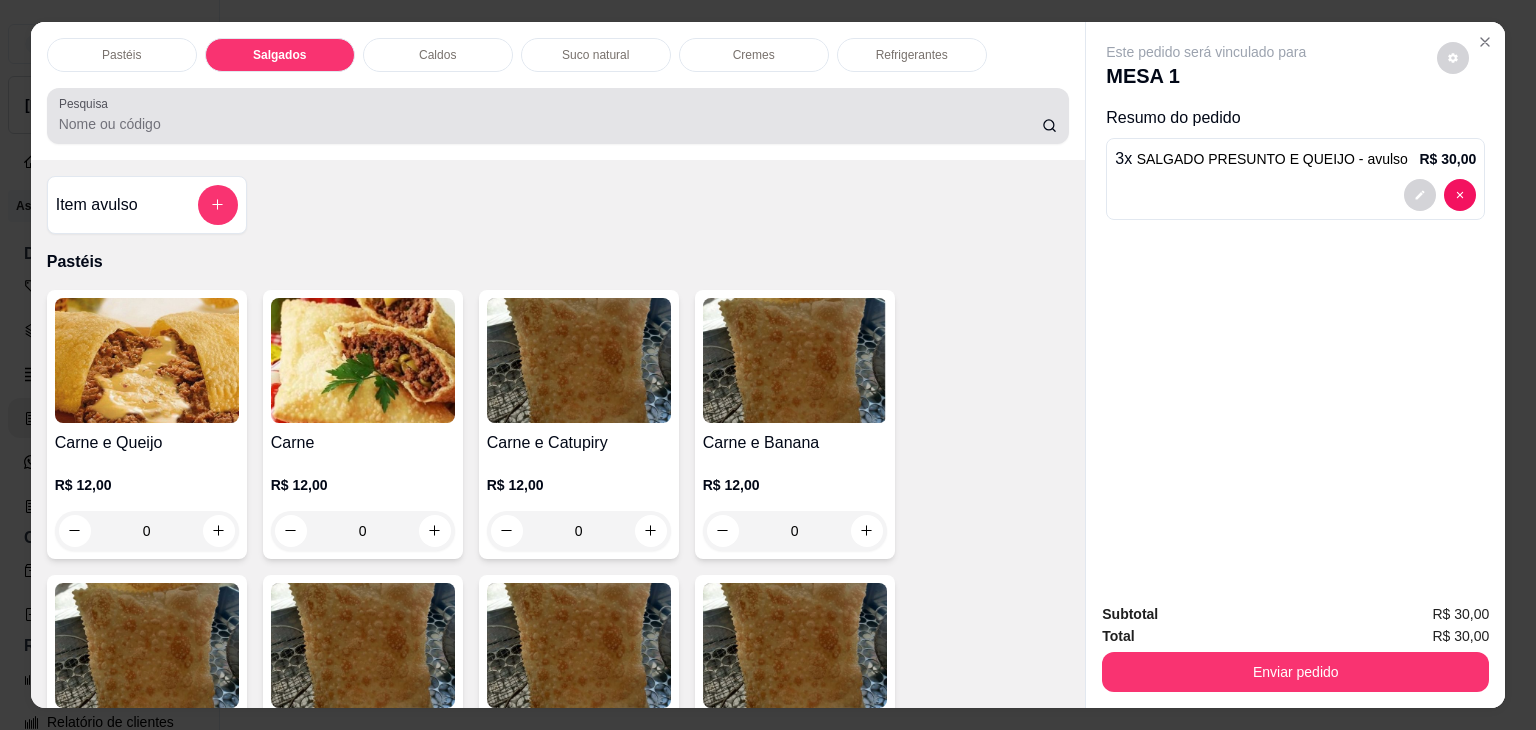 scroll, scrollTop: 2124, scrollLeft: 0, axis: vertical 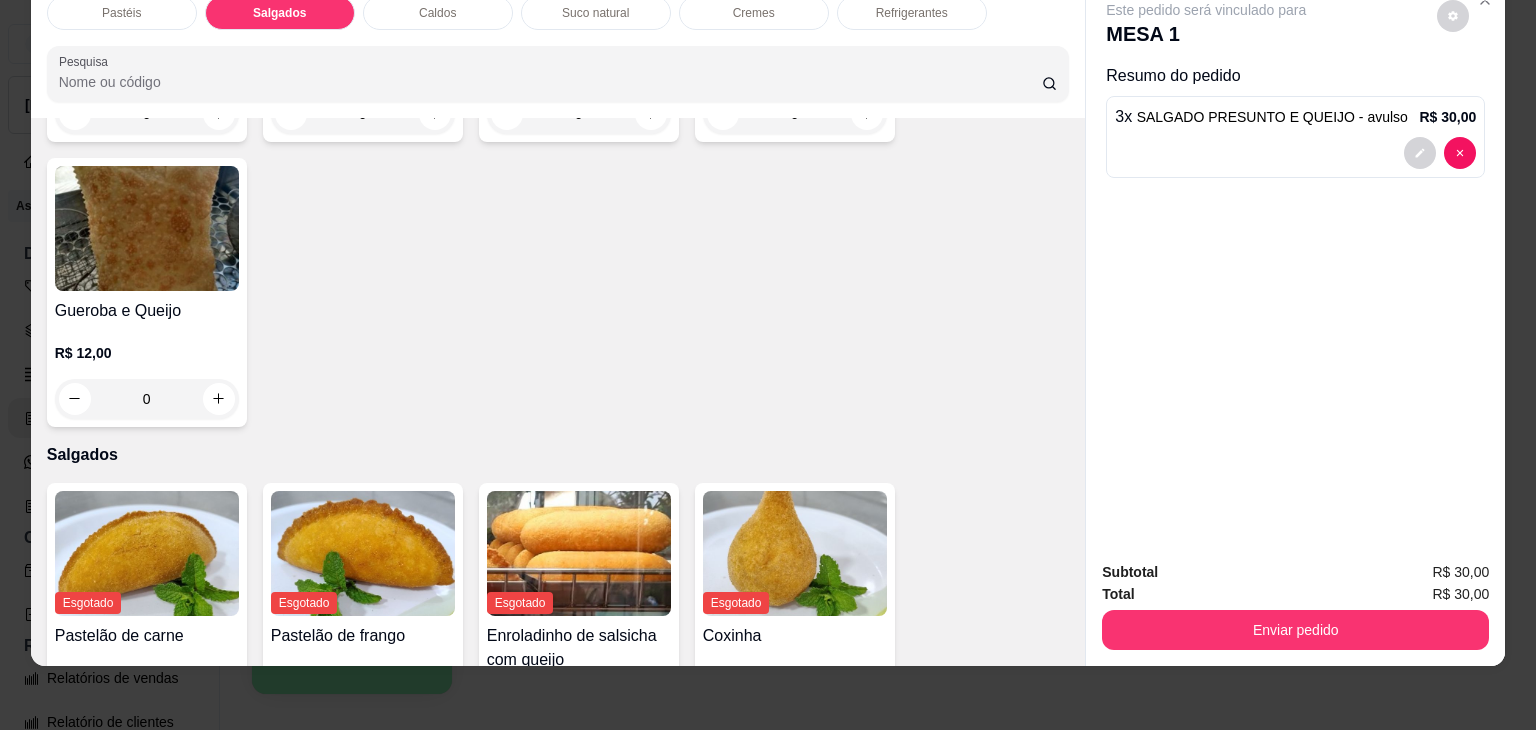 click on "Pastéis" at bounding box center [122, 13] 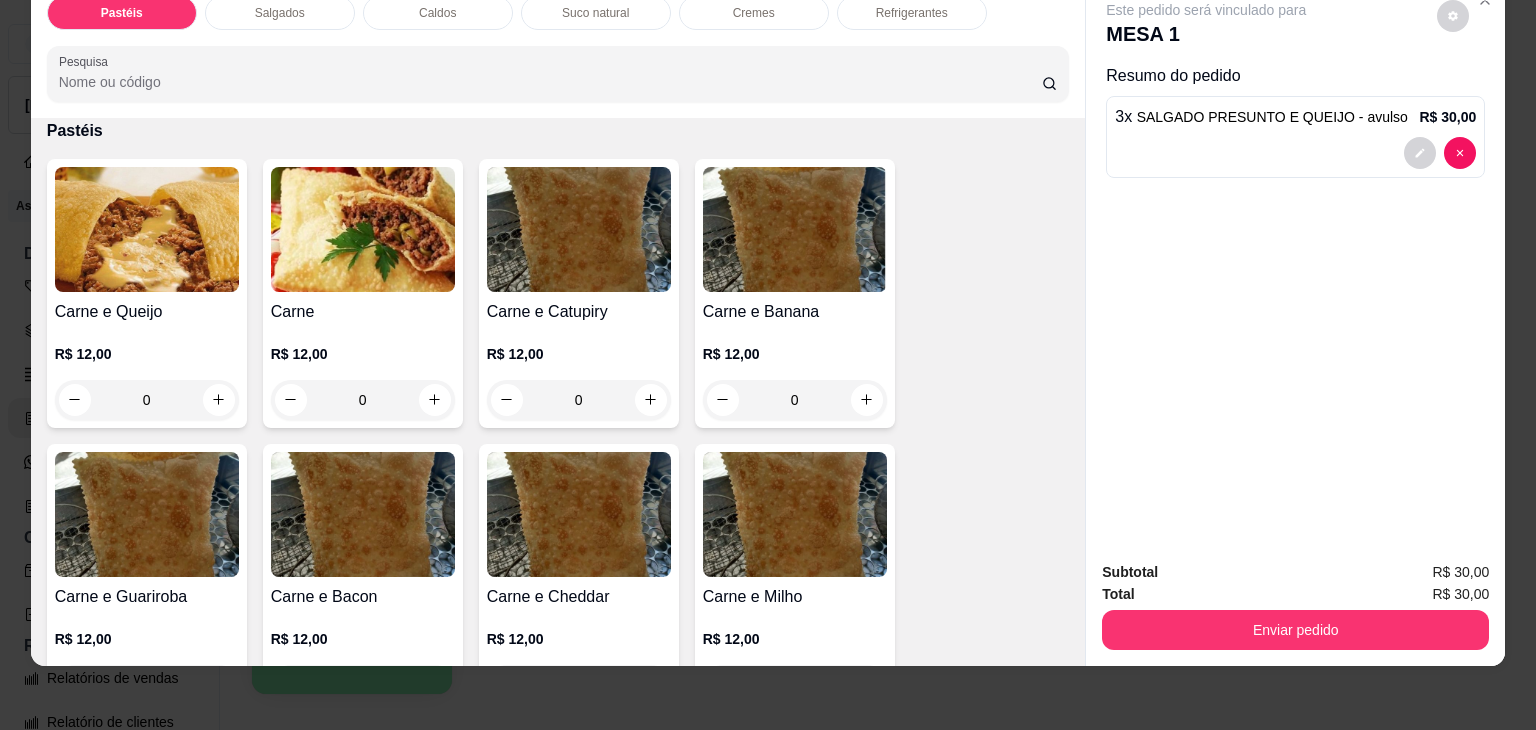 scroll, scrollTop: 0, scrollLeft: 0, axis: both 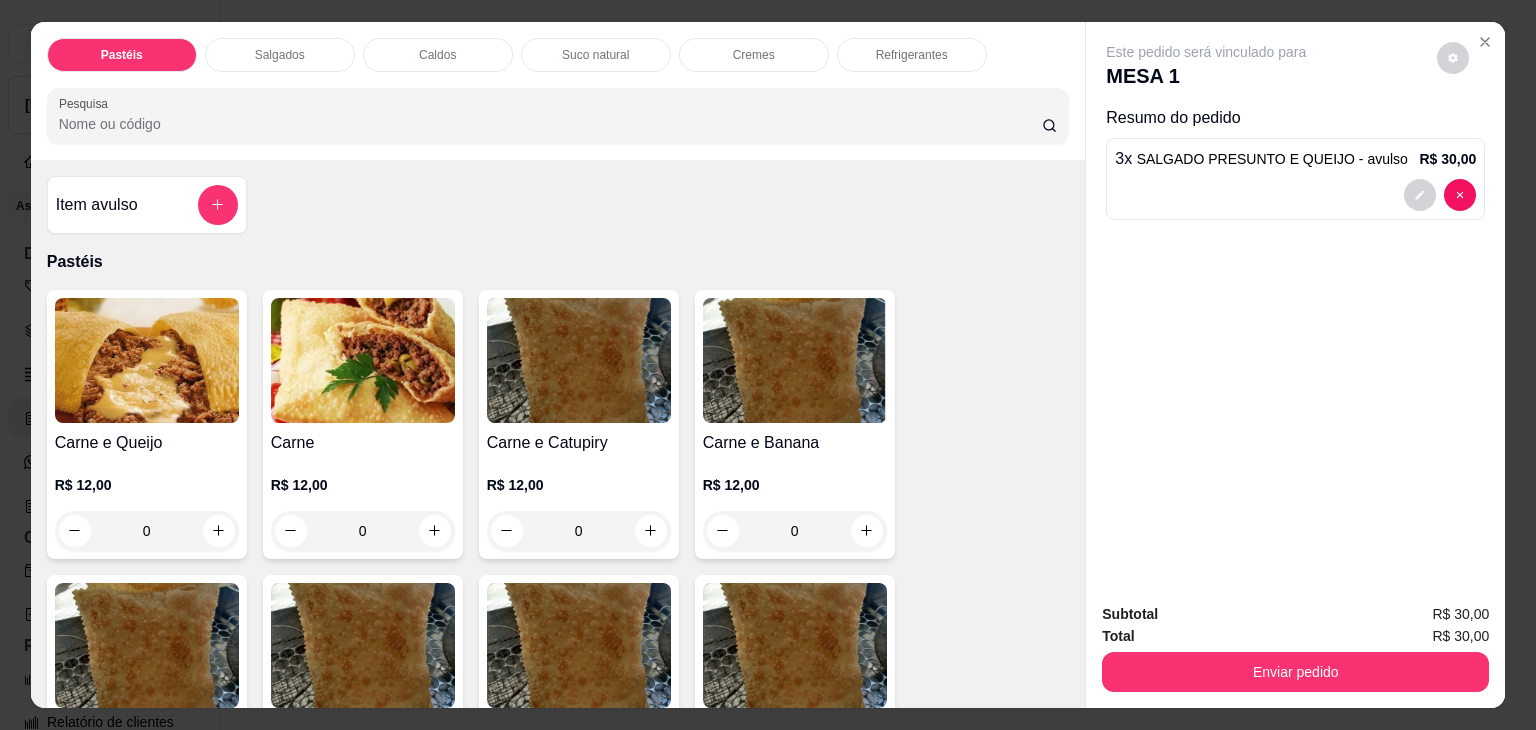 click on "Item avulso" at bounding box center (147, 205) 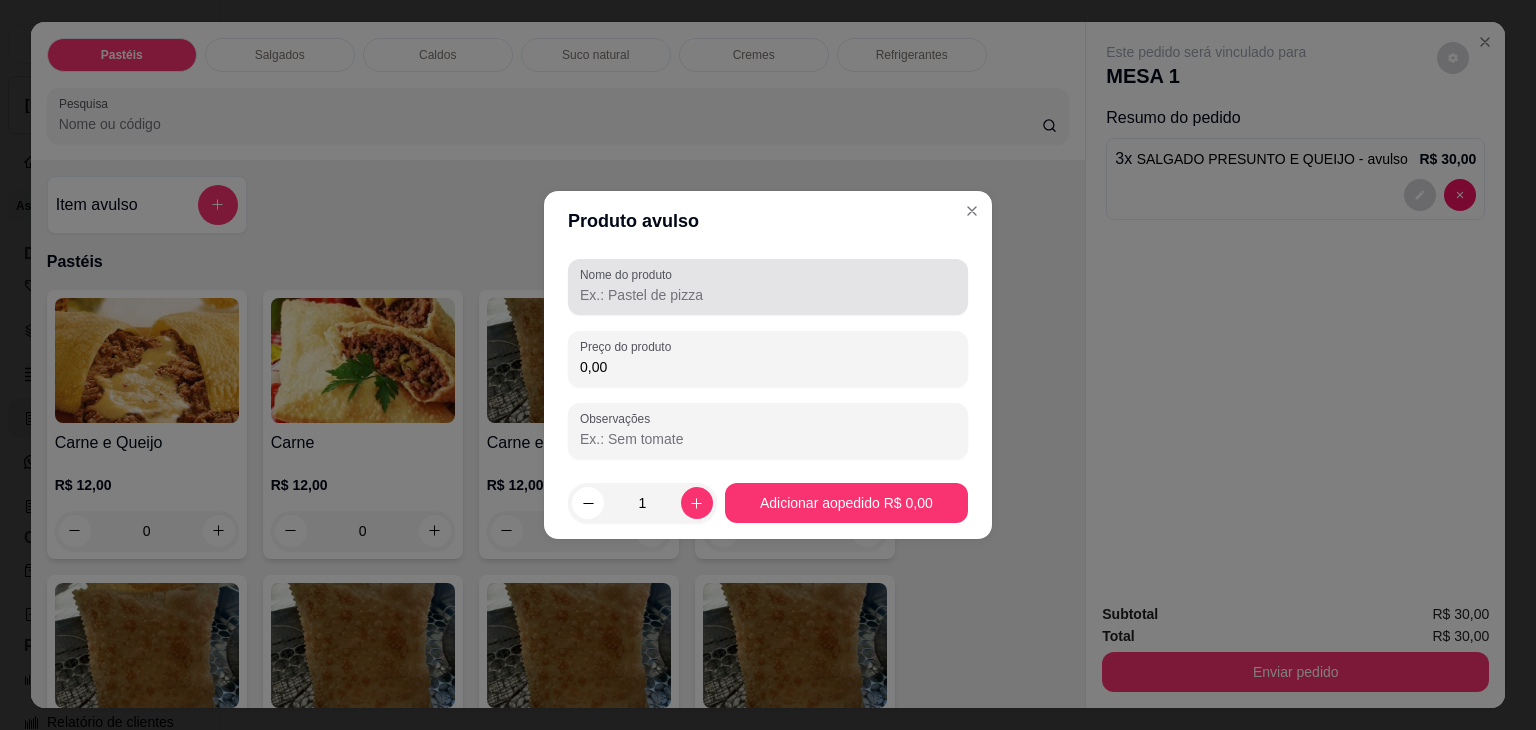 click on "Nome do produto" at bounding box center (768, 287) 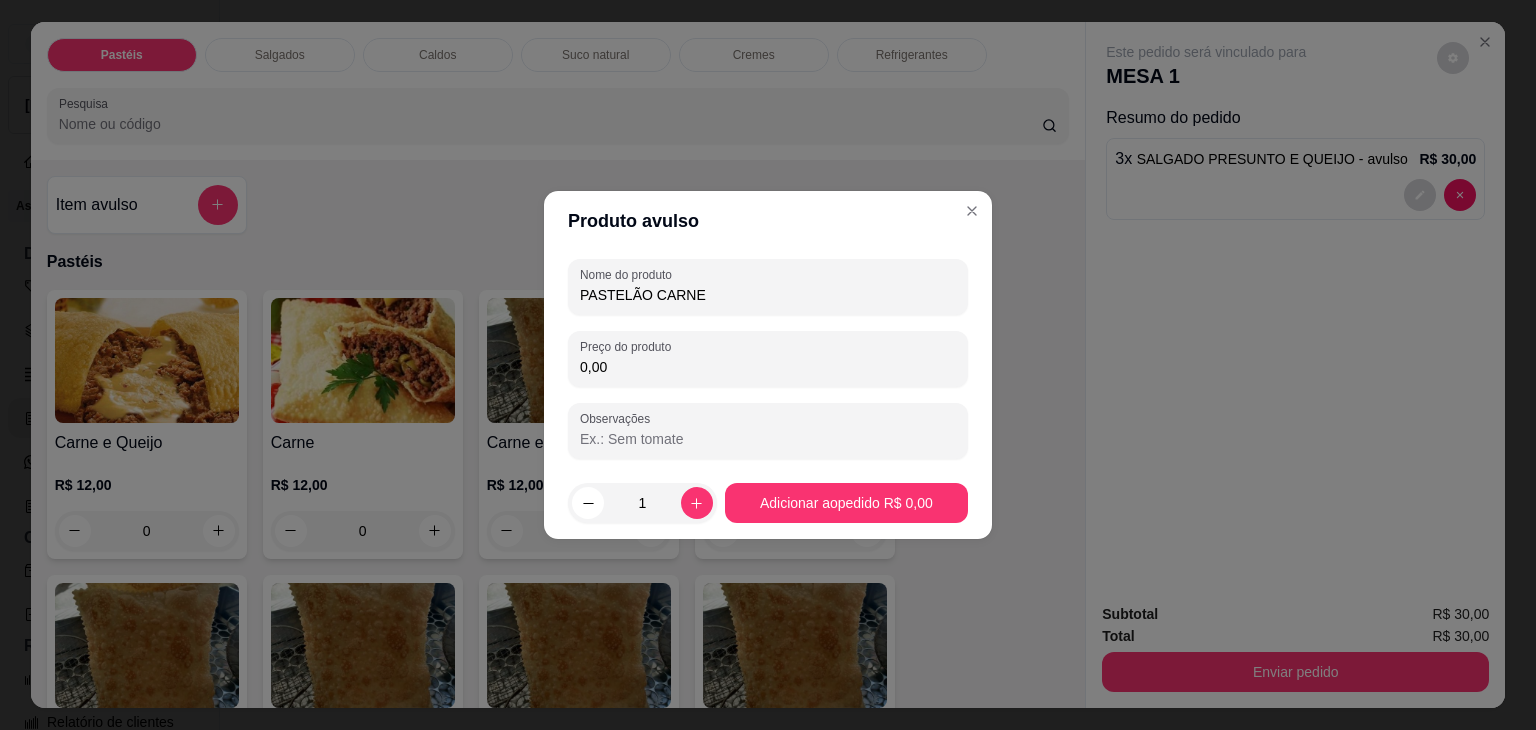 type on "PASTELÃO CARNE" 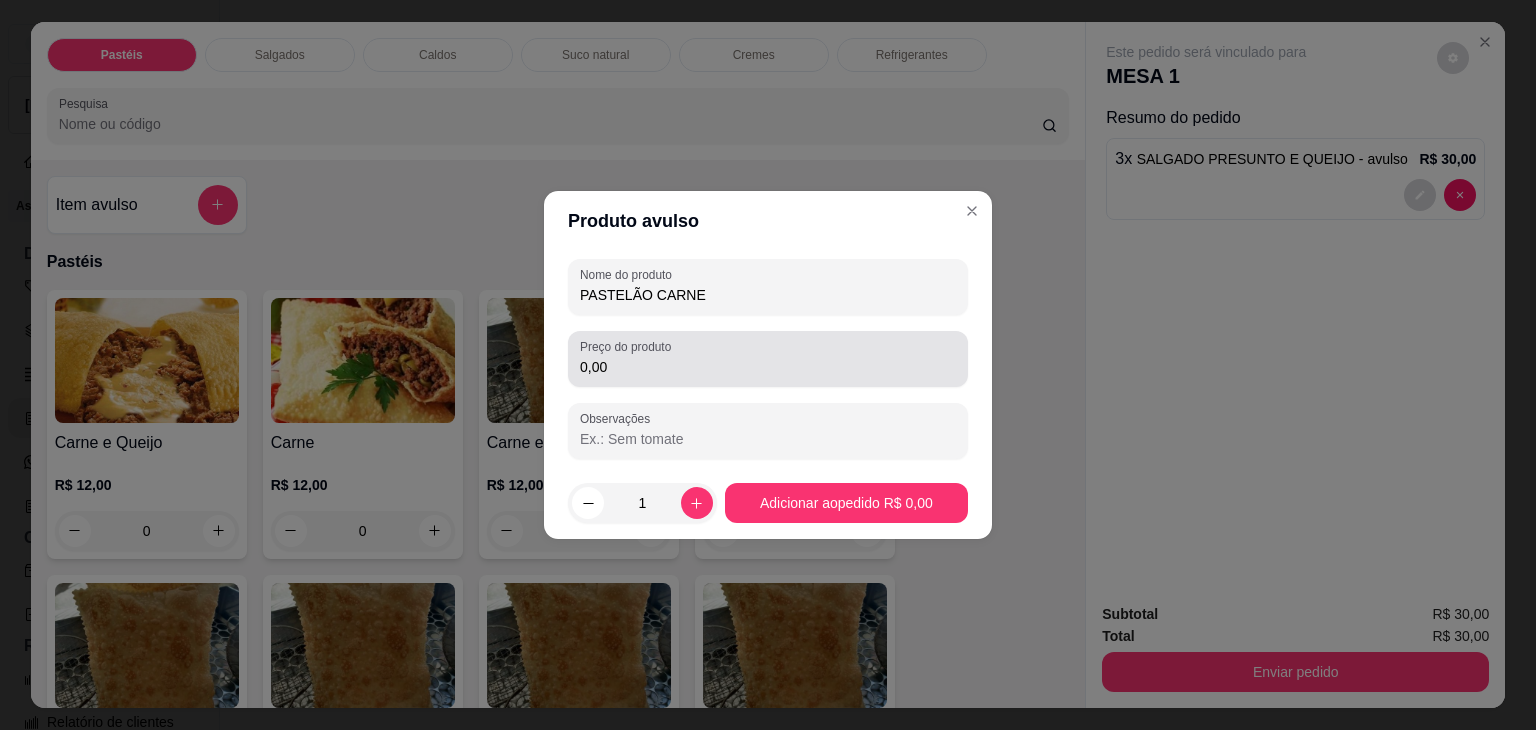 click on "Preço do produto 0,00" at bounding box center [768, 359] 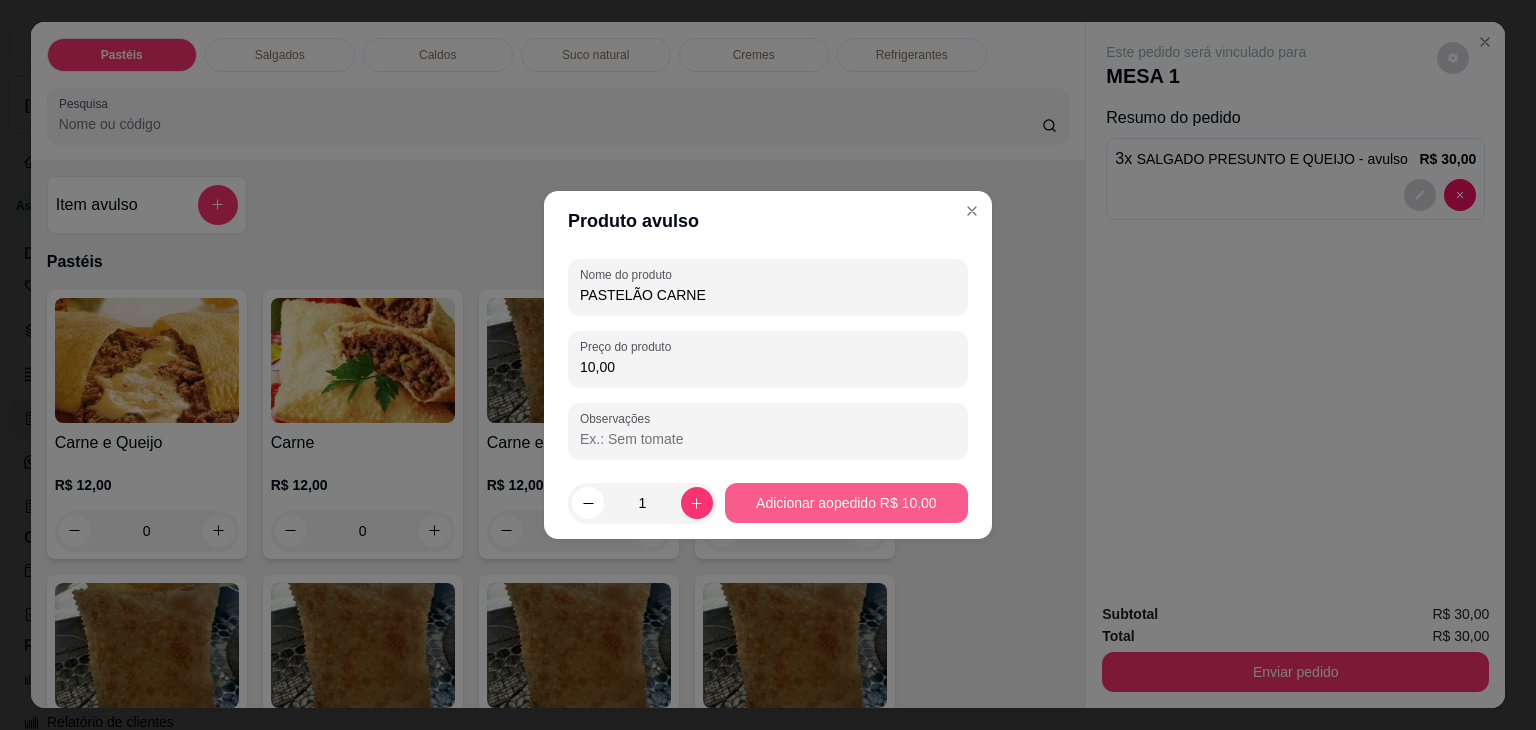 type on "10,00" 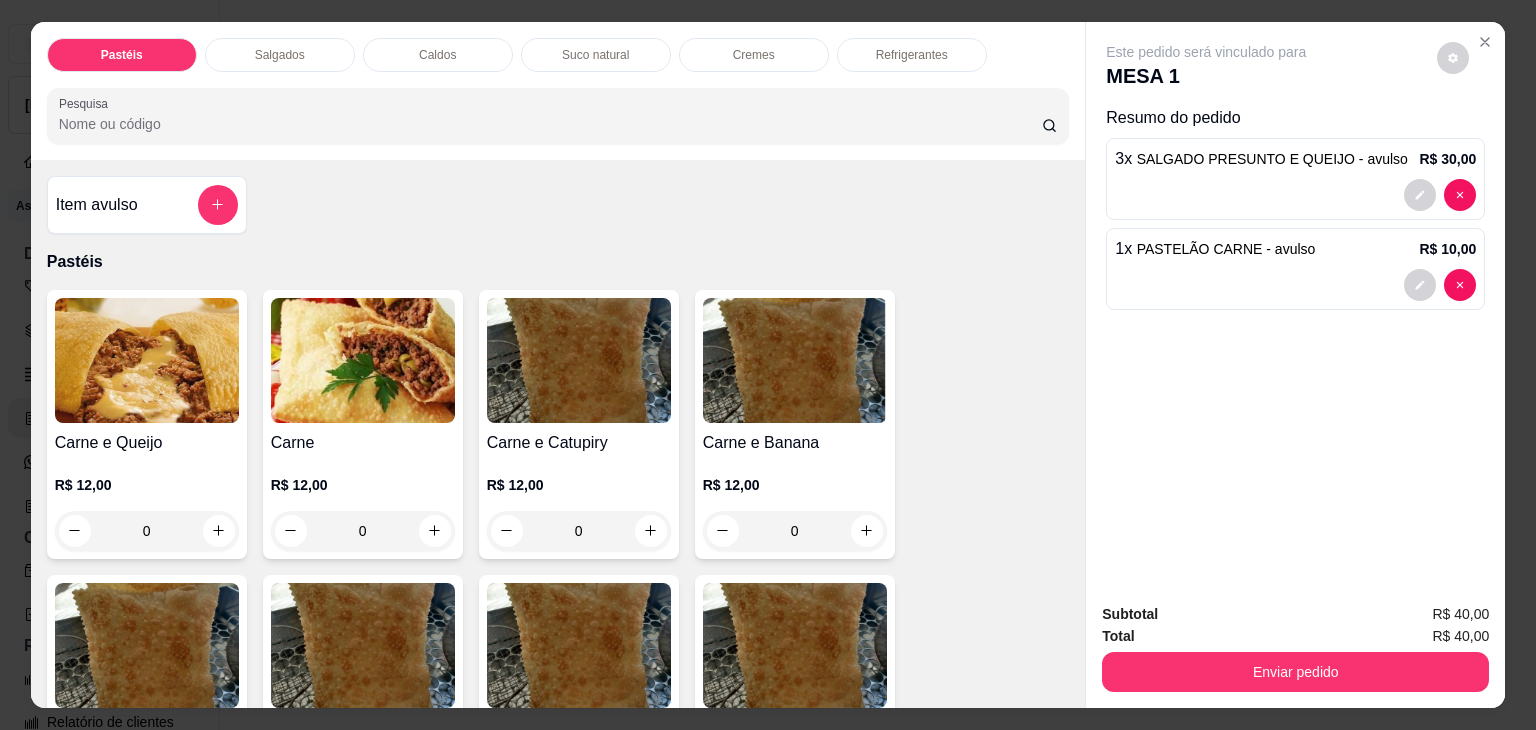 click on "Refrigerantes" at bounding box center [912, 55] 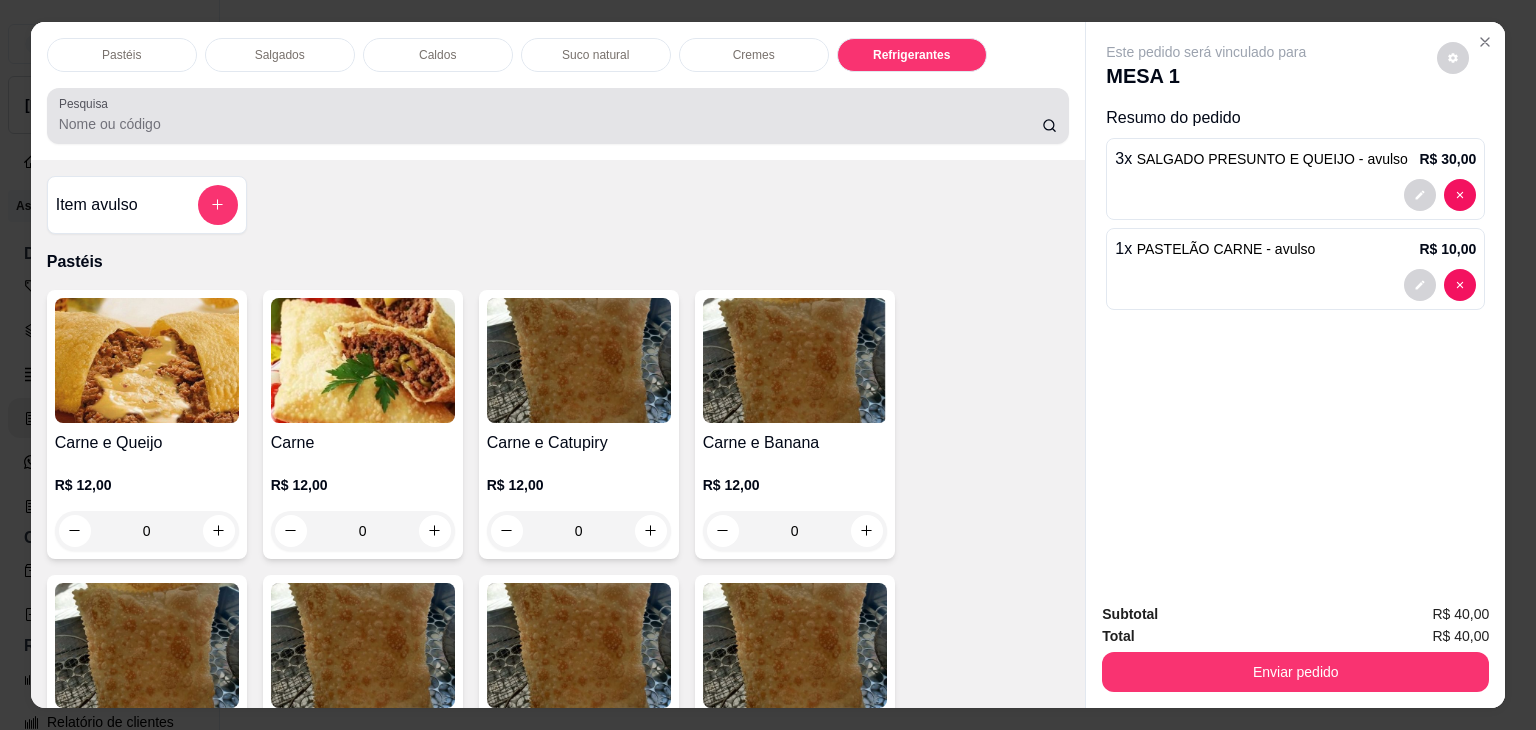 scroll, scrollTop: 5230, scrollLeft: 0, axis: vertical 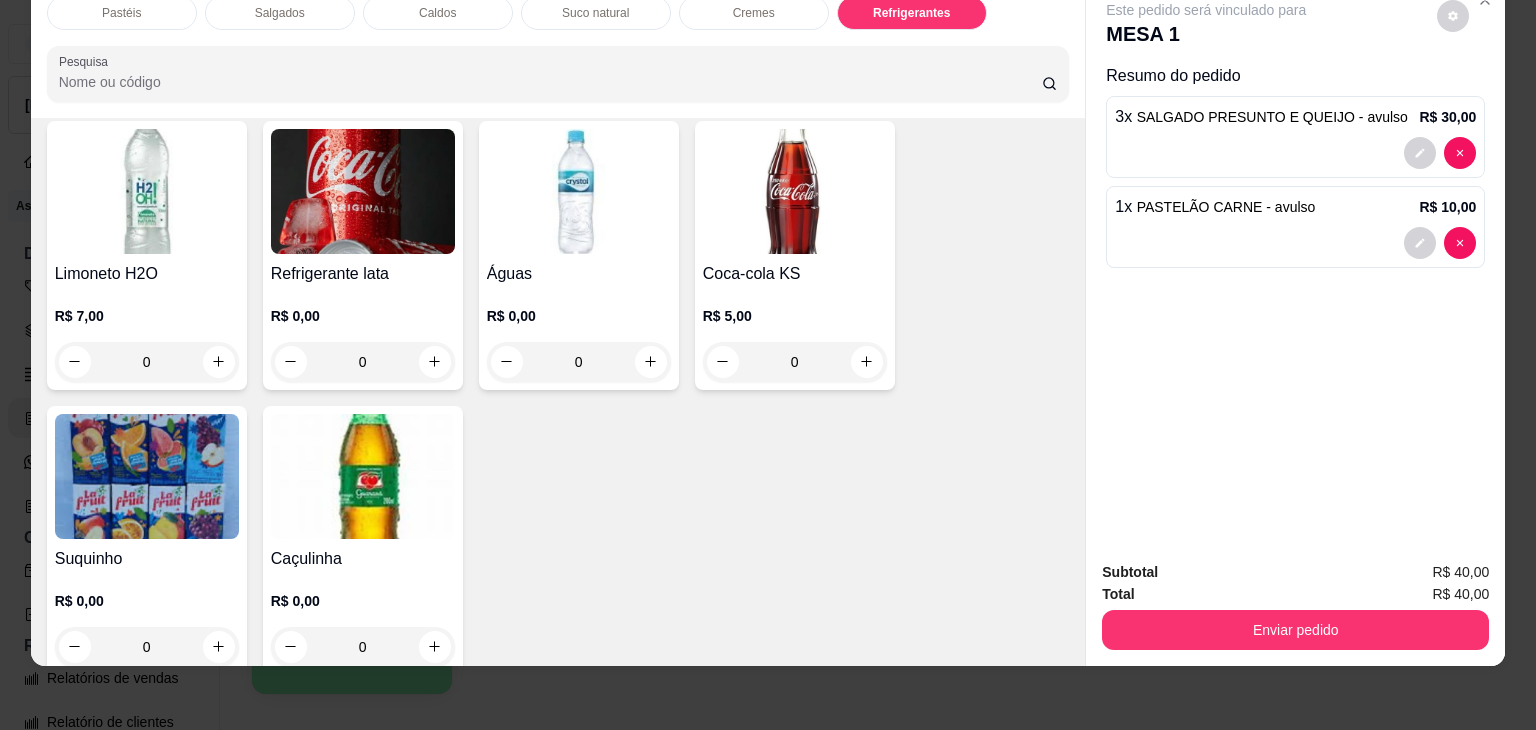 click on "0" at bounding box center [579, 362] 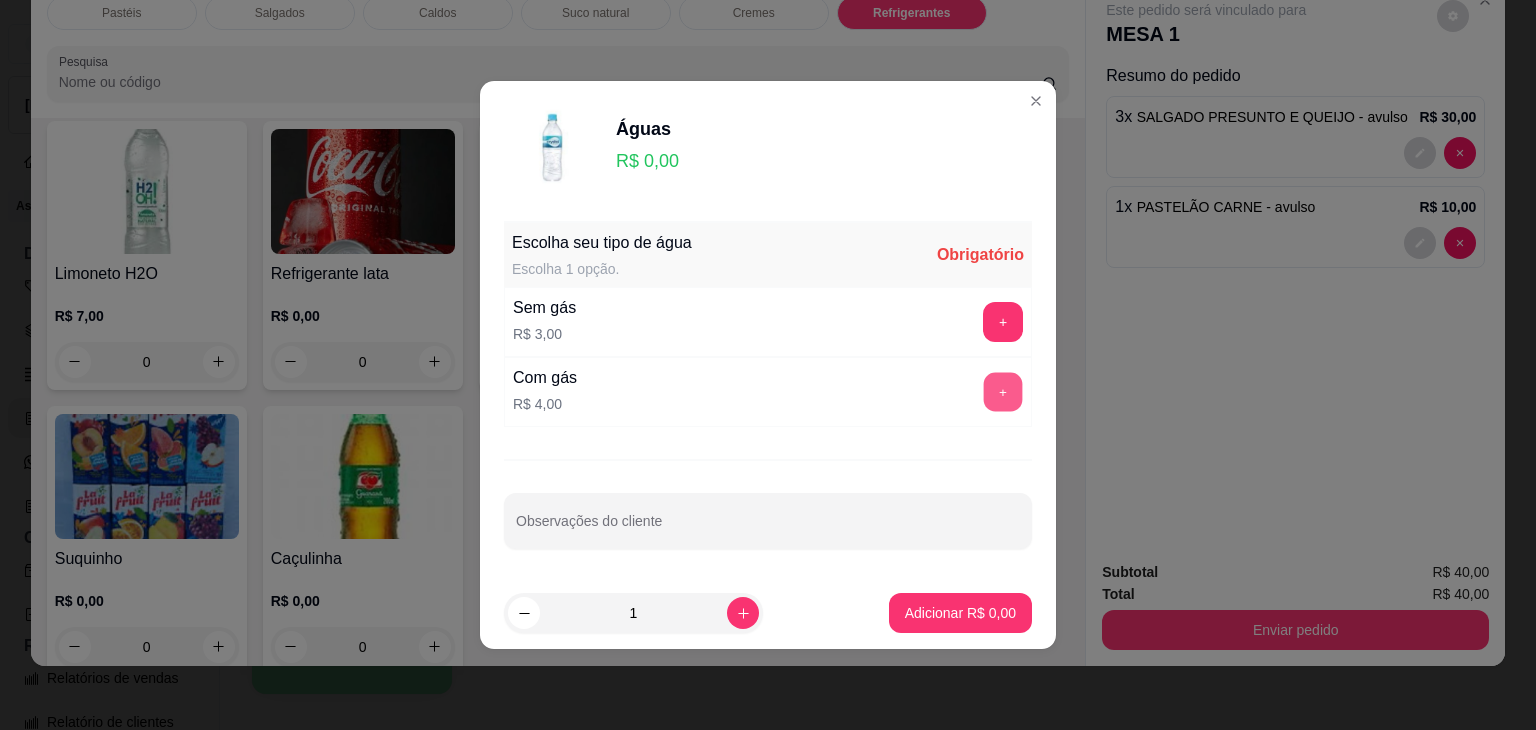 click on "+" at bounding box center [1003, 392] 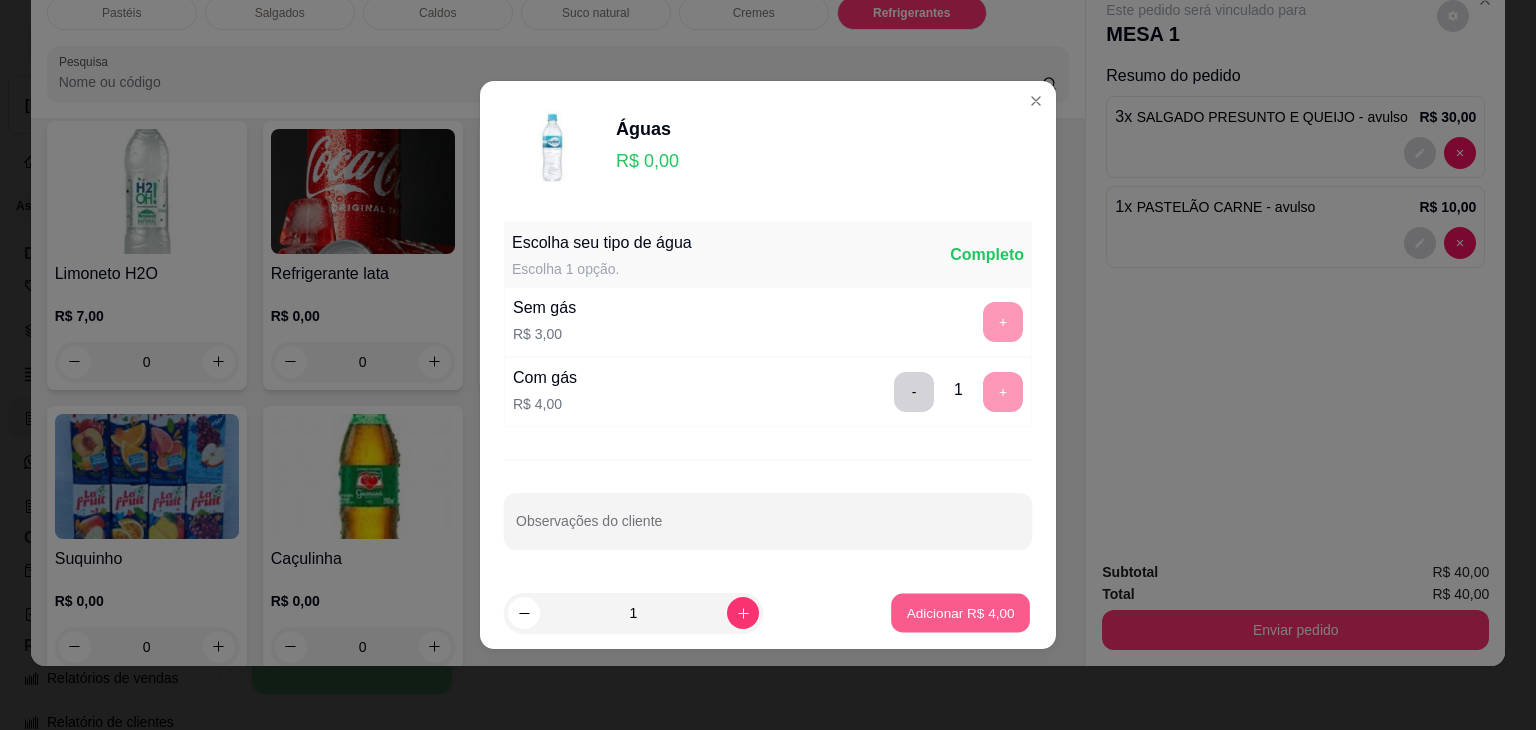 click on "Adicionar   R$ 4,00" at bounding box center [960, 613] 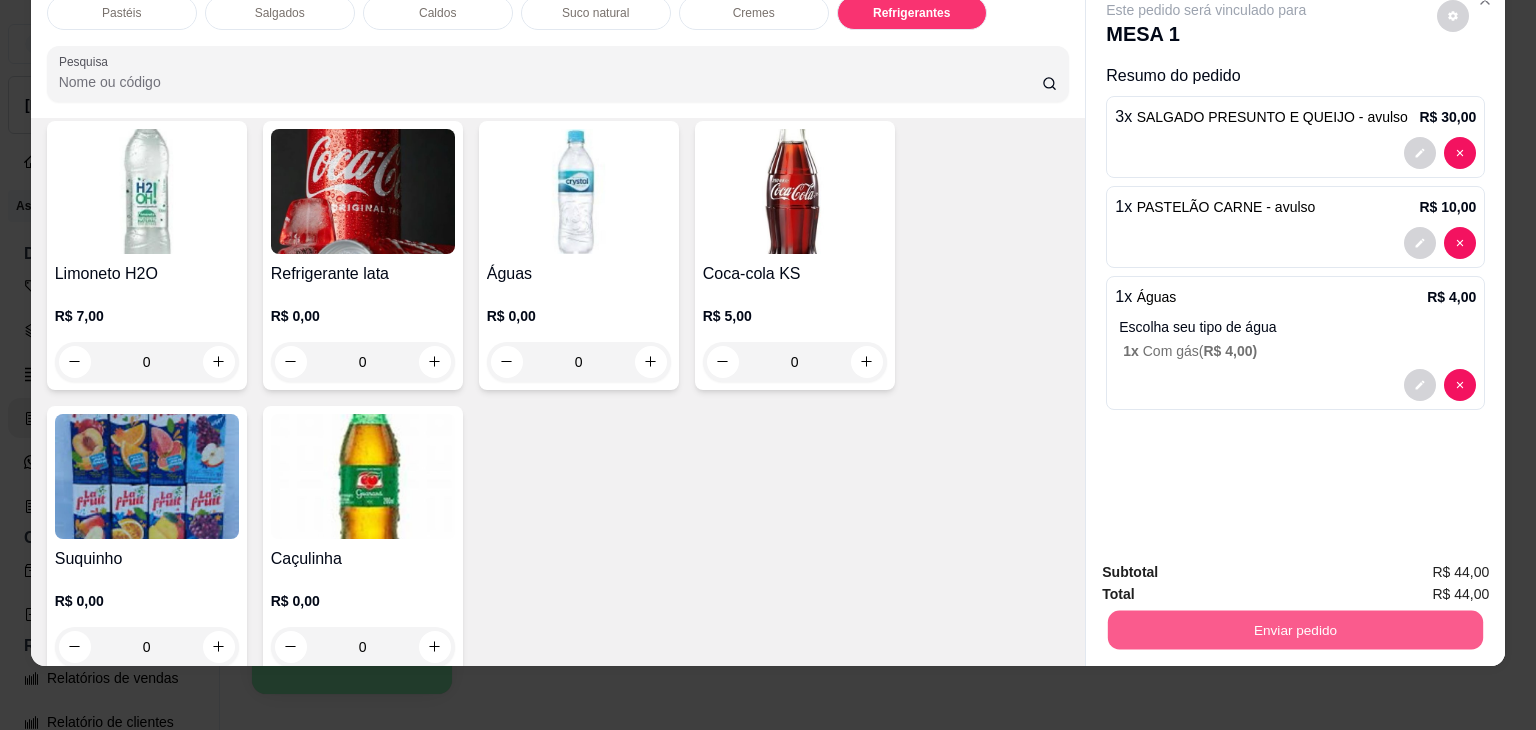 click on "Enviar pedido" at bounding box center (1295, 630) 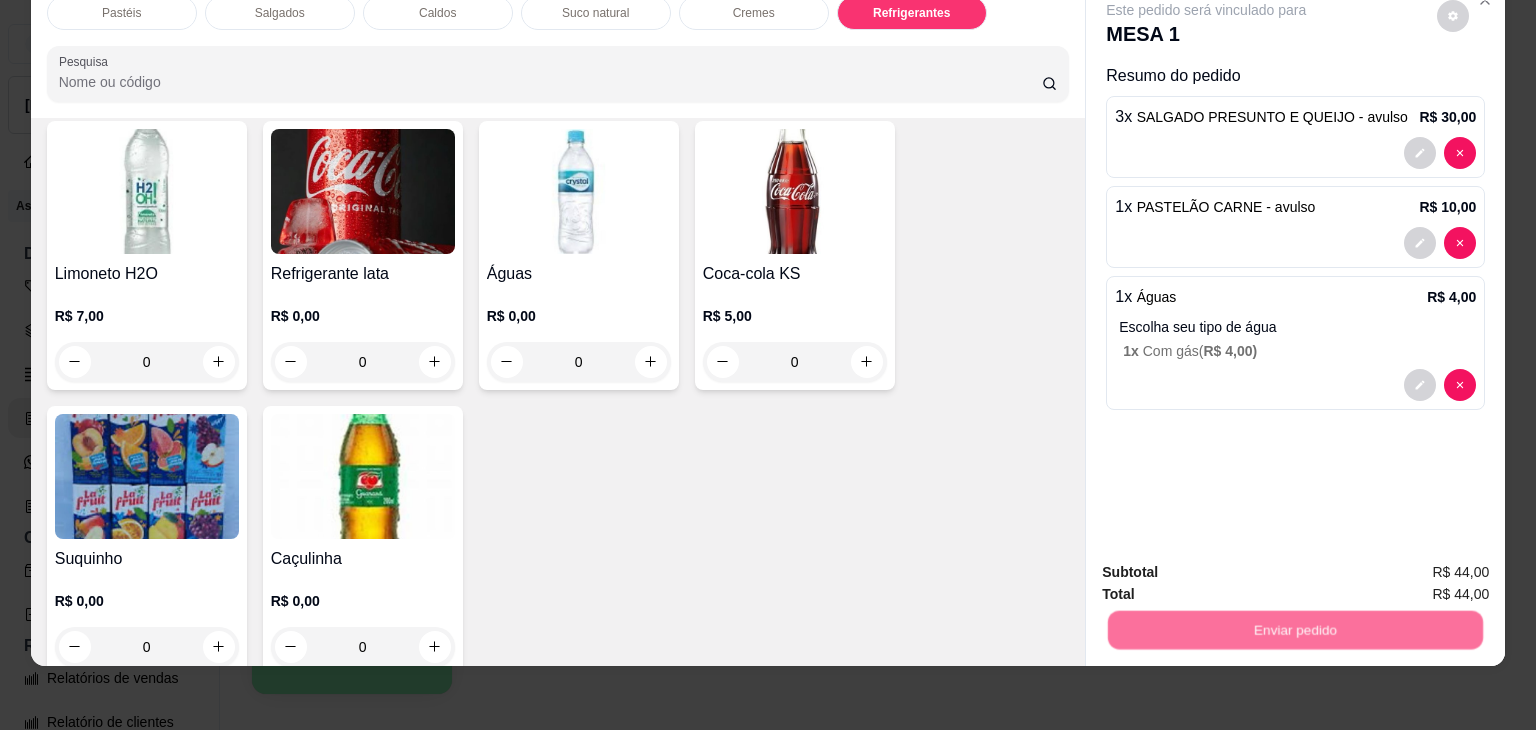 click on "Não registrar e enviar pedido" at bounding box center [1229, 564] 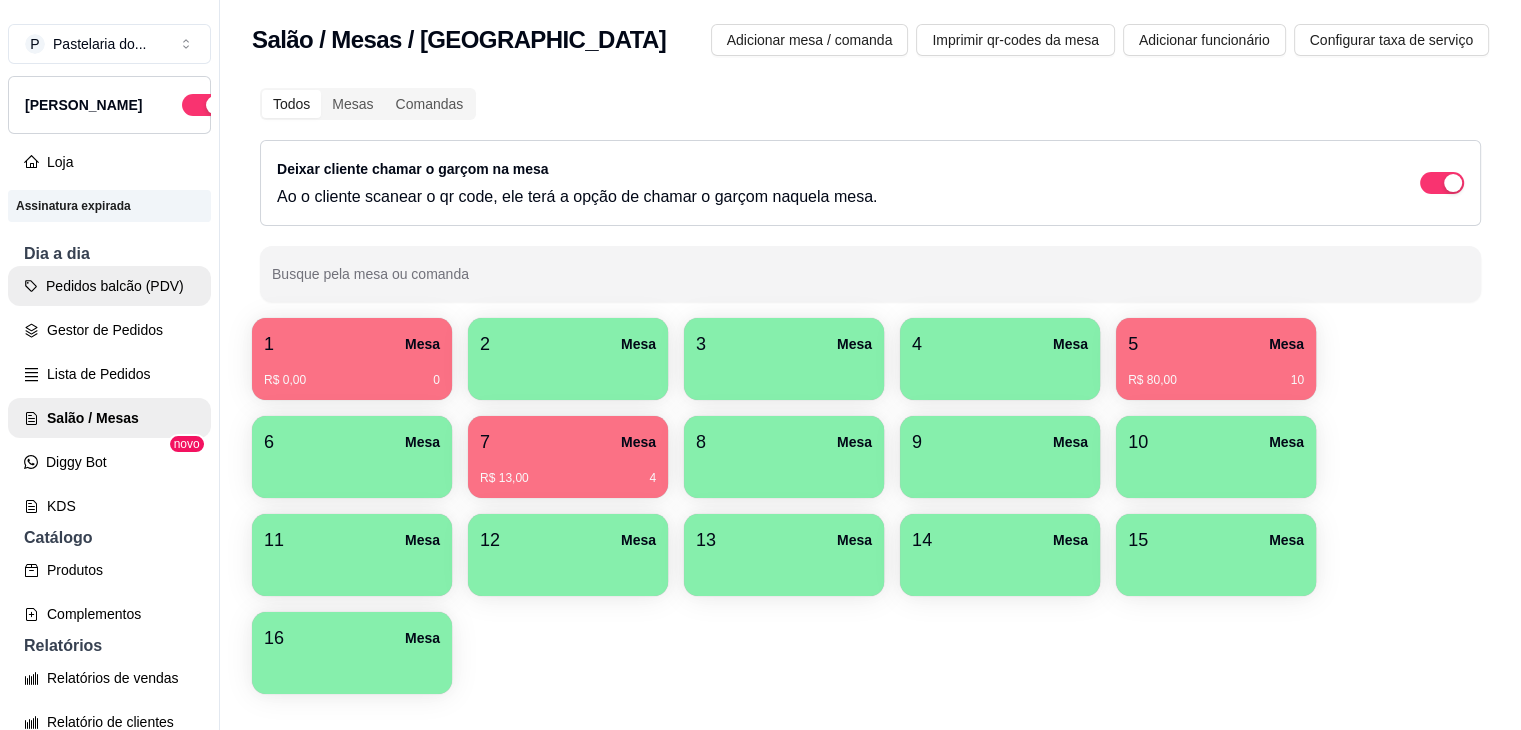 click on "Pedidos balcão (PDV)" at bounding box center (109, 286) 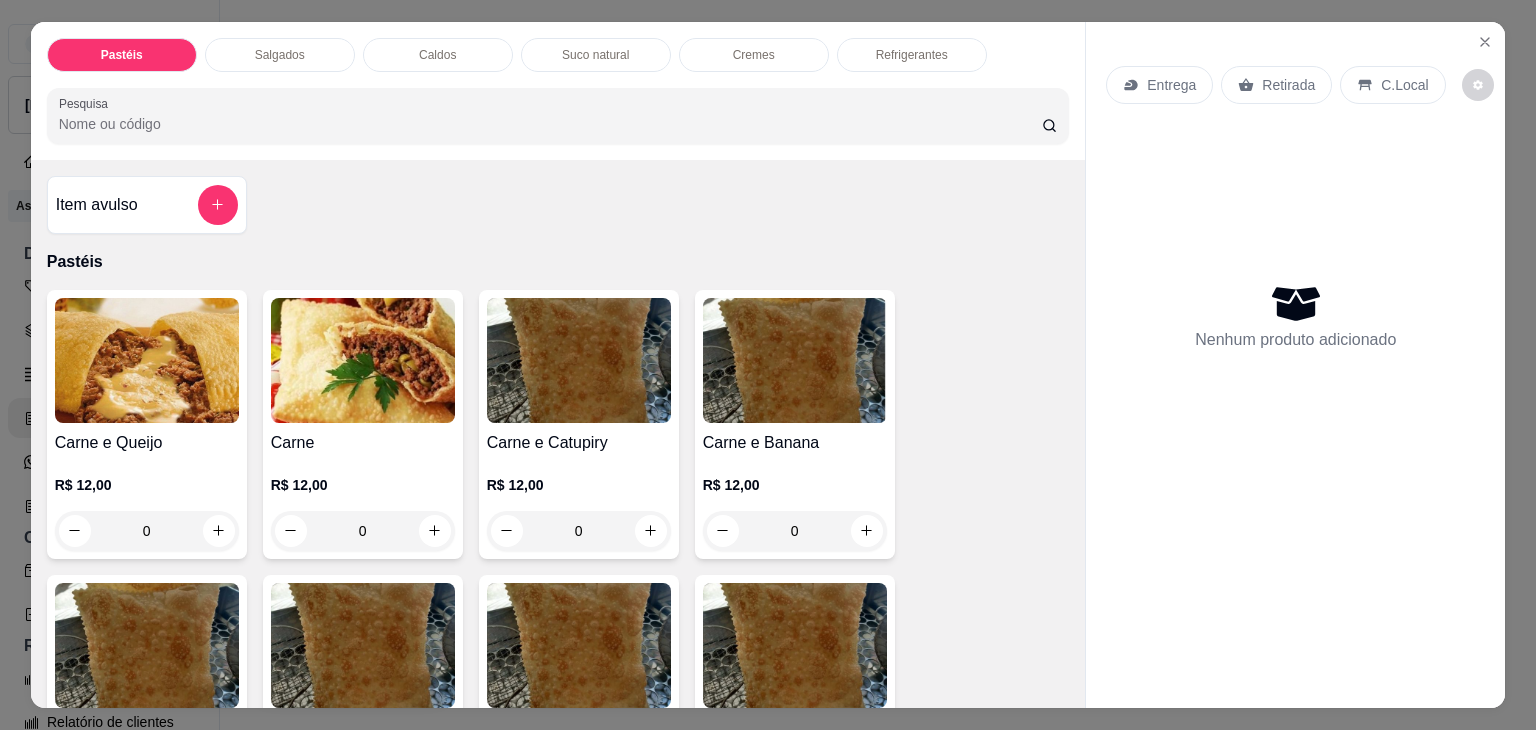 click on "Refrigerantes" at bounding box center [912, 55] 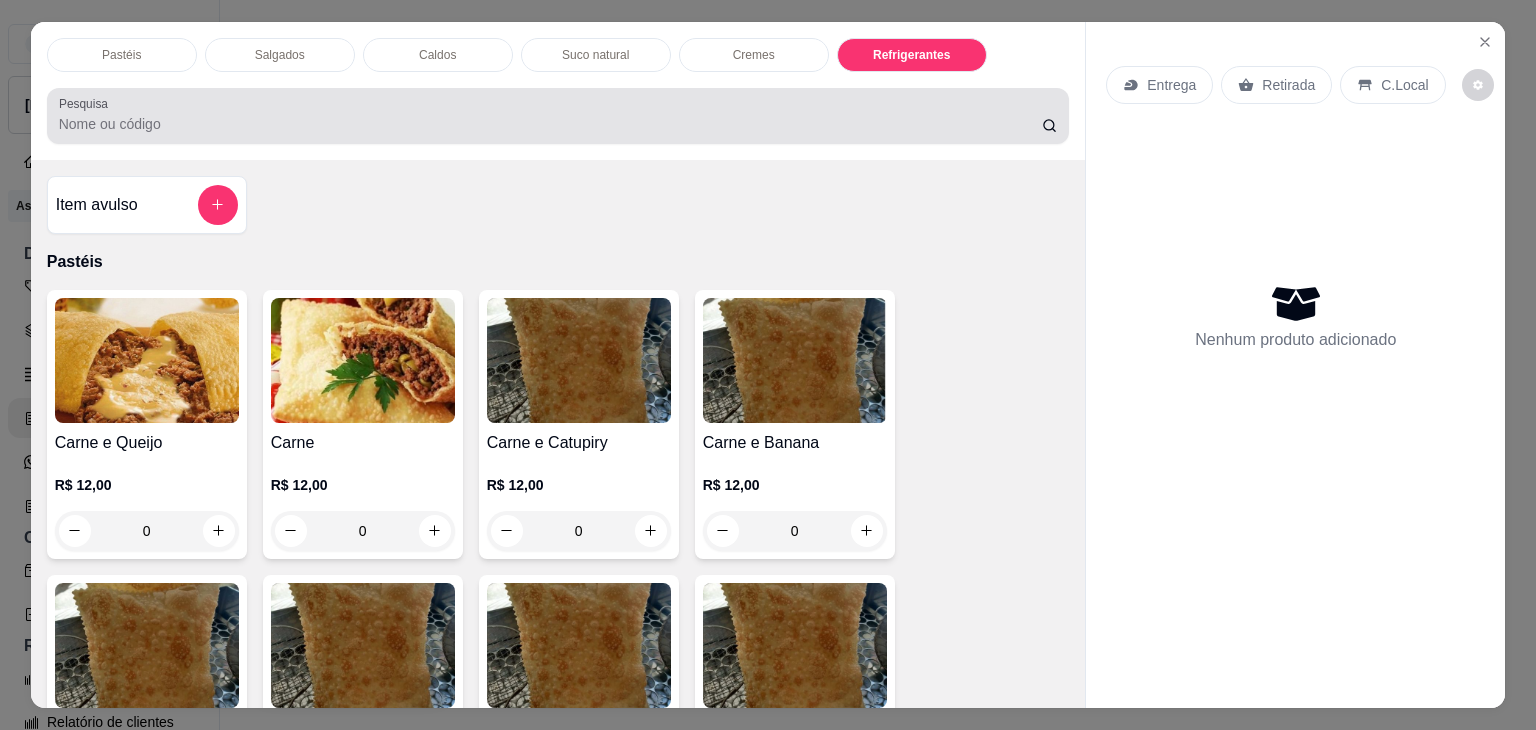 scroll, scrollTop: 5230, scrollLeft: 0, axis: vertical 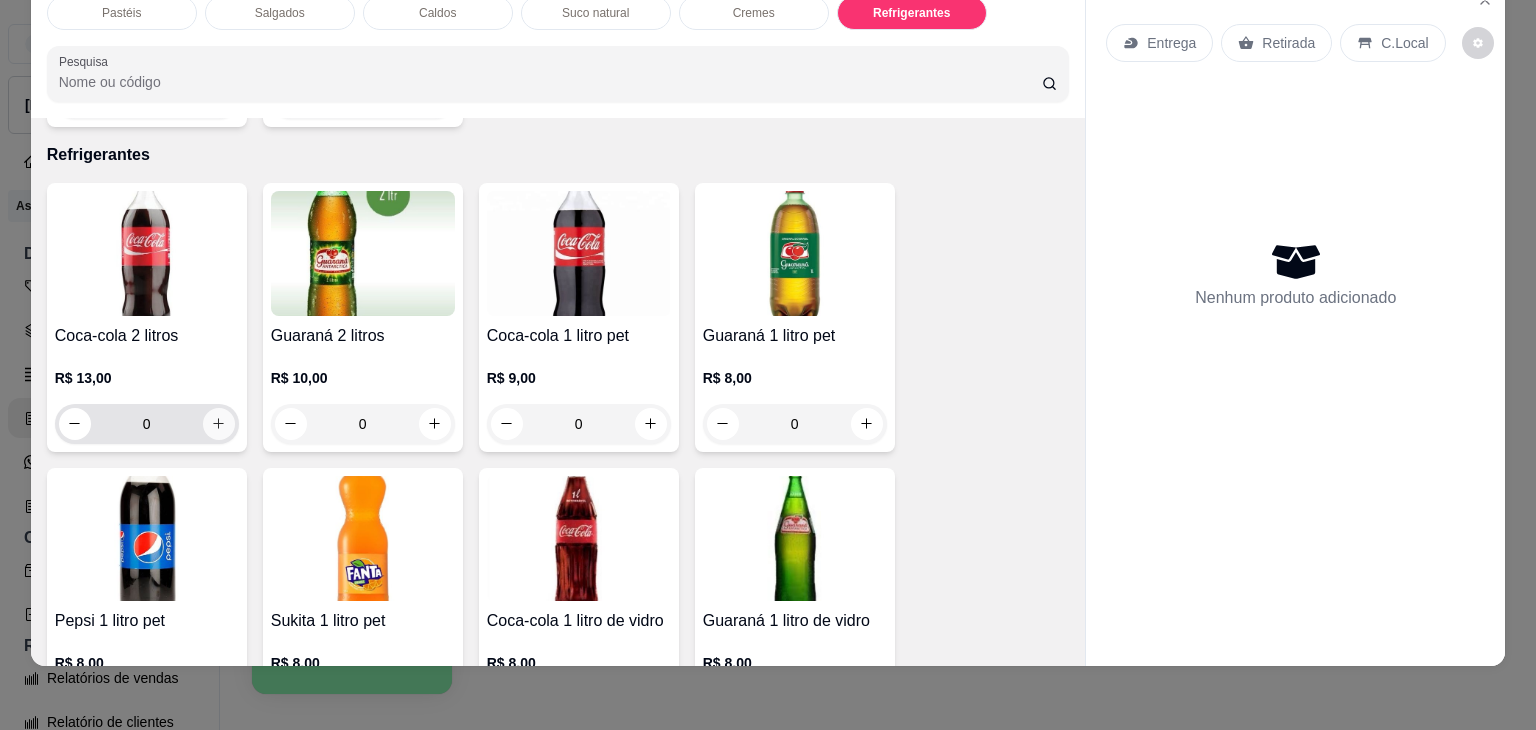 click at bounding box center (219, 424) 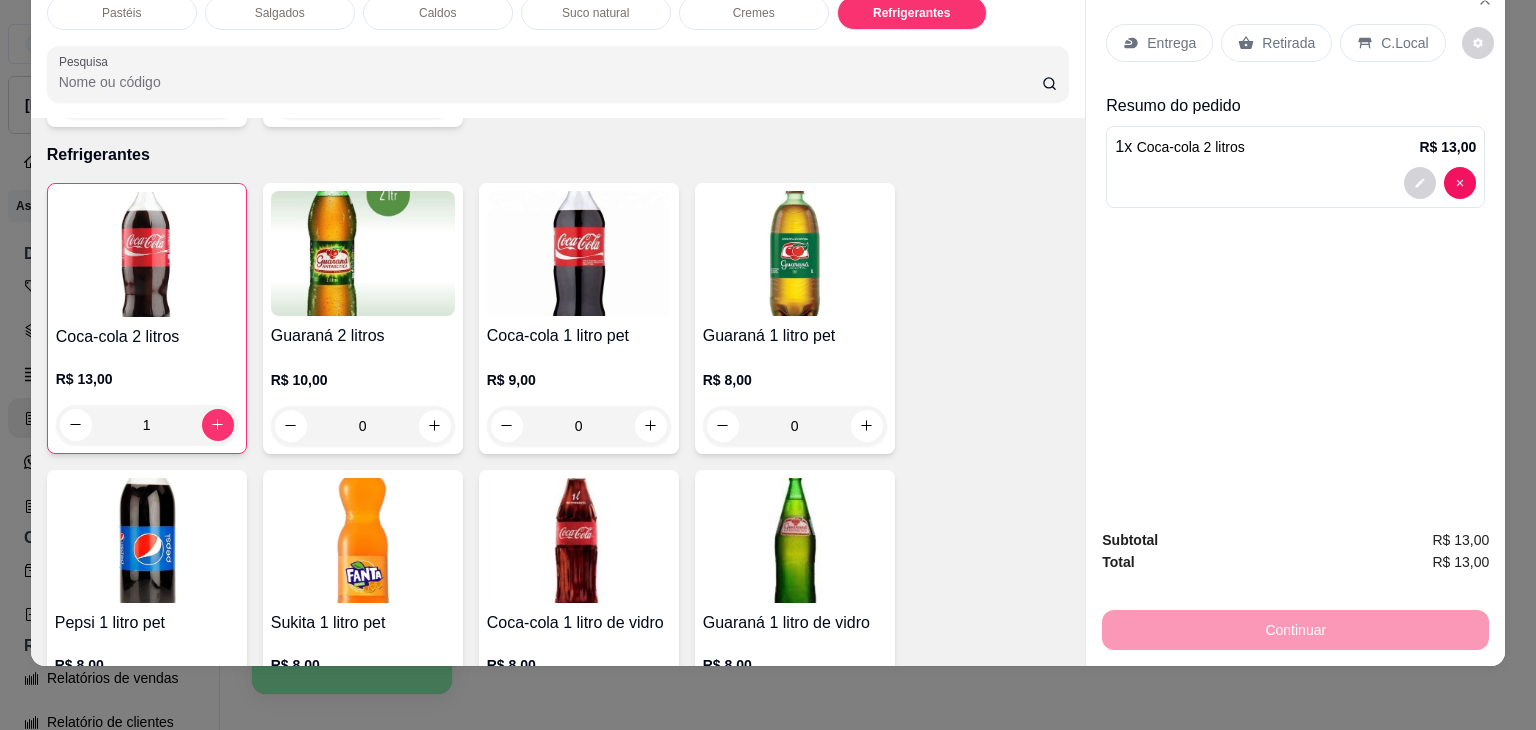 click on "Retirada" at bounding box center (1288, 43) 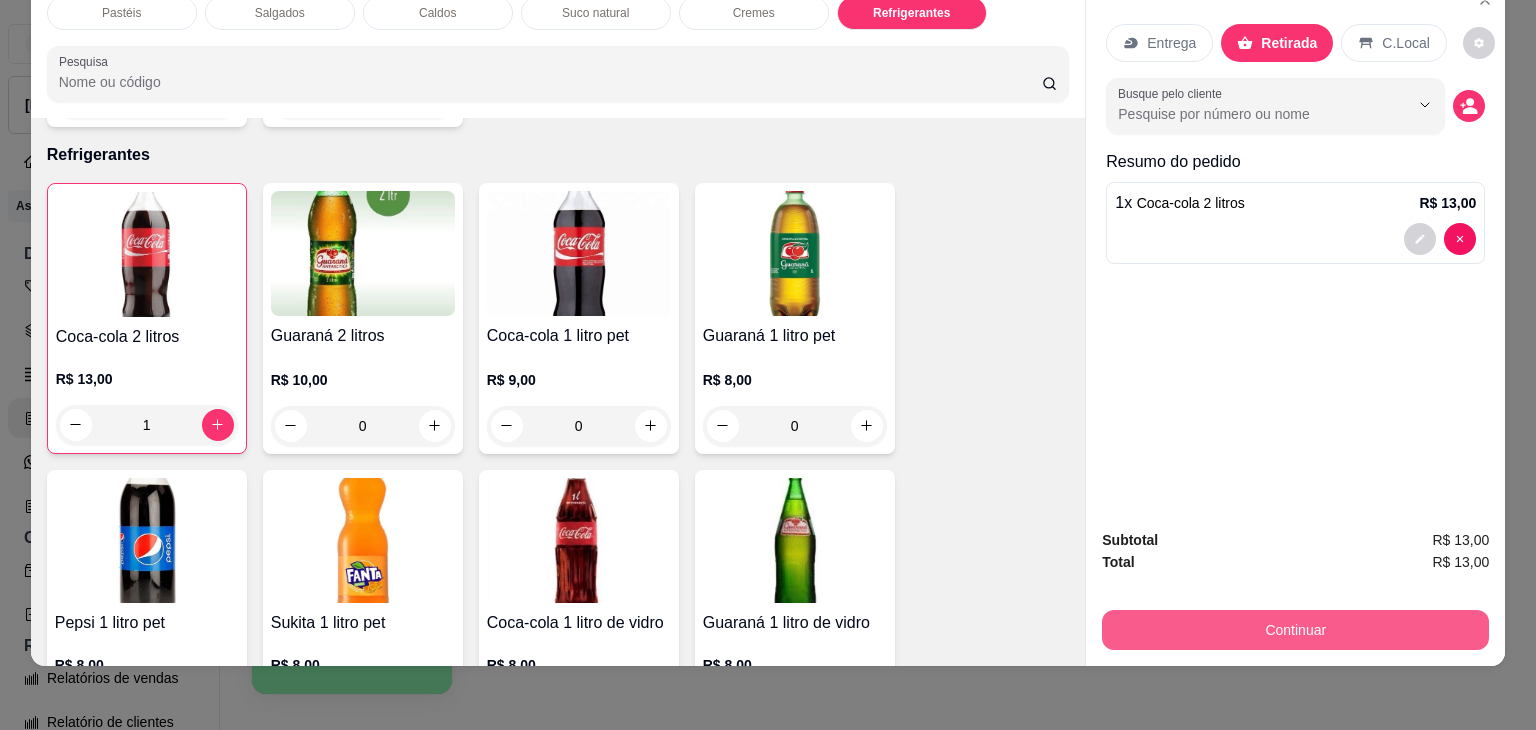 click on "Continuar" at bounding box center (1295, 630) 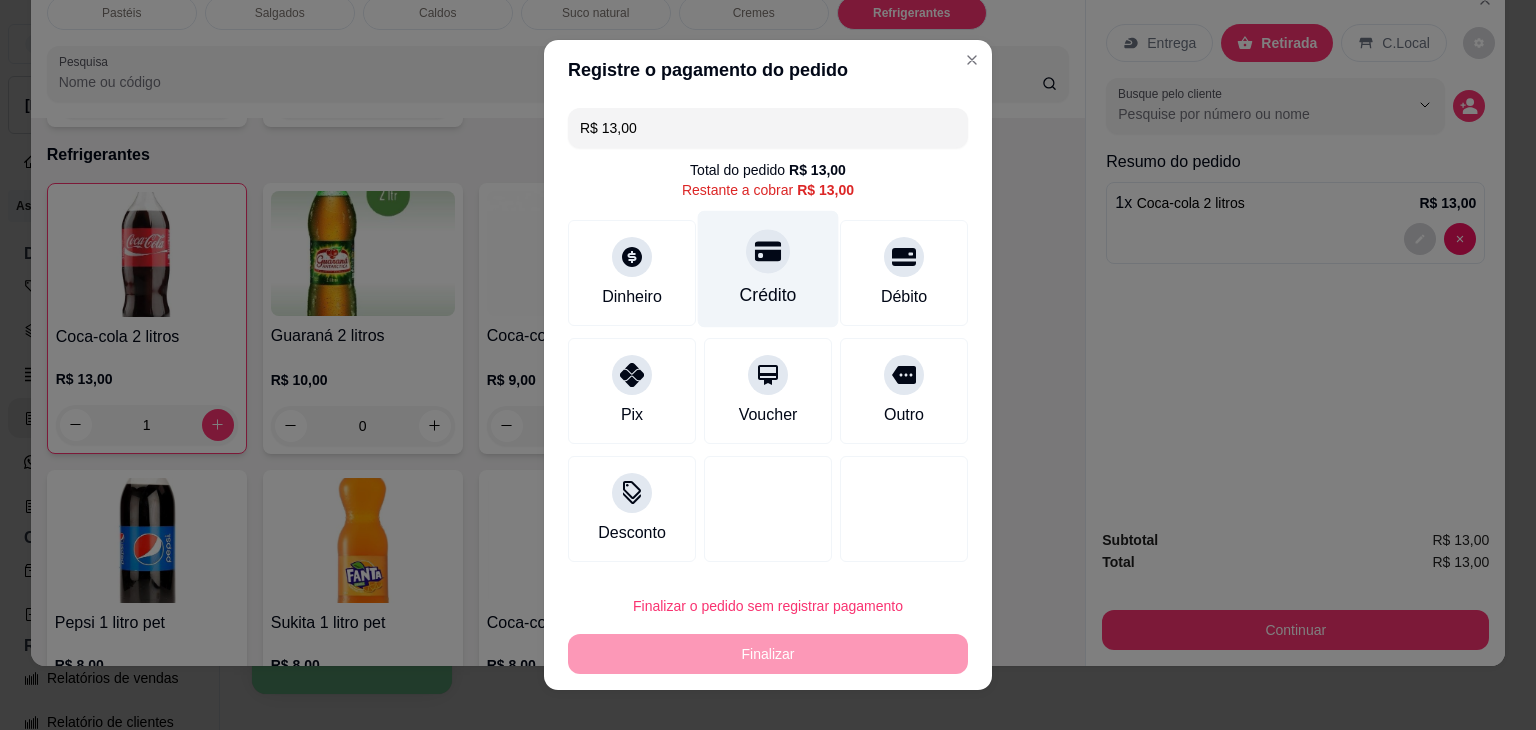 click on "Crédito" at bounding box center [768, 269] 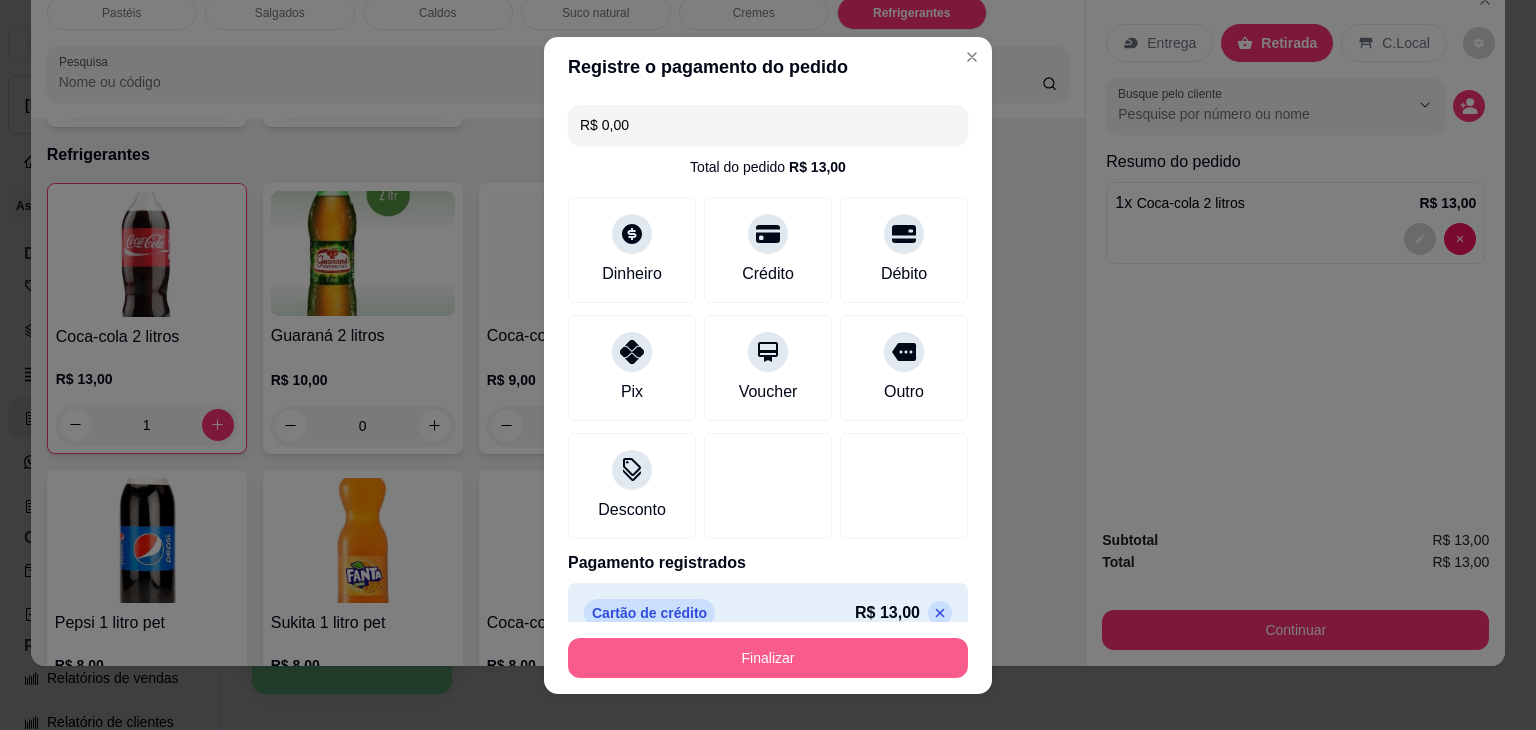 click on "Finalizar" at bounding box center (768, 658) 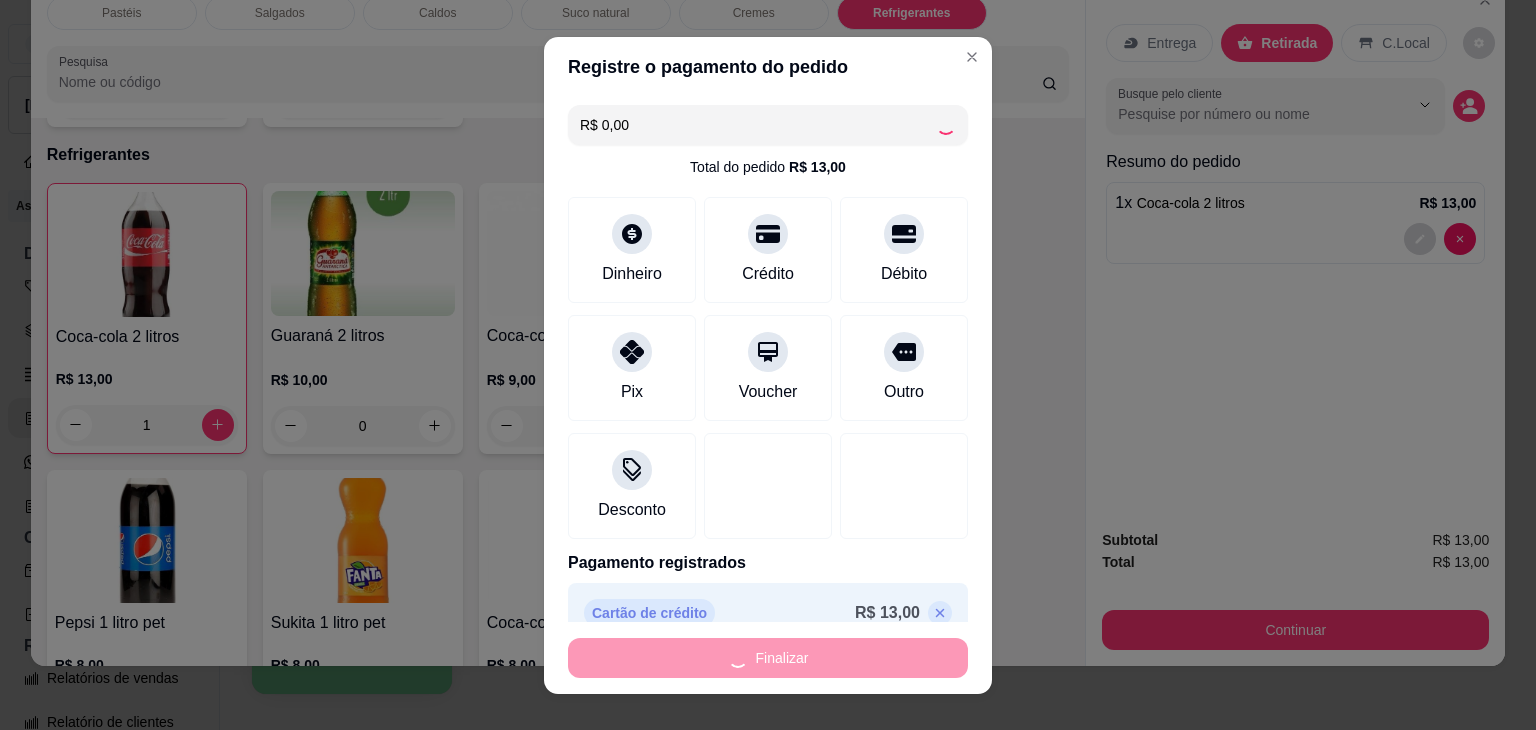 type on "0" 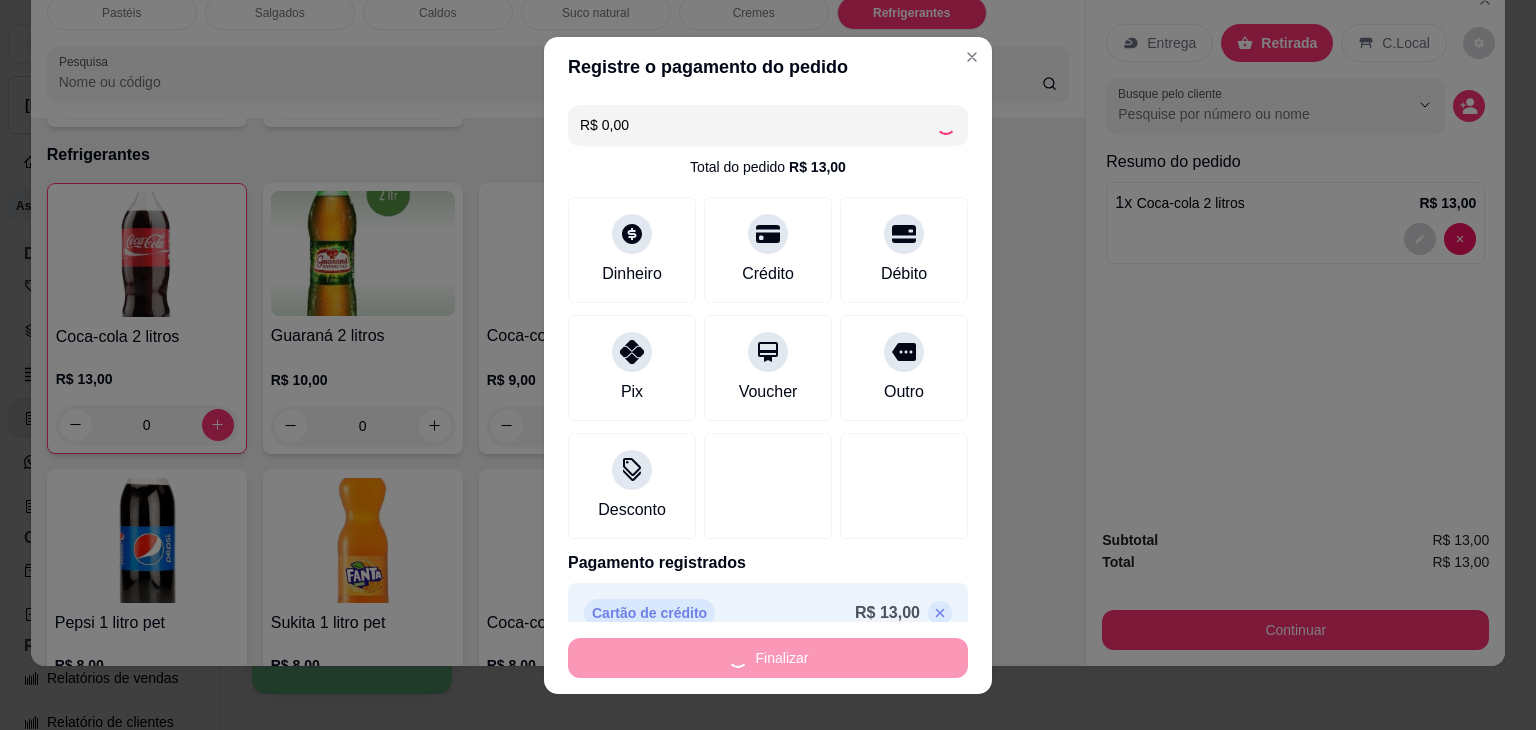 type on "-R$ 13,00" 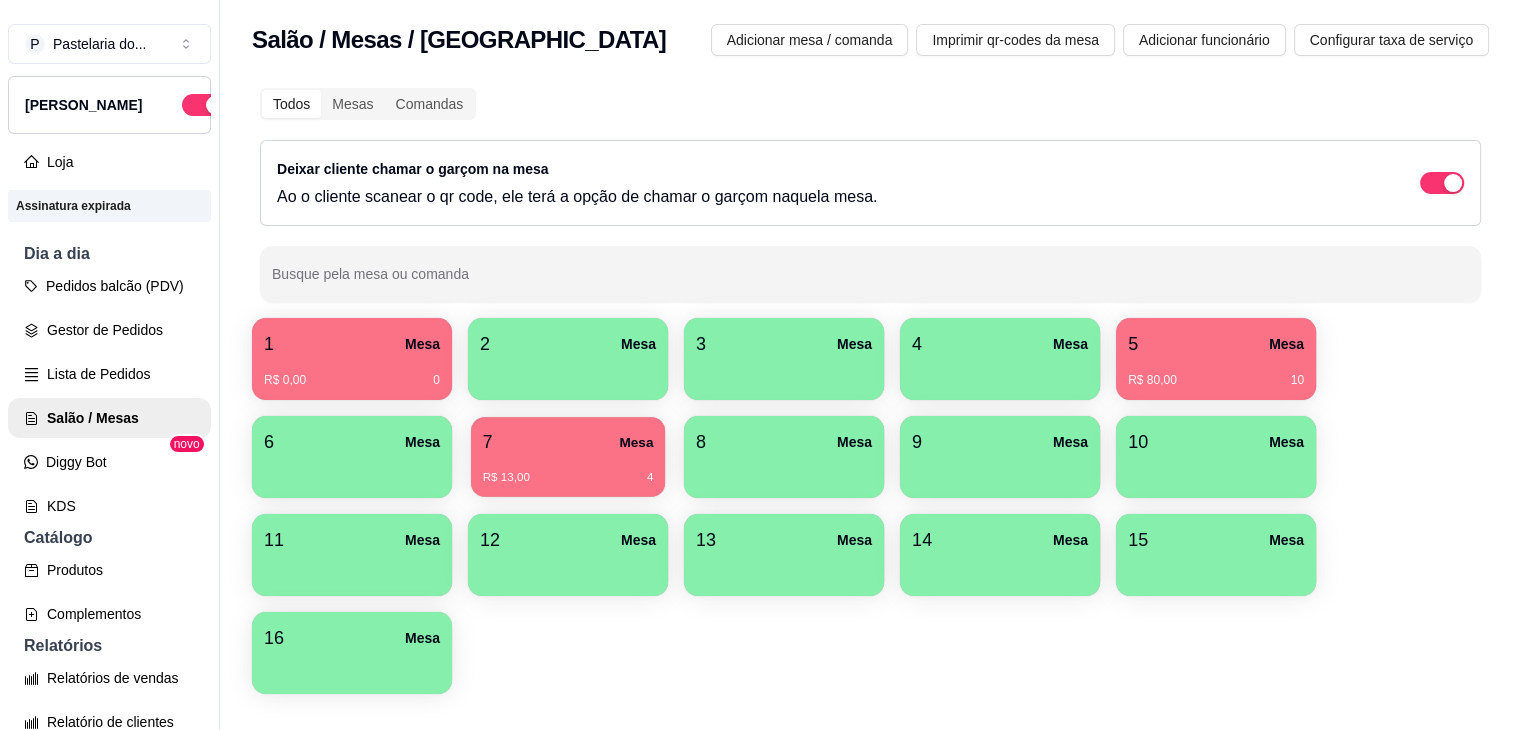 click on "R$ 13,00 4" at bounding box center [568, 470] 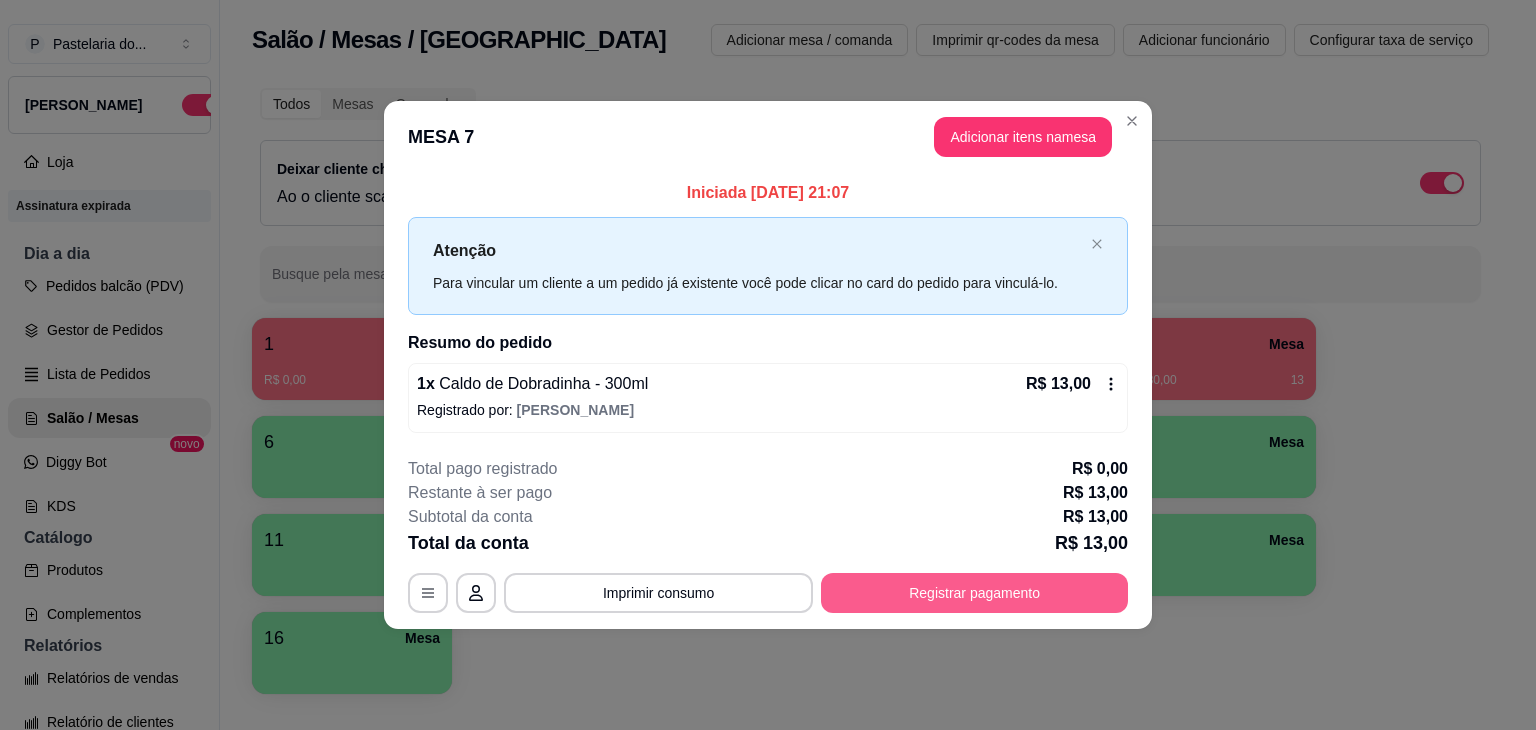click on "Registrar pagamento" at bounding box center (974, 593) 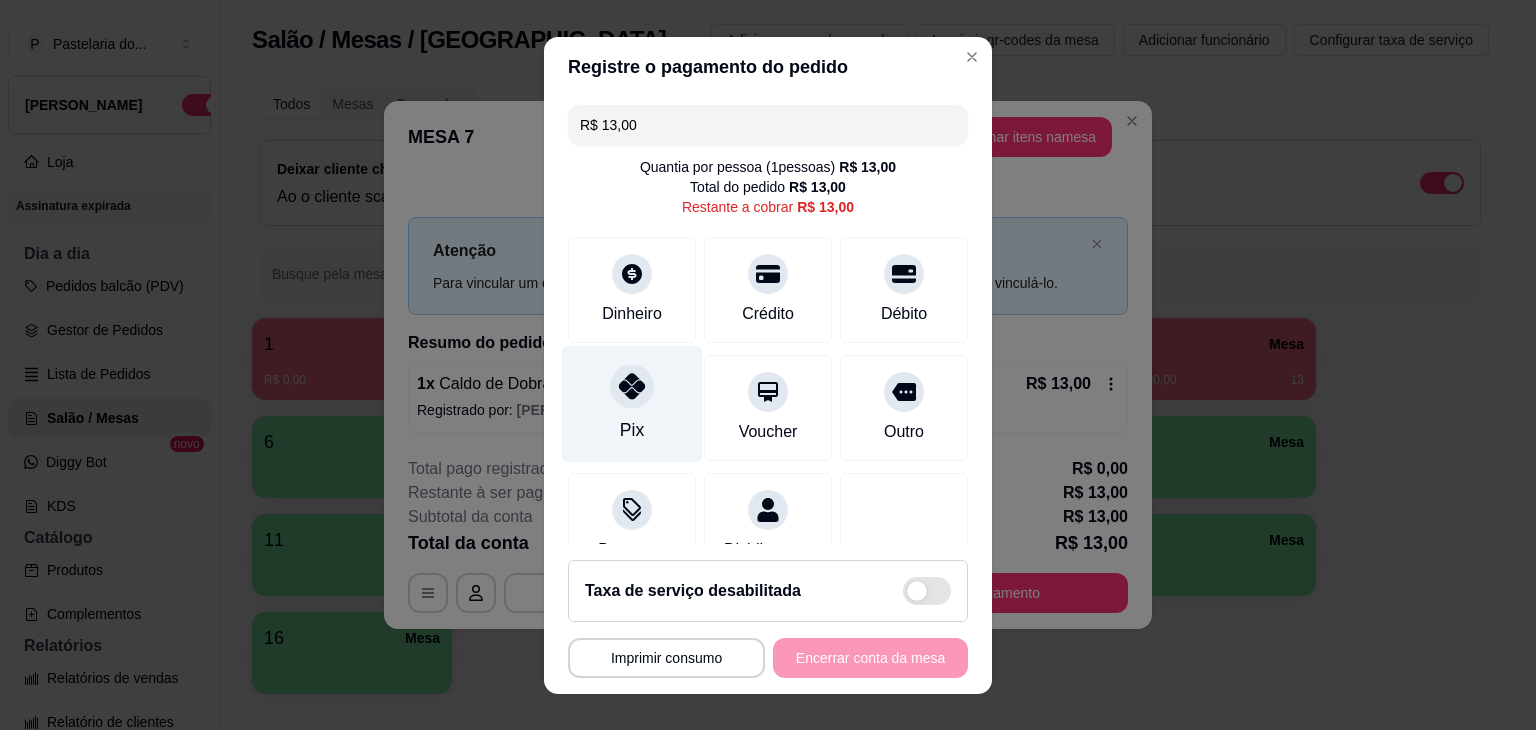 click on "Pix" at bounding box center (632, 403) 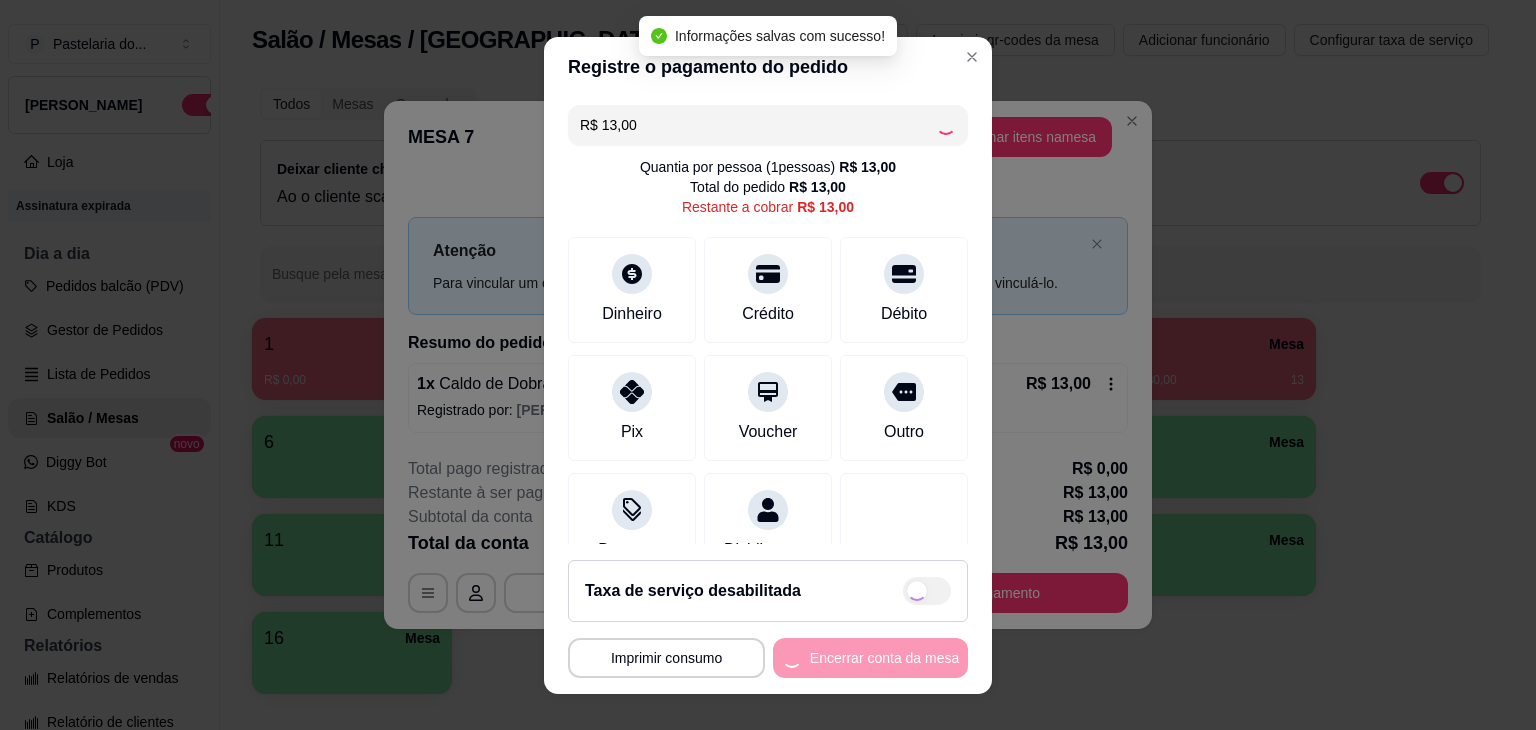 type on "R$ 0,00" 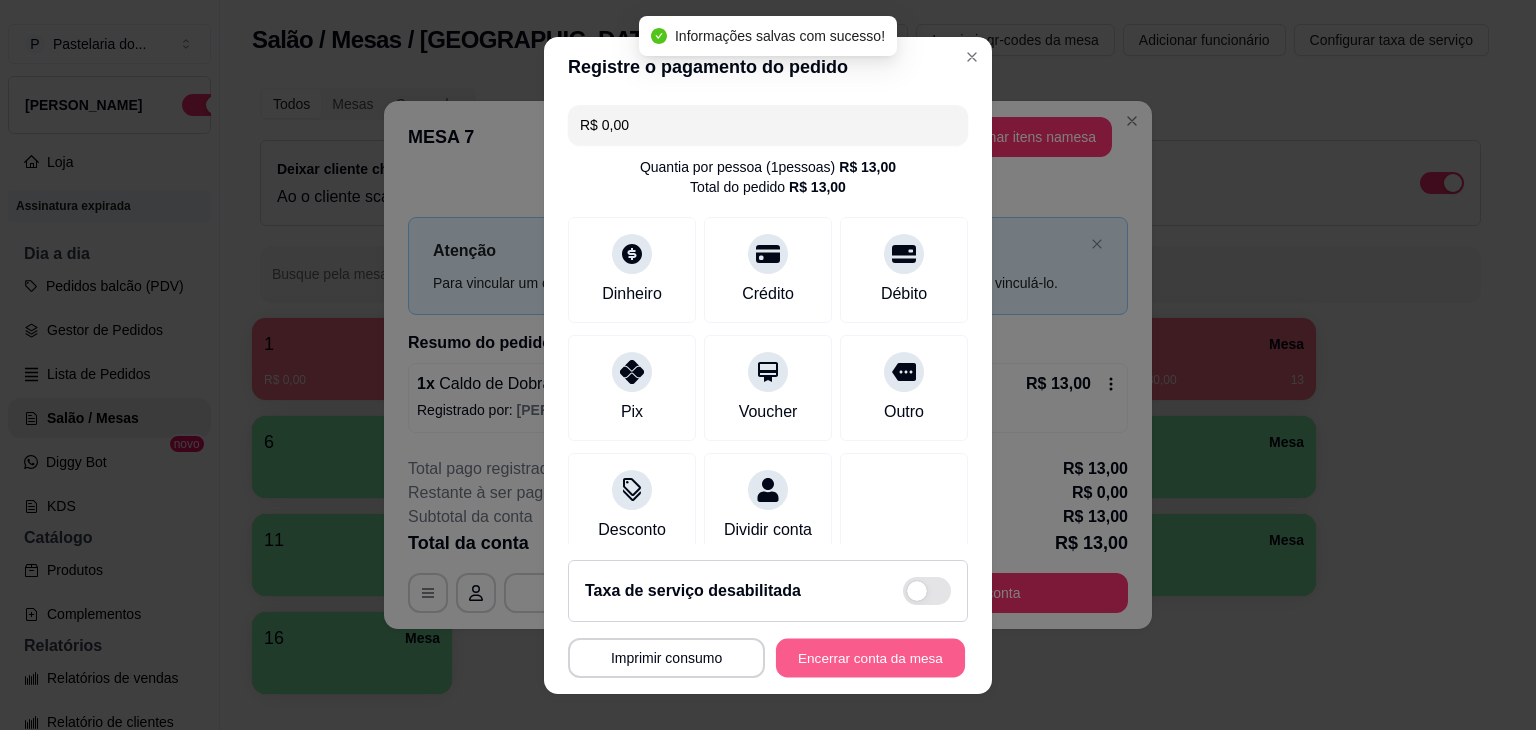 click on "Encerrar conta da mesa" at bounding box center [870, 657] 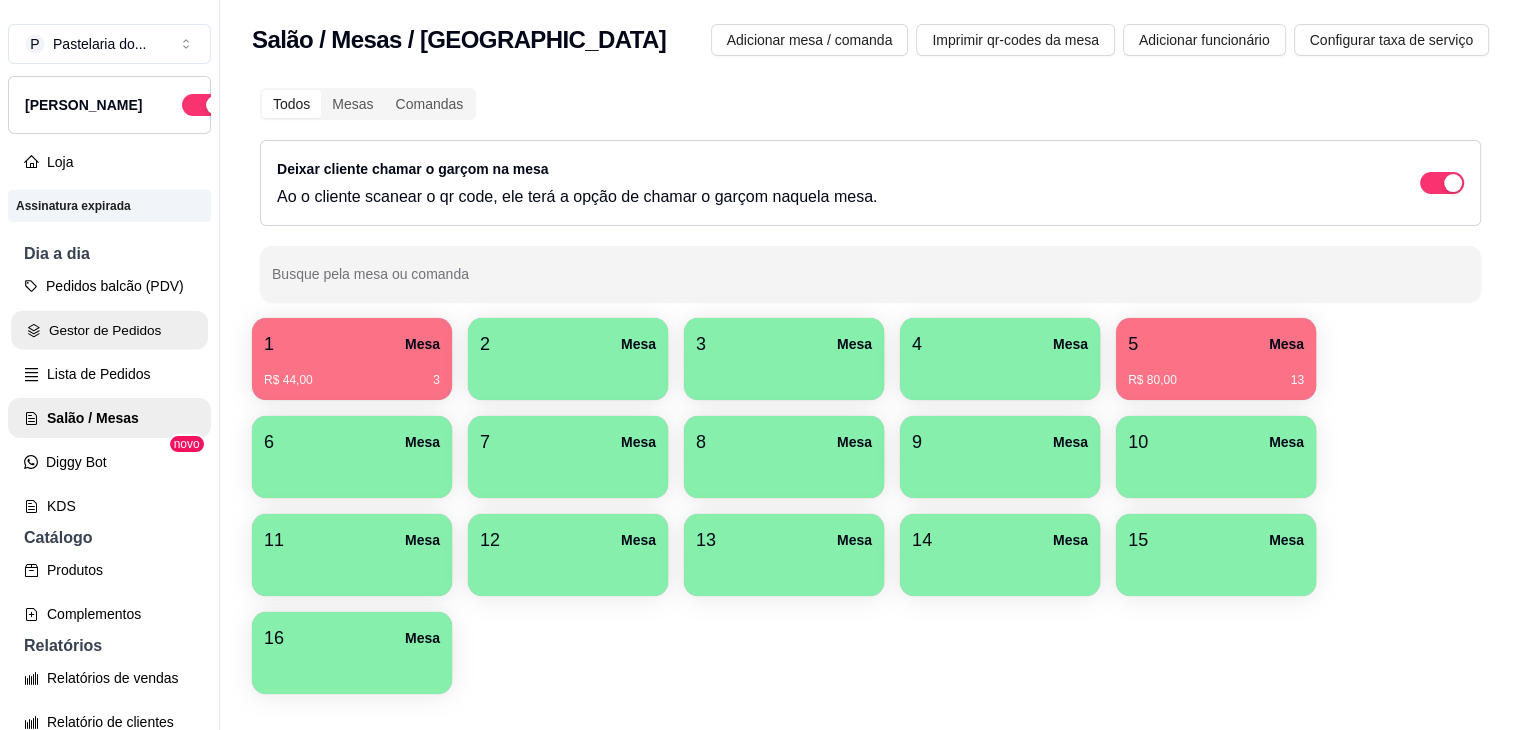 click on "Gestor de Pedidos" at bounding box center [109, 330] 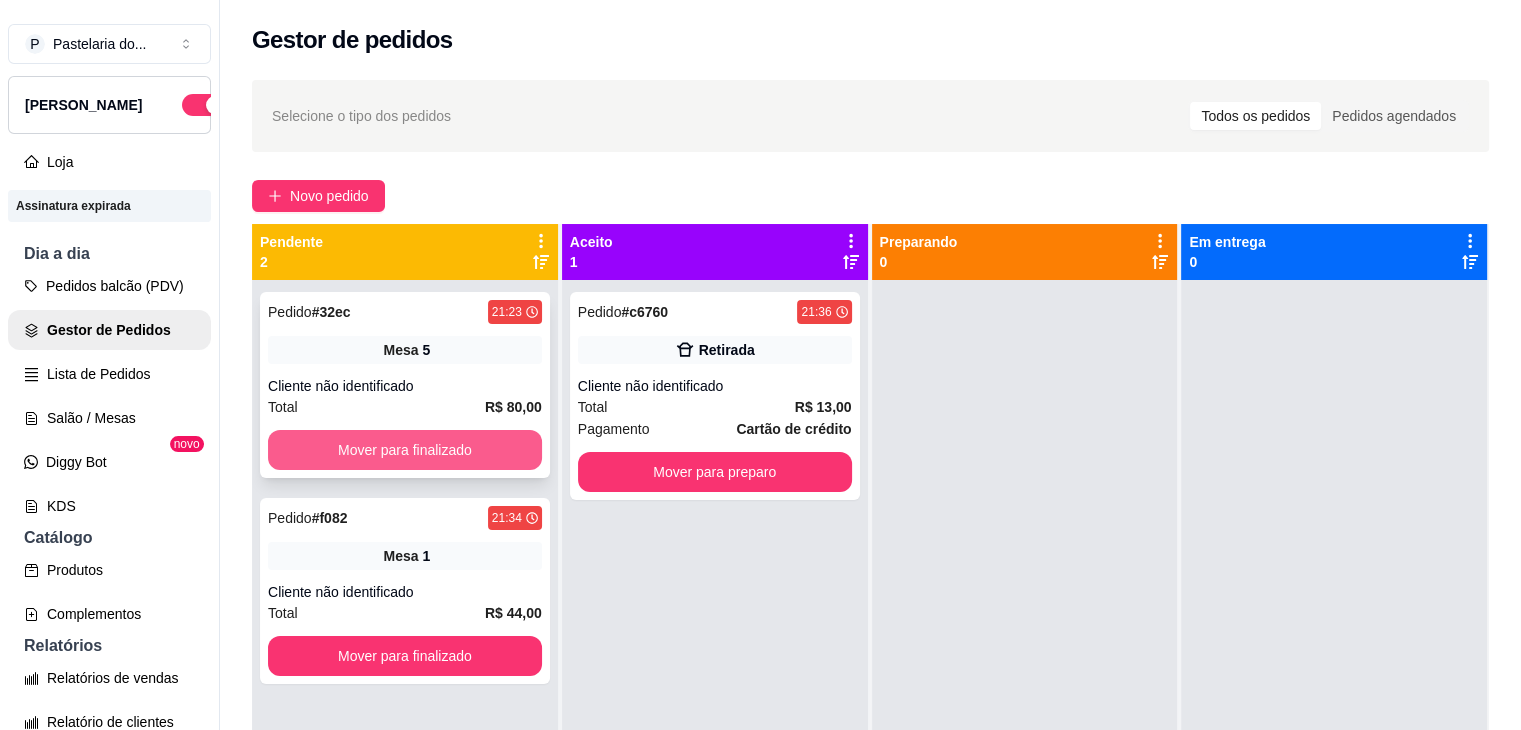click on "Mover para finalizado" at bounding box center (405, 450) 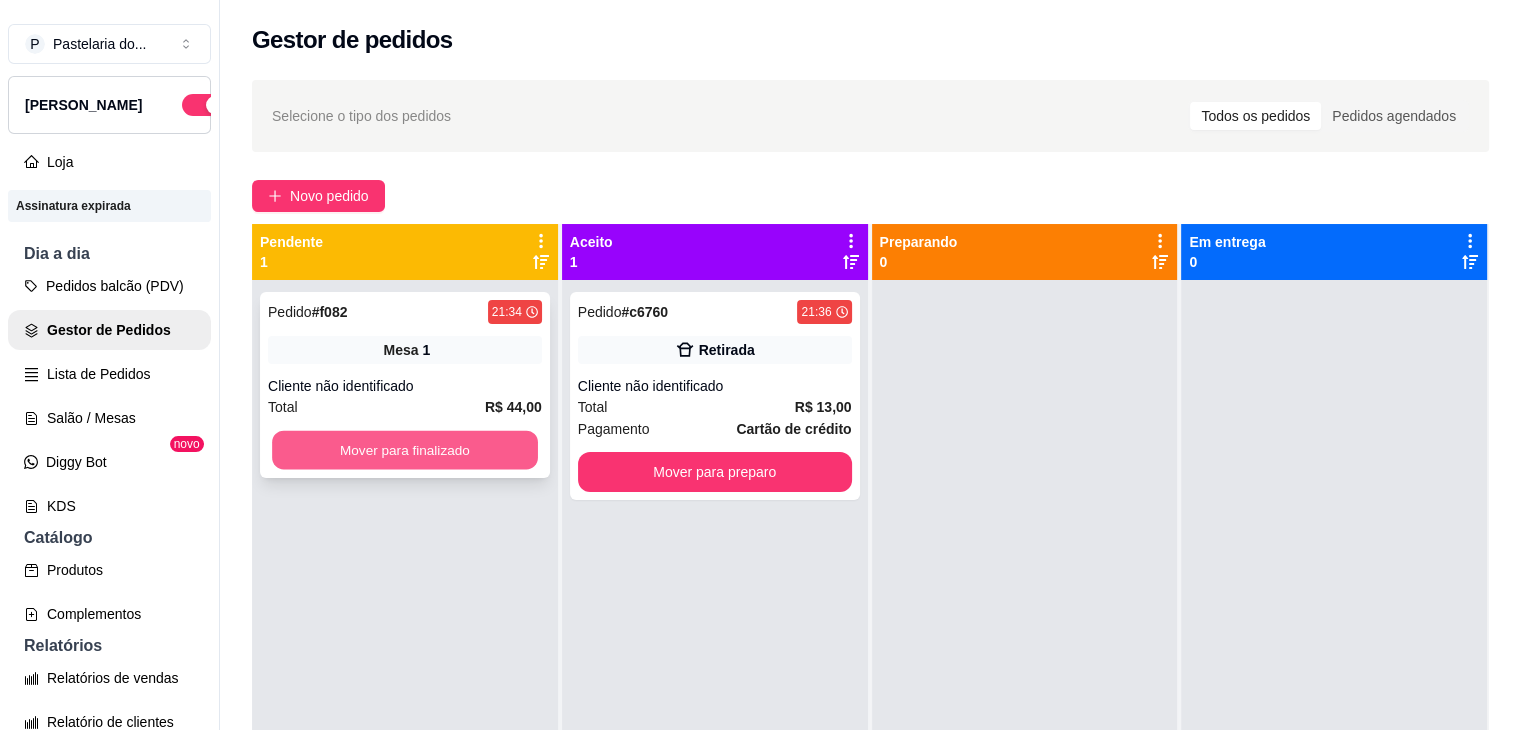 click on "Mover para finalizado" at bounding box center (405, 450) 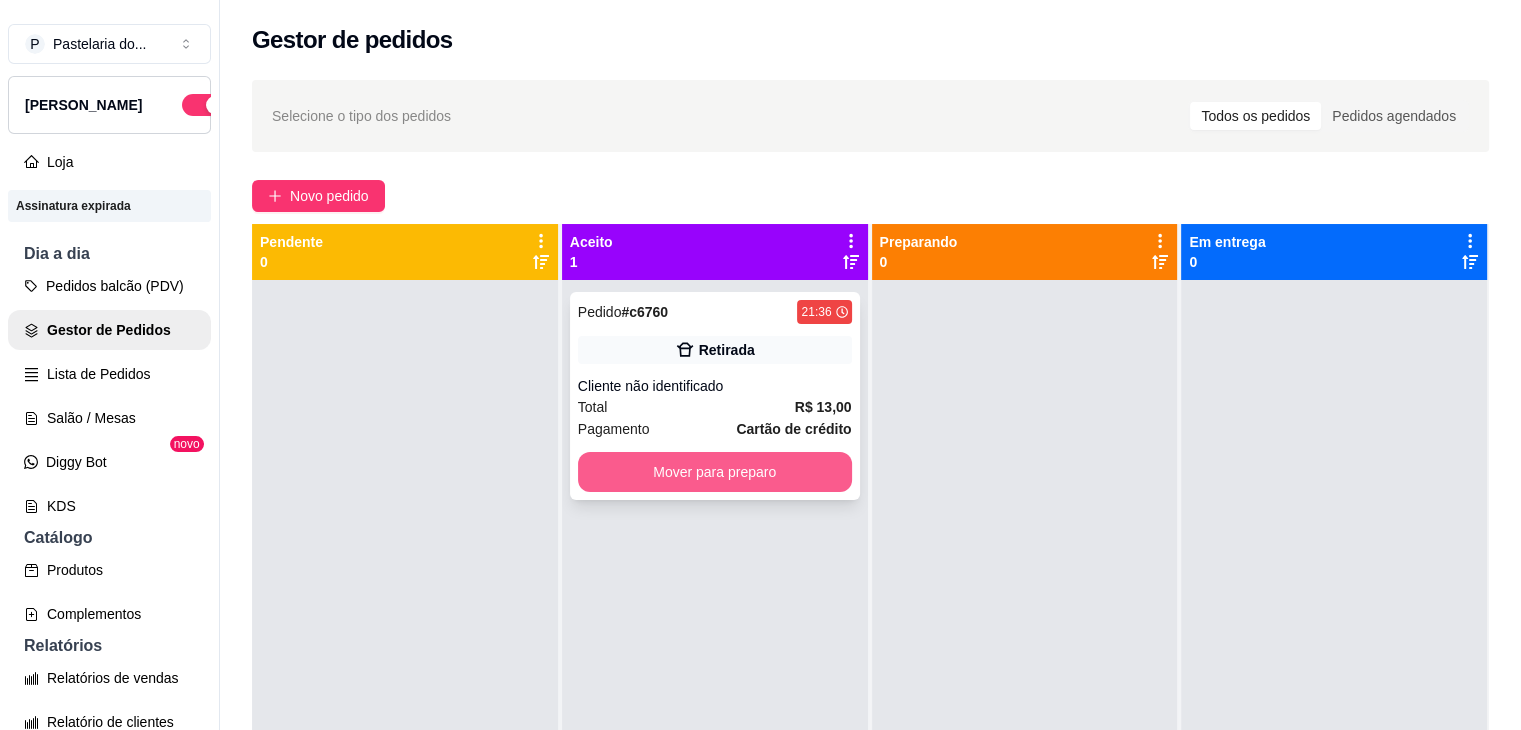 click on "Mover para preparo" at bounding box center [715, 472] 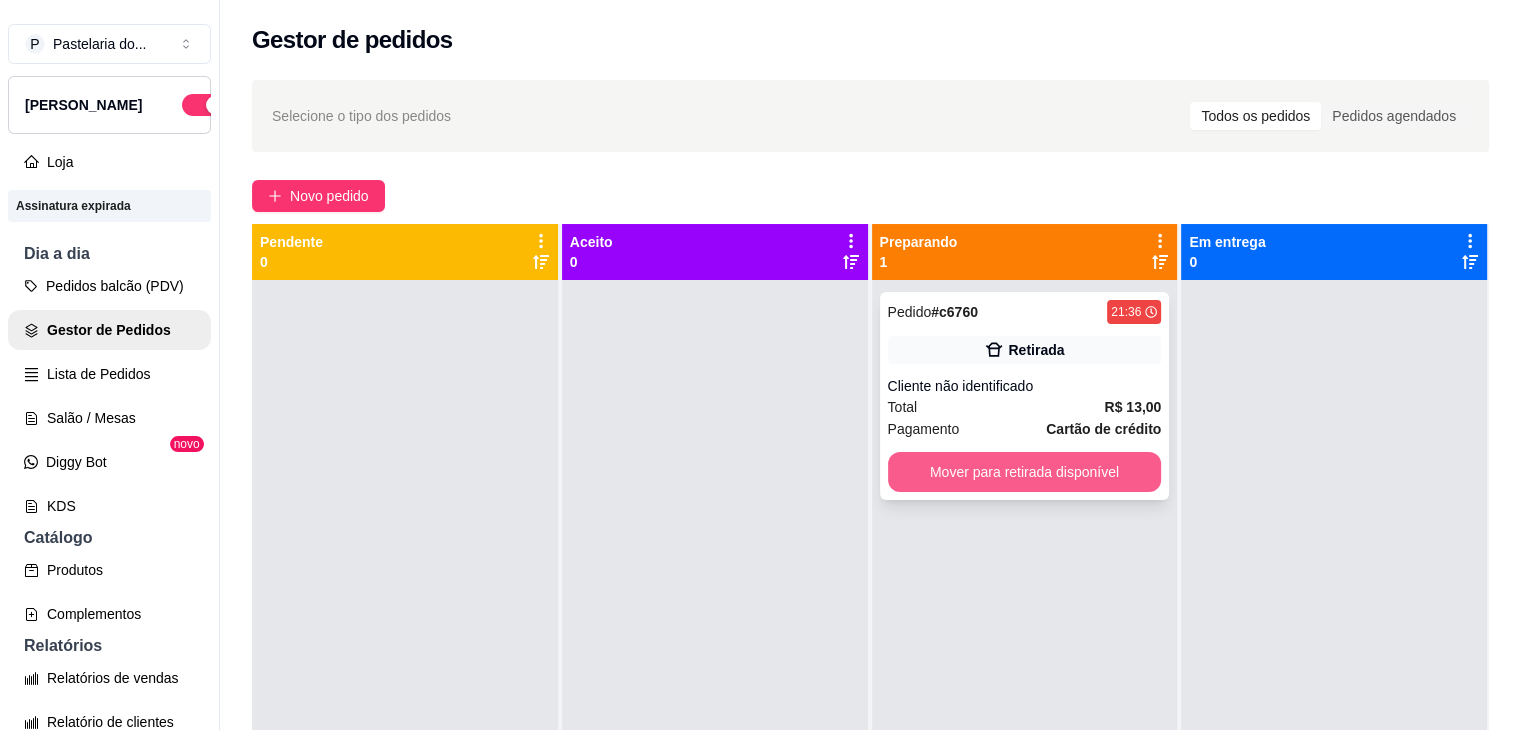 click on "Mover para retirada disponível" at bounding box center (1025, 472) 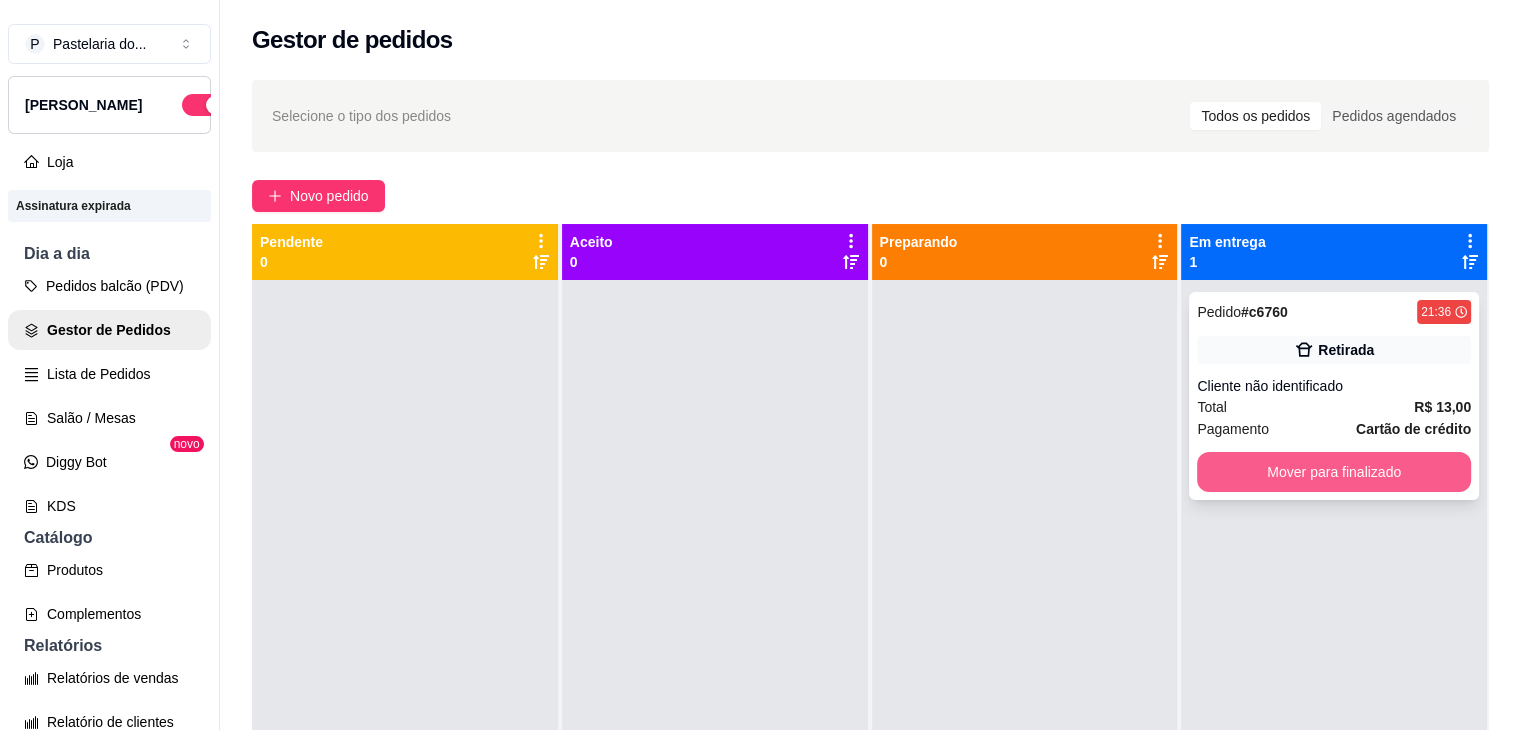 click on "Mover para finalizado" at bounding box center (1334, 472) 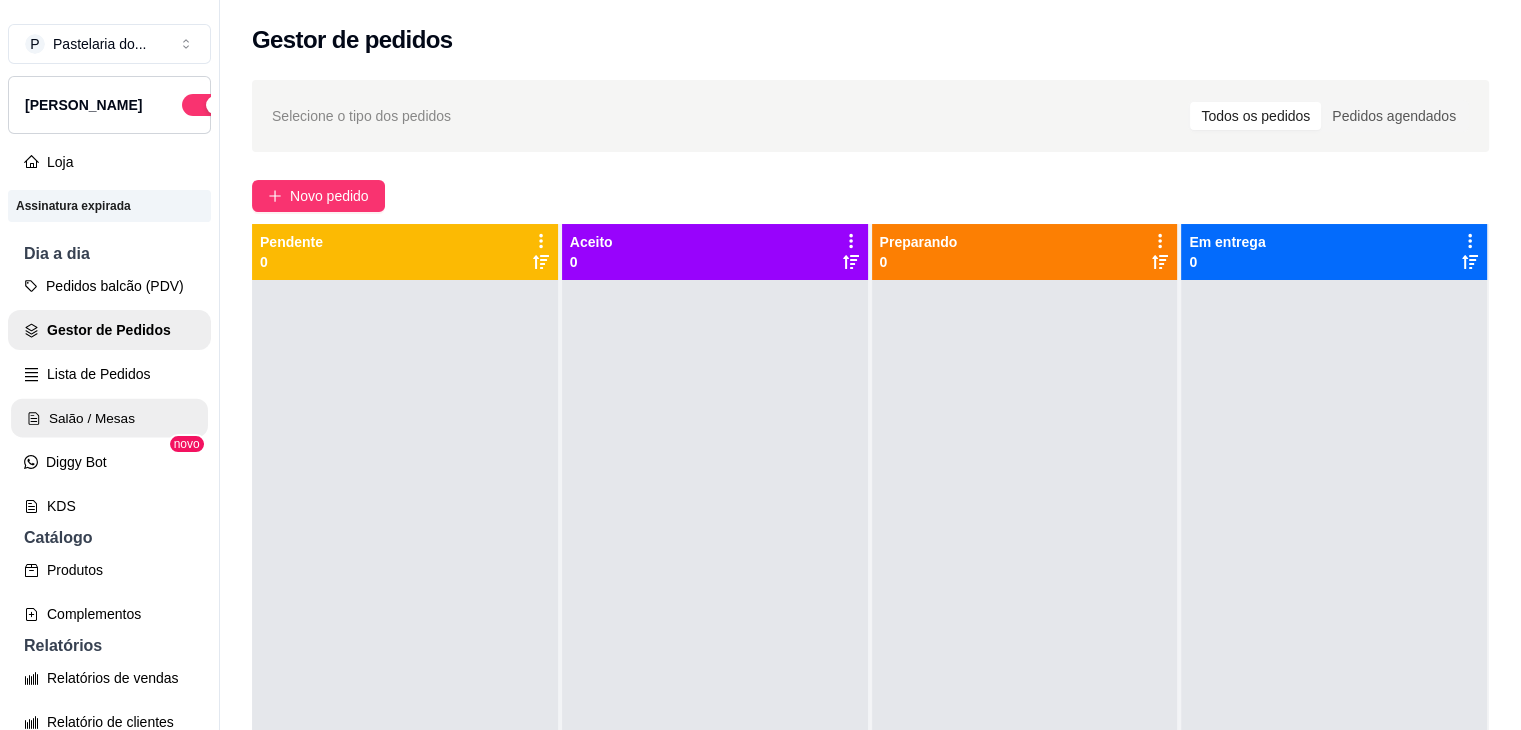 click on "Salão / Mesas" at bounding box center [109, 418] 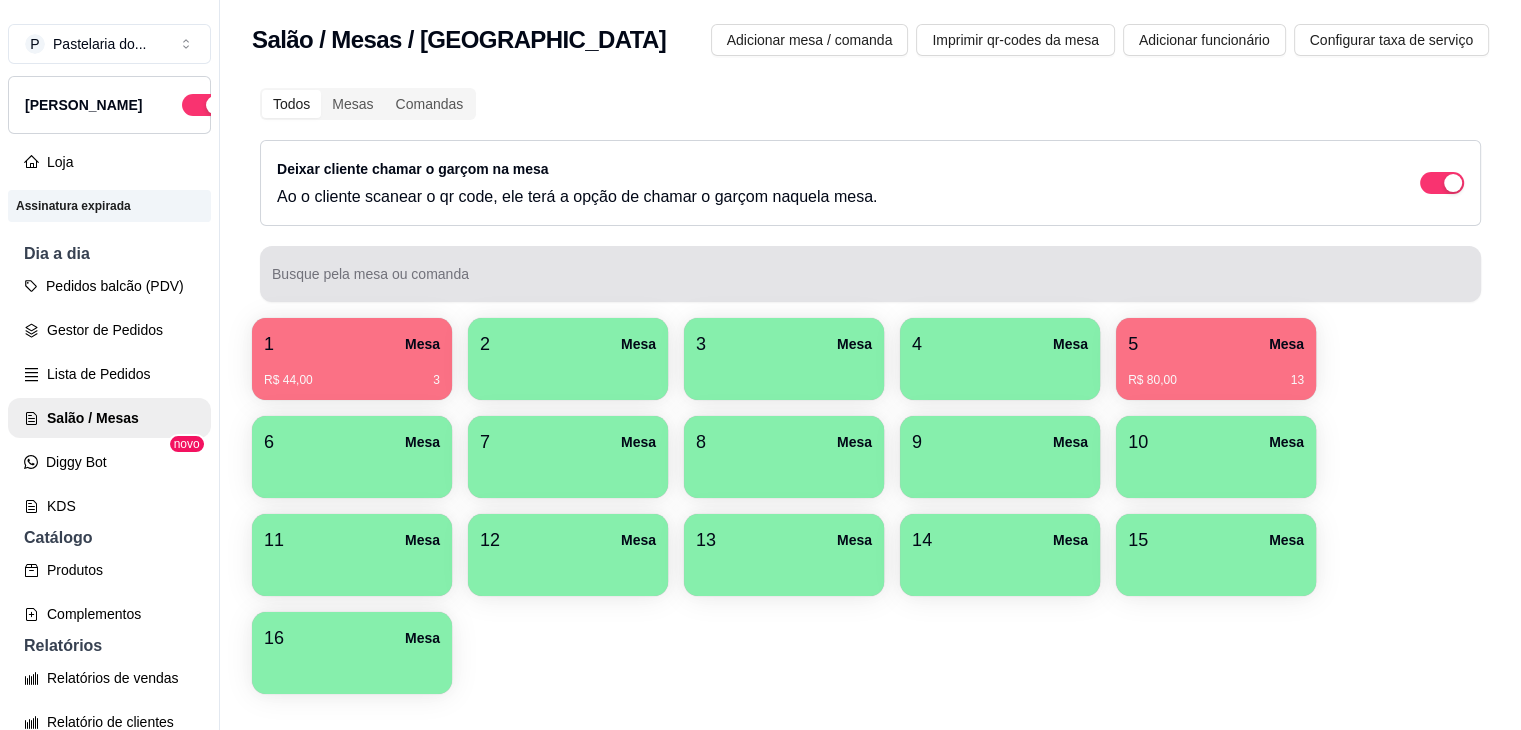 click on "5 Mesa R$ 80,00 13" at bounding box center [1216, 359] 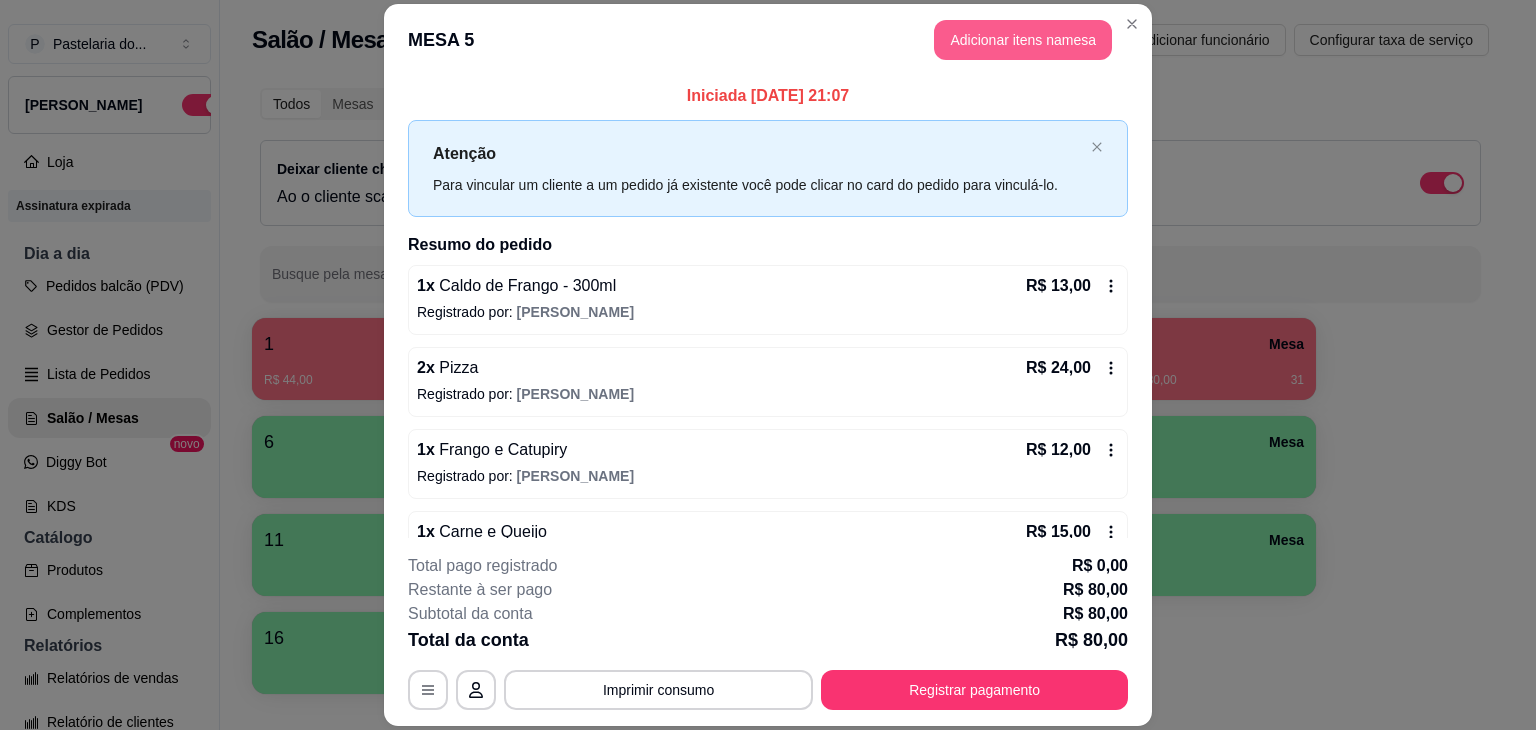 click on "Adicionar itens na  mesa" at bounding box center (1023, 40) 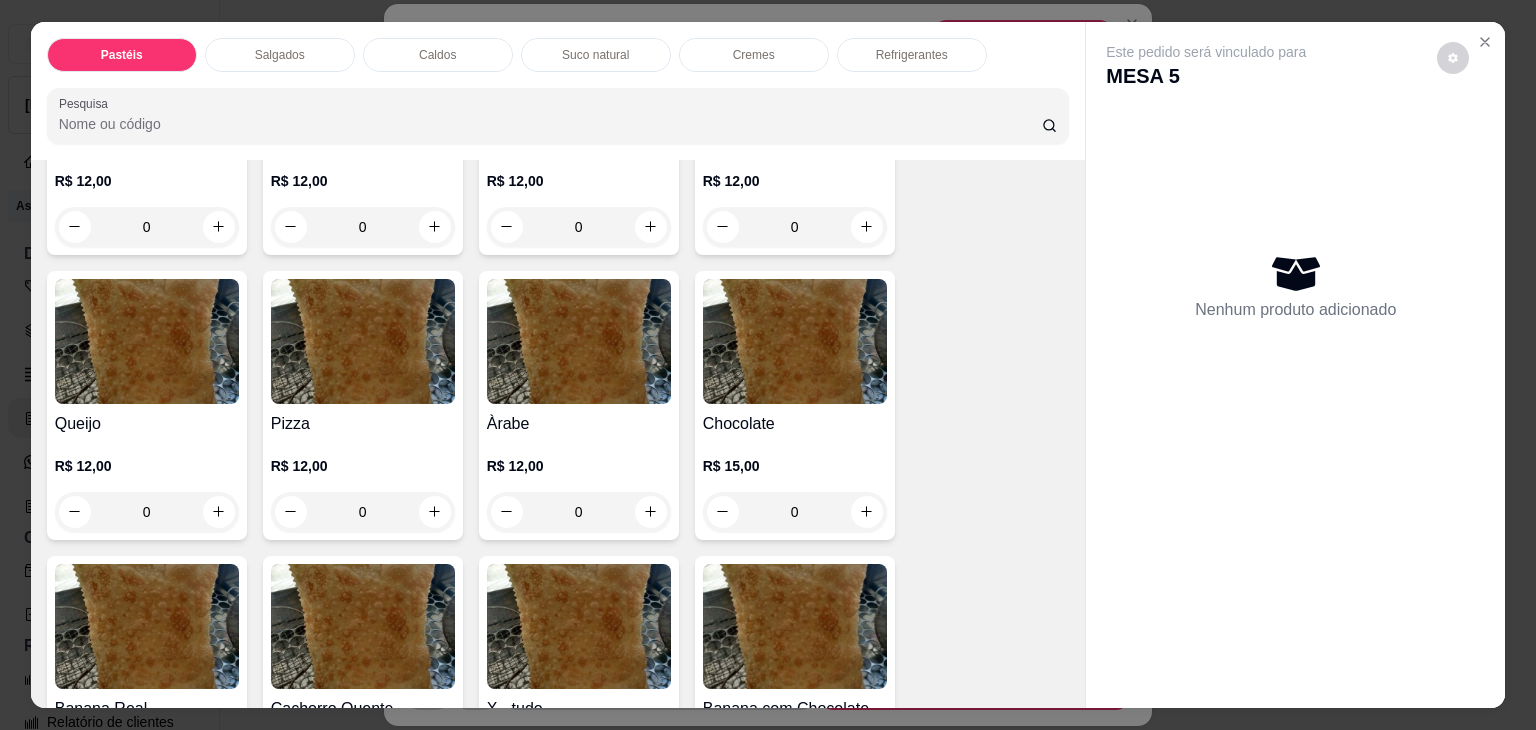 scroll, scrollTop: 1200, scrollLeft: 0, axis: vertical 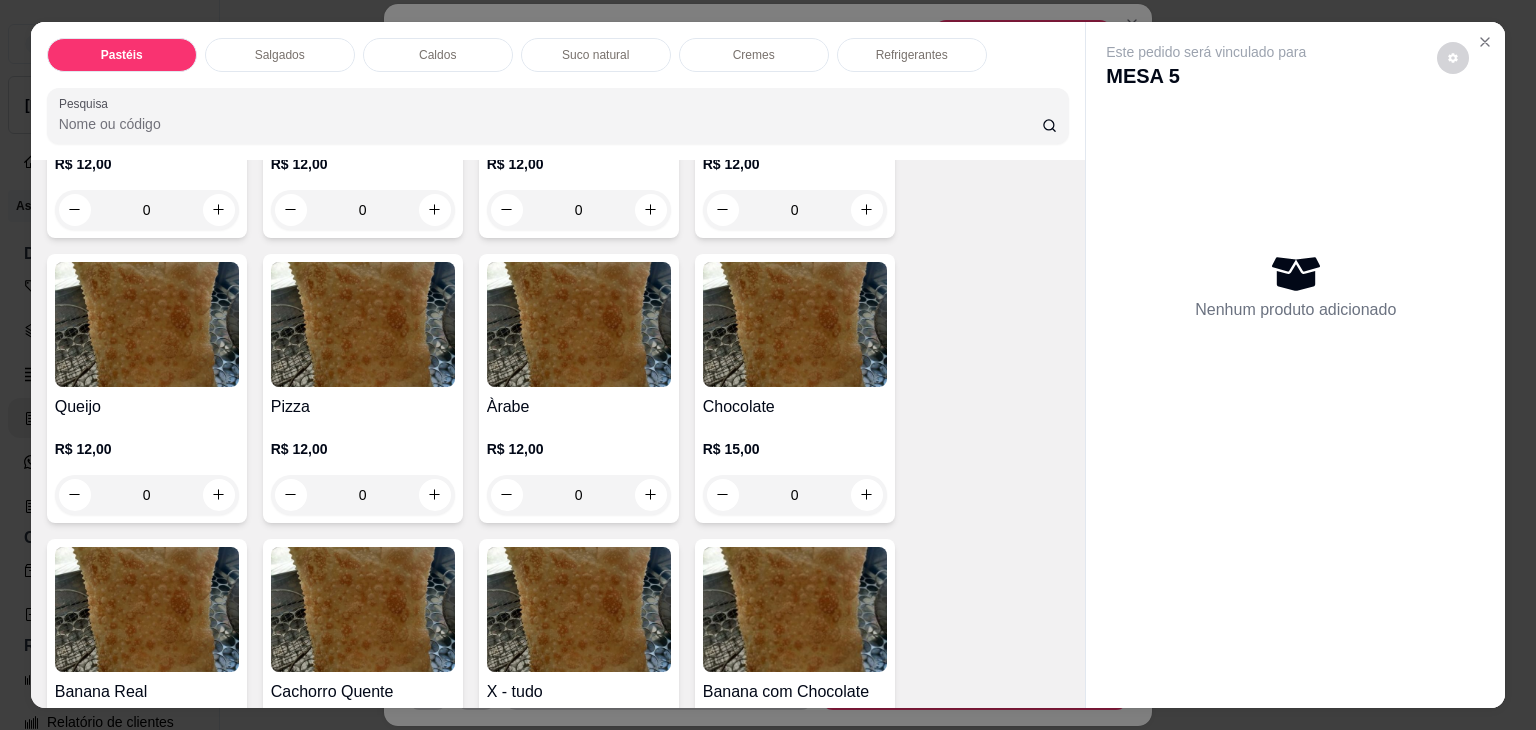 click on "Àrabe   R$ 12,00 0" at bounding box center [579, 388] 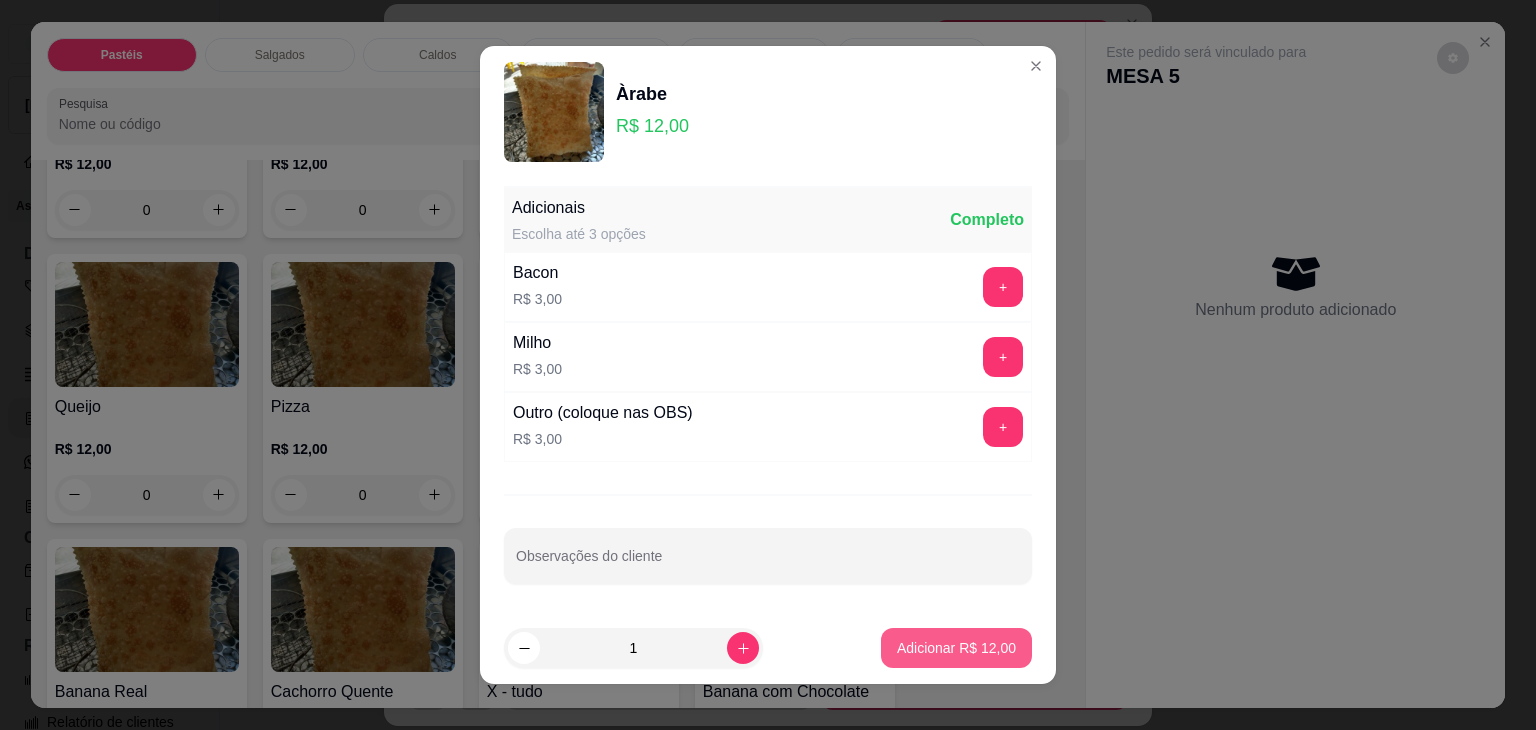 click on "Adicionar   R$ 12,00" at bounding box center (956, 648) 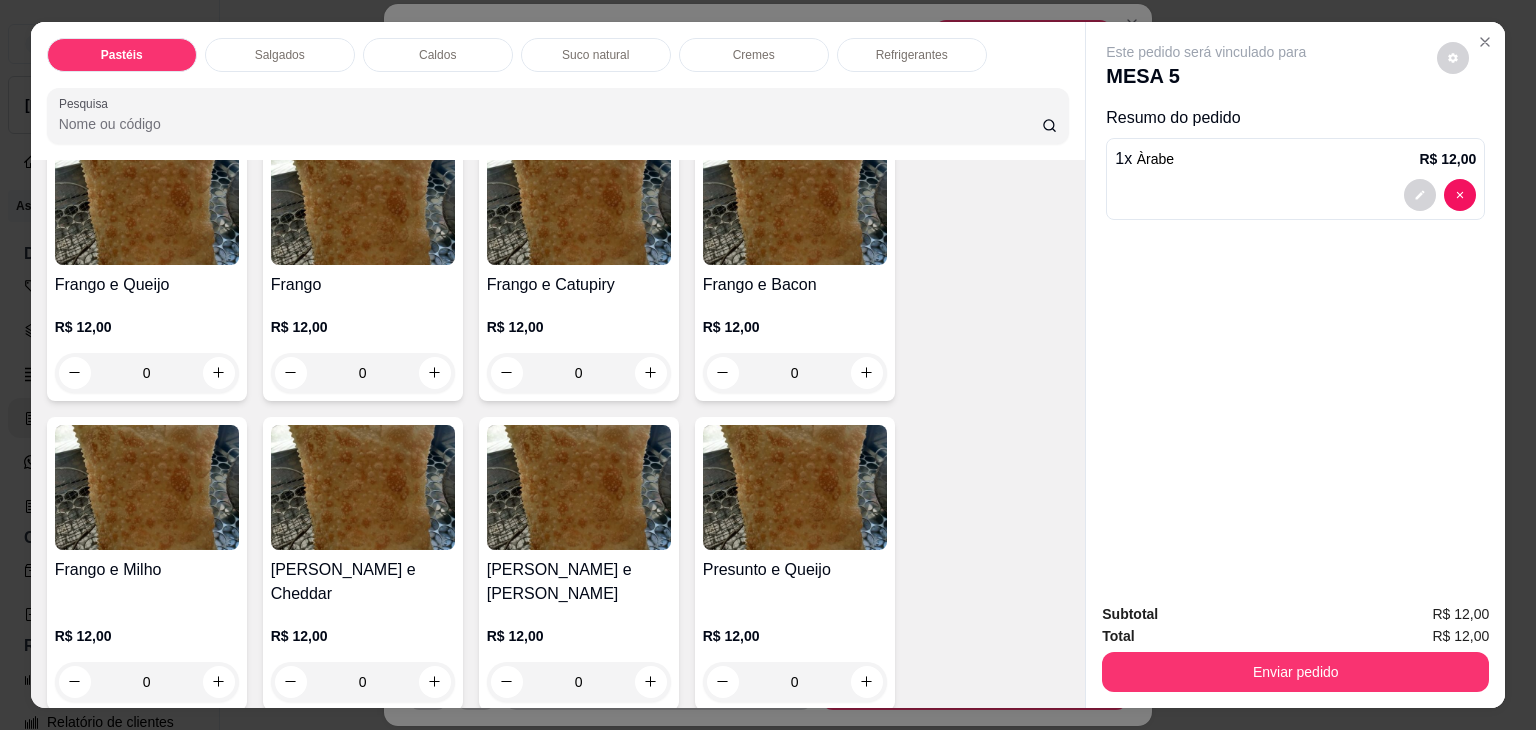 scroll, scrollTop: 600, scrollLeft: 0, axis: vertical 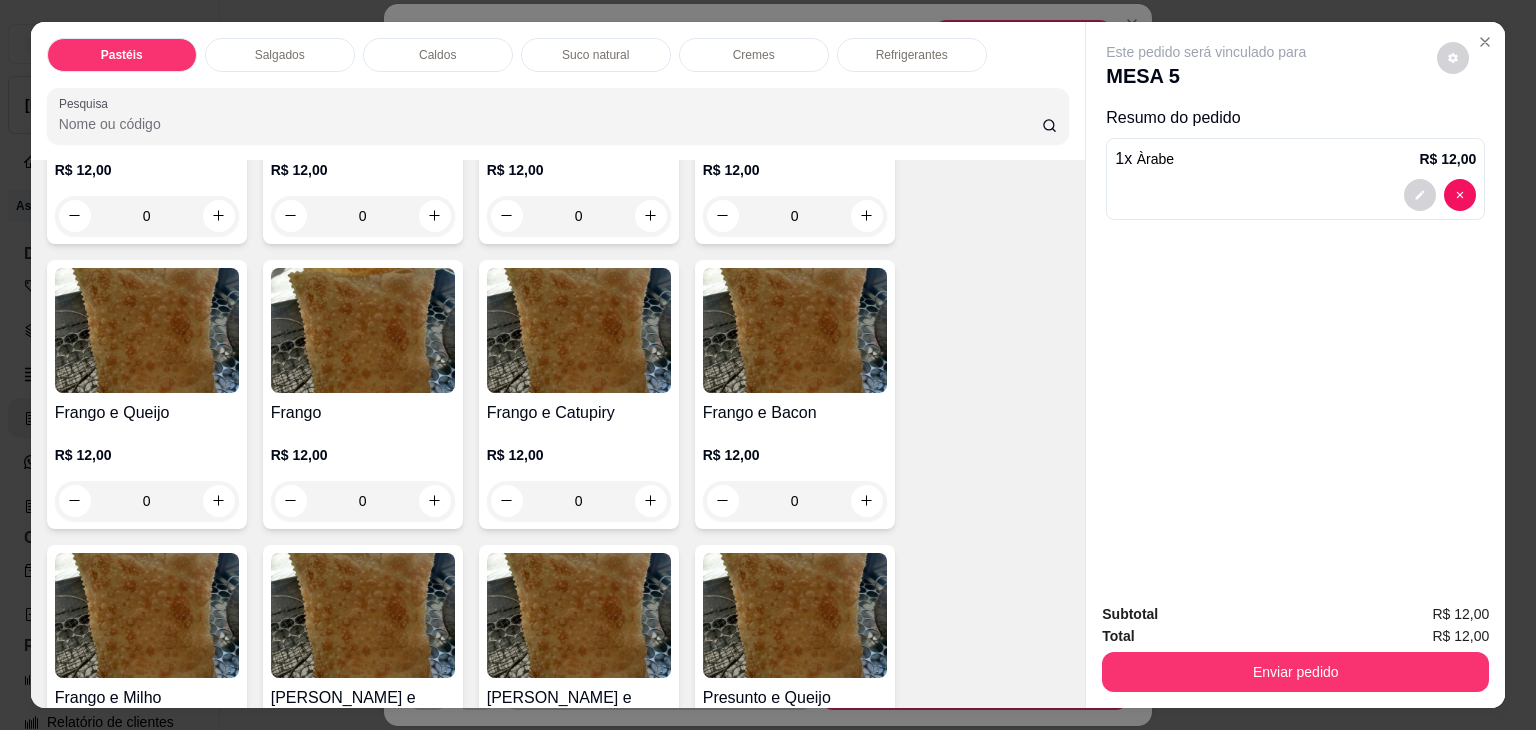 click at bounding box center (579, 330) 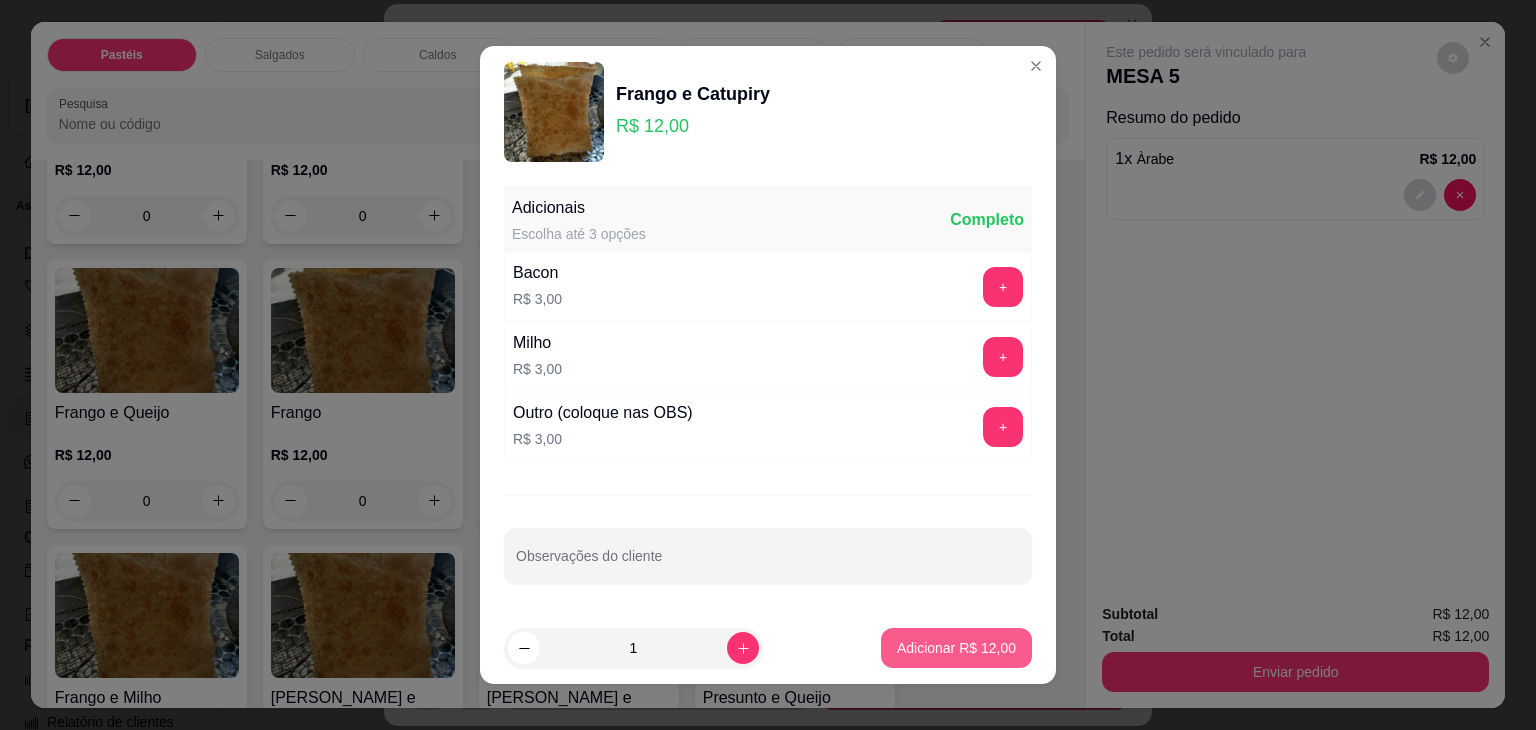 click on "Adicionar   R$ 12,00" at bounding box center [956, 648] 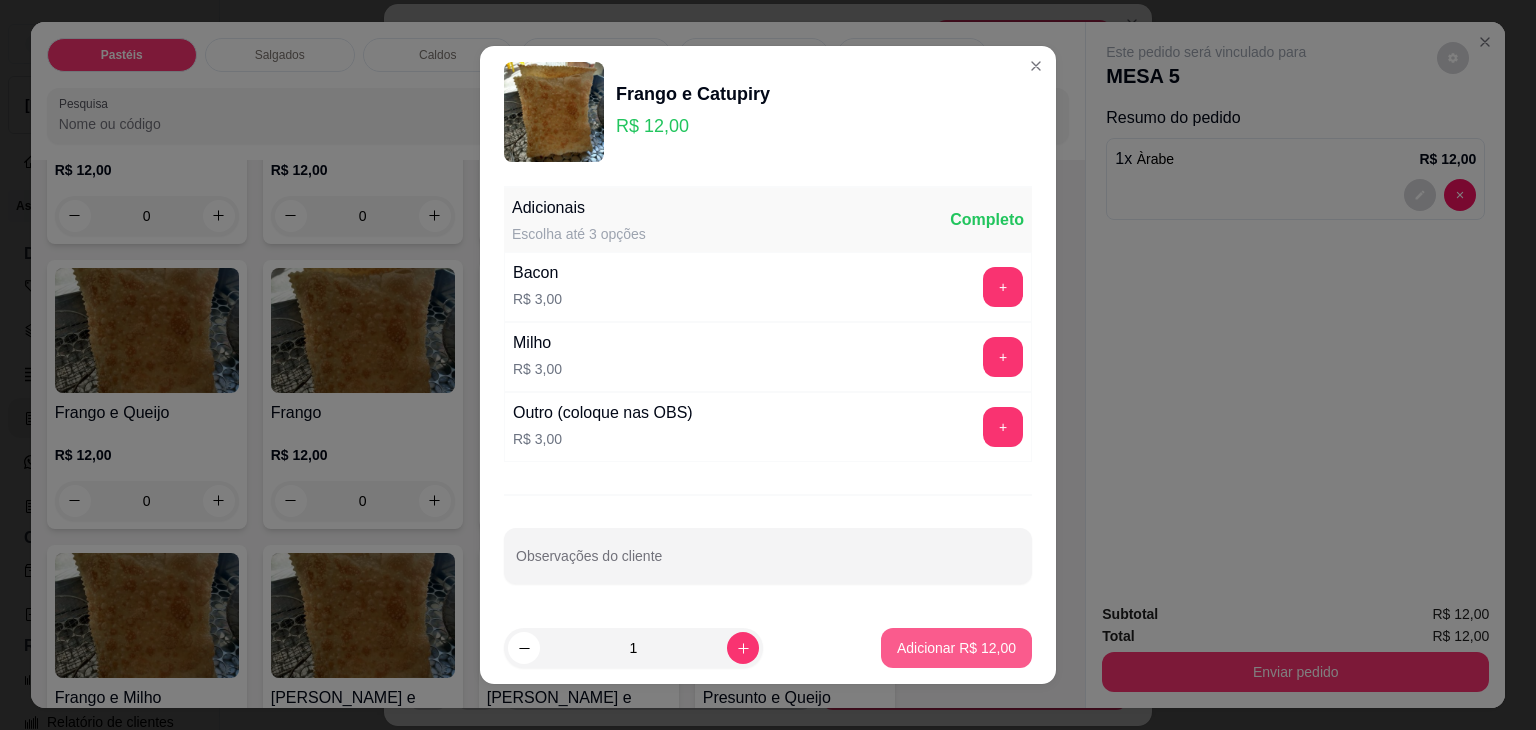type on "1" 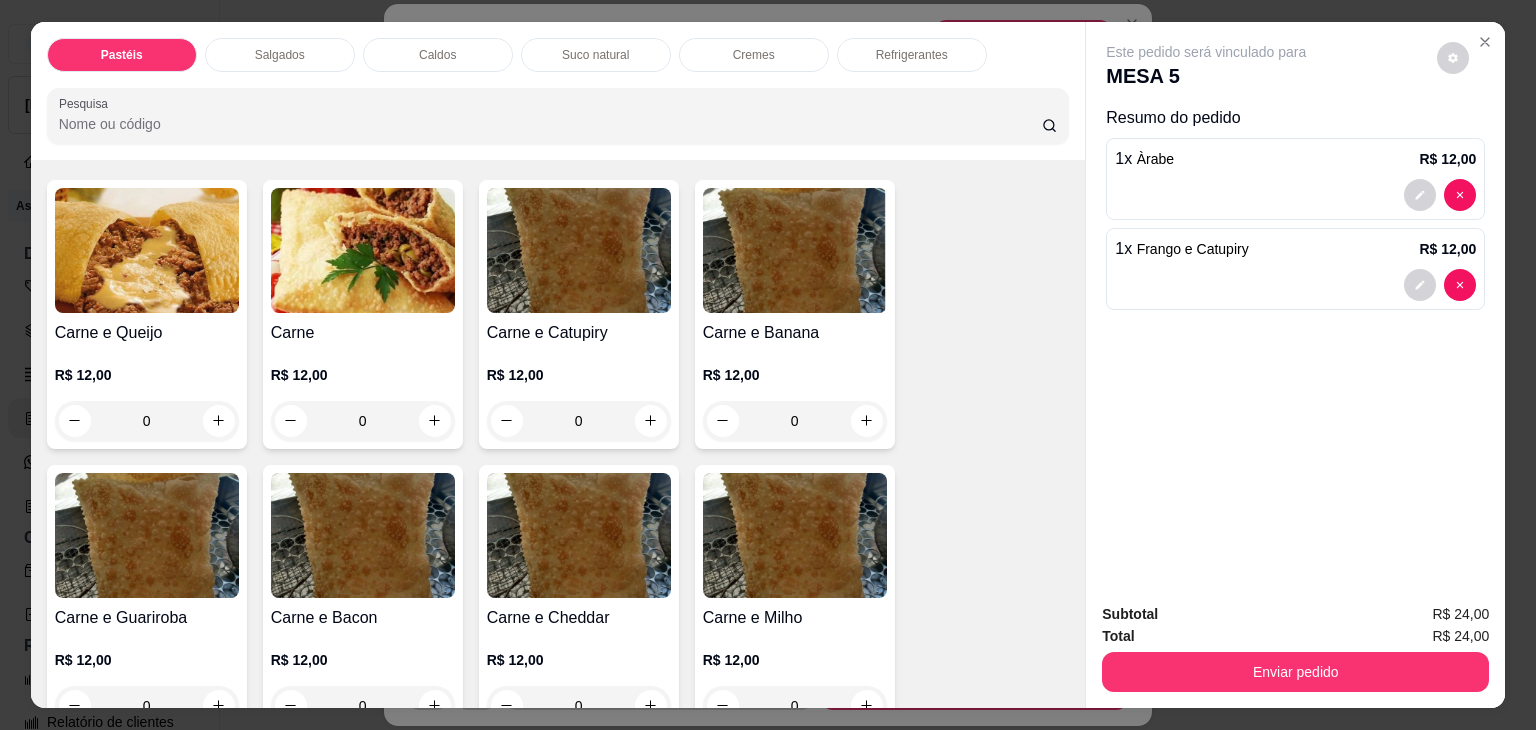 scroll, scrollTop: 0, scrollLeft: 0, axis: both 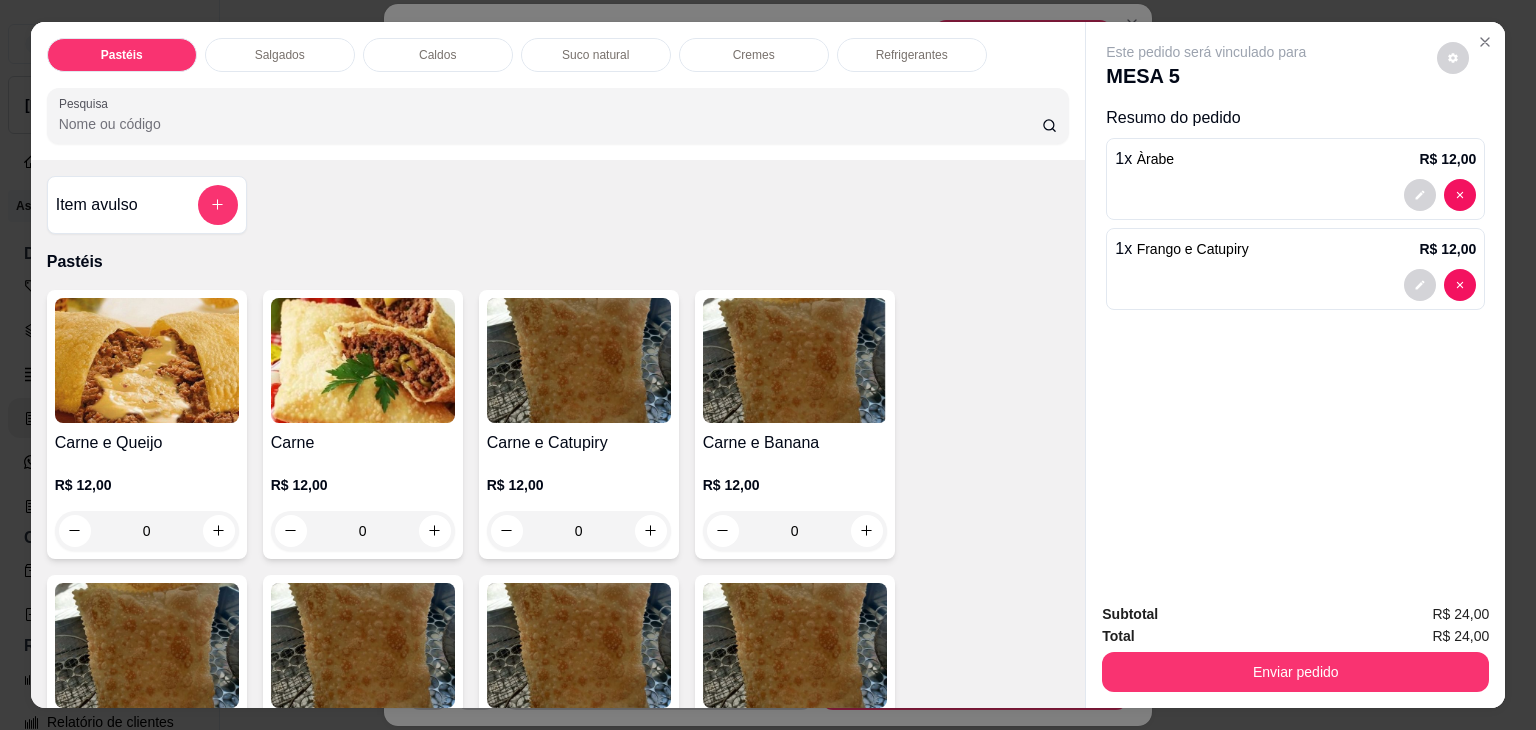 click at bounding box center (147, 360) 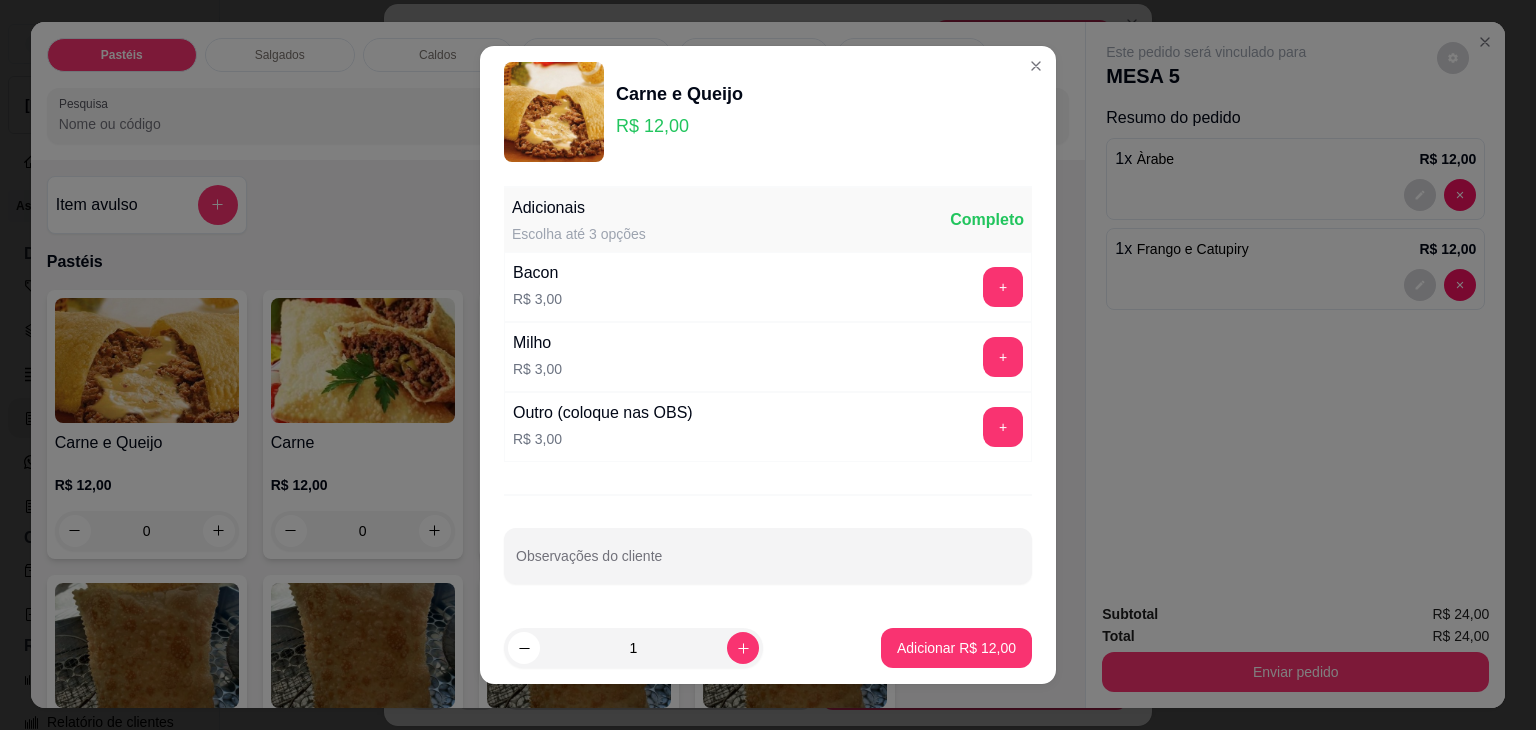 click on "Milho  R$ 3,00 +" at bounding box center (768, 357) 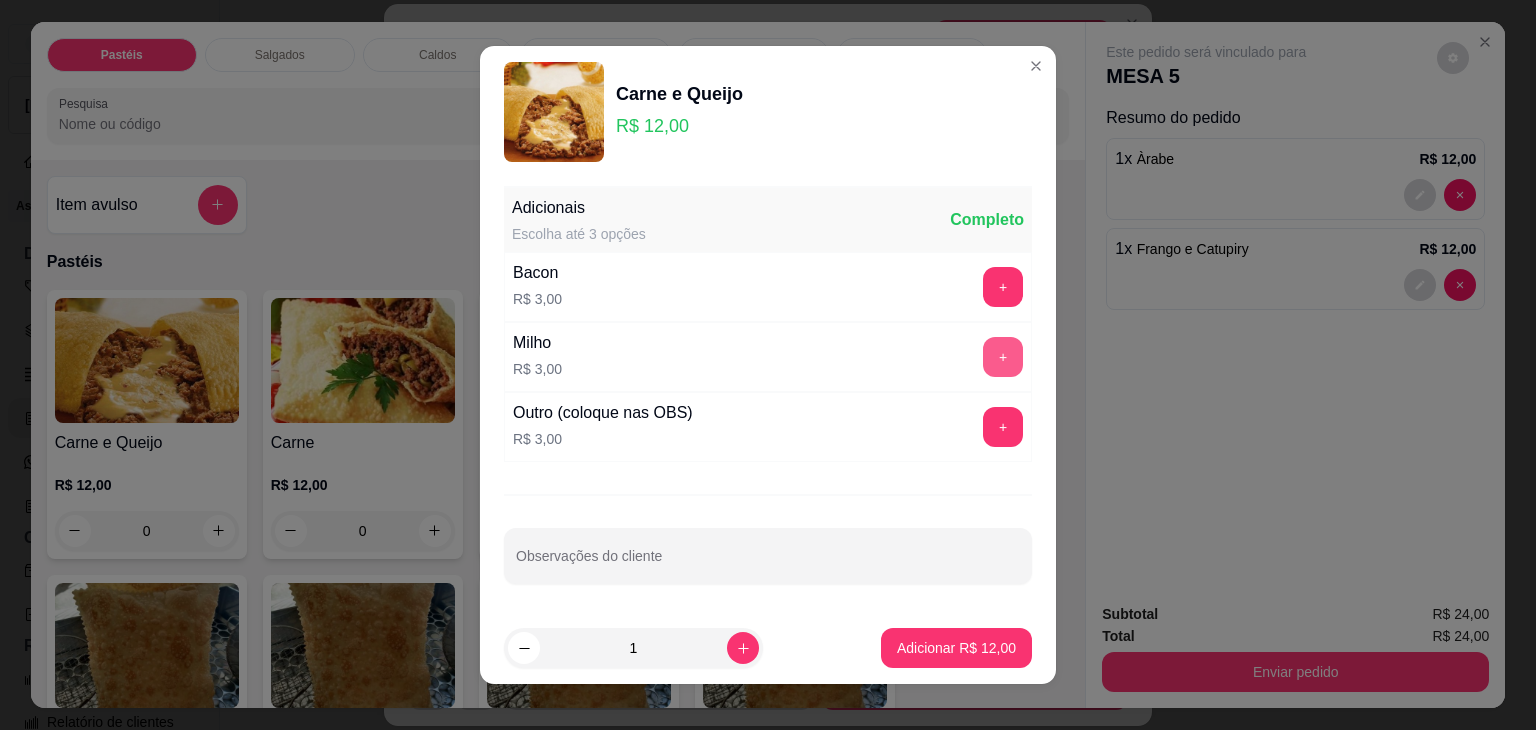 click on "+" at bounding box center (1003, 357) 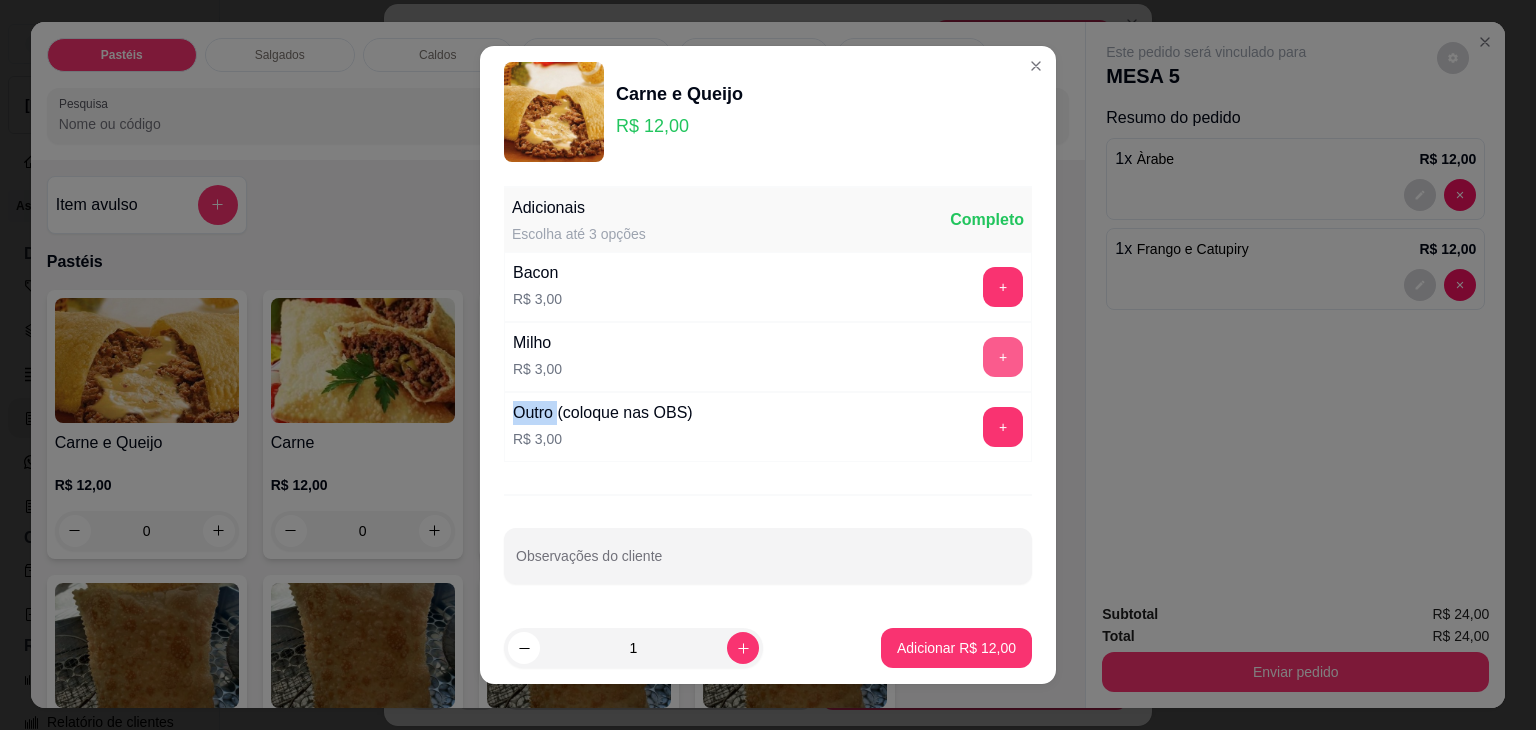 click on "+" at bounding box center [1003, 357] 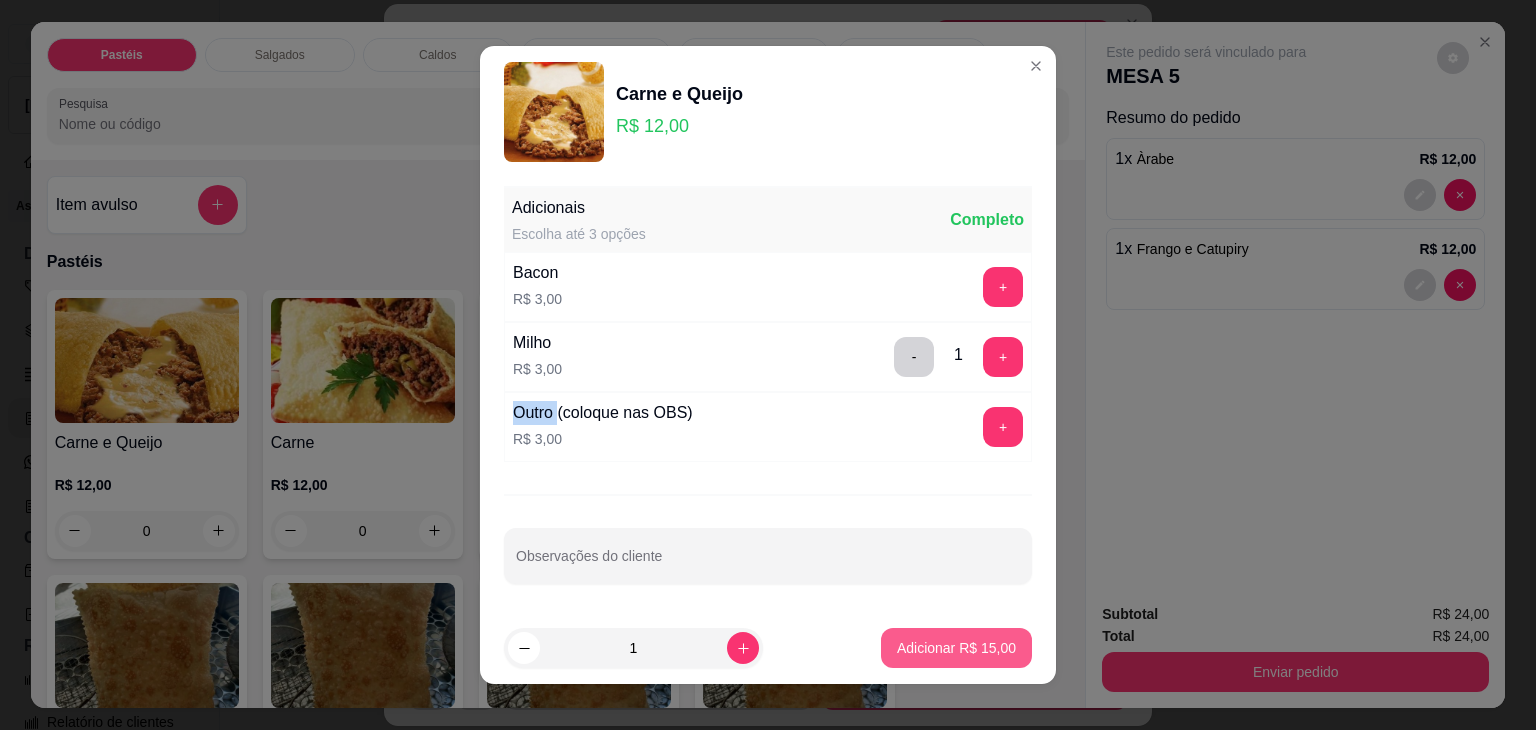 click on "Adicionar   R$ 15,00" at bounding box center (956, 648) 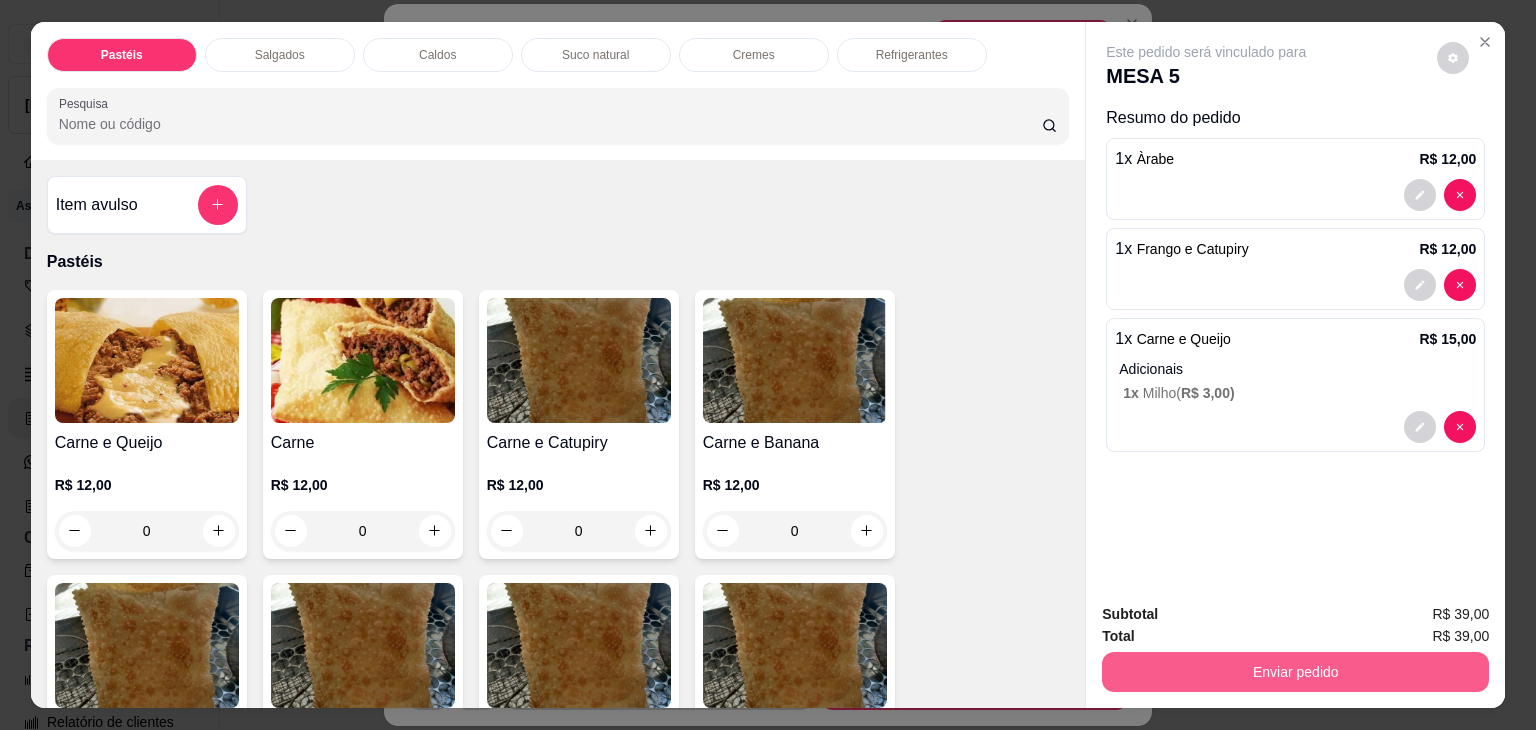 click on "Enviar pedido" at bounding box center (1295, 672) 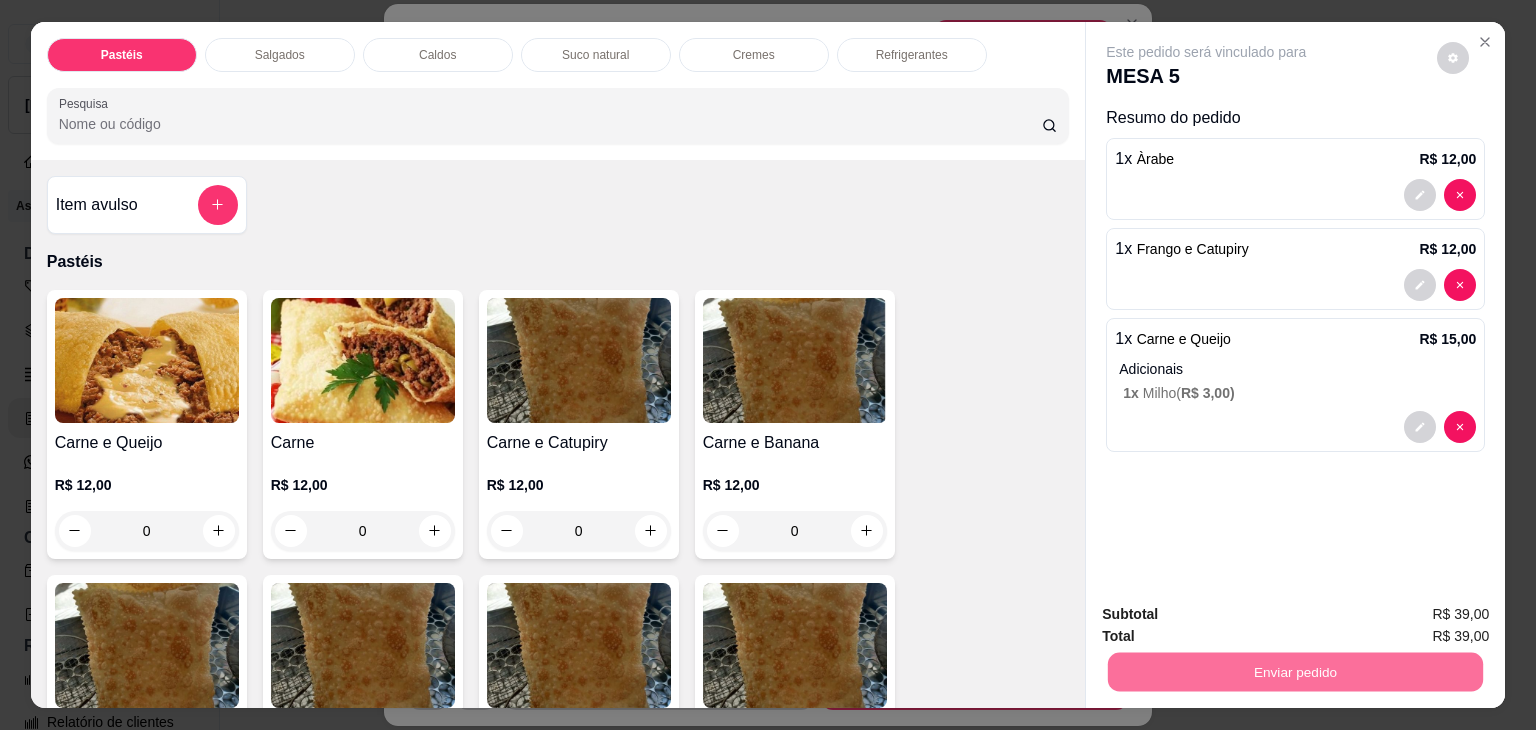 click on "Não registrar e enviar pedido" at bounding box center [1229, 615] 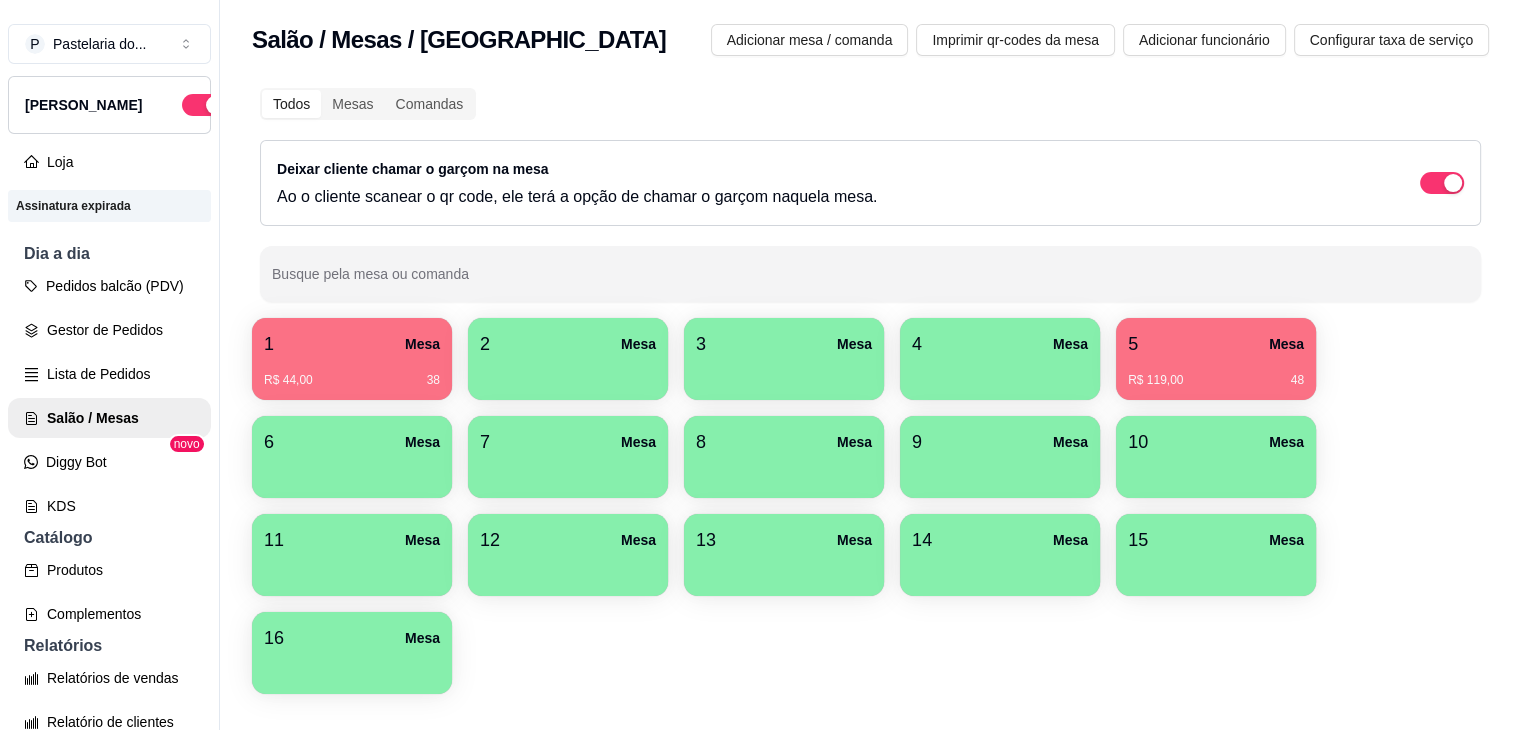click on "5 Mesa R$ 119,00 48" at bounding box center [1216, 359] 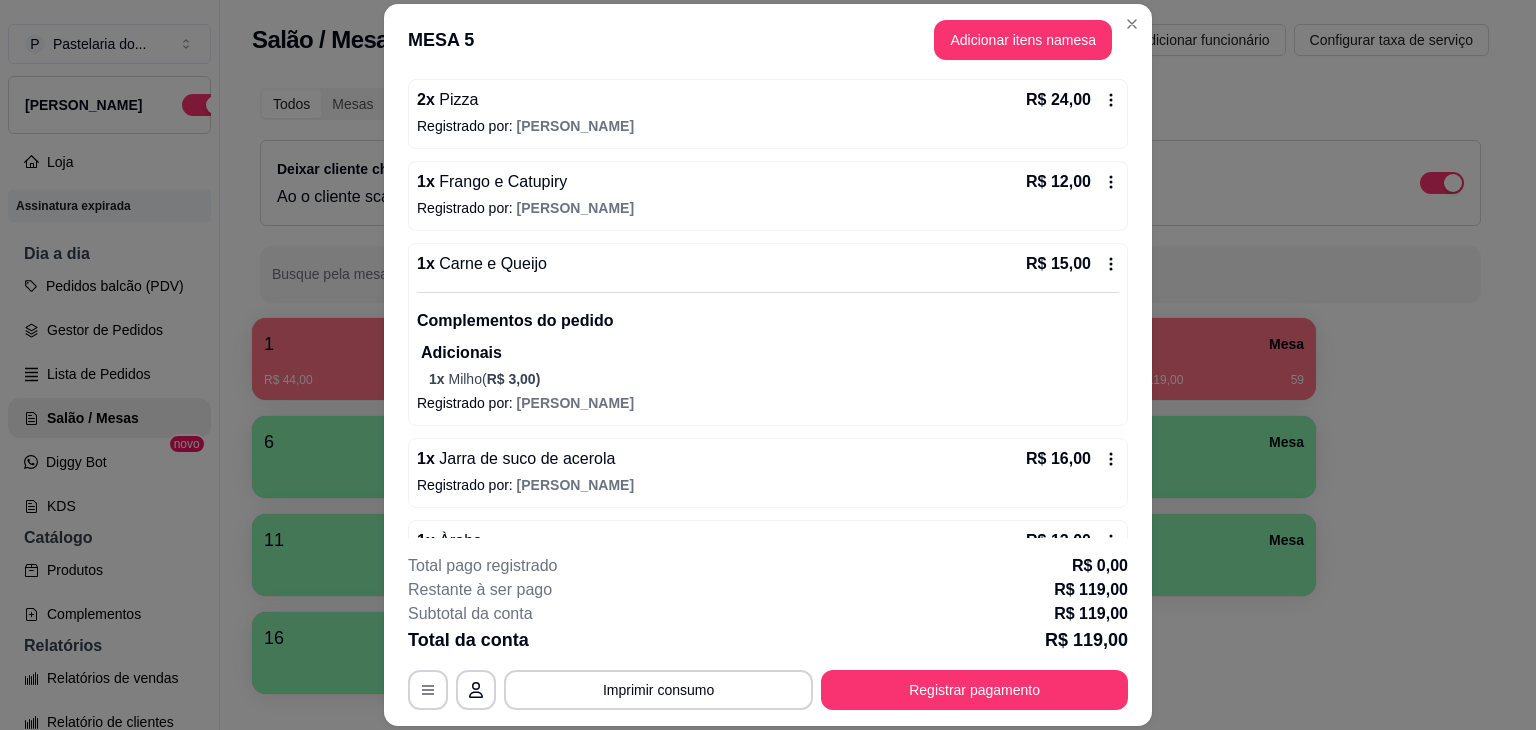 scroll, scrollTop: 300, scrollLeft: 0, axis: vertical 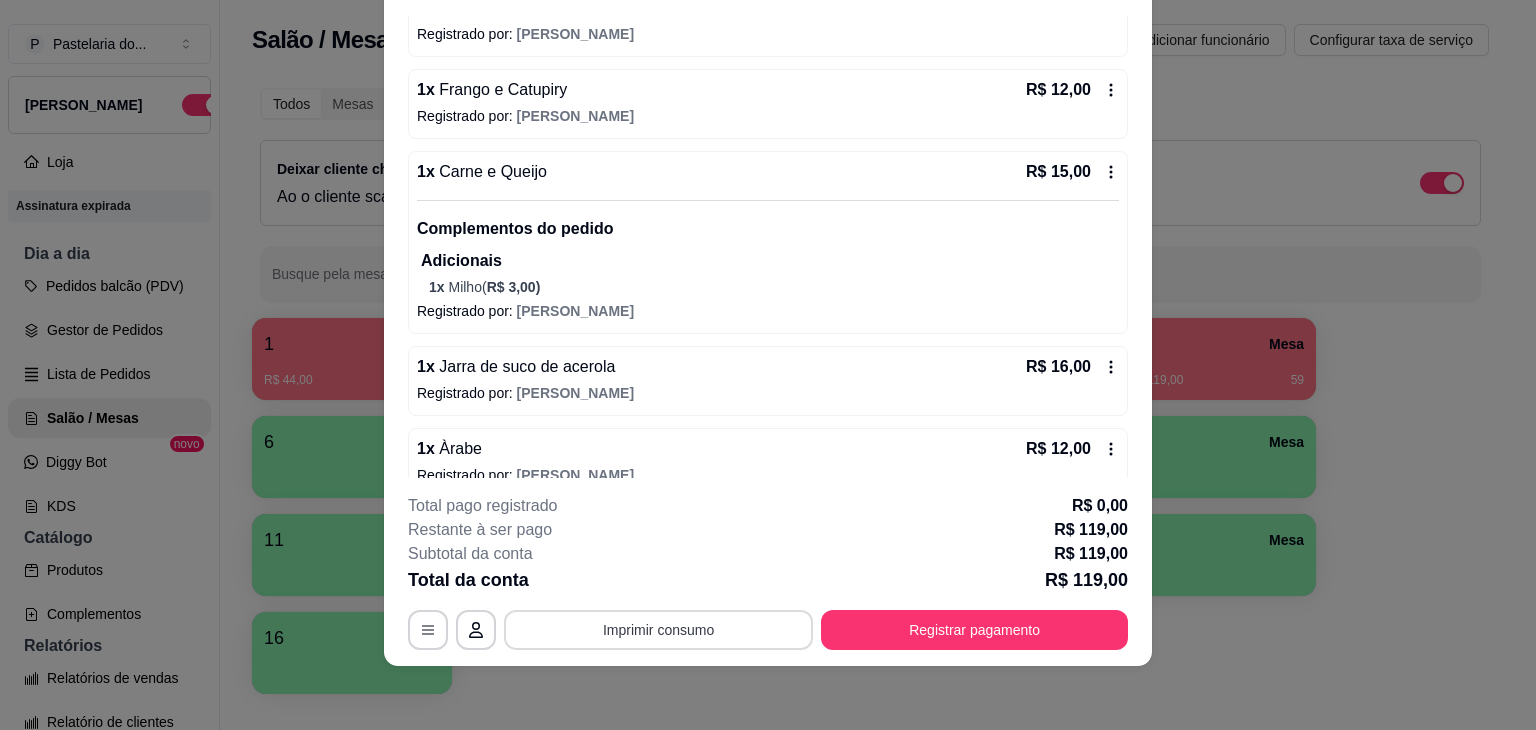 click on "Imprimir consumo" at bounding box center (658, 630) 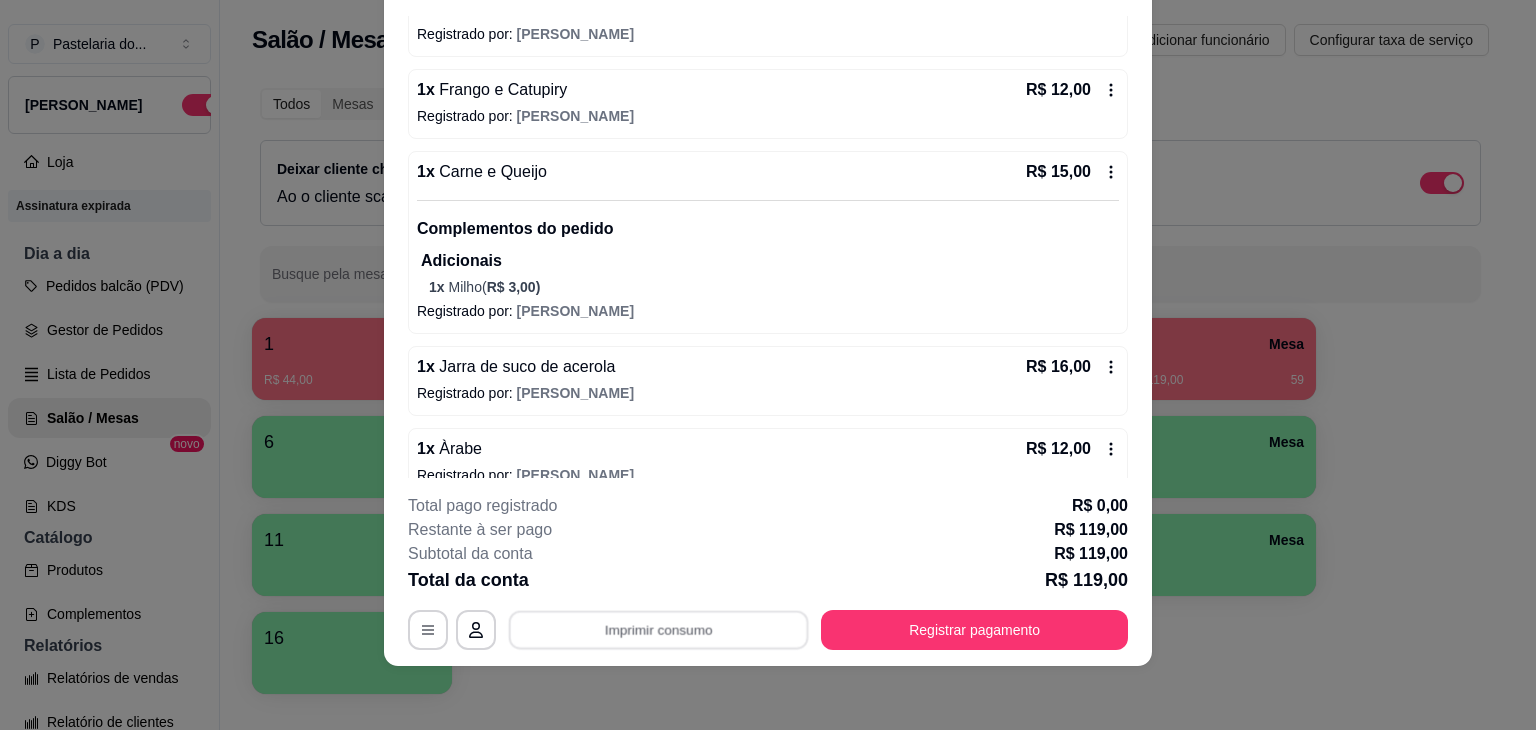 click on "IMPRESSORA" at bounding box center (657, 588) 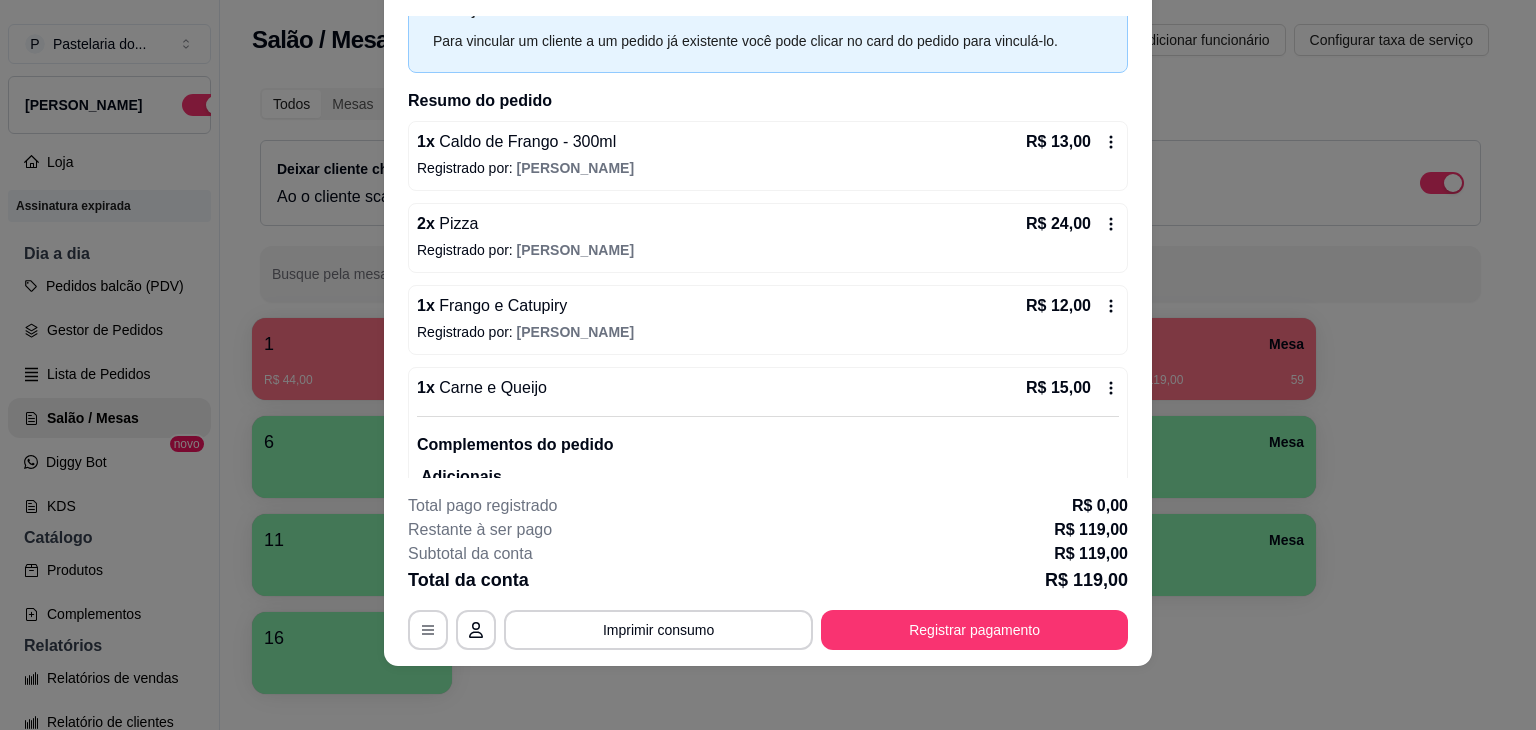 scroll, scrollTop: 0, scrollLeft: 0, axis: both 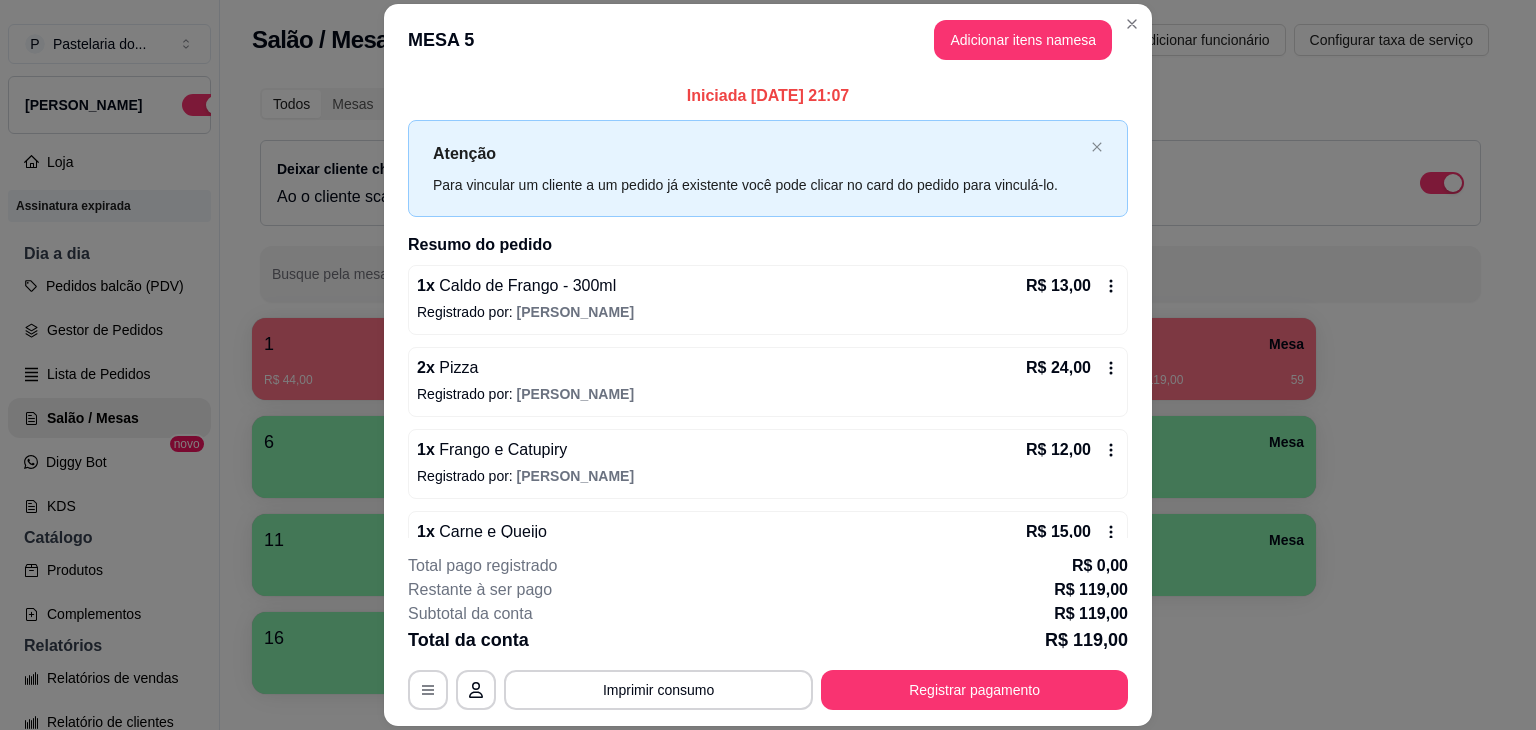 click on "Registrar pagamento" at bounding box center (974, 690) 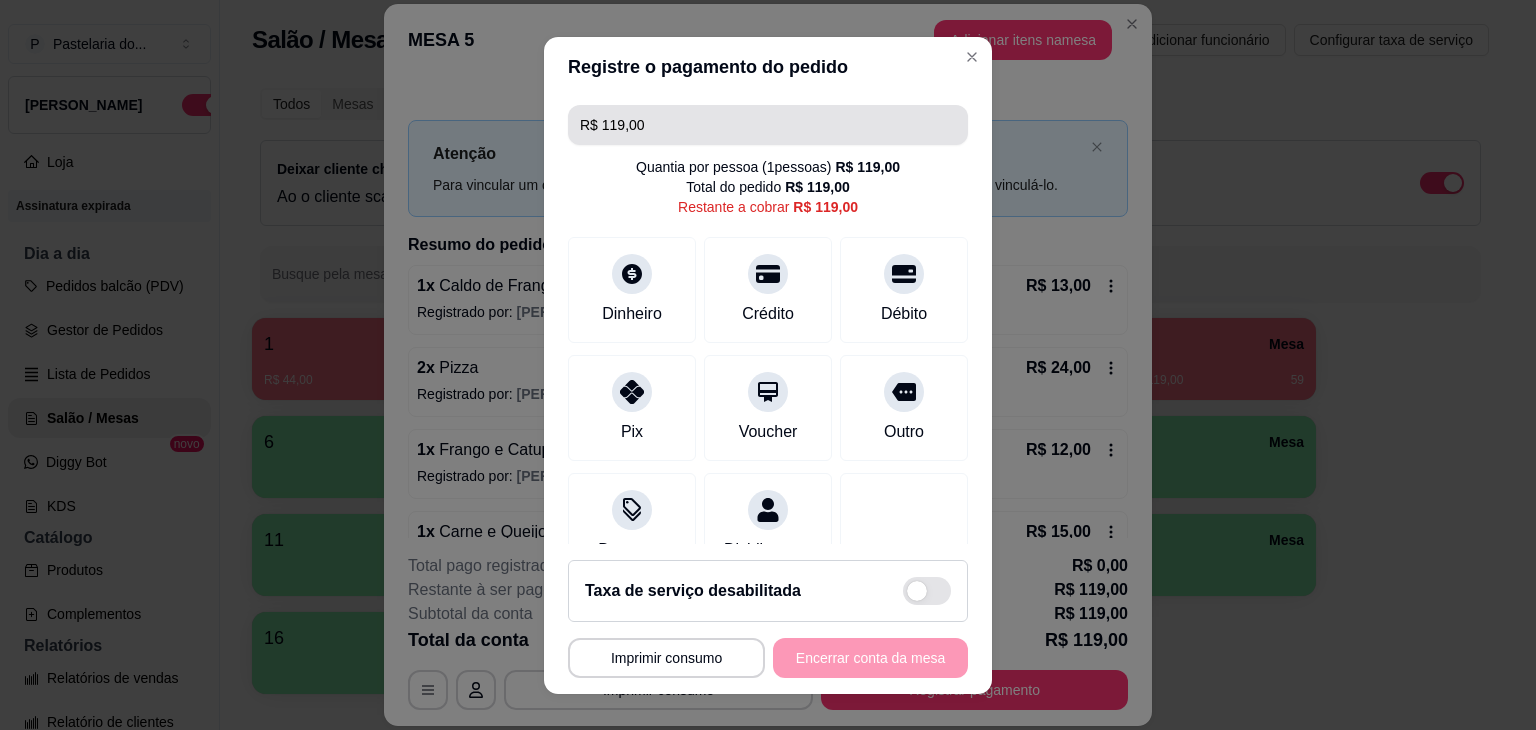 click on "R$ 119,00" at bounding box center [768, 125] 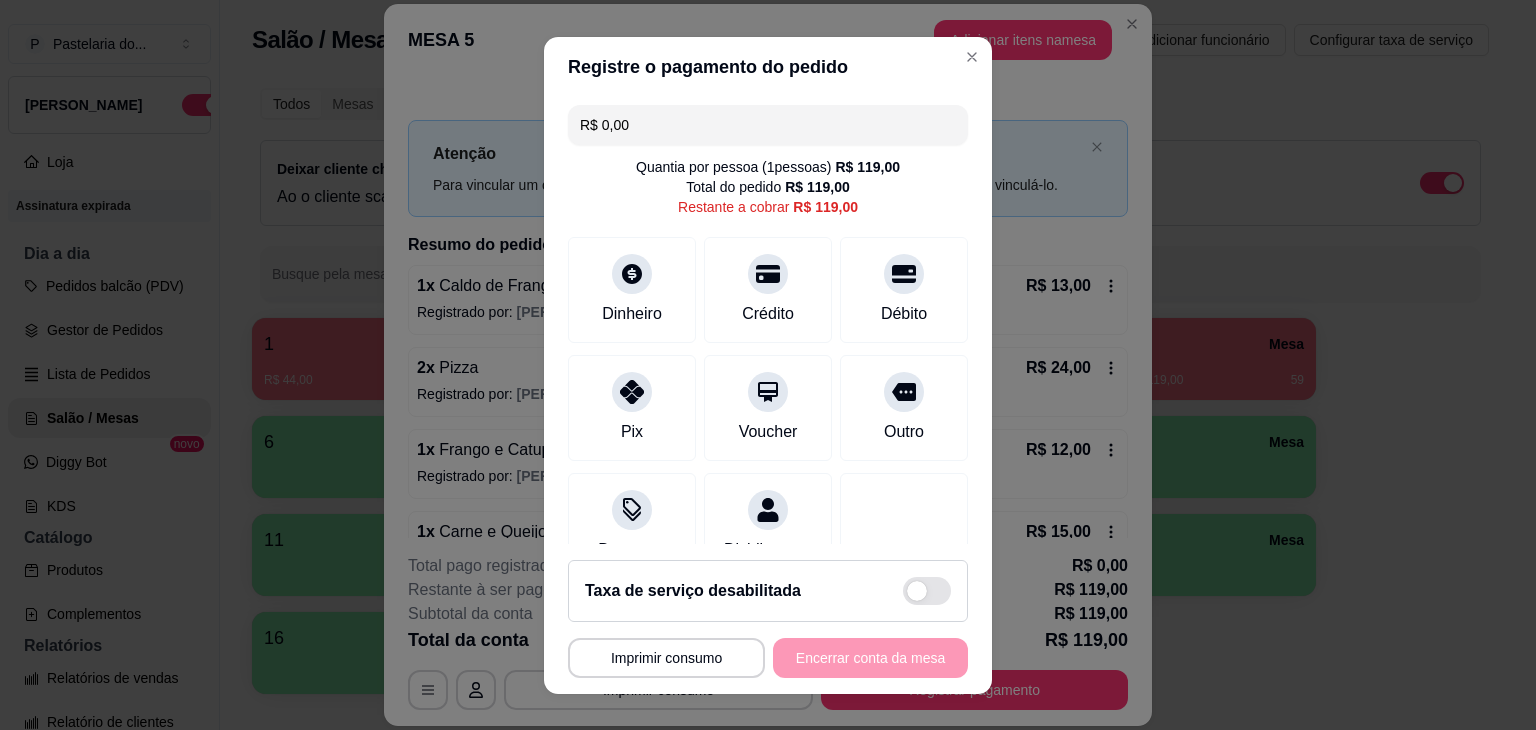 drag, startPoint x: 576, startPoint y: 165, endPoint x: 664, endPoint y: 85, distance: 118.92855 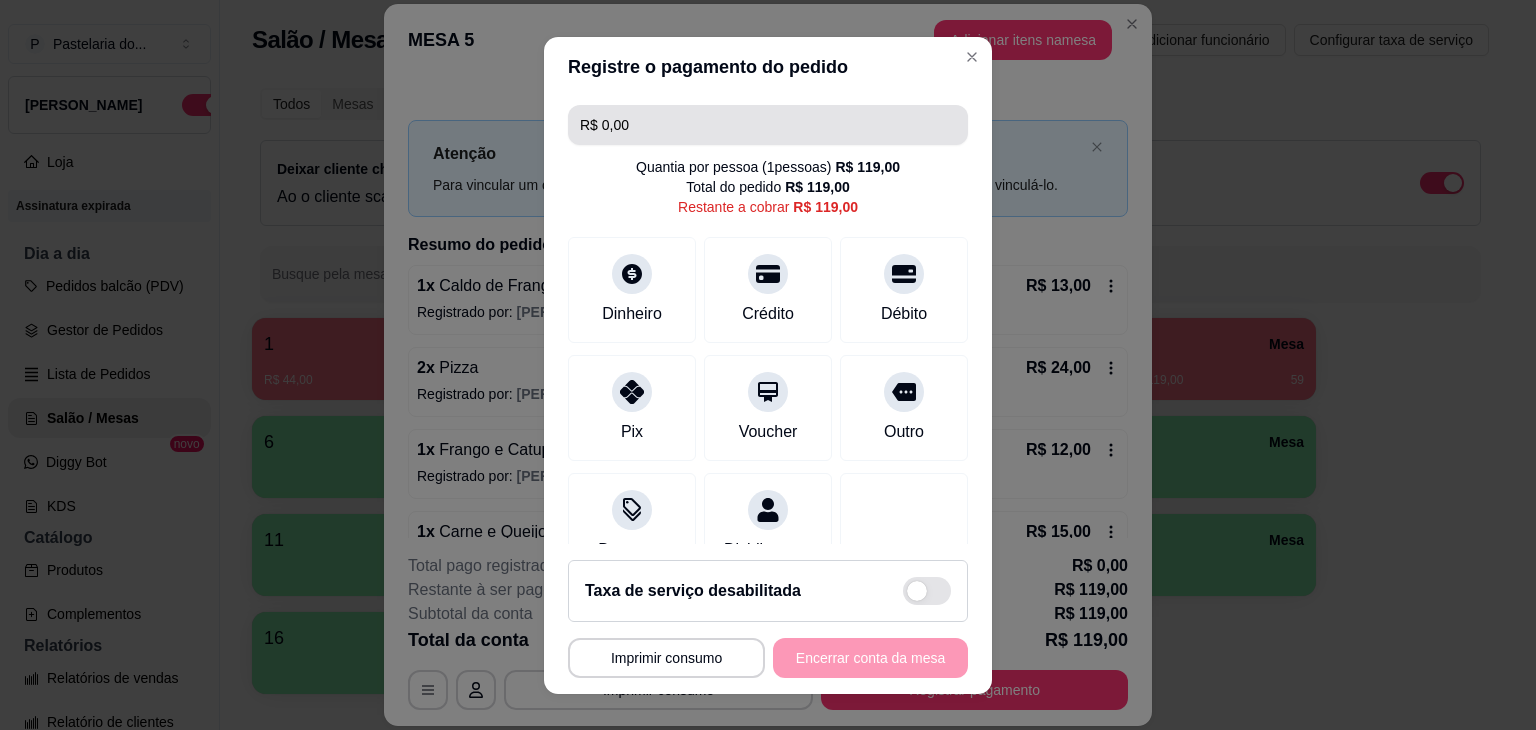 click on "R$ 0,00" at bounding box center (768, 125) 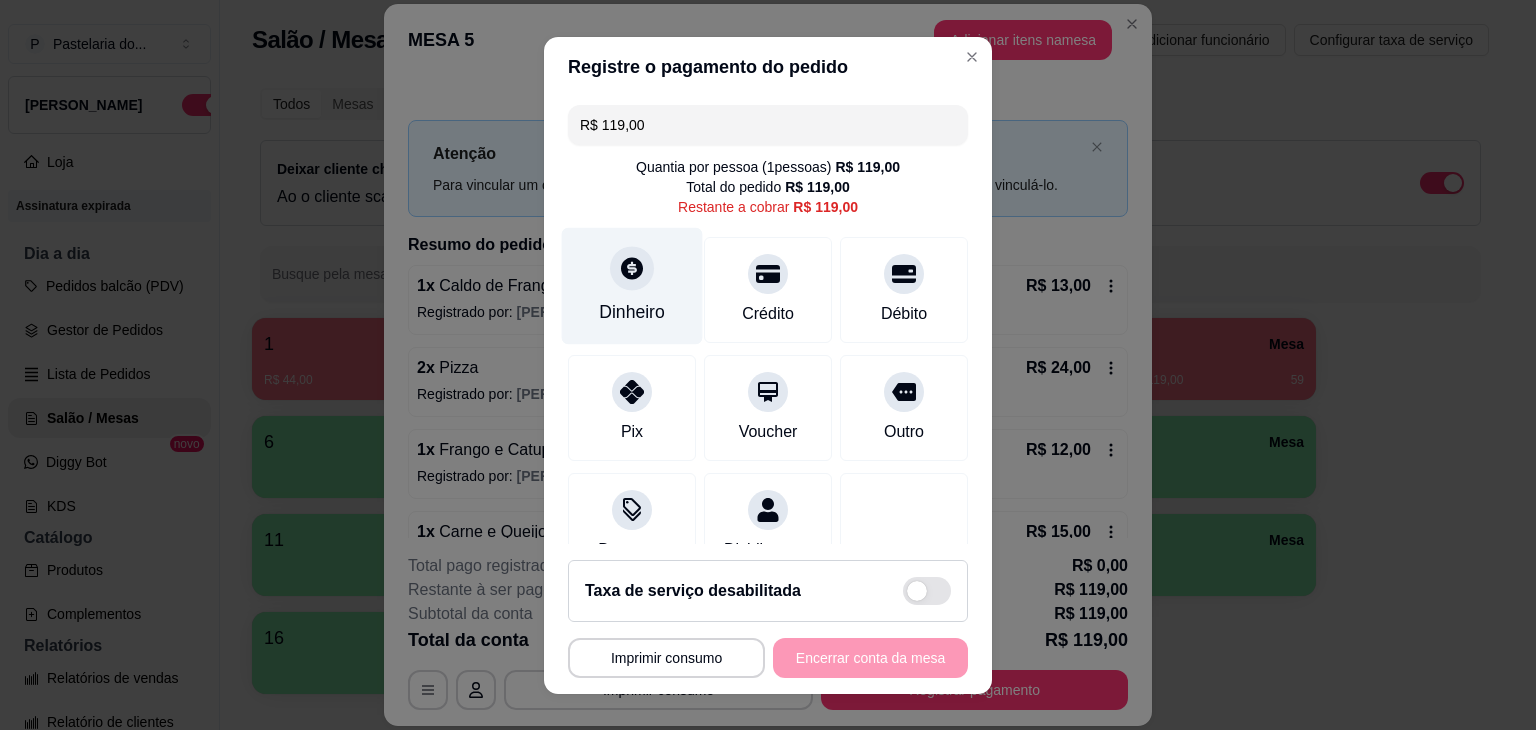 click on "Dinheiro" at bounding box center (632, 285) 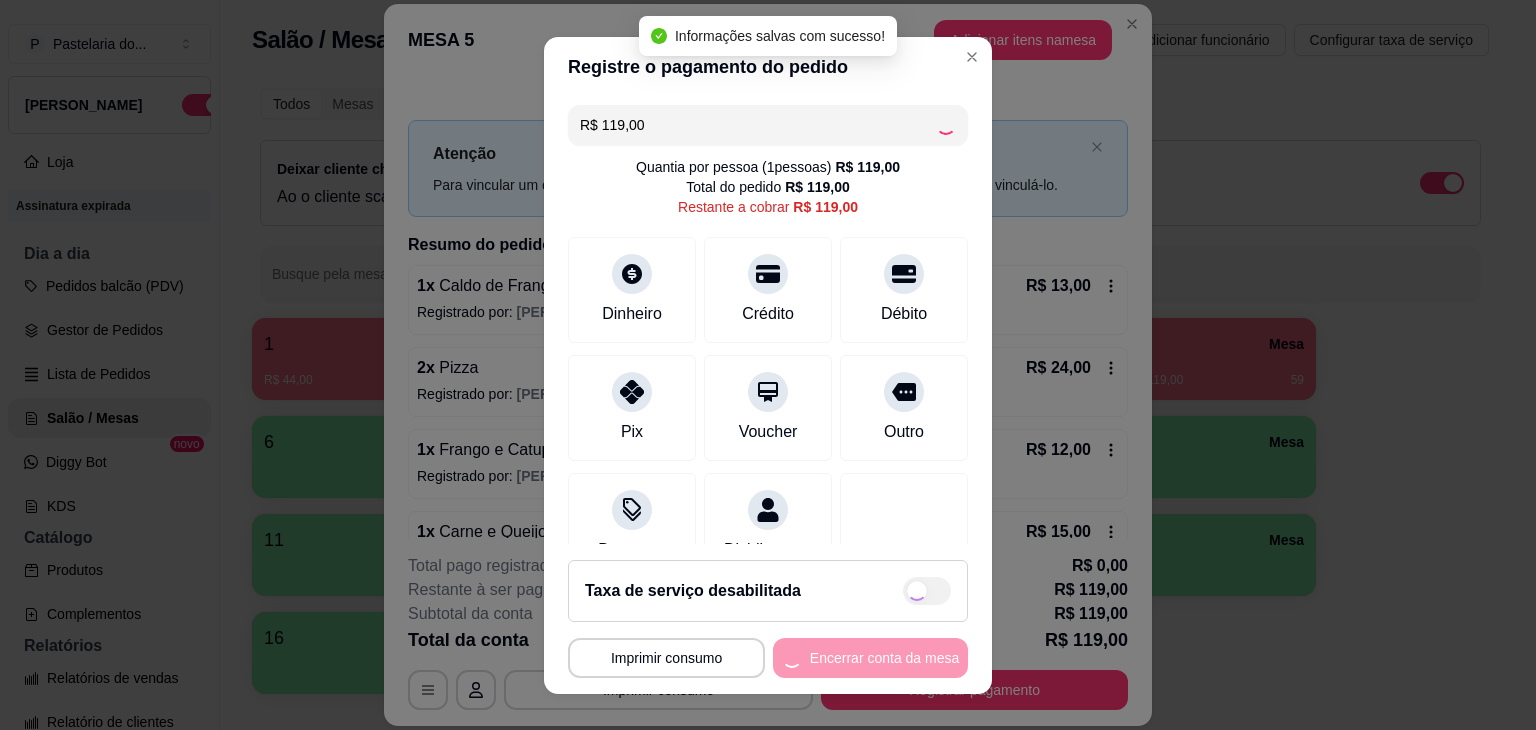 type on "R$ 0,00" 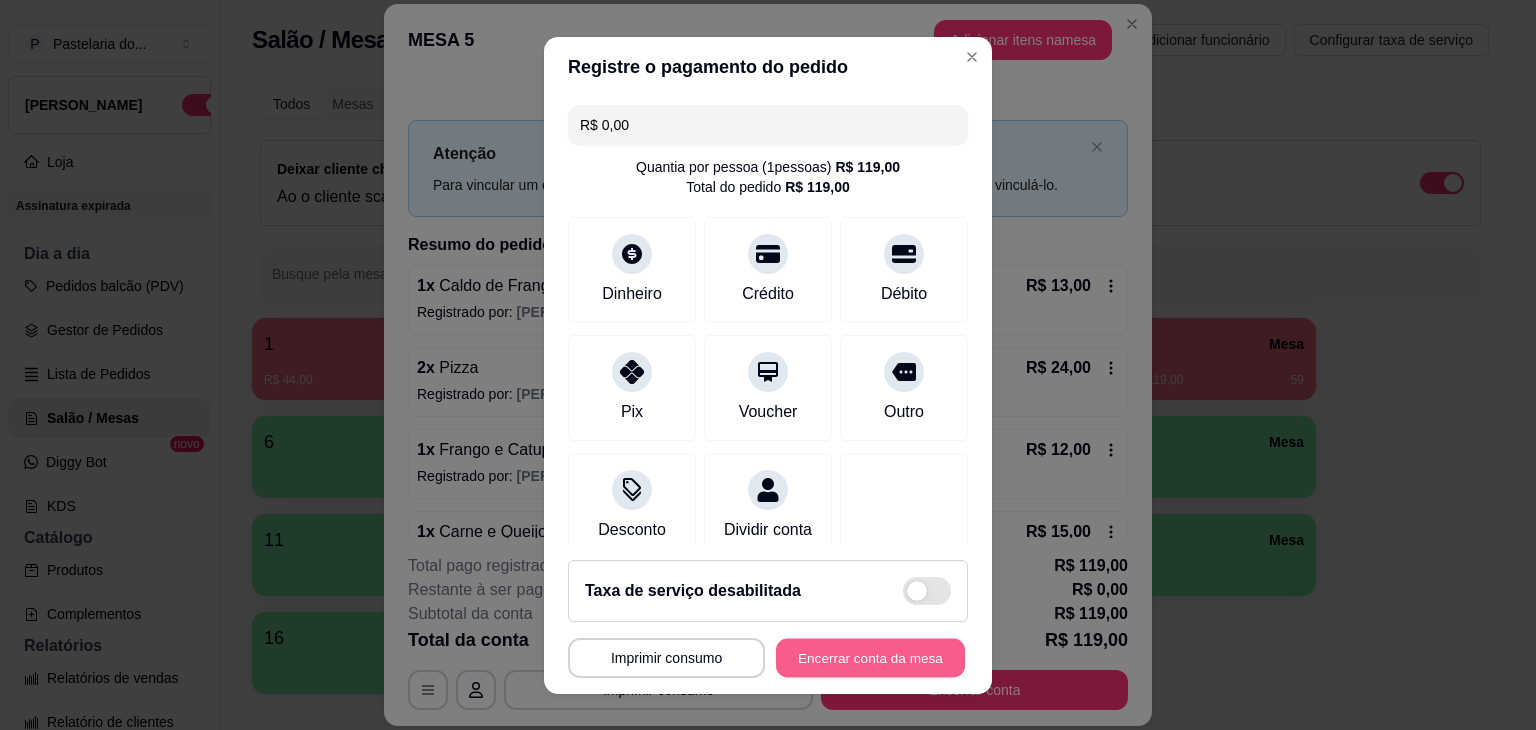 click on "Encerrar conta da mesa" at bounding box center [870, 657] 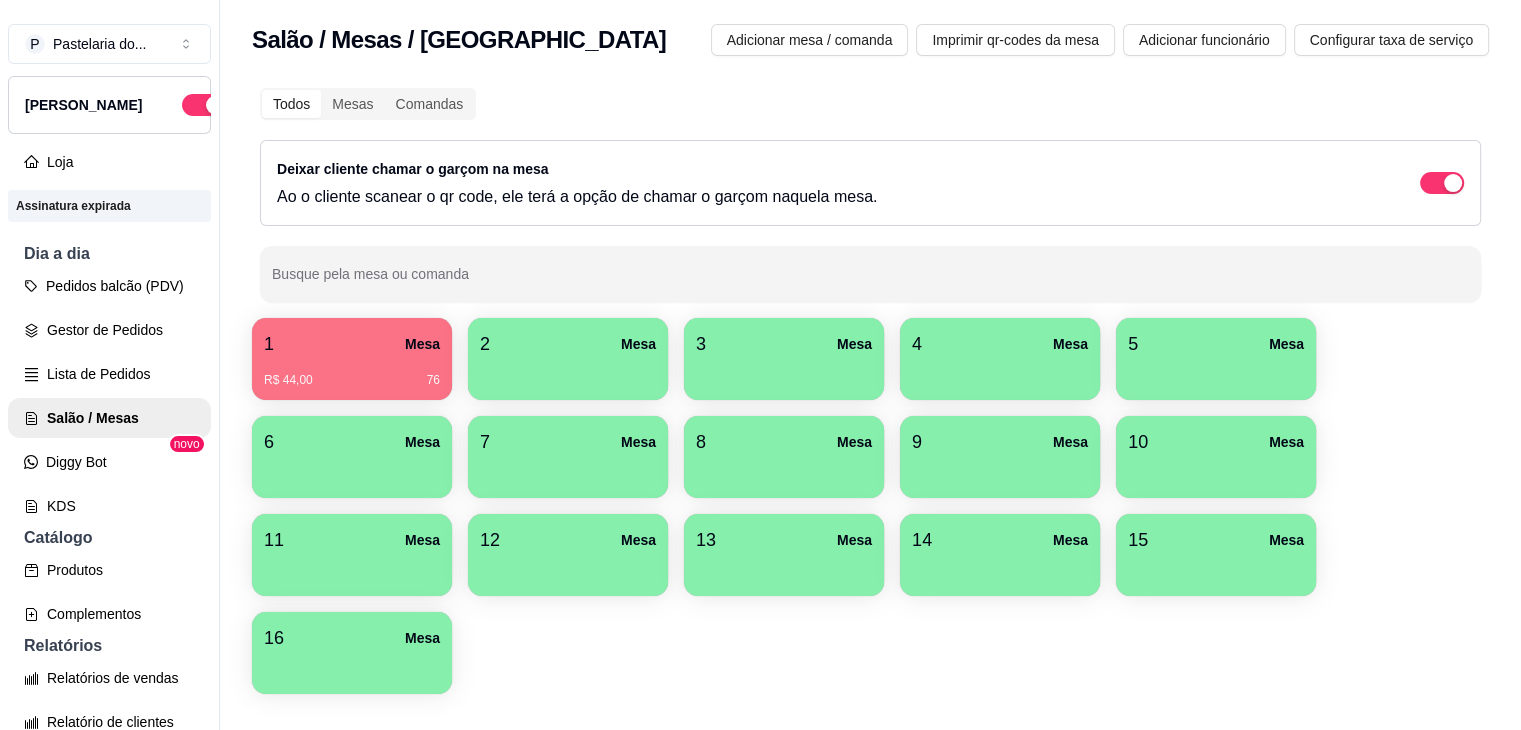 click on "2 Mesa" at bounding box center (568, 344) 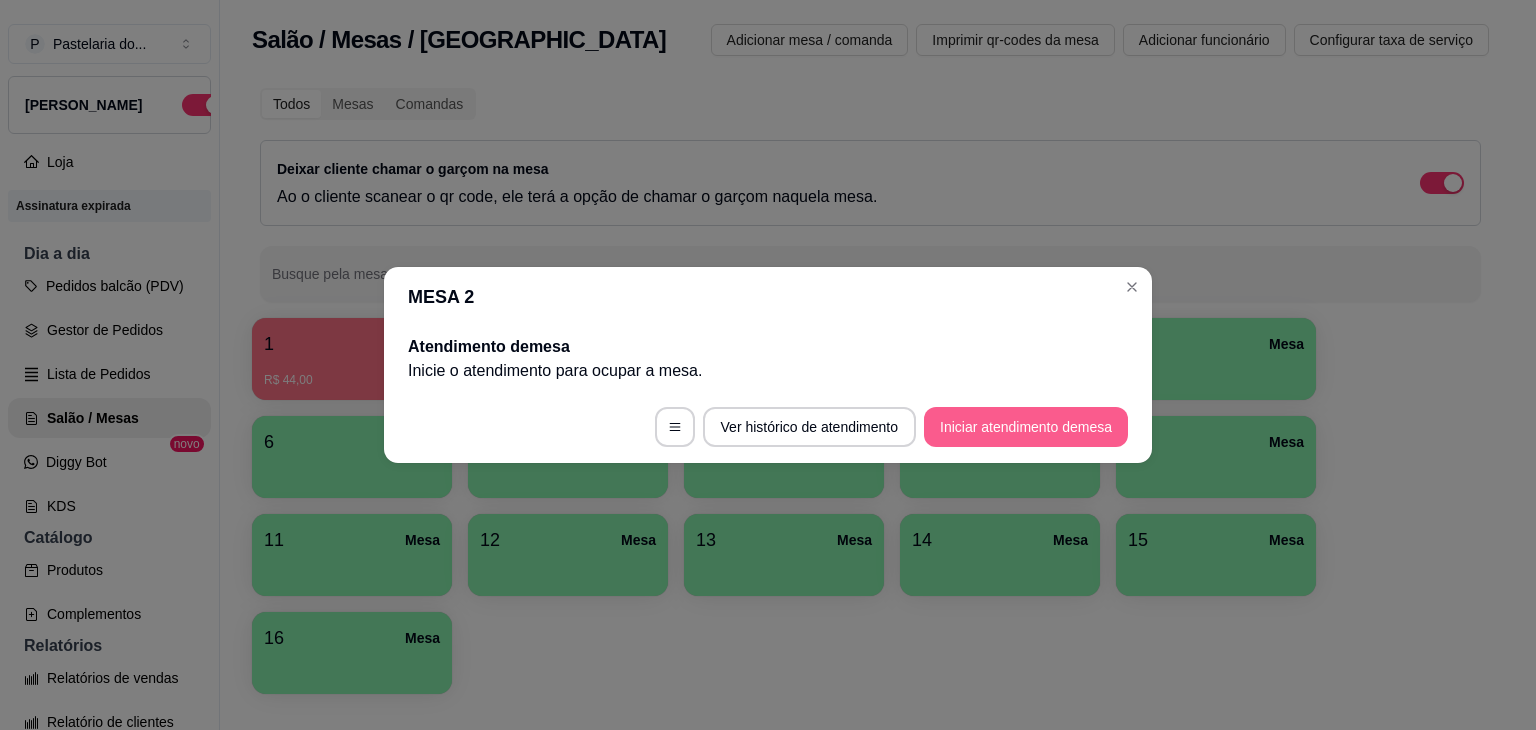 click on "Iniciar atendimento de  mesa" at bounding box center [1026, 427] 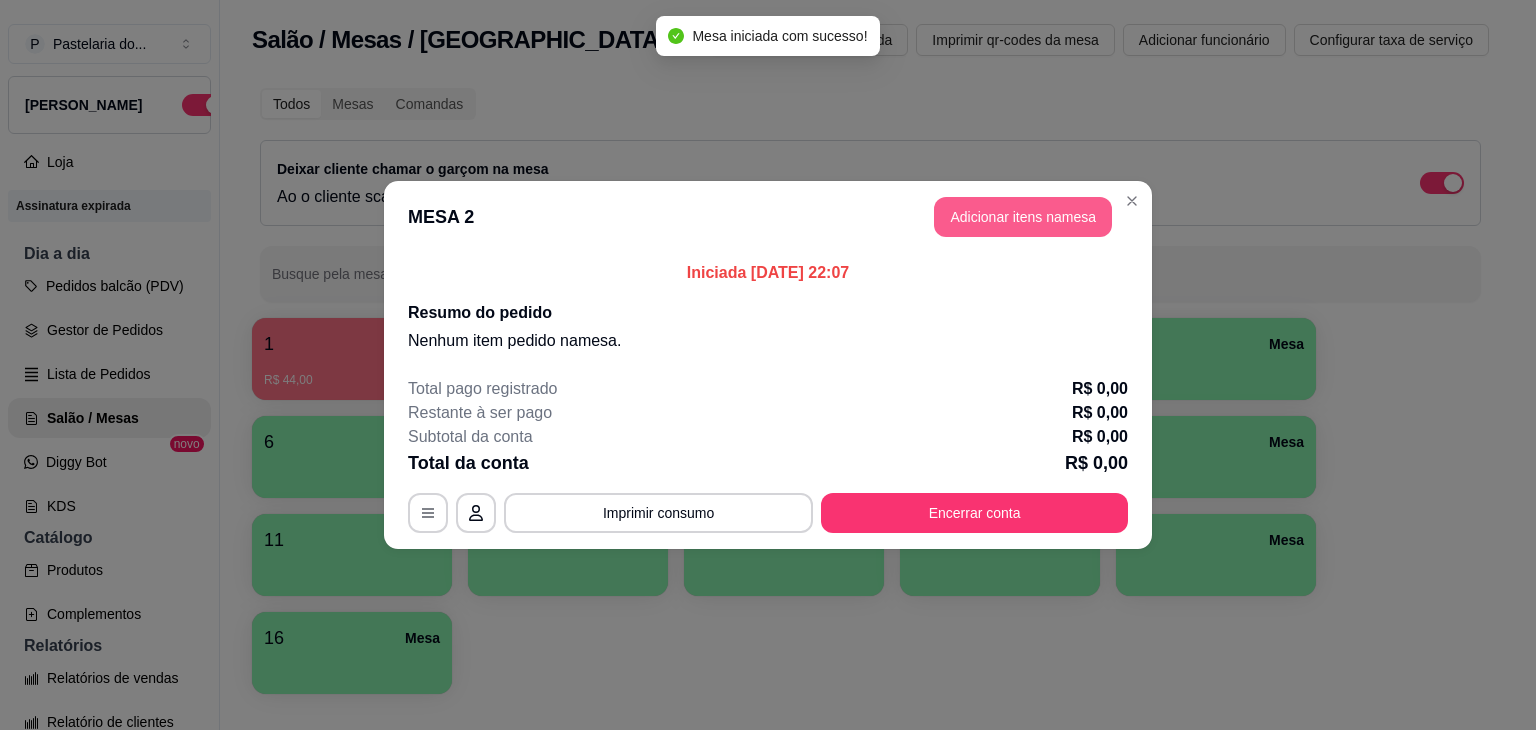 click on "Adicionar itens na  mesa" at bounding box center (1023, 217) 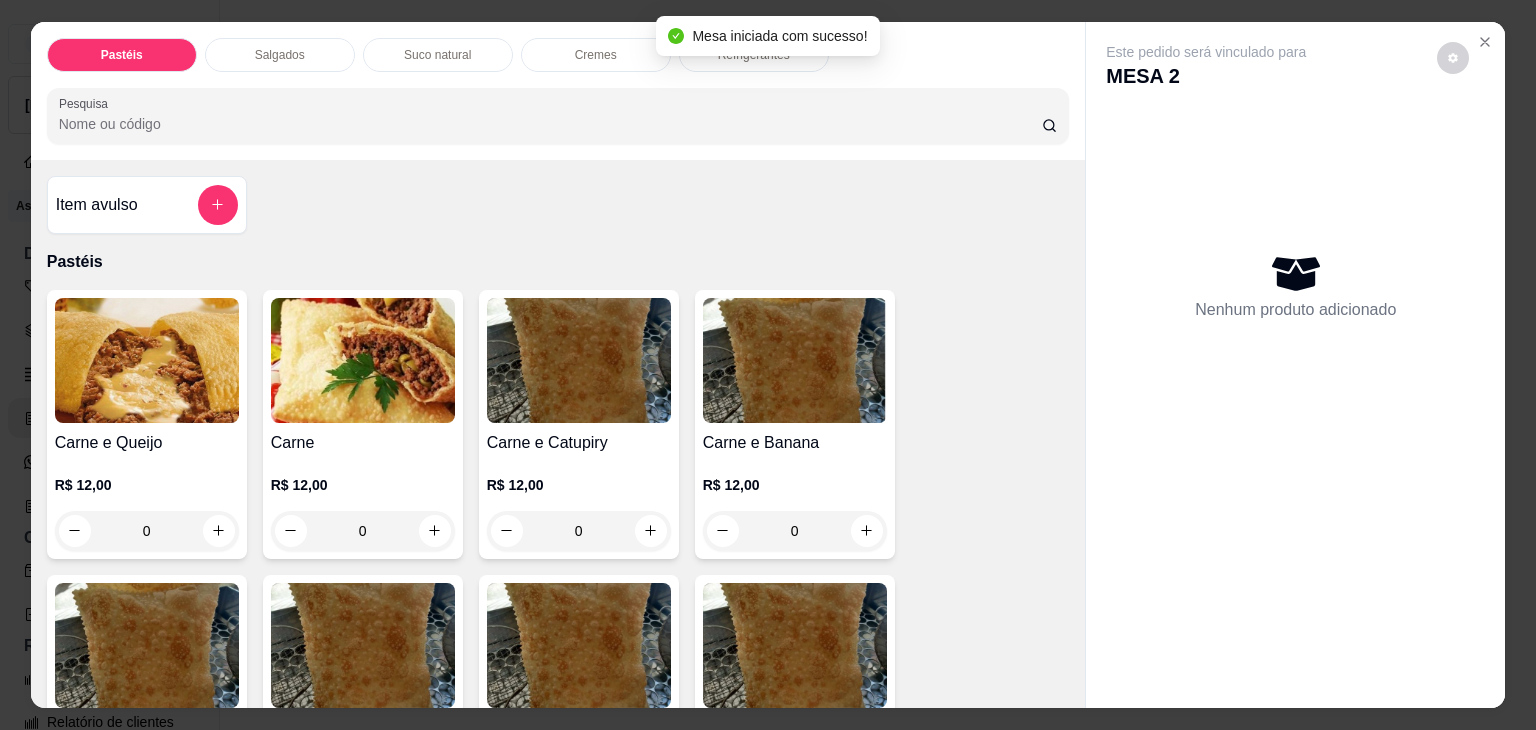 click on "Suco natural" at bounding box center (437, 55) 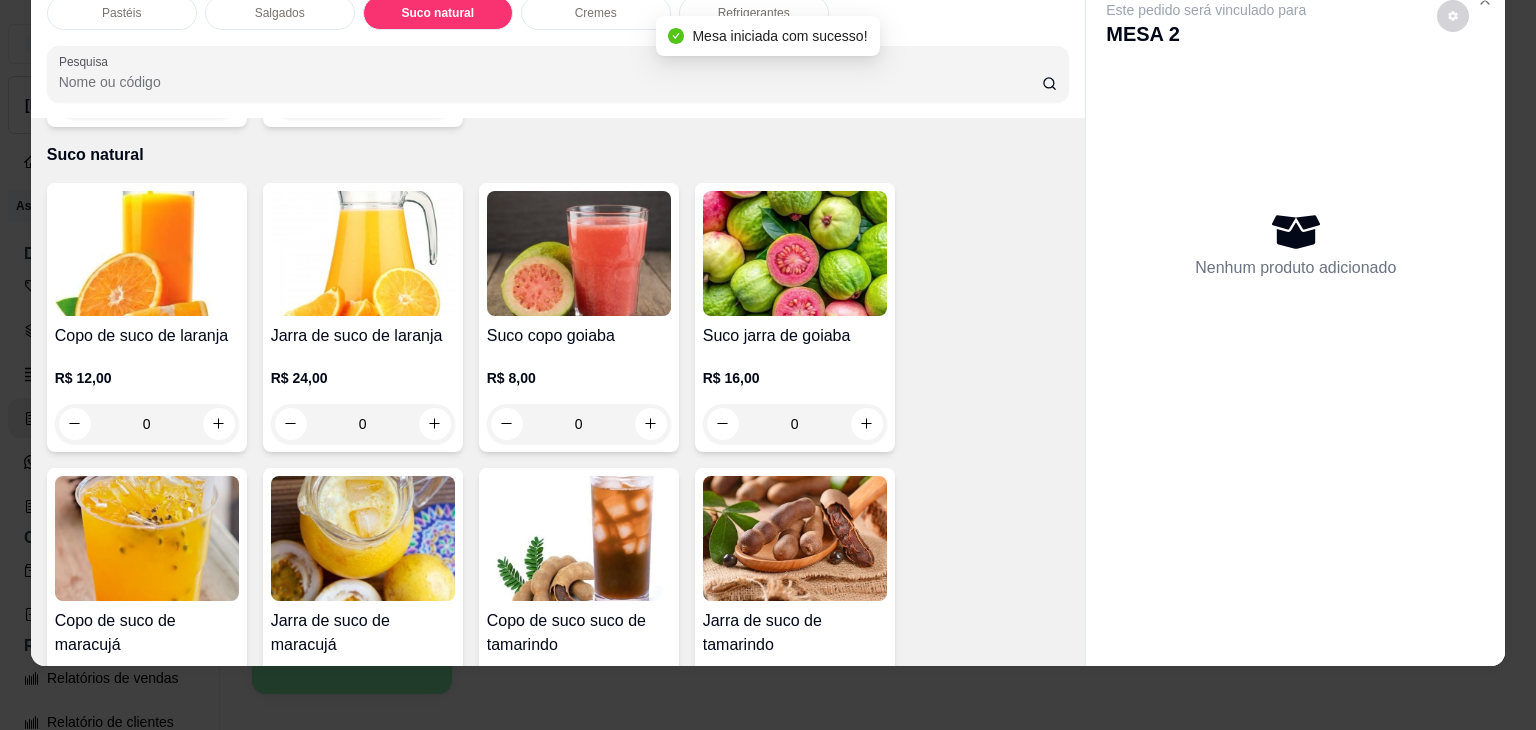 scroll, scrollTop: 0, scrollLeft: 0, axis: both 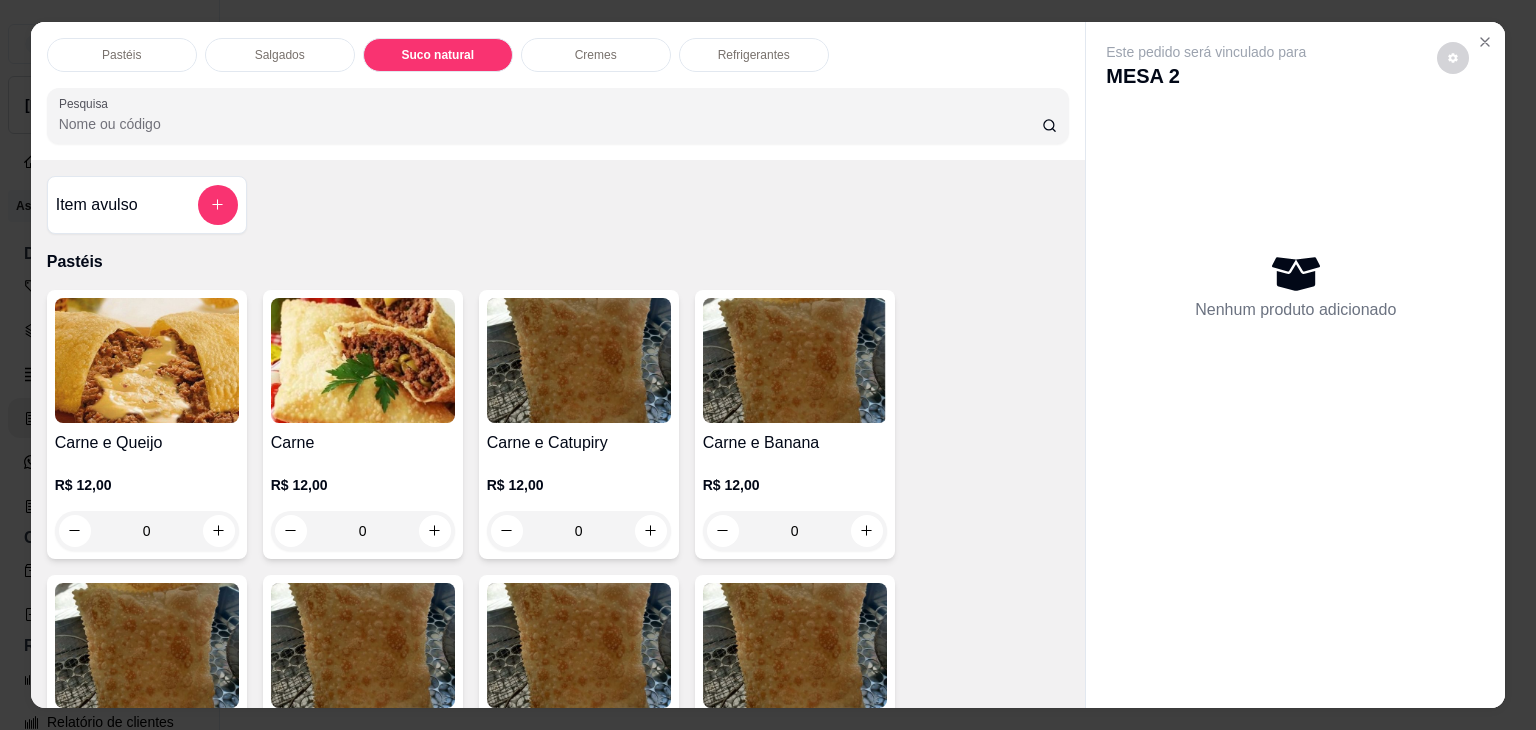 click at bounding box center (218, 205) 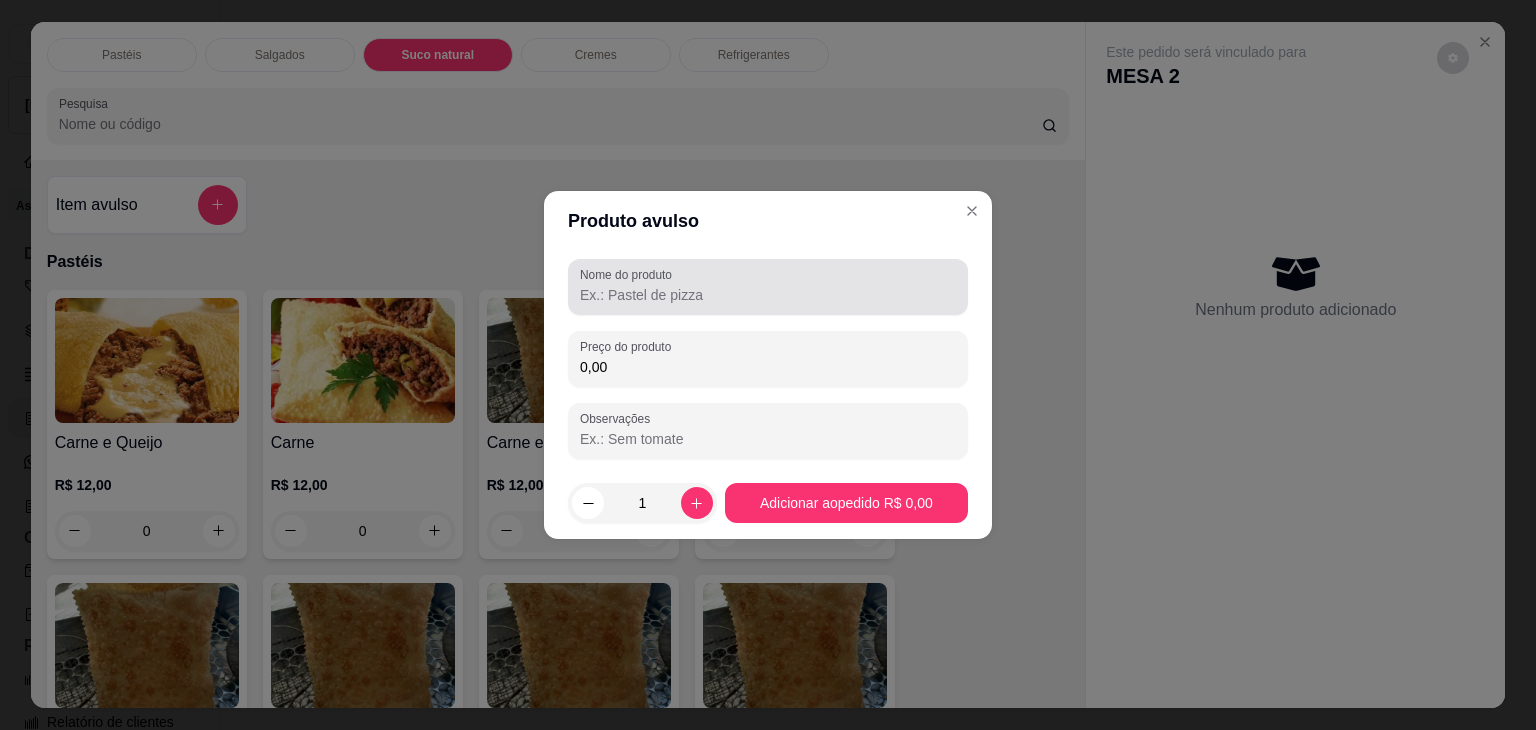 click at bounding box center [768, 287] 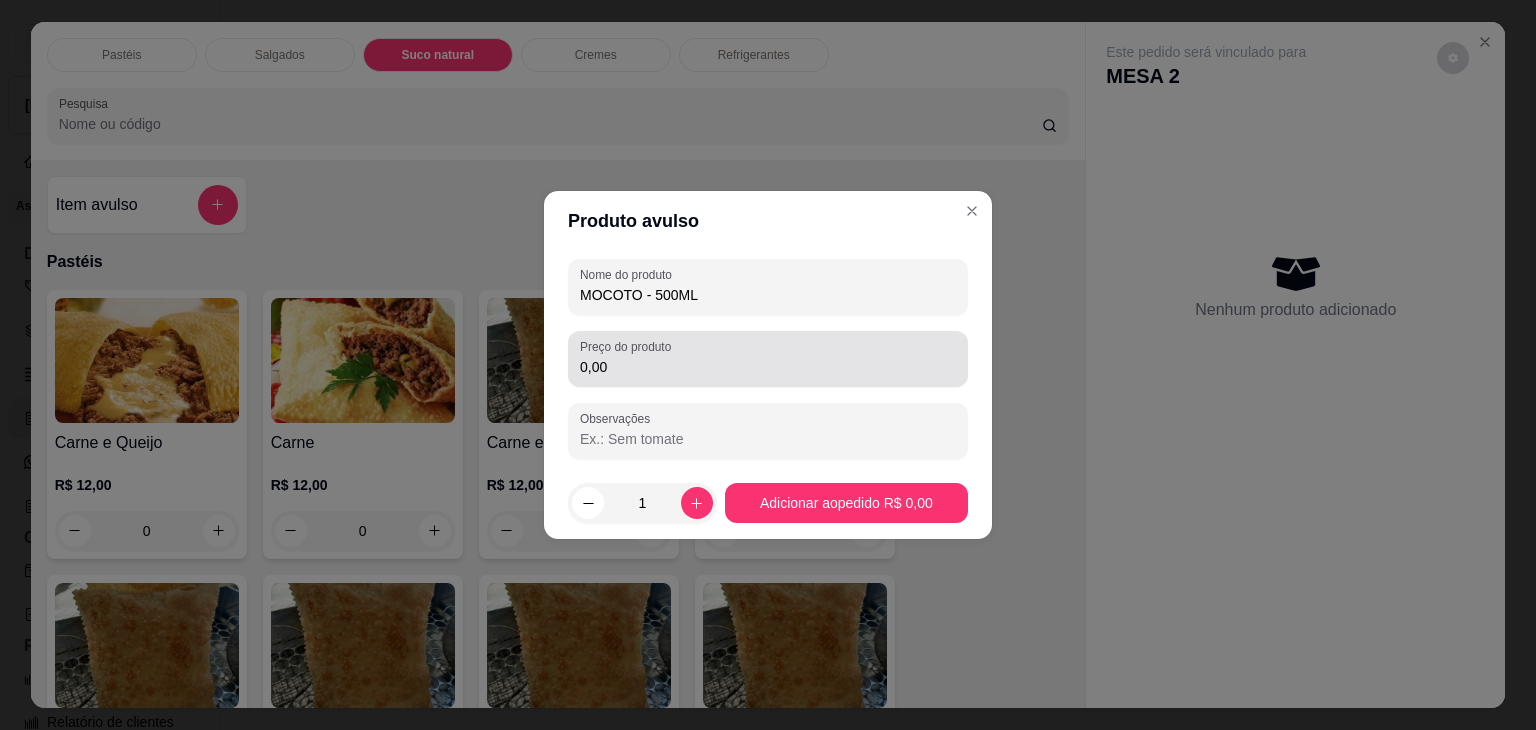 type on "MOCOTO - 500ML" 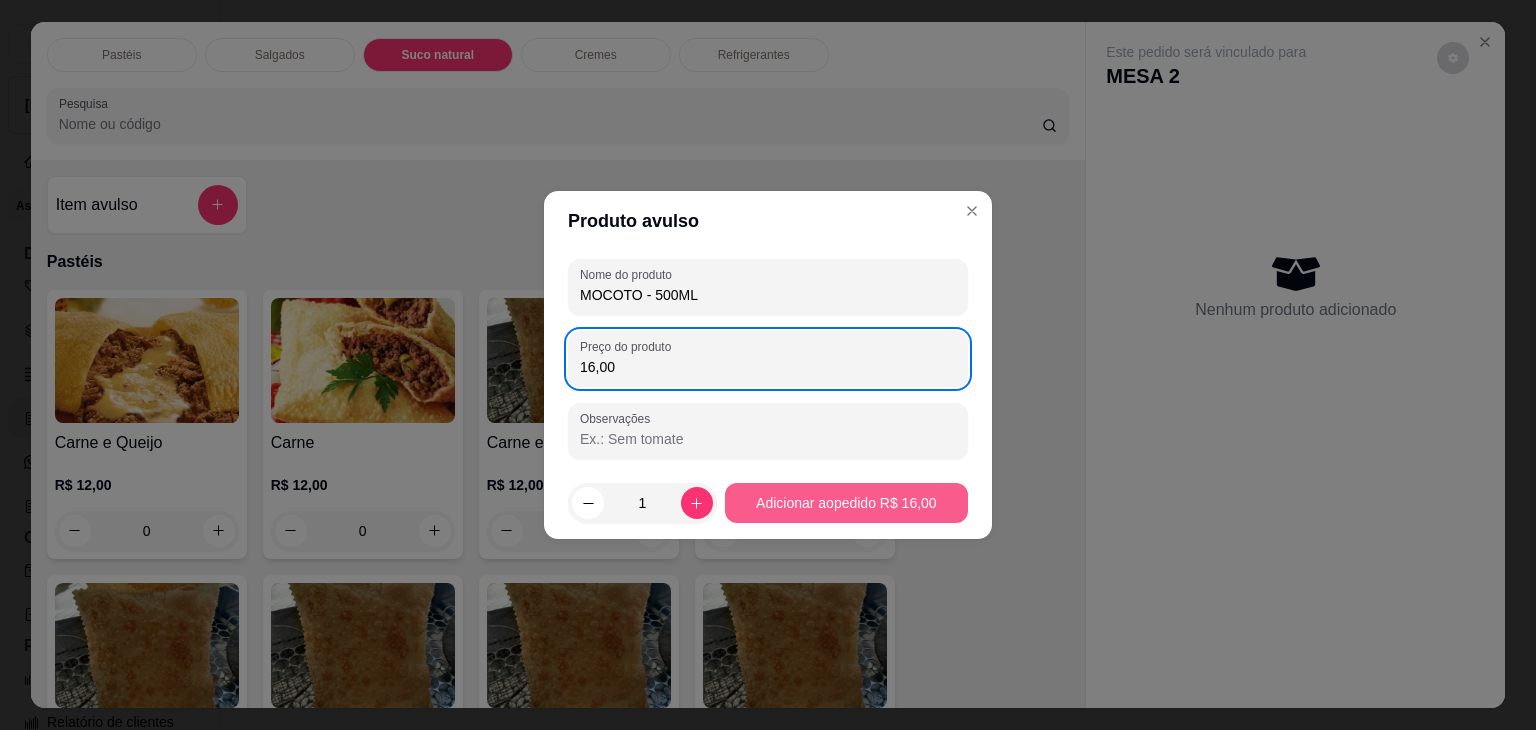 type on "16,00" 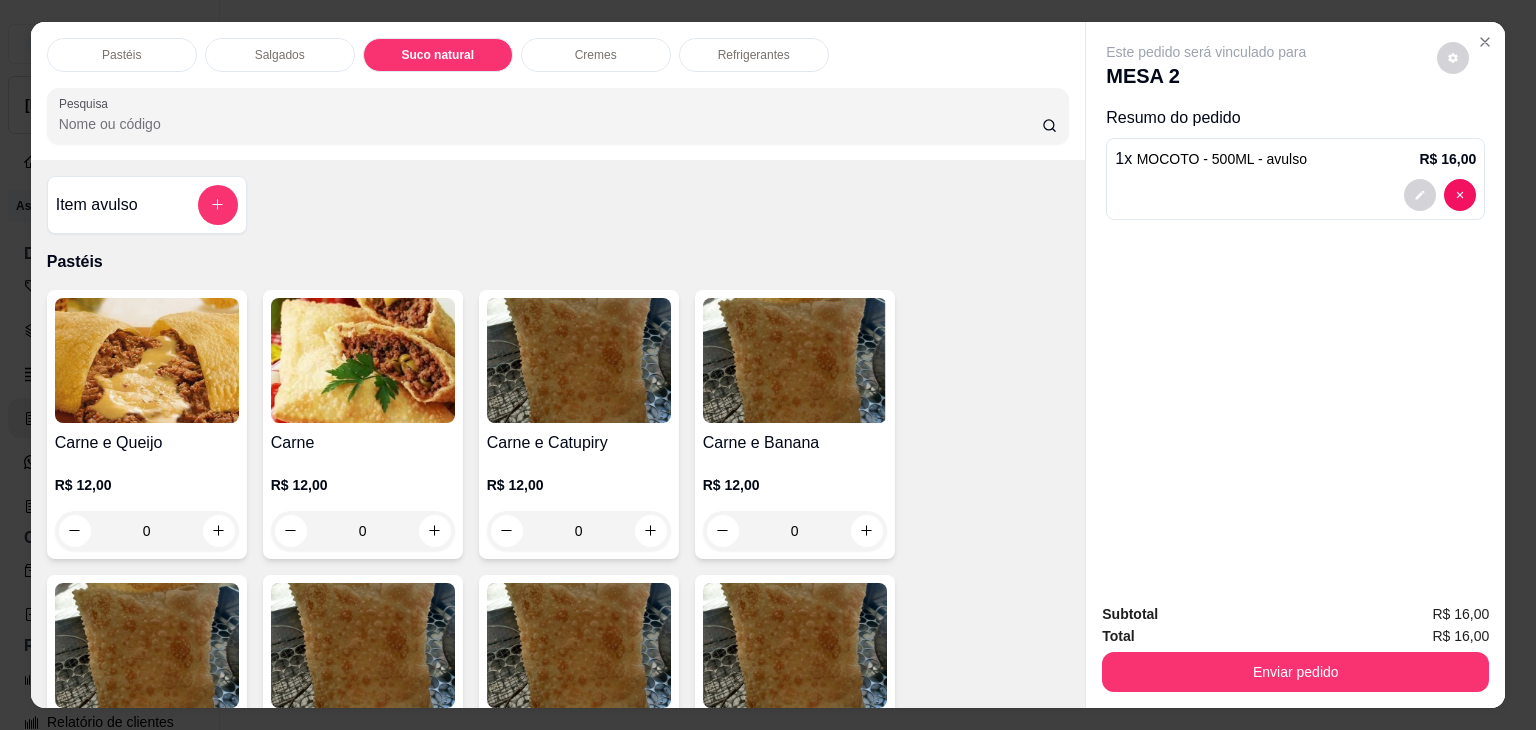 click at bounding box center [147, 360] 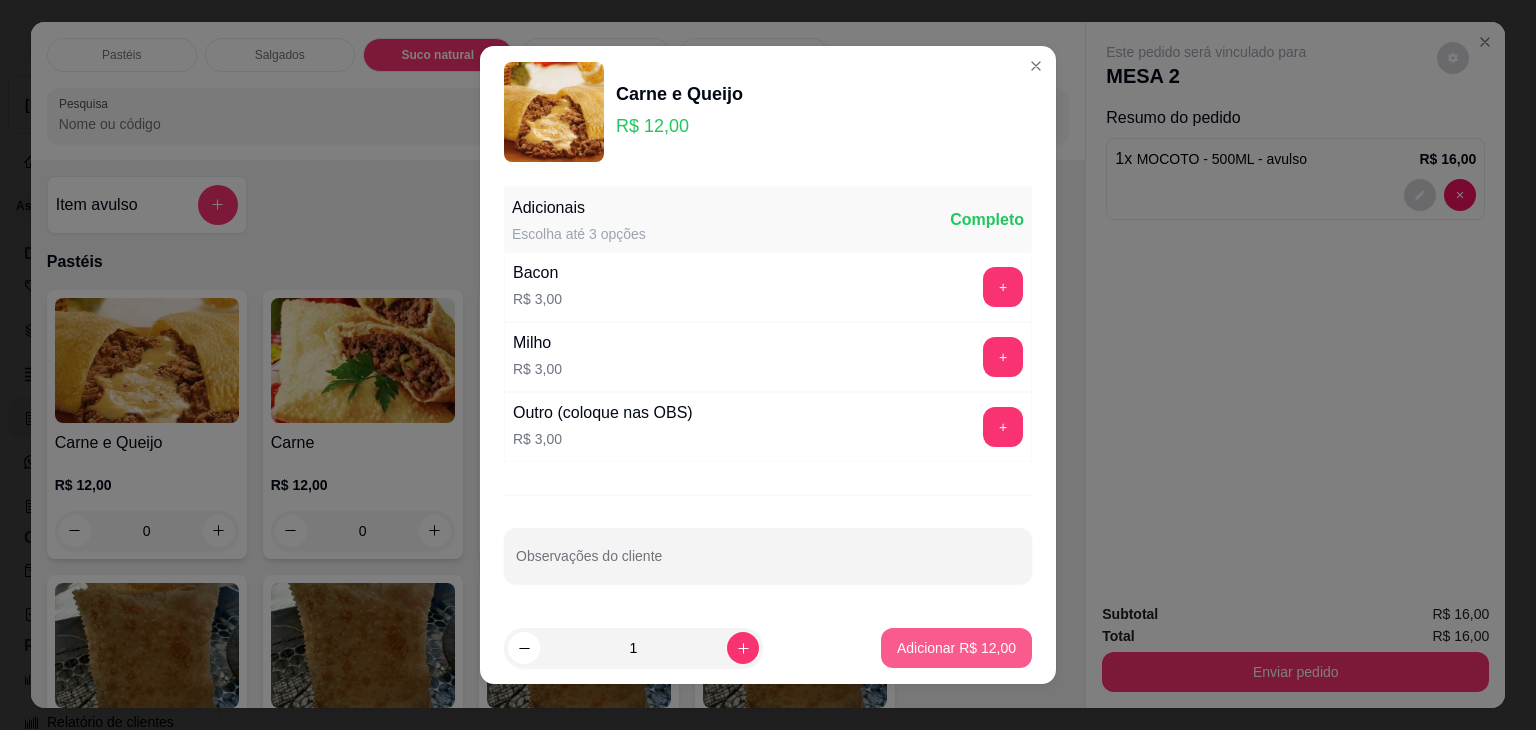 click on "Adicionar   R$ 12,00" at bounding box center (956, 648) 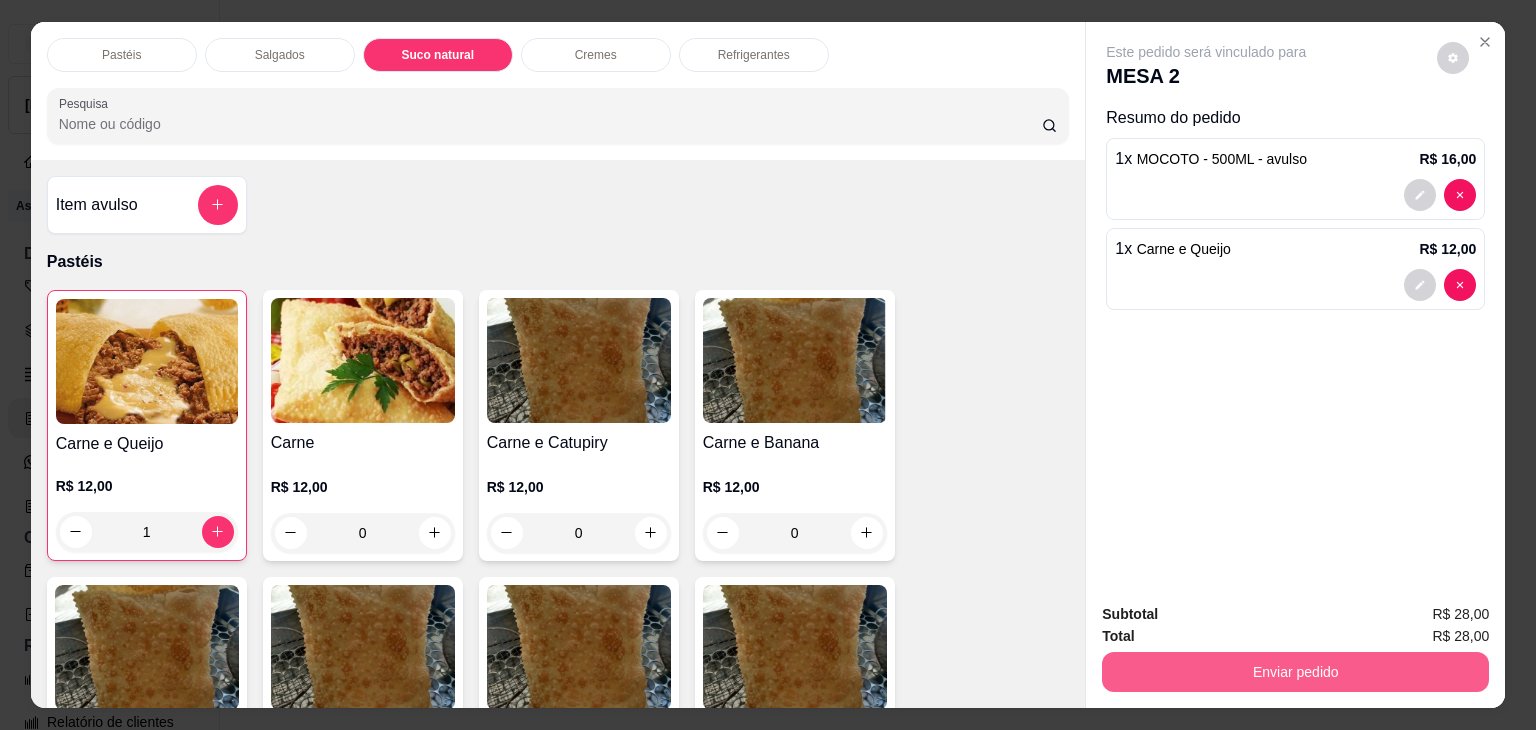 click on "Enviar pedido" at bounding box center (1295, 672) 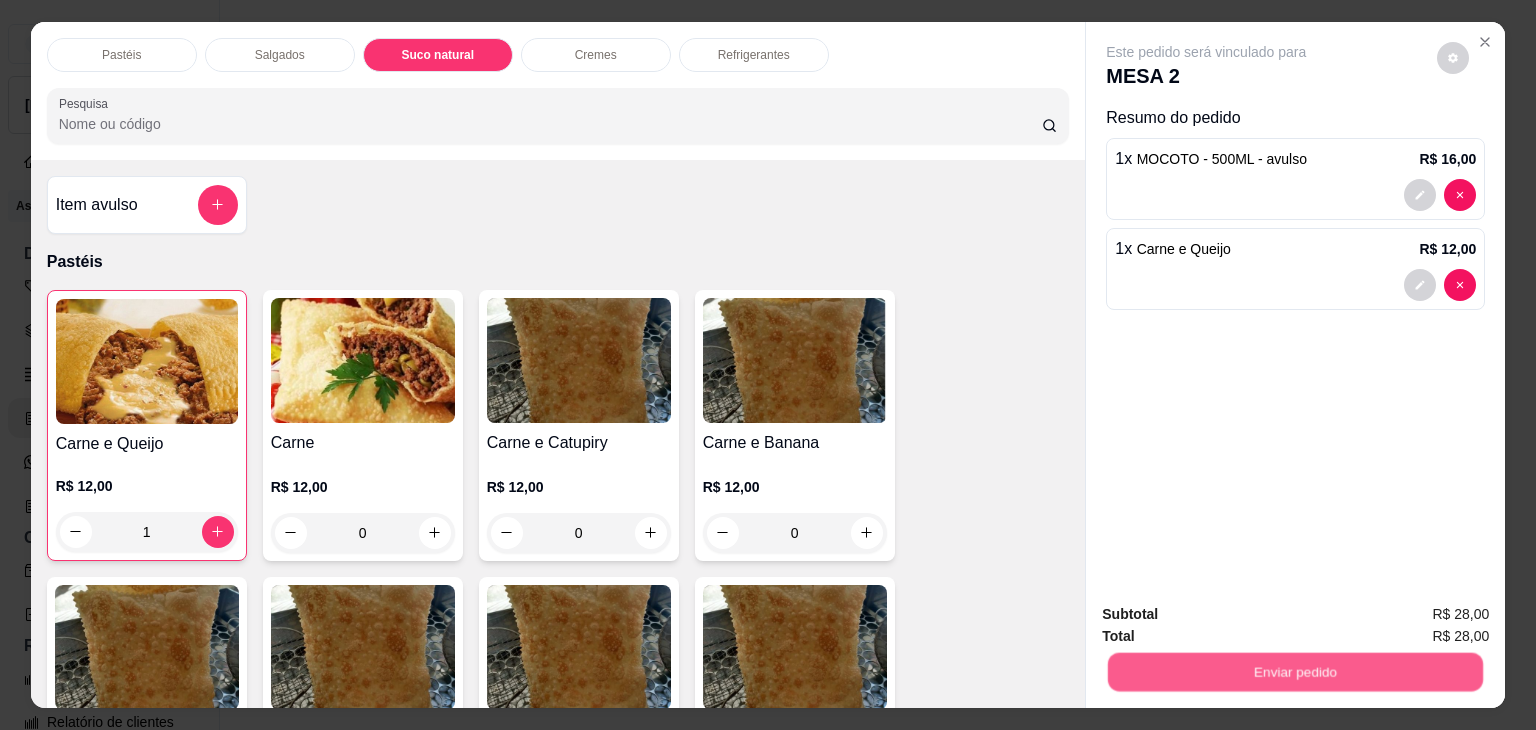 click on "Não registrar e enviar pedido" at bounding box center (1229, 615) 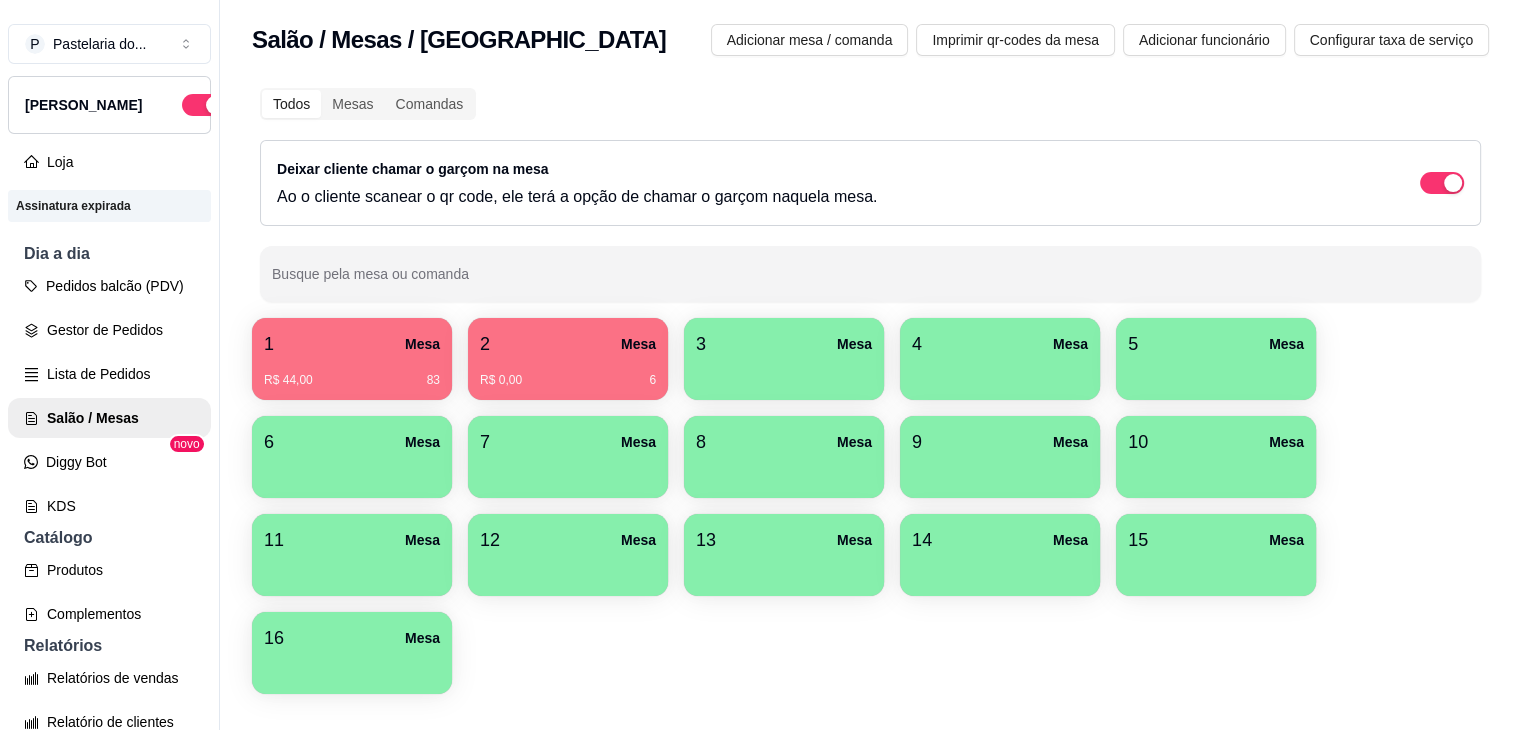 click on "1 Mesa" at bounding box center (352, 344) 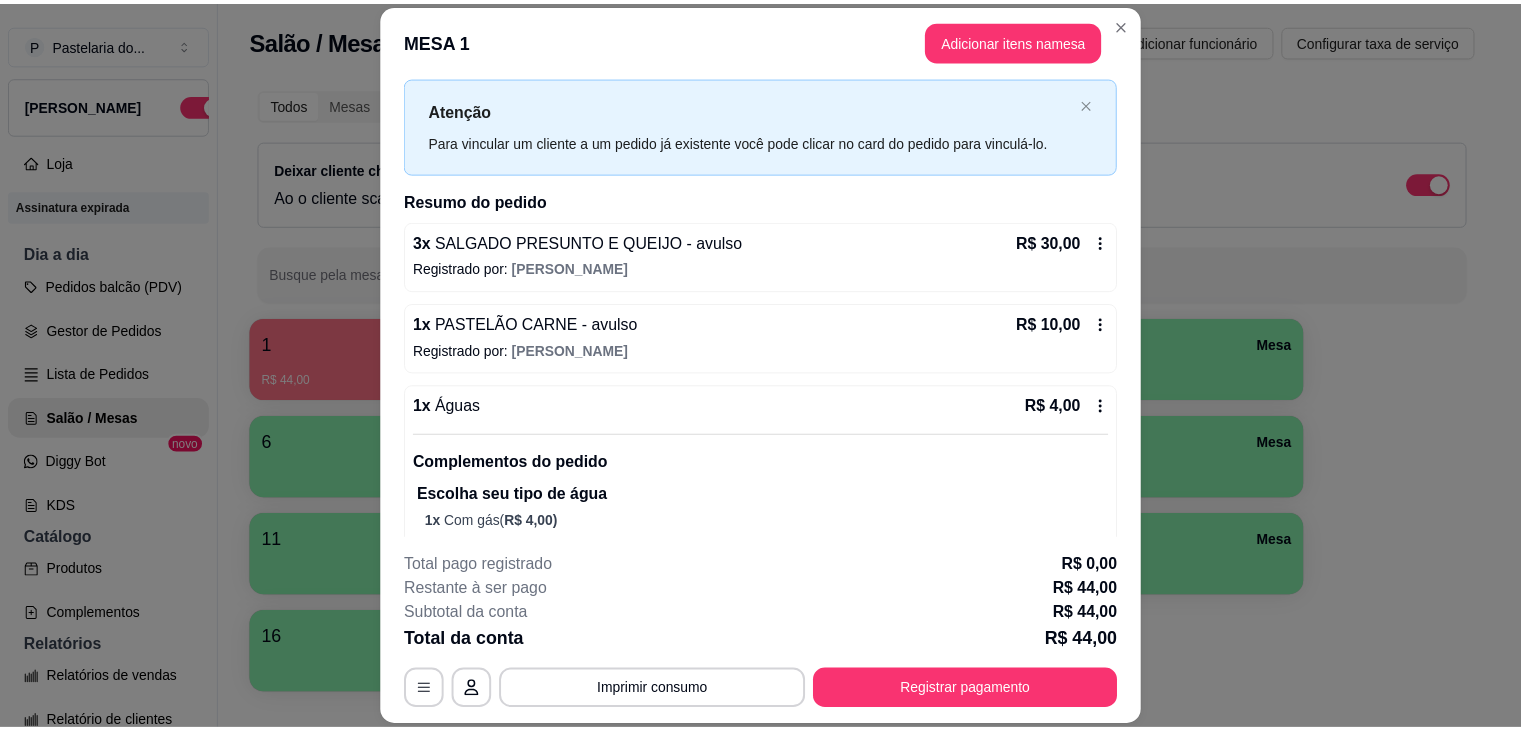 scroll, scrollTop: 80, scrollLeft: 0, axis: vertical 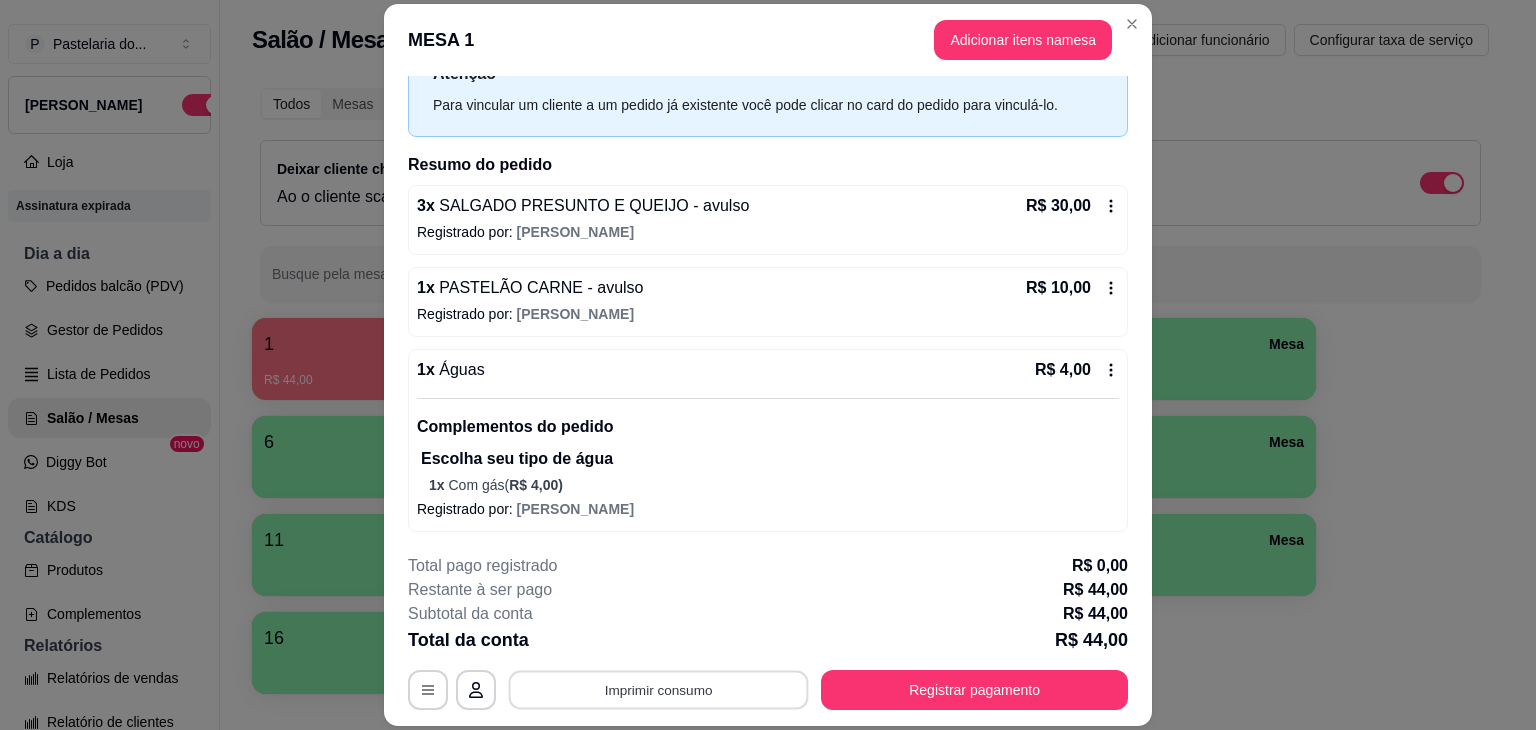 click on "Imprimir consumo" at bounding box center (659, 690) 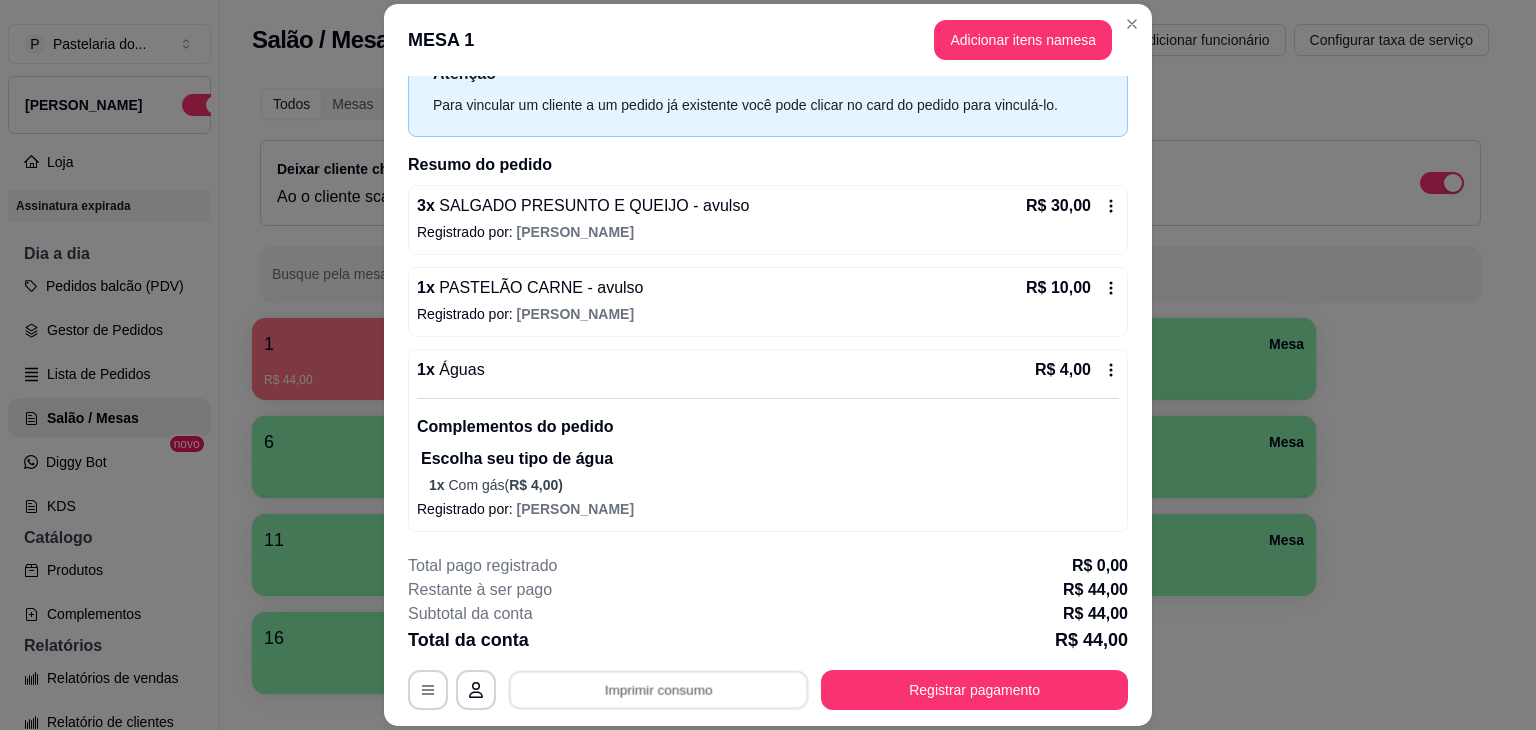 click on "IMPRESSORA" at bounding box center [657, 648] 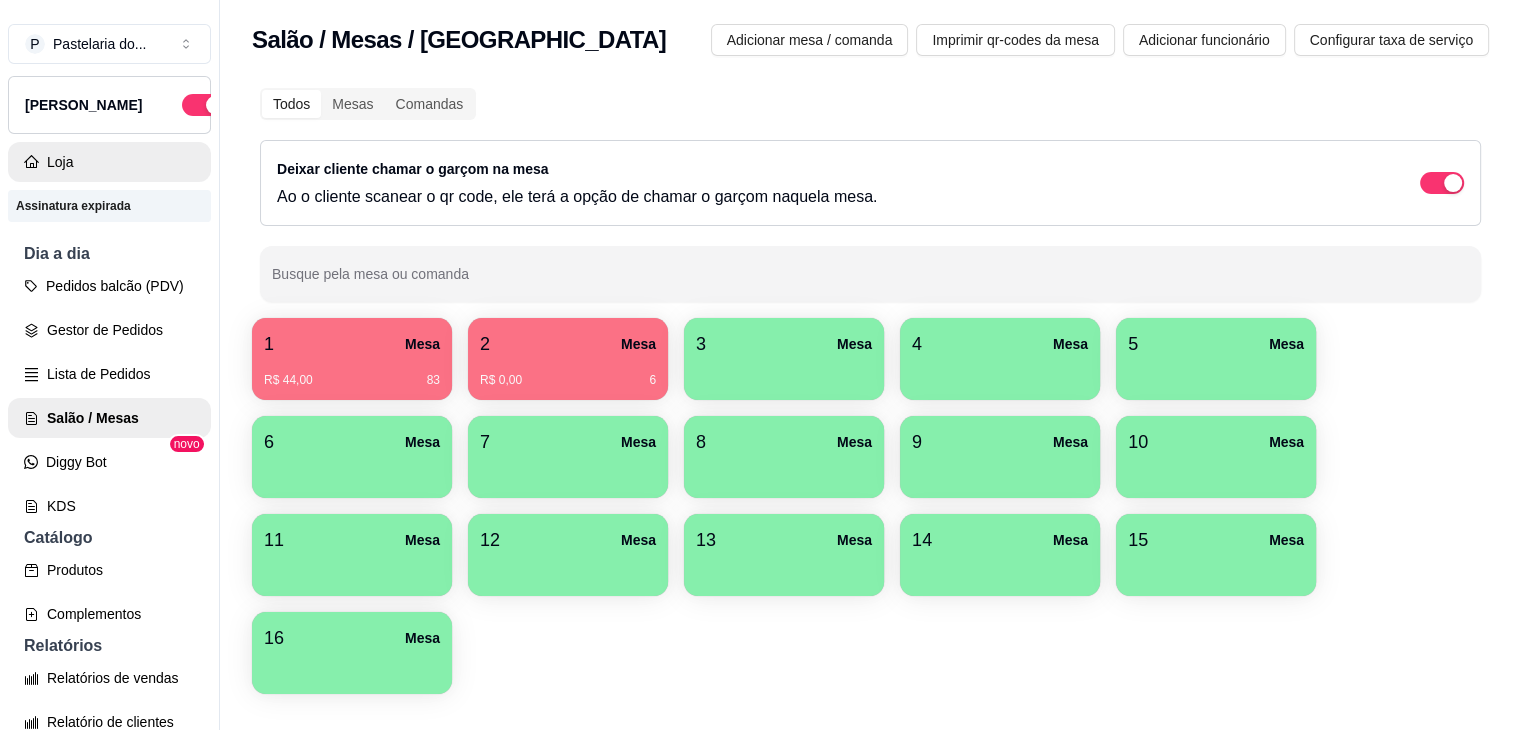 click on "2 Mesa" at bounding box center (568, 344) 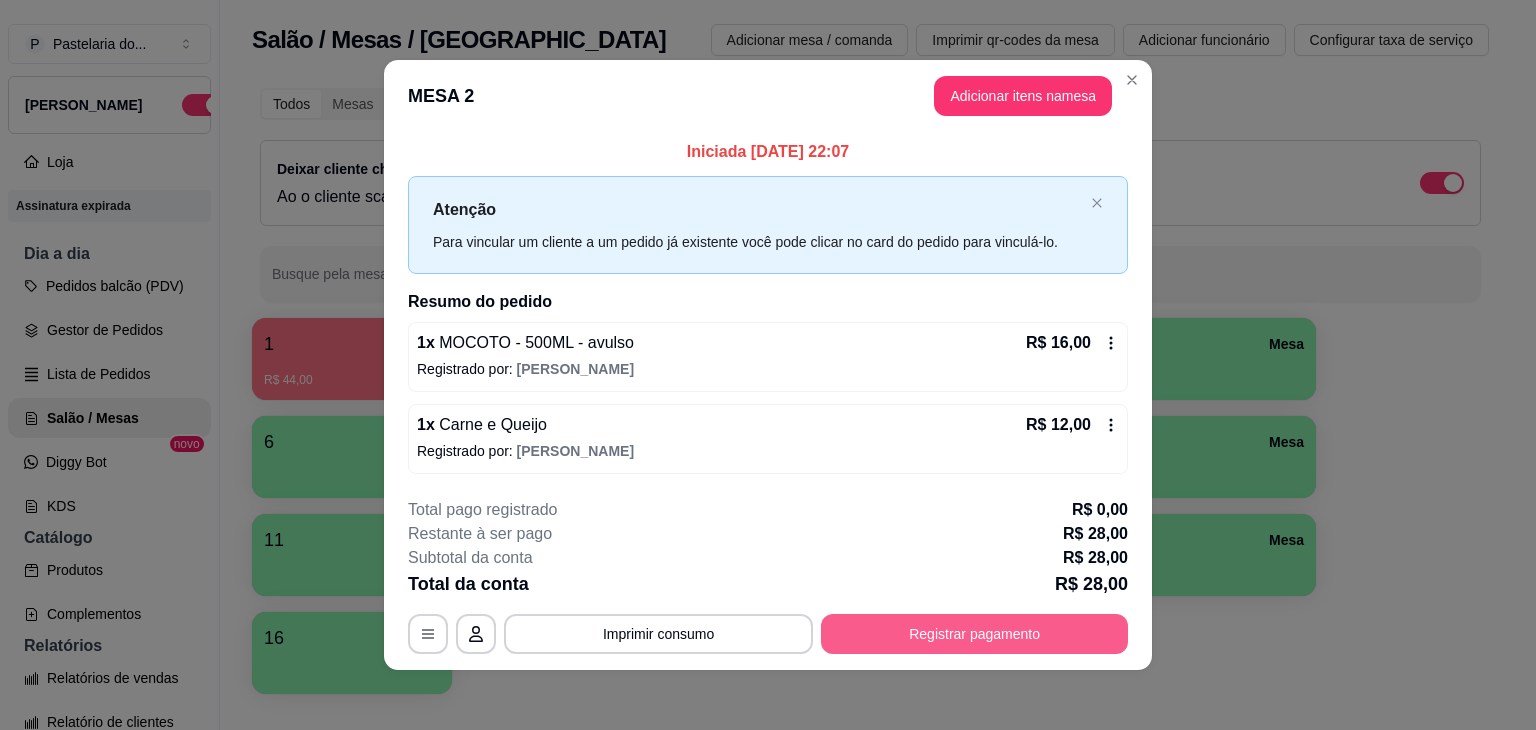 click on "Registrar pagamento" at bounding box center [974, 634] 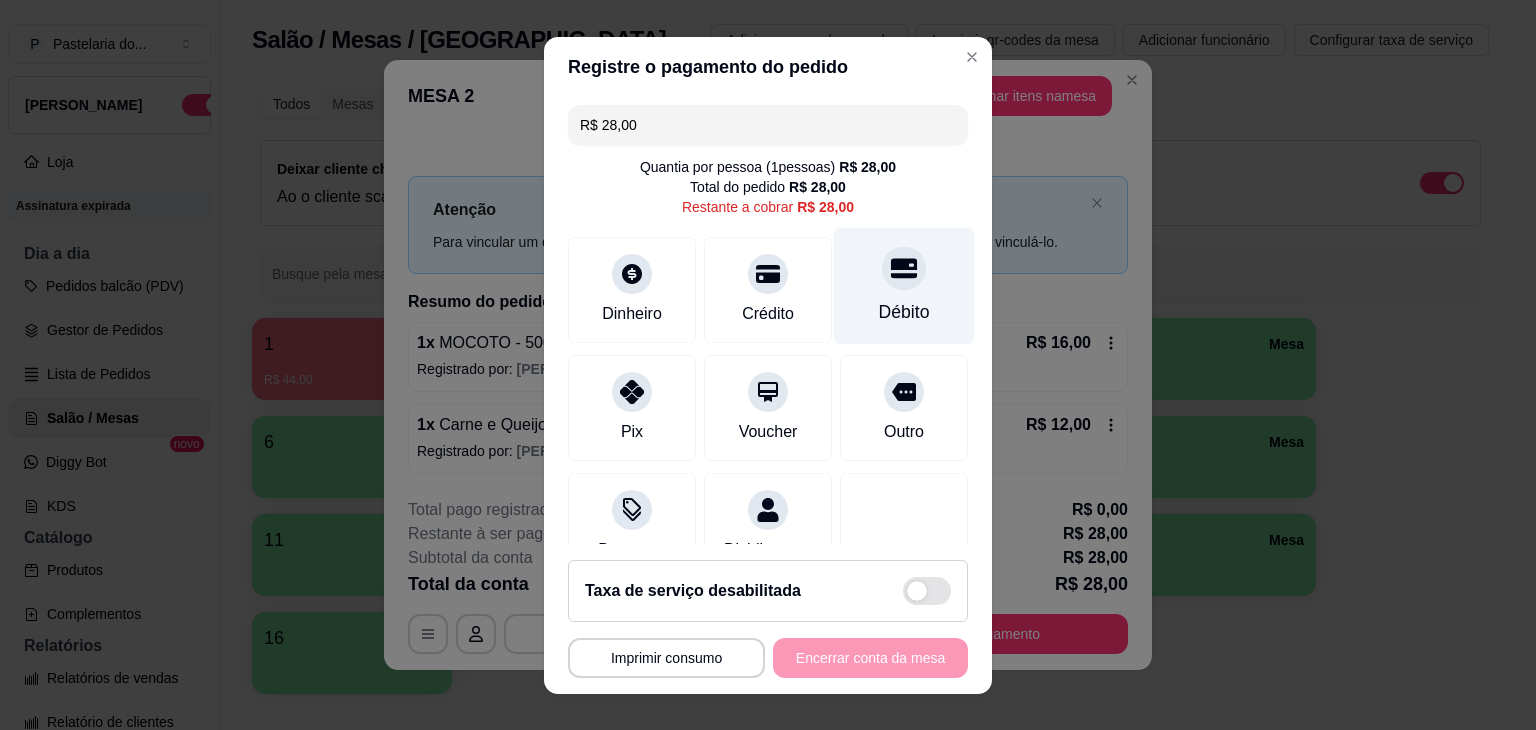 click on "Débito" at bounding box center [904, 312] 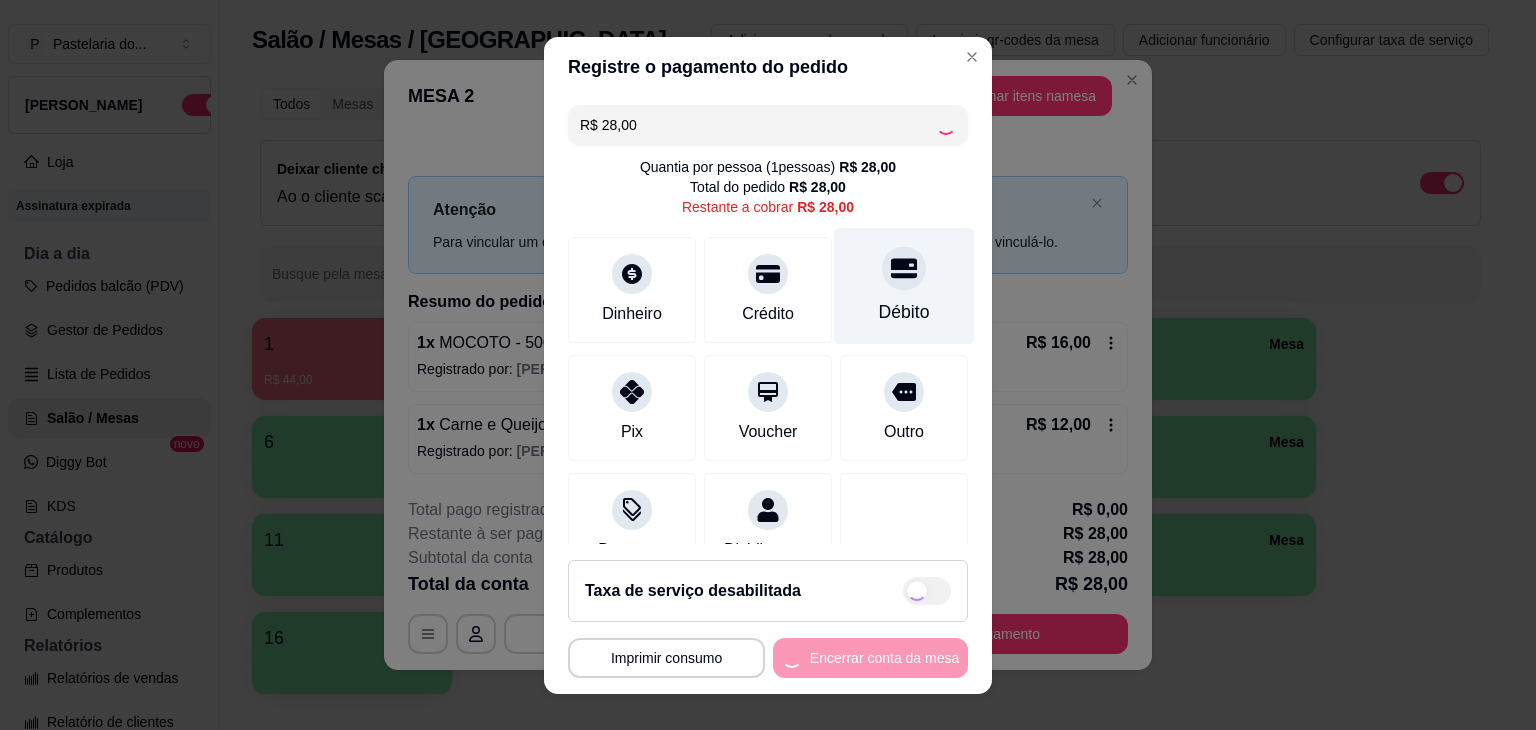 type on "R$ 0,00" 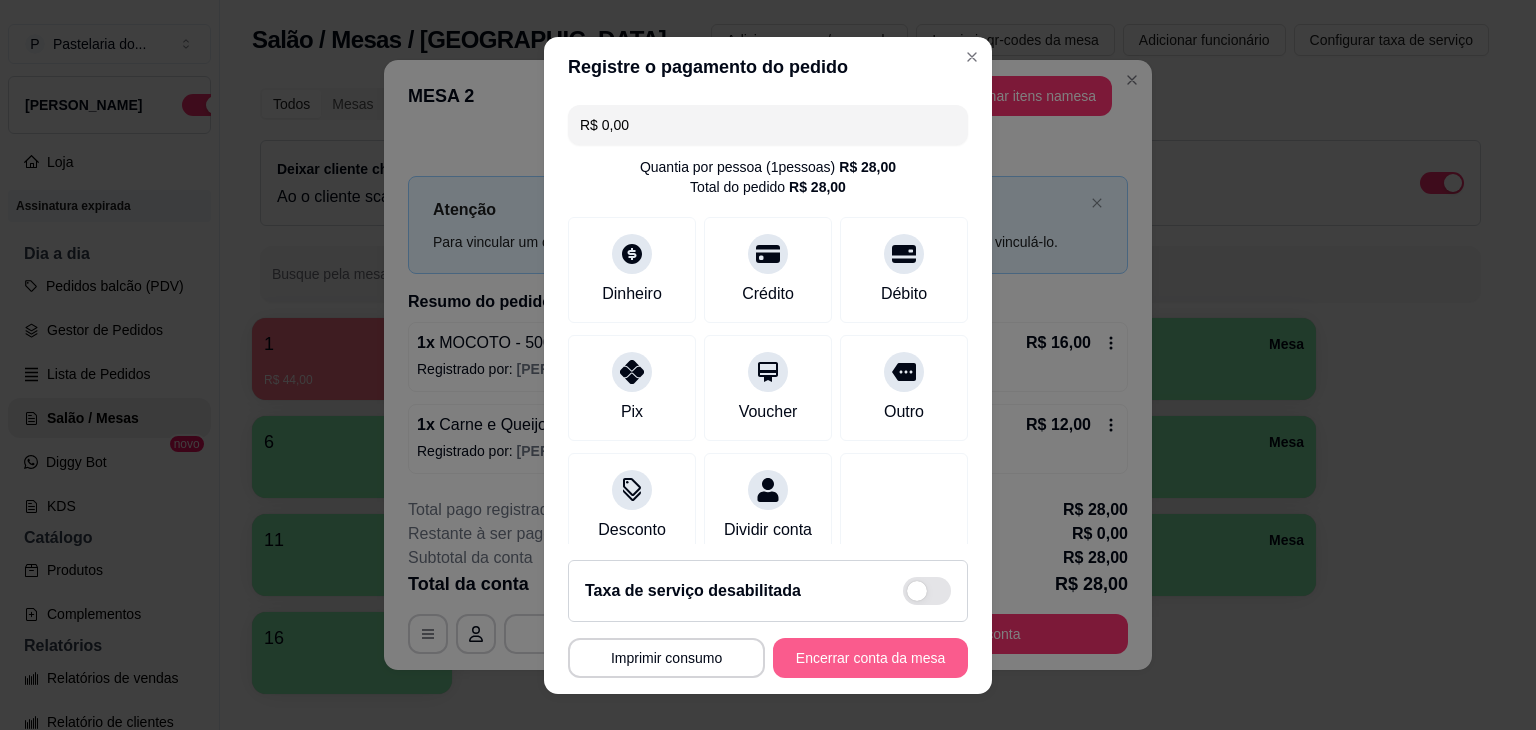 click on "Encerrar conta da mesa" at bounding box center (870, 658) 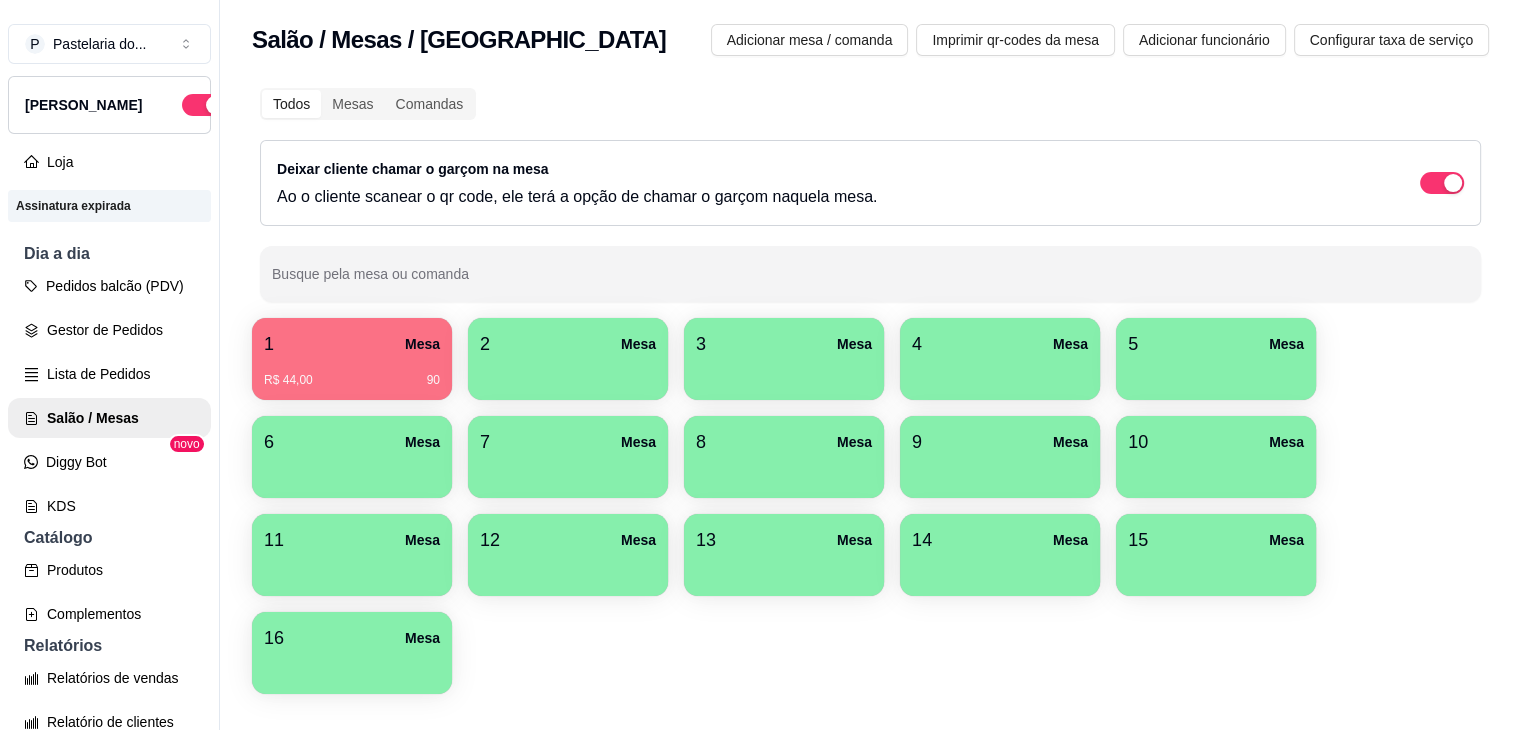 click on "R$ 44,00" at bounding box center (288, 380) 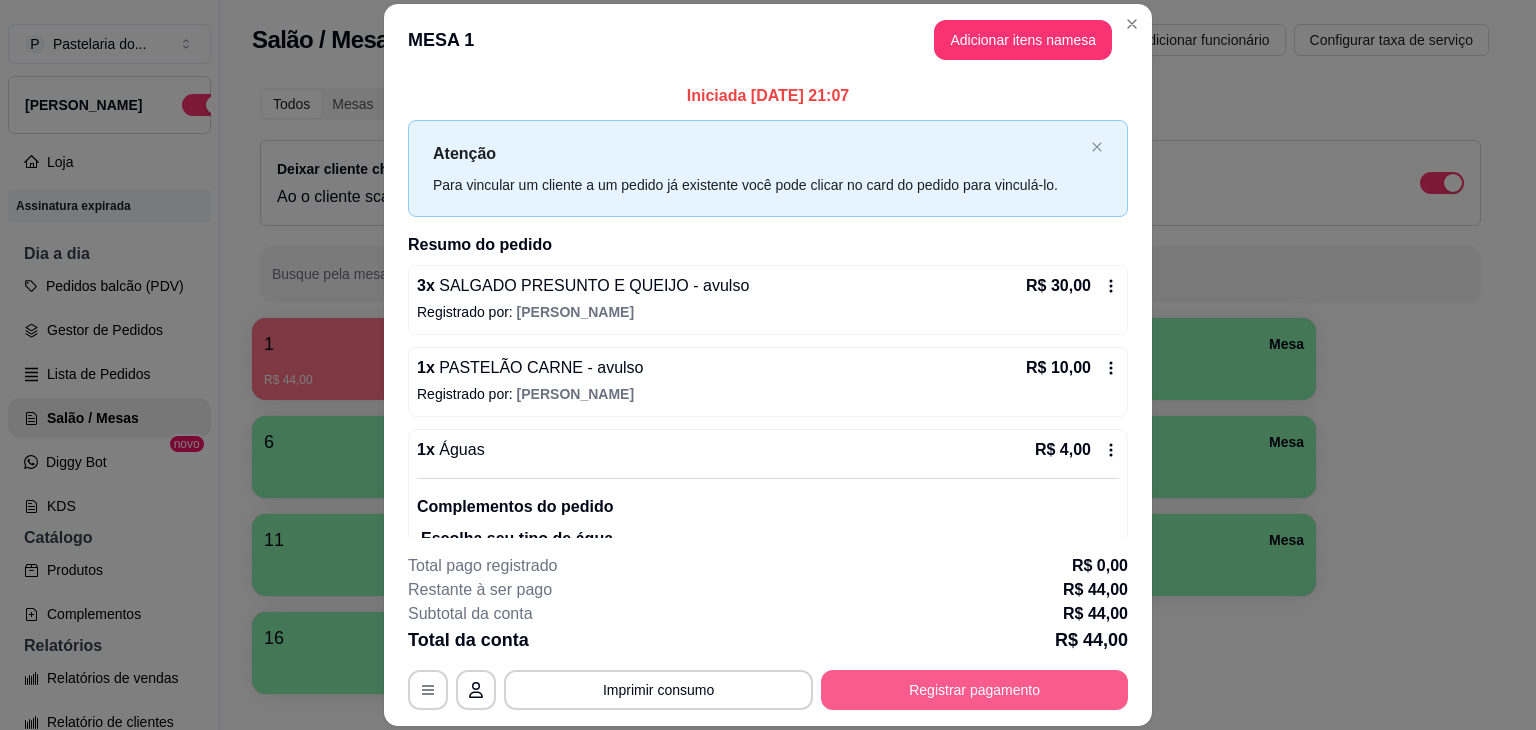 click on "Registrar pagamento" at bounding box center [974, 690] 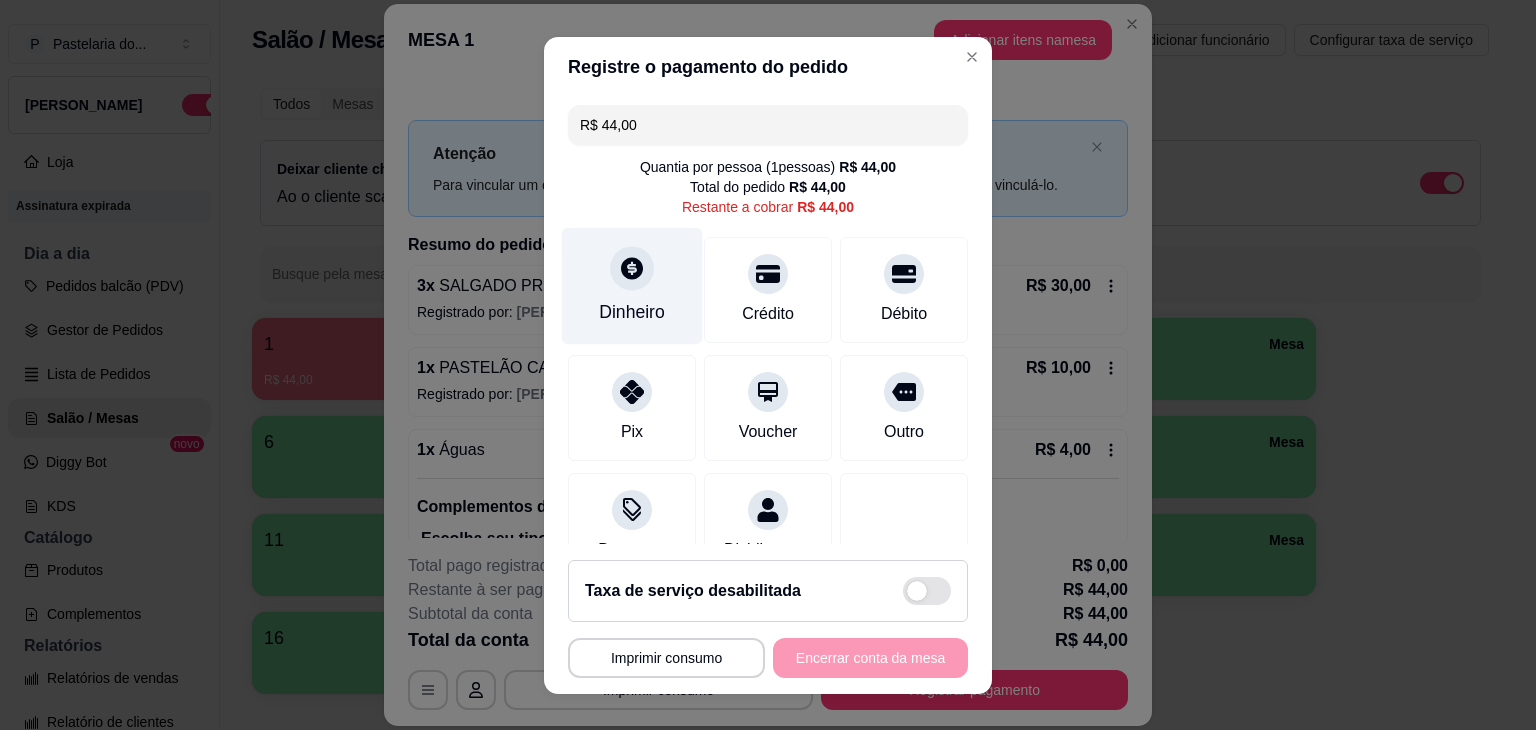 click on "Dinheiro" at bounding box center [632, 285] 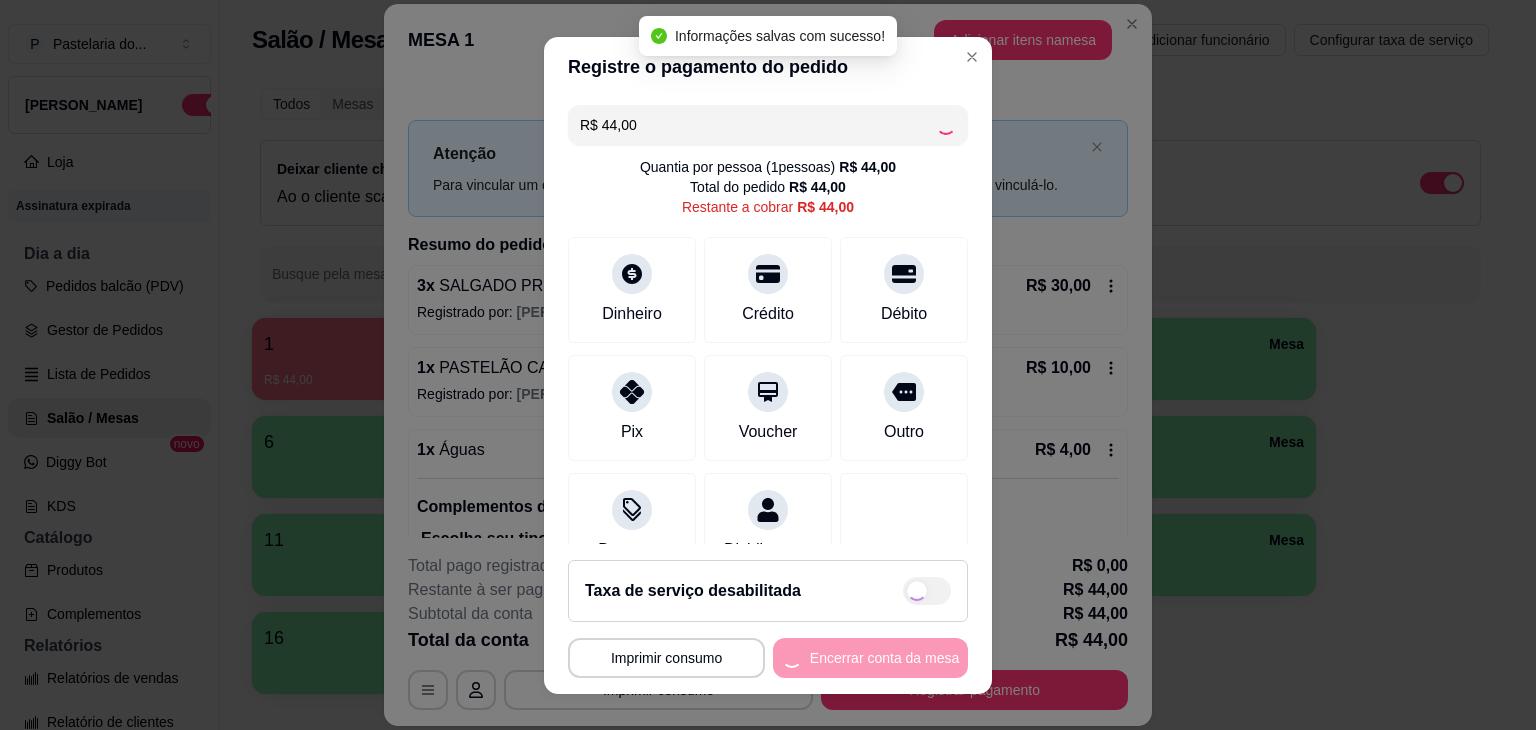 type on "R$ 0,00" 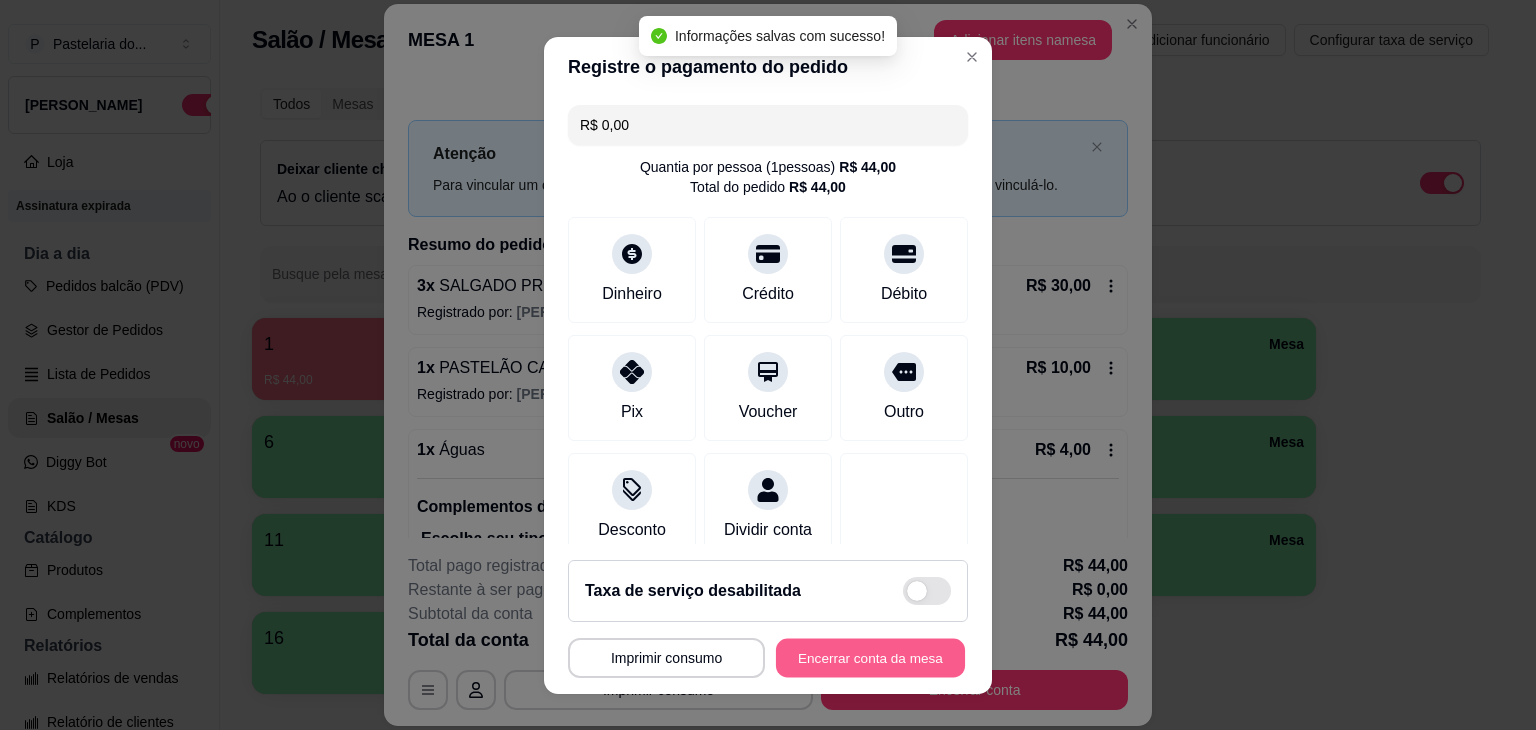 click on "Encerrar conta da mesa" at bounding box center (870, 657) 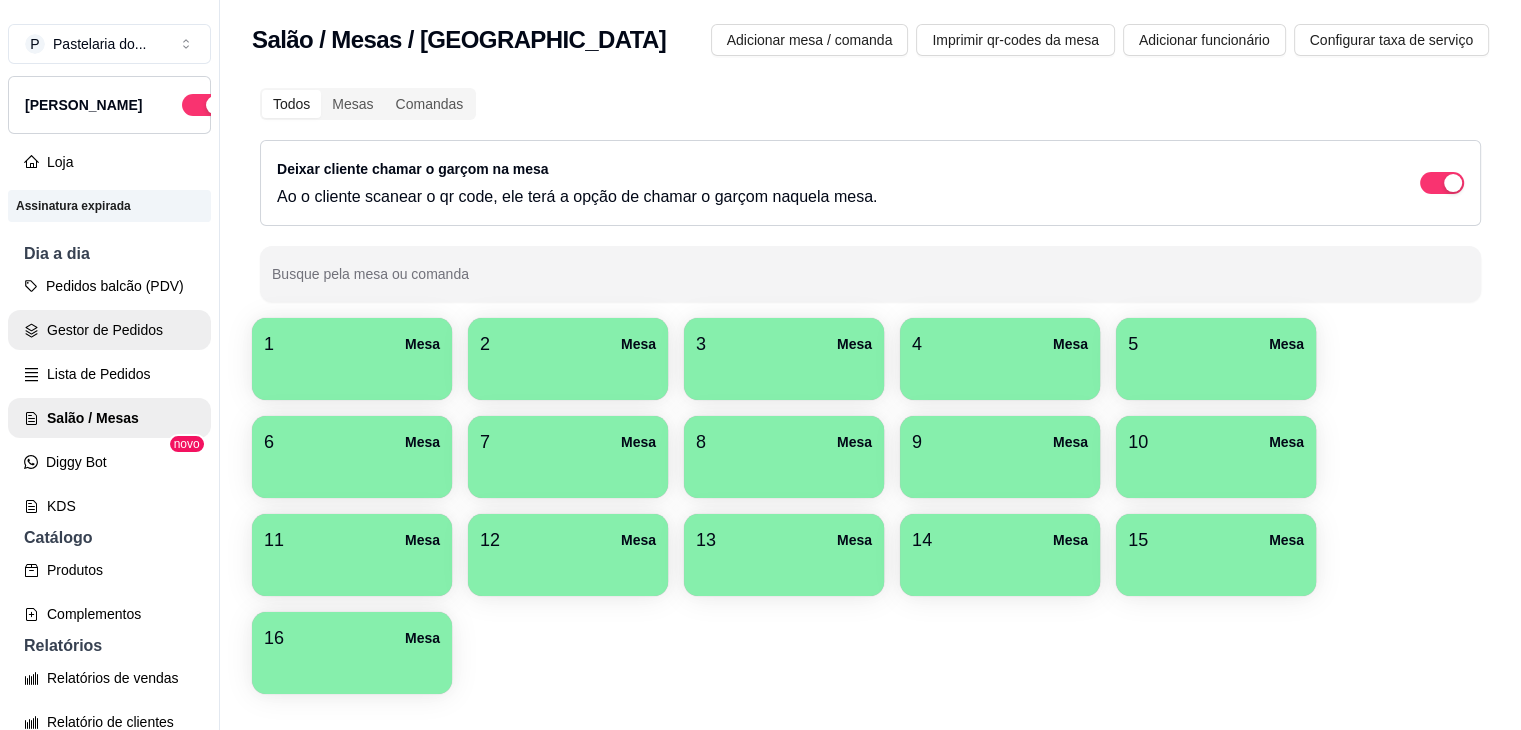 click on "Gestor de Pedidos" at bounding box center [109, 330] 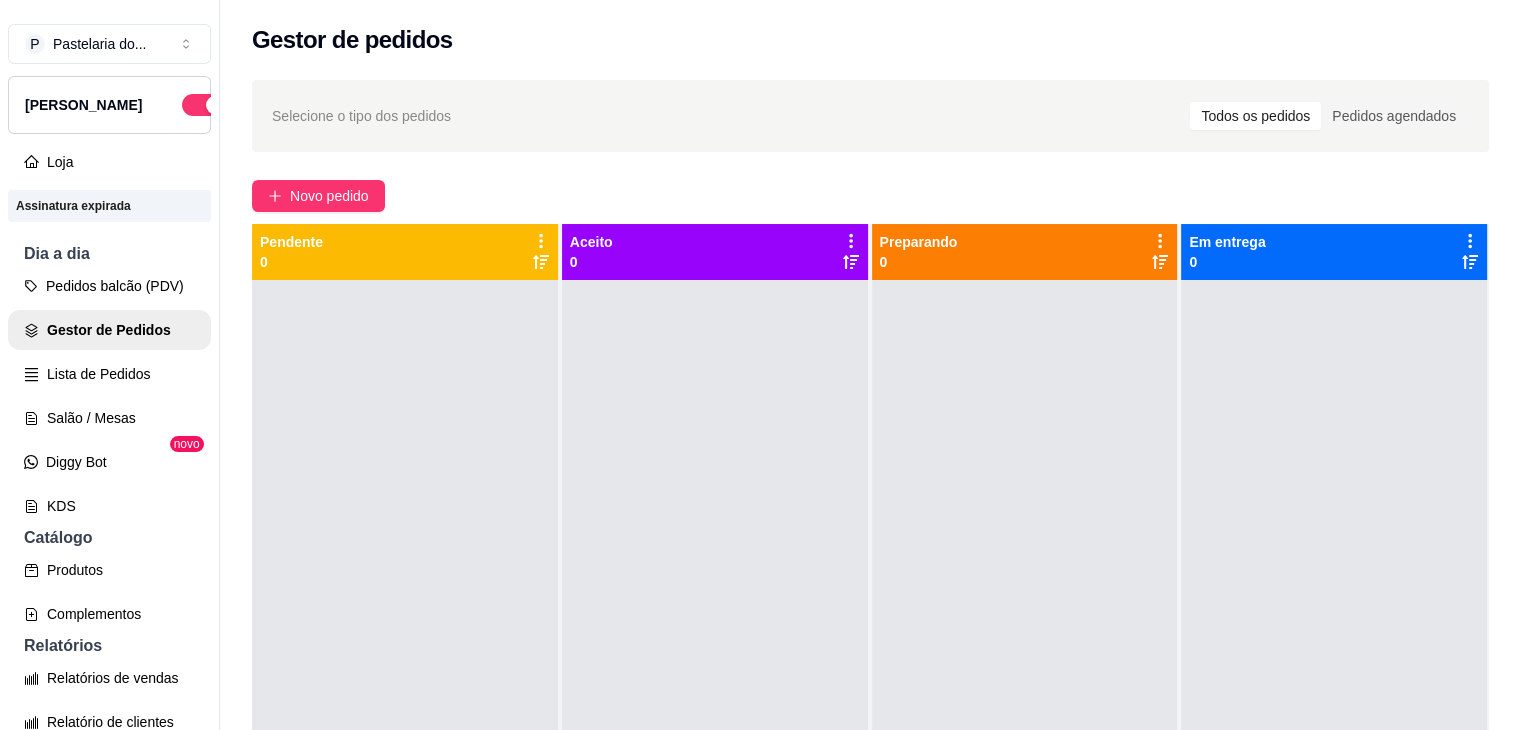 scroll, scrollTop: 400, scrollLeft: 0, axis: vertical 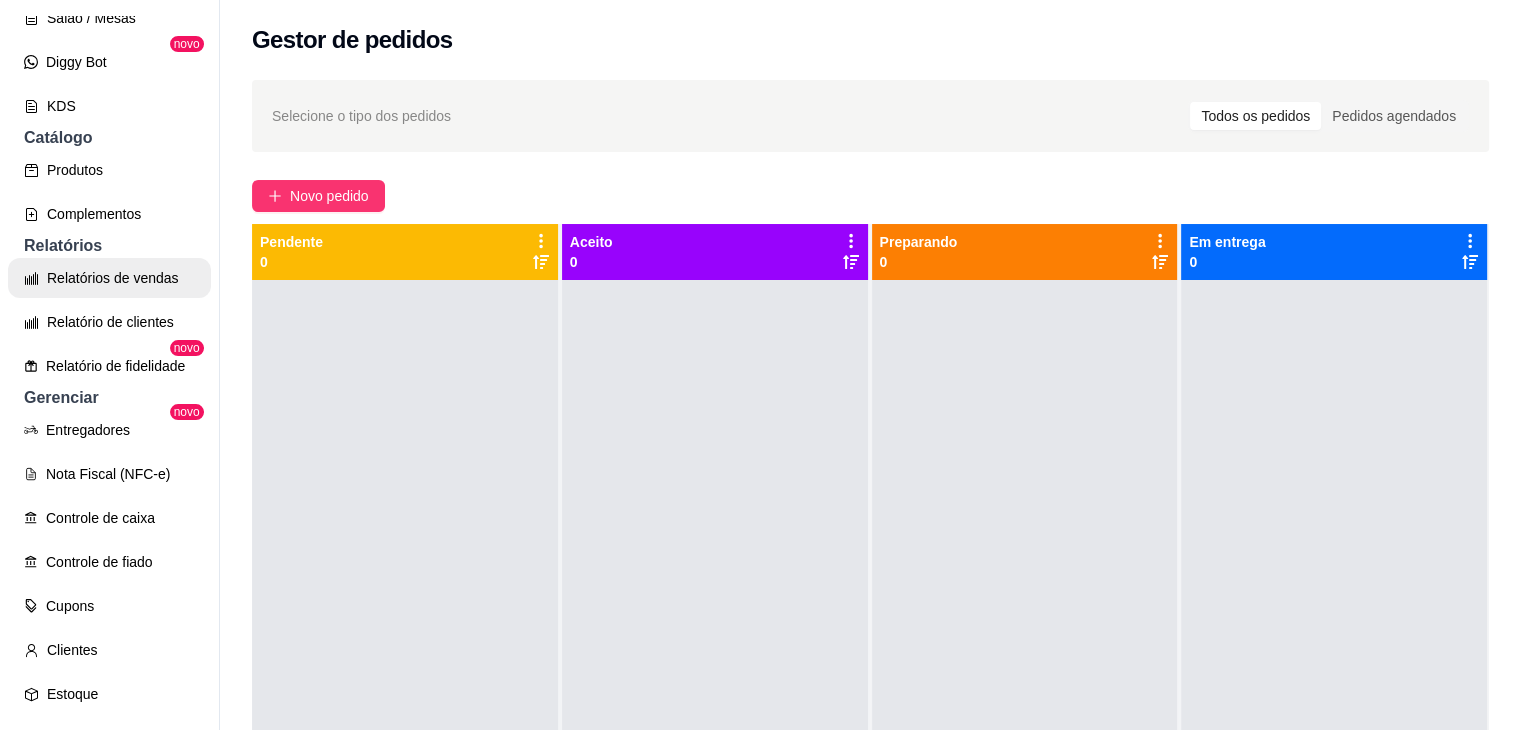 click on "Relatórios de vendas" at bounding box center (109, 278) 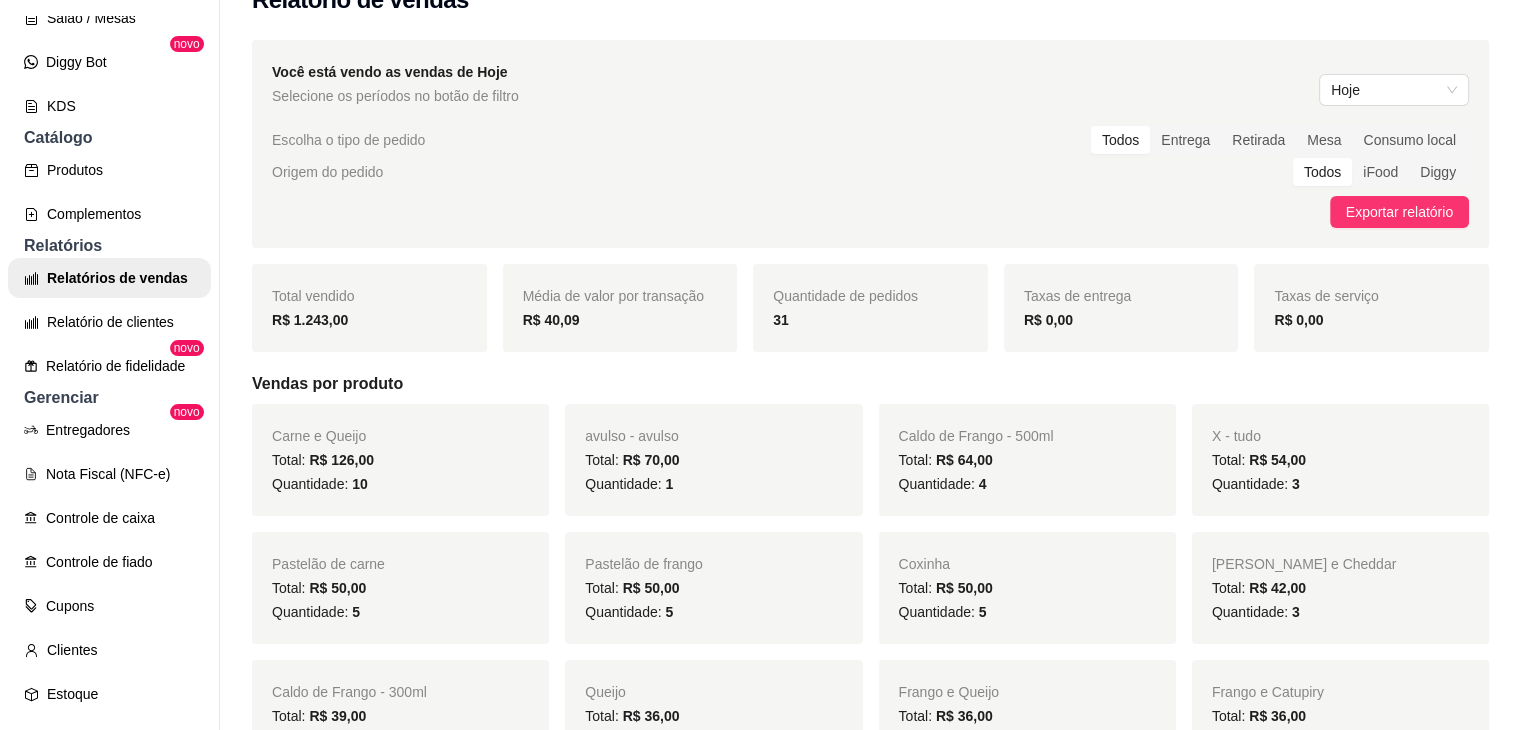 scroll, scrollTop: 0, scrollLeft: 0, axis: both 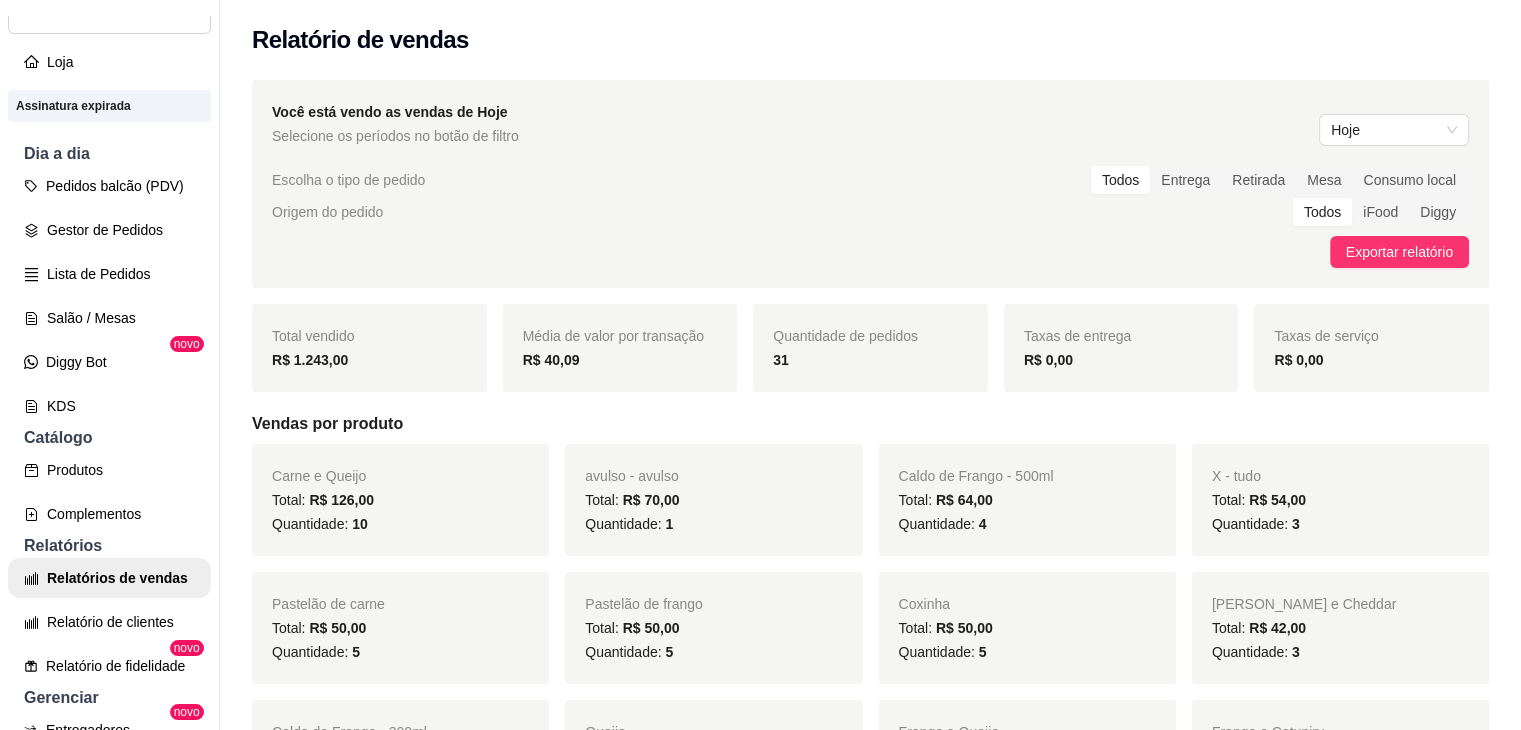click at bounding box center (215, 5) 